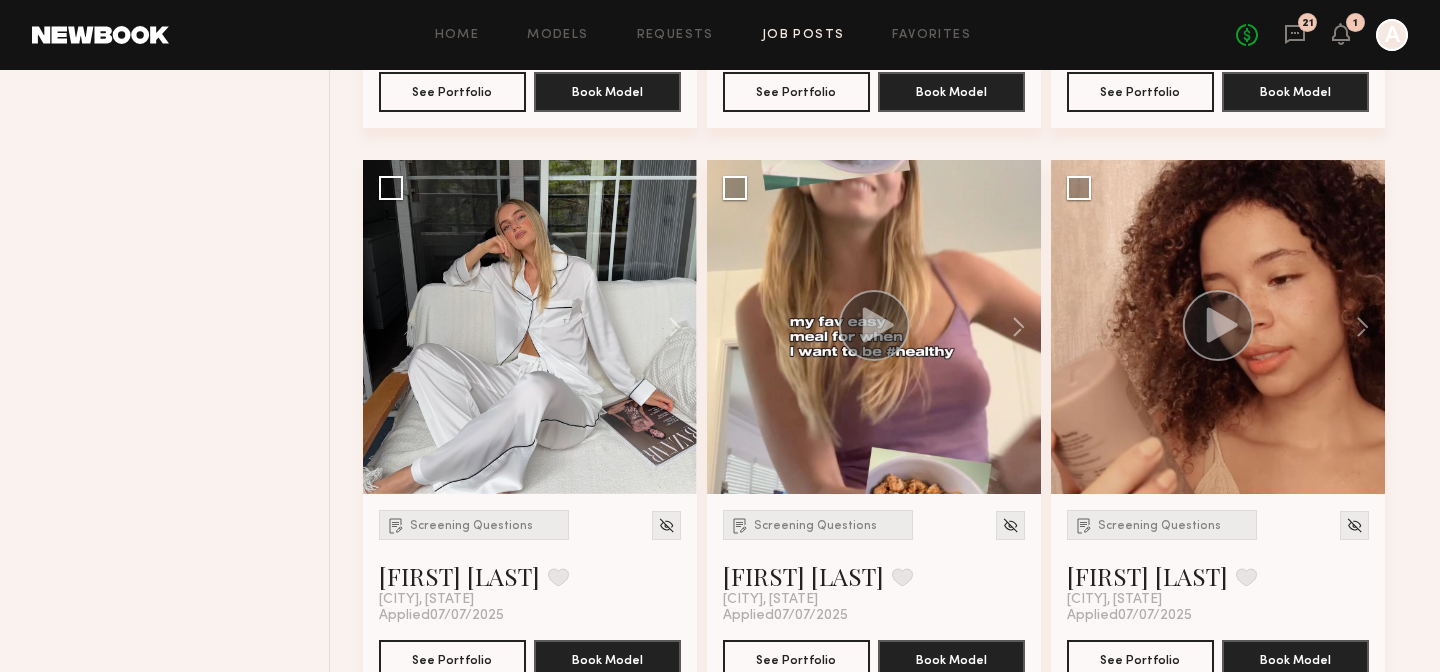 scroll, scrollTop: 10407, scrollLeft: 0, axis: vertical 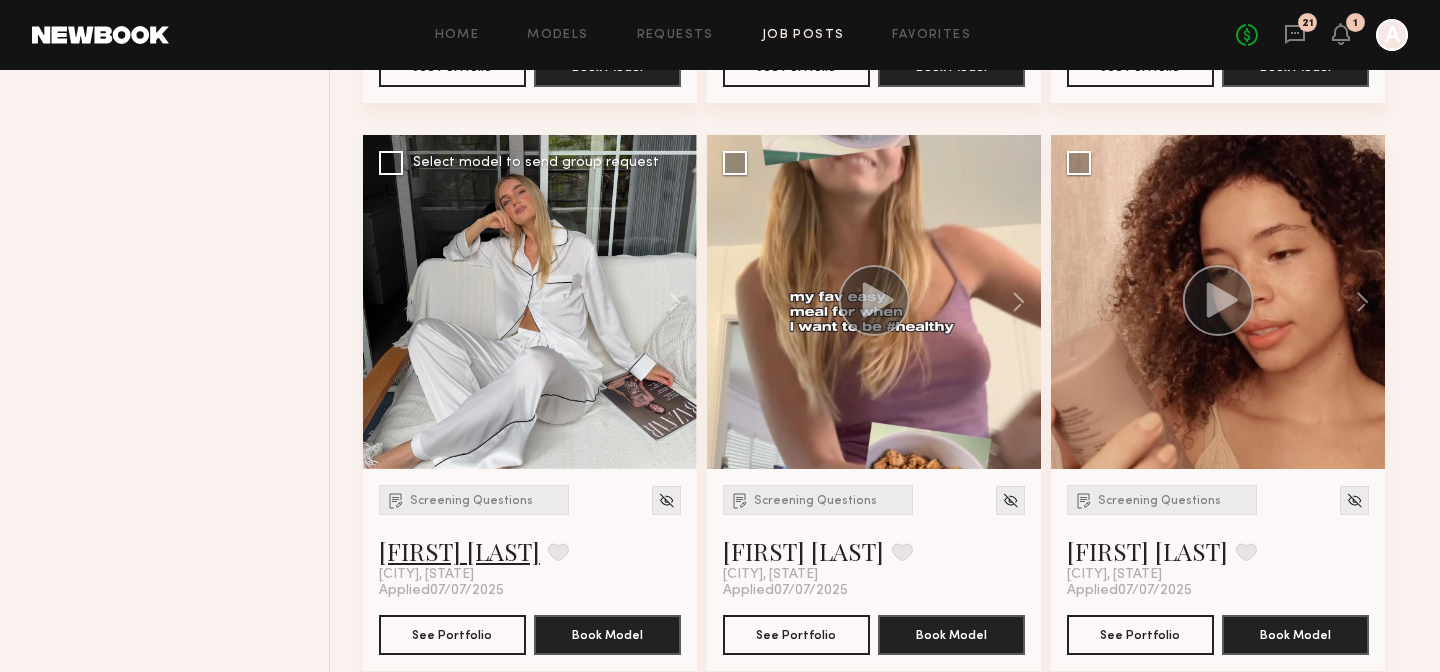 click on "Anzhela D." 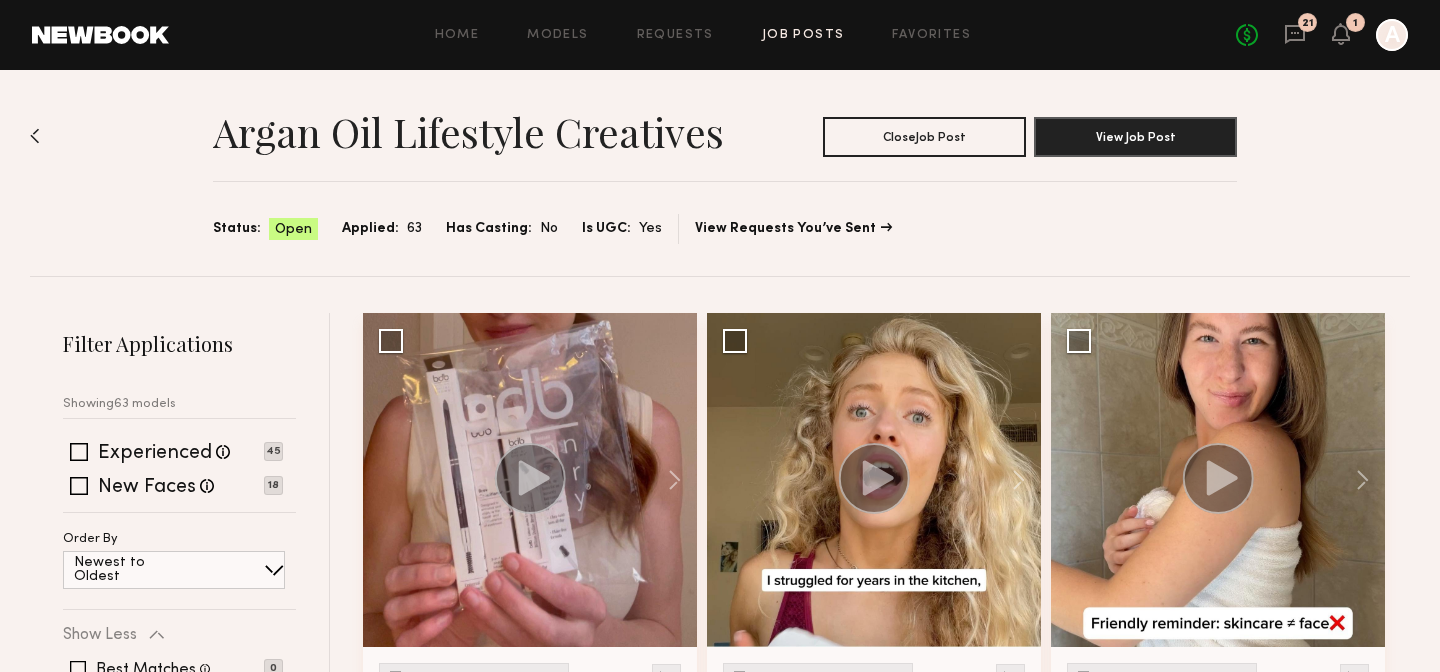 scroll, scrollTop: 0, scrollLeft: 0, axis: both 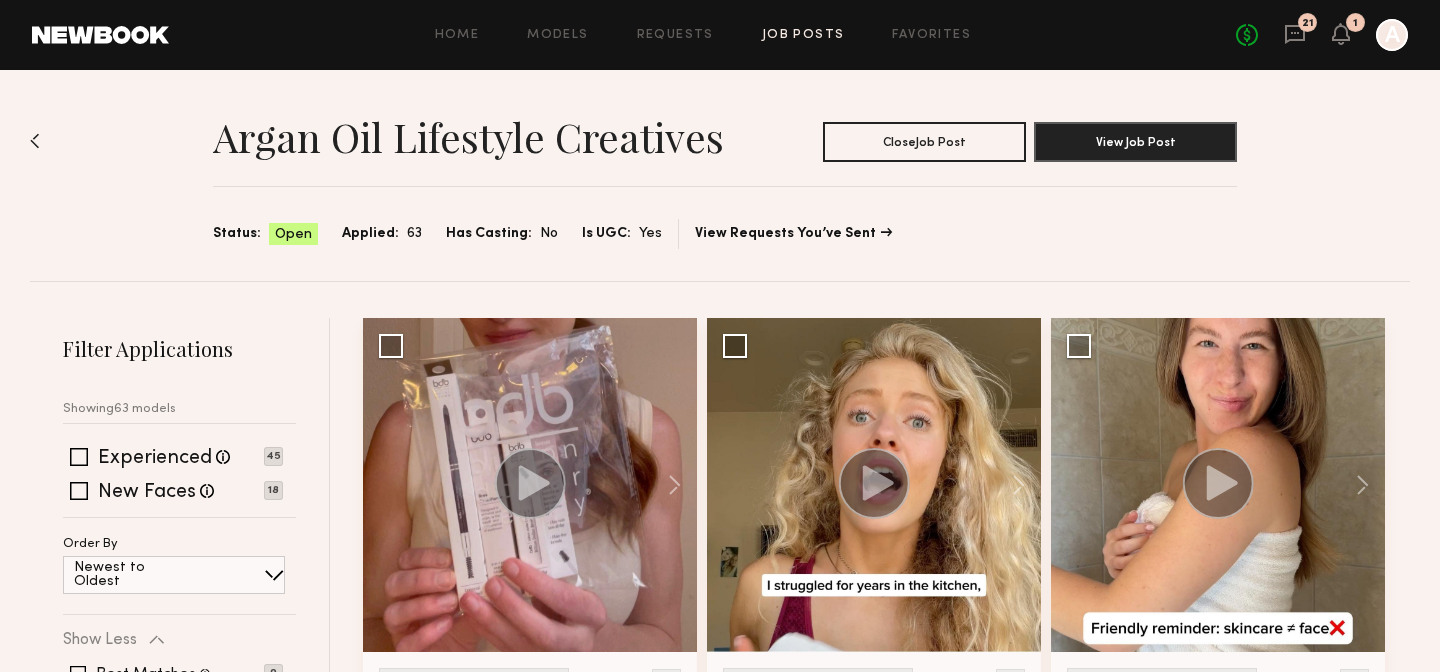 click on "Job Posts" 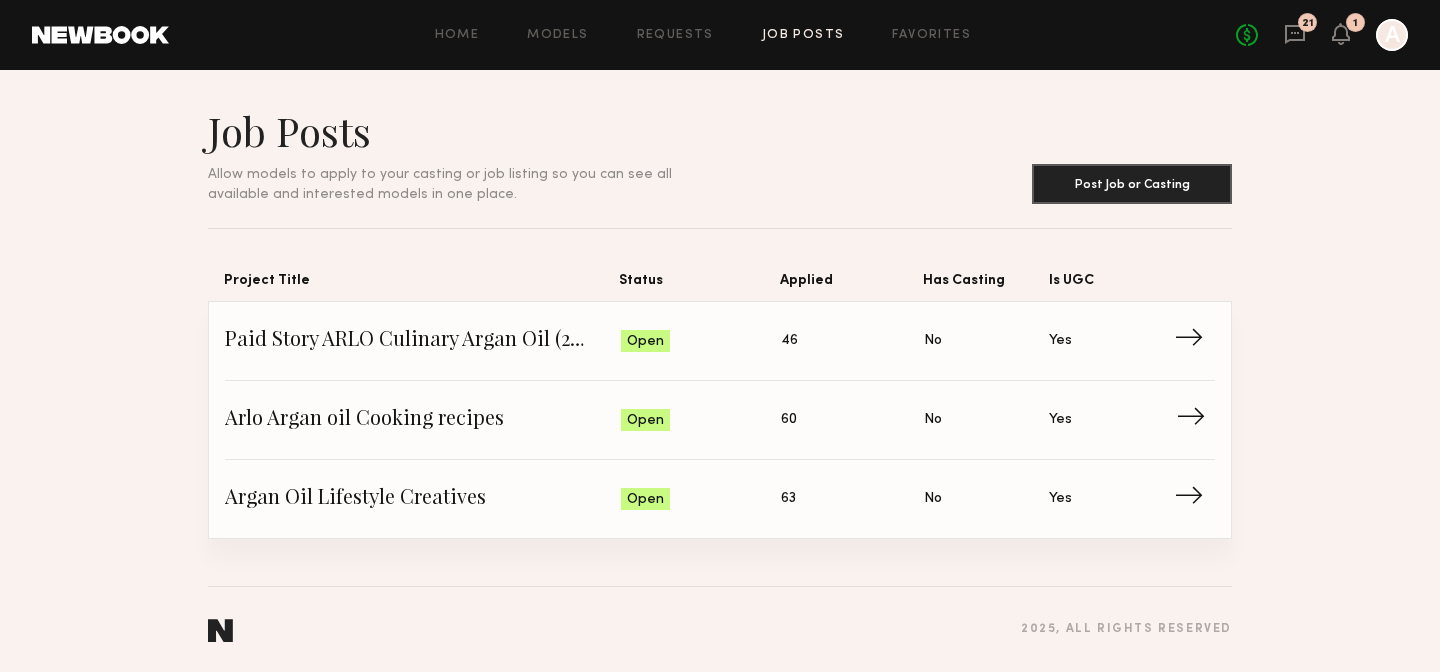 click on "Arlo Argan oil Cooking recipes" 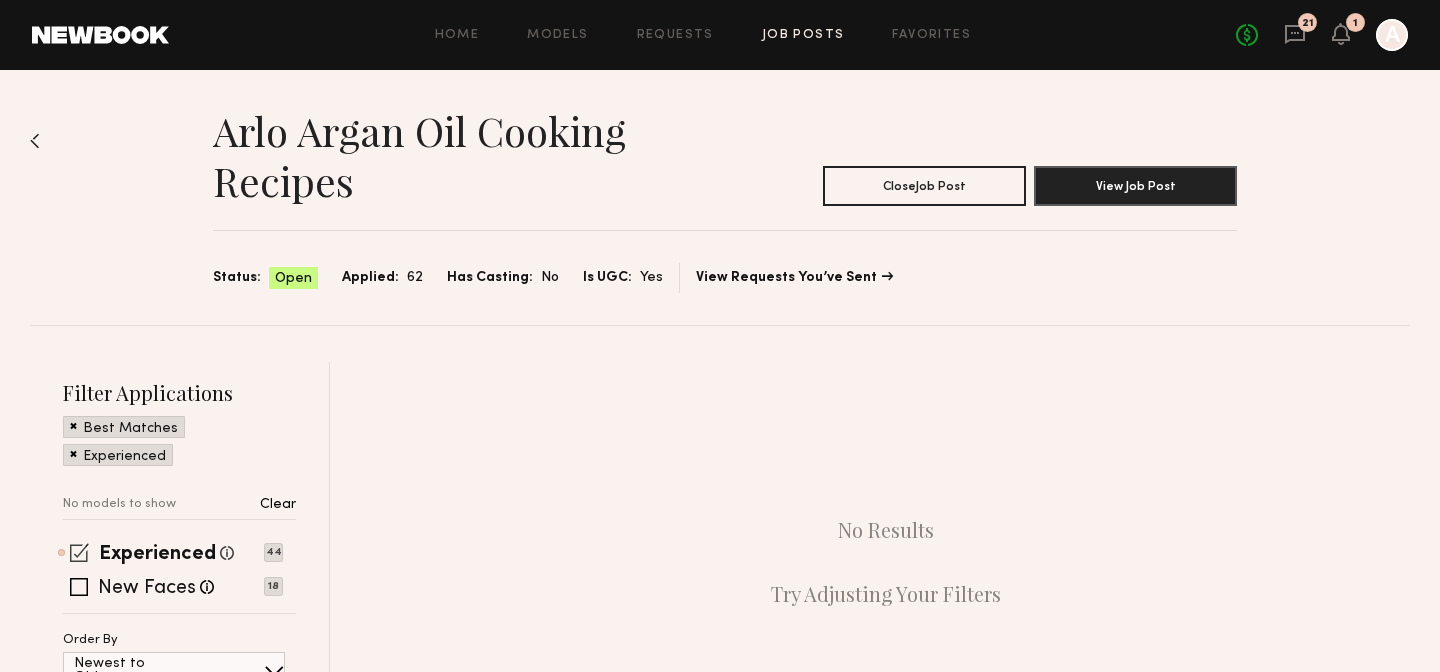 click 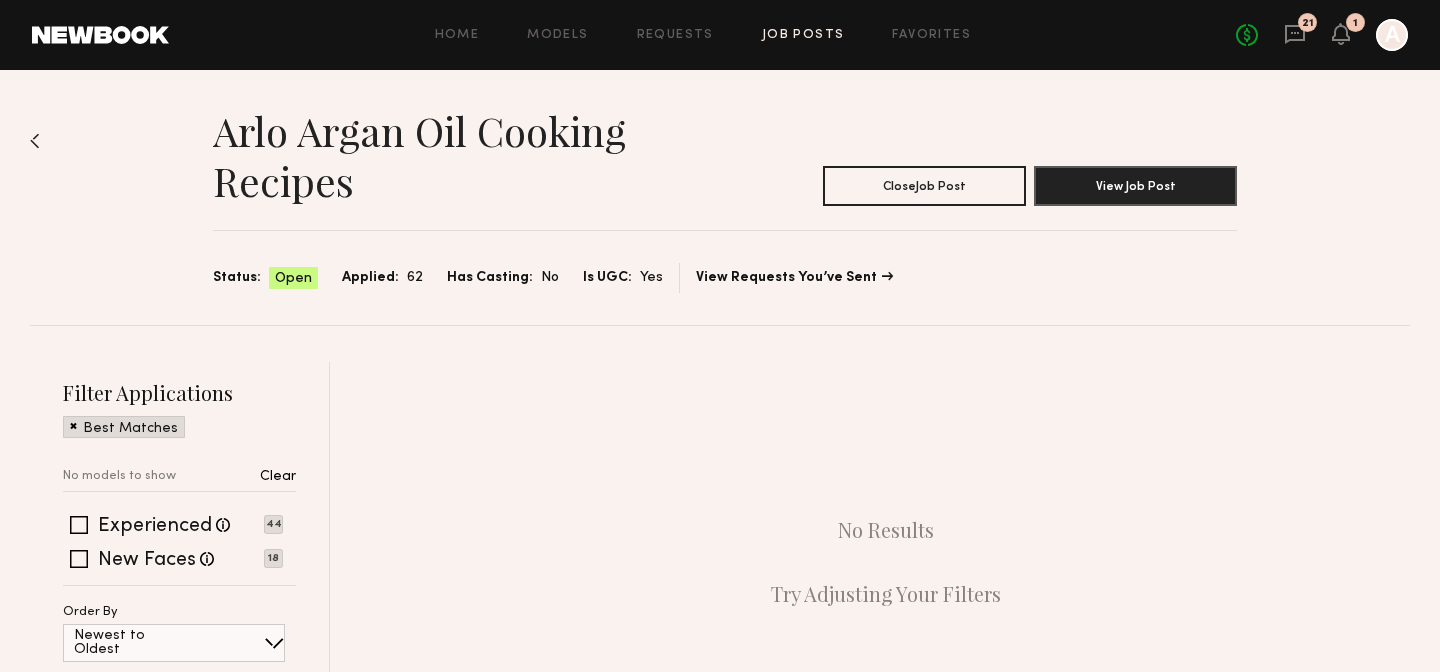 scroll, scrollTop: 198, scrollLeft: 0, axis: vertical 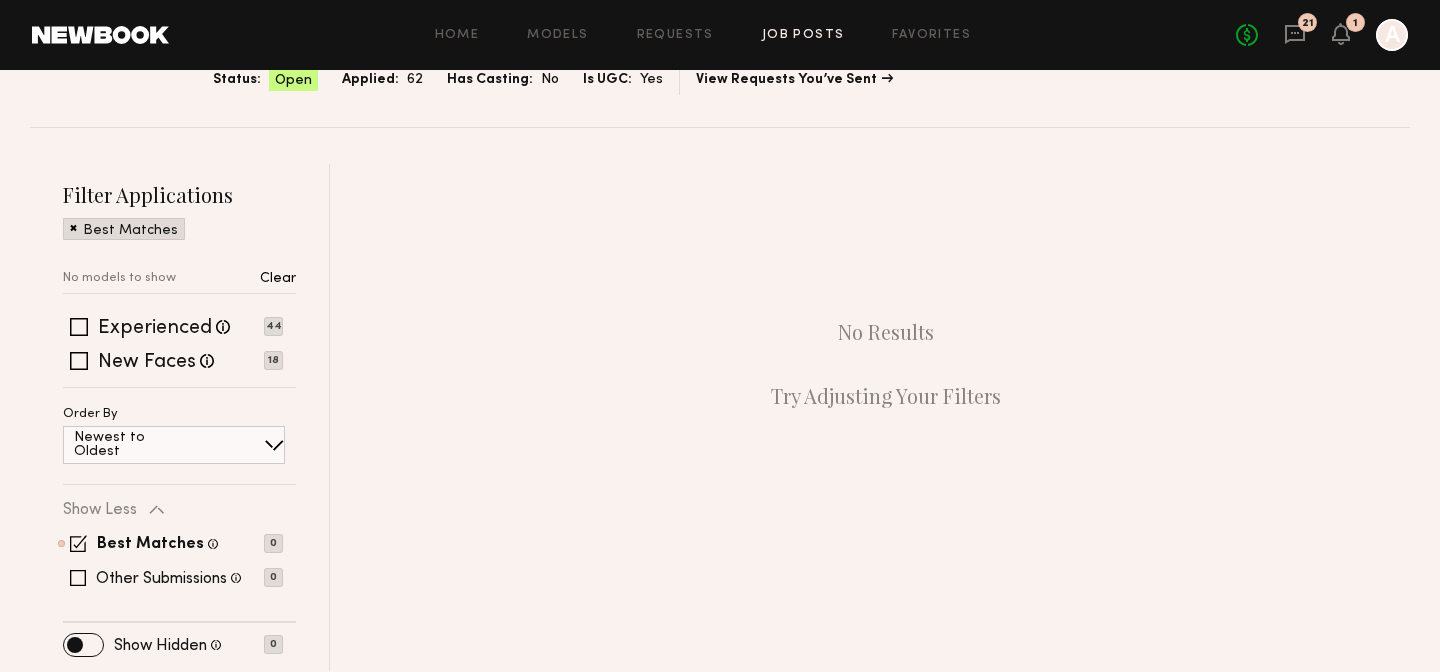 click on "Best Matches Models shown below match all requirements specified in your job post 0 Other Submissions Models shown below have applied to this job but do not match all requirements specified in your job posting 0" 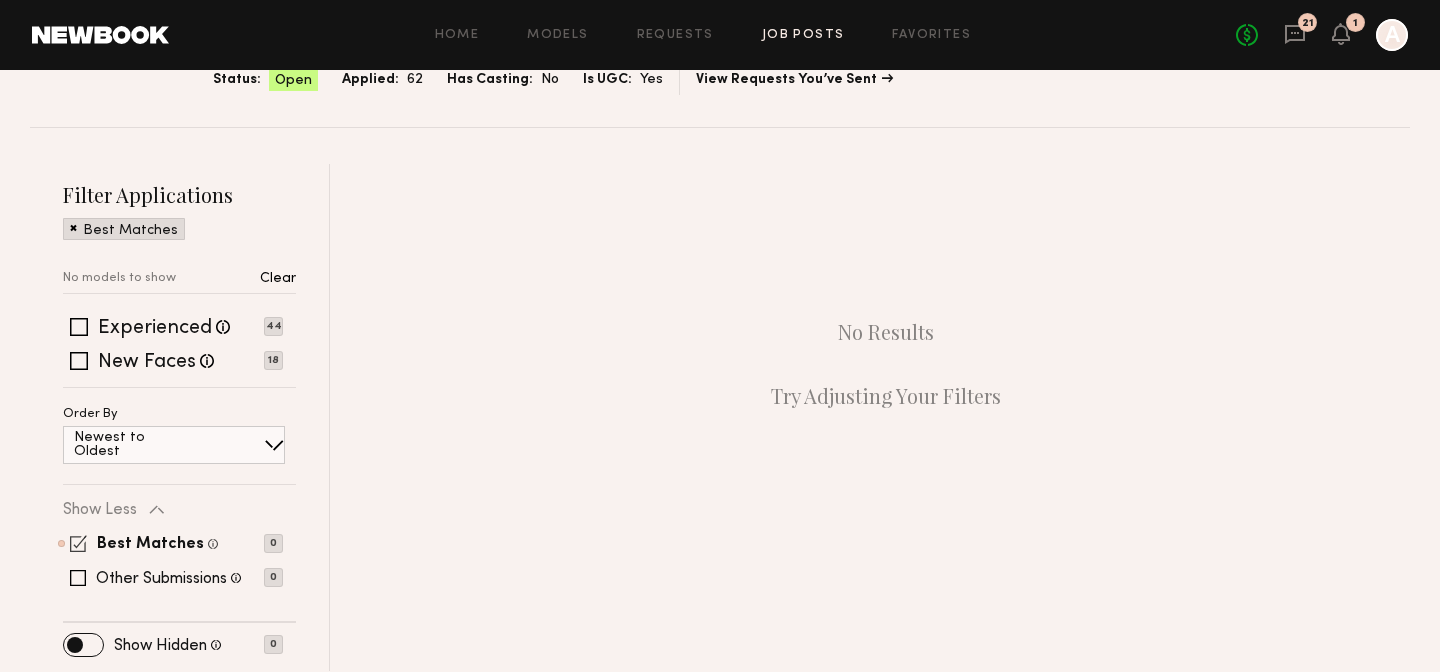 click 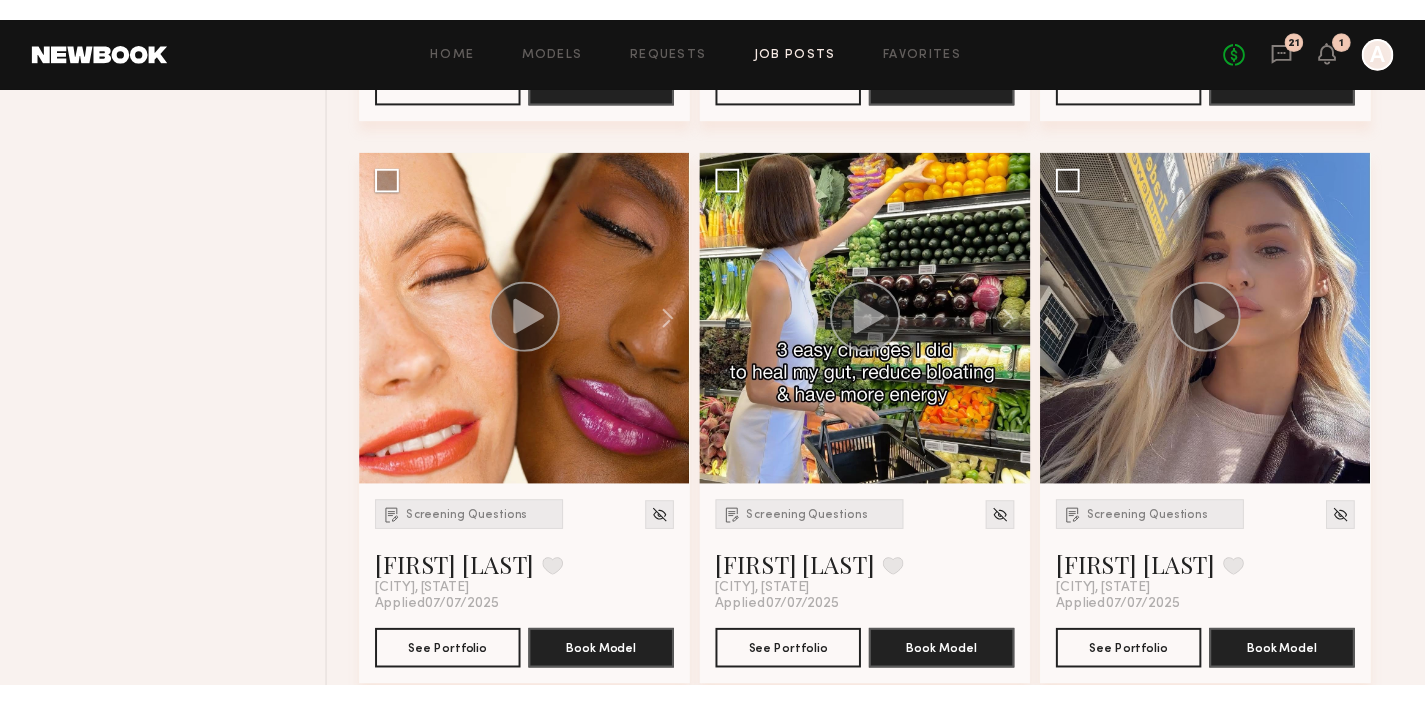 scroll, scrollTop: 4781, scrollLeft: 0, axis: vertical 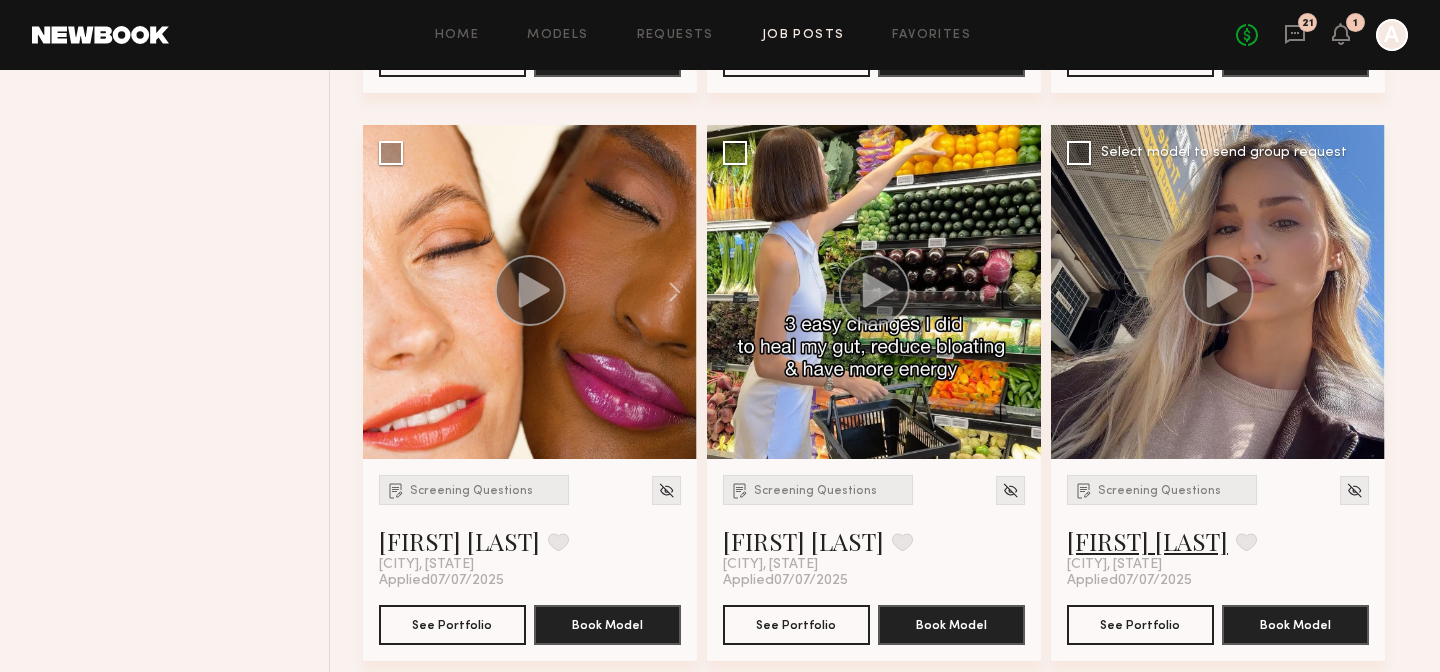 click on "[FIRST] K." 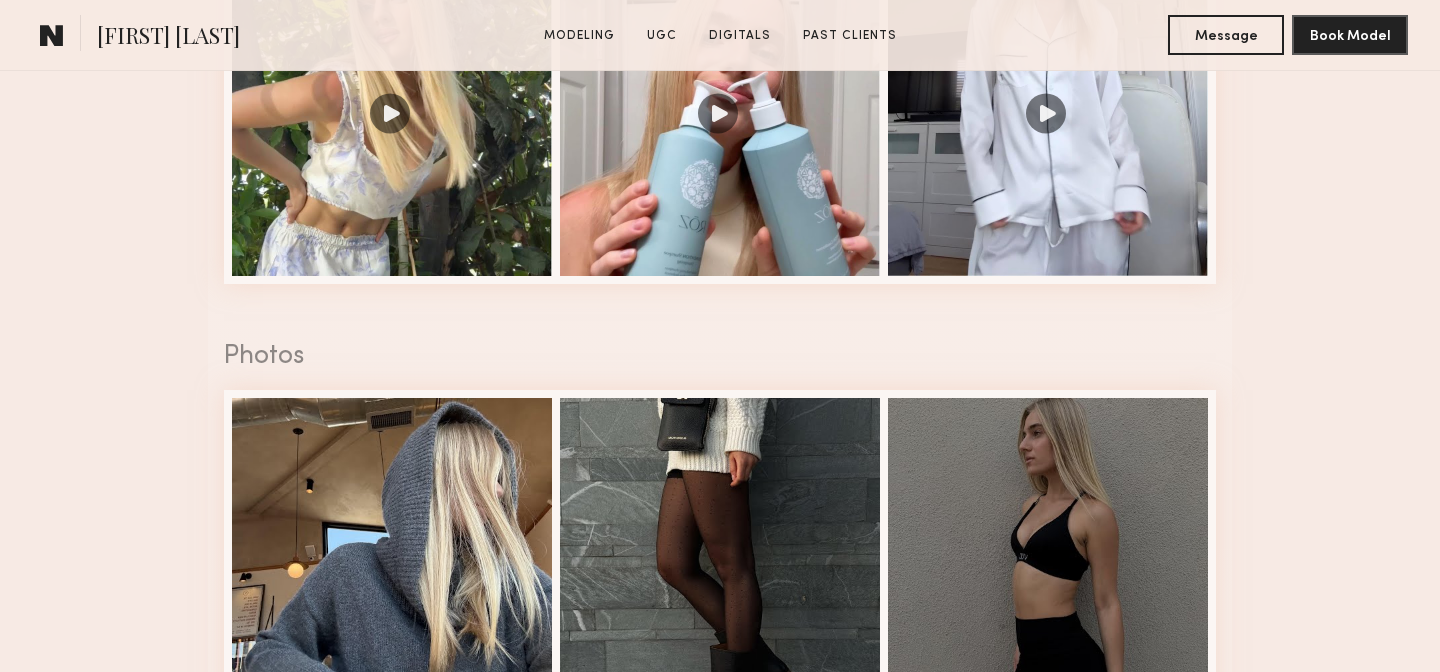 scroll, scrollTop: 2270, scrollLeft: 0, axis: vertical 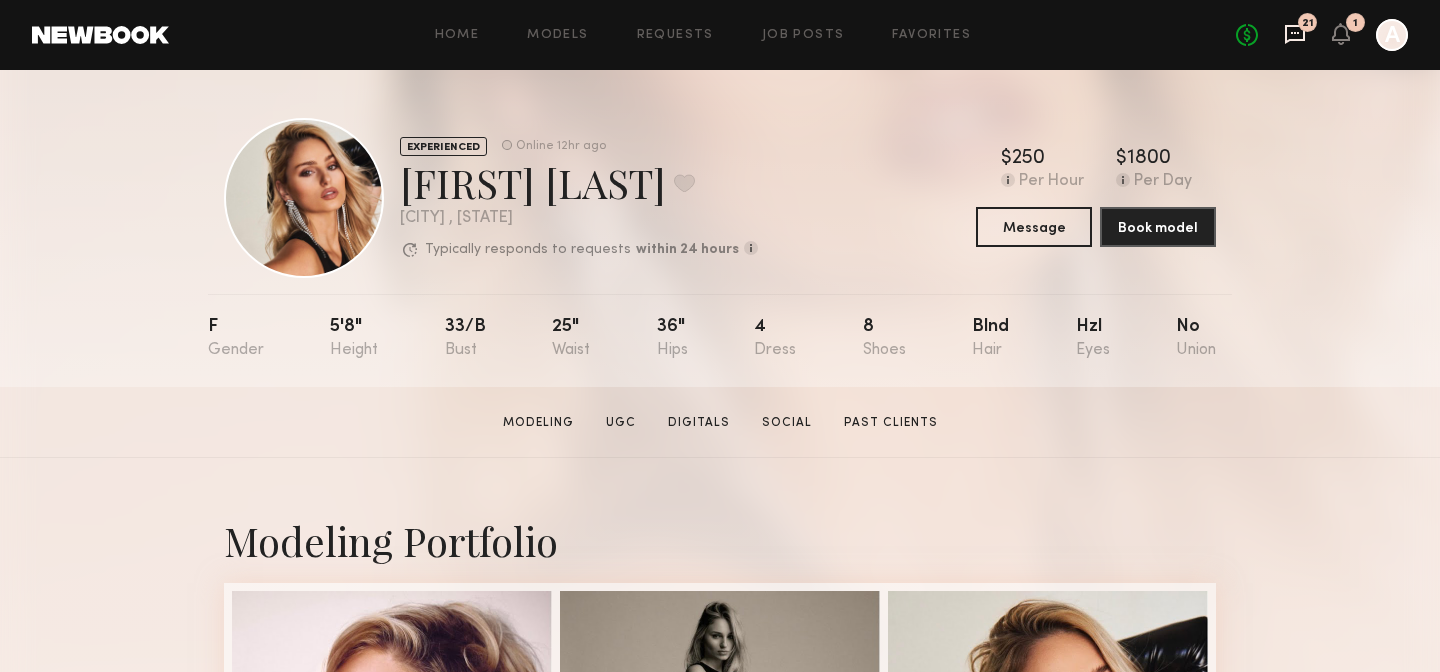 click 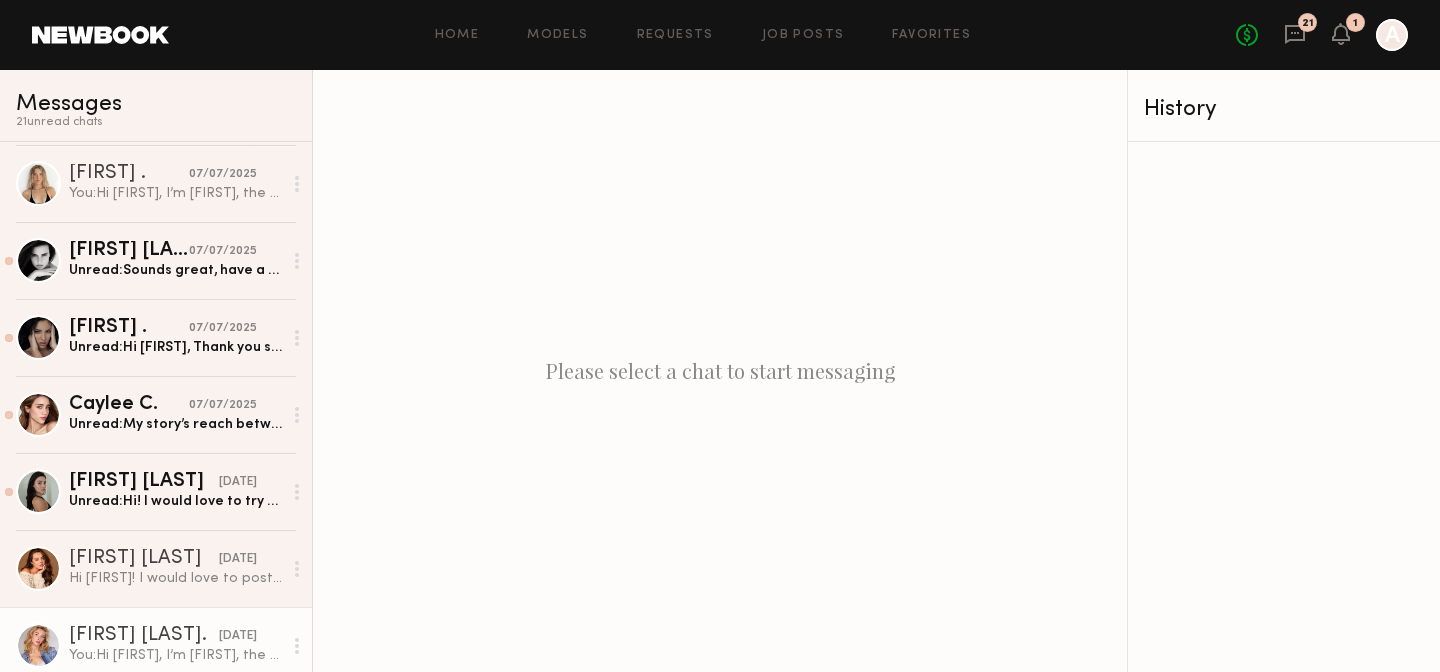 scroll, scrollTop: 3306, scrollLeft: 0, axis: vertical 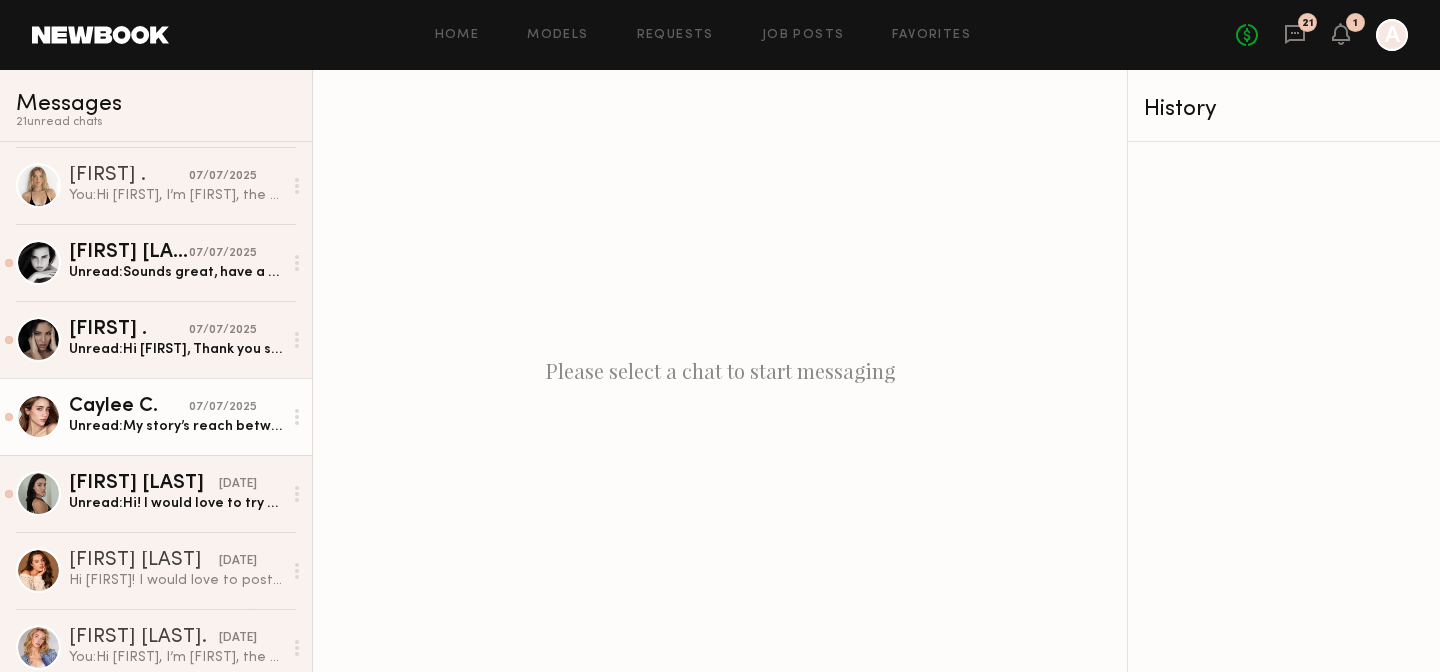 click on "Unread:  My story’s reach between 200k -75k depending on how many story posts I make in 1 day and what the content is.
For maximum views I recommend making it the only story posted in a 24 hour span" 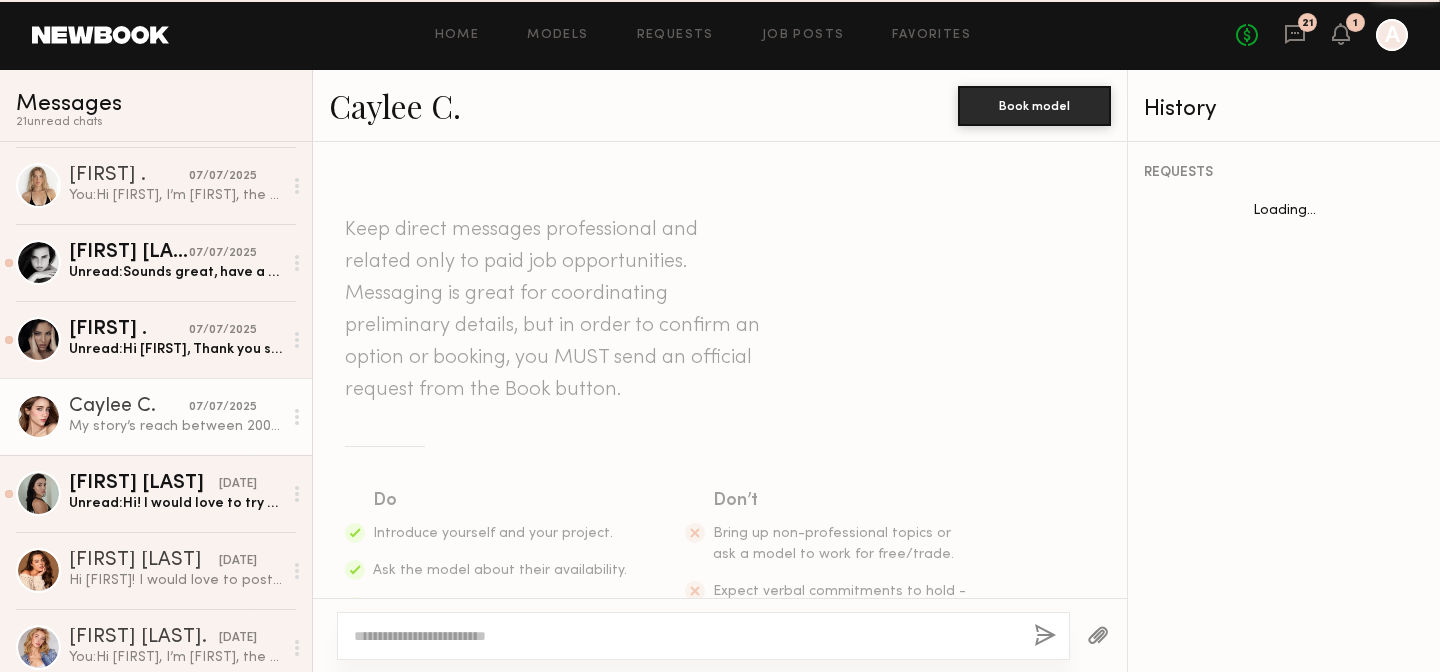 scroll, scrollTop: 1354, scrollLeft: 0, axis: vertical 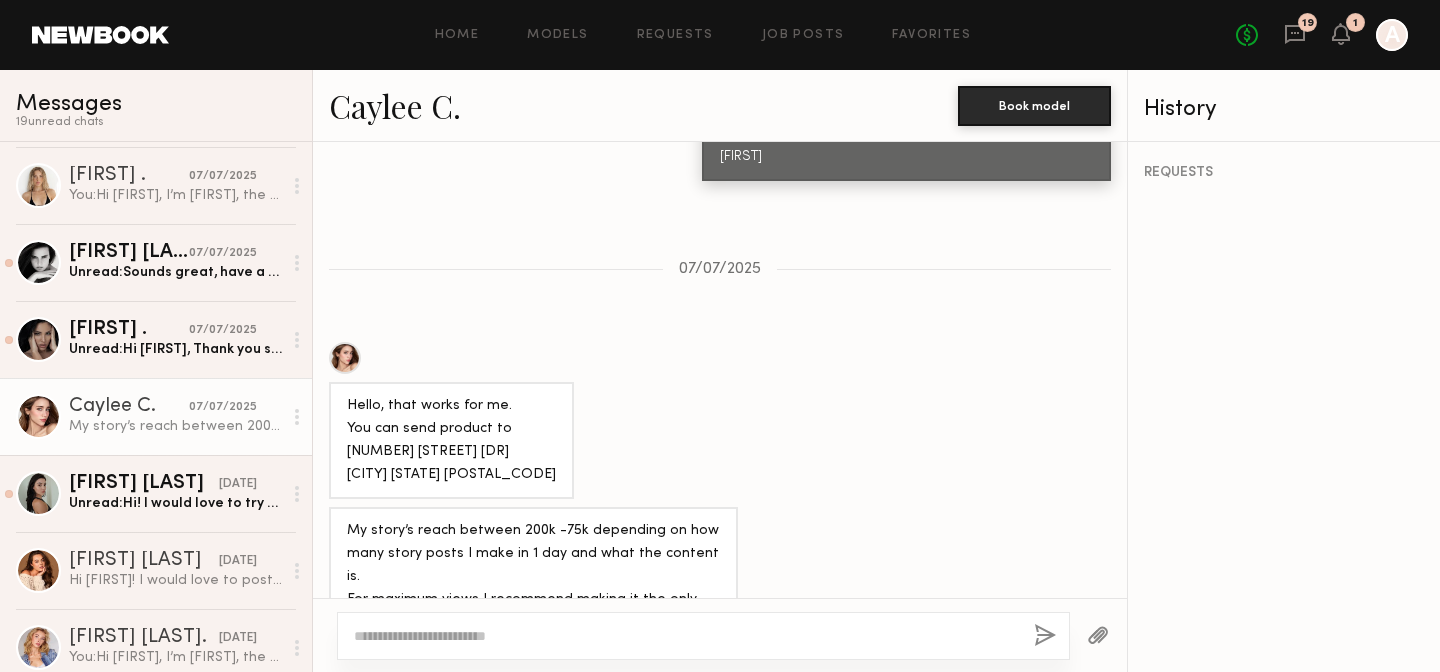 click on "Caylee C." 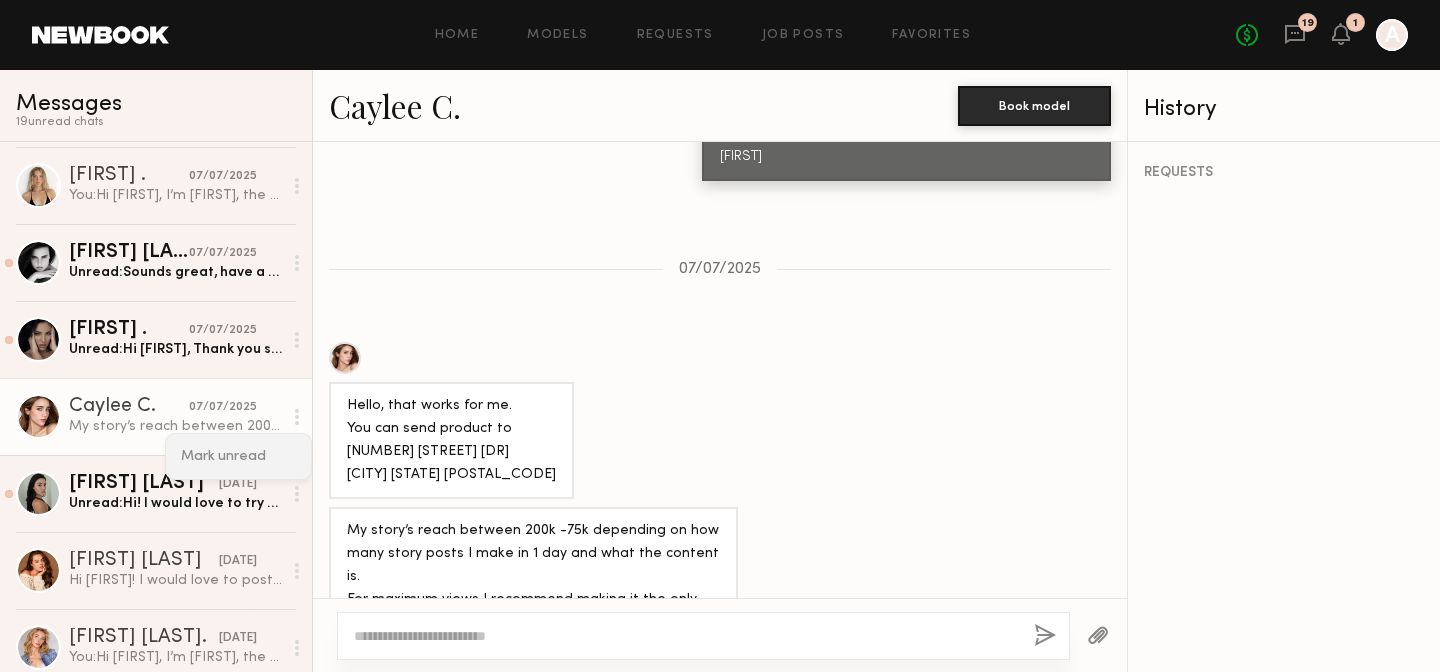 click on "Mark unread" 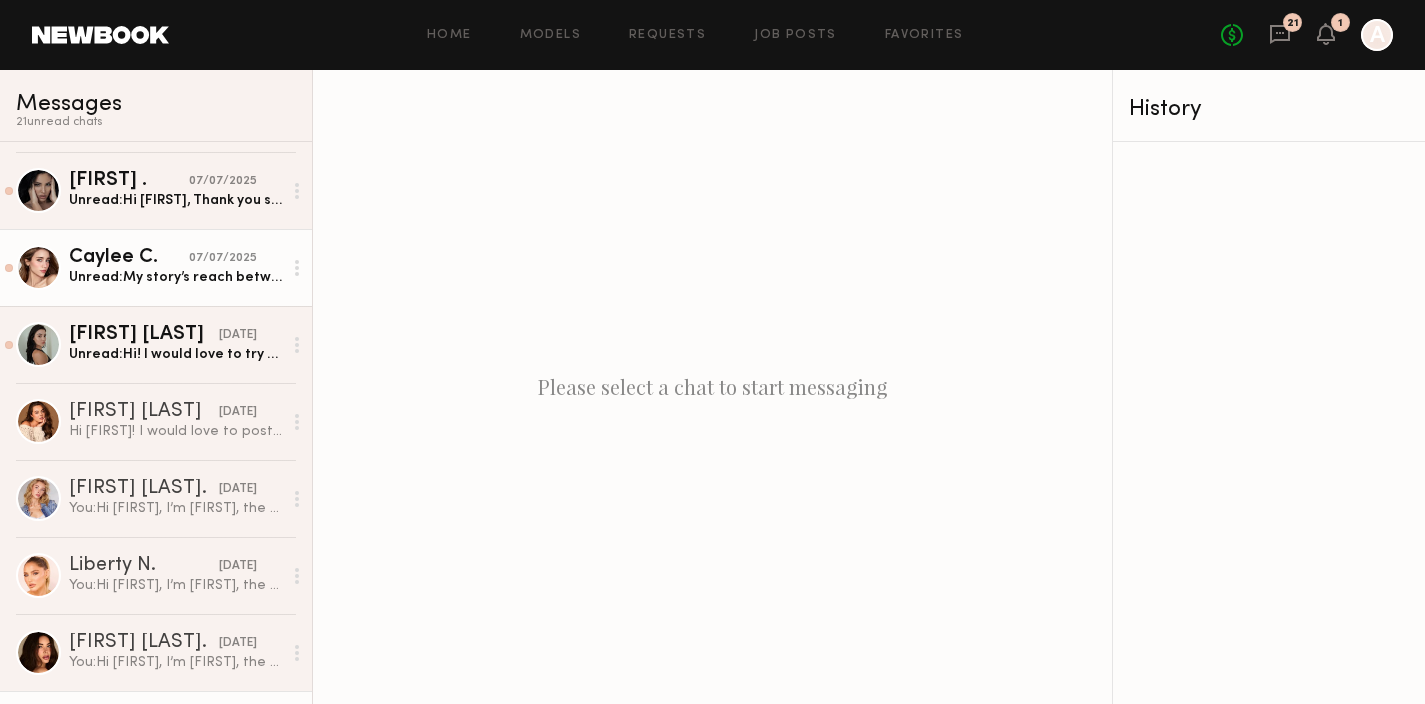scroll, scrollTop: 3444, scrollLeft: 0, axis: vertical 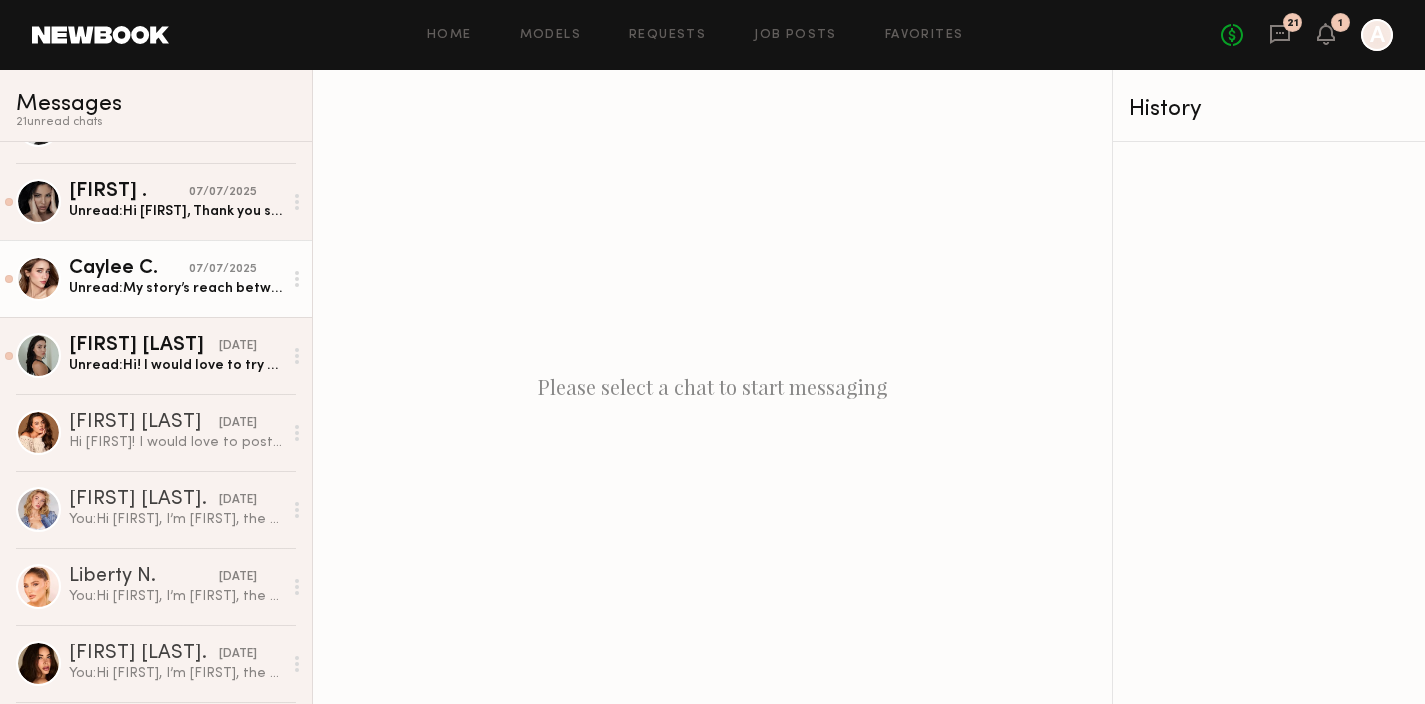 click on "Unread:  My story’s reach between 200k -75k depending on how many story posts I make in 1 day and what the content is.
For maximum views I recommend making it the only story posted in a 24 hour span" 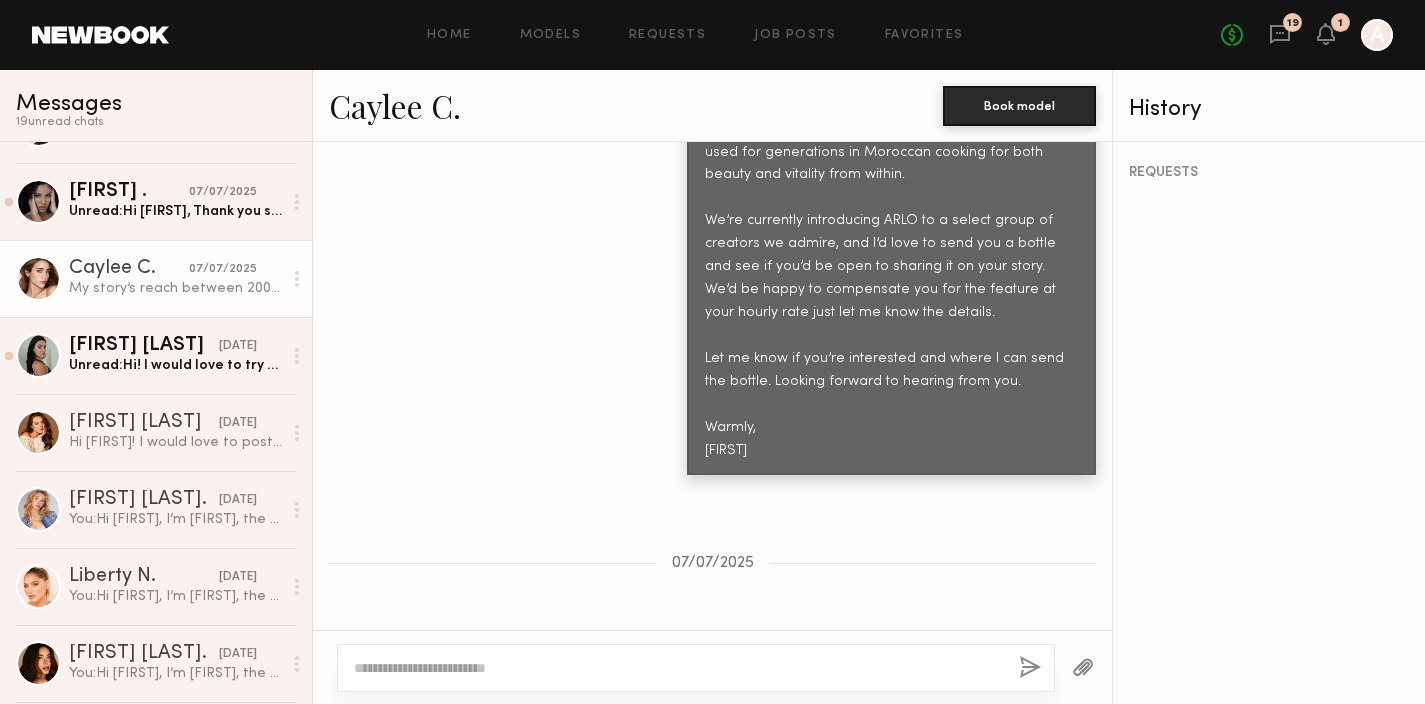 scroll, scrollTop: 1263, scrollLeft: 0, axis: vertical 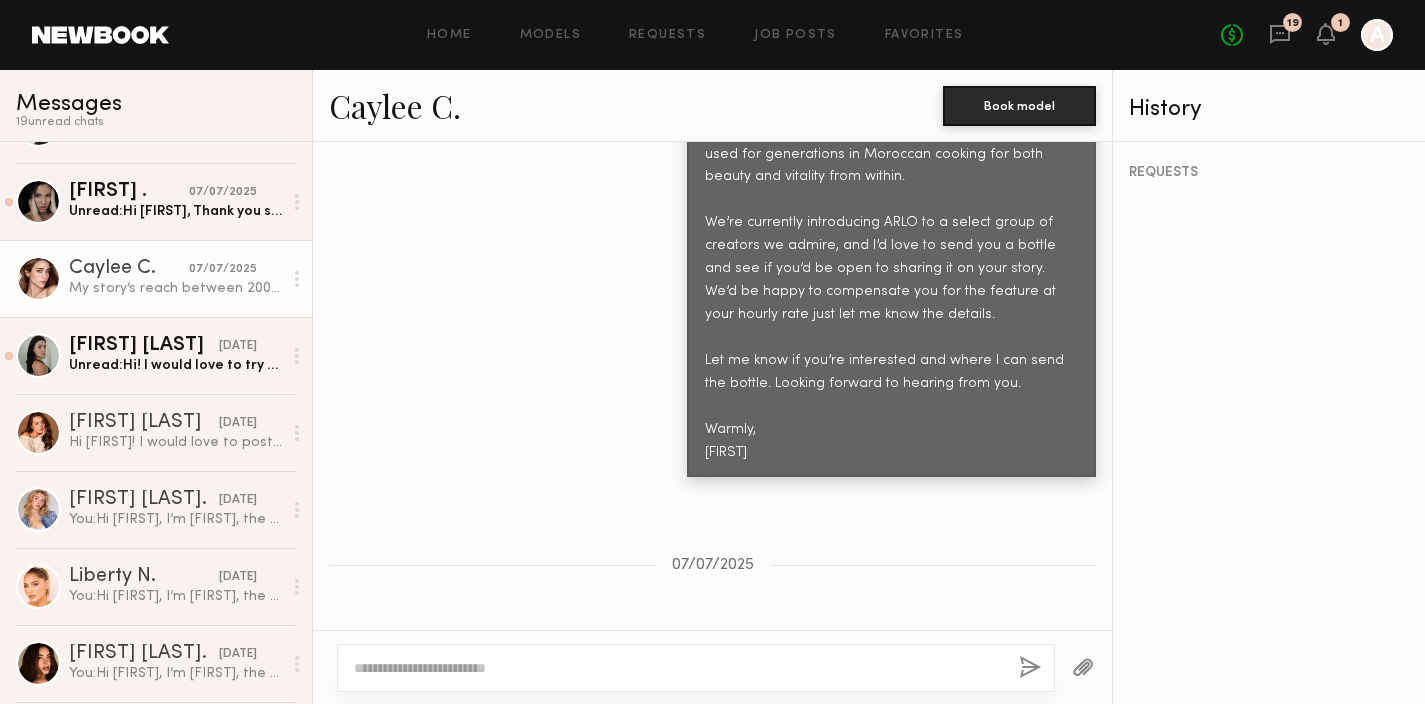 click on "Caylee C." 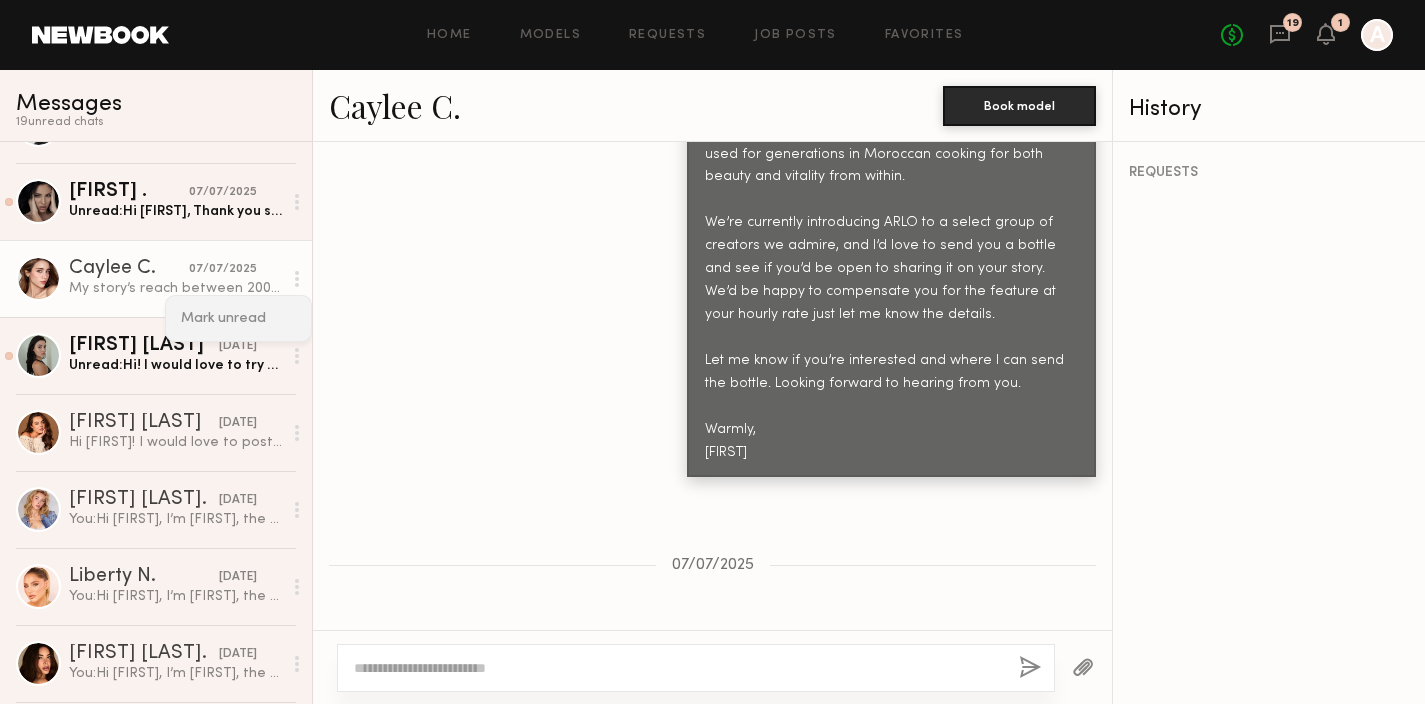 click on "Mark unread" 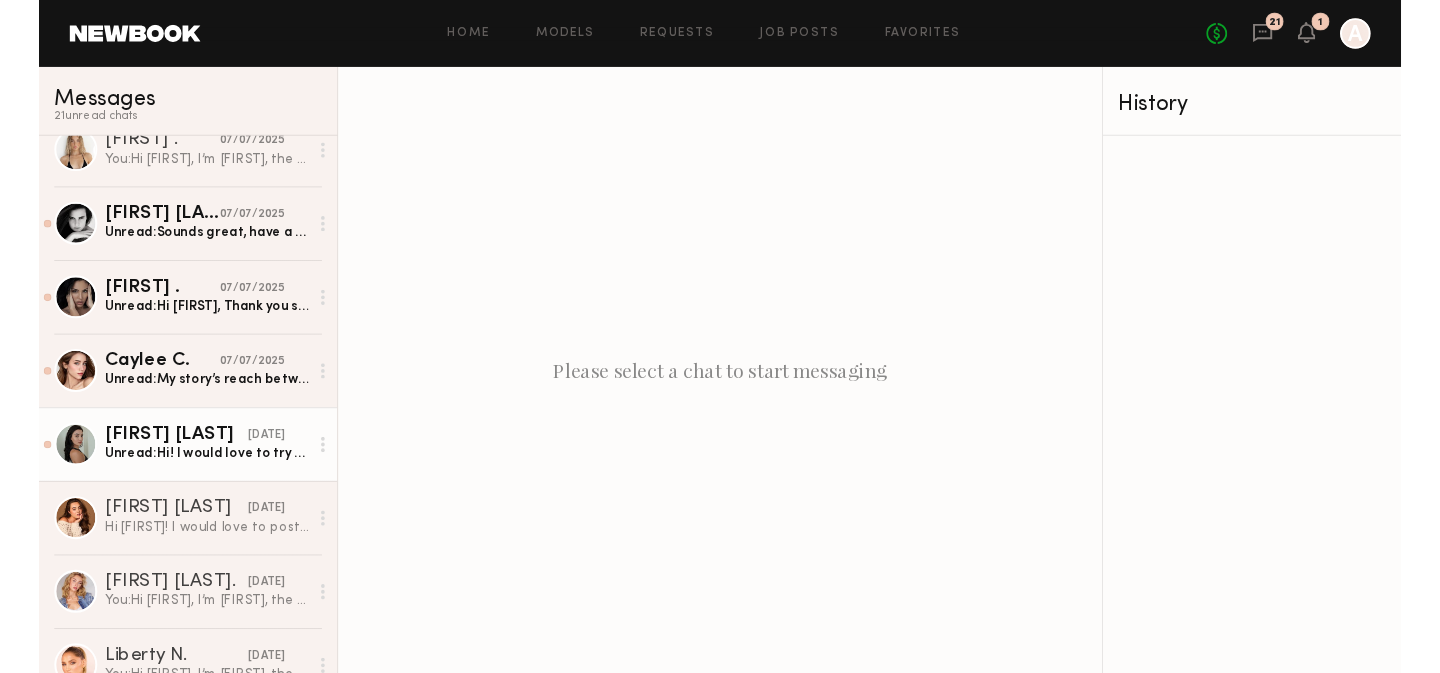 scroll, scrollTop: 3333, scrollLeft: 0, axis: vertical 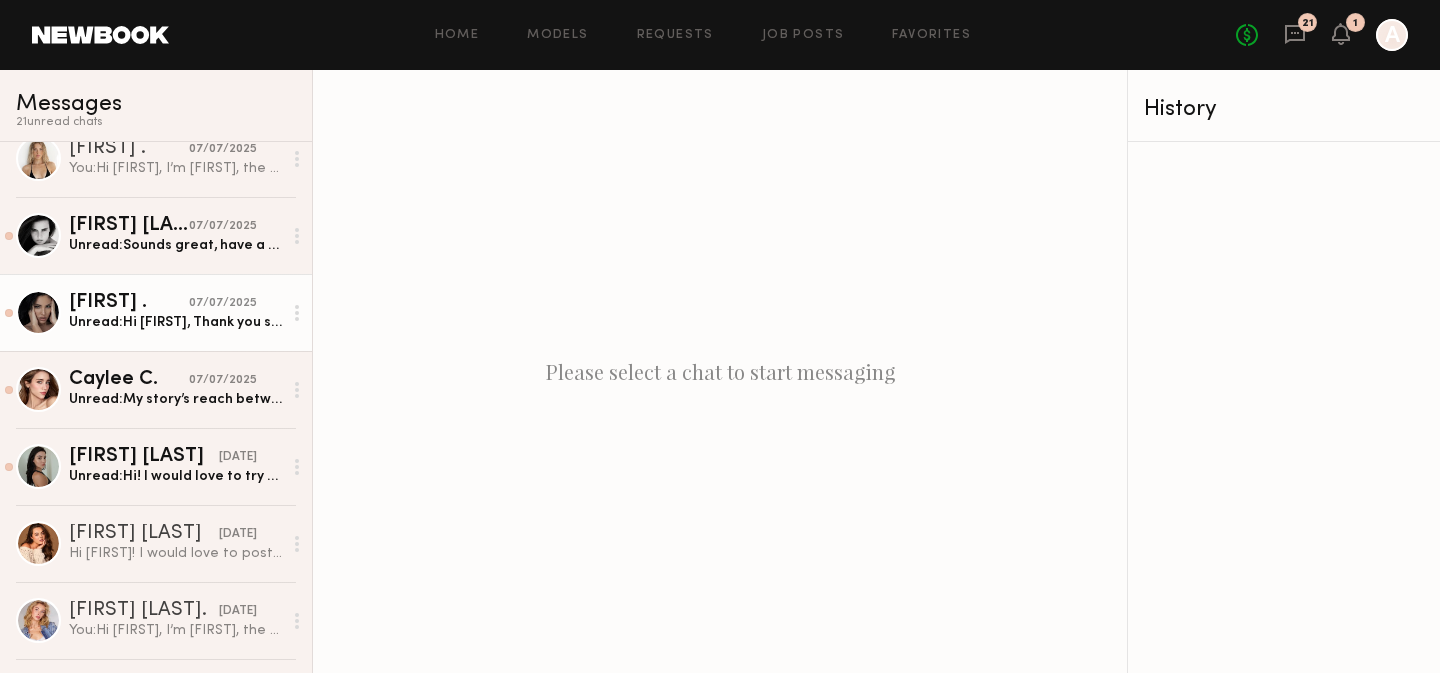 click on "Unread:  Hi Amine,
Thank you so much for reaching out and for the lovely introduction to ARLO, it sounds like such a beautiful and purposeful product, and I’d be happy to support it.
For my Instagram Stories, I offer the following rates:
•	1 Story: $250
•	3 Stories: $500
My stories typically reach between 30K to 50K views, and my profile averages around 400K views overall.
Let me know if that works for you, and I’ll be happy to send over my shipping details.
Looking forward to hearing from you!
Warmly,
Ramona
Instagram: https://www.instagram.com/ramonaedie
Website: www.ramonaedie.com" 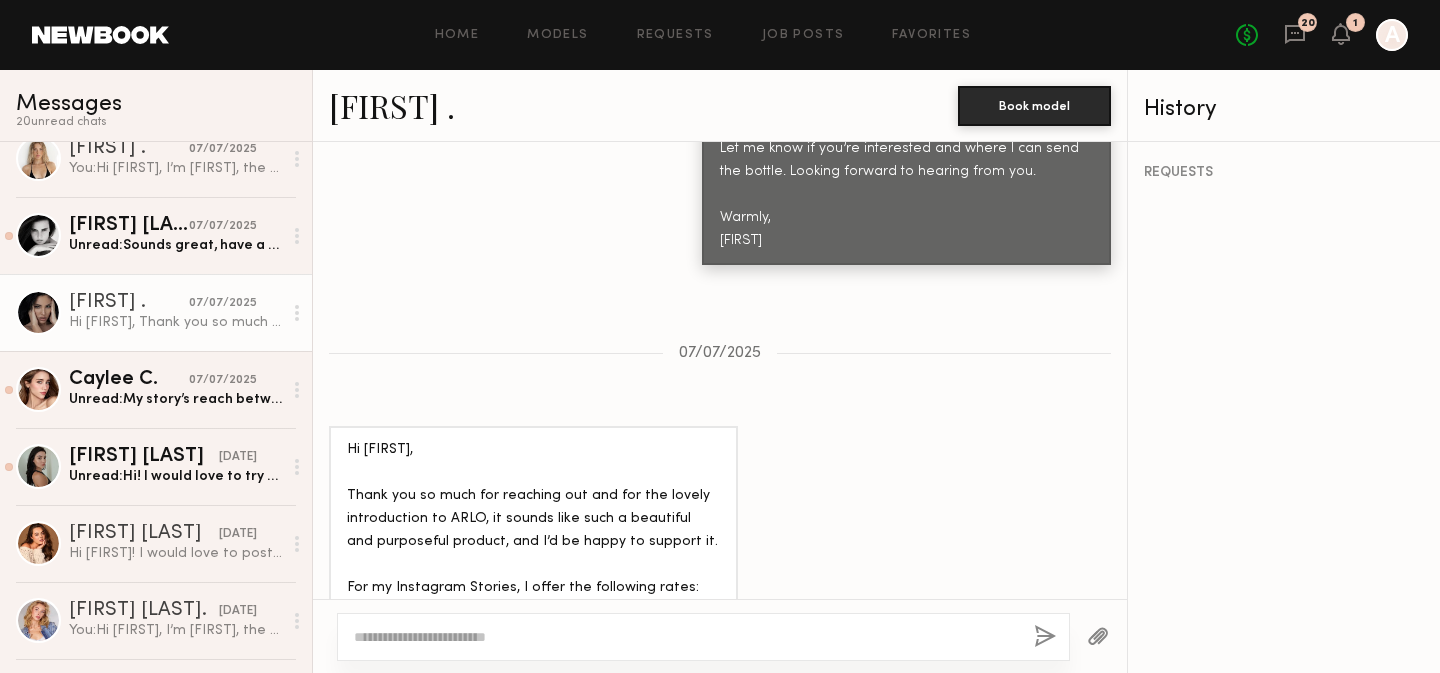 scroll, scrollTop: 1625, scrollLeft: 0, axis: vertical 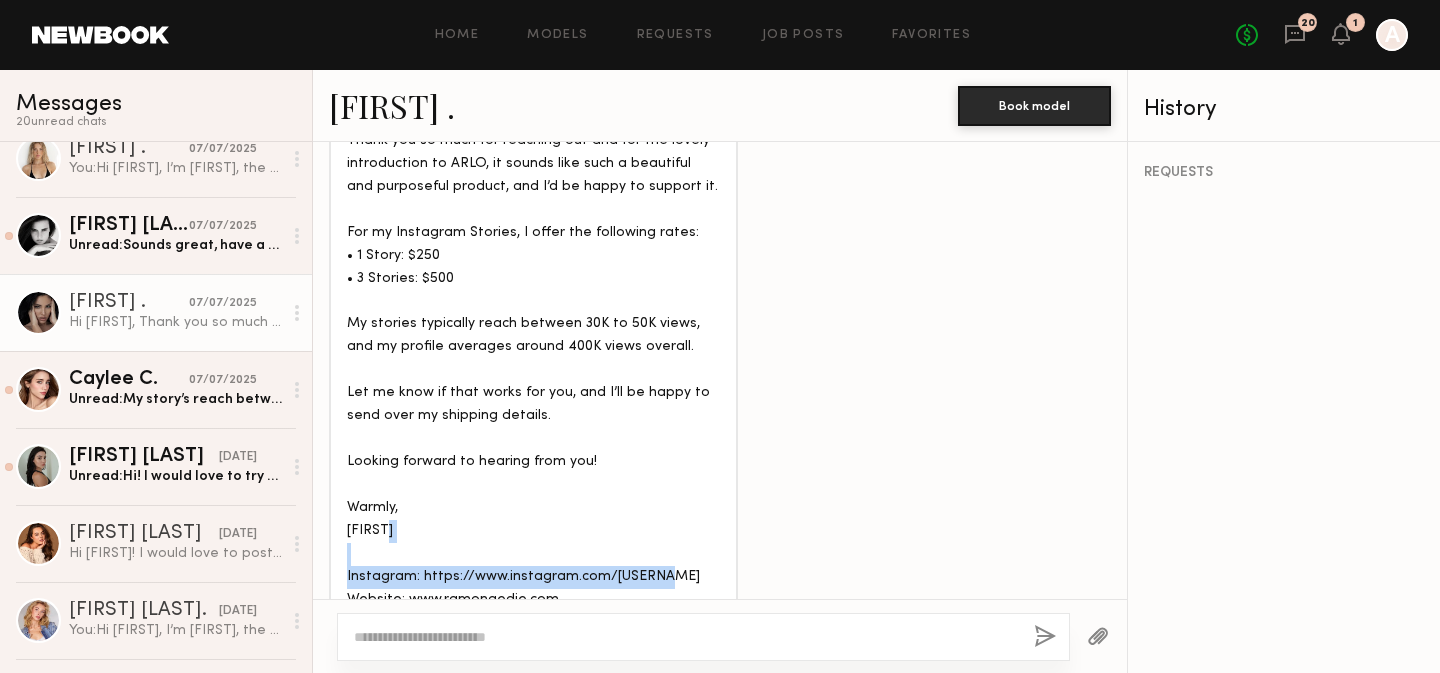 drag, startPoint x: 697, startPoint y: 535, endPoint x: 334, endPoint y: 531, distance: 363.02203 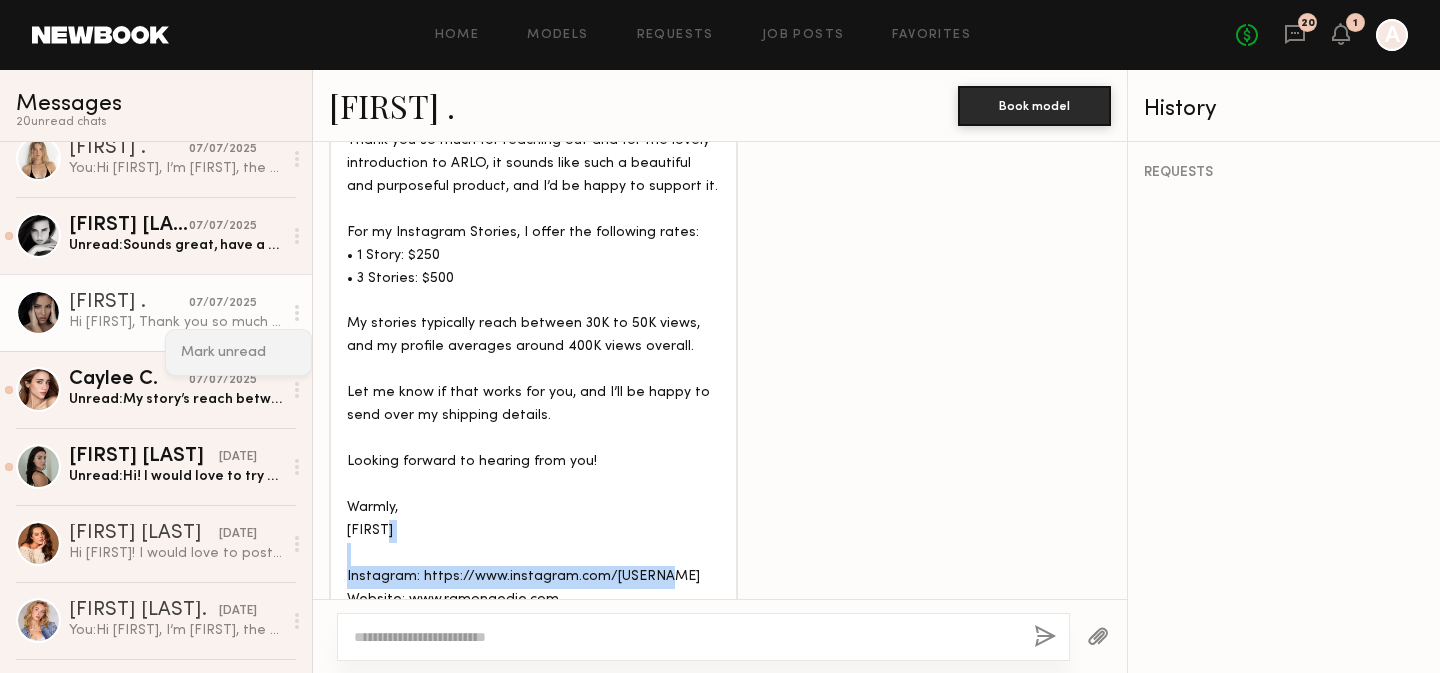 click on "Mark unread" 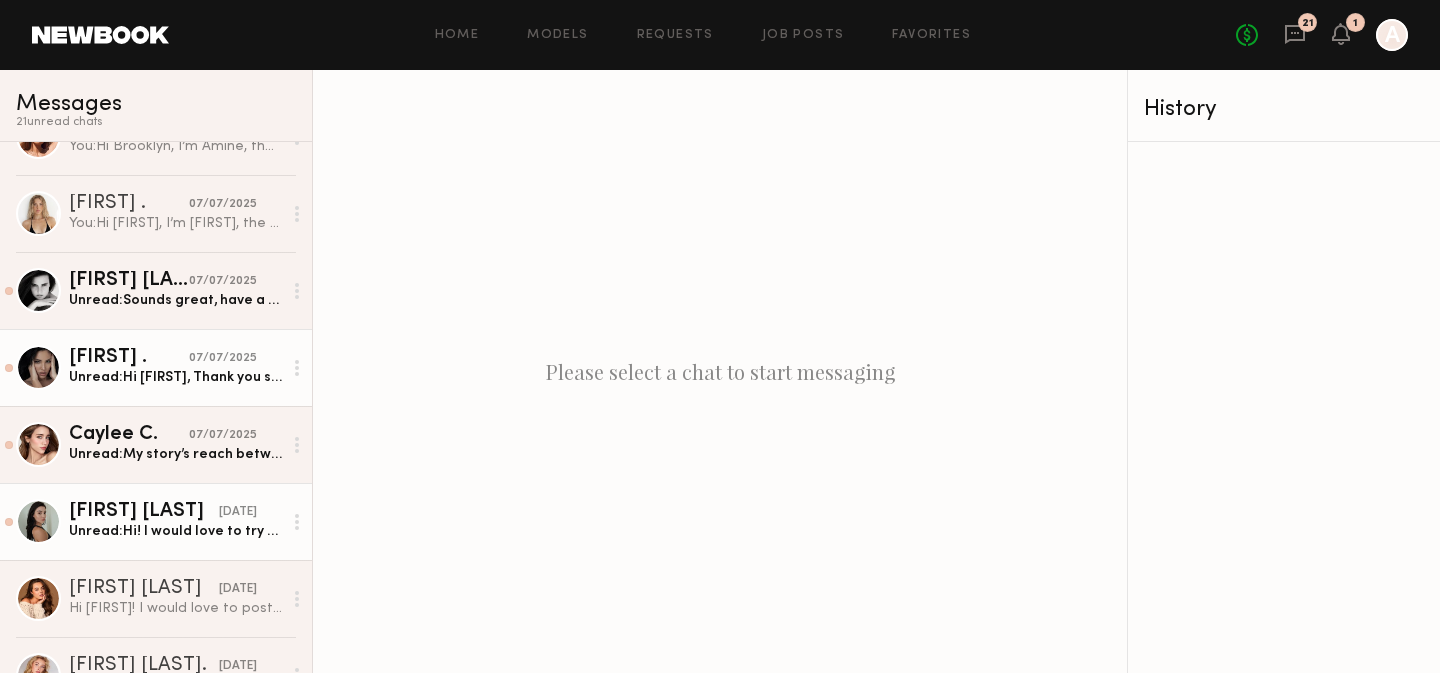 scroll, scrollTop: 3276, scrollLeft: 0, axis: vertical 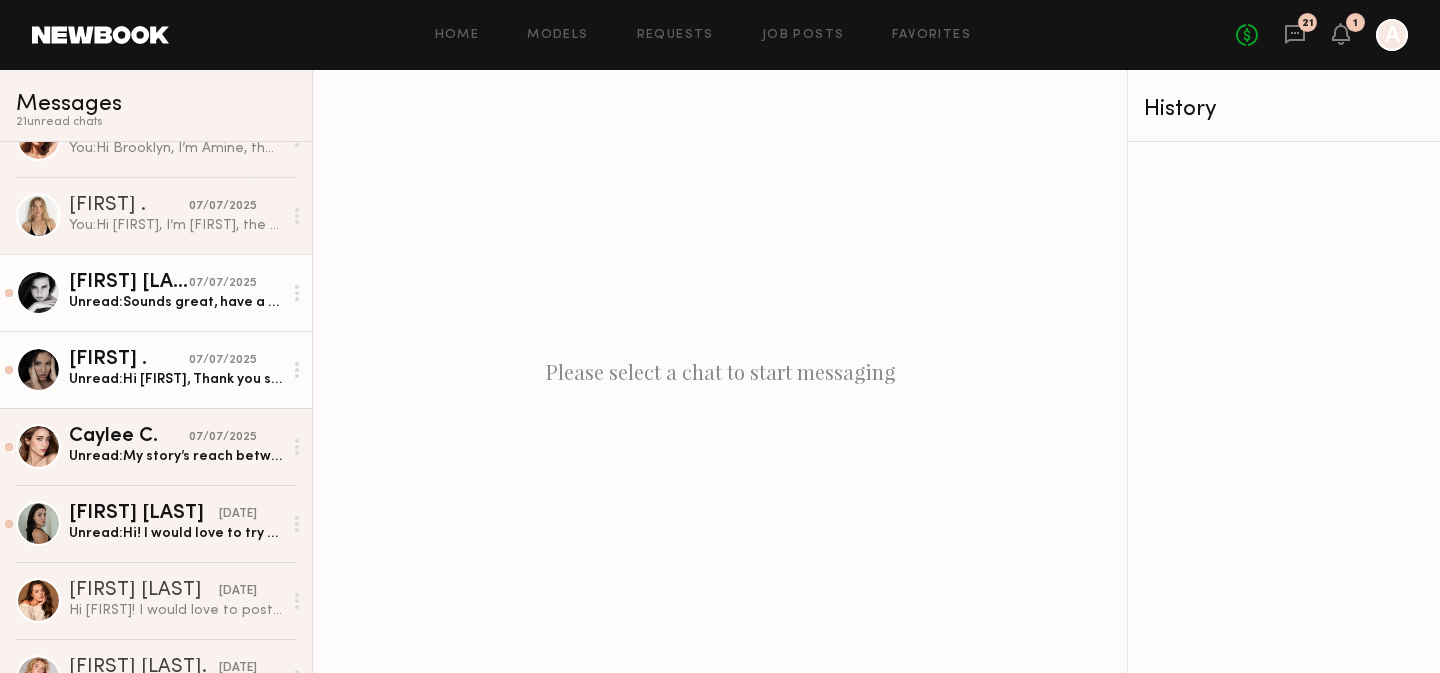 click on "Unread:  Sounds great, have a fantastic week!" 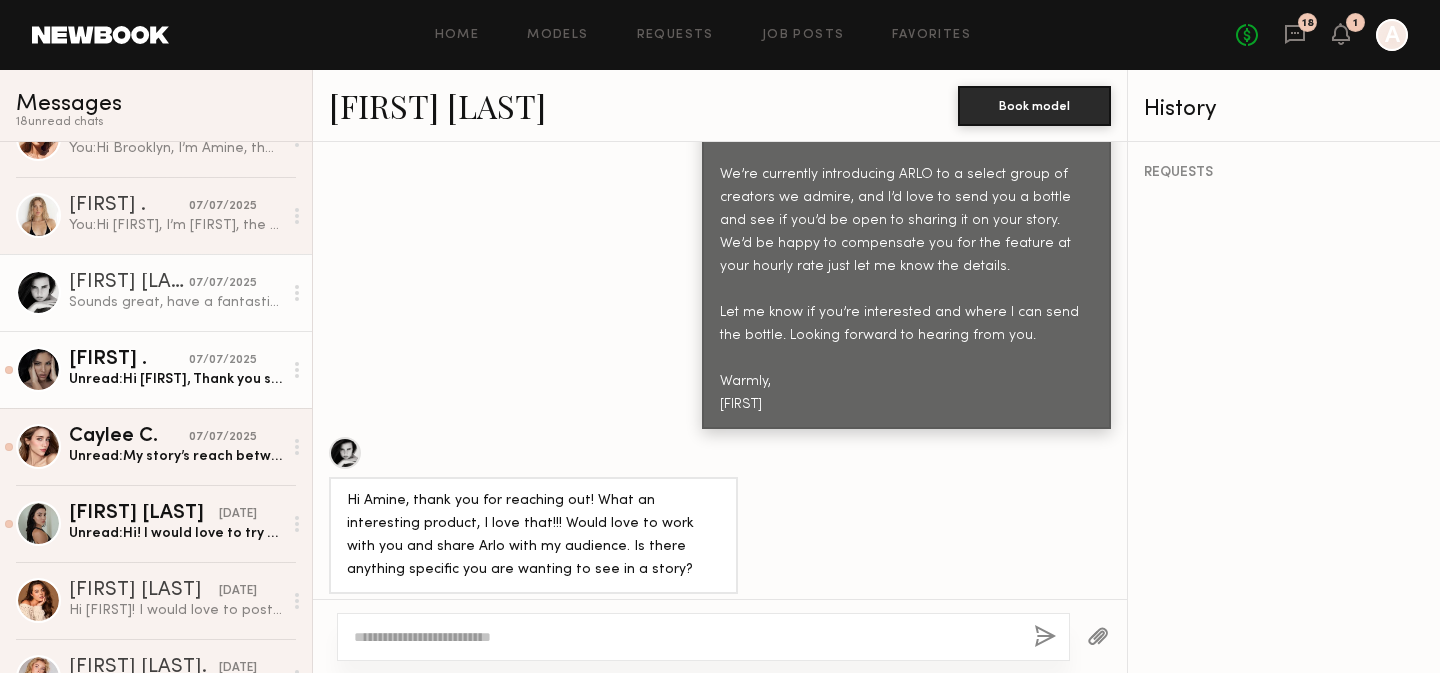 scroll, scrollTop: 1086, scrollLeft: 0, axis: vertical 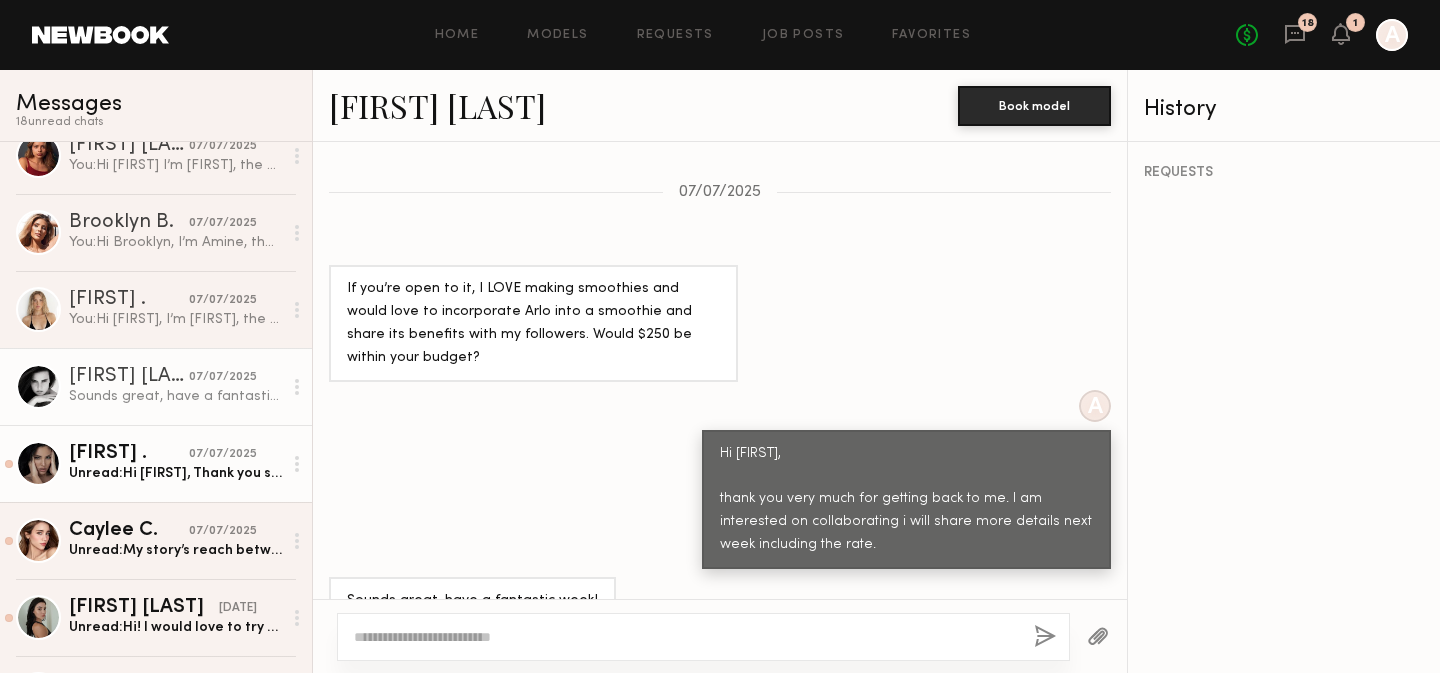 click 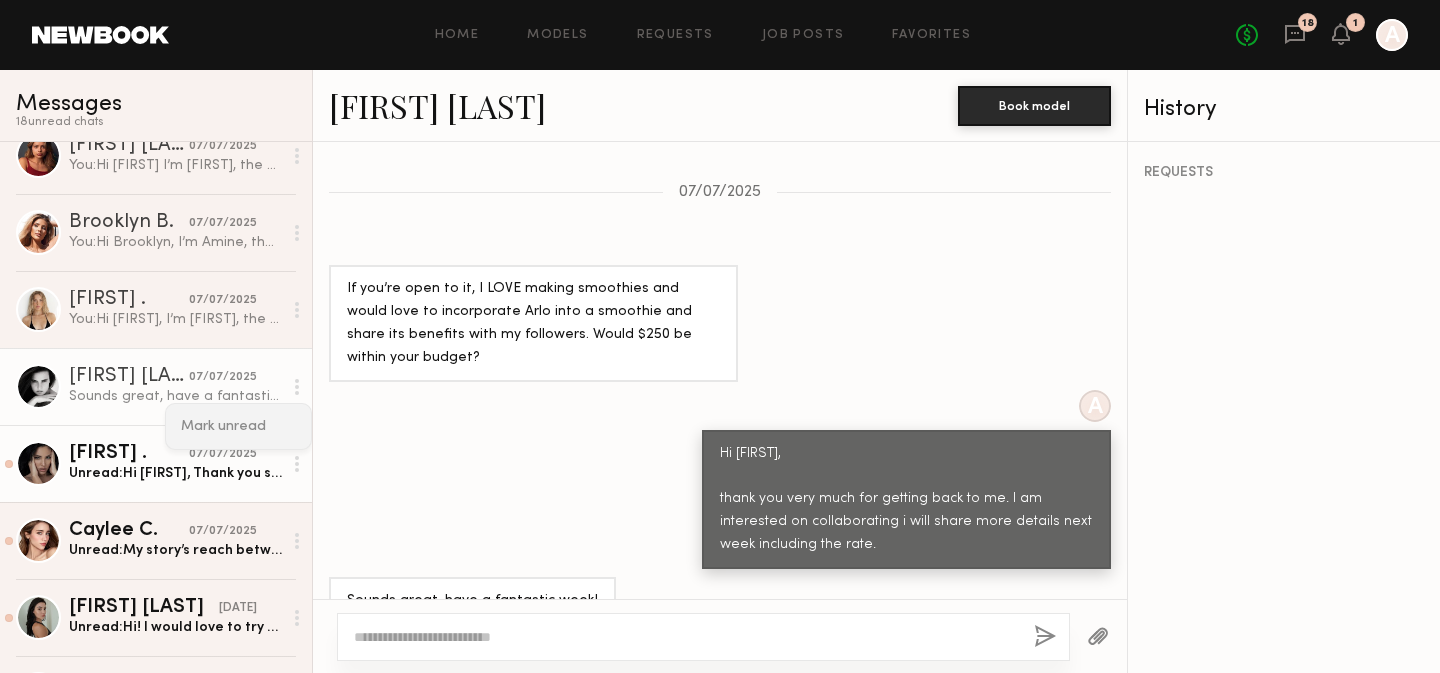 click on "Mark unread" 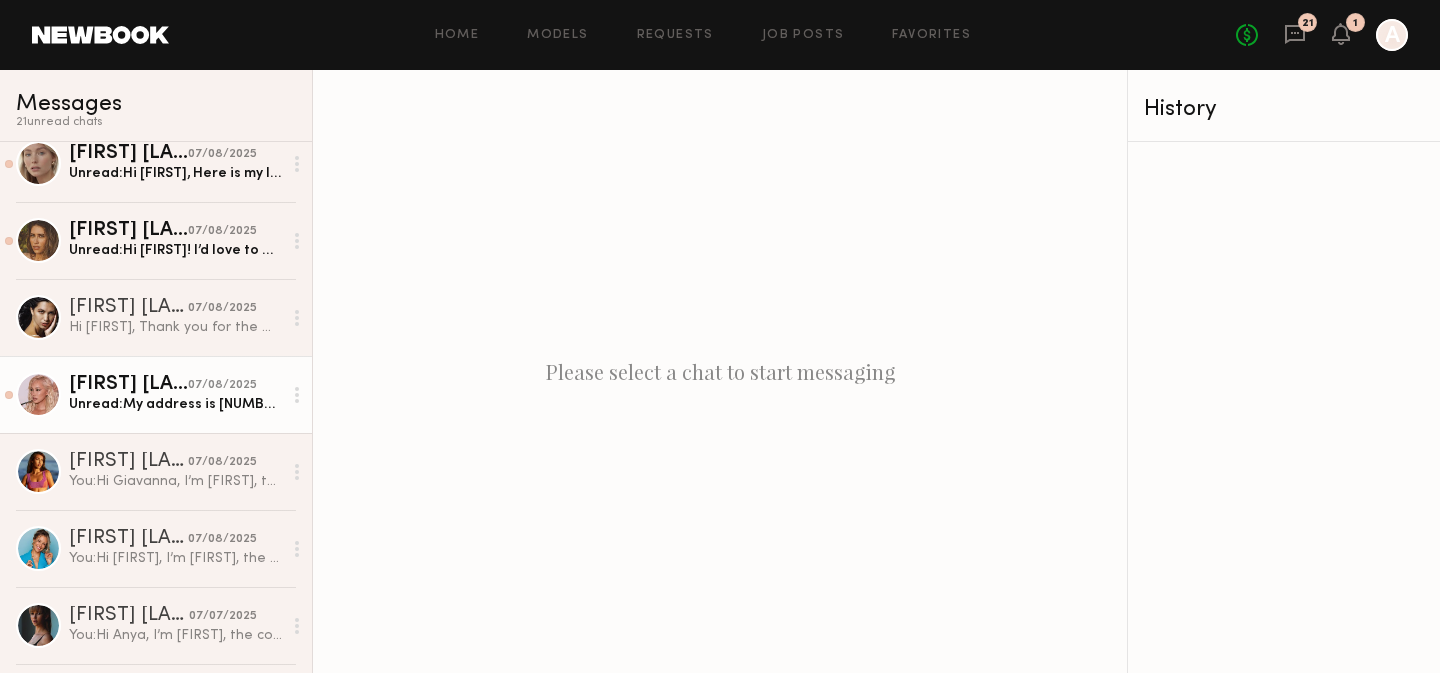 scroll, scrollTop: 1097, scrollLeft: 0, axis: vertical 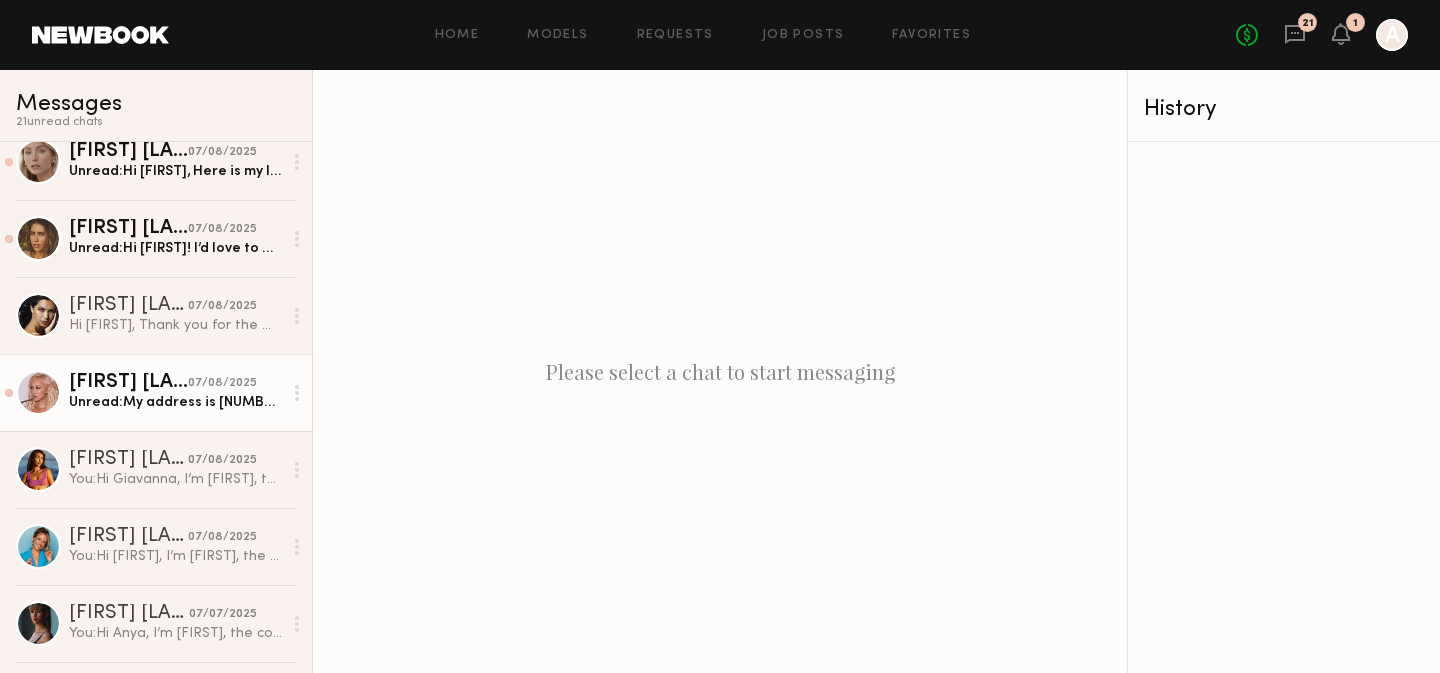 click on "Anthia M. 07/08/2025 Unread:  Hi yes would love to try a bottle!
My address is 1201 S Hope St, 1111, Los Angeles CA 90015" 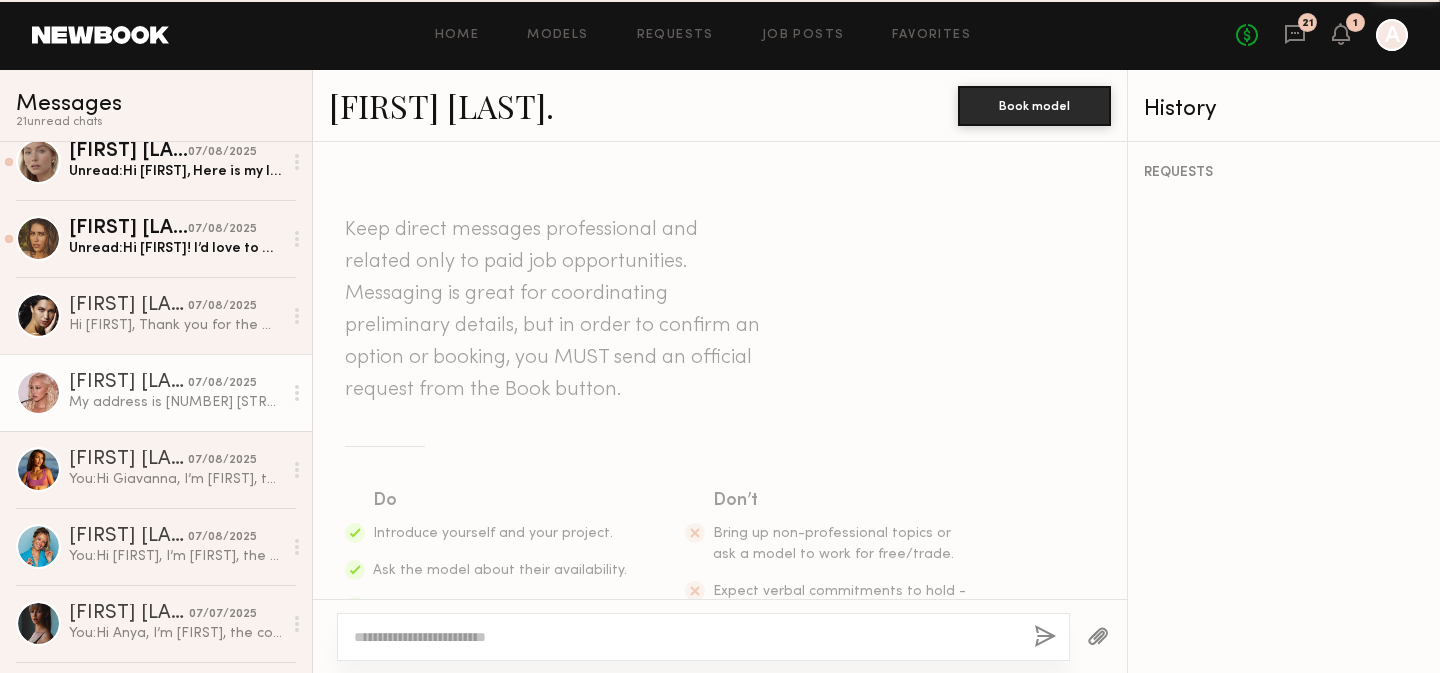 scroll, scrollTop: 1143, scrollLeft: 0, axis: vertical 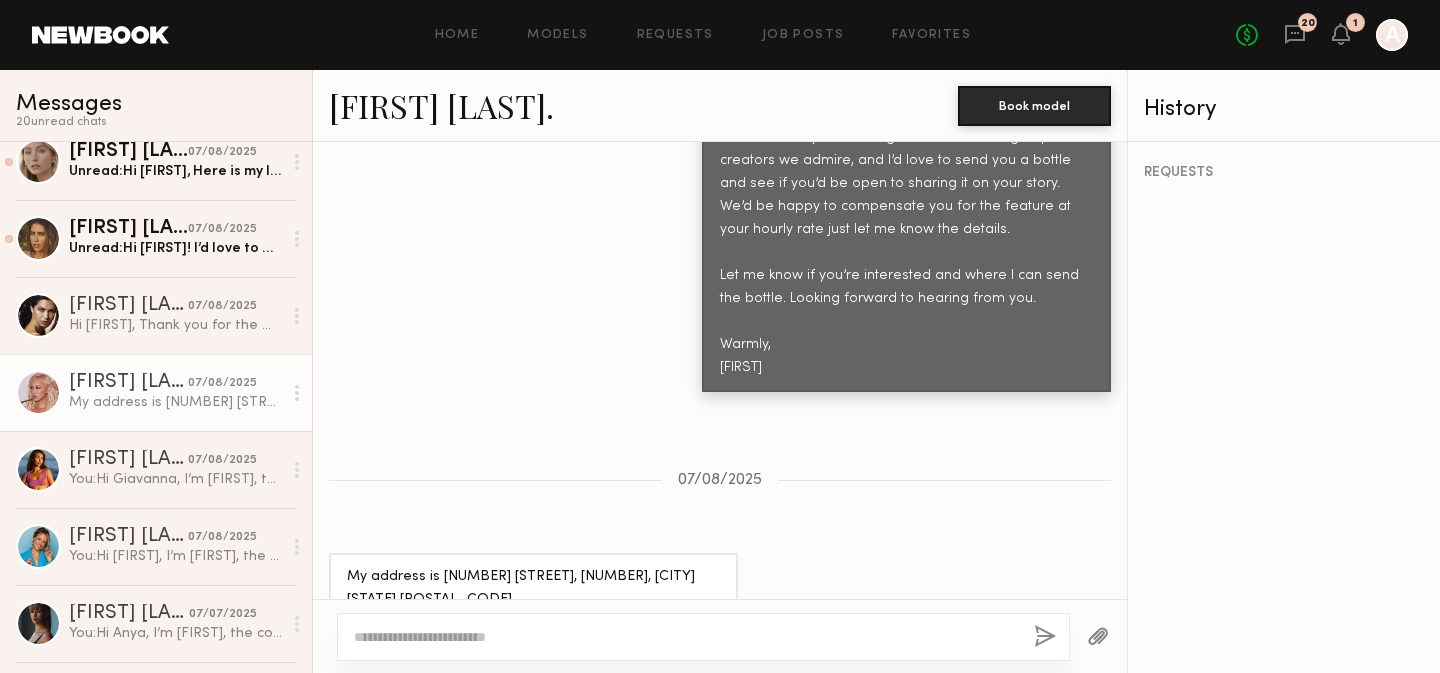 click 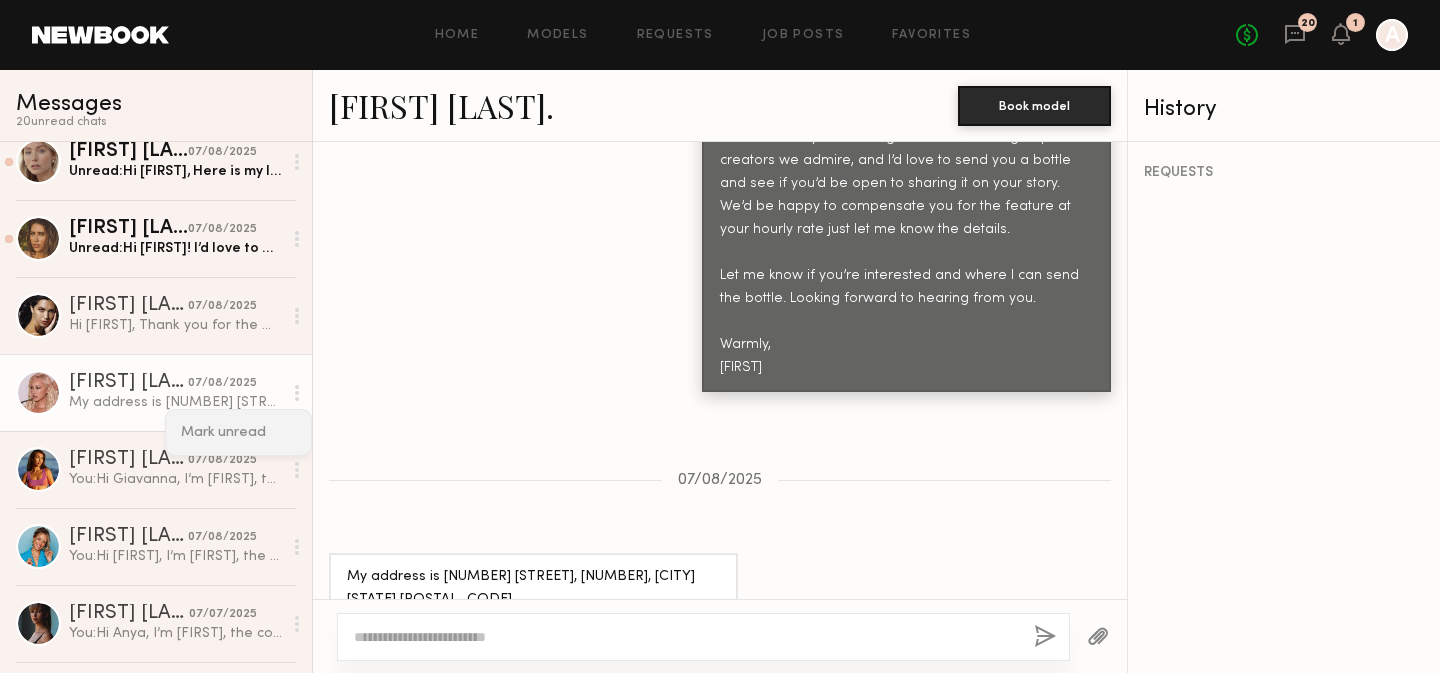 click on "Mark unread" 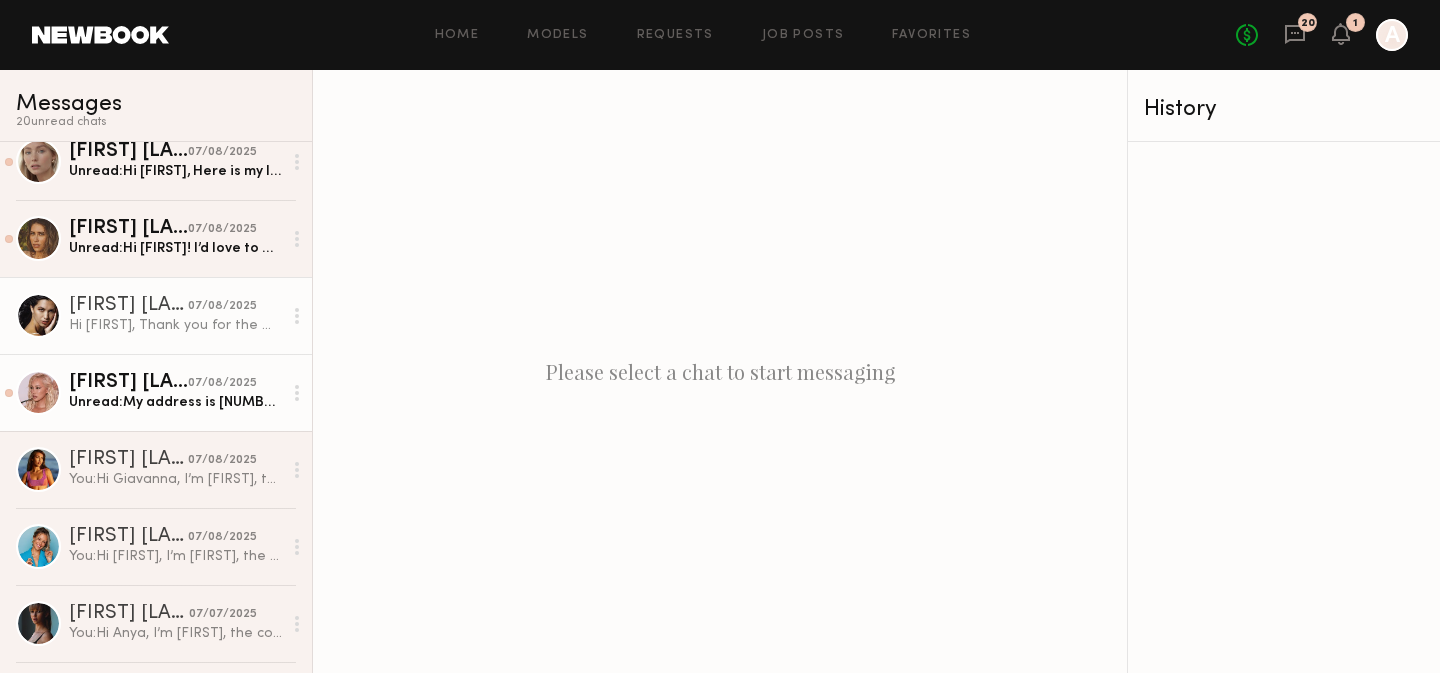 click on "Giselle P." 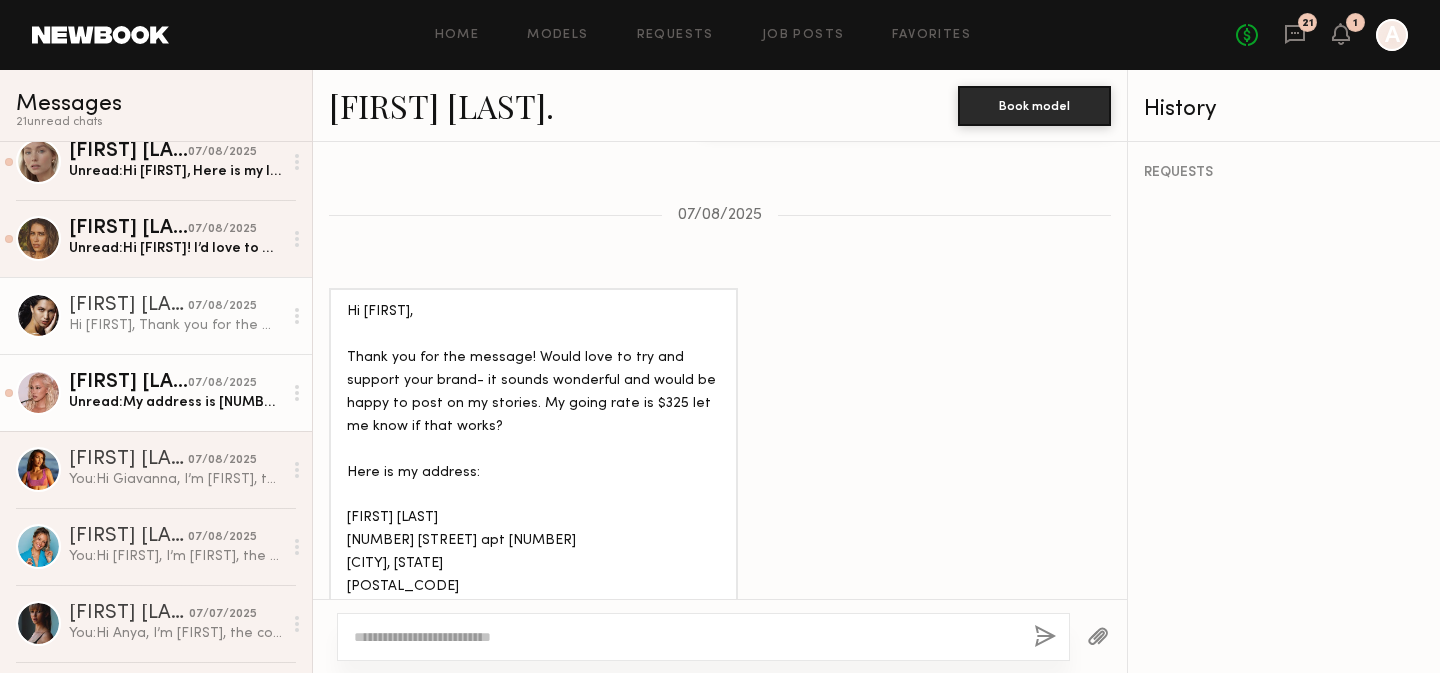 scroll, scrollTop: 1409, scrollLeft: 0, axis: vertical 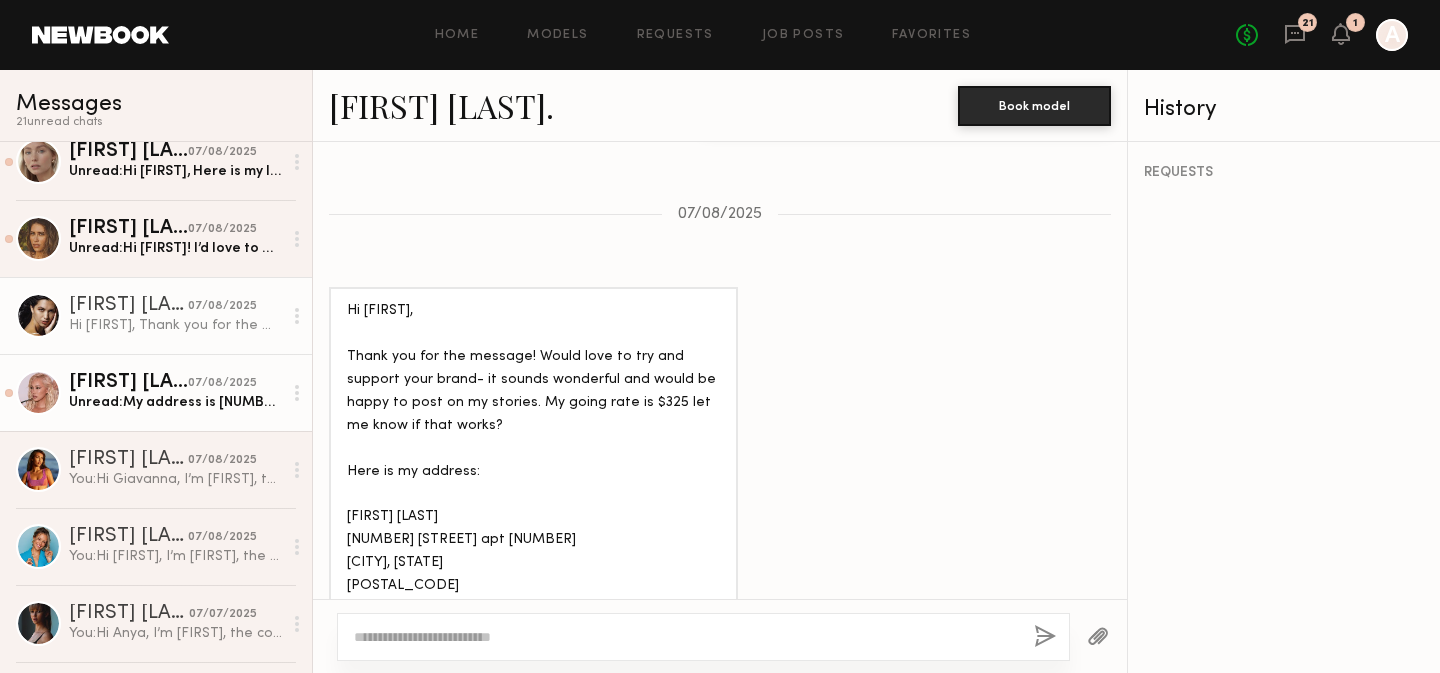click 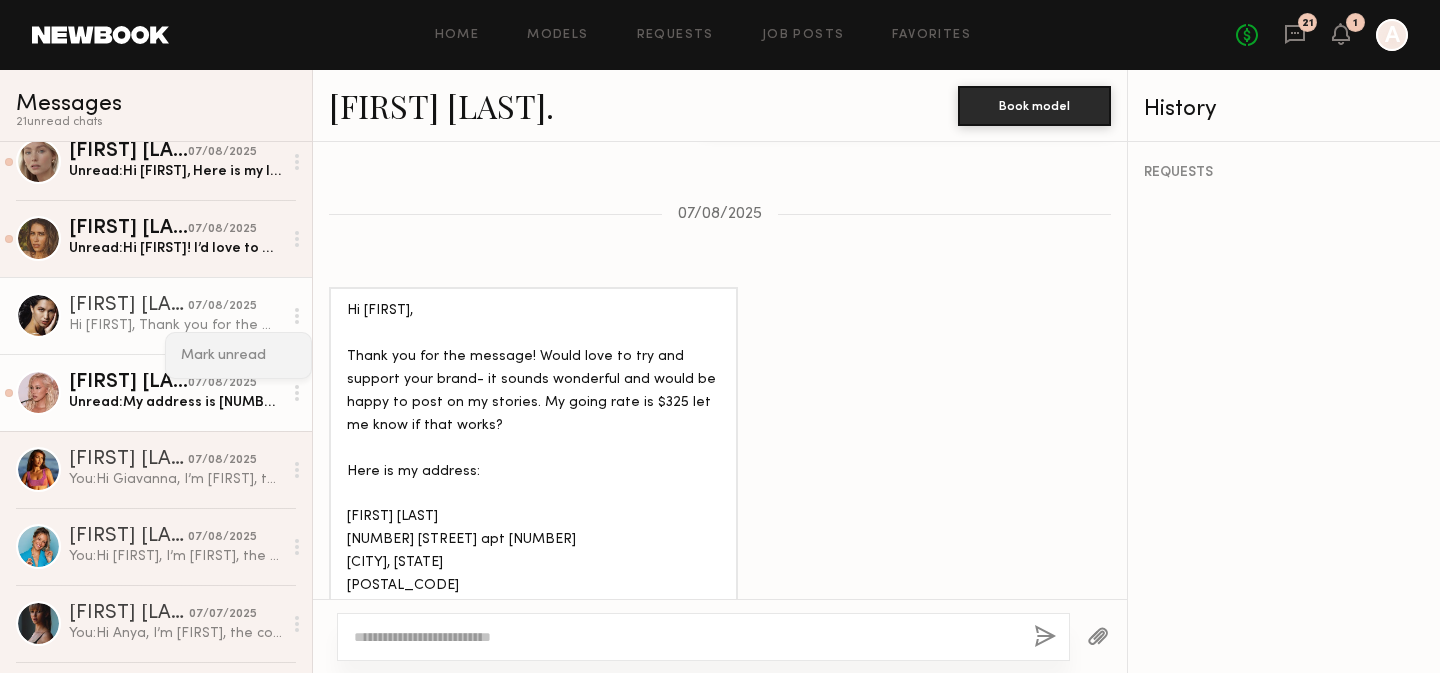 click on "Mark unread" 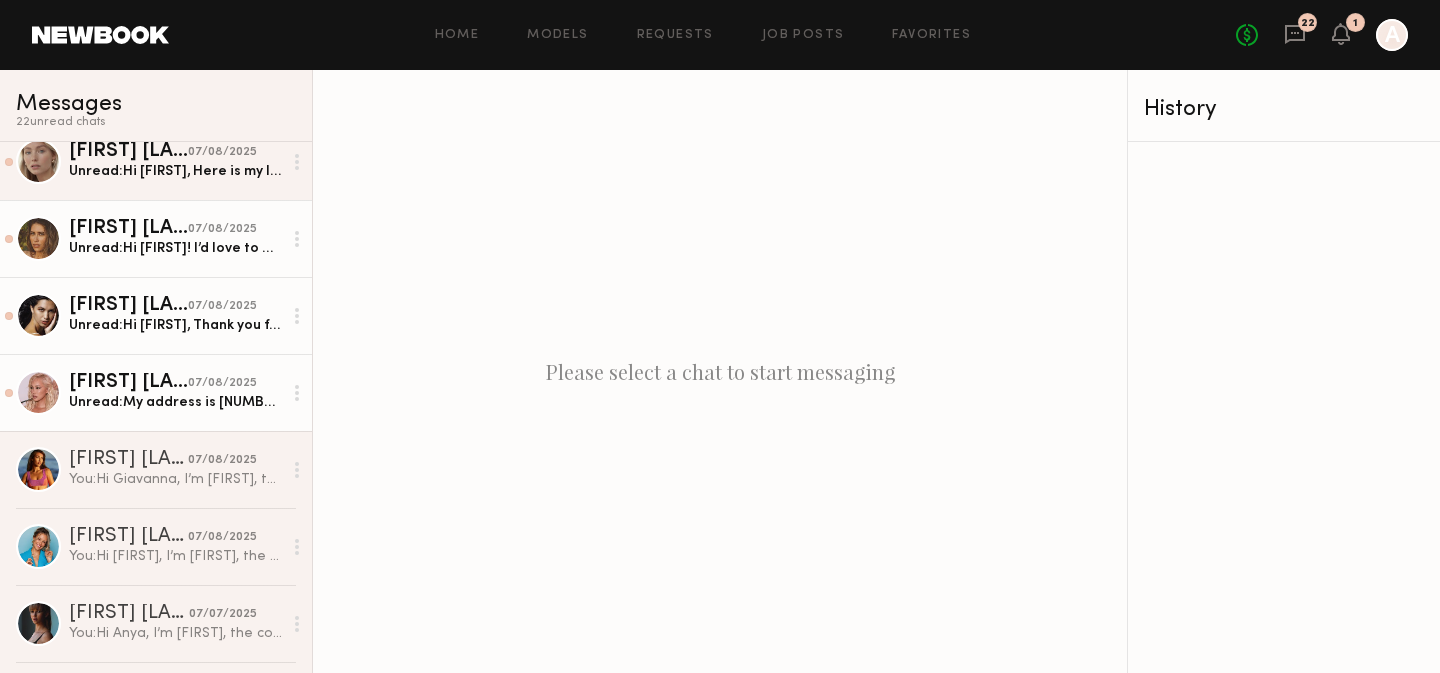 click on "07/08/2025" 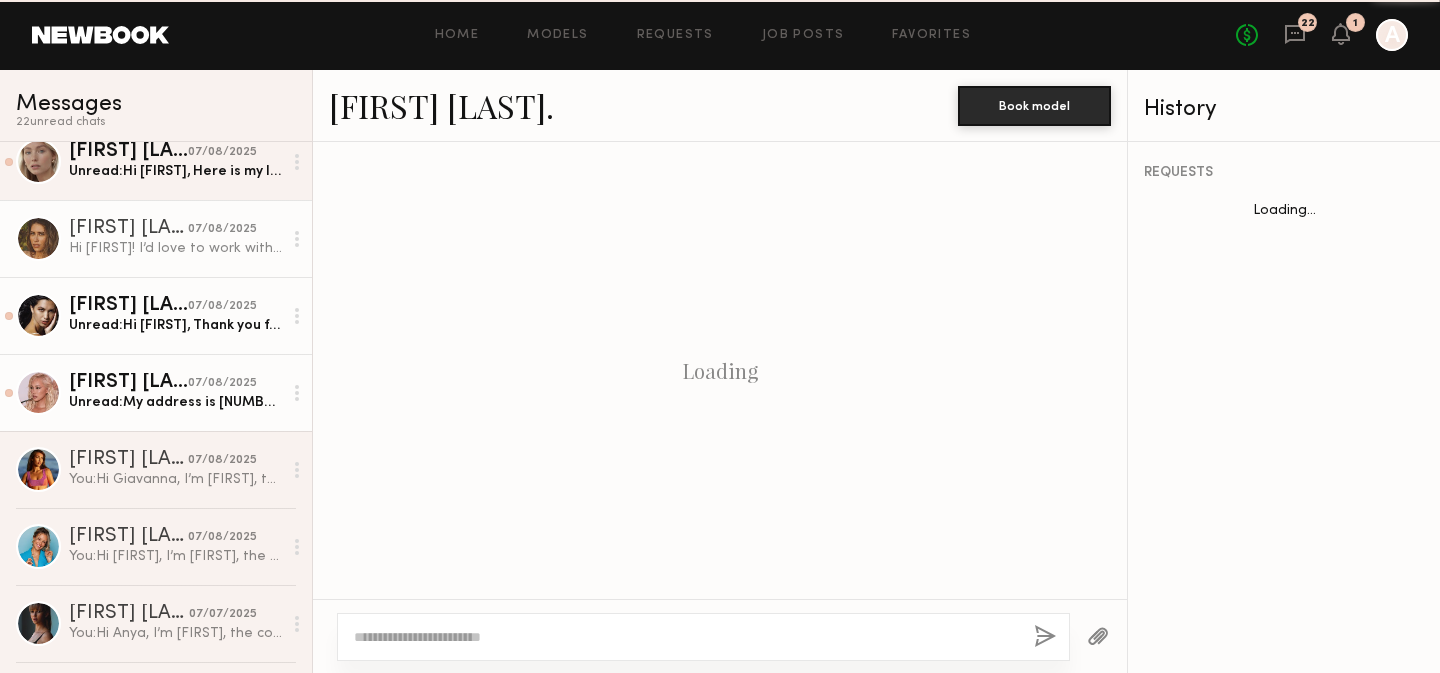 scroll, scrollTop: 1143, scrollLeft: 0, axis: vertical 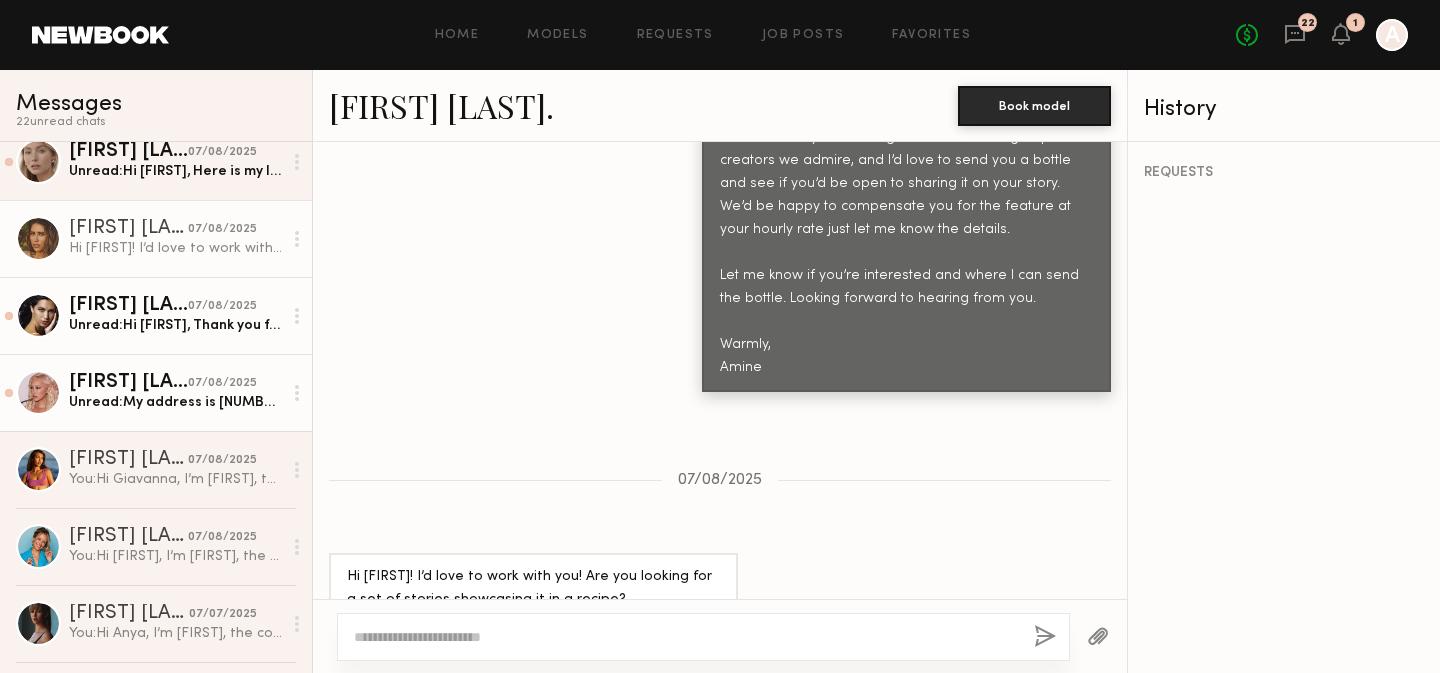 click 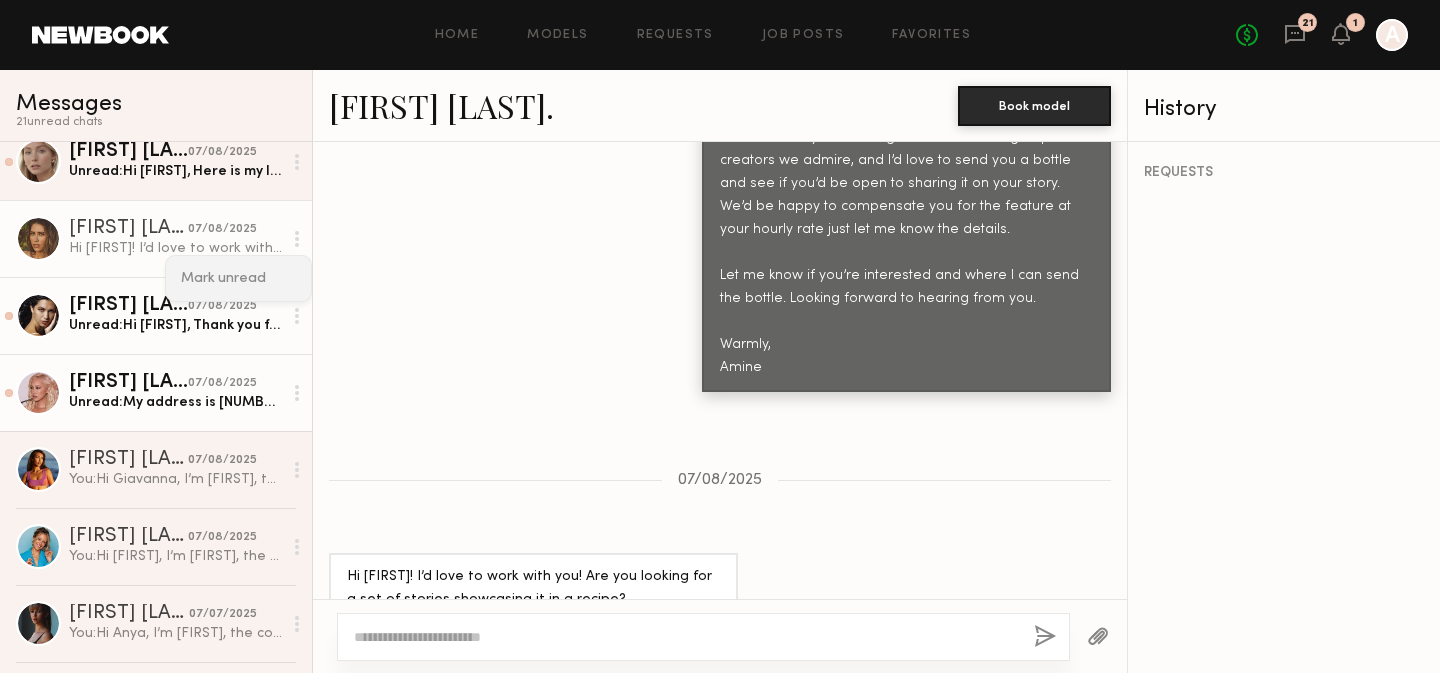 click on "Mark unread" 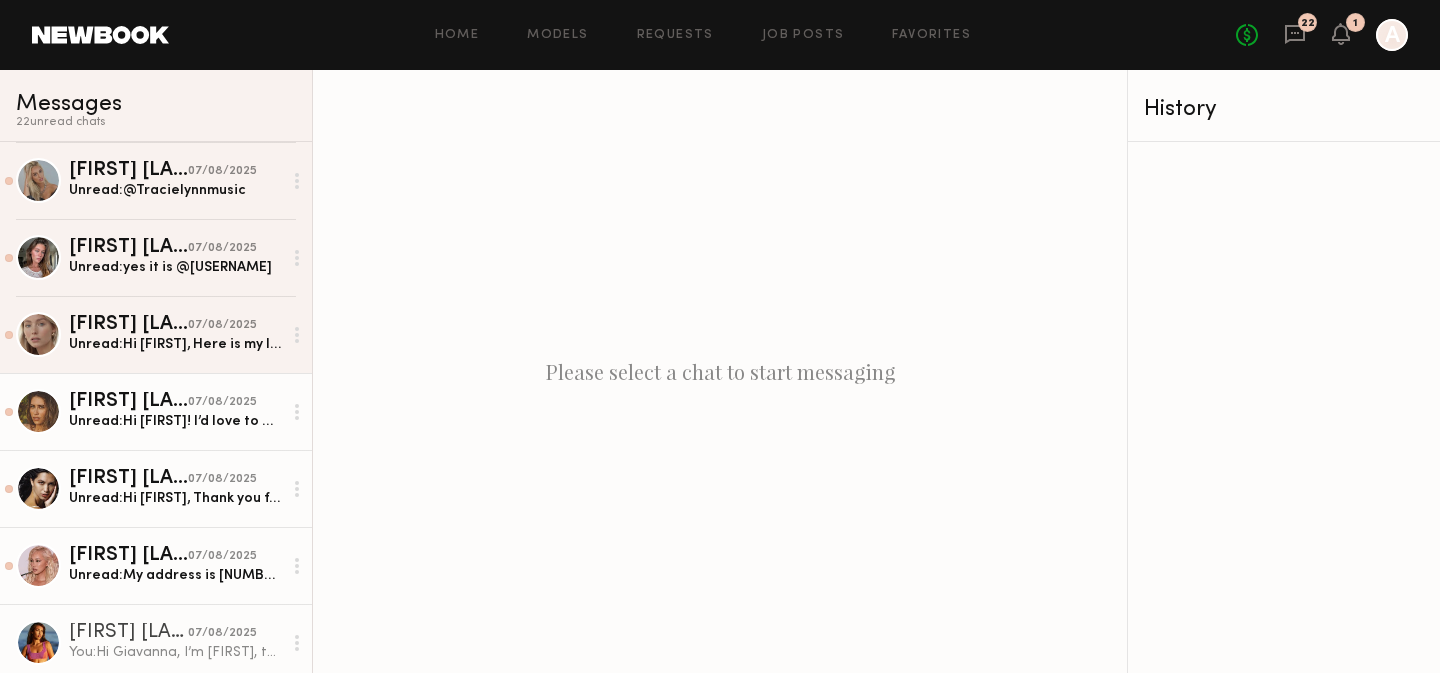scroll, scrollTop: 899, scrollLeft: 0, axis: vertical 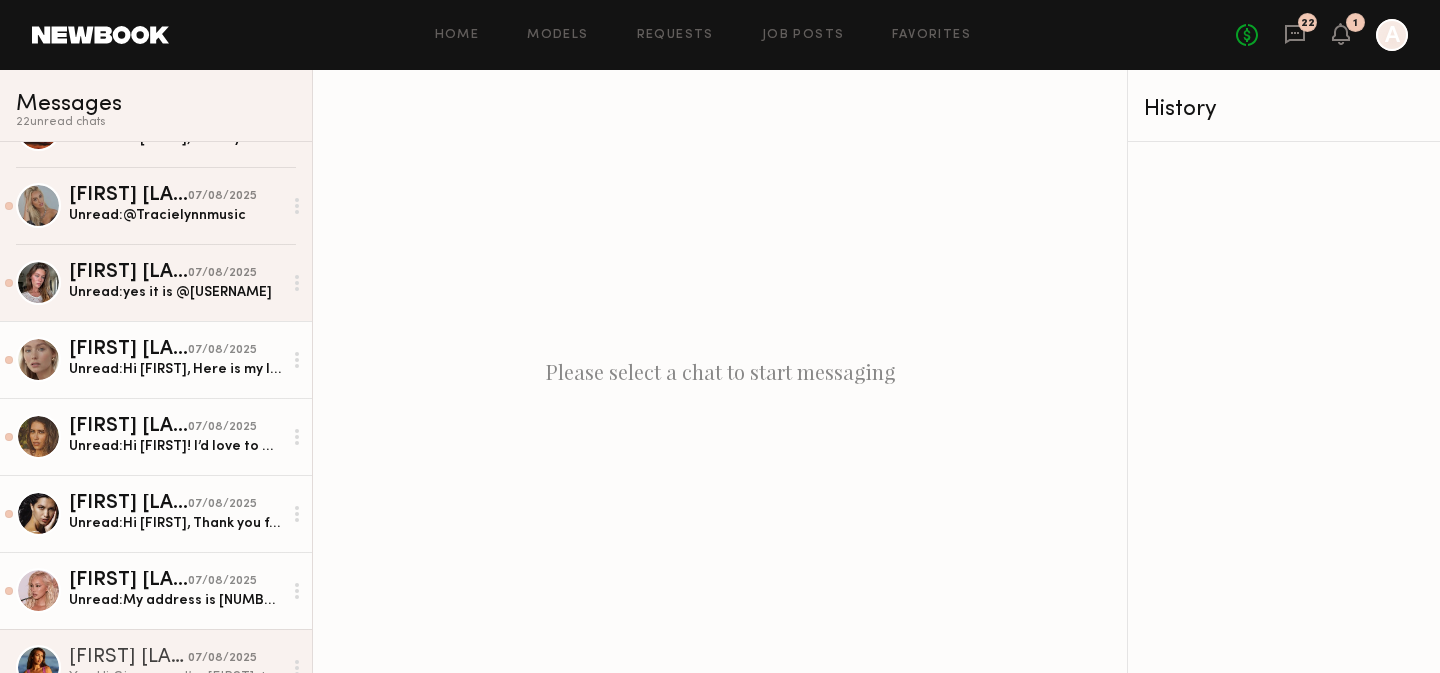 click on "Unread:  Hi Amine,
Here is my IG @duboviitz
http://instagram.com/duboviitz/
Thank you
Best, Ksenia" 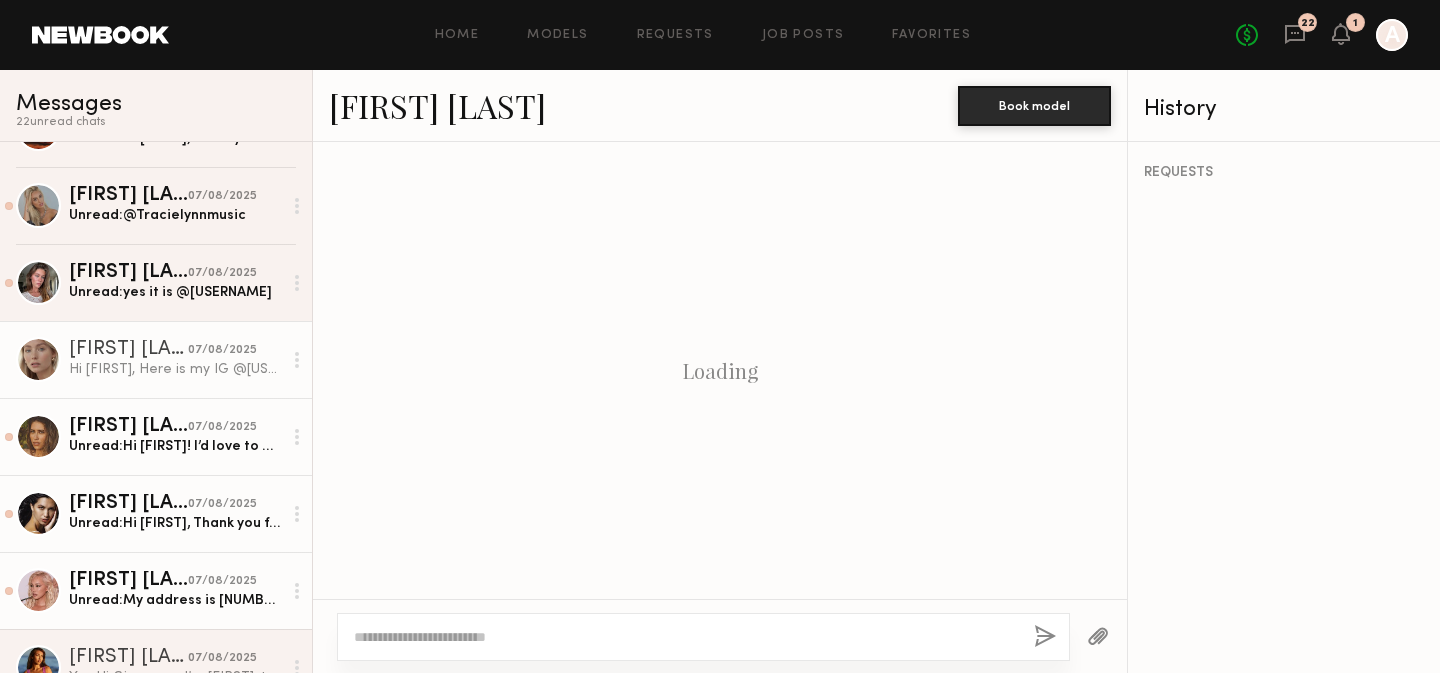 scroll, scrollTop: 2023, scrollLeft: 0, axis: vertical 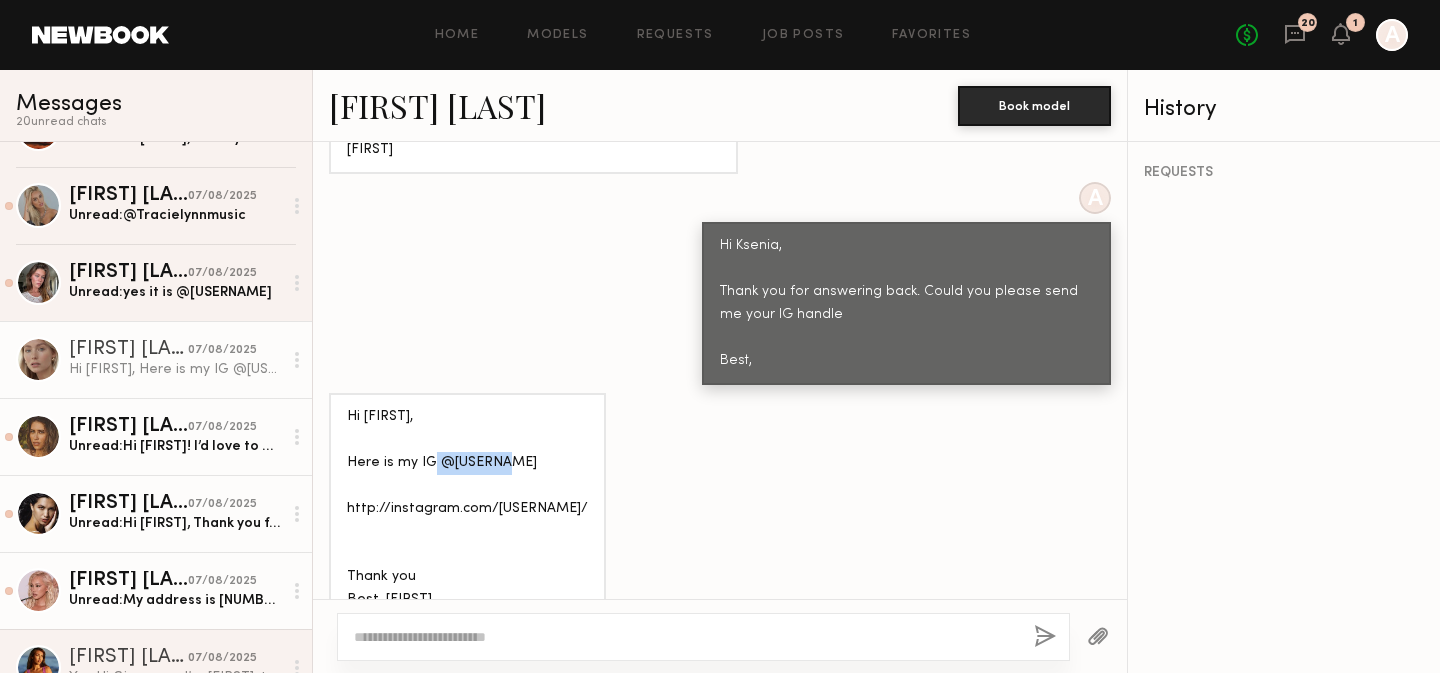 drag, startPoint x: 519, startPoint y: 420, endPoint x: 450, endPoint y: 423, distance: 69.065186 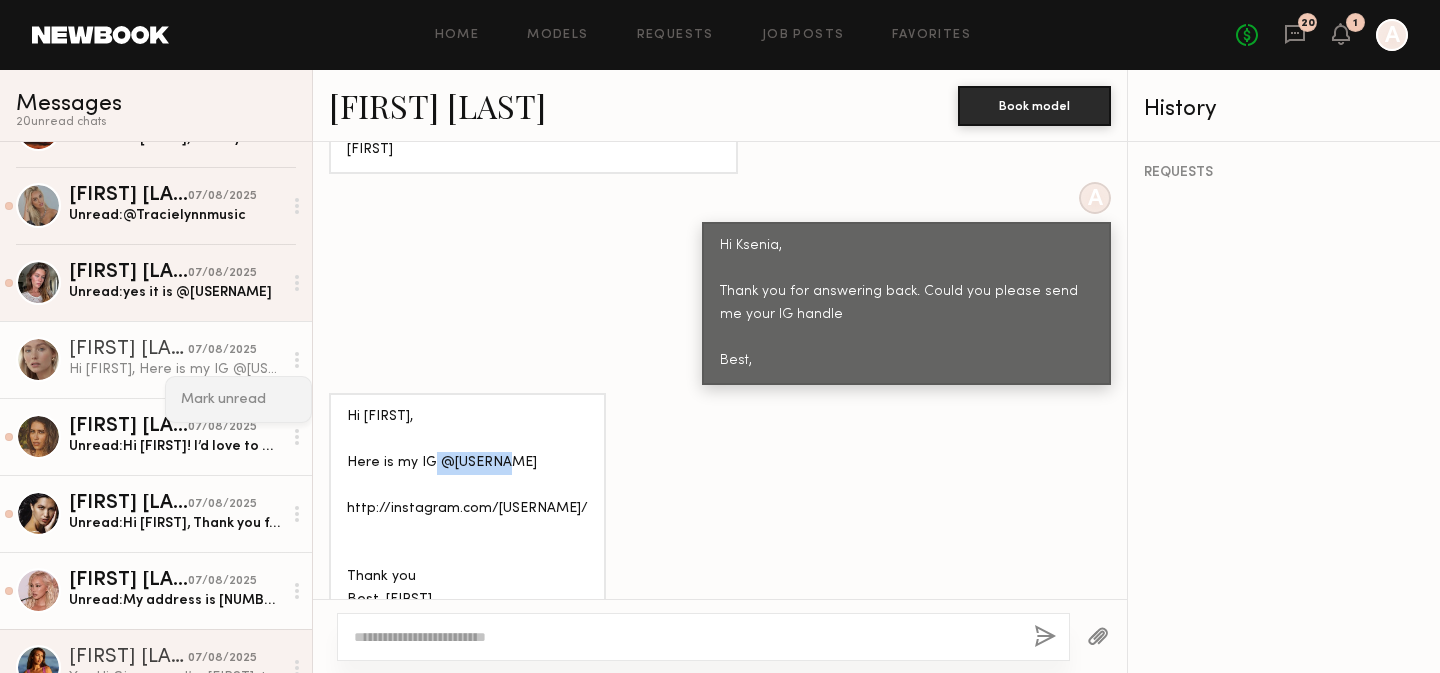 click on "Mark unread" 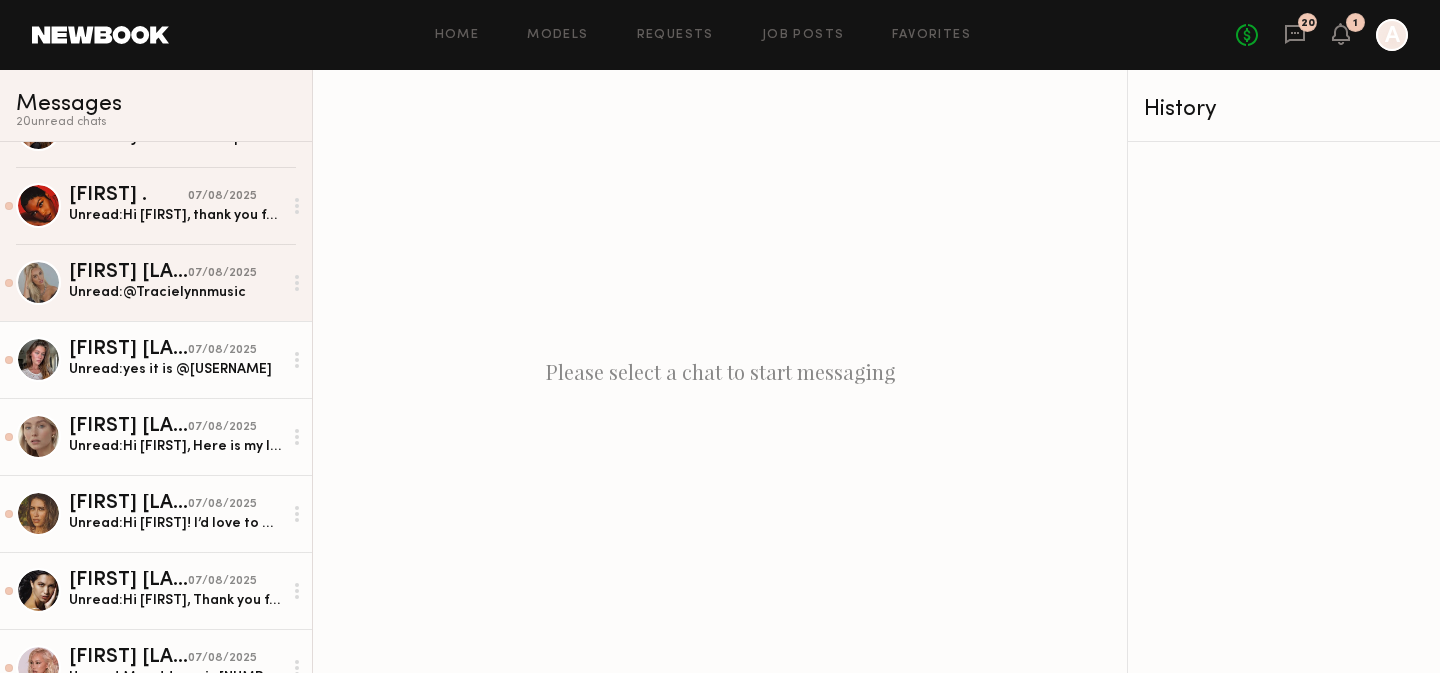 scroll, scrollTop: 818, scrollLeft: 0, axis: vertical 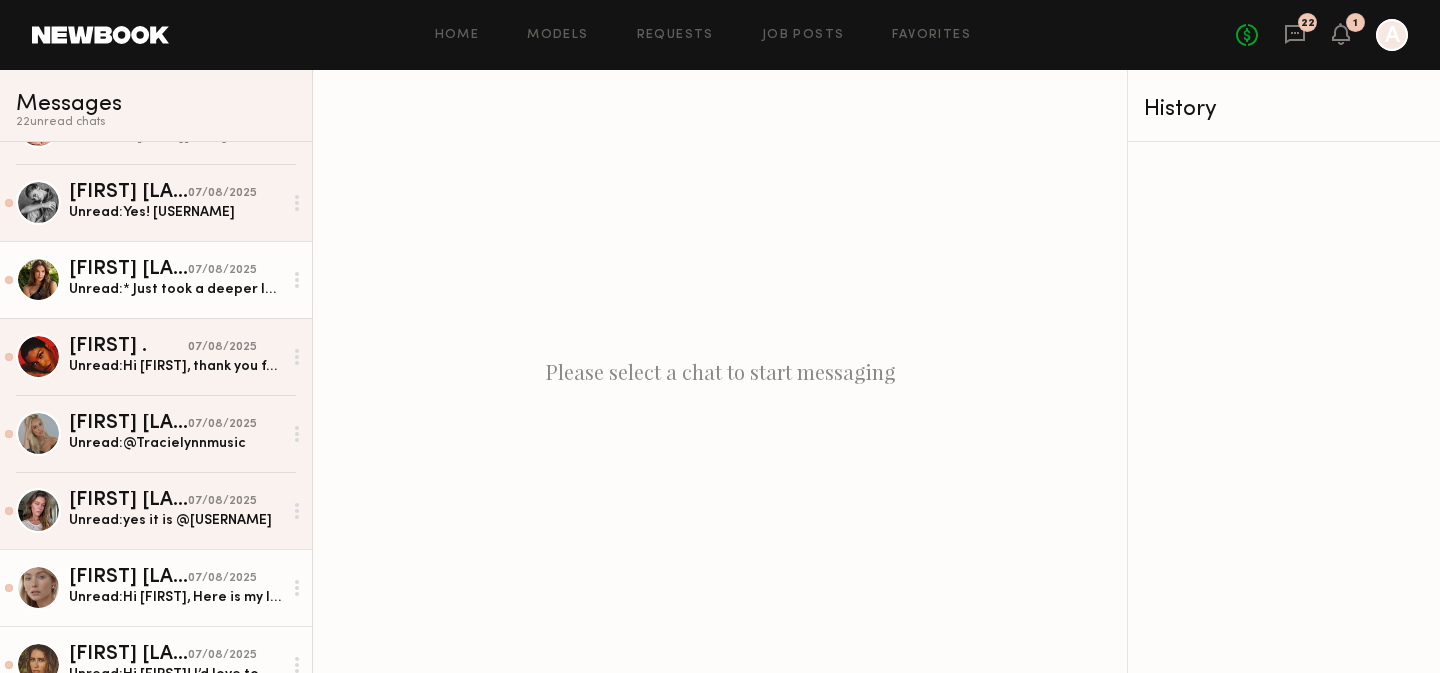 click on "Unread:  * Just took a deeper look into the brand and saw it’s a culinary oil, how incredible! I am even more intrigued by the product! Health definitely does start within, such a great concept. Looking forward to potentially working together.
Chloe" 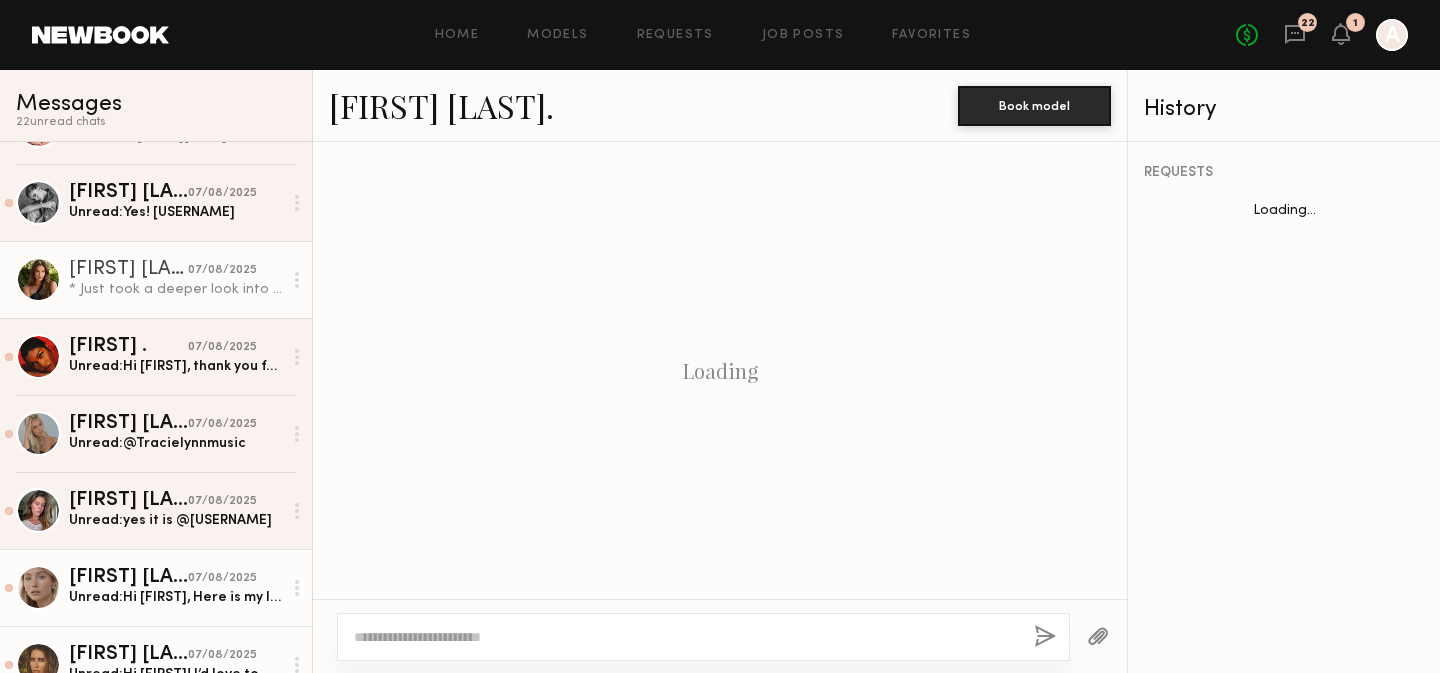 scroll, scrollTop: 1812, scrollLeft: 0, axis: vertical 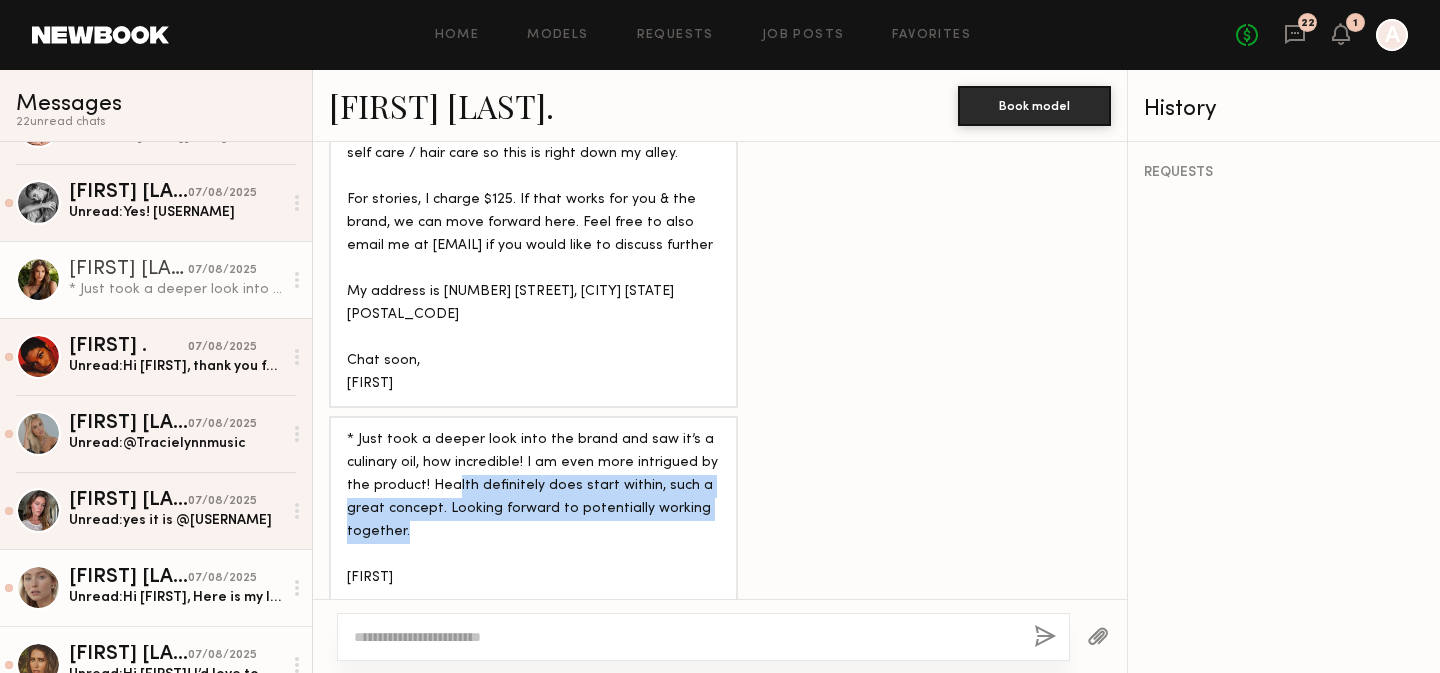drag, startPoint x: 451, startPoint y: 472, endPoint x: 597, endPoint y: 510, distance: 150.86418 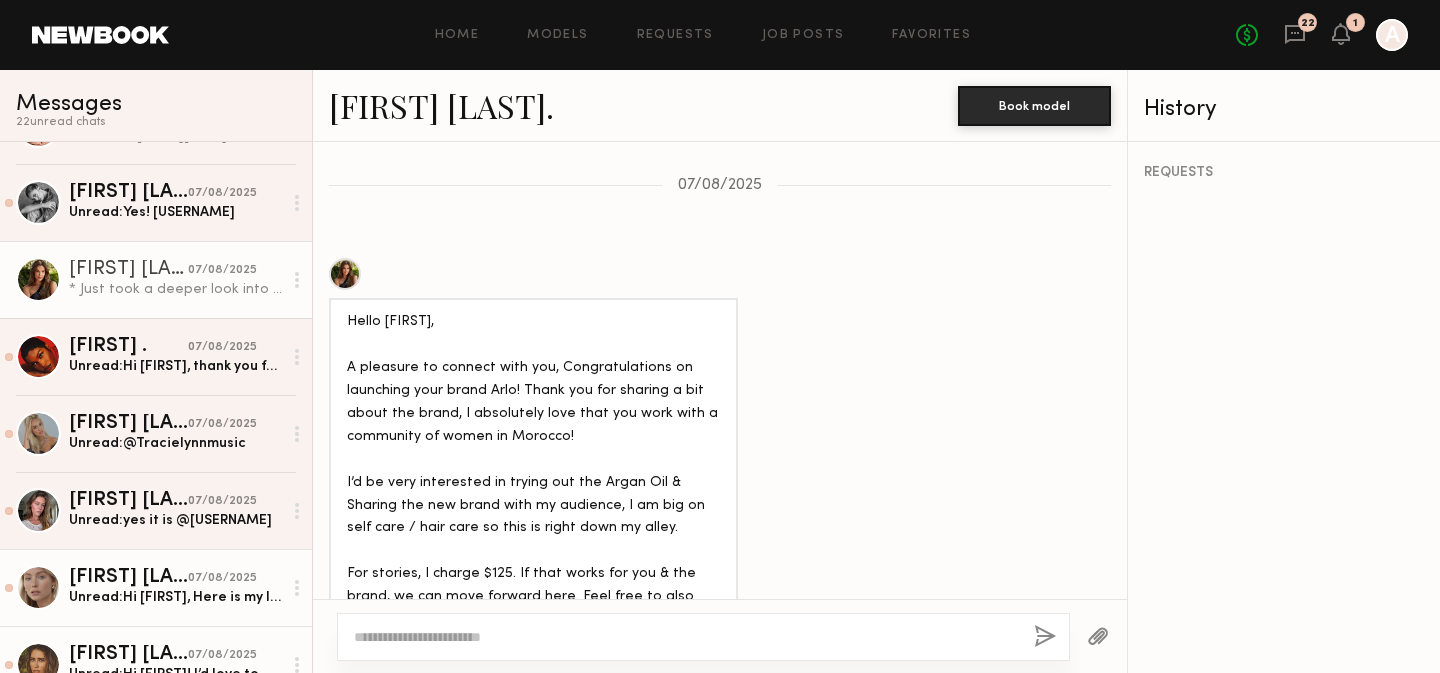 scroll, scrollTop: 1432, scrollLeft: 0, axis: vertical 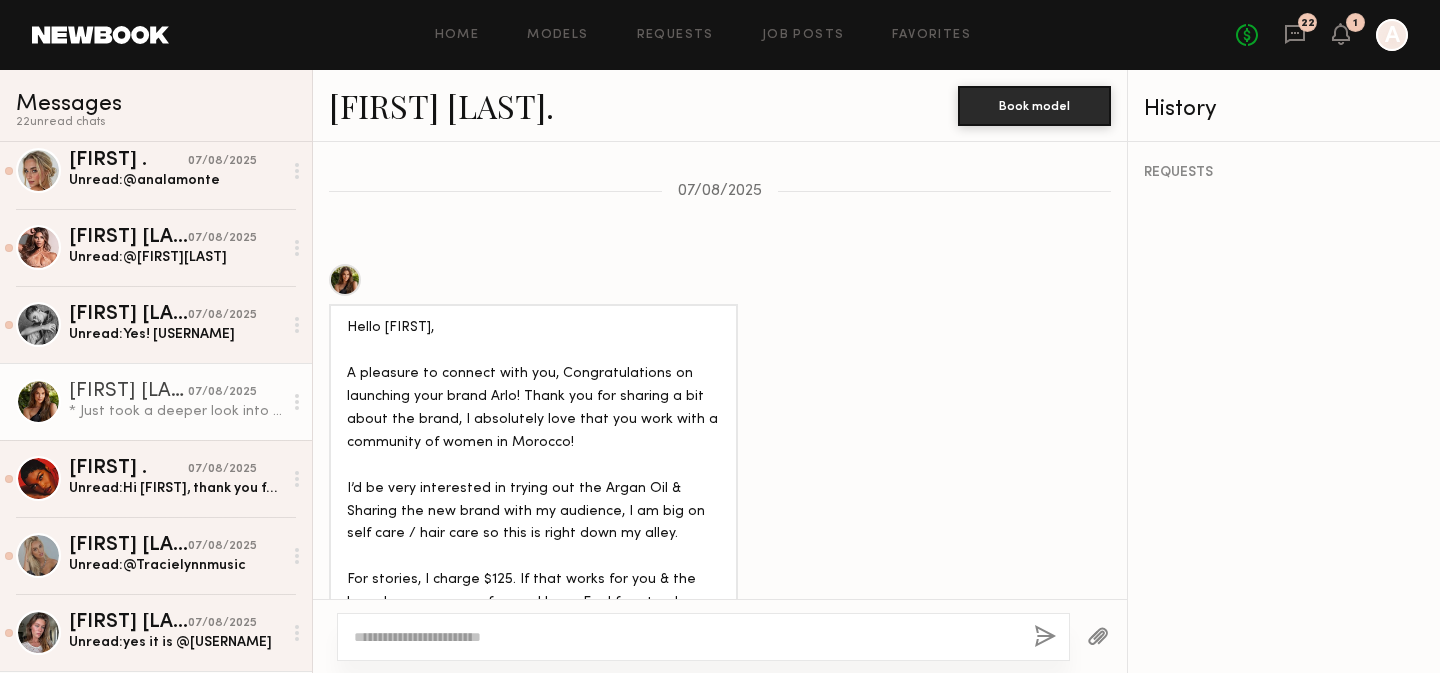click 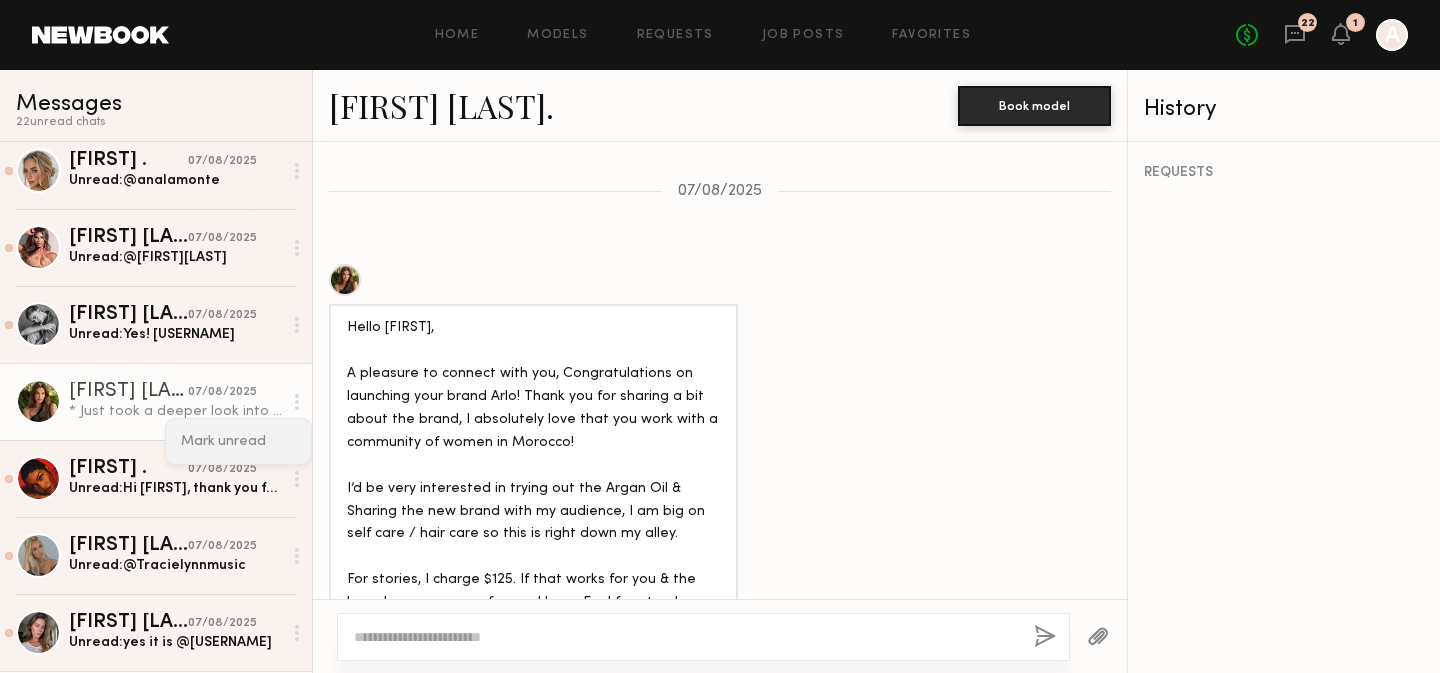click on "Mark unread" 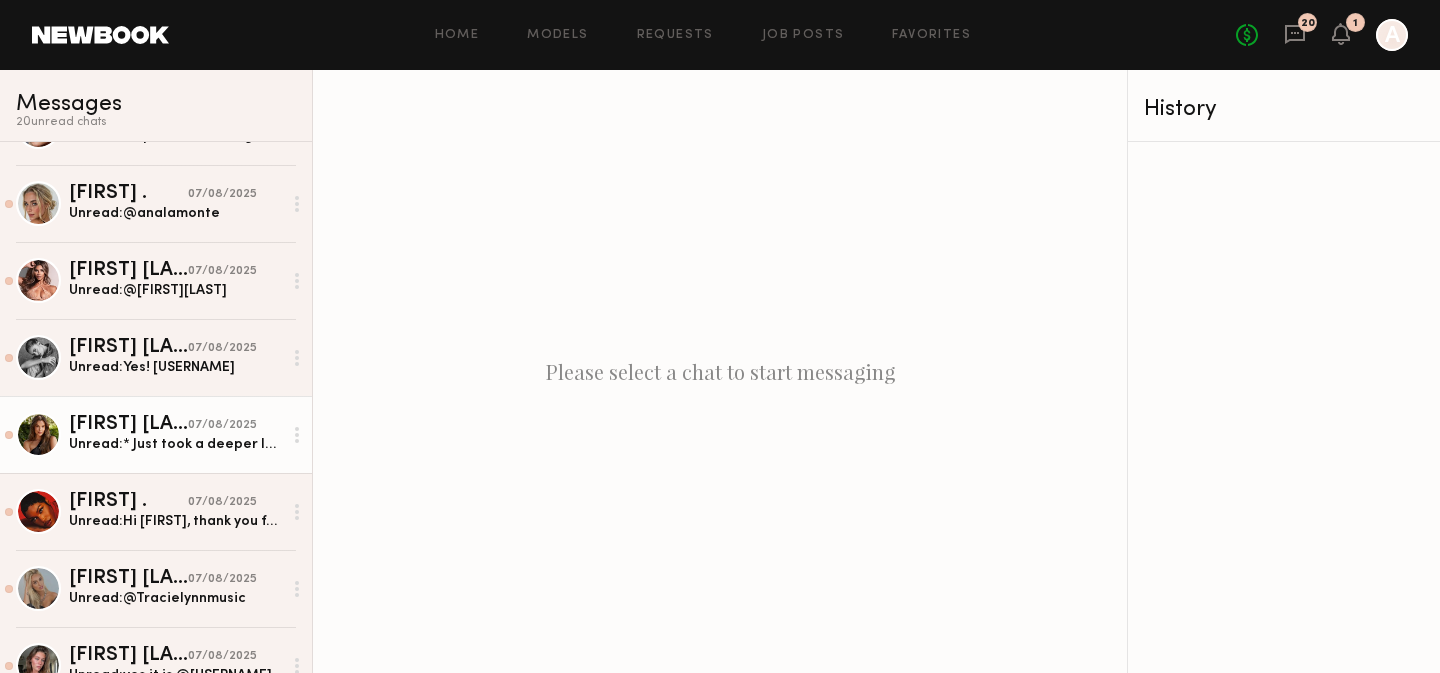 scroll, scrollTop: 510, scrollLeft: 0, axis: vertical 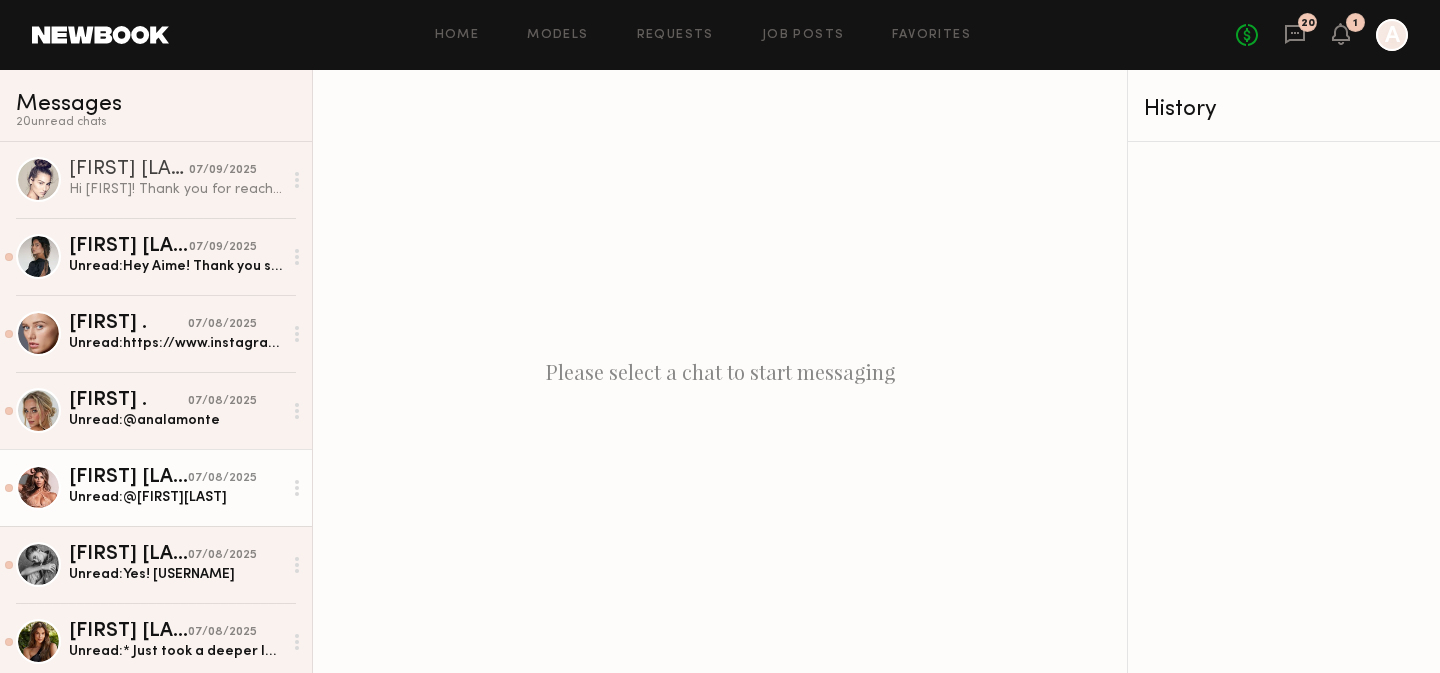 click on "Unread:  @sophmrusso" 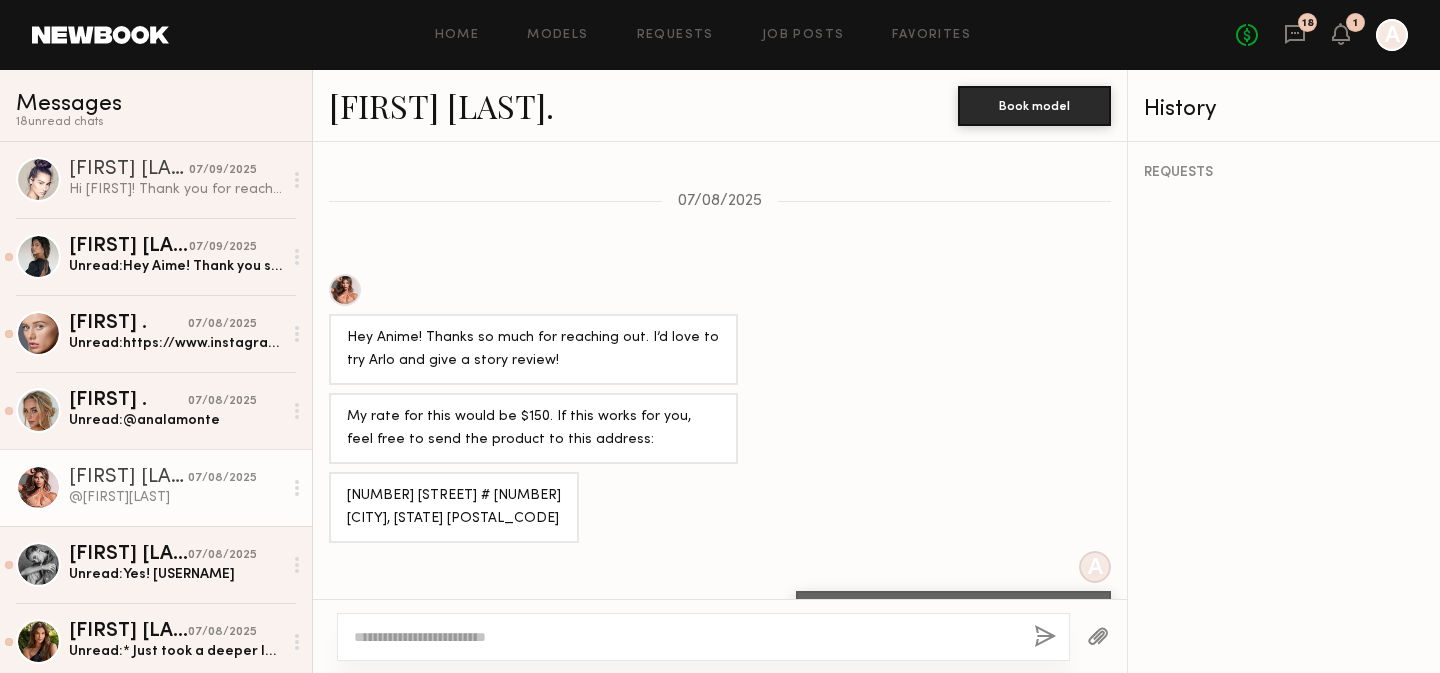 scroll, scrollTop: 1414, scrollLeft: 0, axis: vertical 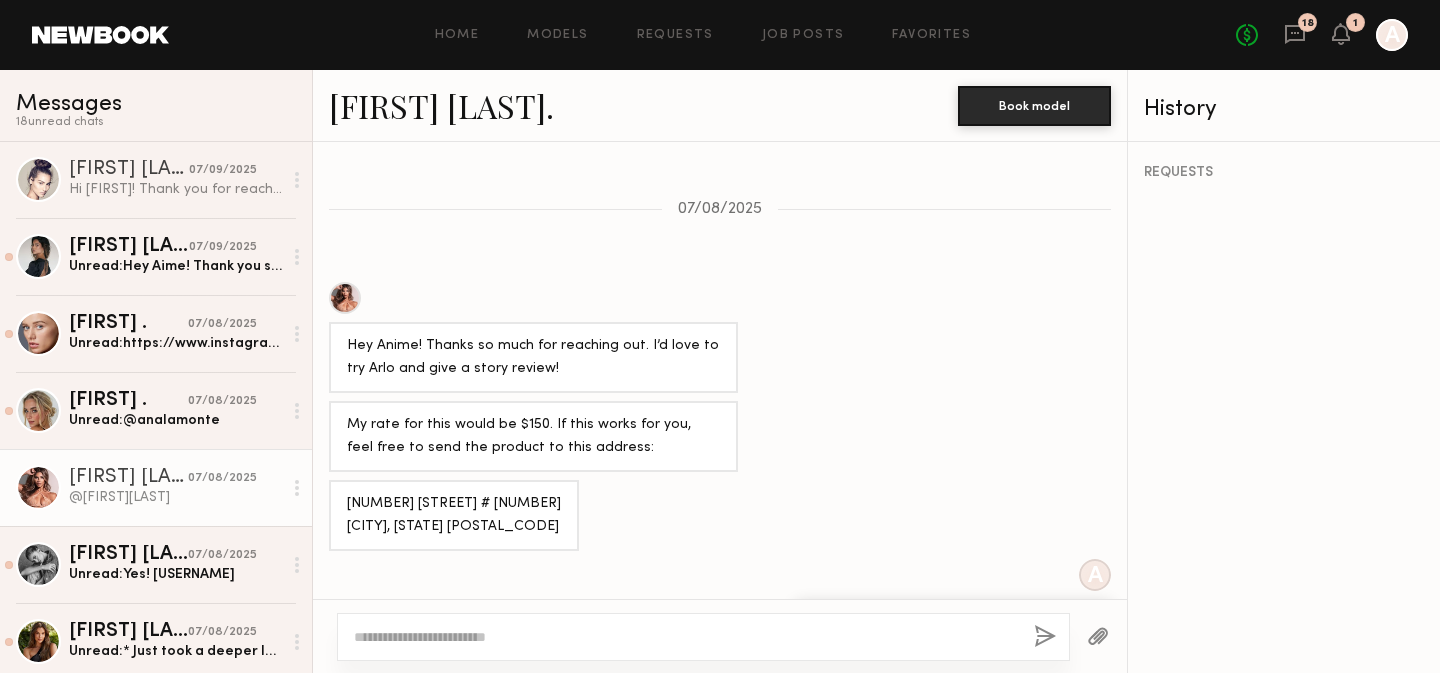 click 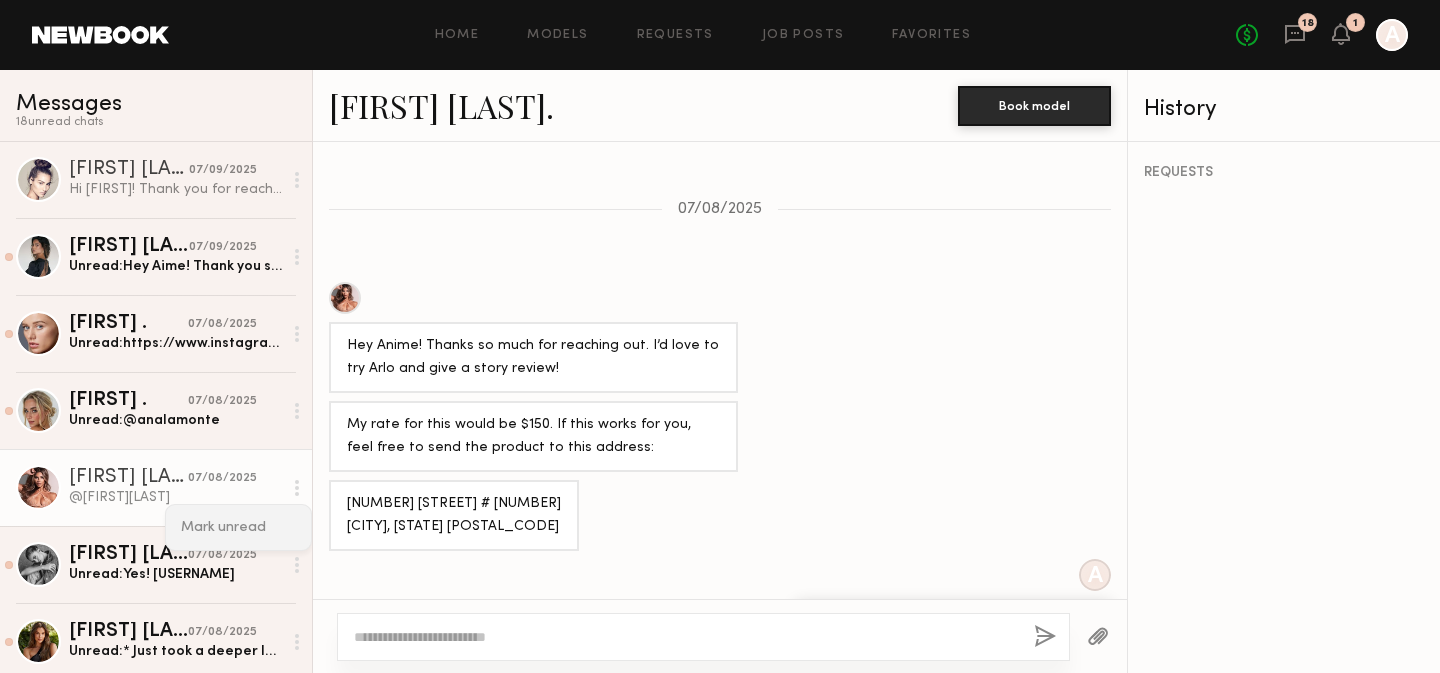 click on "Mark unread" 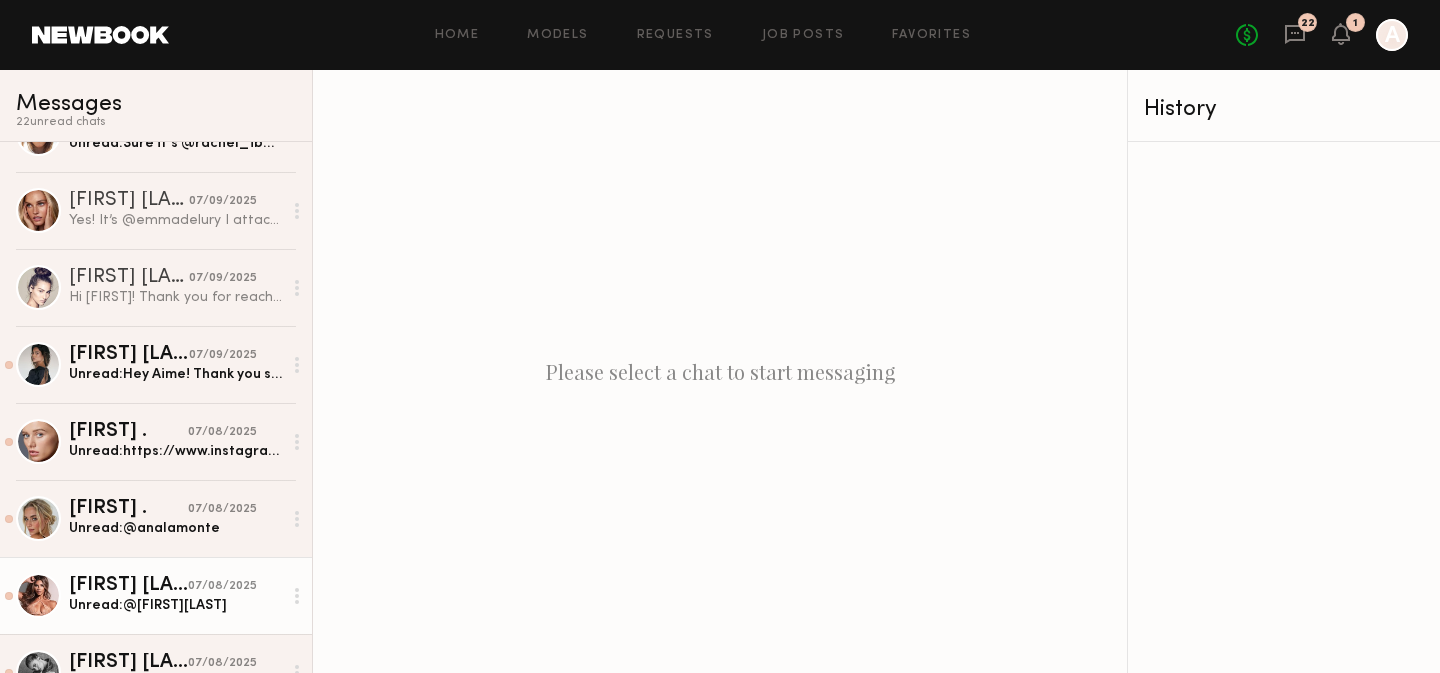 scroll, scrollTop: 143, scrollLeft: 0, axis: vertical 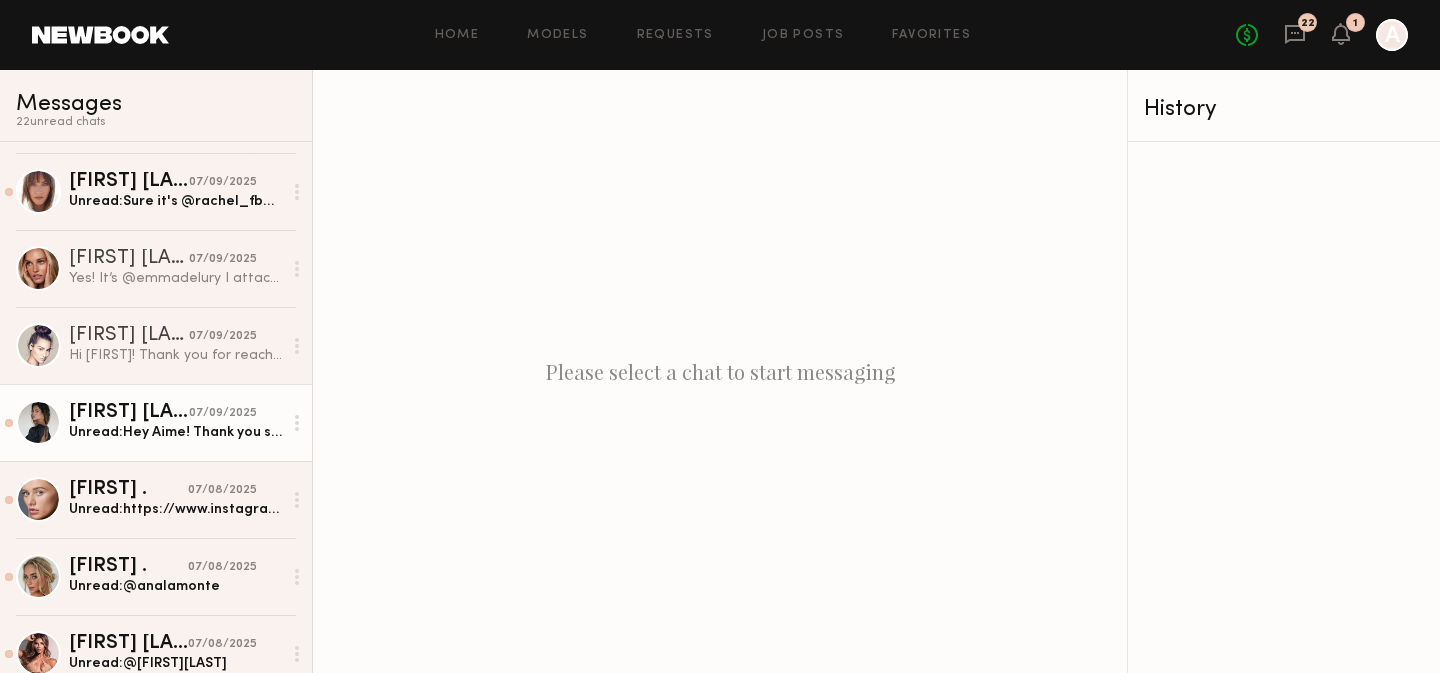 click on "Kyra S." 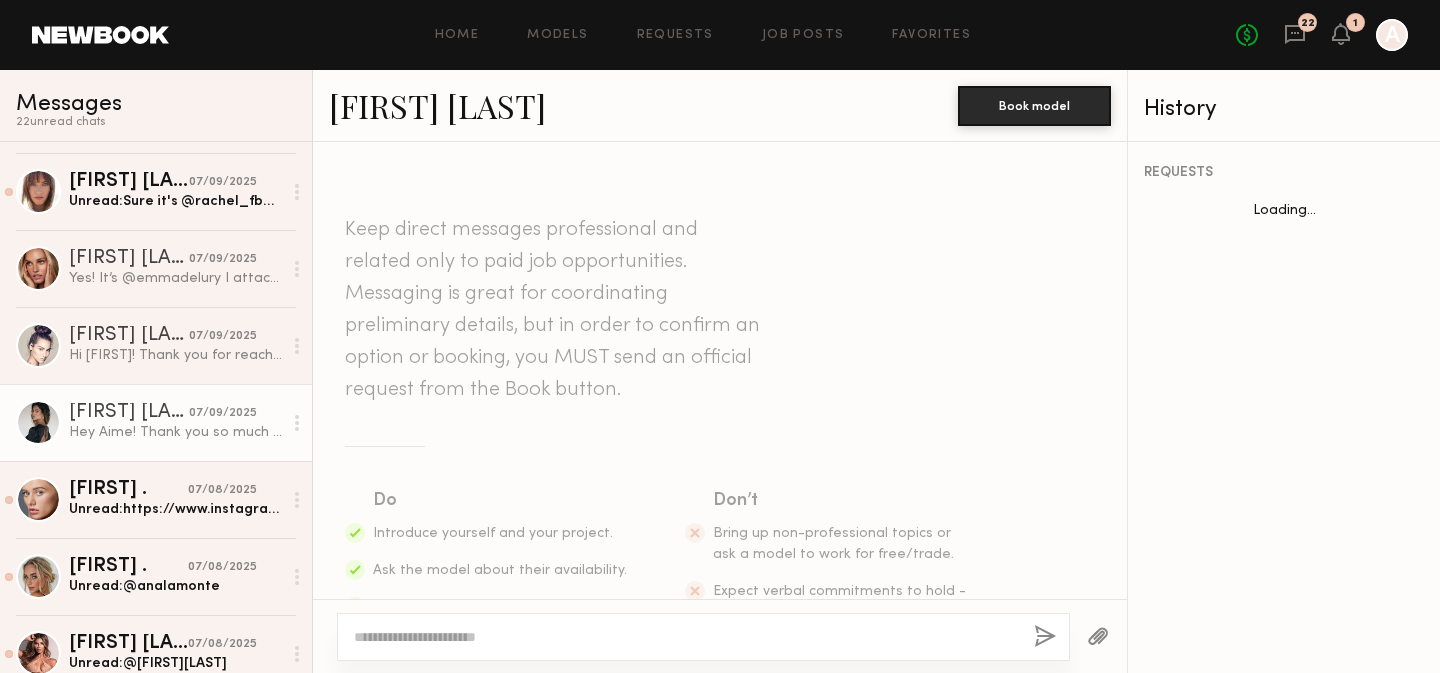 scroll, scrollTop: 1143, scrollLeft: 0, axis: vertical 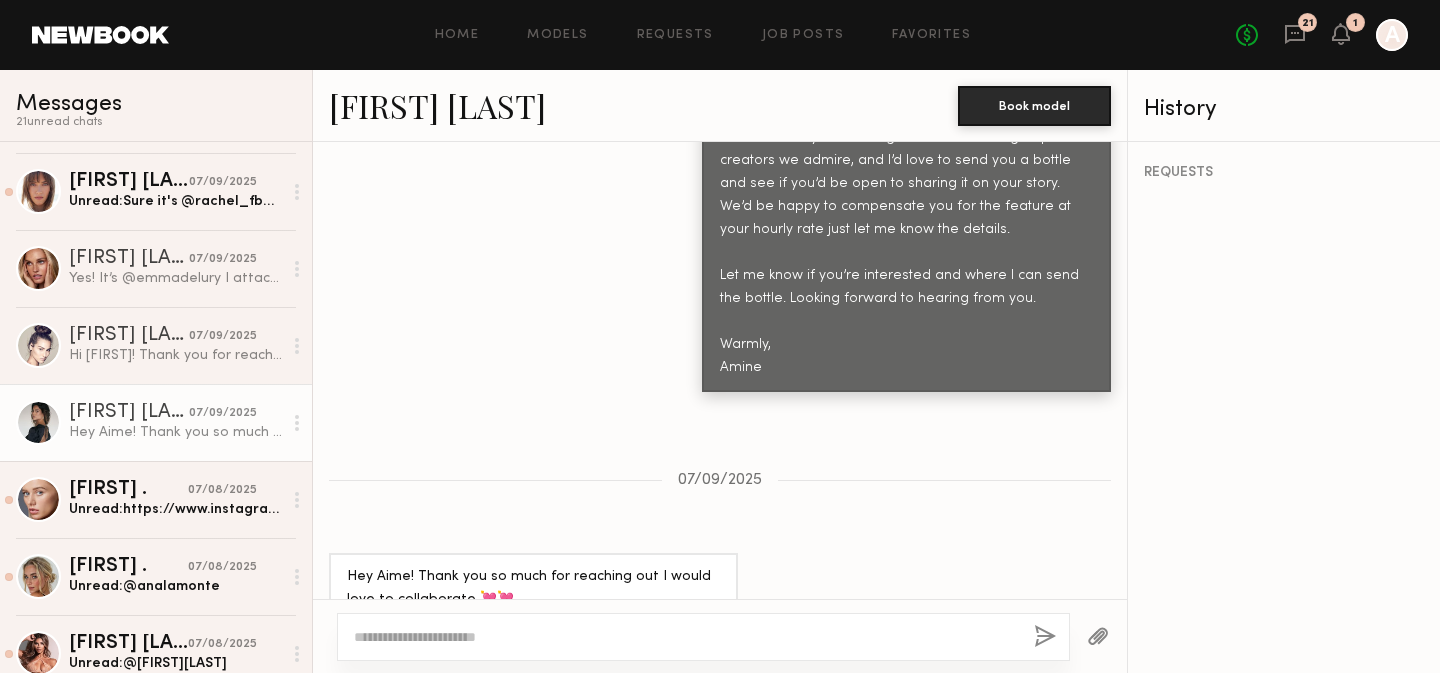 click 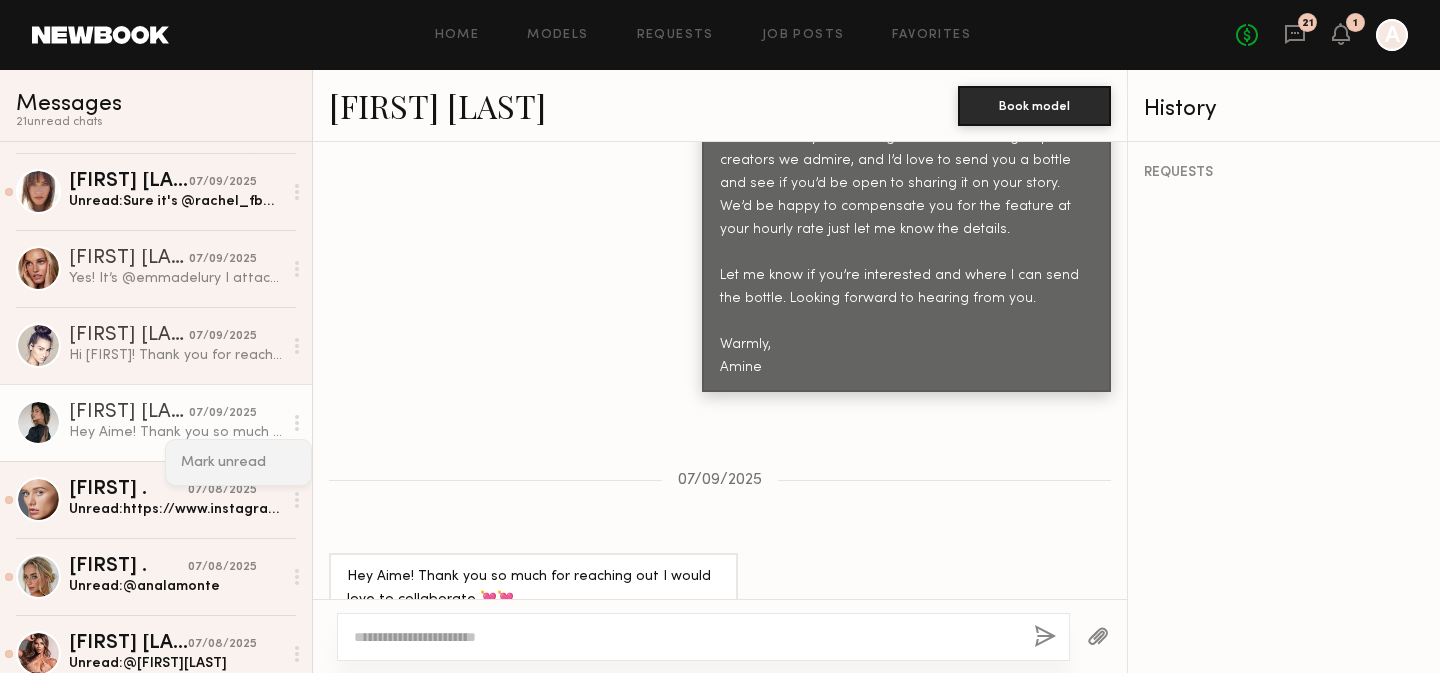 click on "Mark unread" 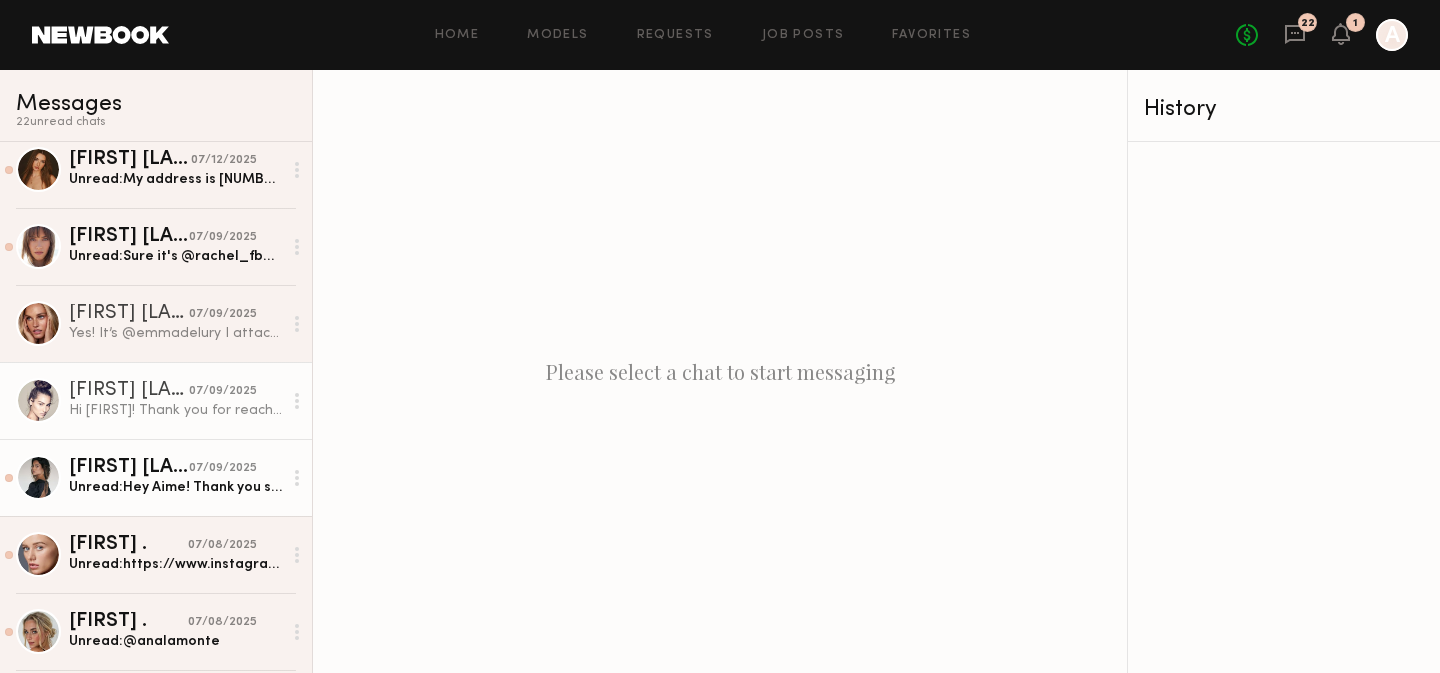 scroll, scrollTop: 84, scrollLeft: 0, axis: vertical 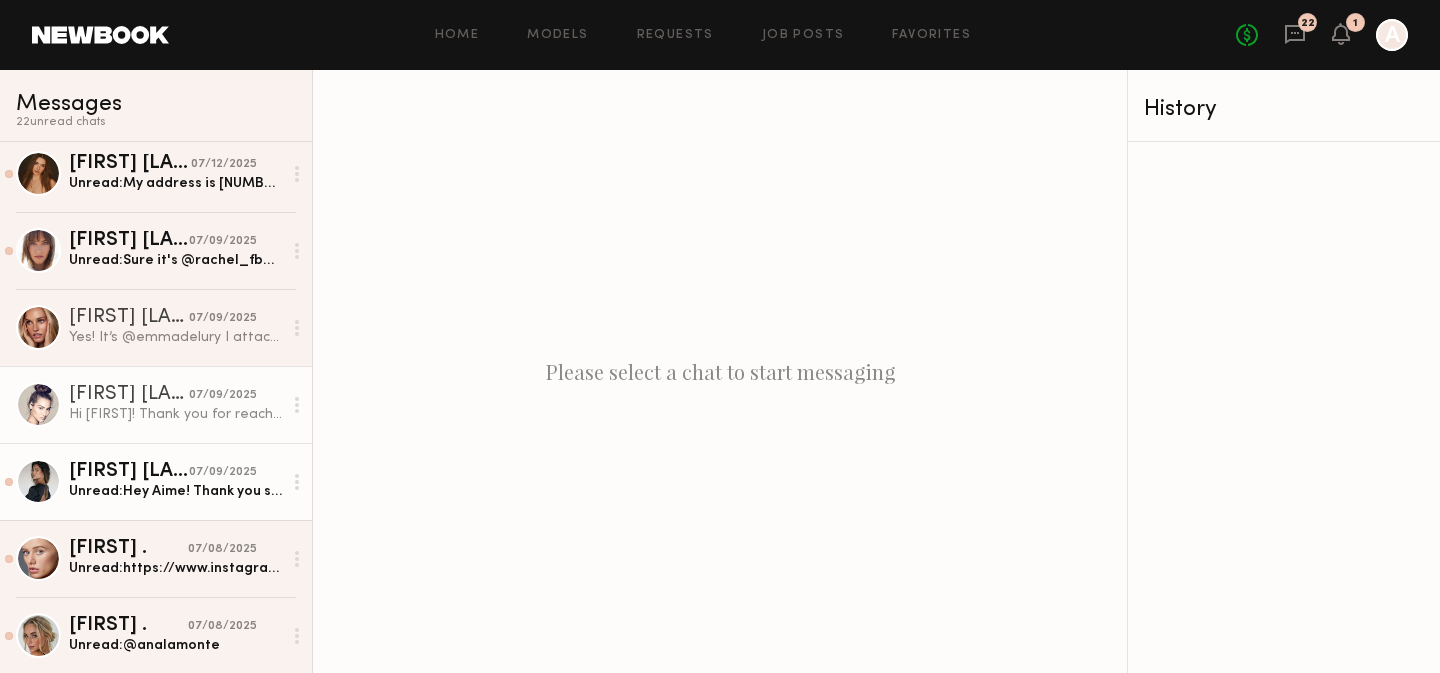 click on "Hi Amine! Thank you for reaching out. Could you share your email with me and I can pass this information on to my social media manager?" 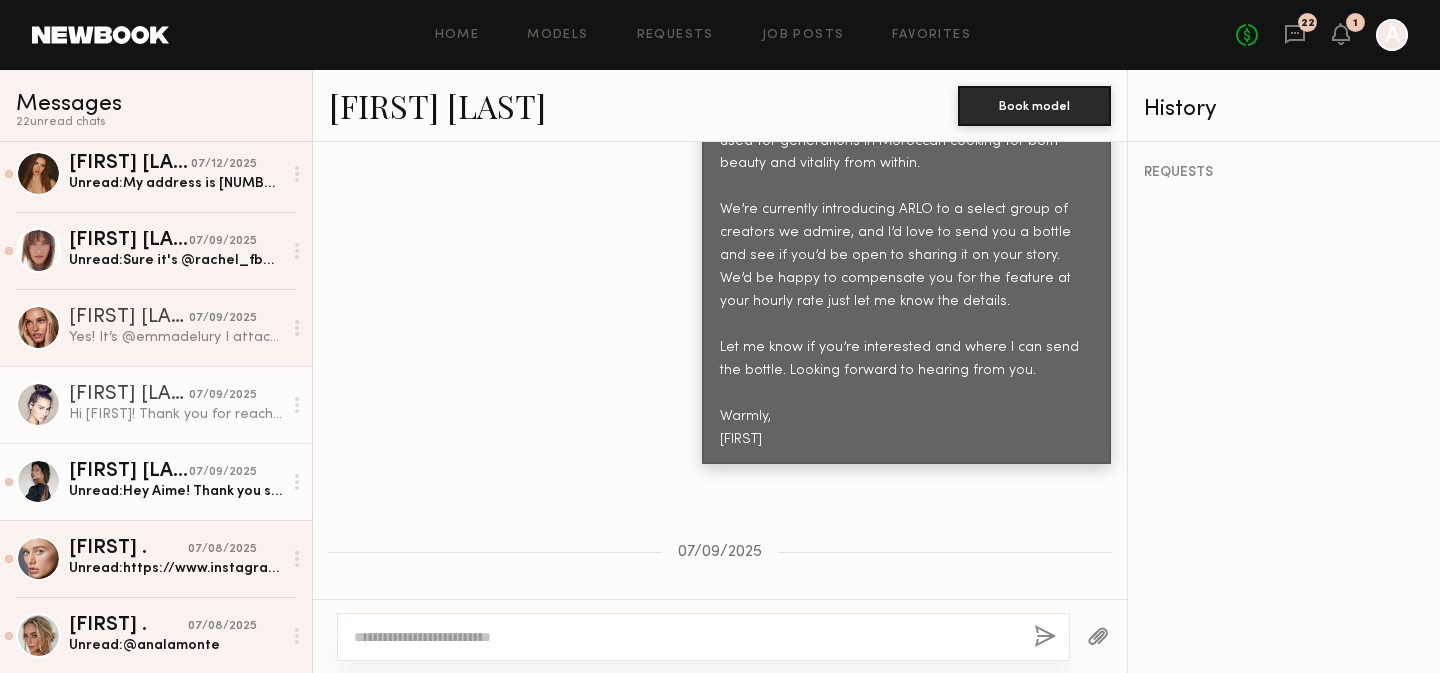 scroll, scrollTop: 1165, scrollLeft: 0, axis: vertical 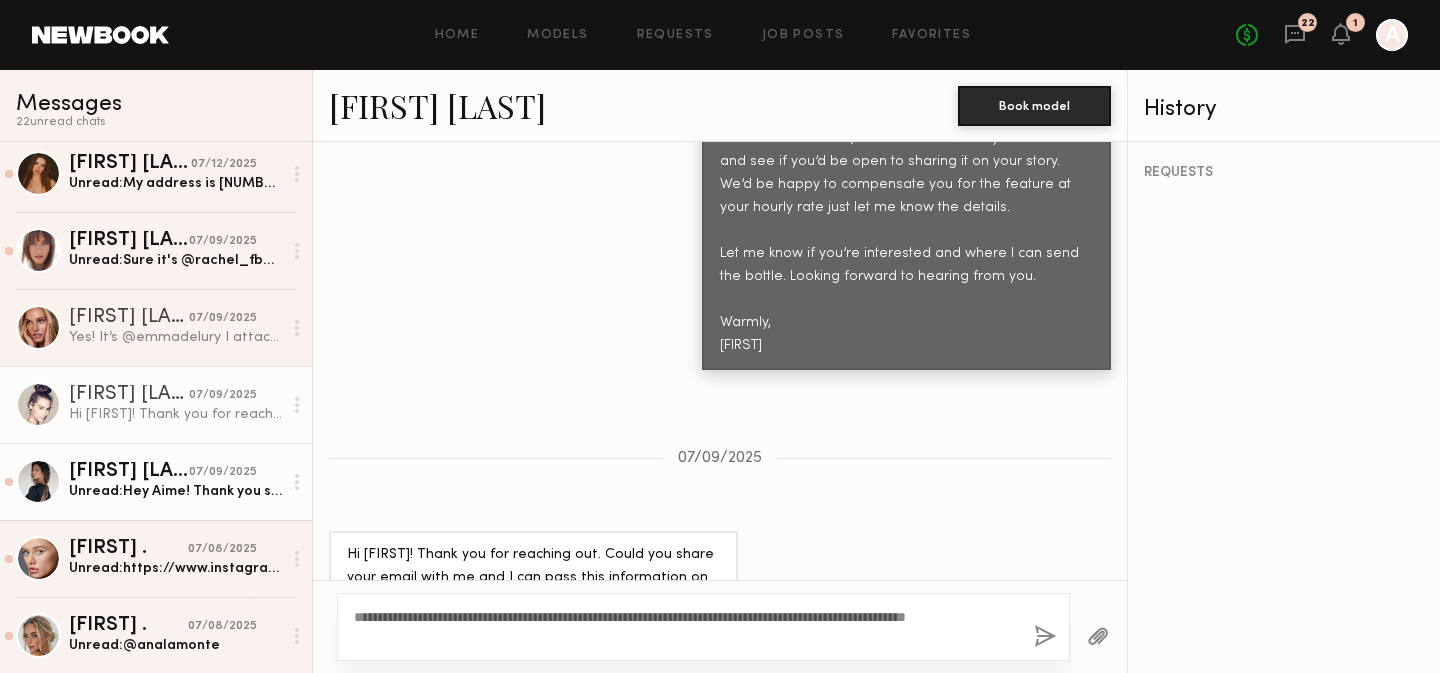 type on "**********" 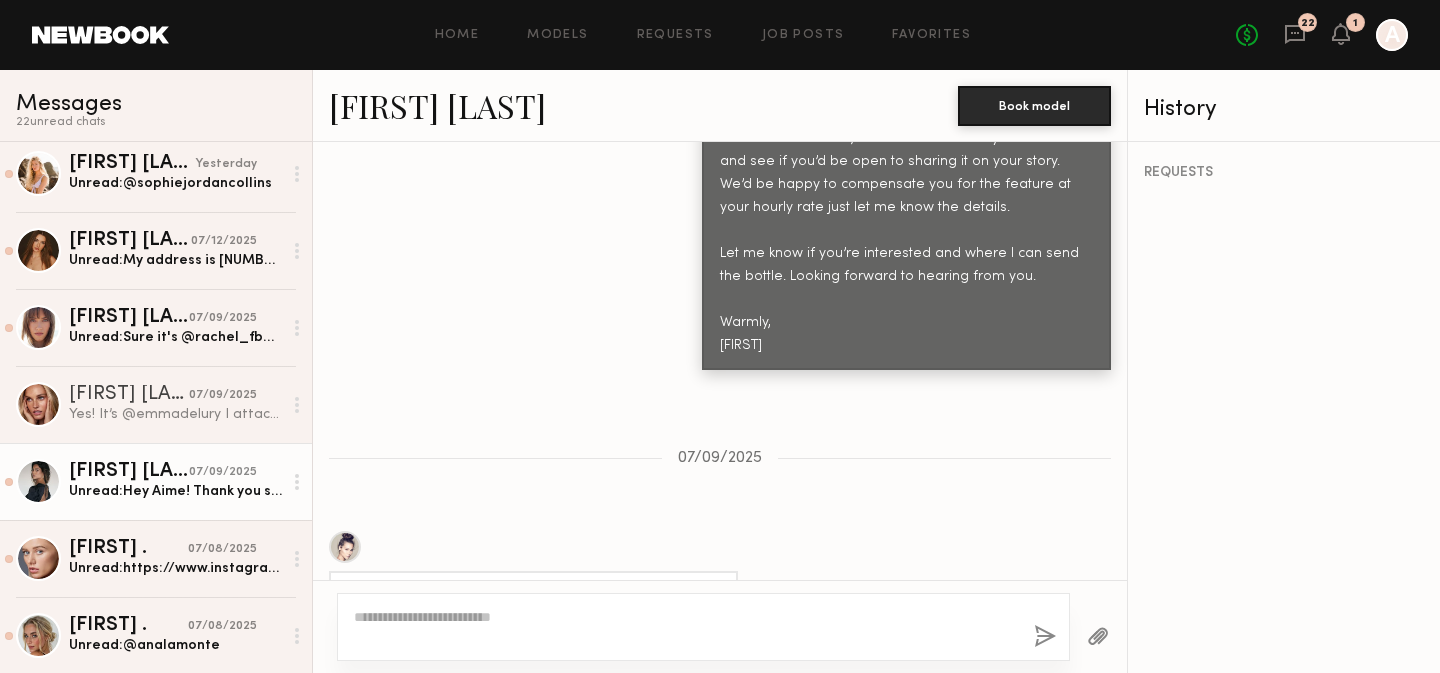 scroll, scrollTop: 1588, scrollLeft: 0, axis: vertical 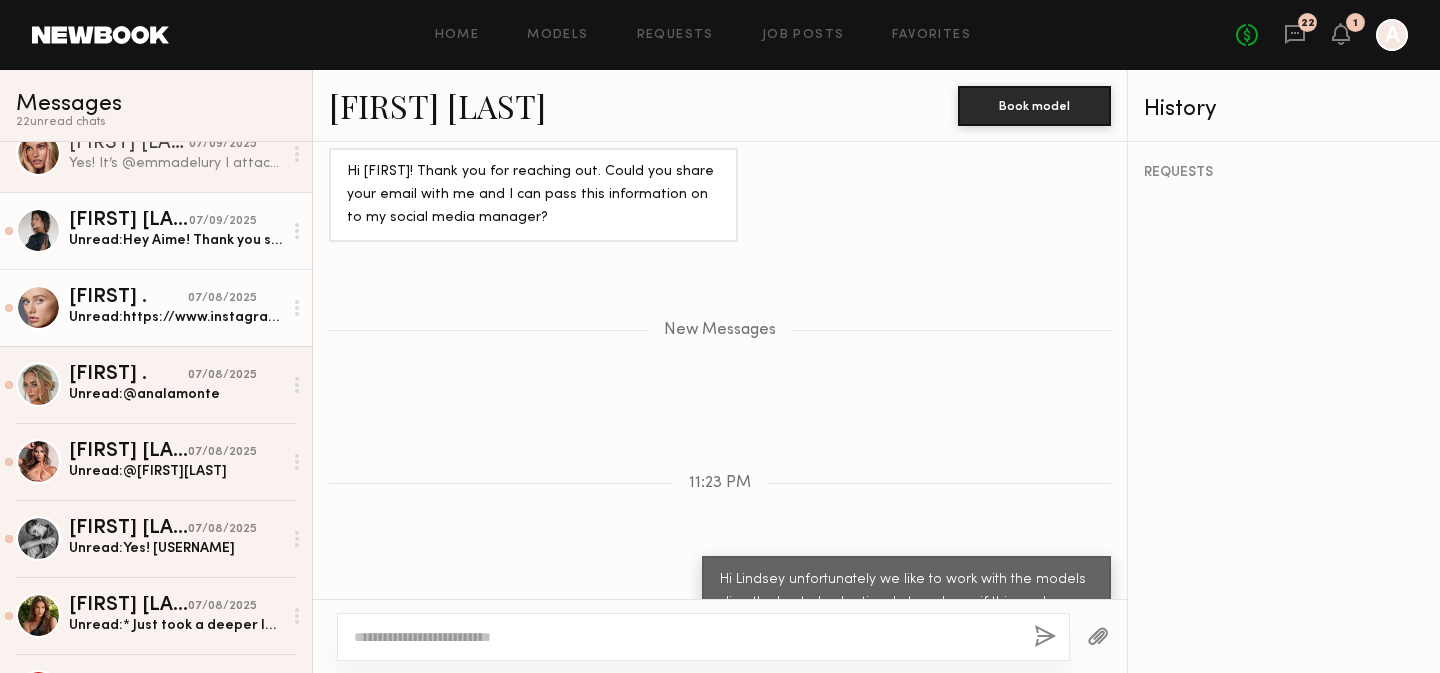 click on "07/08/2025" 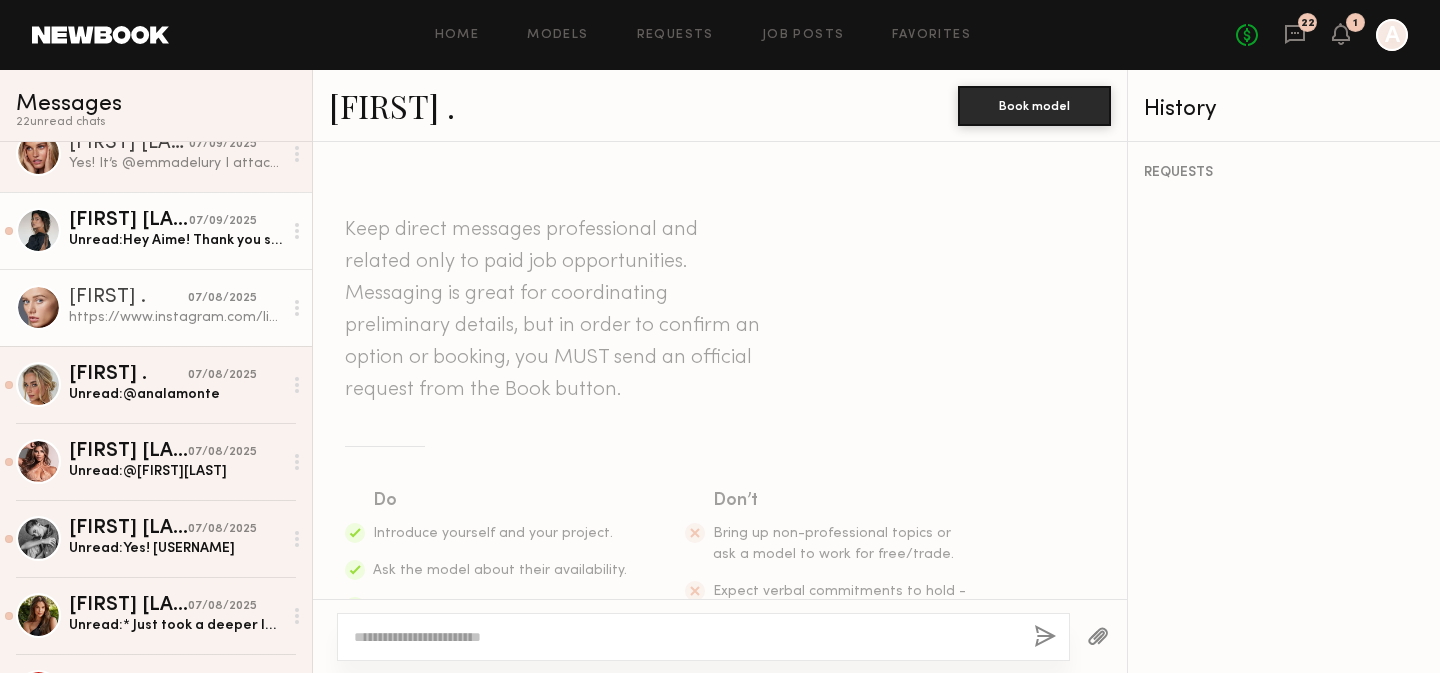 scroll, scrollTop: 1771, scrollLeft: 0, axis: vertical 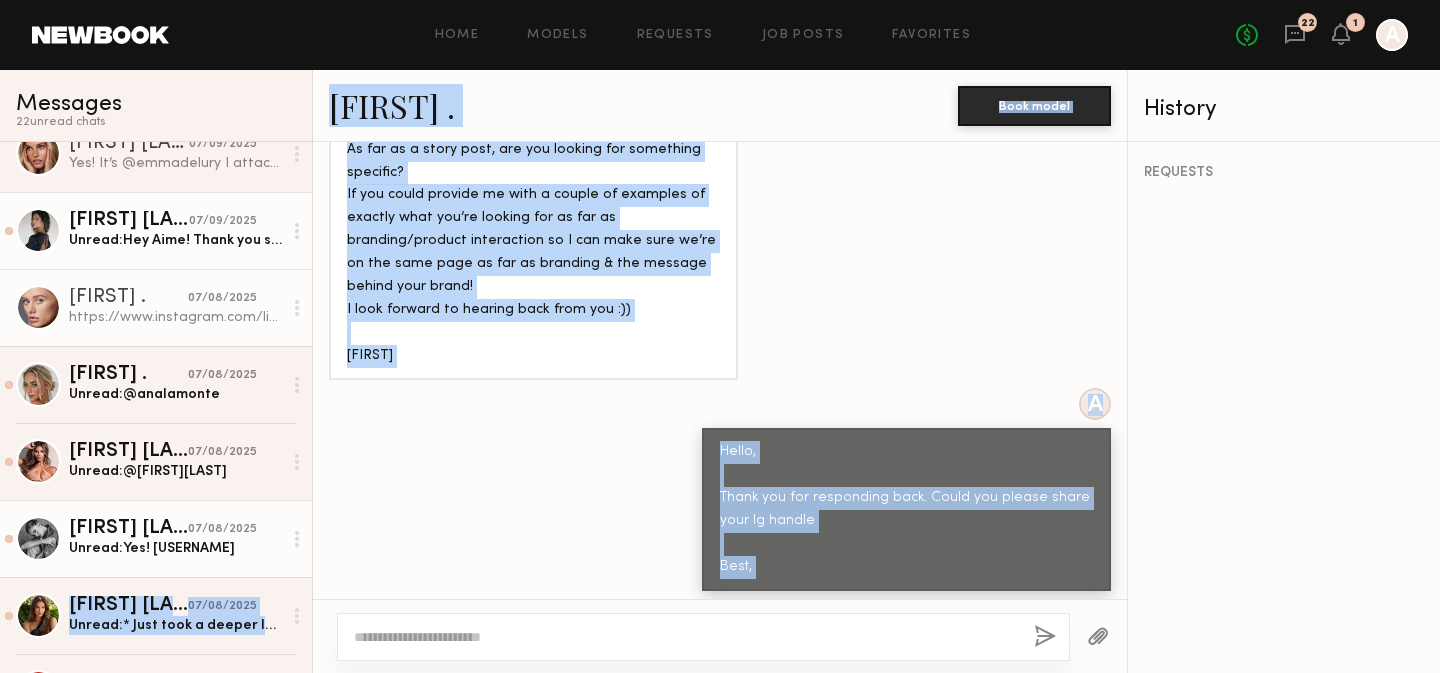drag, startPoint x: 584, startPoint y: 555, endPoint x: 291, endPoint y: 548, distance: 293.08362 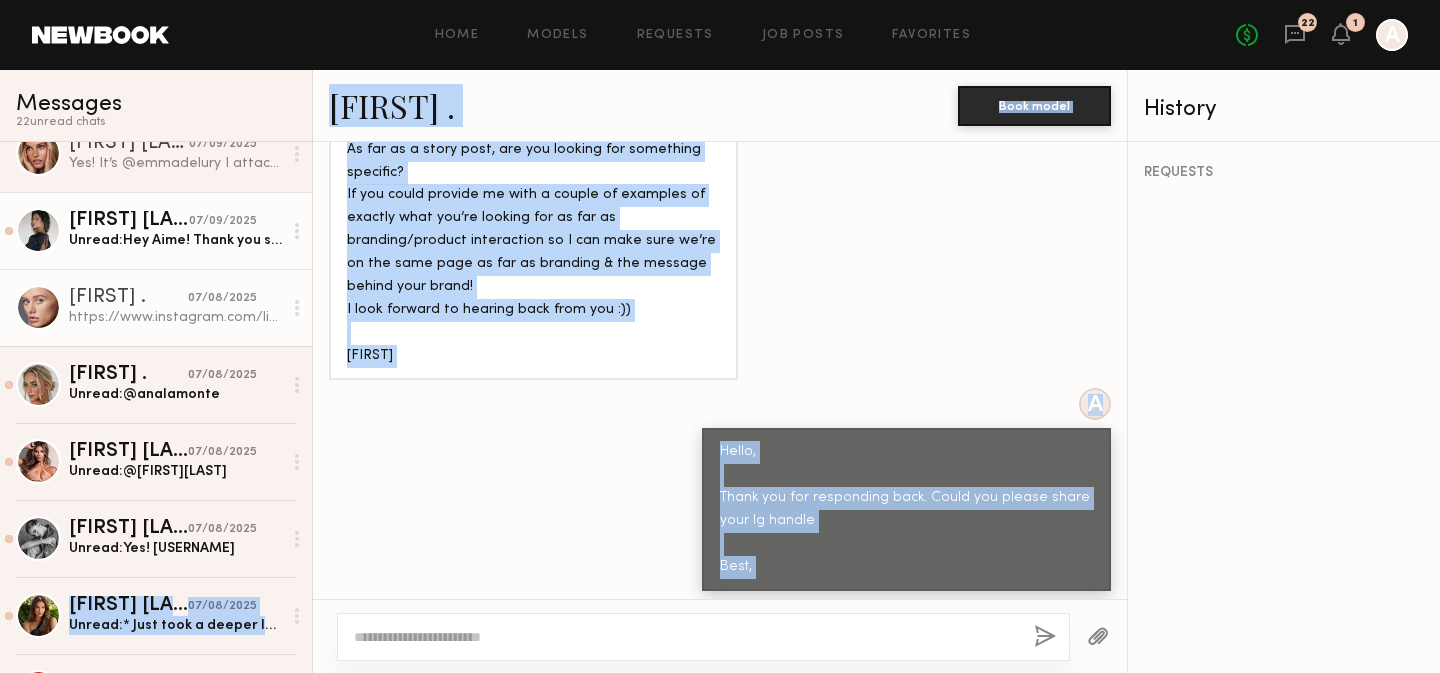 click on "https://www.instagram.com/liforsash" 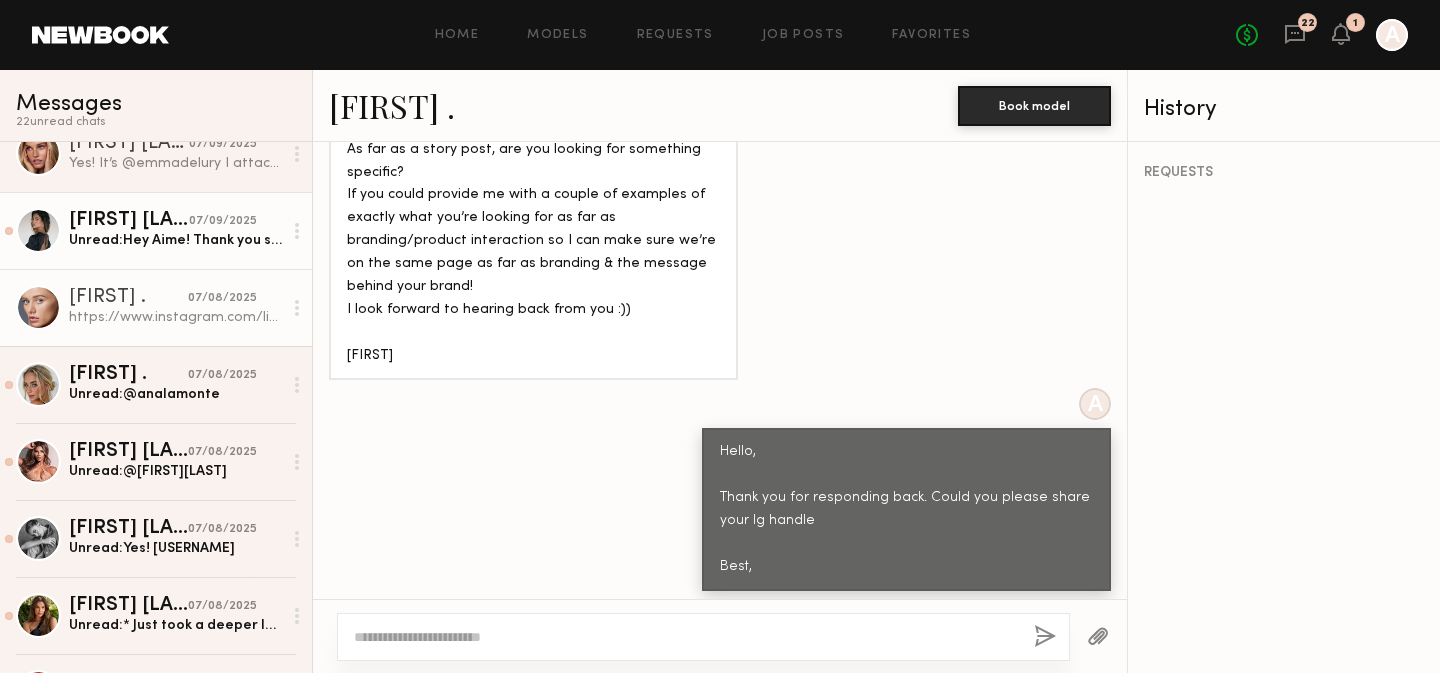 drag, startPoint x: 586, startPoint y: 562, endPoint x: 338, endPoint y: 555, distance: 248.09877 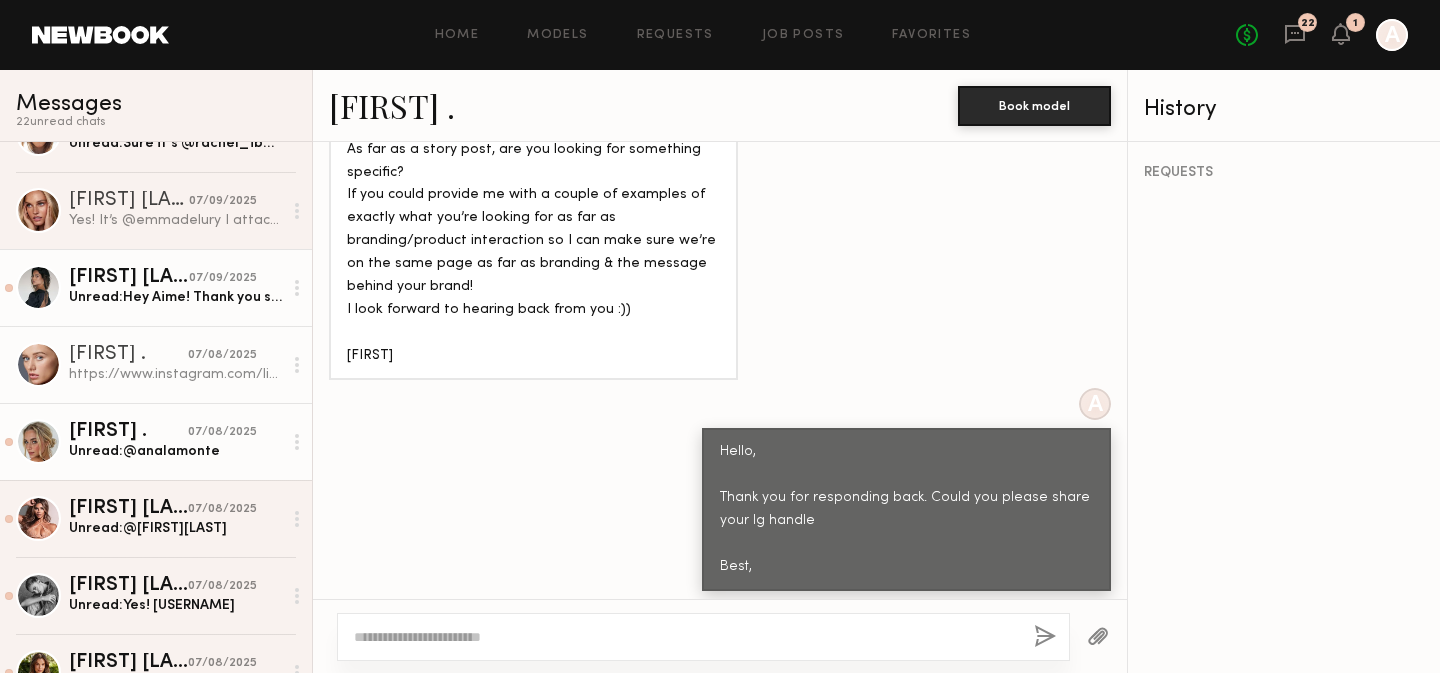 scroll, scrollTop: 275, scrollLeft: 0, axis: vertical 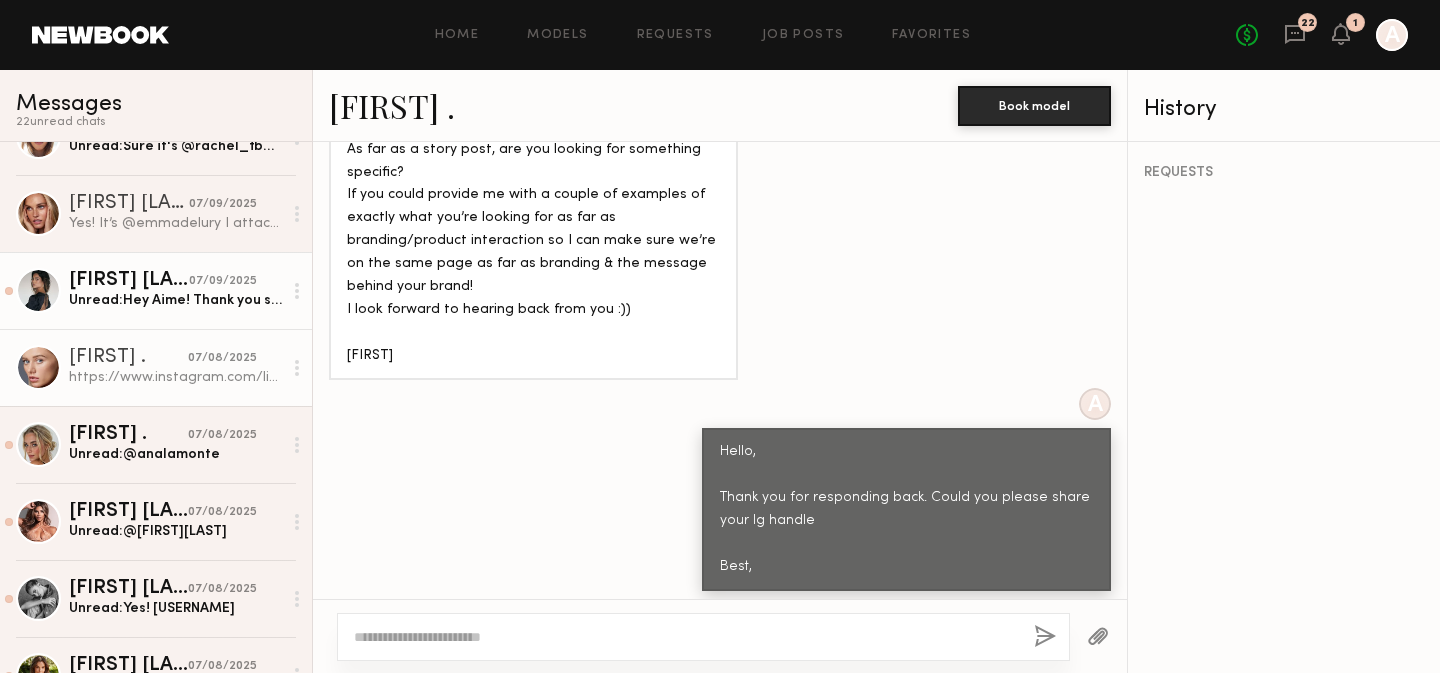 click 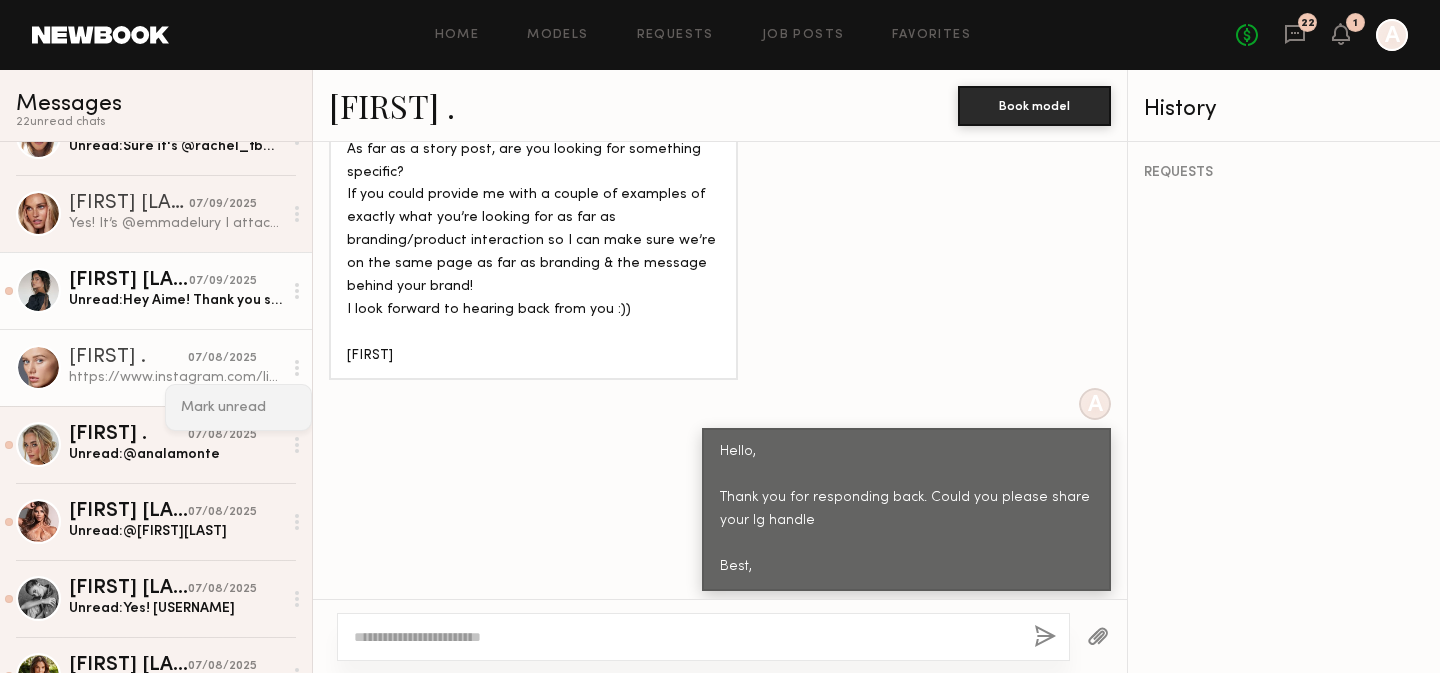click on "Mark unread" 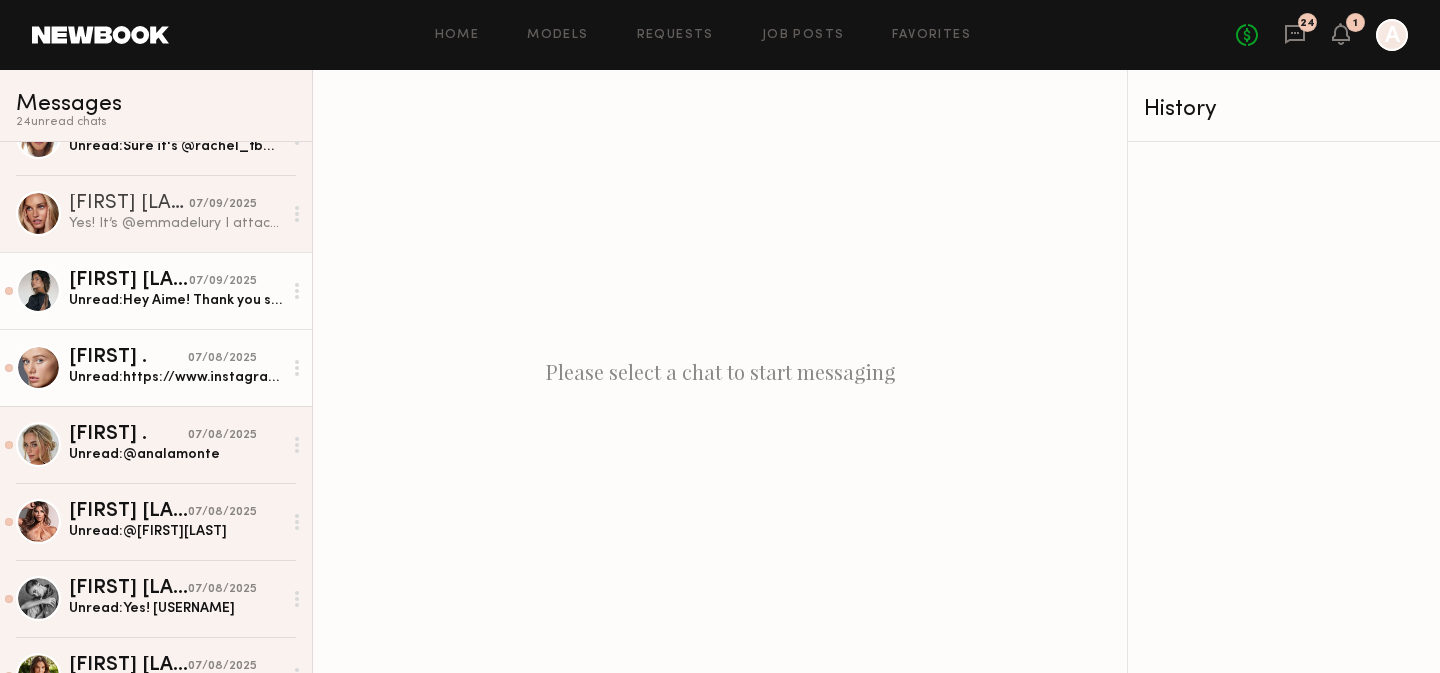 click on "Unread:  Hey Aime! Thank you so much for reaching out I would love to collaborate 💘💘" 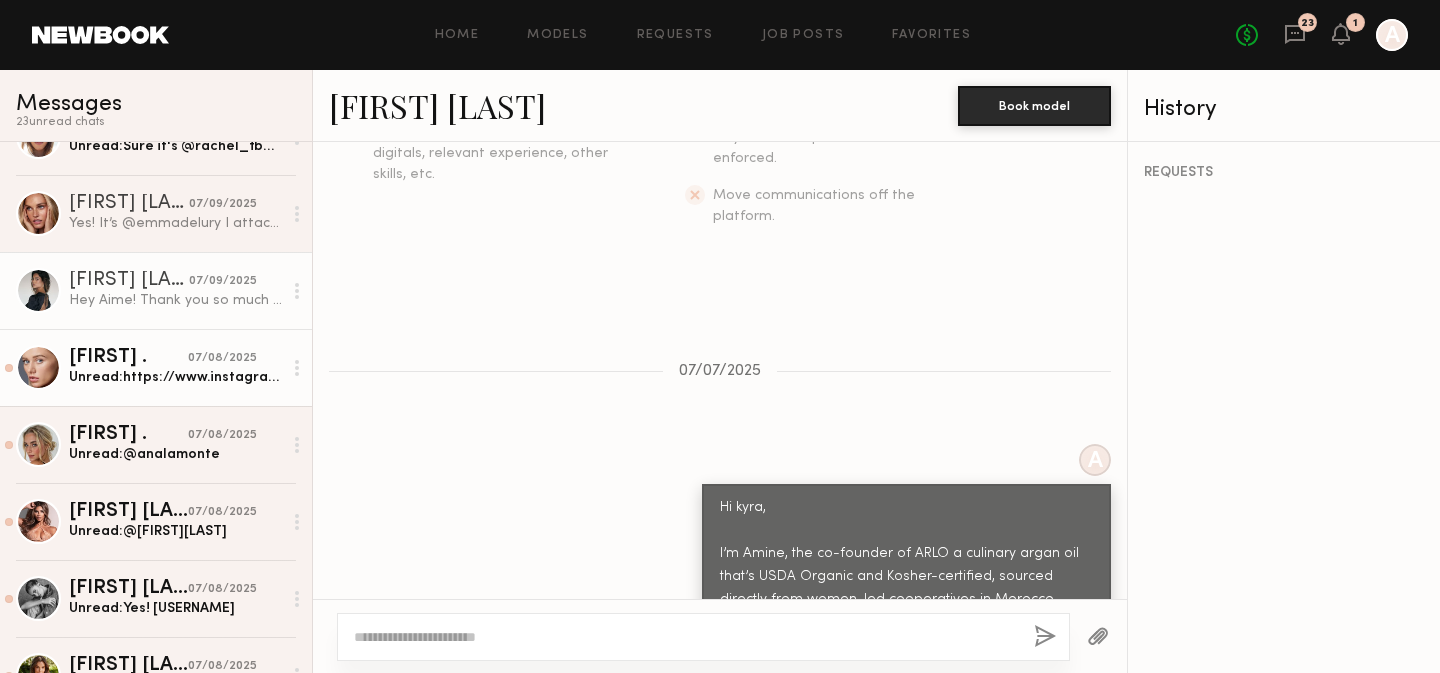 scroll, scrollTop: 1143, scrollLeft: 0, axis: vertical 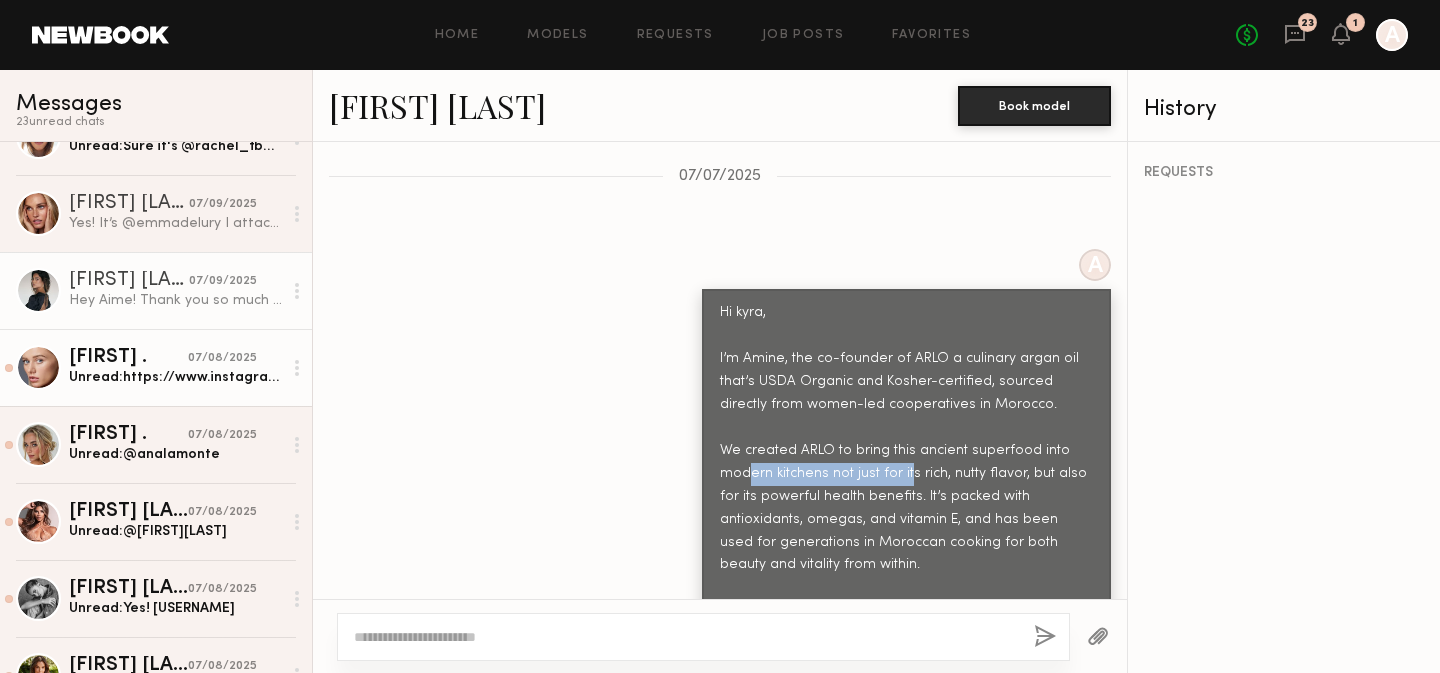 drag, startPoint x: 747, startPoint y: 438, endPoint x: 905, endPoint y: 442, distance: 158.05063 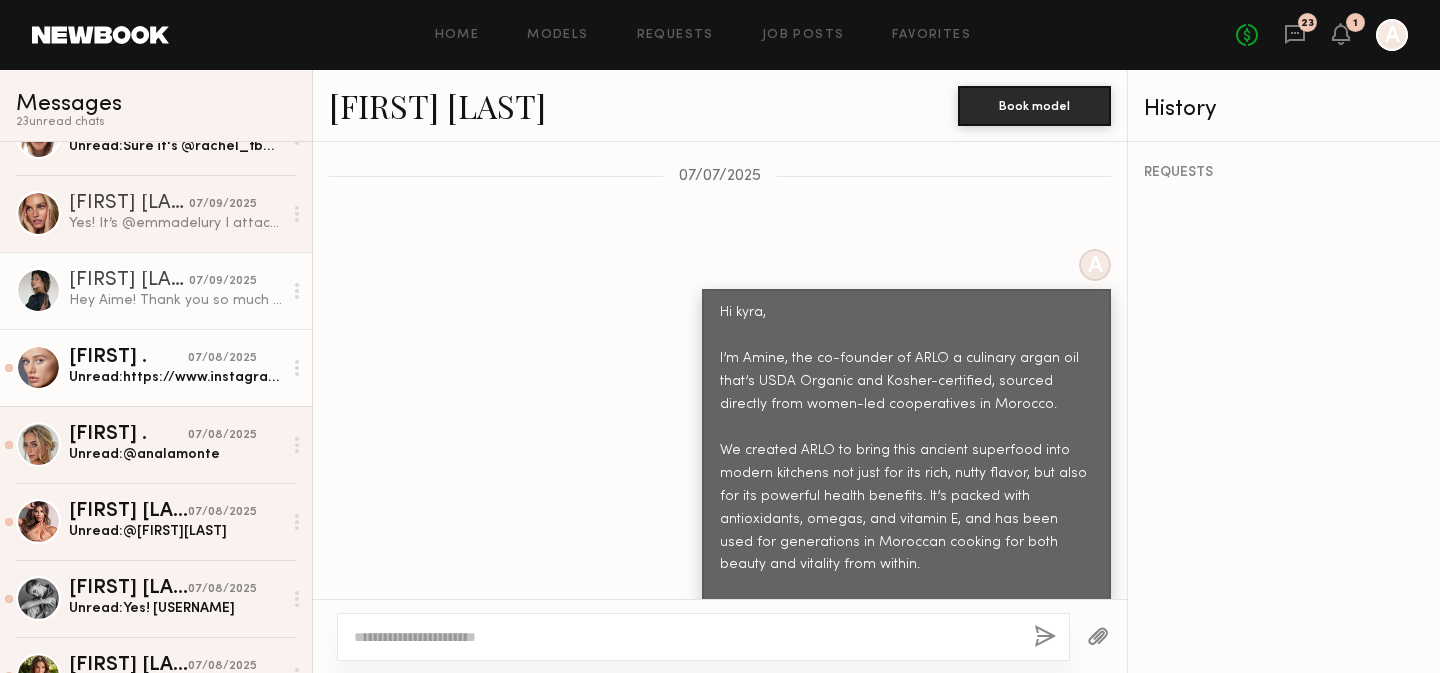 click on "Hi kyra,
I’m Amine, the co-founder of ARLO a culinary argan oil that’s USDA Organic and Kosher-certified, sourced directly from women-led cooperatives in Morocco.
We created ARLO to bring this ancient superfood into modern kitchens not just for its rich, nutty flavor, but also for its powerful health benefits. It’s packed with antioxidants, omegas, and vitamin E, and has been used for generations in Moroccan cooking for both beauty and vitality from within.
We’re currently introducing ARLO to a select group of creators we admire, and I’d love to send you a bottle and see if you’d be open to sharing it on your story. We’d be happy to compensate you for the feature at your hourly rate just let me know the details.
Let me know if you’re interested and where I can send the bottle. Looking forward to hearing from you.
Warmly,
Amine" 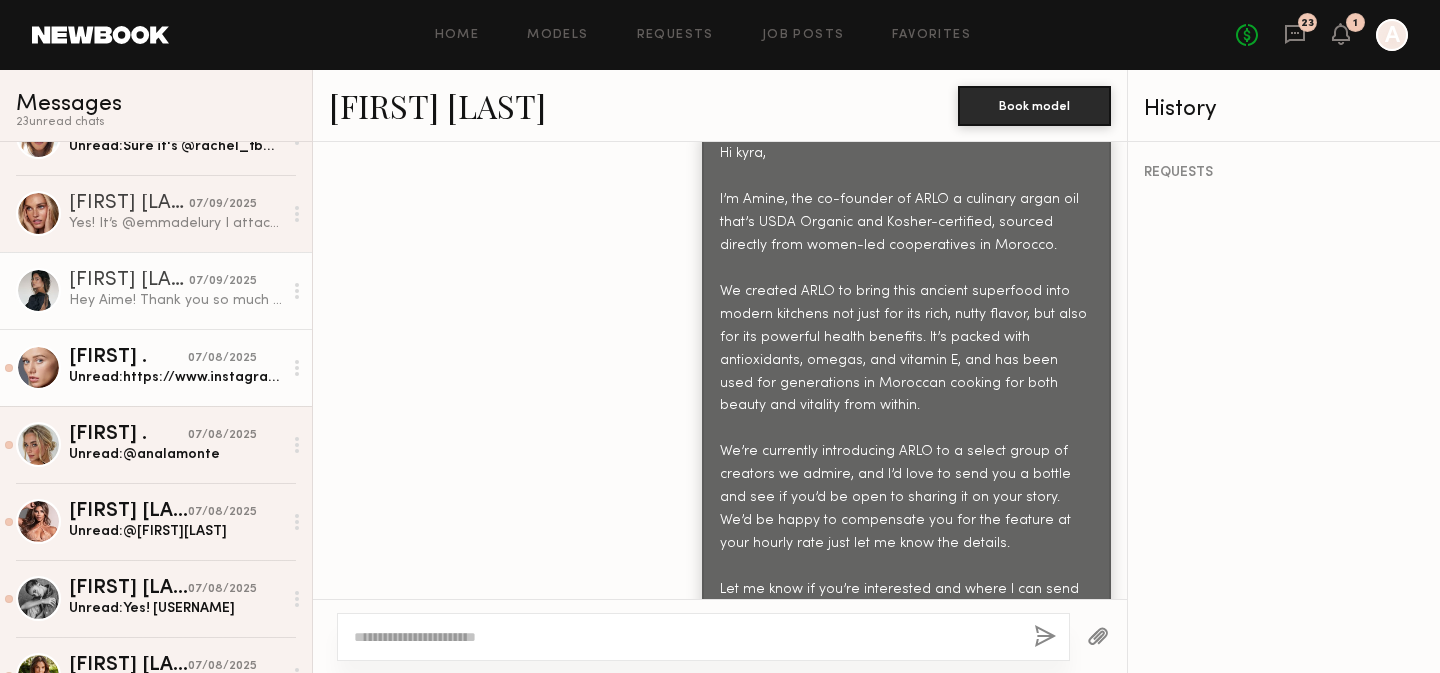 scroll, scrollTop: 839, scrollLeft: 0, axis: vertical 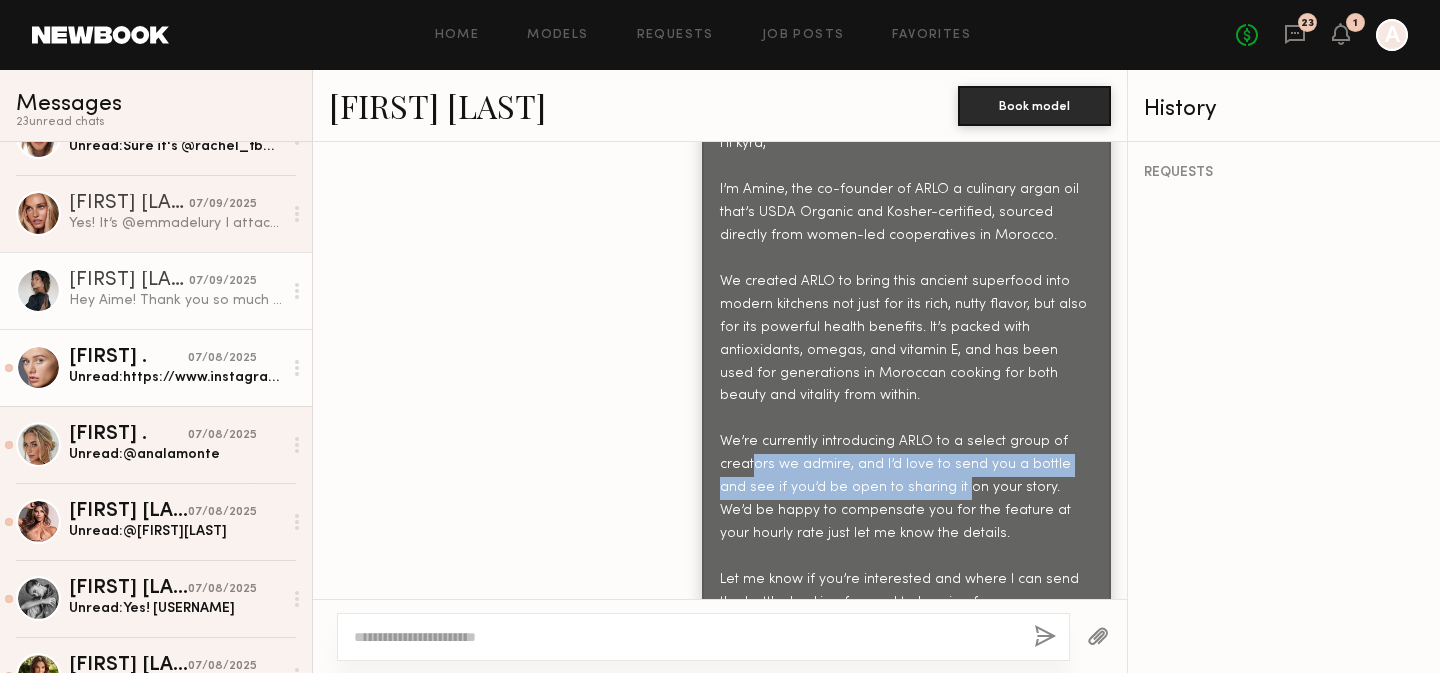 drag, startPoint x: 752, startPoint y: 429, endPoint x: 929, endPoint y: 442, distance: 177.47676 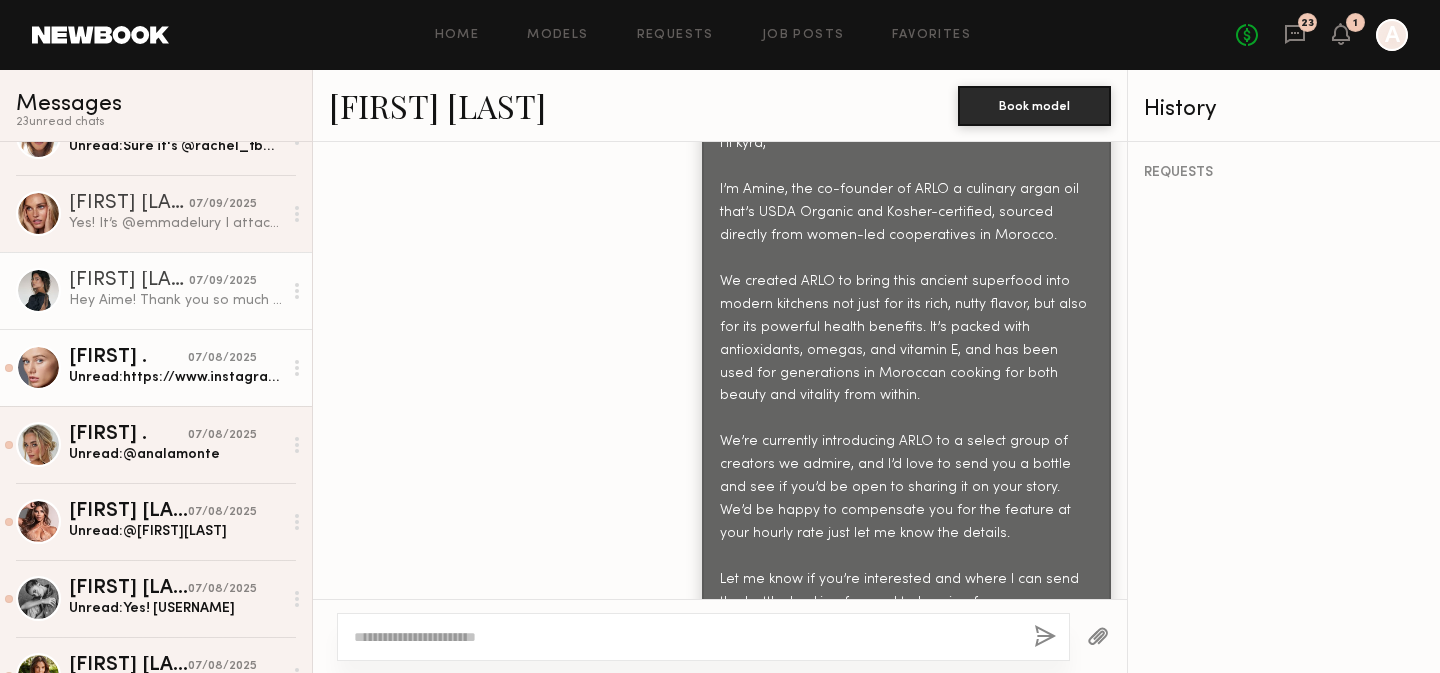 click on "Hi kyra,
I’m Amine, the co-founder of ARLO a culinary argan oil that’s USDA Organic and Kosher-certified, sourced directly from women-led cooperatives in Morocco.
We created ARLO to bring this ancient superfood into modern kitchens not just for its rich, nutty flavor, but also for its powerful health benefits. It’s packed with antioxidants, omegas, and vitamin E, and has been used for generations in Moroccan cooking for both beauty and vitality from within.
We’re currently introducing ARLO to a select group of creators we admire, and I’d love to send you a bottle and see if you’d be open to sharing it on your story. We’d be happy to compensate you for the feature at your hourly rate just let me know the details.
Let me know if you’re interested and where I can send the bottle. Looking forward to hearing from you.
Warmly,
Amine" 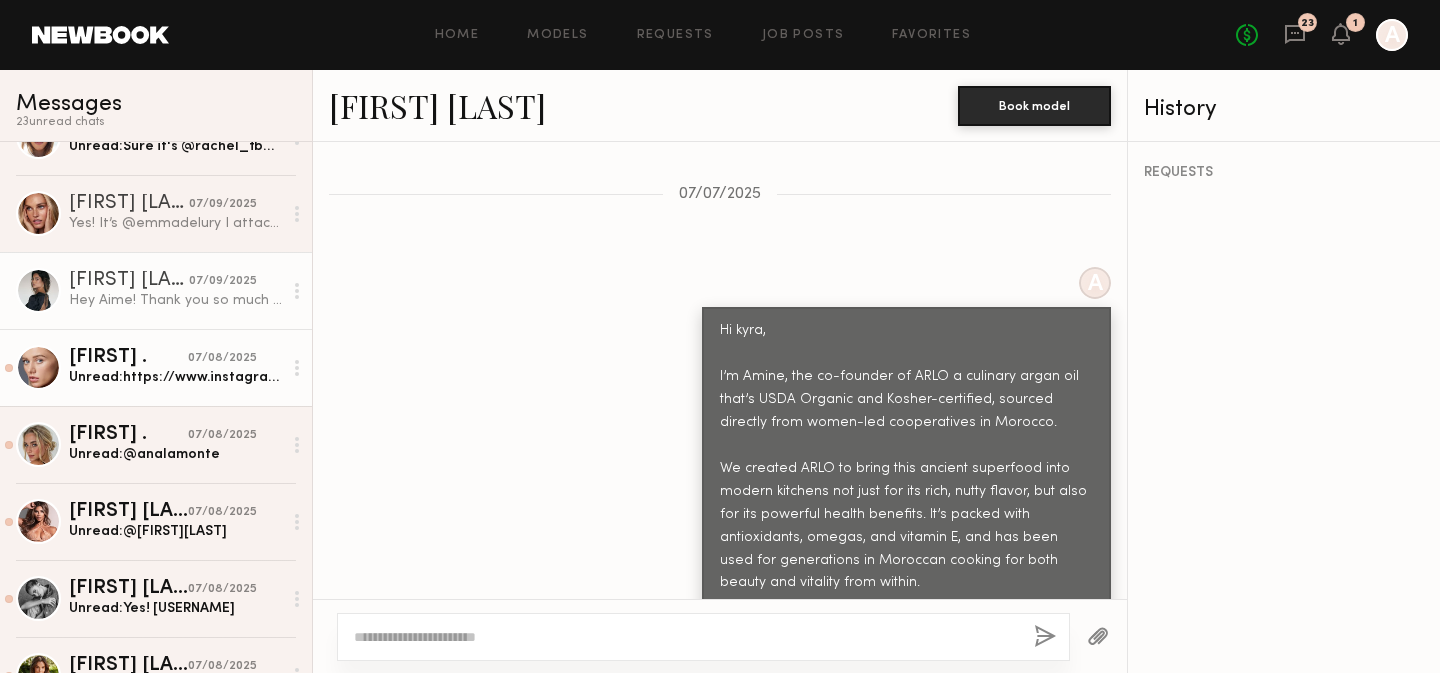 scroll, scrollTop: 650, scrollLeft: 0, axis: vertical 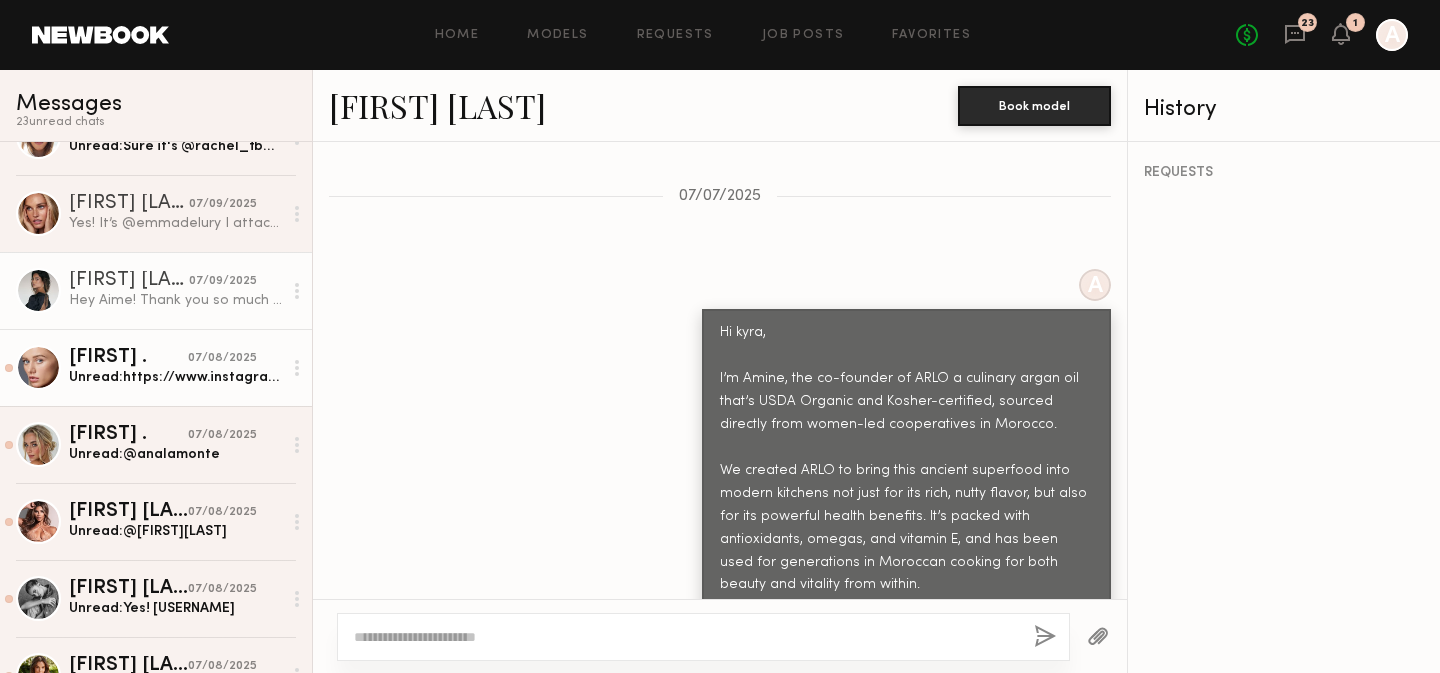 click 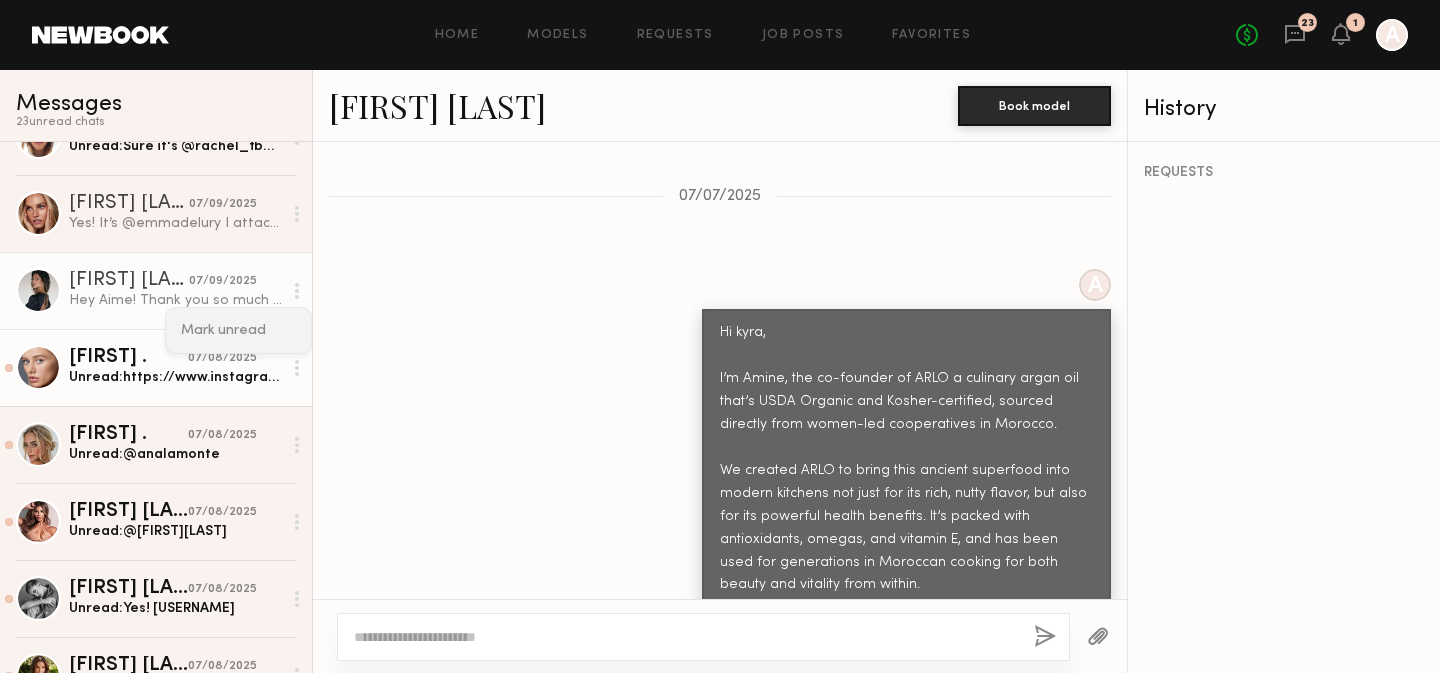 click on "Mark unread" 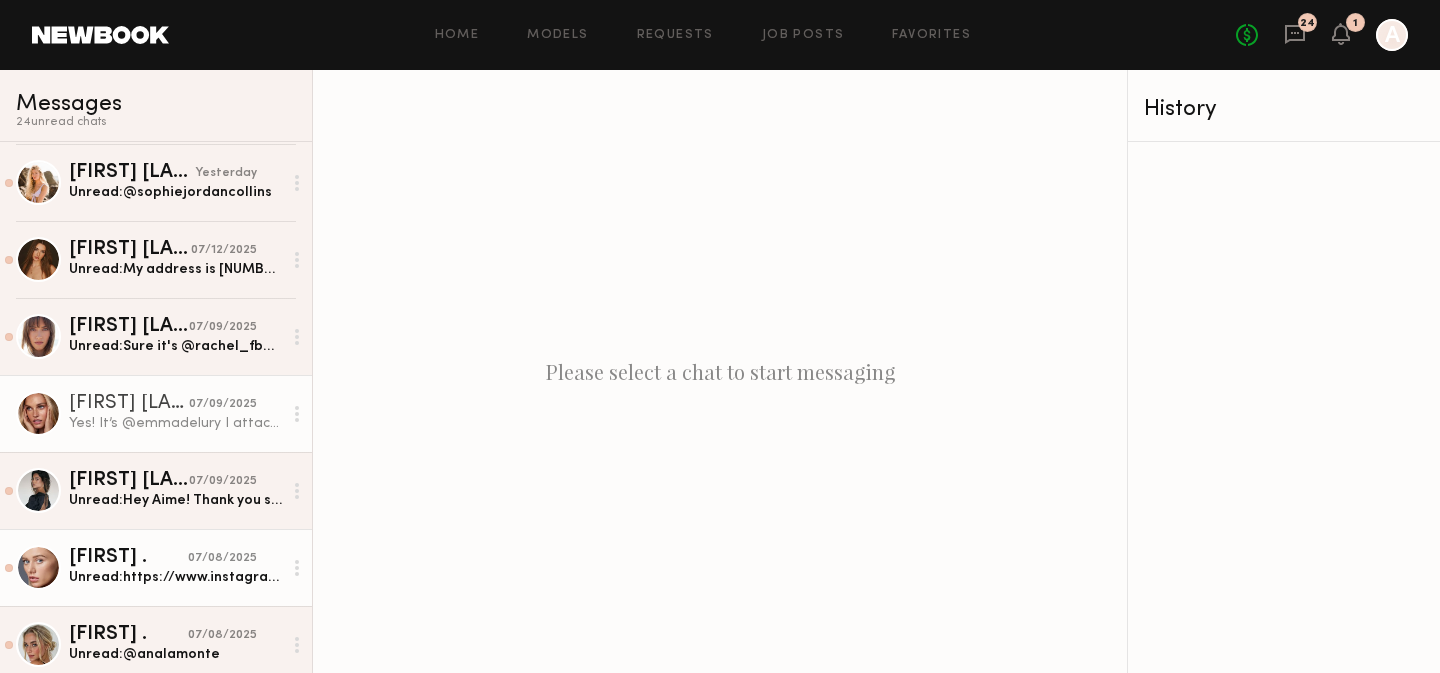 scroll, scrollTop: 60, scrollLeft: 0, axis: vertical 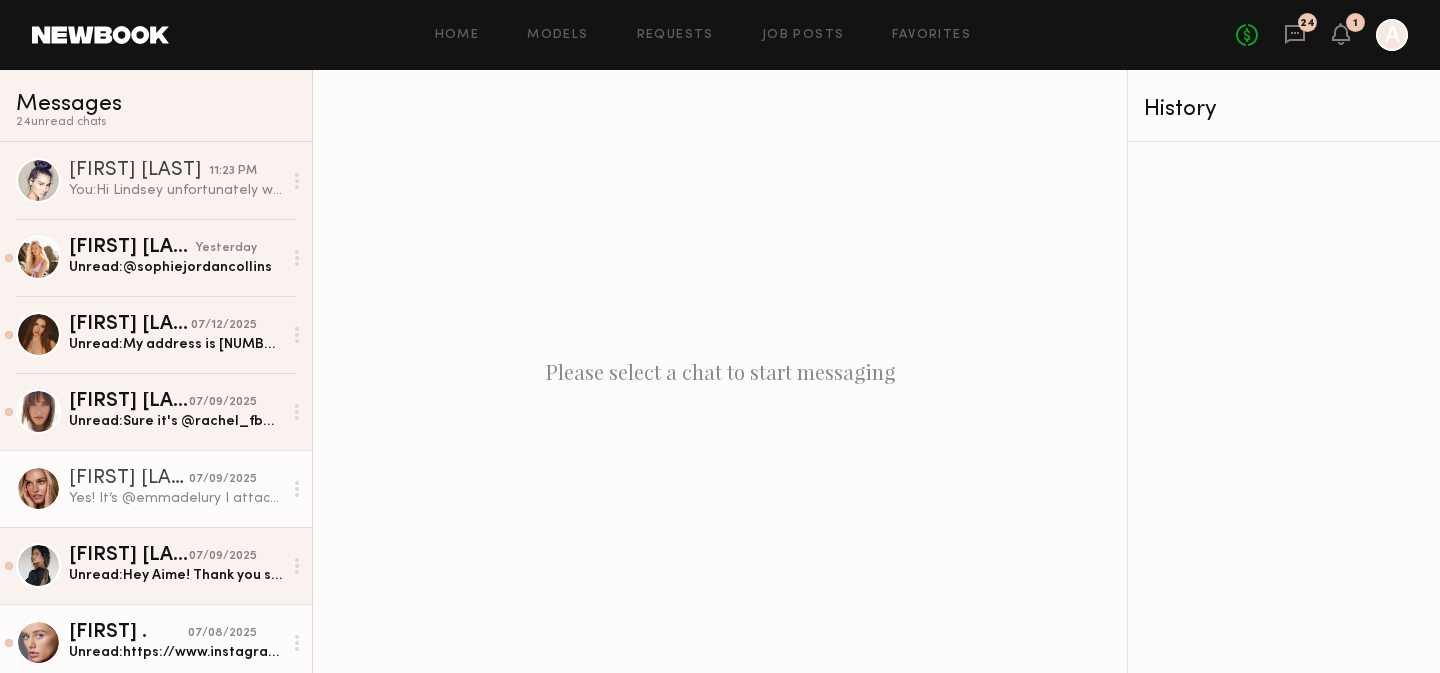 click 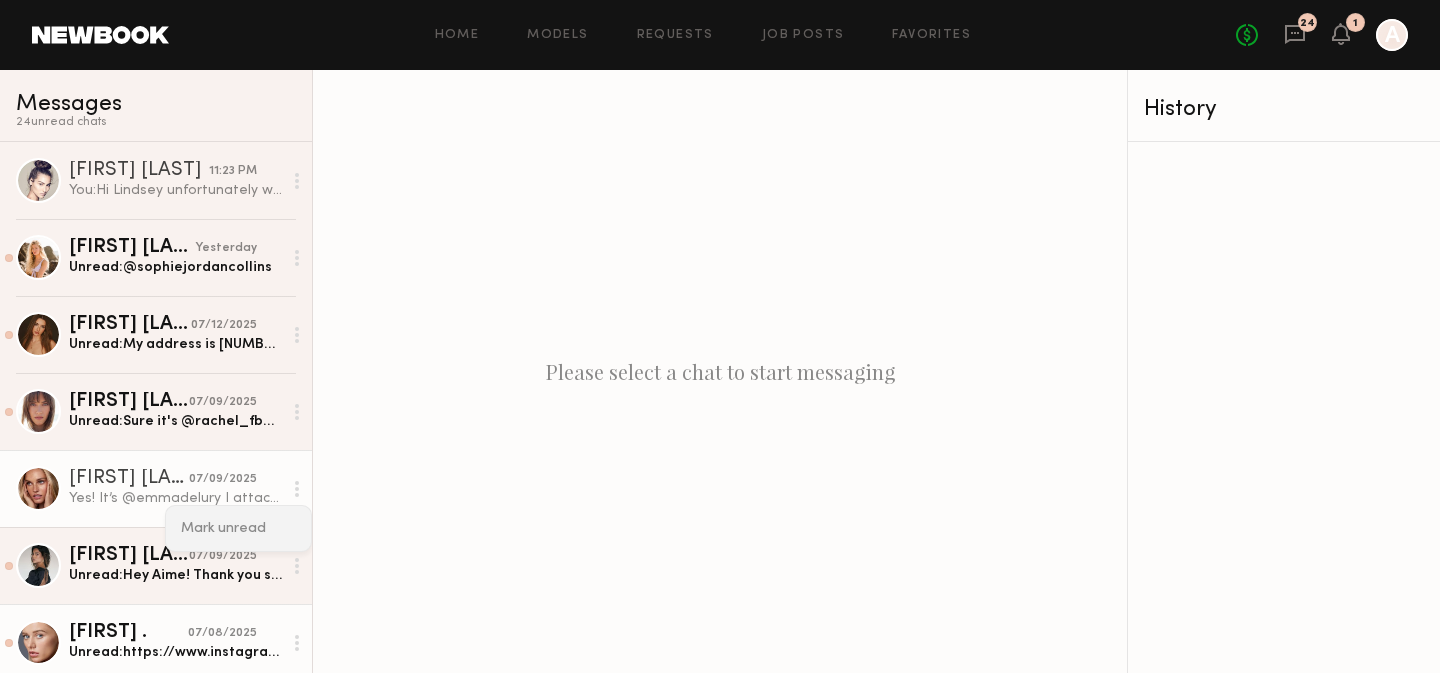 click on "Mark unread" 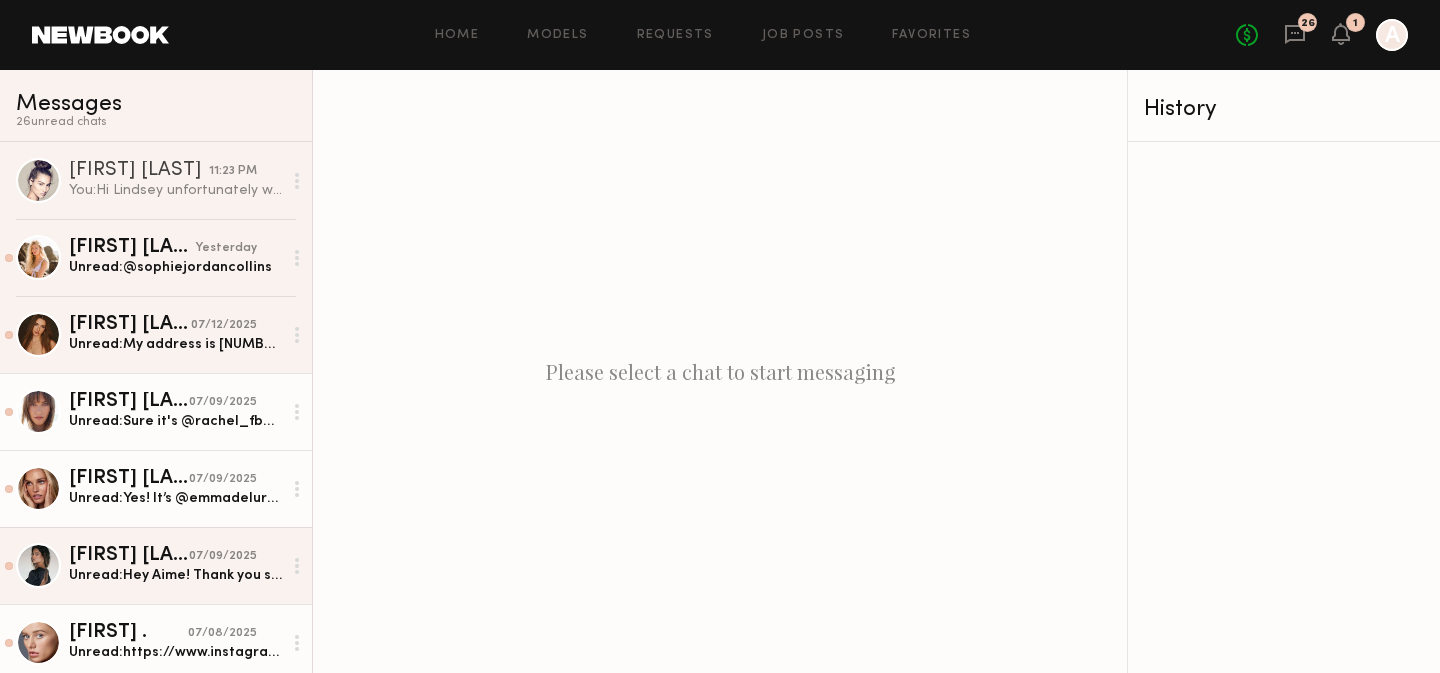 click on "Rachel F. 07/09/2025 Unread:  Sure it's @rachel_fbabyy" 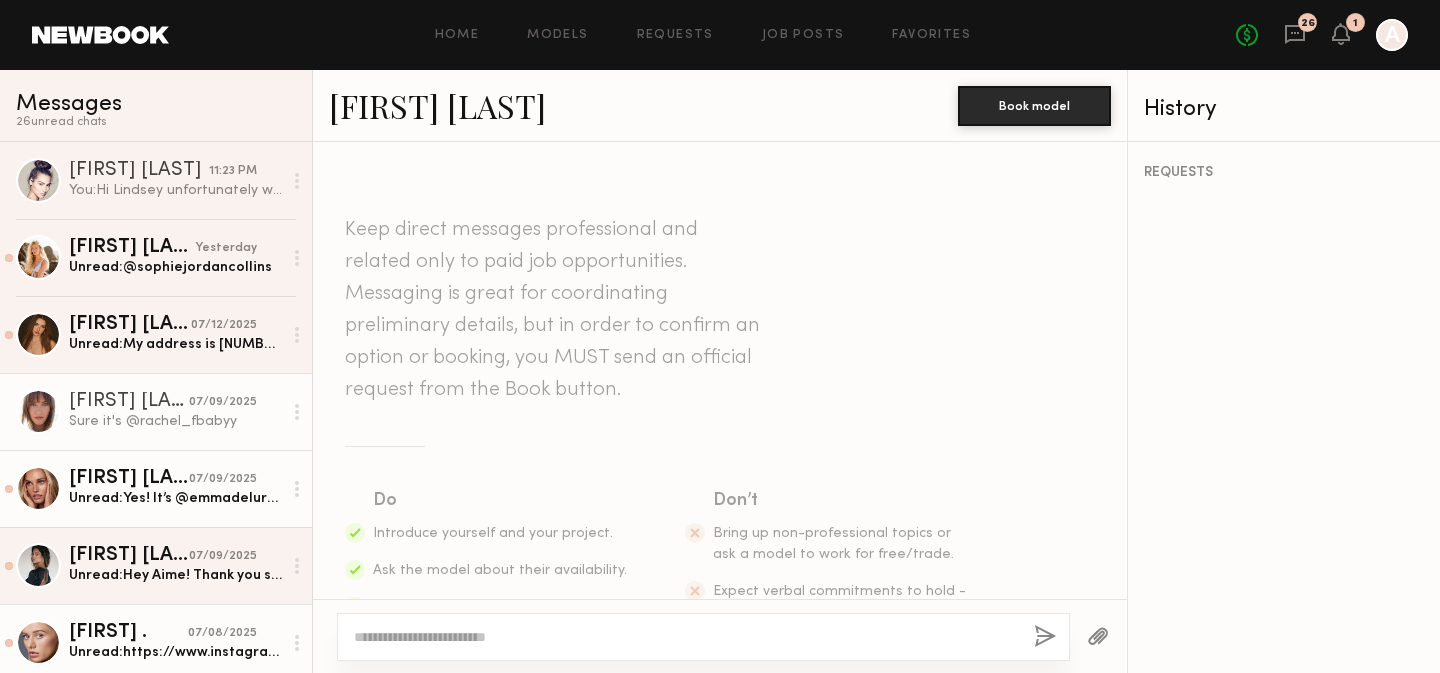 scroll, scrollTop: 1334, scrollLeft: 0, axis: vertical 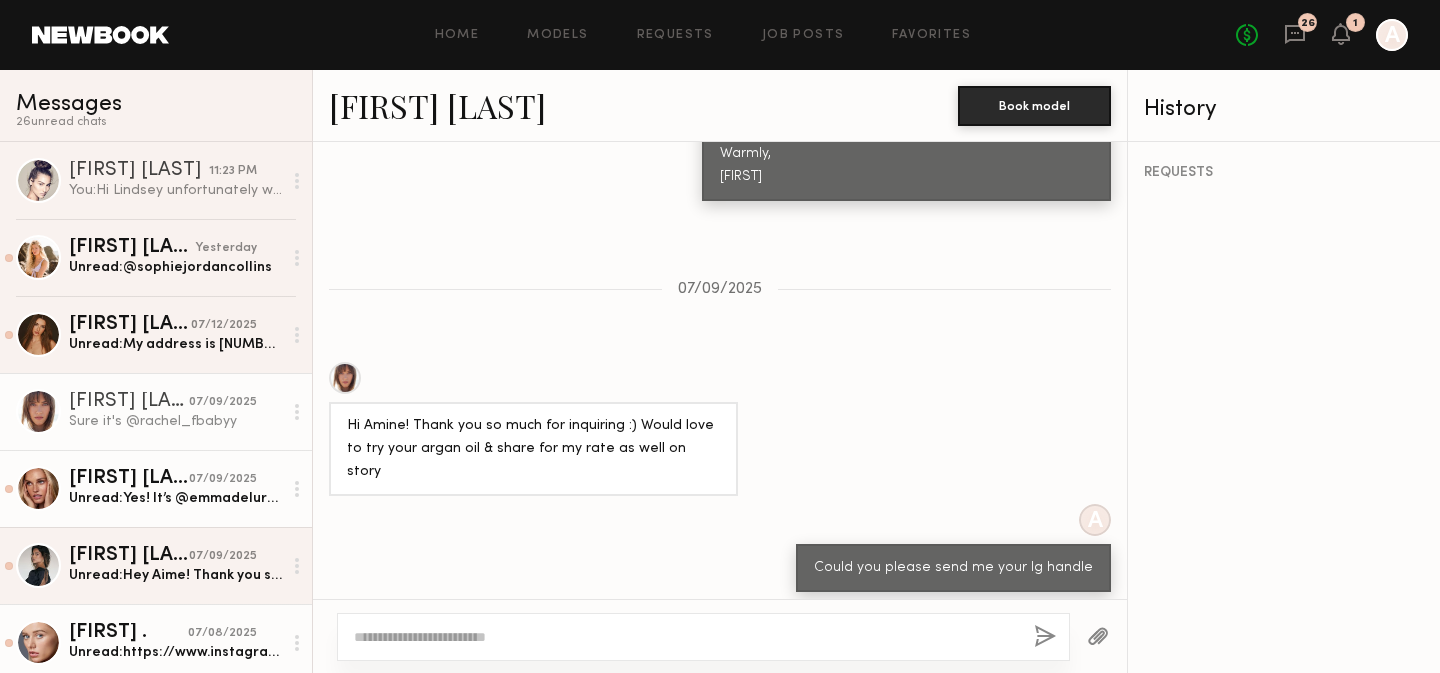drag, startPoint x: 511, startPoint y: 556, endPoint x: 411, endPoint y: 558, distance: 100.02 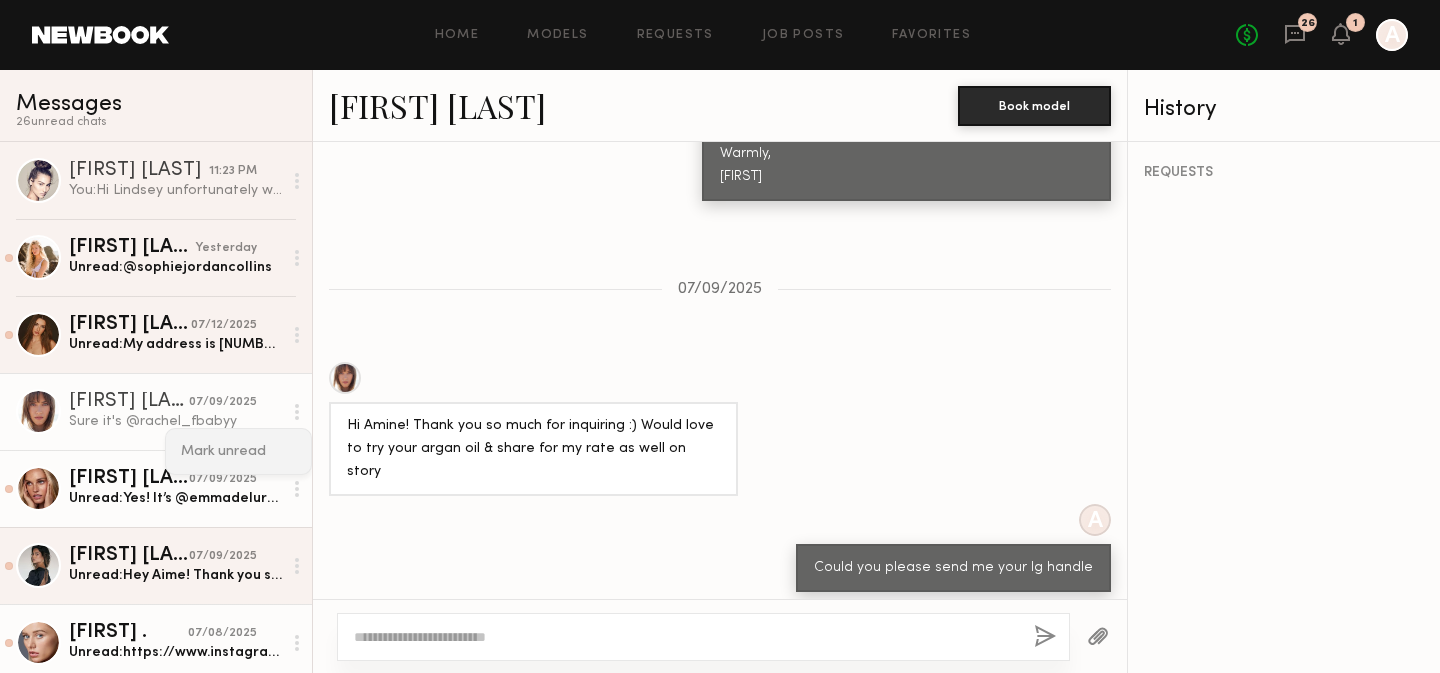 click on "Mark unread" 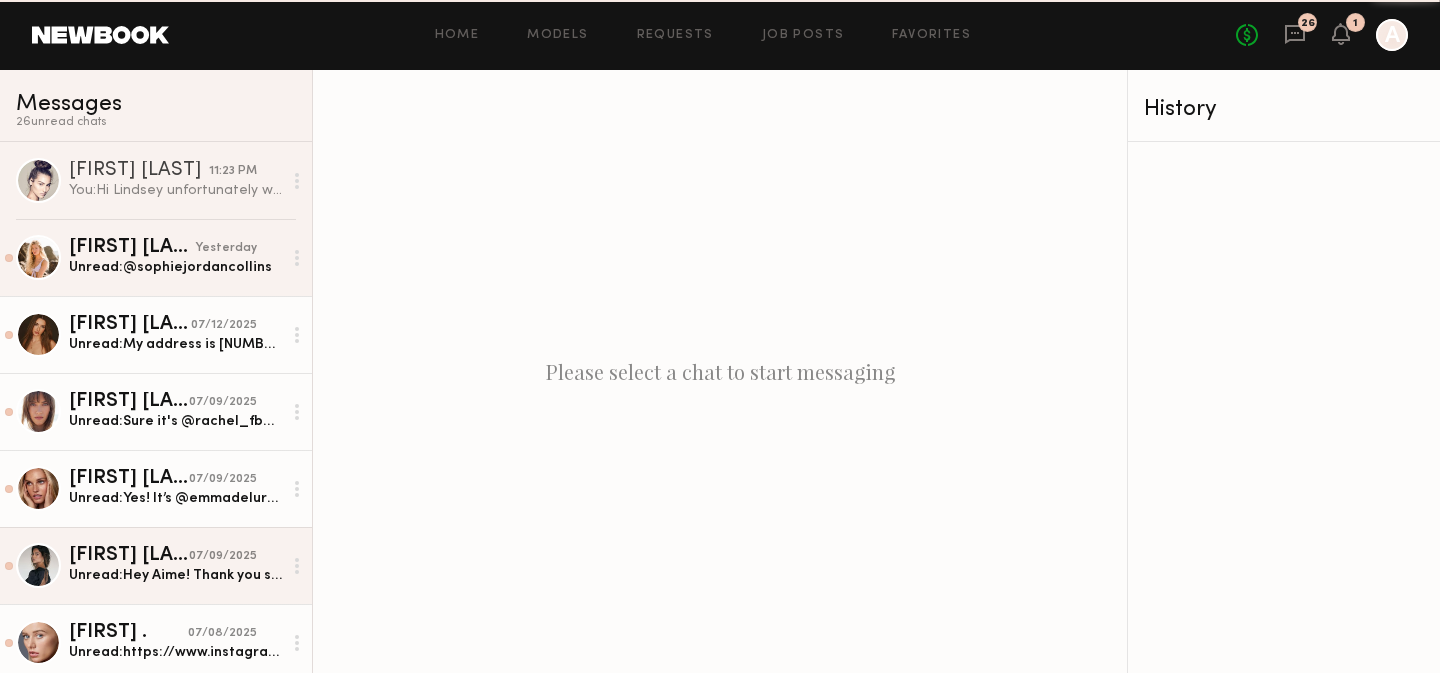 click on "07/12/2025" 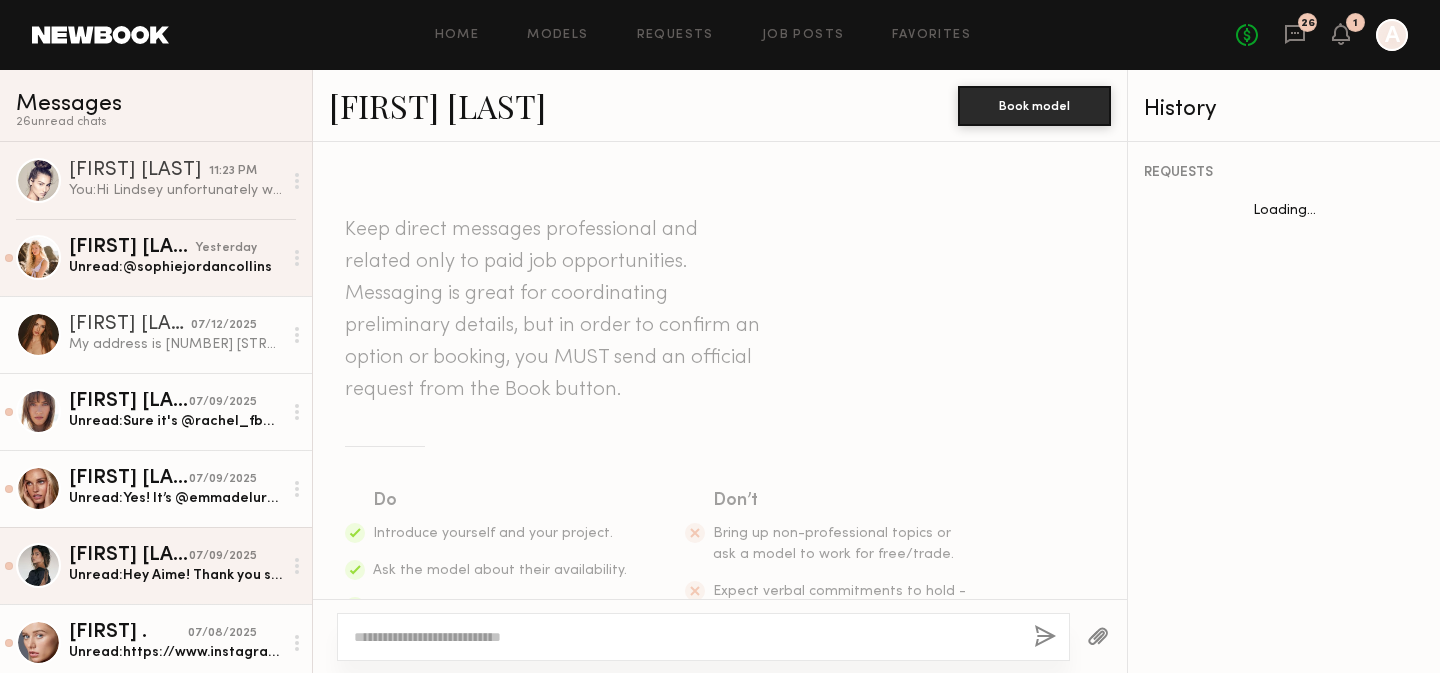 scroll, scrollTop: 1261, scrollLeft: 0, axis: vertical 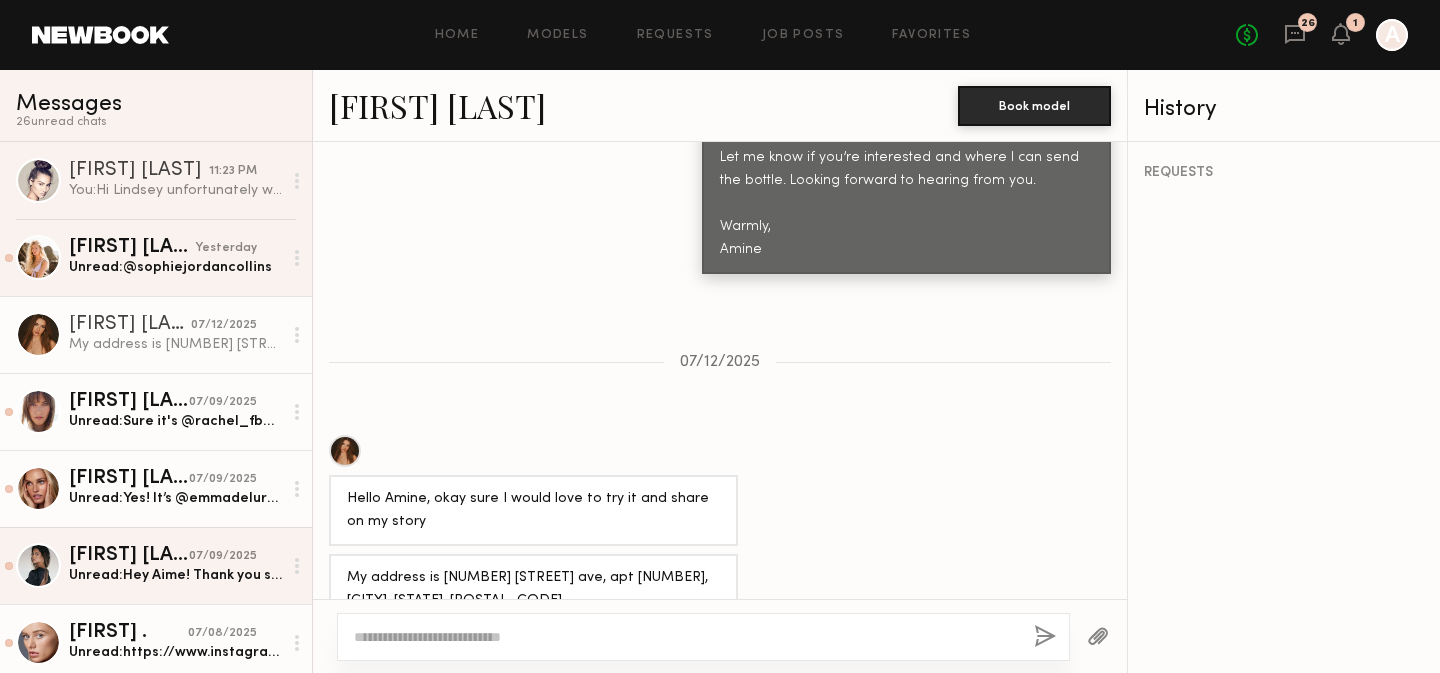 click on "Anastasia R." 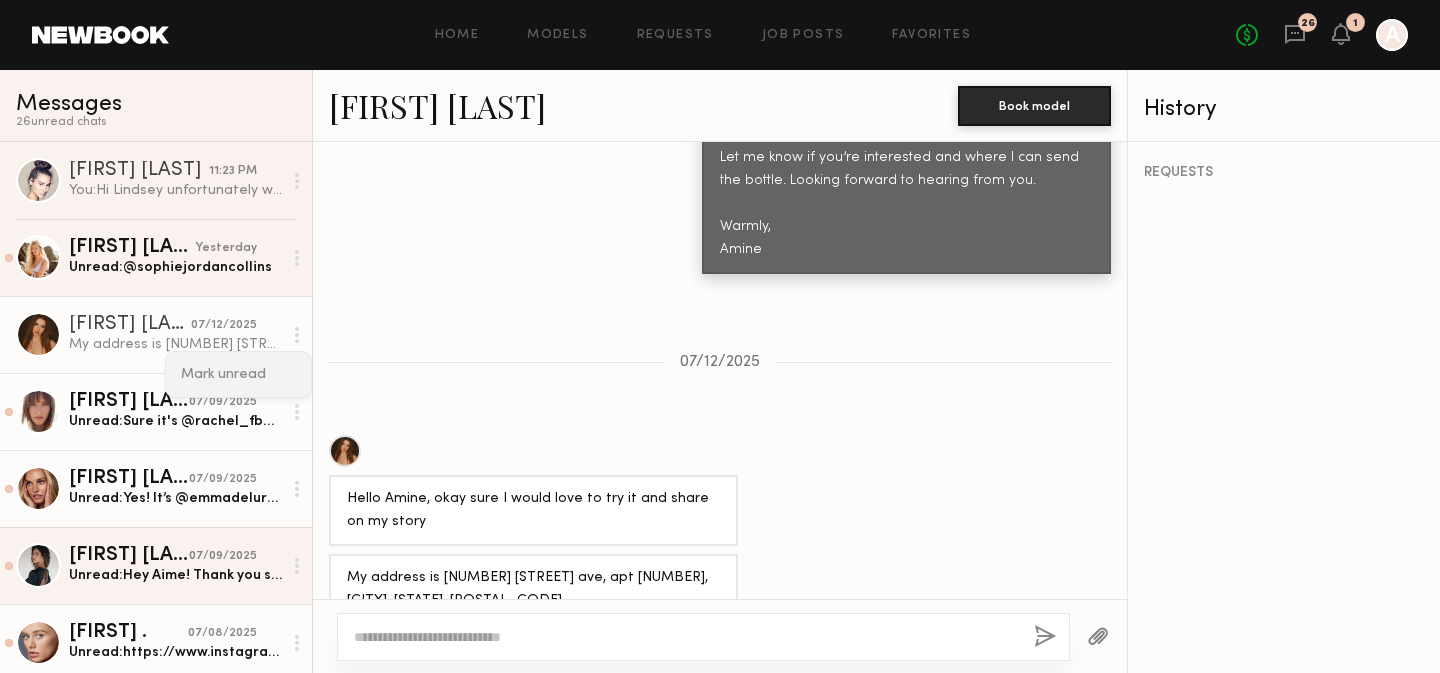 click on "Mark unread" 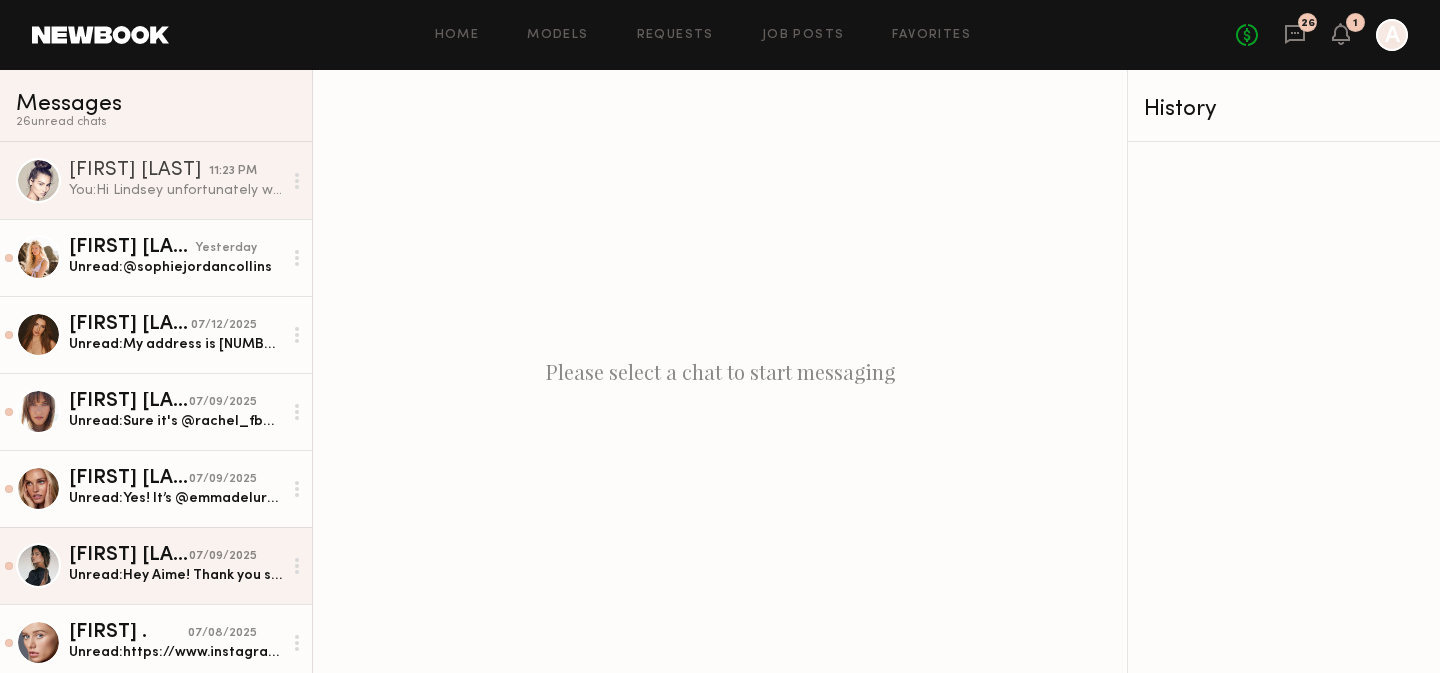 click on "Unread:  @sophiejordancollins" 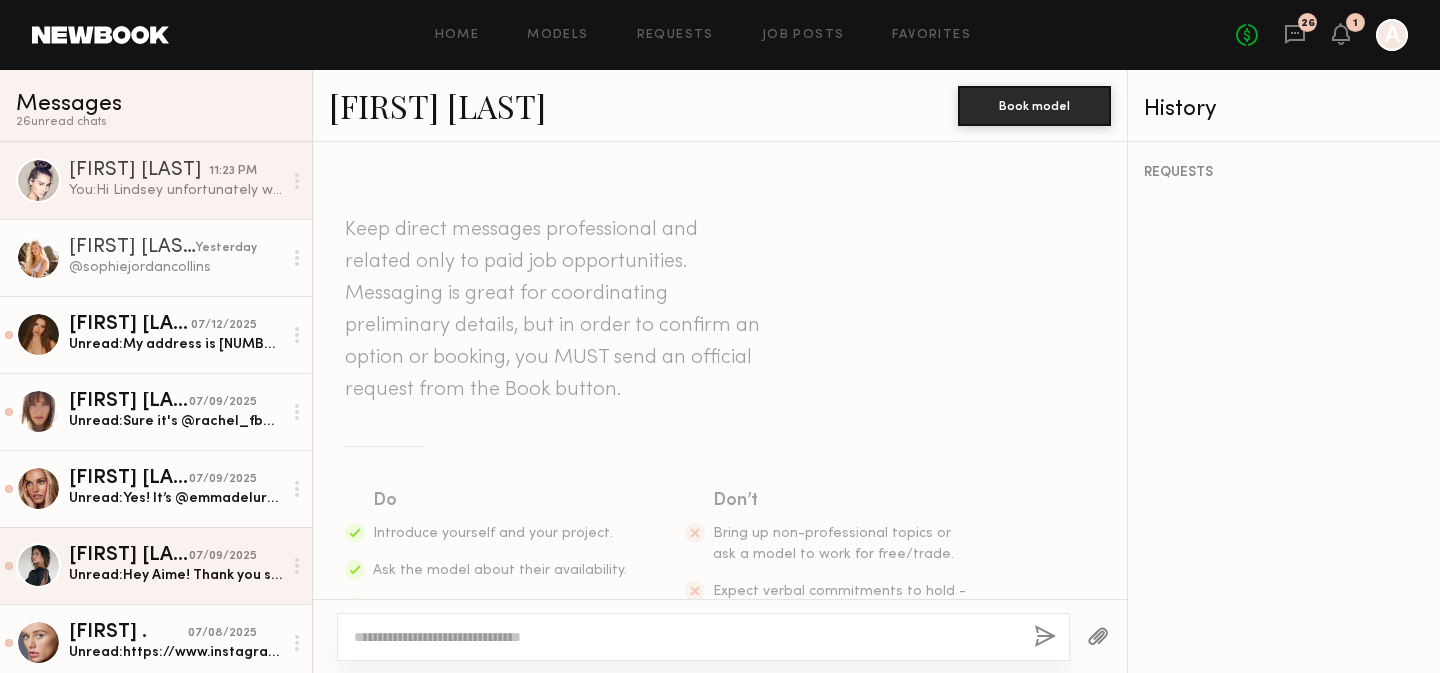scroll, scrollTop: 463, scrollLeft: 0, axis: vertical 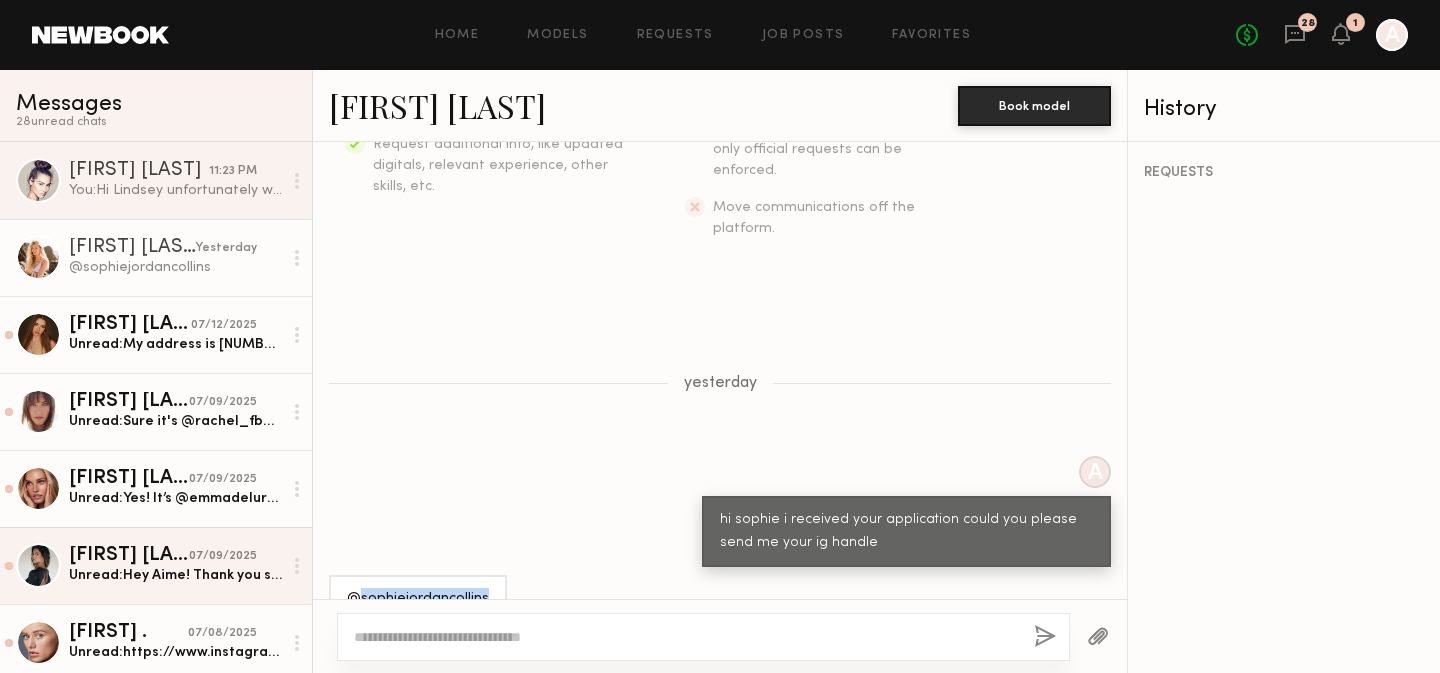 drag, startPoint x: 485, startPoint y: 559, endPoint x: 357, endPoint y: 558, distance: 128.0039 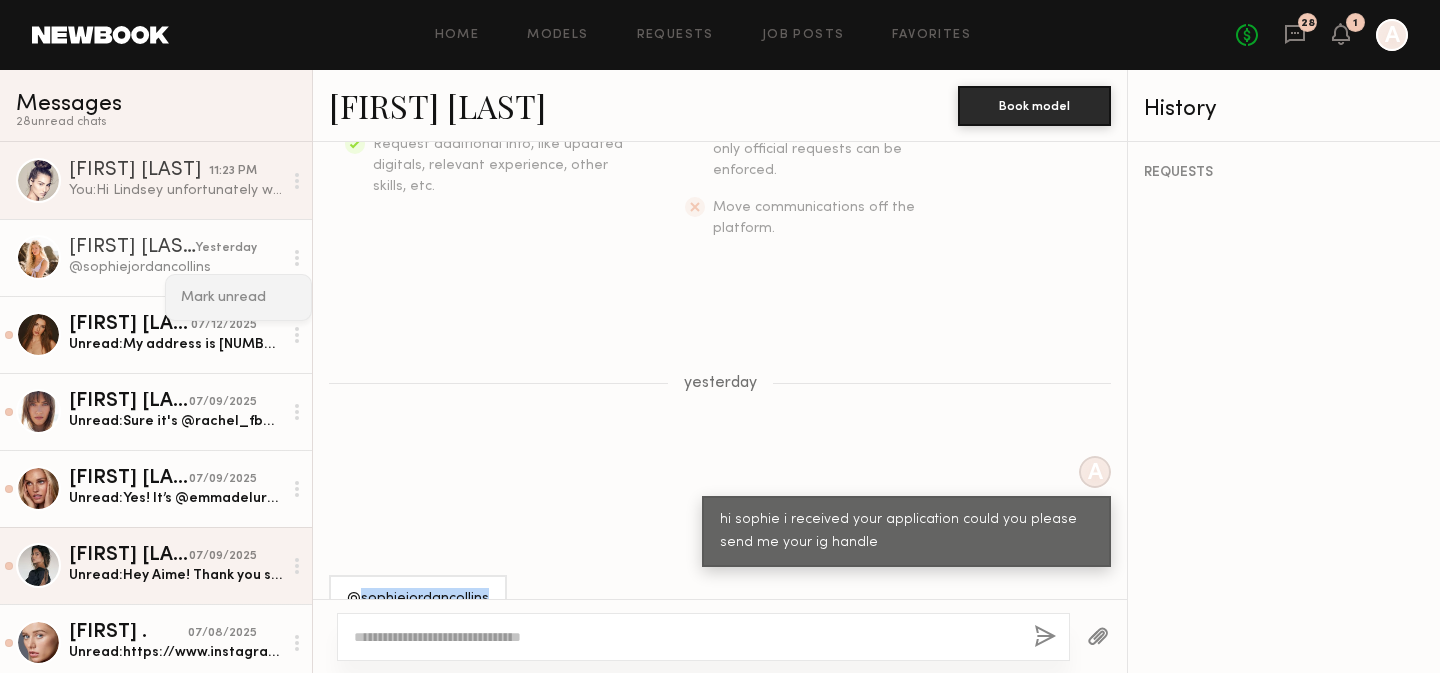 click on "Mark unread" 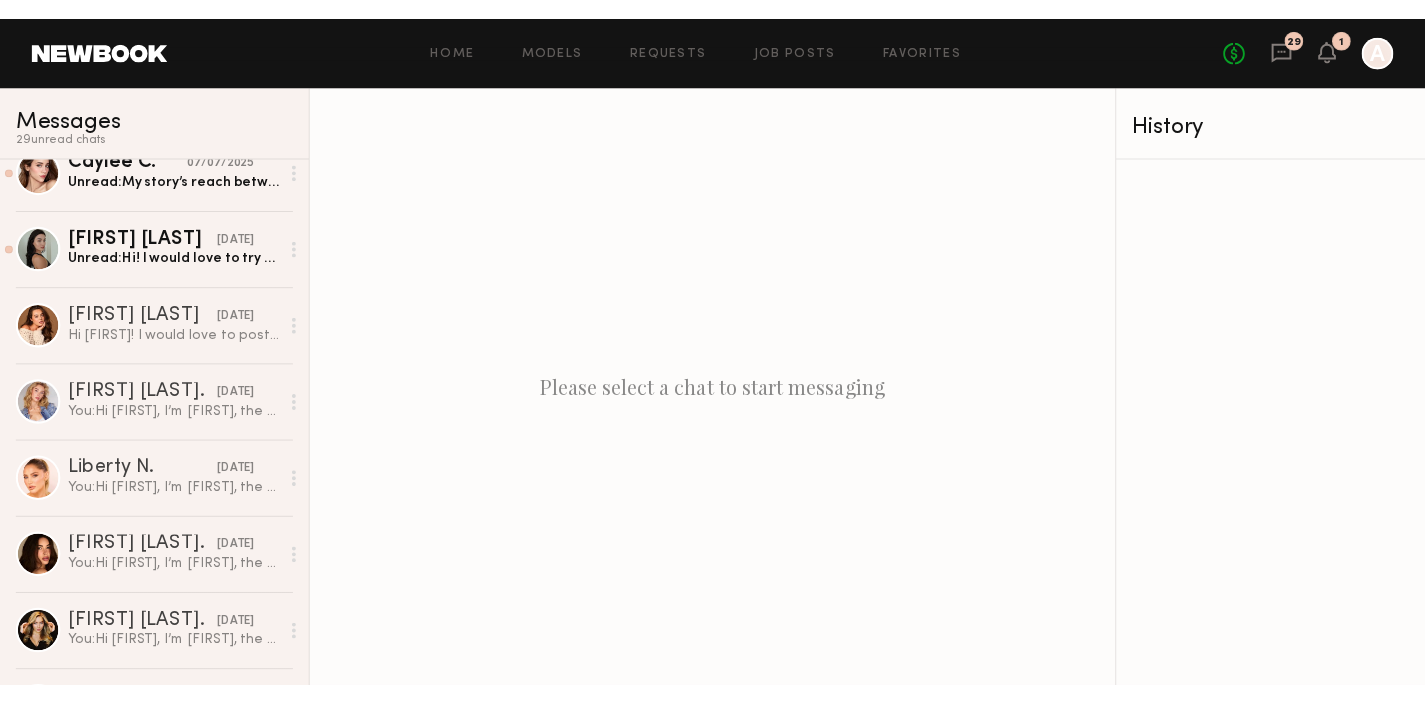 scroll, scrollTop: 3627, scrollLeft: 0, axis: vertical 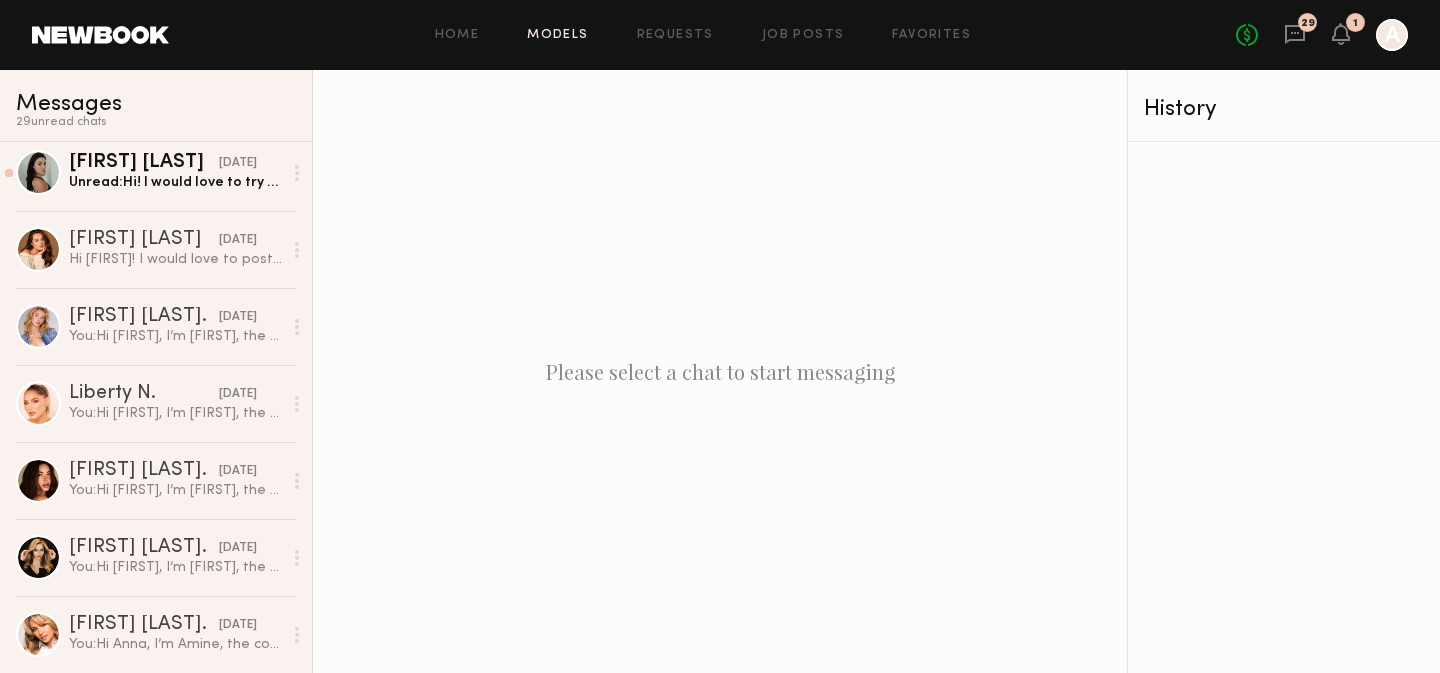 click on "Models" 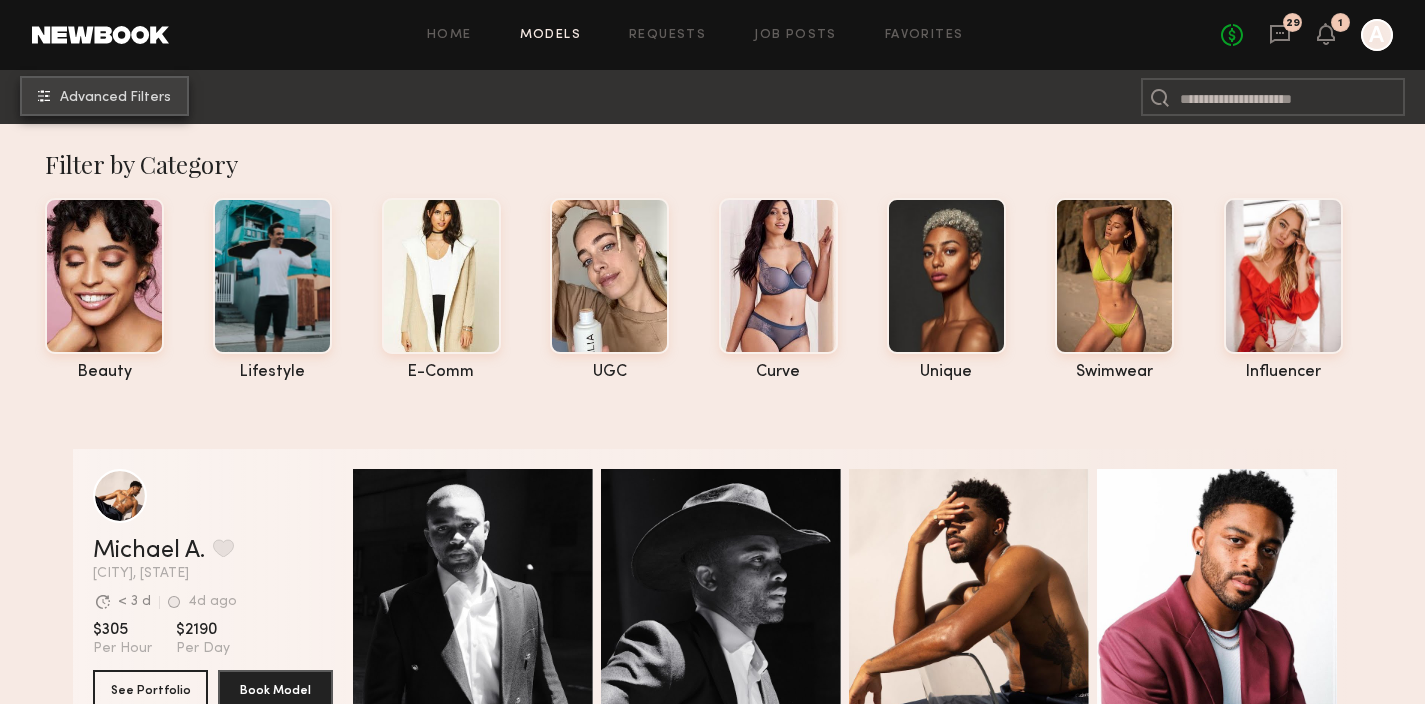 click on "Advanced Filters" 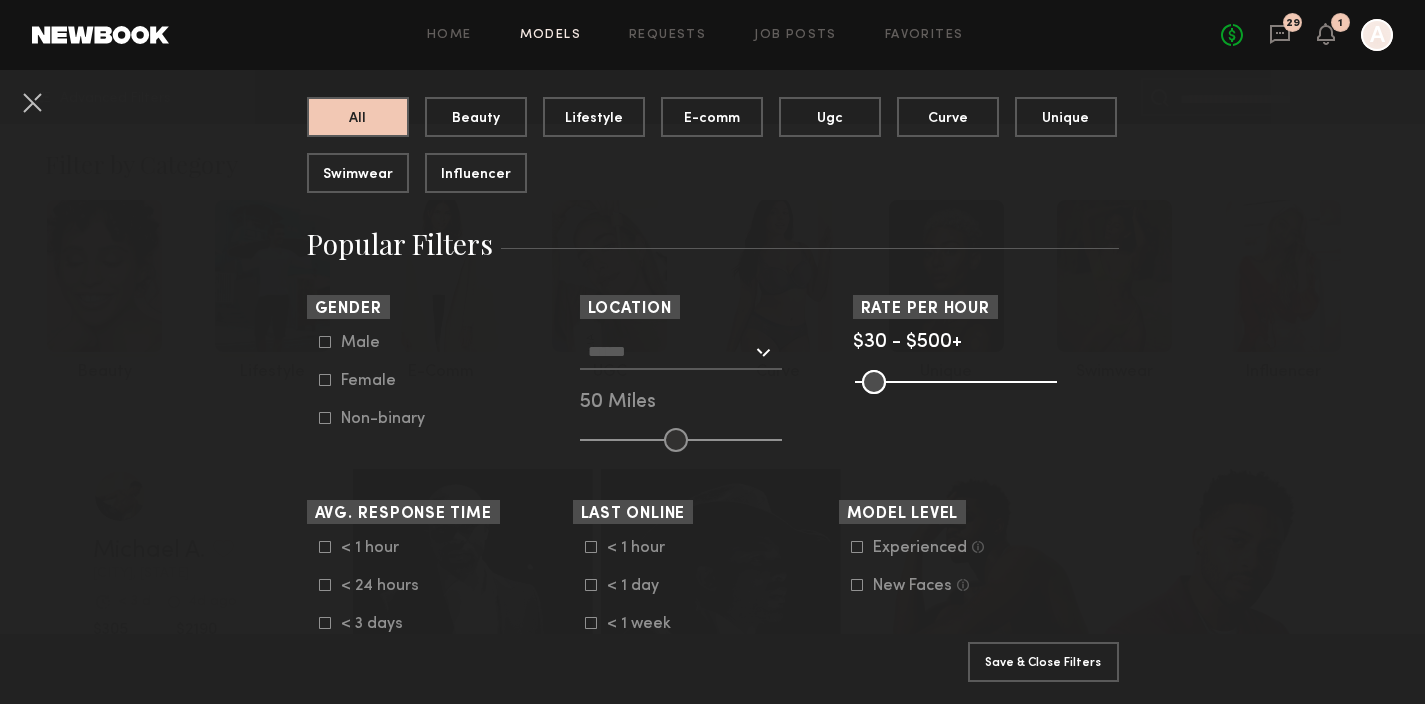 scroll, scrollTop: 230, scrollLeft: 0, axis: vertical 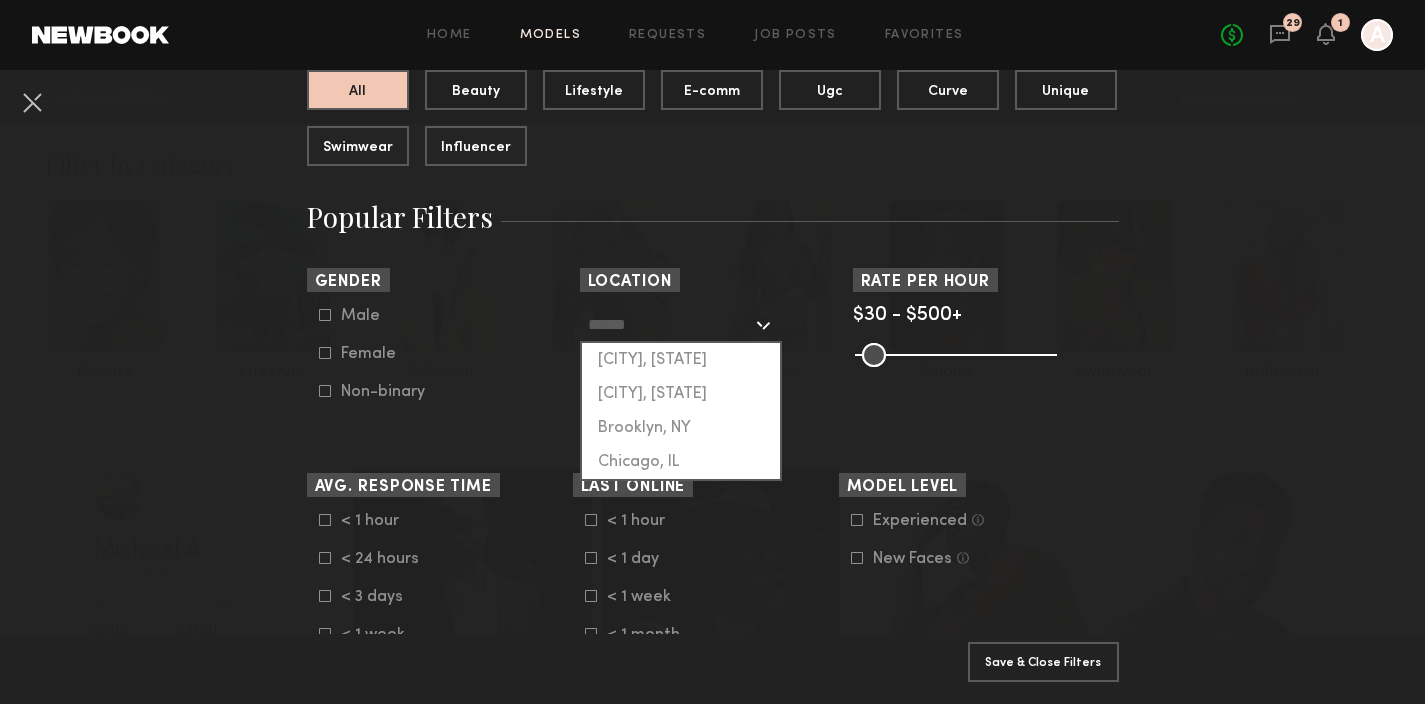click 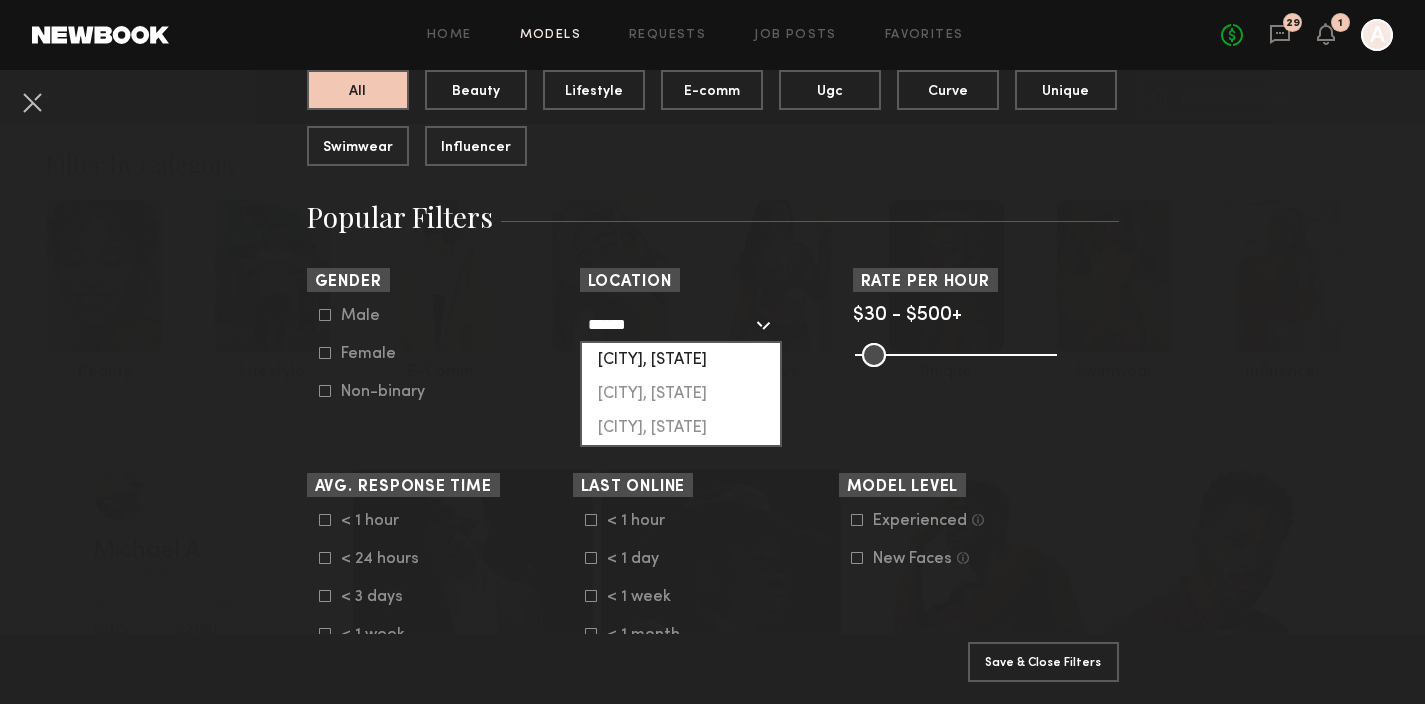 click on "Austin, TX" 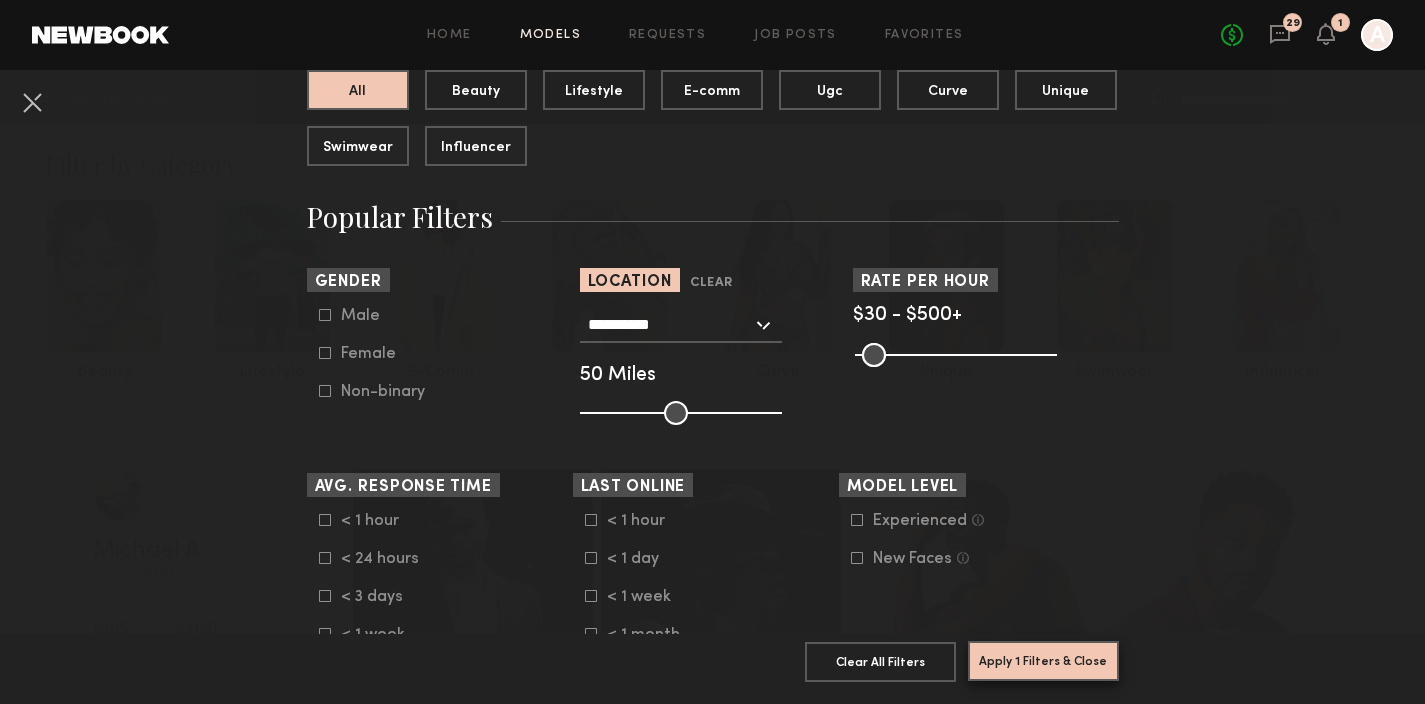 click on "Apply 1 Filters & Close" 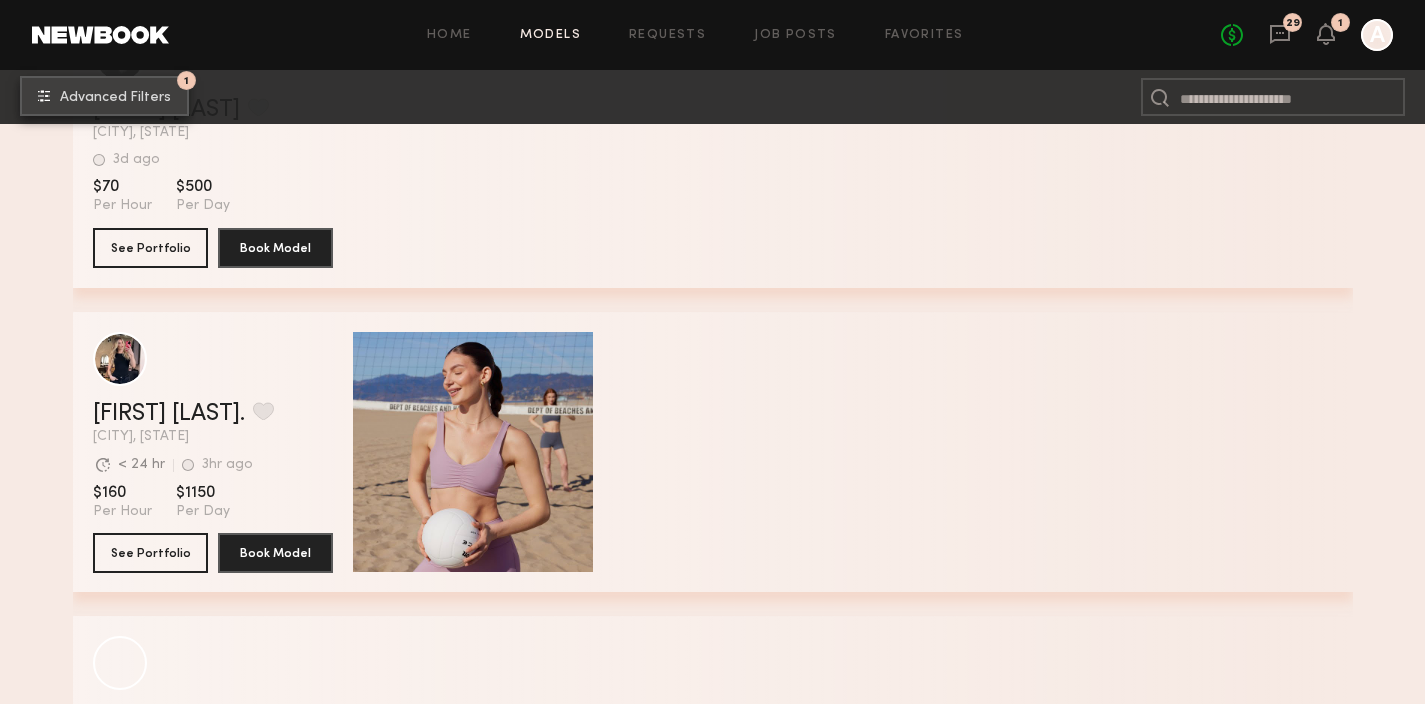 scroll, scrollTop: 764, scrollLeft: 0, axis: vertical 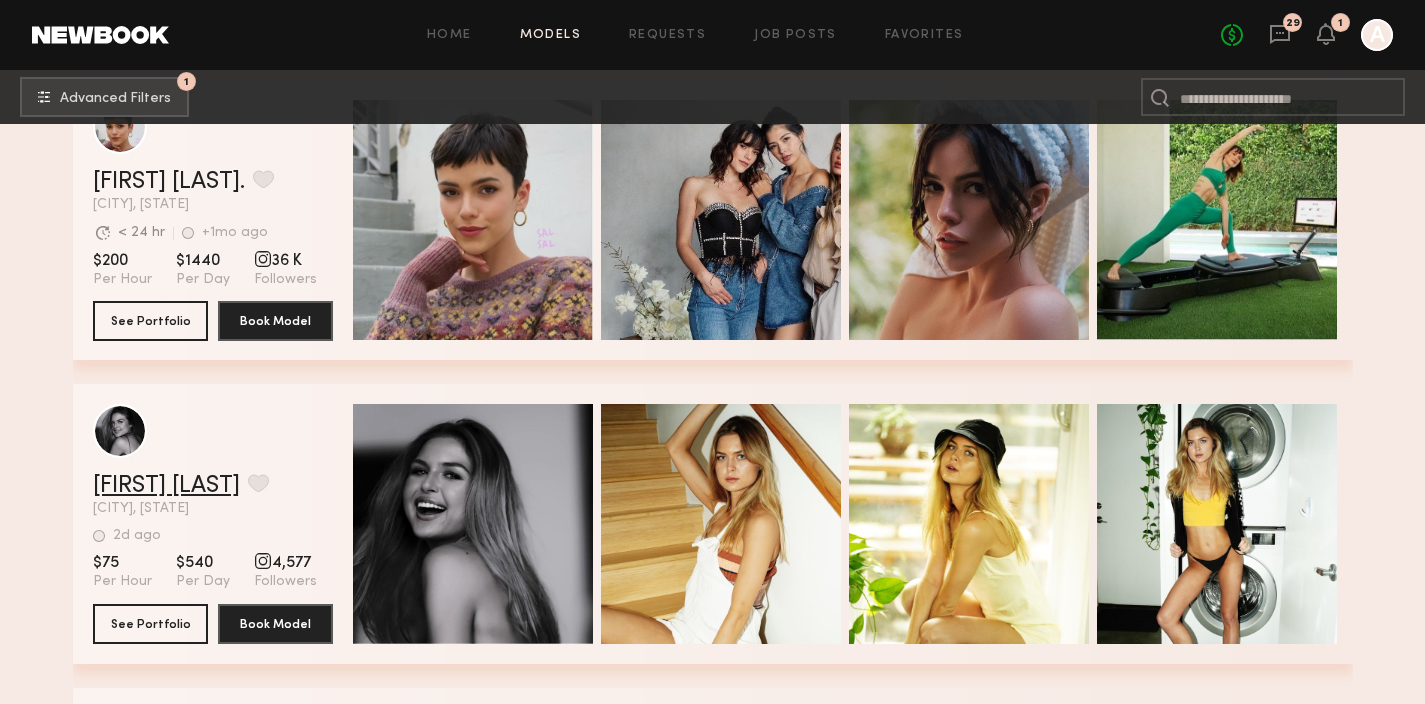 click on "Nicole M." 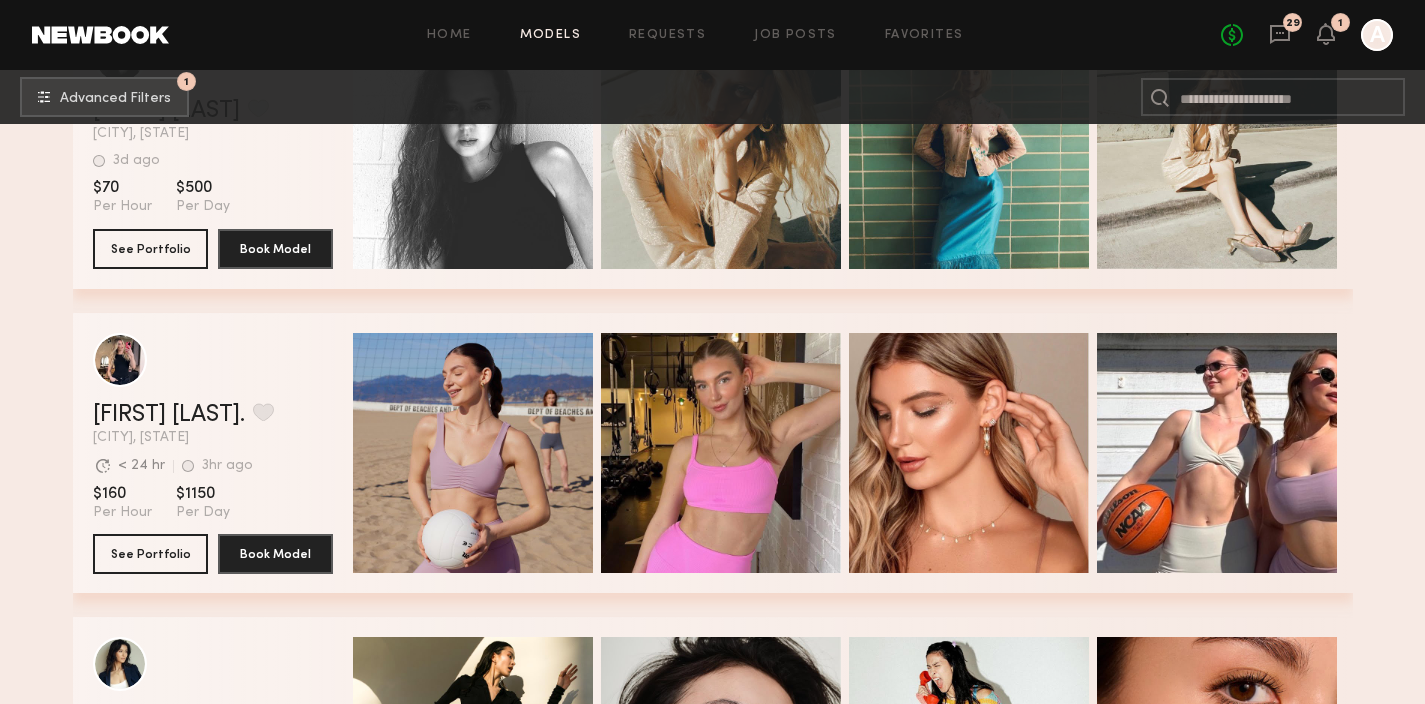 scroll, scrollTop: 0, scrollLeft: 0, axis: both 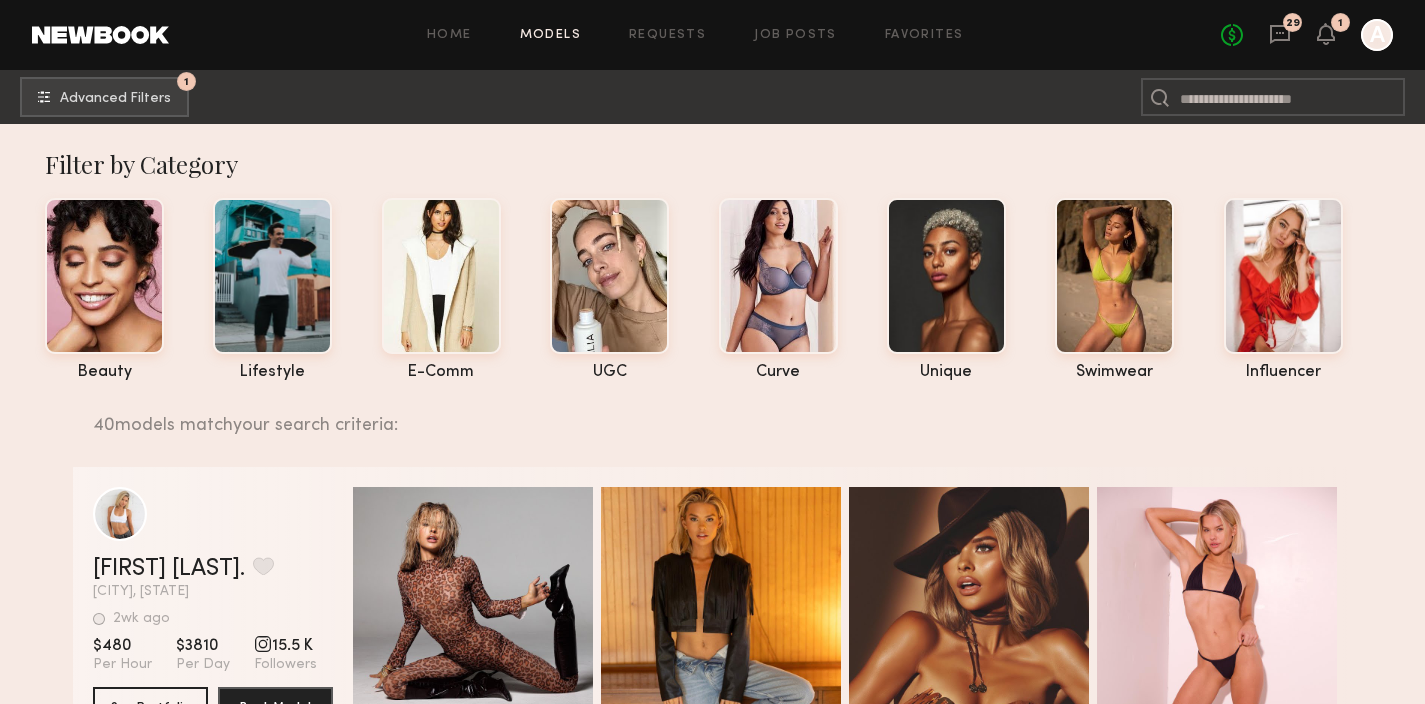 click on "Home Models Requests Job Posts Favorites Sign Out No fees up to $5,000 29 1 A" 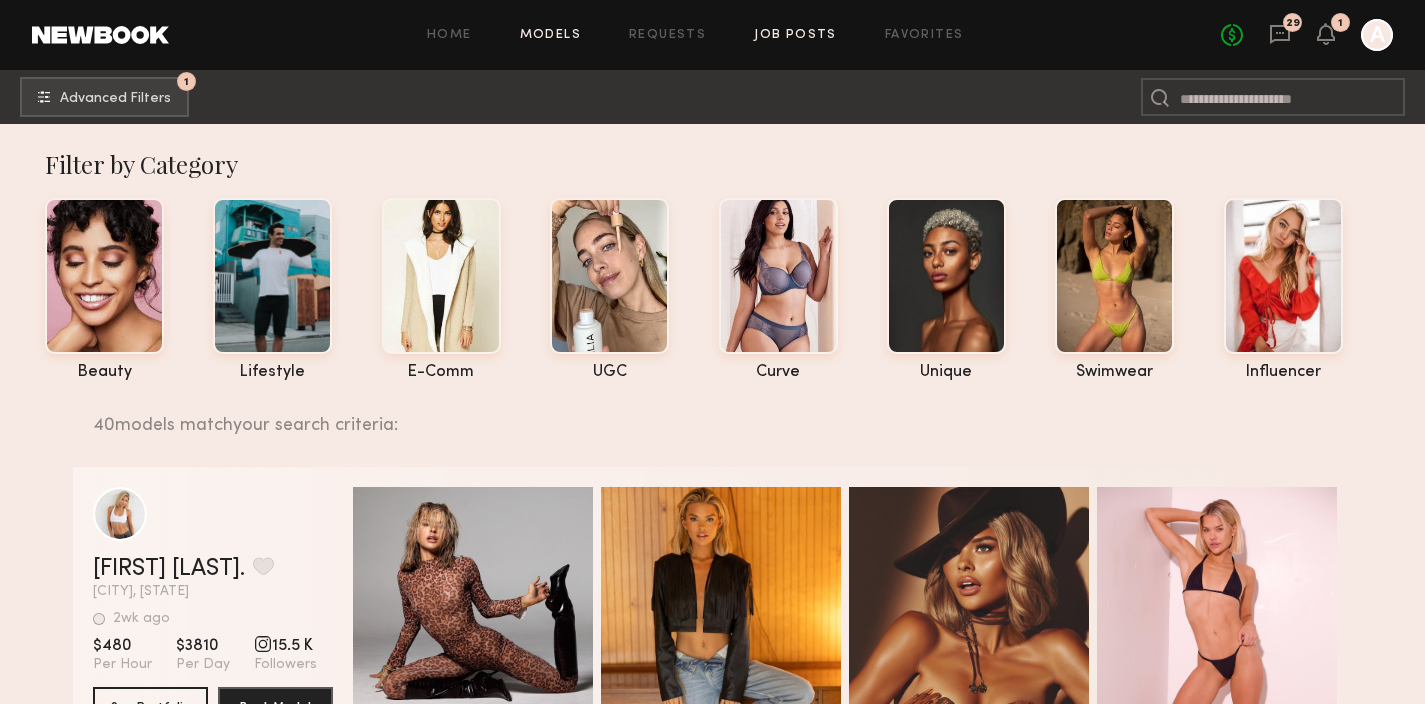 click on "Job Posts" 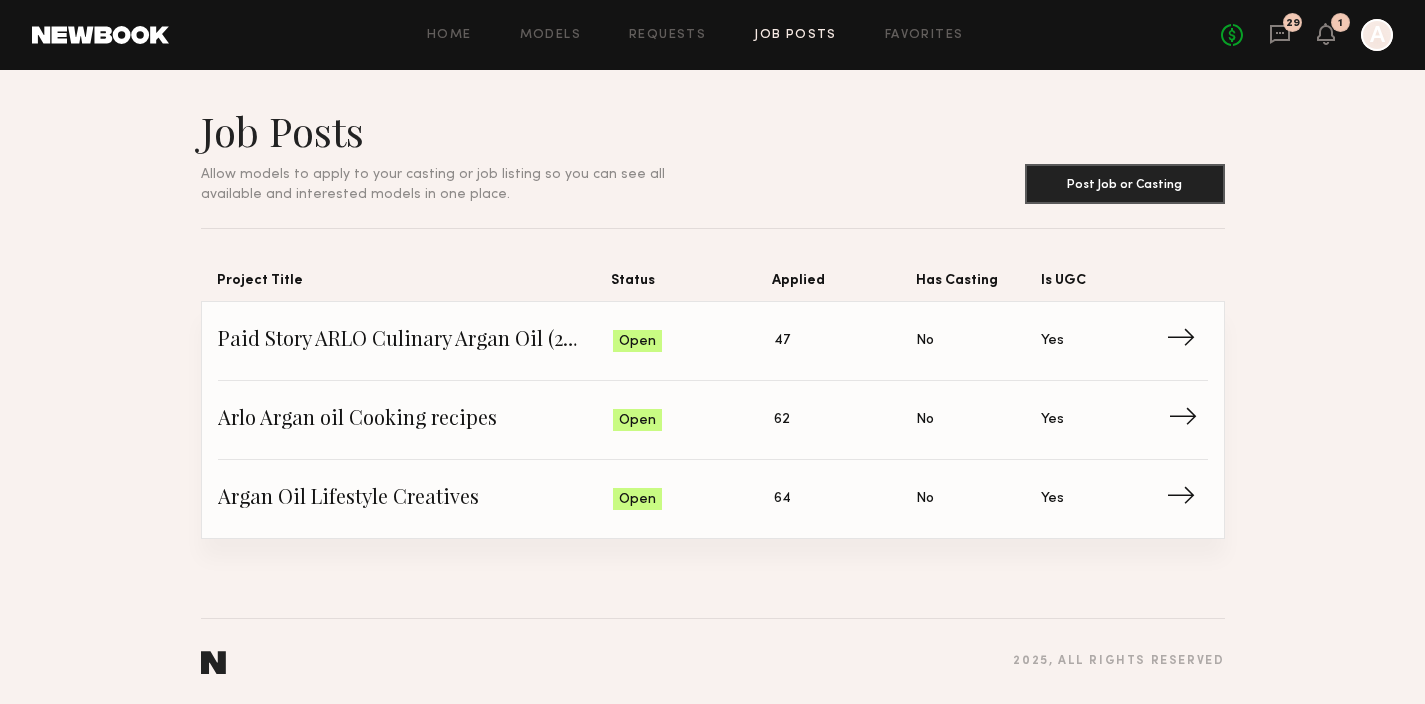 click on "Arlo Argan oil Cooking recipes" 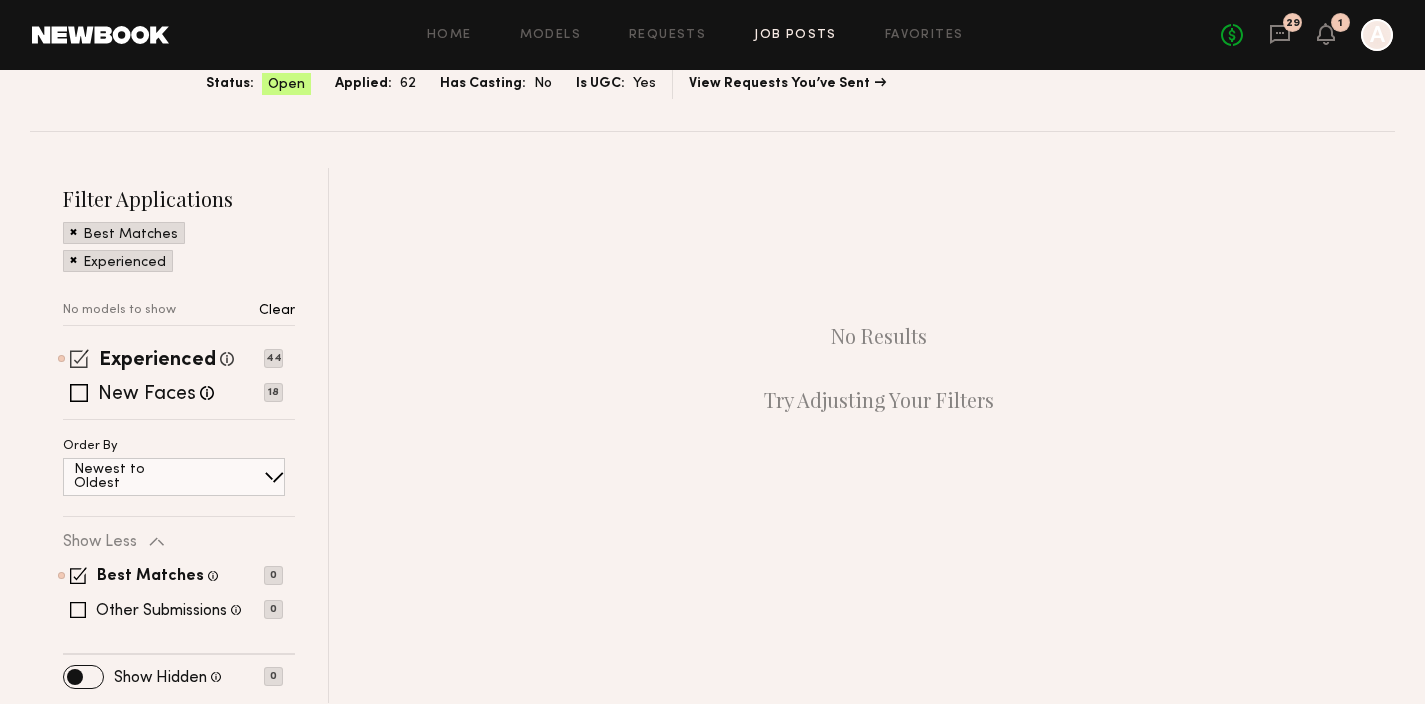 click 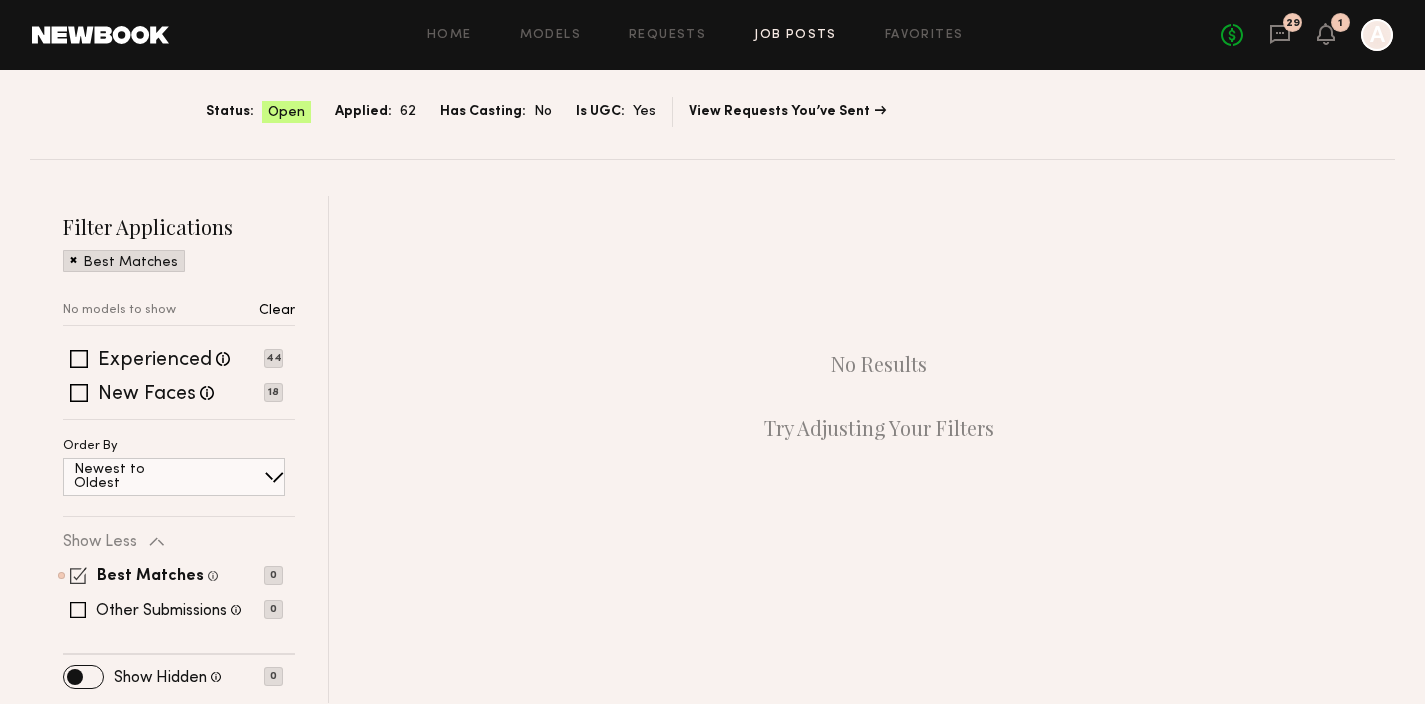 click 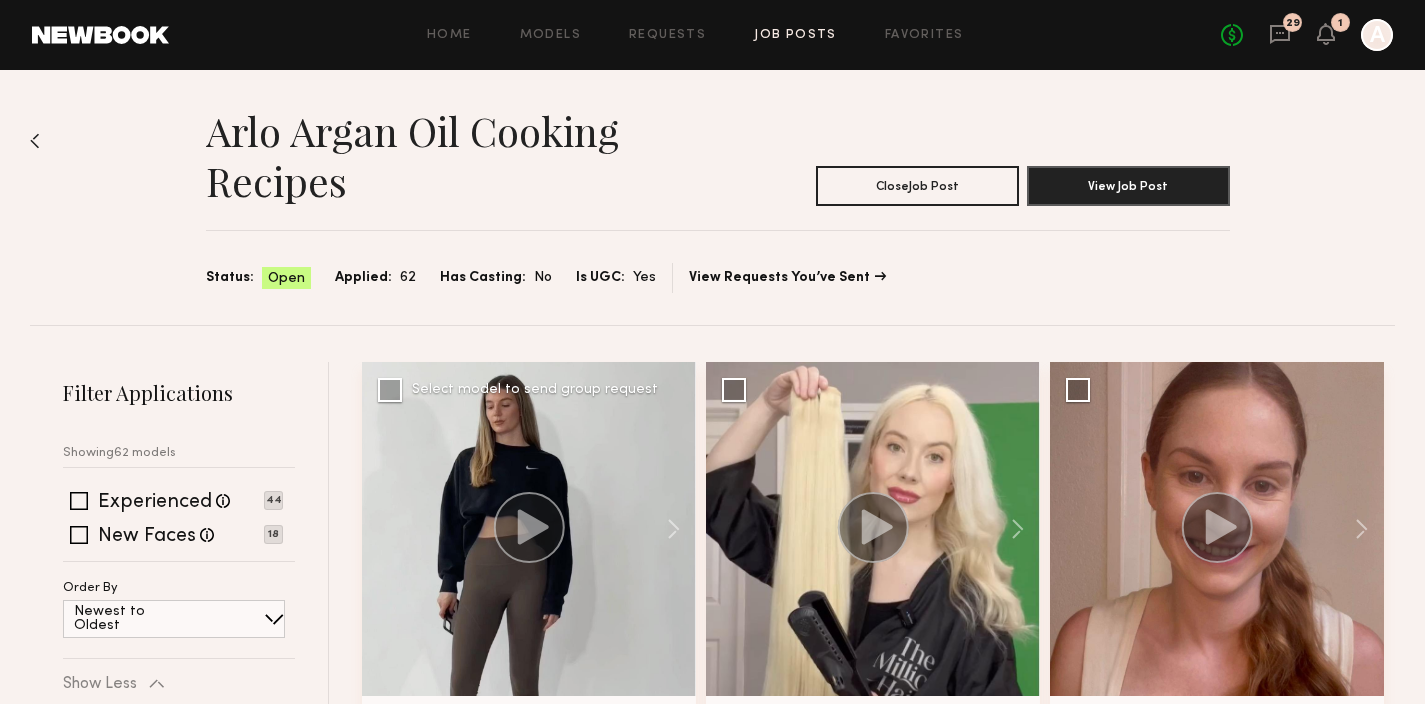 scroll, scrollTop: 10, scrollLeft: 0, axis: vertical 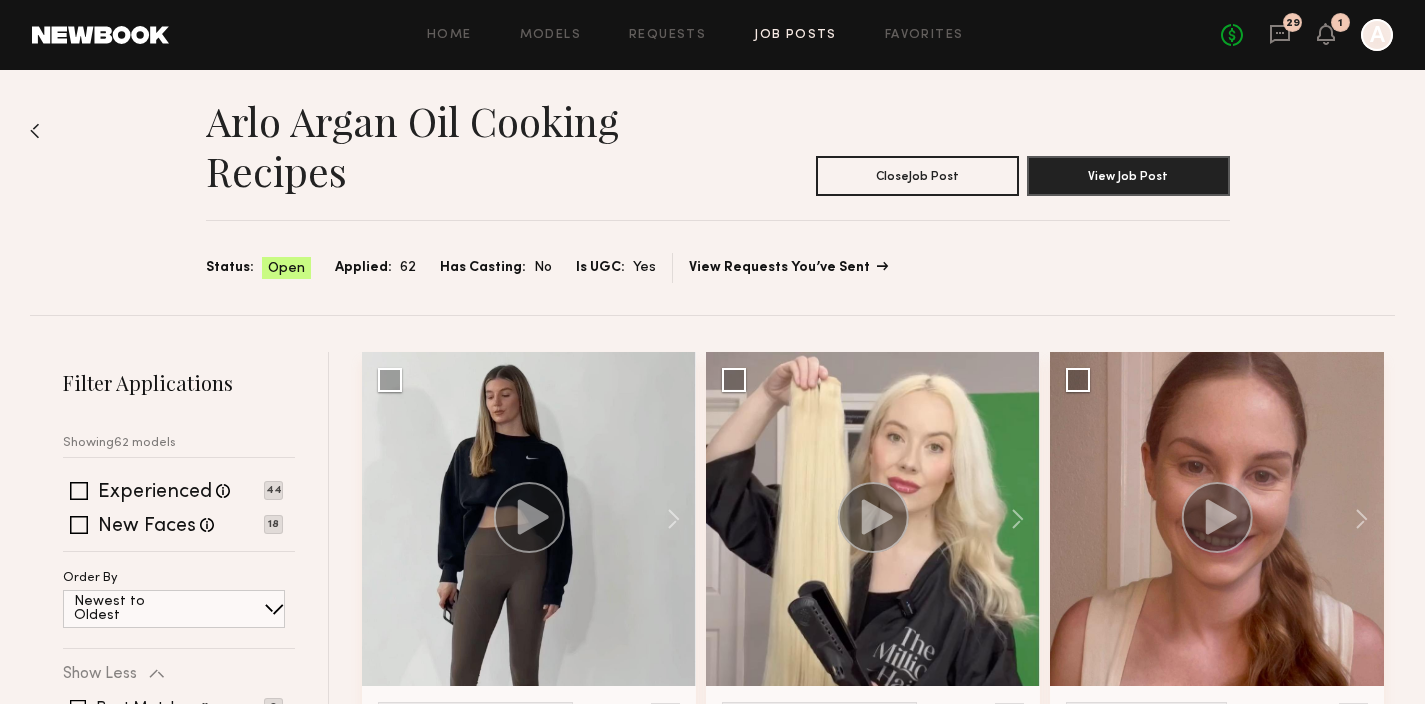 click on "View Requests You’ve Sent" 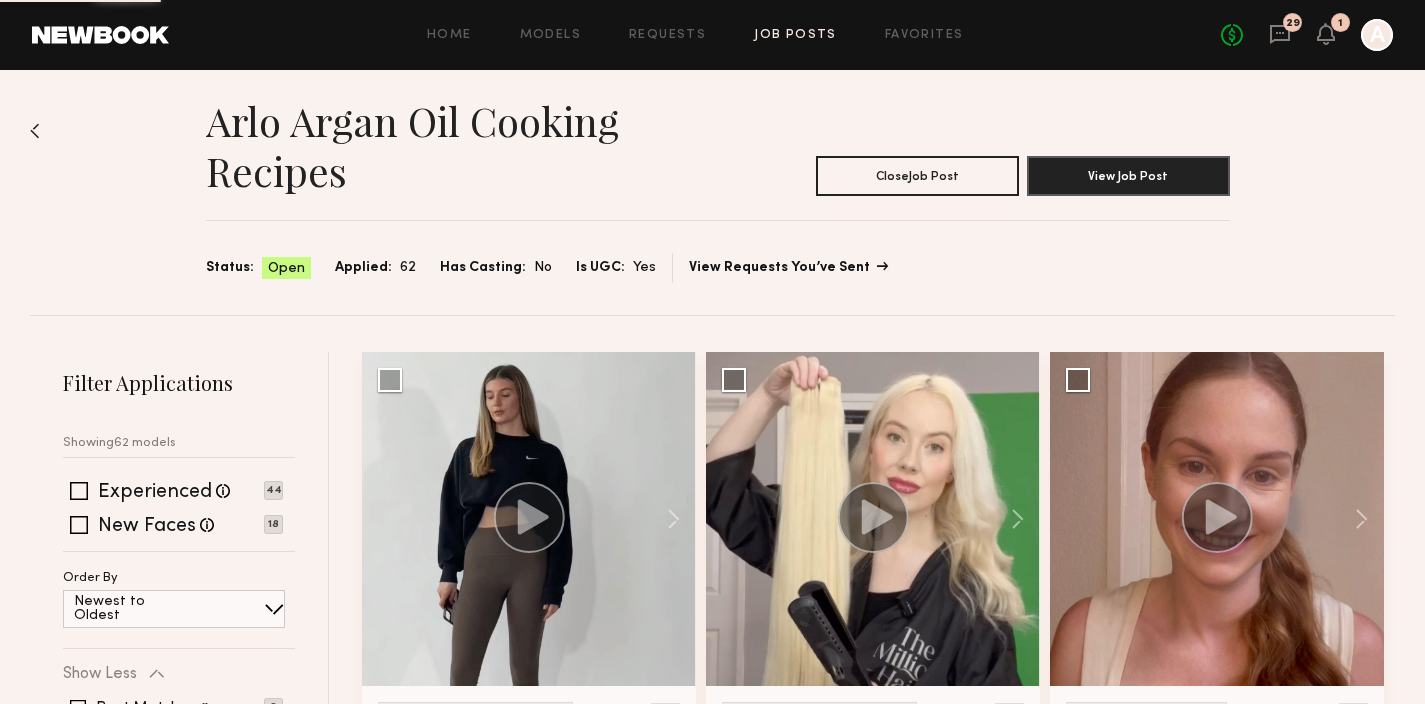 scroll, scrollTop: 0, scrollLeft: 0, axis: both 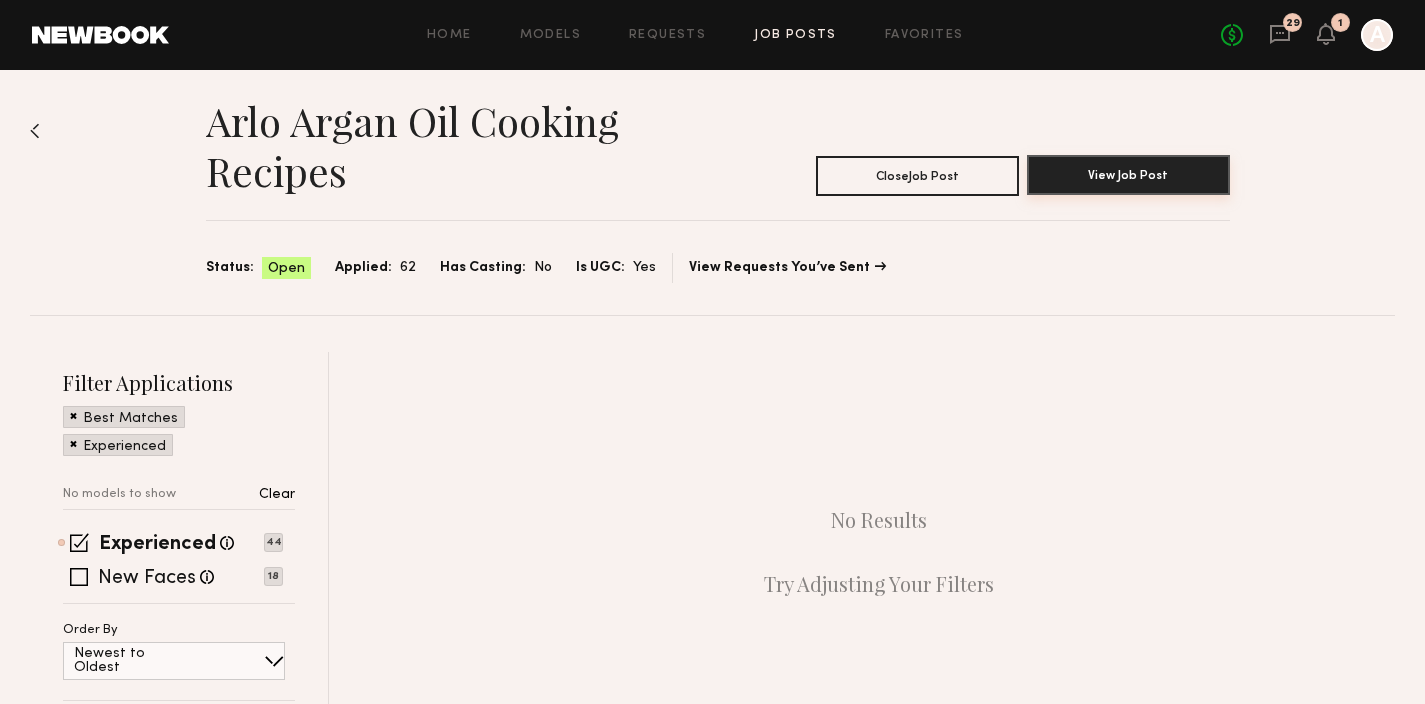 click on "View Job Post" 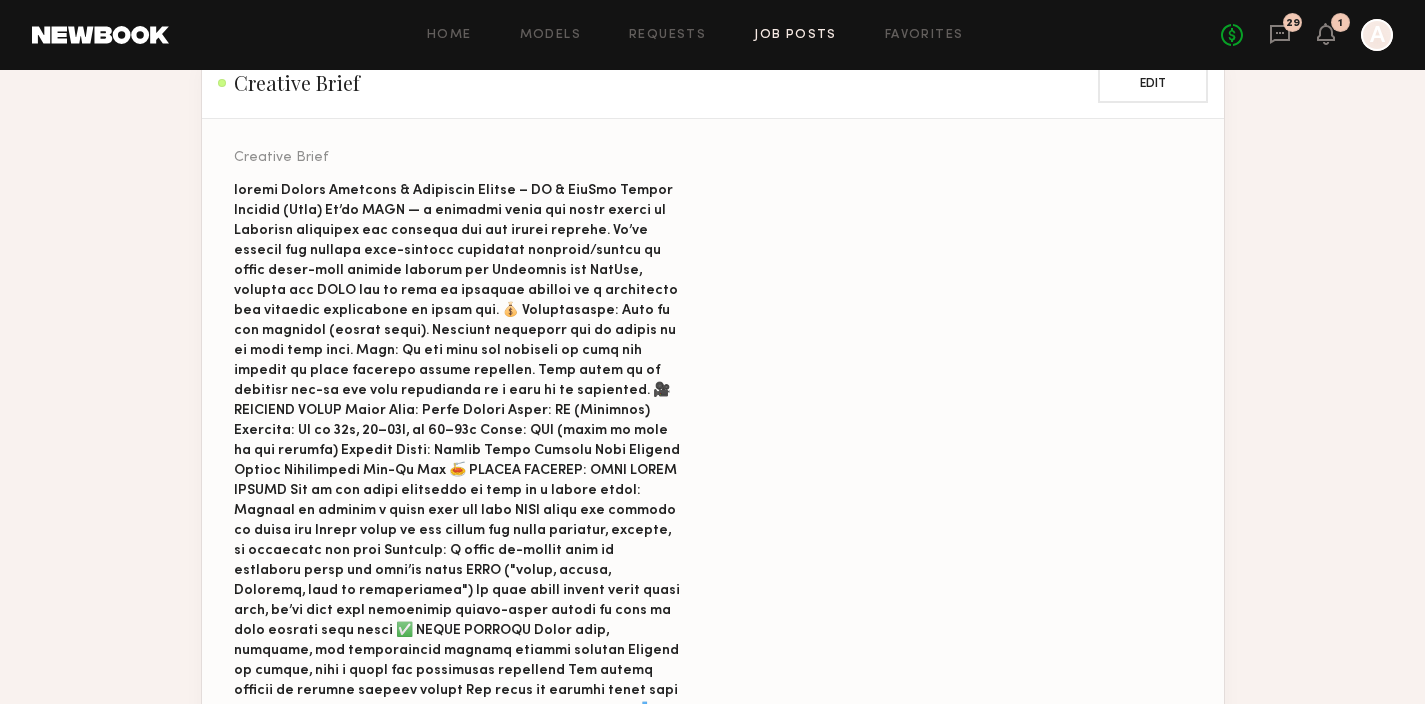 scroll, scrollTop: 1672, scrollLeft: 0, axis: vertical 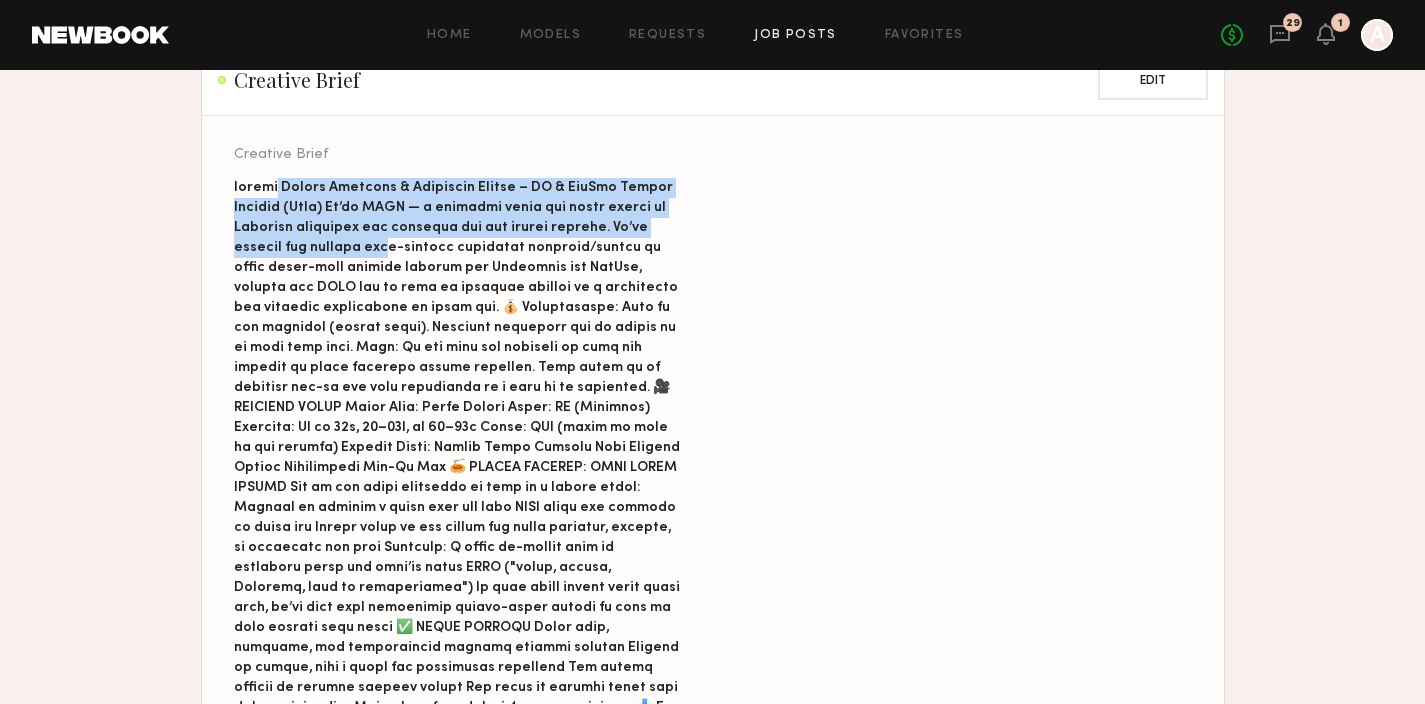drag, startPoint x: 272, startPoint y: 188, endPoint x: 373, endPoint y: 243, distance: 115.00435 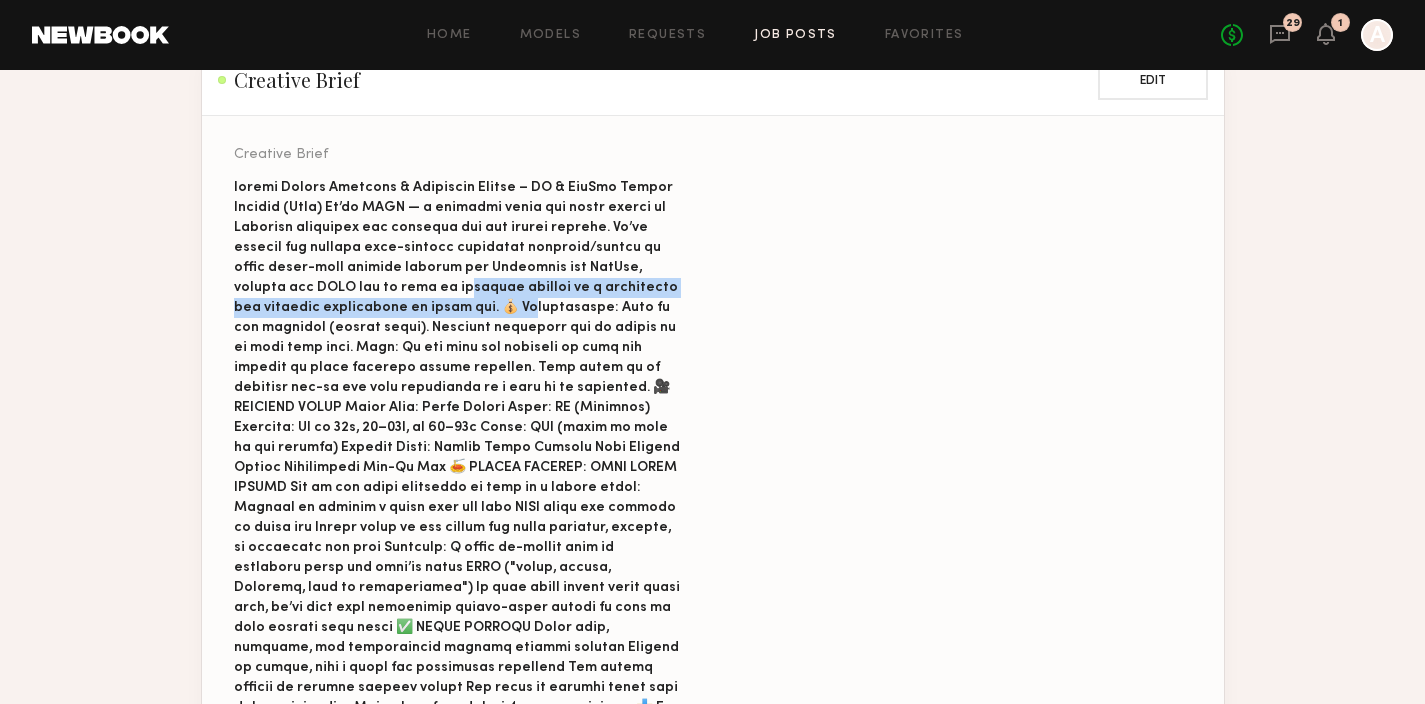 drag, startPoint x: 382, startPoint y: 286, endPoint x: 517, endPoint y: 384, distance: 166.82027 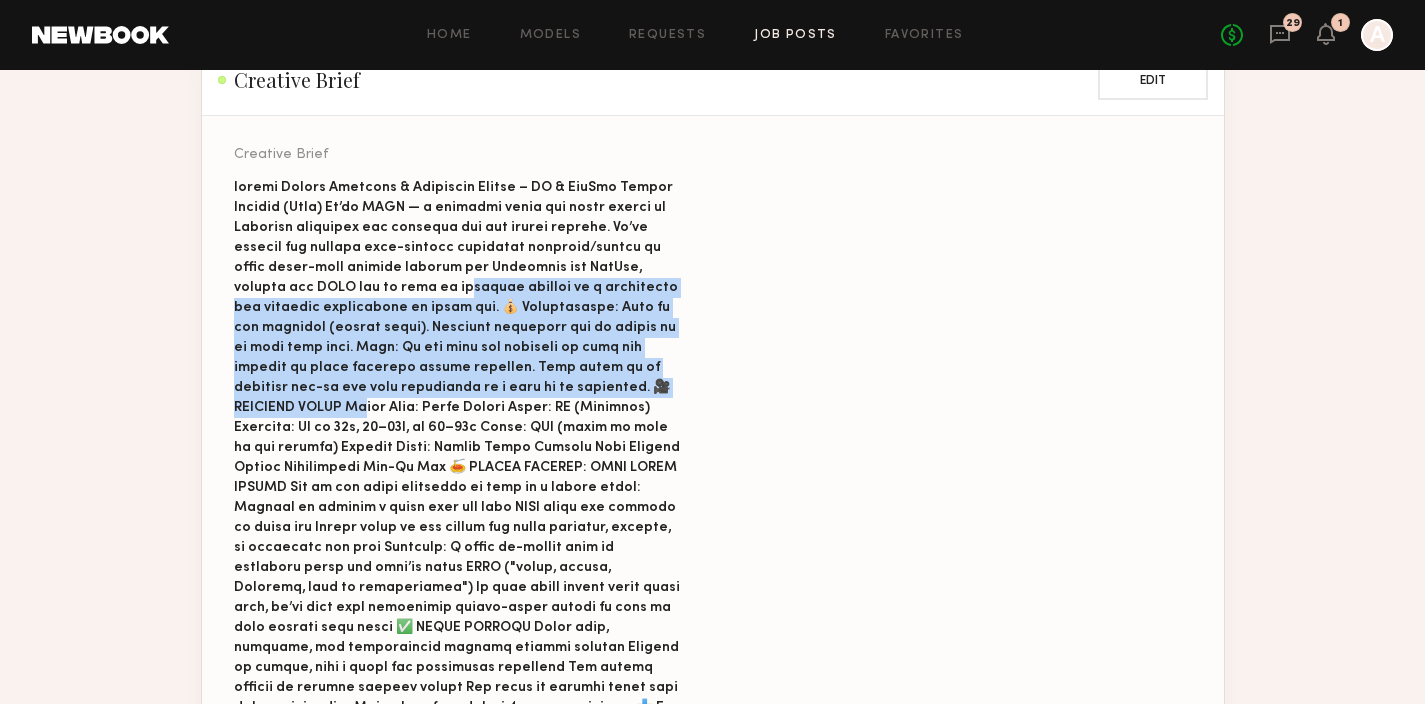 click 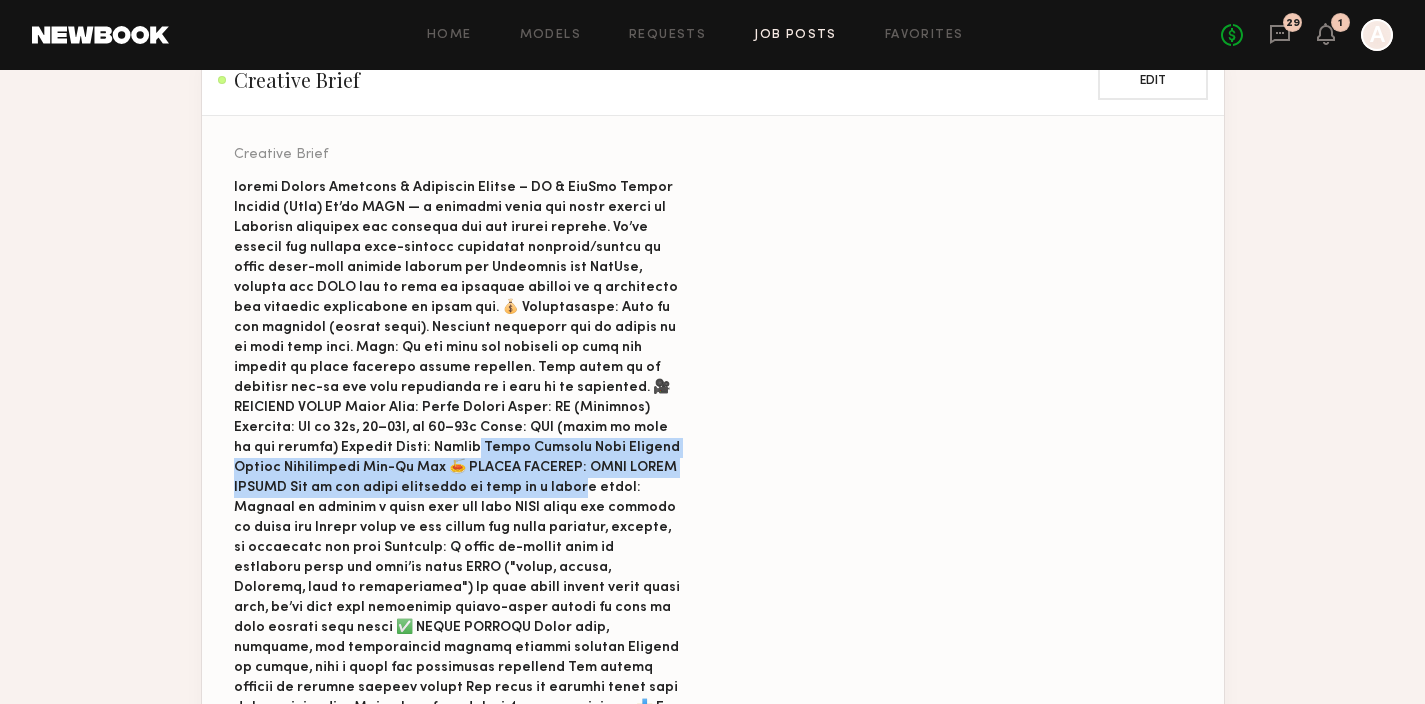 drag, startPoint x: 565, startPoint y: 425, endPoint x: 640, endPoint y: 459, distance: 82.346825 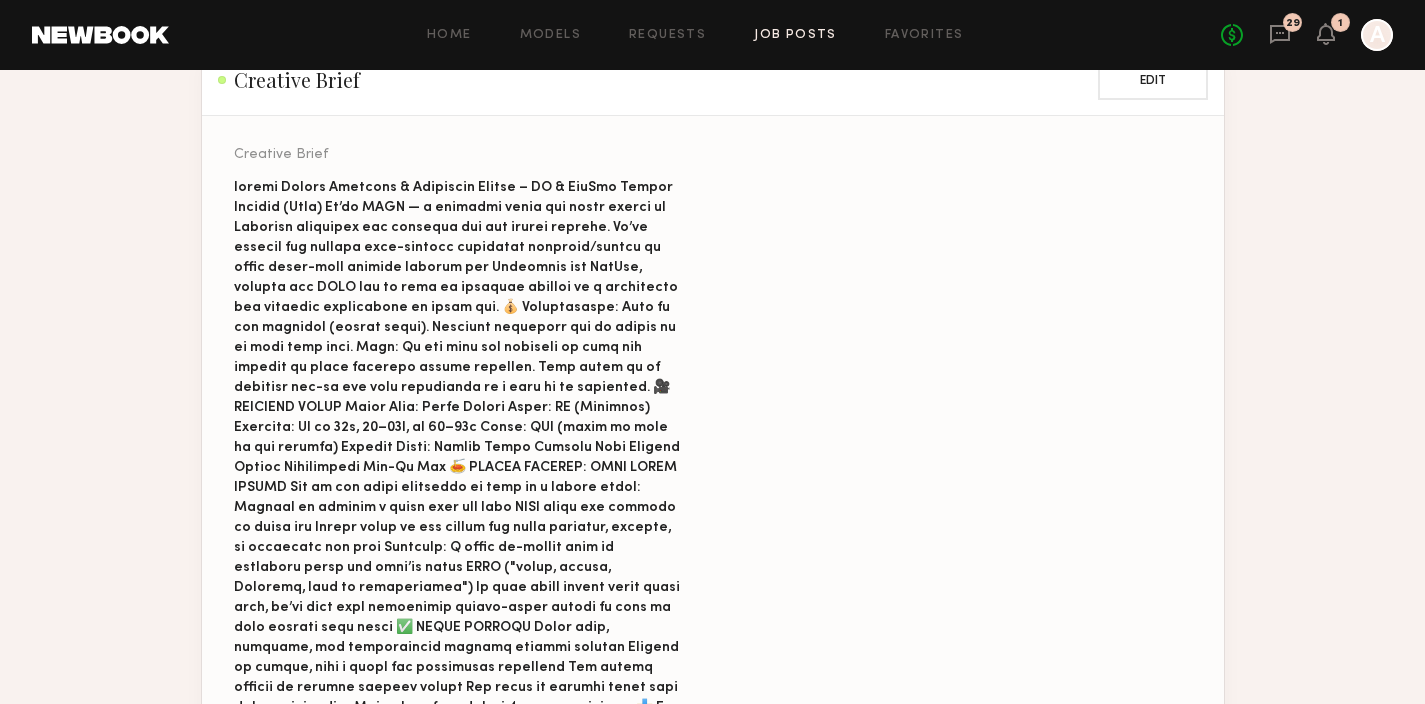 click 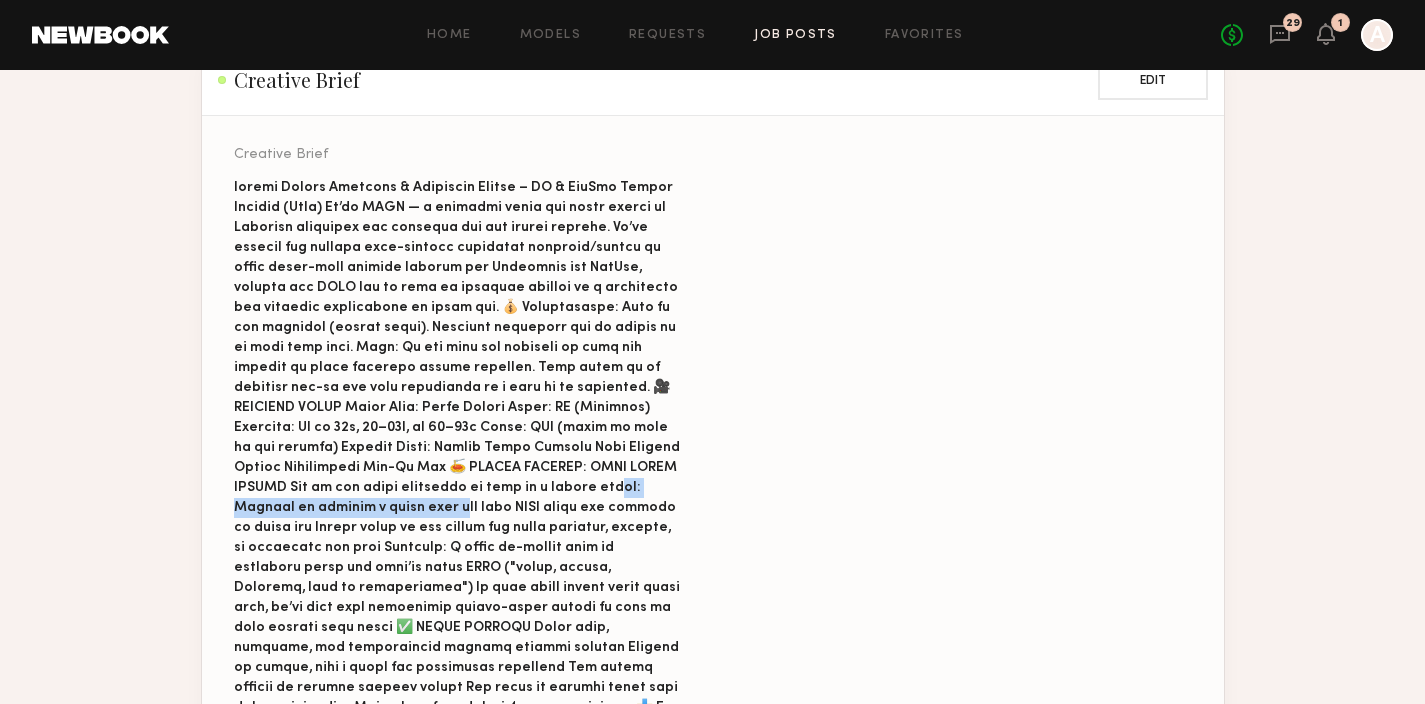 drag, startPoint x: 252, startPoint y: 484, endPoint x: 485, endPoint y: 482, distance: 233.00859 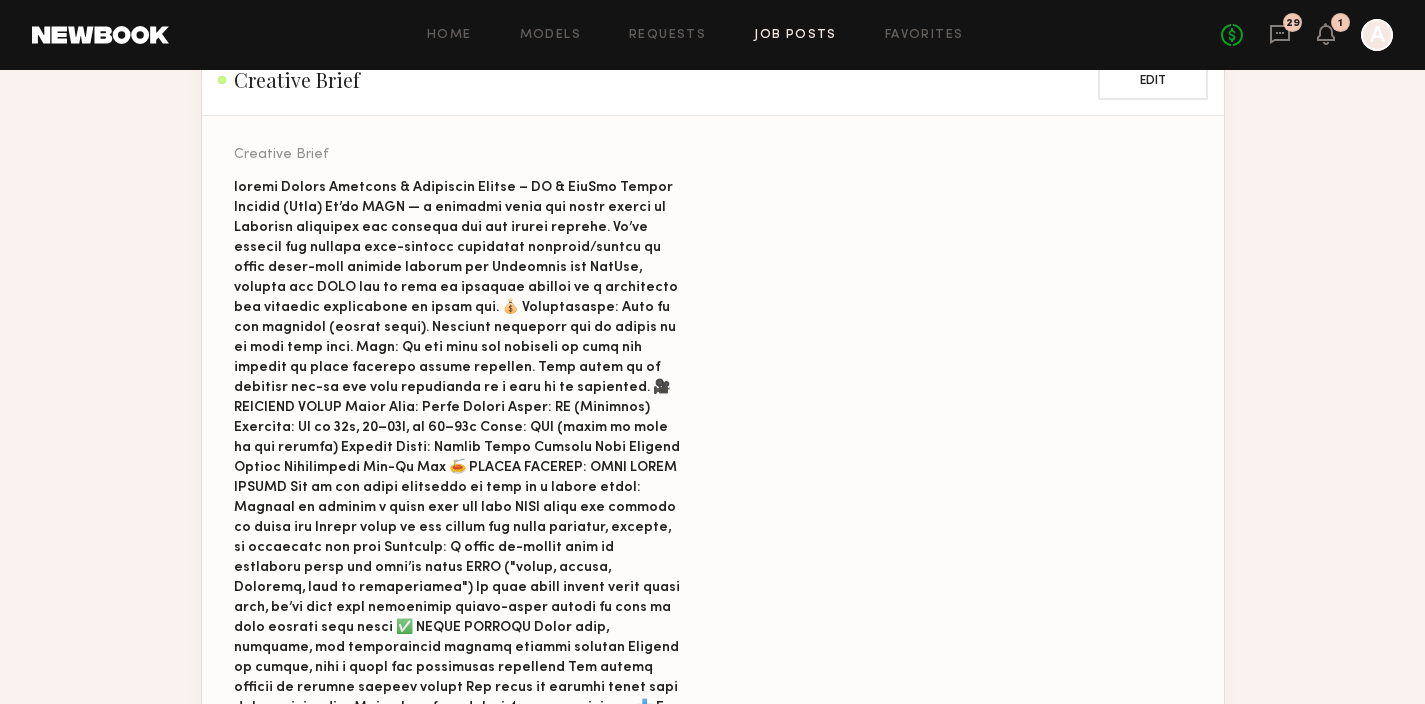 click 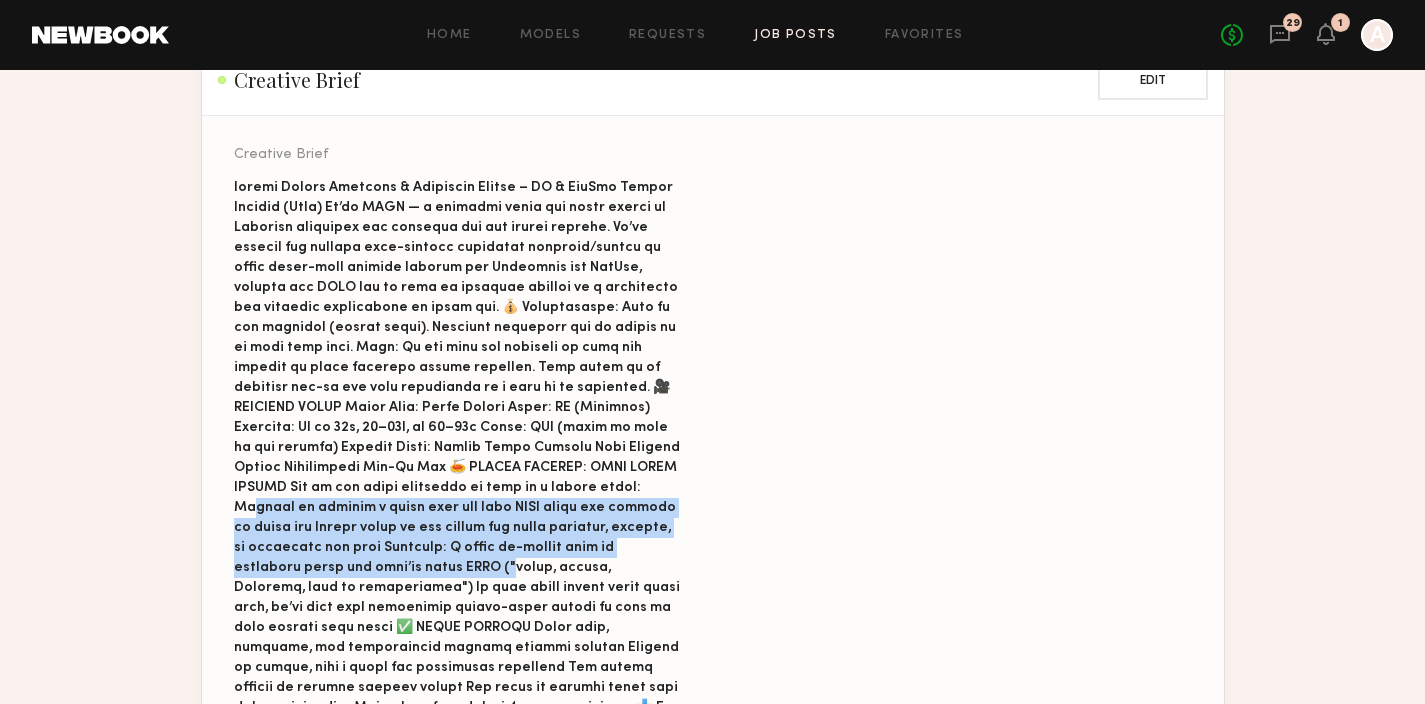 drag, startPoint x: 294, startPoint y: 489, endPoint x: 502, endPoint y: 551, distance: 217.04378 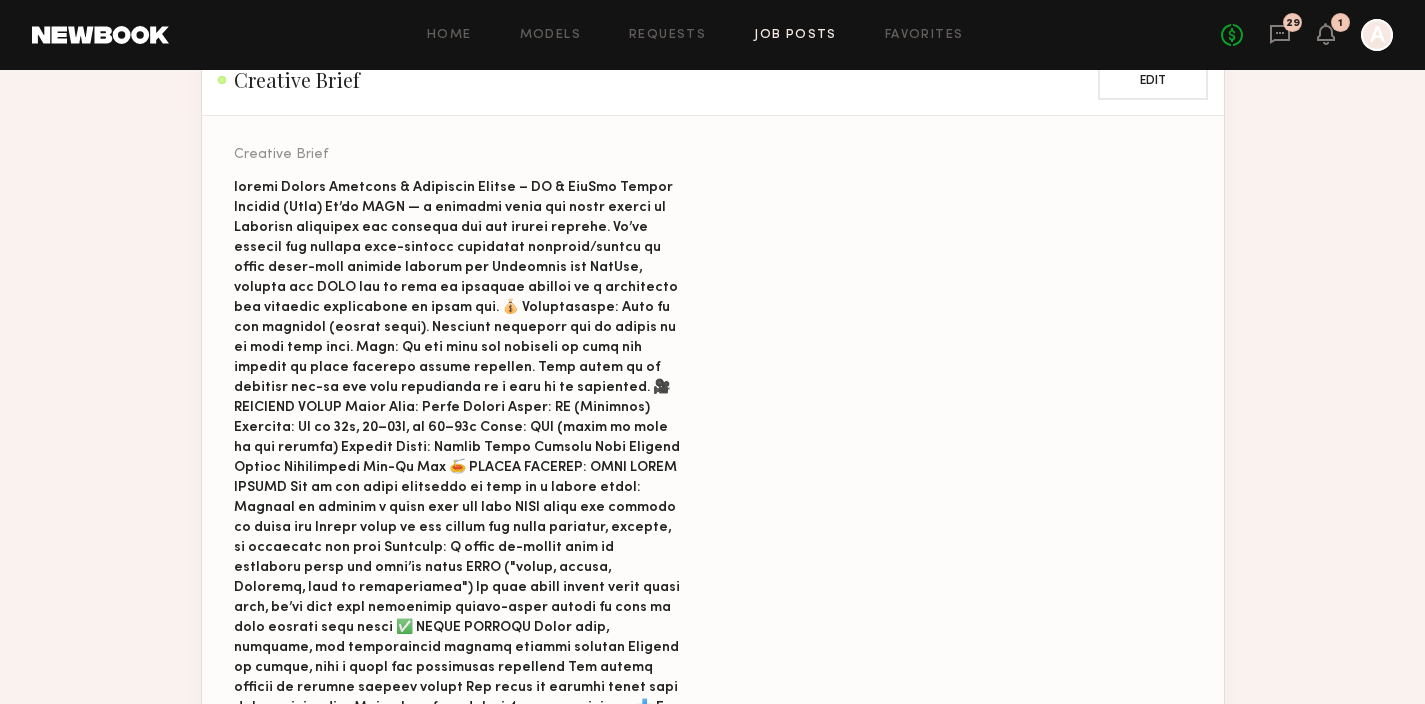 click 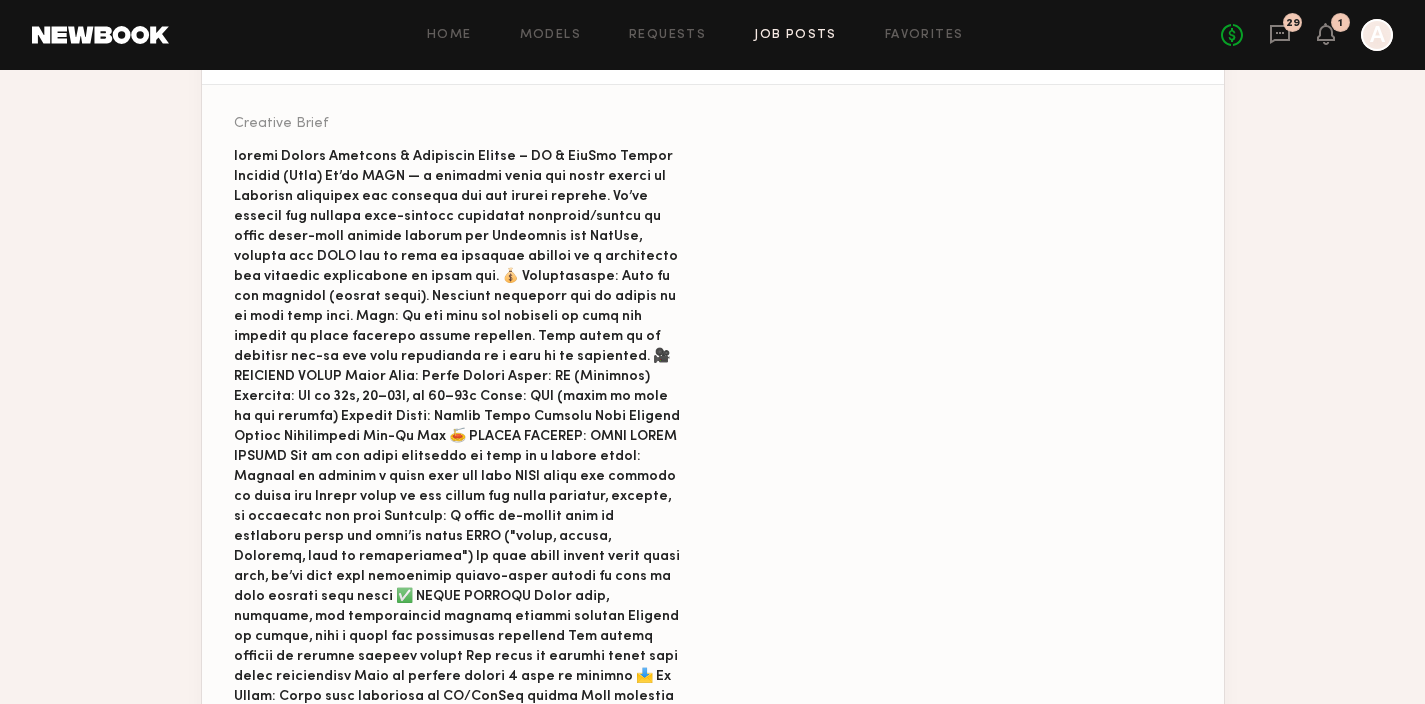 scroll, scrollTop: 1719, scrollLeft: 0, axis: vertical 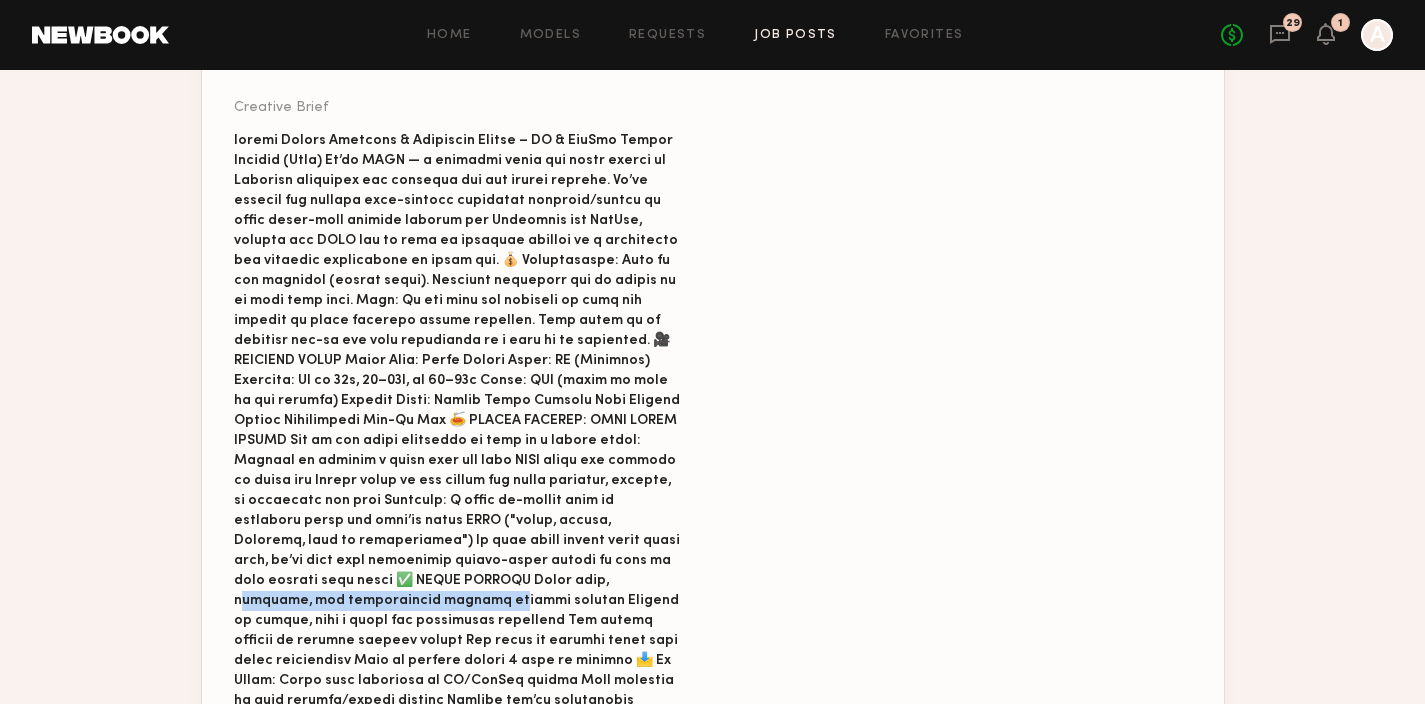 drag, startPoint x: 299, startPoint y: 573, endPoint x: 474, endPoint y: 565, distance: 175.18275 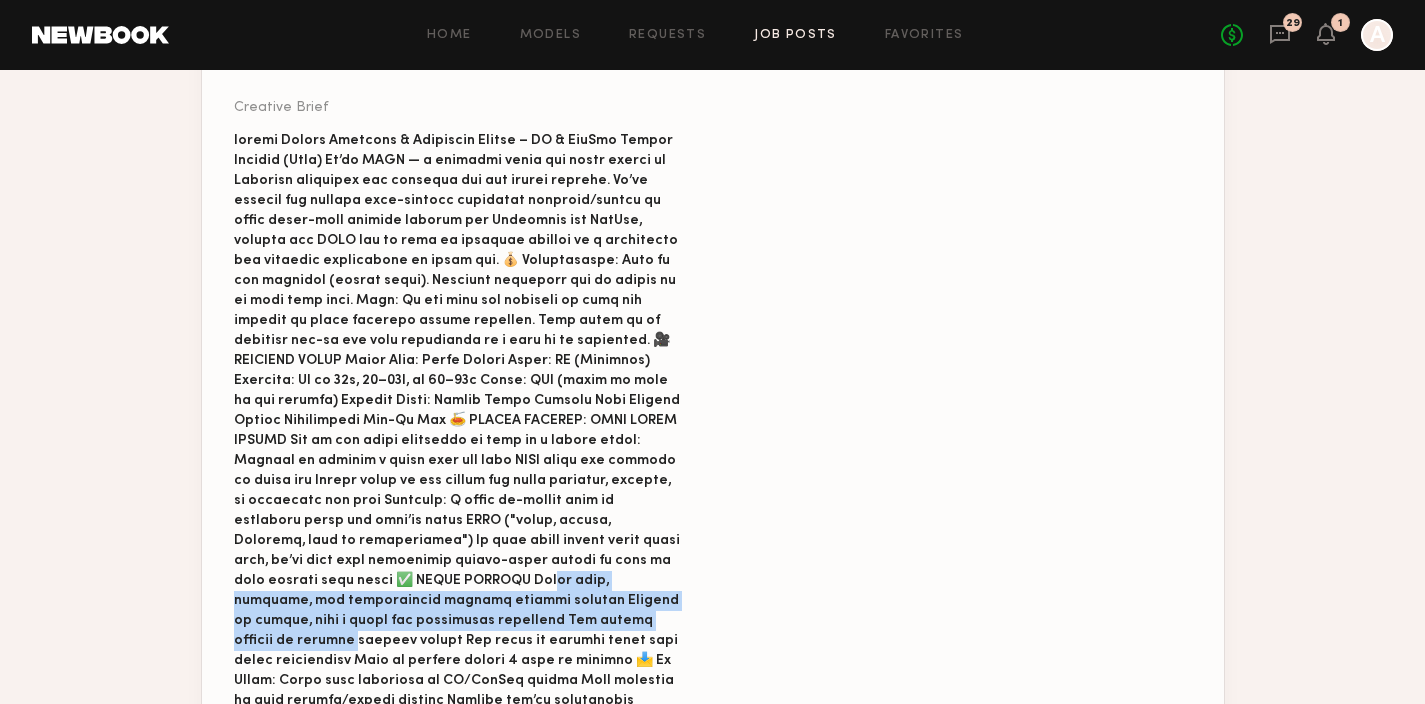 drag, startPoint x: 419, startPoint y: 565, endPoint x: 563, endPoint y: 606, distance: 149.72308 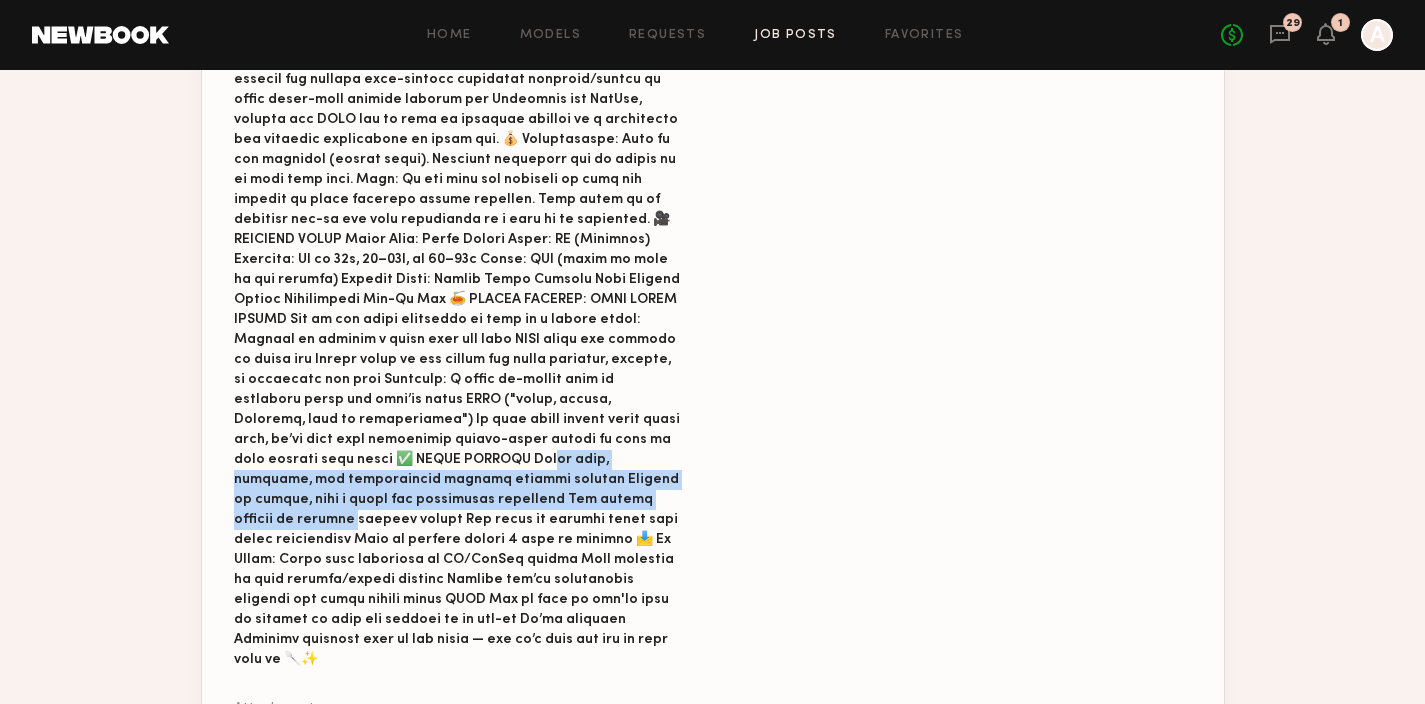scroll, scrollTop: 1869, scrollLeft: 0, axis: vertical 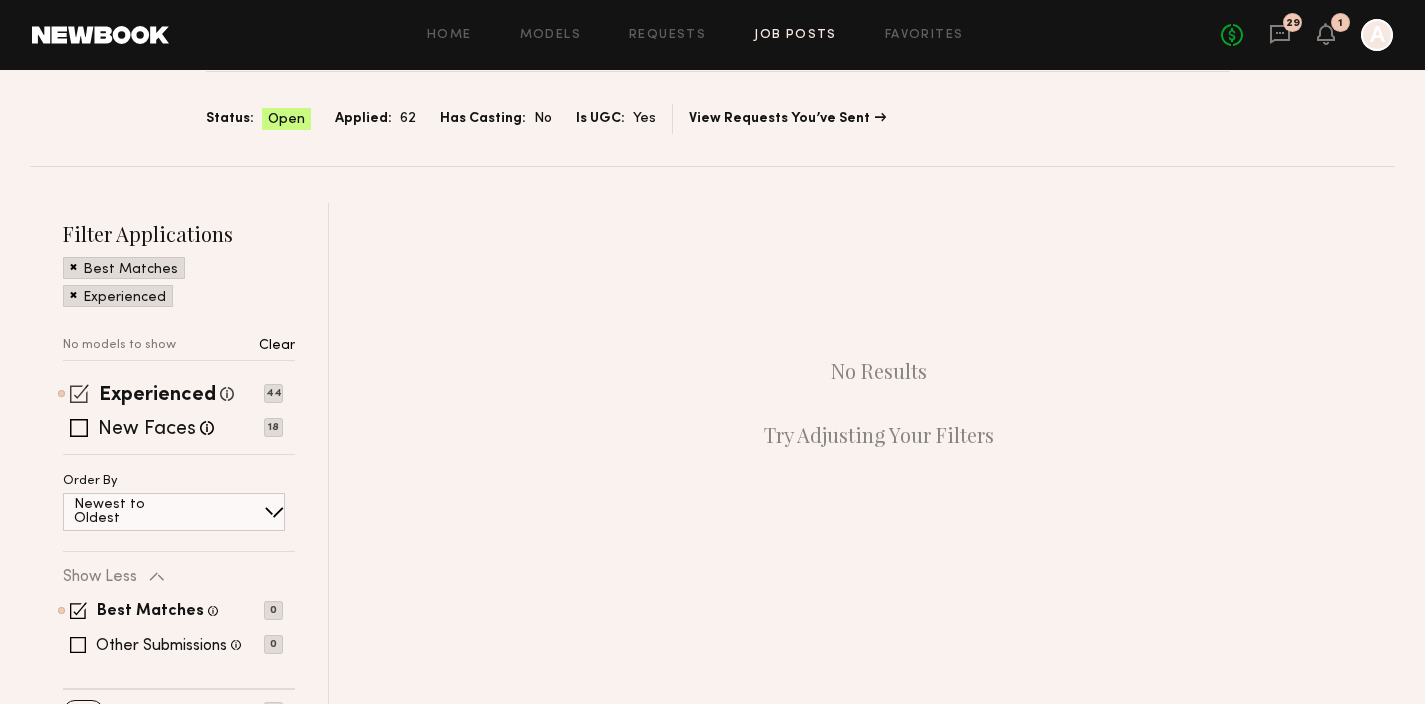 click 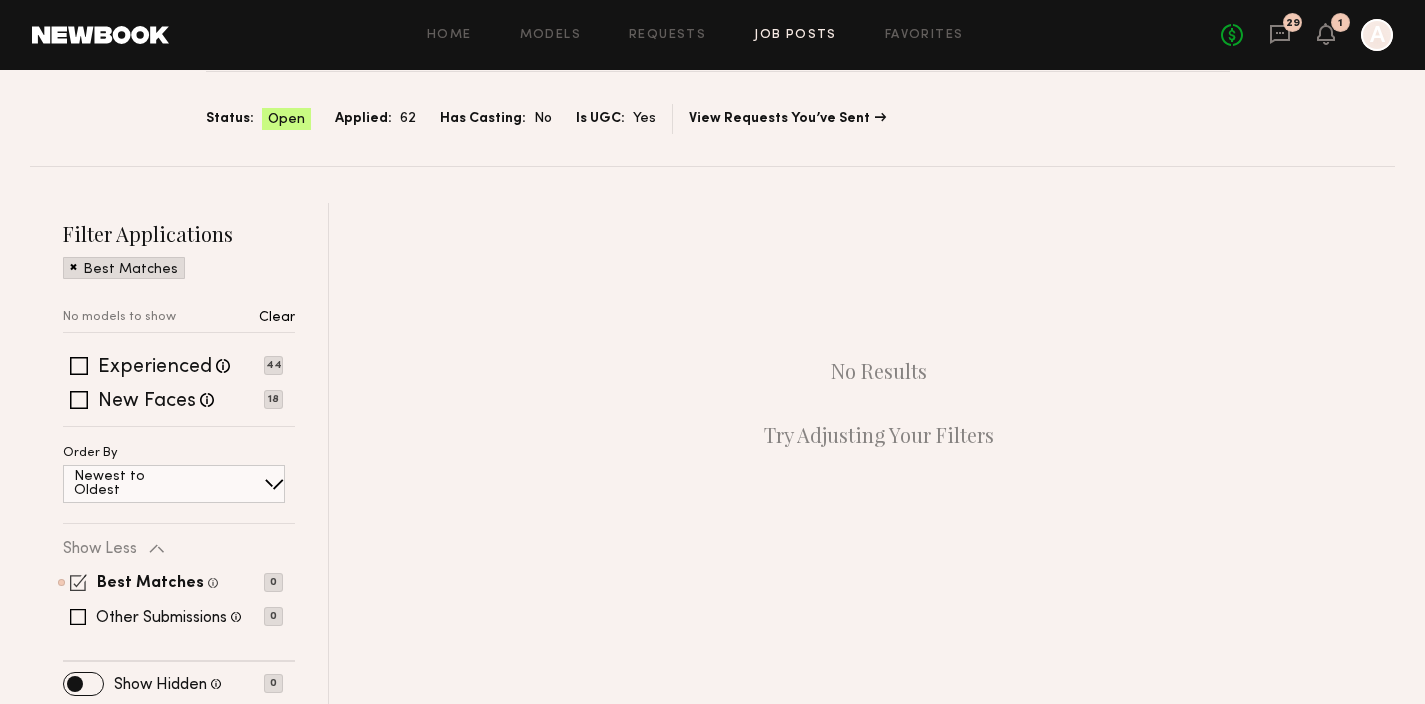 click 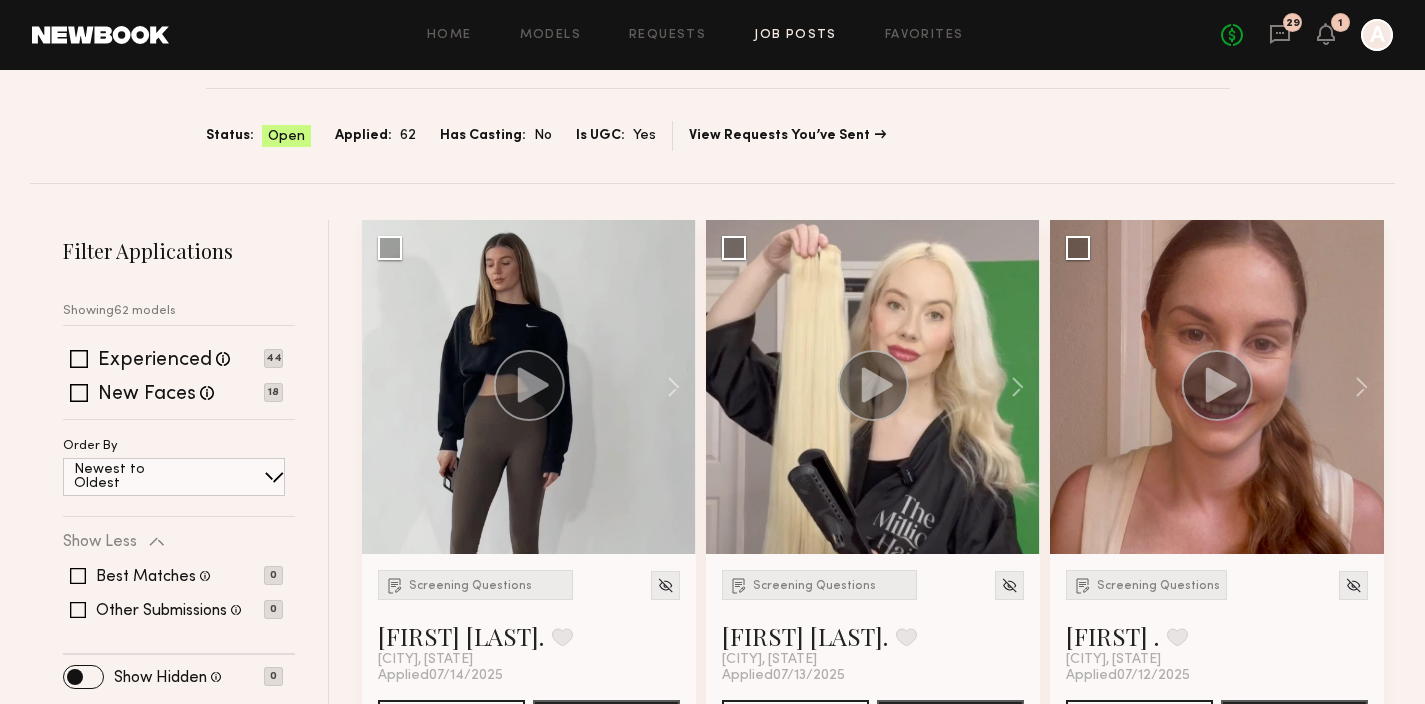 scroll, scrollTop: 159, scrollLeft: 0, axis: vertical 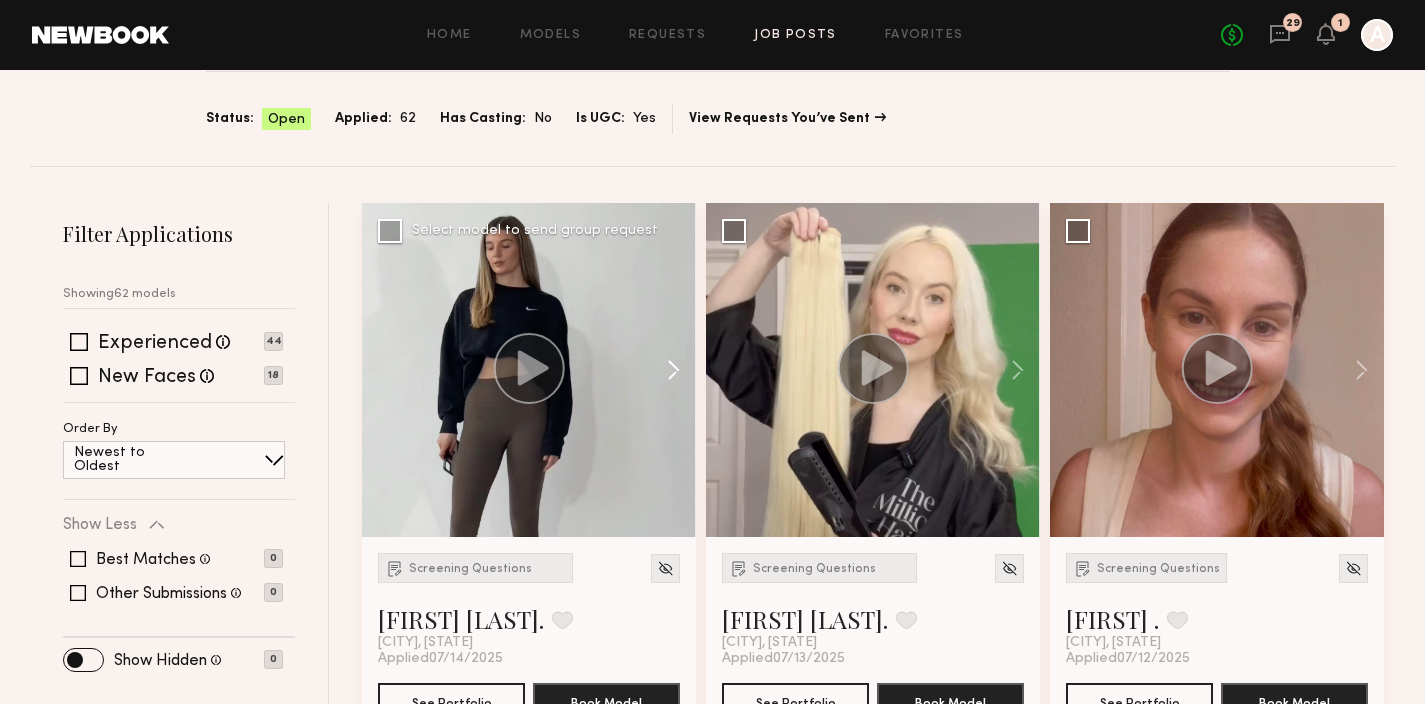 click 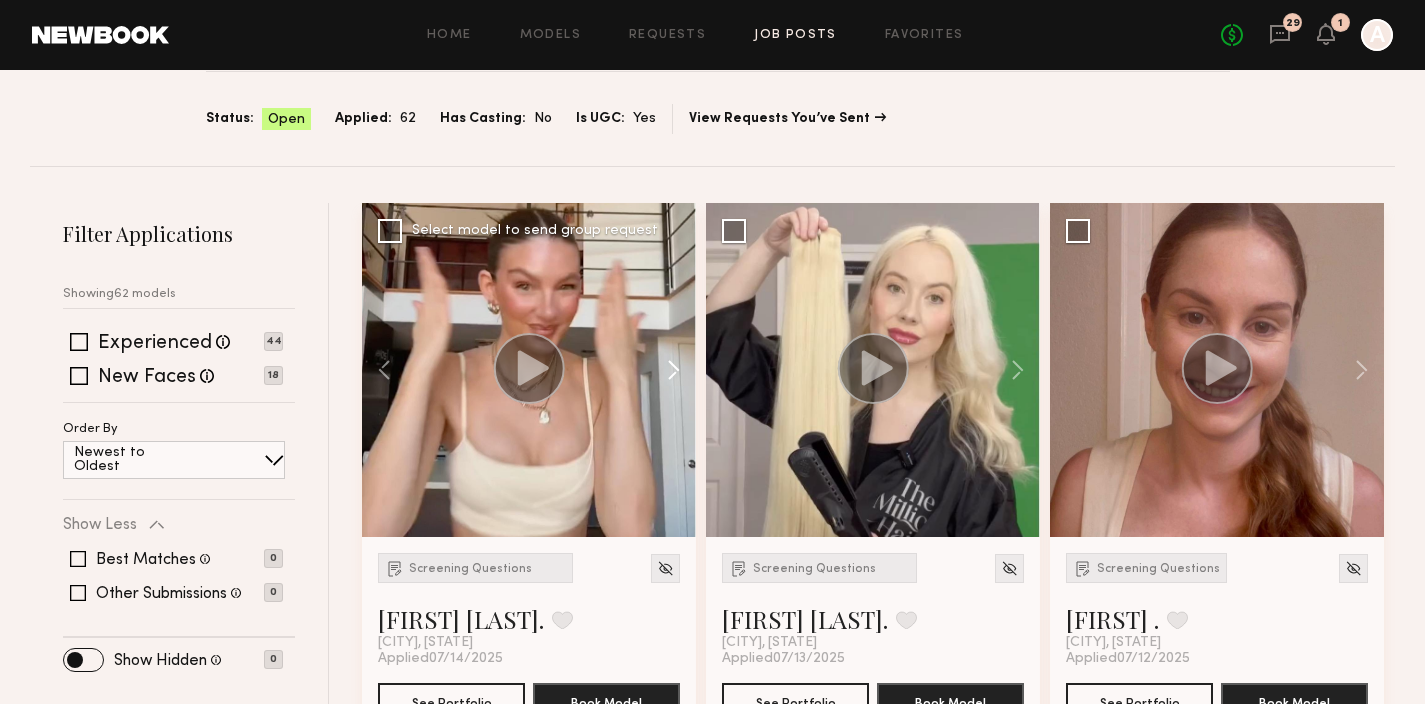 click 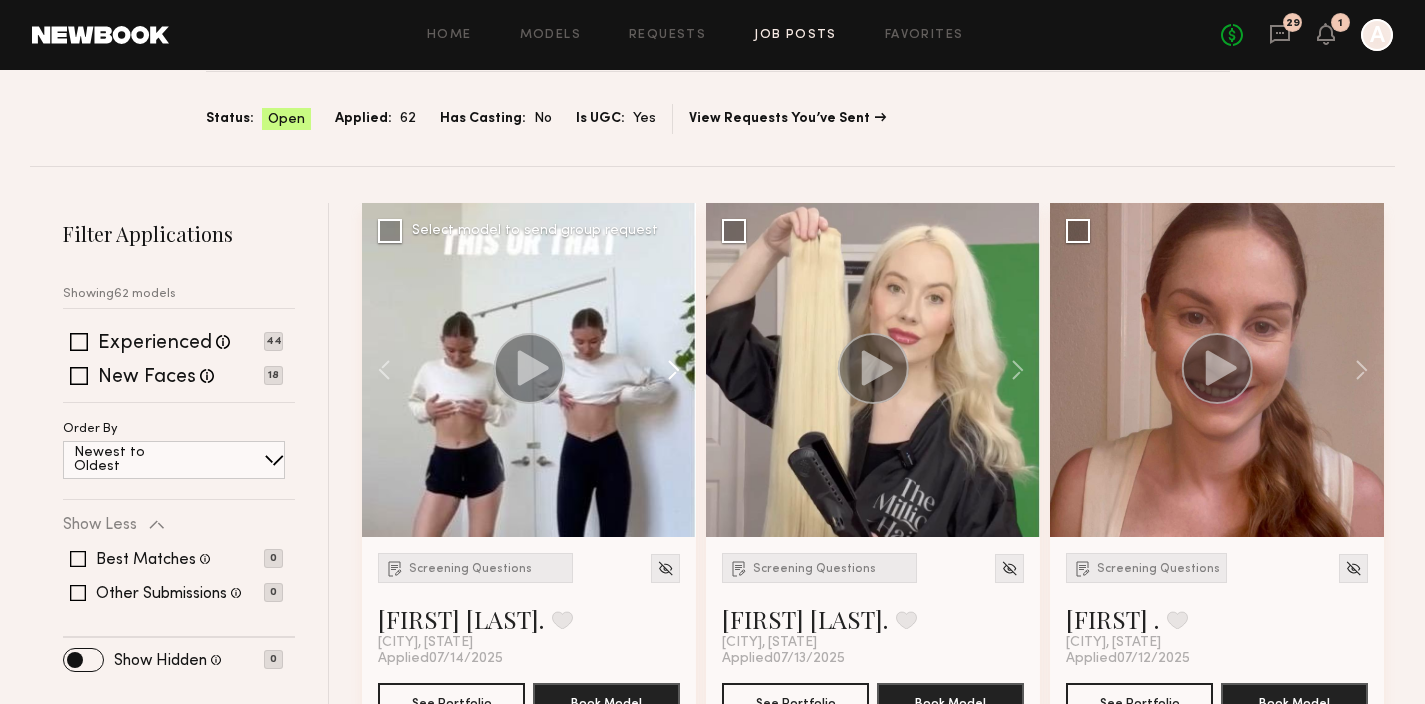 click 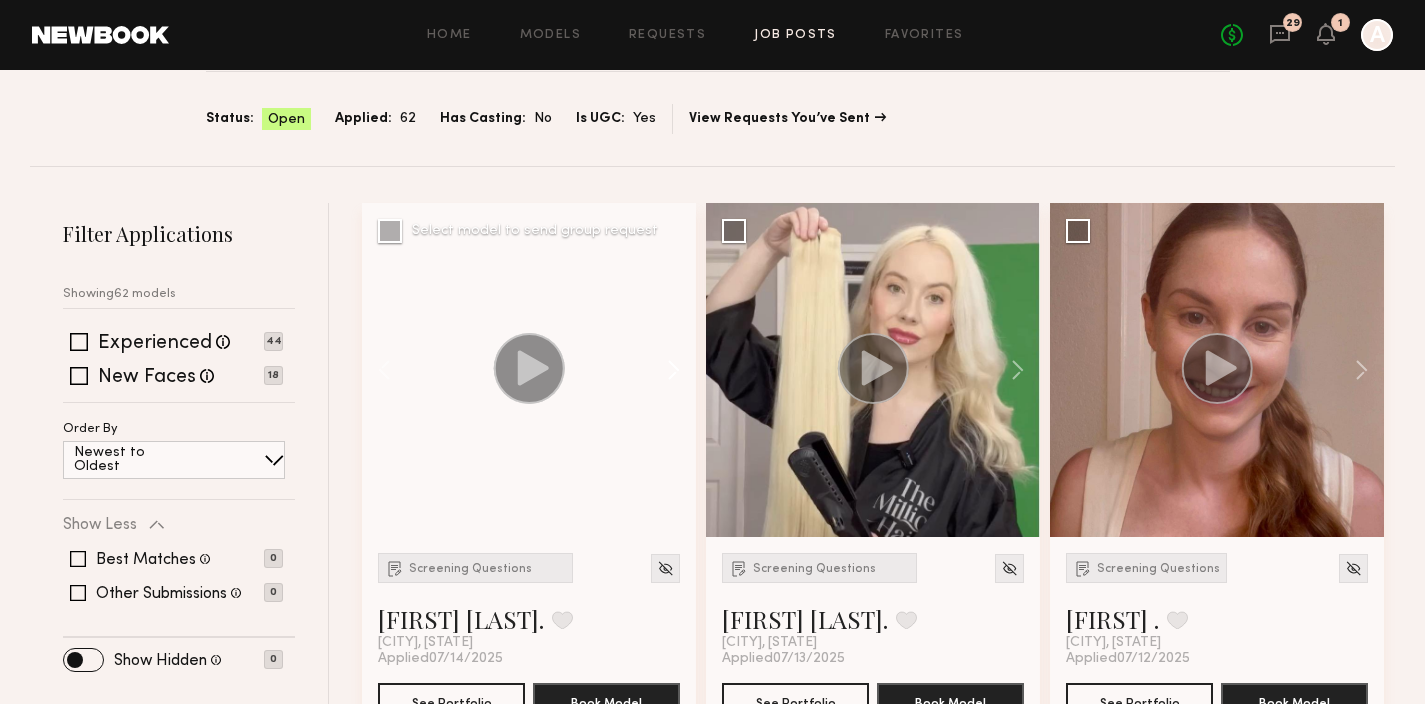 click 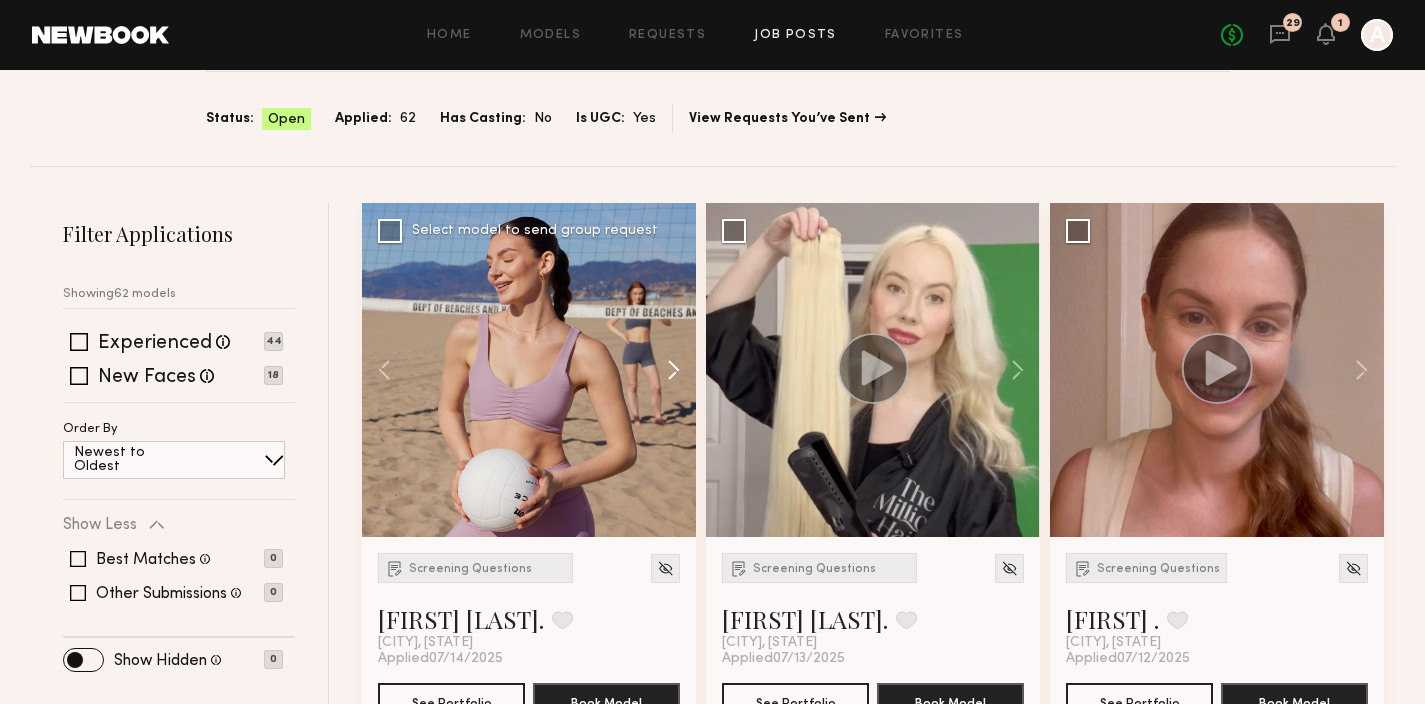 click 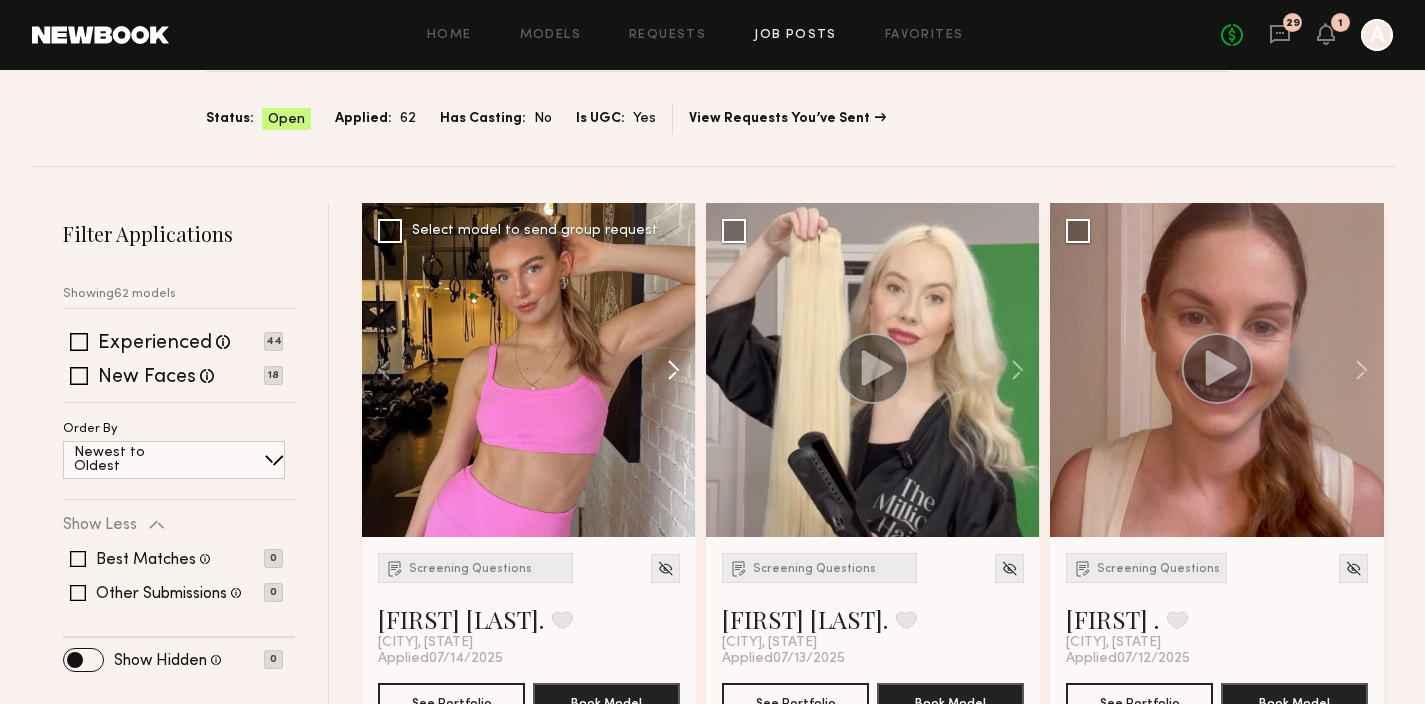 click 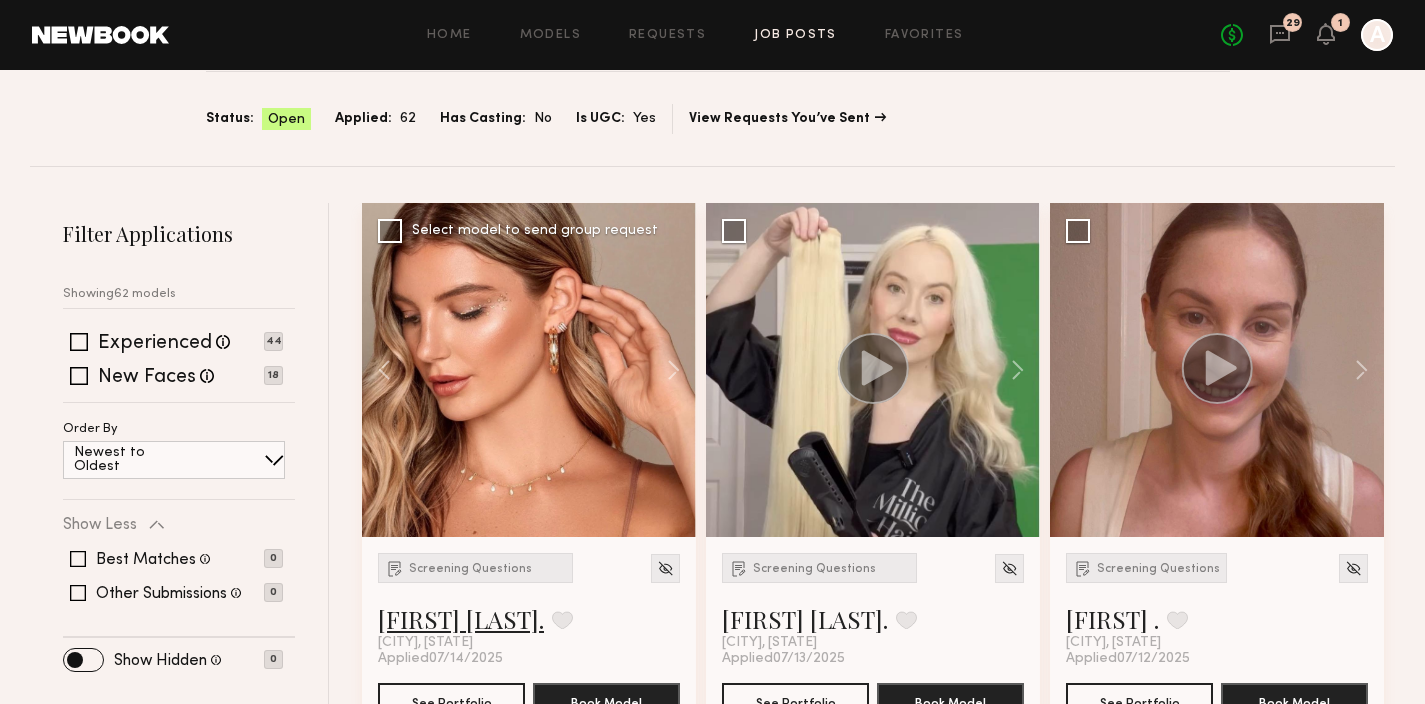 click on "Taylor S." 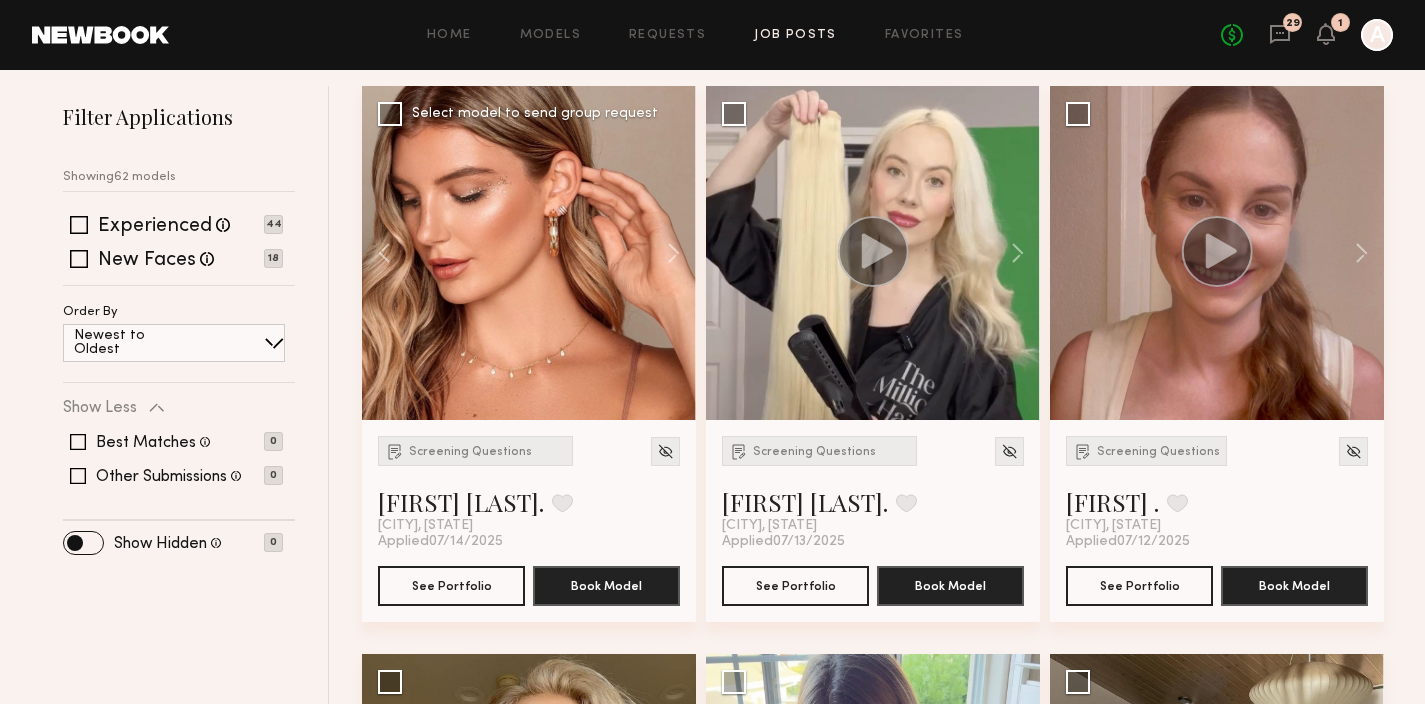 scroll, scrollTop: 254, scrollLeft: 0, axis: vertical 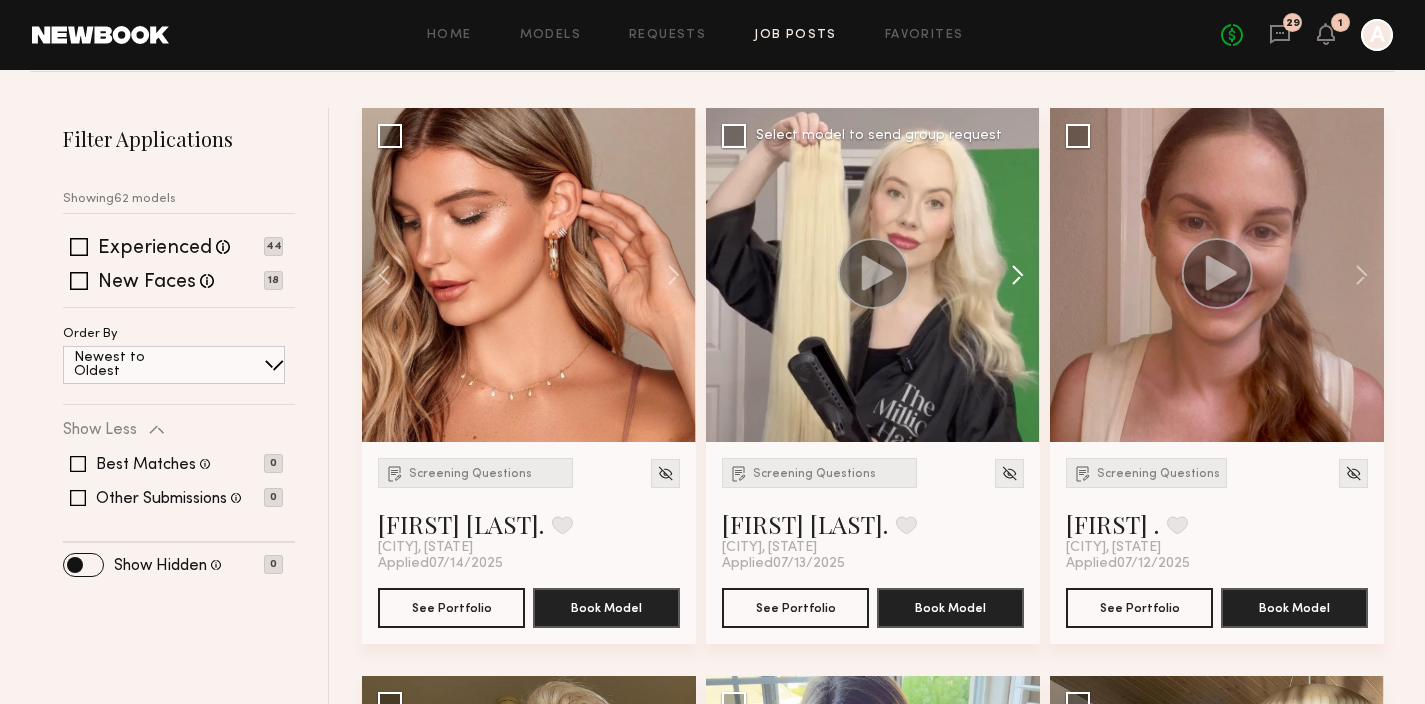 click 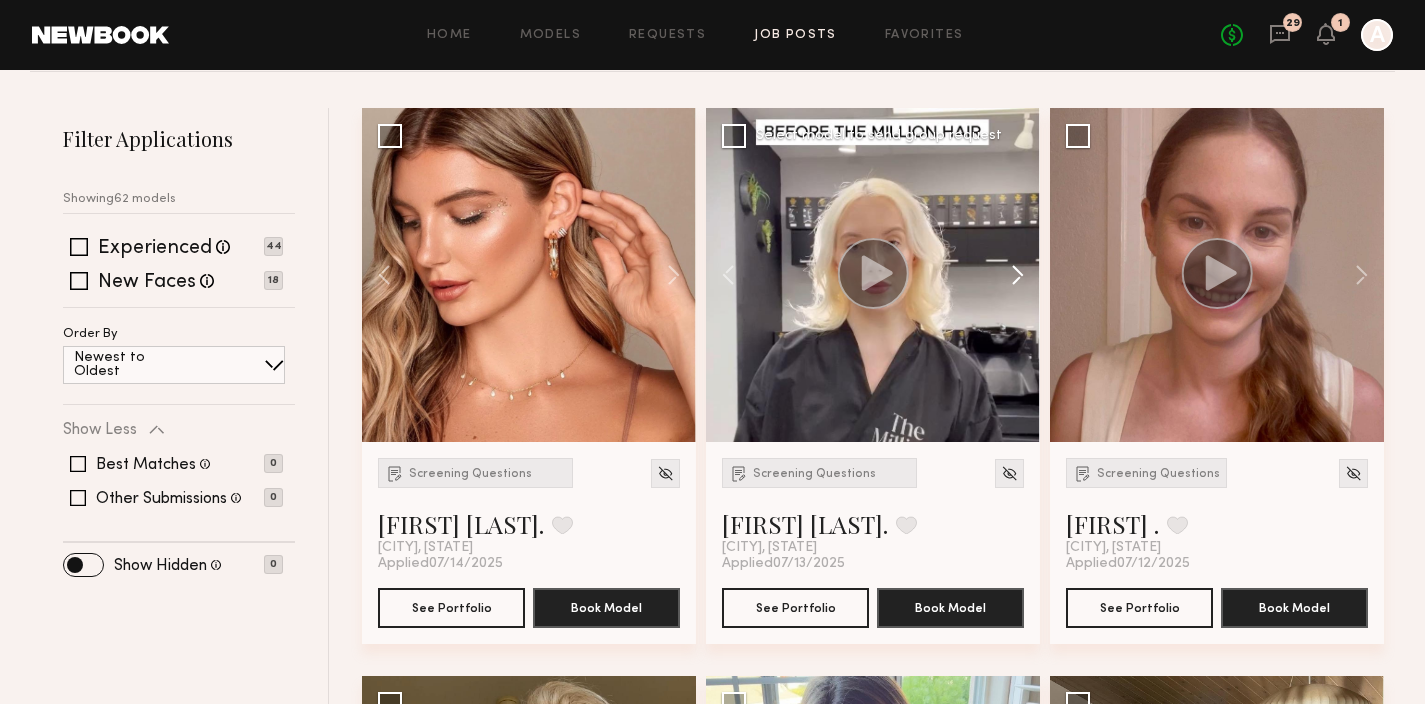 click 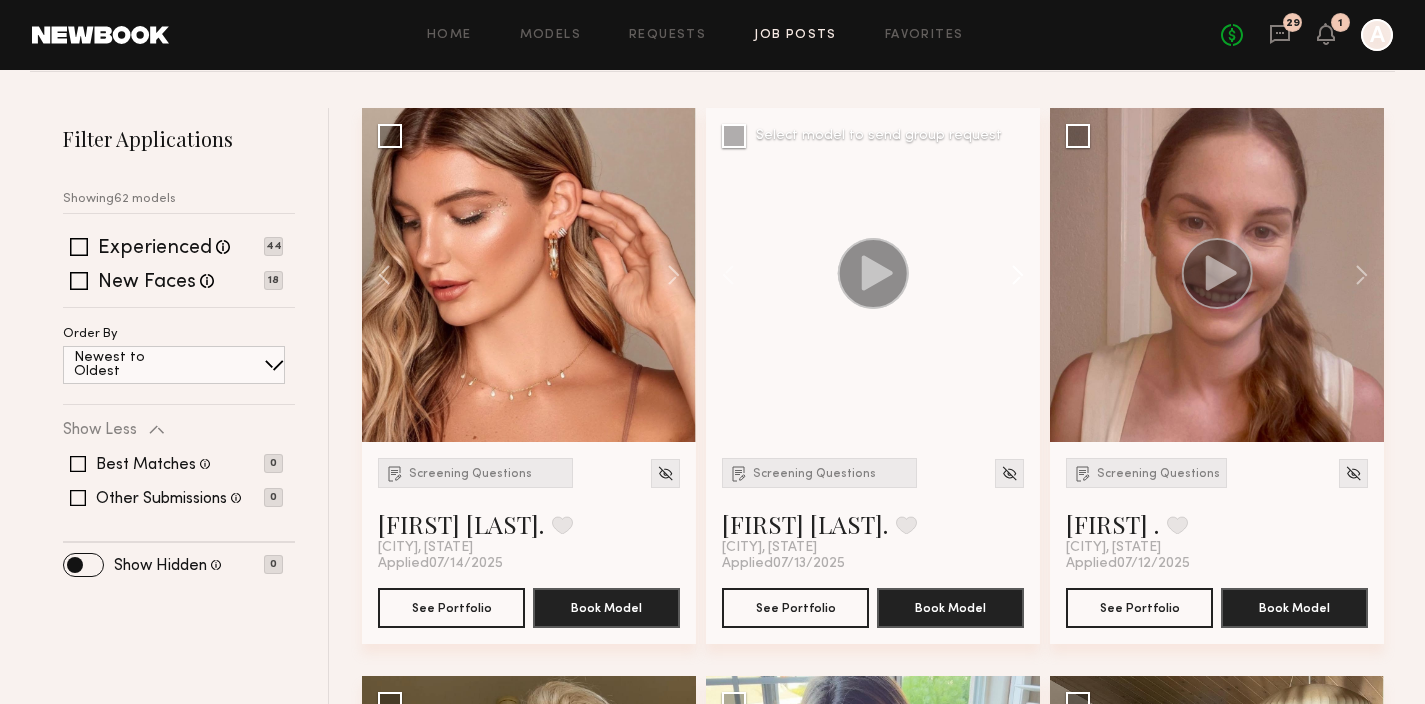 click 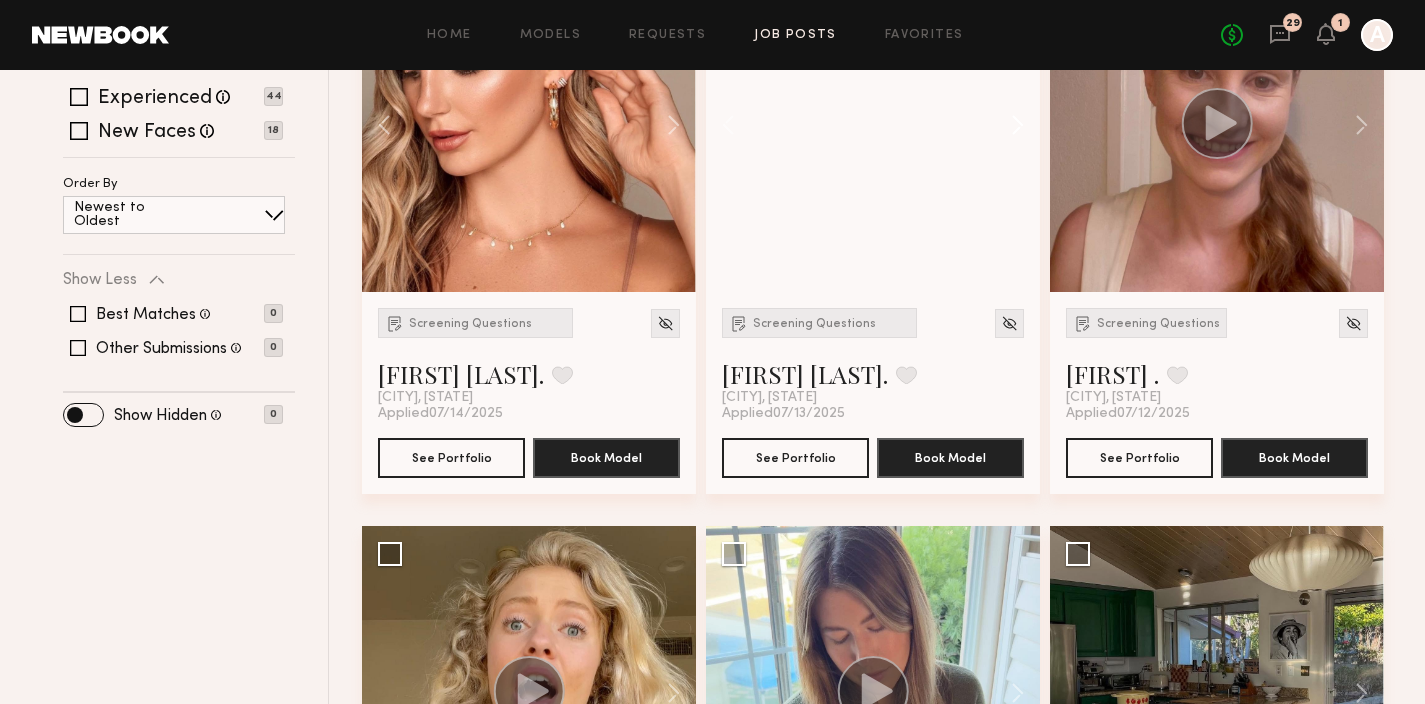 scroll, scrollTop: 465, scrollLeft: 0, axis: vertical 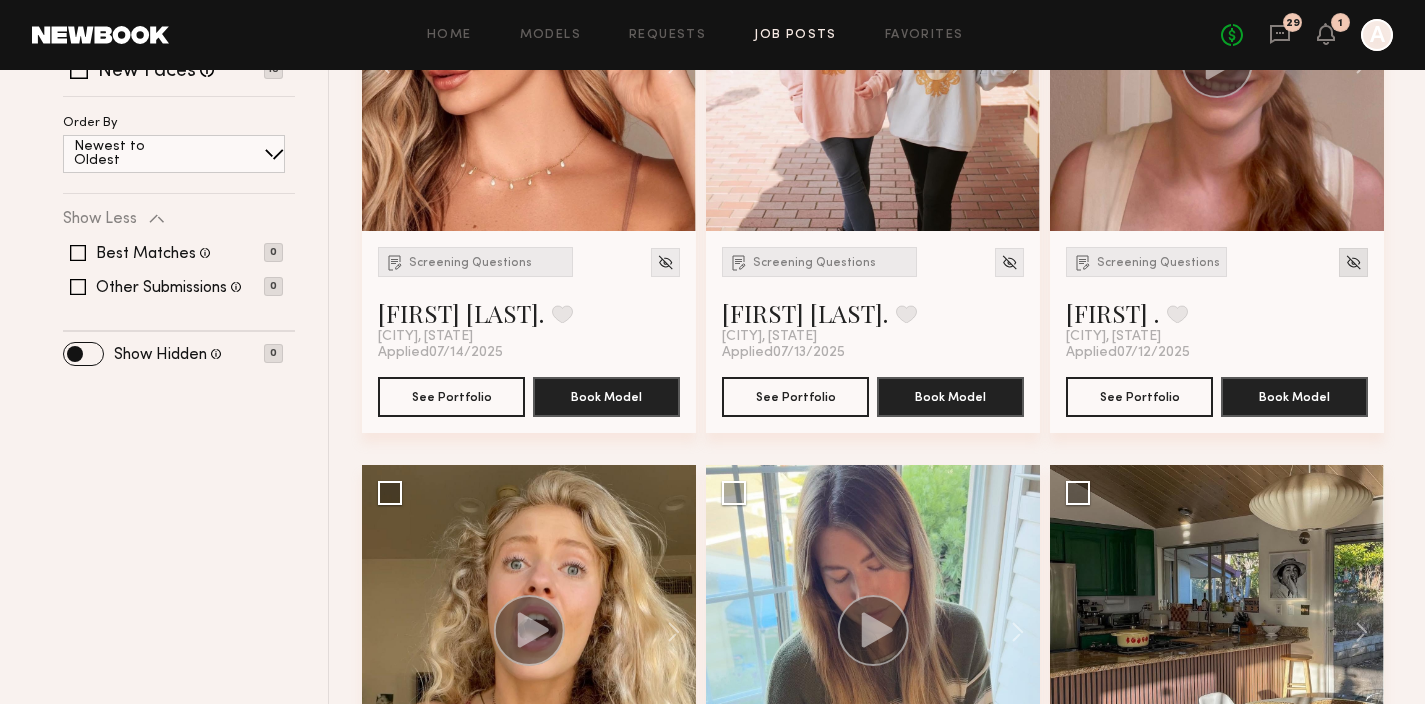 click 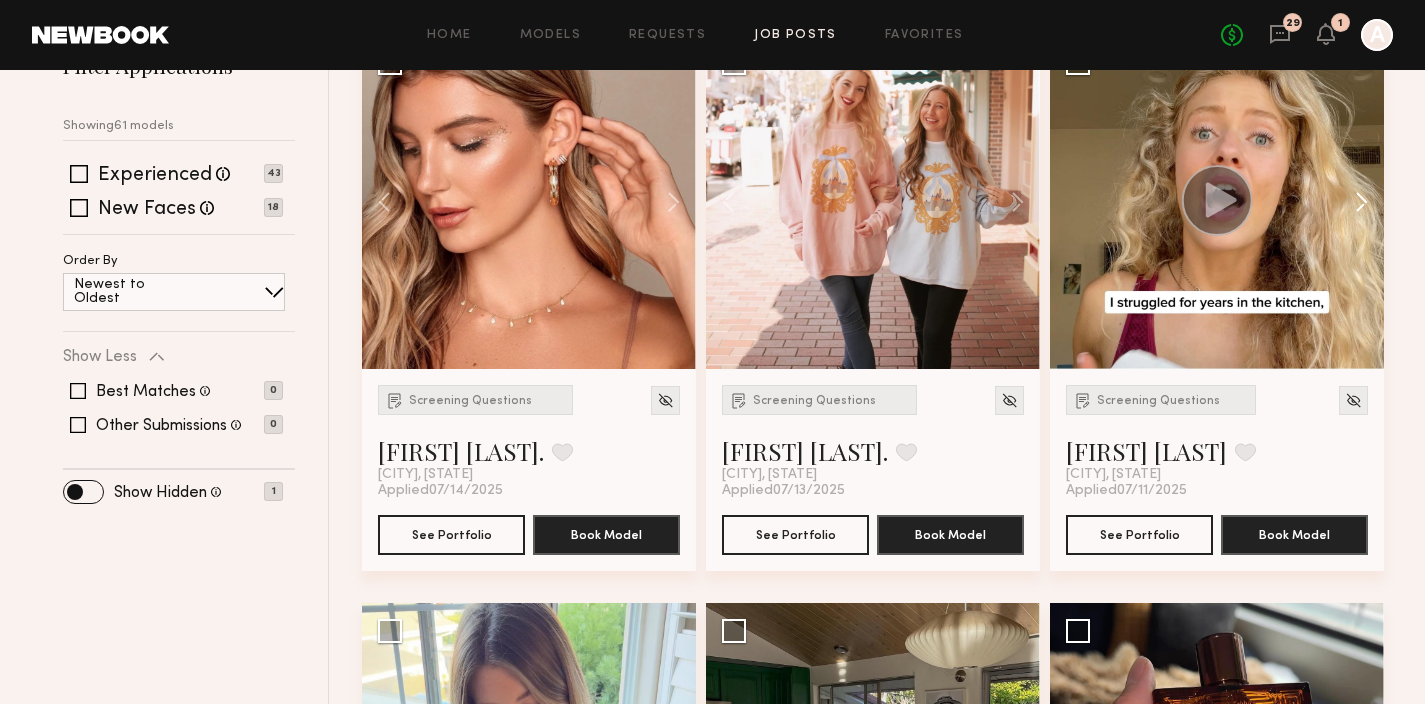 scroll, scrollTop: 261, scrollLeft: 0, axis: vertical 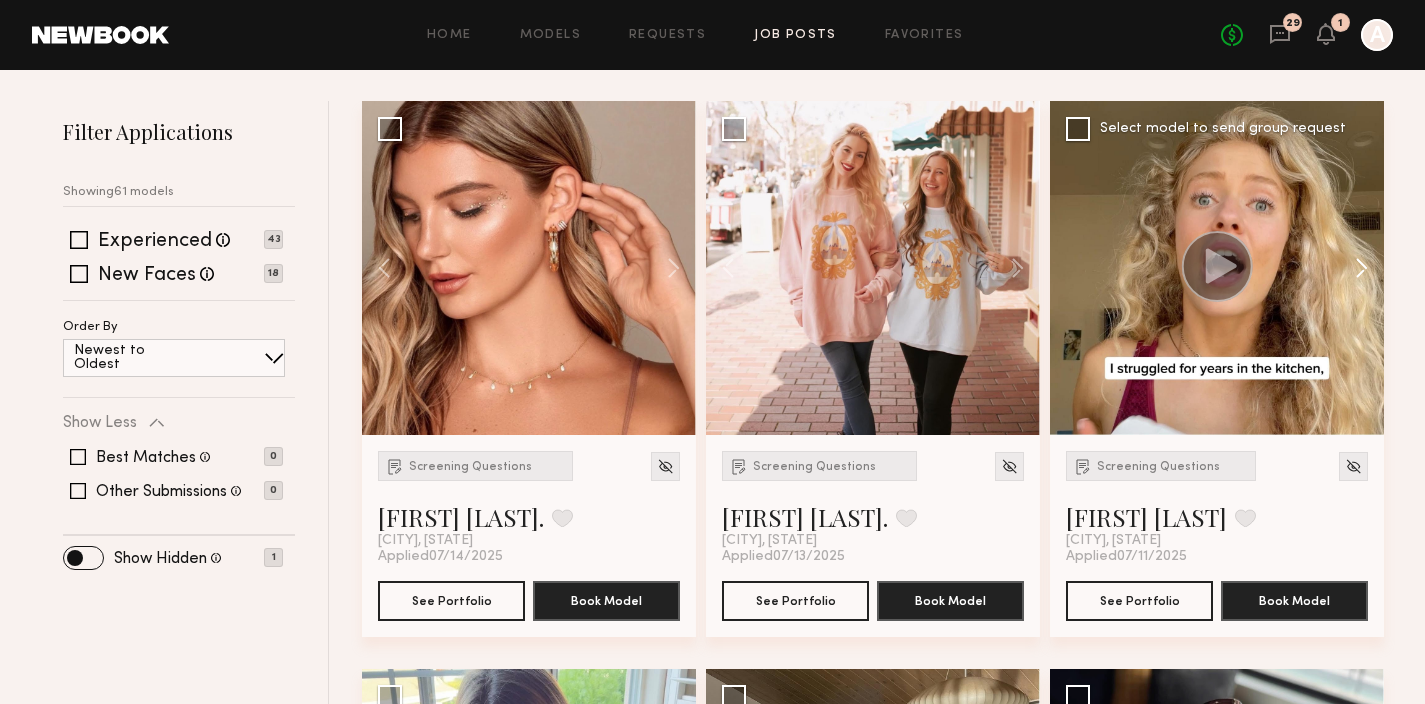 click 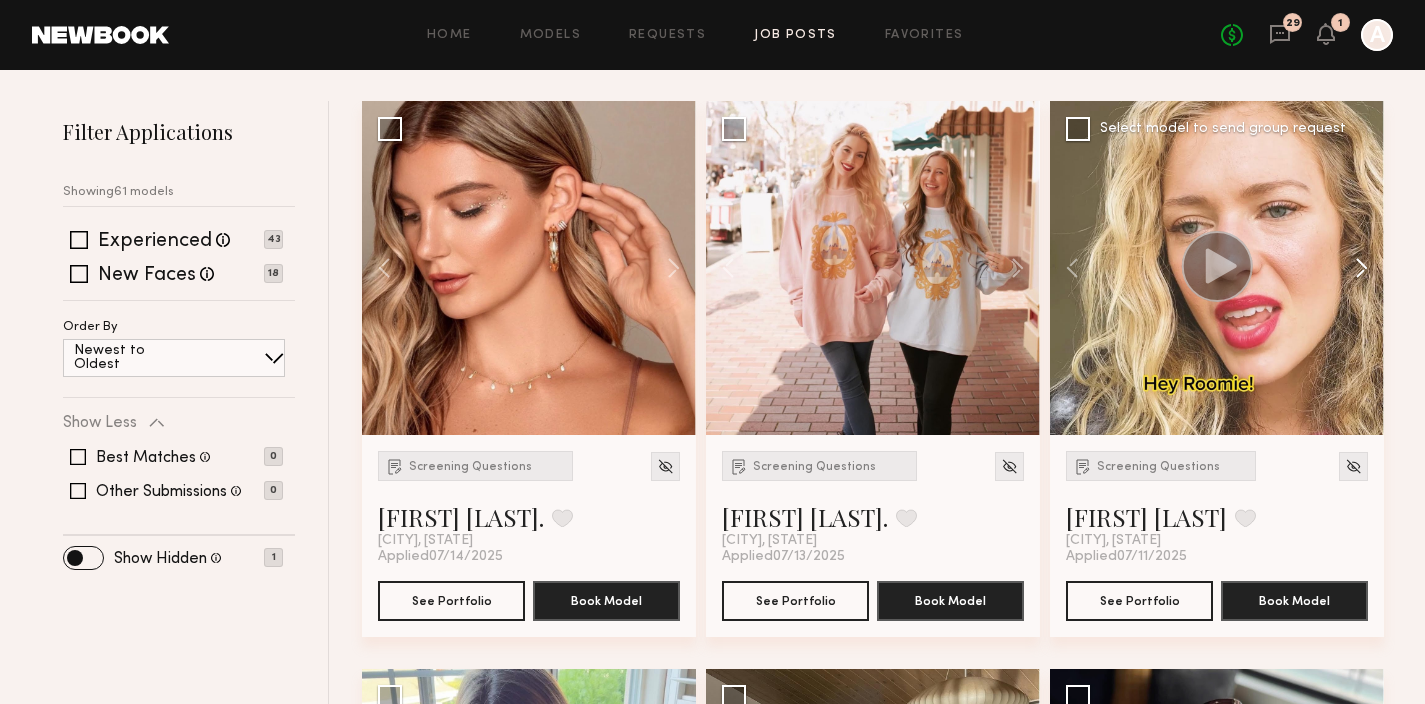 click 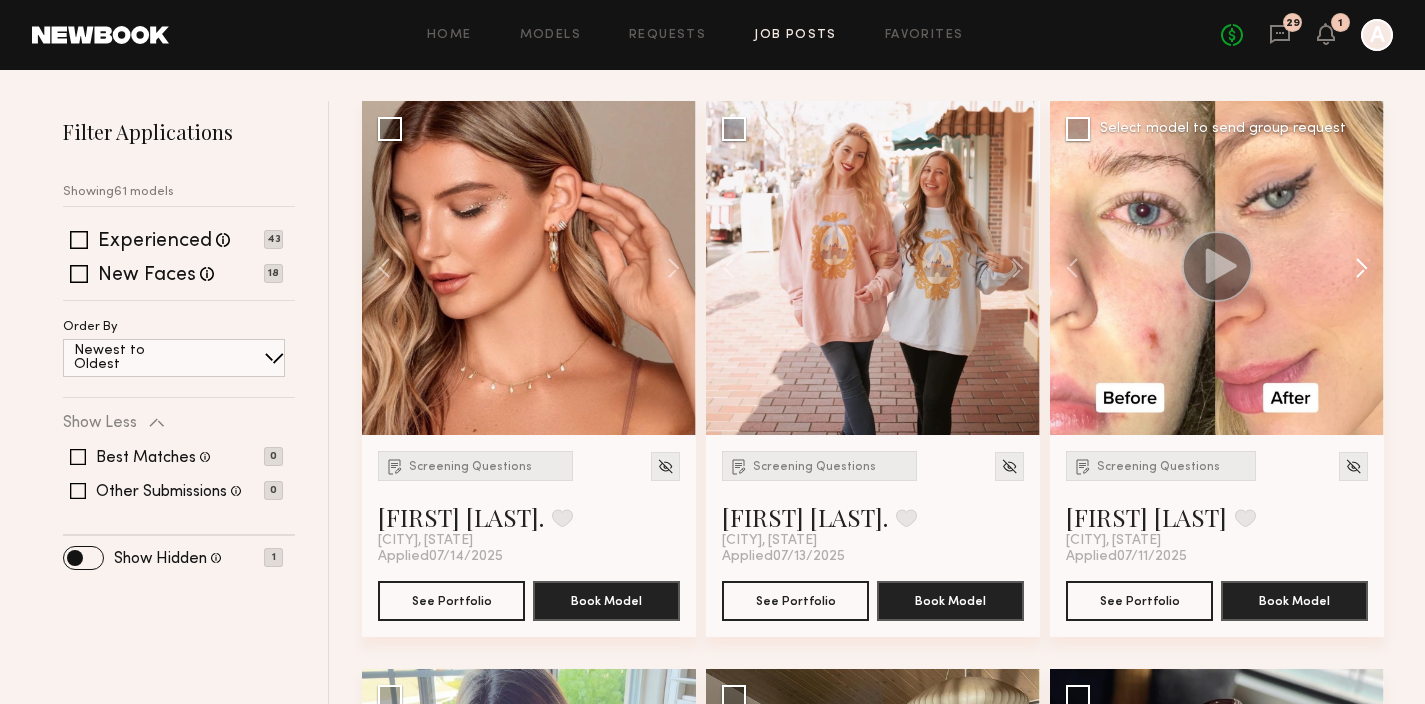 click 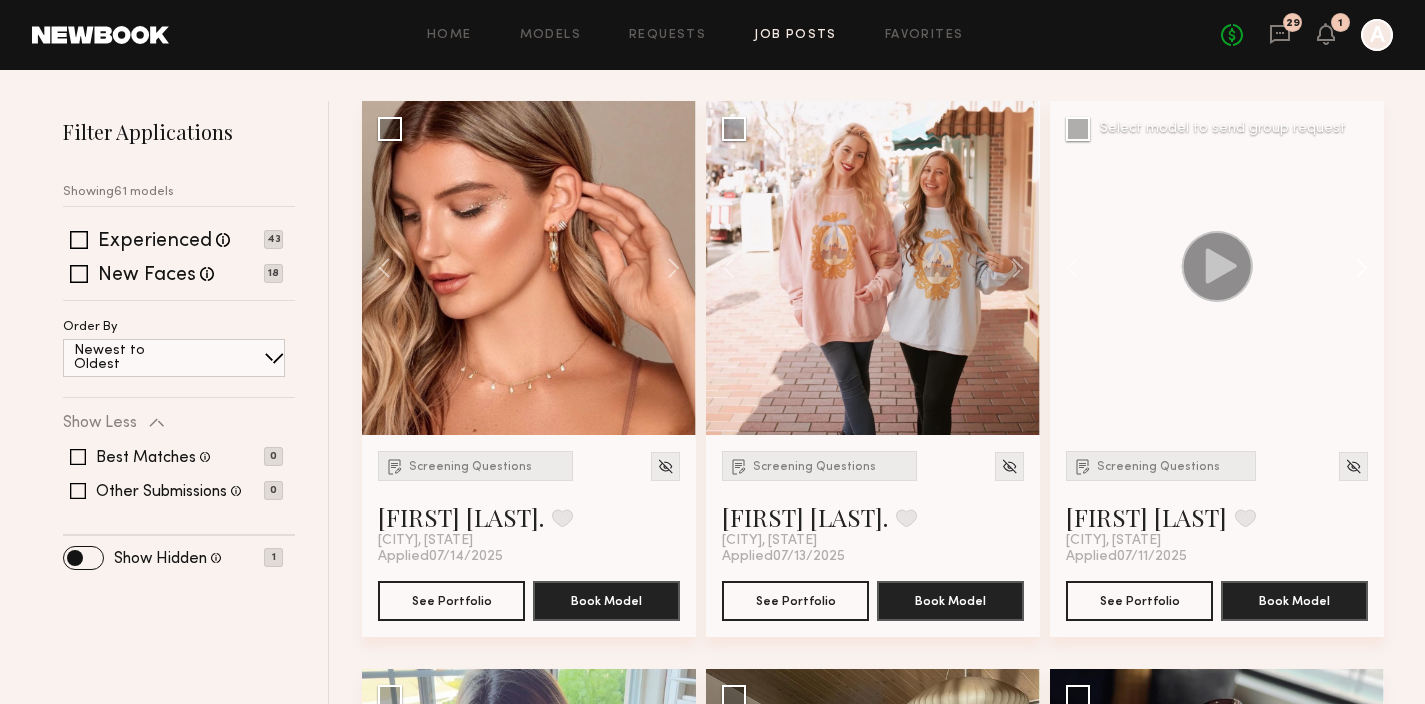 click 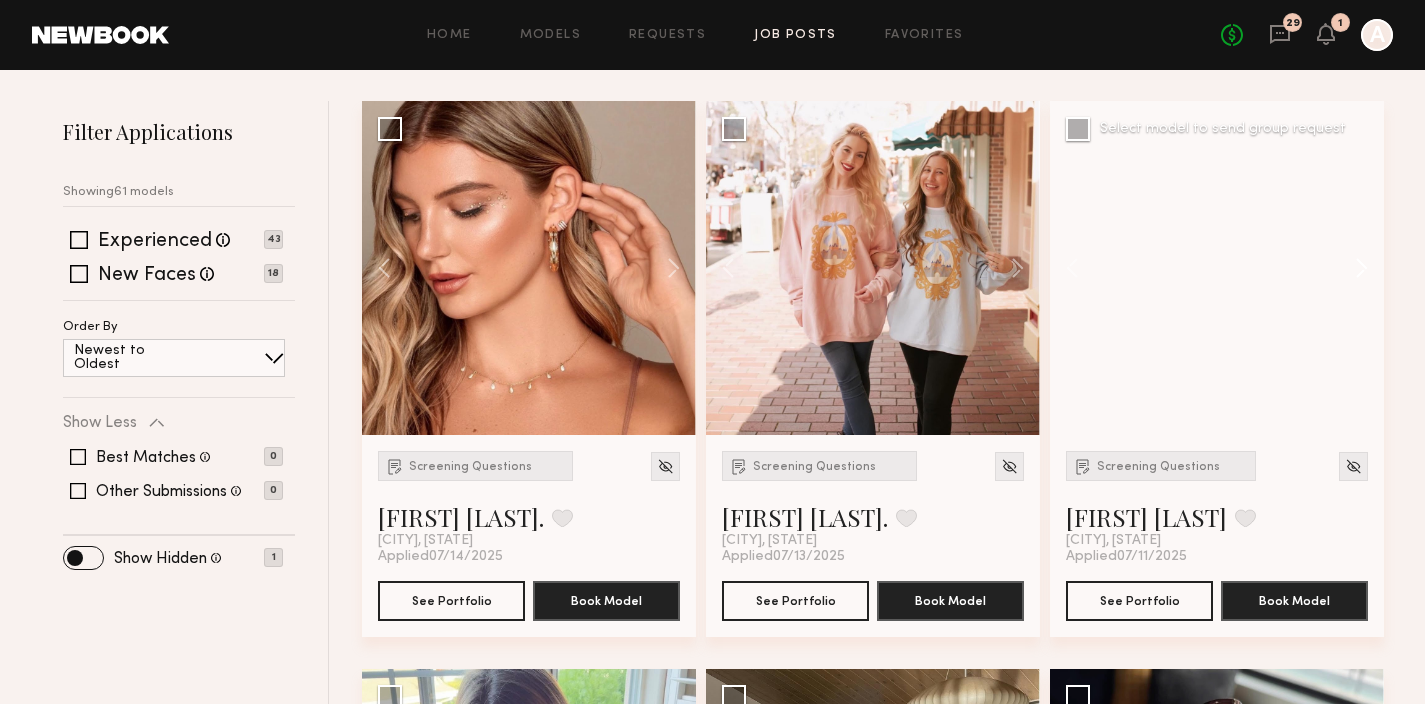 click 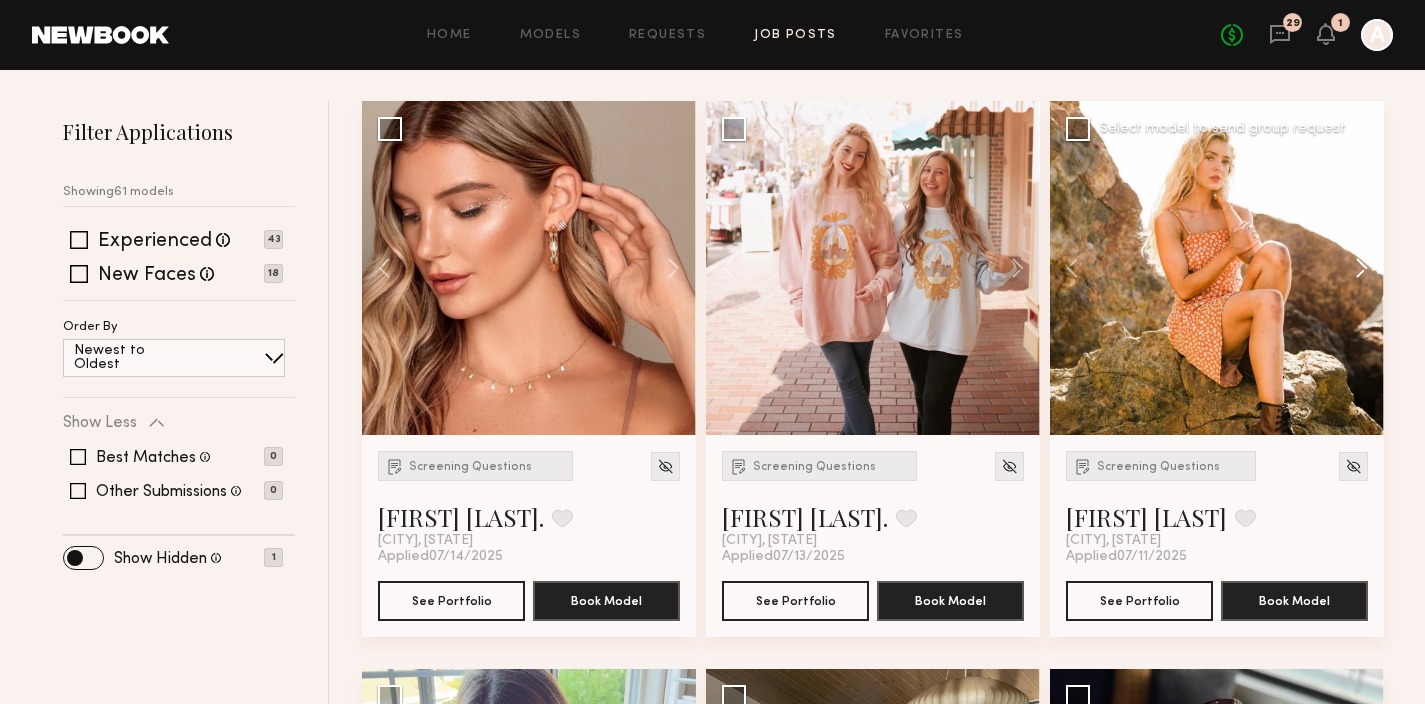 click 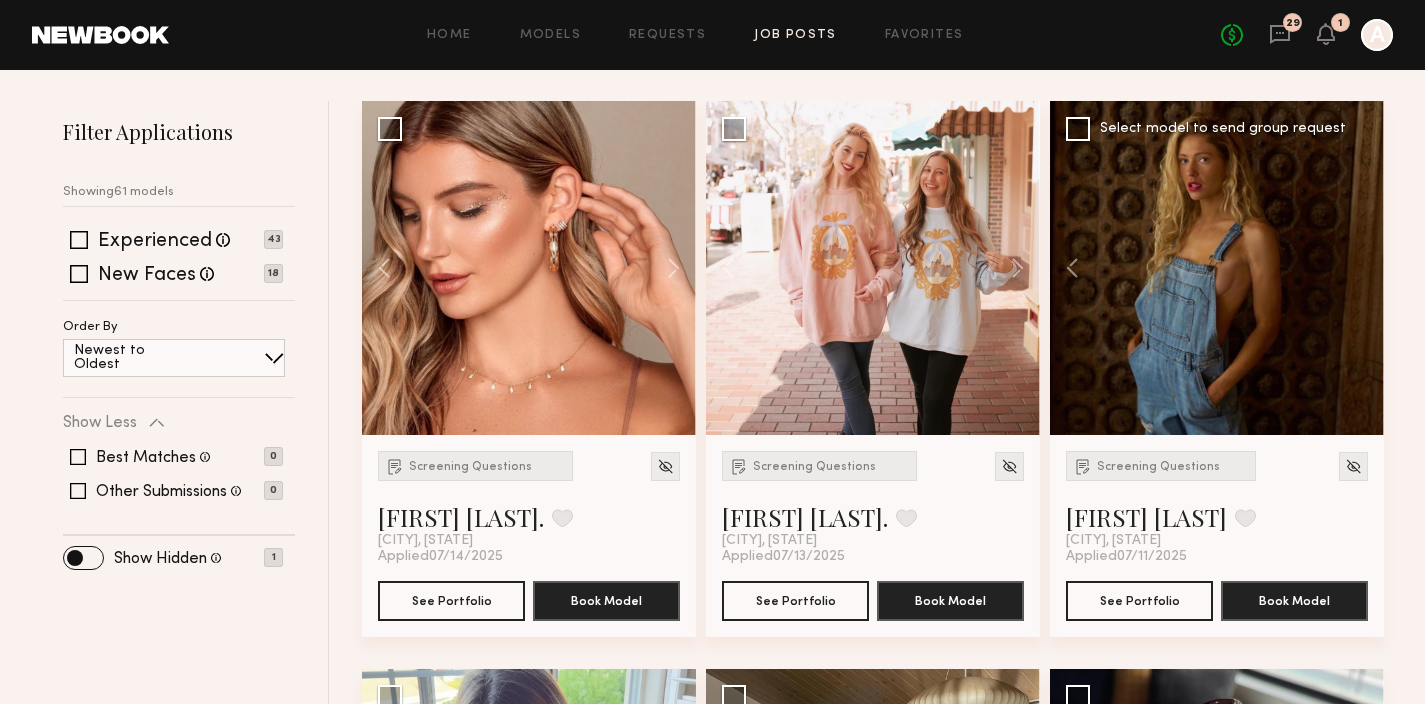 click 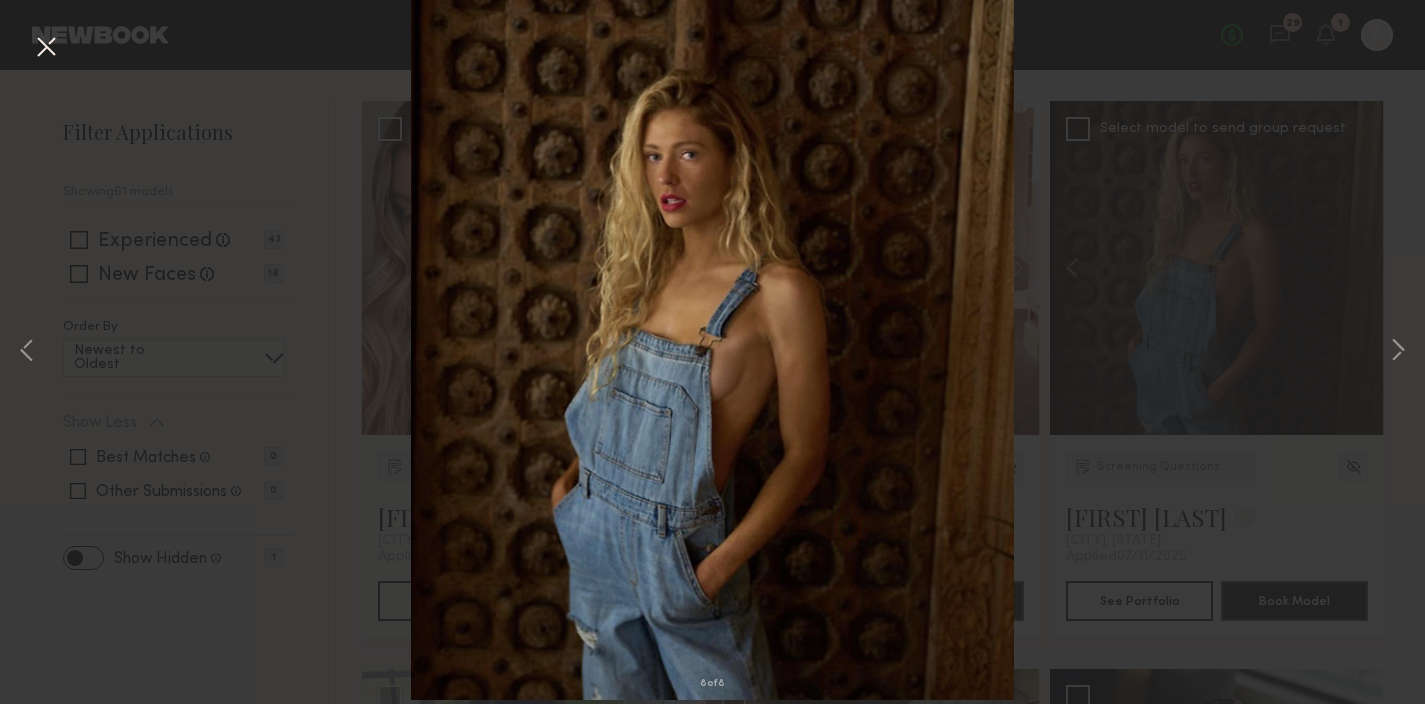 click at bounding box center (46, 48) 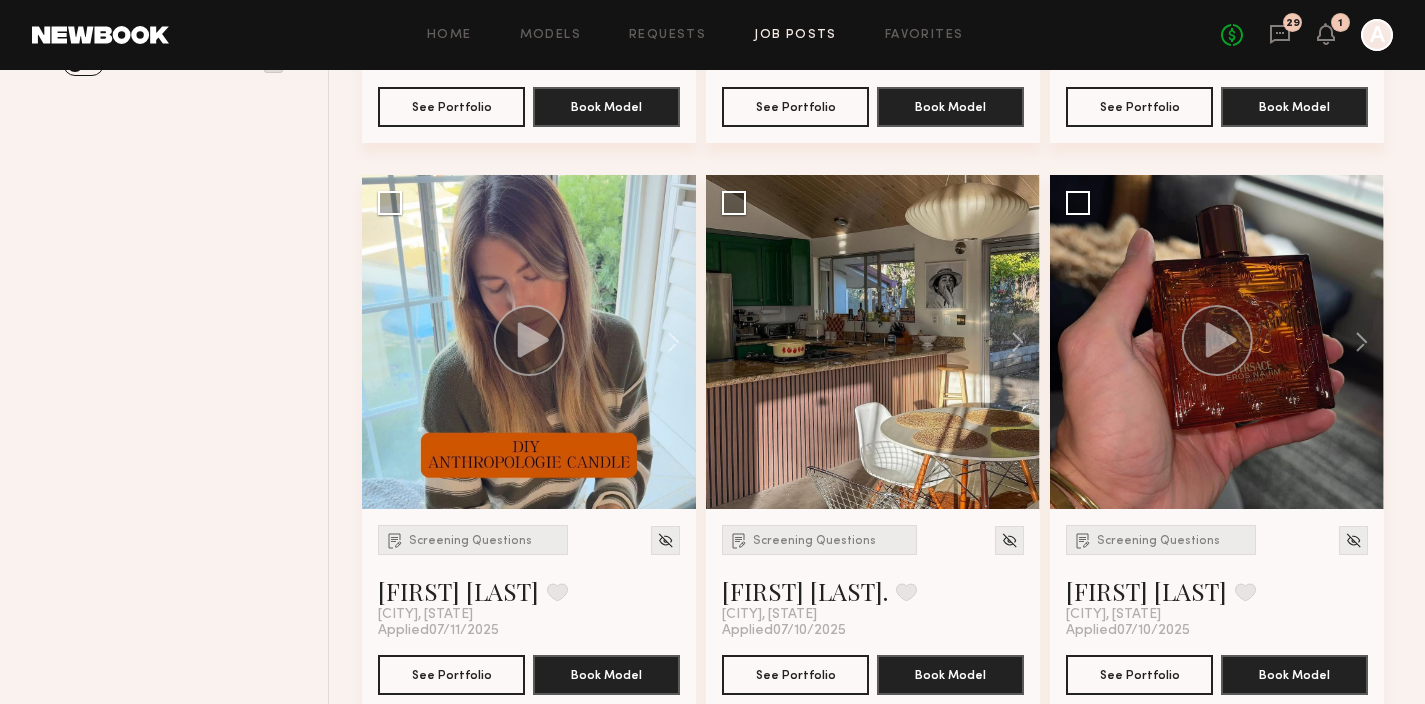 scroll, scrollTop: 752, scrollLeft: 0, axis: vertical 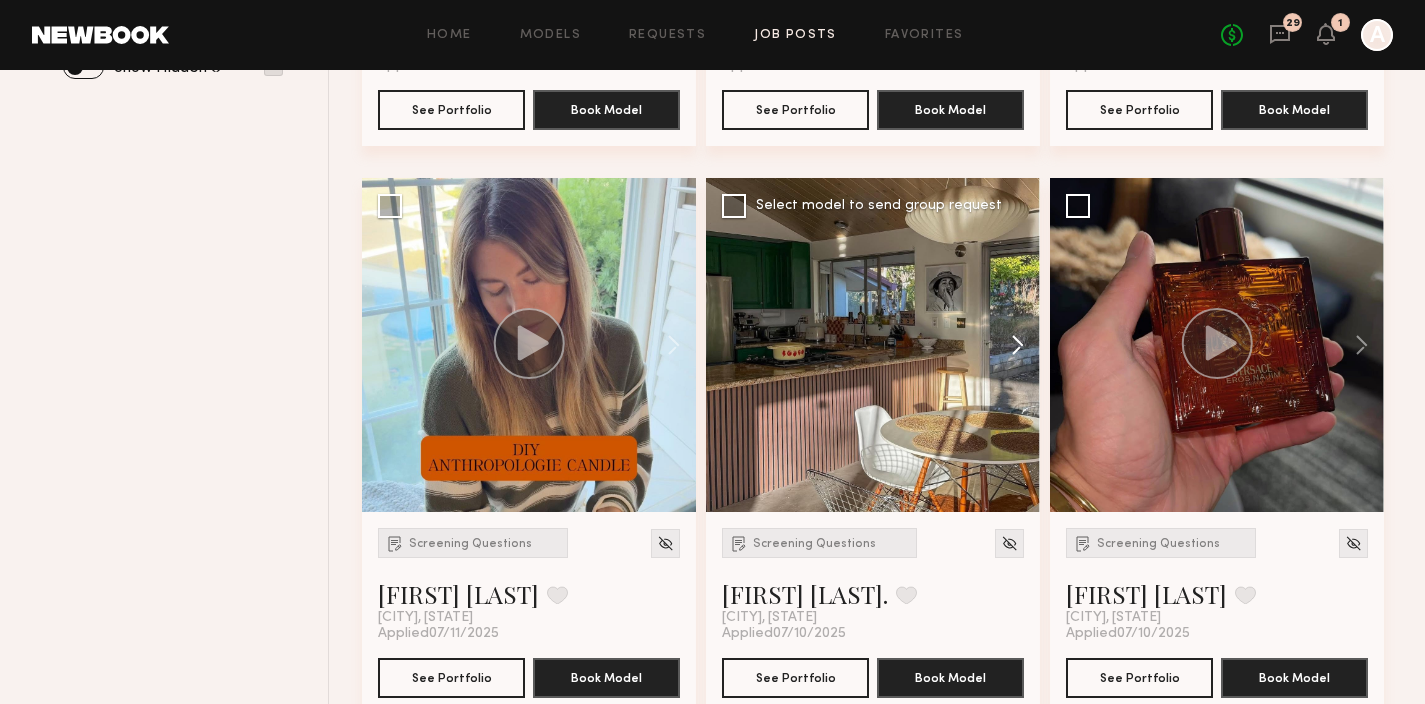 click 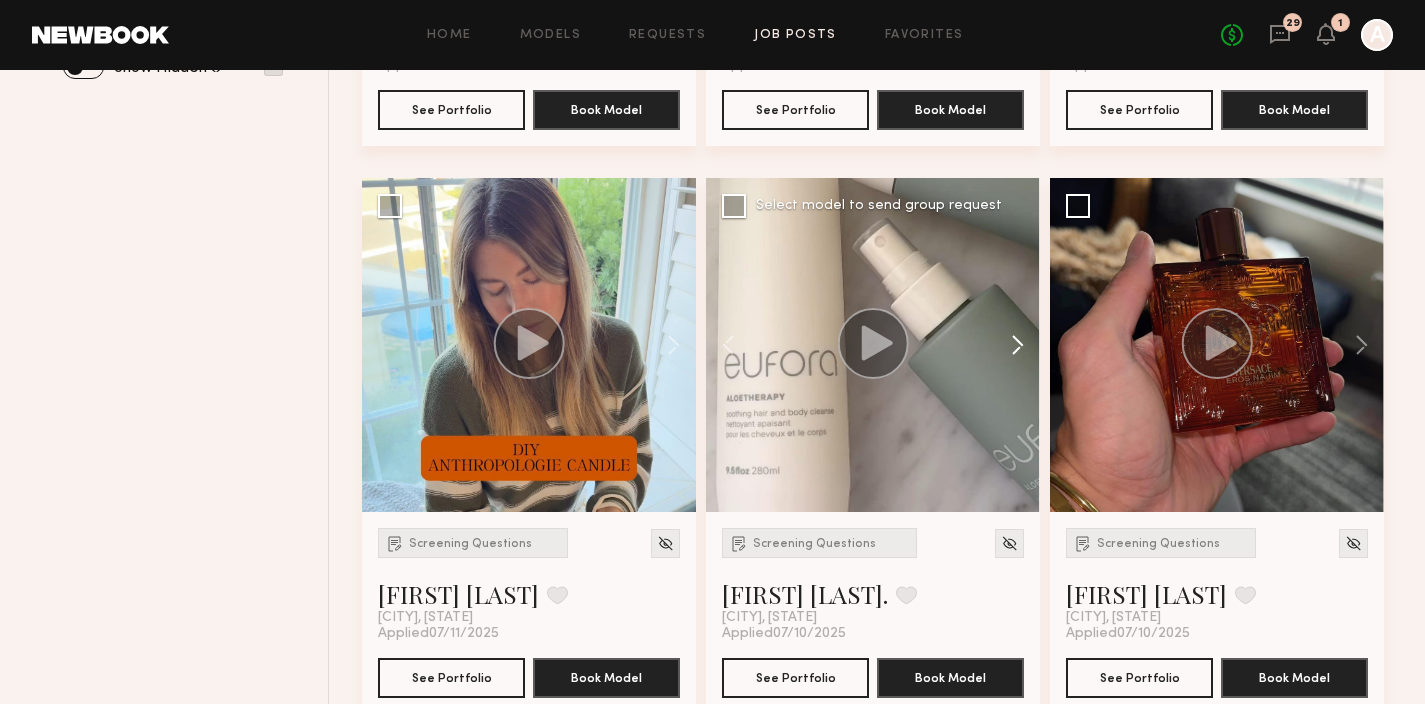 click 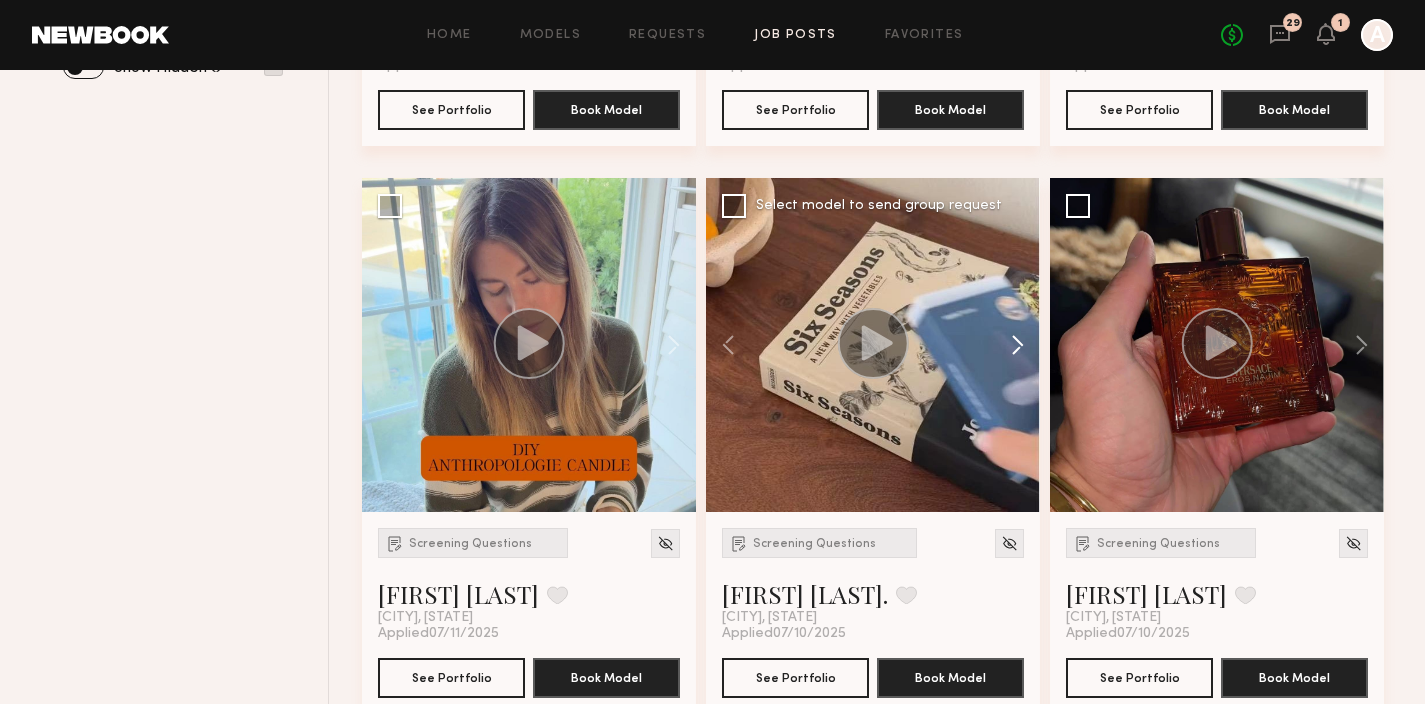 click 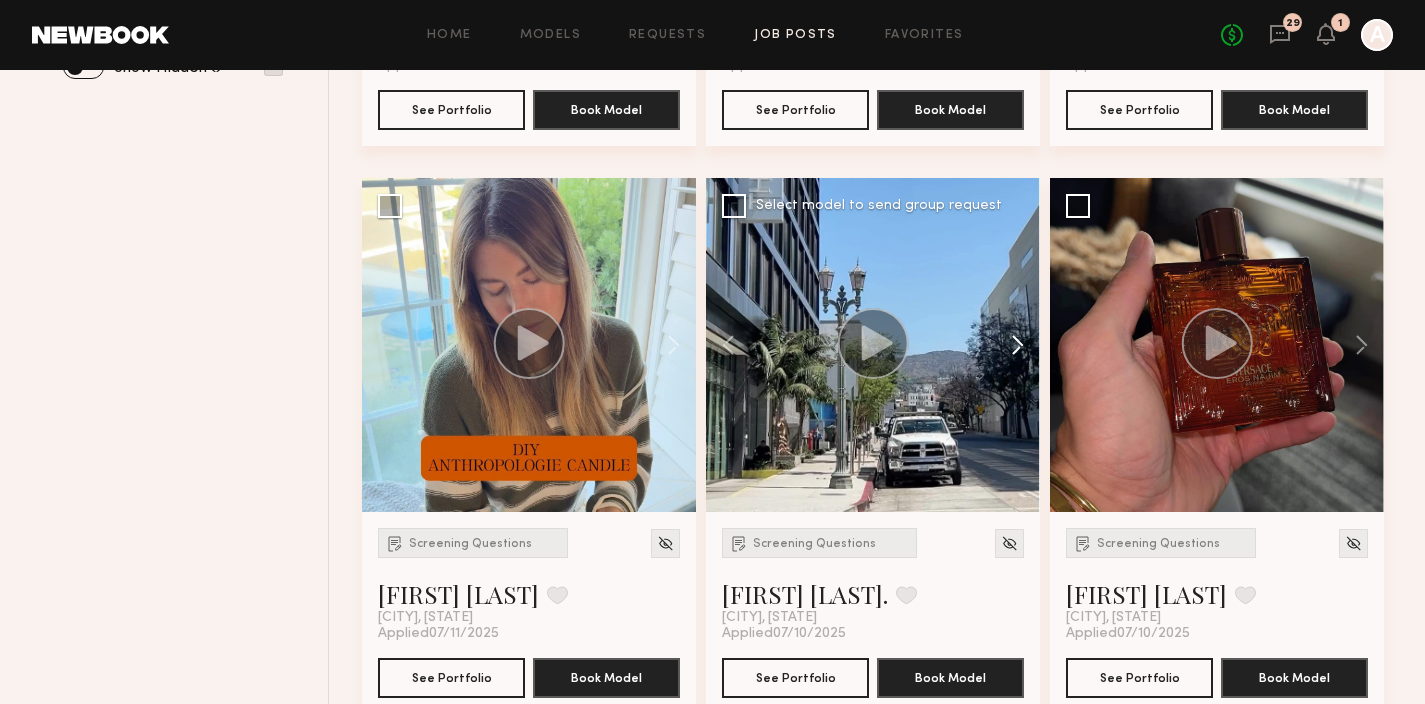 click 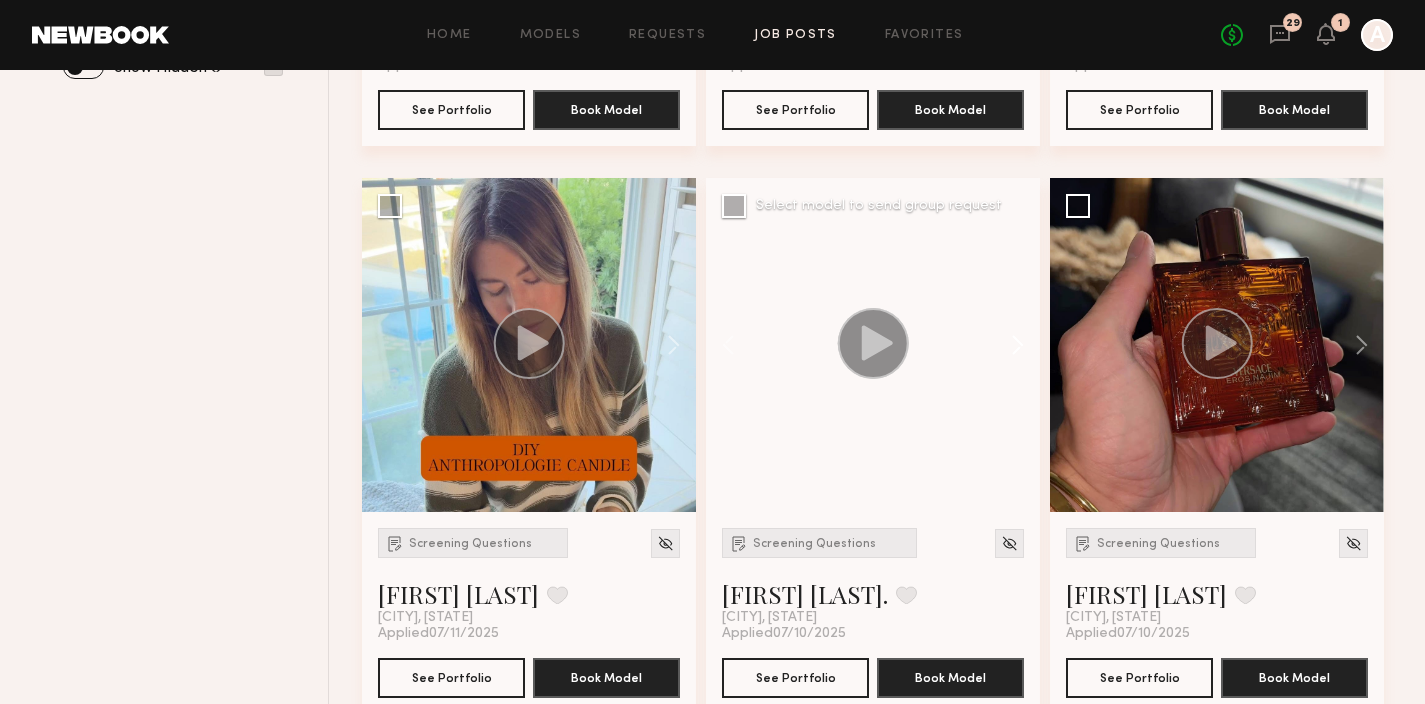 click 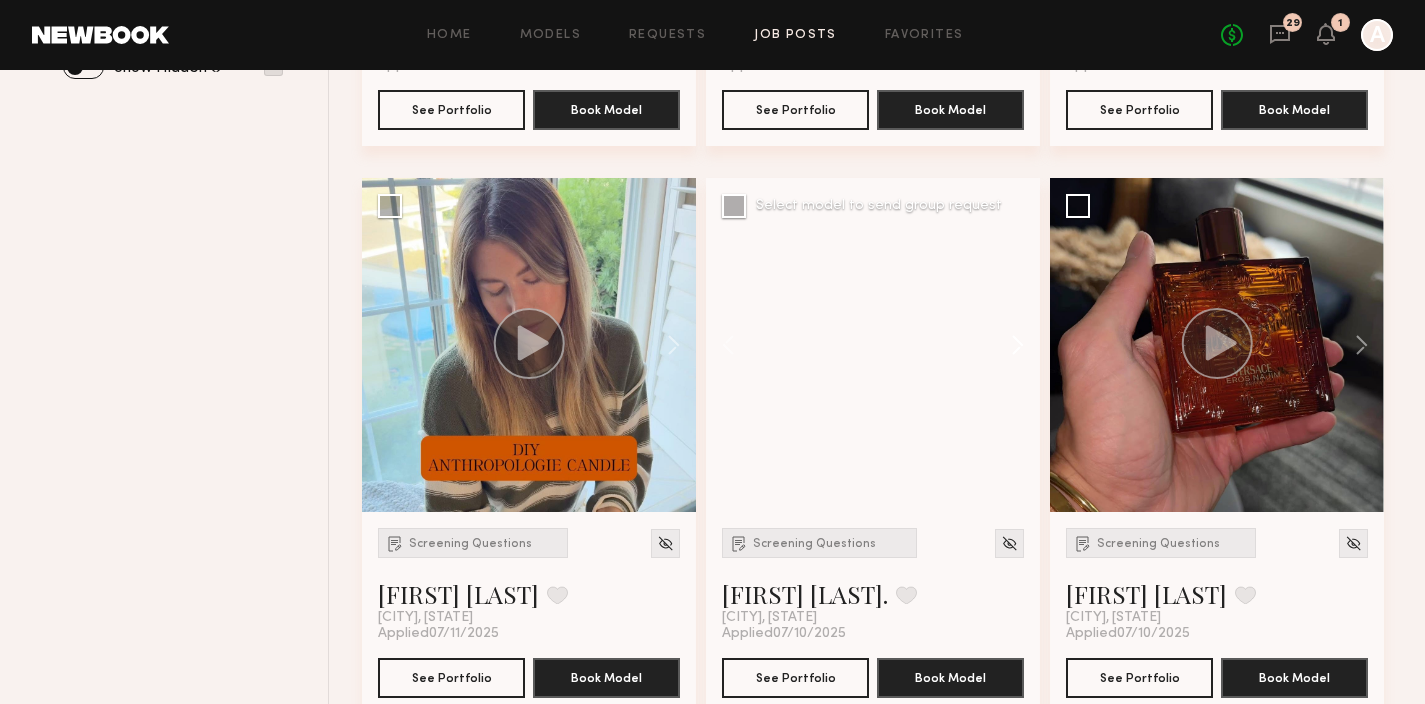 click 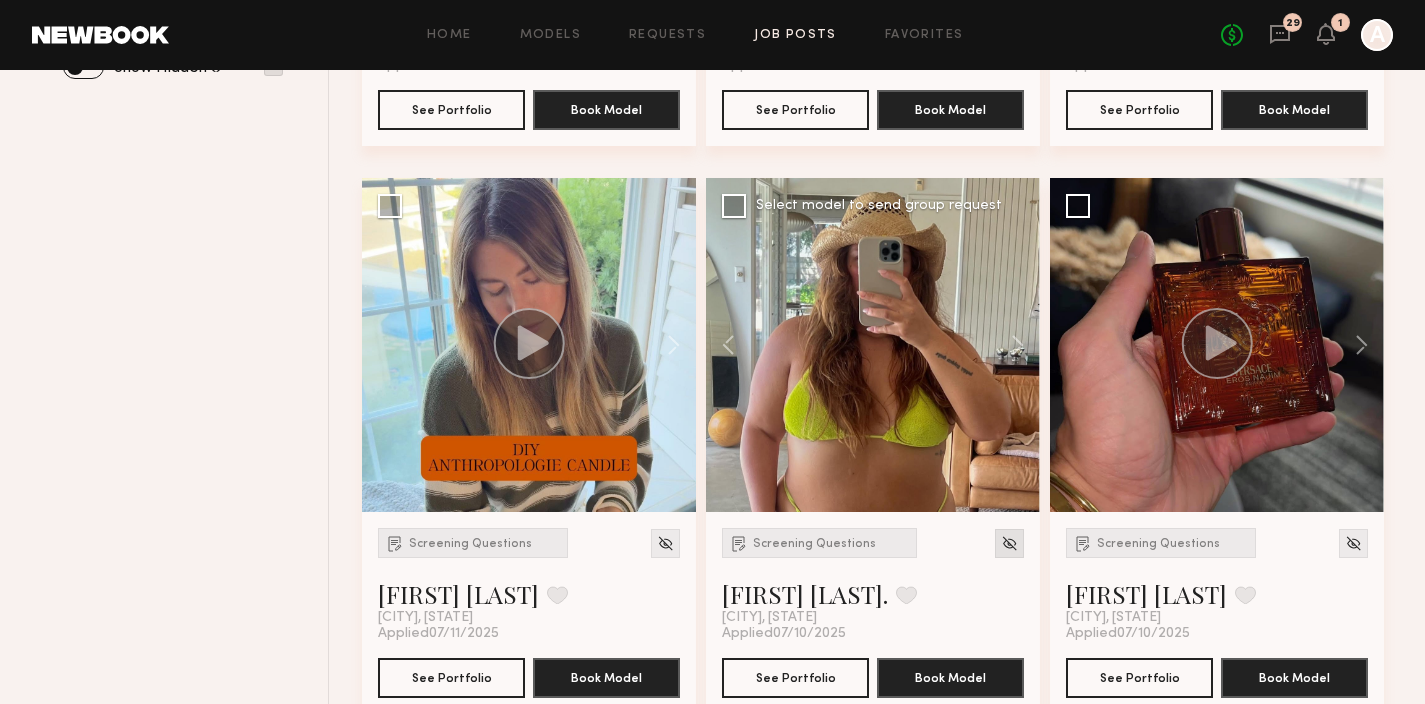click 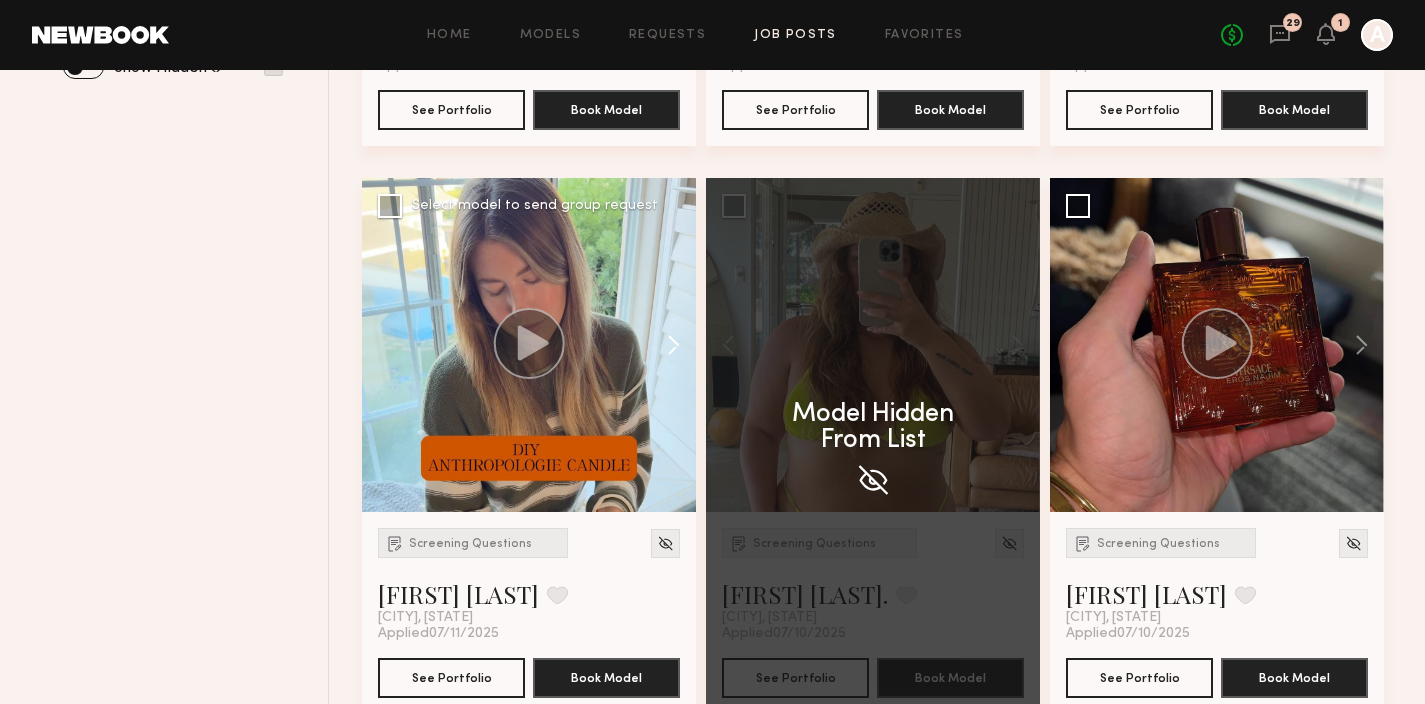 click 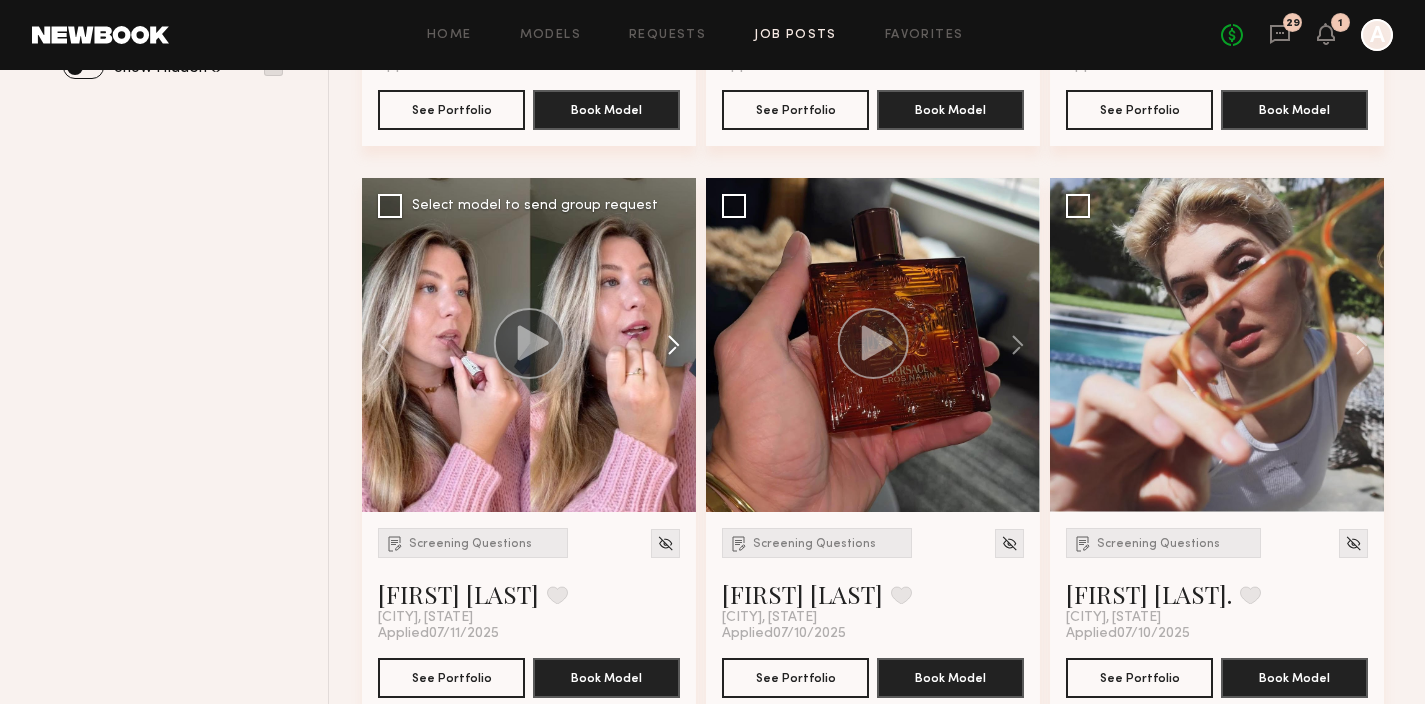 click 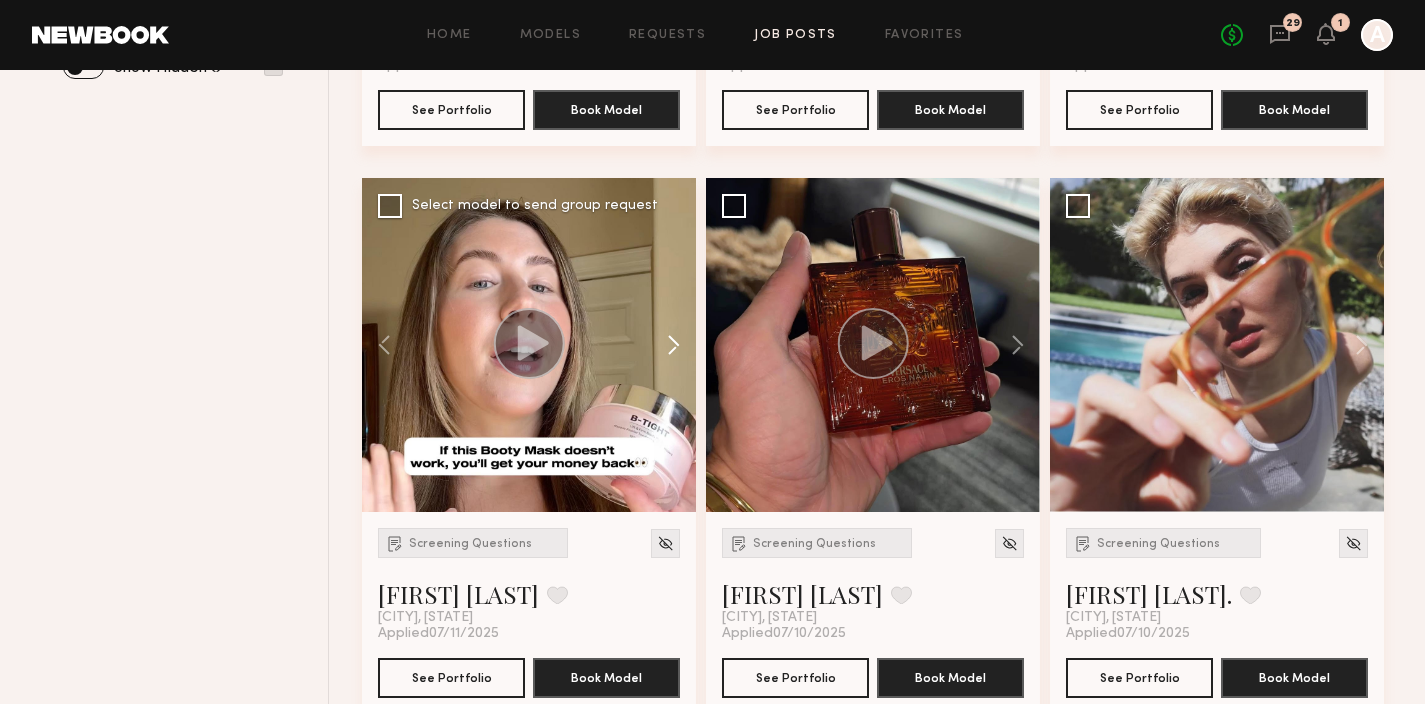 click 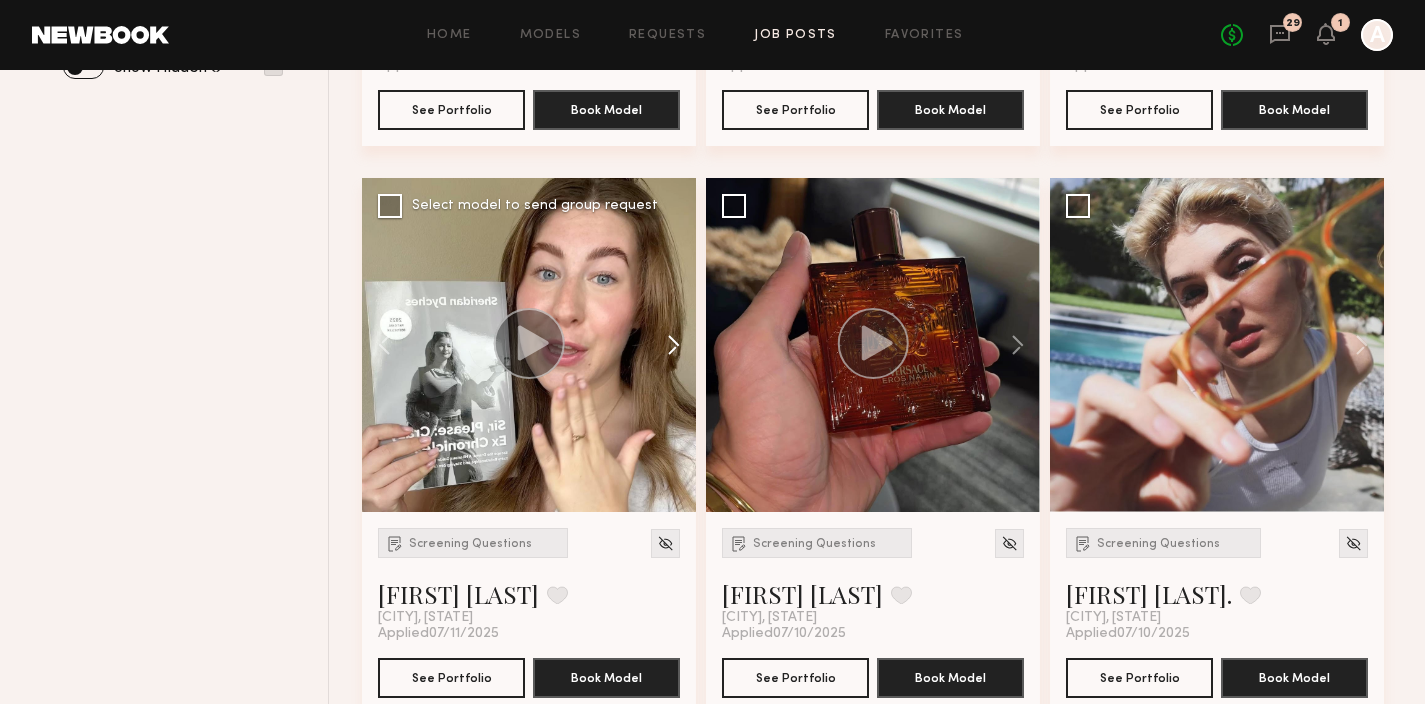 click 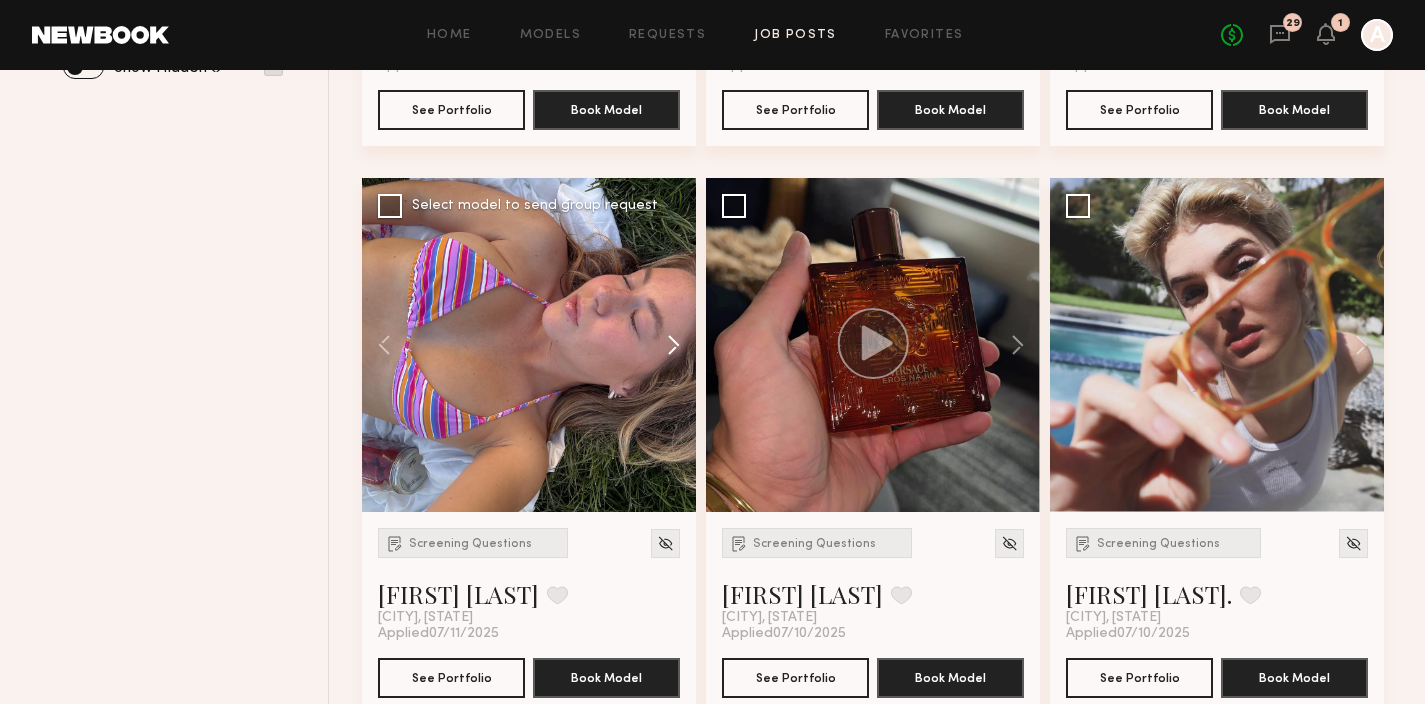 click 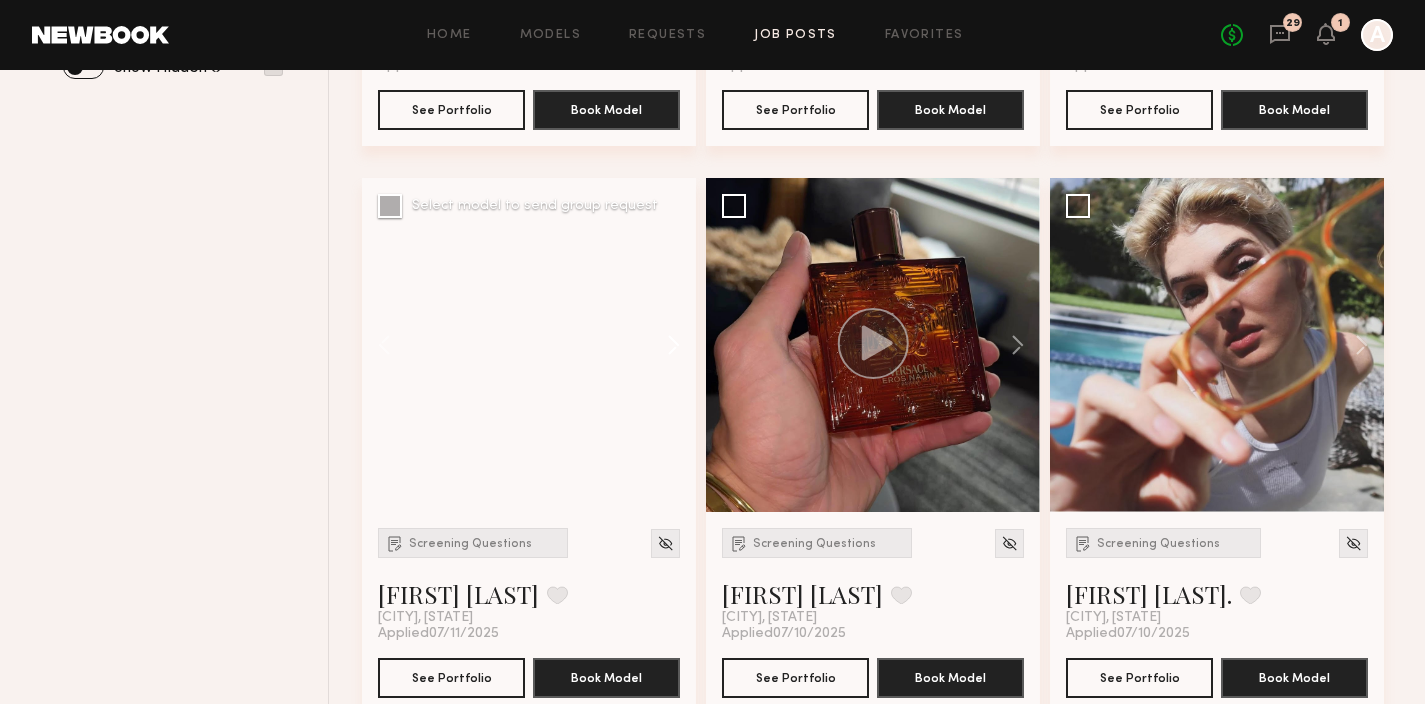 click 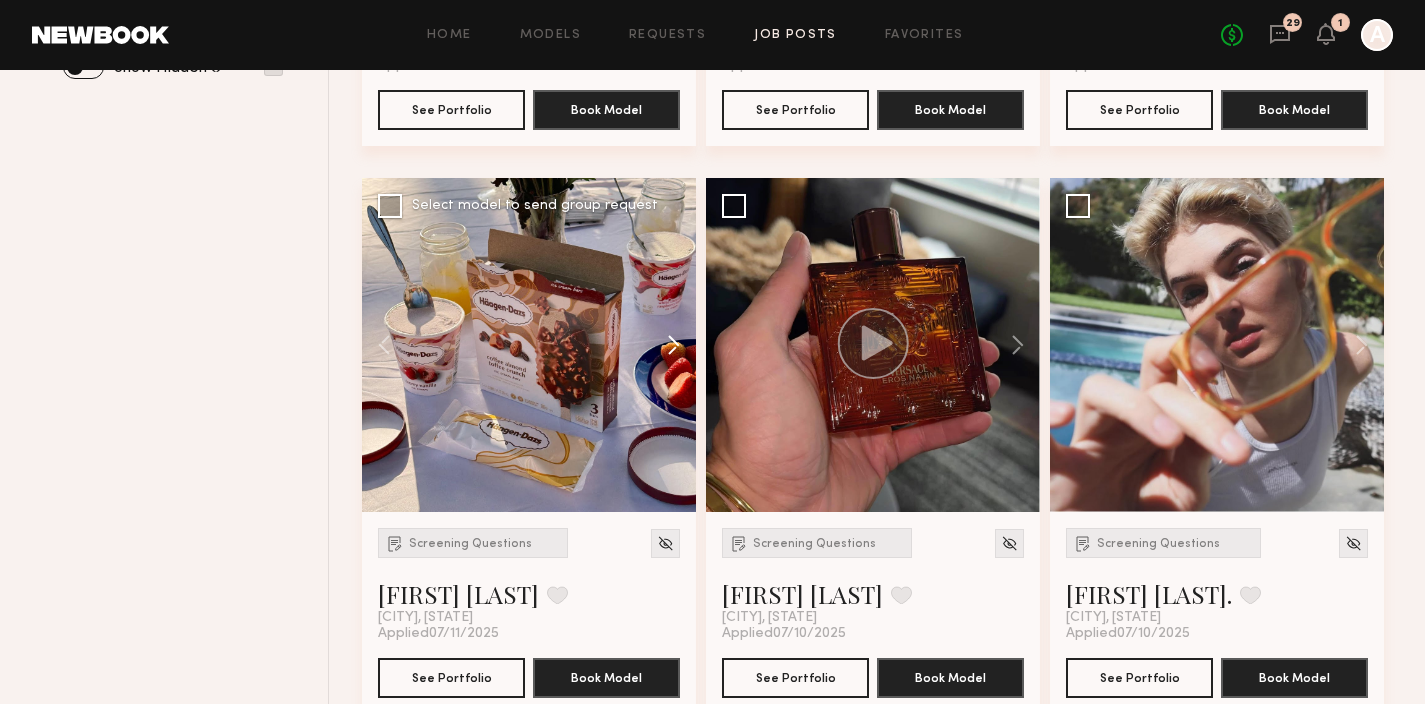 click 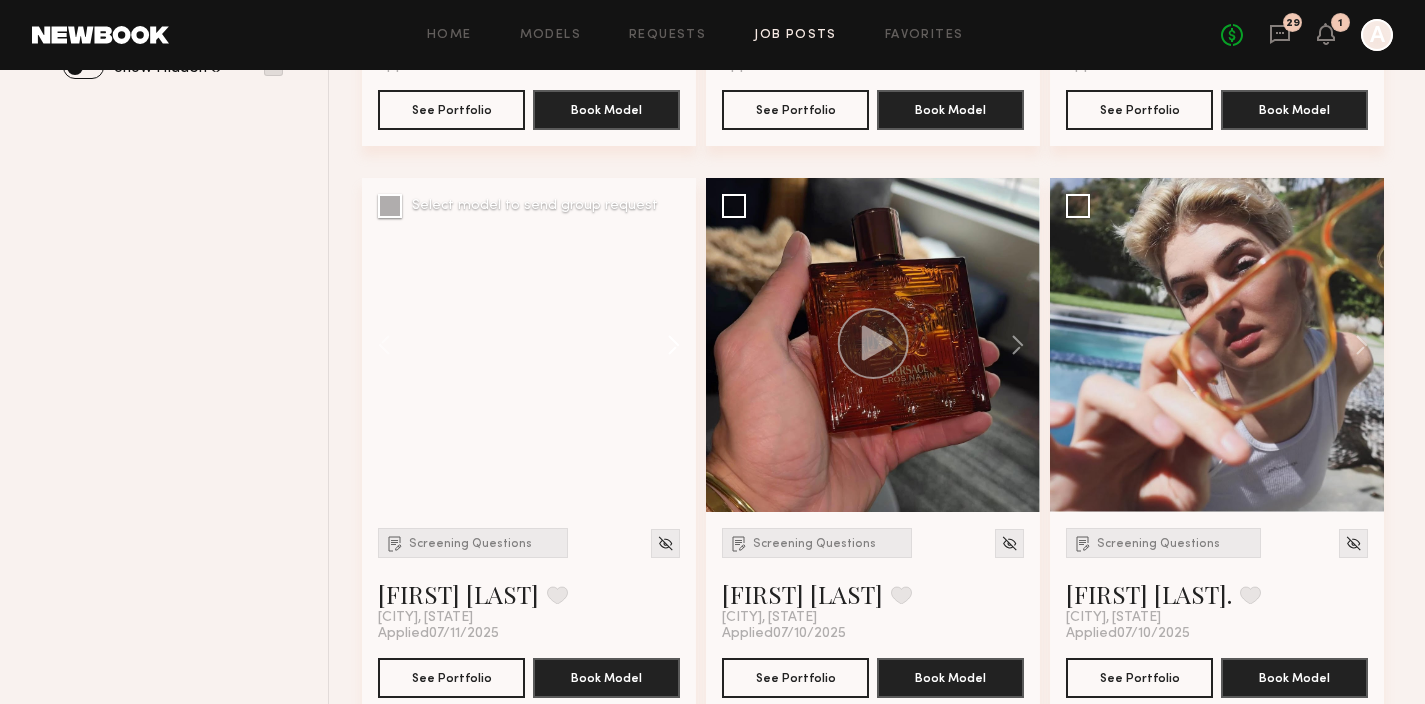click 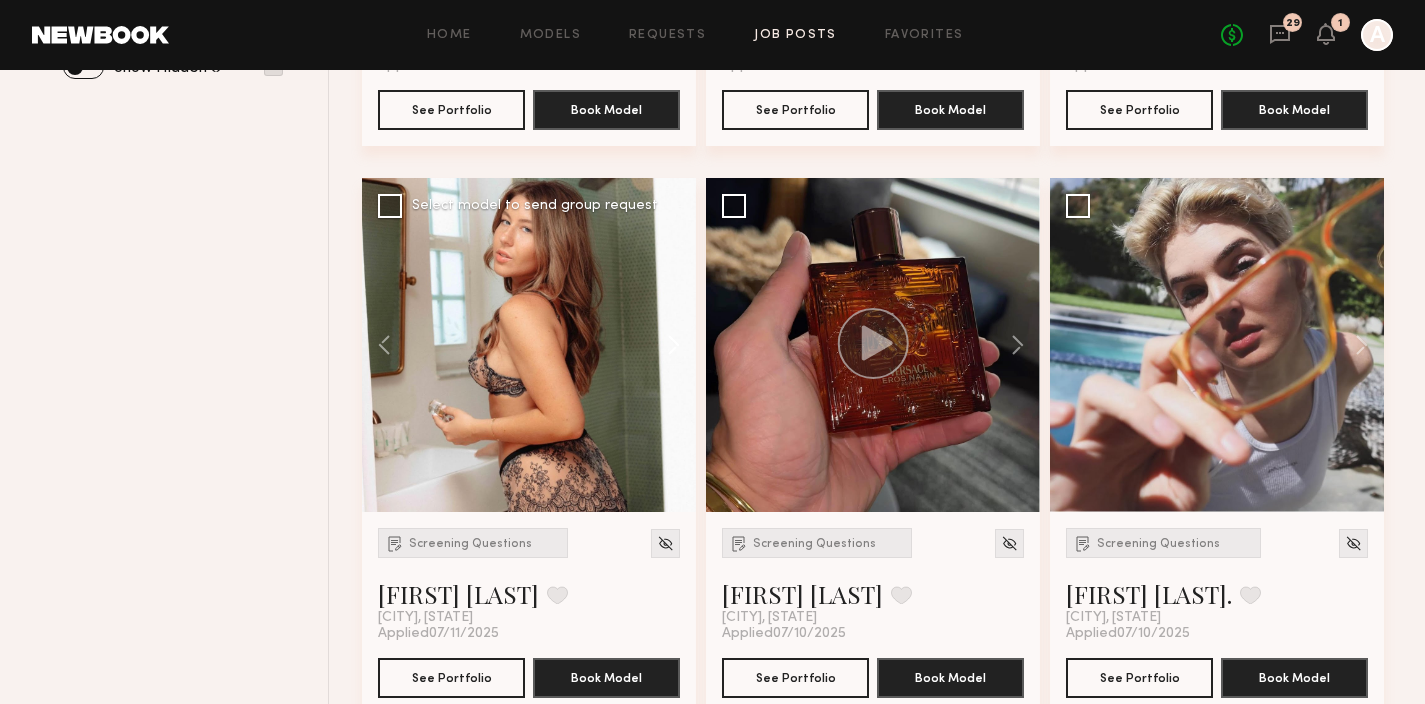 click 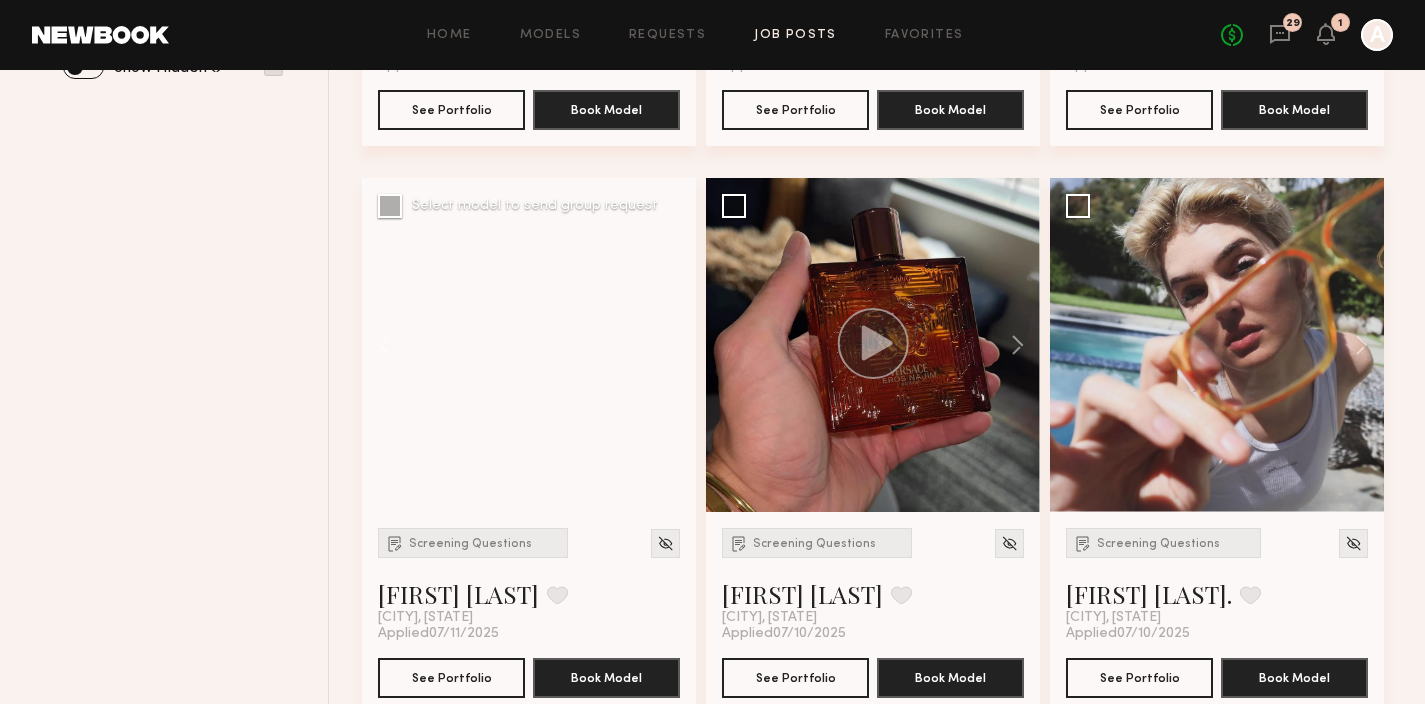 click 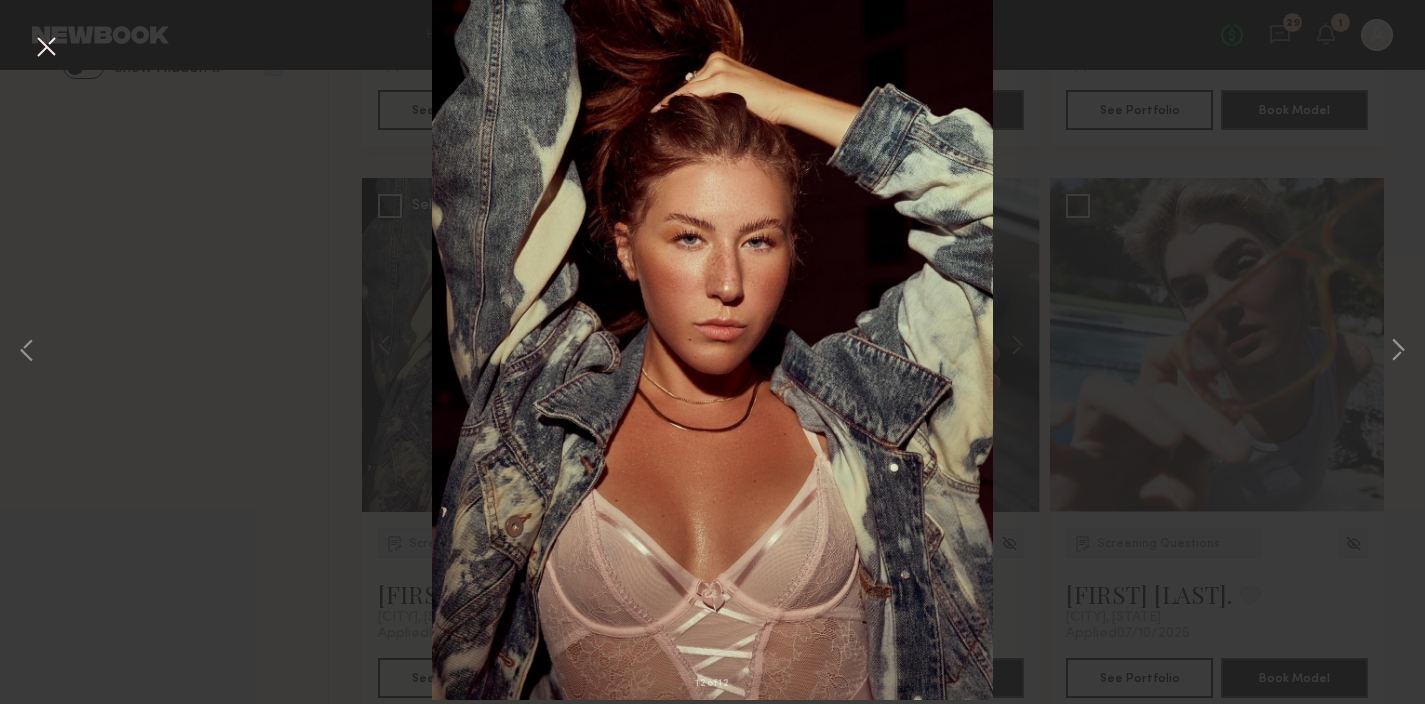 click on "12  of  12" at bounding box center [712, 352] 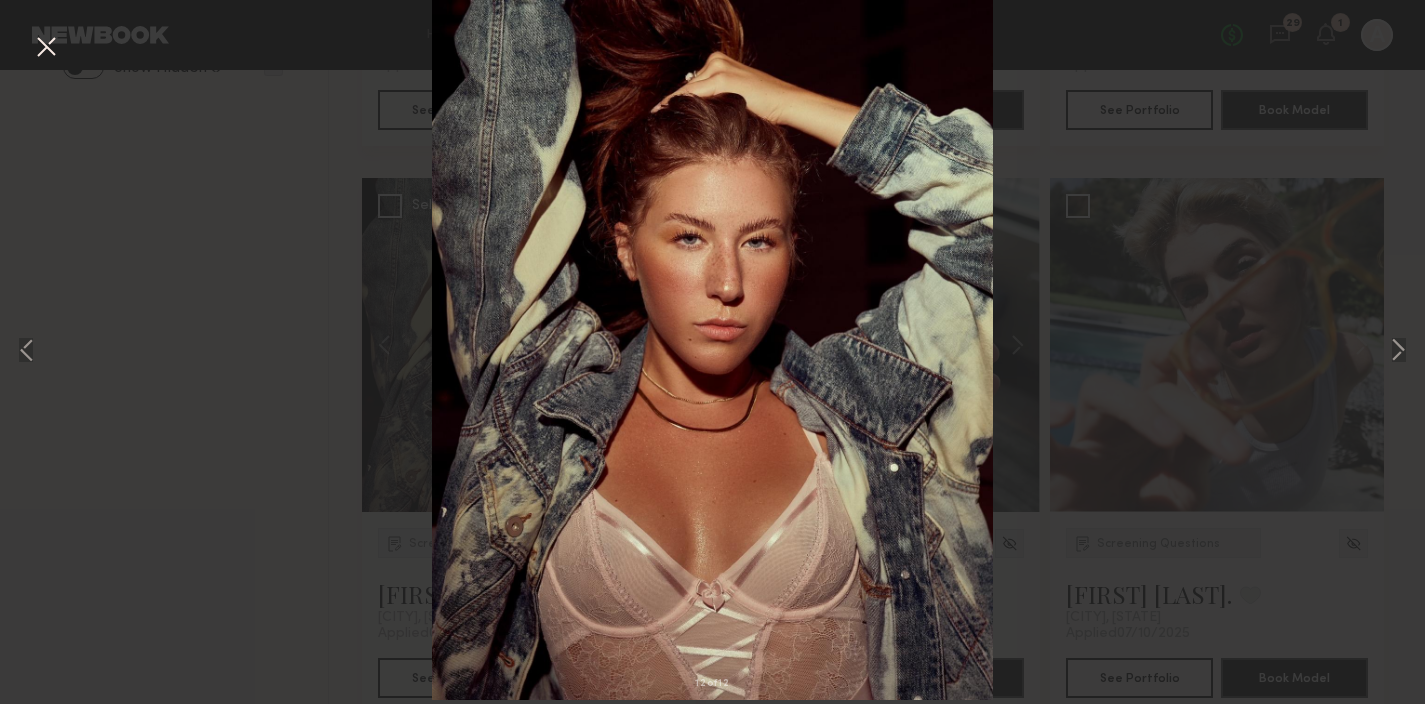 click at bounding box center (46, 48) 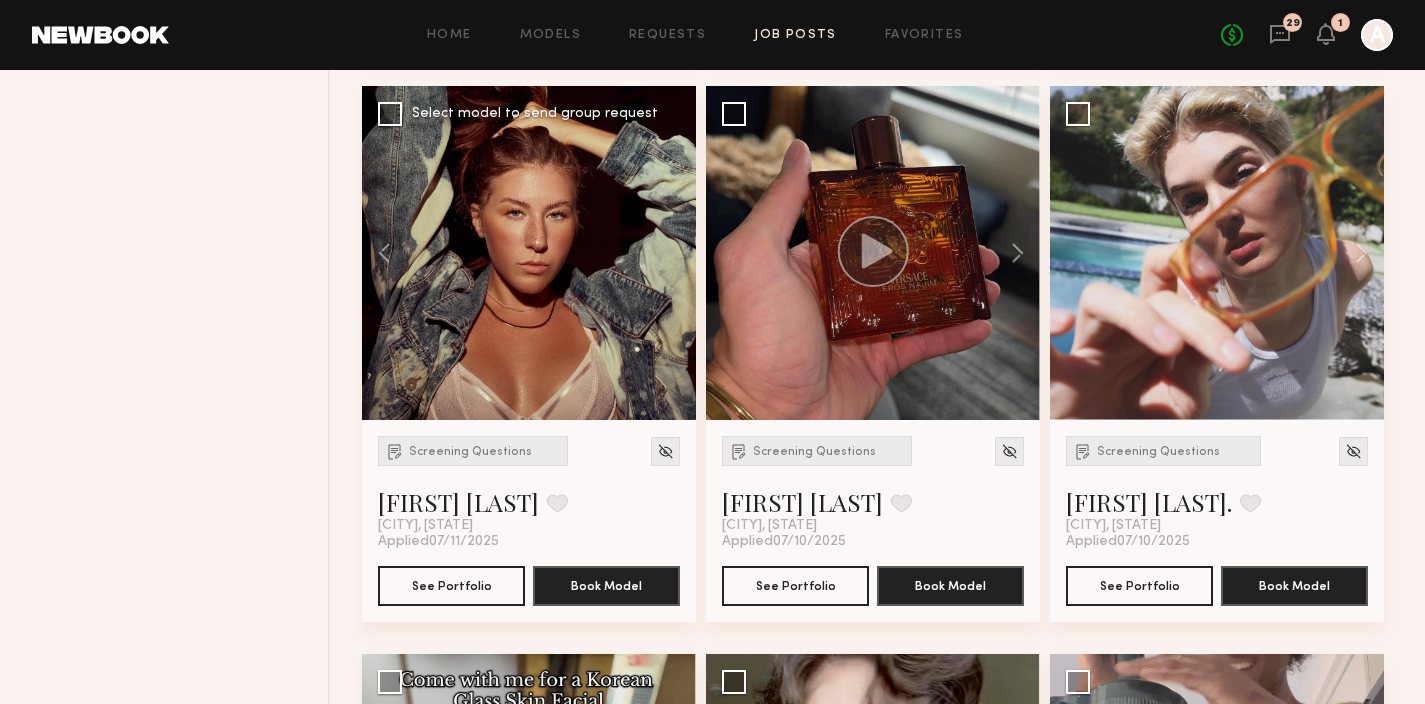 scroll, scrollTop: 786, scrollLeft: 0, axis: vertical 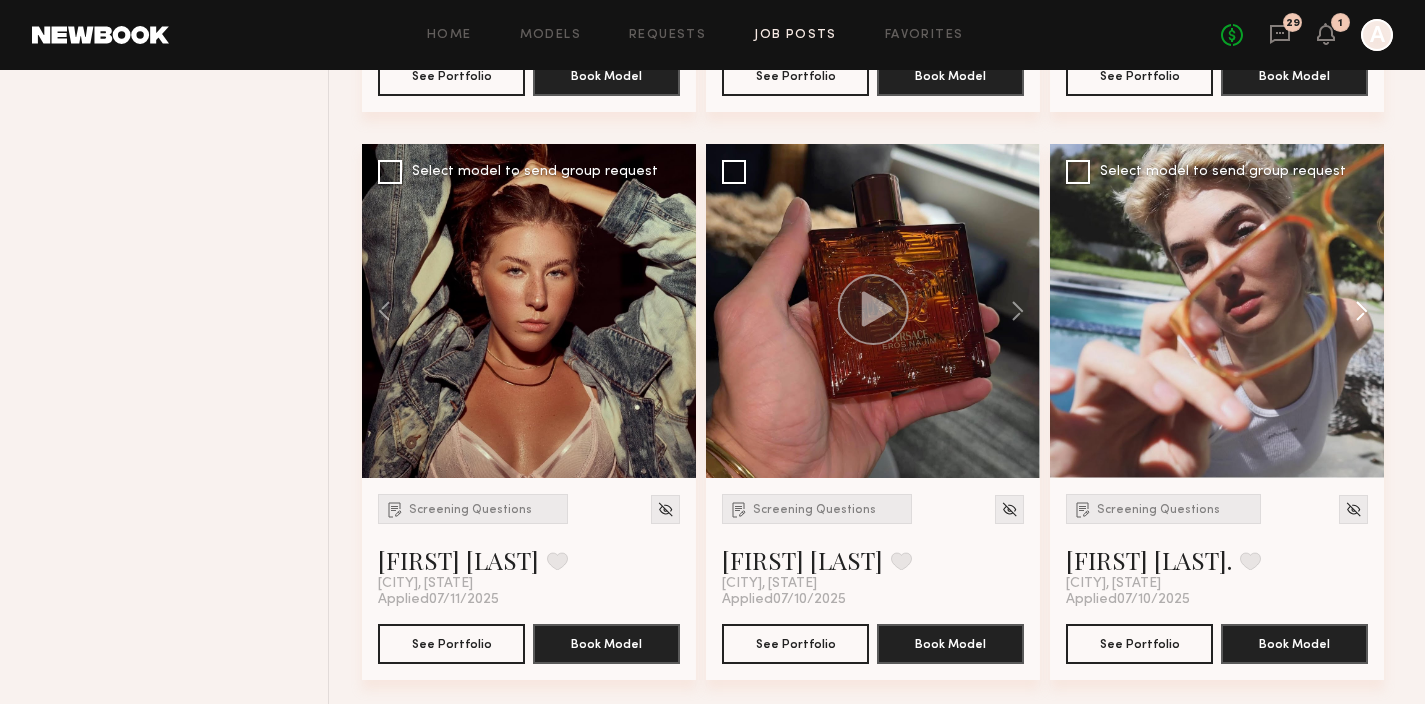 click 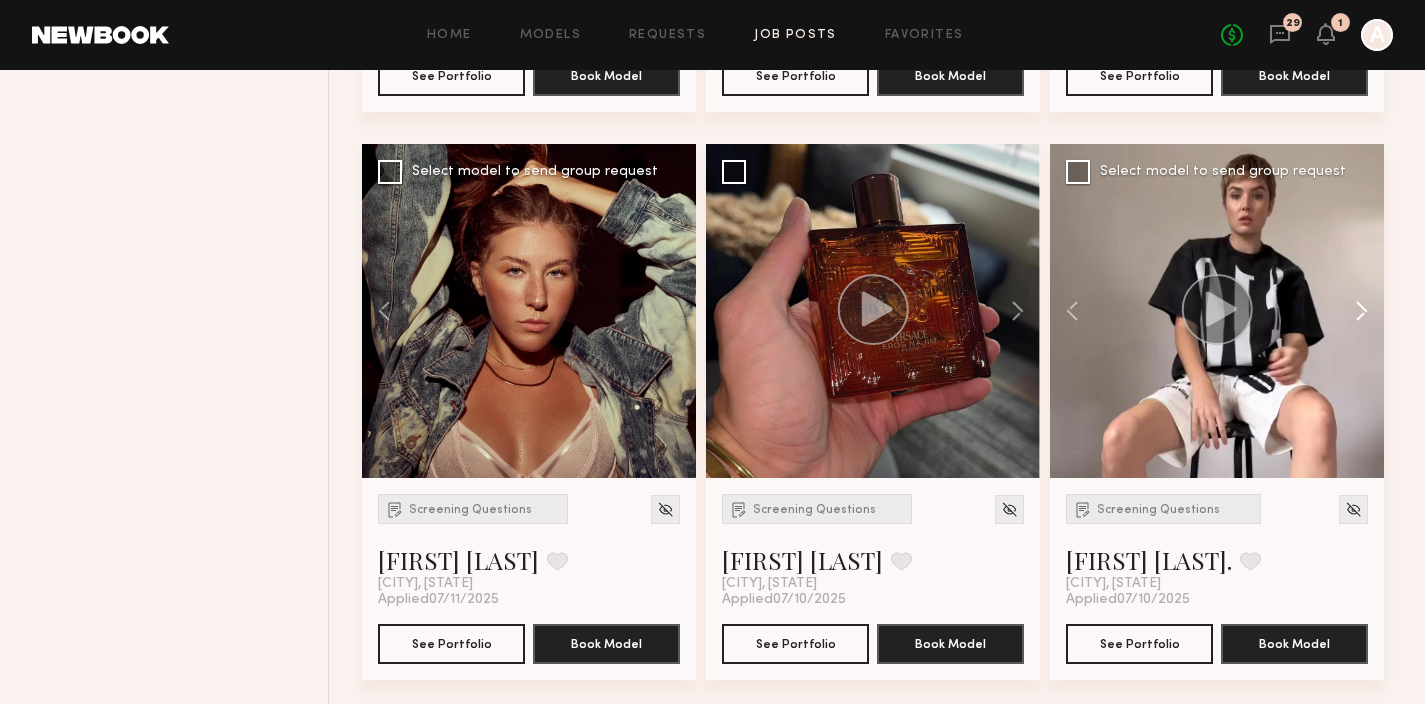 click 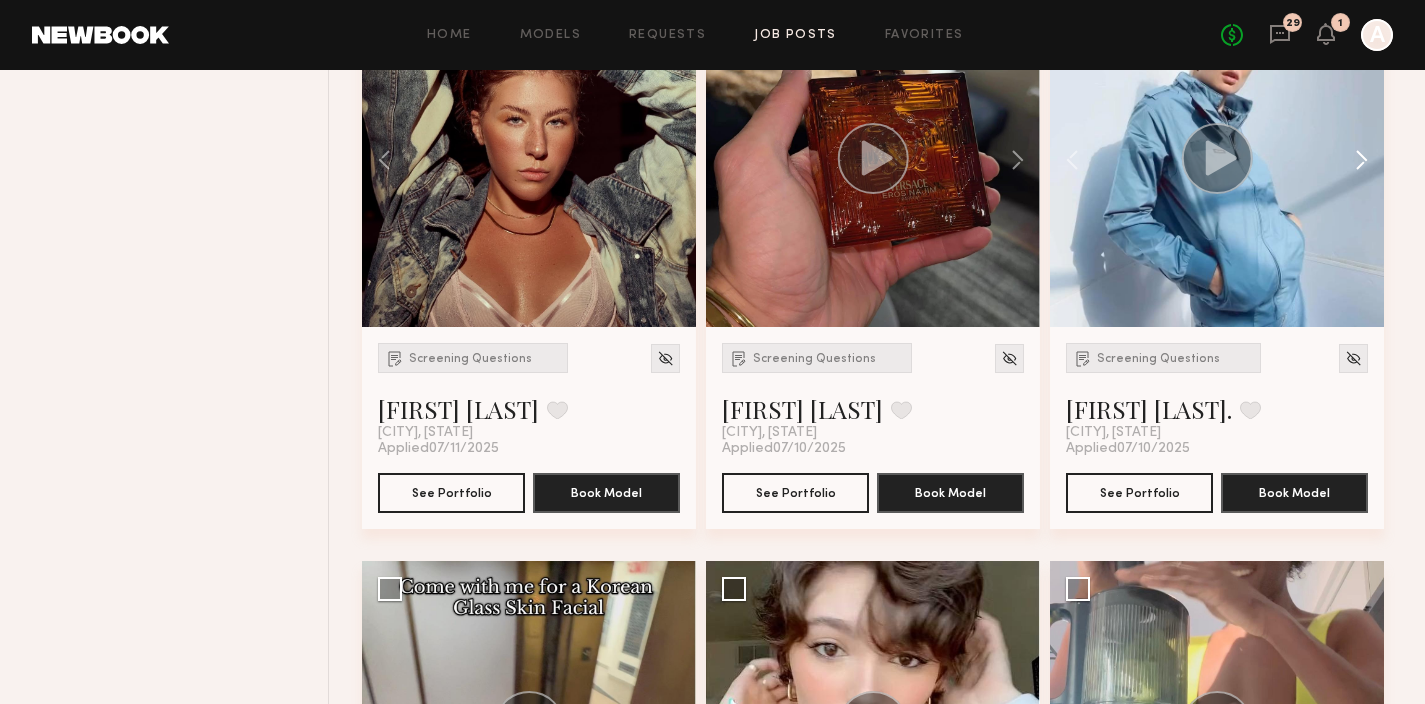 scroll, scrollTop: 967, scrollLeft: 0, axis: vertical 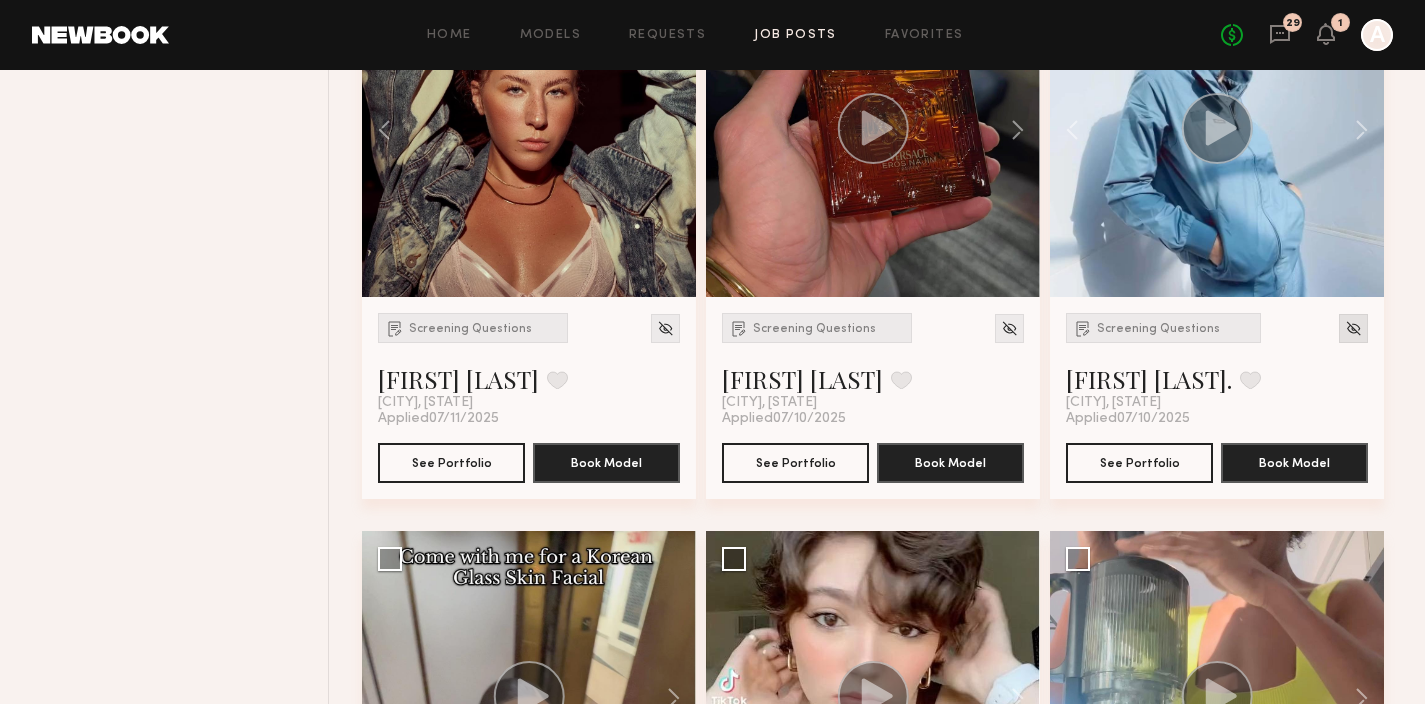 click 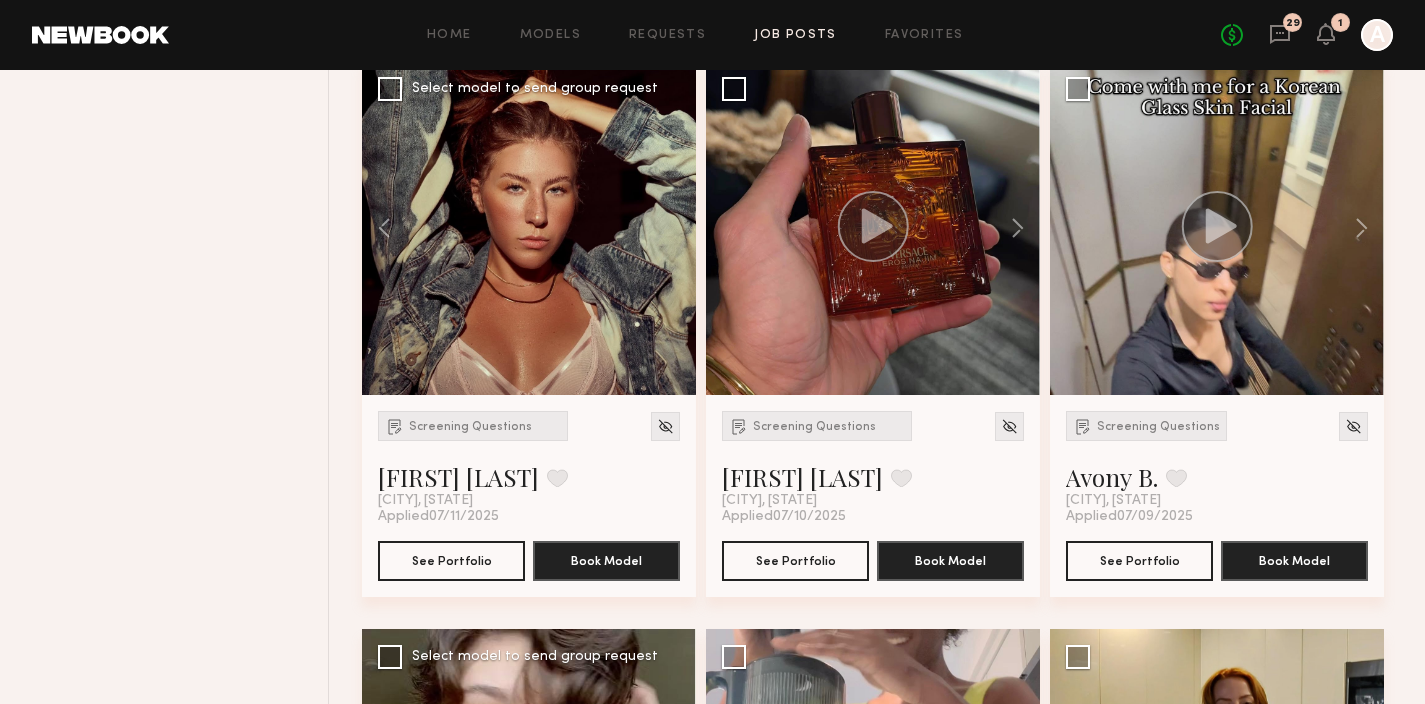 scroll, scrollTop: 873, scrollLeft: 0, axis: vertical 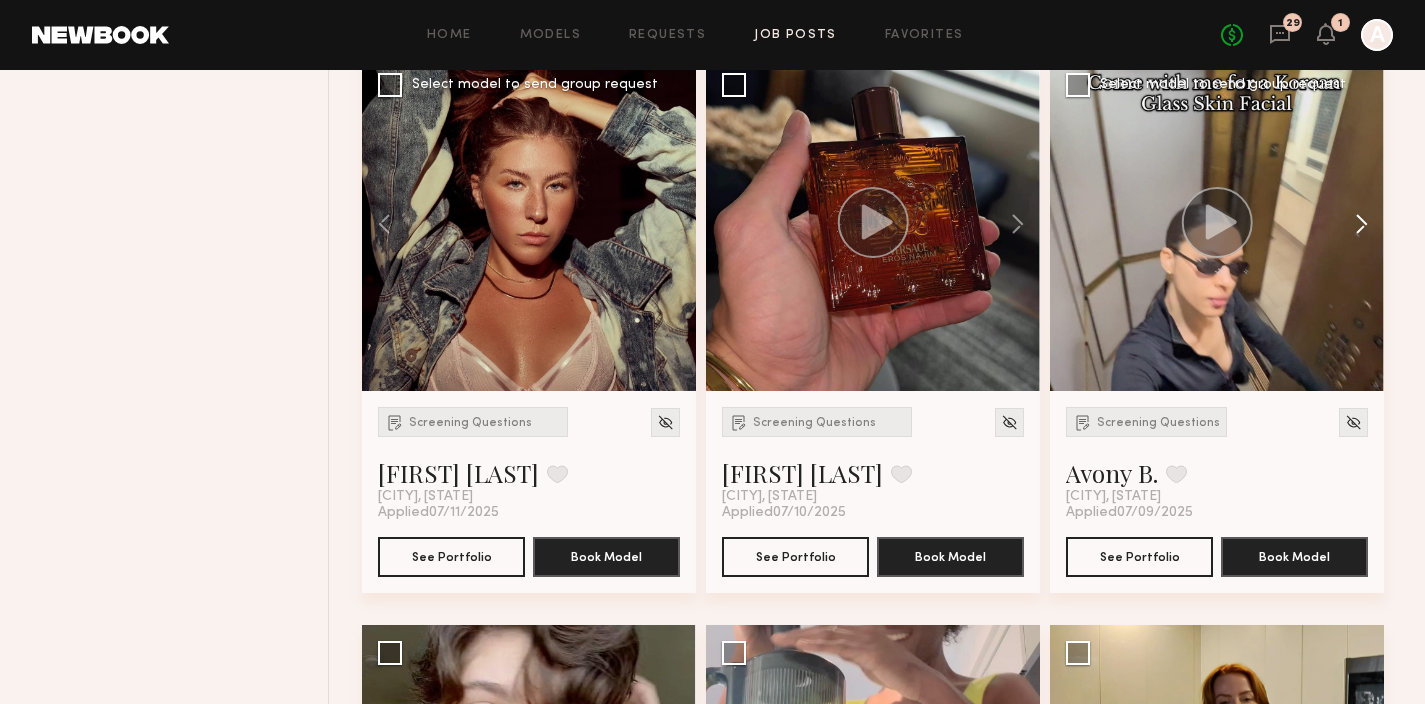 click 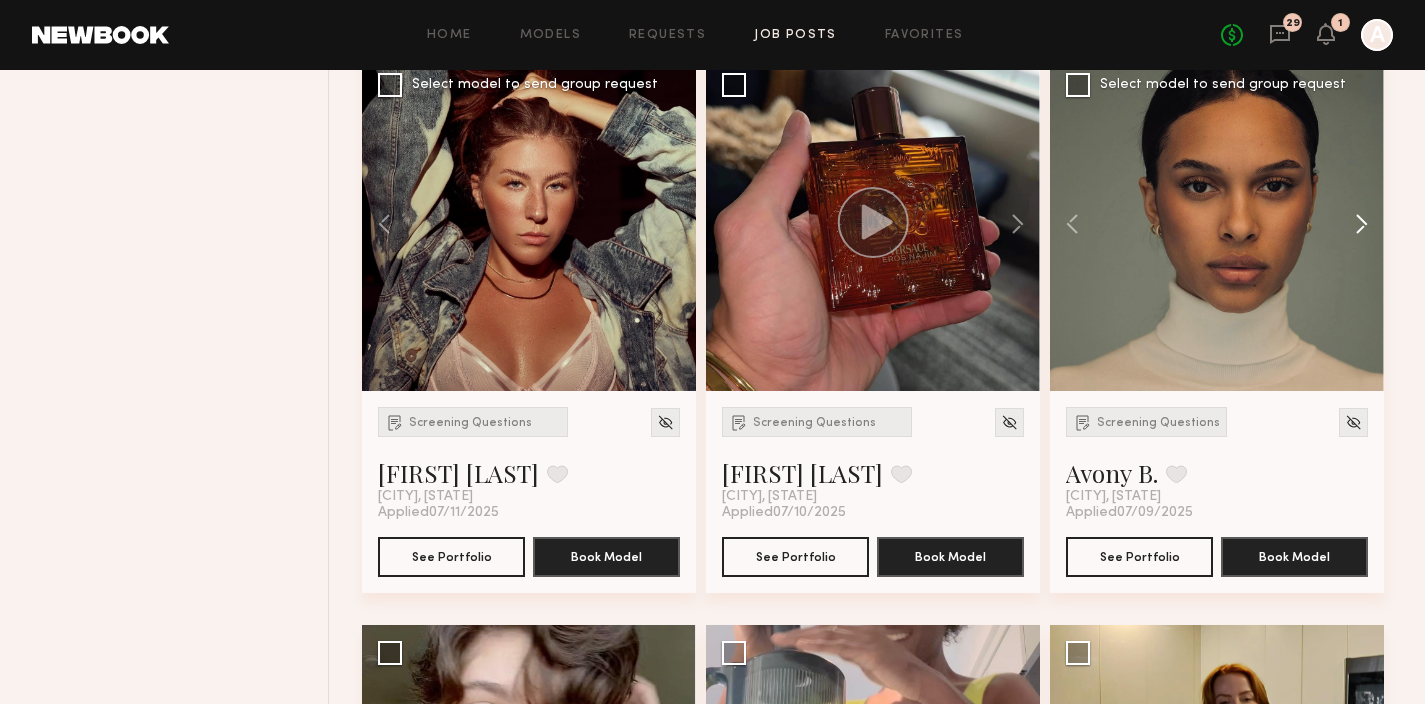 click 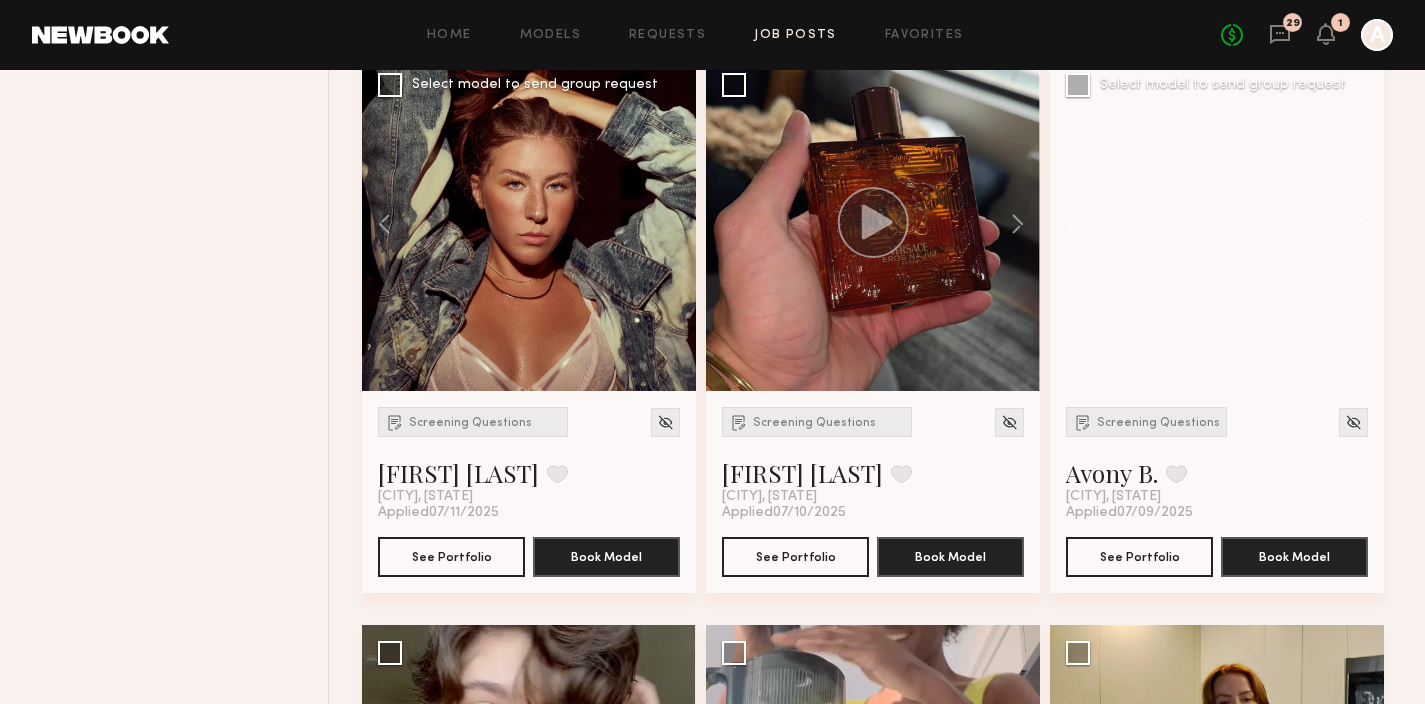 click 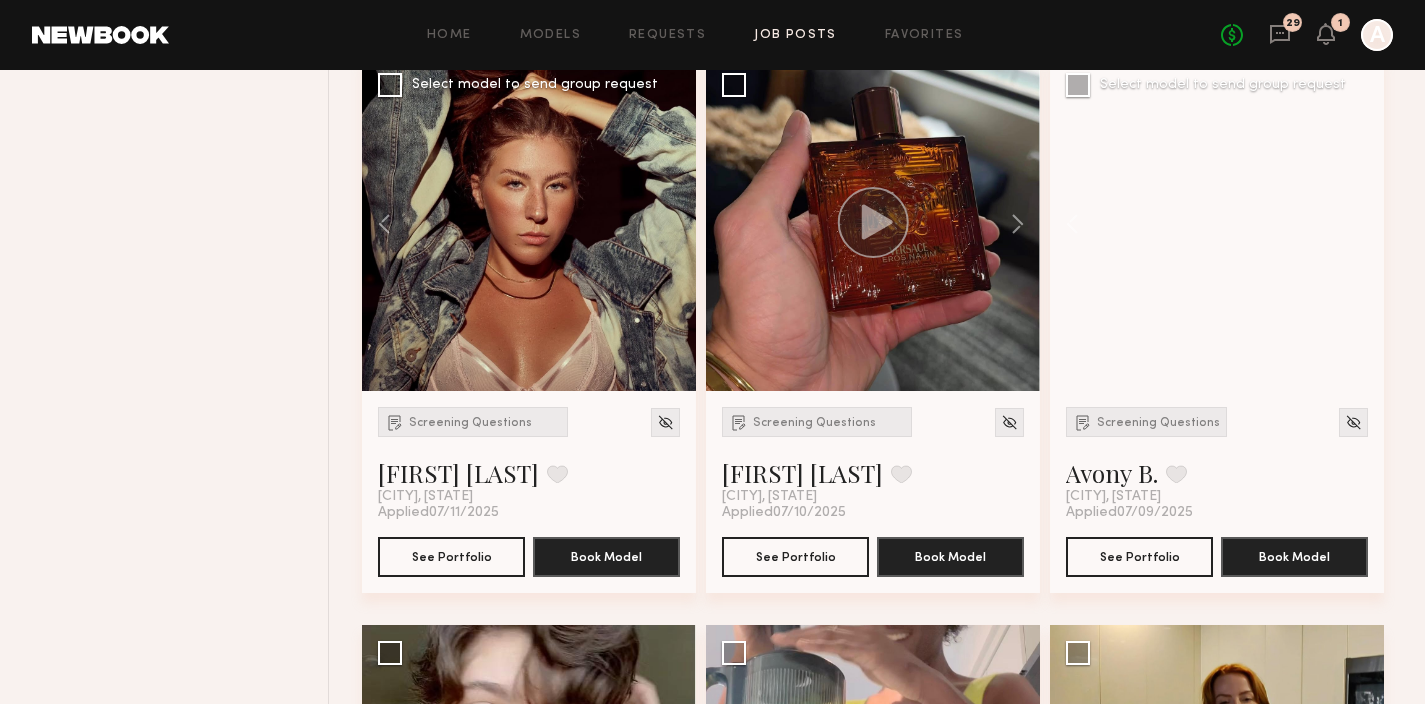 click 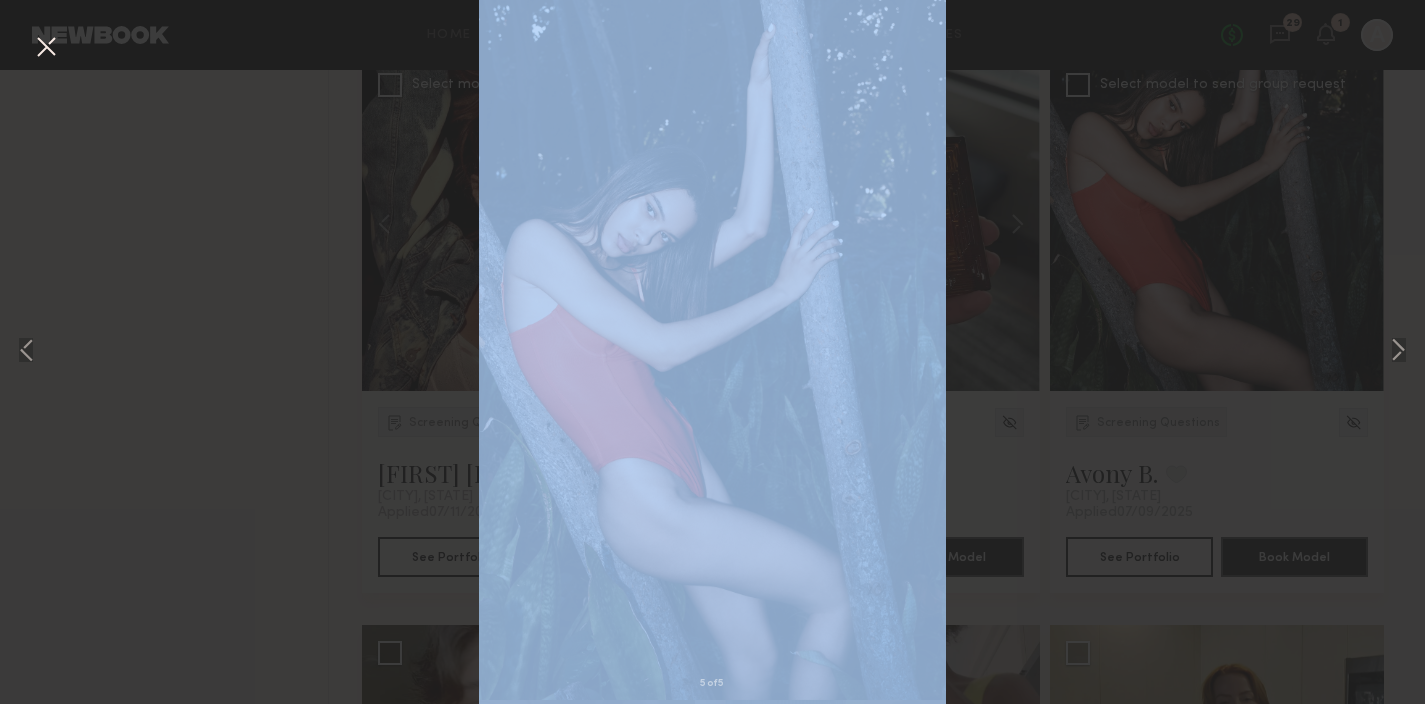 click on "5  of  5" at bounding box center (712, 352) 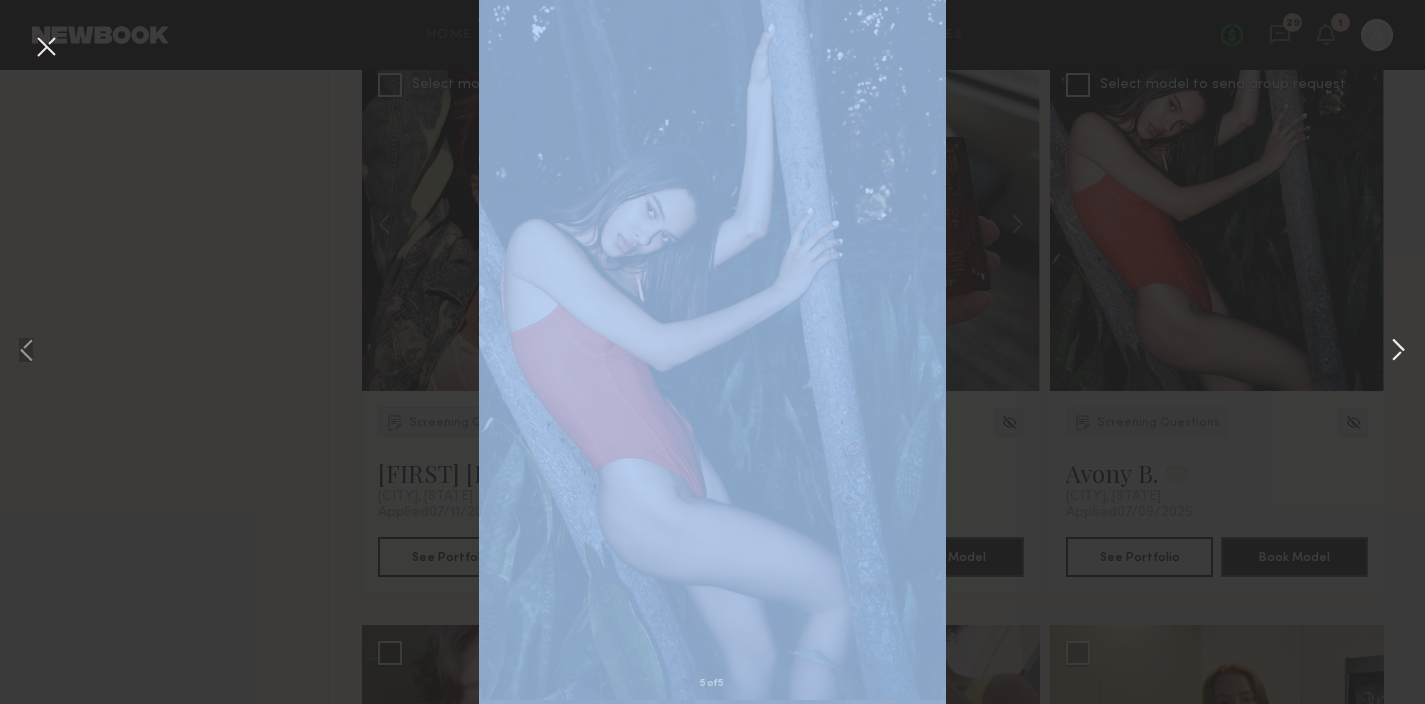 click at bounding box center [1398, 351] 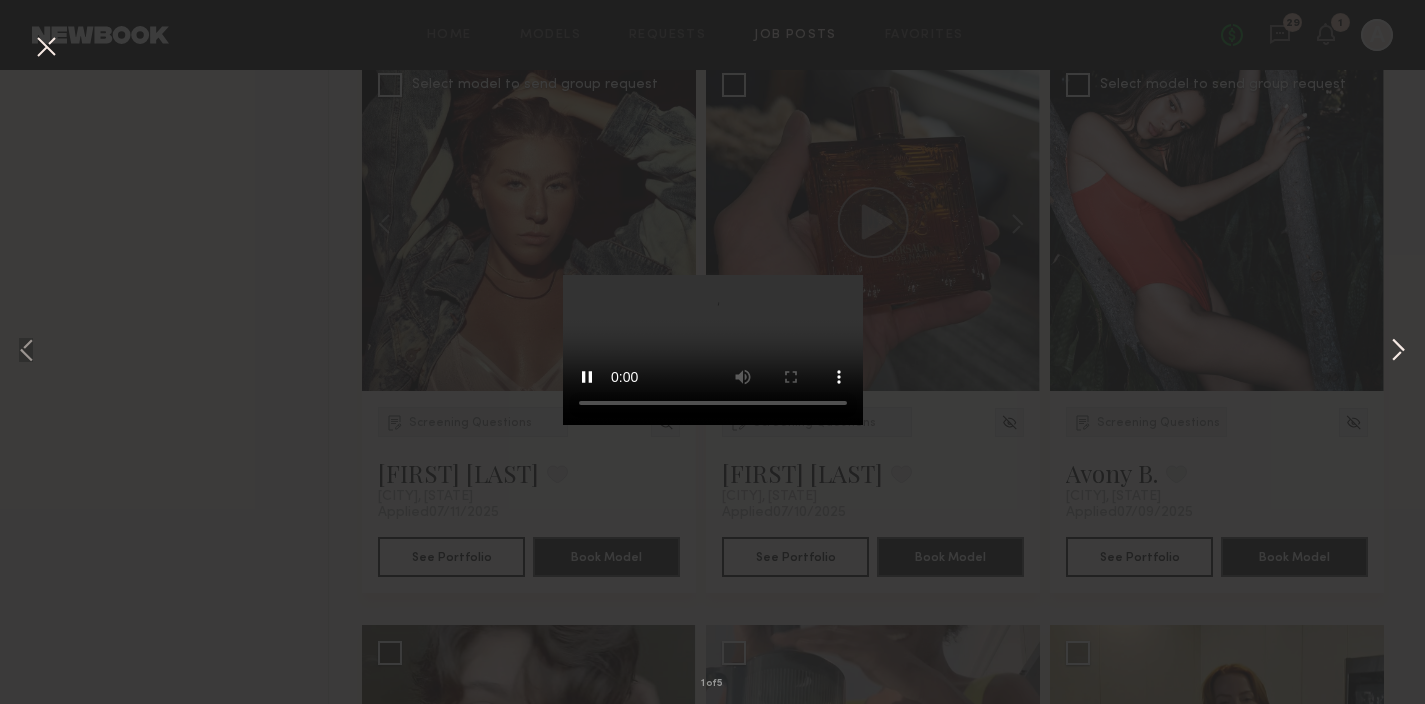 click at bounding box center [1398, 351] 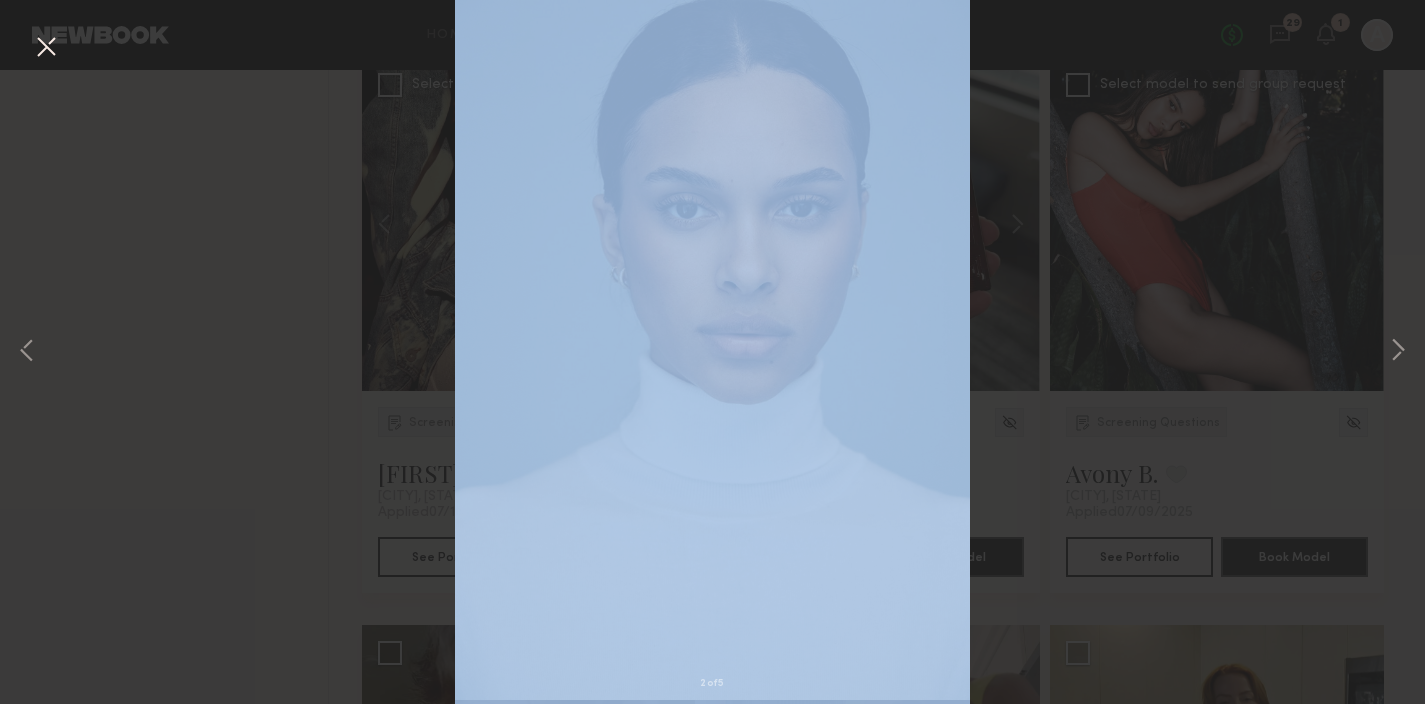 click at bounding box center (46, 48) 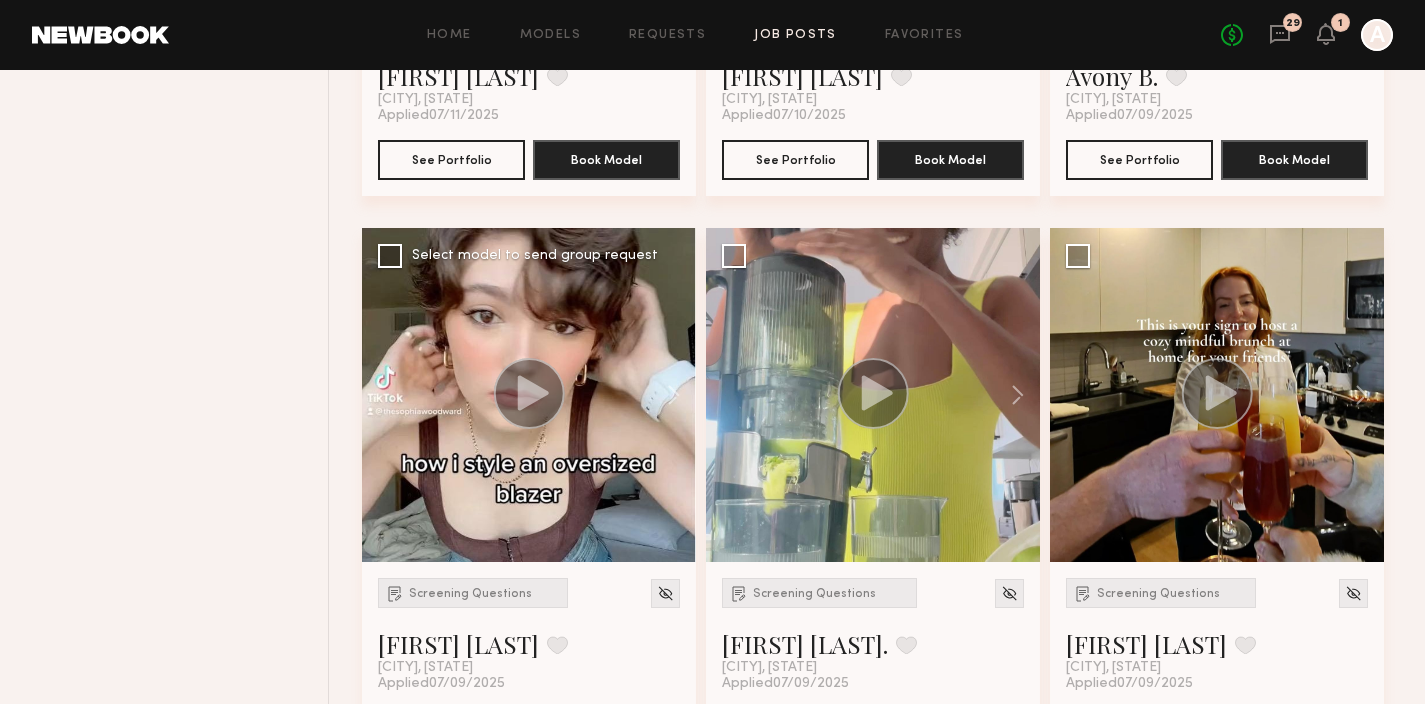 scroll, scrollTop: 1274, scrollLeft: 0, axis: vertical 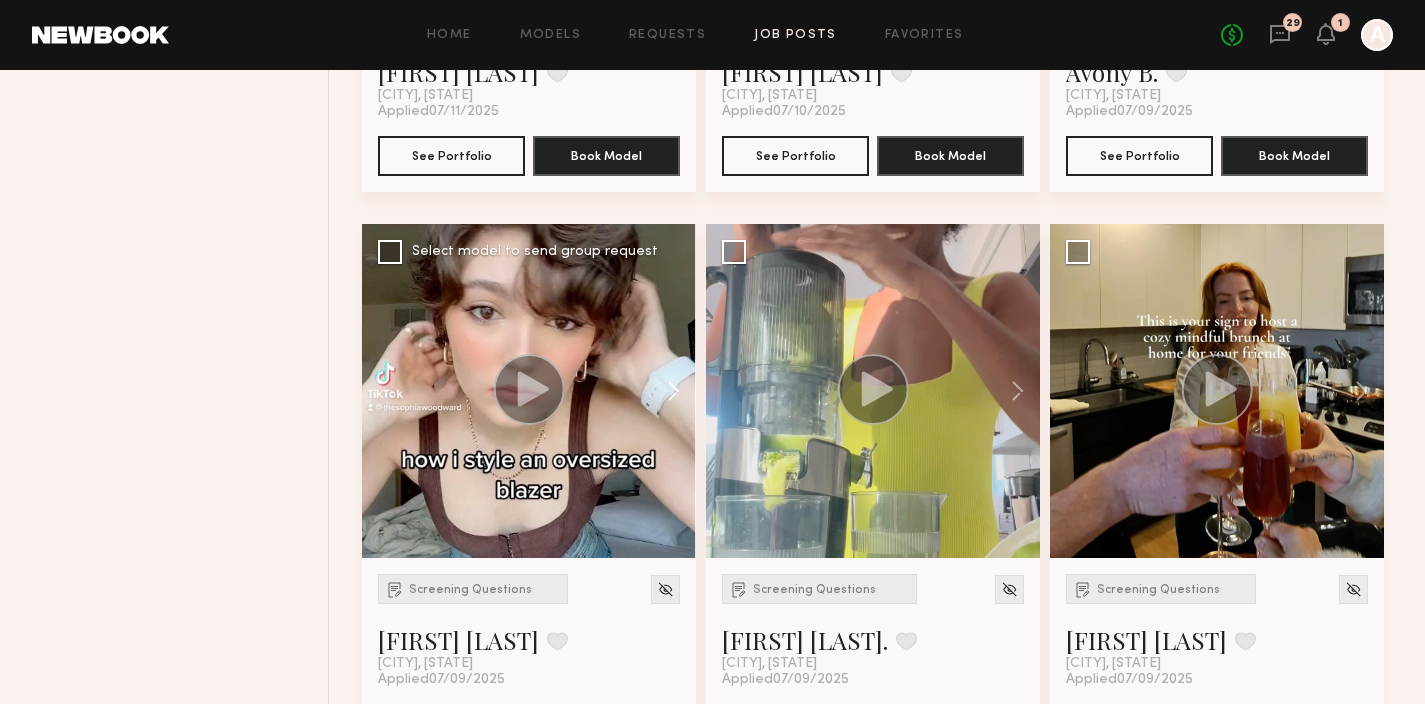 click 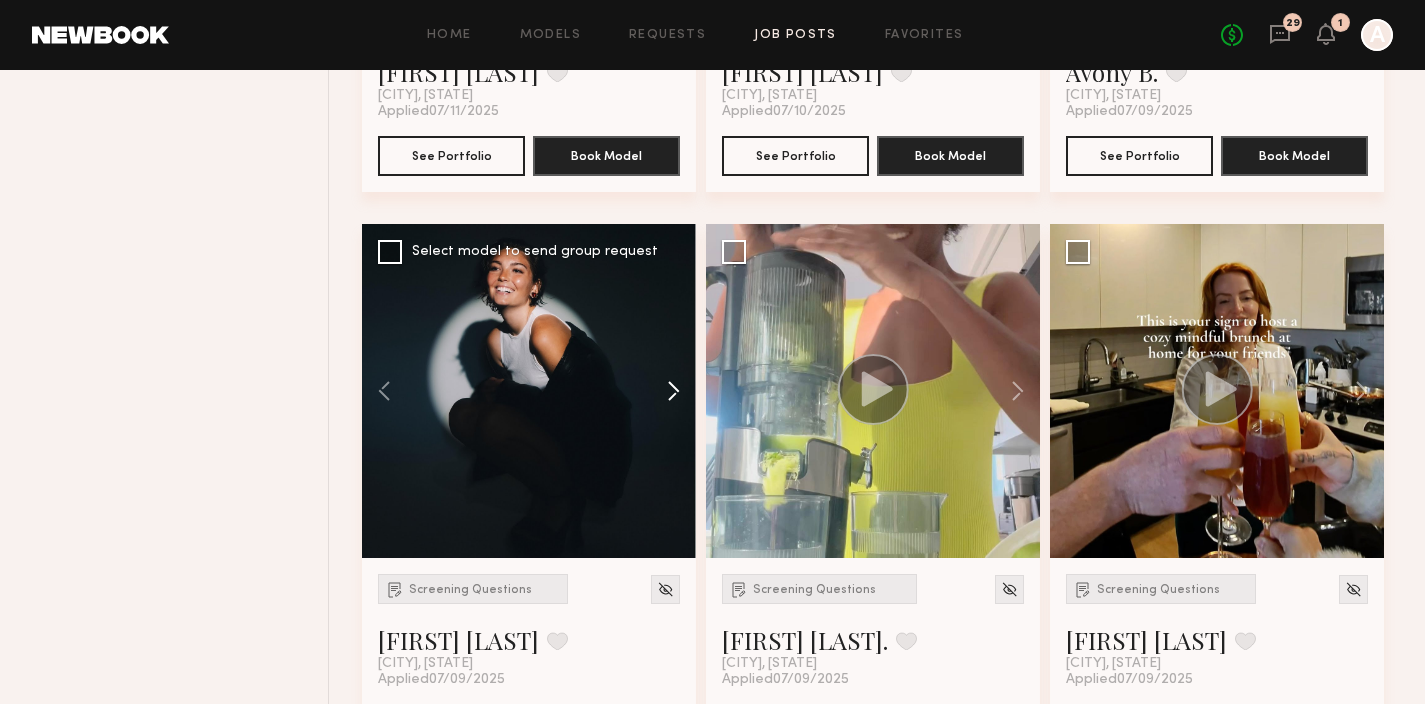 click 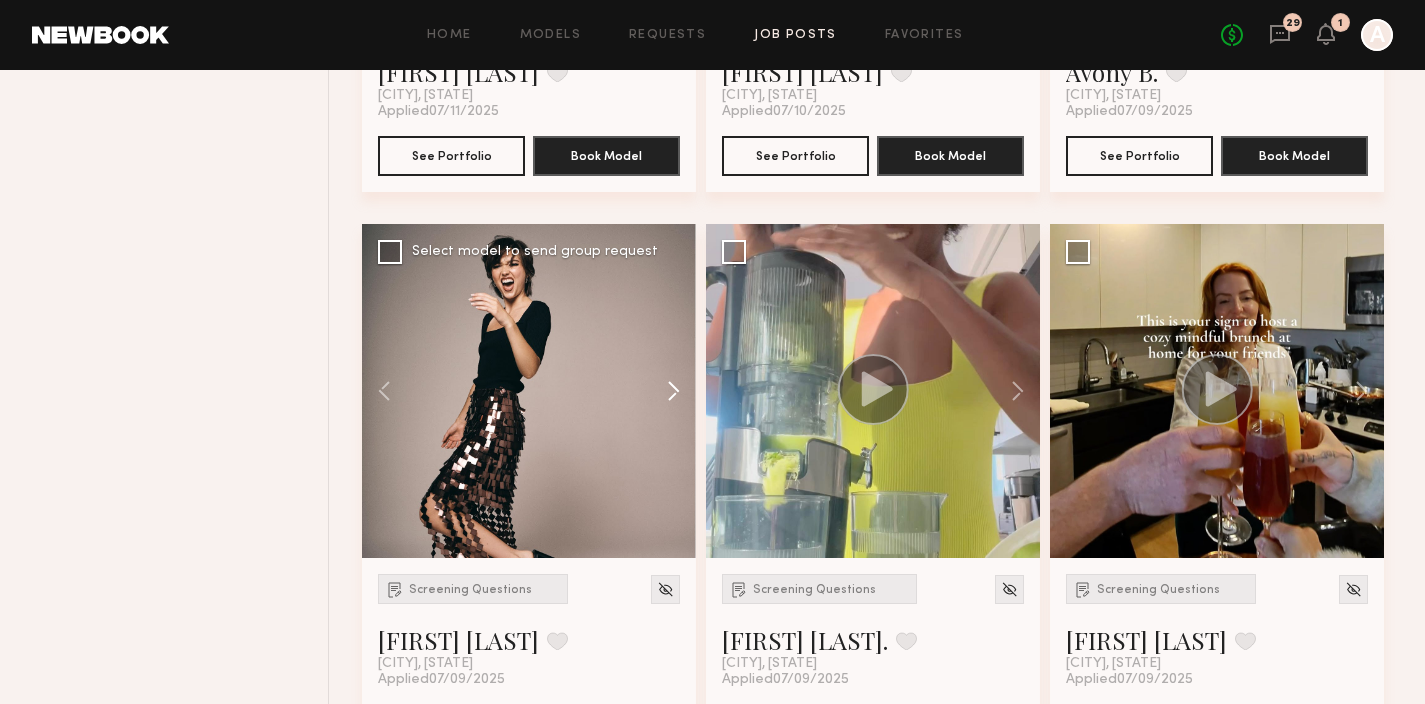 click 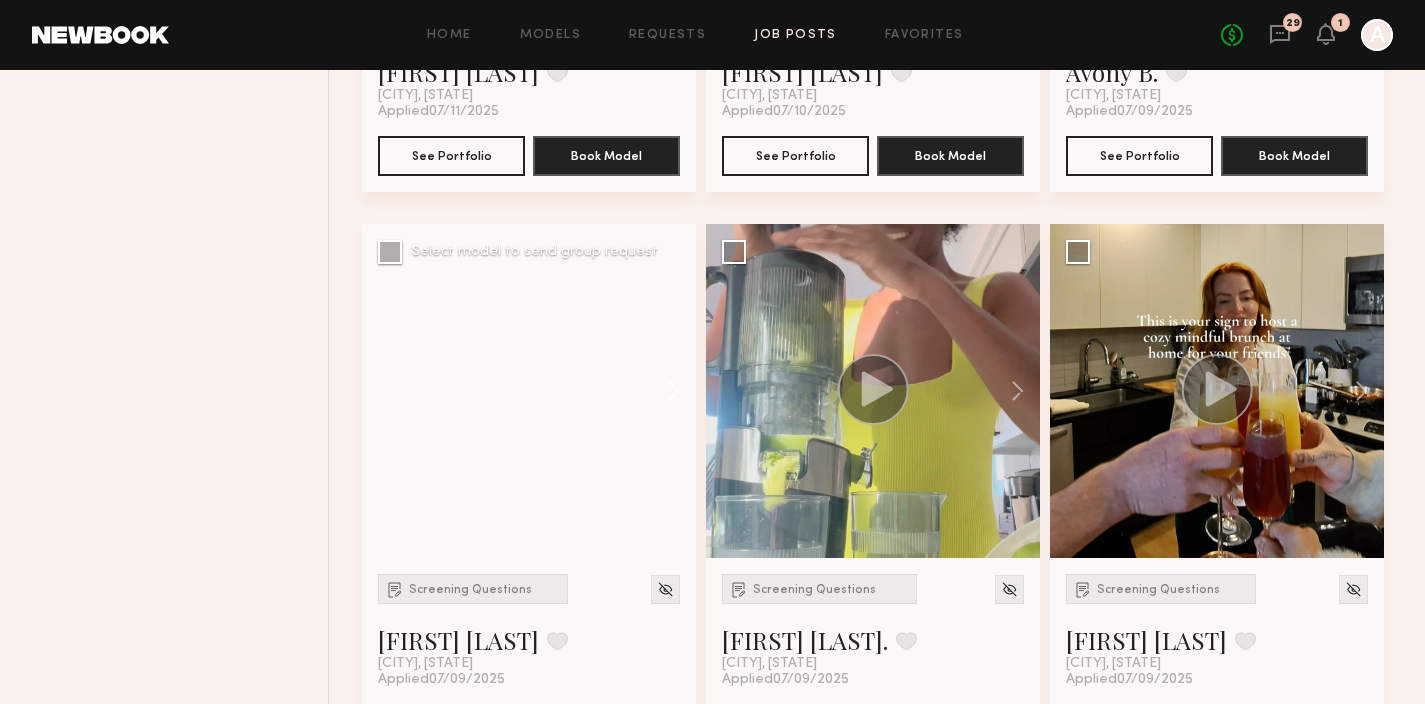 click 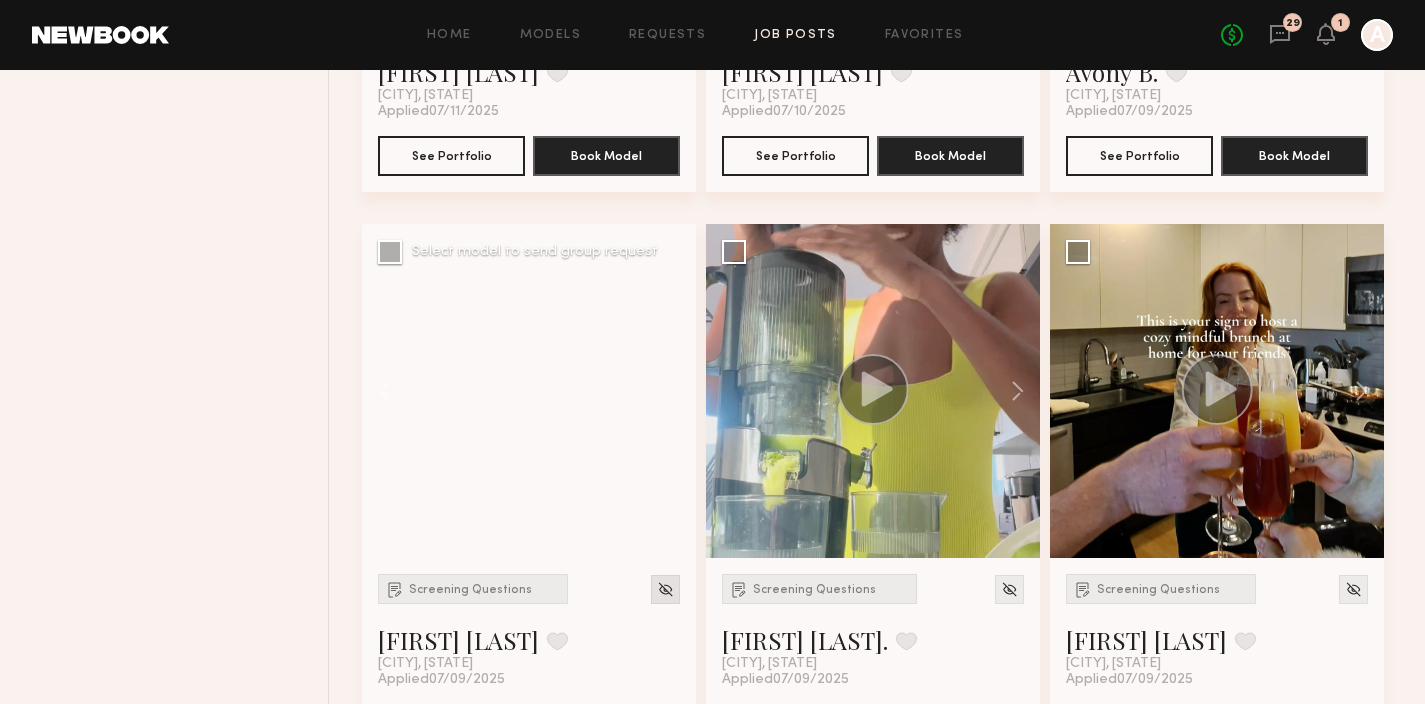 click 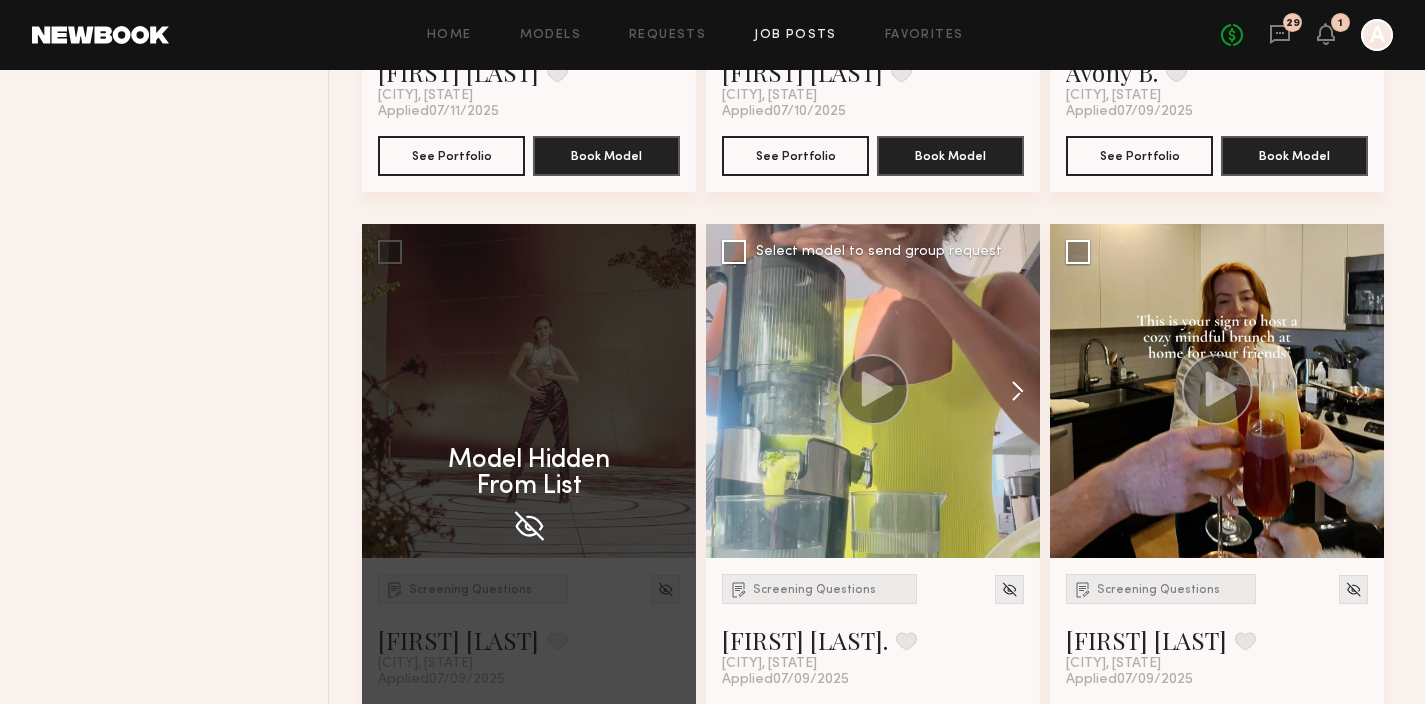 click 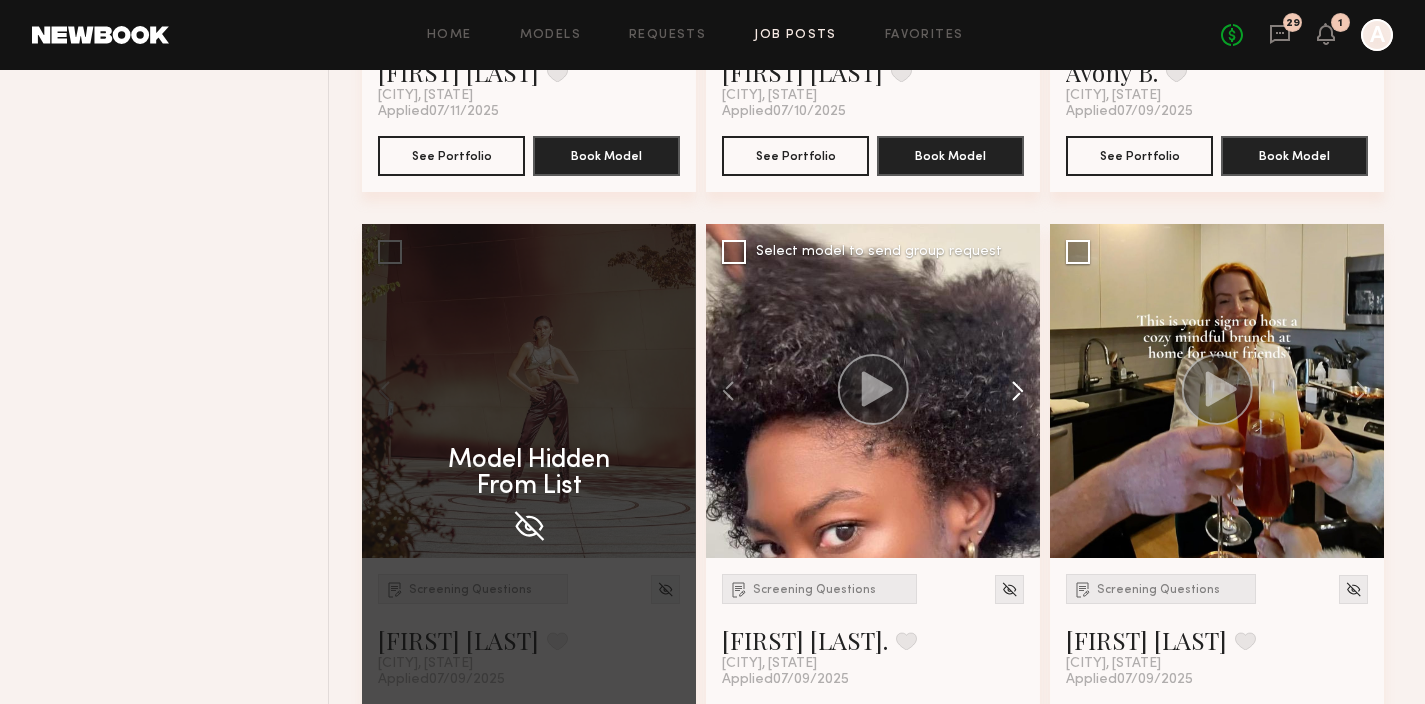 click on "Screening Questions Taylor S. Favorite Austin, TX Applied  07/14/2025 See Portfolio Book Model Select model to send group request Screening Questions Rachel W. Favorite Los Angeles, CA Applied  07/13/2025 See Portfolio Book Model Select model to send group request Screening Questions Sophie Jordan C. Favorite Los Angeles, CA Applied  07/11/2025 See Portfolio Book Model Select model to send group request Screening Questions Hayley R. Favorite Los Angeles, CA Applied  07/11/2025 See Portfolio Book Model Select model to send group request Screening Questions Javéntino R. Favorite Los Angeles, CA Applied  07/10/2025 See Portfolio Book Model Select model to send group request Screening Questions Avony B. Favorite New York City, NY Applied  07/09/2025 See Portfolio Book Model Select model to send group request Model Hidden  From List Screening Questions Sophia W. Favorite Los Angeles, CA Applied  07/09/2025 See Portfolio Book Model Select model to send group request Screening Questions Rose L. Favorite" 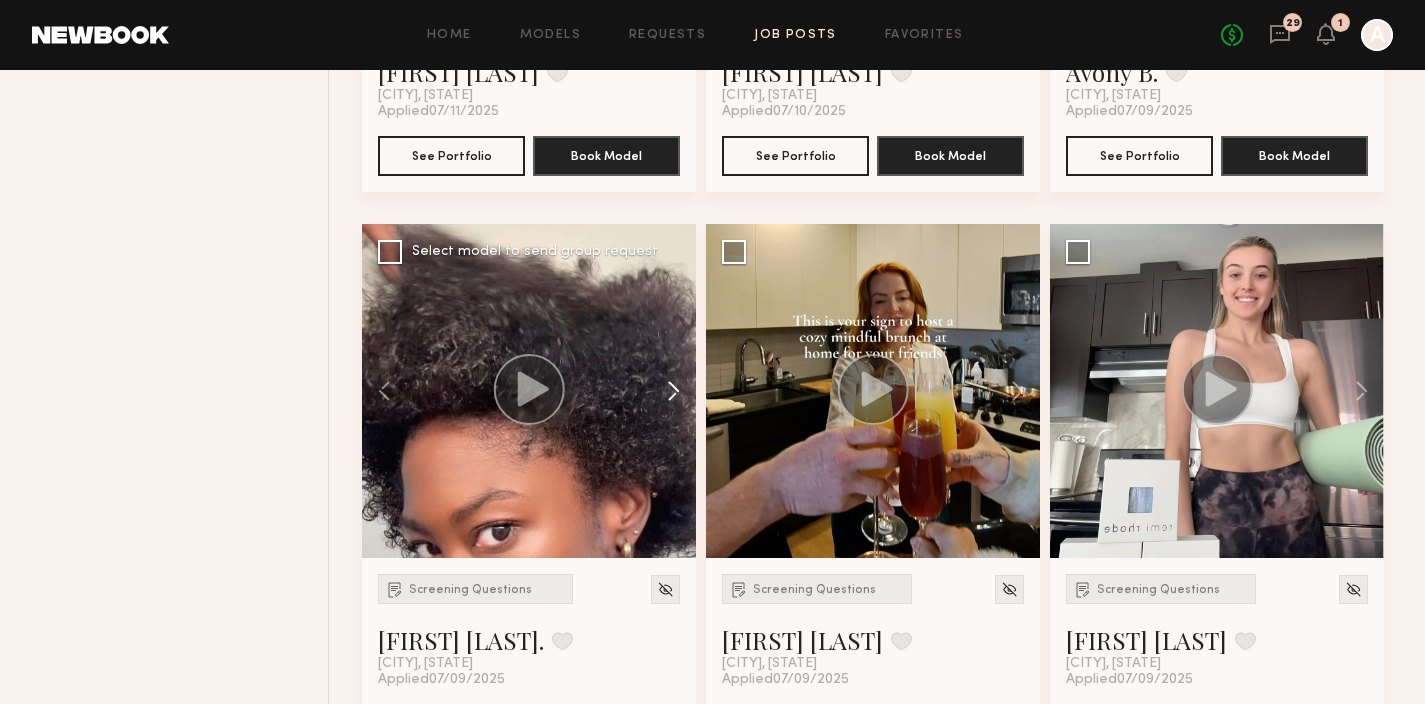 click 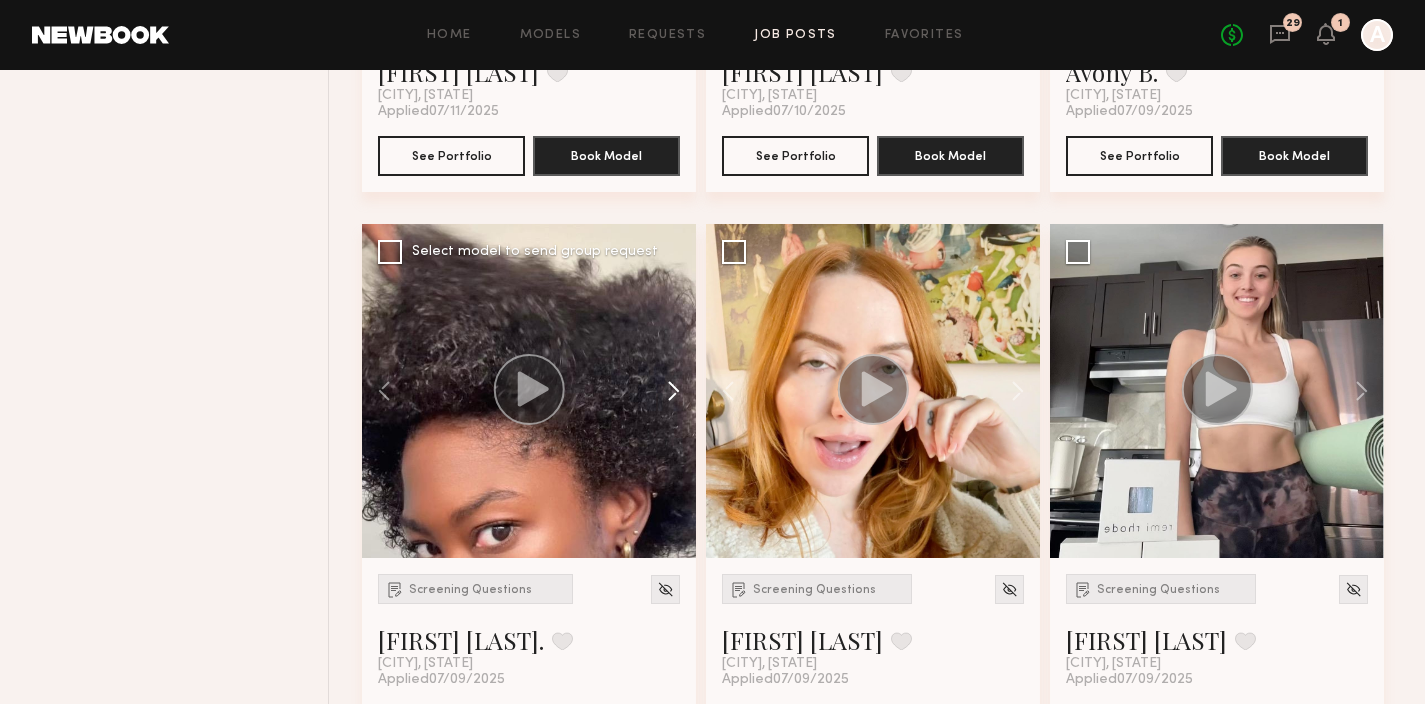 click 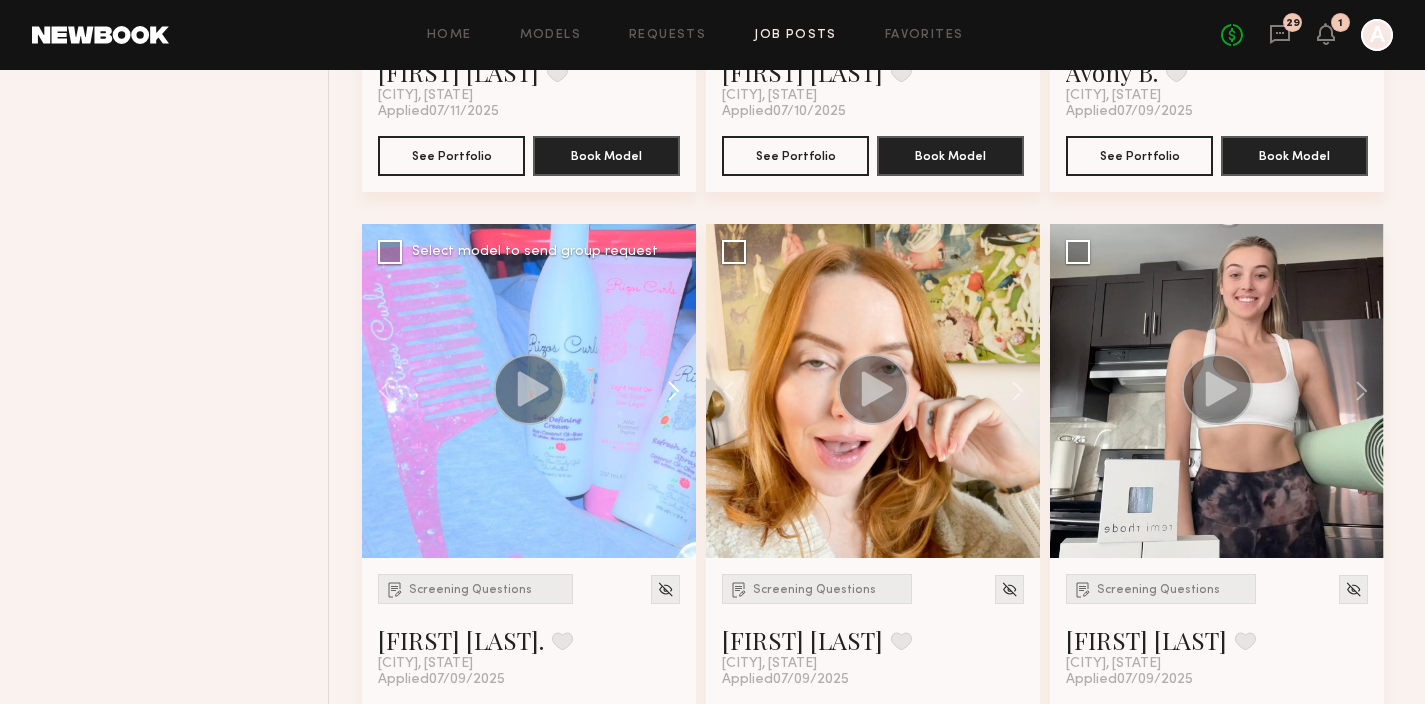 click 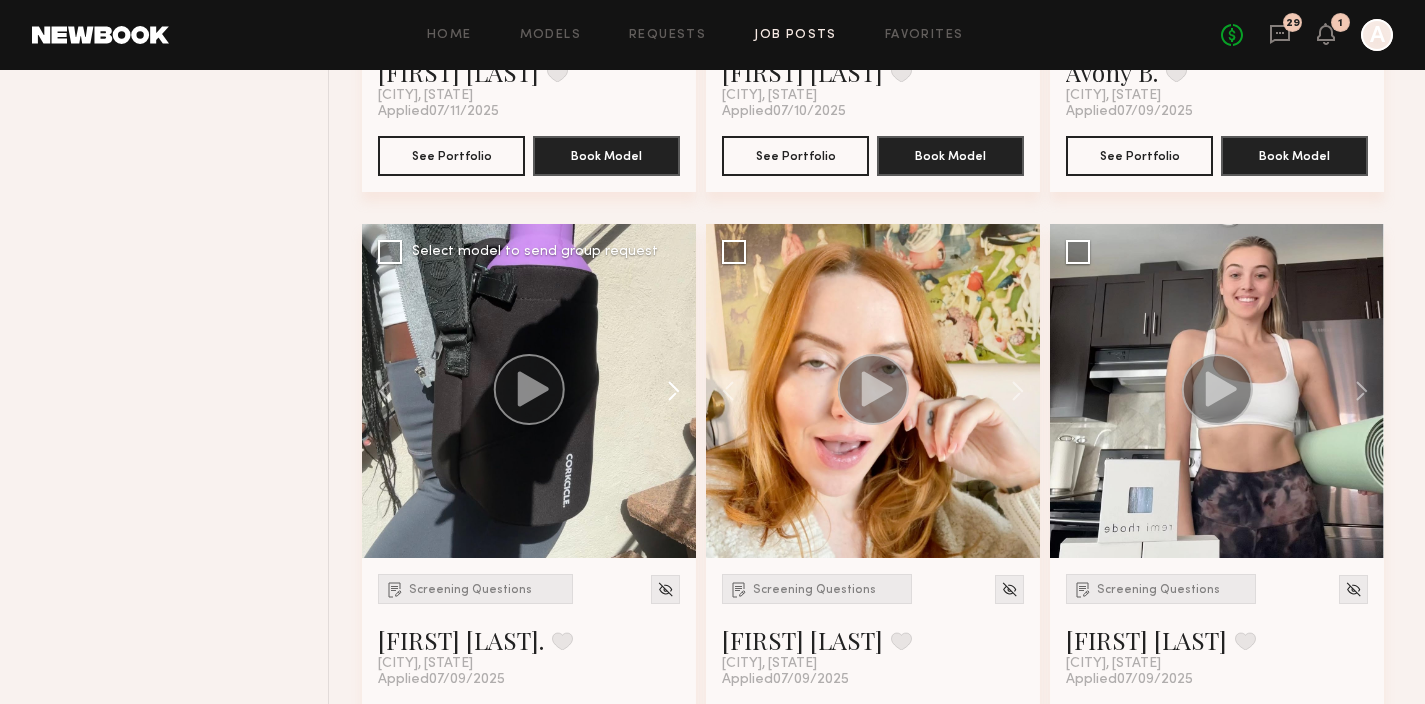 click 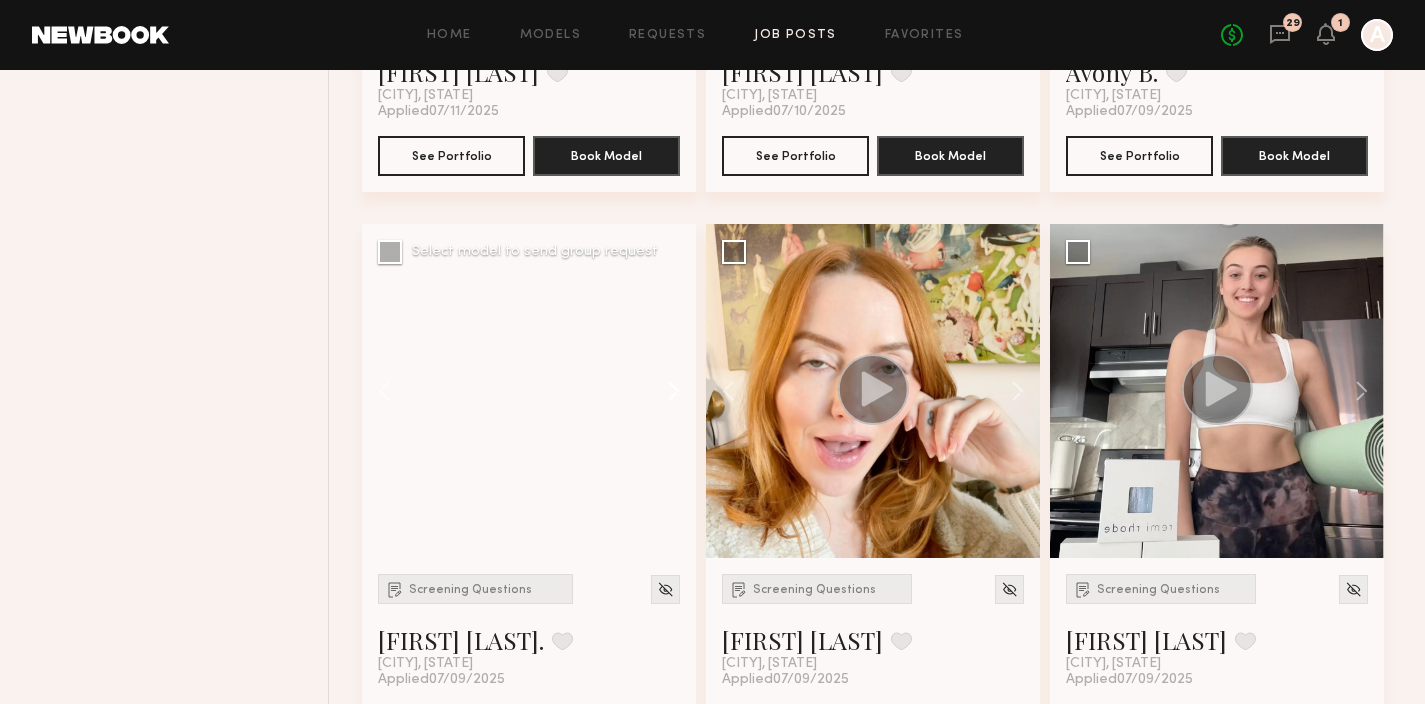 click 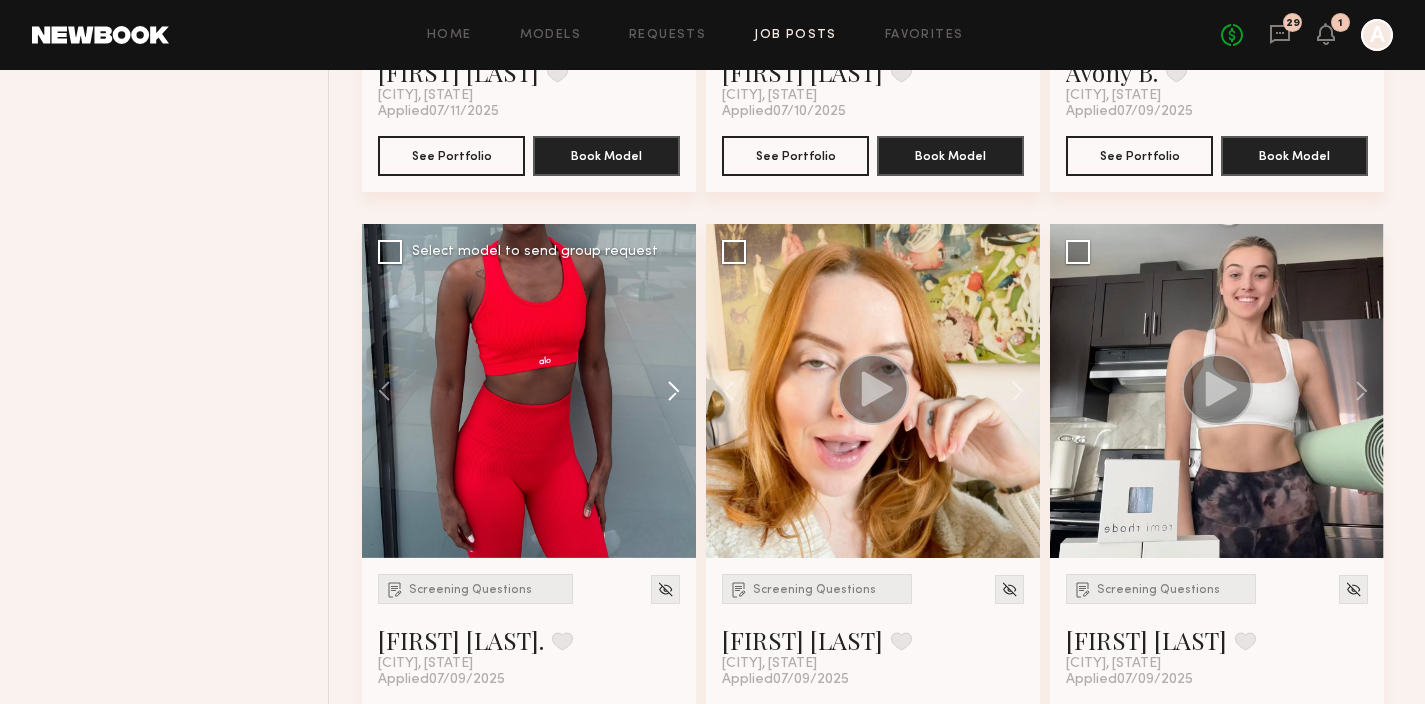 click 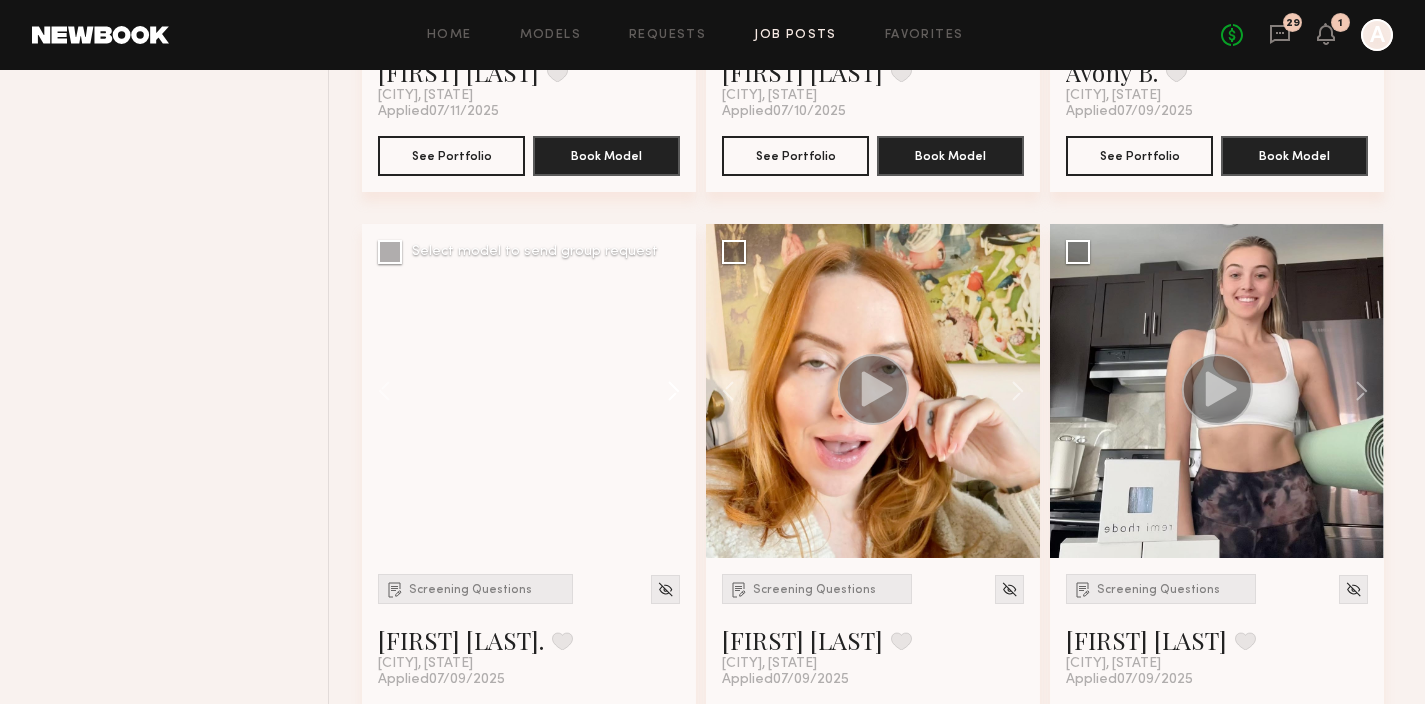 click 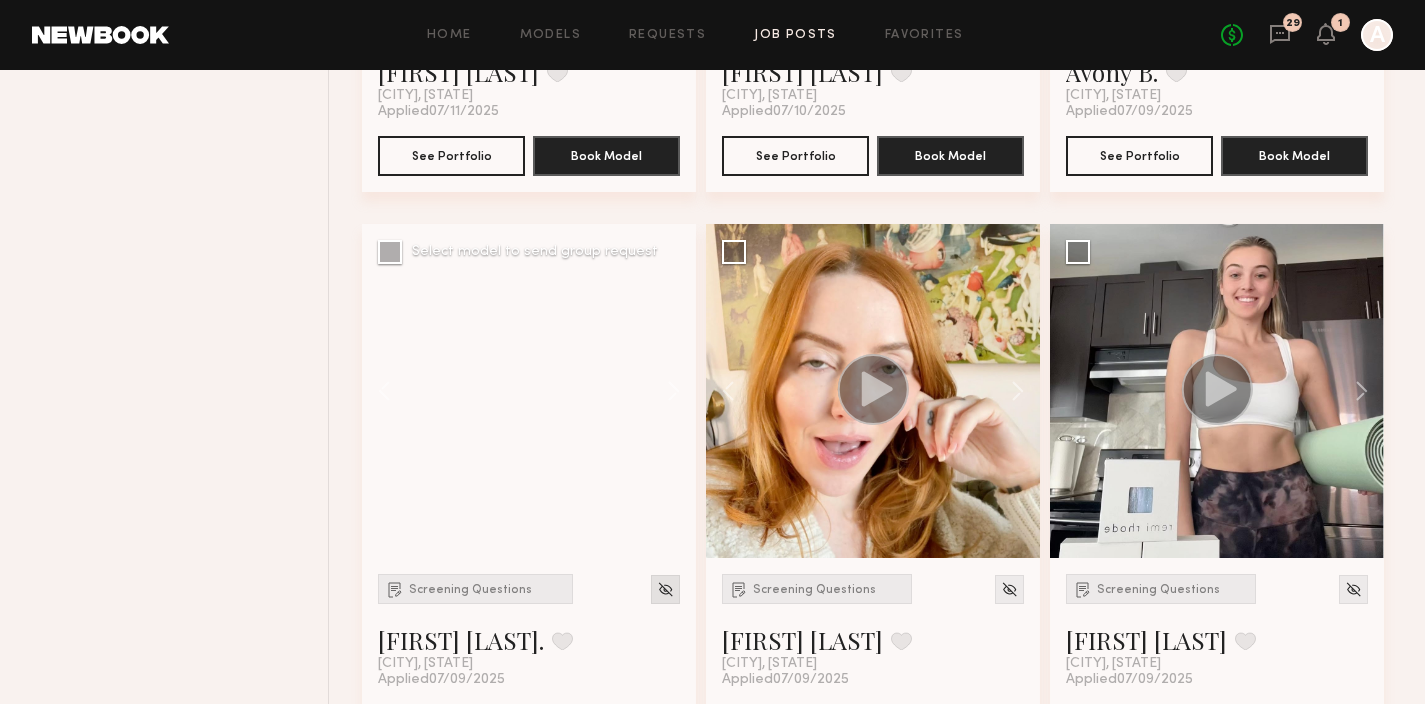 click 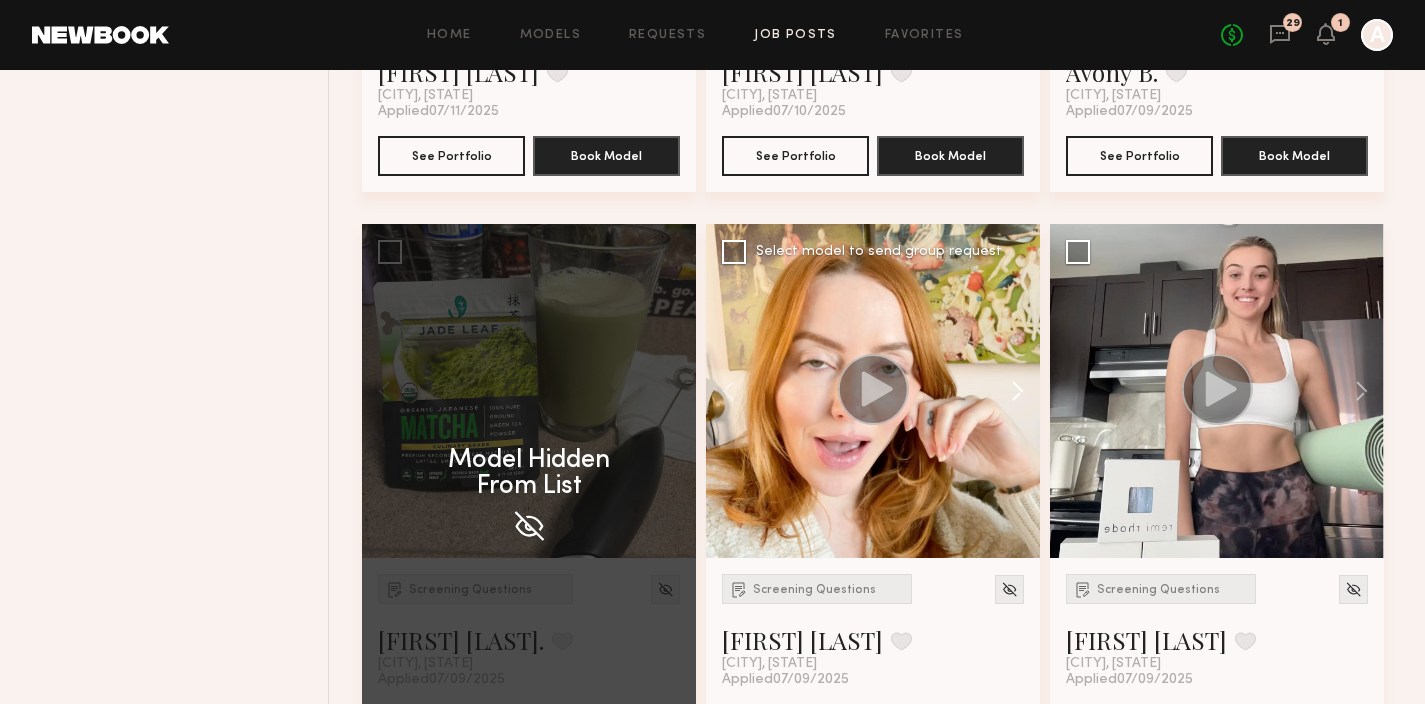 click 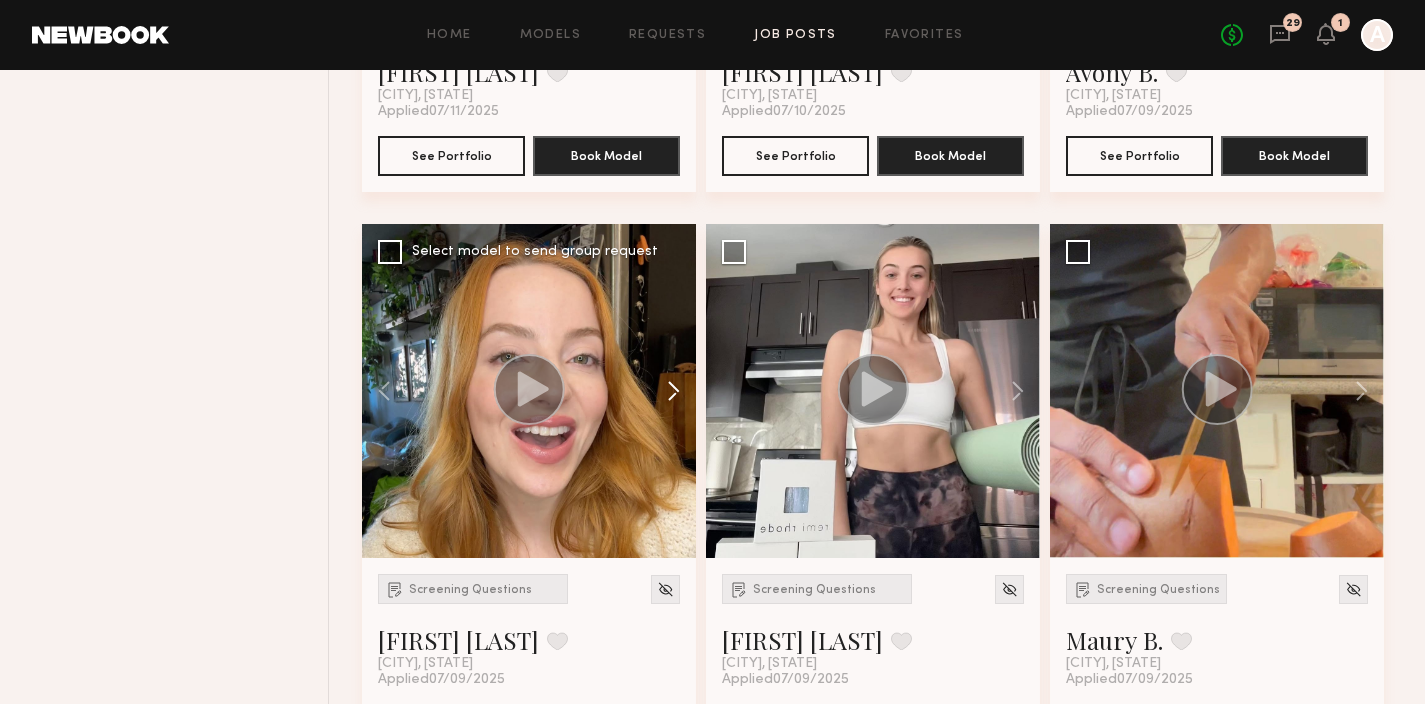 click 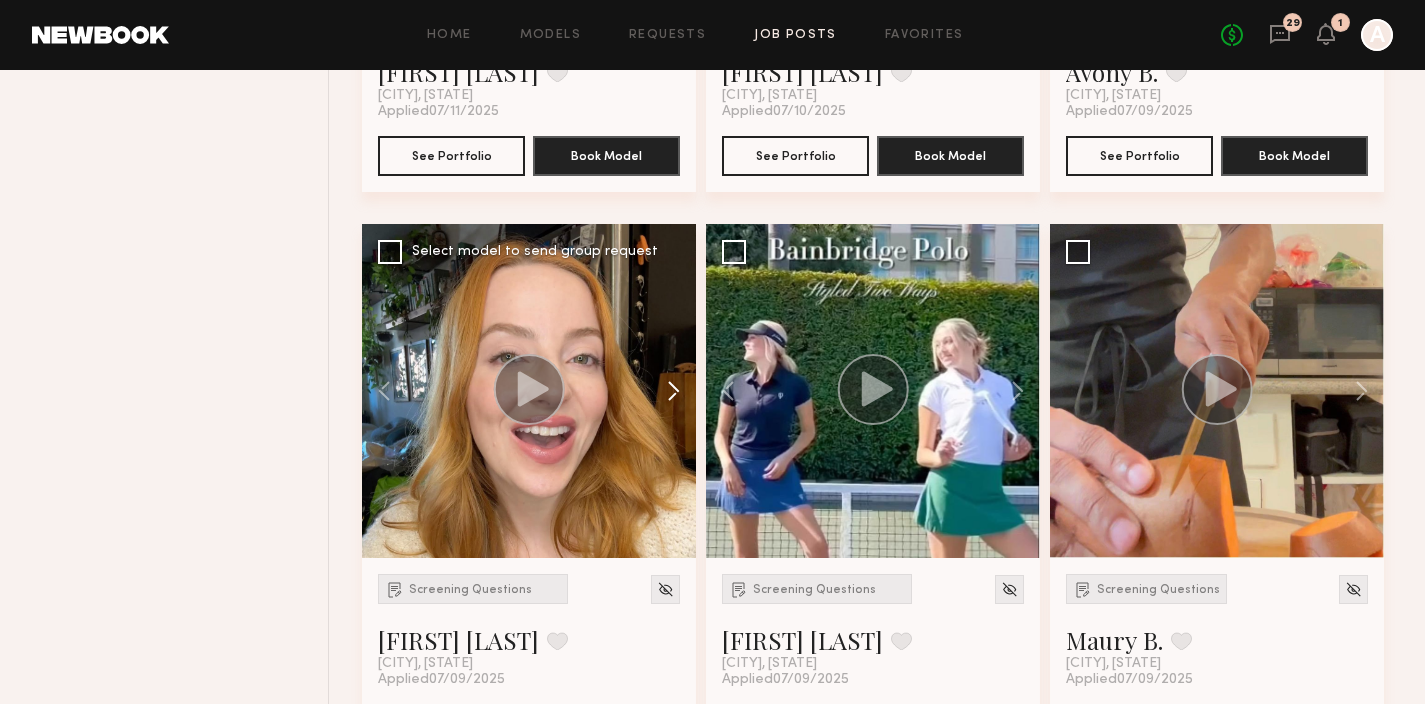 click 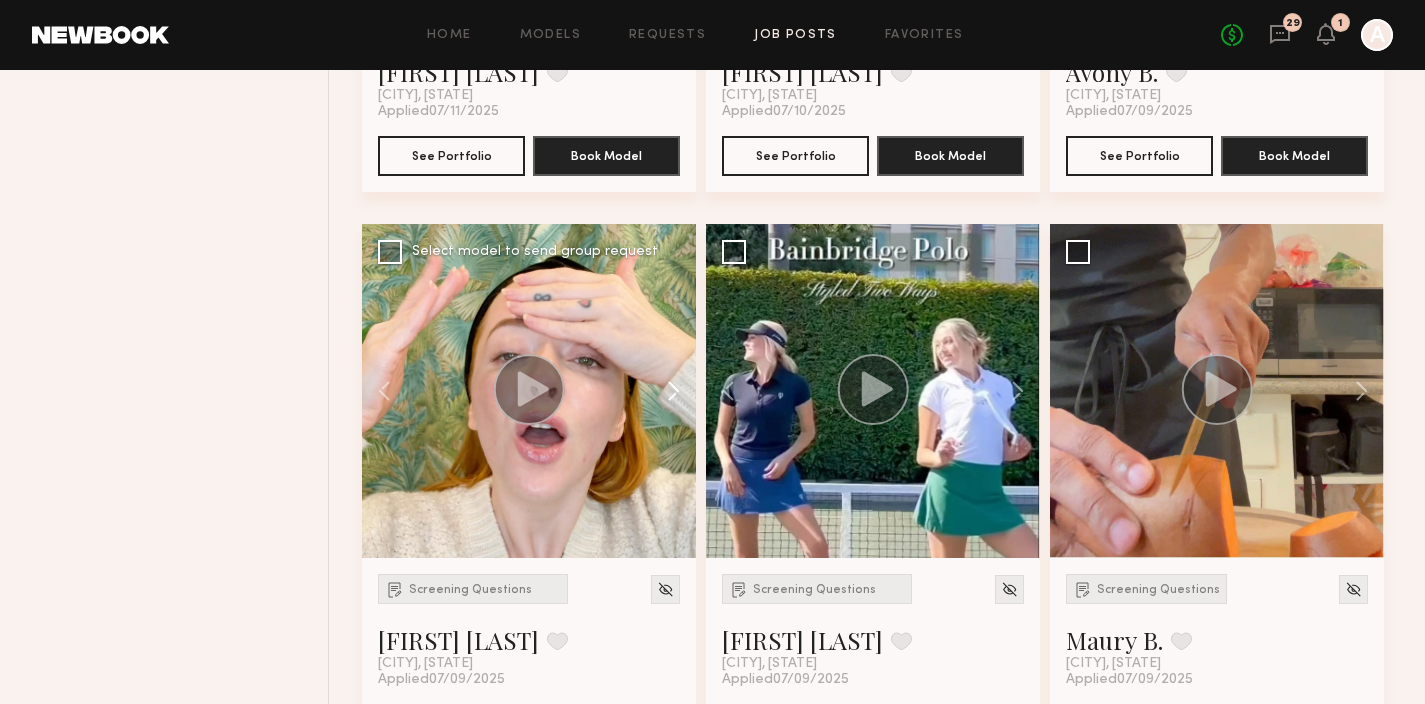 click 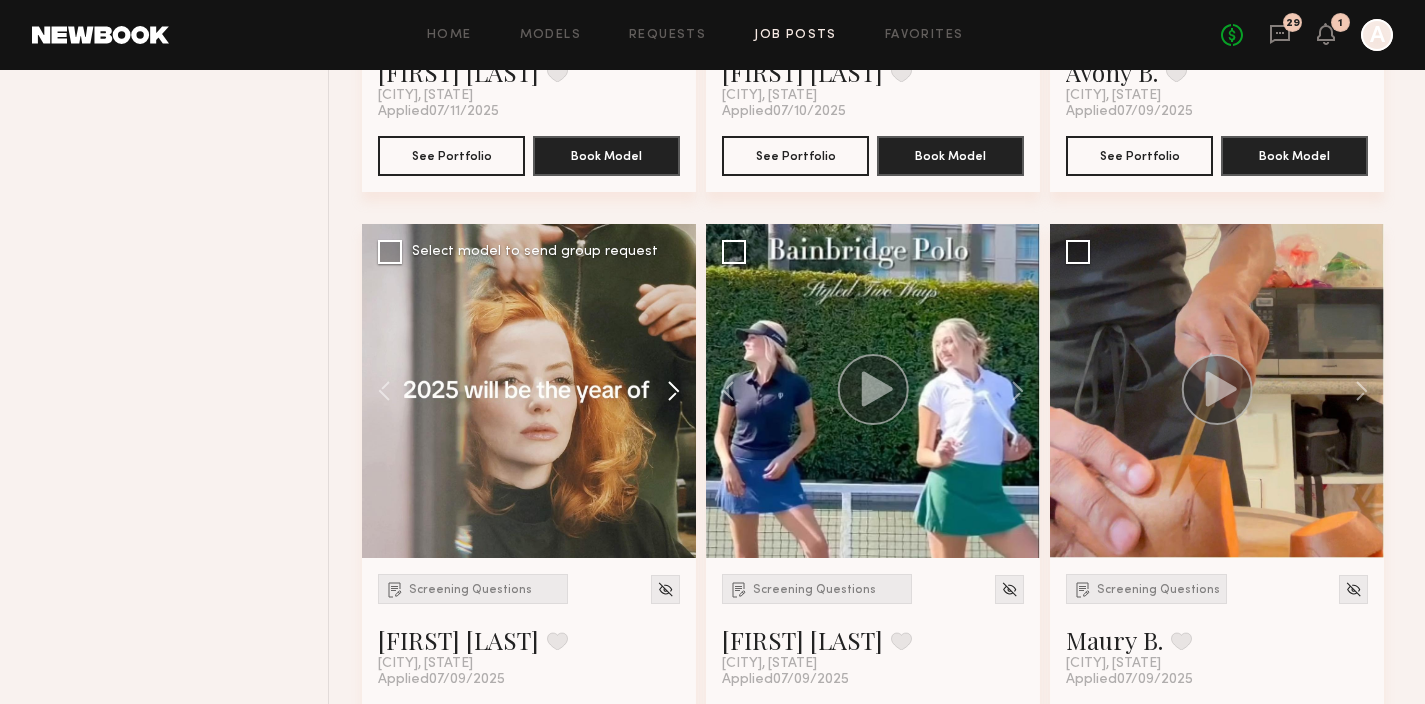 click 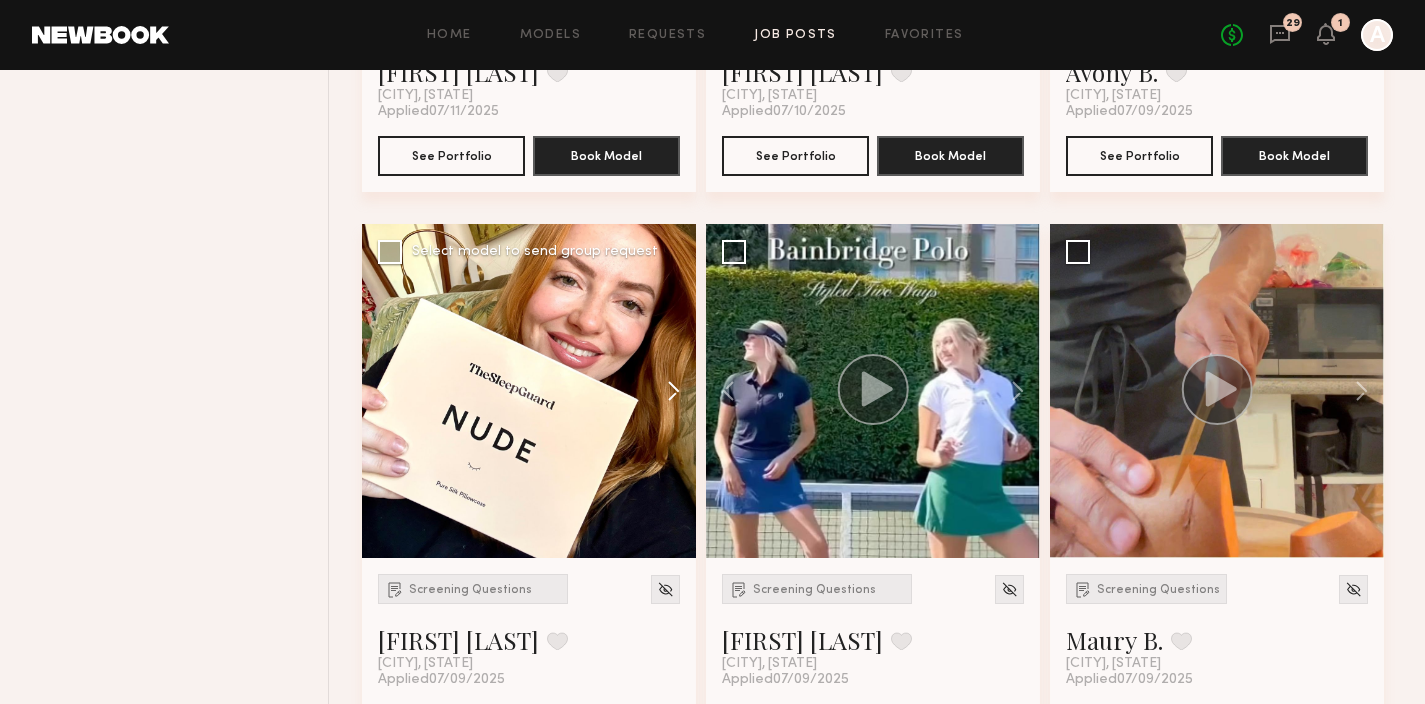 click 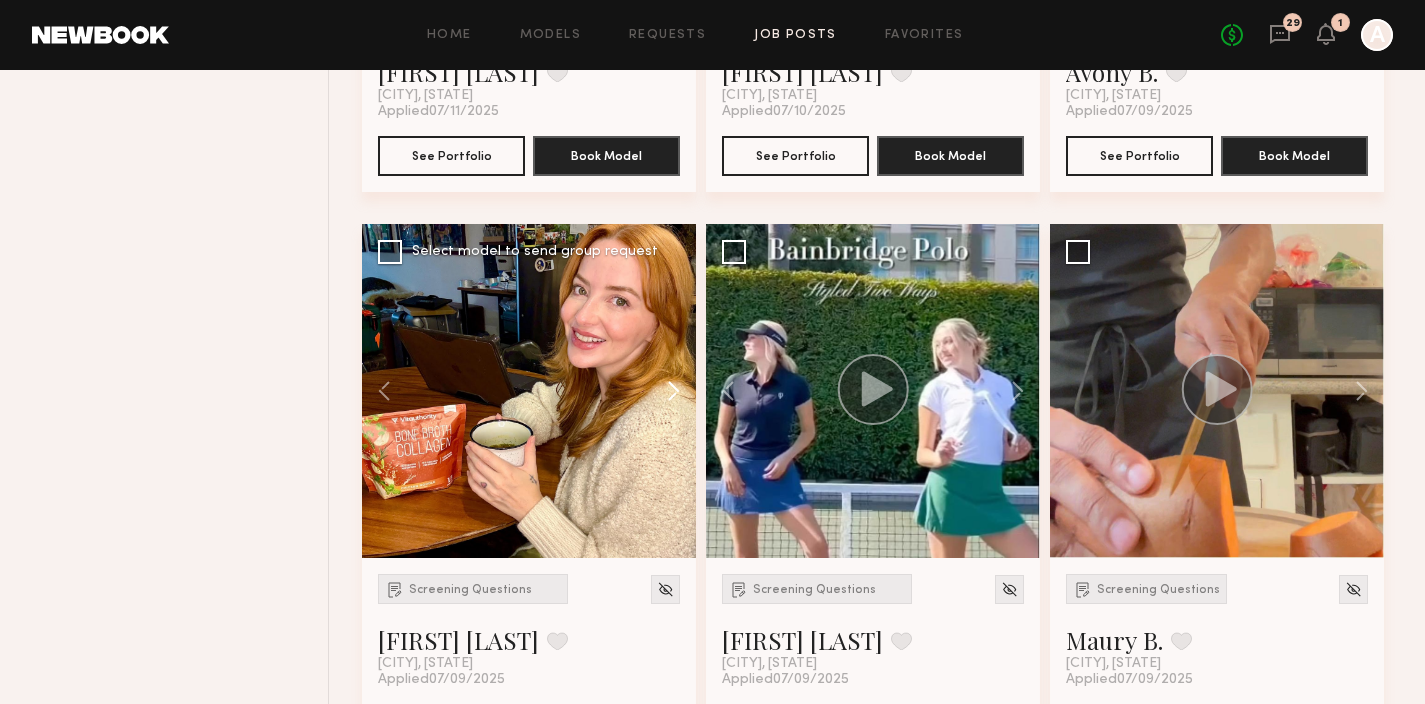 click 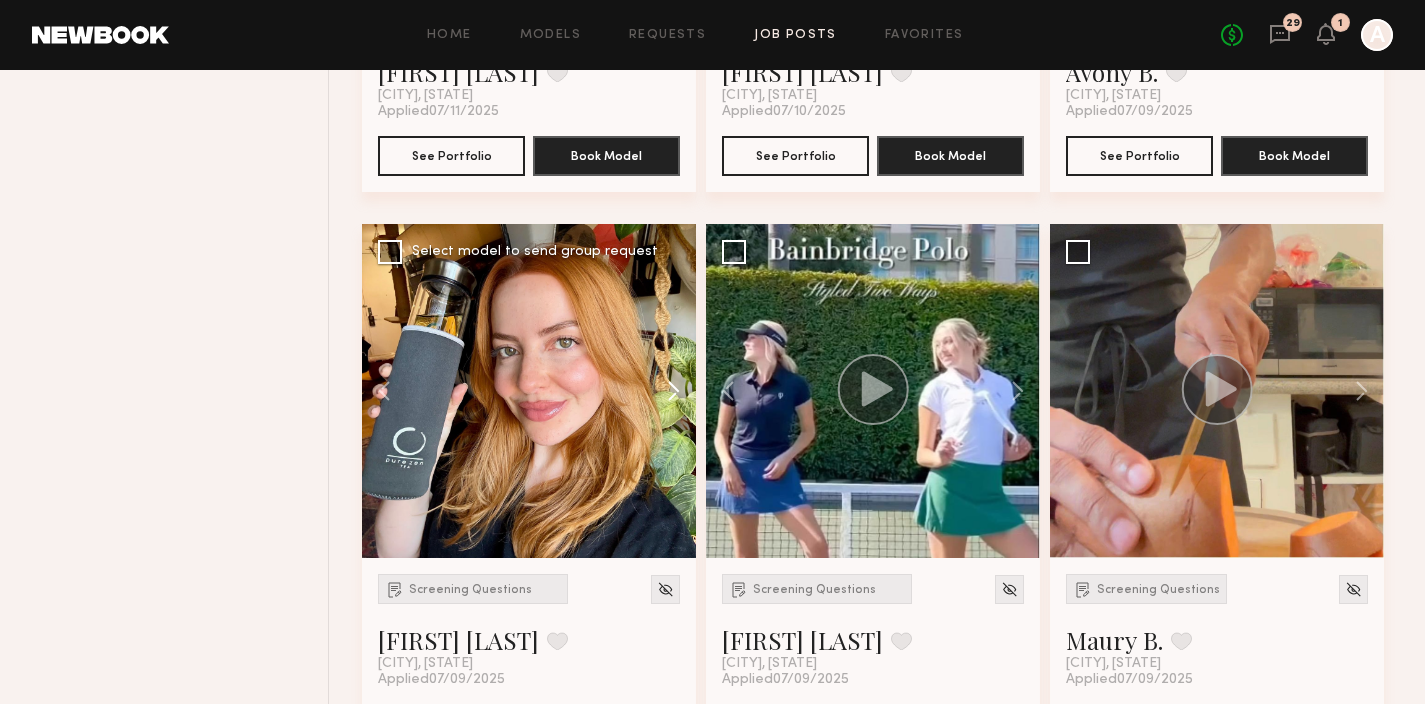 click 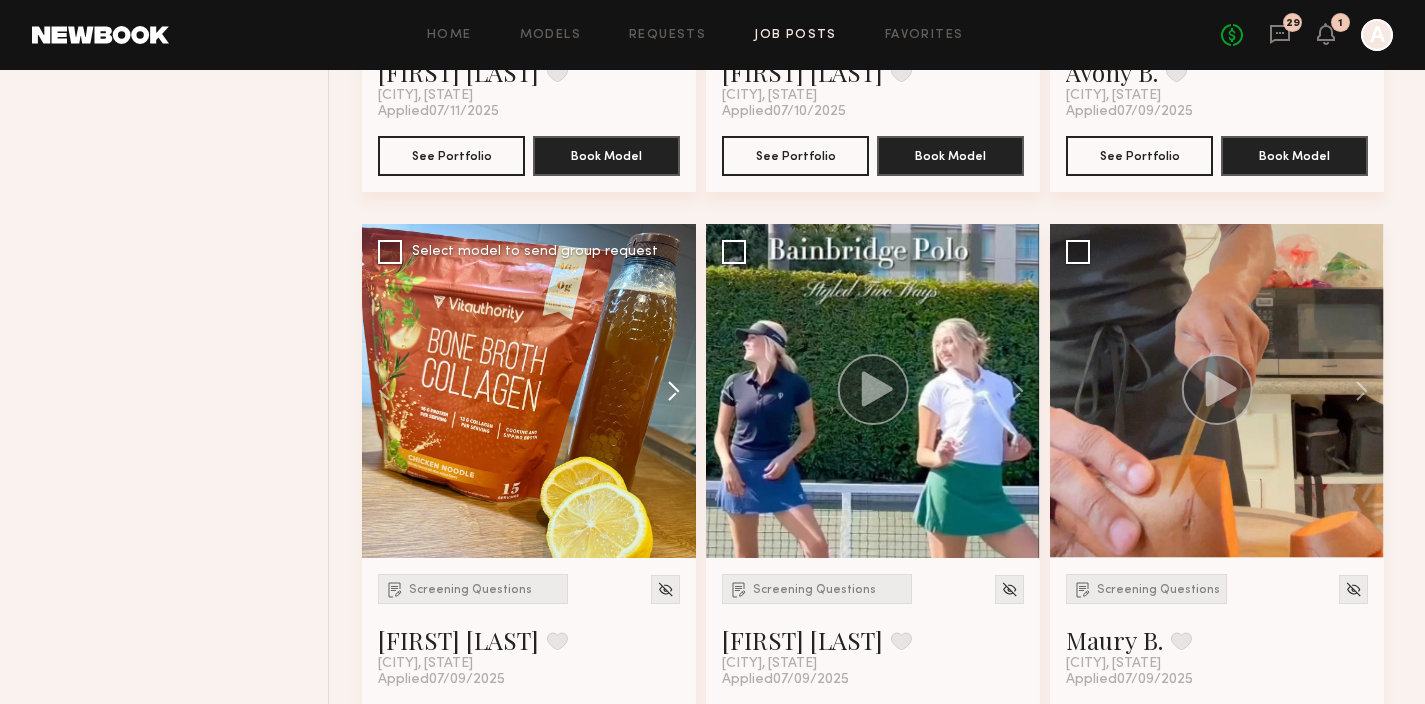click 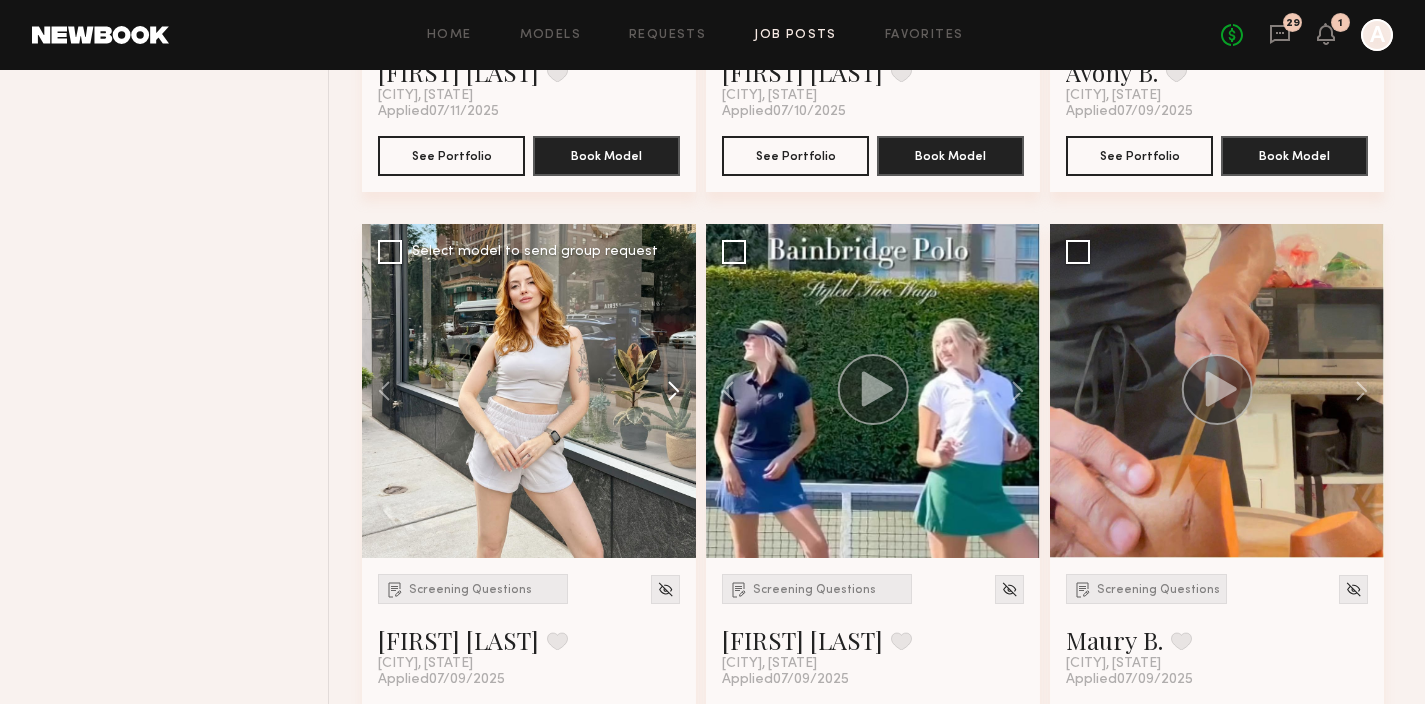 click 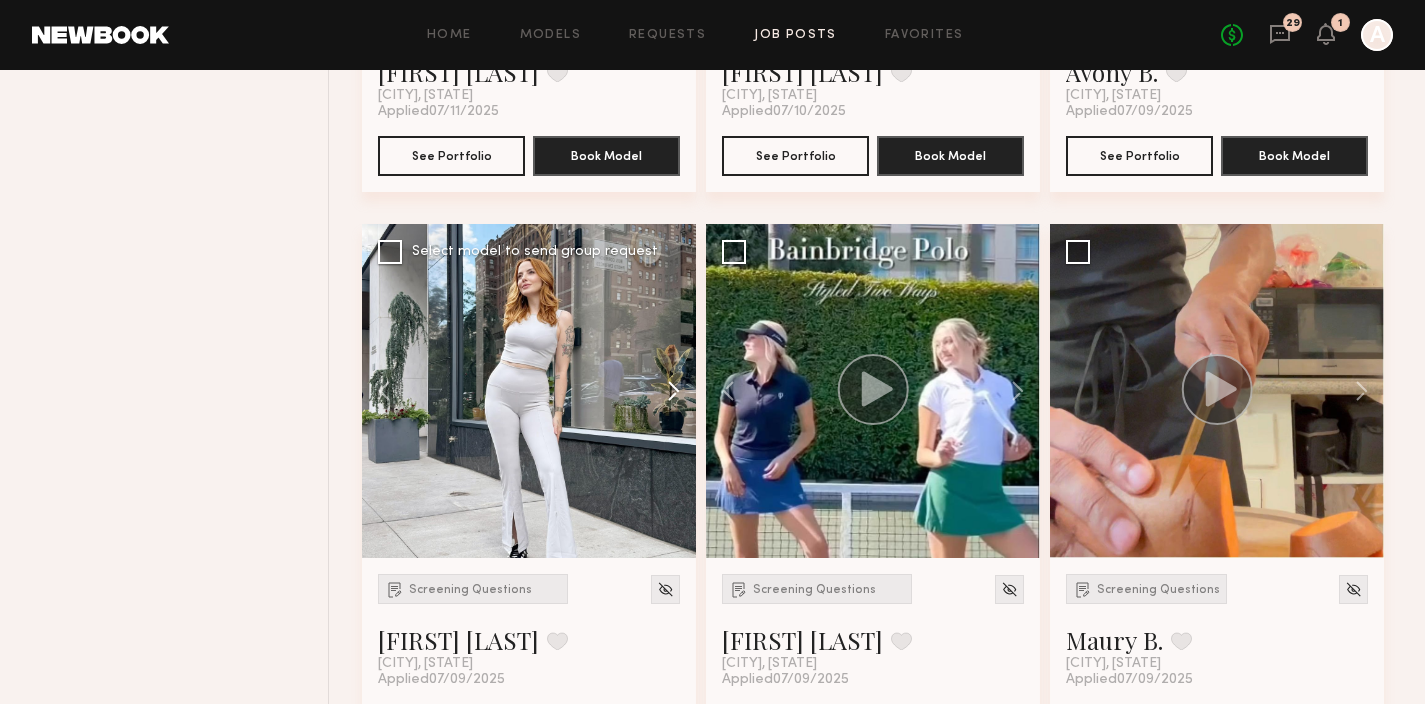 click 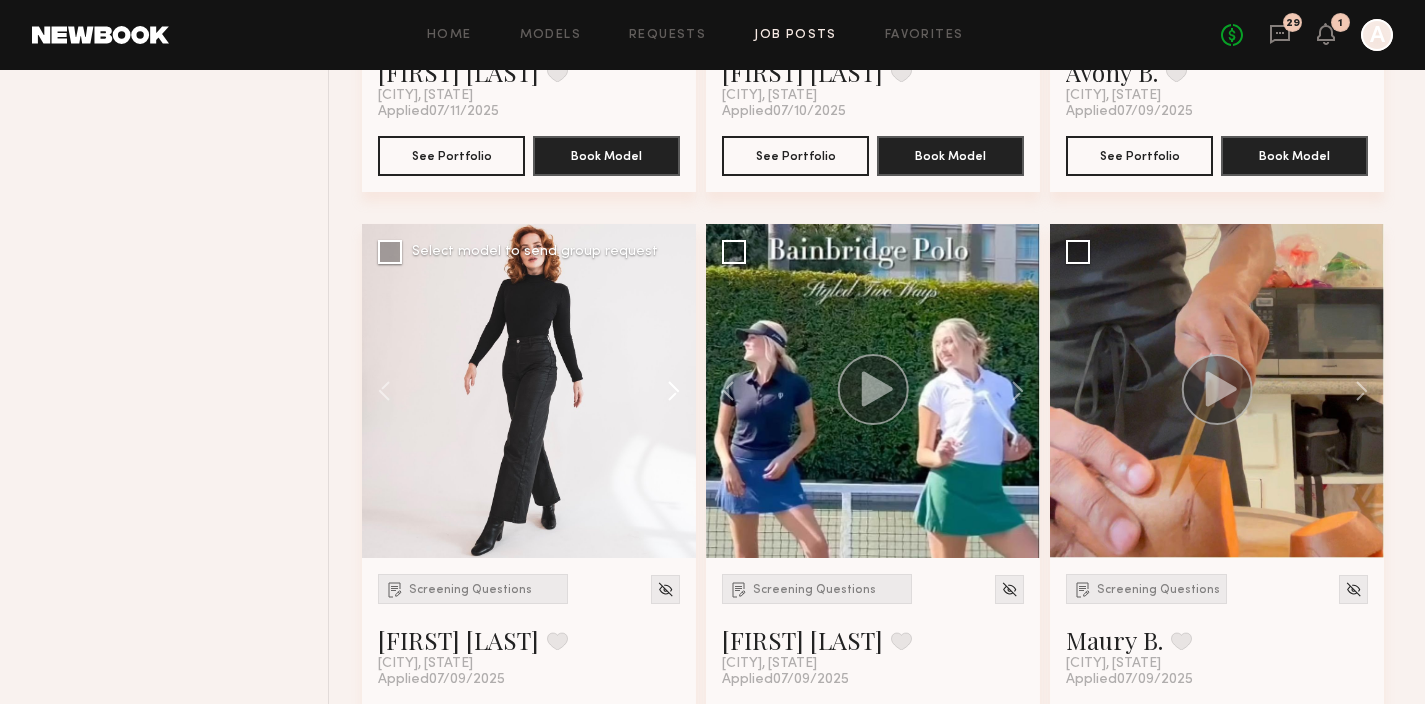 click 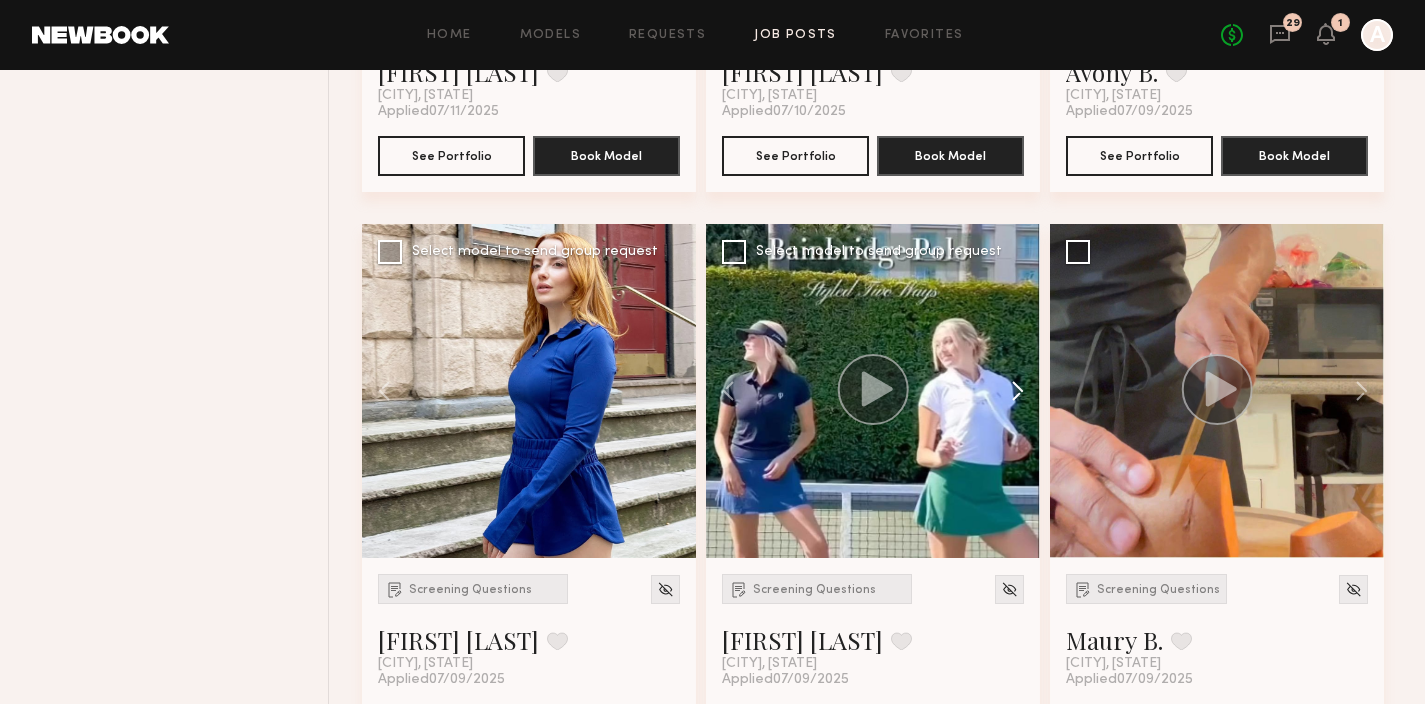 click 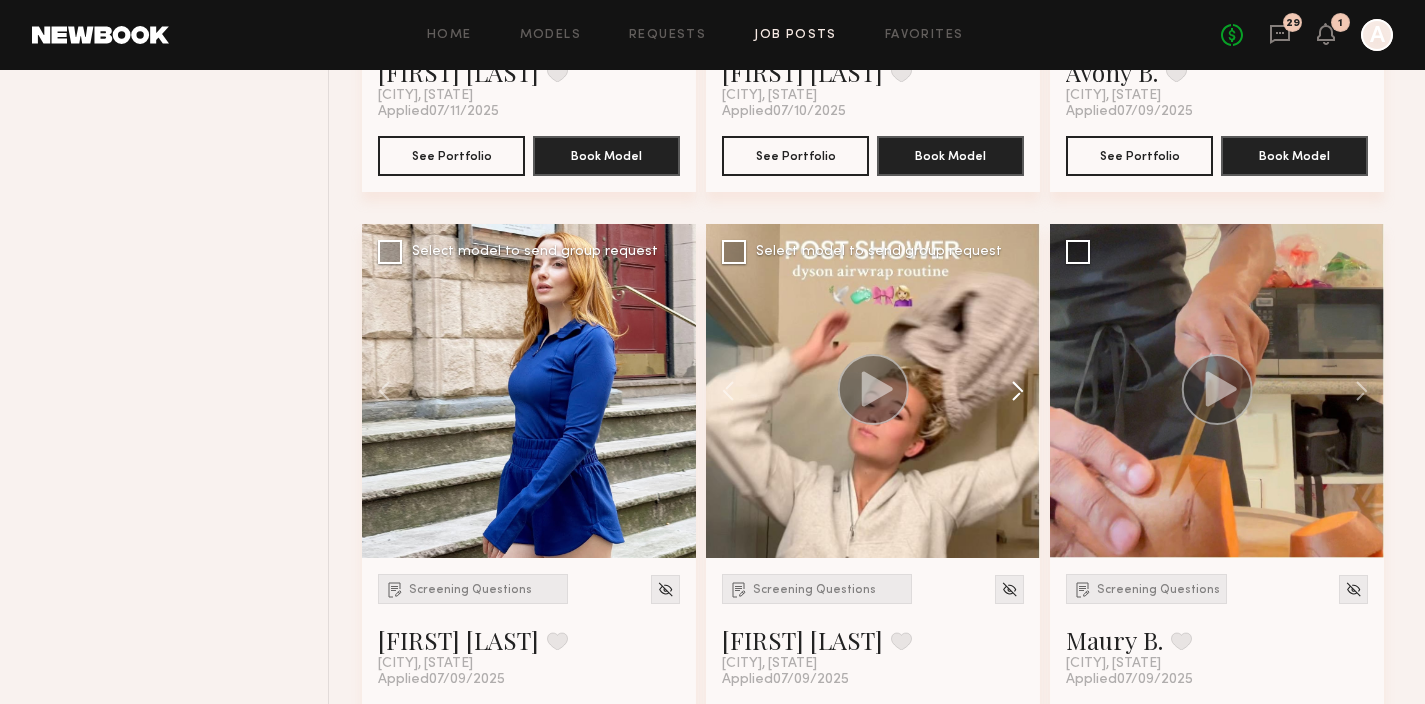 click 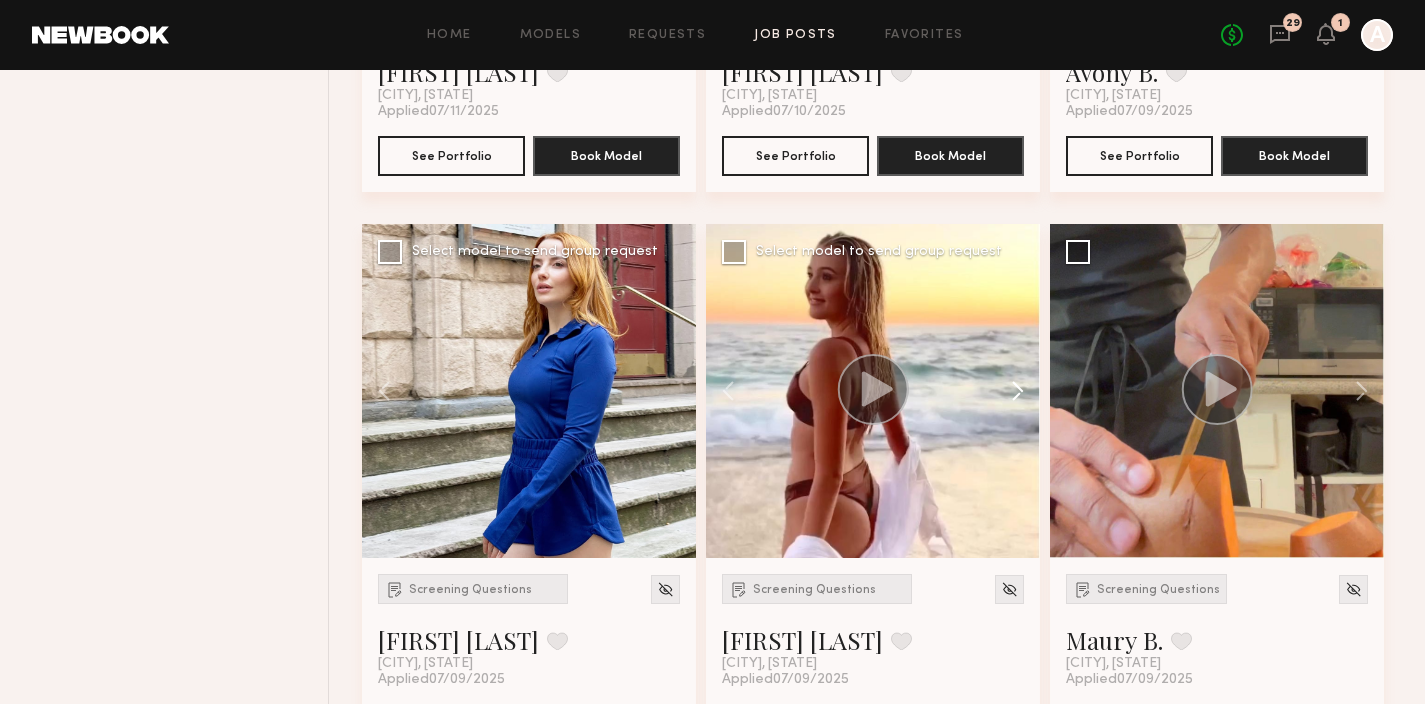 click 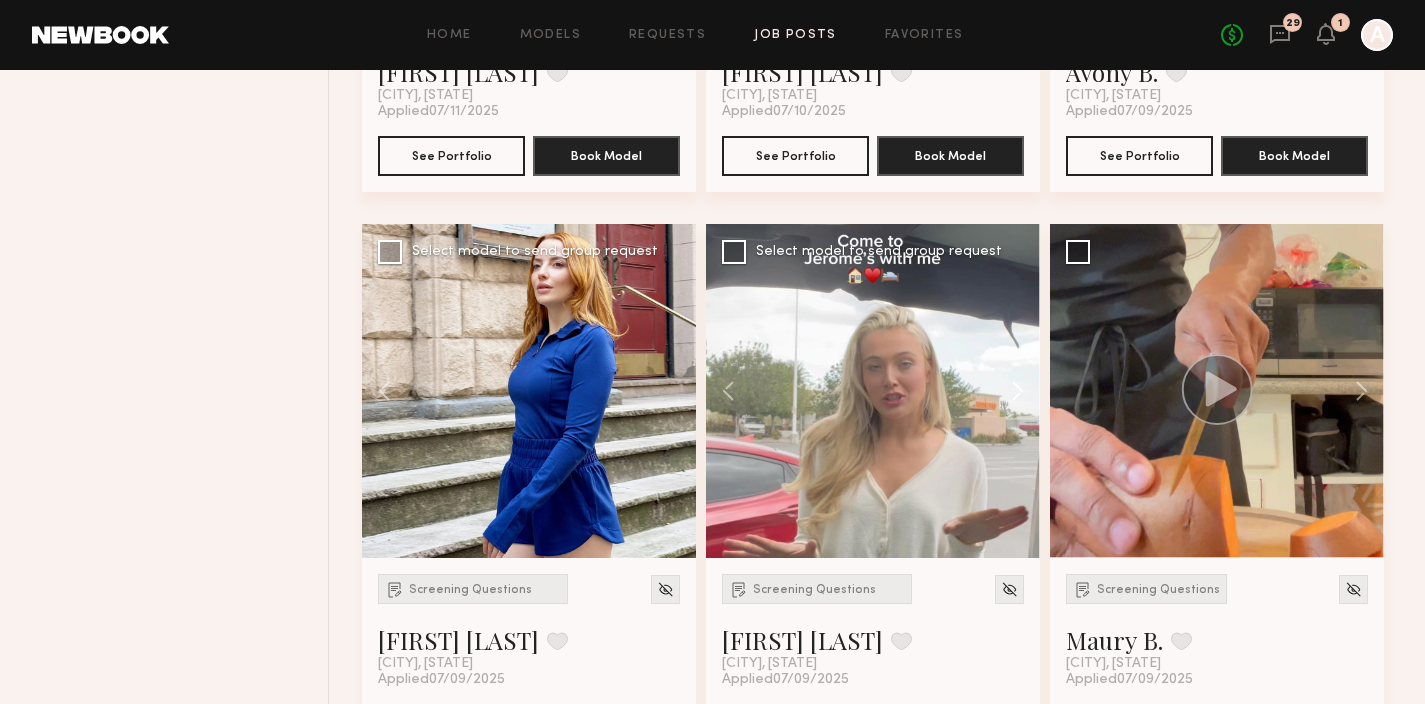 click 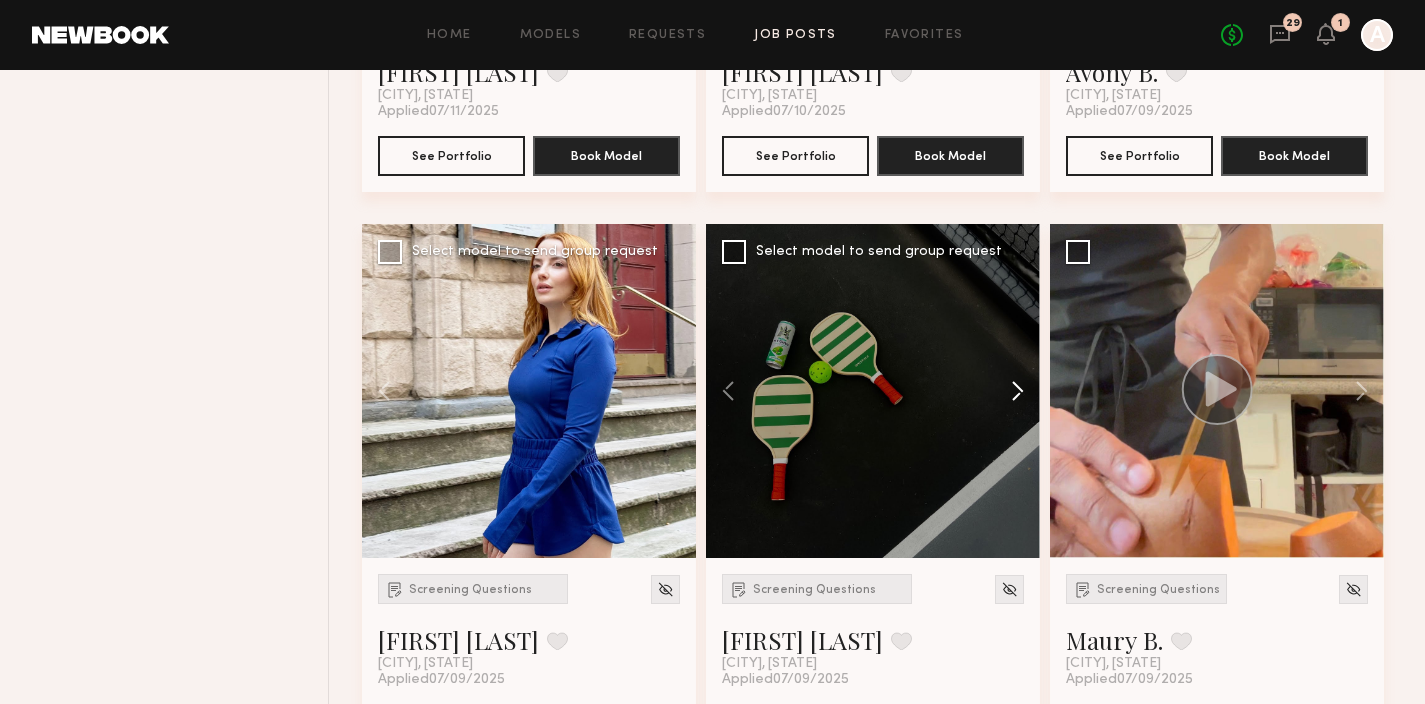 click 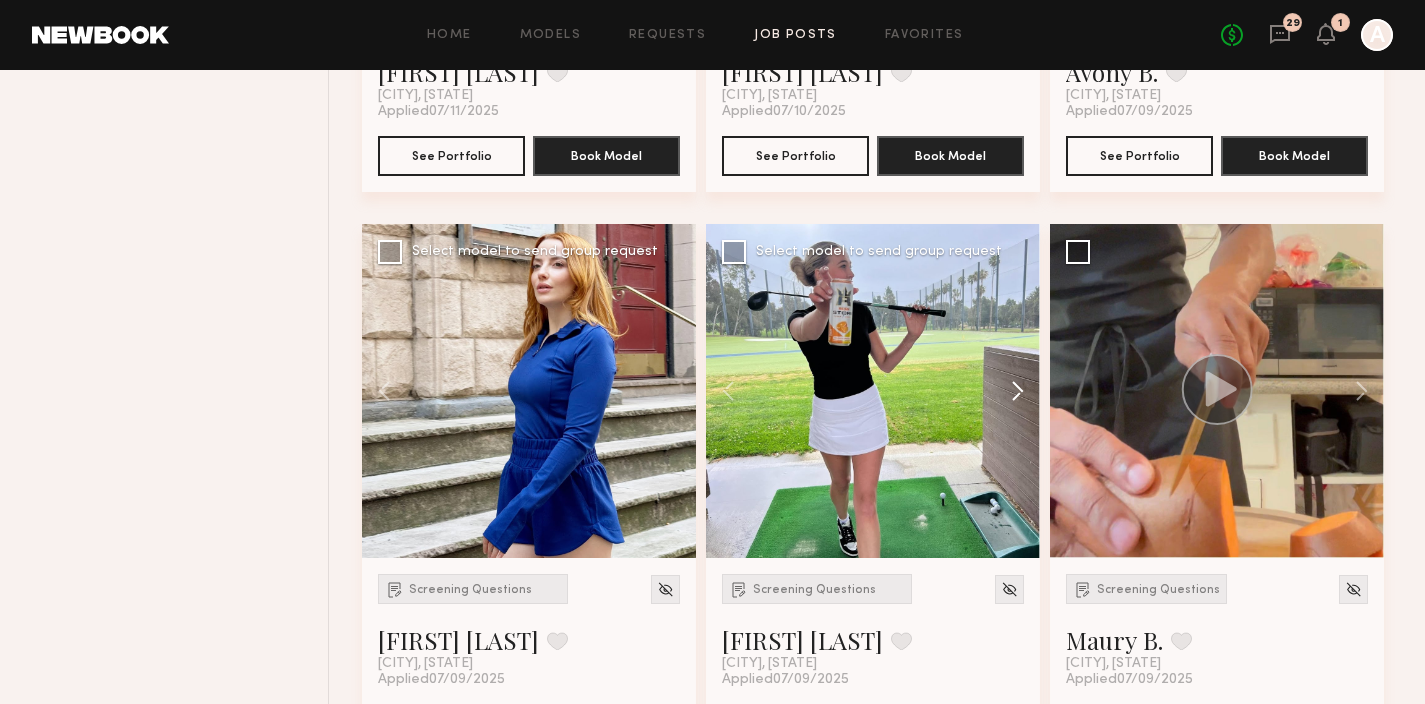 click 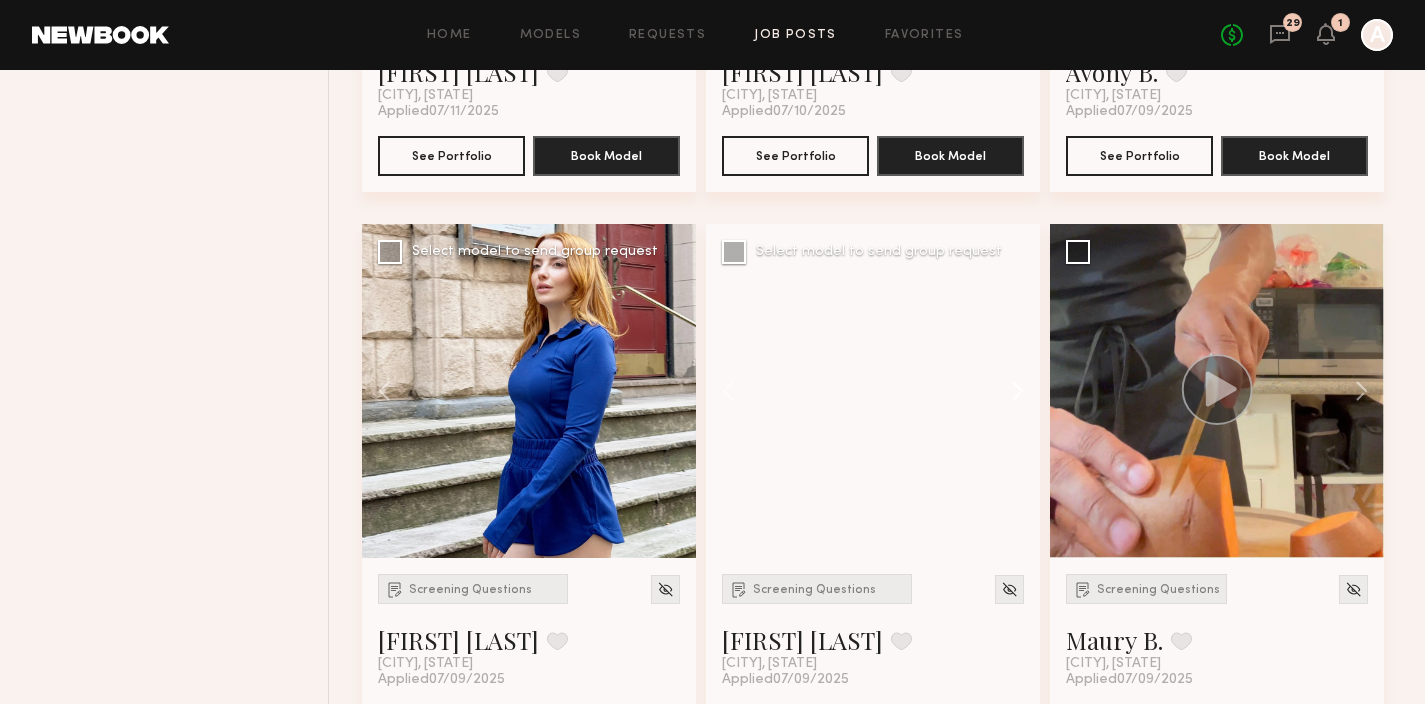 click 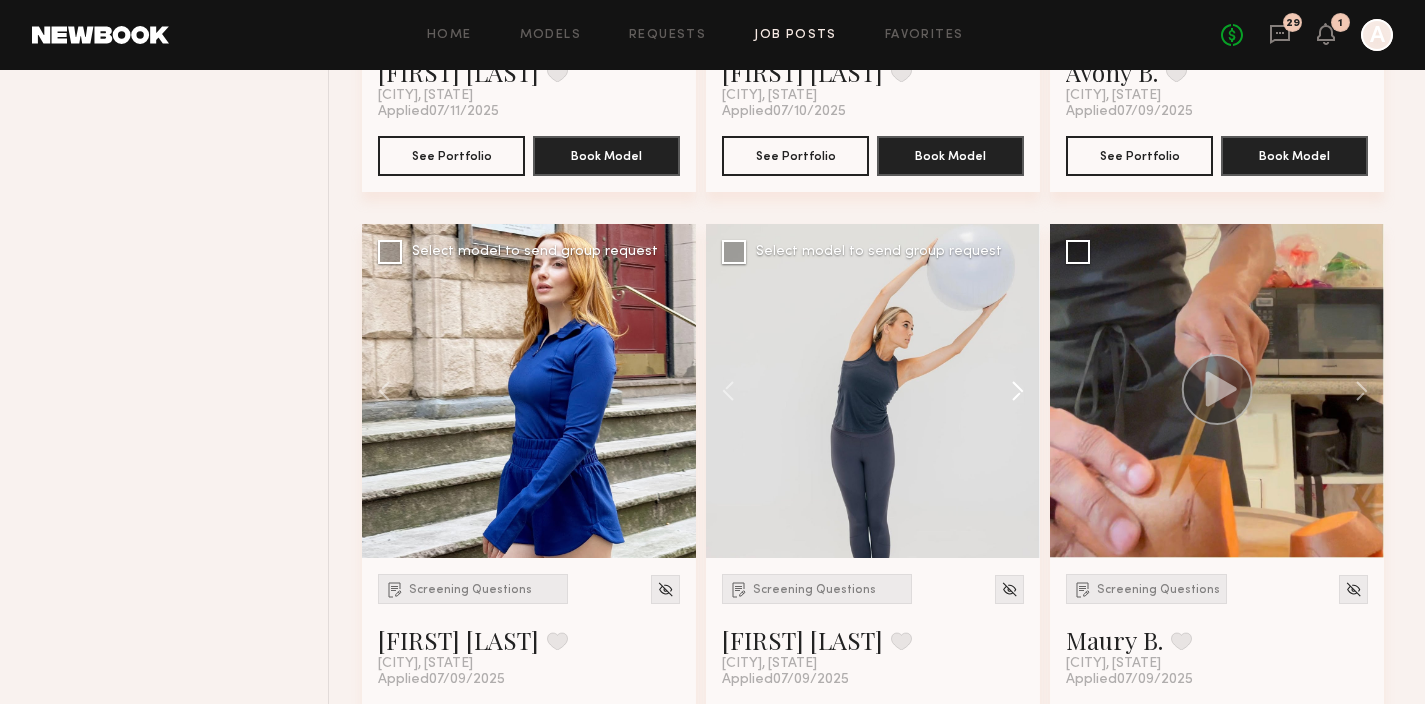 click 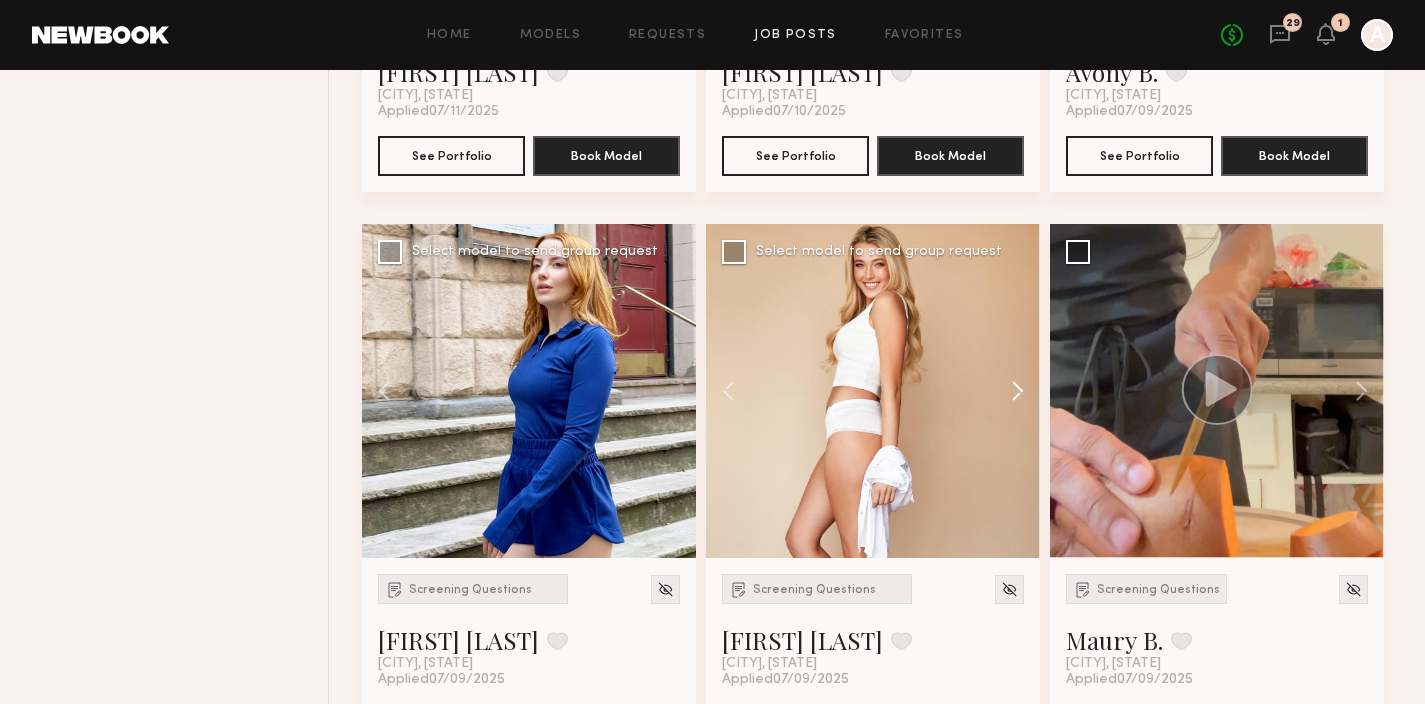 click 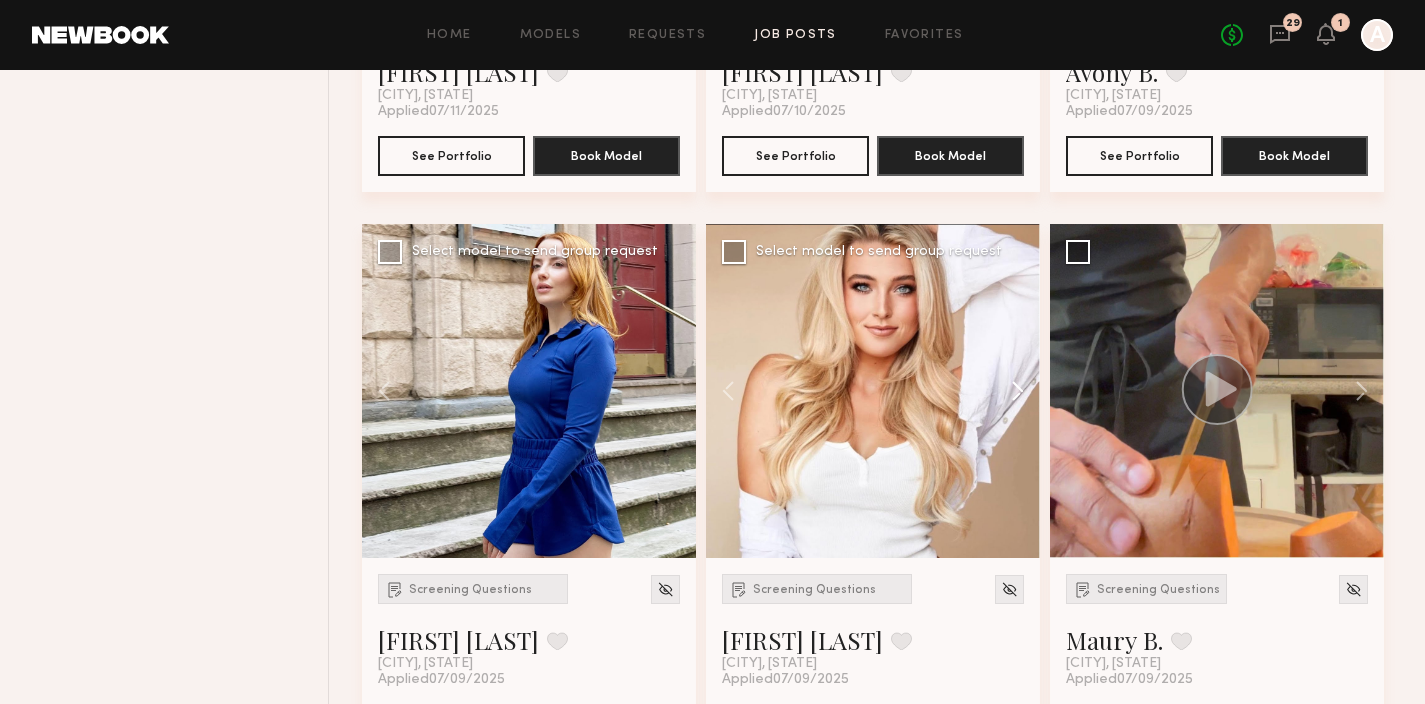 click 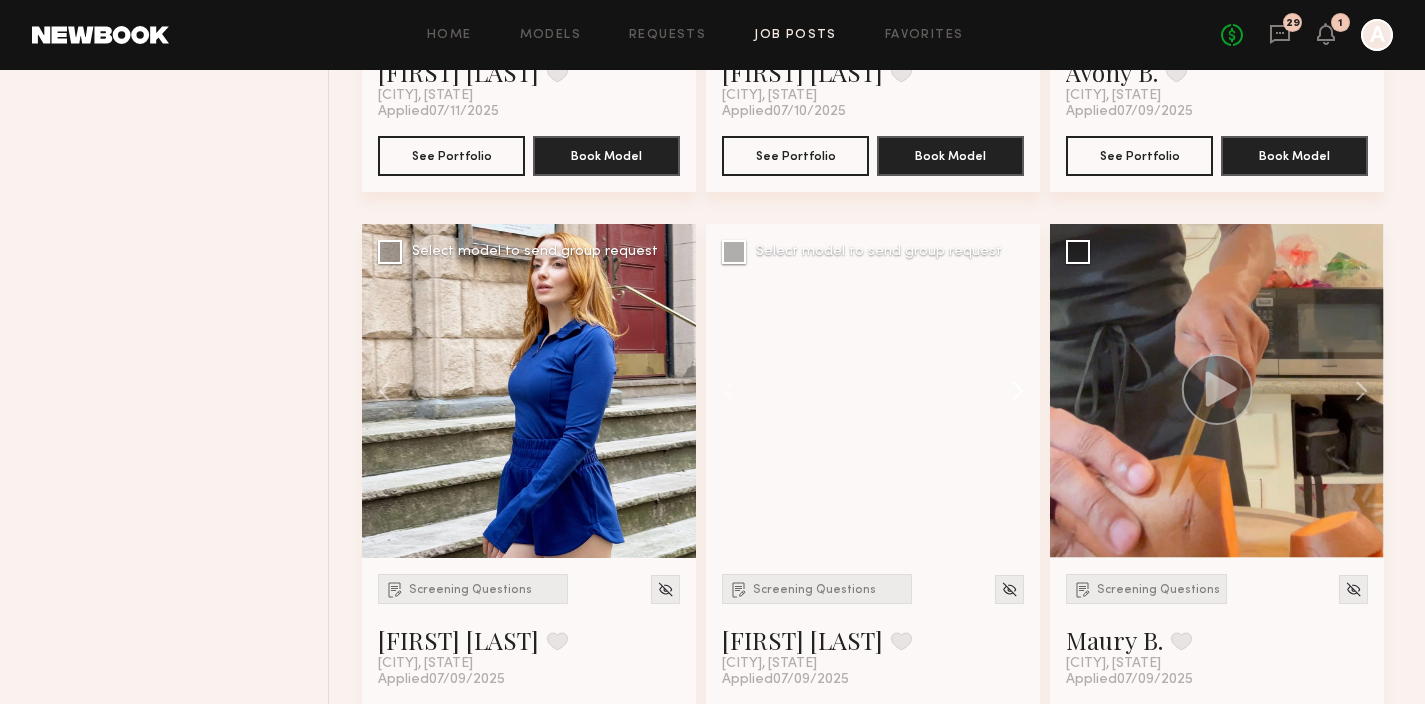 click 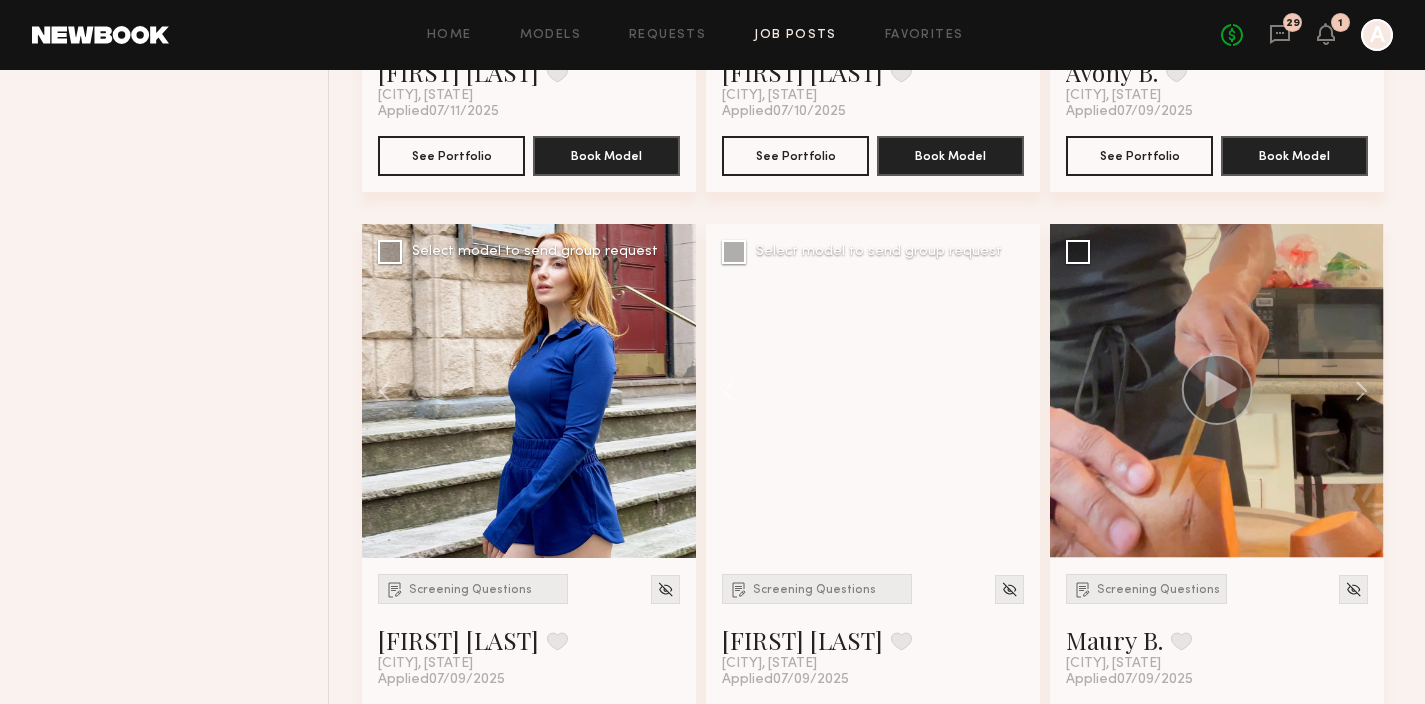 click 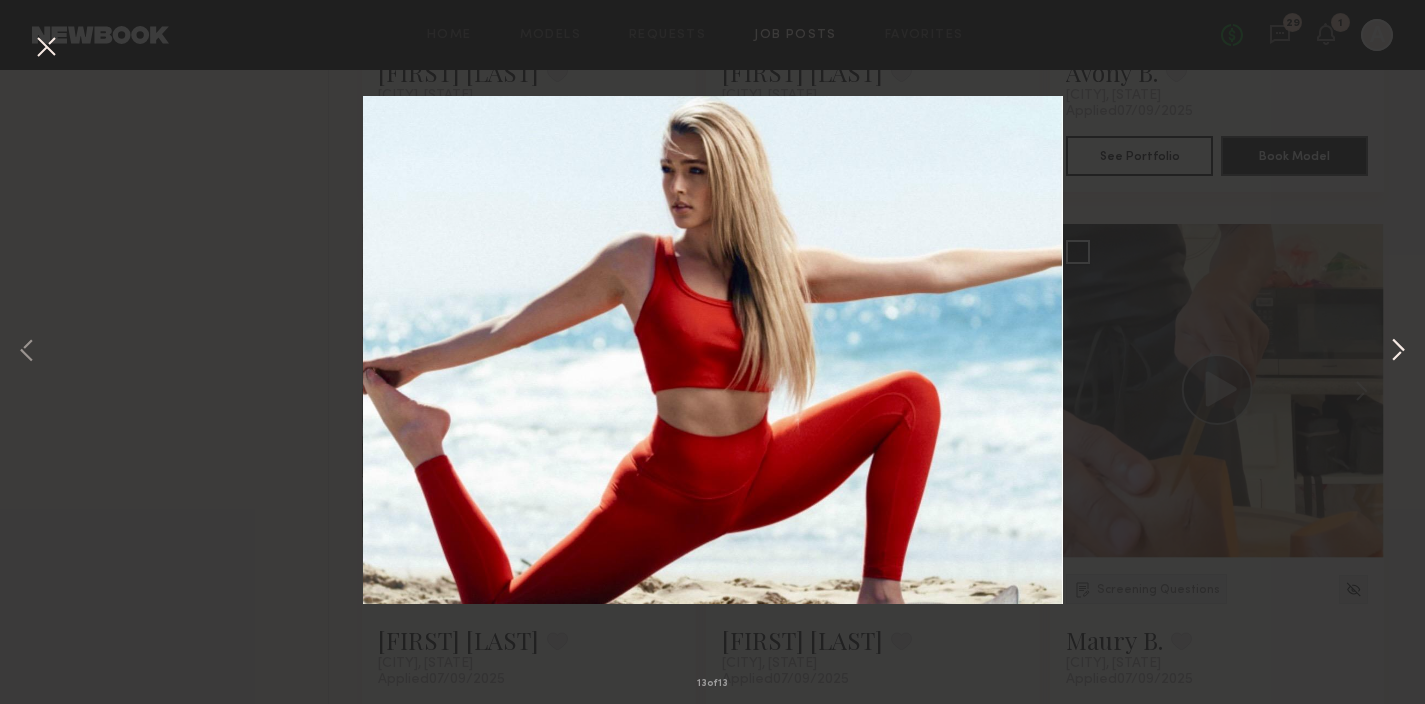 click at bounding box center (1398, 351) 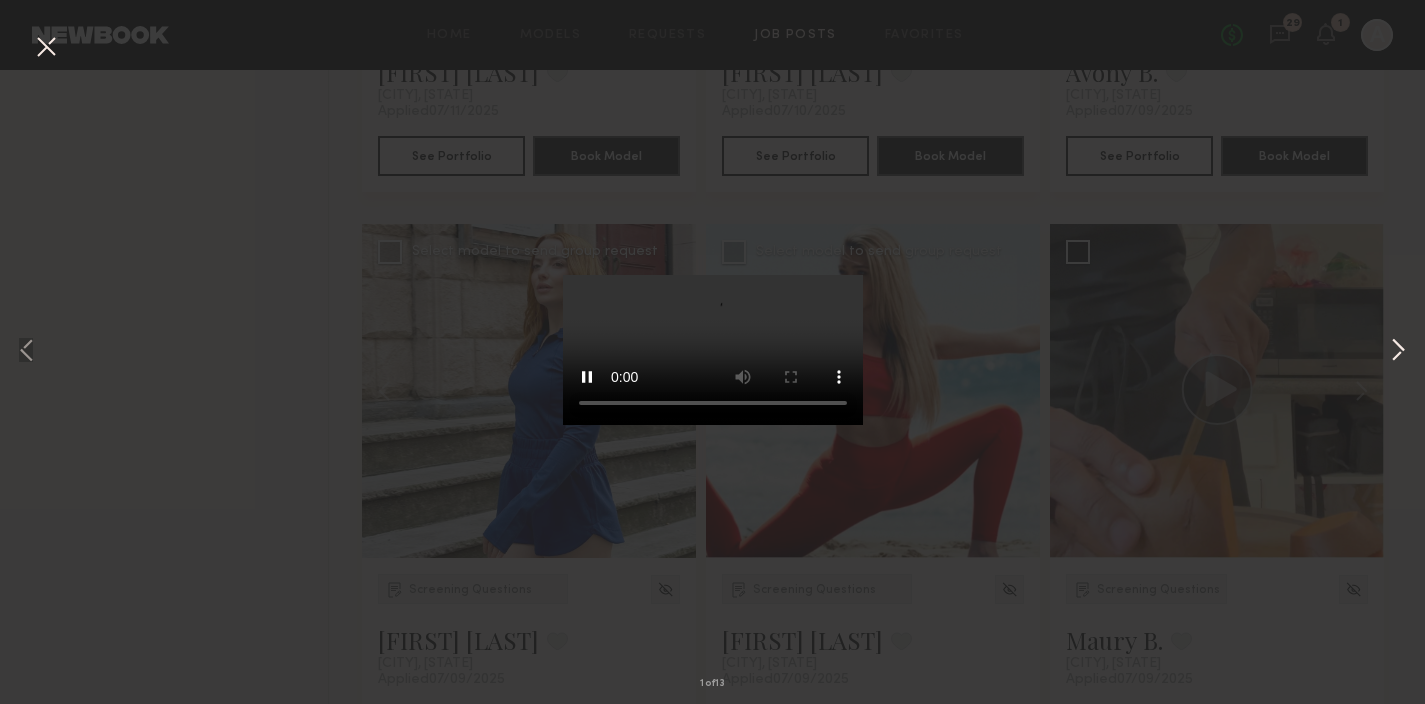 click at bounding box center [1398, 351] 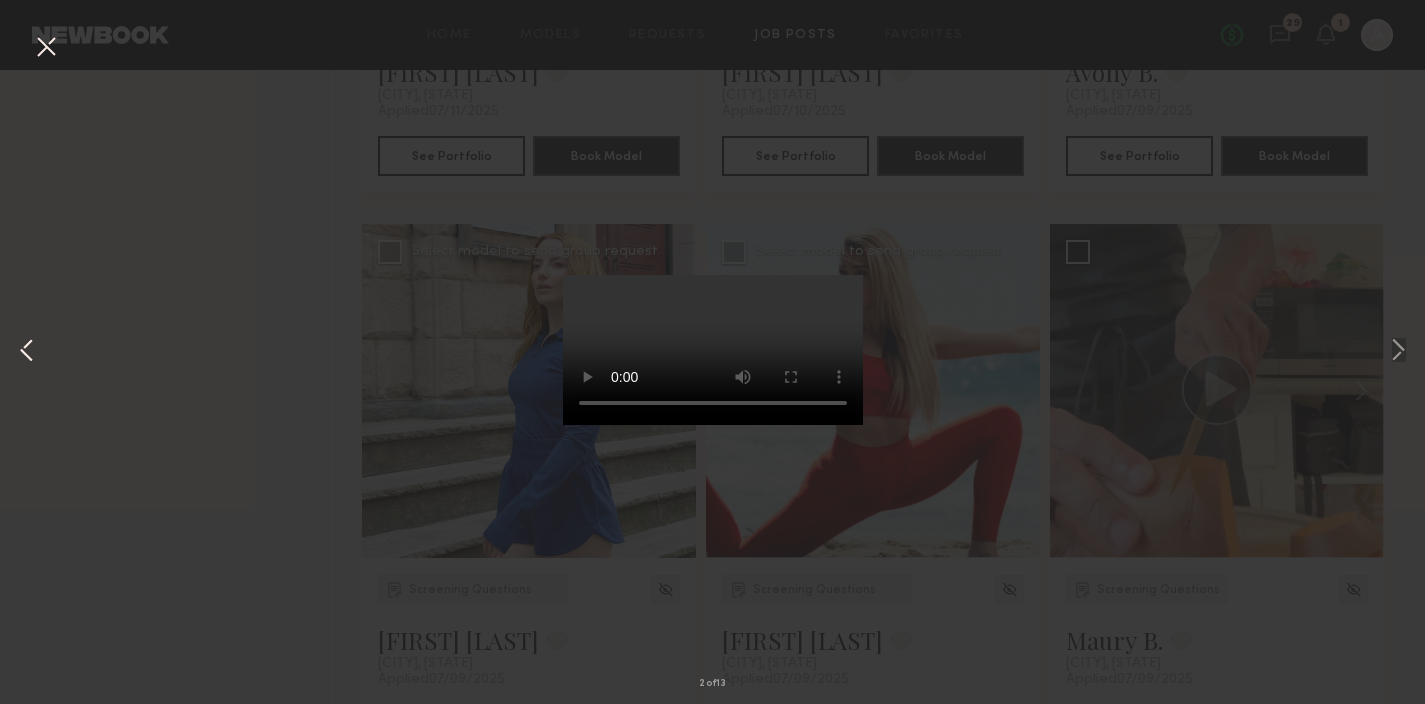 click at bounding box center [27, 351] 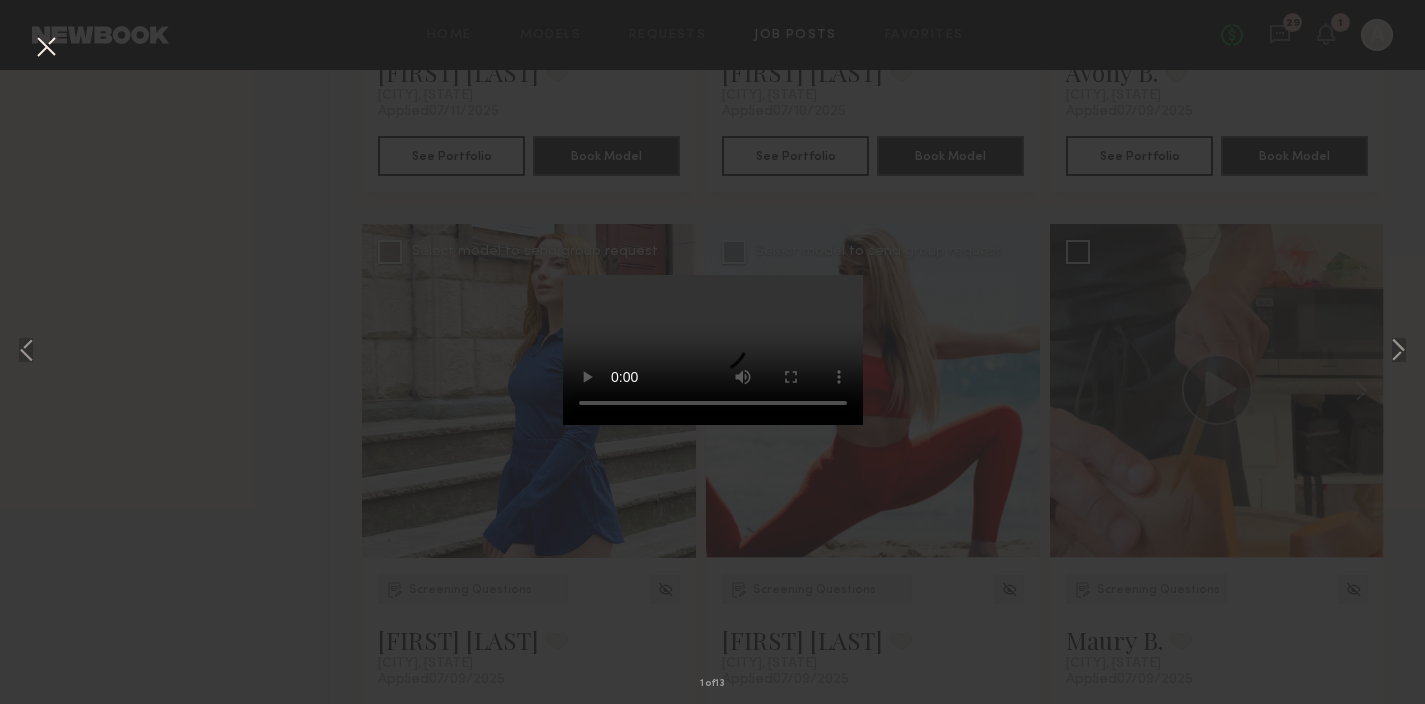 click on "1  of  13" at bounding box center (712, 352) 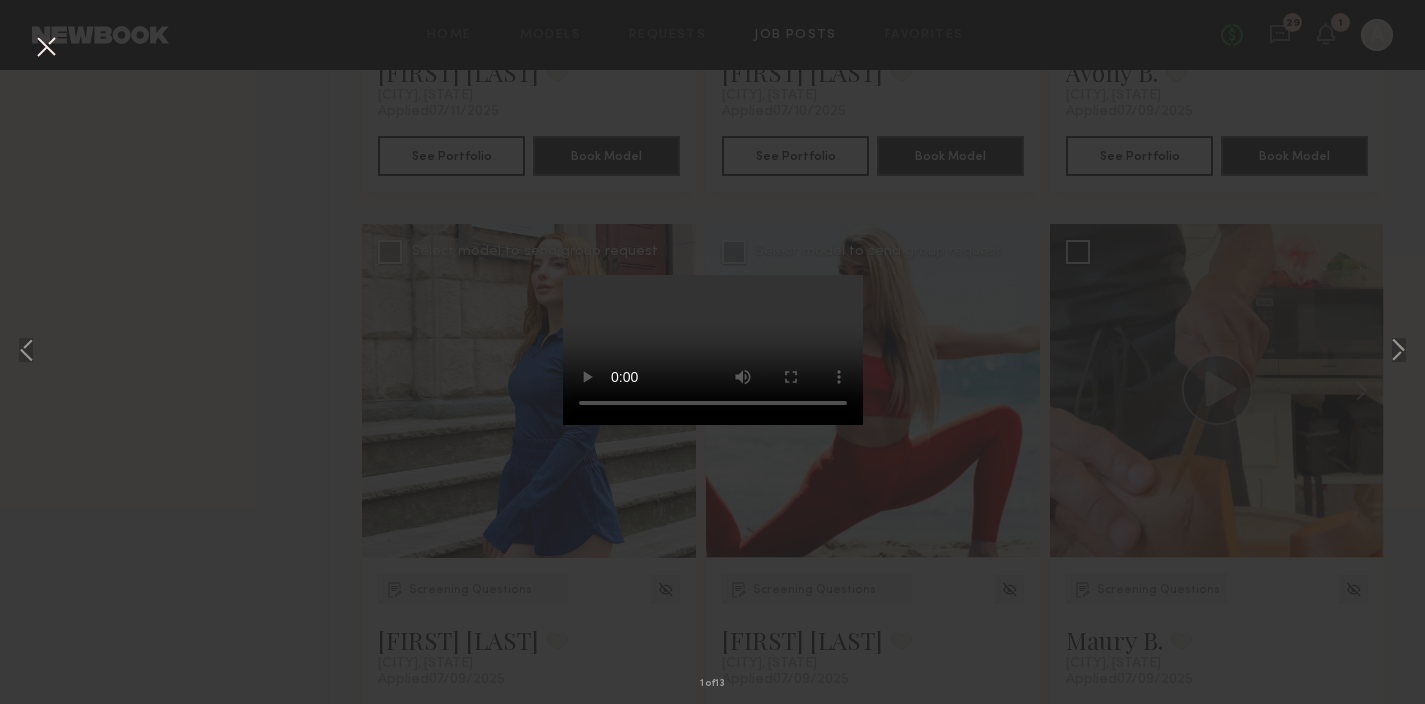 click at bounding box center (46, 48) 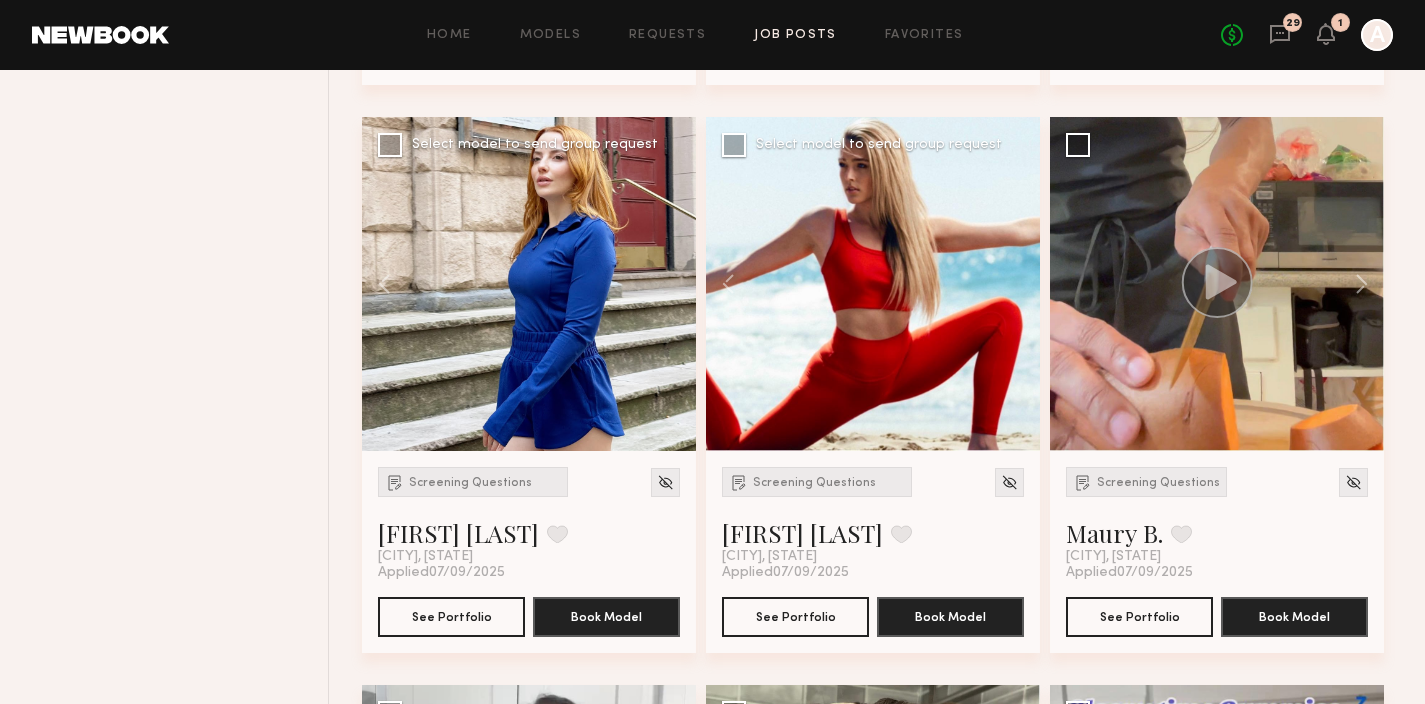 scroll, scrollTop: 1371, scrollLeft: 0, axis: vertical 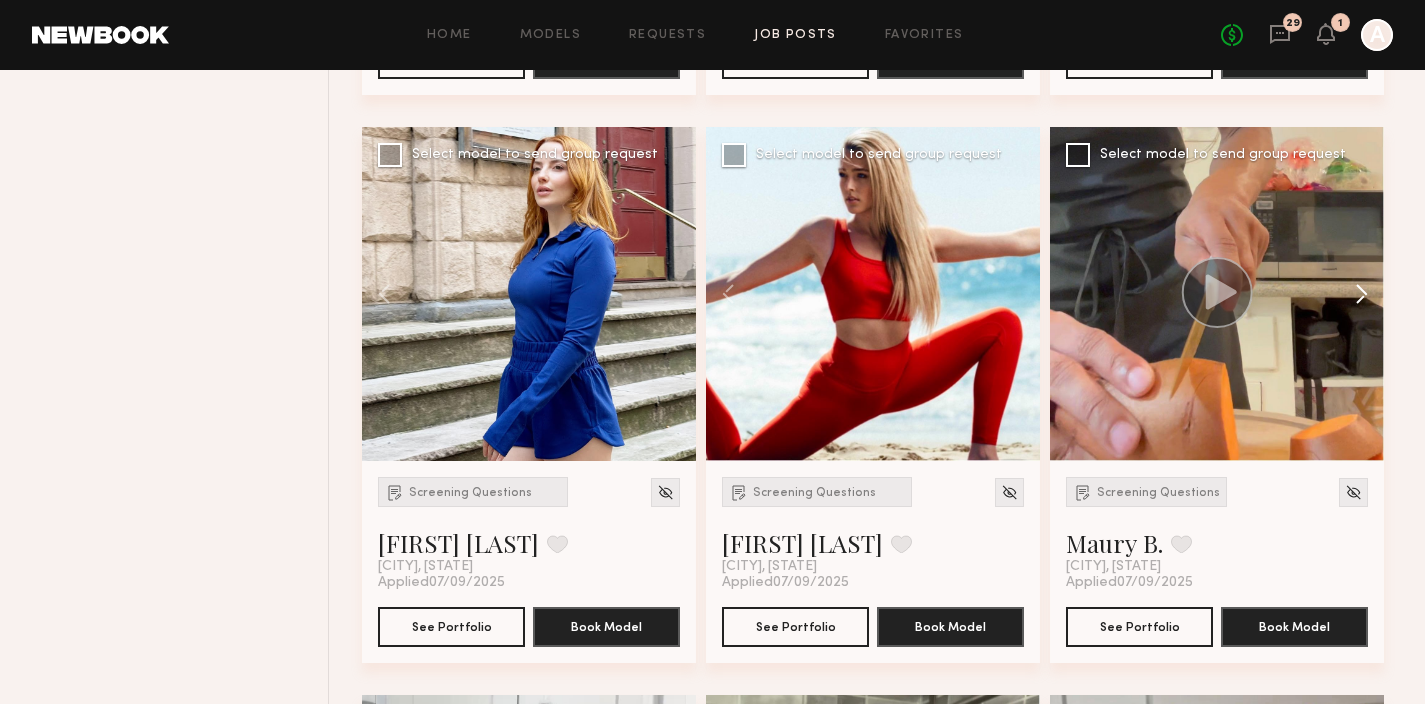 click 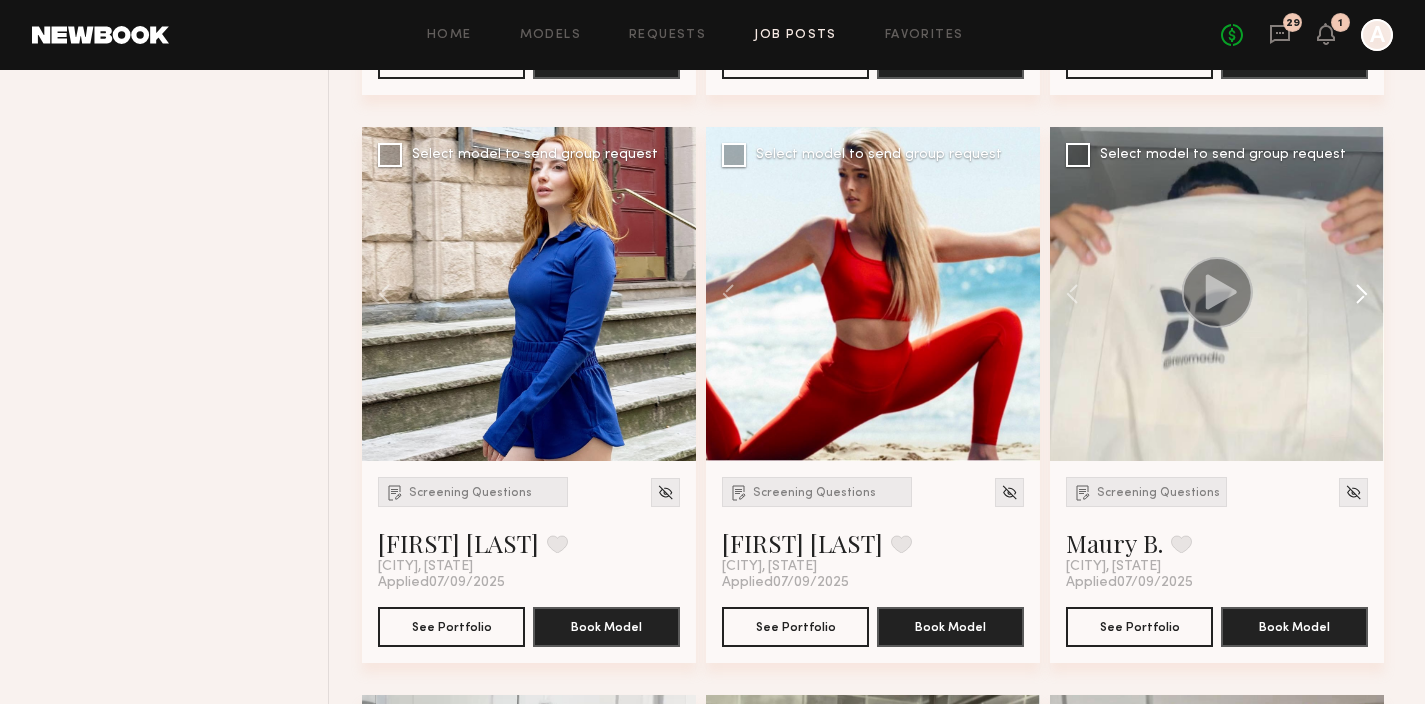 click 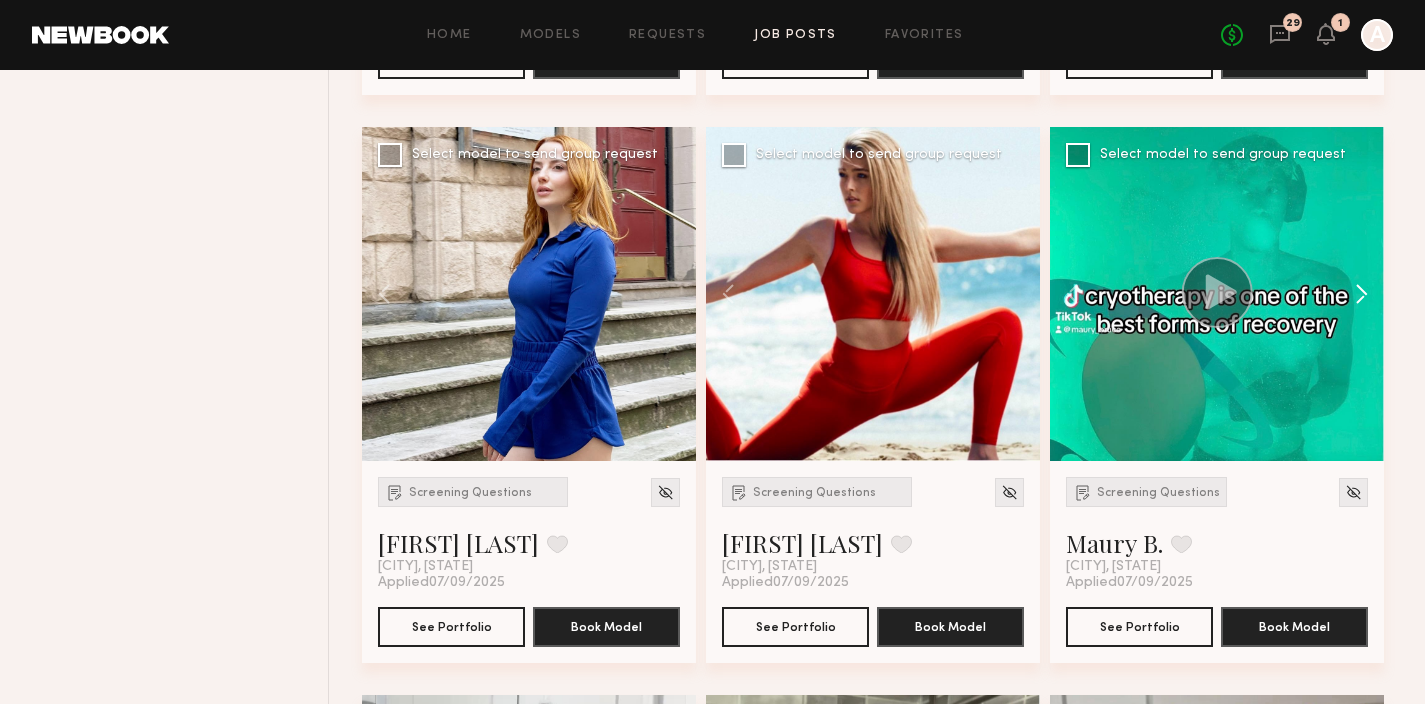 click 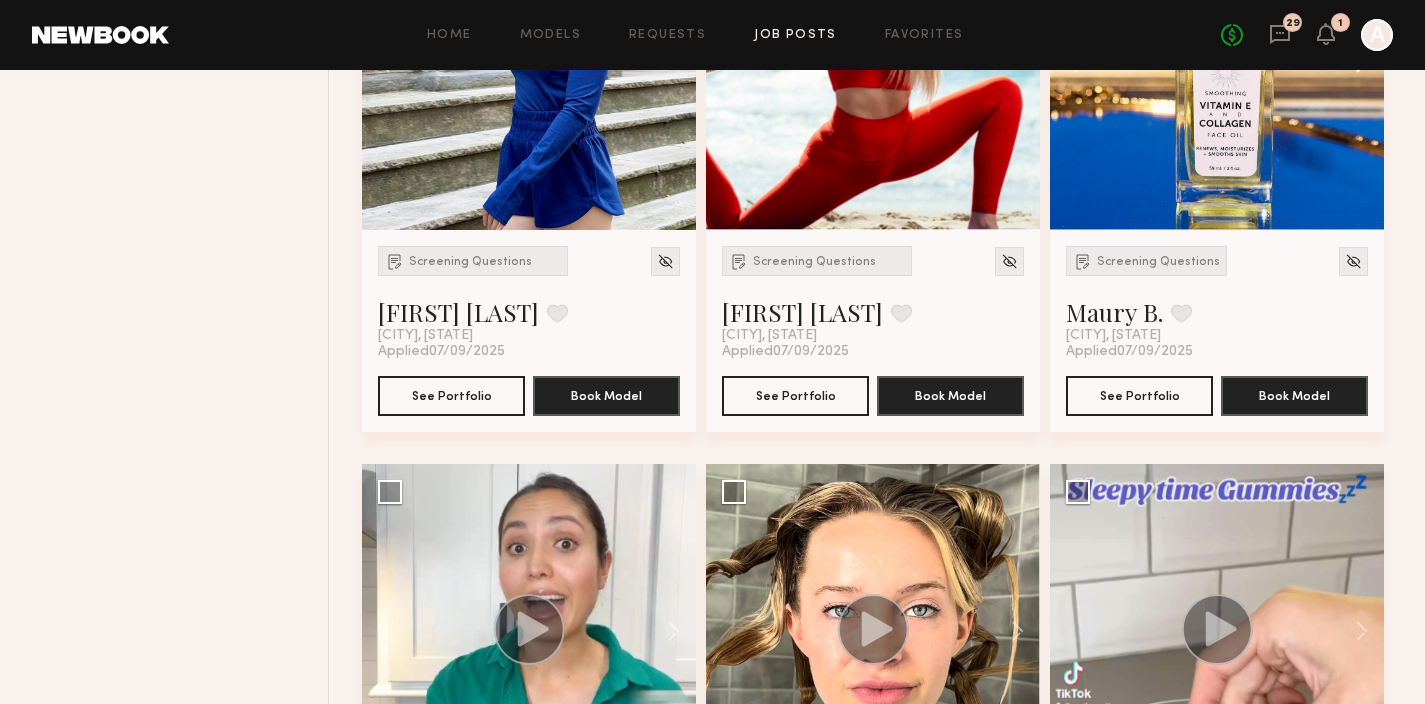 scroll, scrollTop: 1624, scrollLeft: 0, axis: vertical 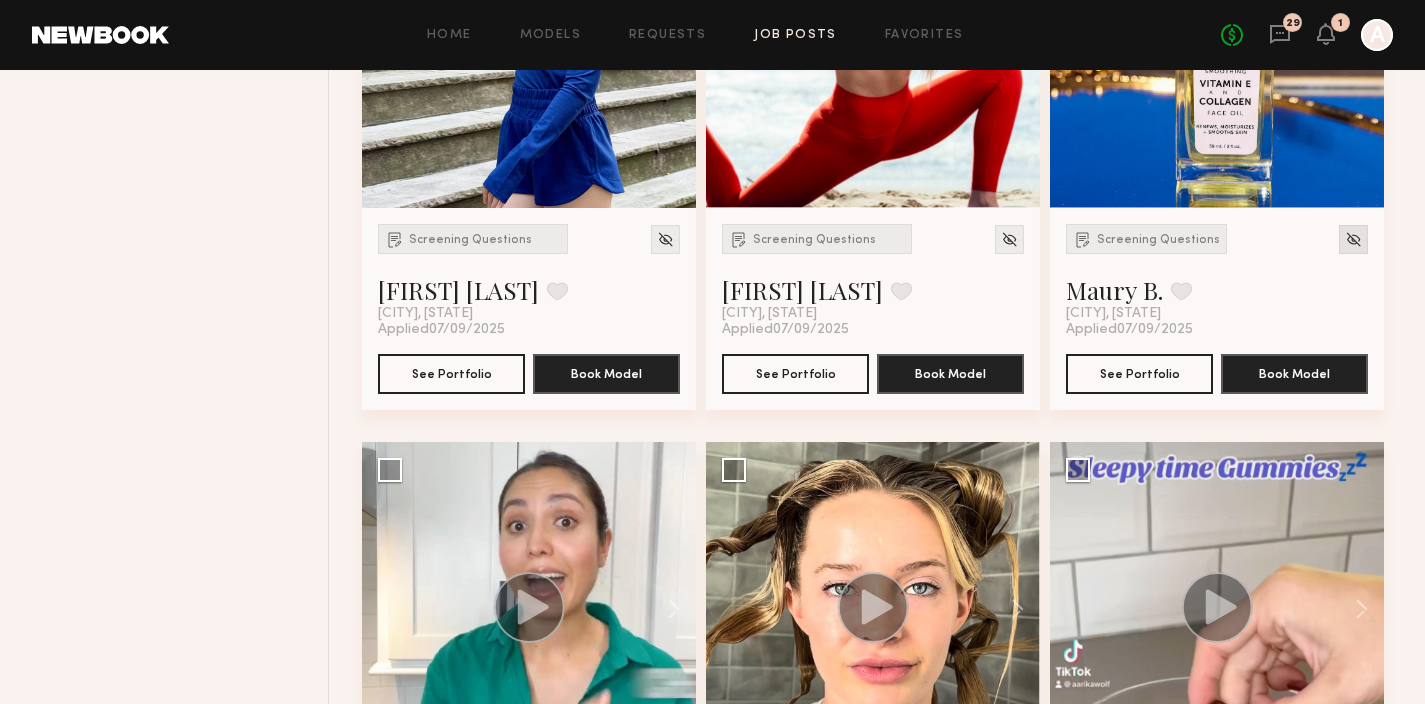 click 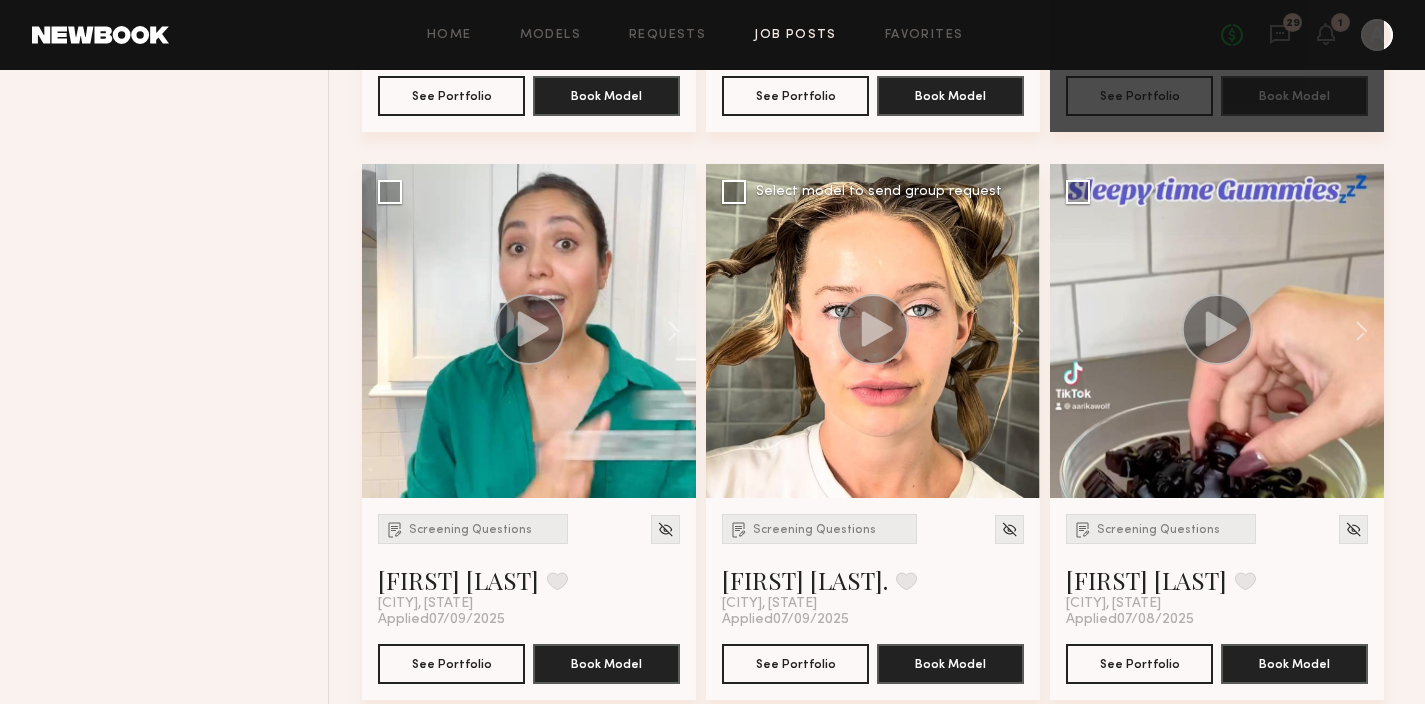 scroll, scrollTop: 1913, scrollLeft: 0, axis: vertical 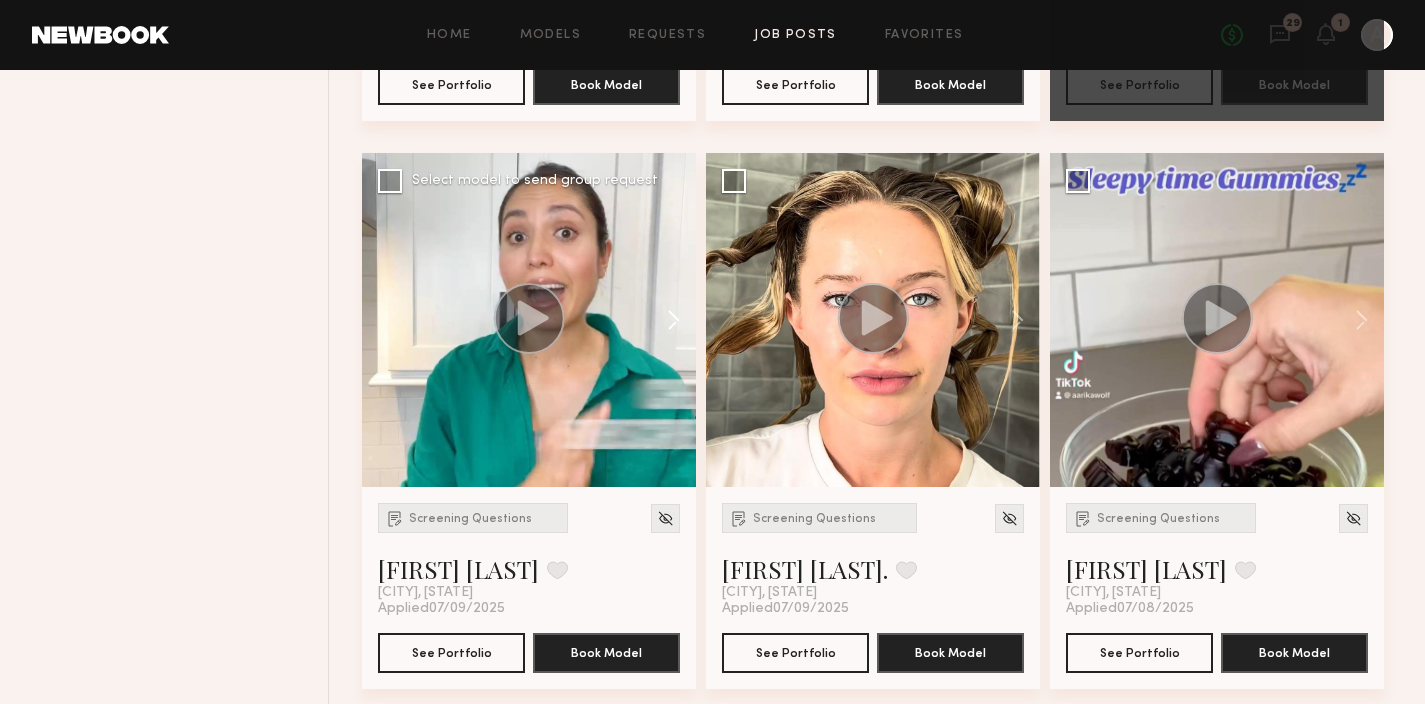 click 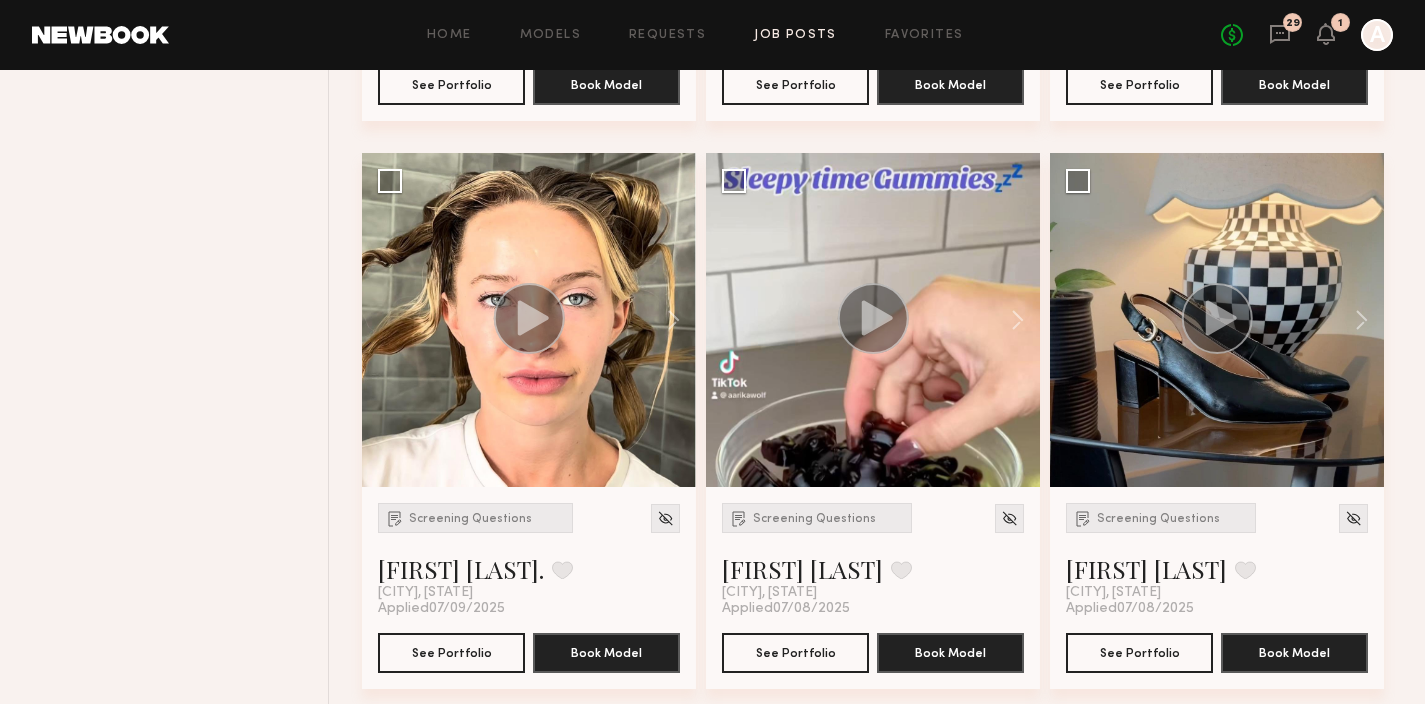 click 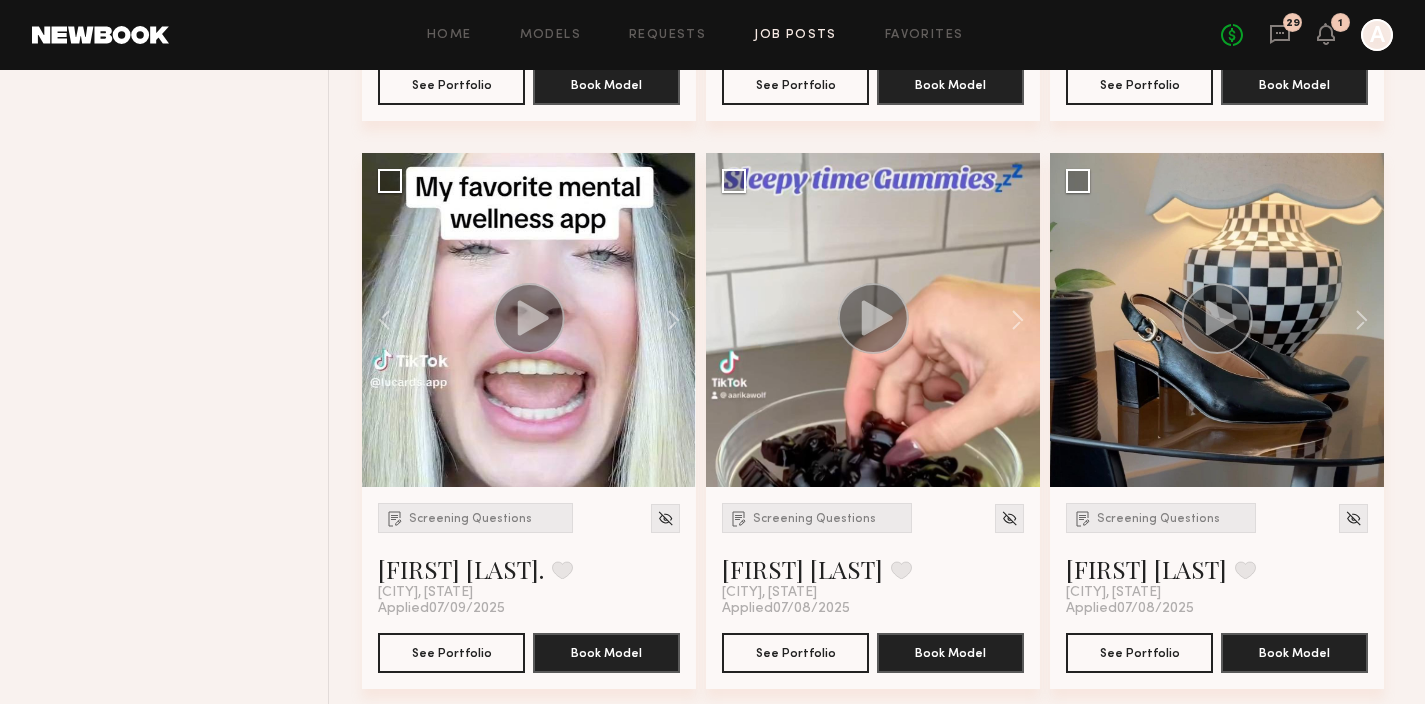 click 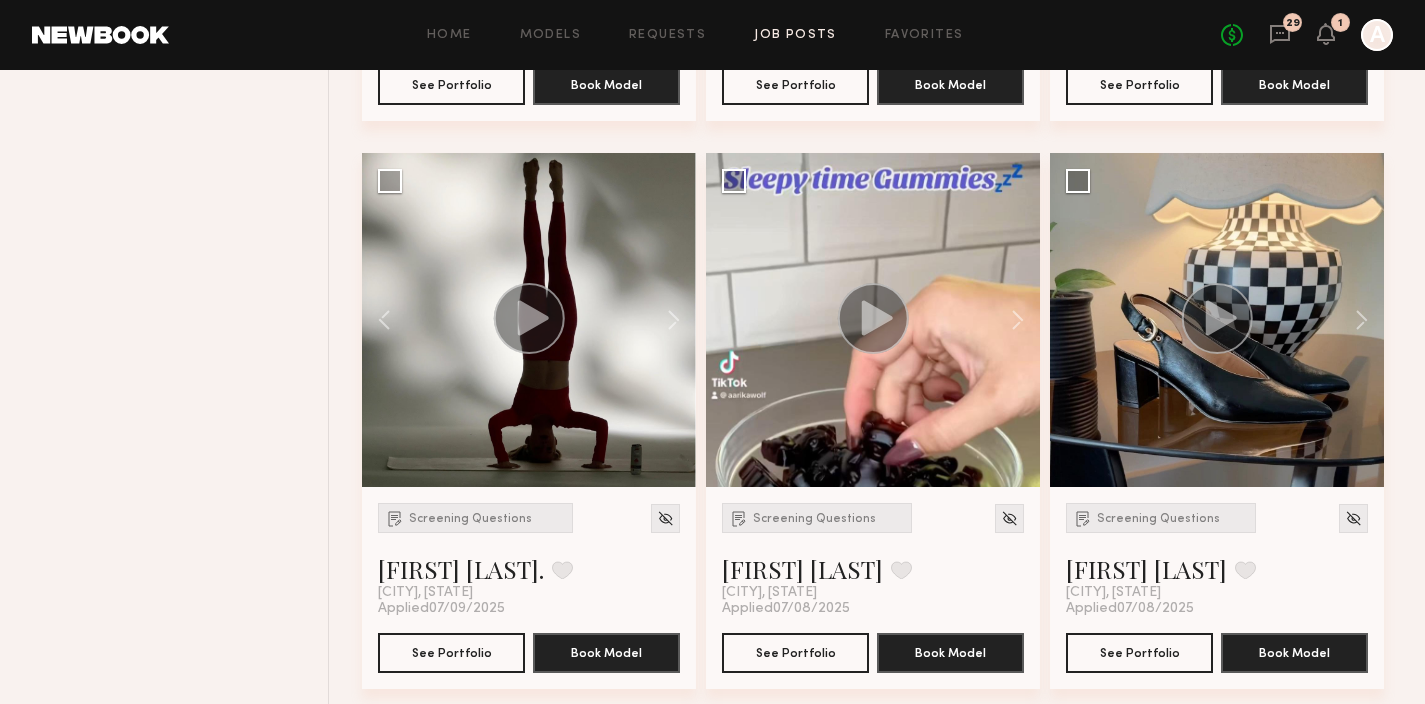 click 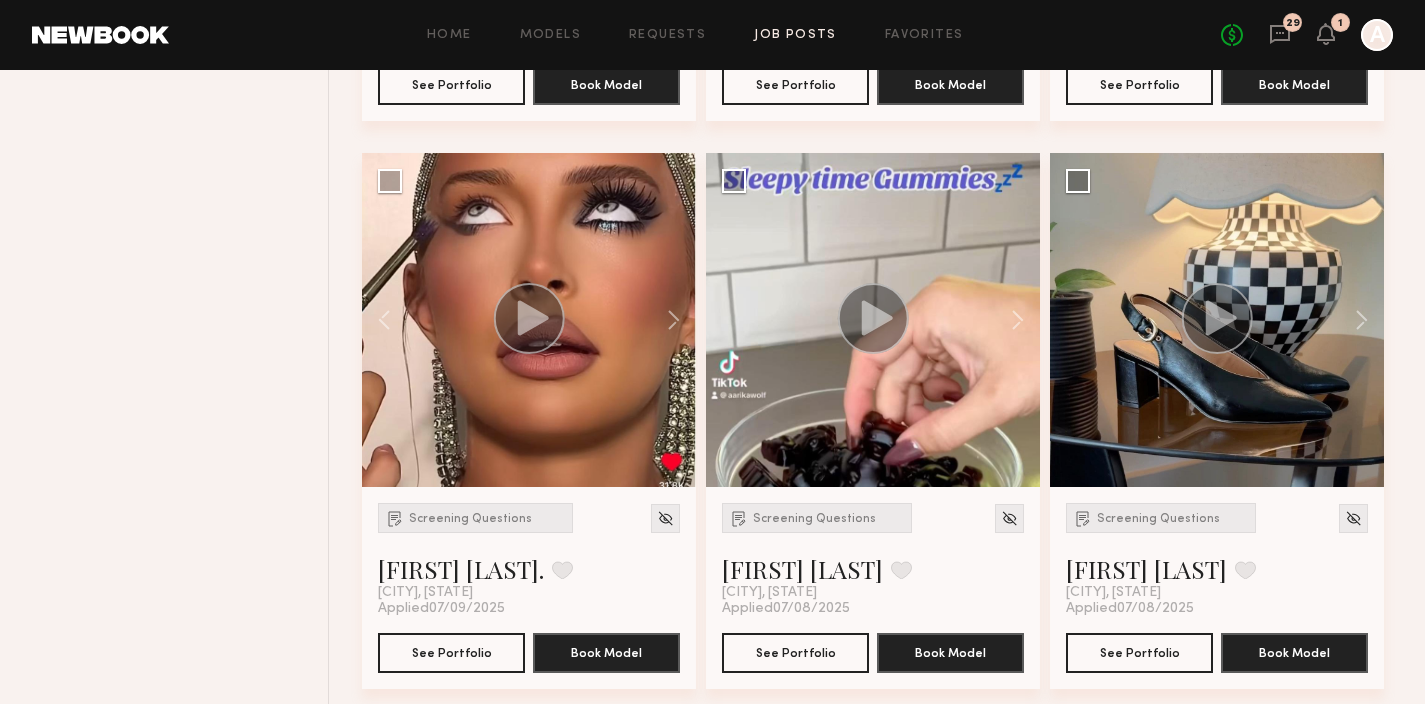 click 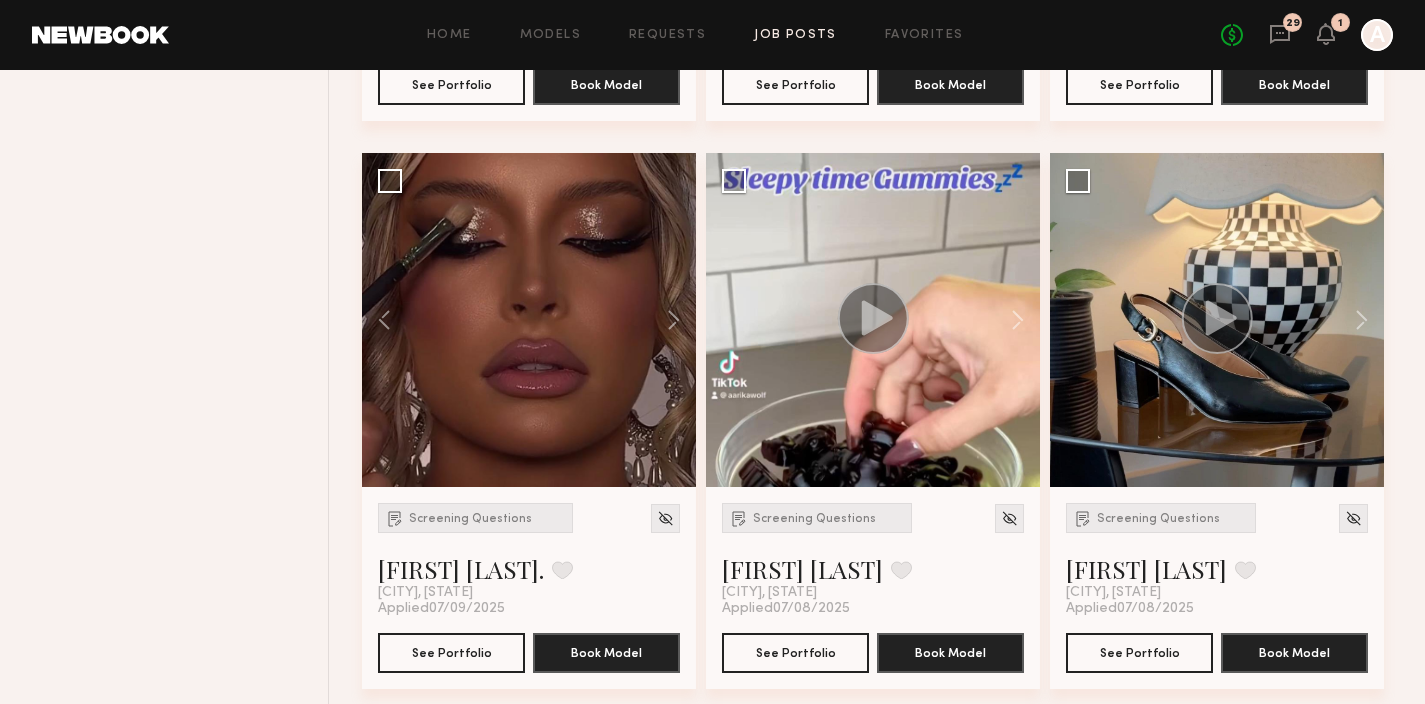 click 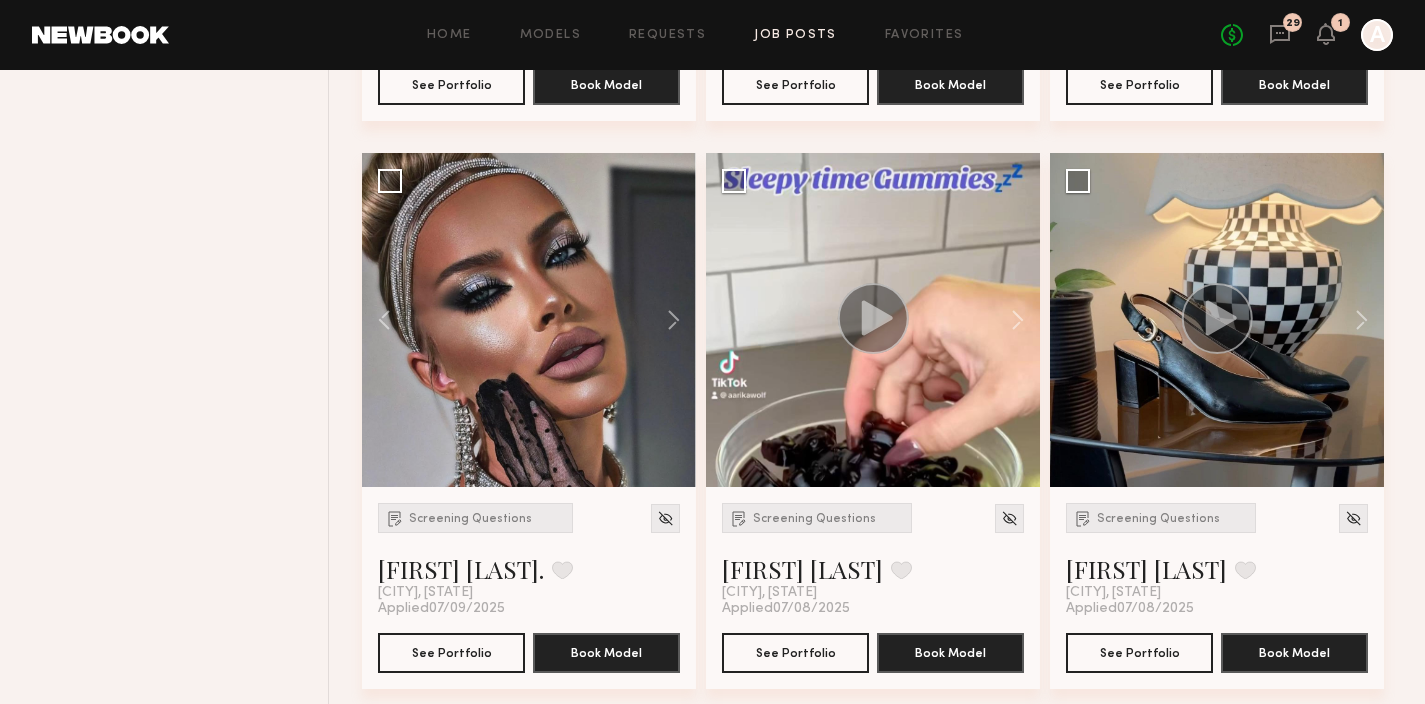 click 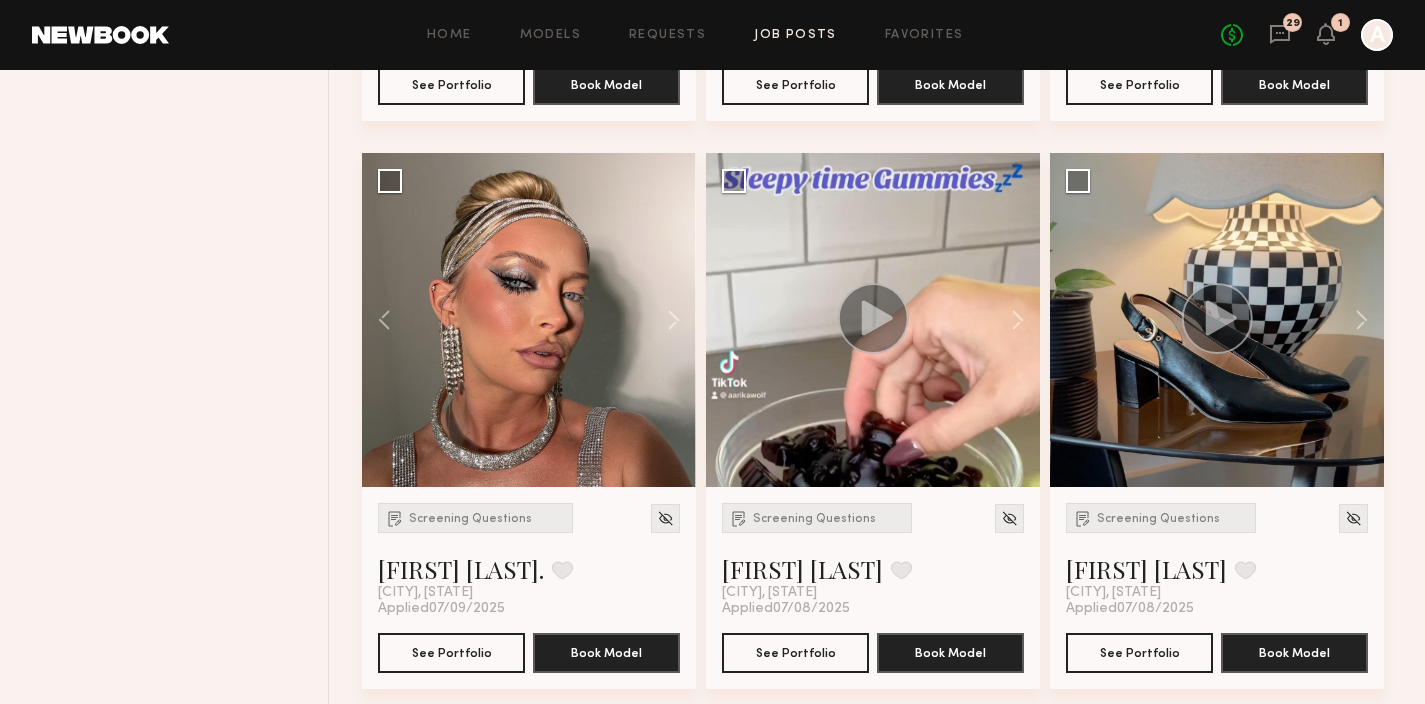 click 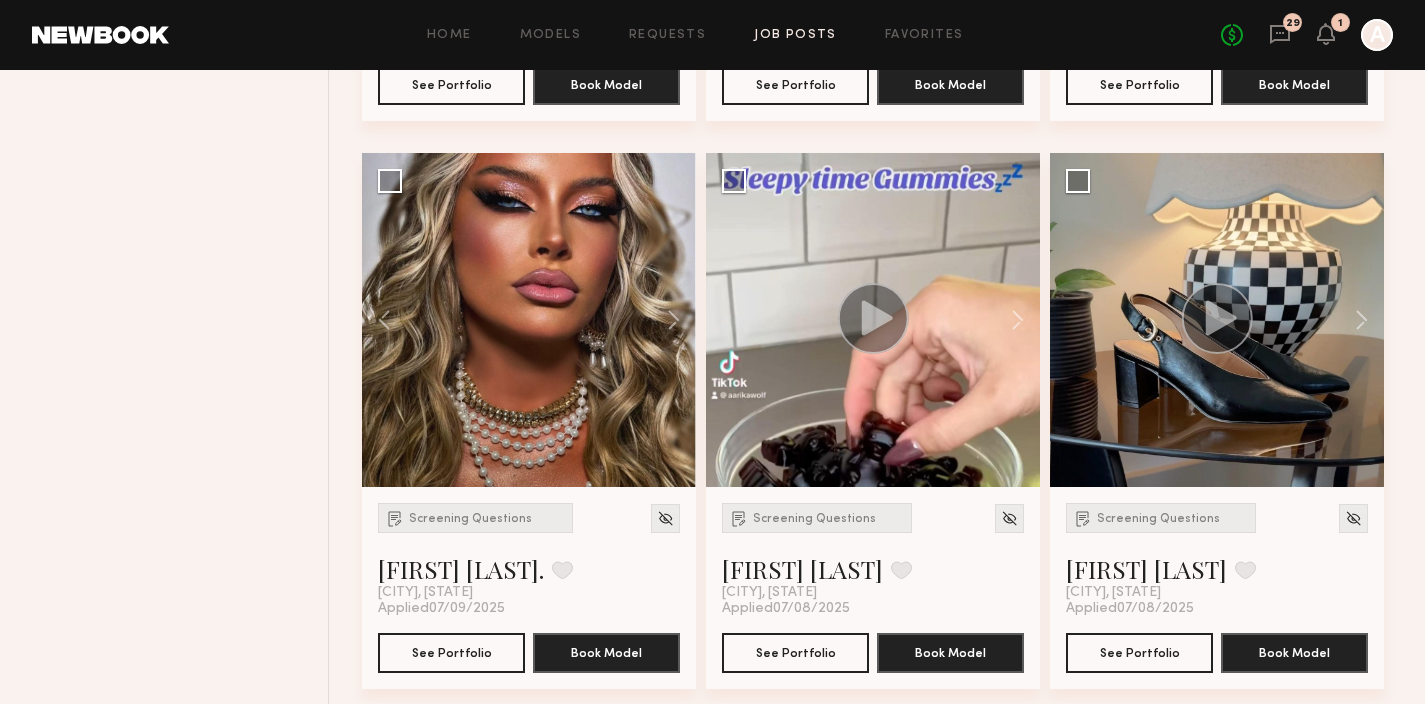 click 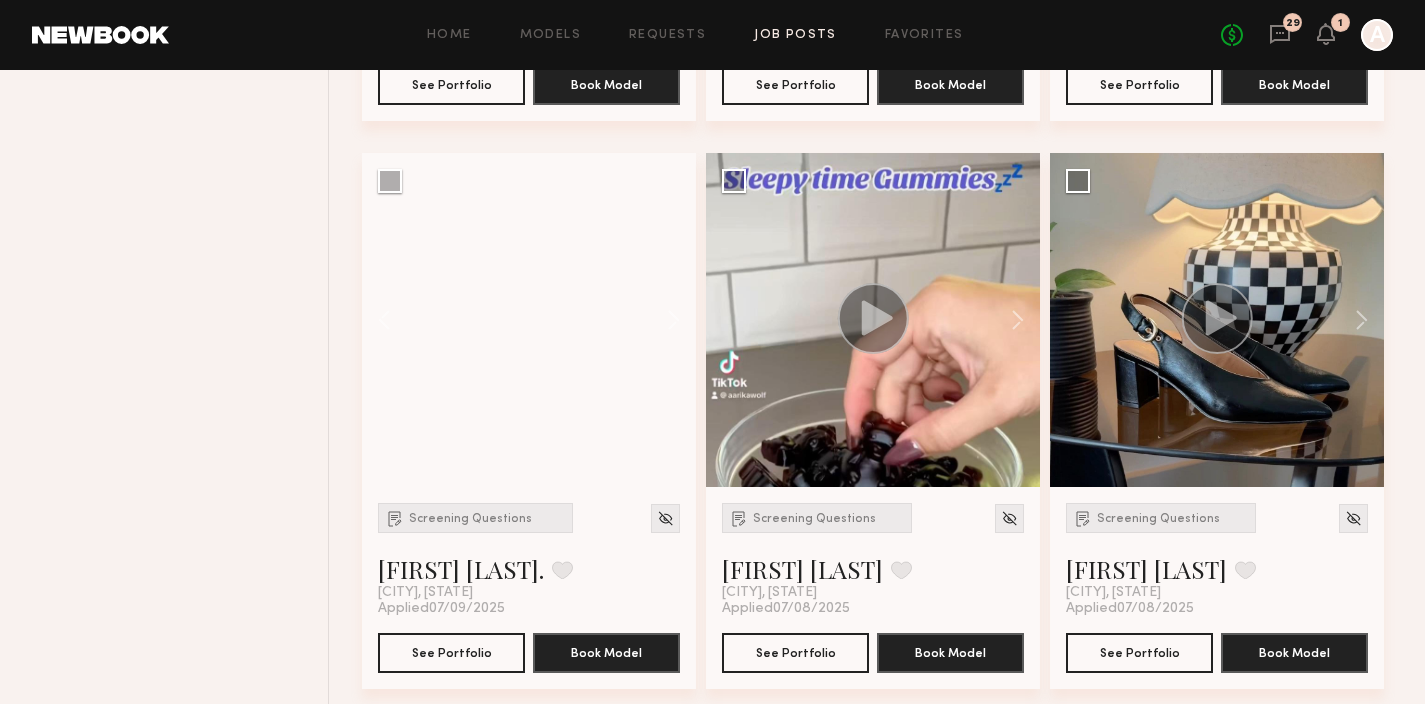 click 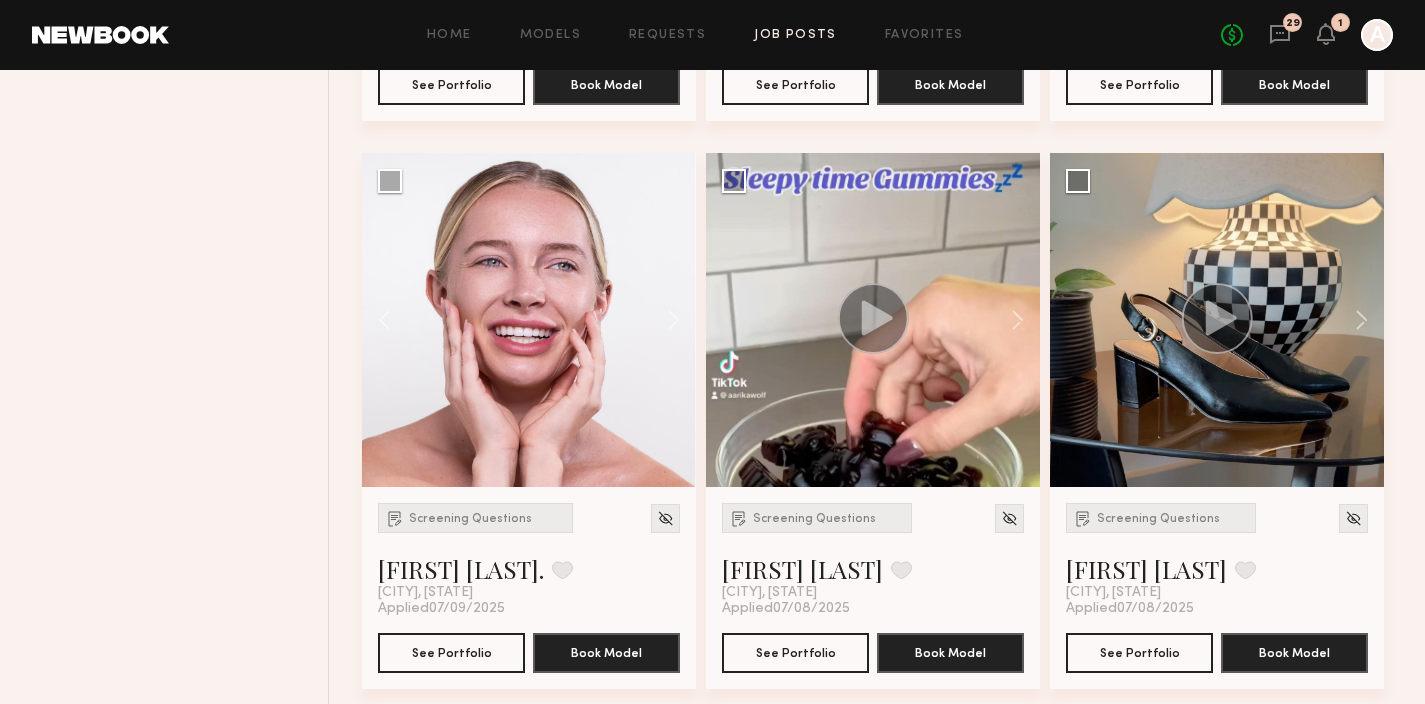 click 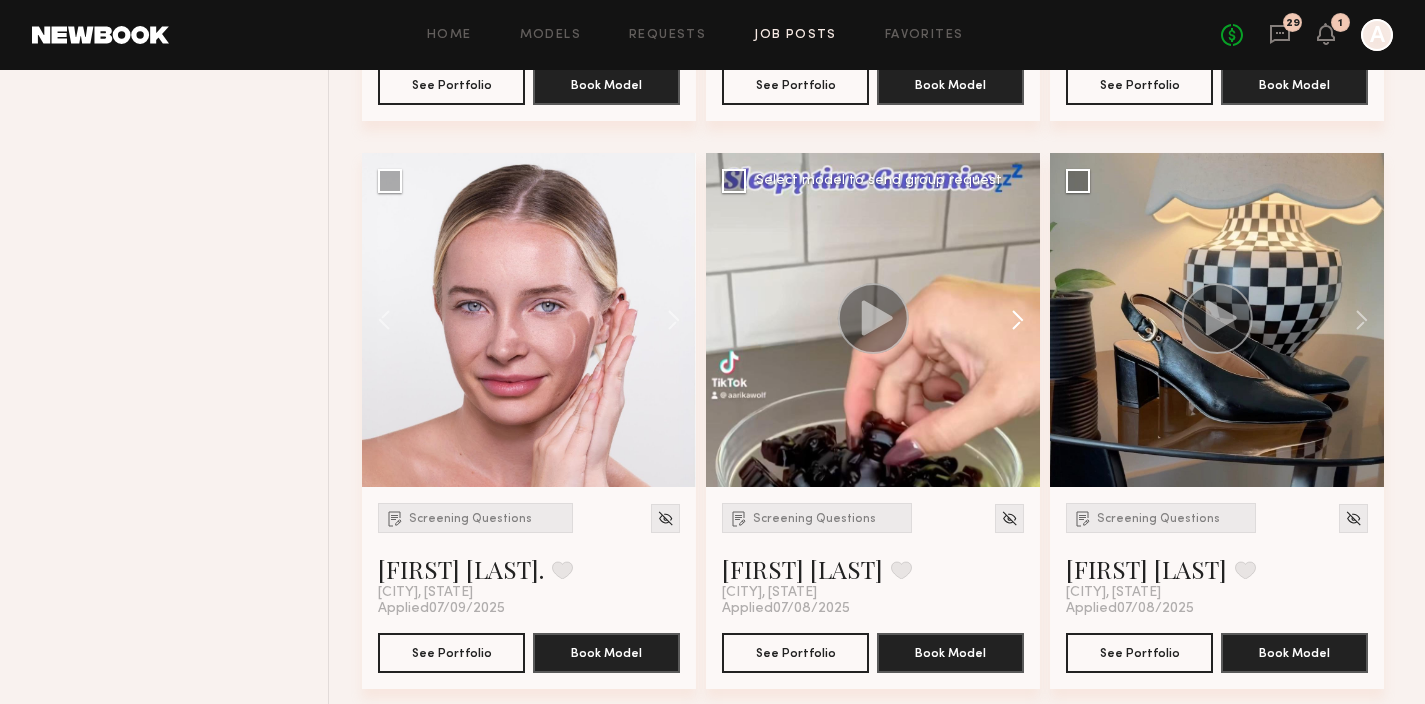 click 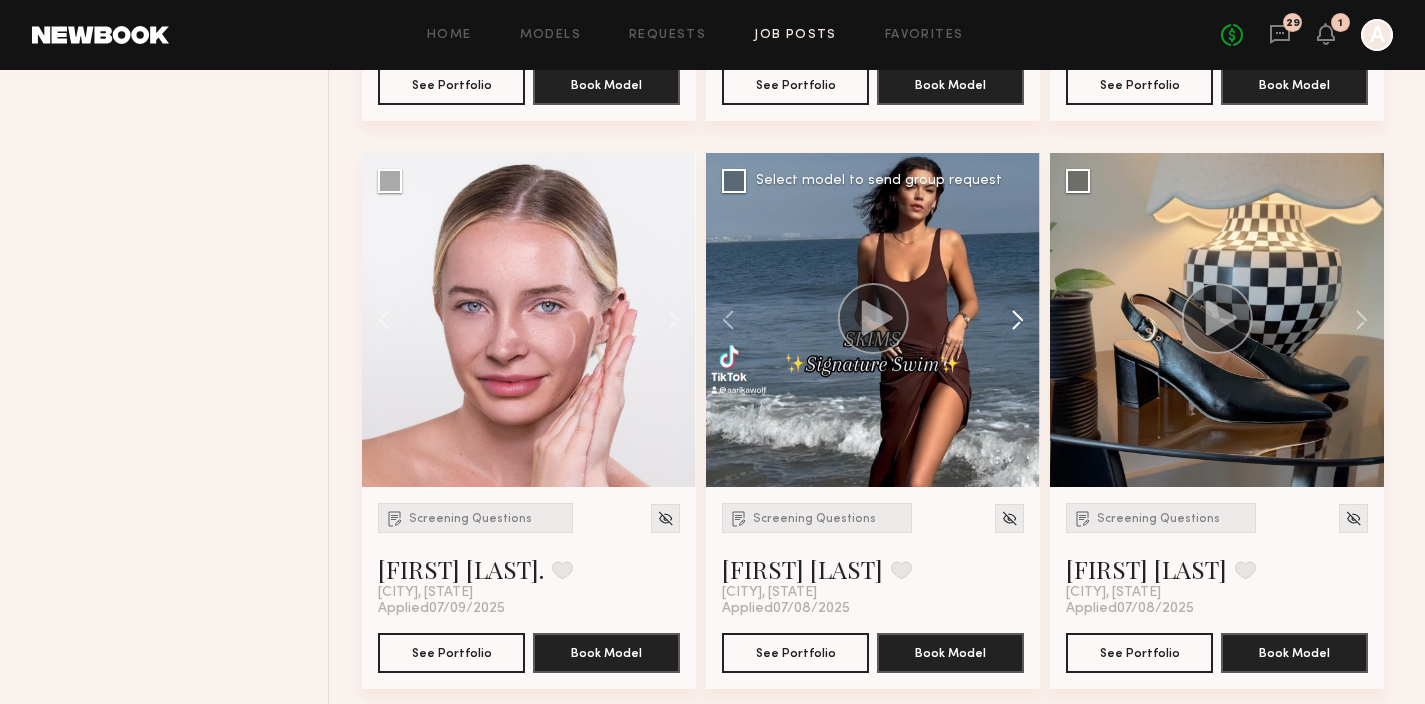 click 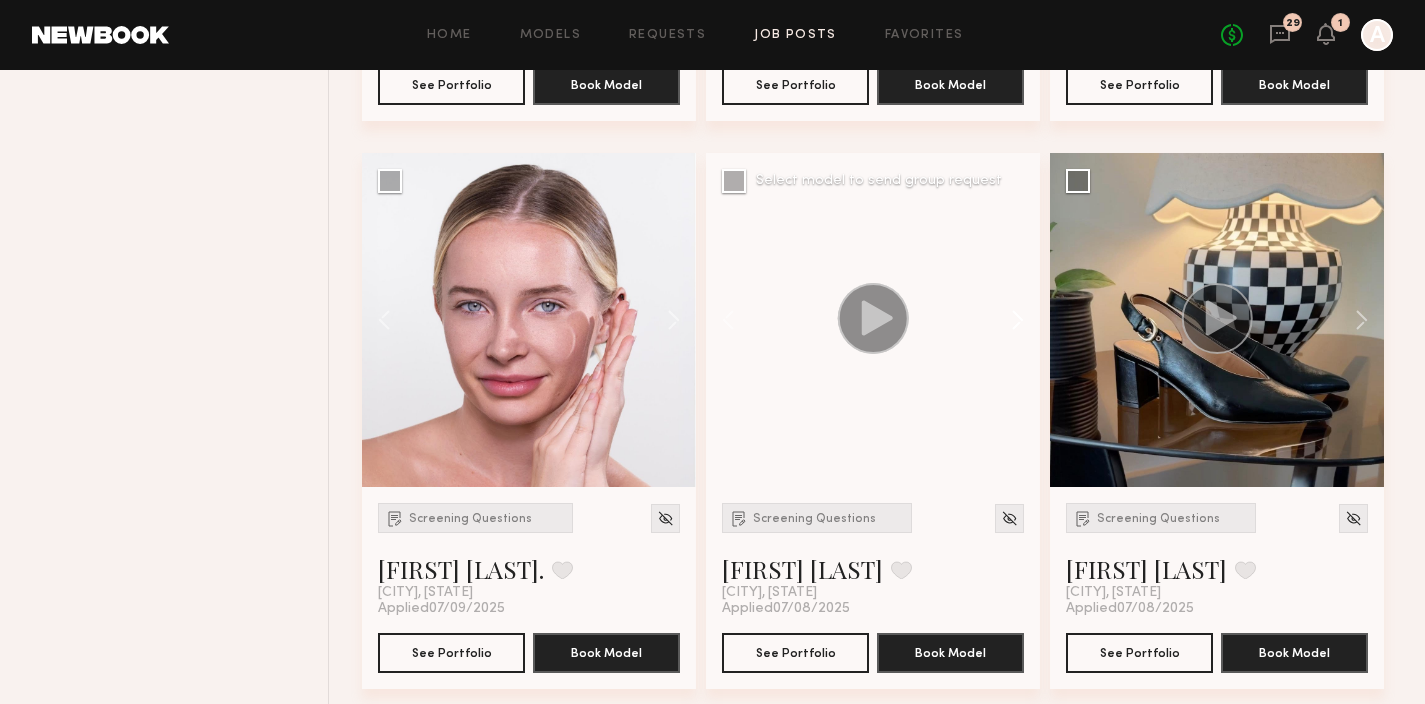 click 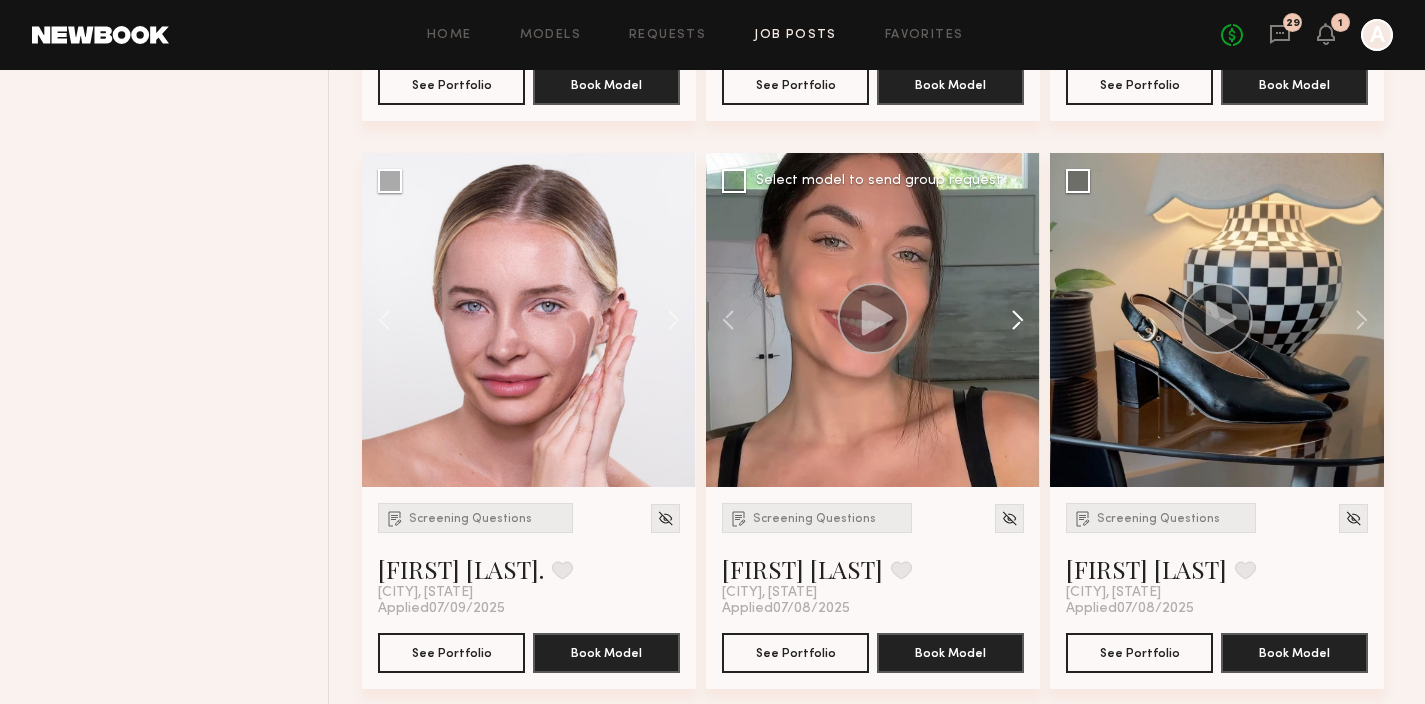 click 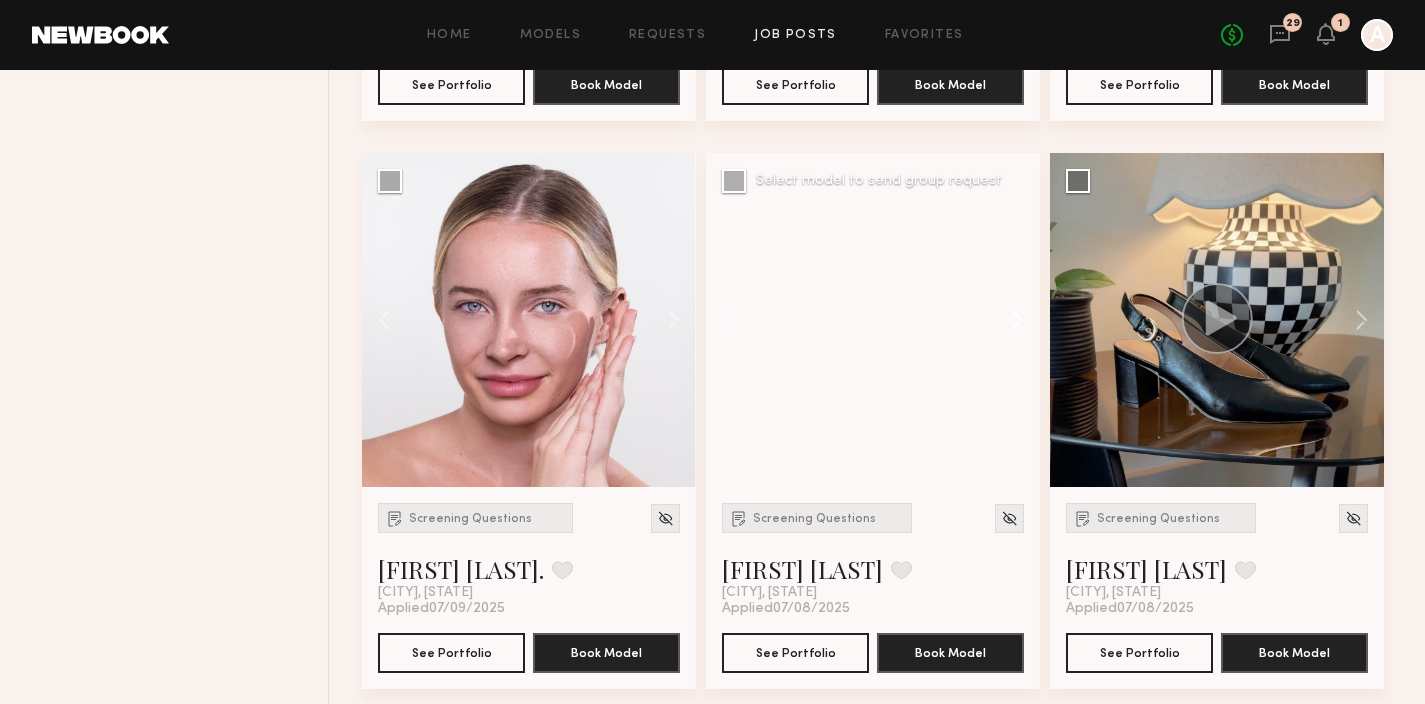 click 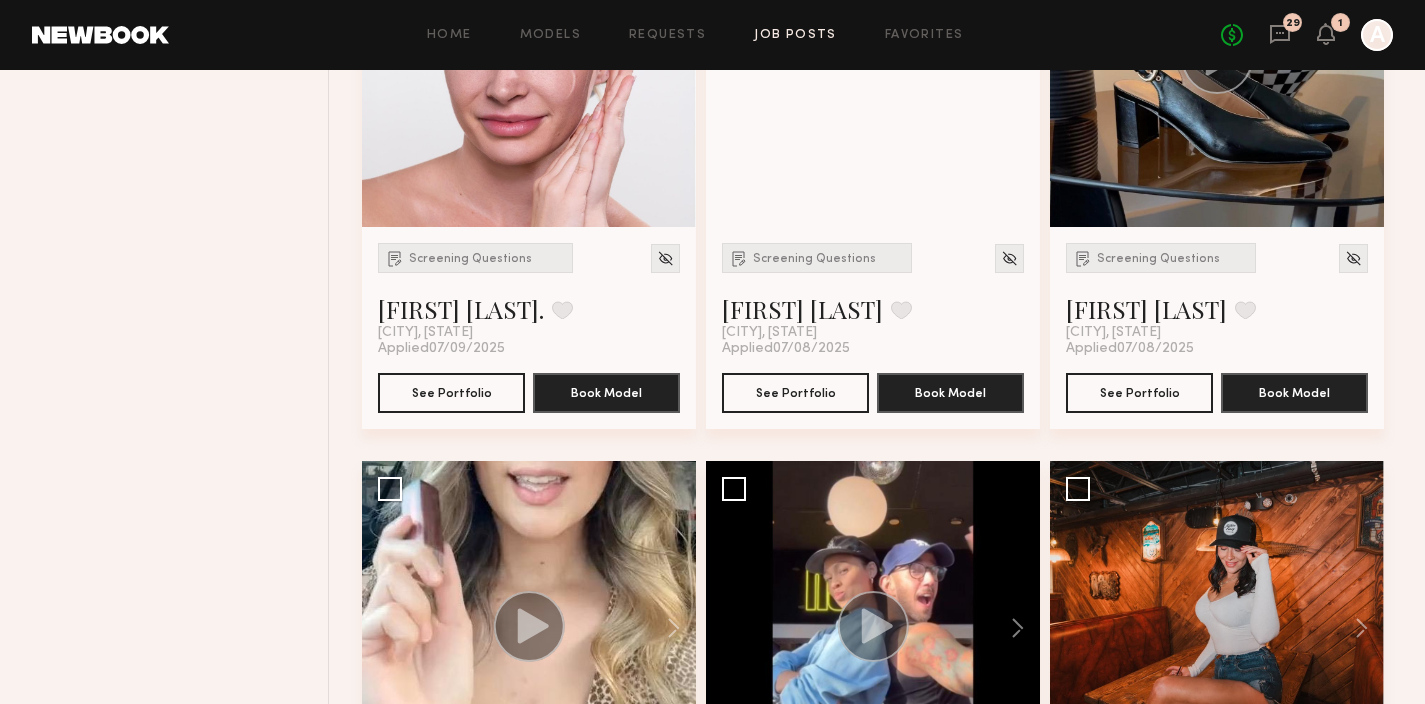 scroll, scrollTop: 2059, scrollLeft: 0, axis: vertical 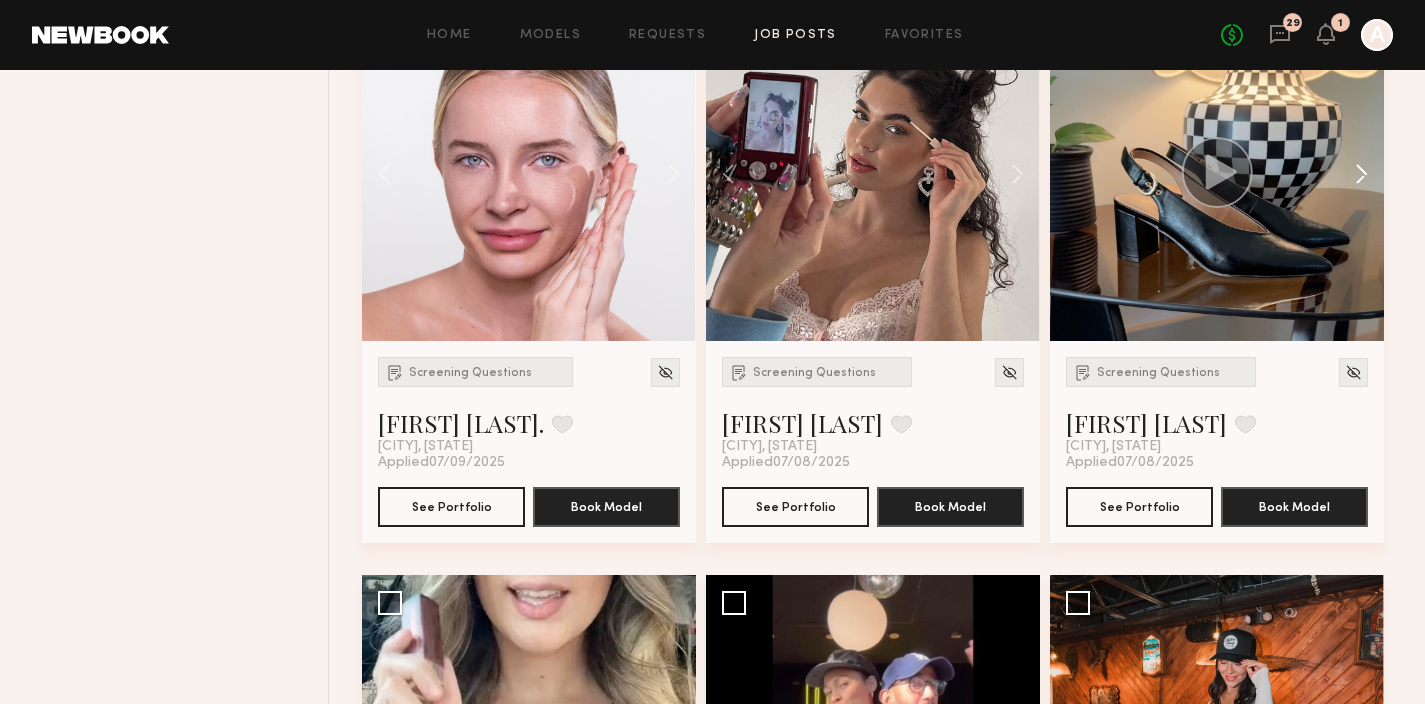click 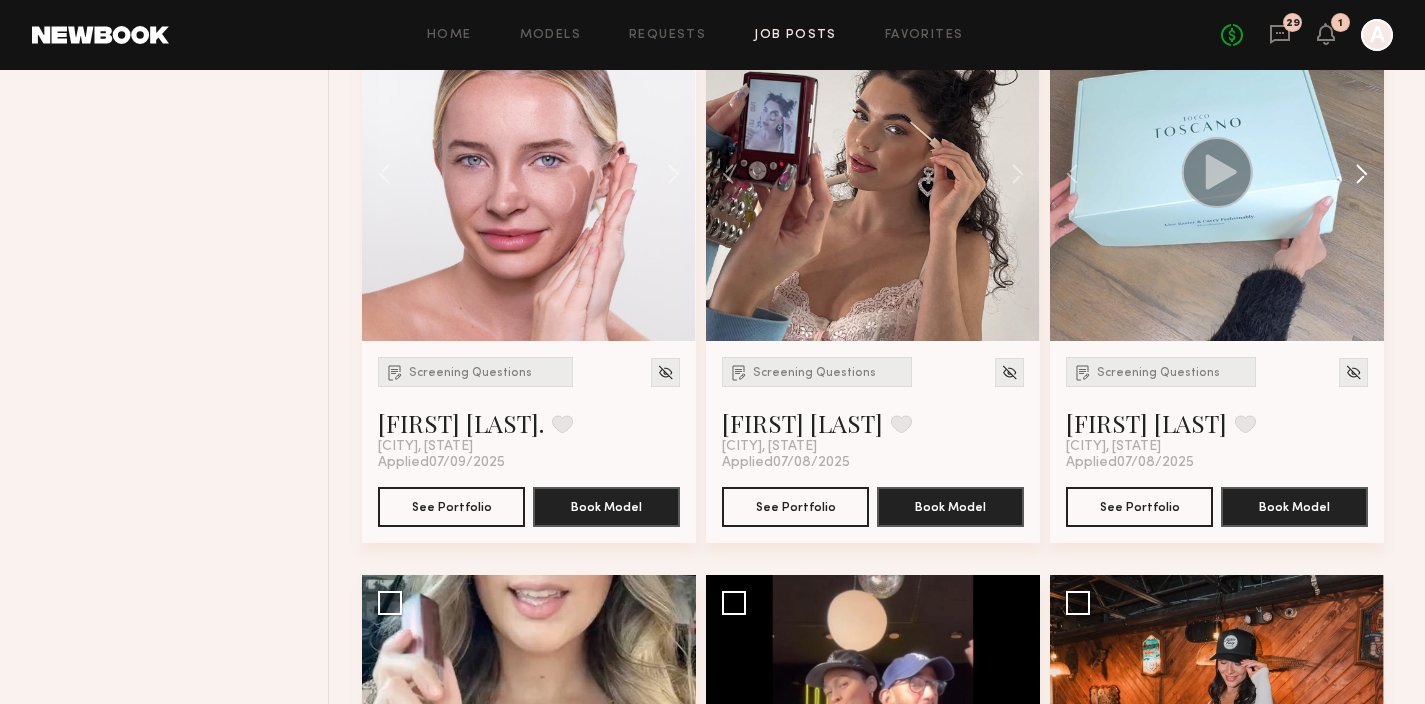 click 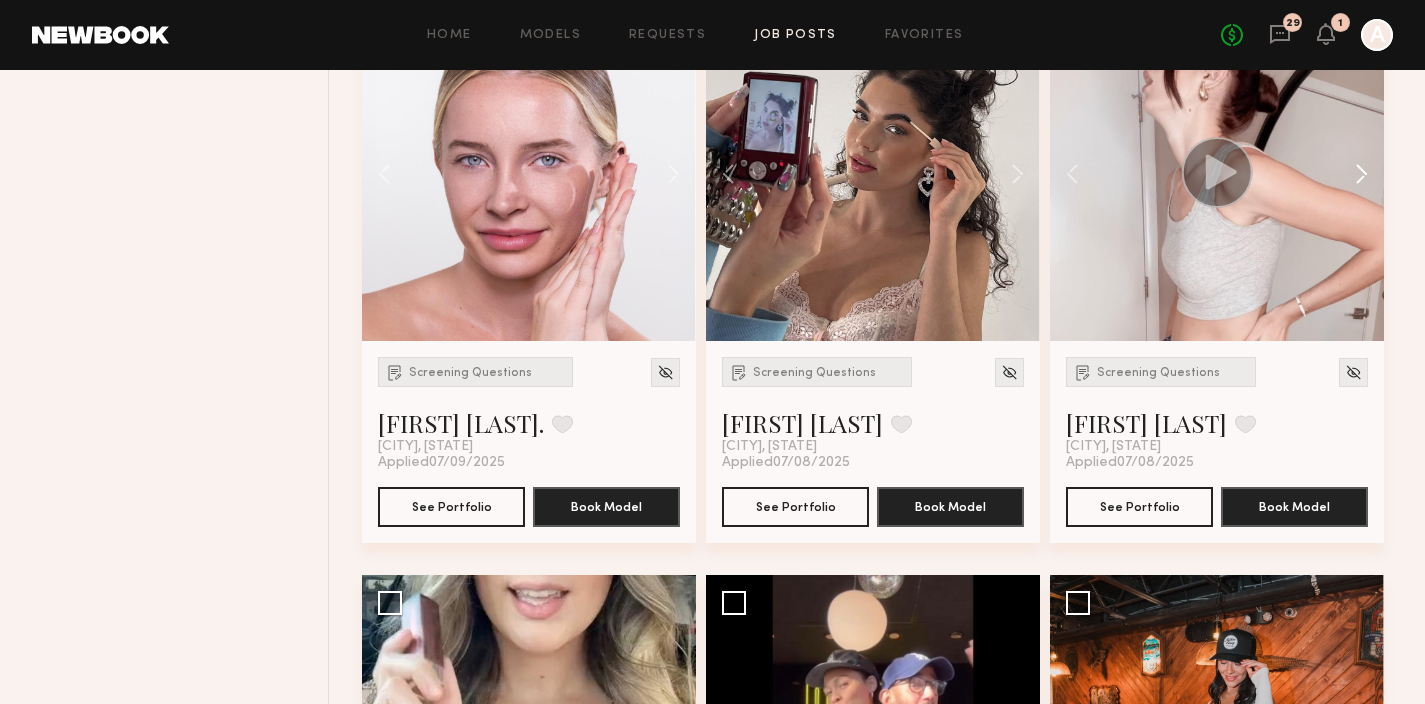 click 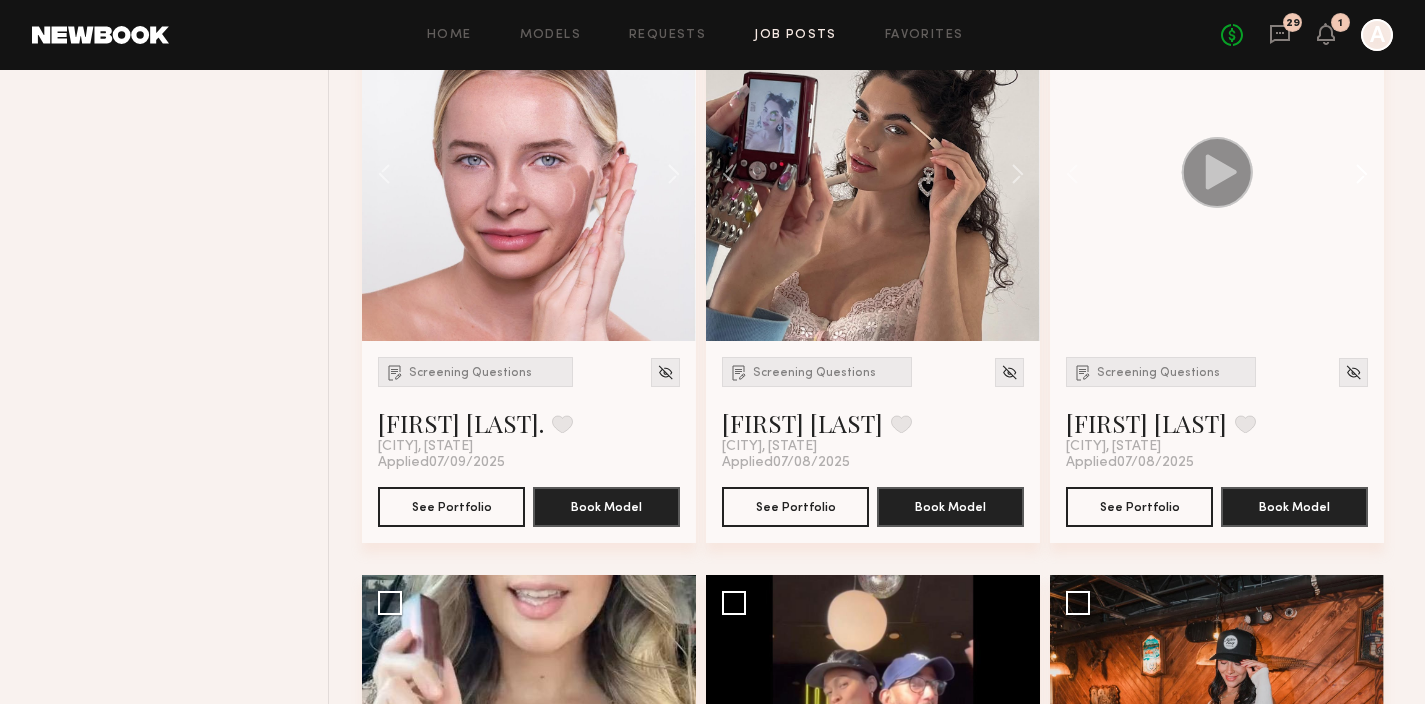 click 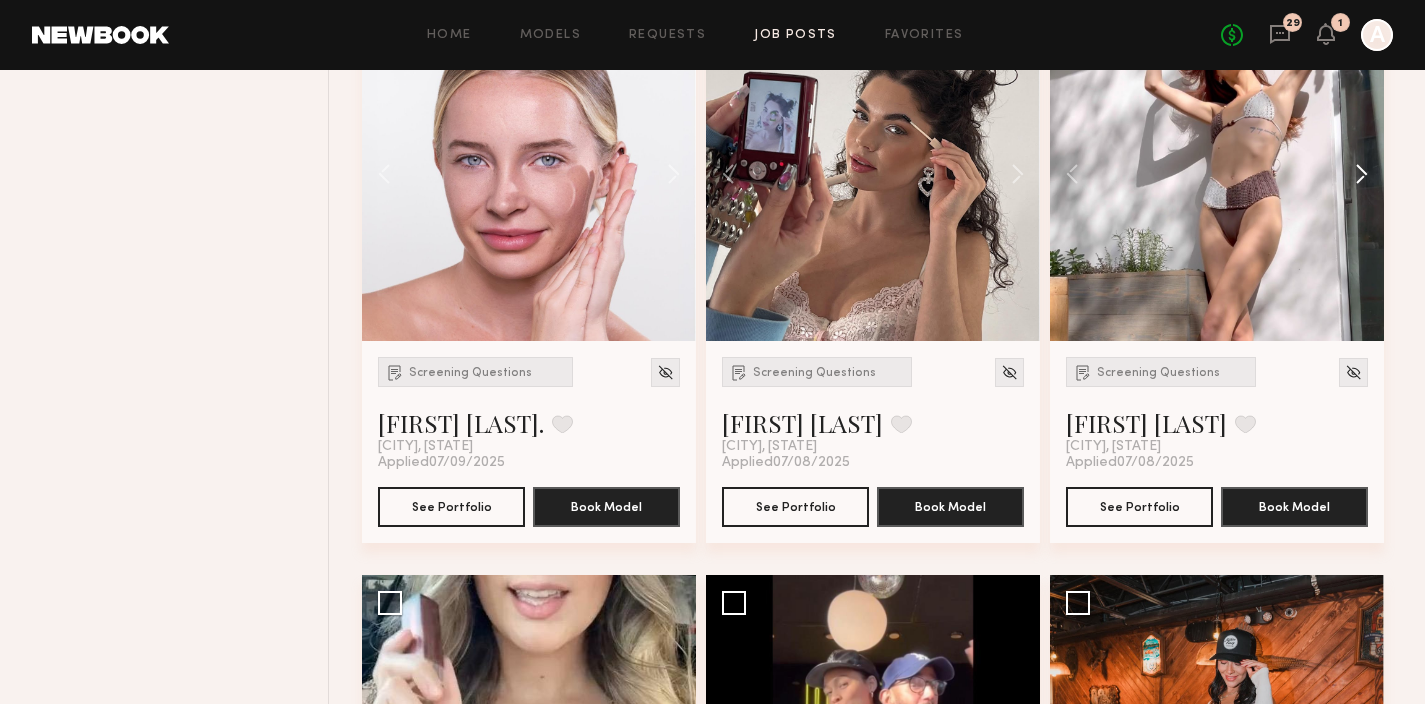 click 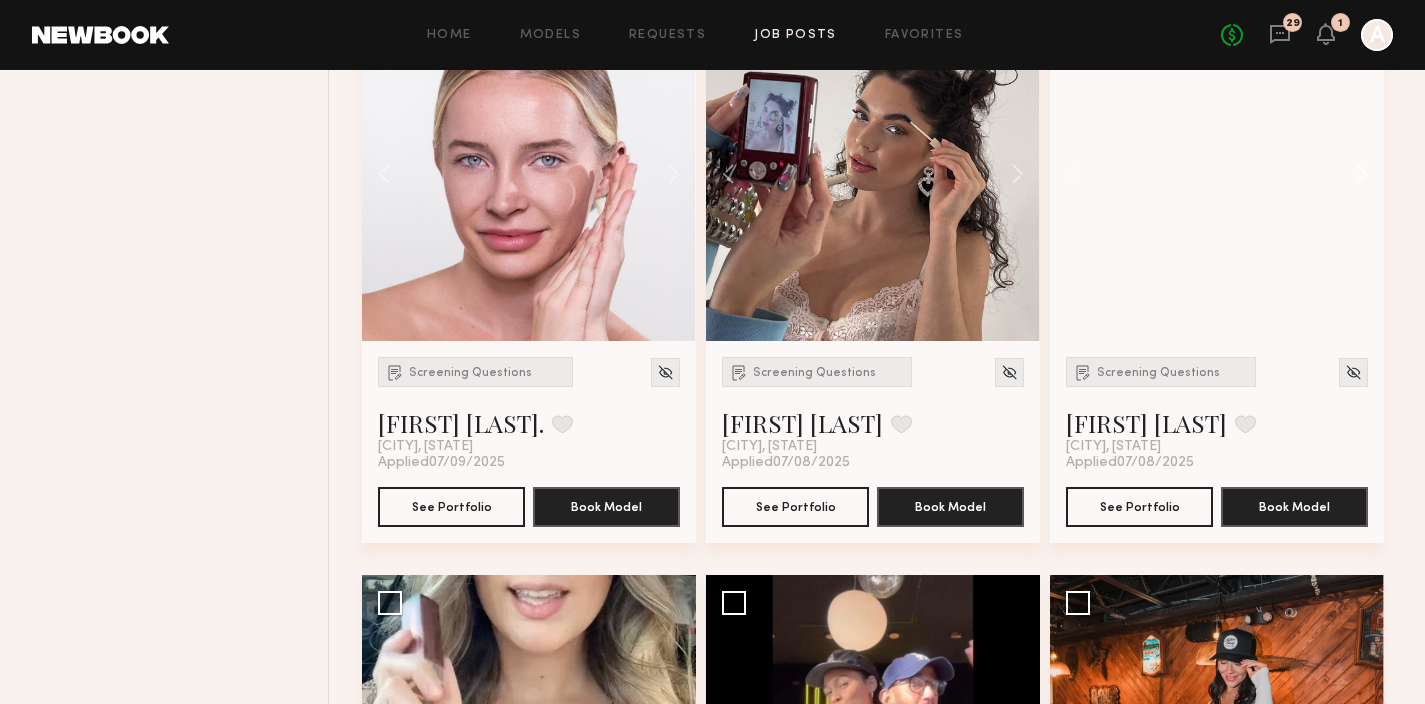 click 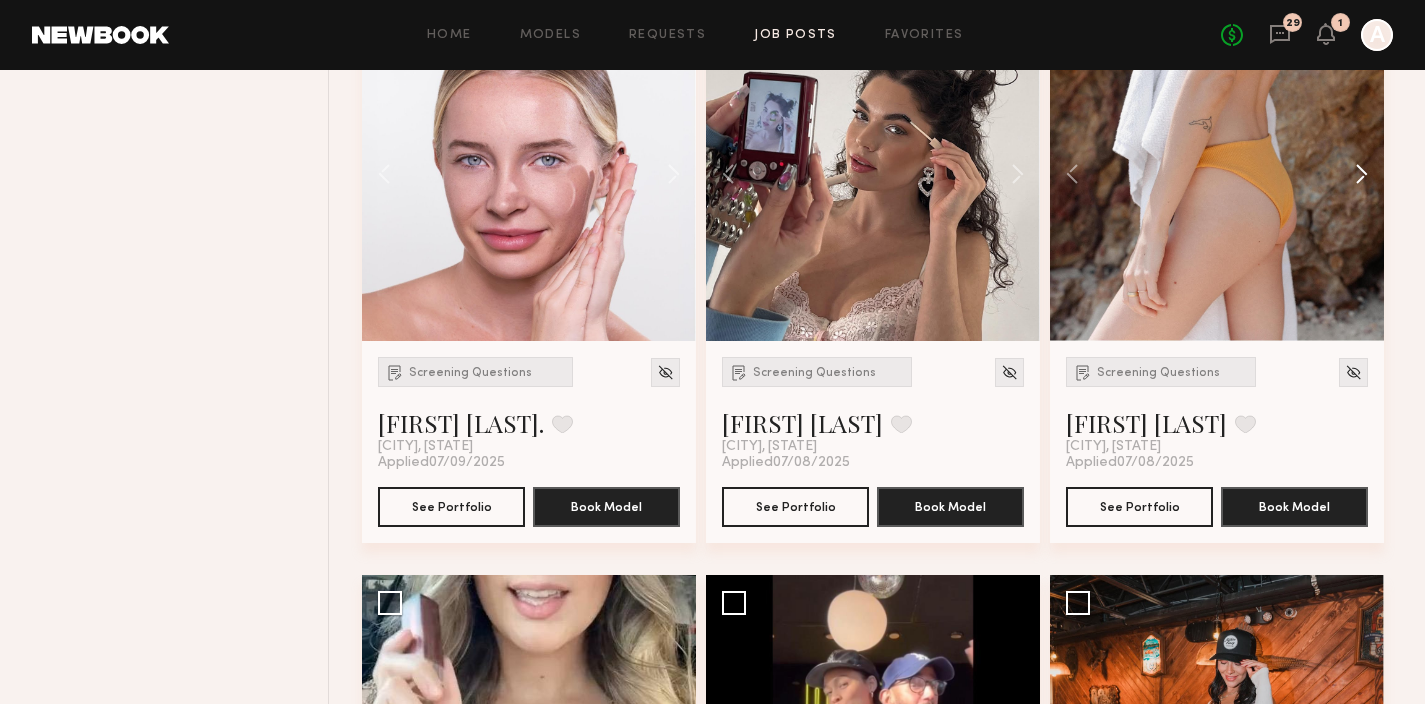 click 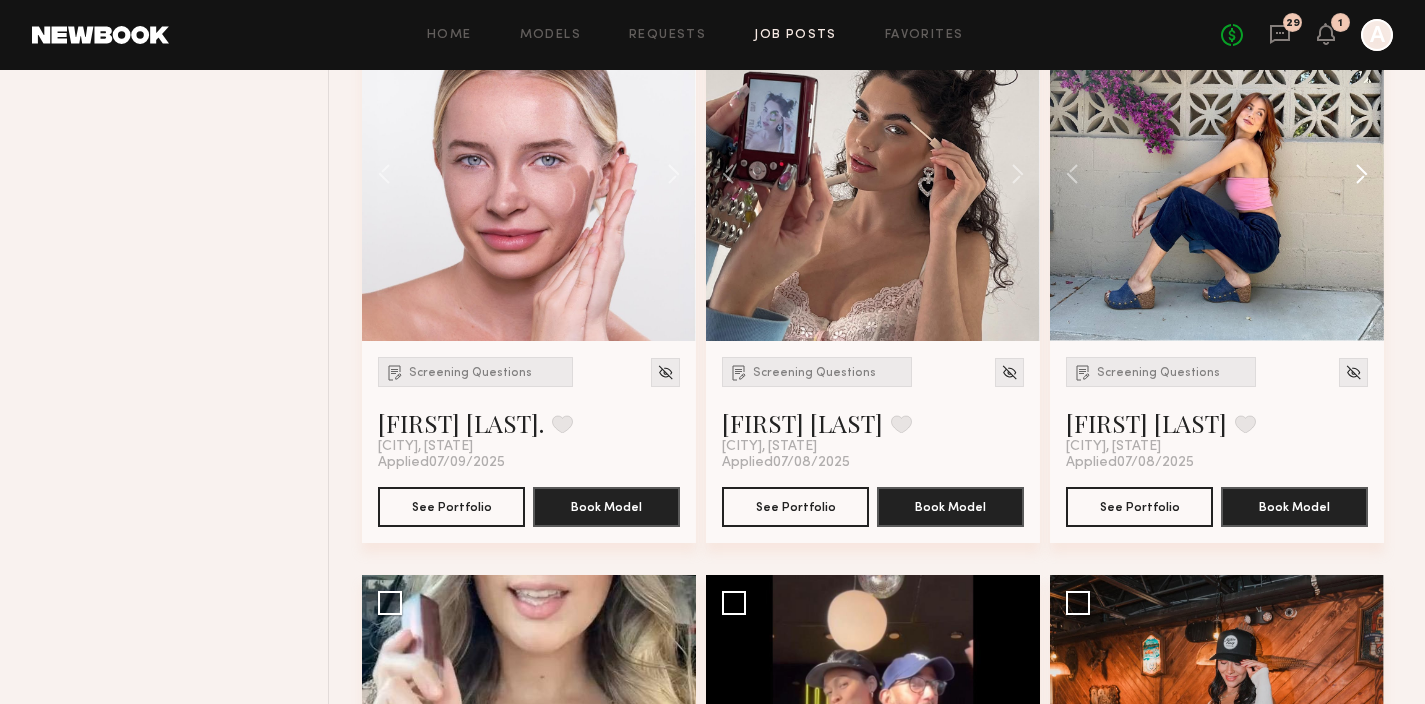 click 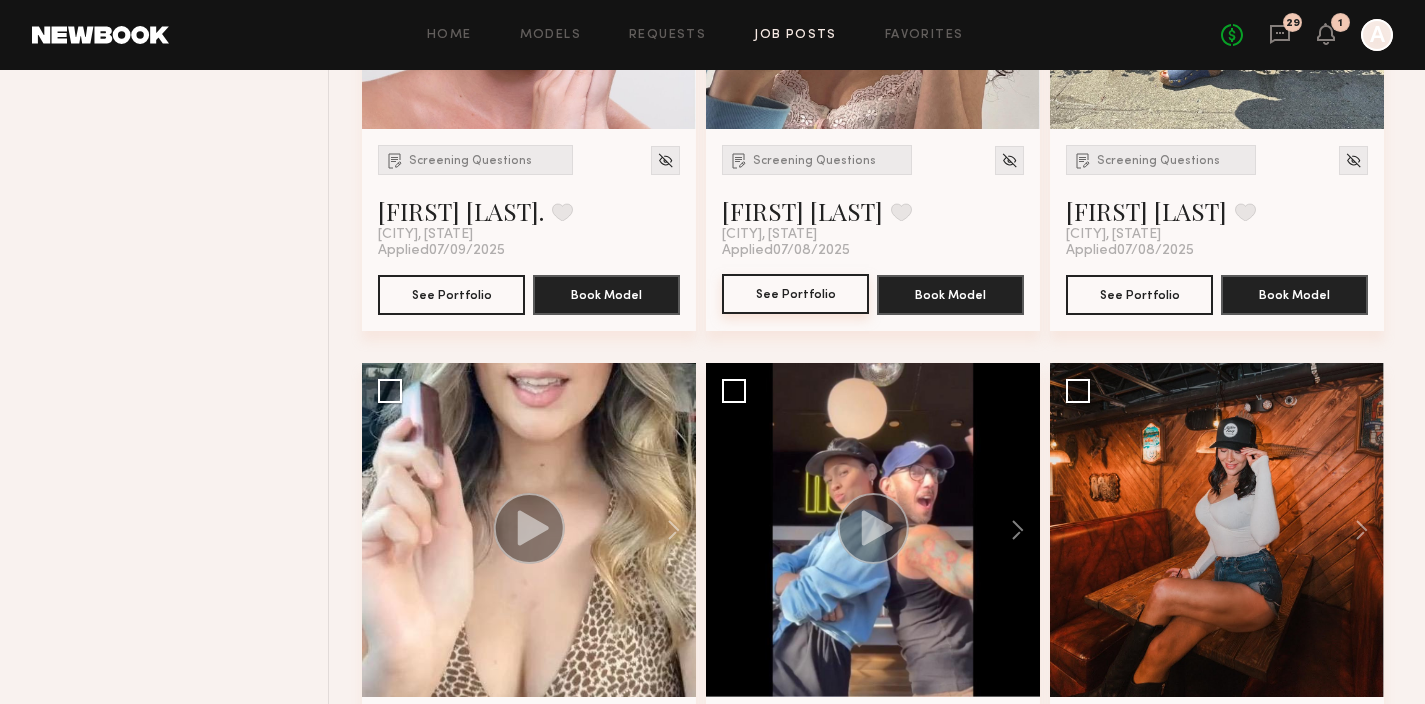 scroll, scrollTop: 2300, scrollLeft: 0, axis: vertical 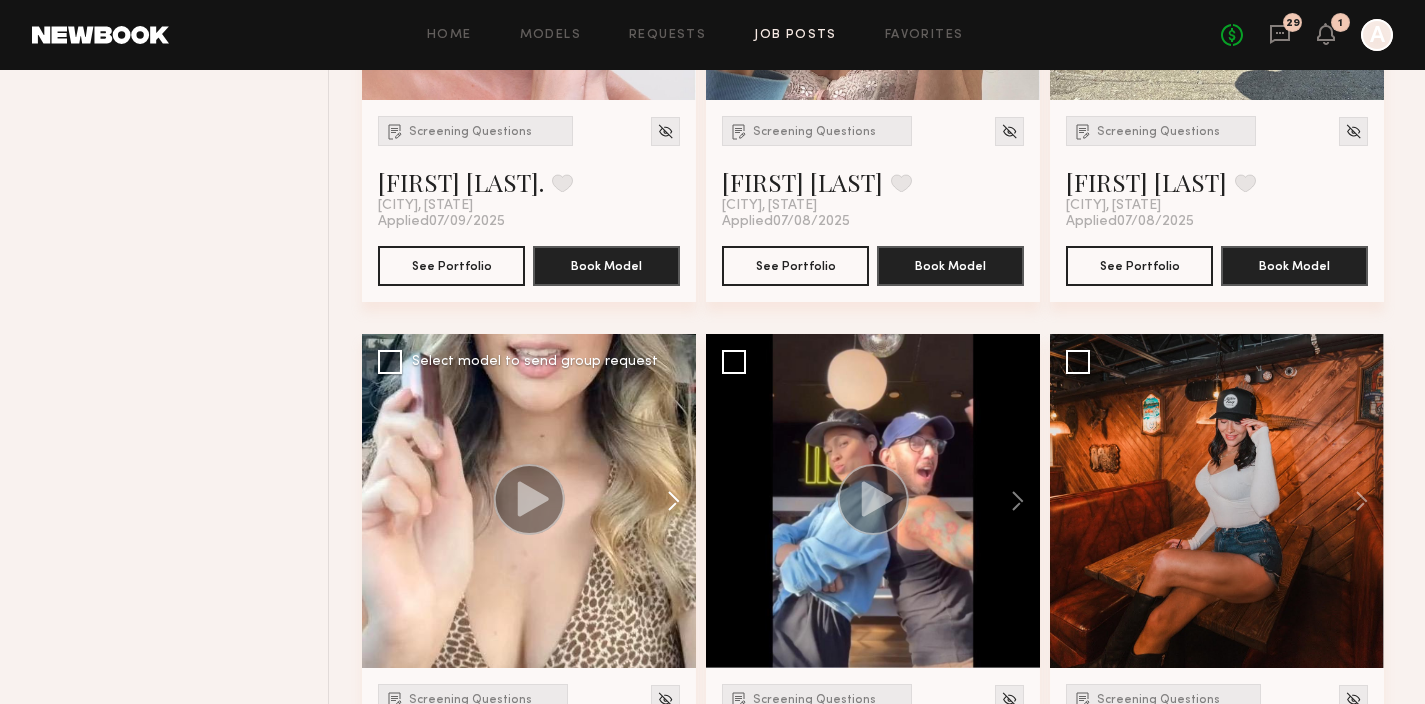 click 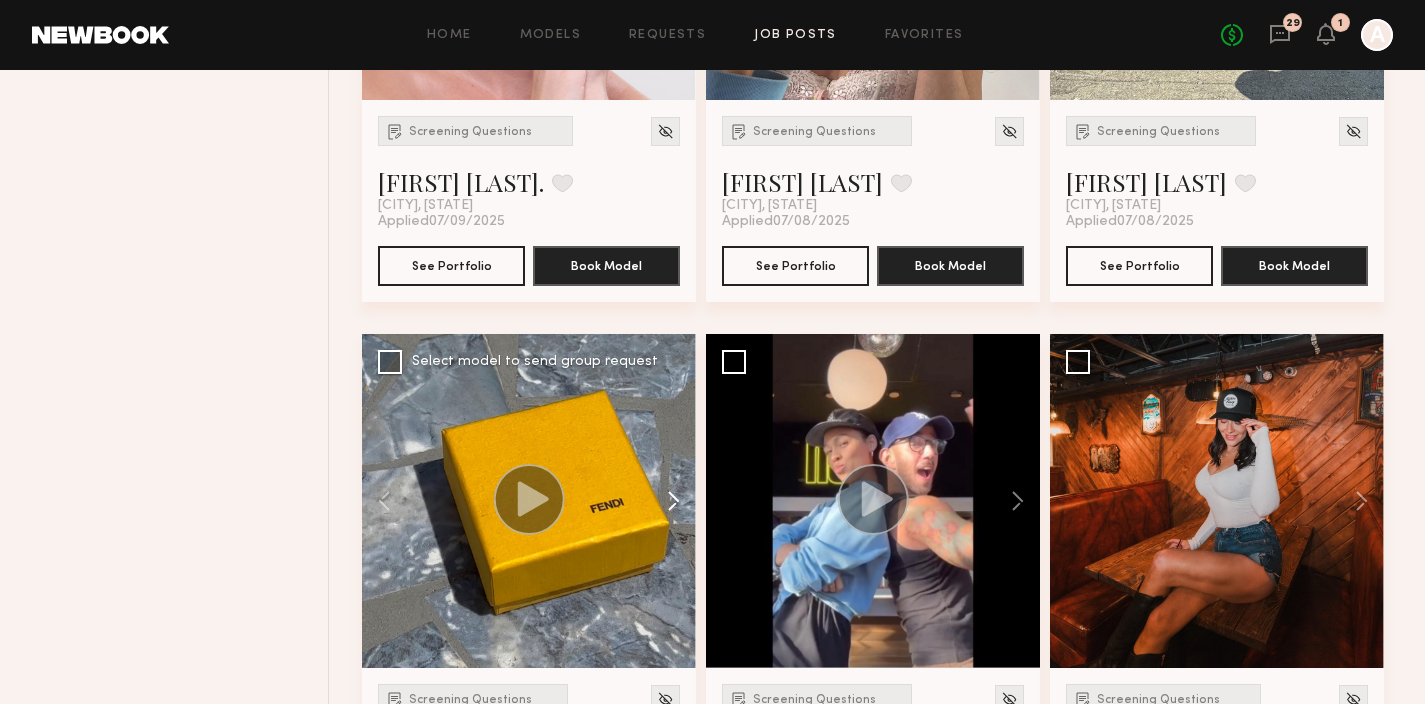 click 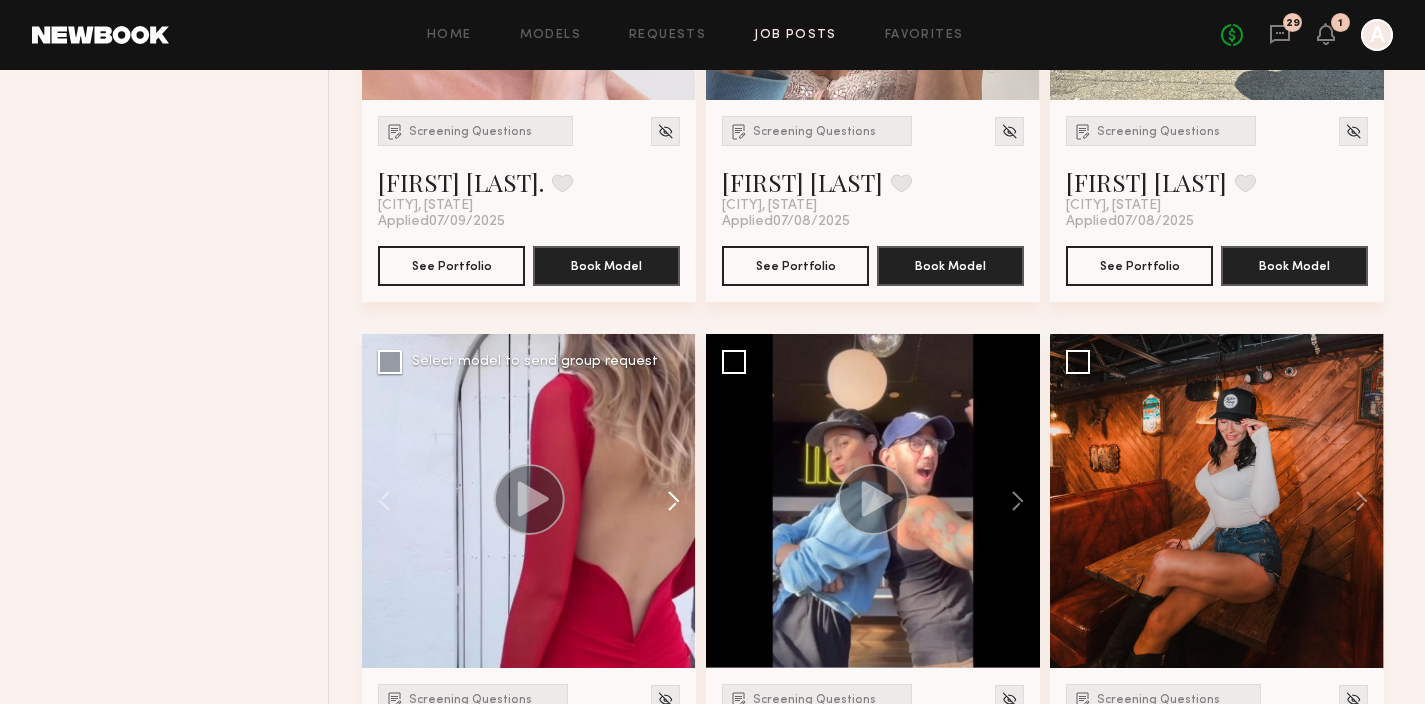 click 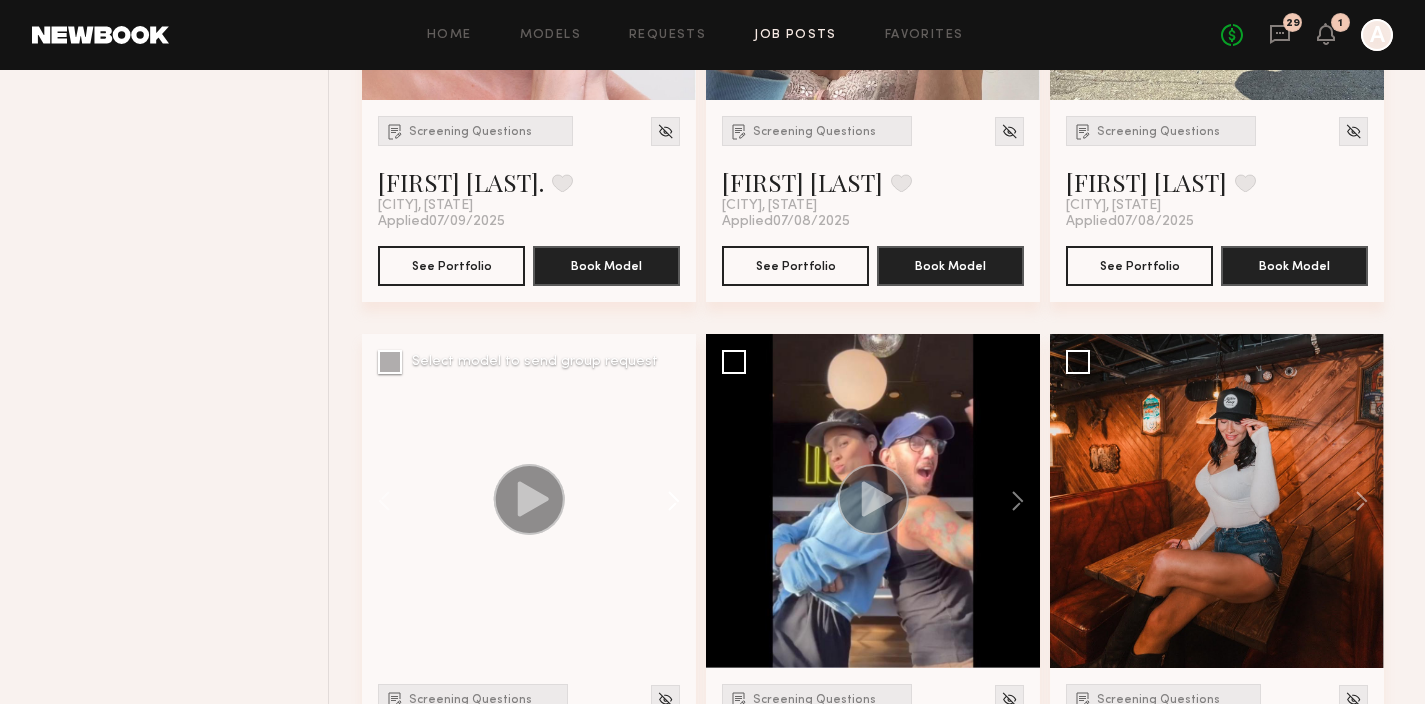 click 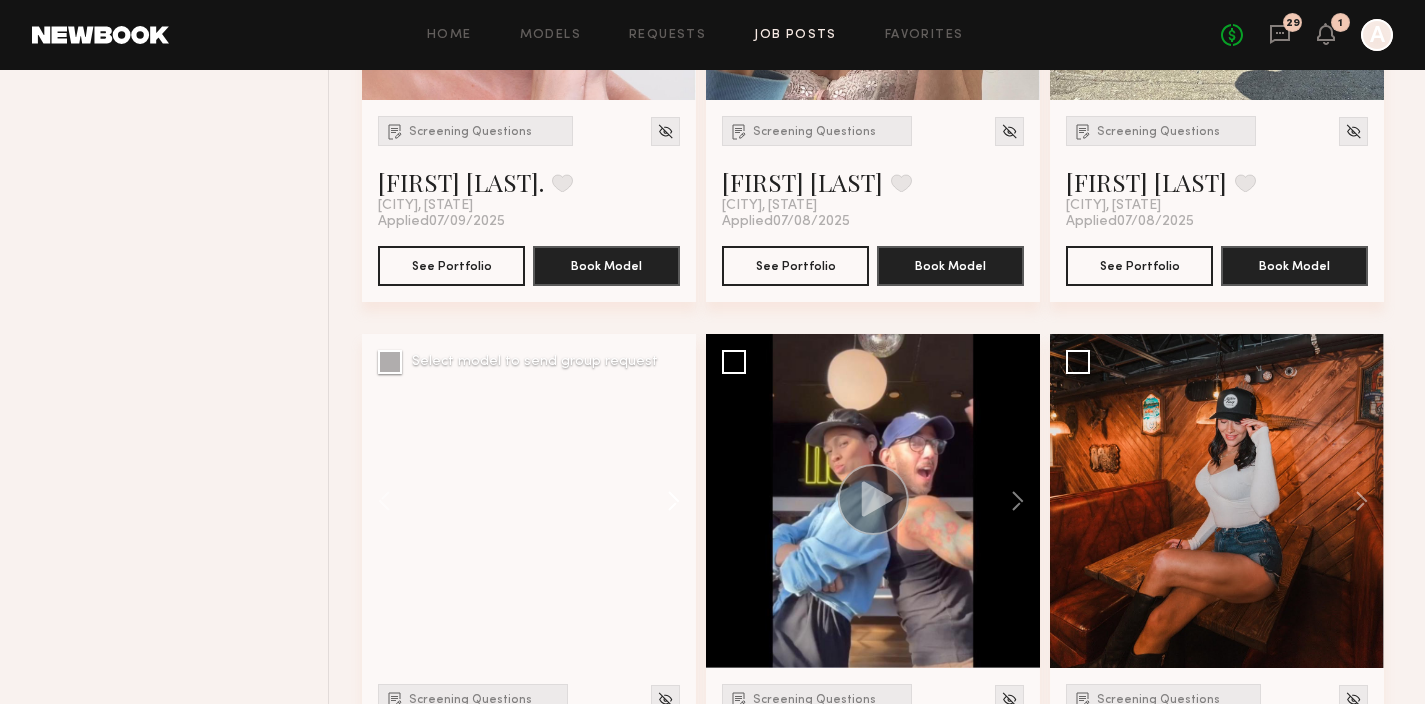 click 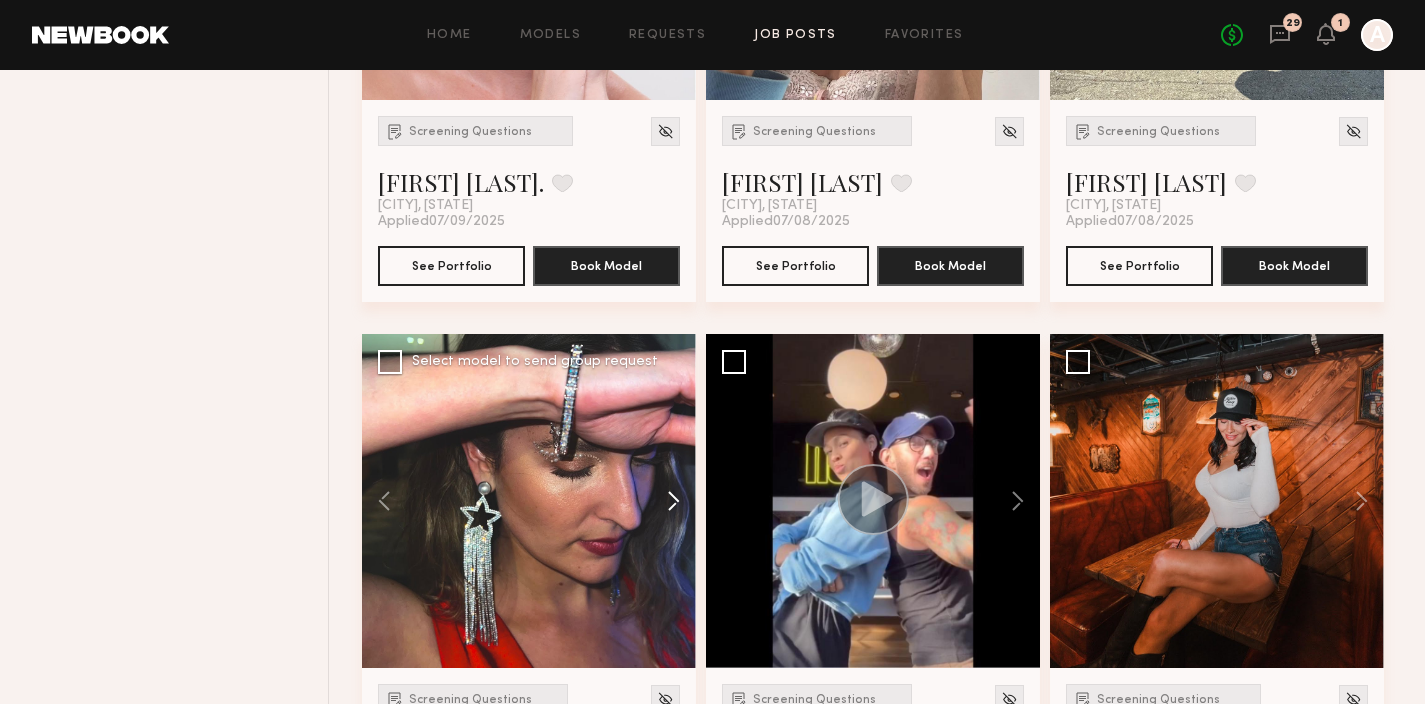 click 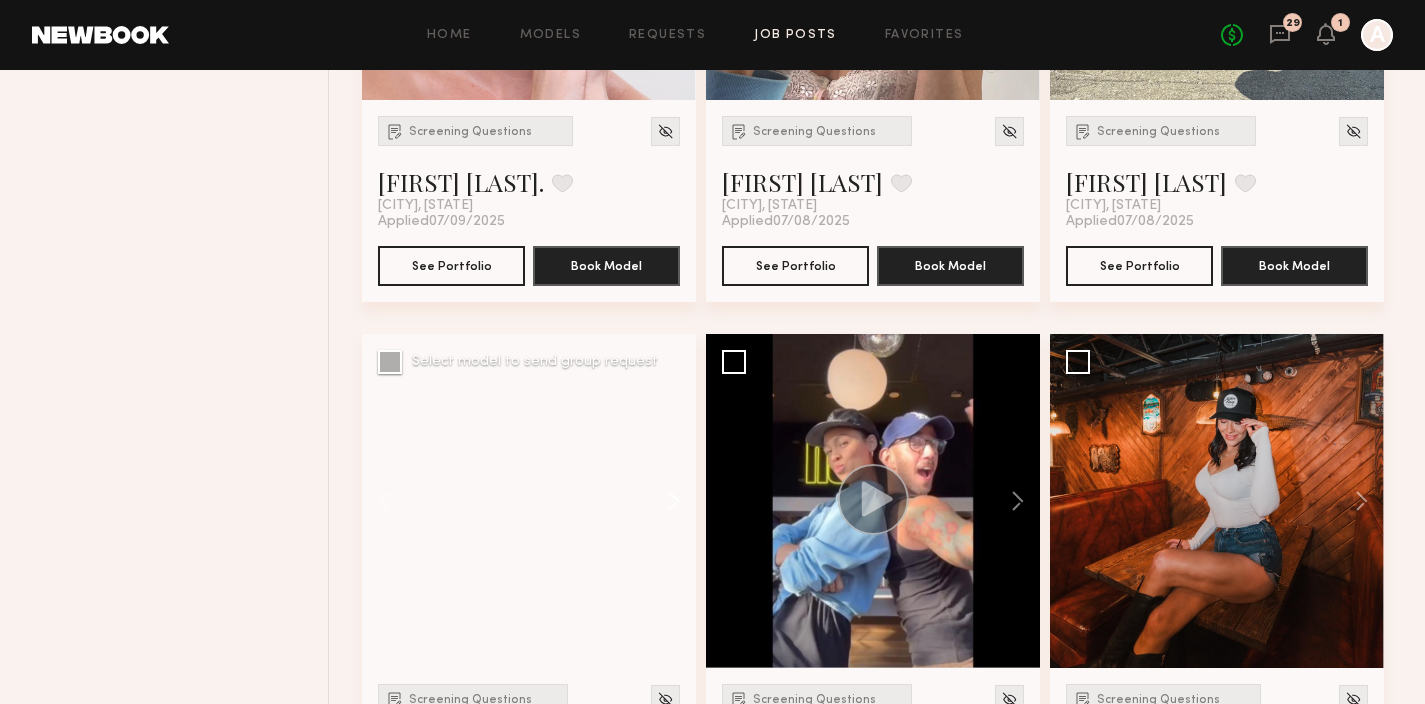 click 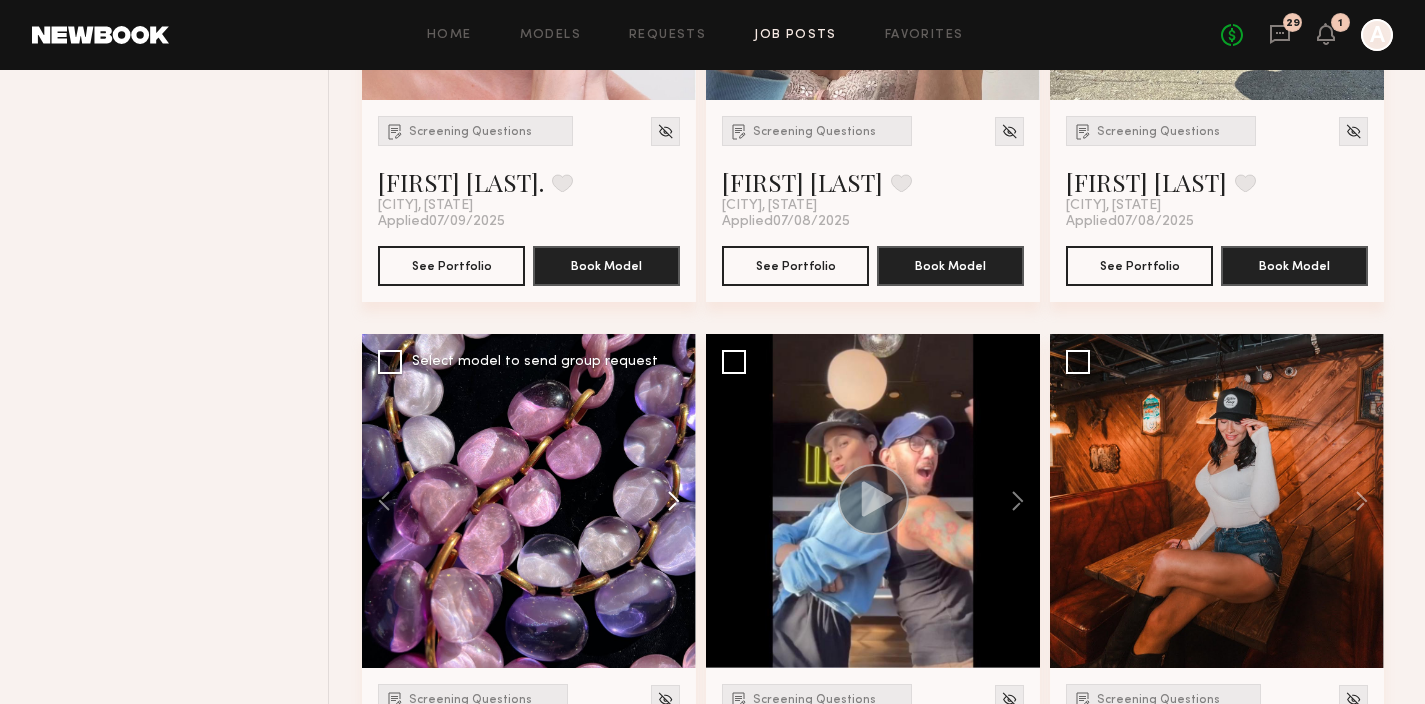 click 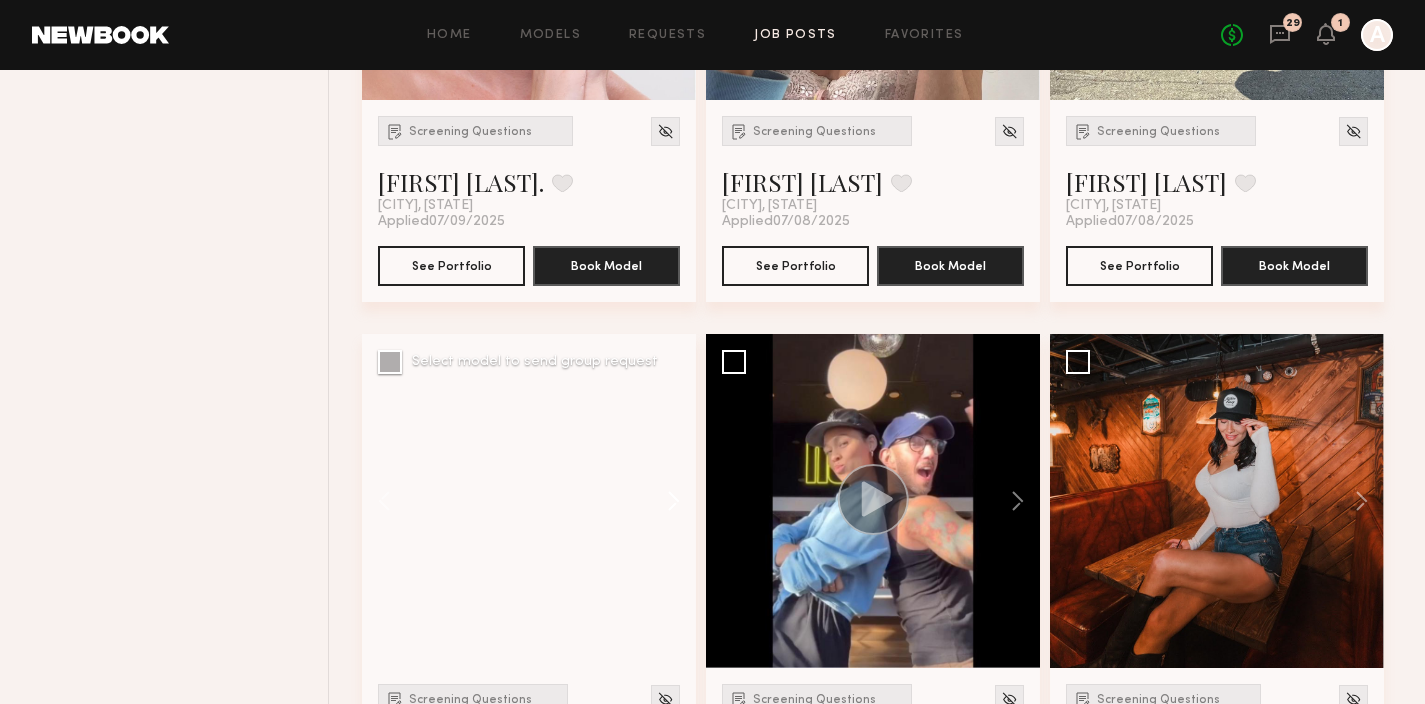 click 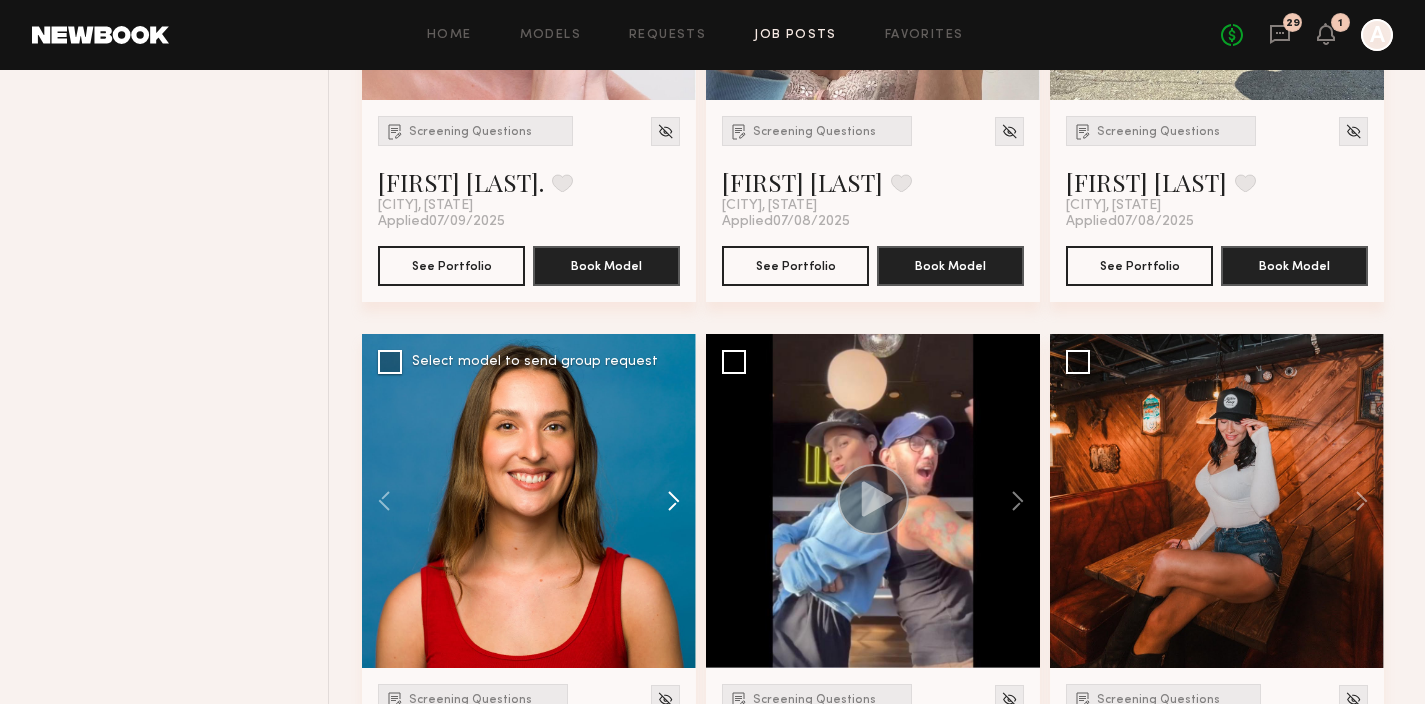 click 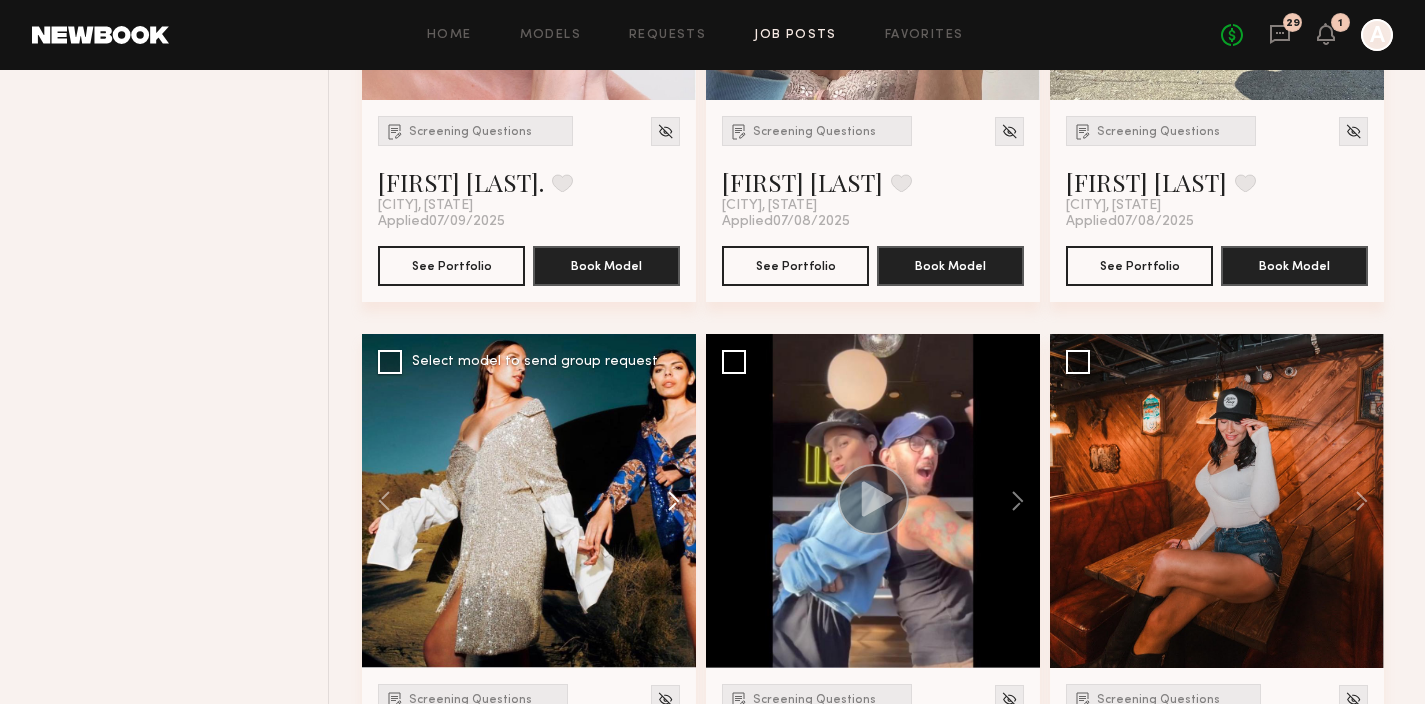 click 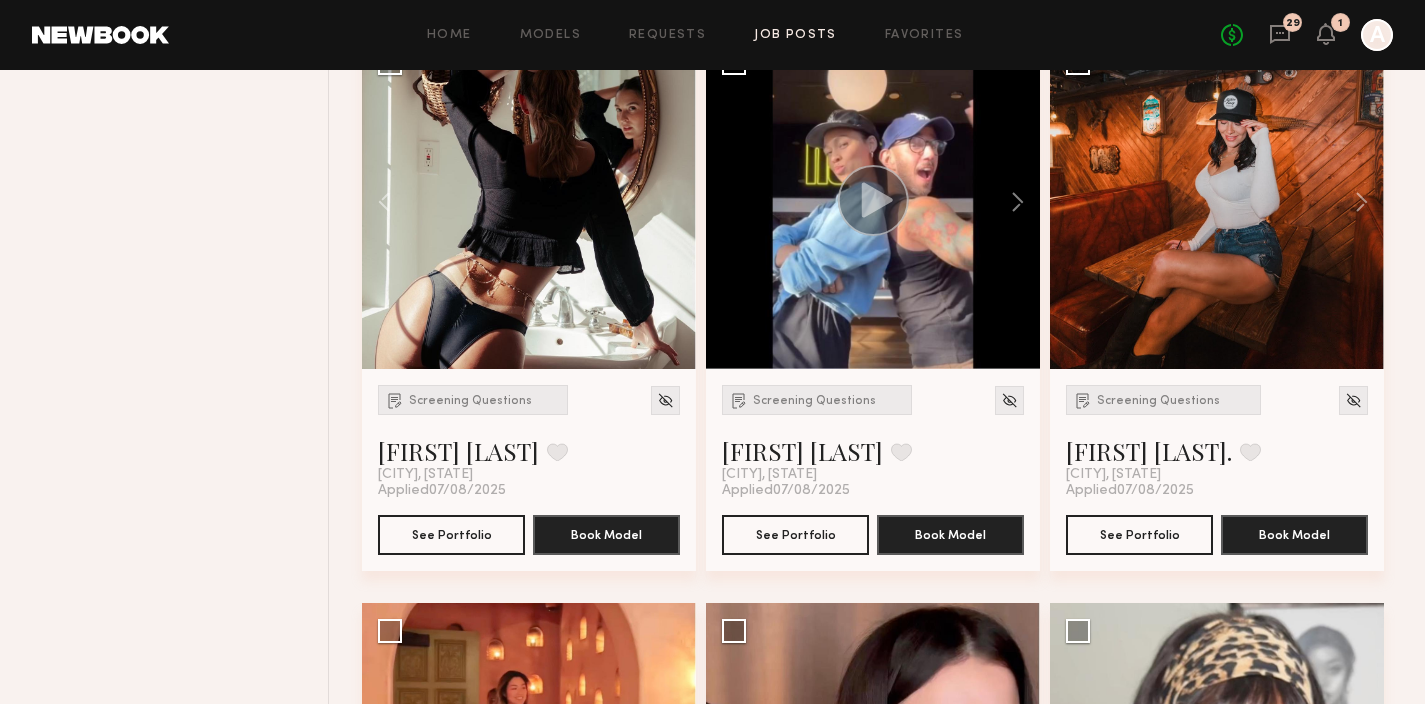 scroll, scrollTop: 2619, scrollLeft: 0, axis: vertical 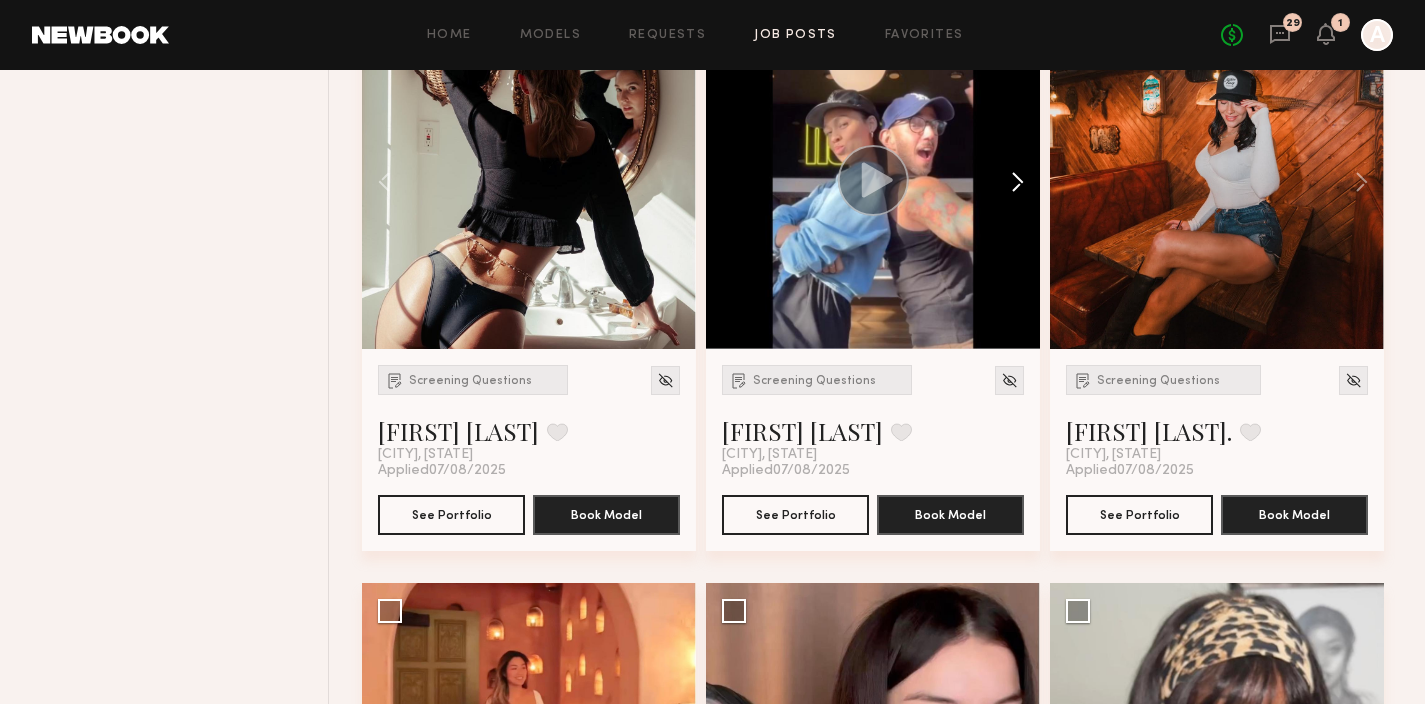 click 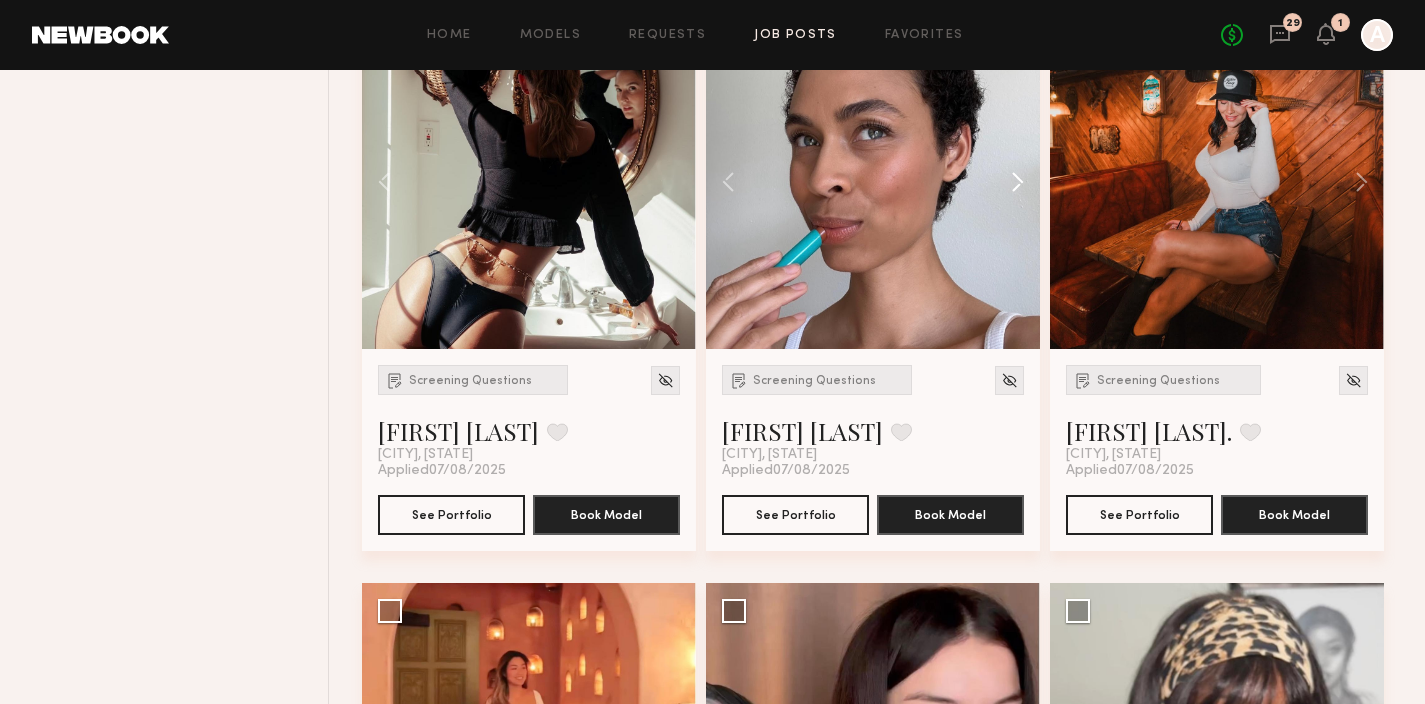 click 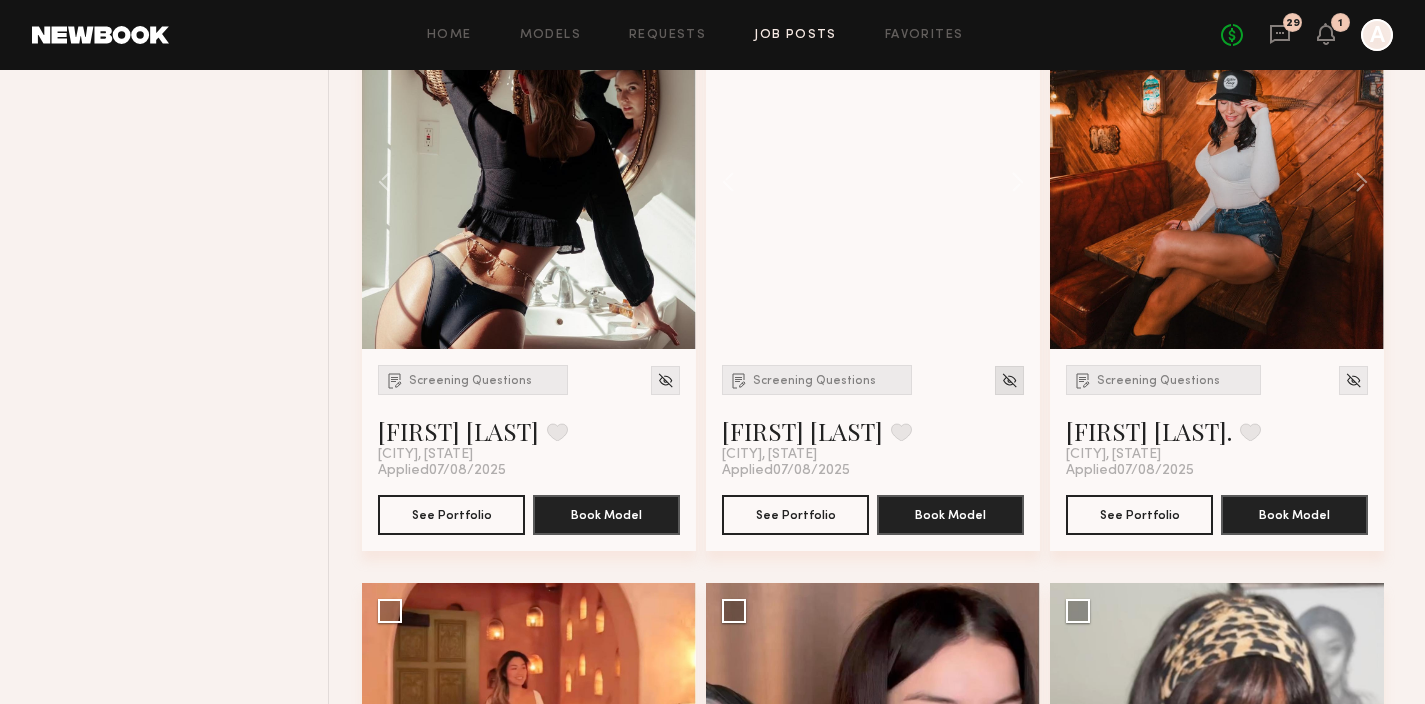 click 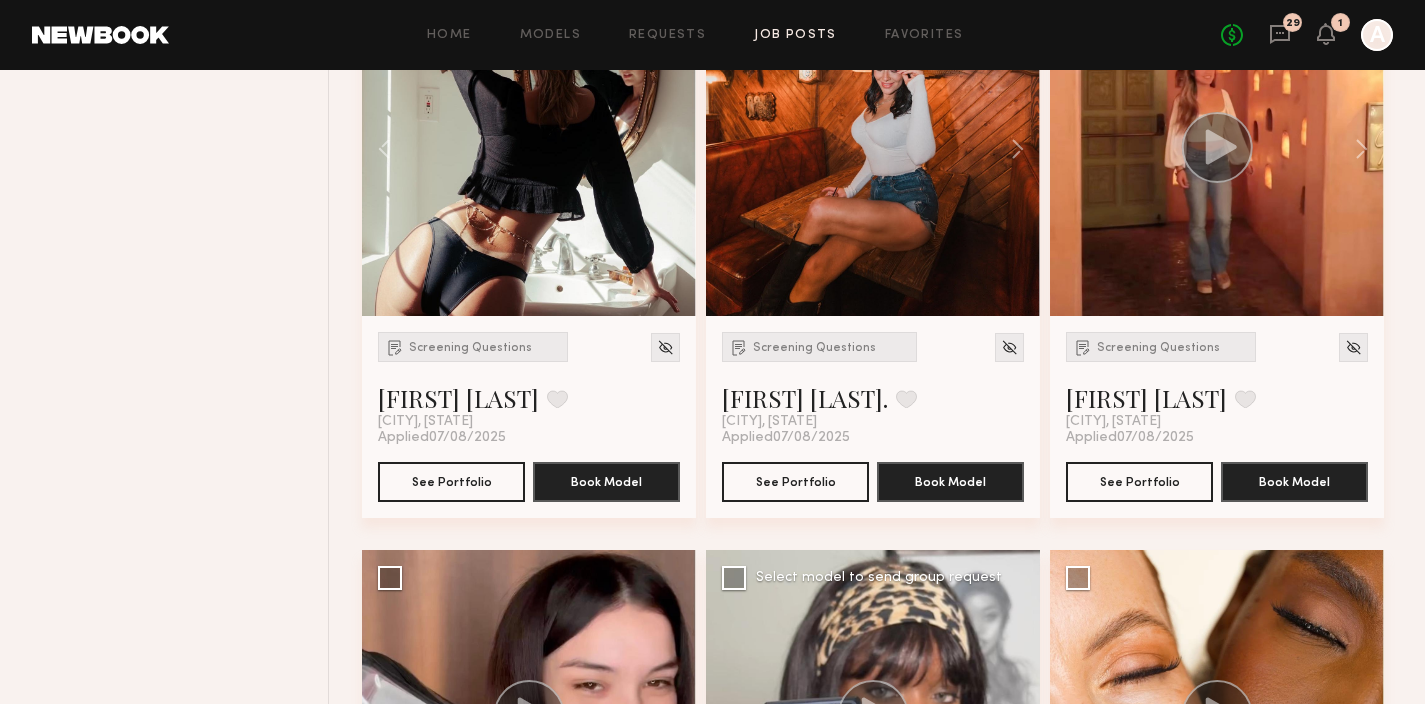 scroll, scrollTop: 2630, scrollLeft: 0, axis: vertical 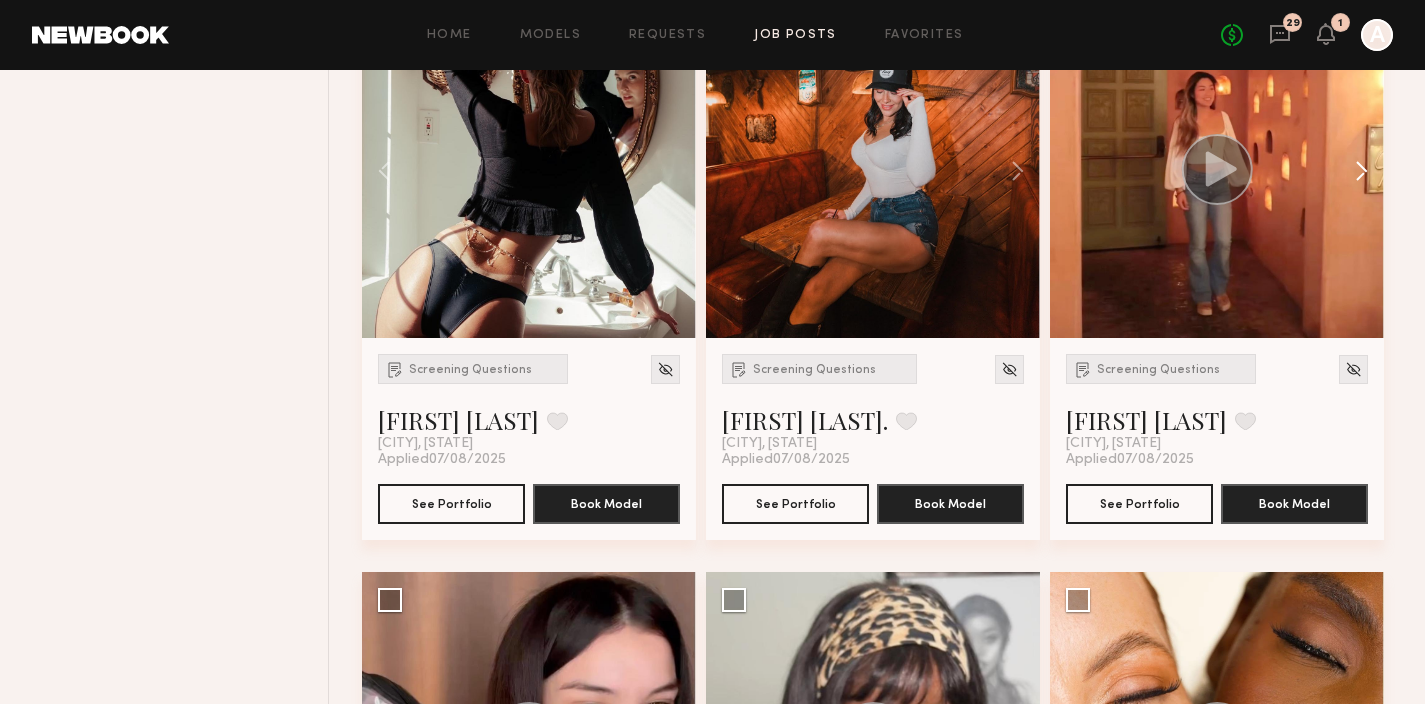 click 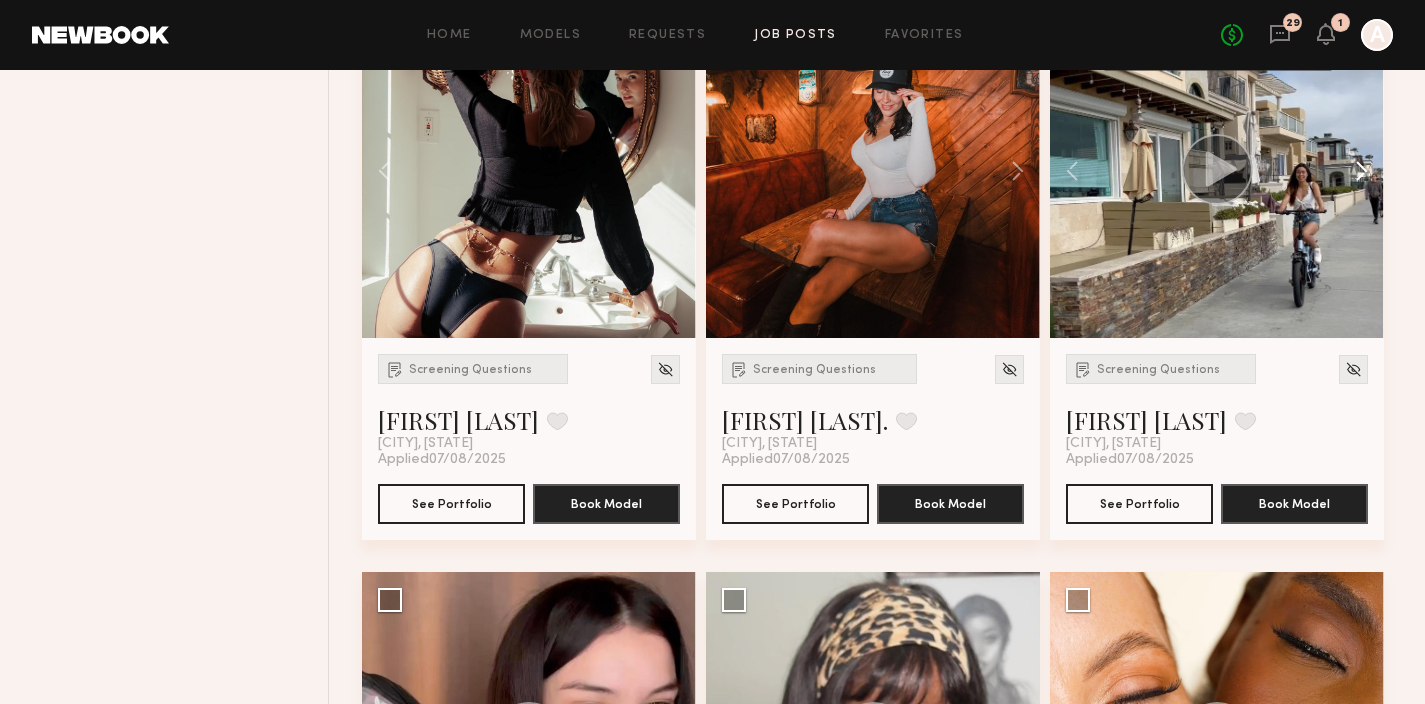 click 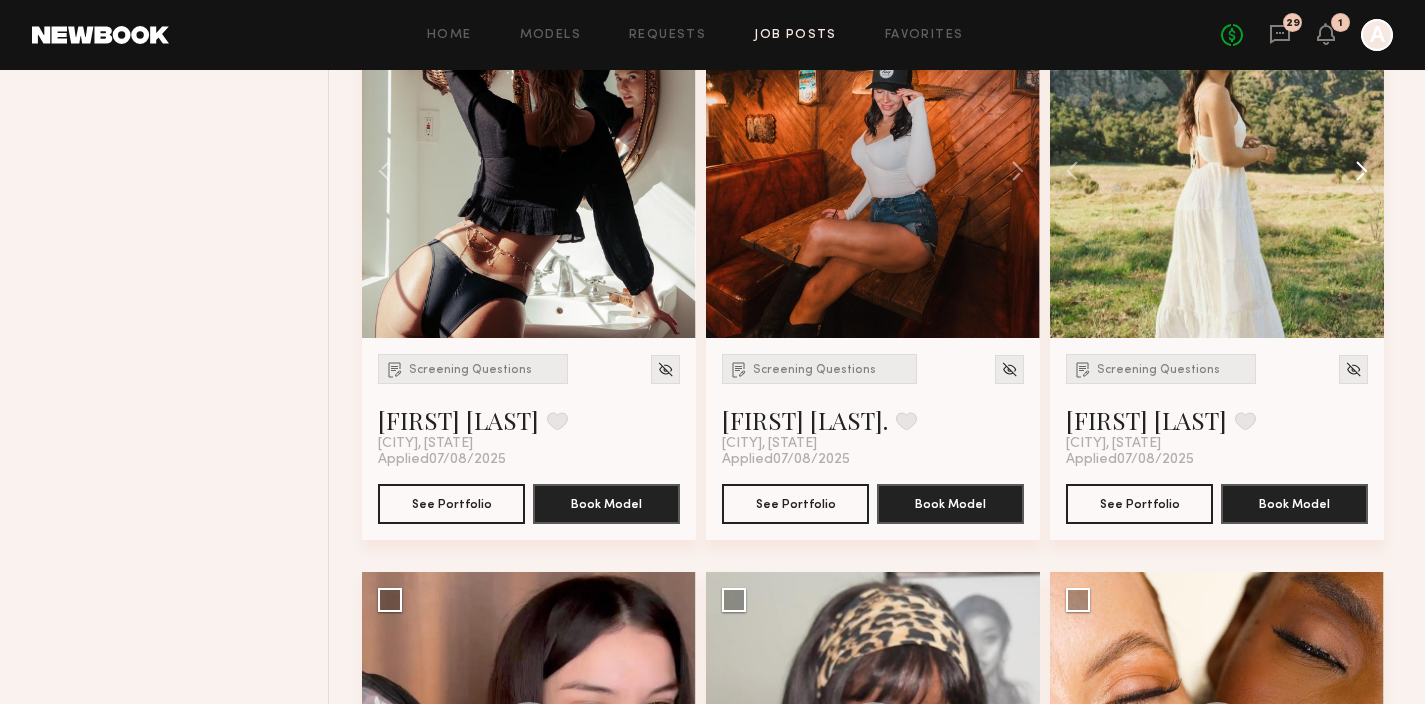 click 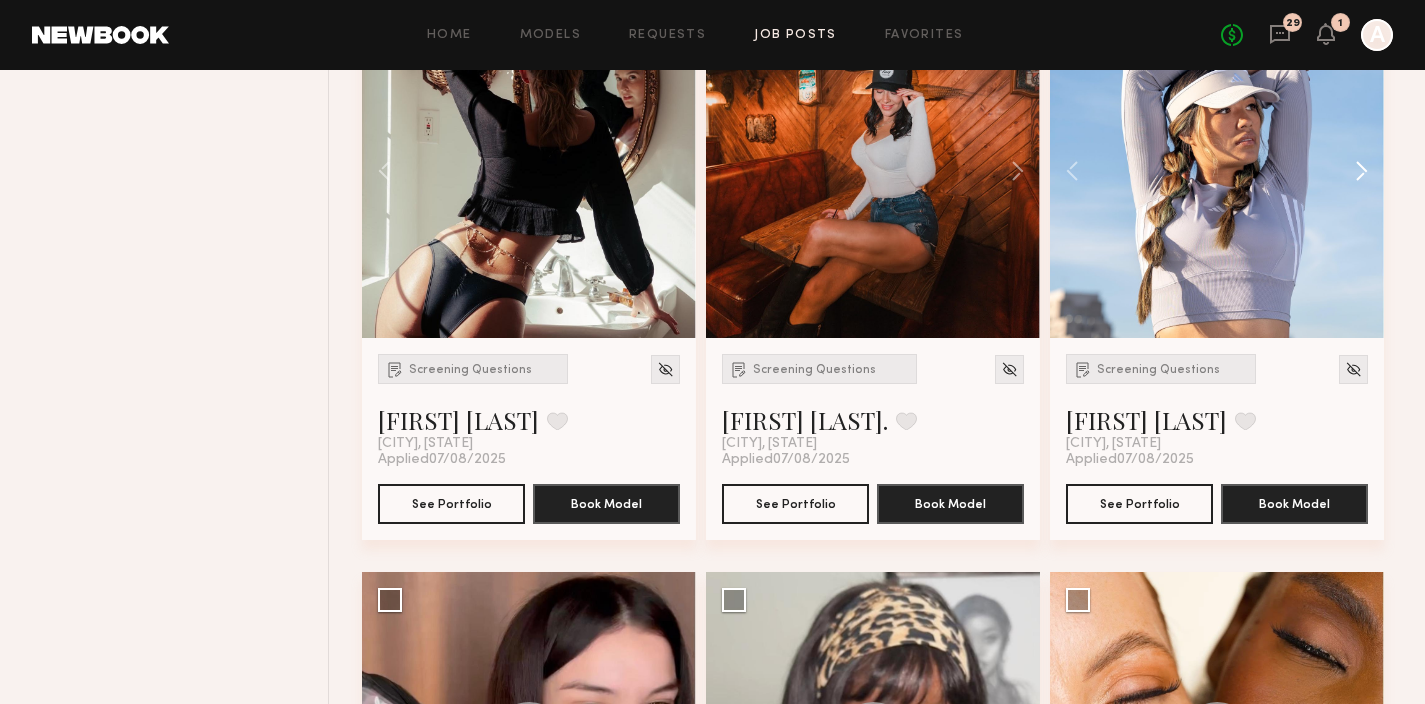 click 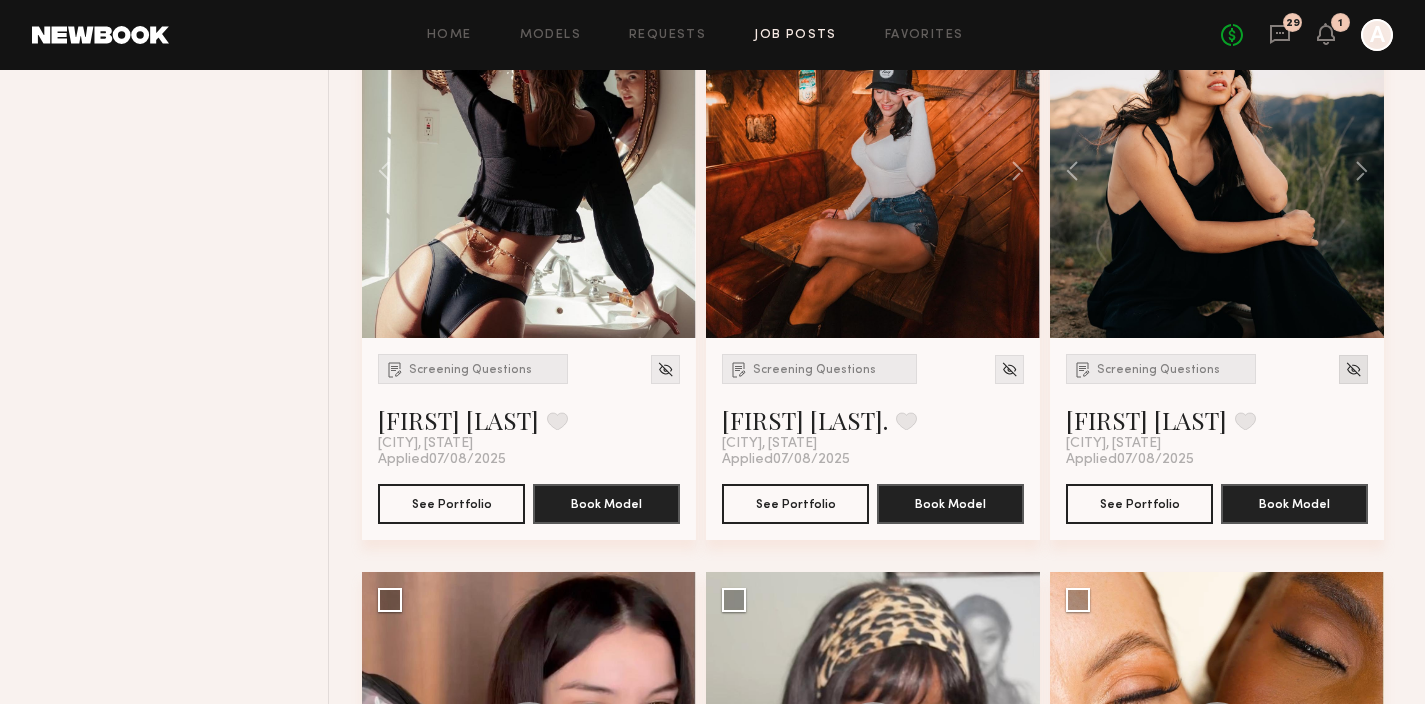 click 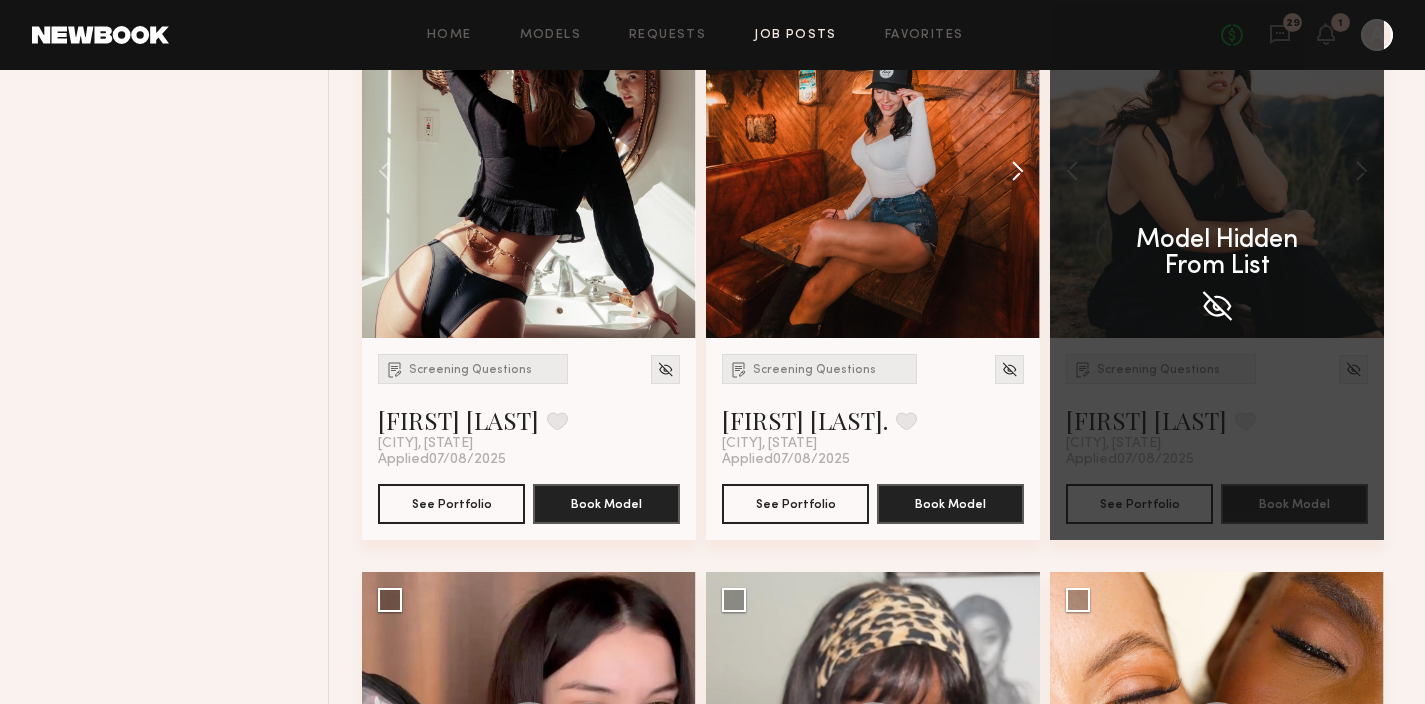 click 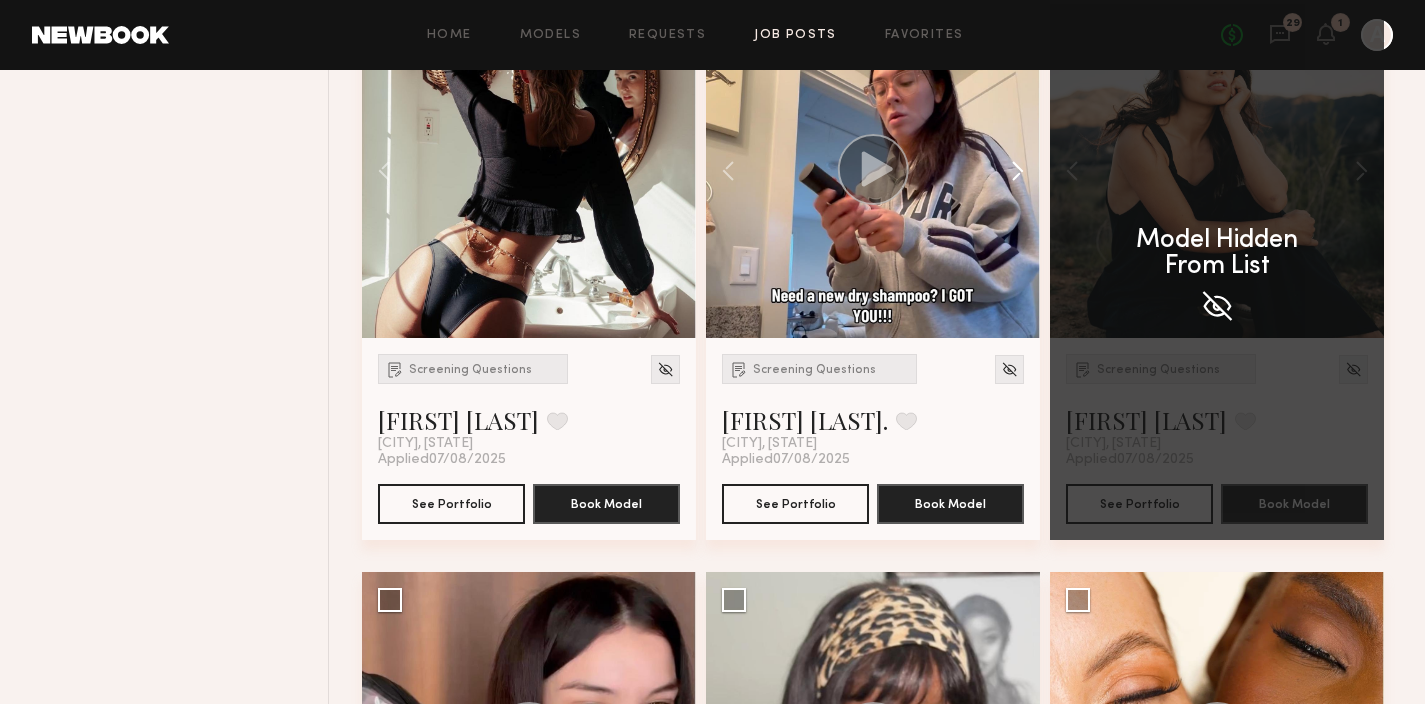 click 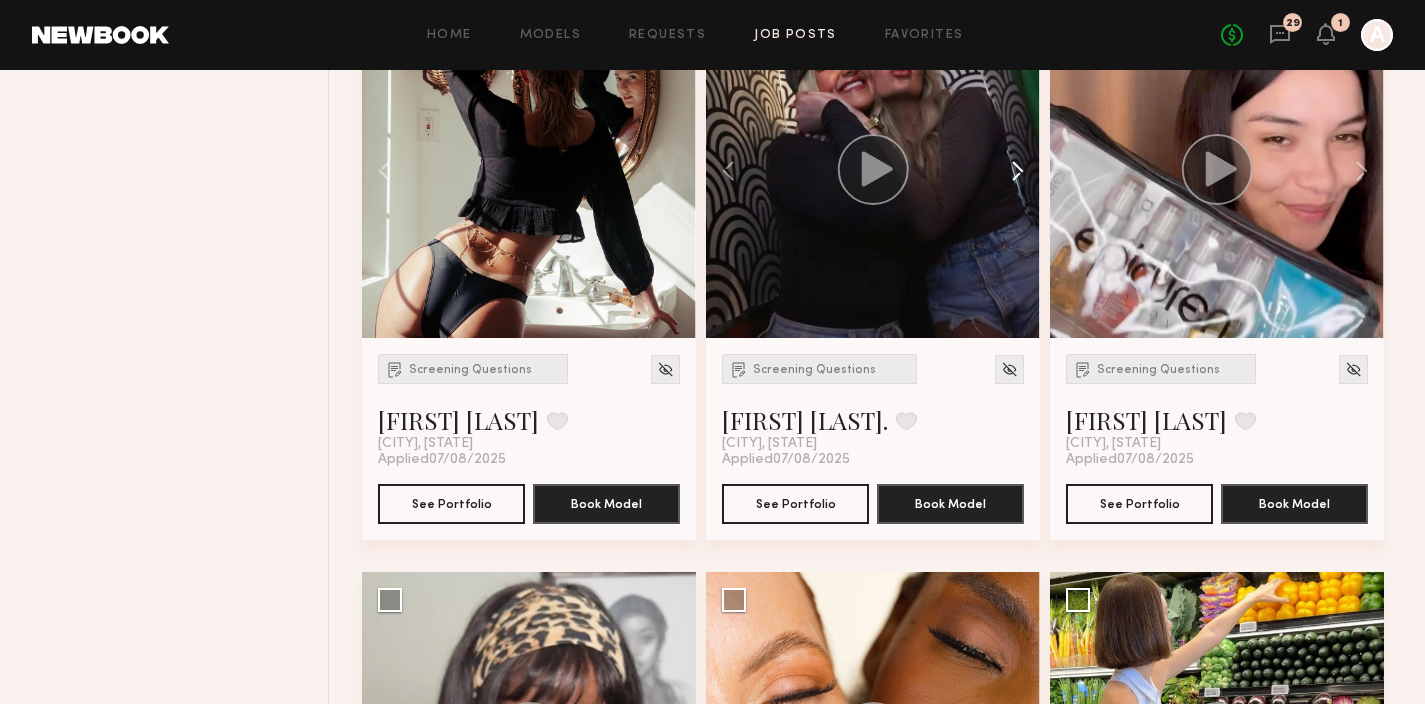click 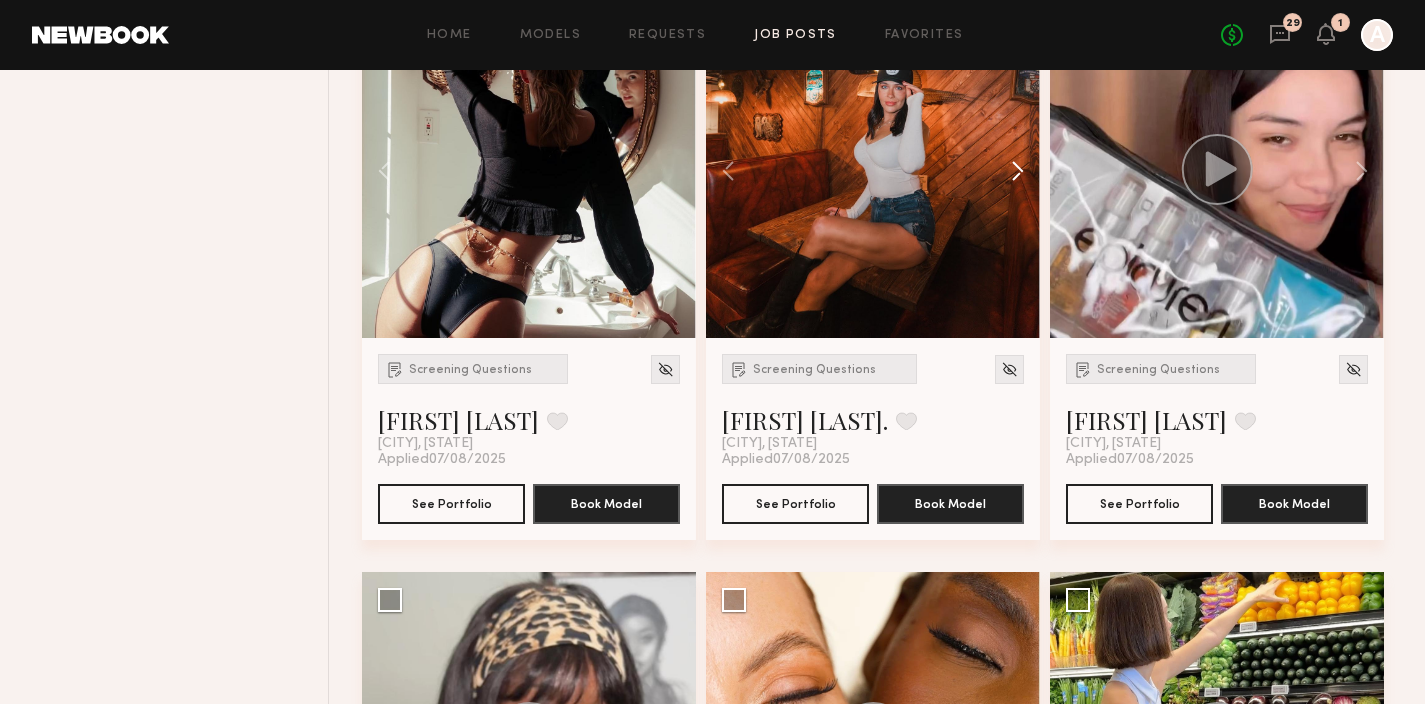 click 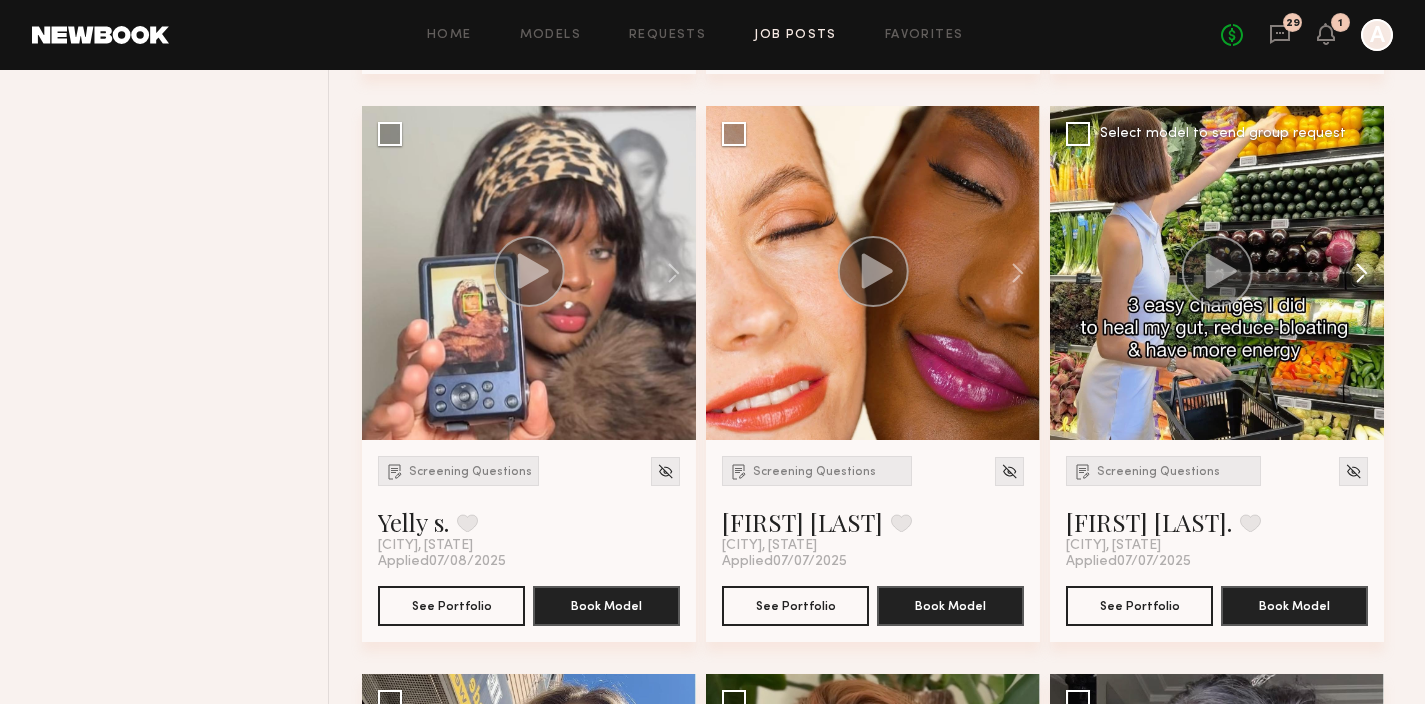 scroll, scrollTop: 3129, scrollLeft: 0, axis: vertical 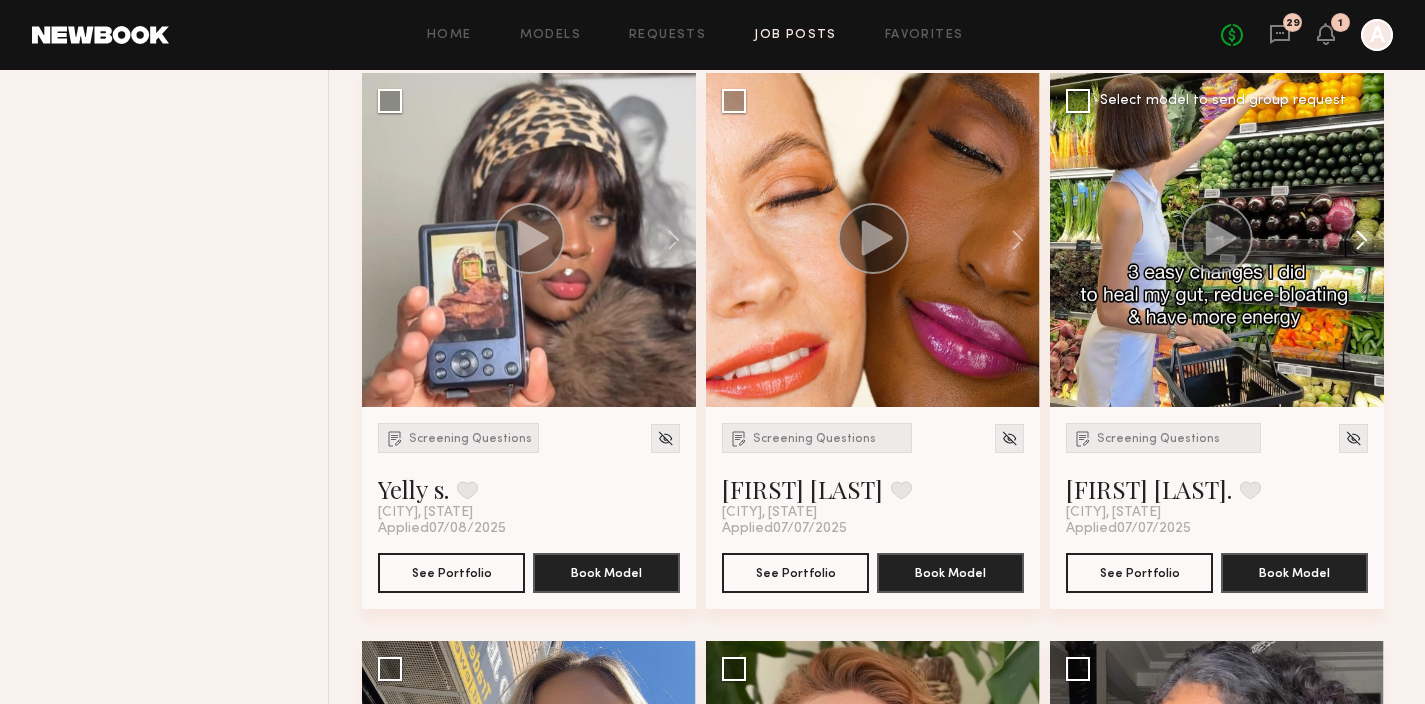 click 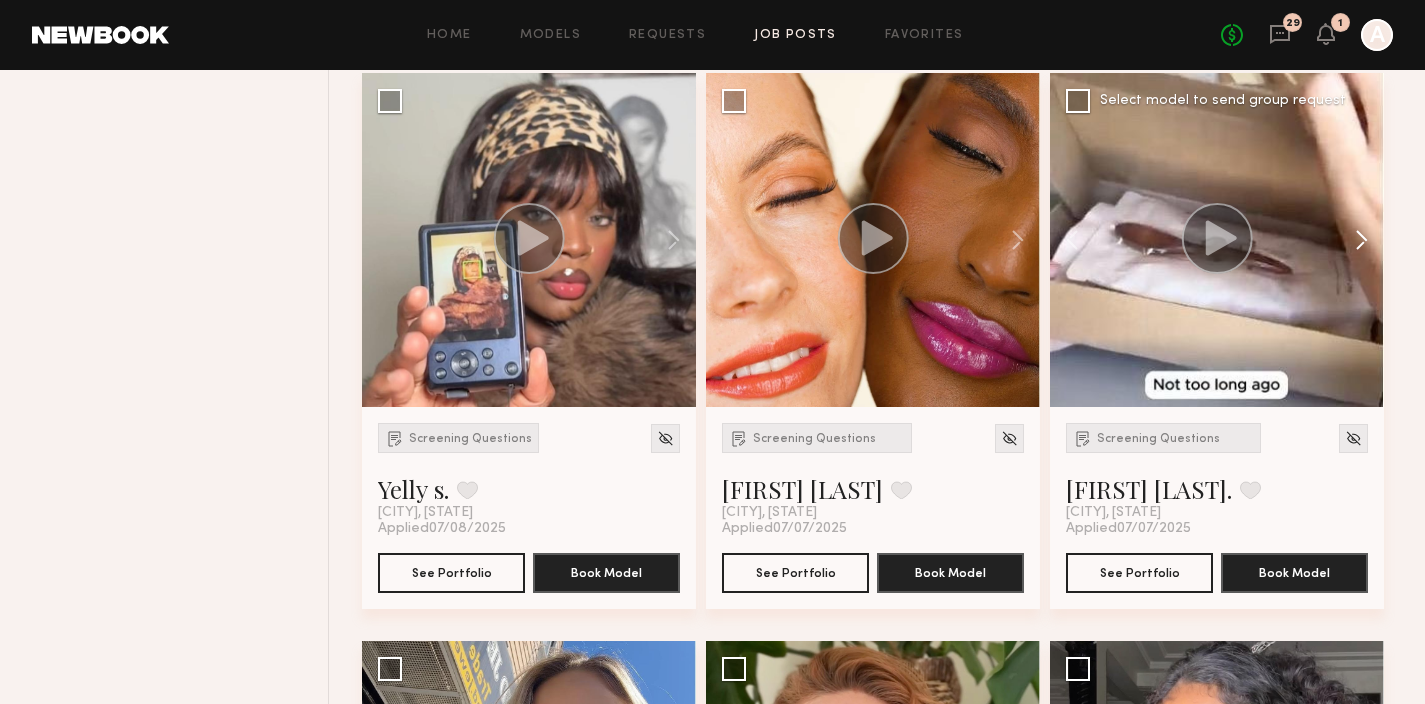 click 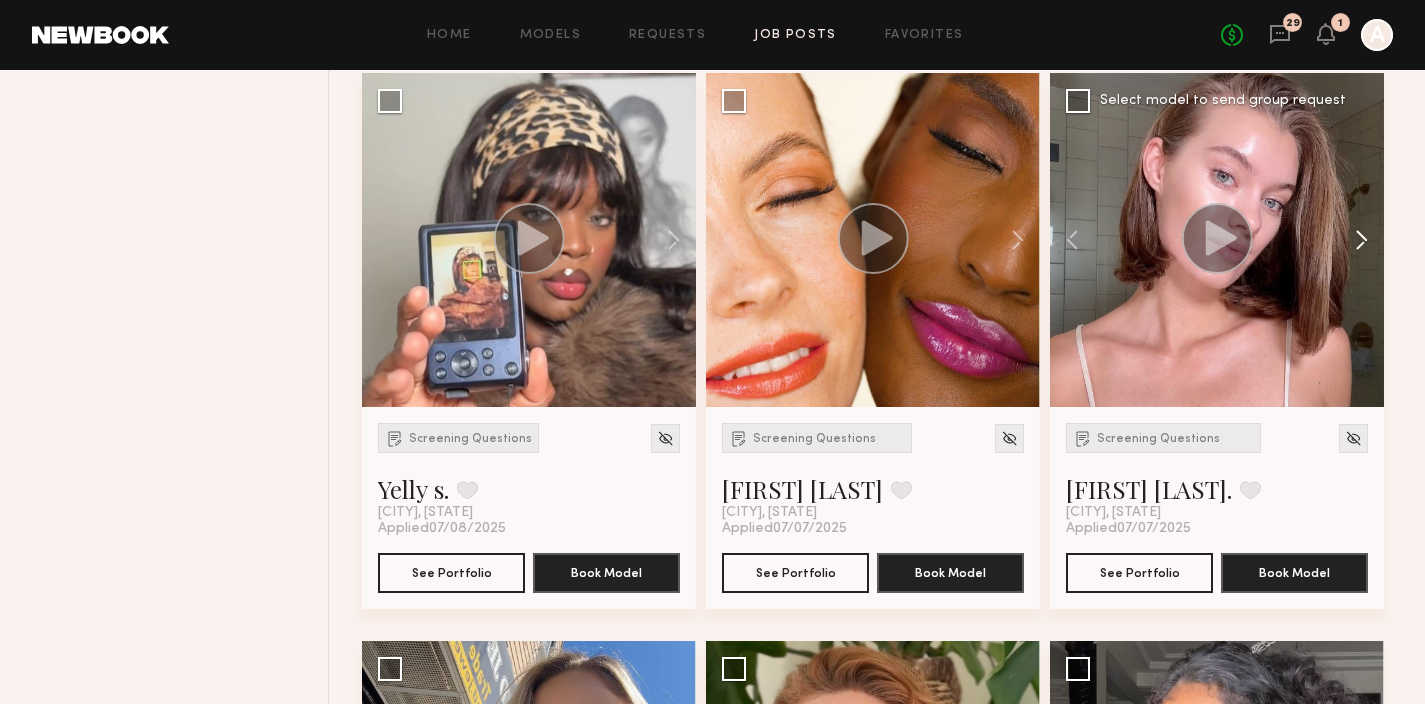 click 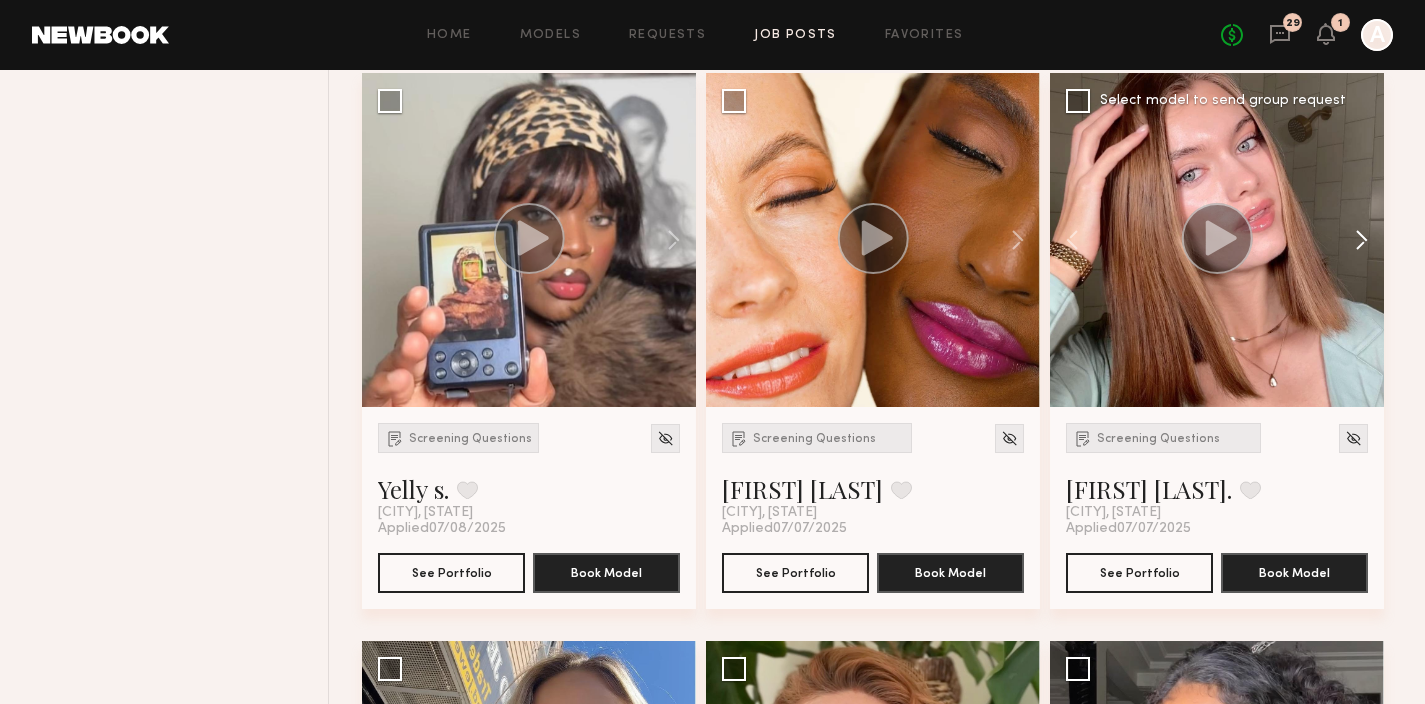click 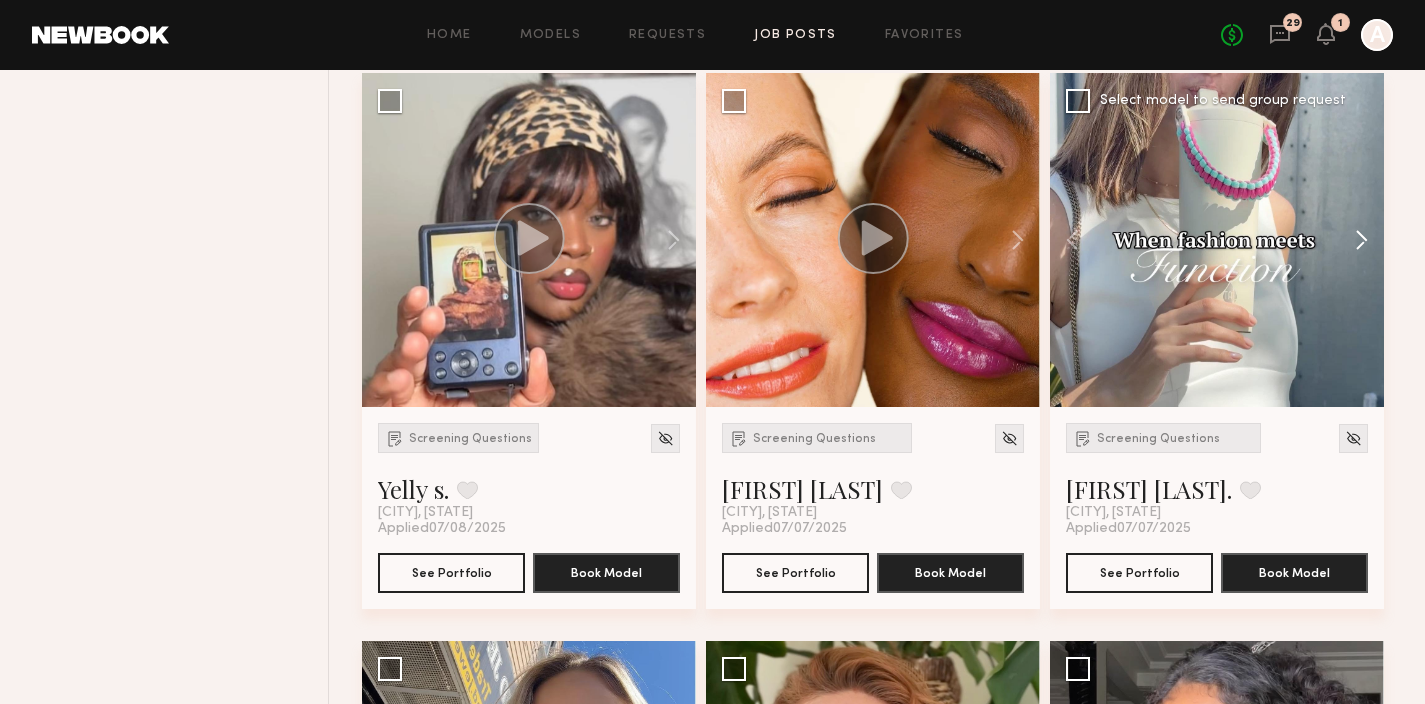 click 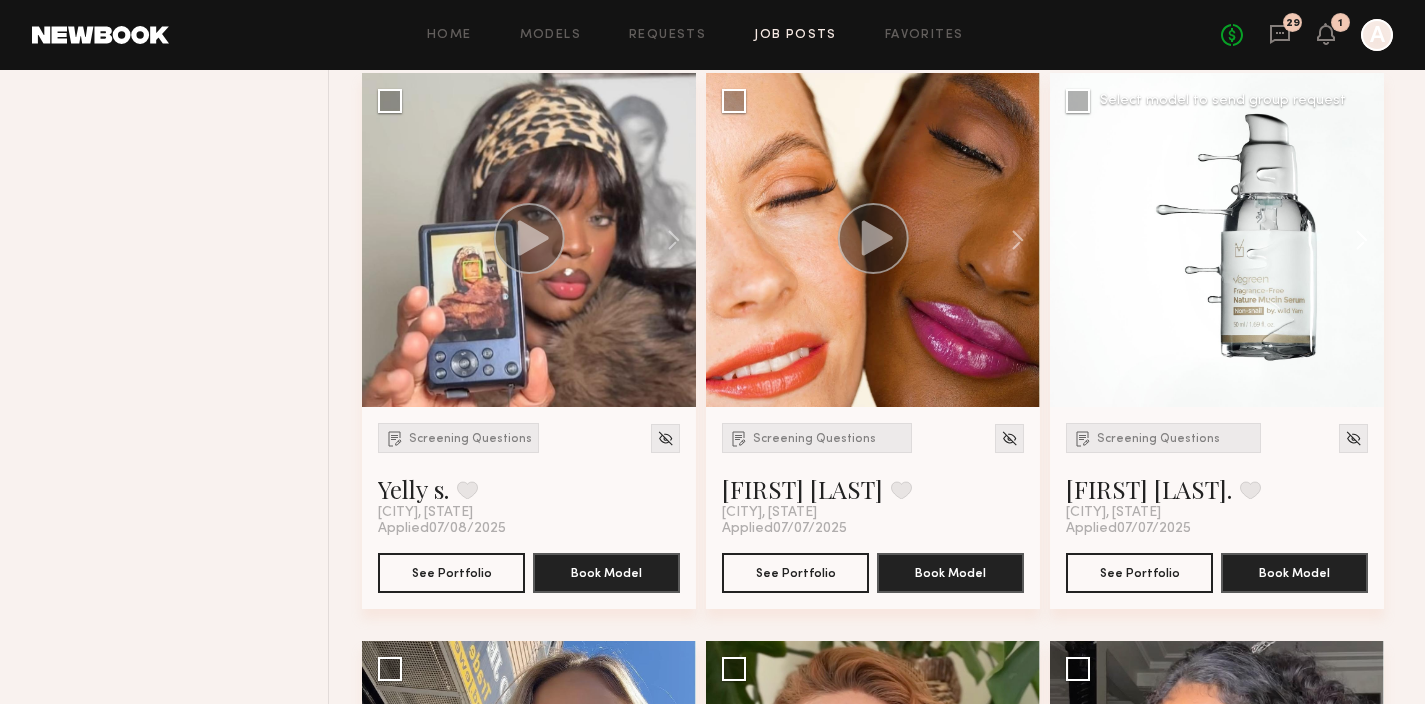 click 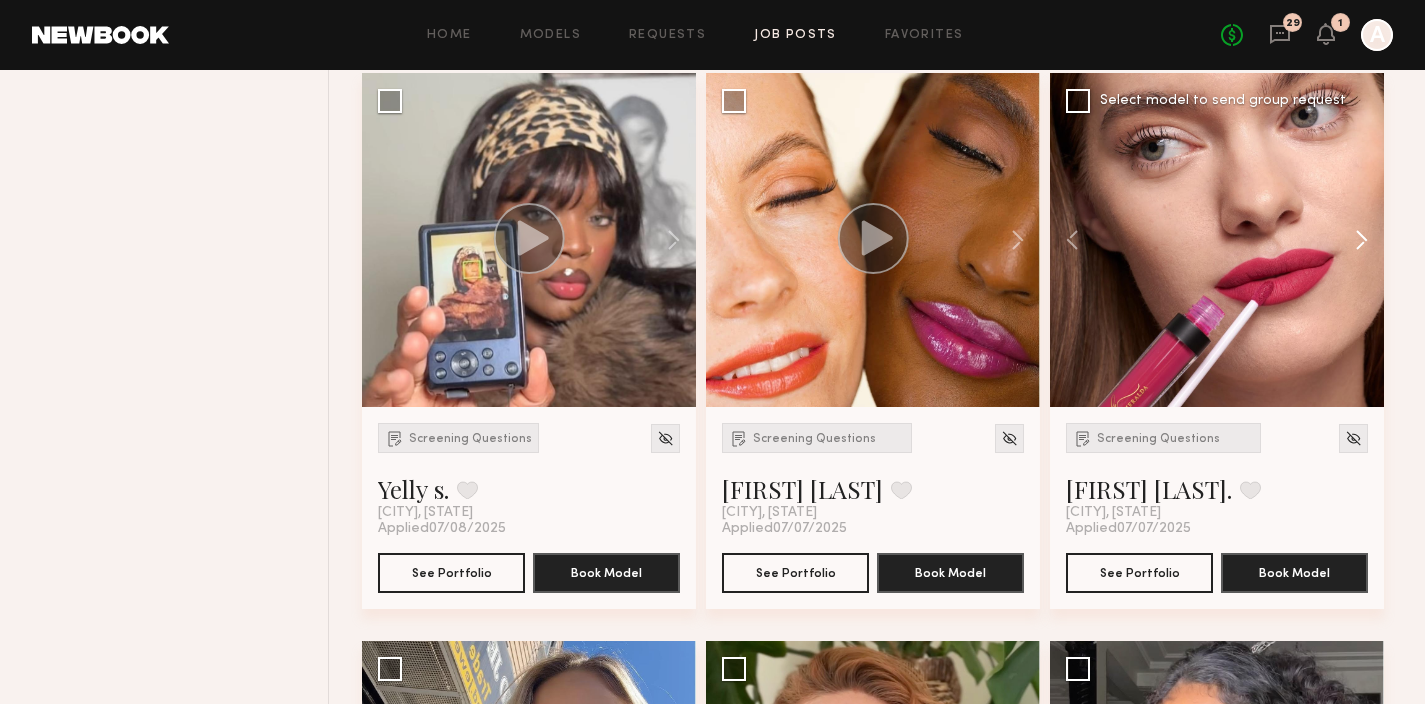 click 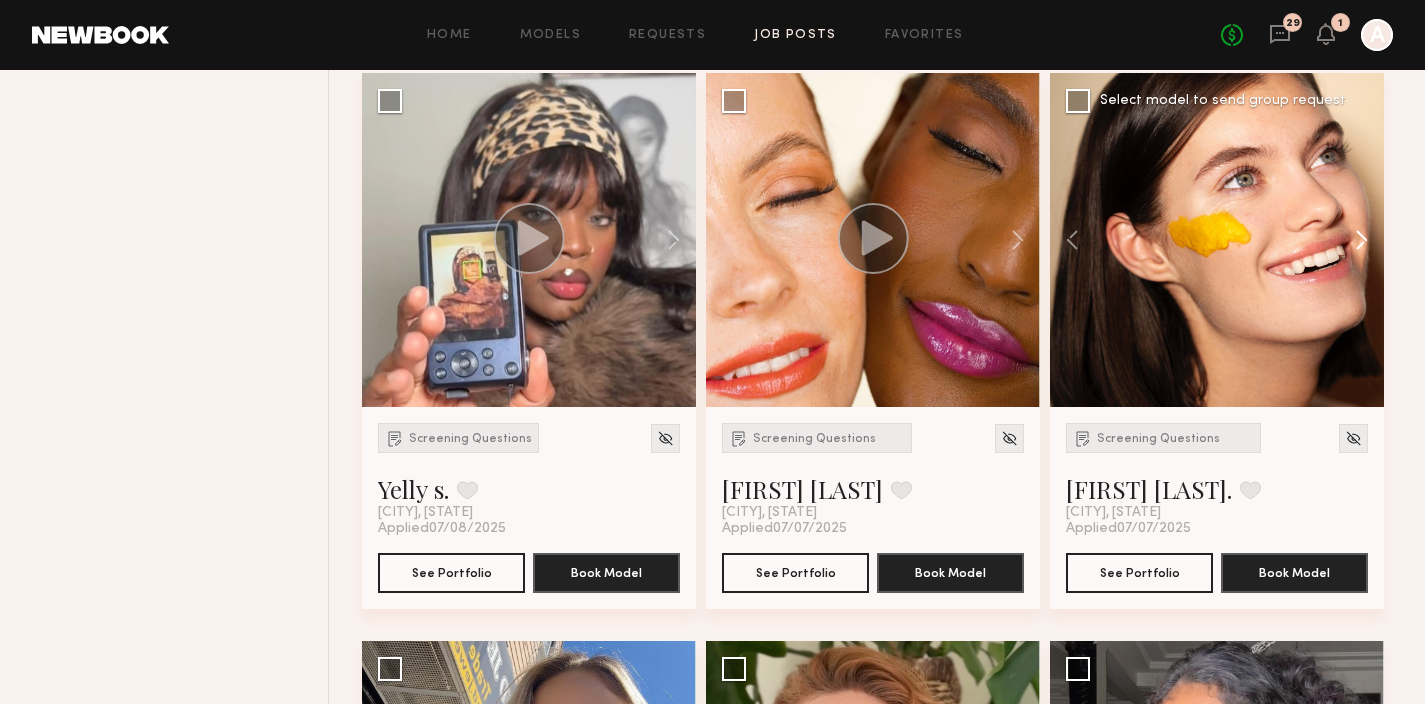 click 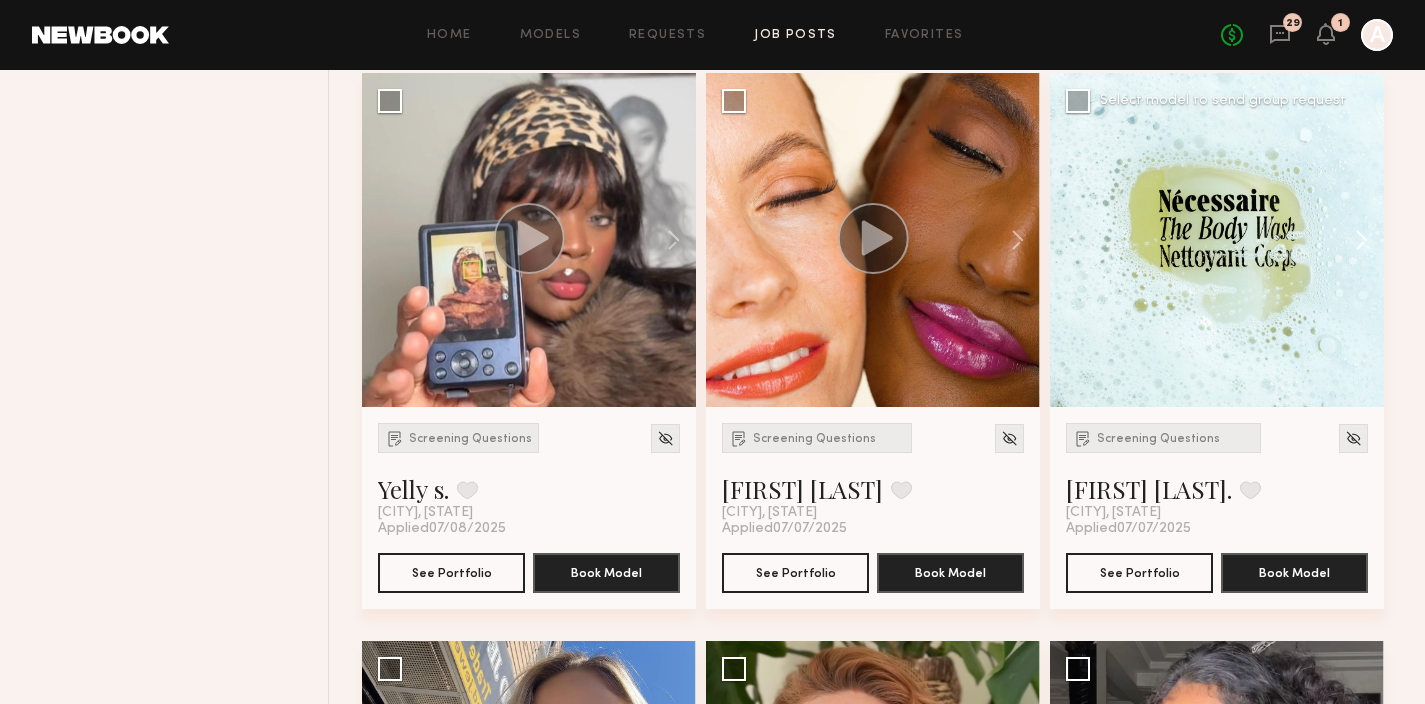 click 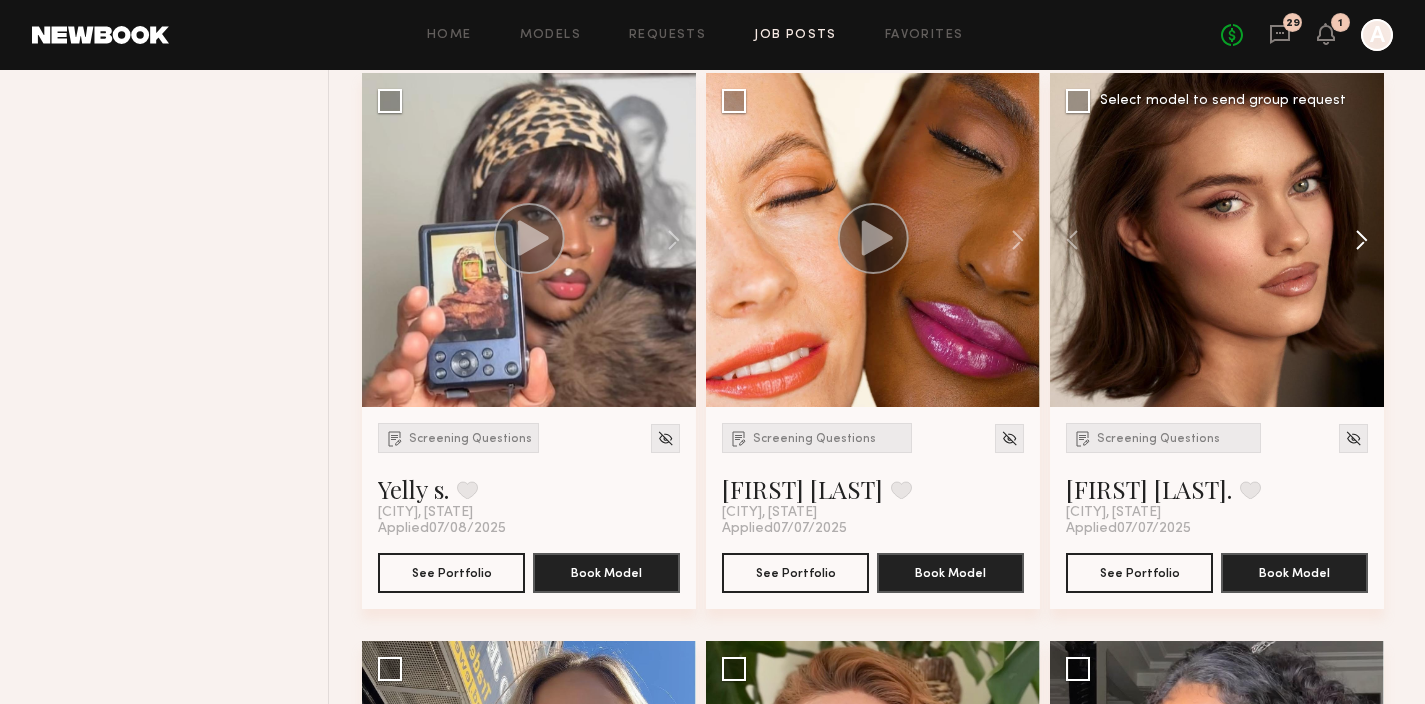 click 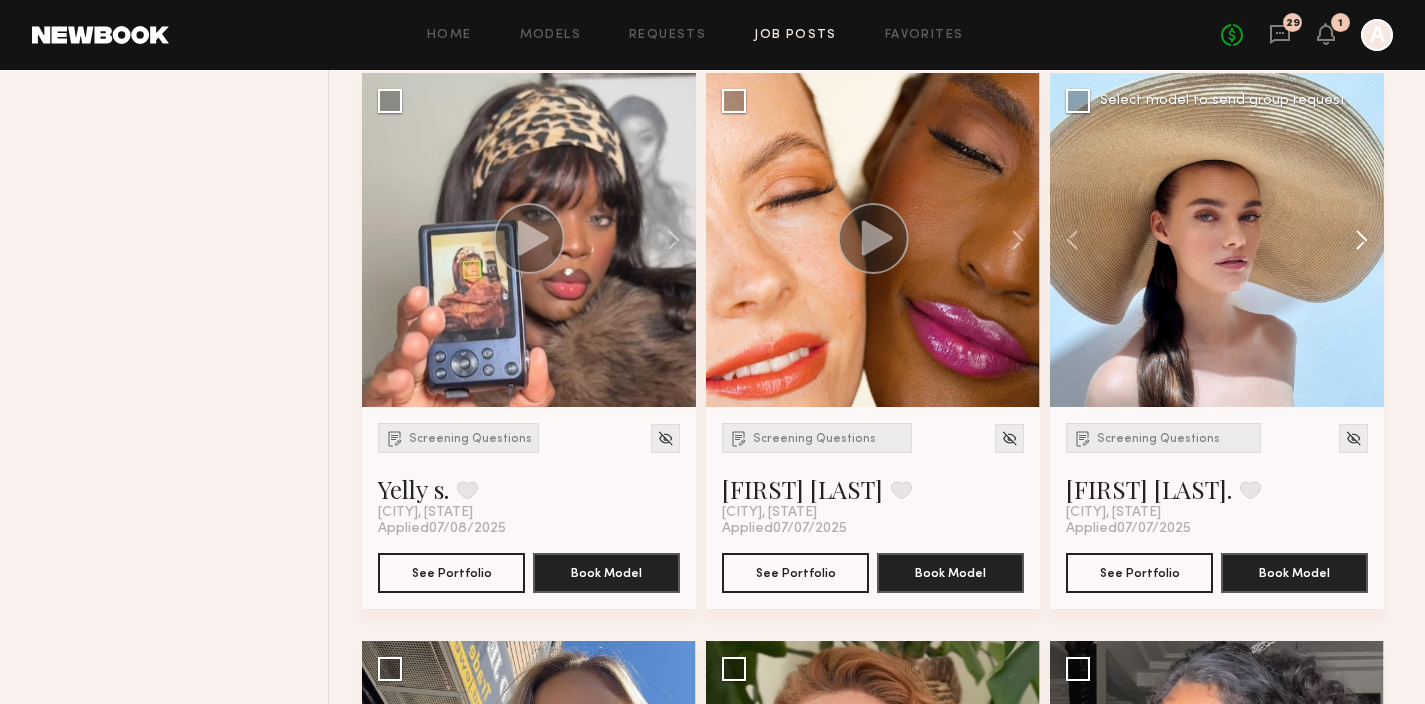 click 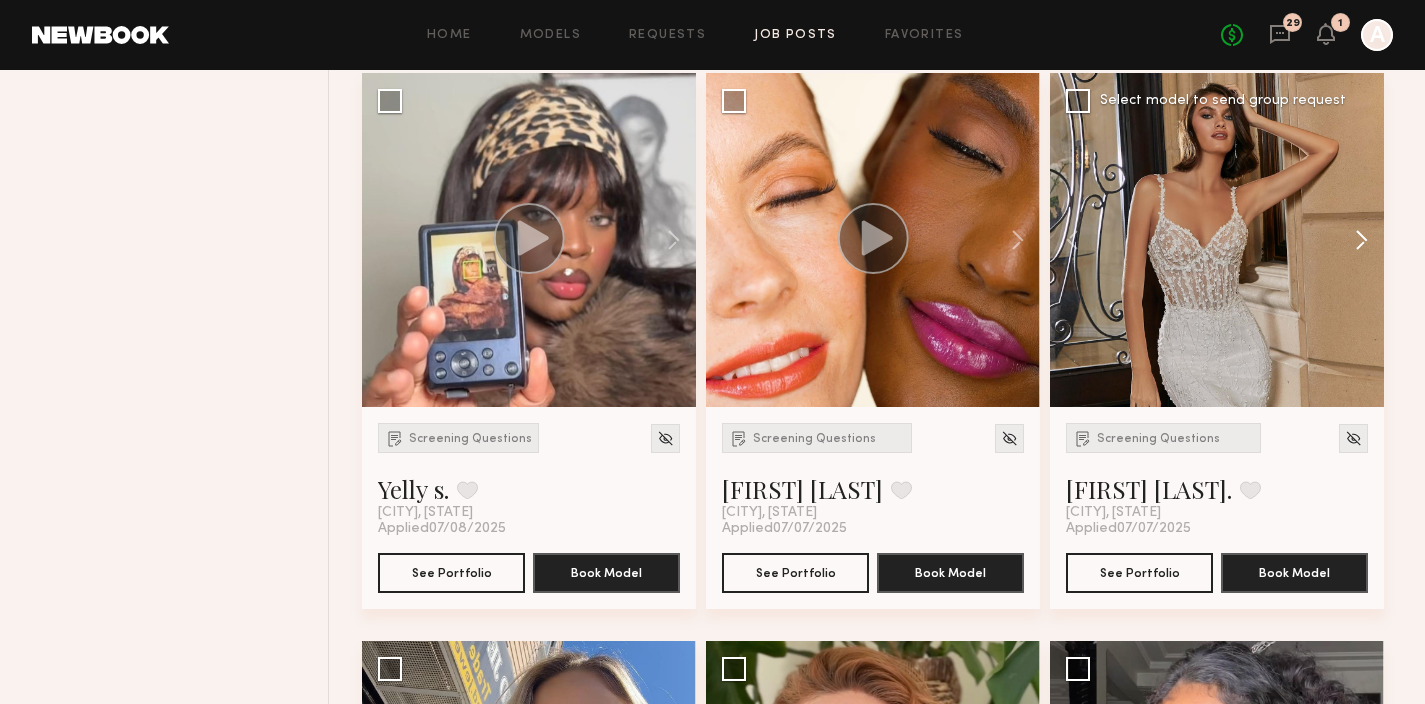click 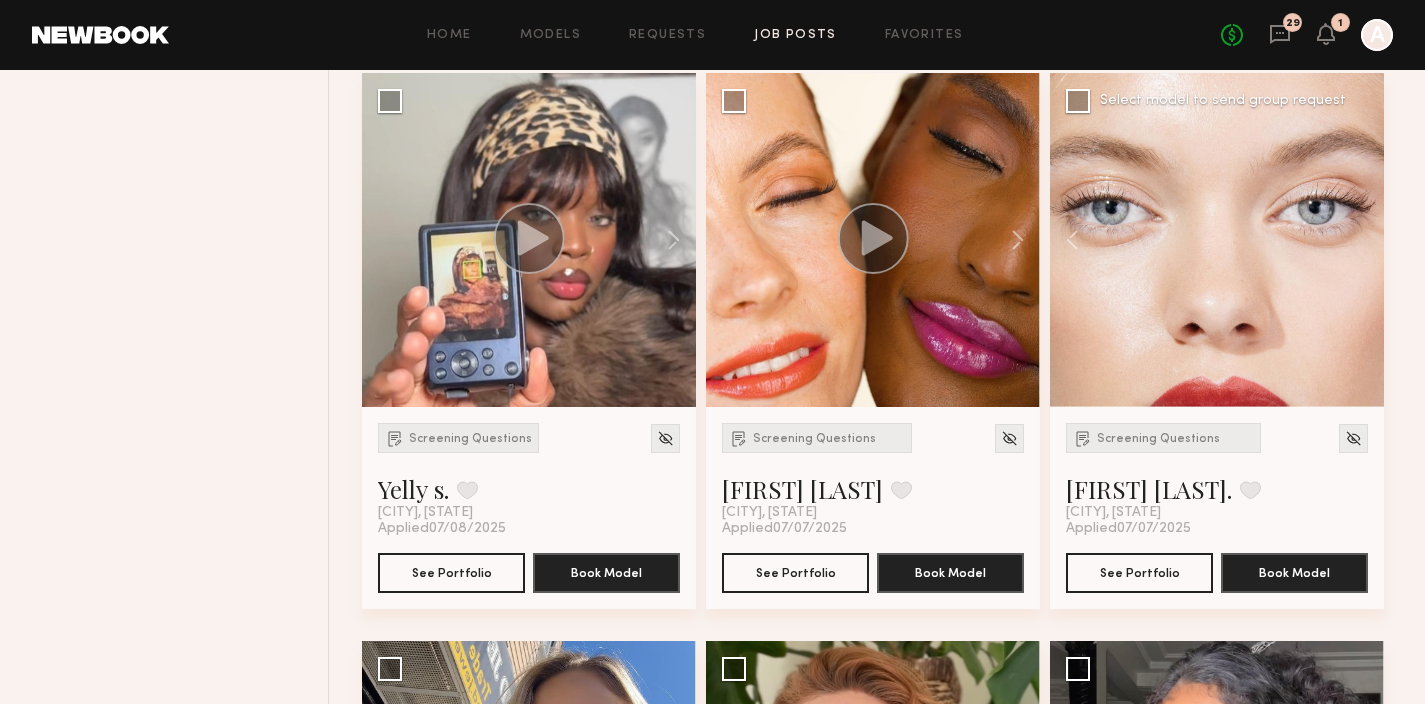 click 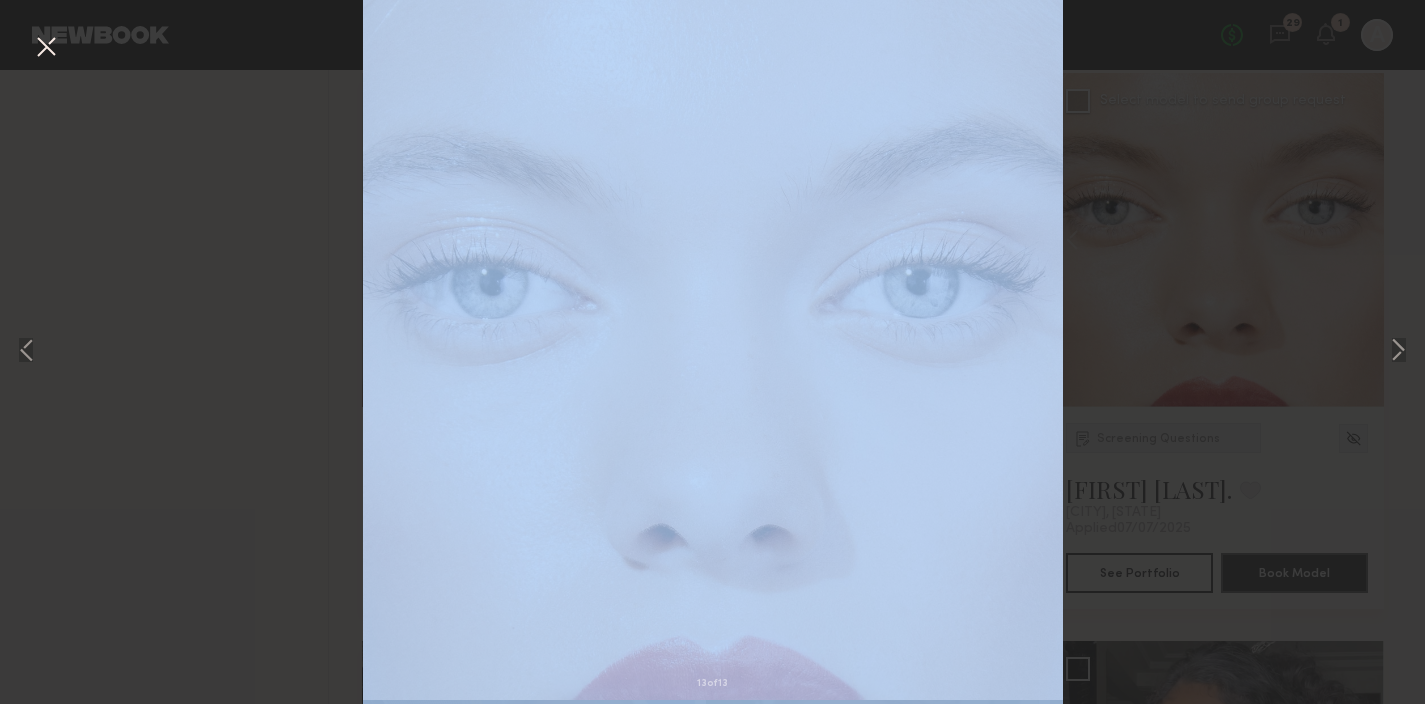 click on "13  of  13" at bounding box center [712, 352] 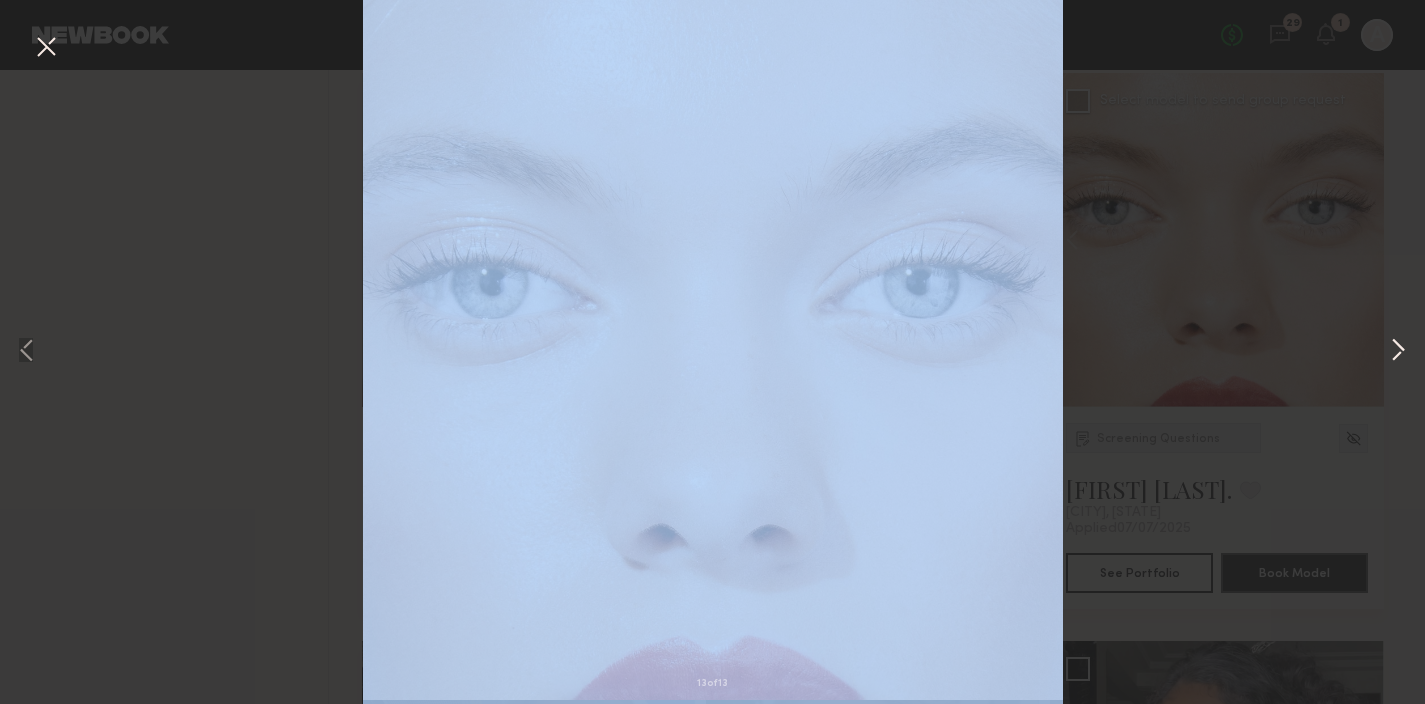 click at bounding box center (1398, 351) 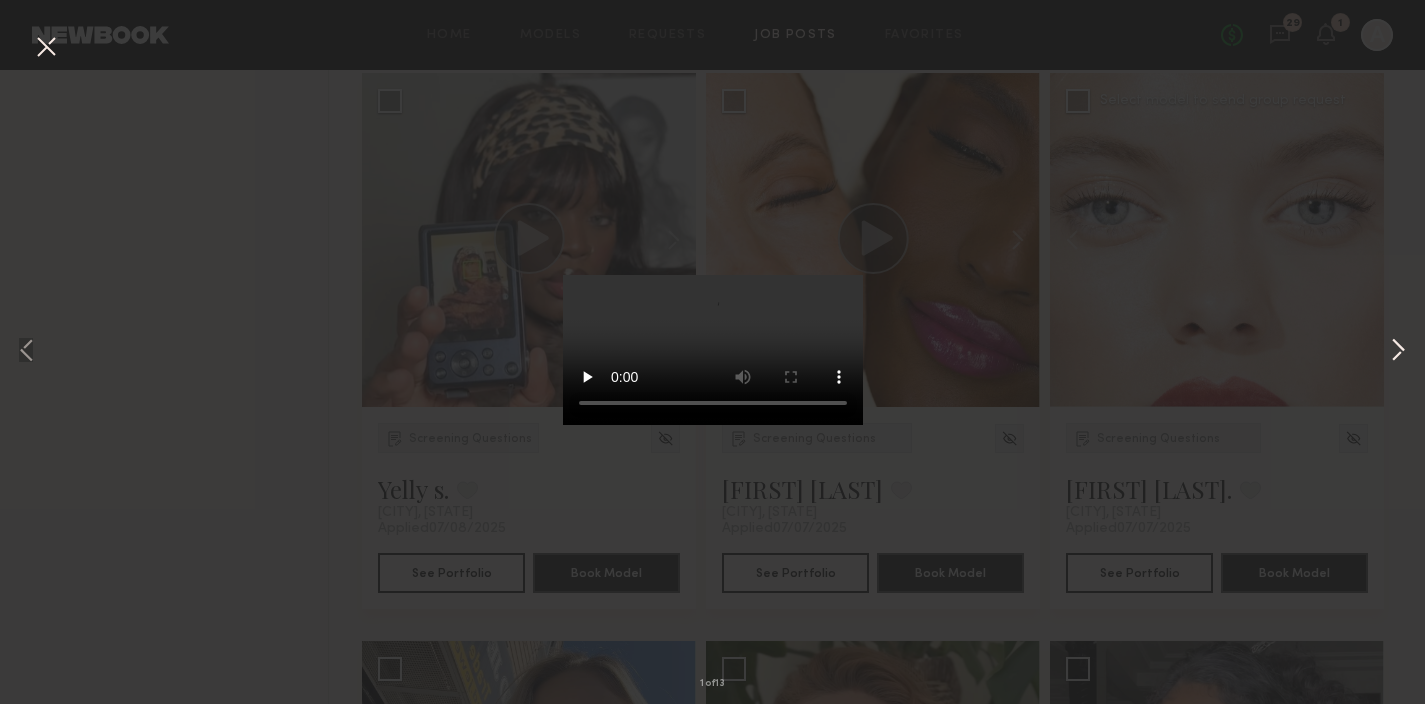 click at bounding box center [1398, 351] 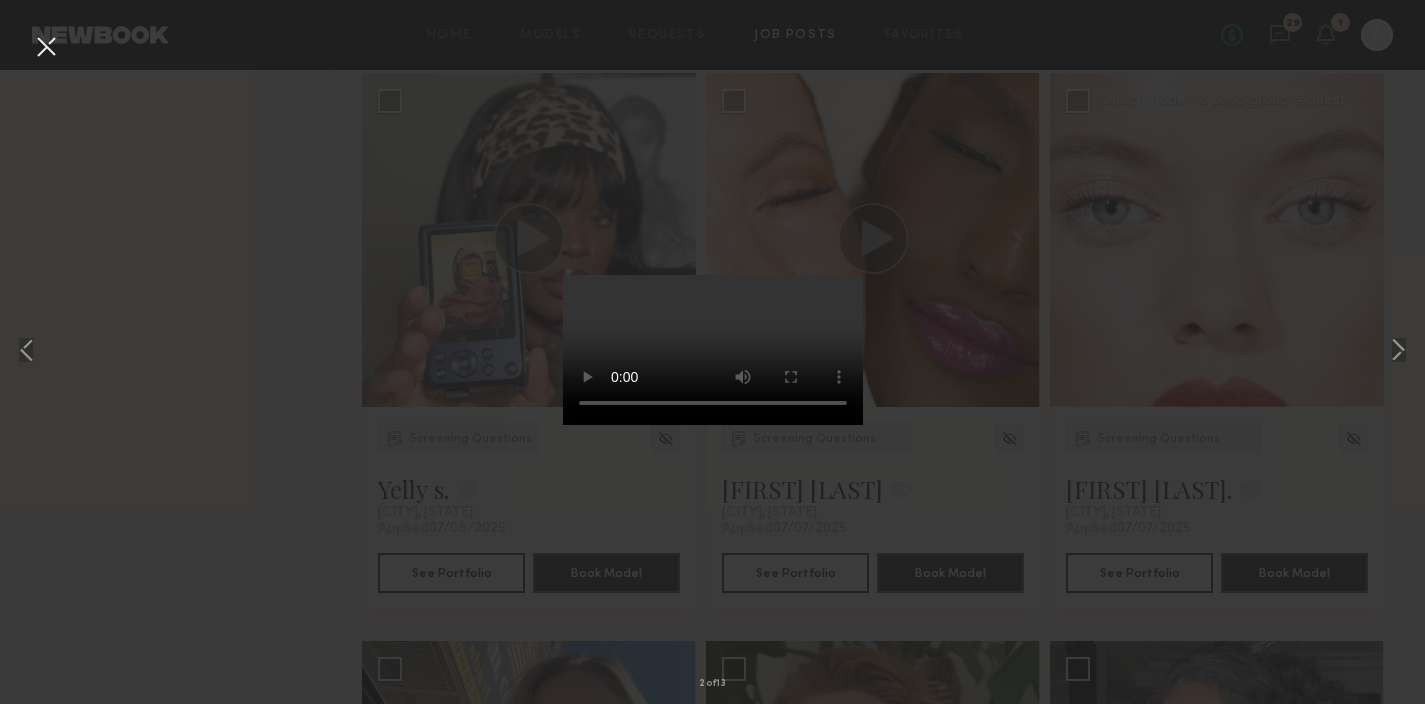 click at bounding box center [46, 48] 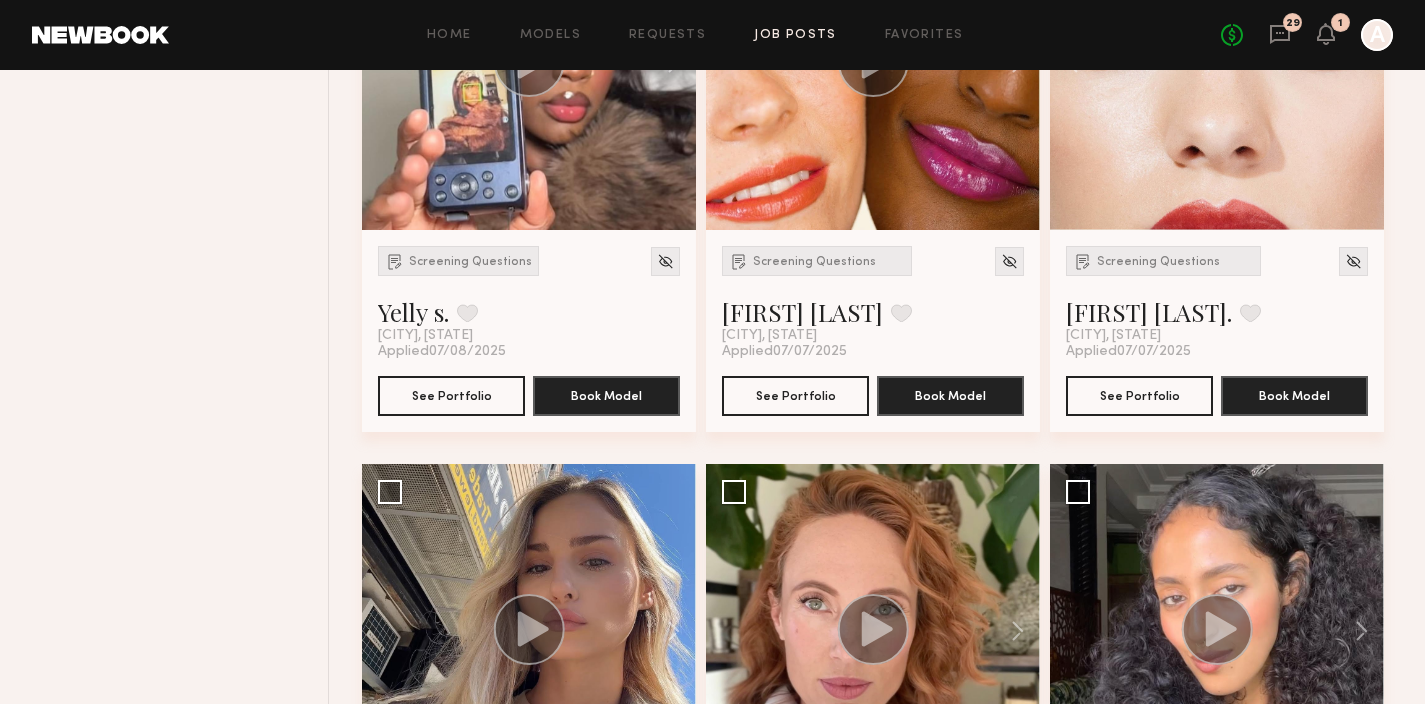 scroll, scrollTop: 3297, scrollLeft: 0, axis: vertical 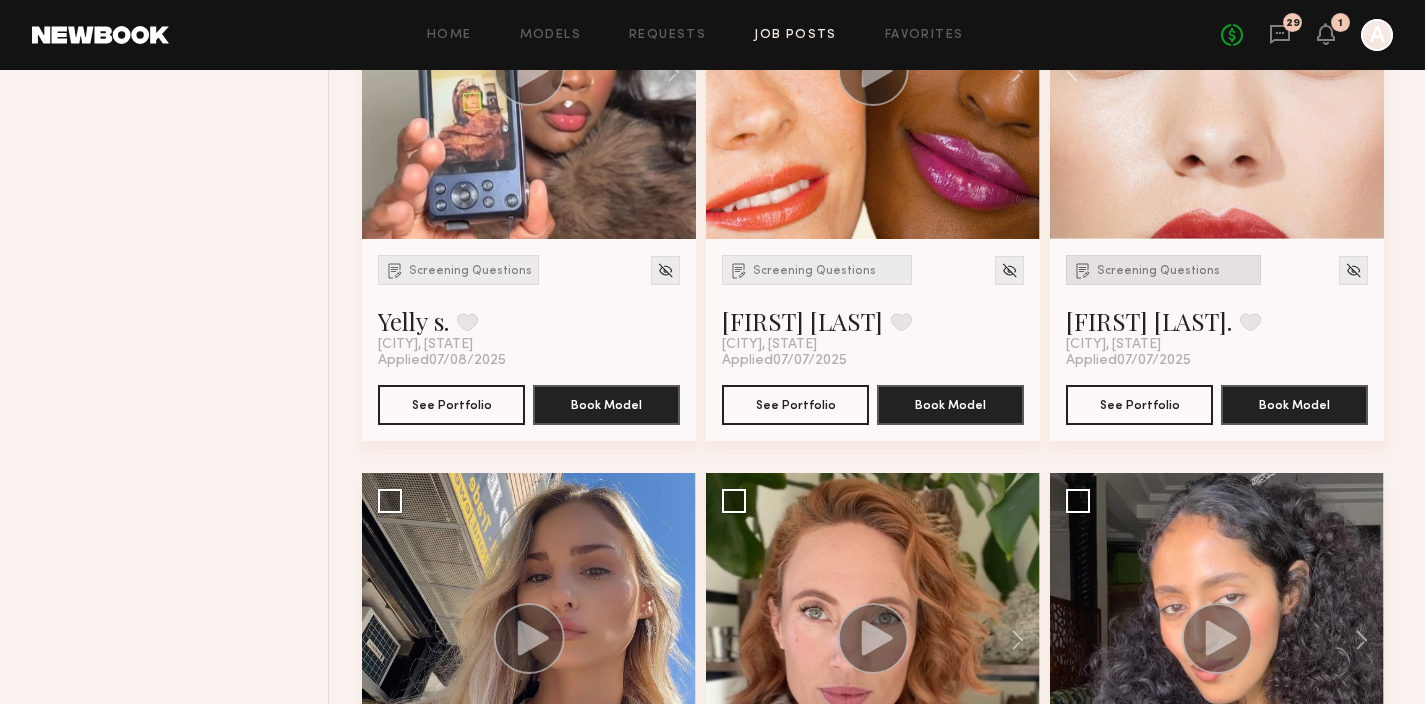 click on "Screening Questions" 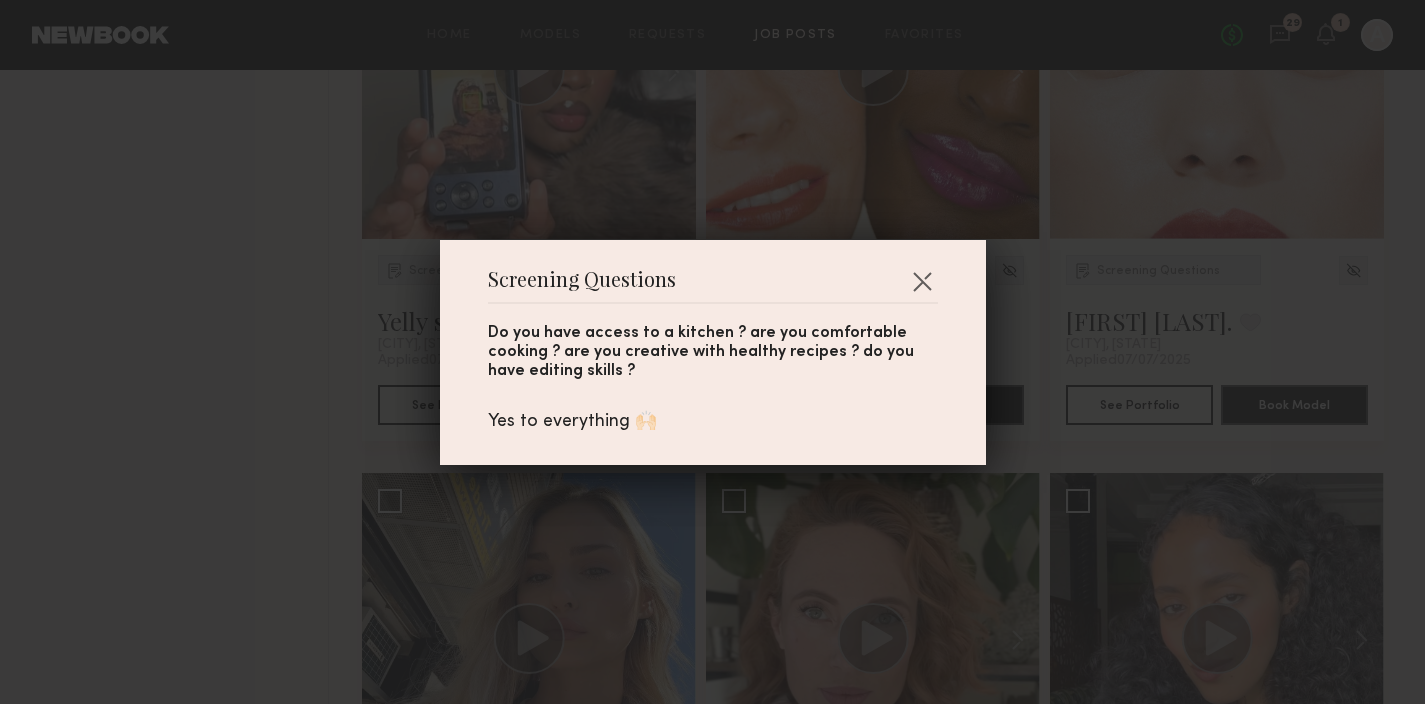 click on "Yes to everything 🙌🏻" at bounding box center (713, 422) 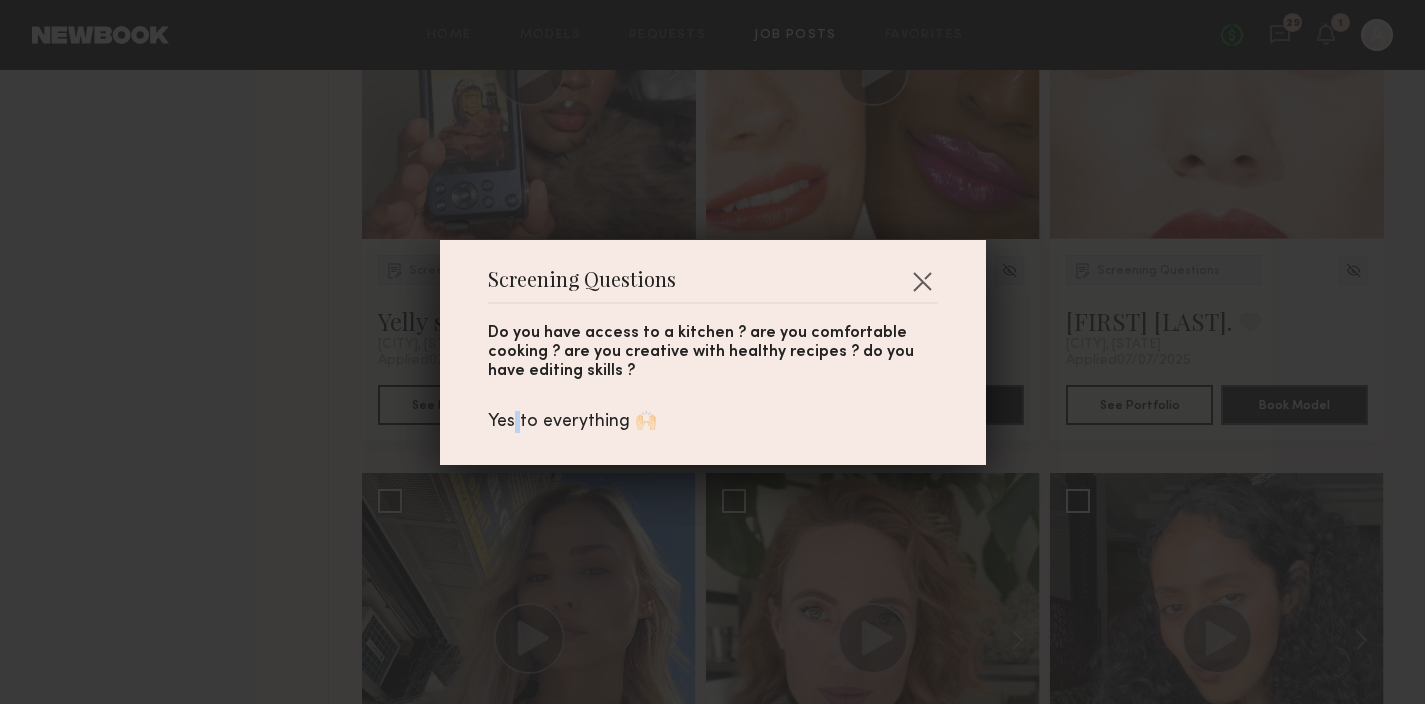 click on "Yes to everything 🙌🏻" at bounding box center (713, 422) 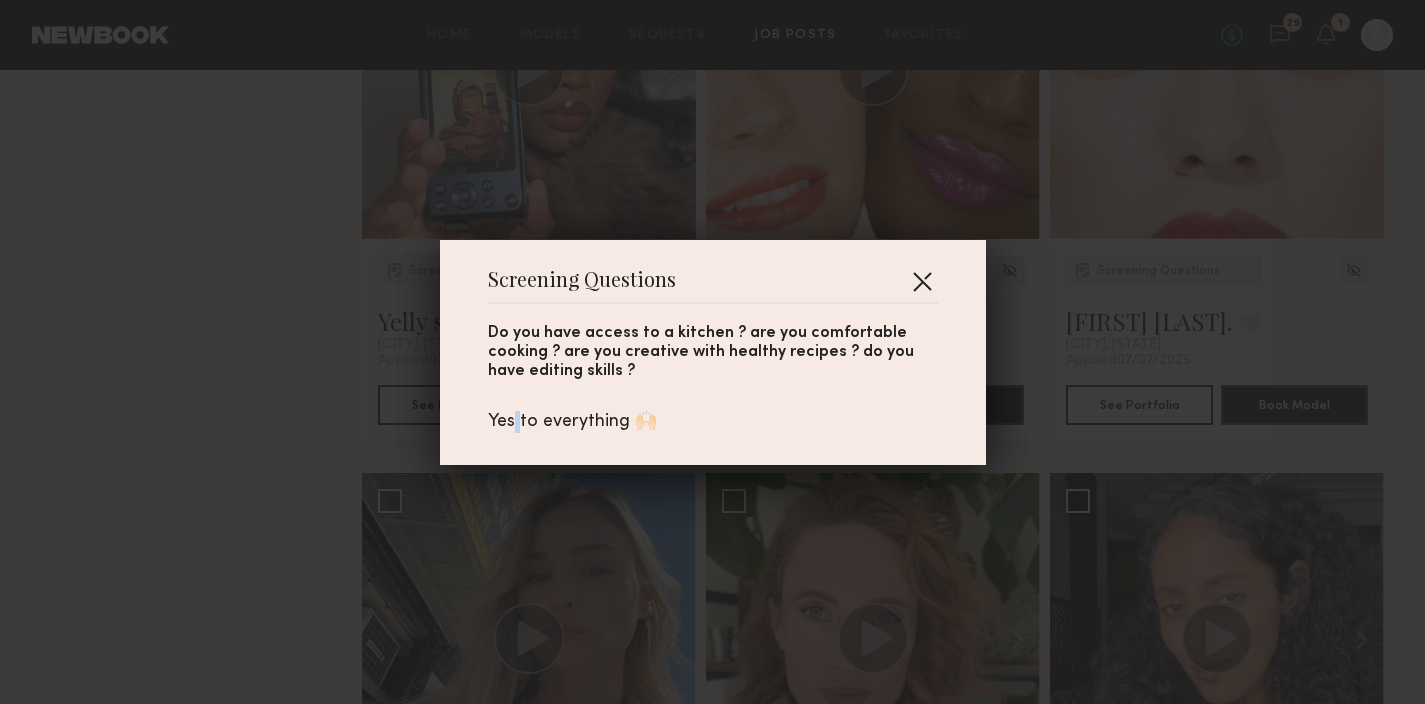 click at bounding box center (922, 281) 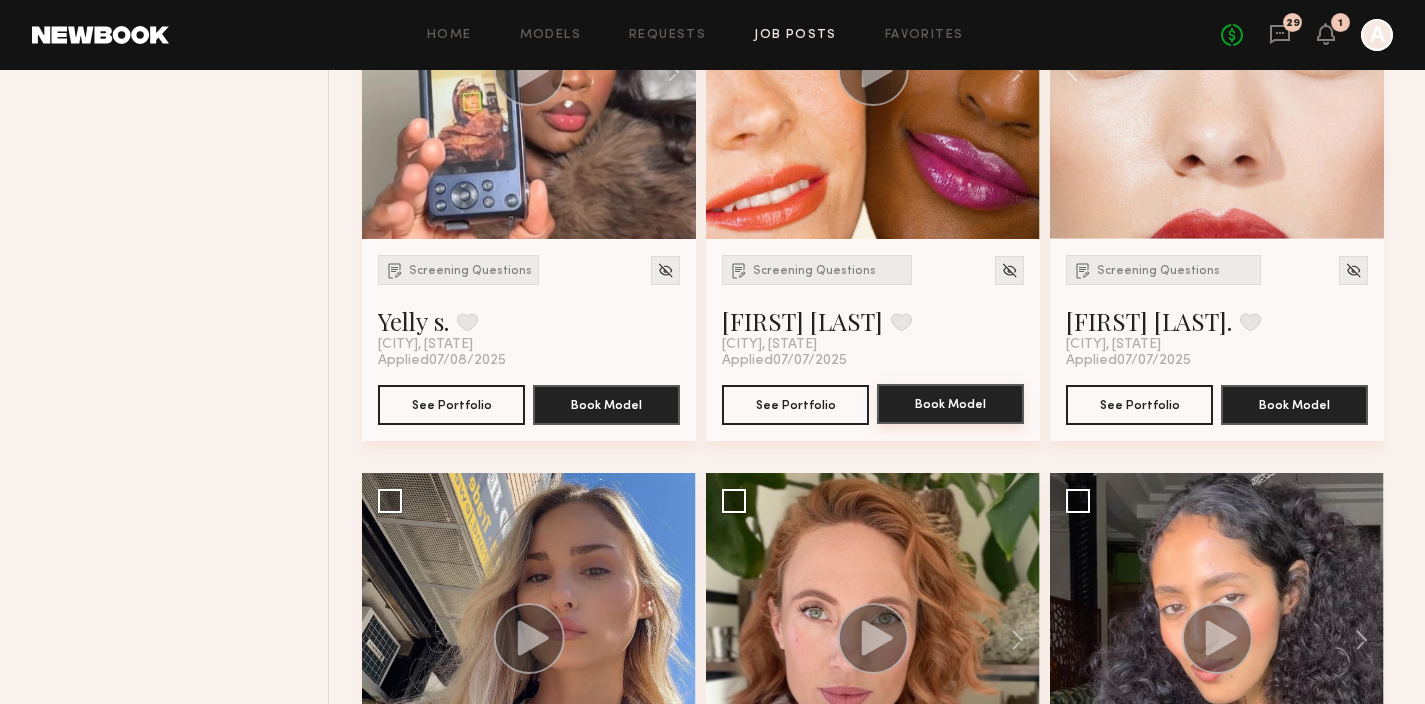 scroll, scrollTop: 3195, scrollLeft: 0, axis: vertical 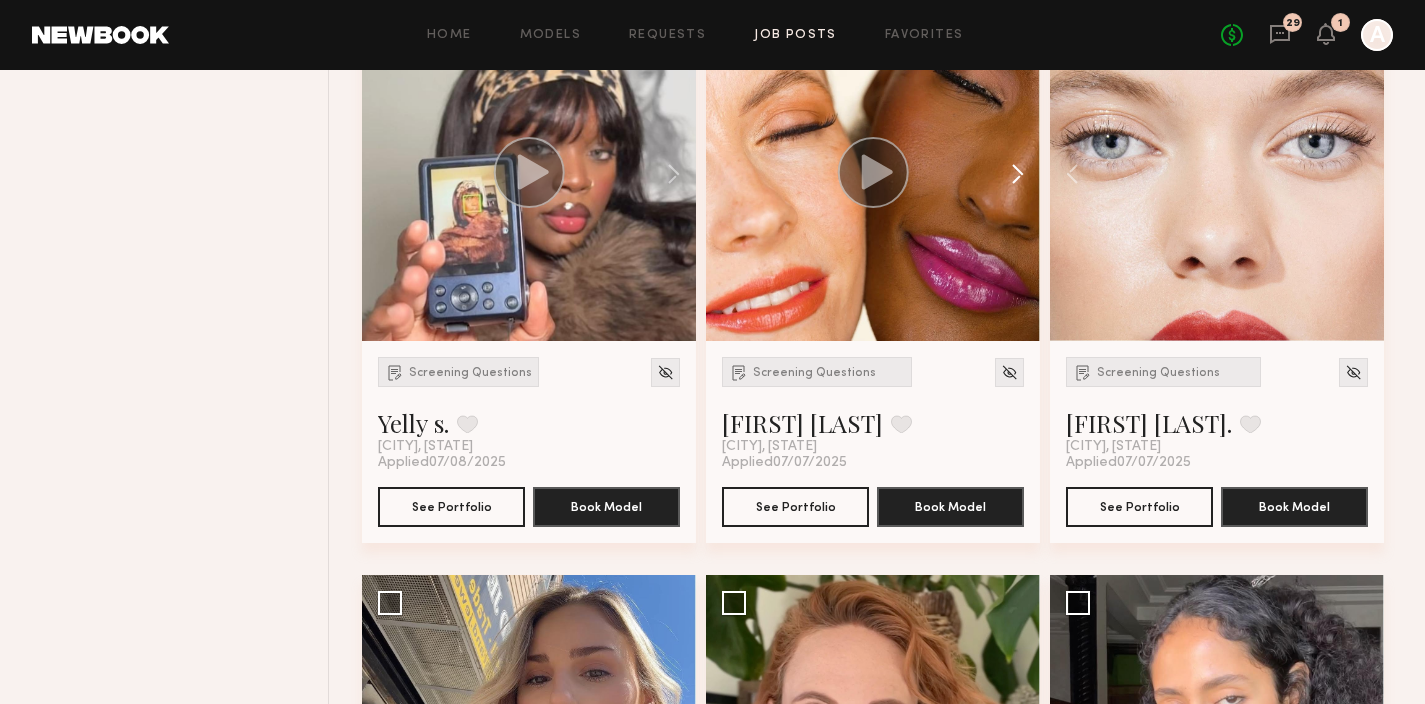 click 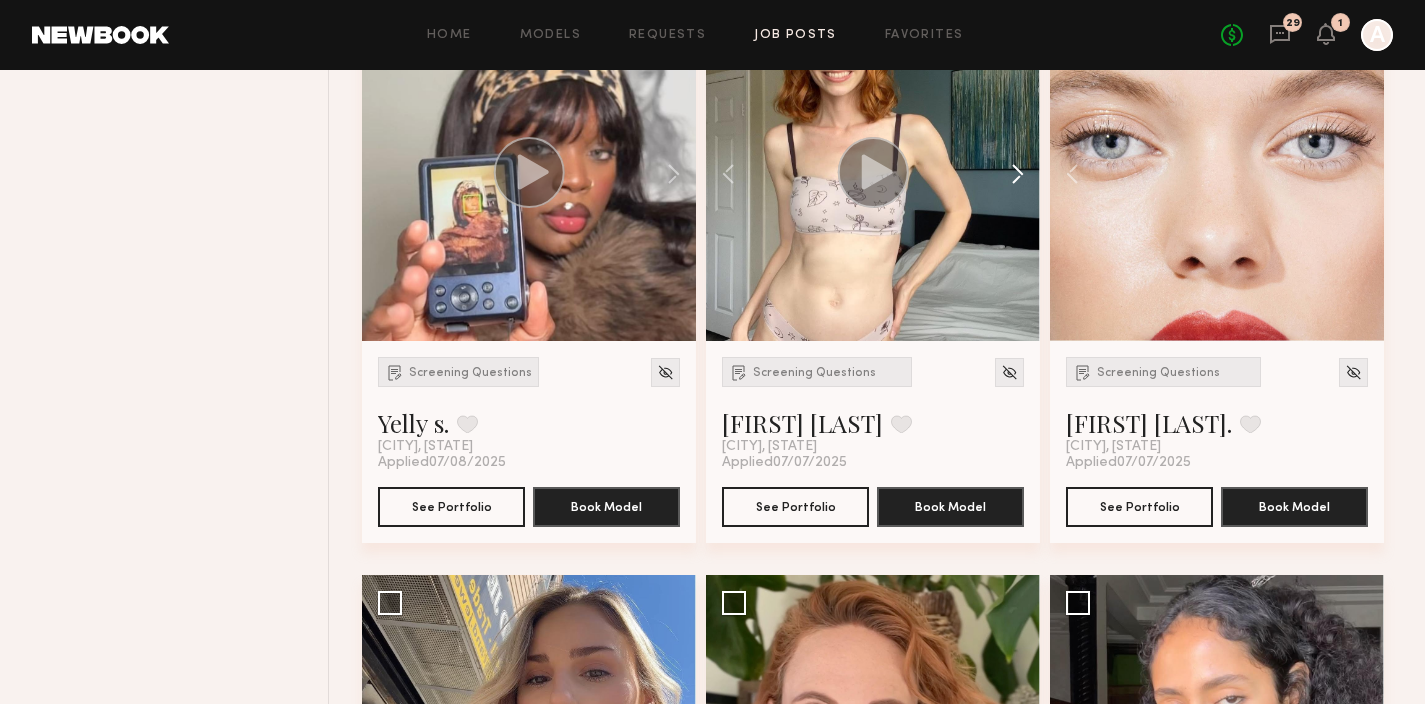 click 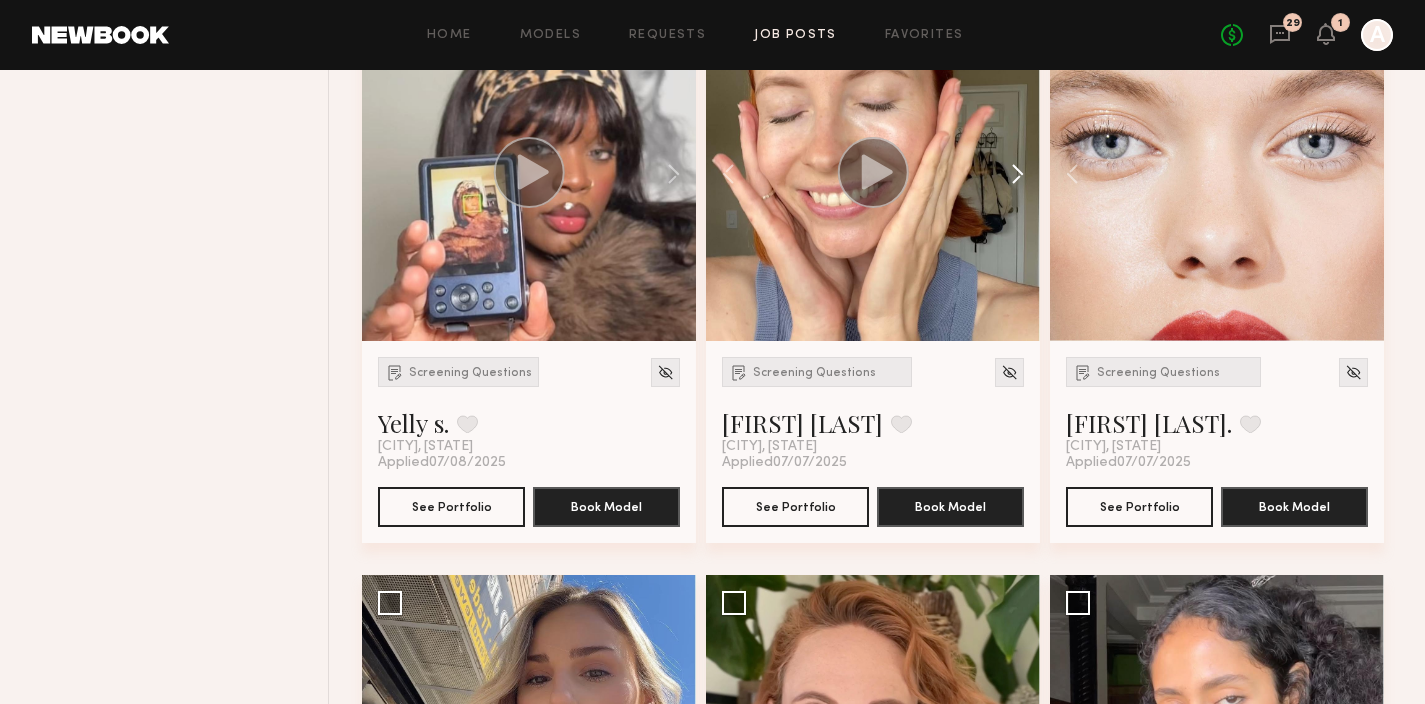 click 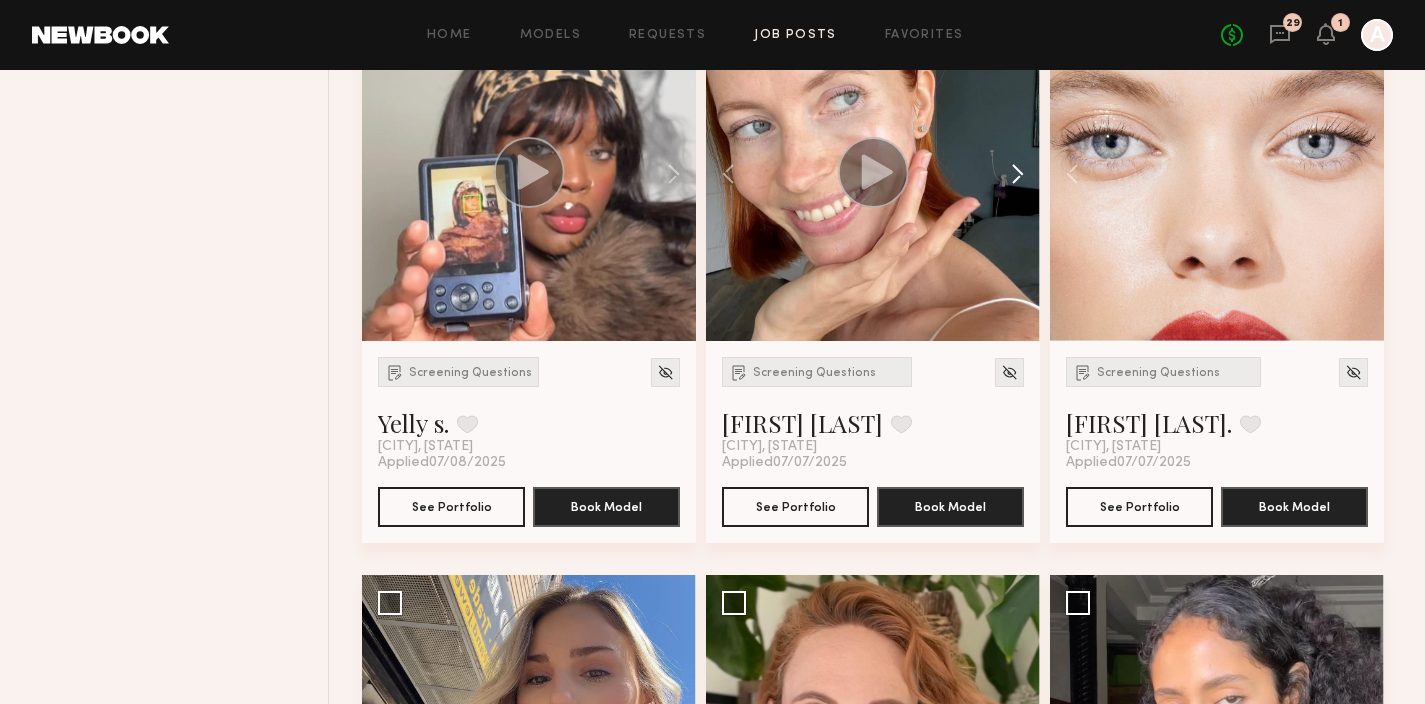 click 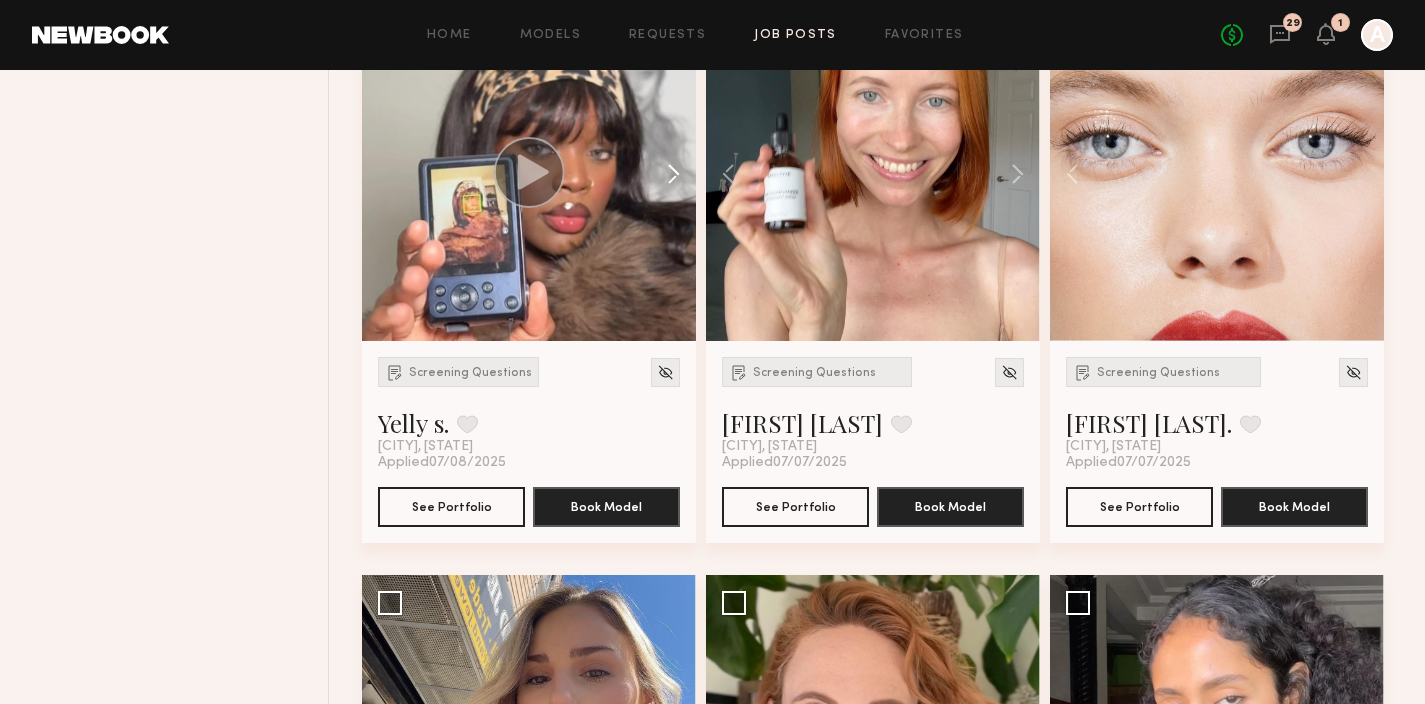 click 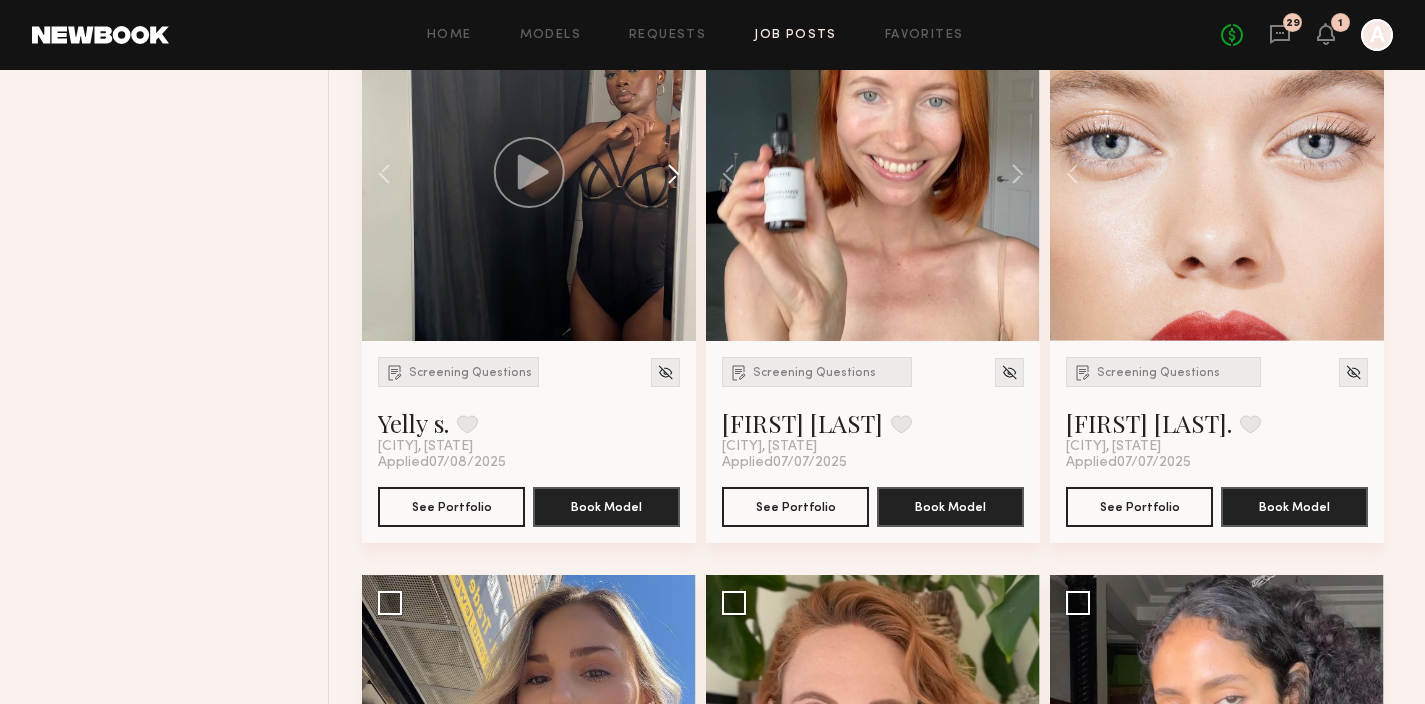 click 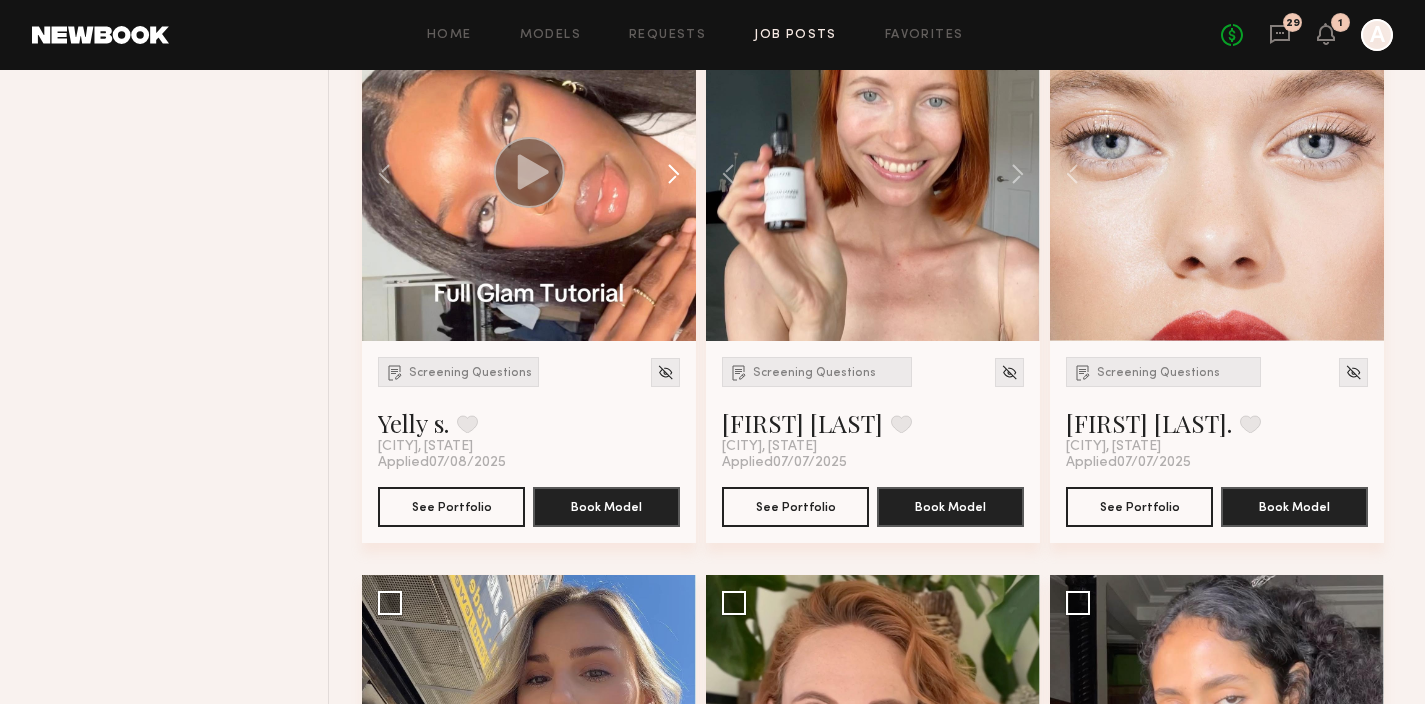 click 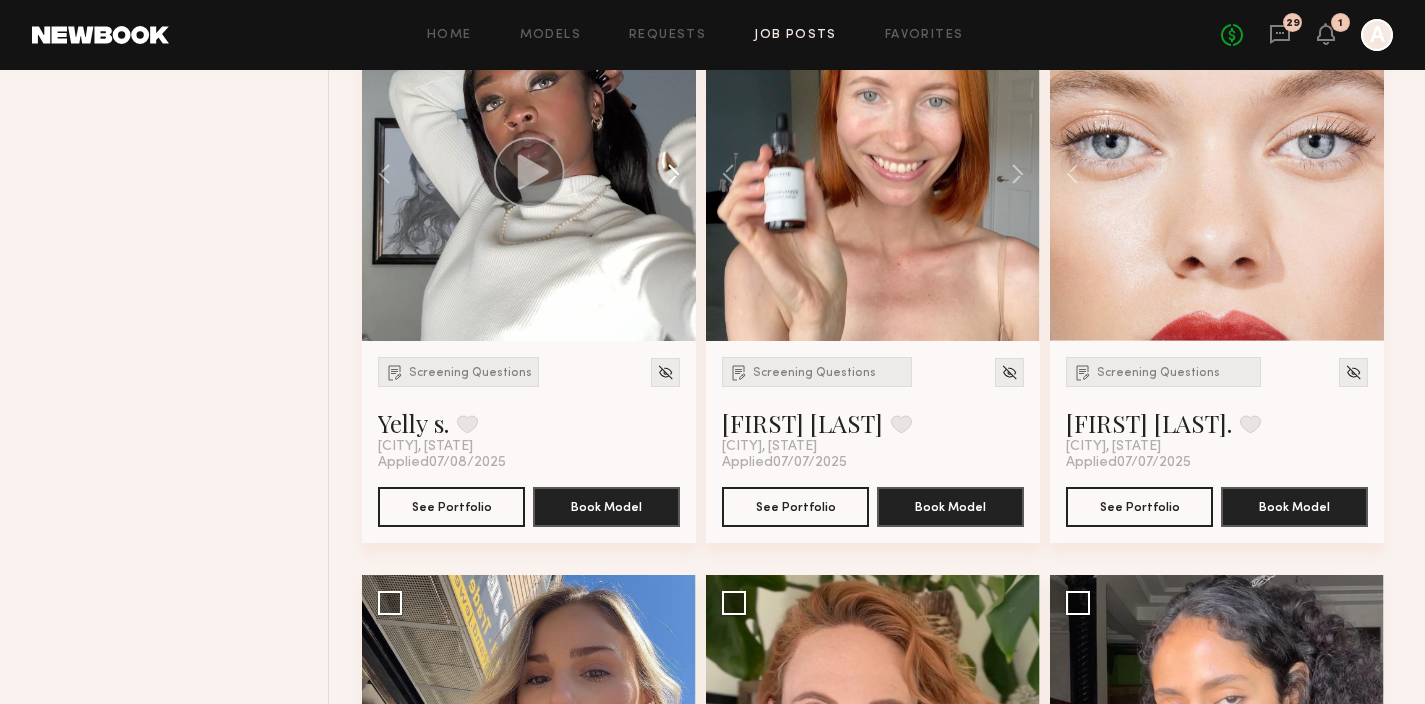 click 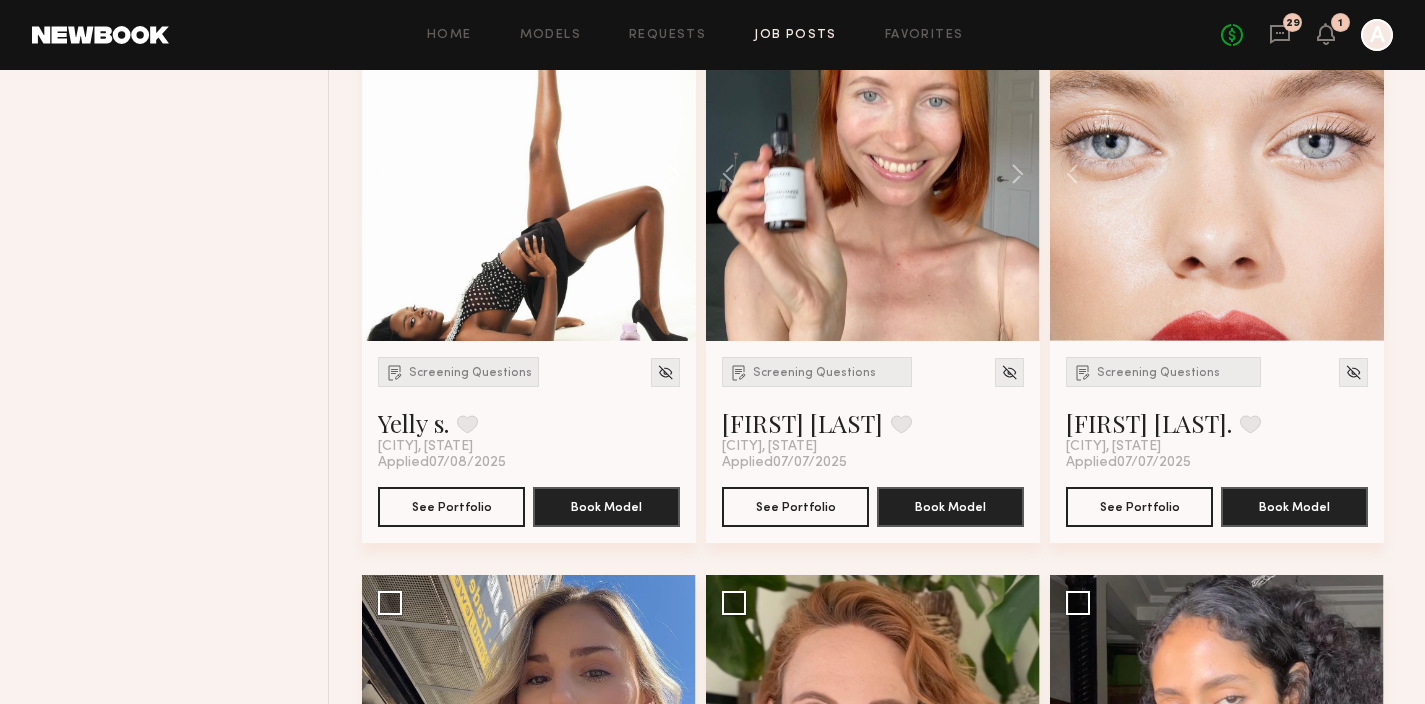 click 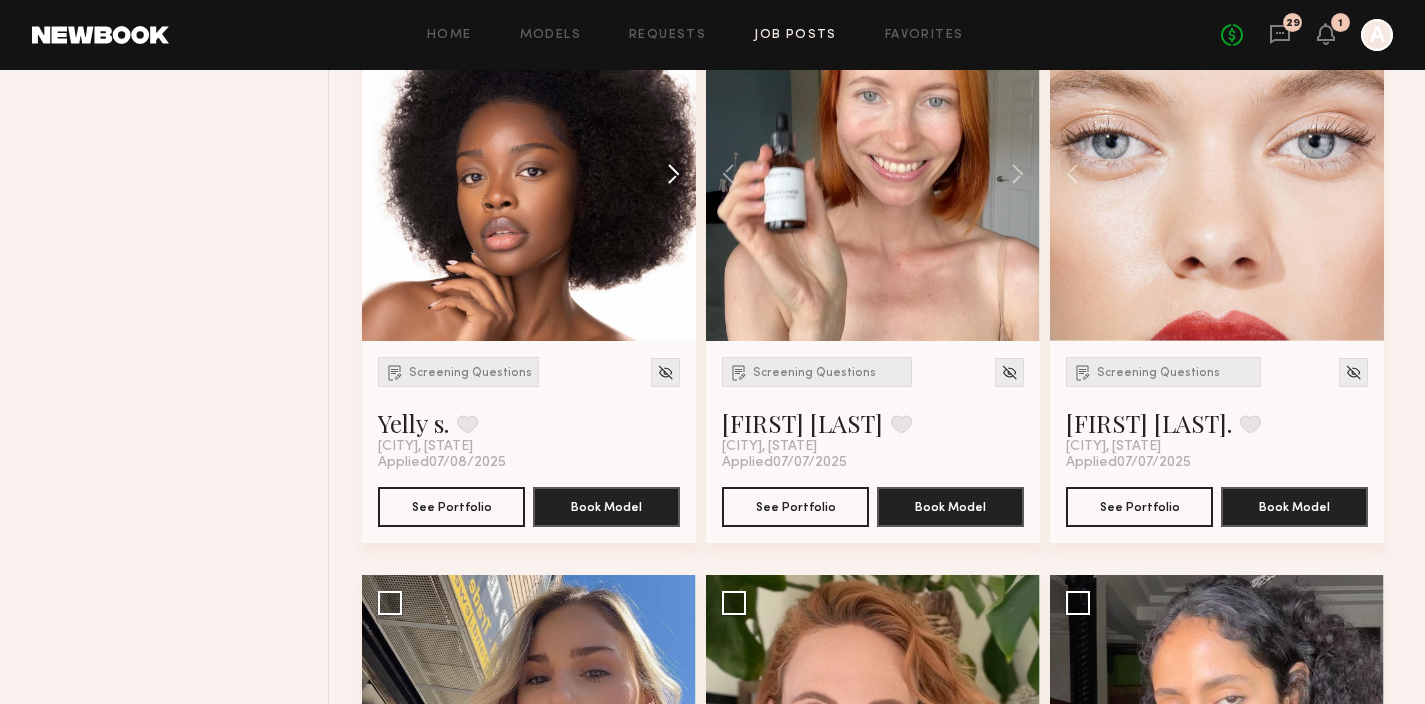click 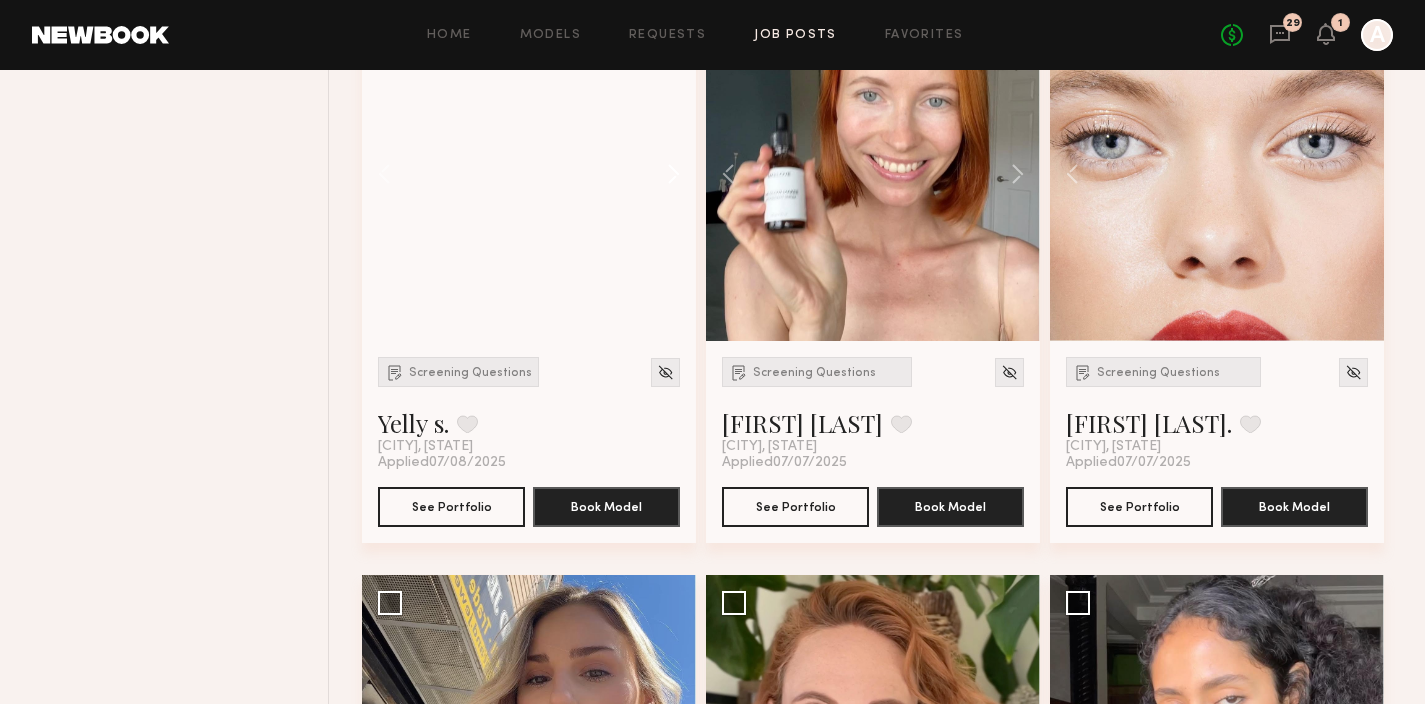 click 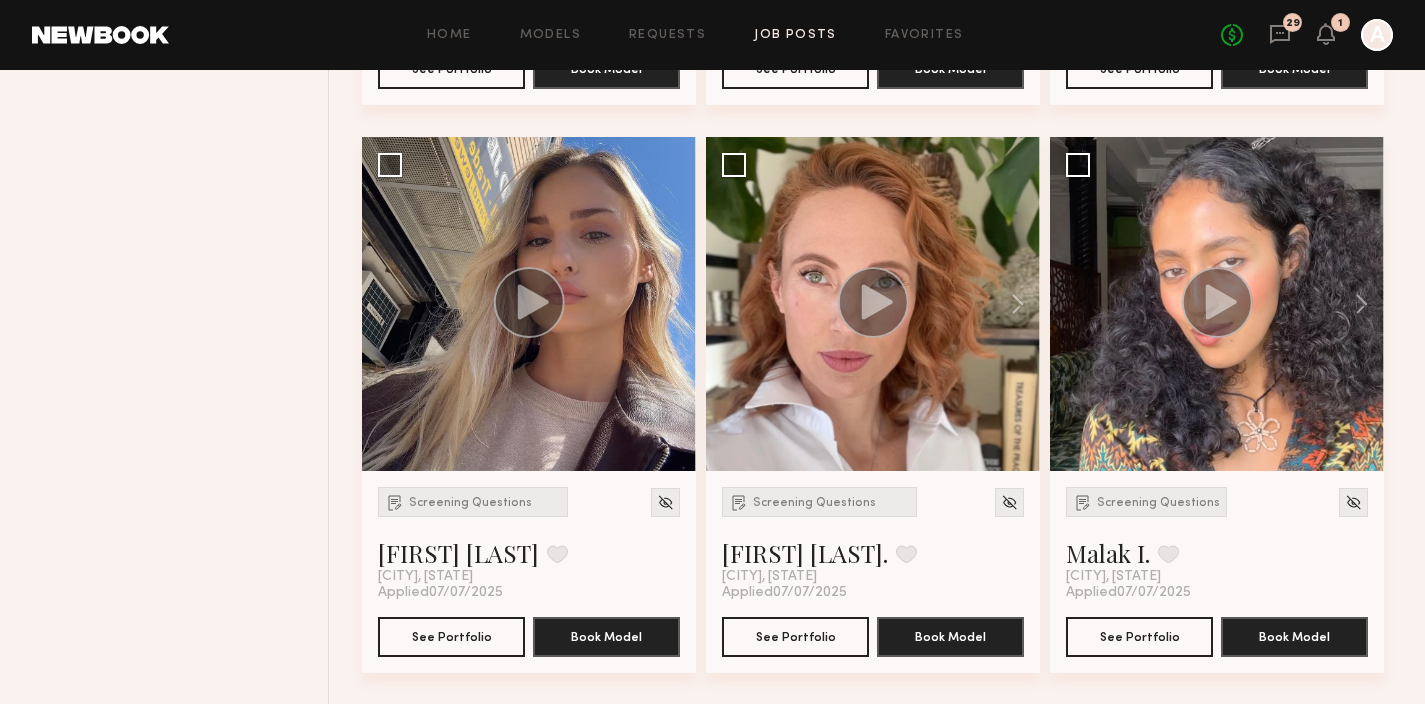 scroll, scrollTop: 3699, scrollLeft: 0, axis: vertical 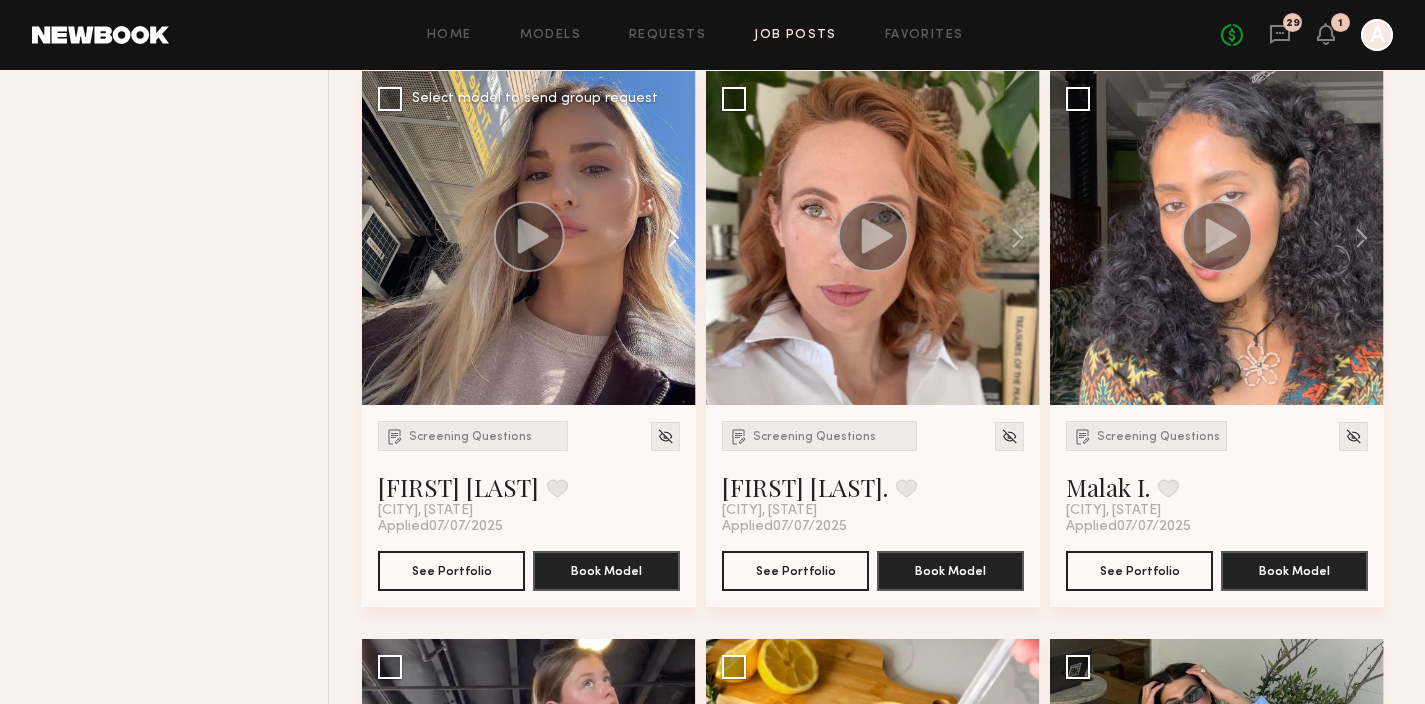 click 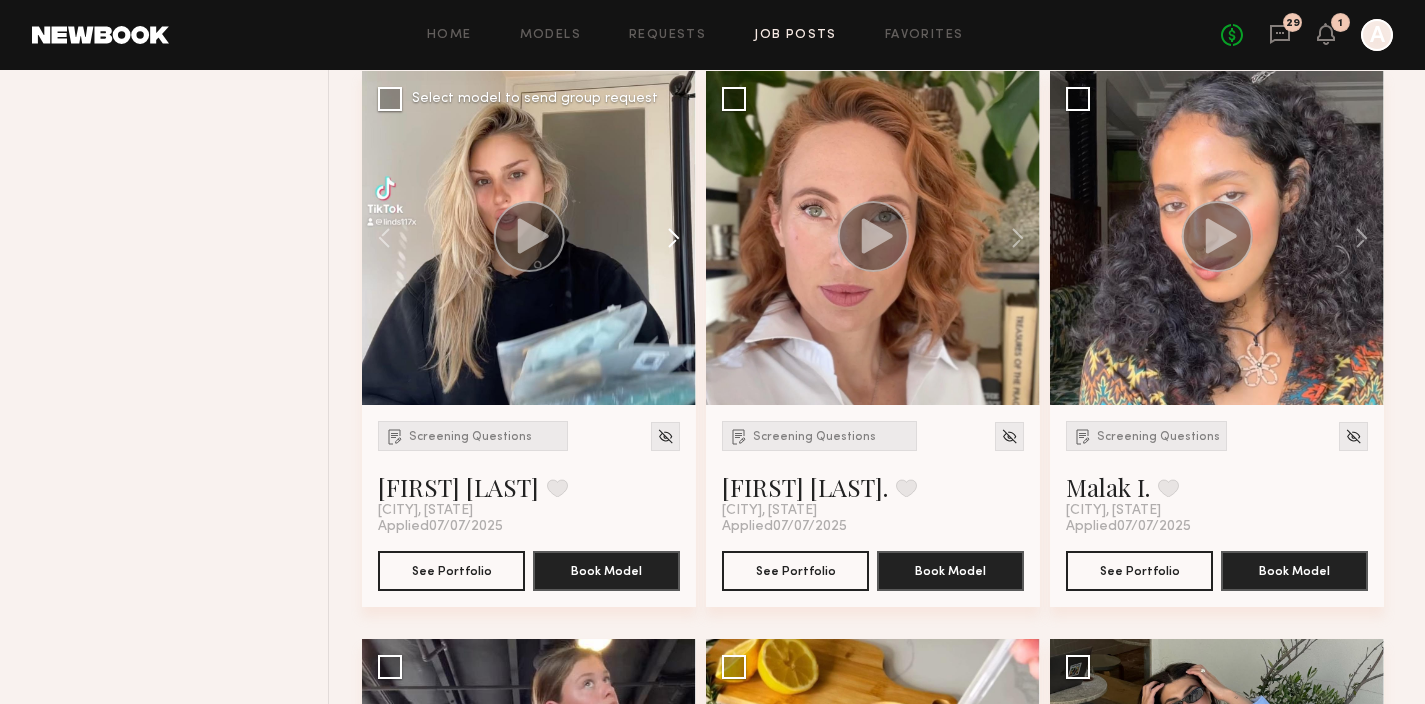 click 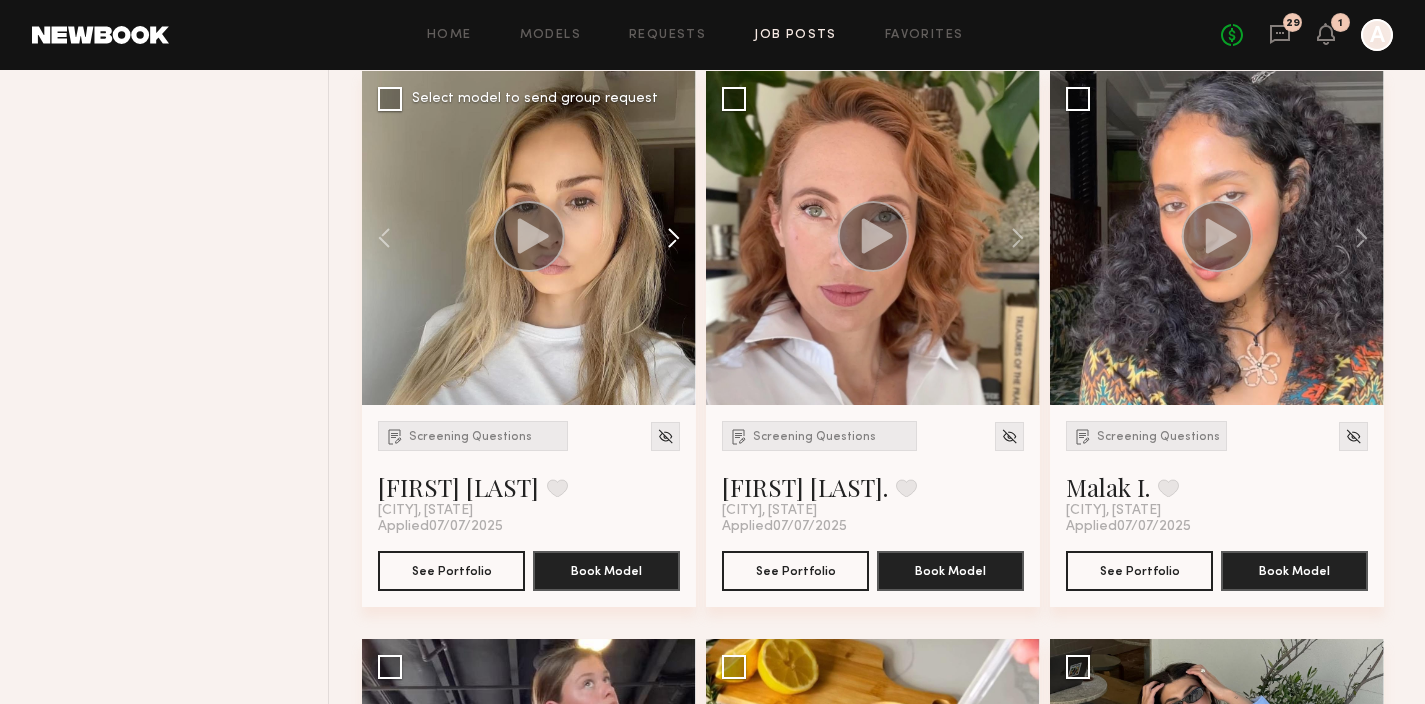 click 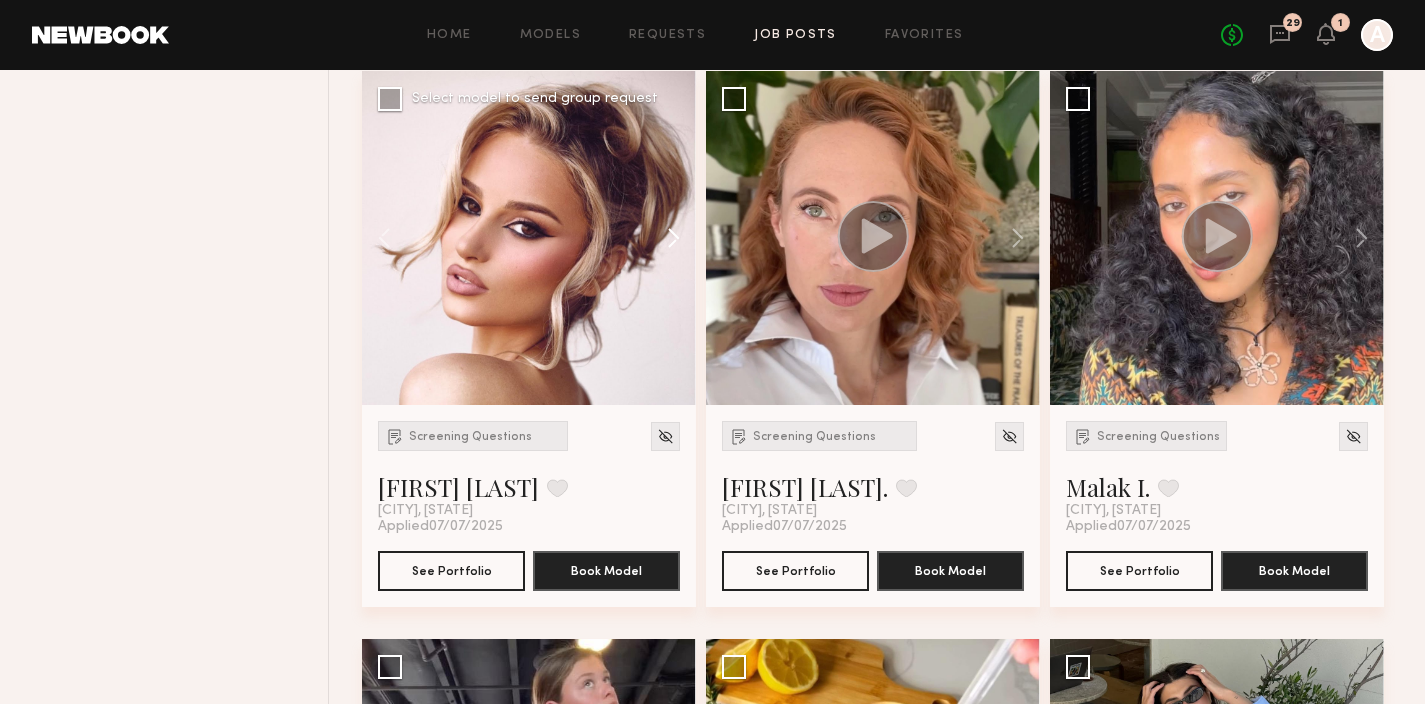 click 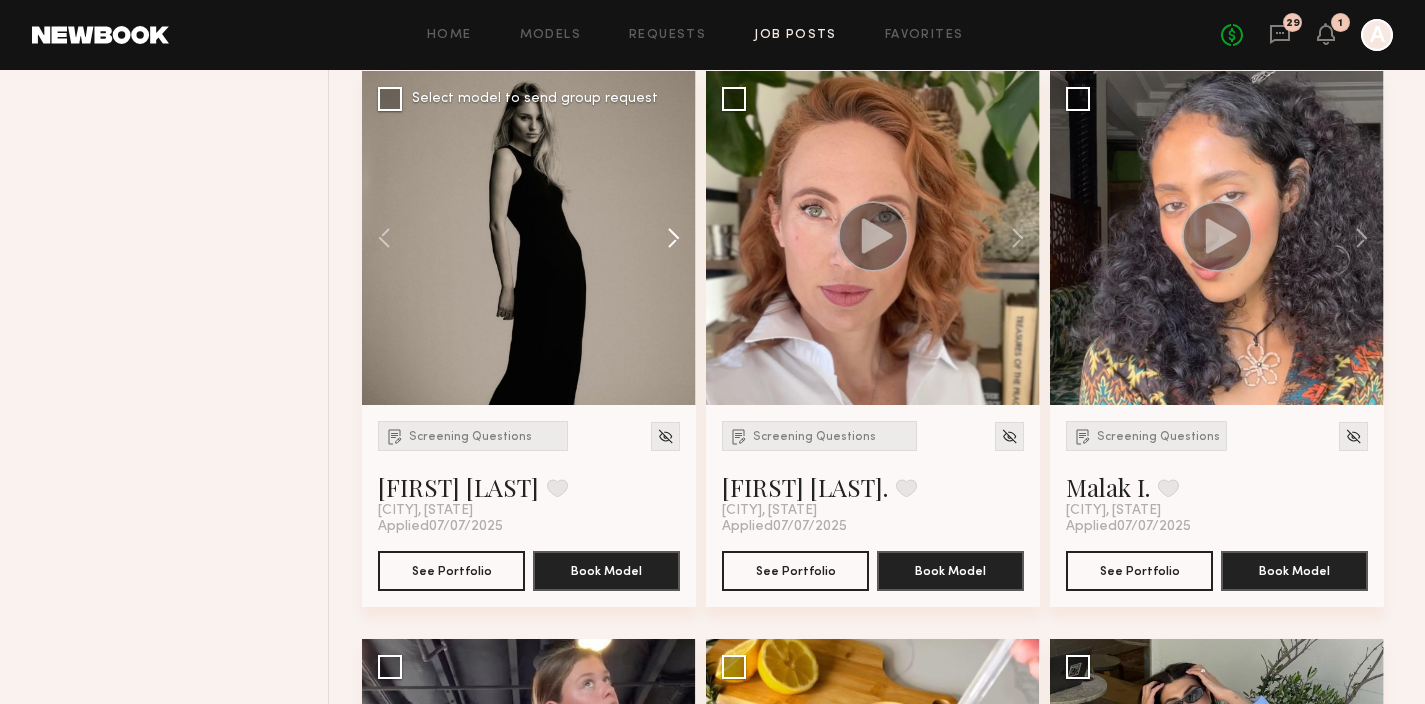 click 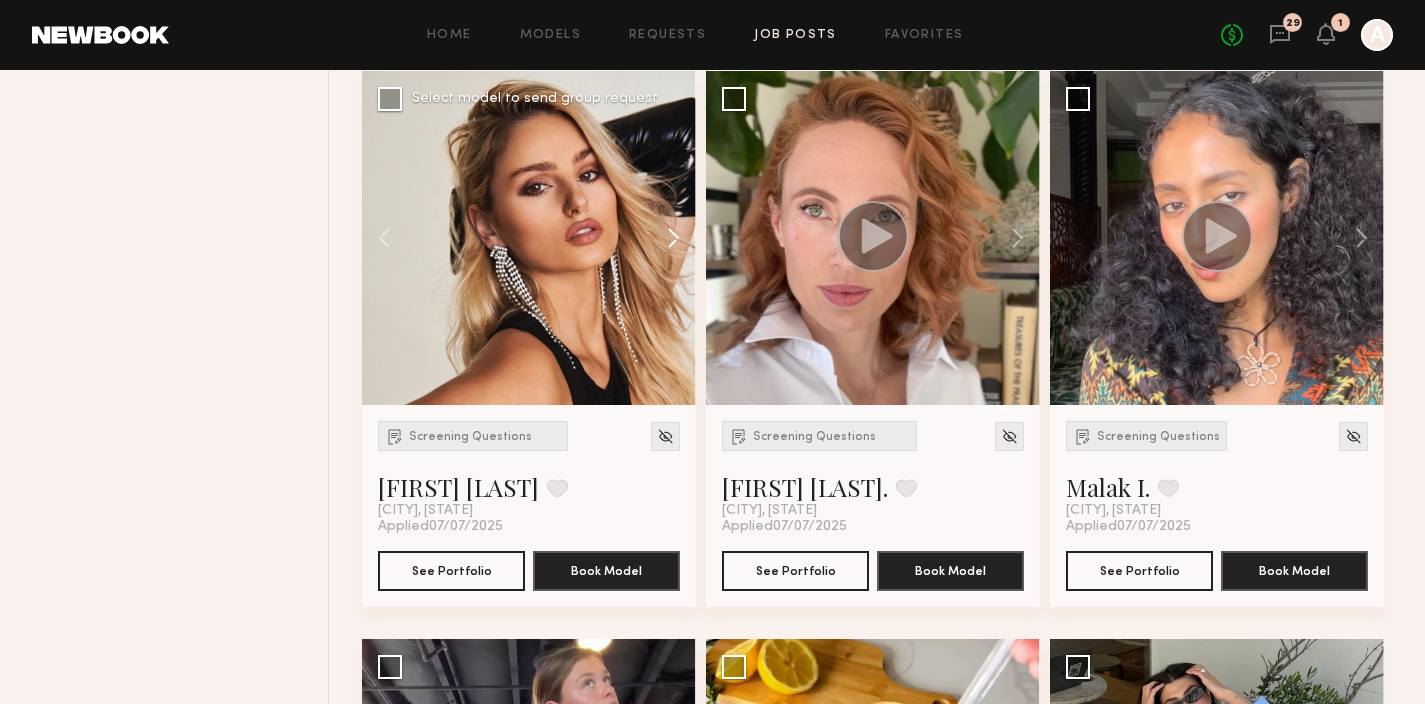 click 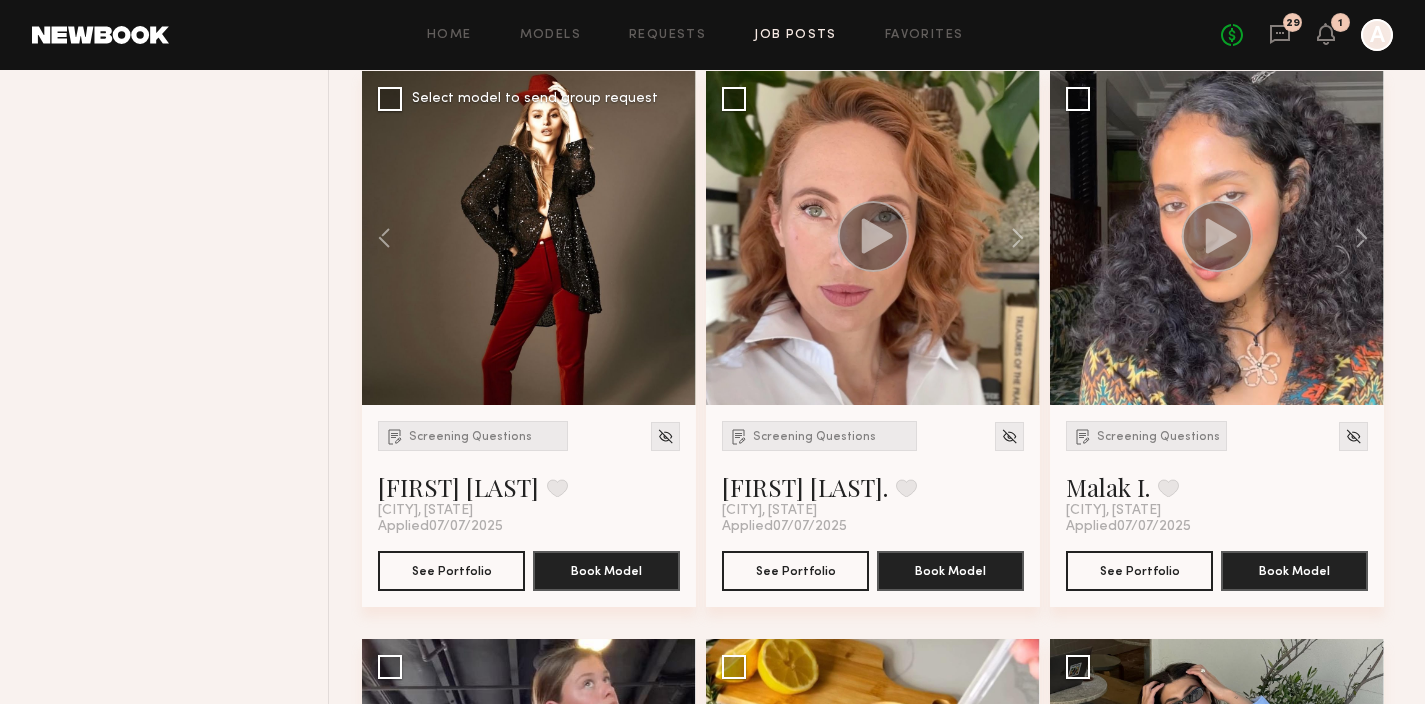 click 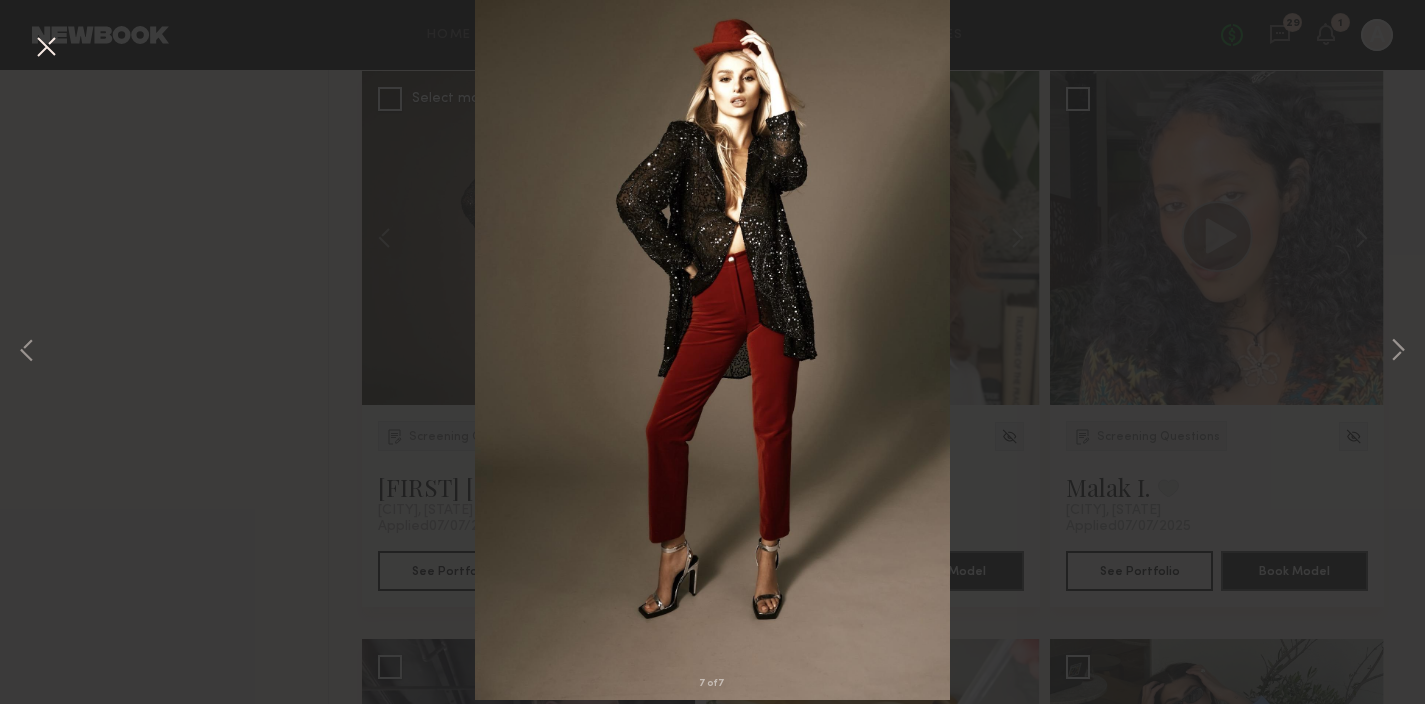 click at bounding box center [712, 350] 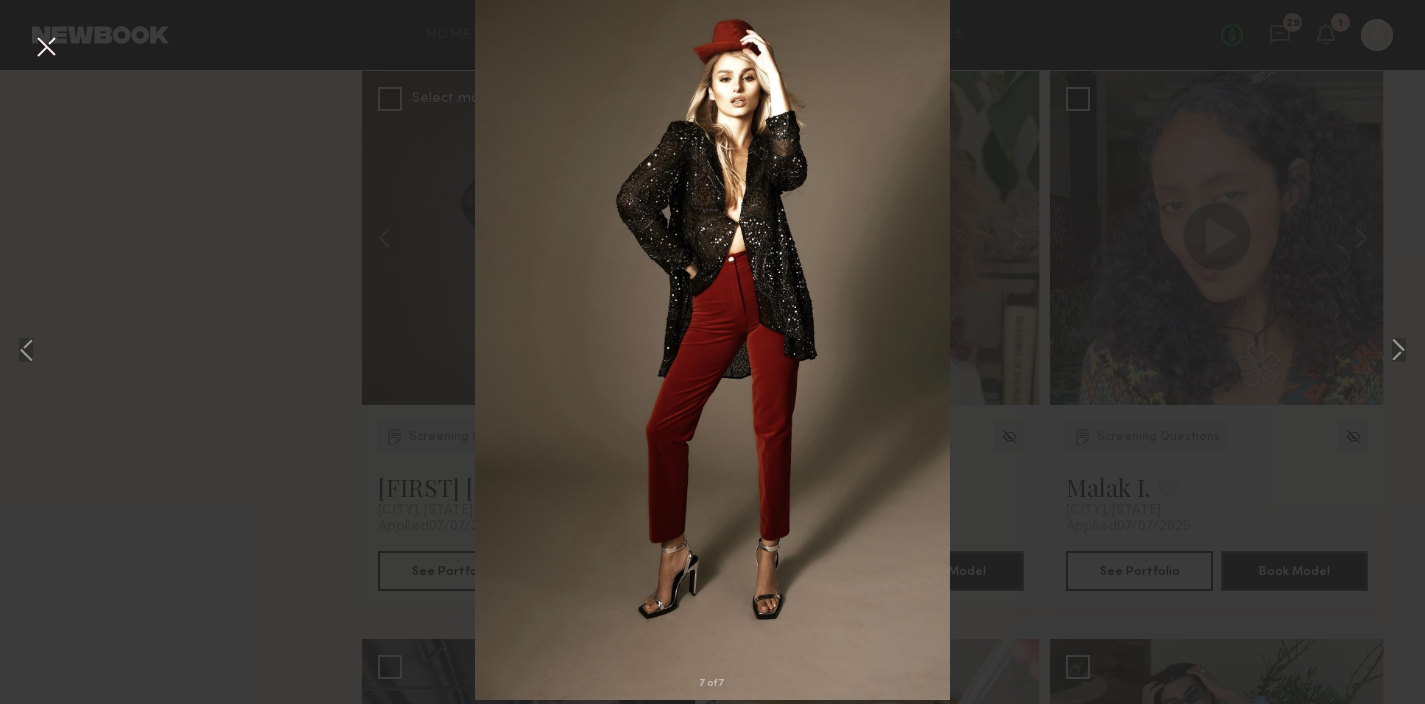 click on "7  of  7" at bounding box center [712, 352] 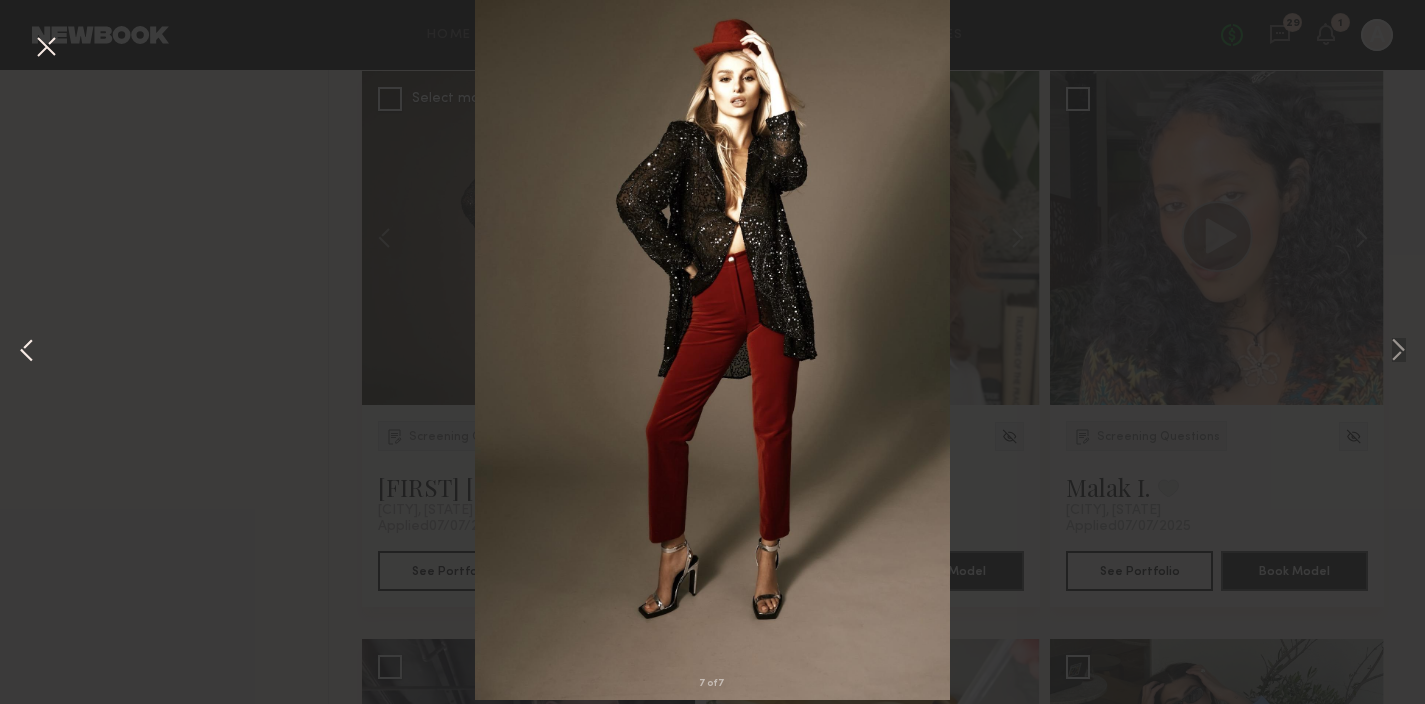 click at bounding box center (27, 351) 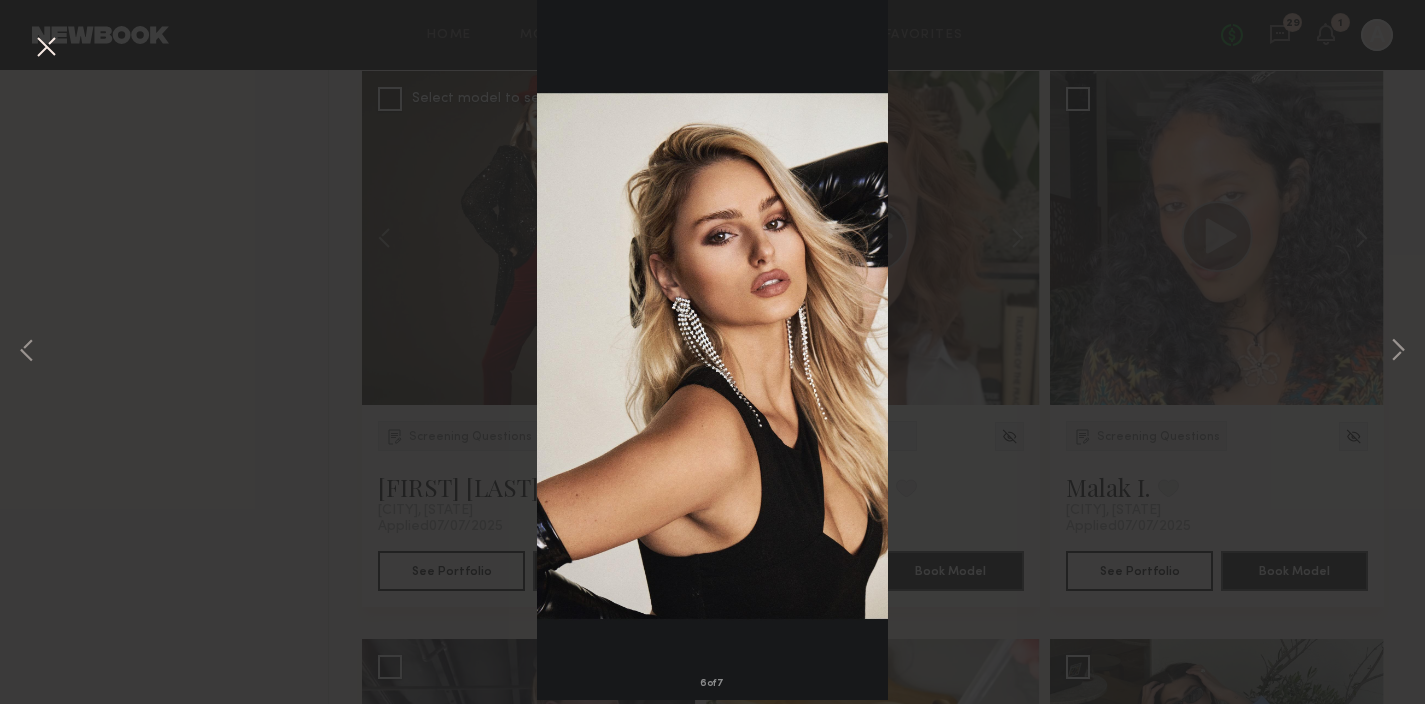 click at bounding box center (46, 48) 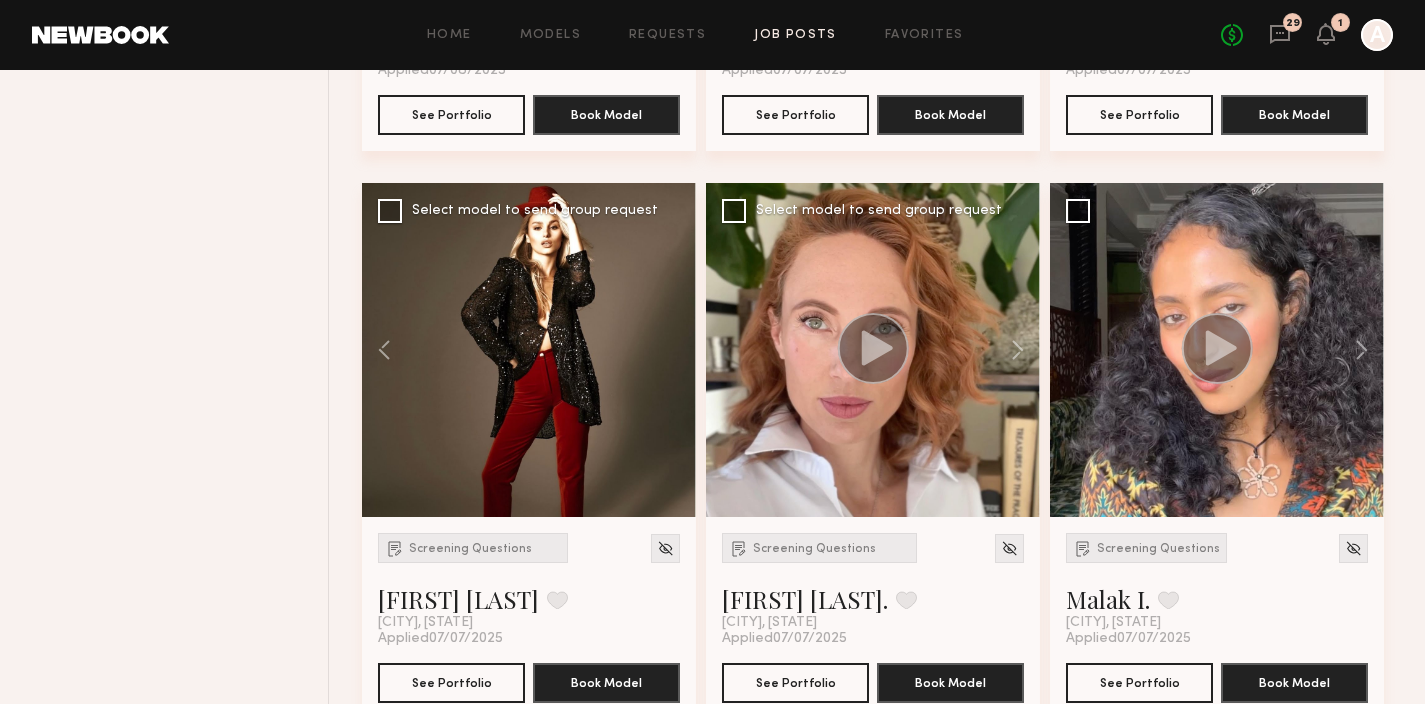 scroll, scrollTop: 3576, scrollLeft: 0, axis: vertical 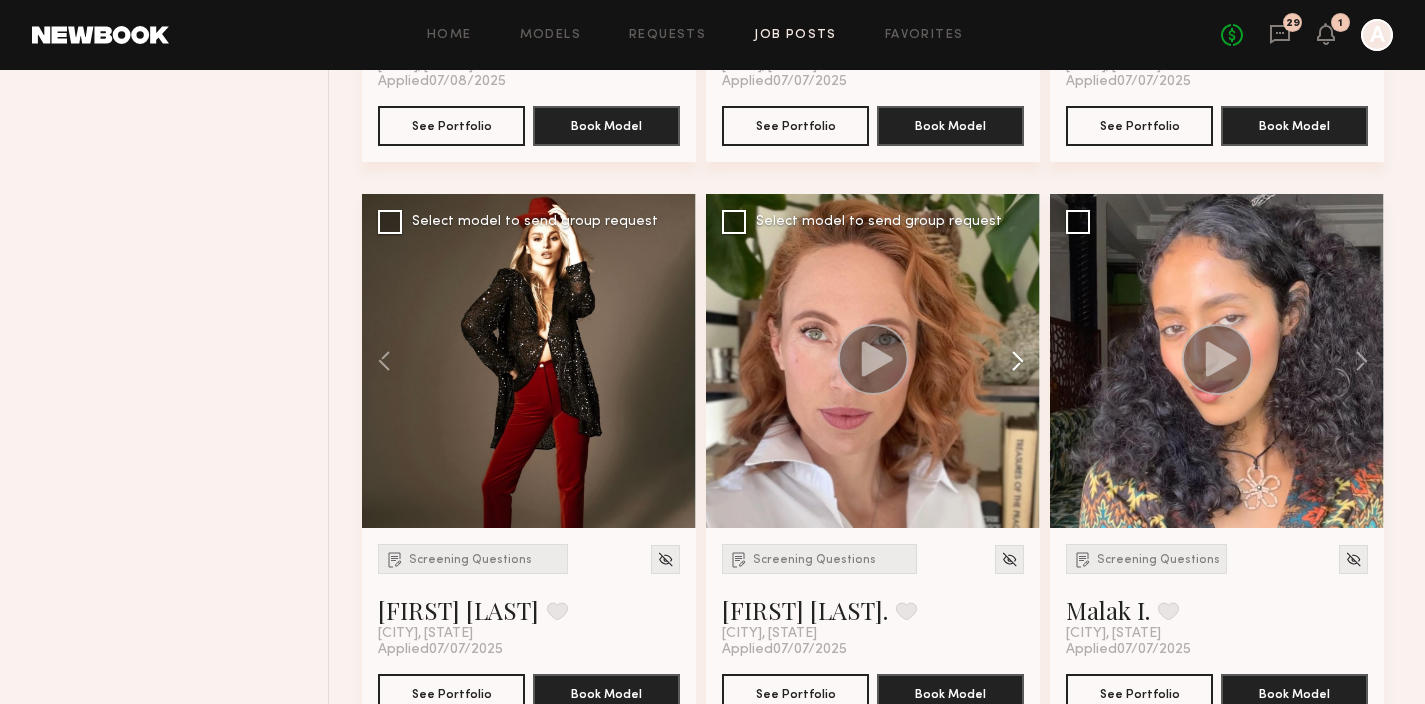 click 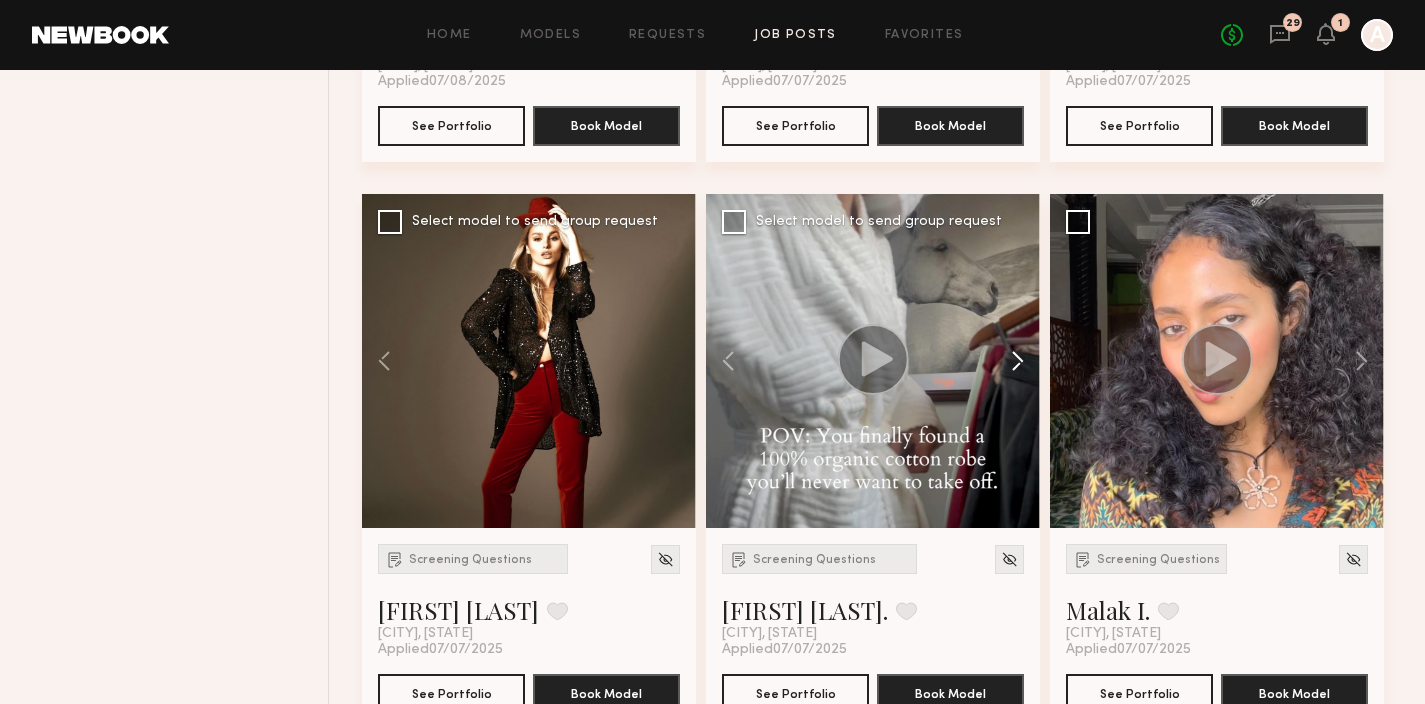 click 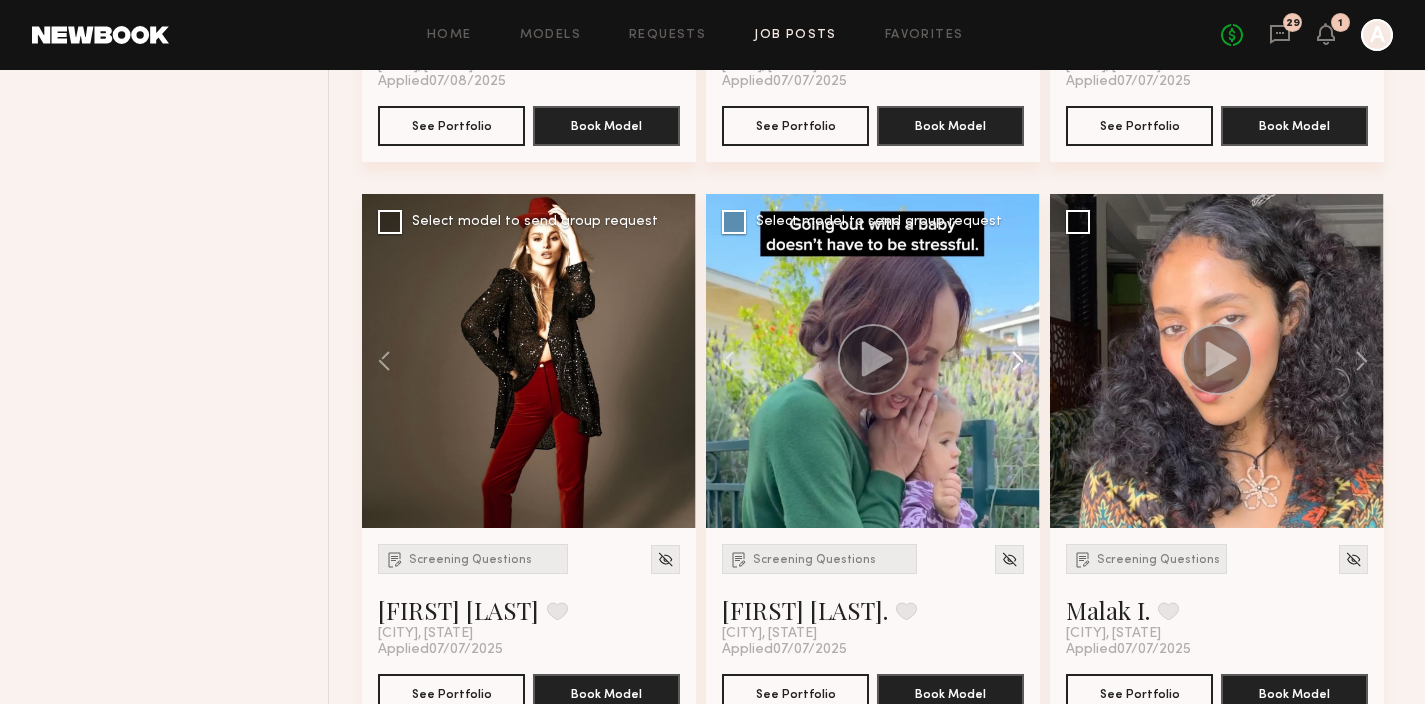 click 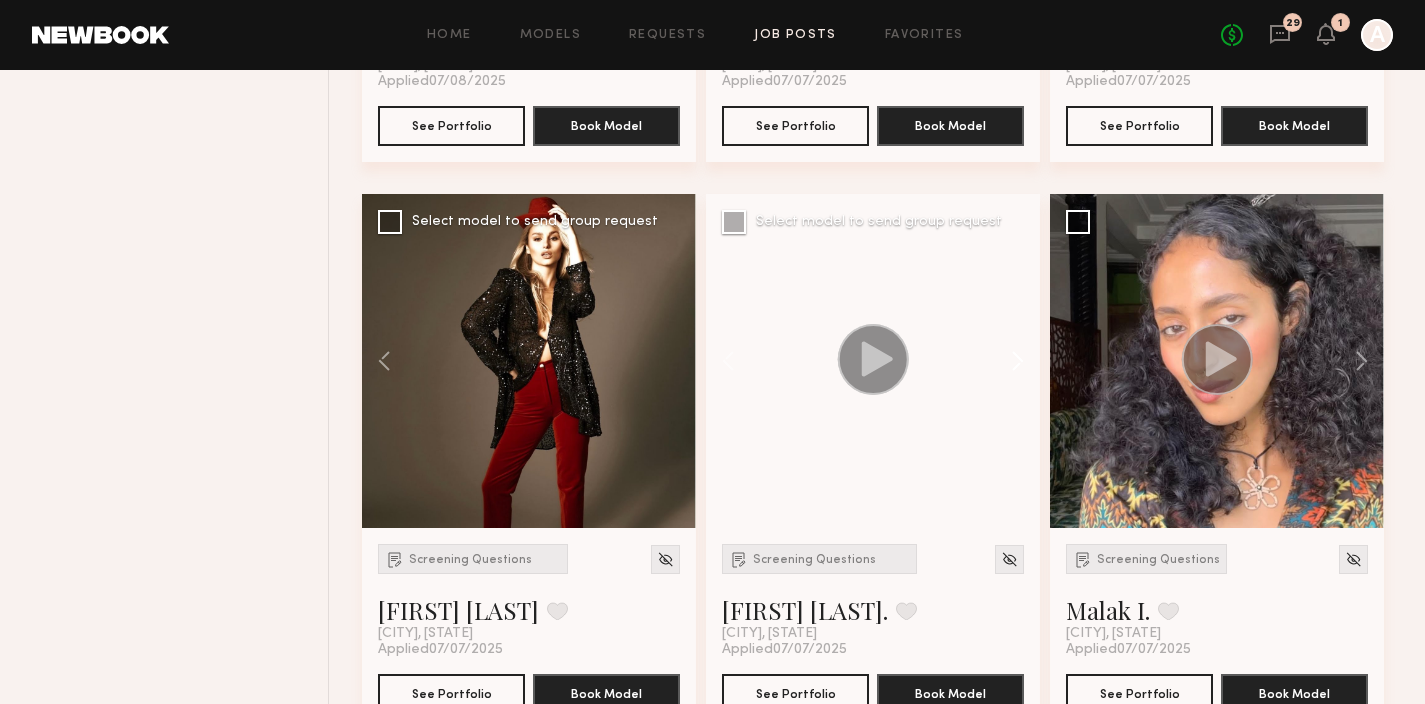 click 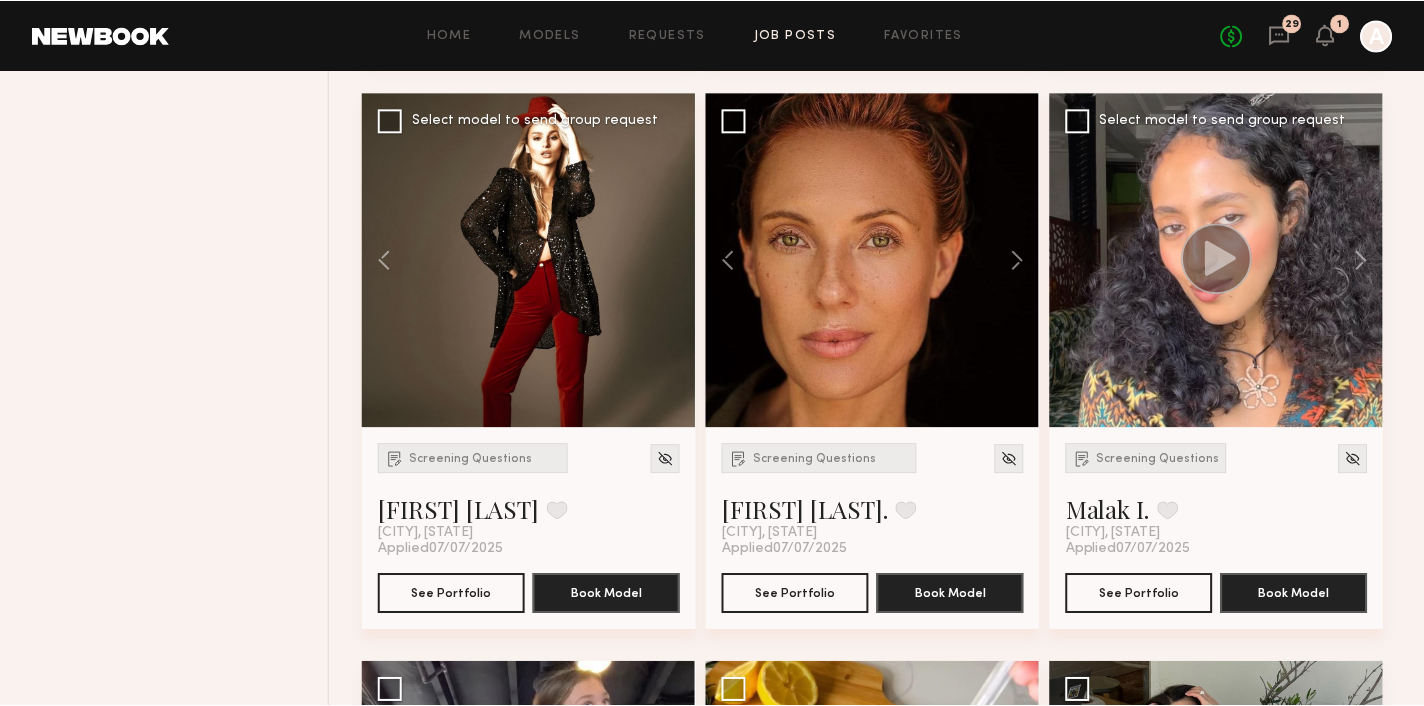 scroll, scrollTop: 3672, scrollLeft: 0, axis: vertical 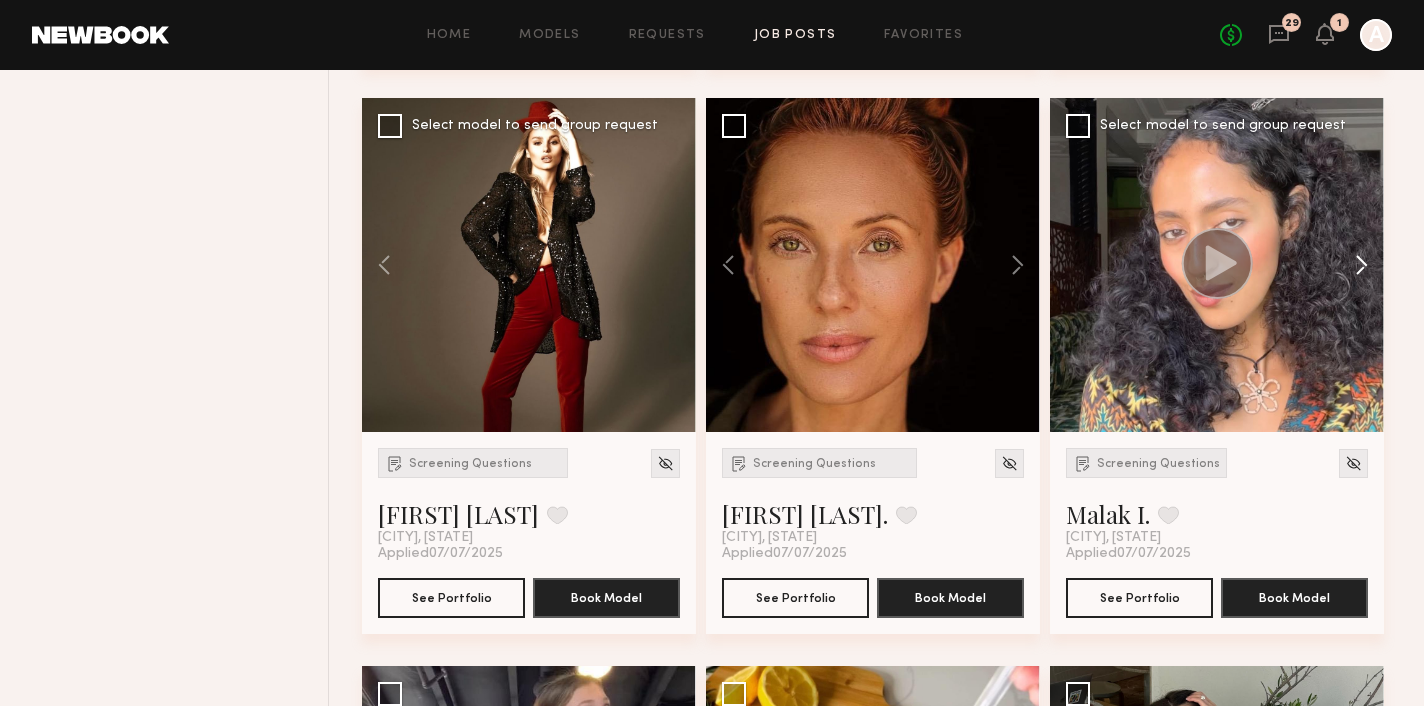click 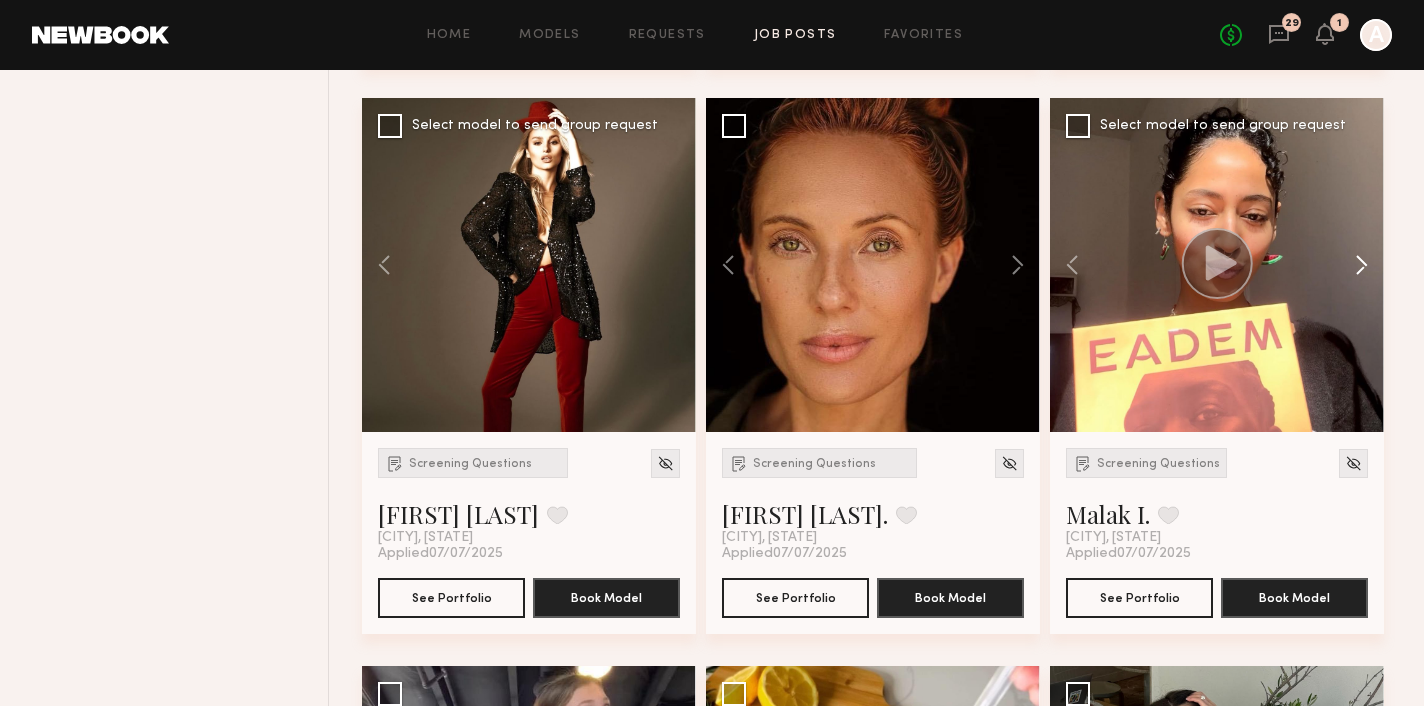 click 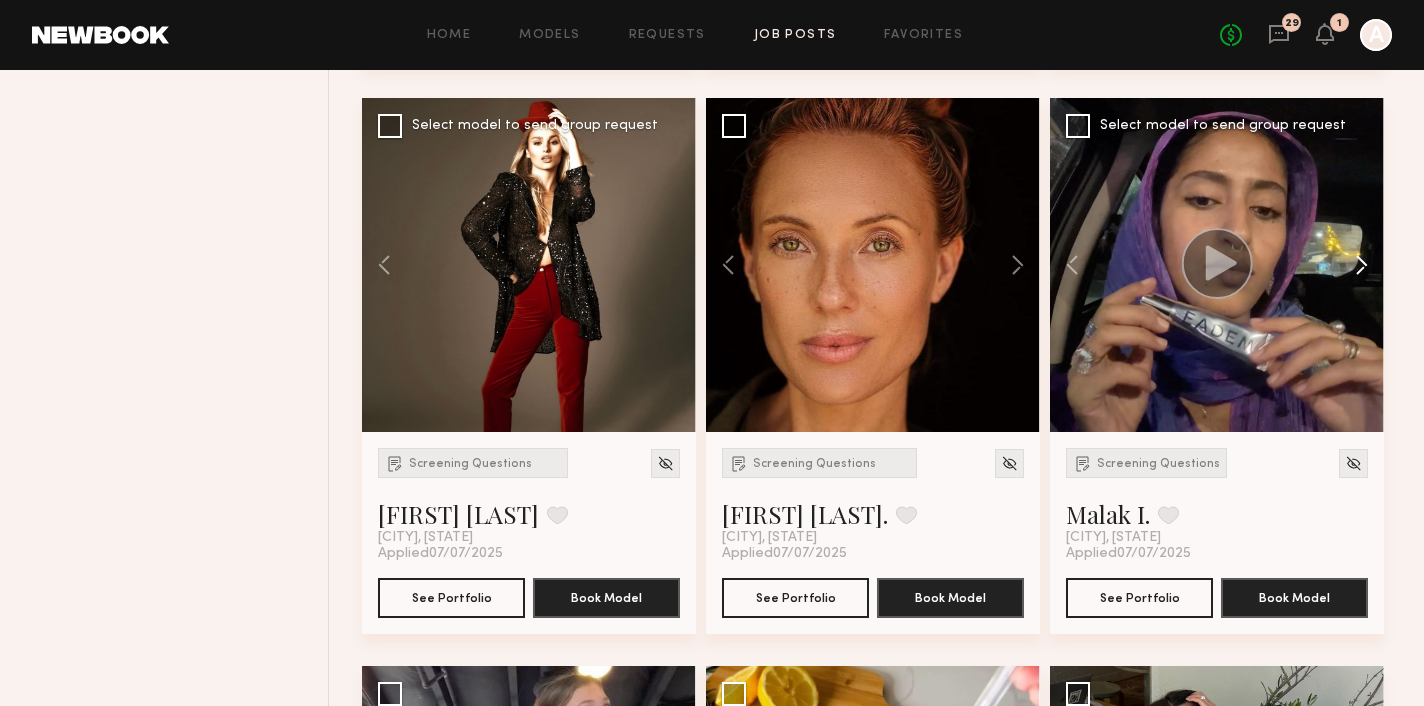 click 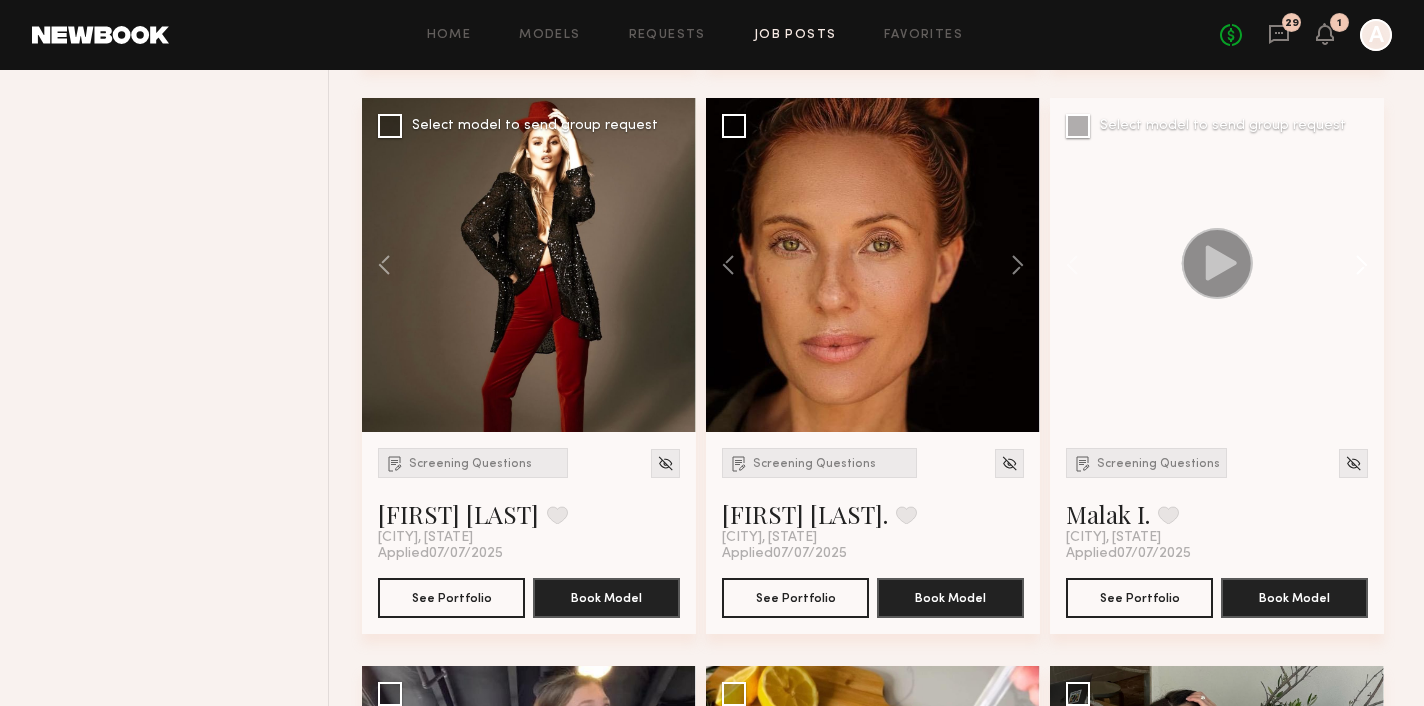 click 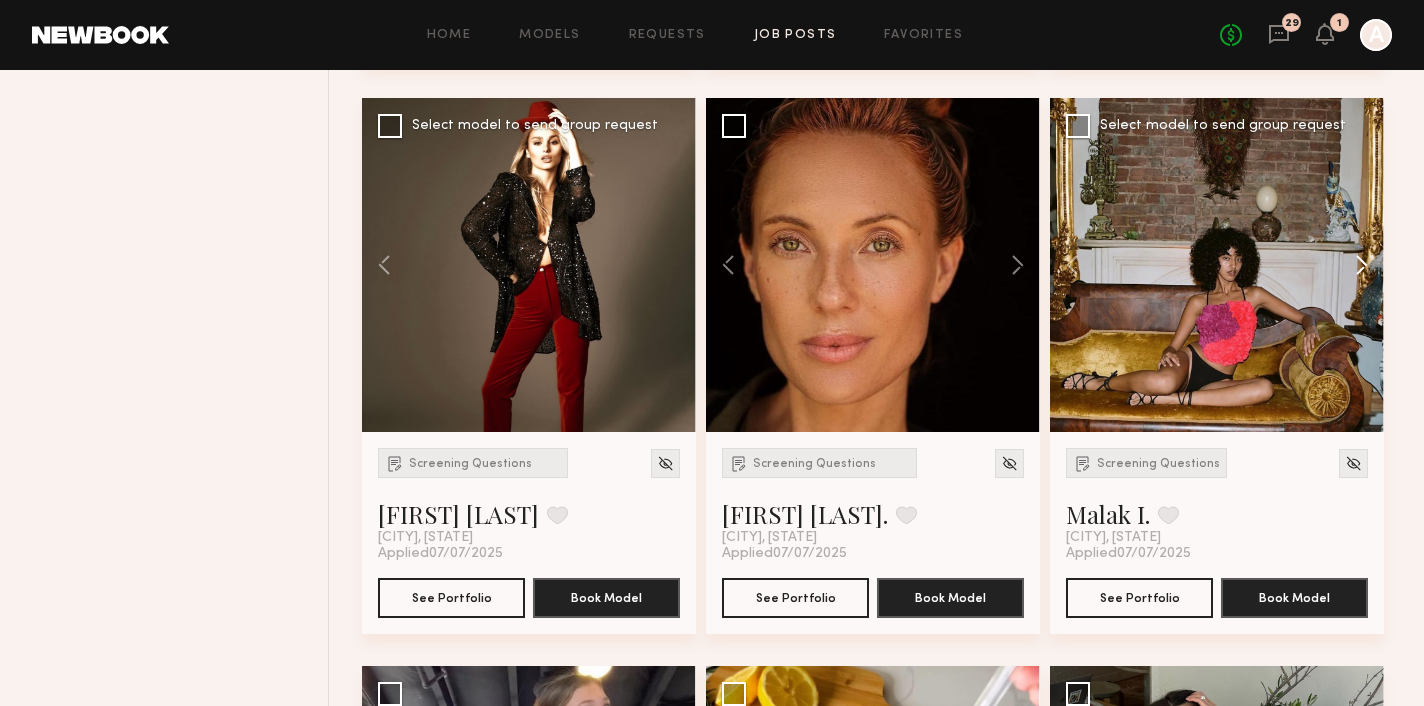 click 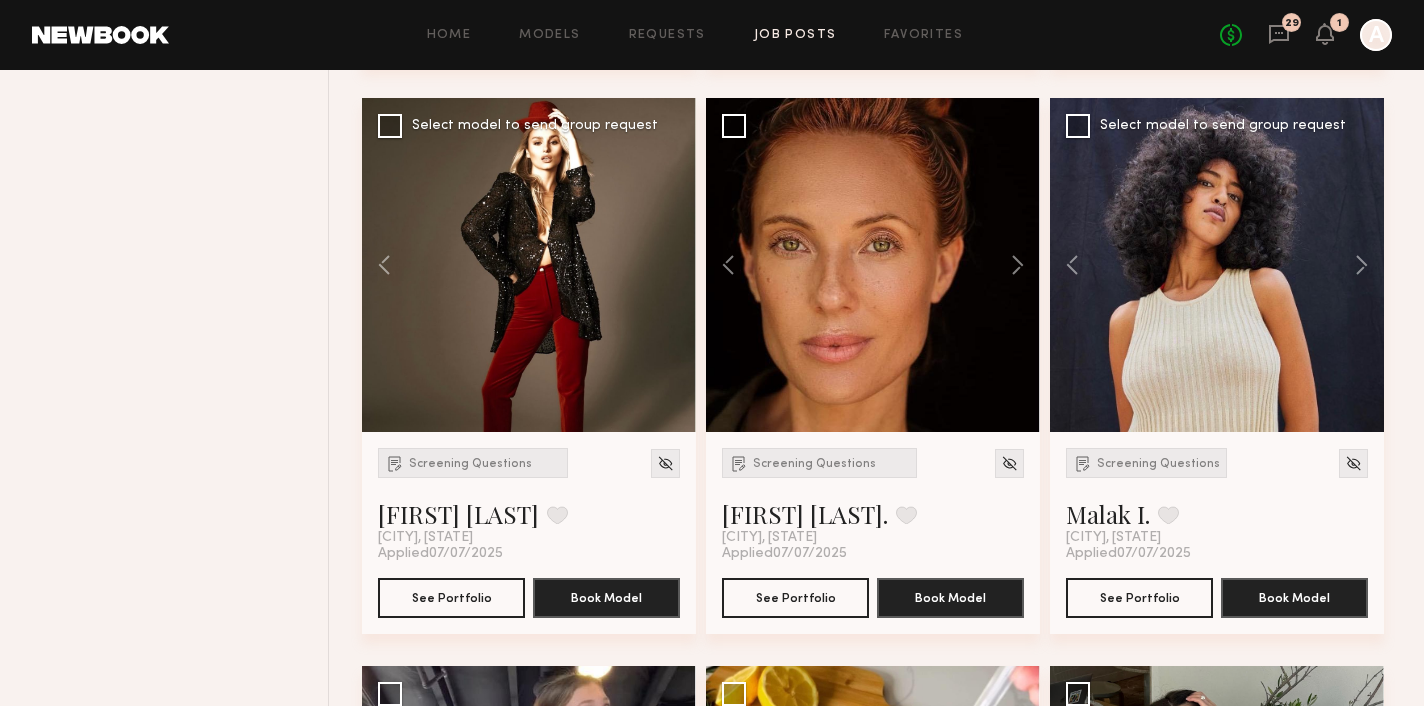 click 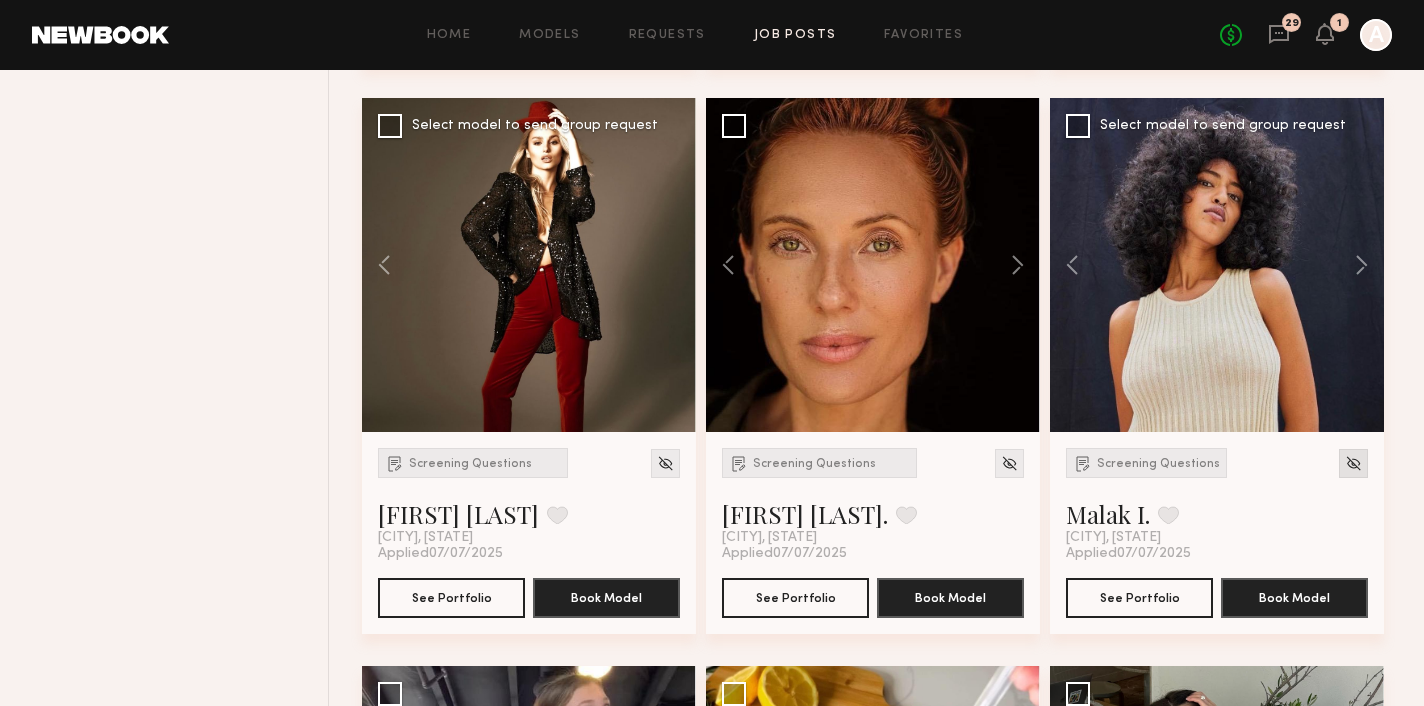 click 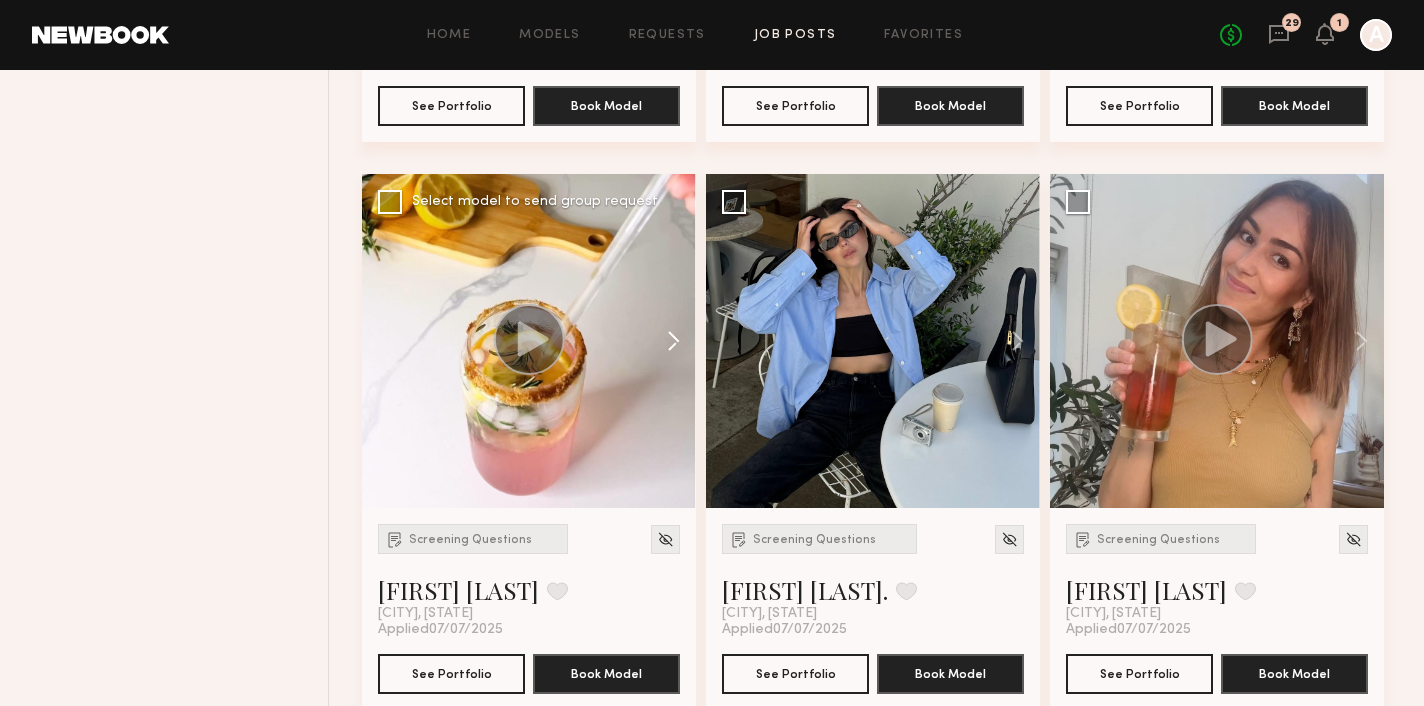 scroll, scrollTop: 4188, scrollLeft: 0, axis: vertical 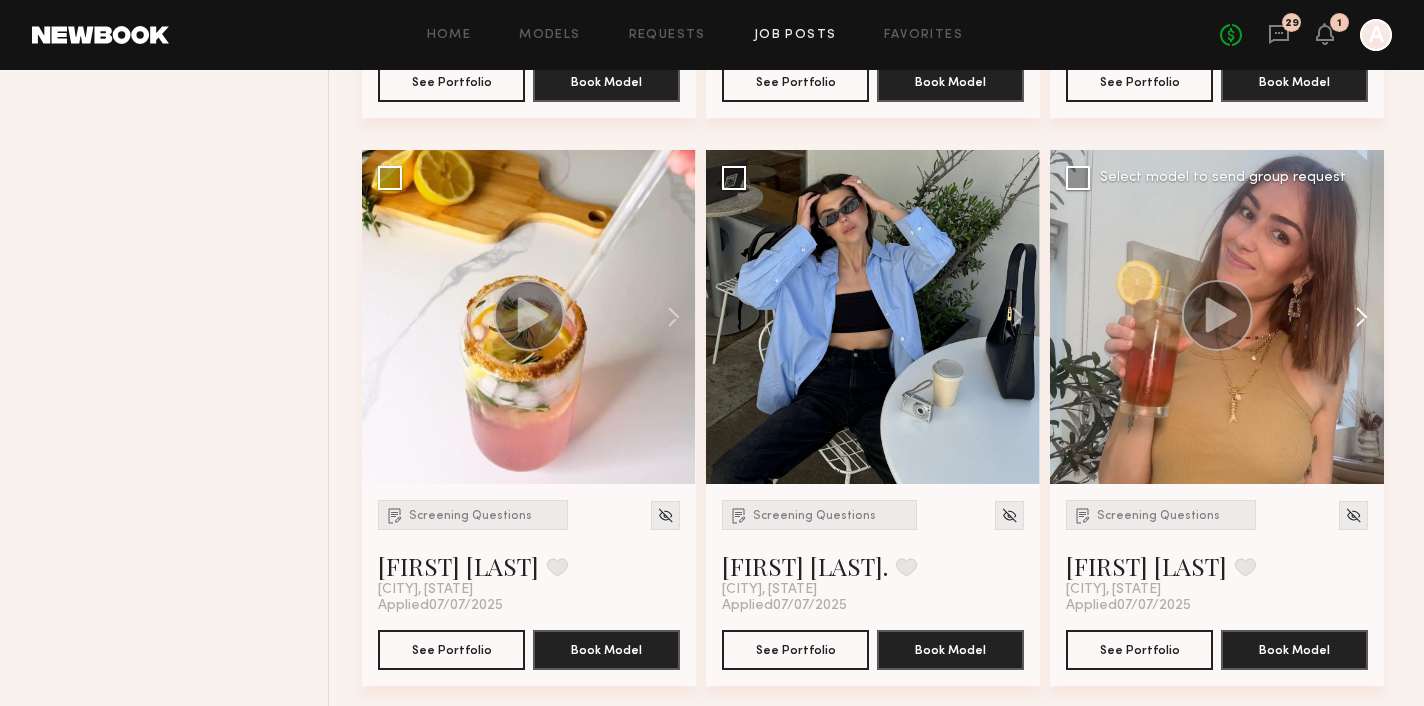 click 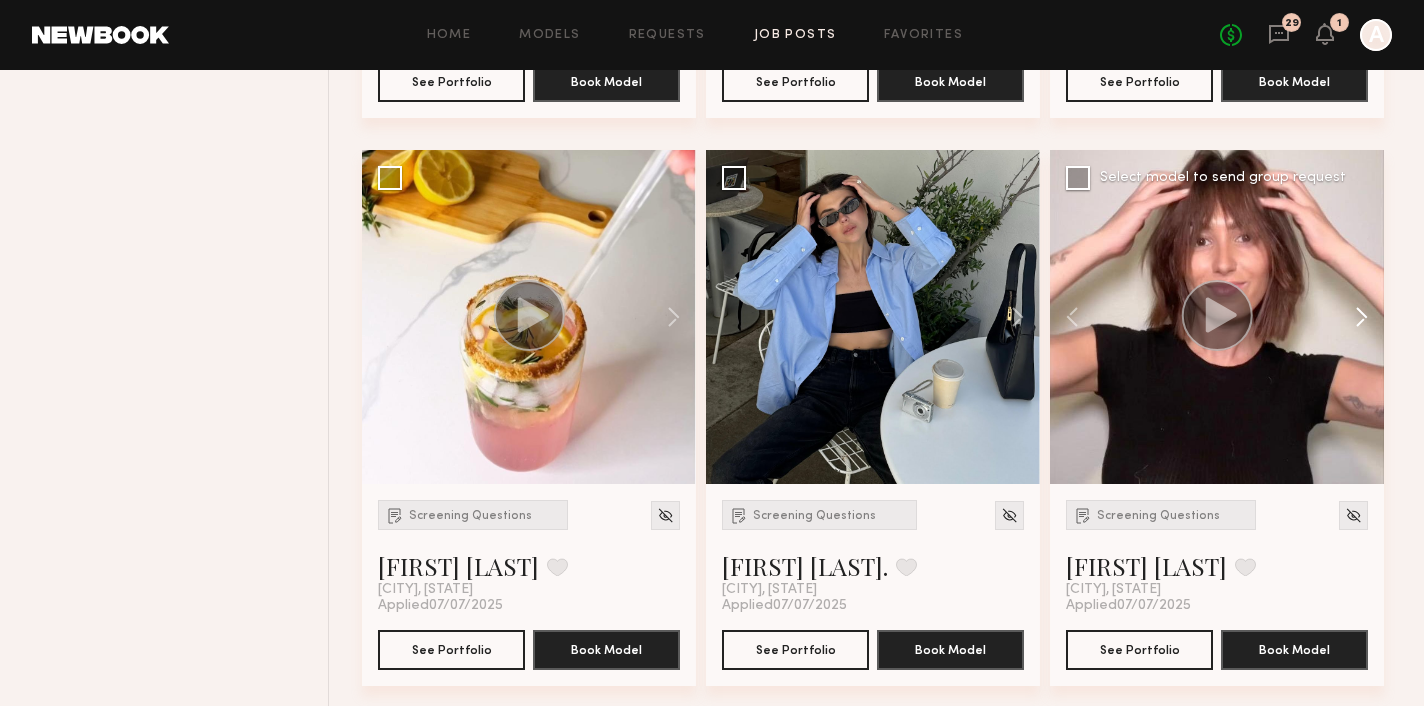 click 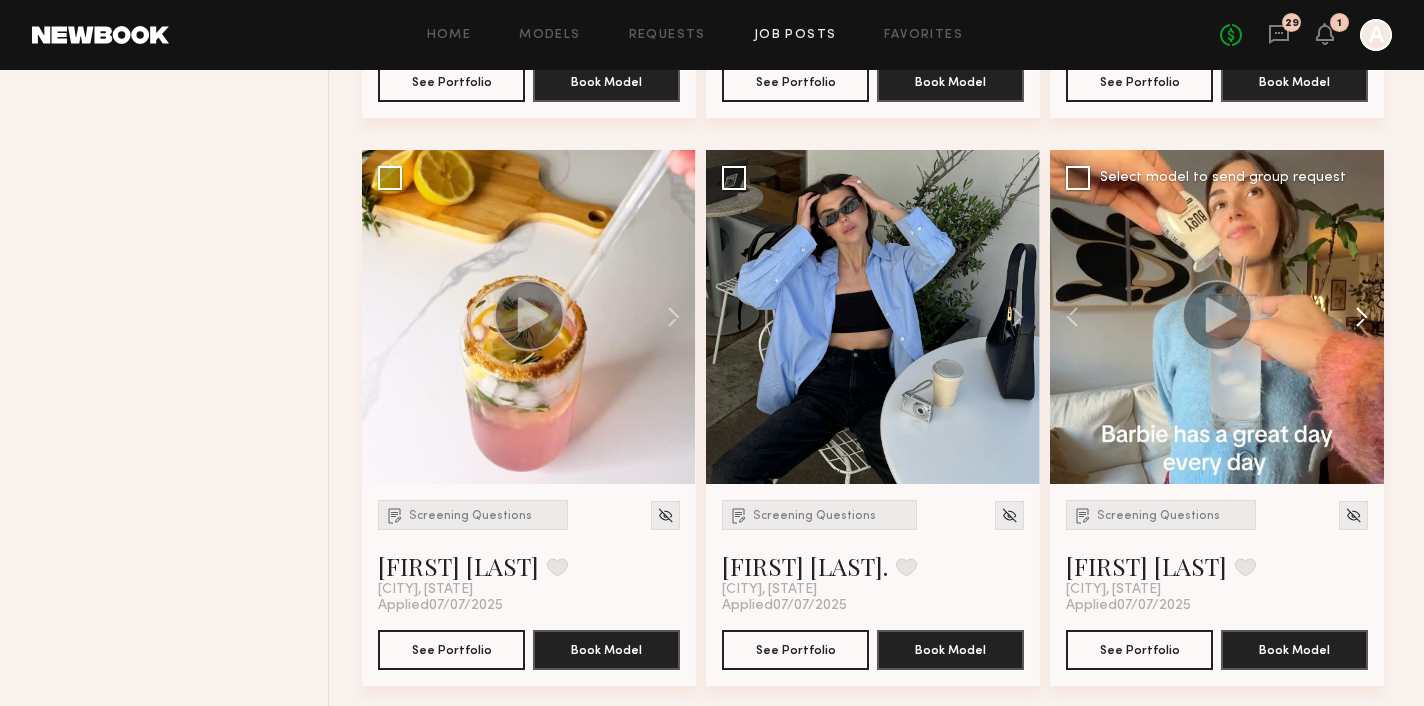 click 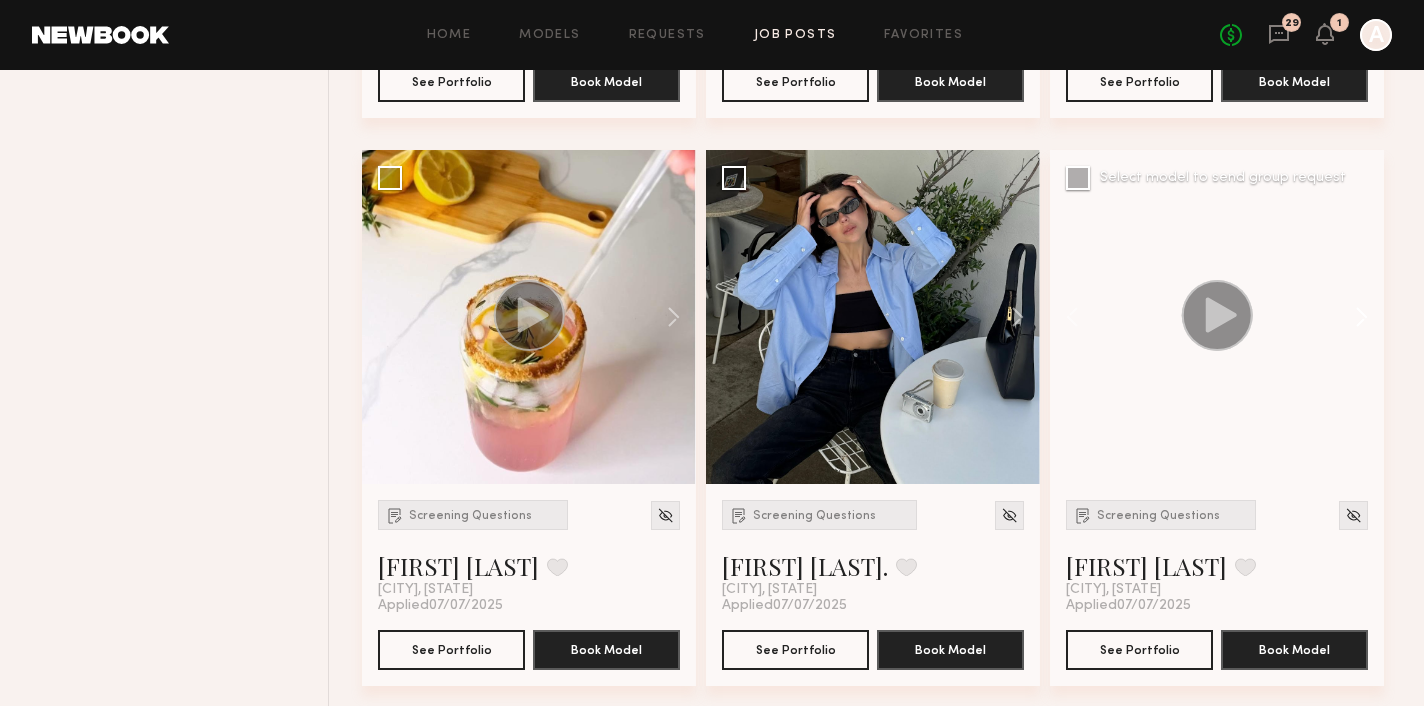 click 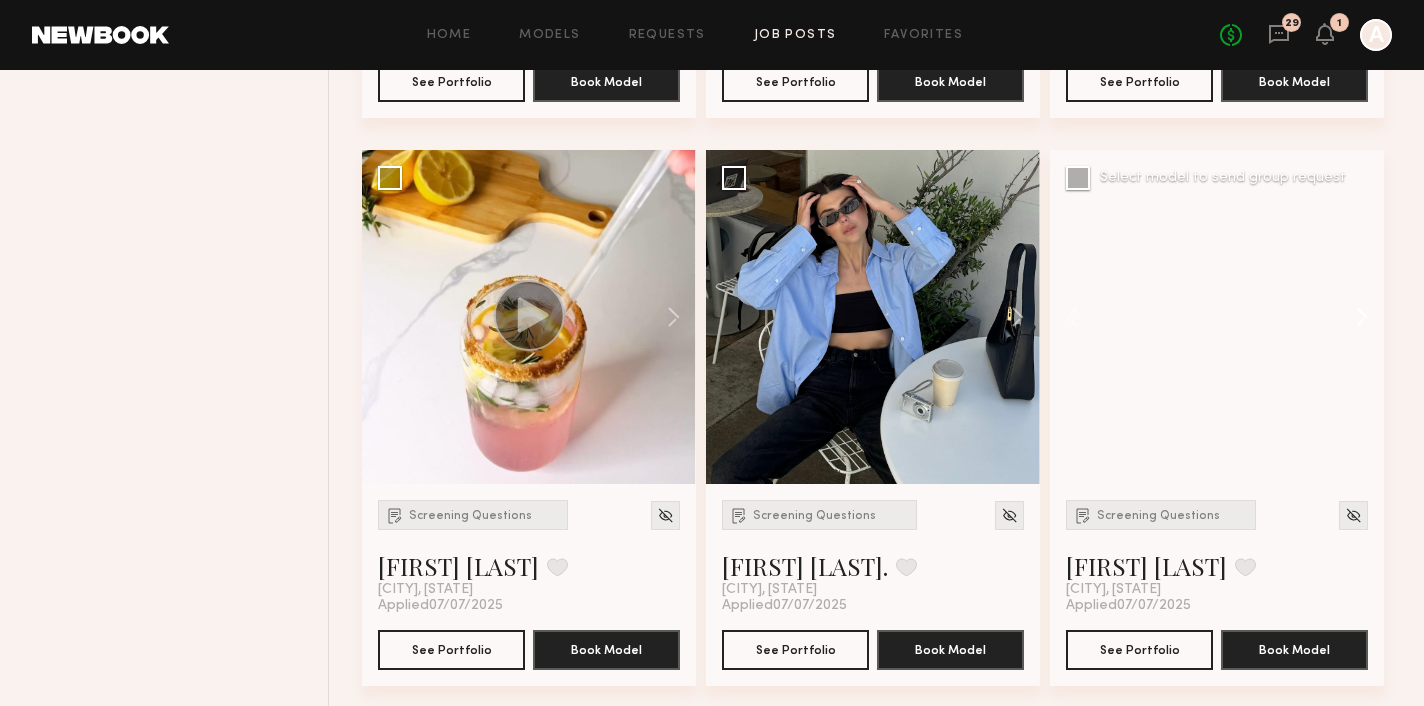 click 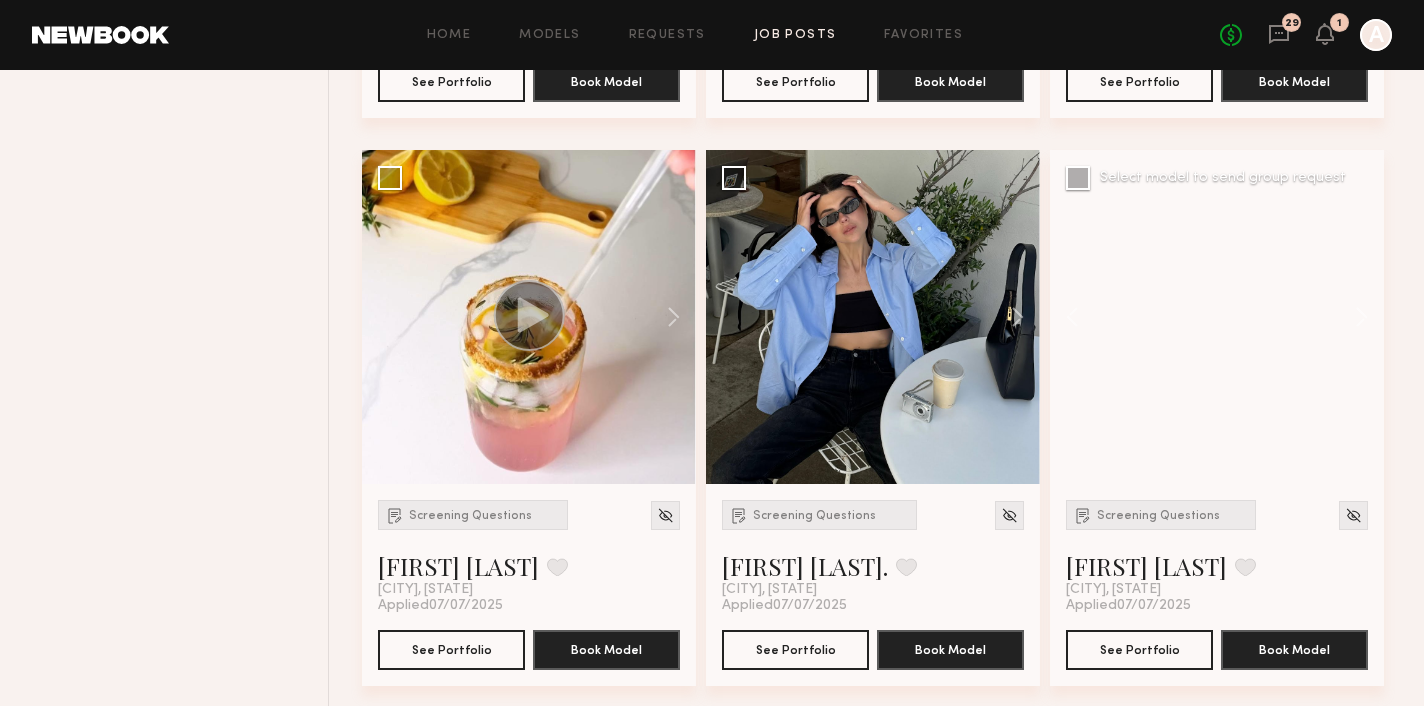 click 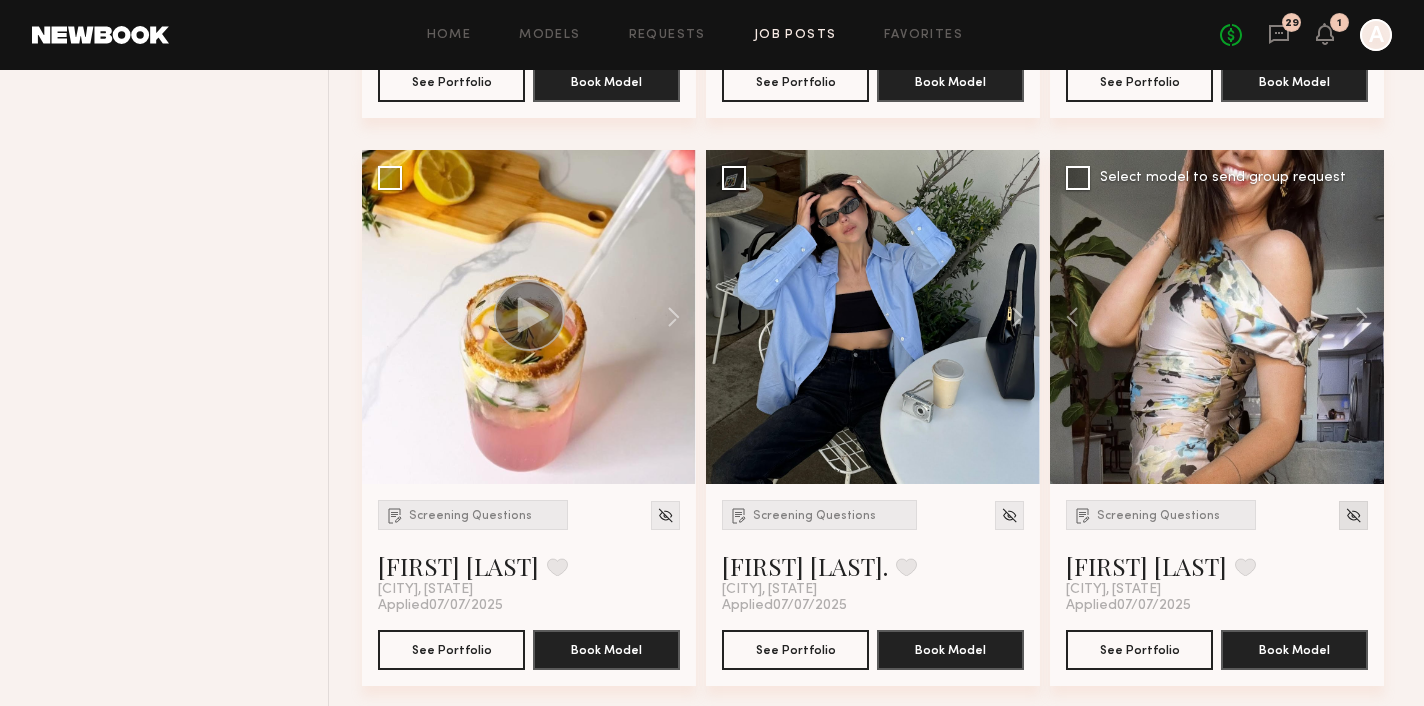 click 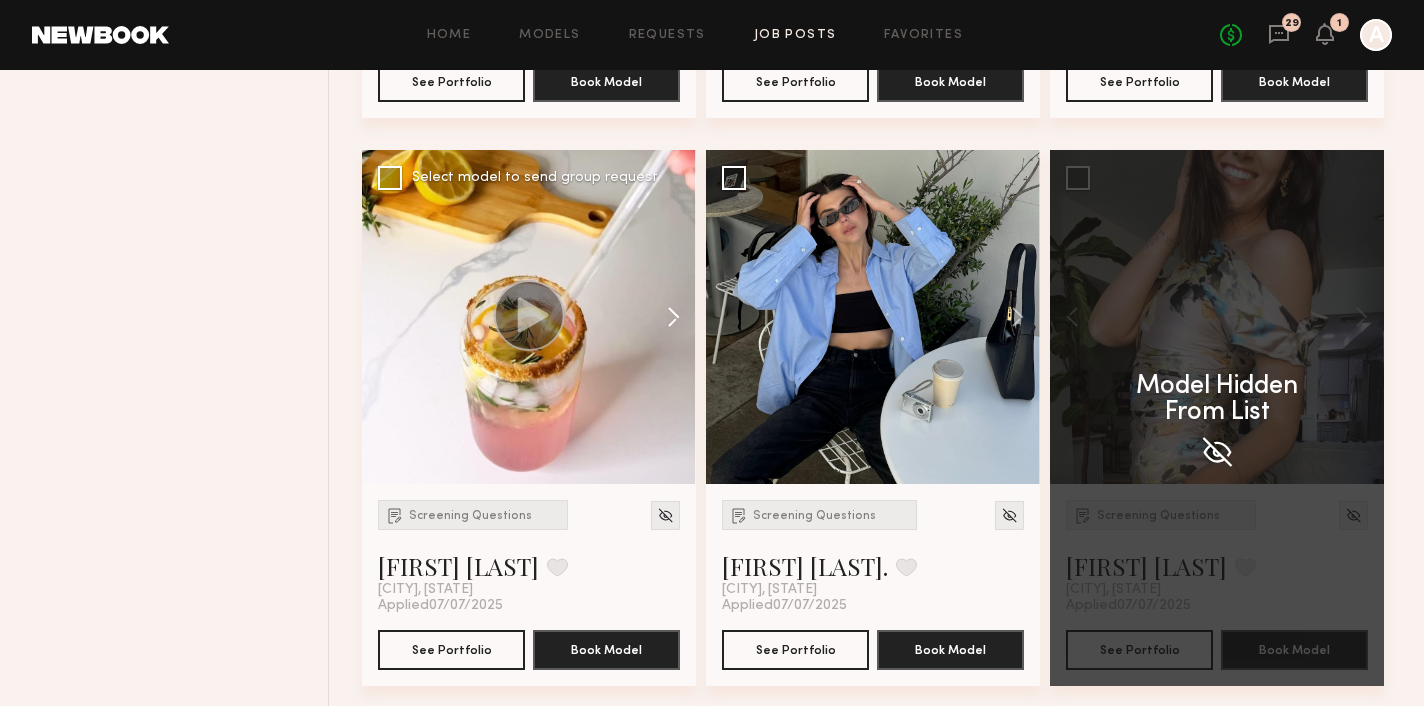 click 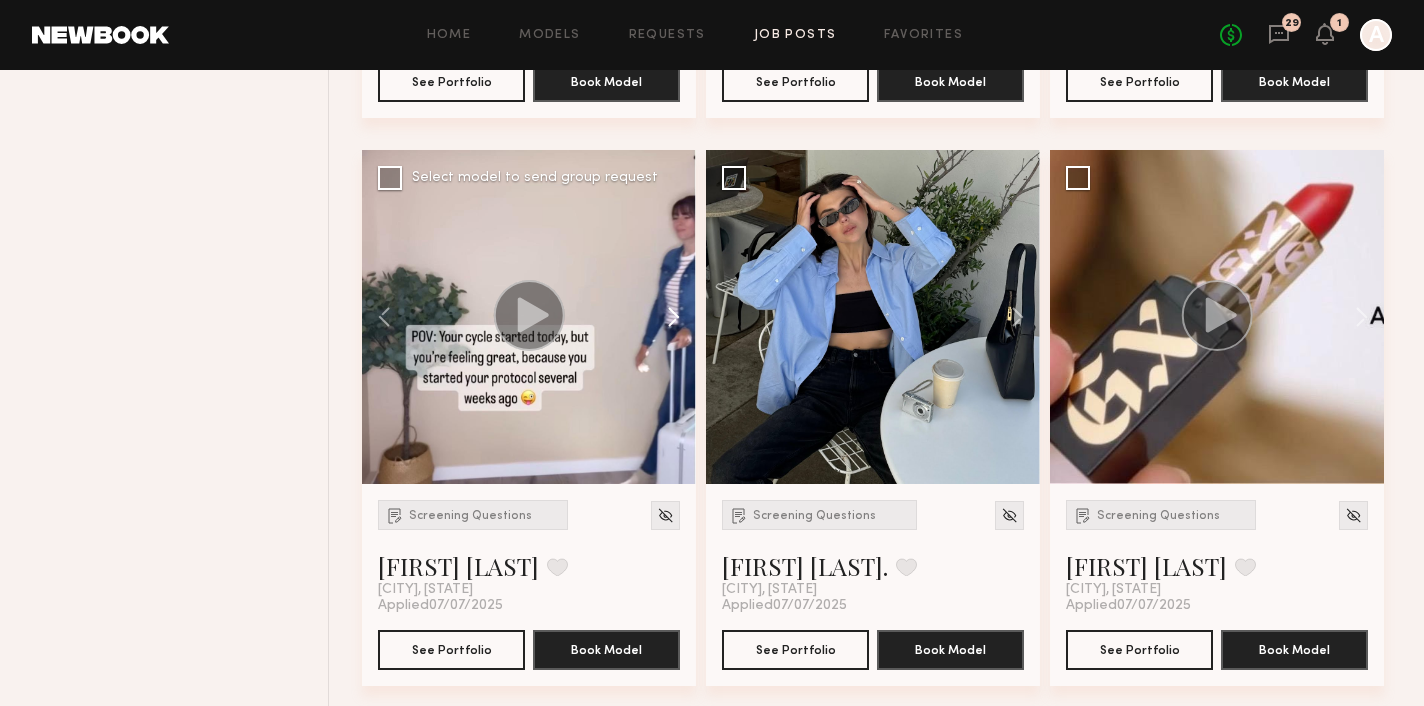 click 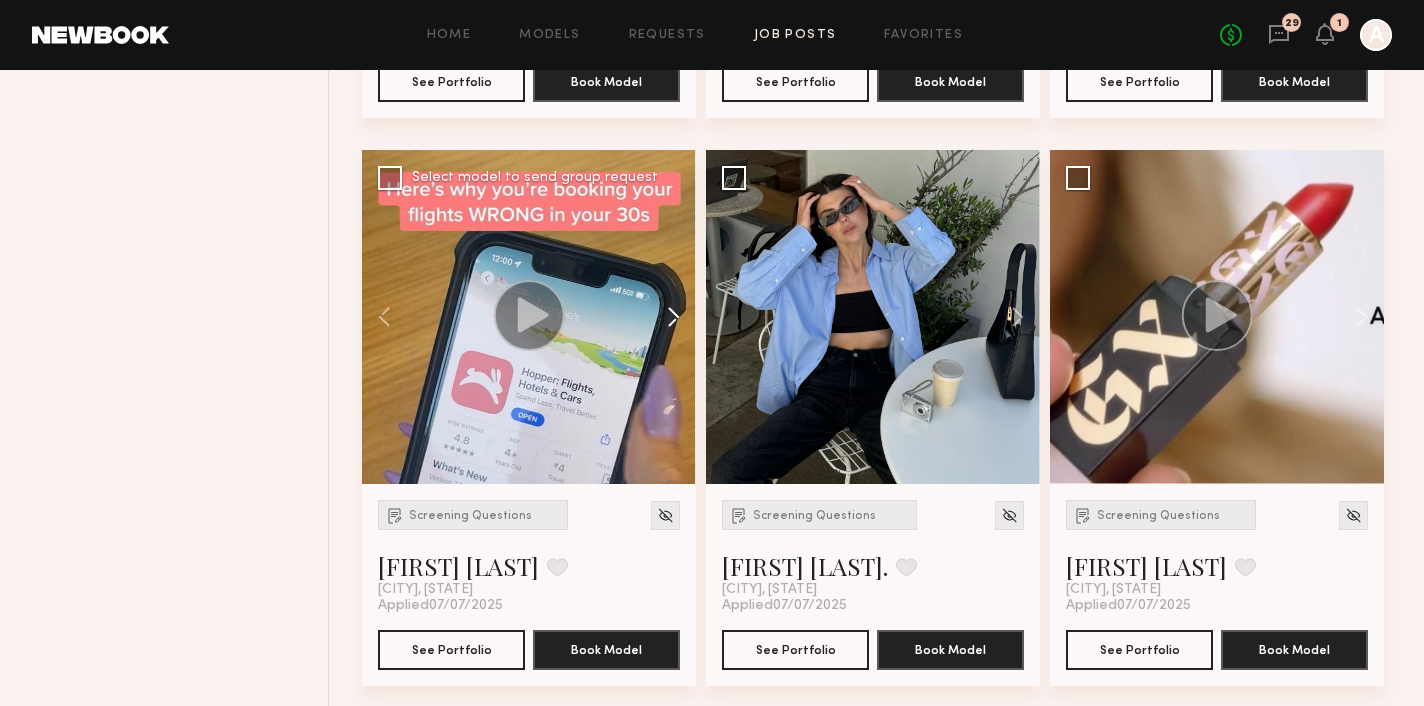 click 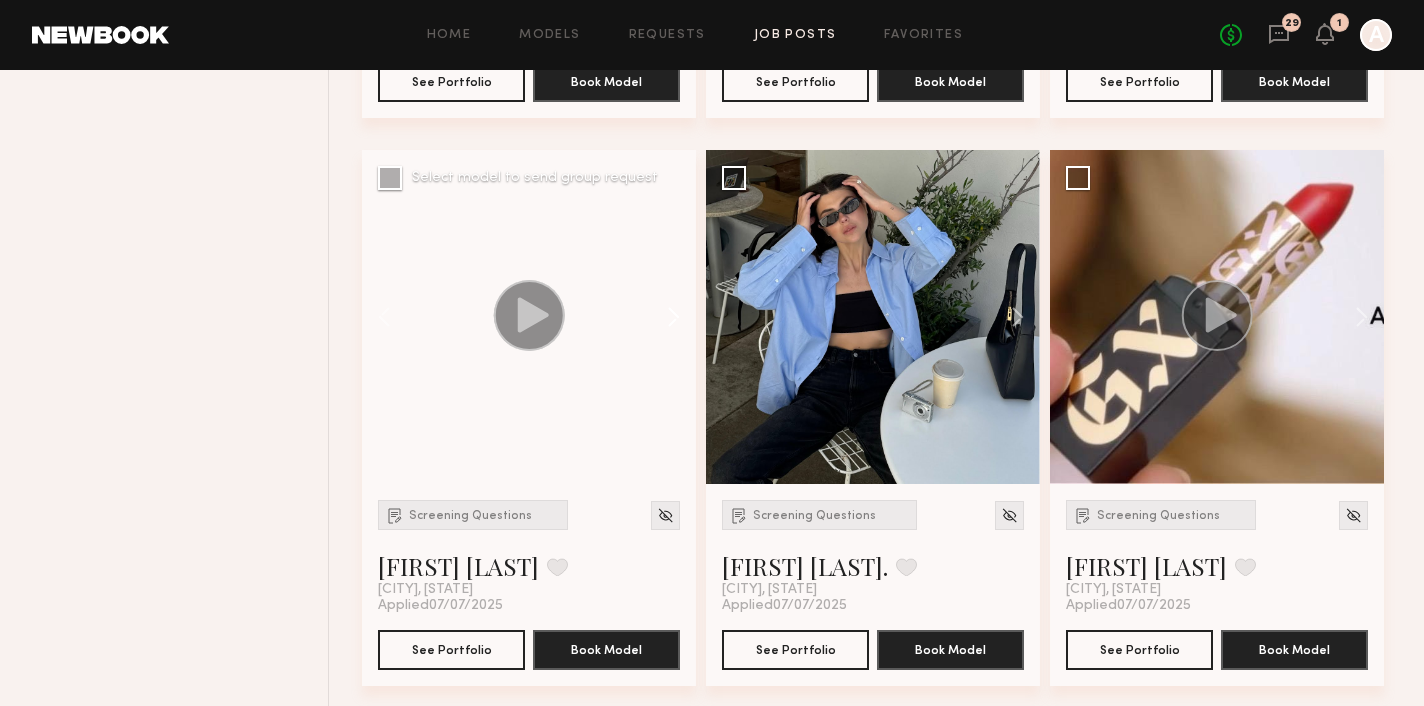click 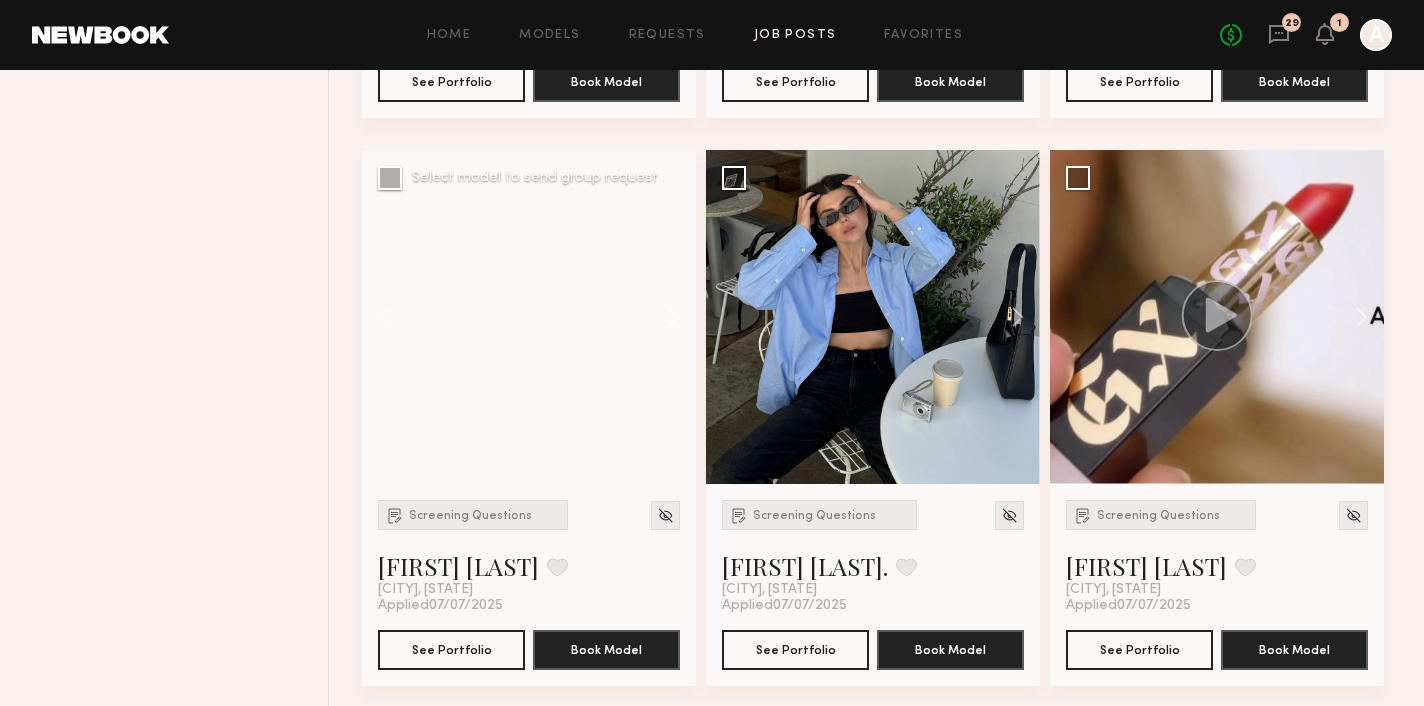 click 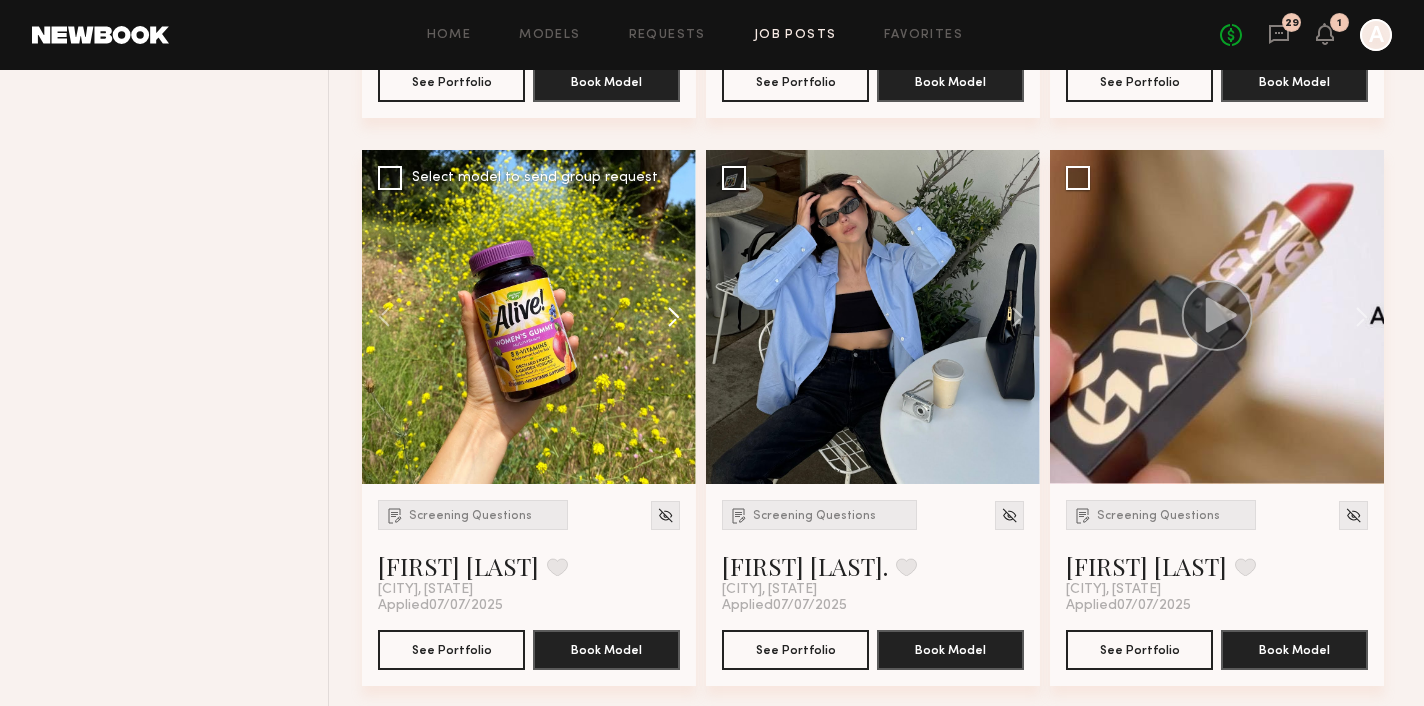click 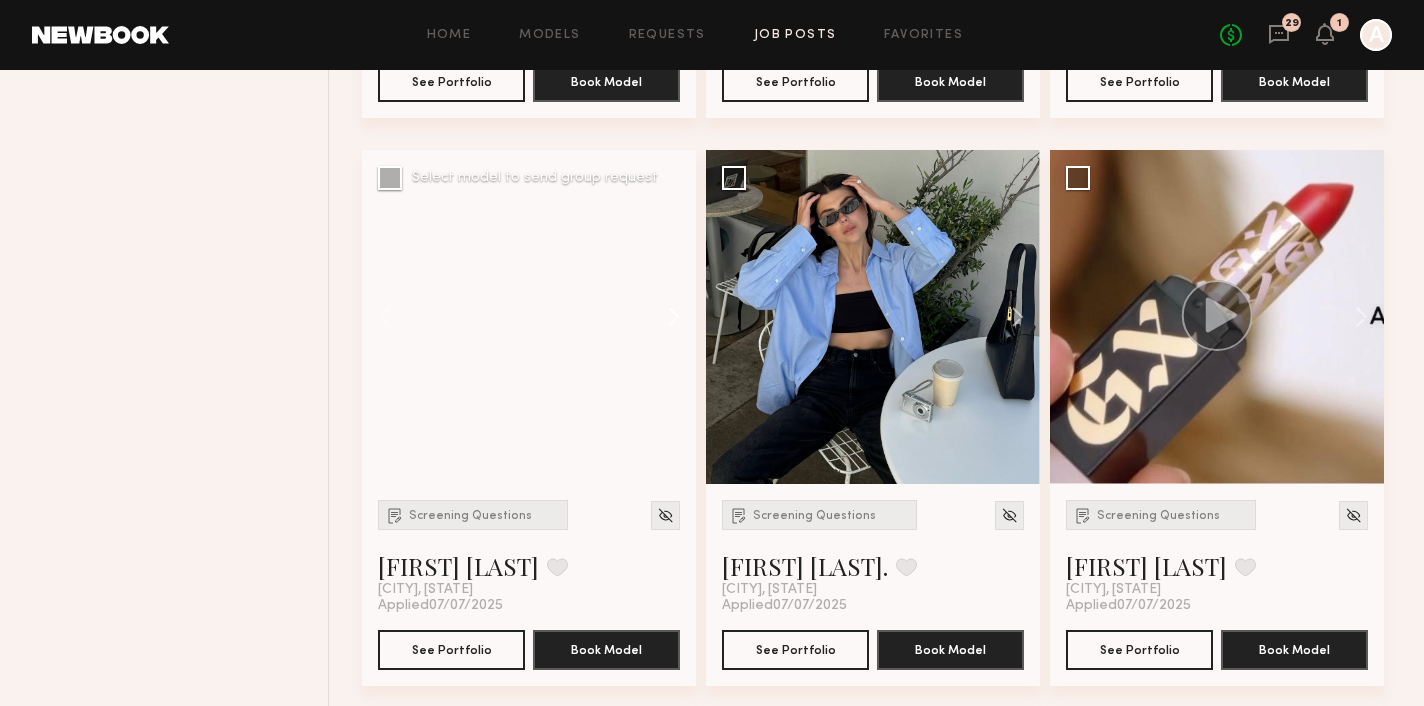 click 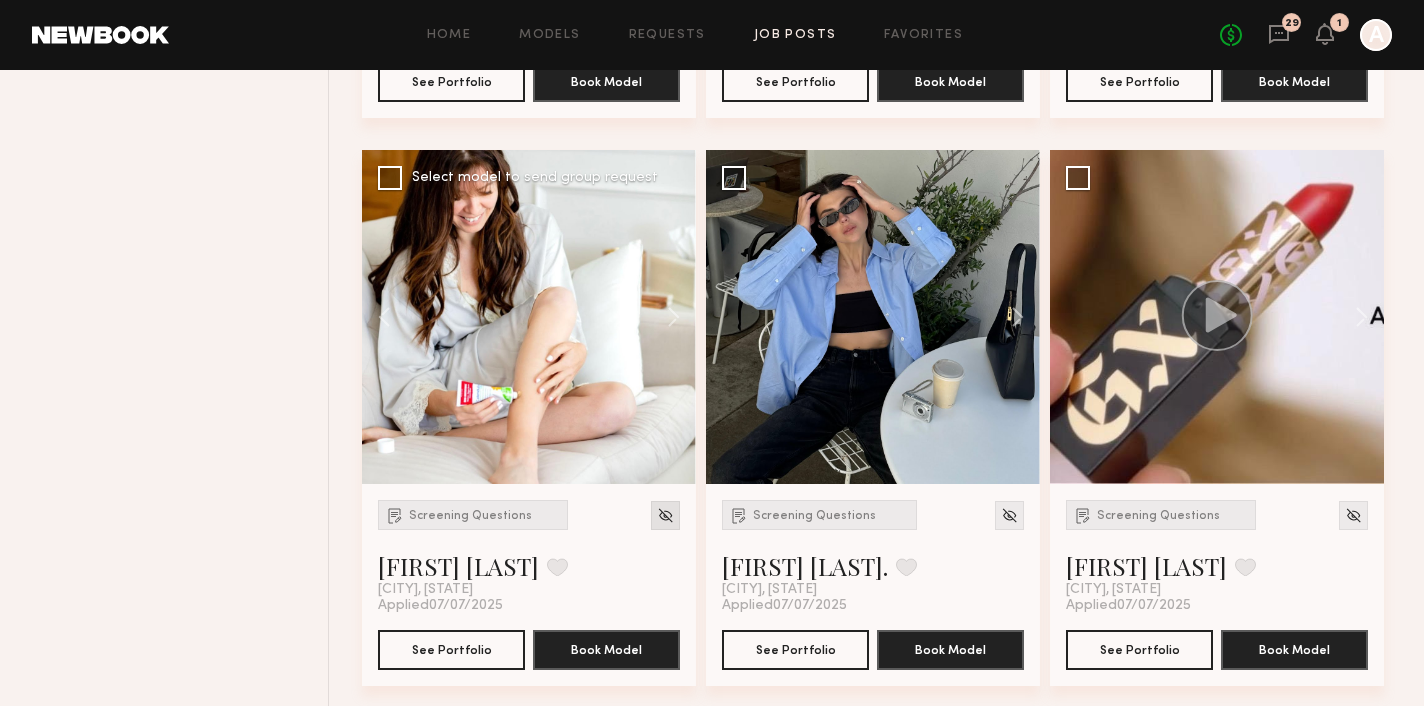 click 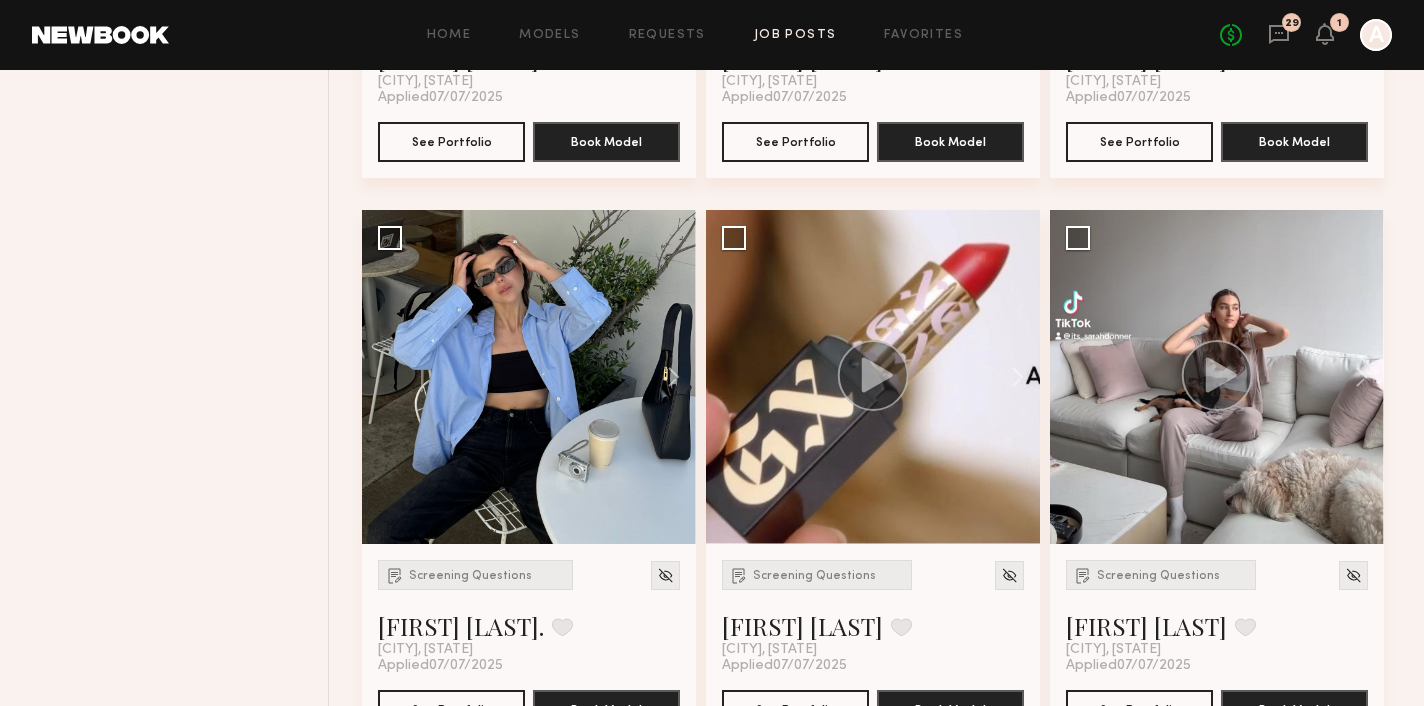 scroll, scrollTop: 4120, scrollLeft: 0, axis: vertical 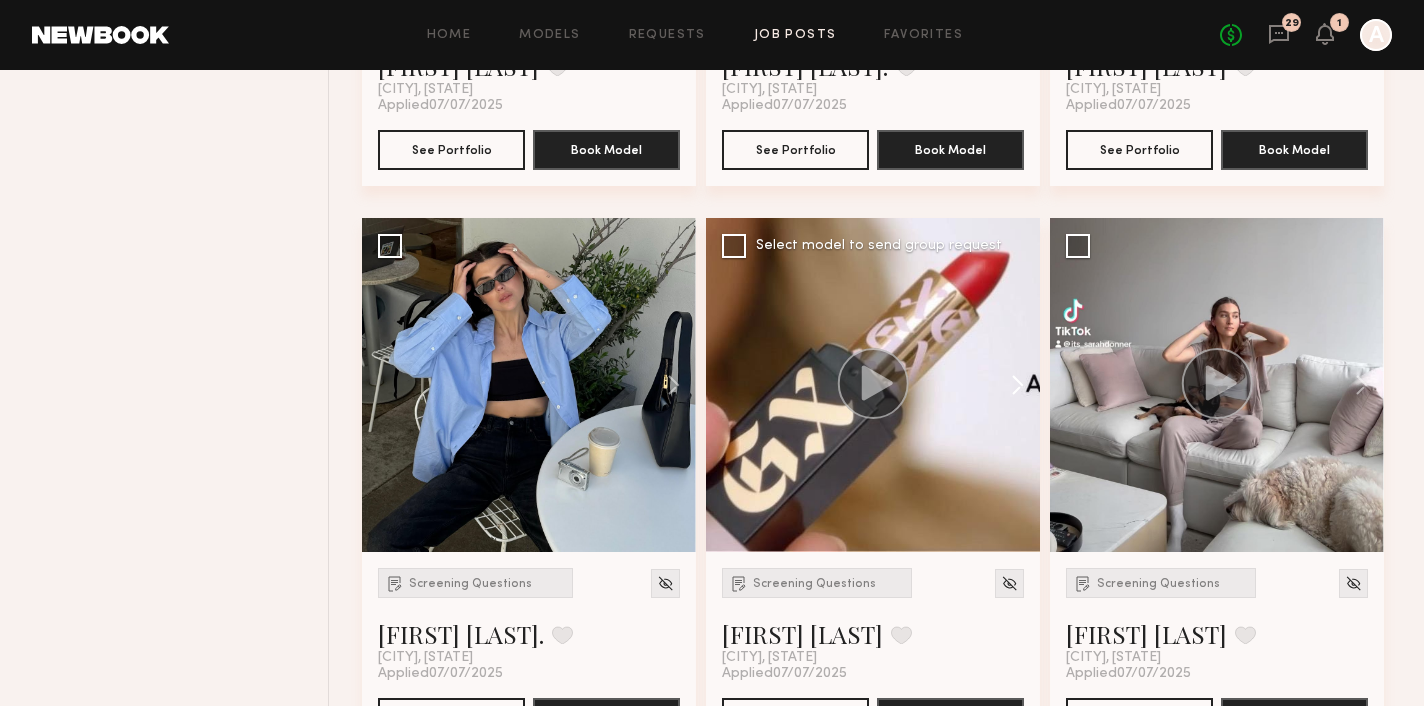 click 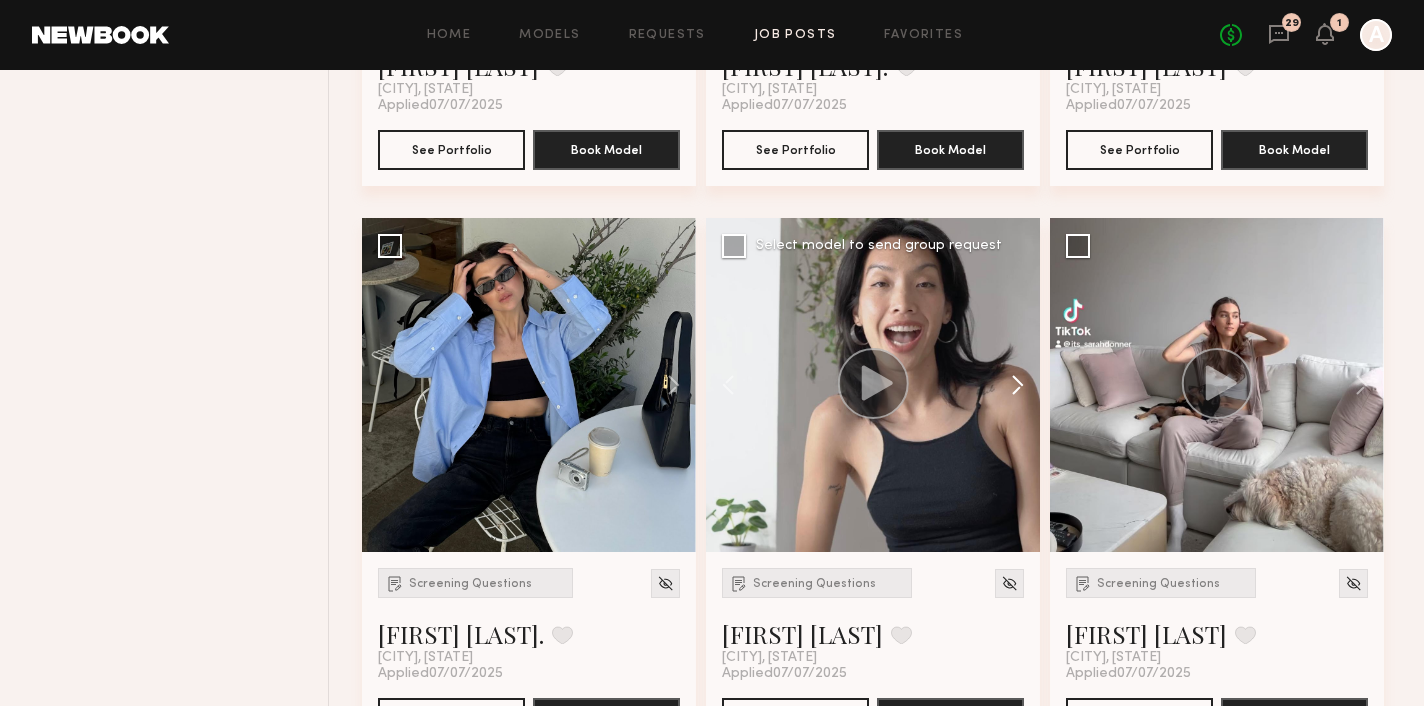 click 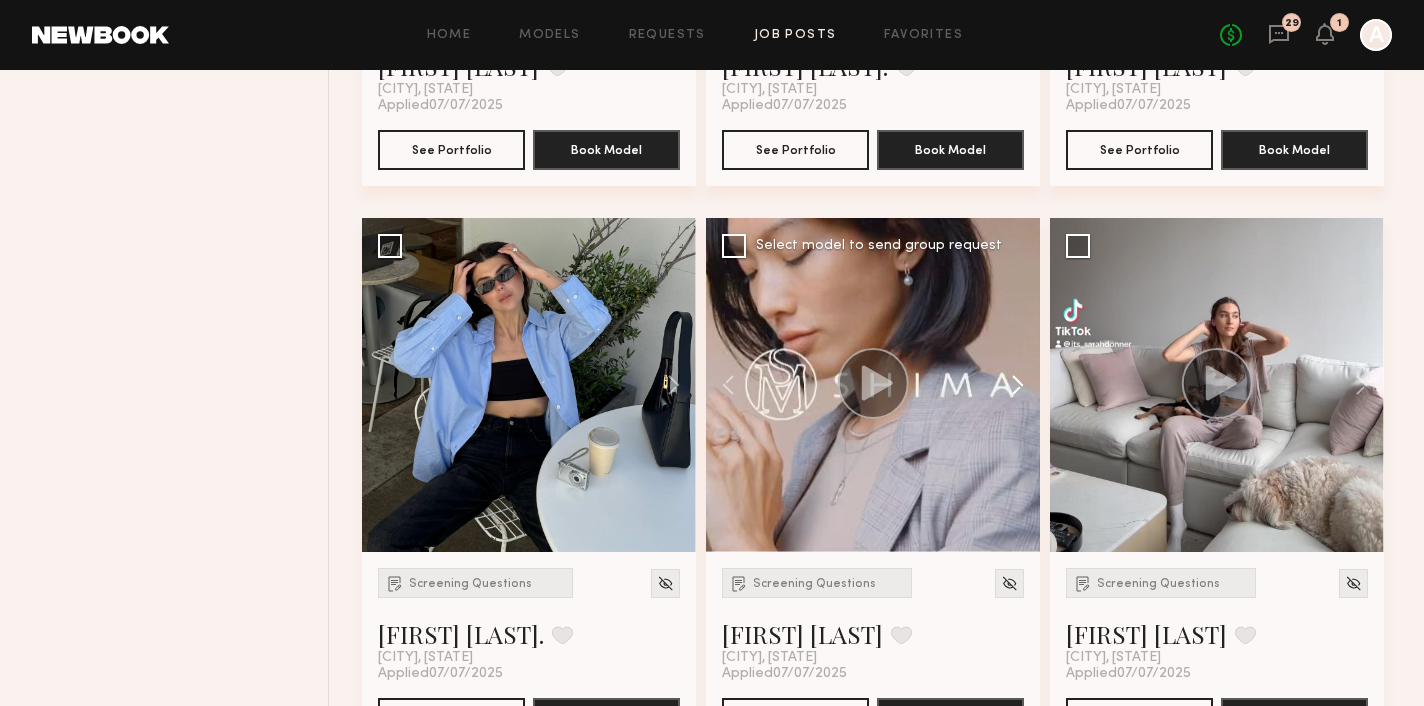 click 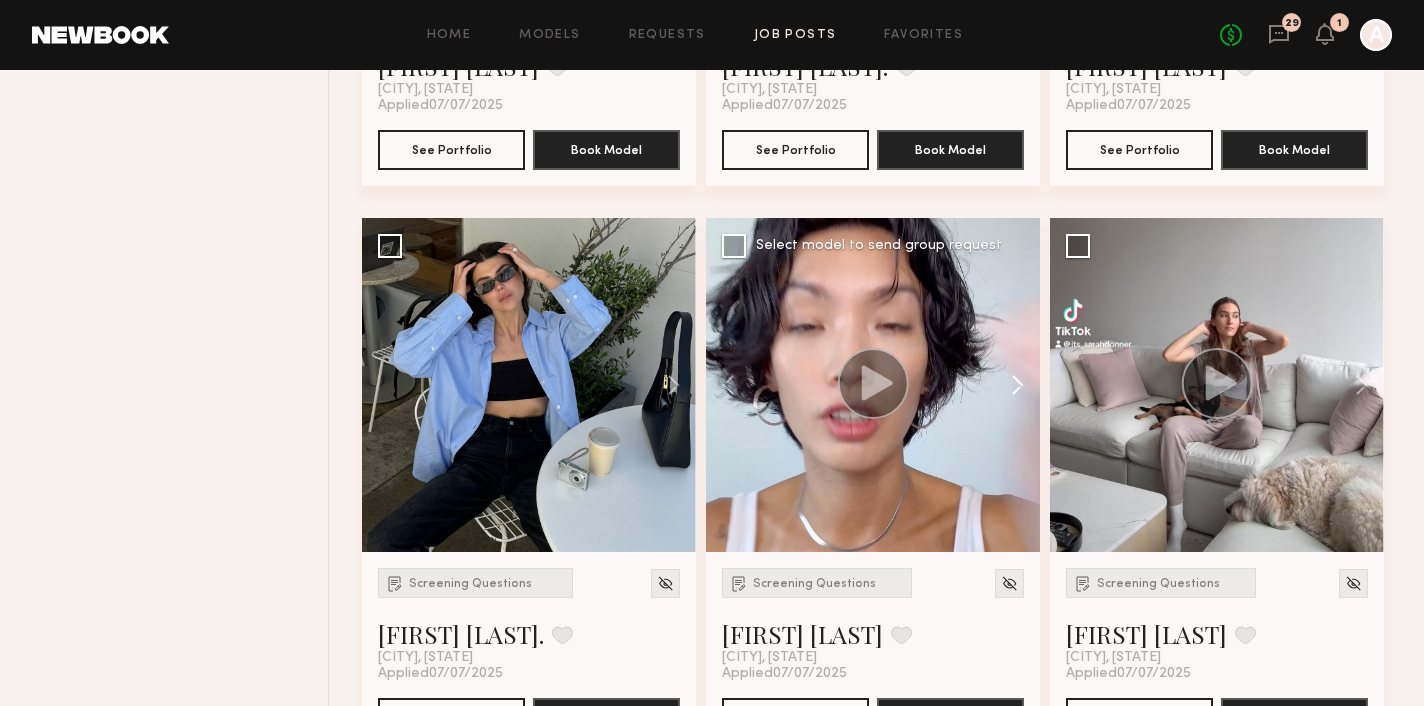 click 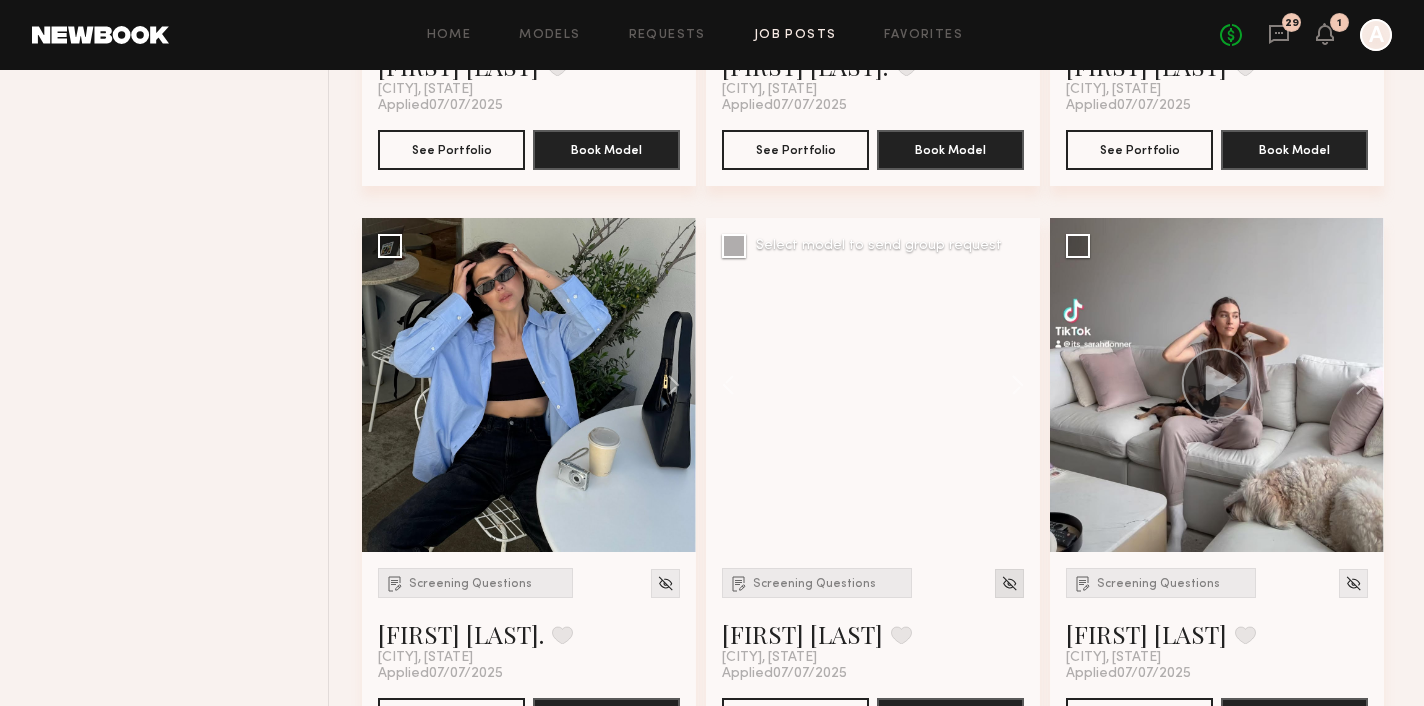 click 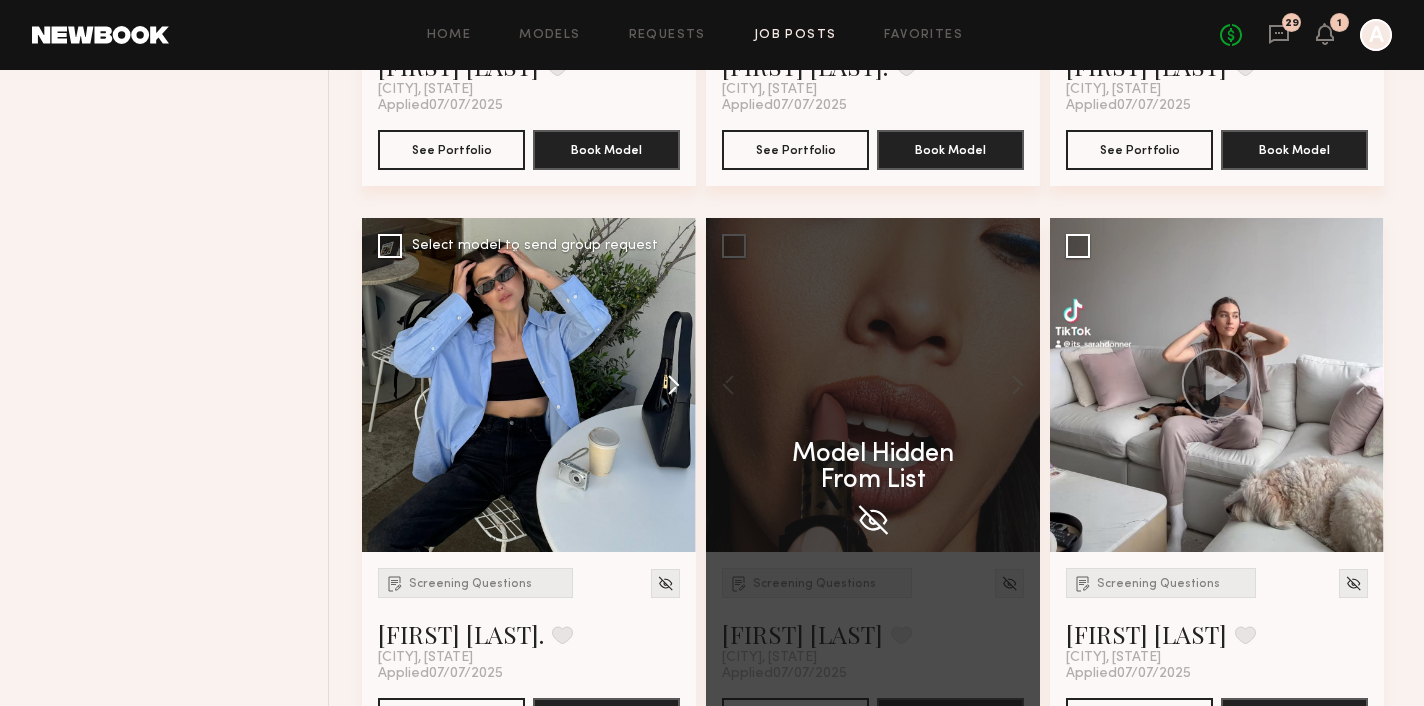 click 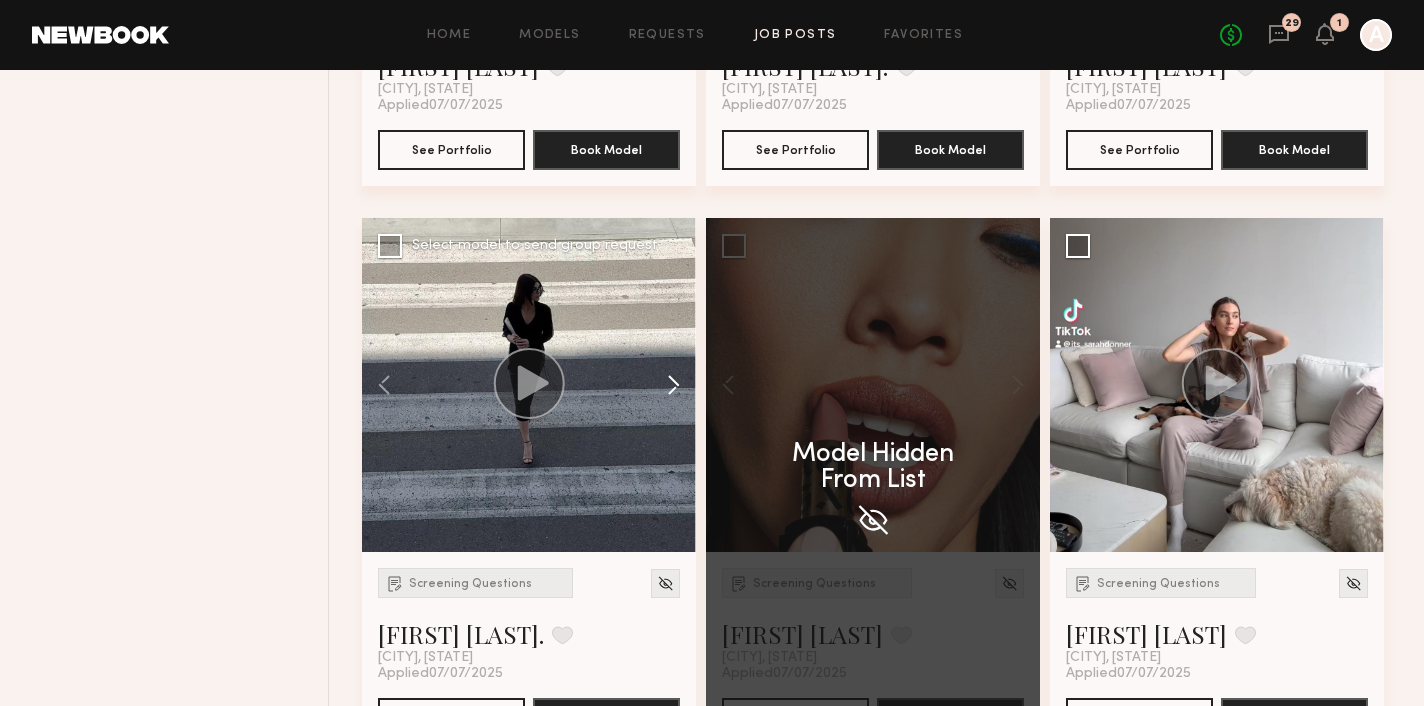 click 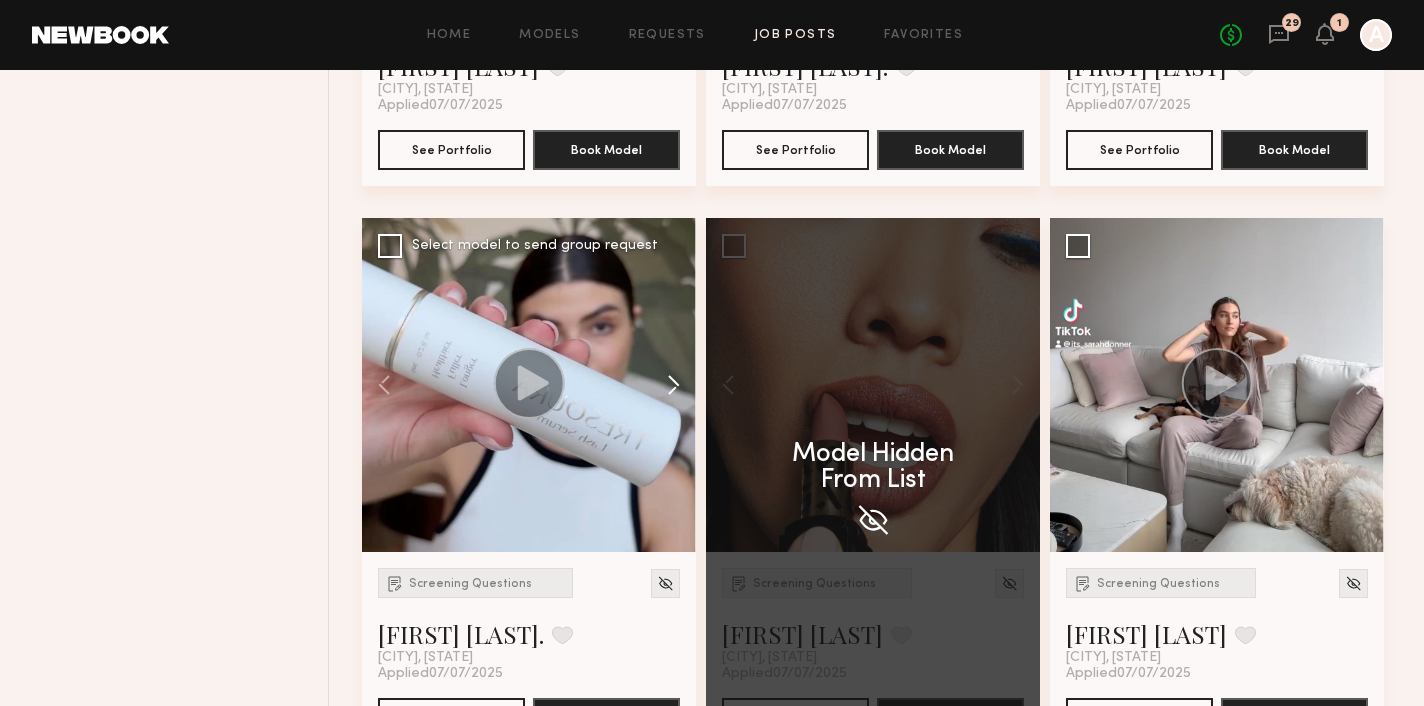 click 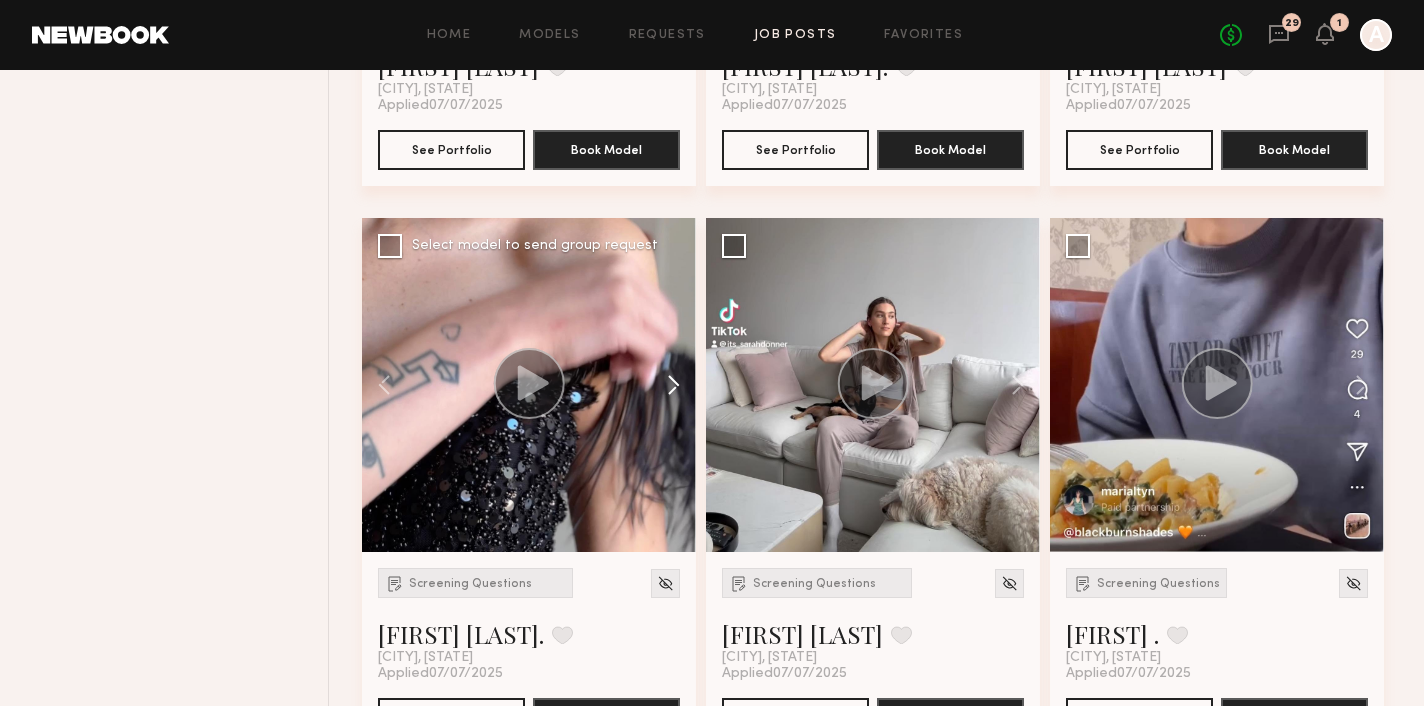 click 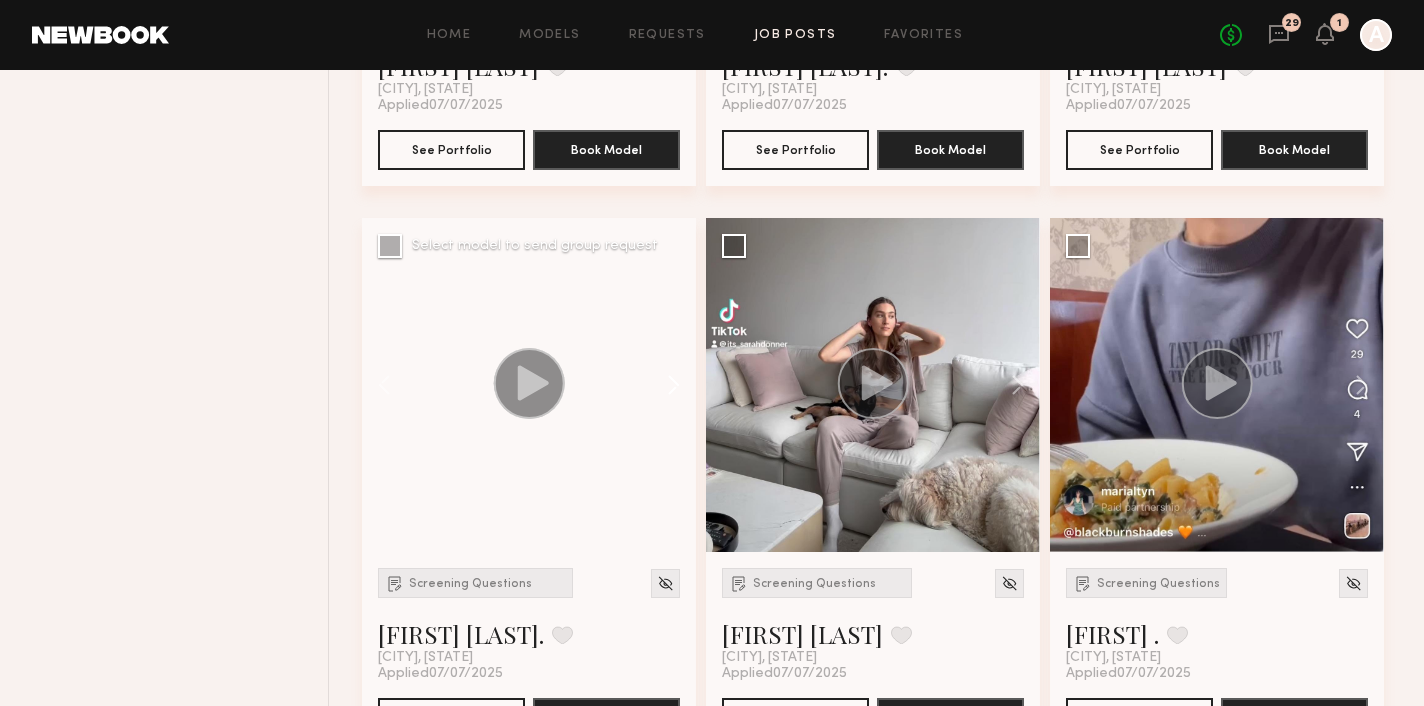 click 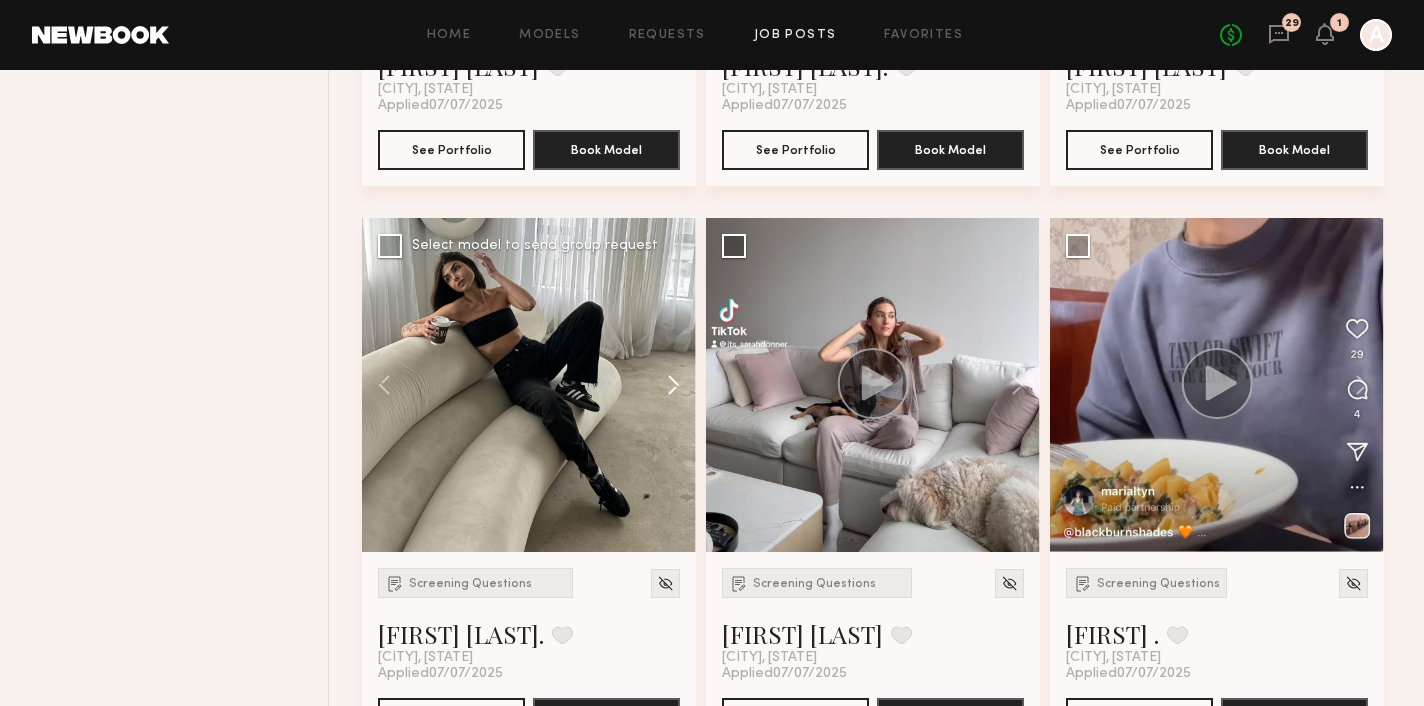 click 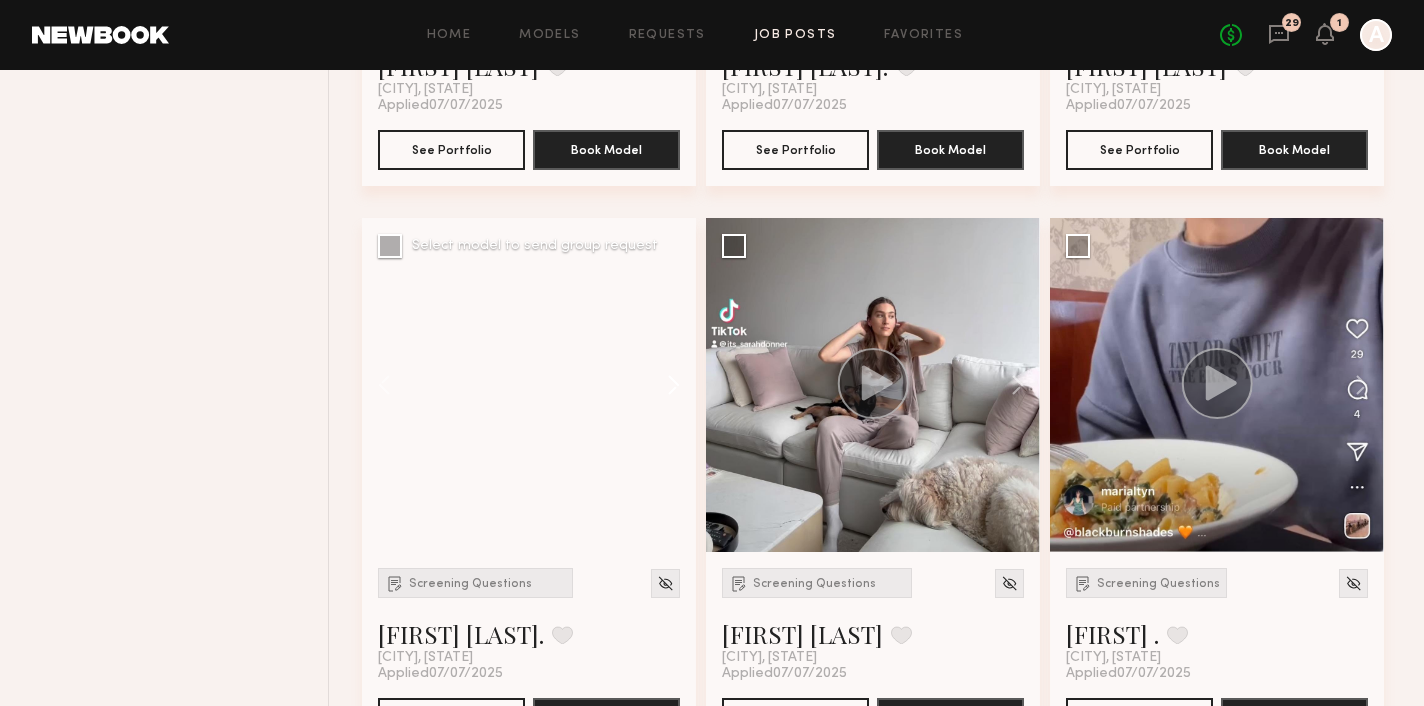 click 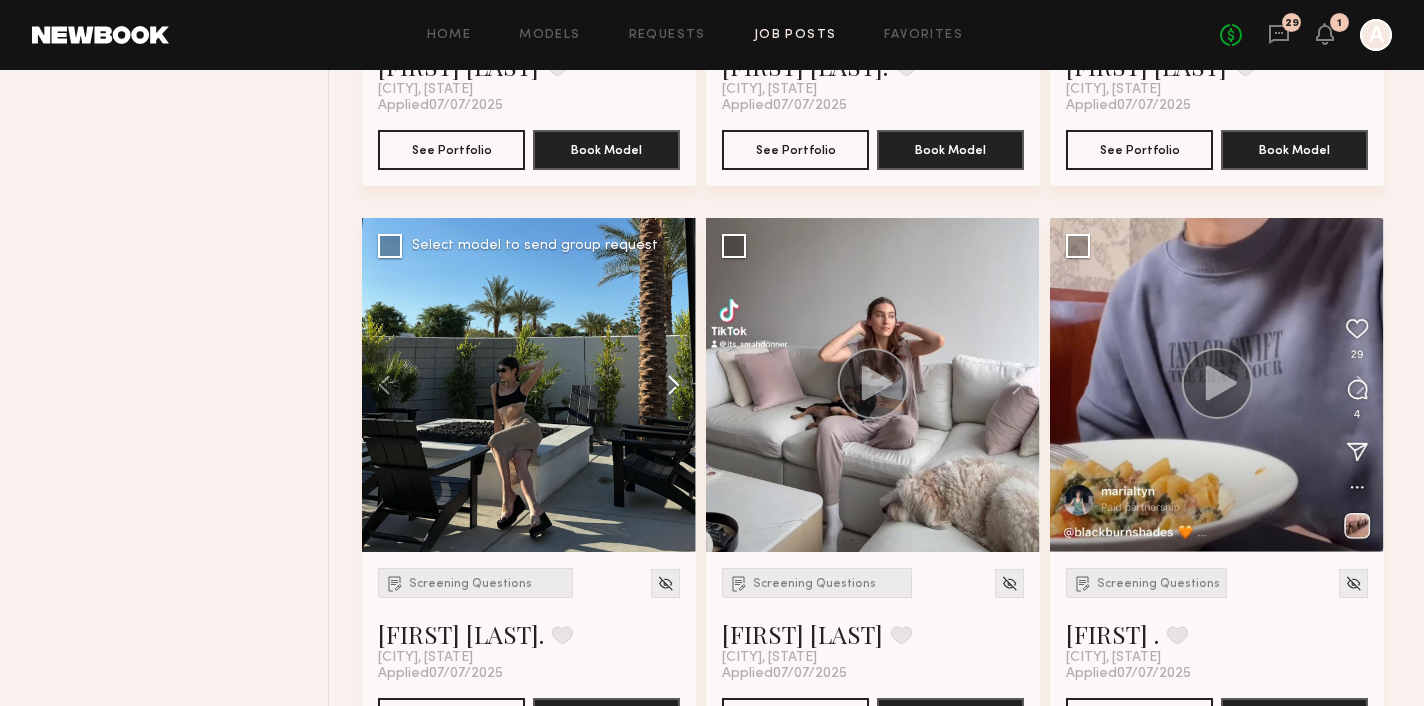 click 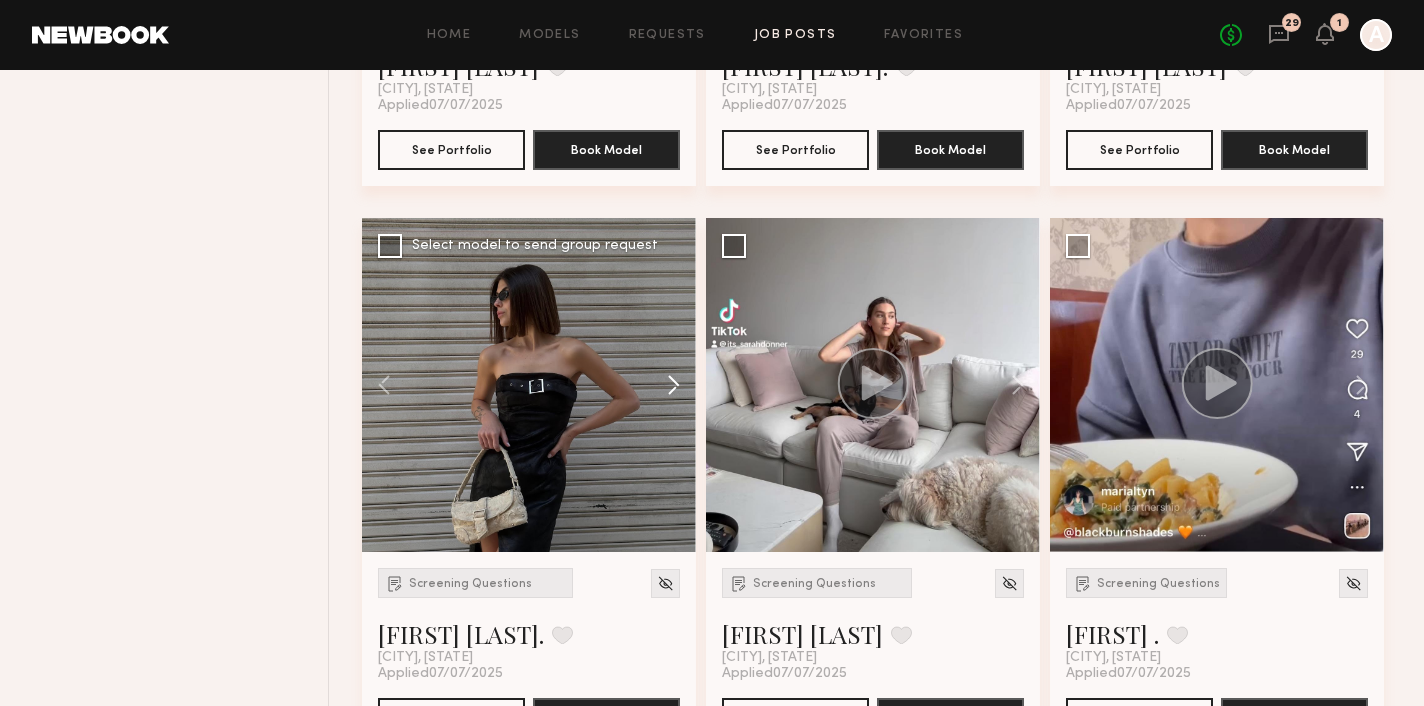 click 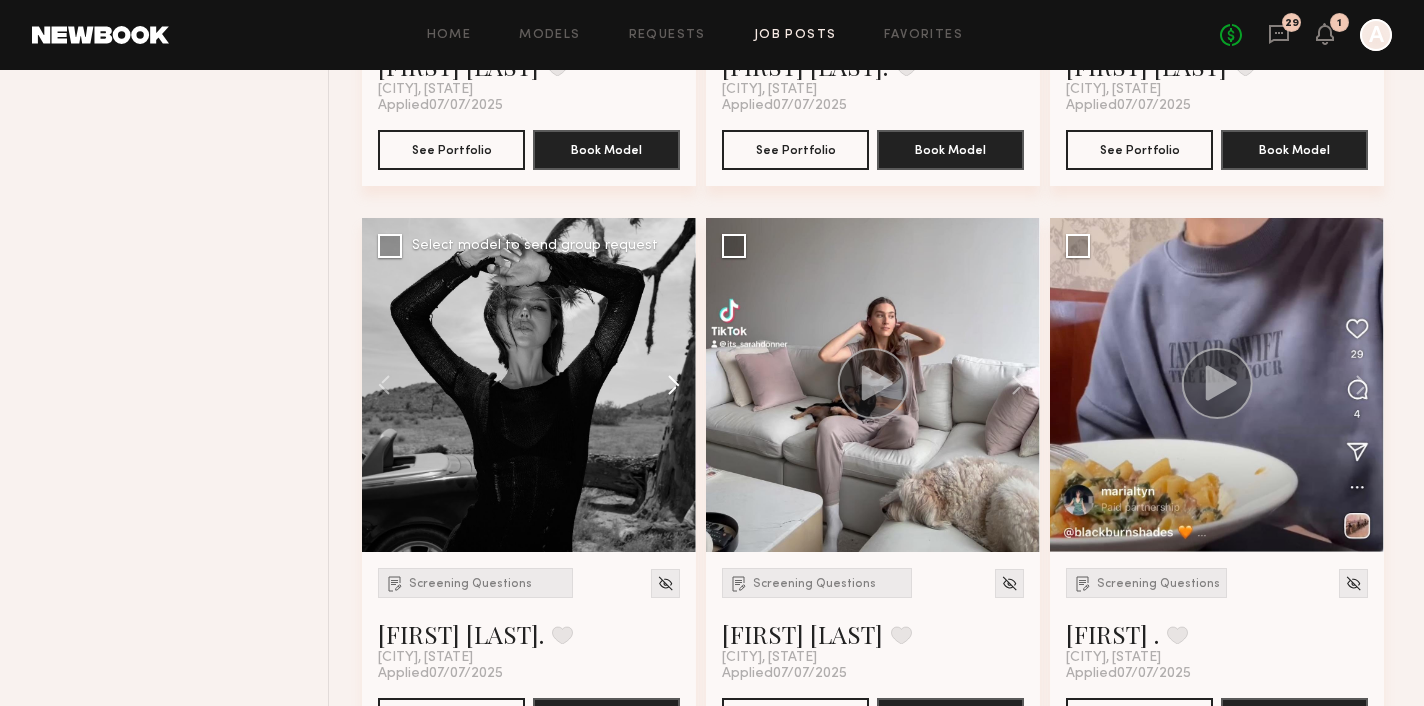 click 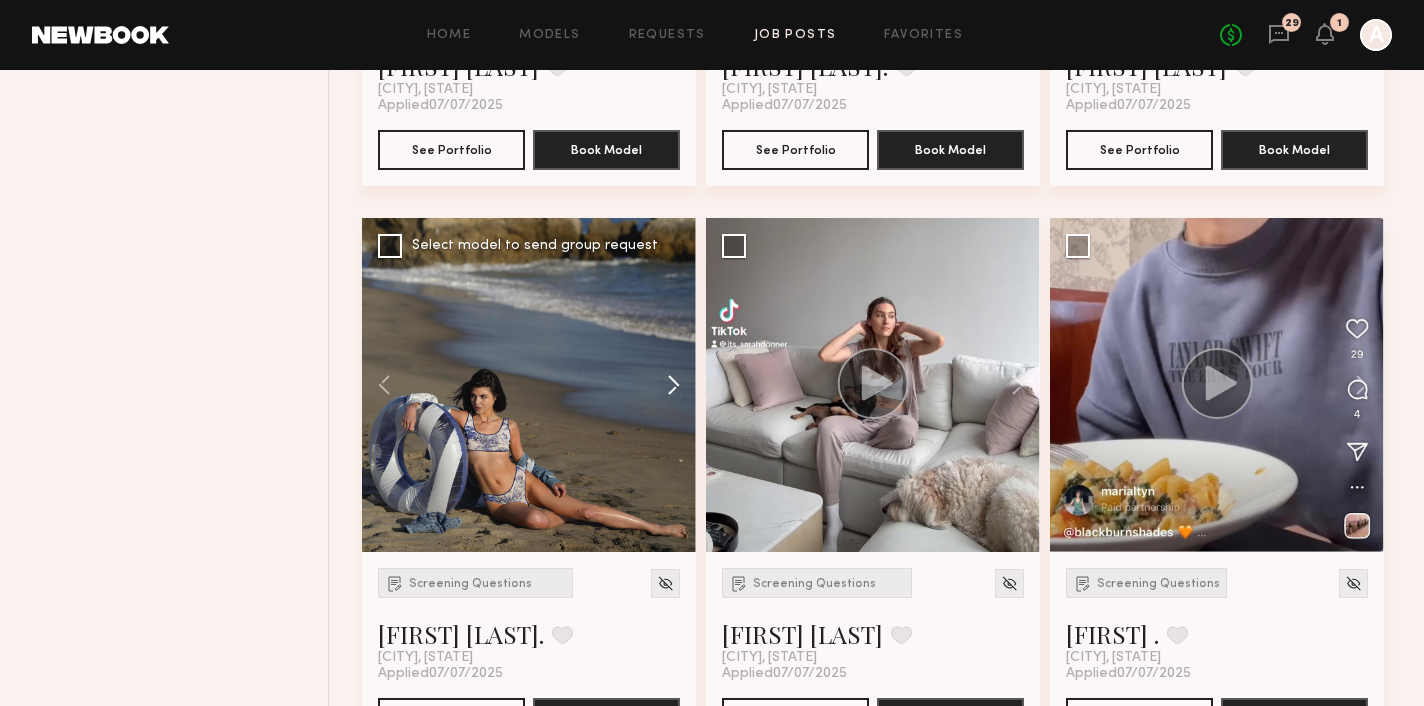 click 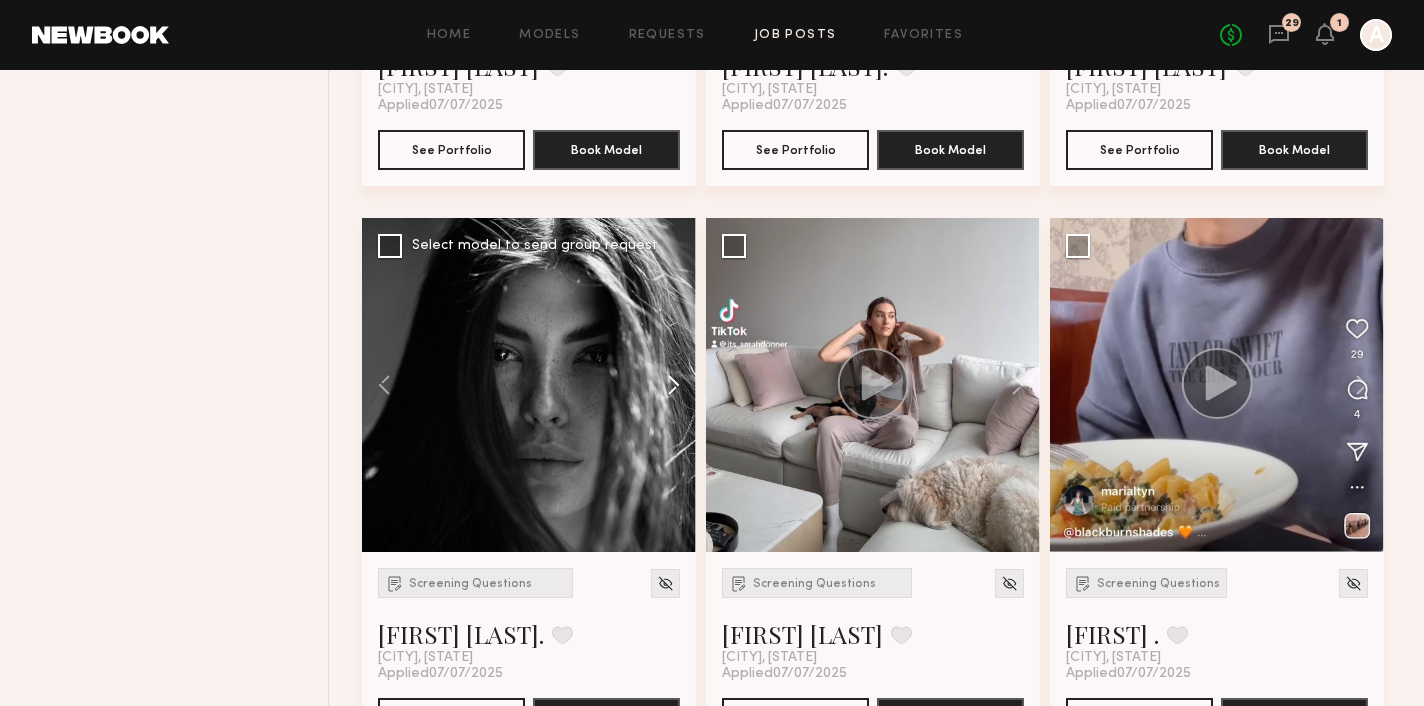 click 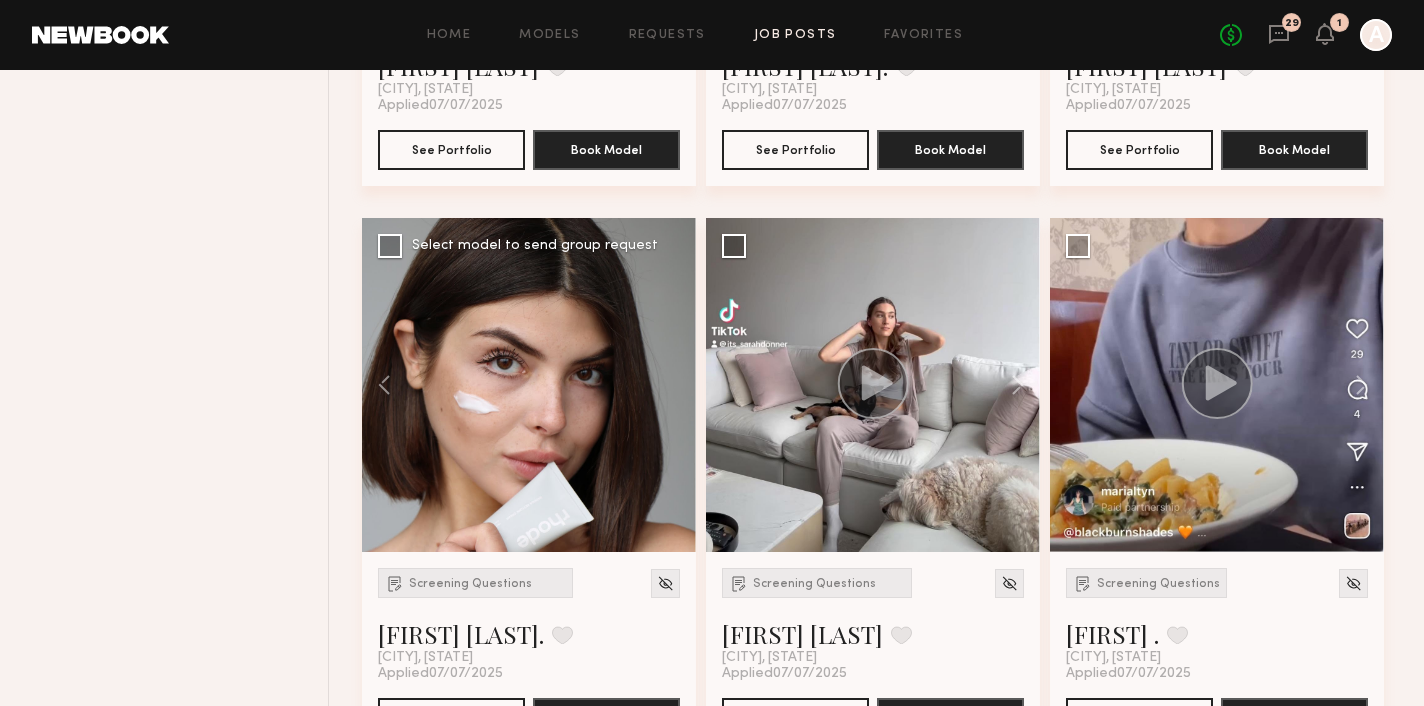 click 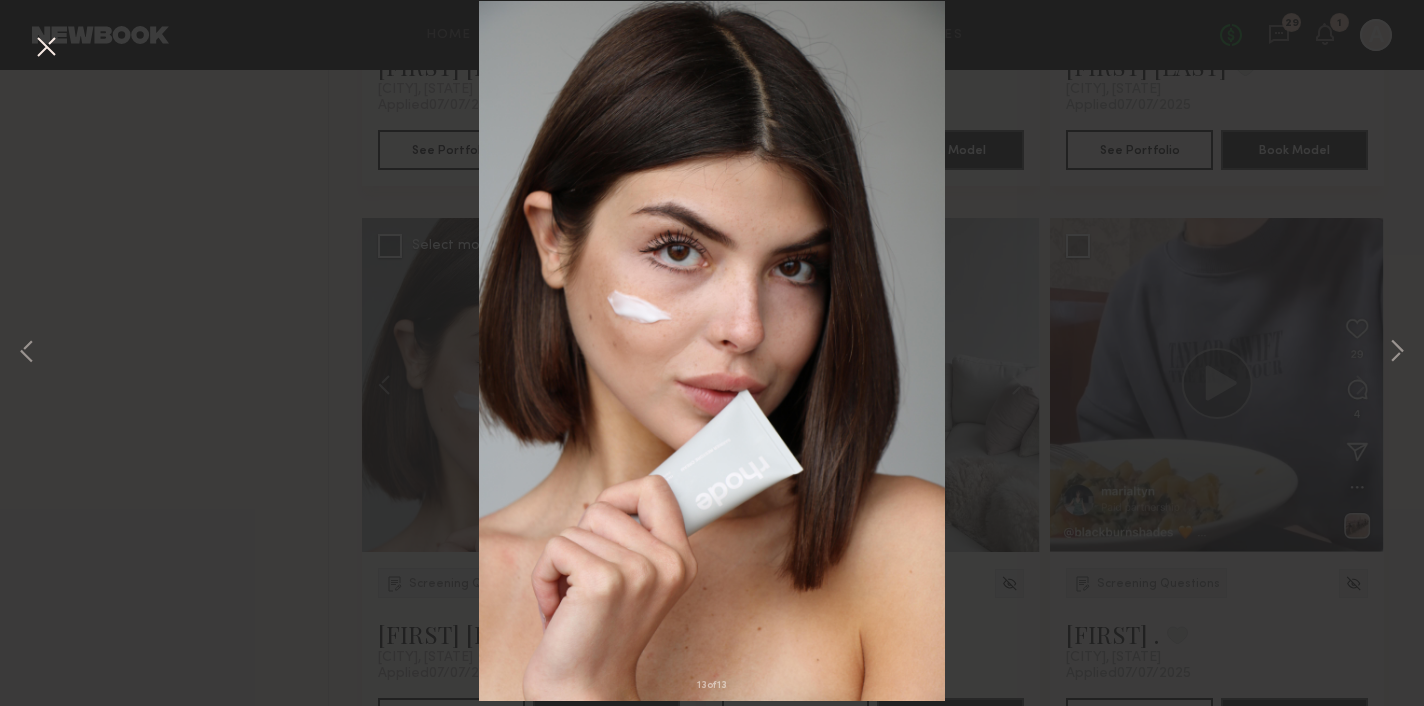 click at bounding box center (46, 48) 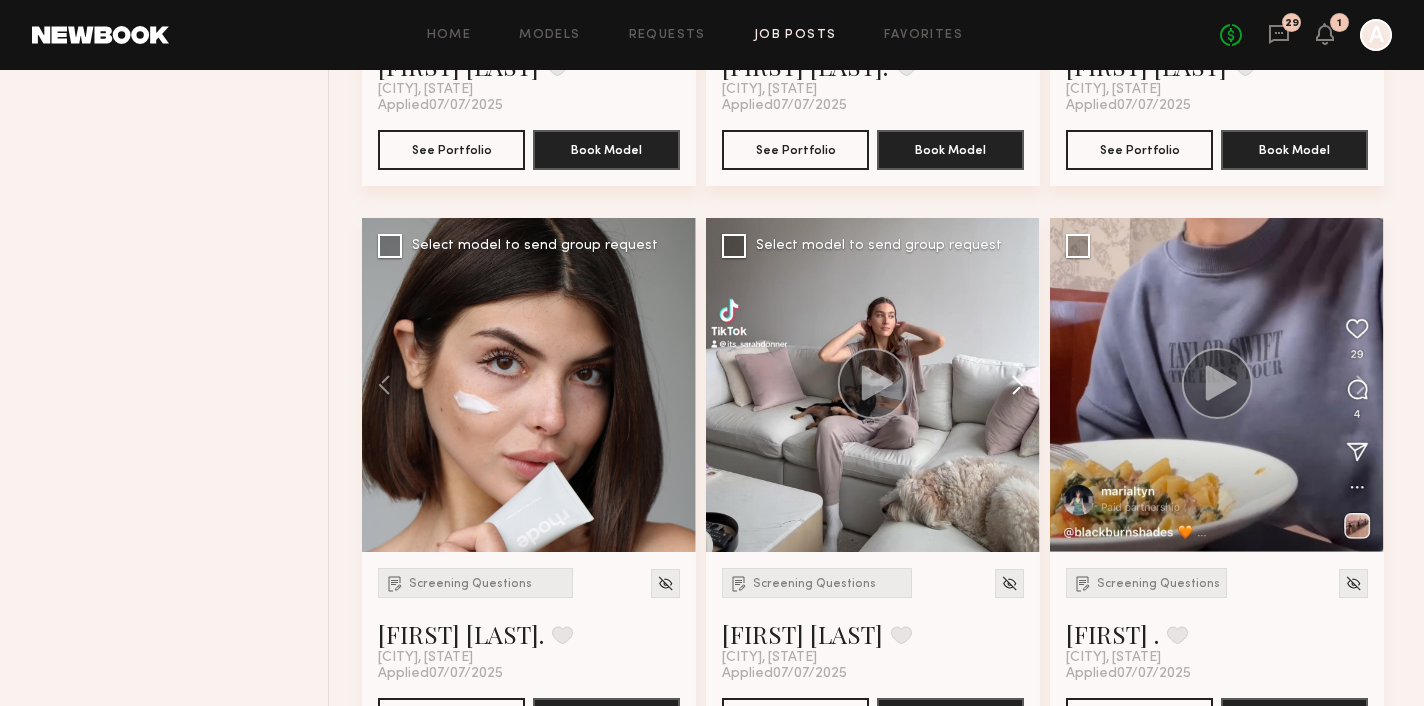 click 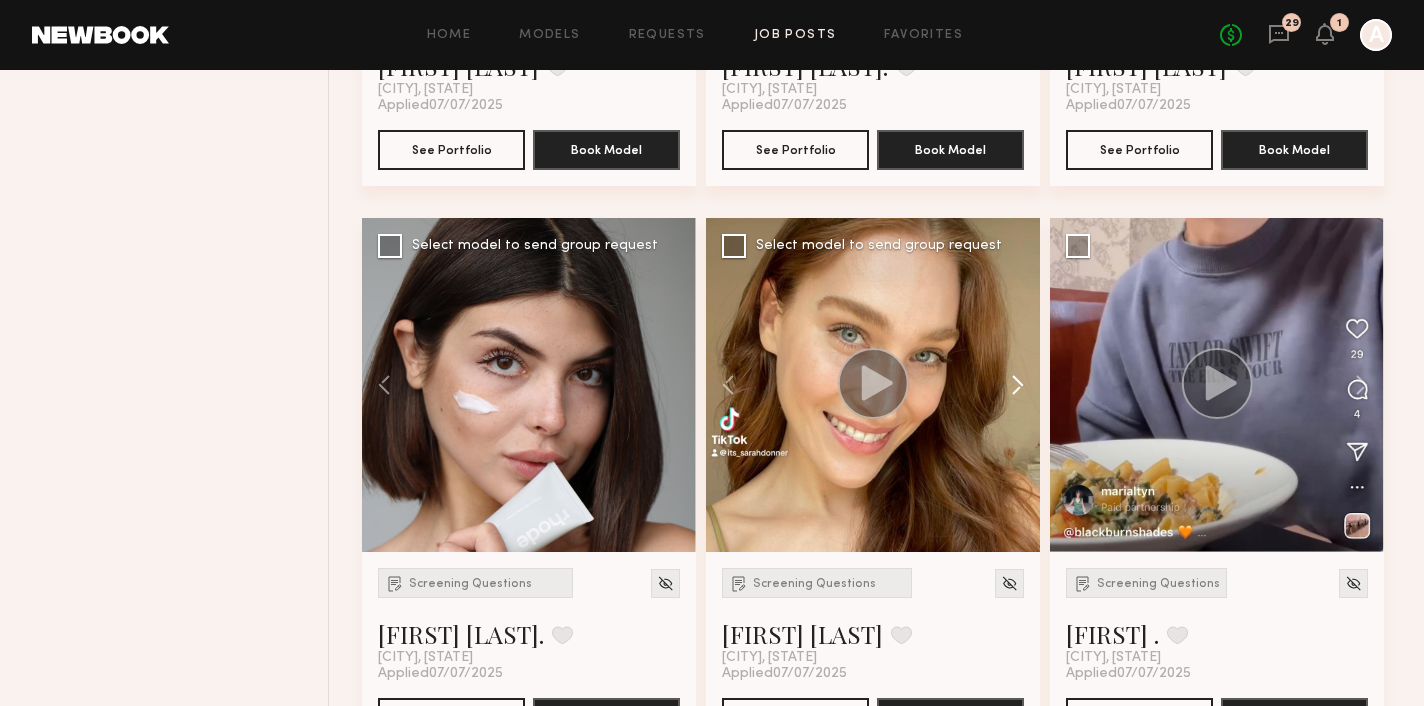 click 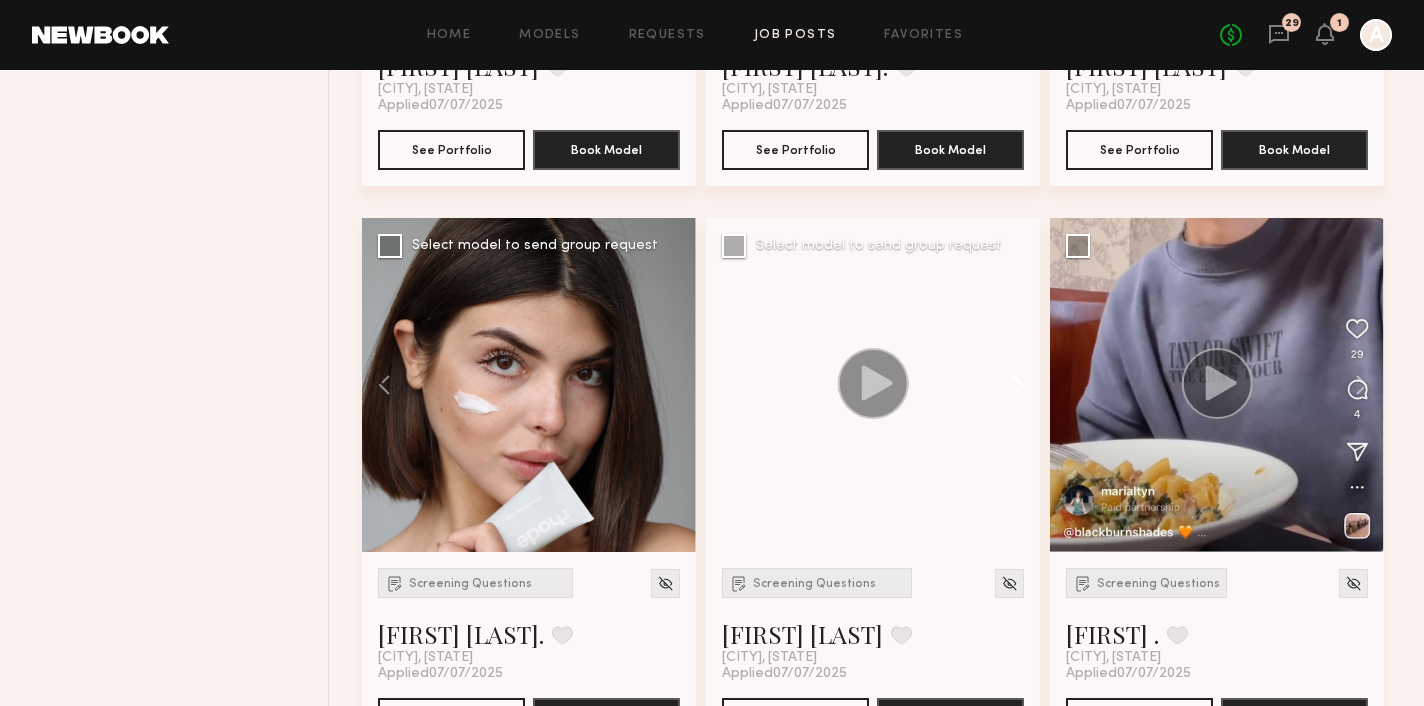 click 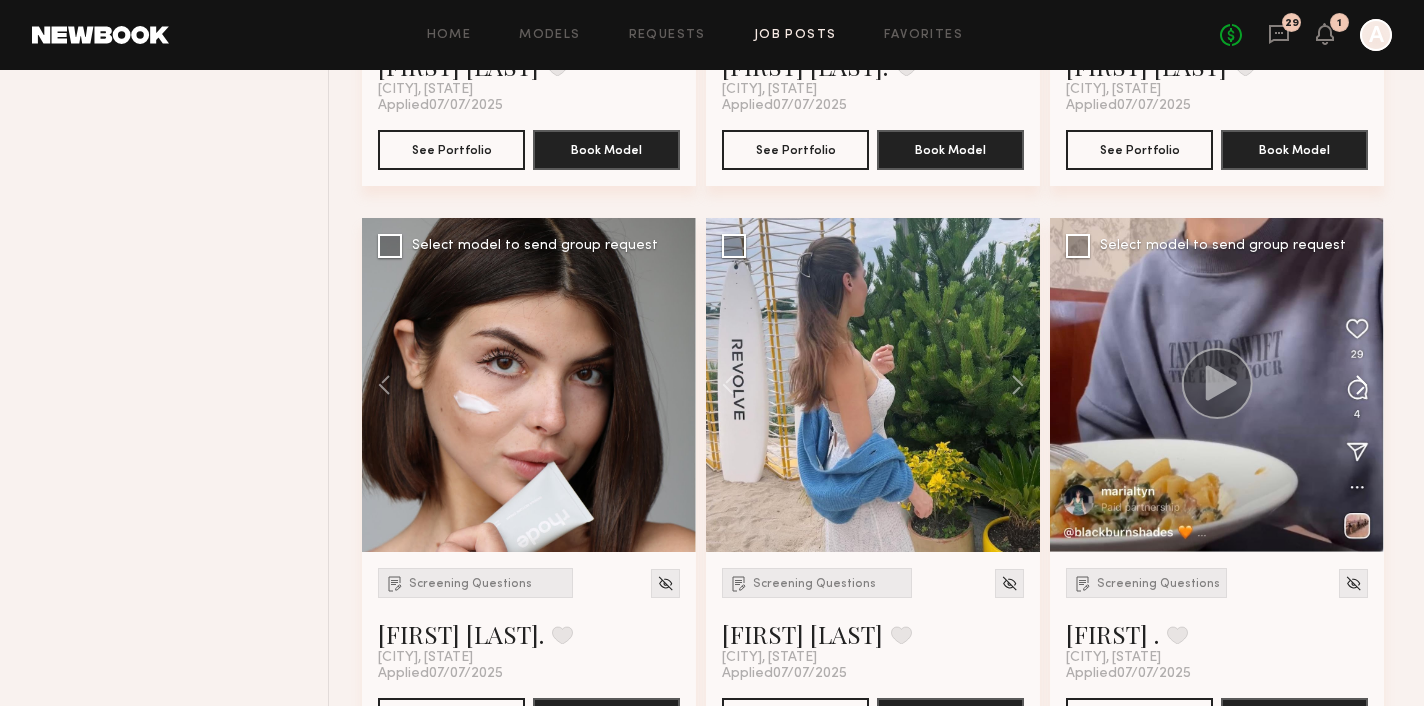 click 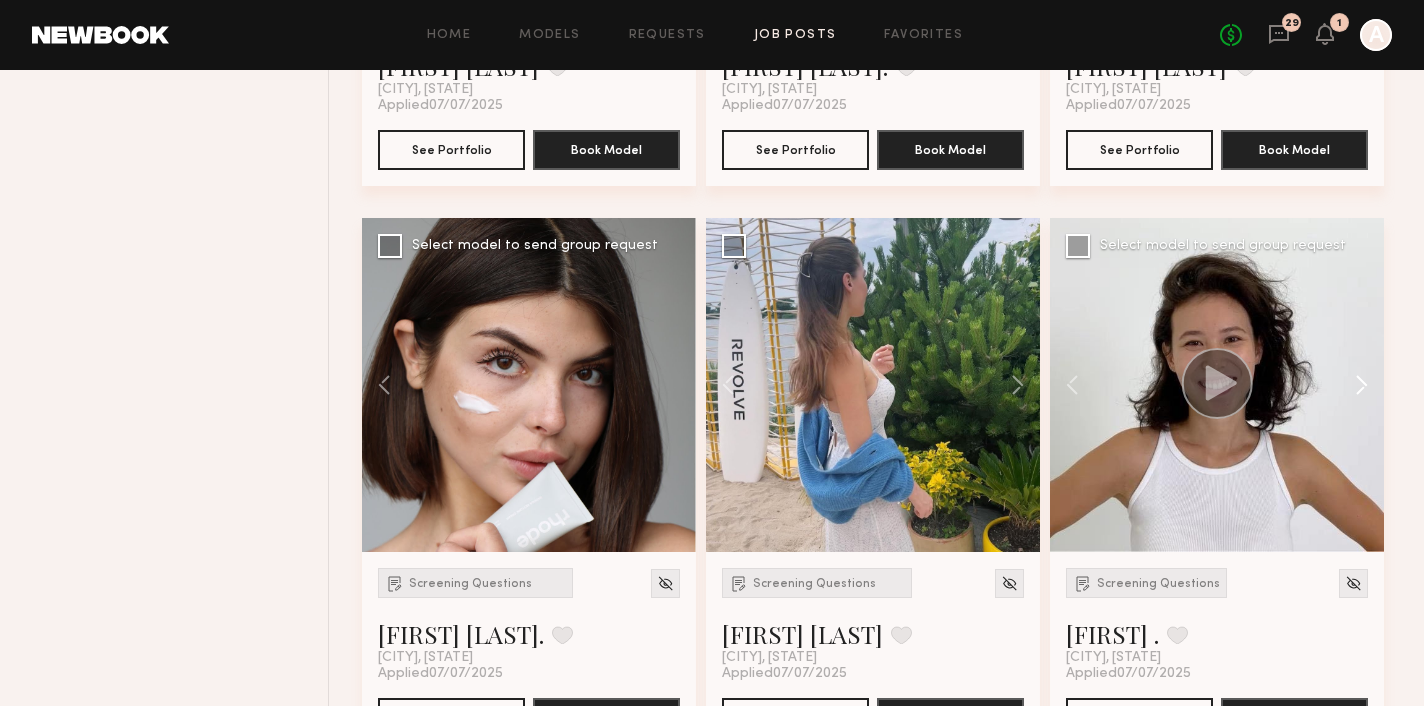 click 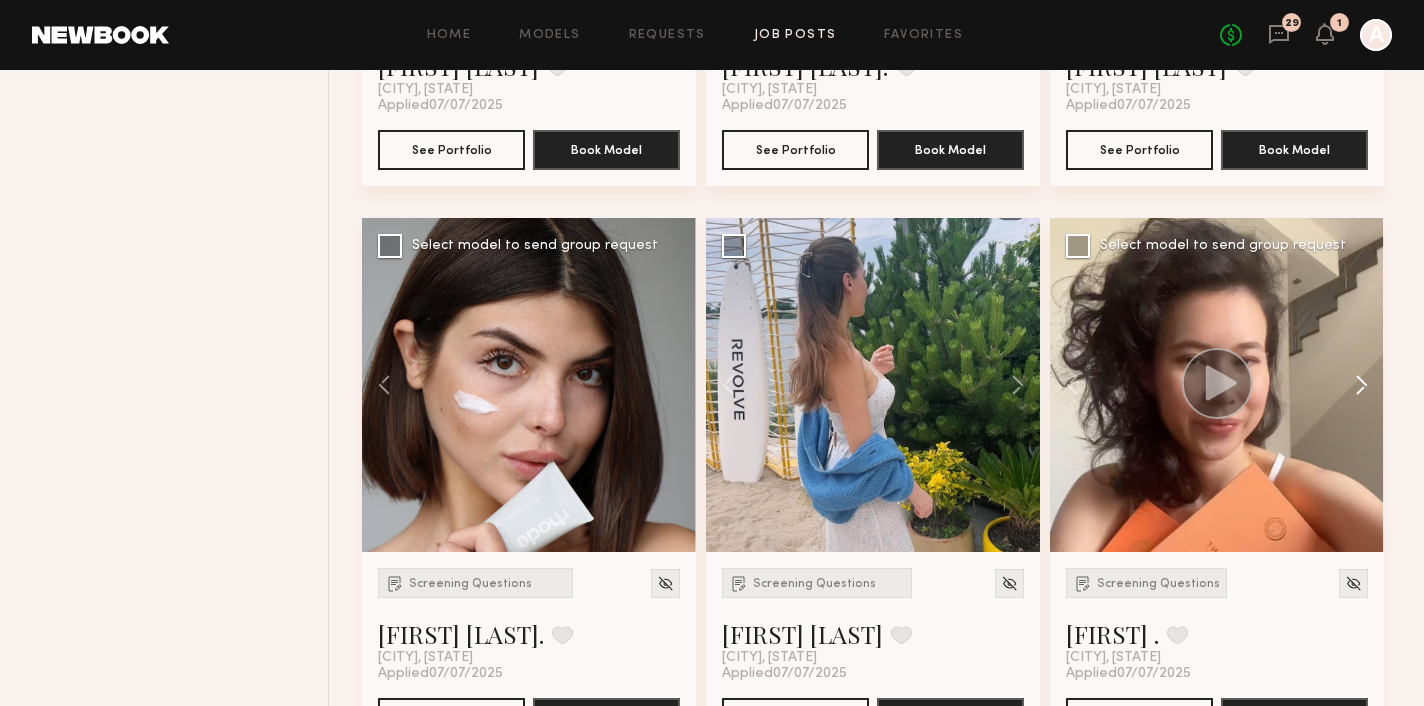 click 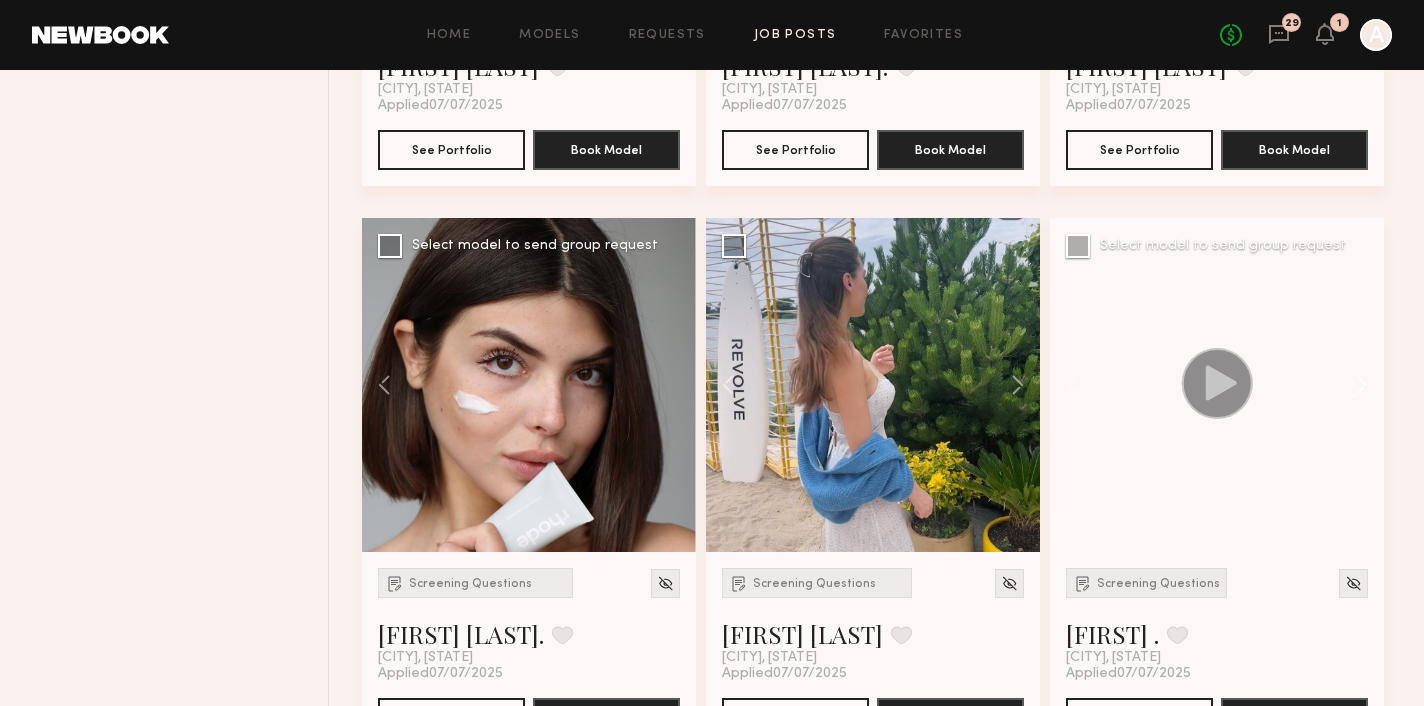 click 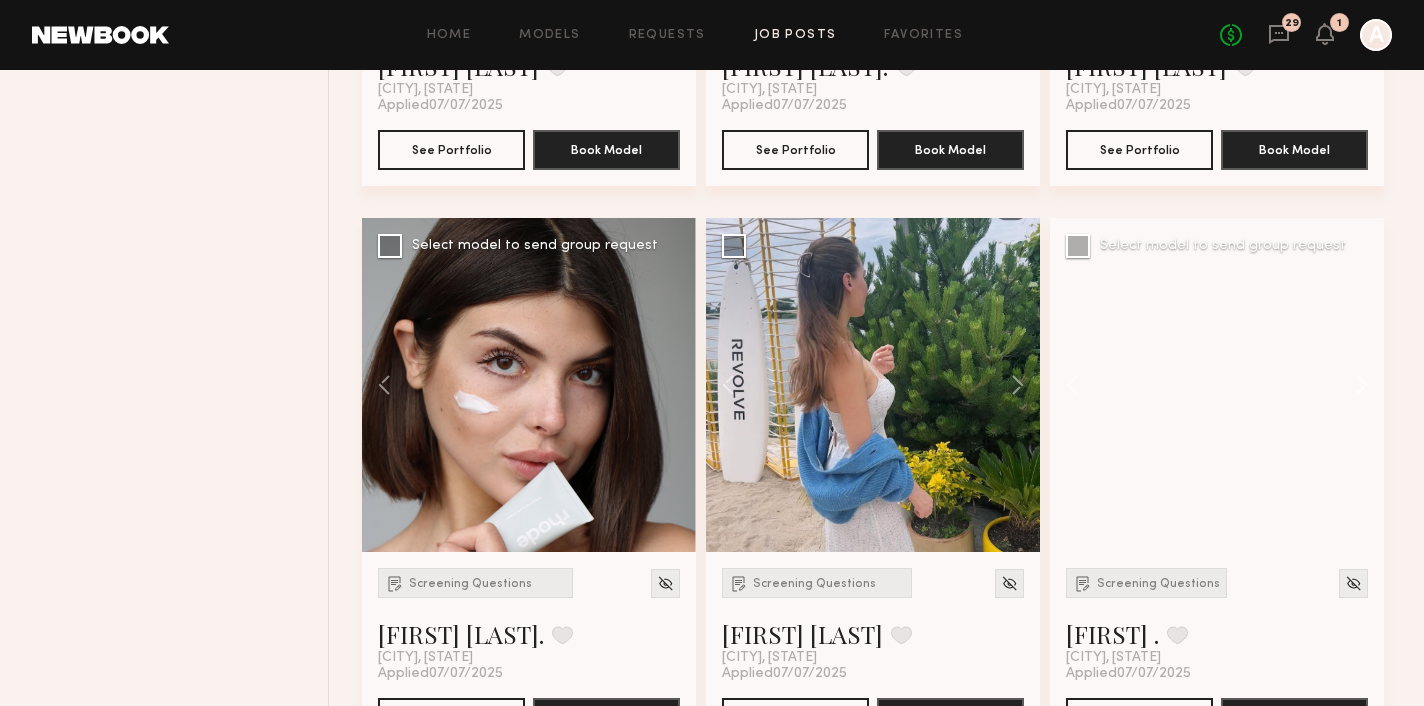 click 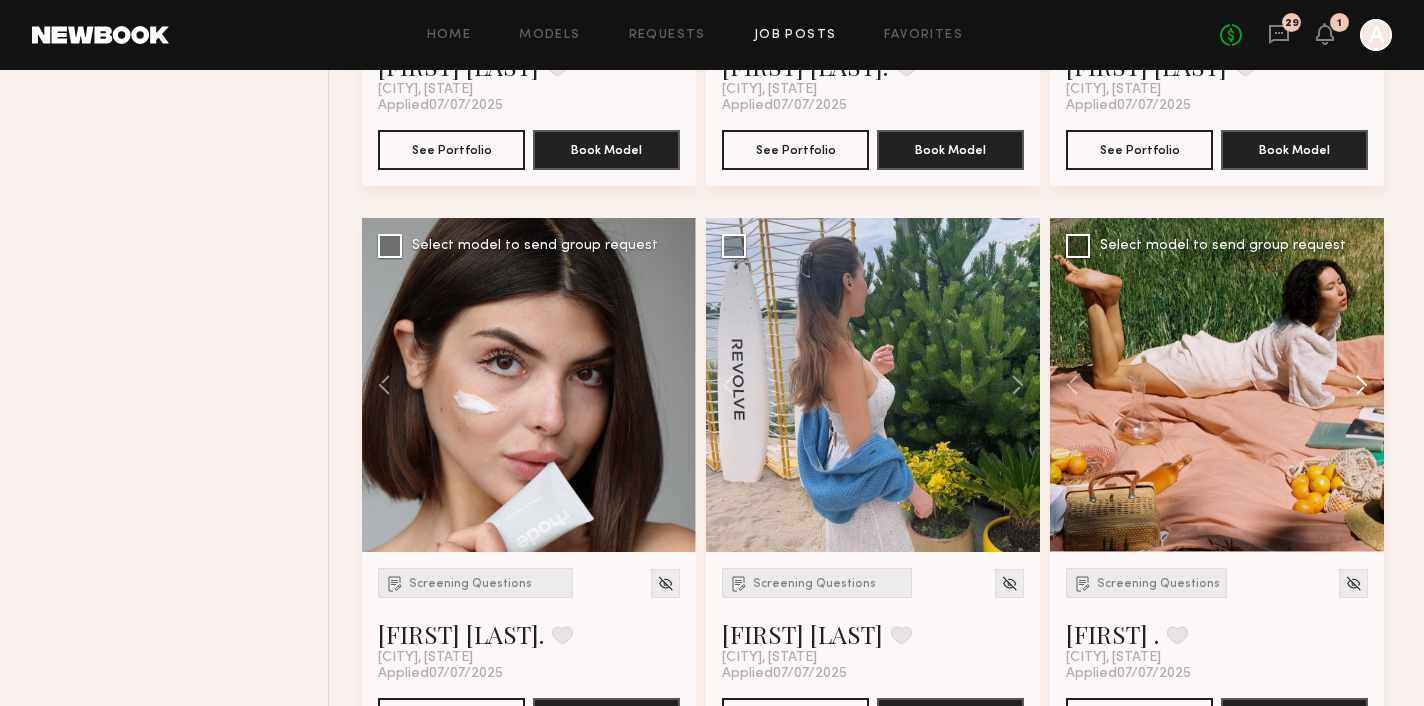 click 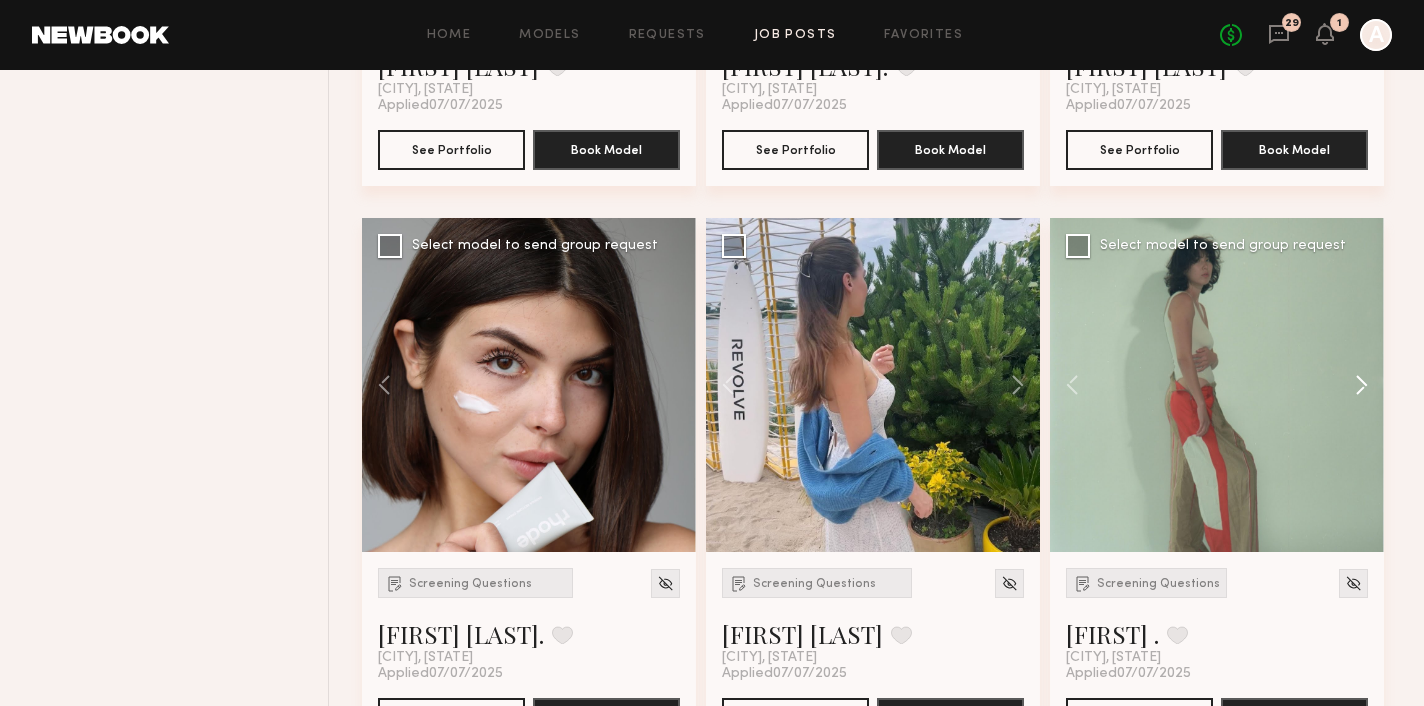 click 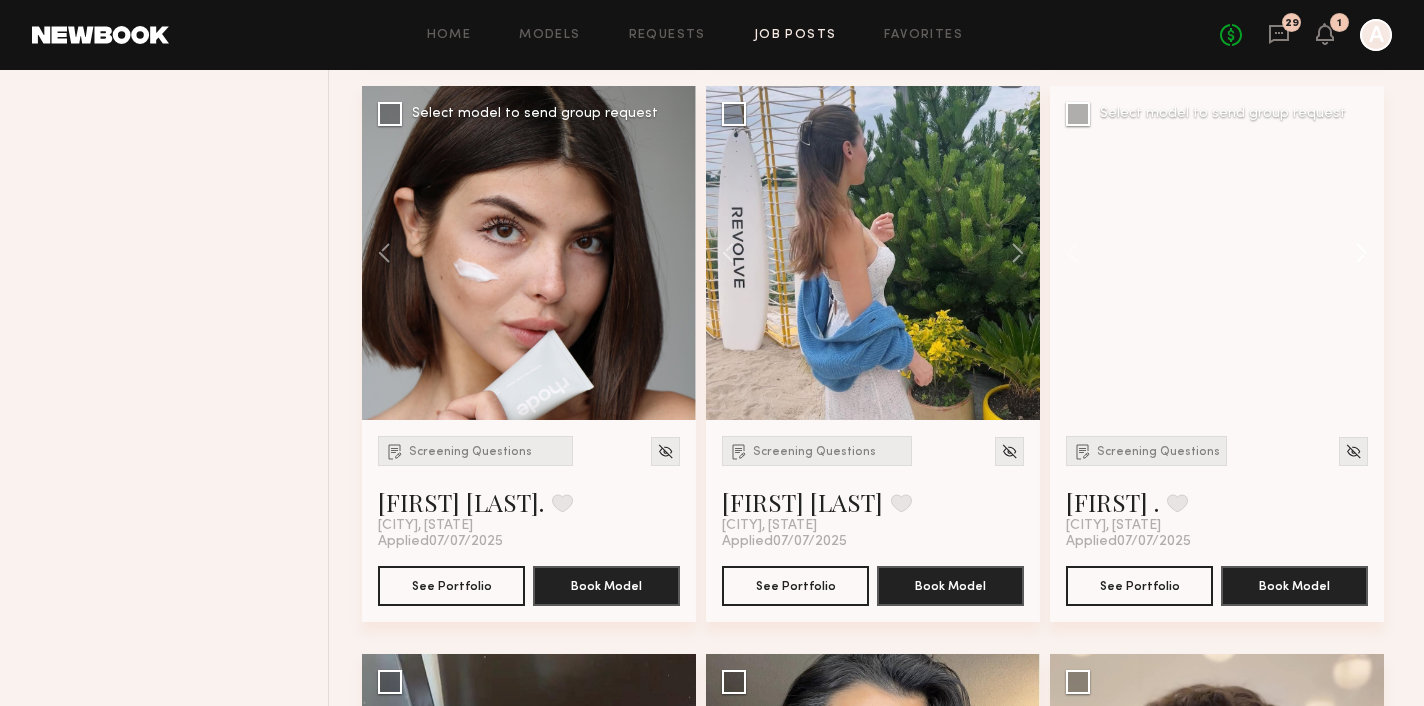 scroll, scrollTop: 4294, scrollLeft: 0, axis: vertical 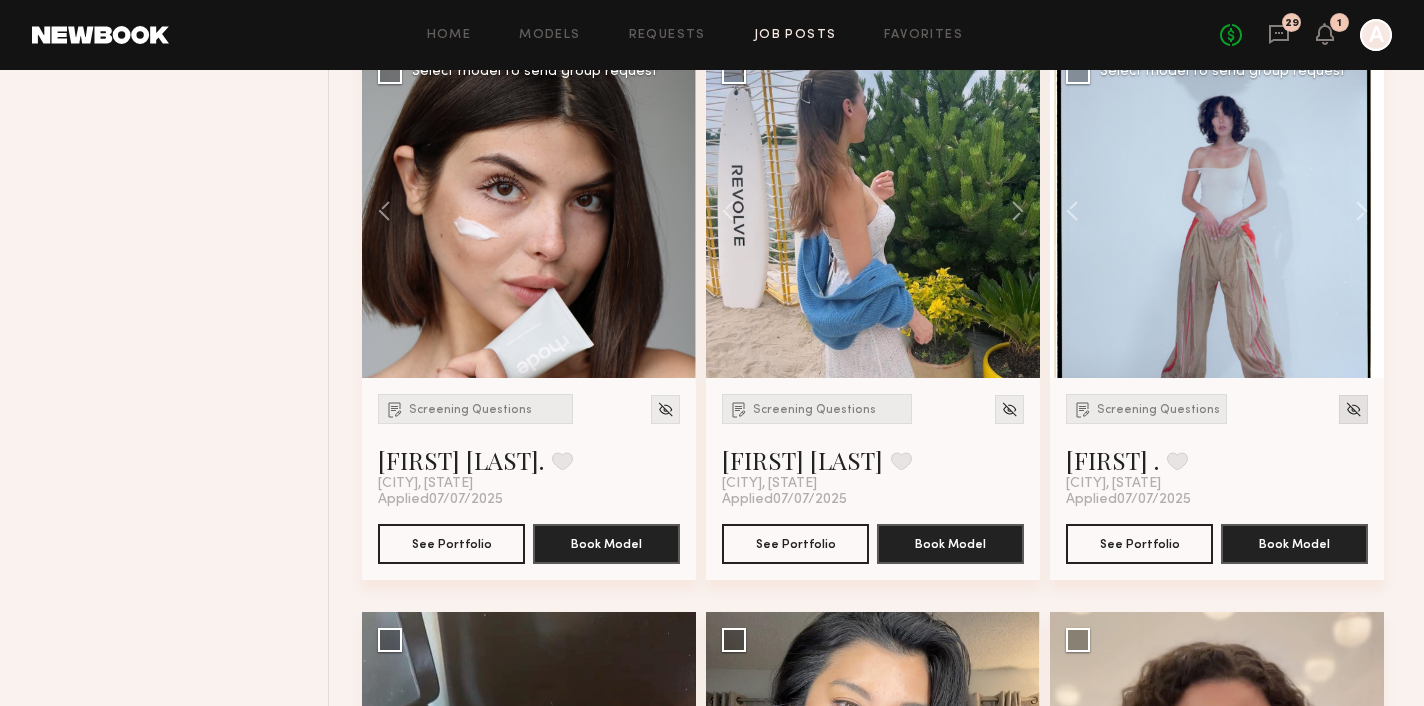 click 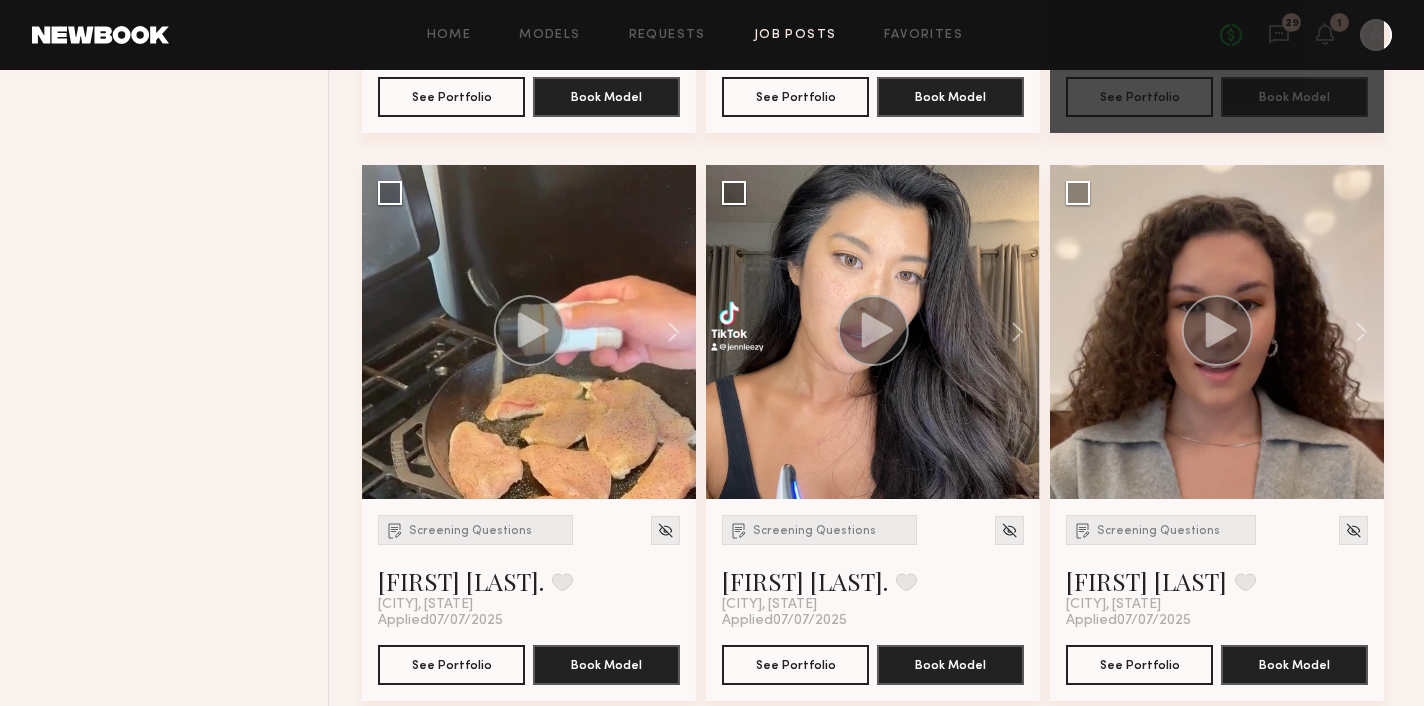 scroll, scrollTop: 4769, scrollLeft: 0, axis: vertical 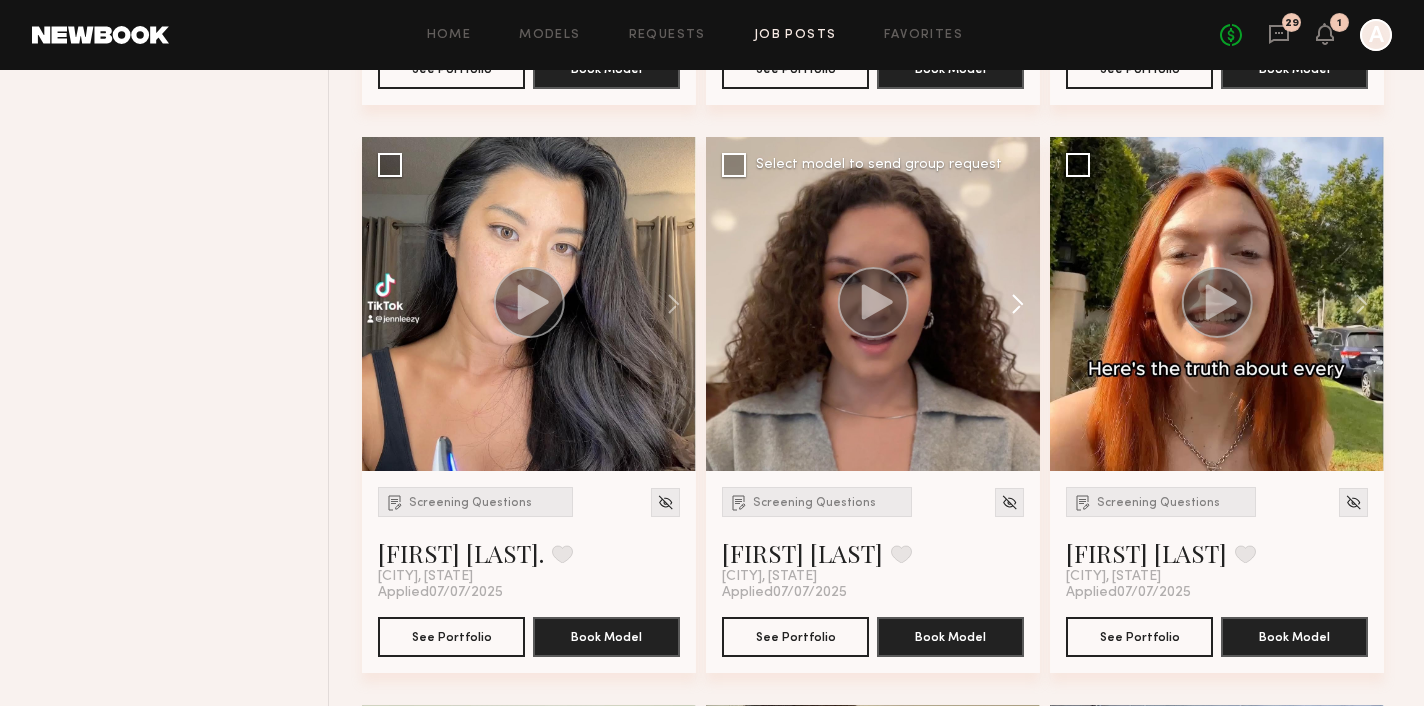 click 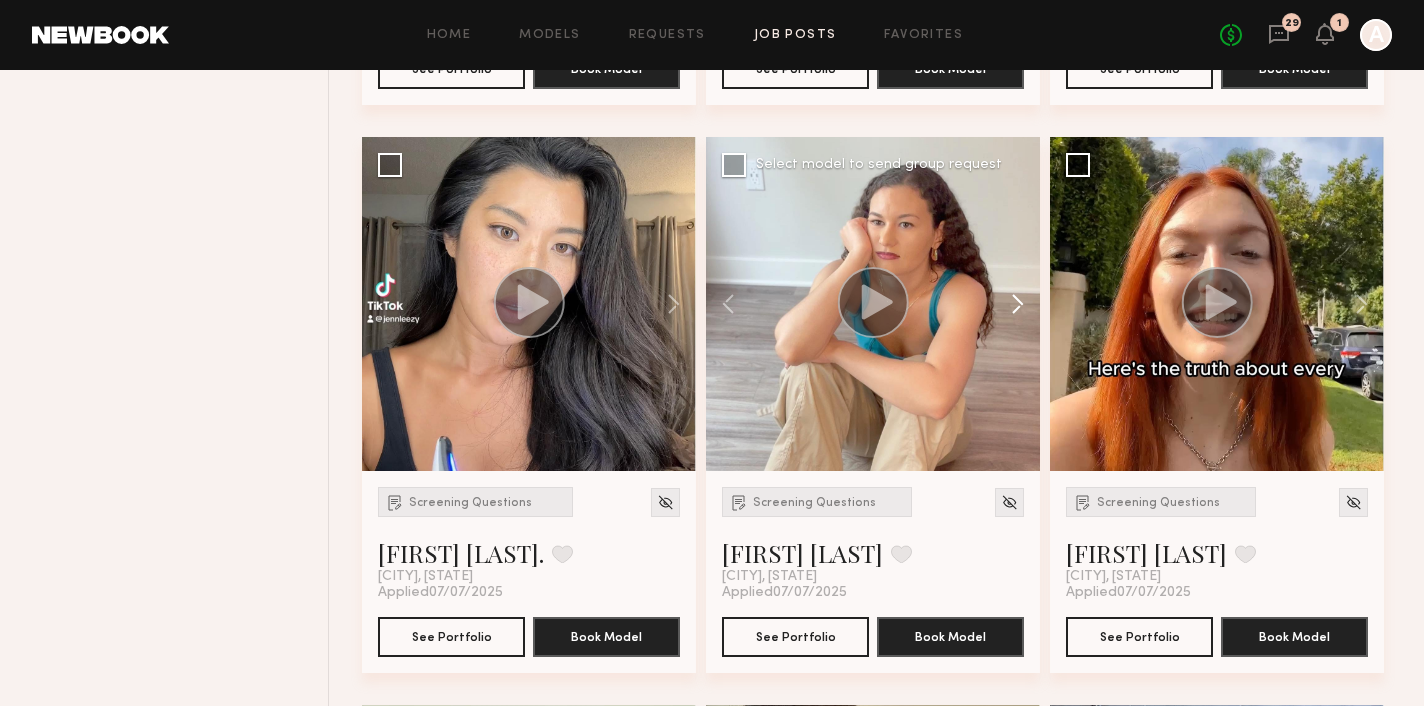 click 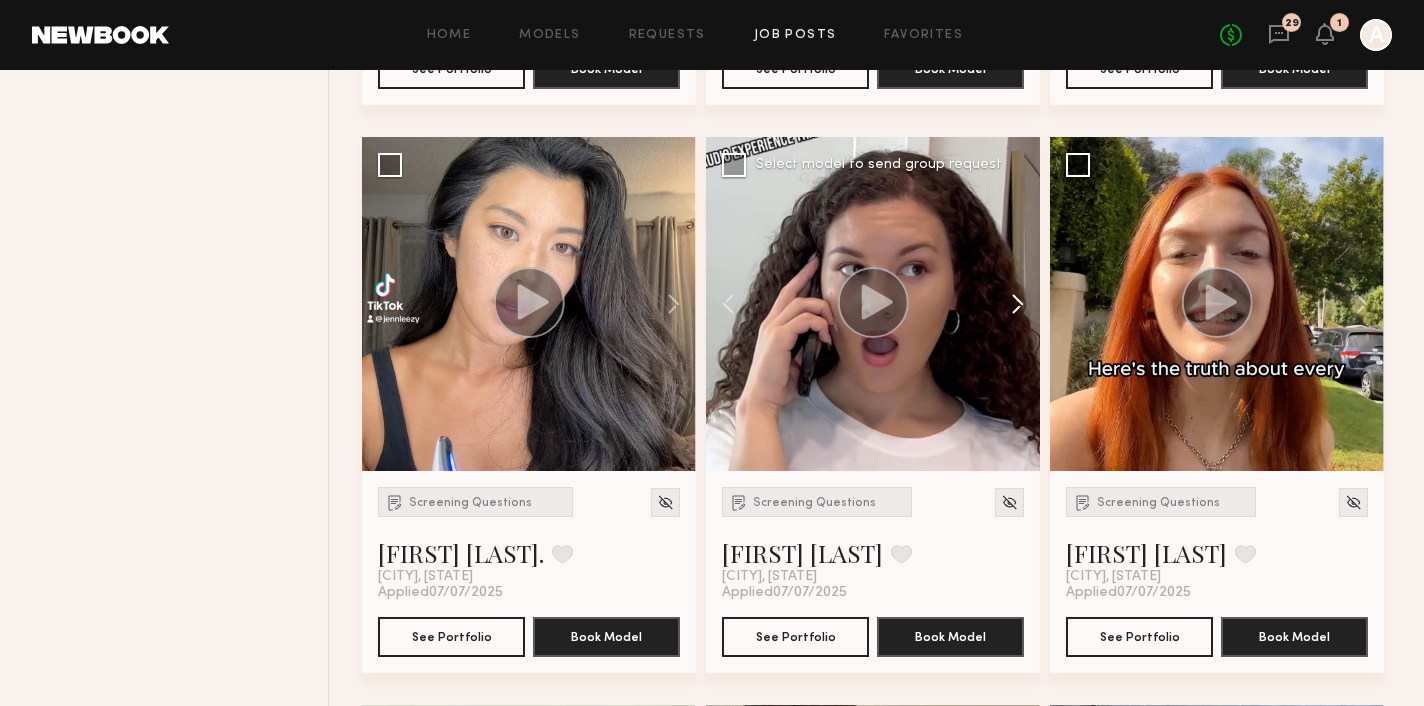 click 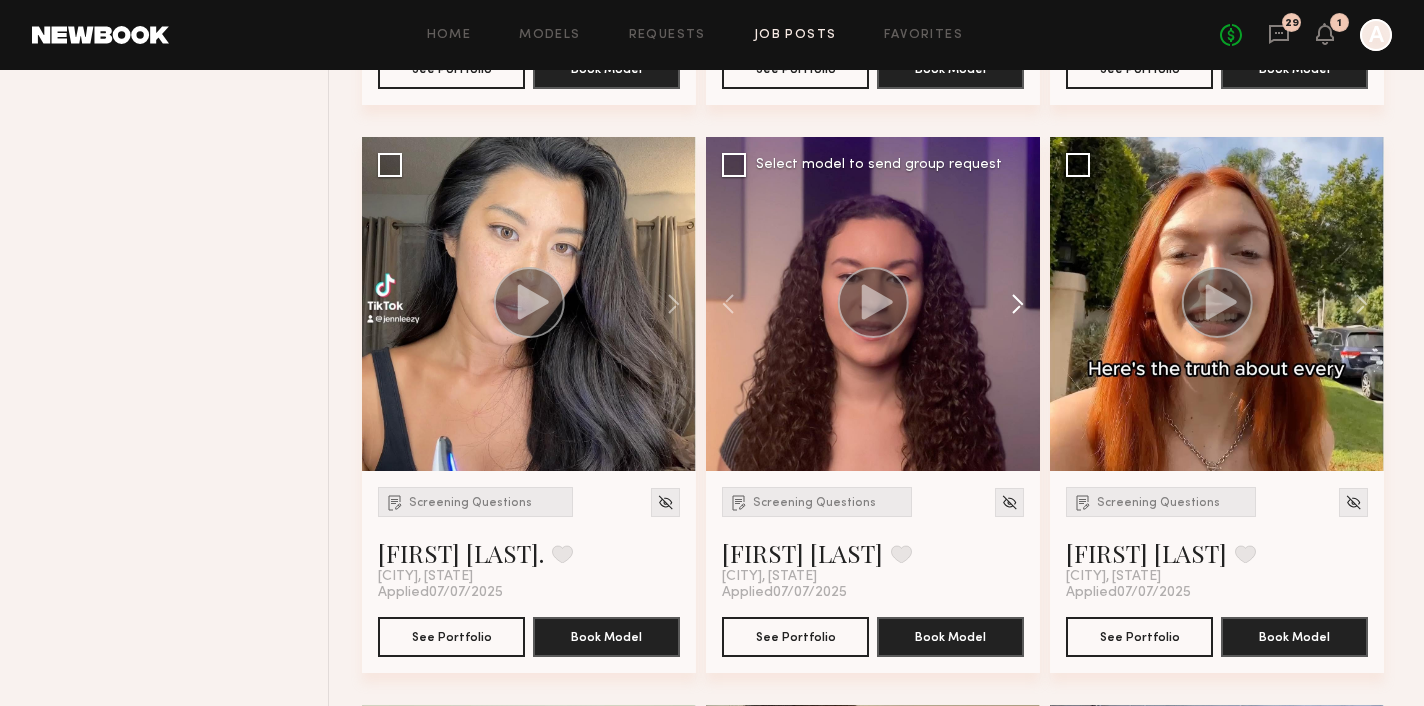 click 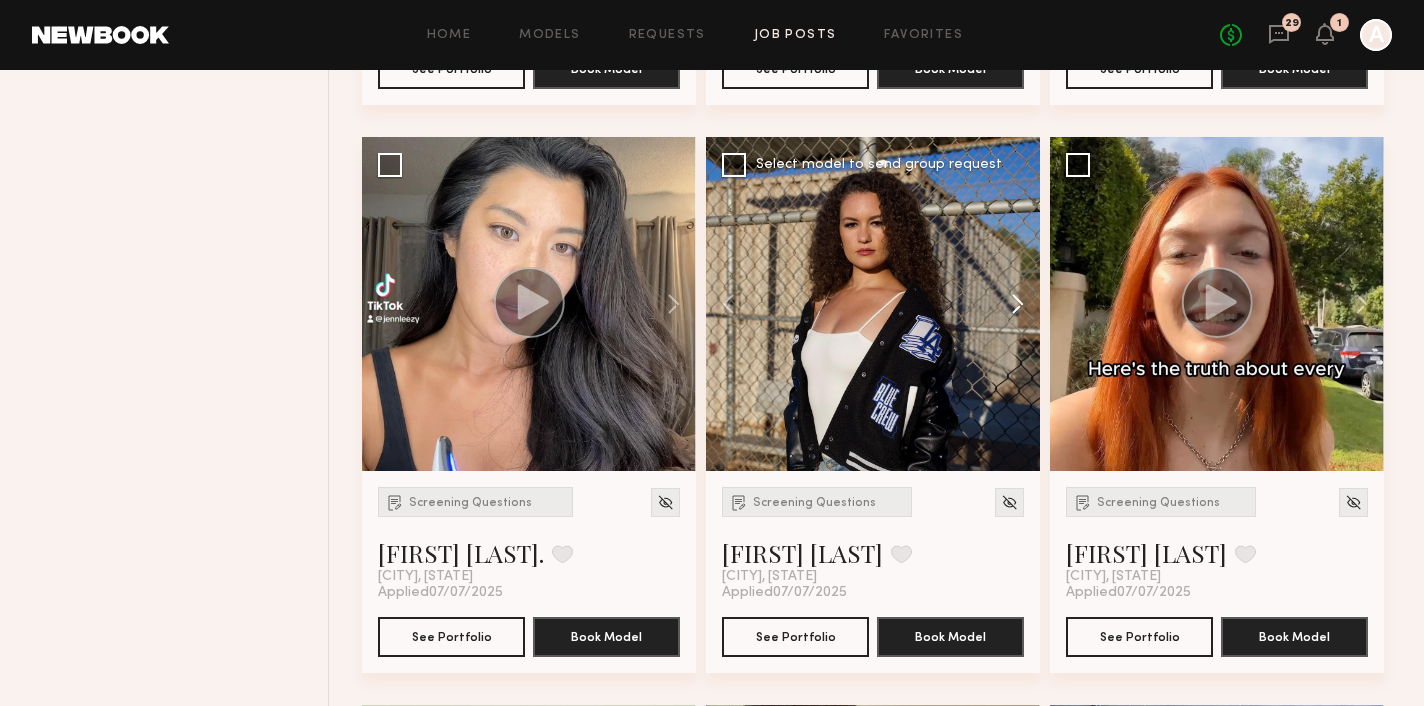 click 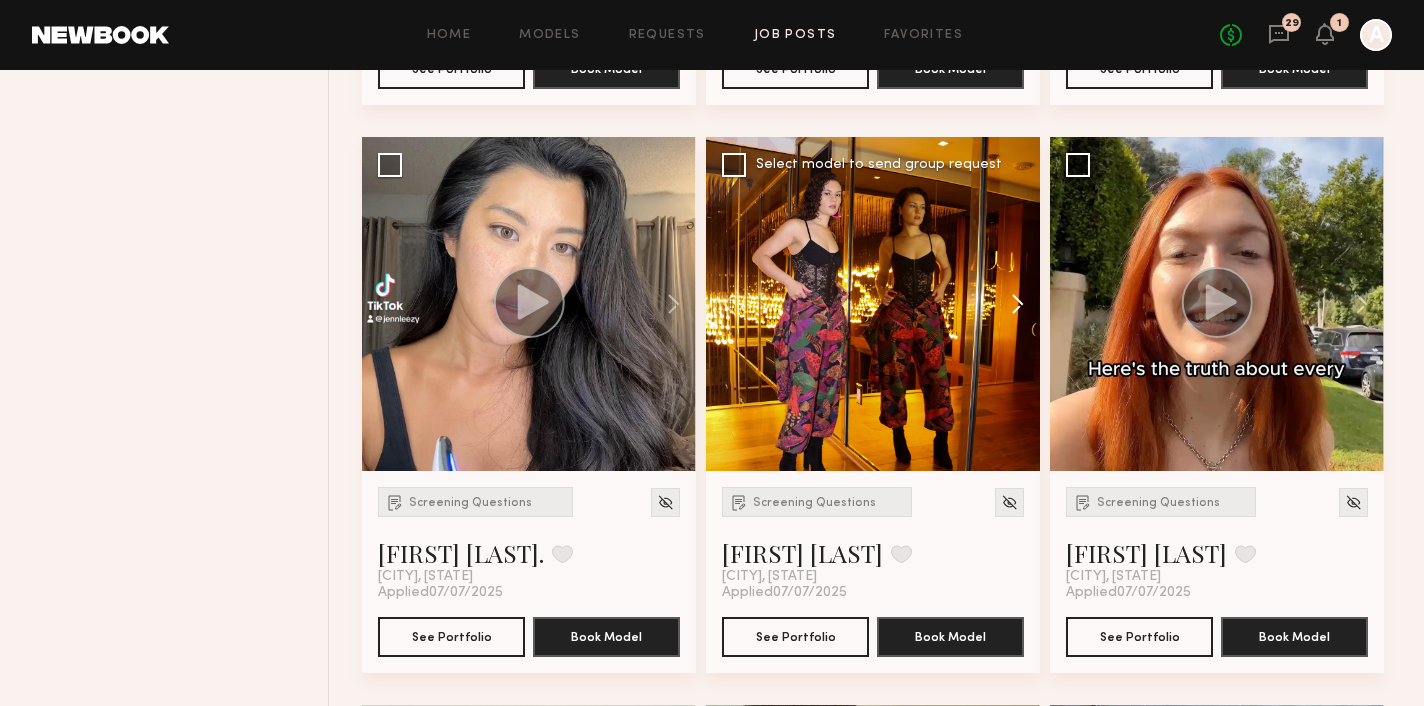 click 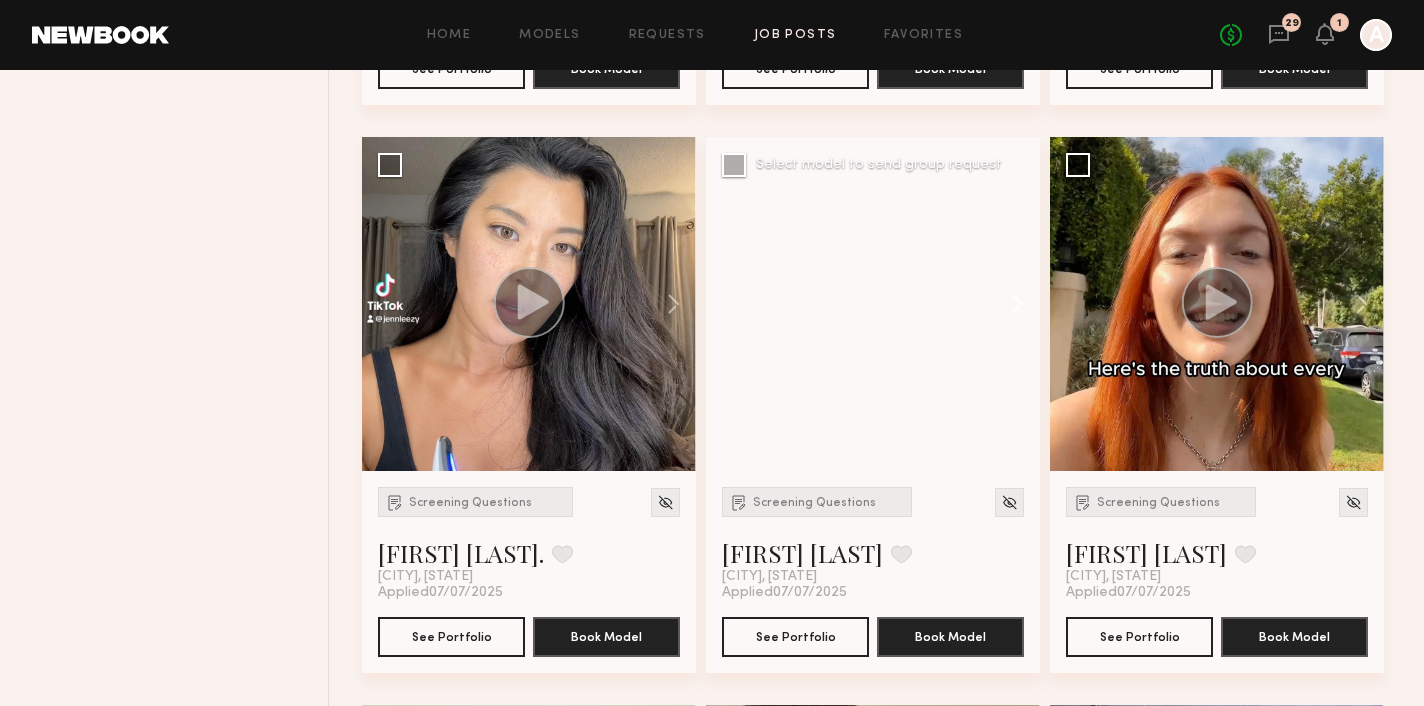 click 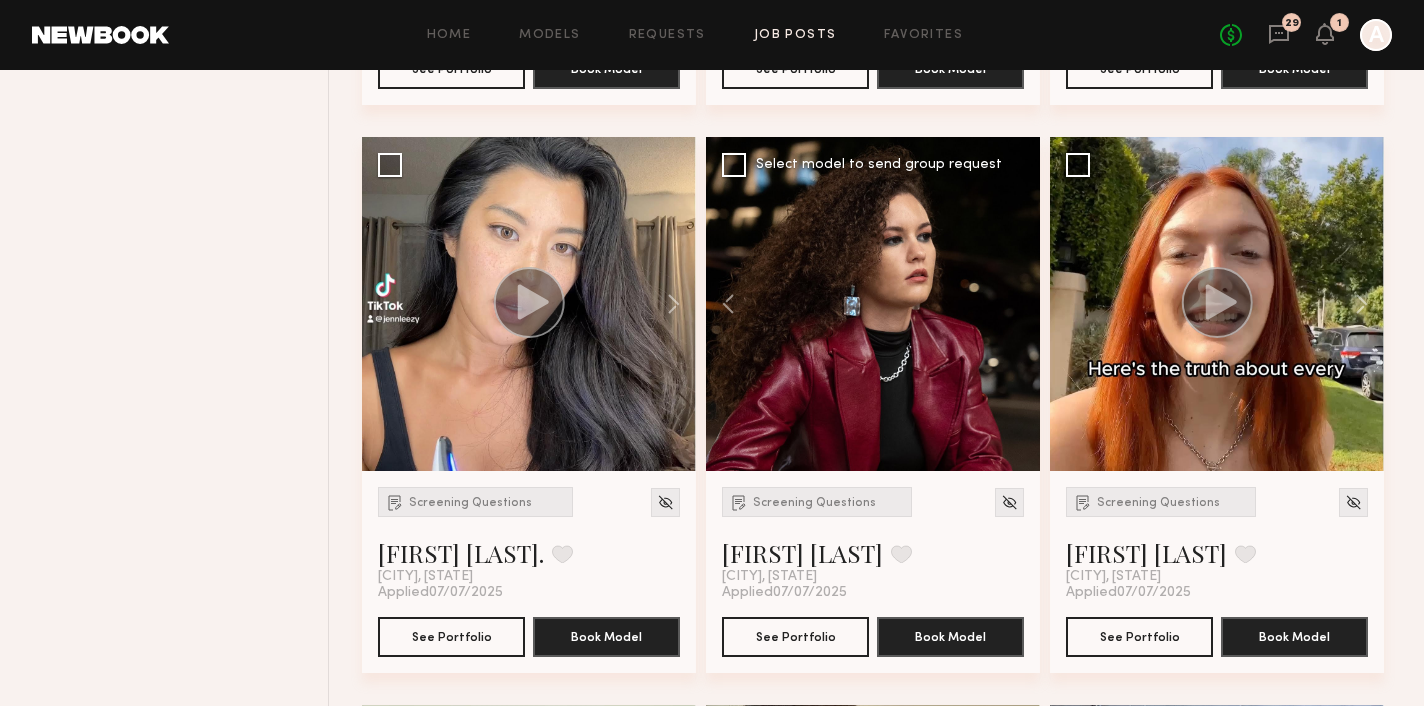 click 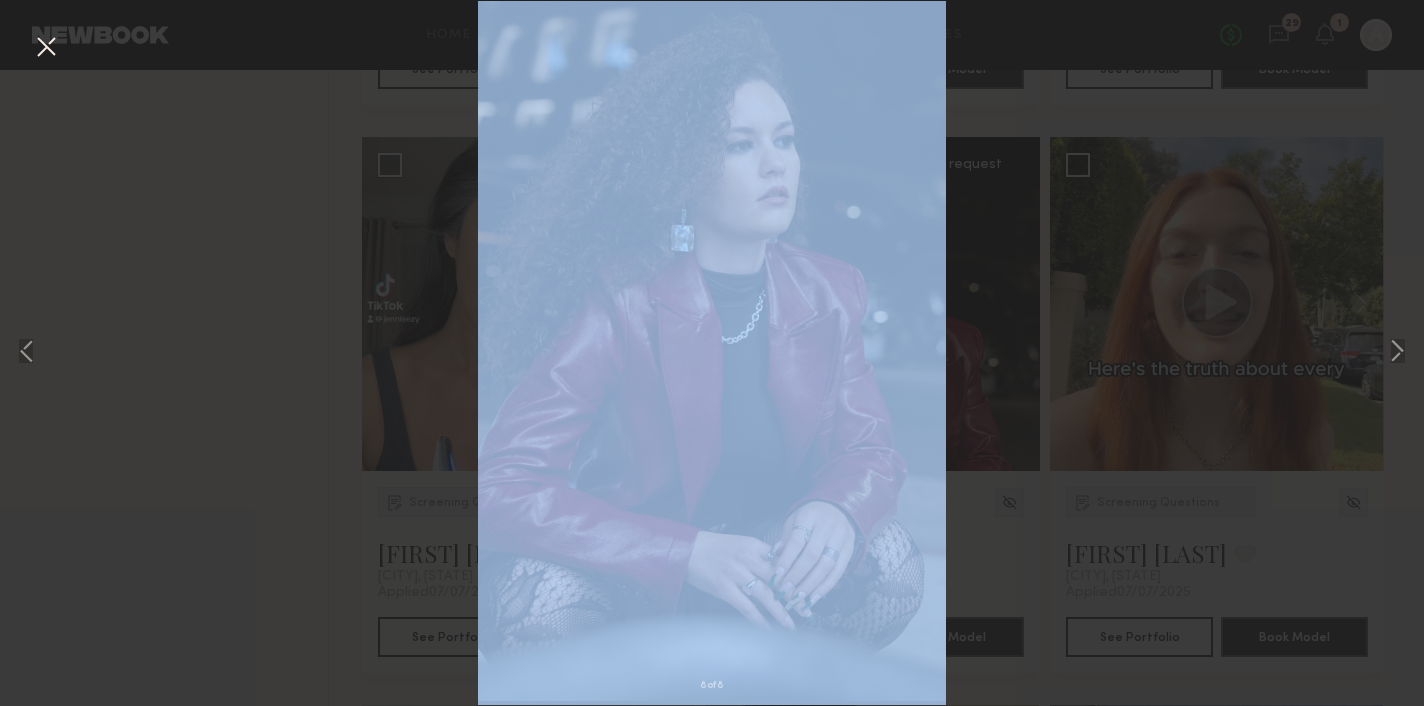 click on "8  of  8" at bounding box center (712, 353) 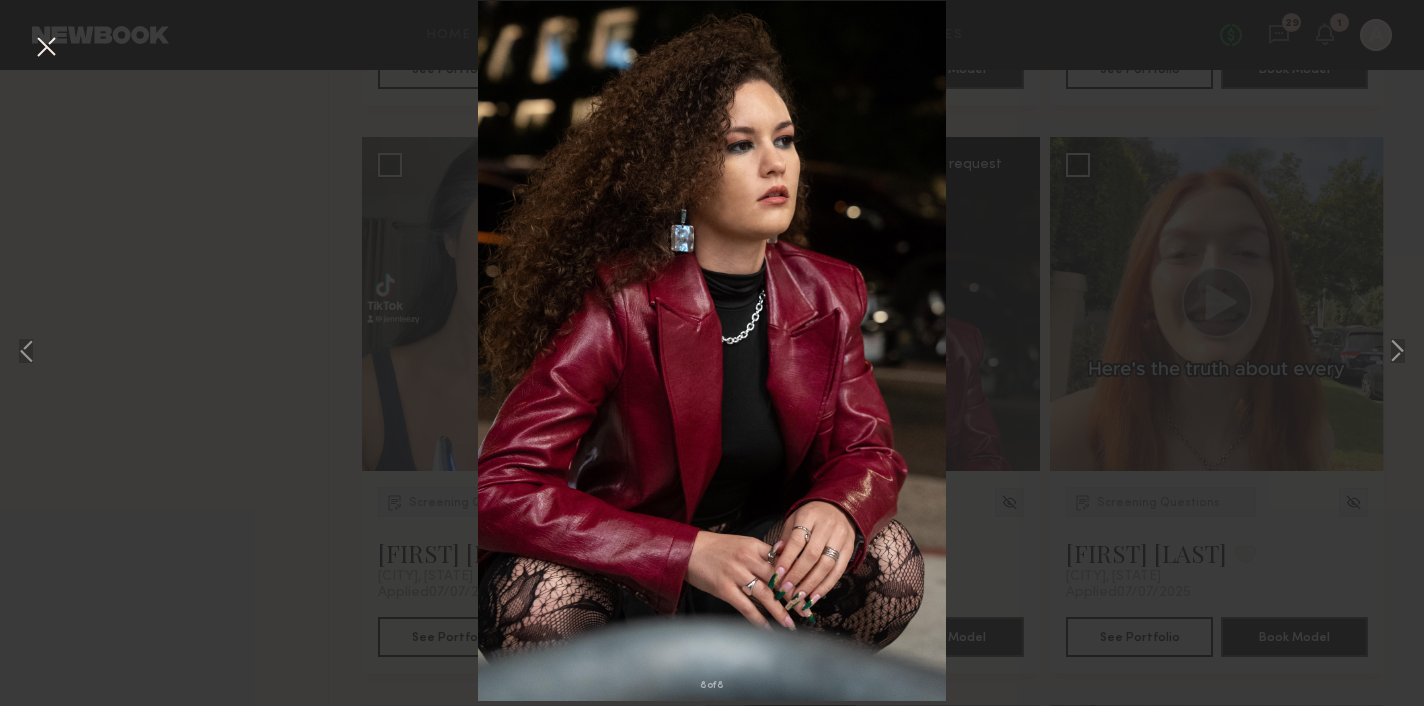 click on "8  of  8" at bounding box center (712, 353) 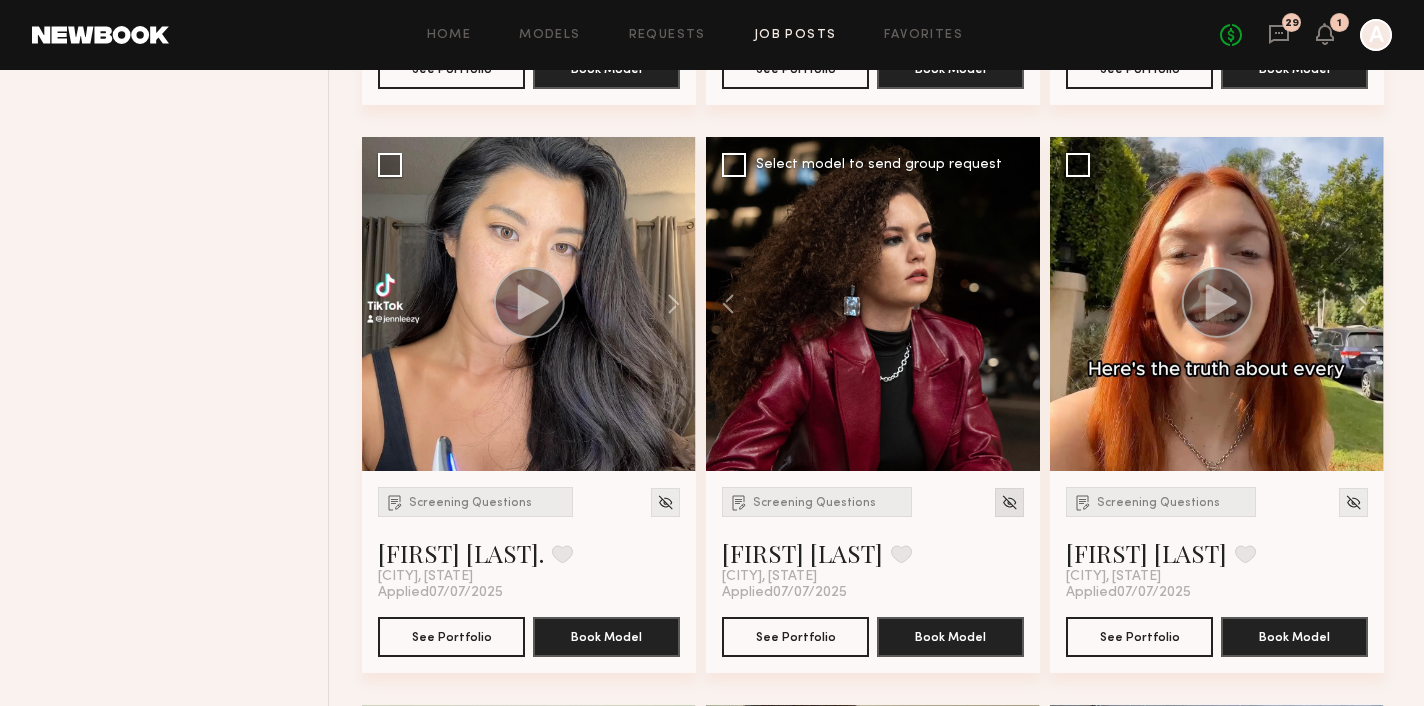 click 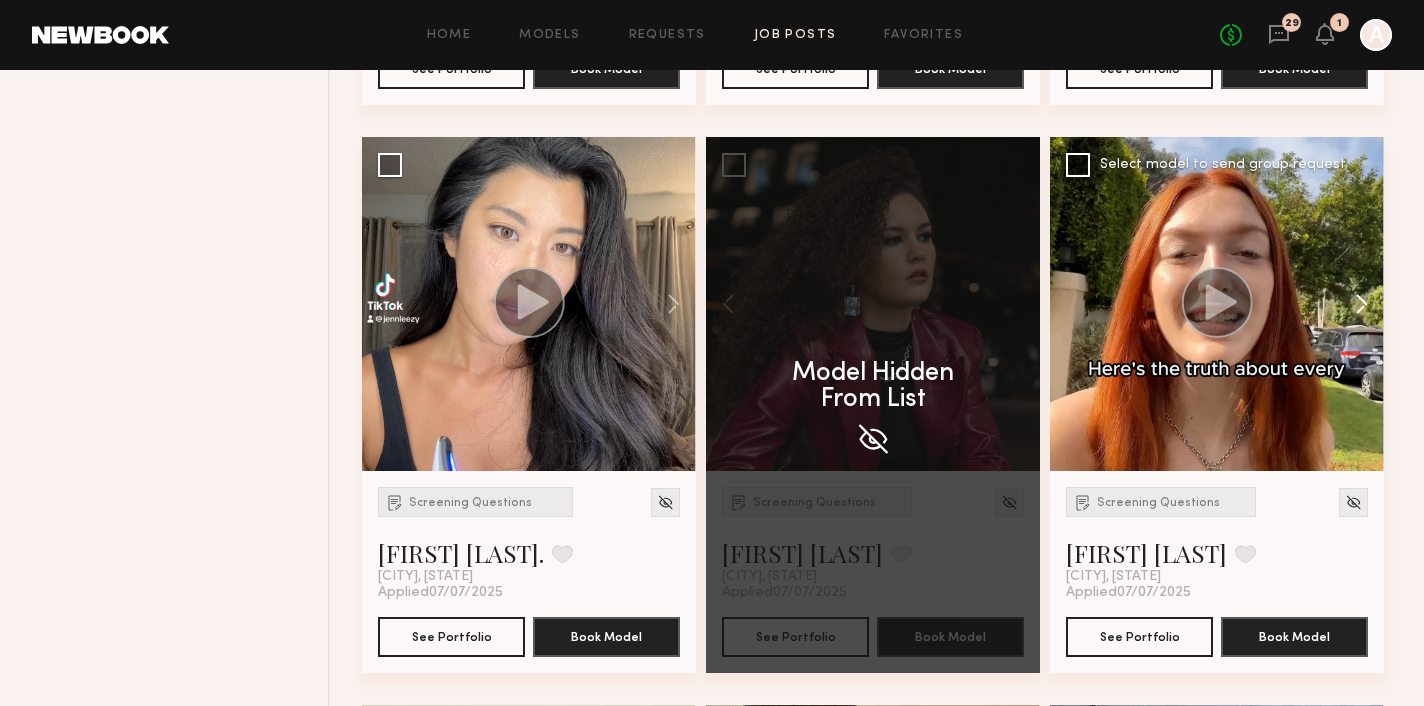 click 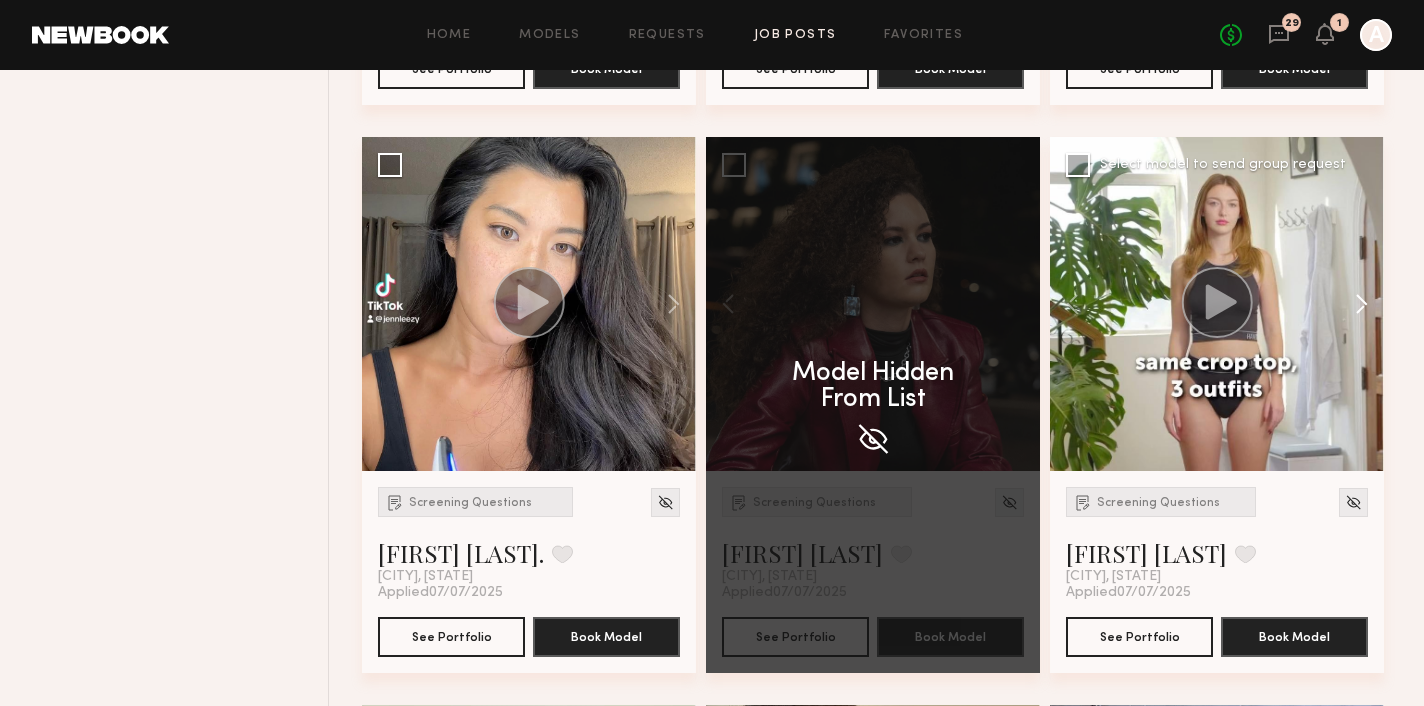 click 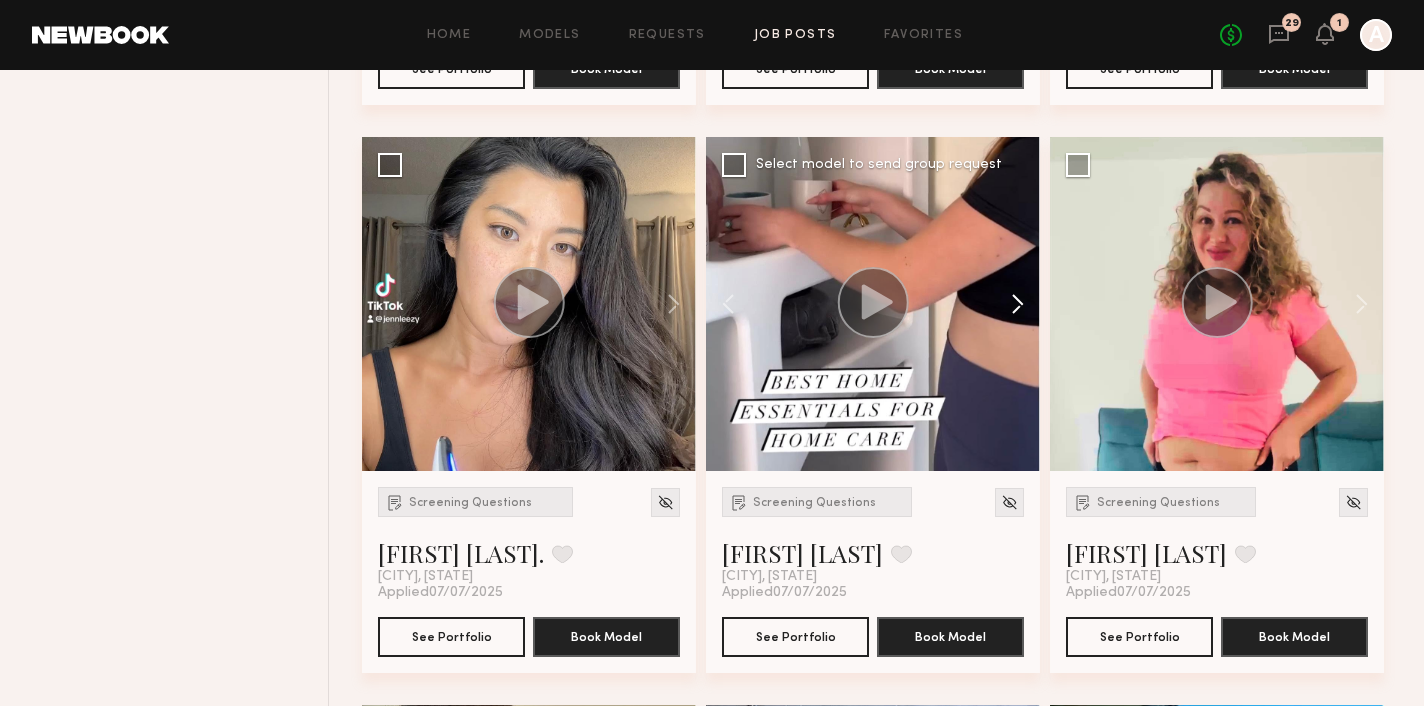 click 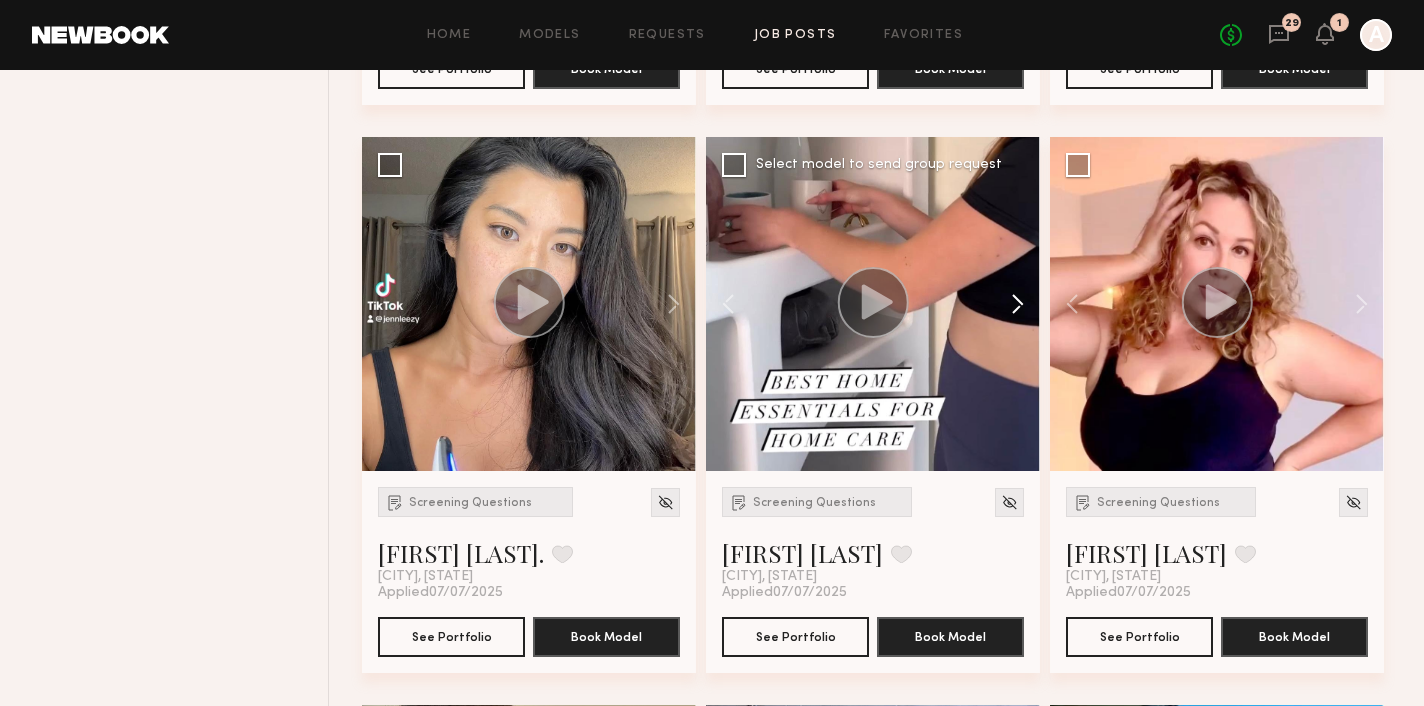 click 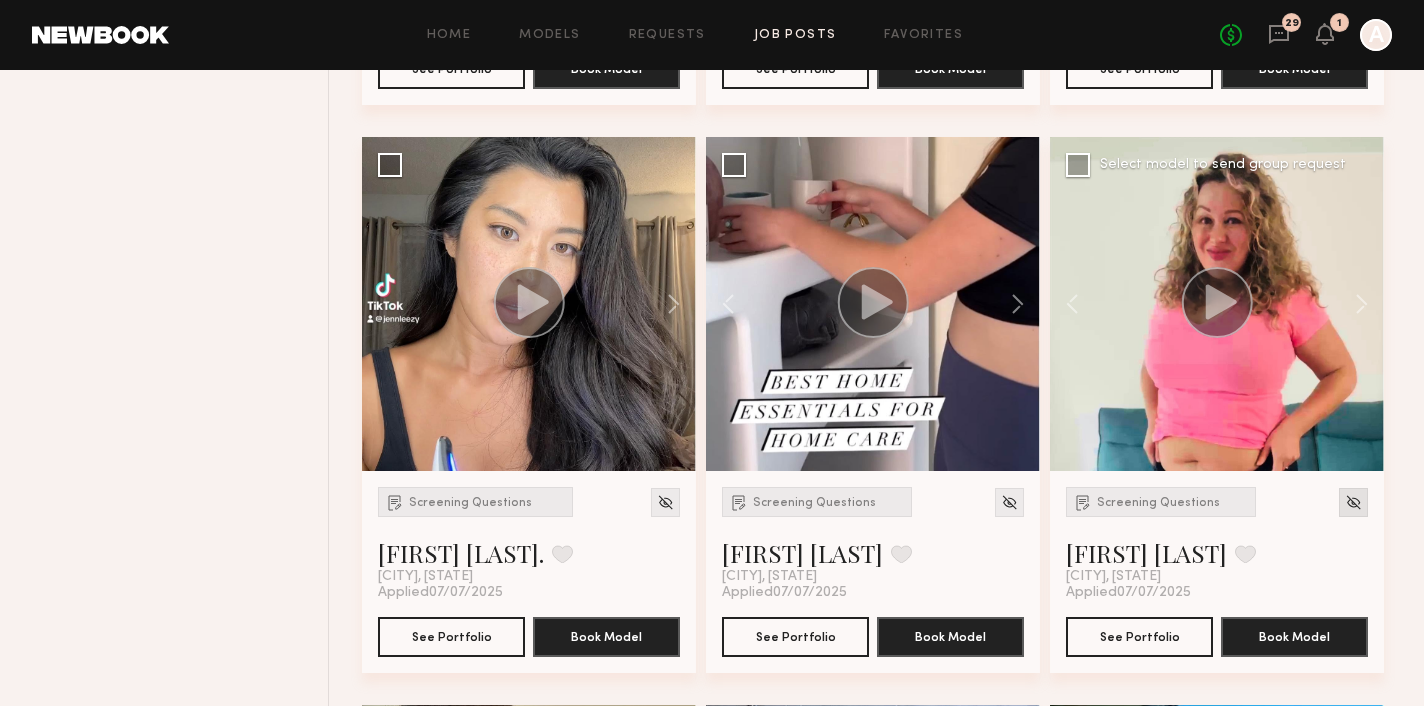 click 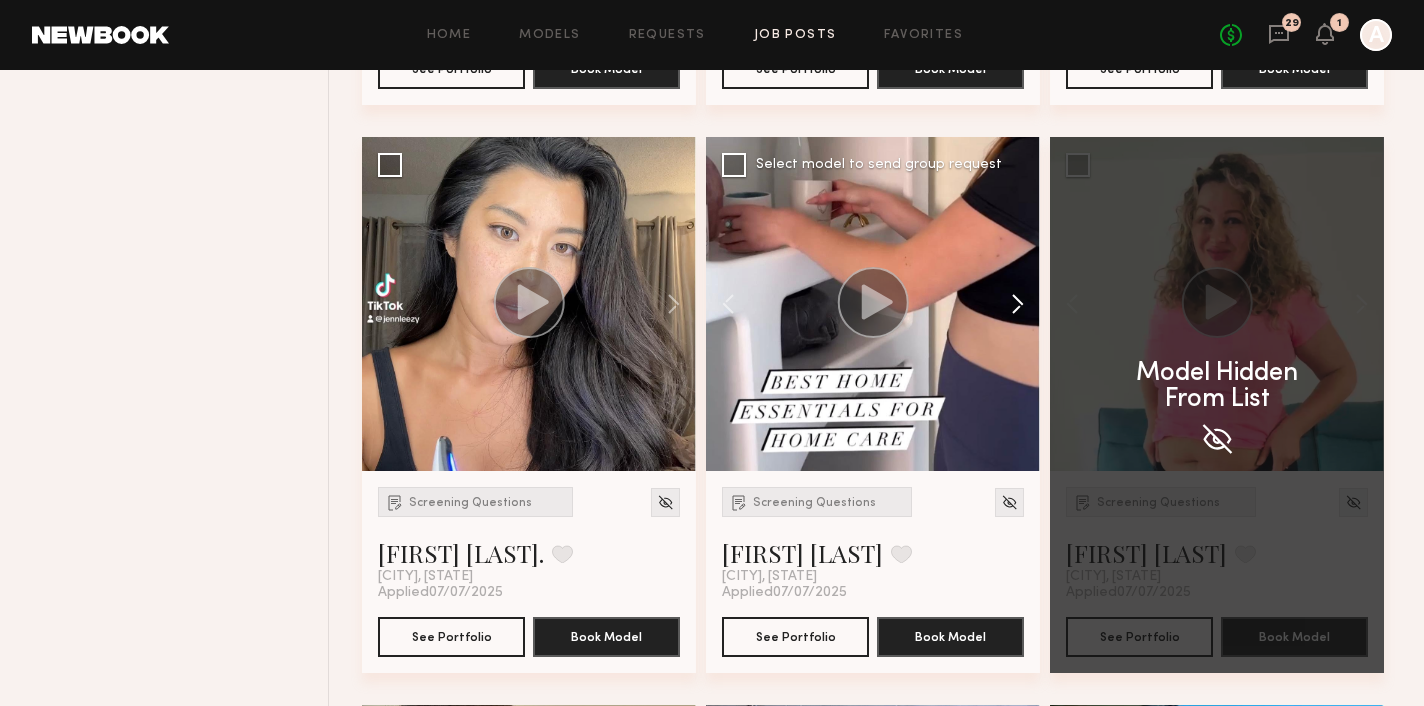 click 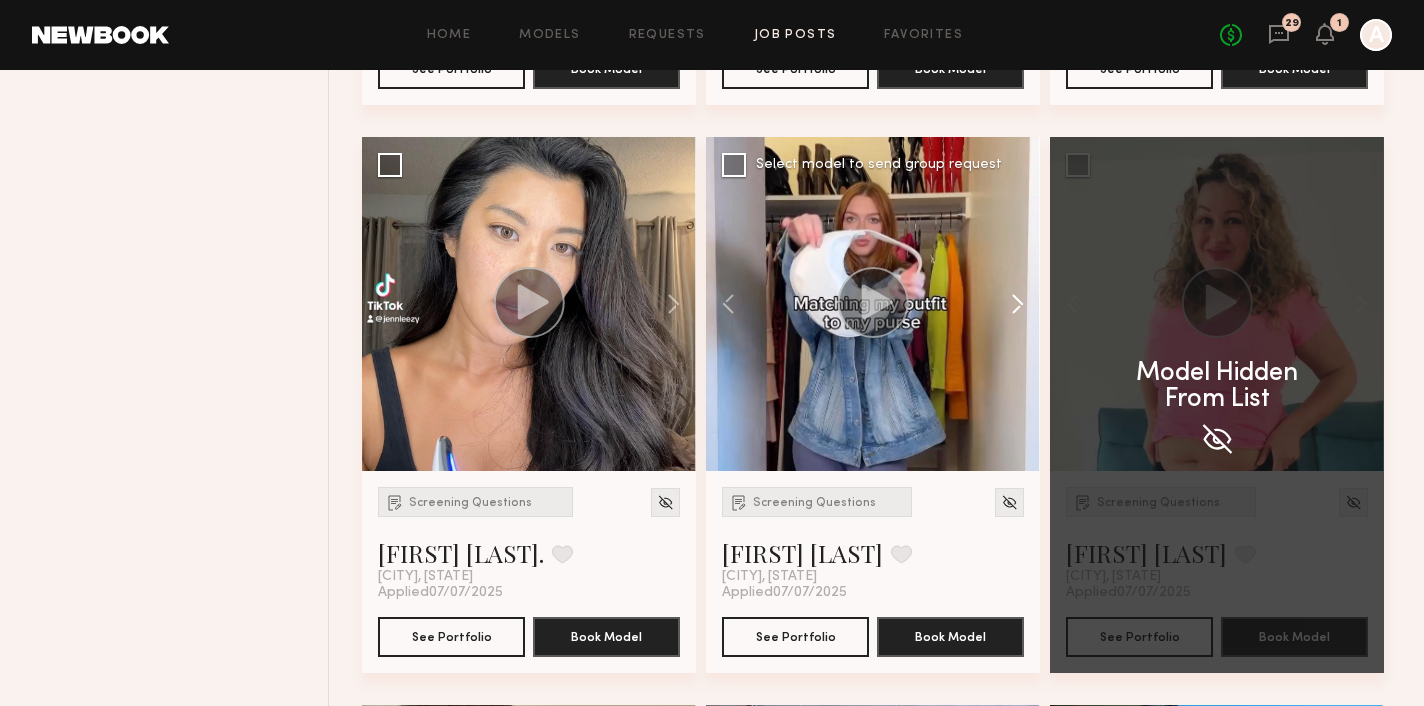 click 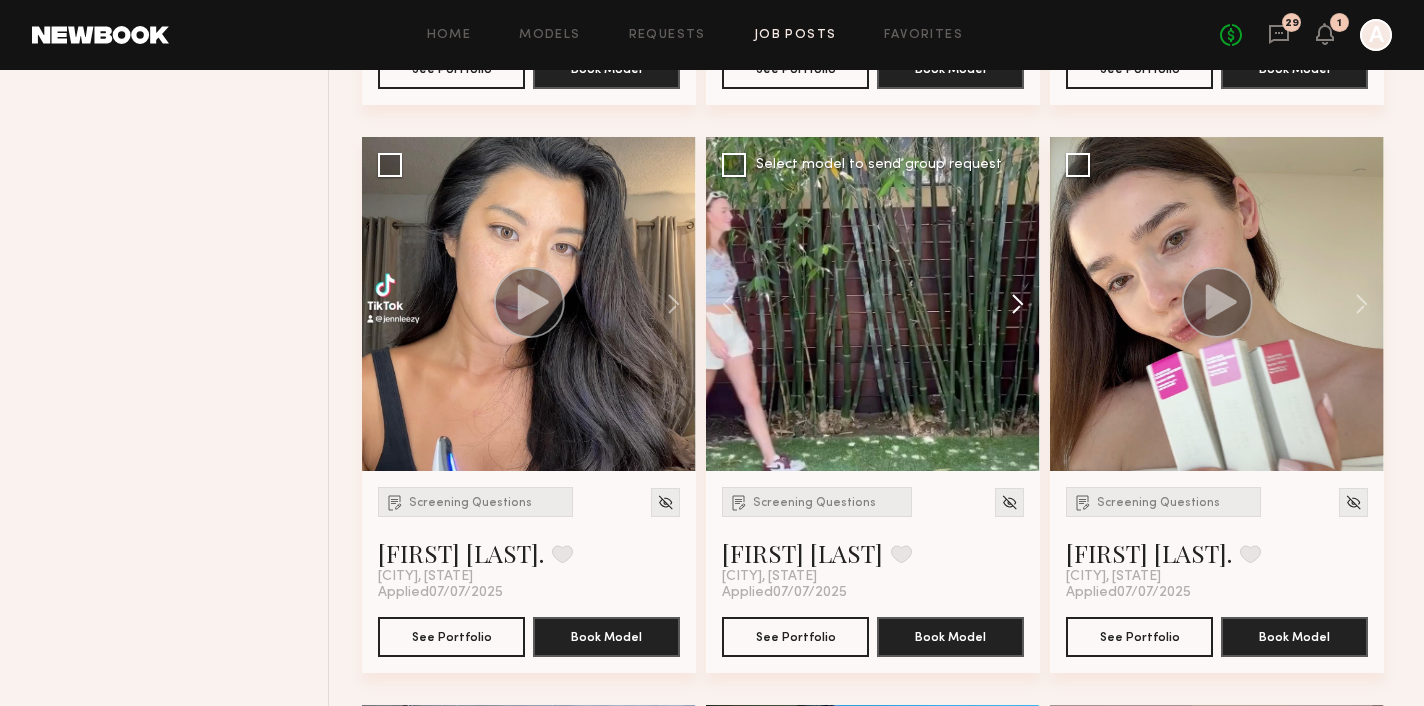click 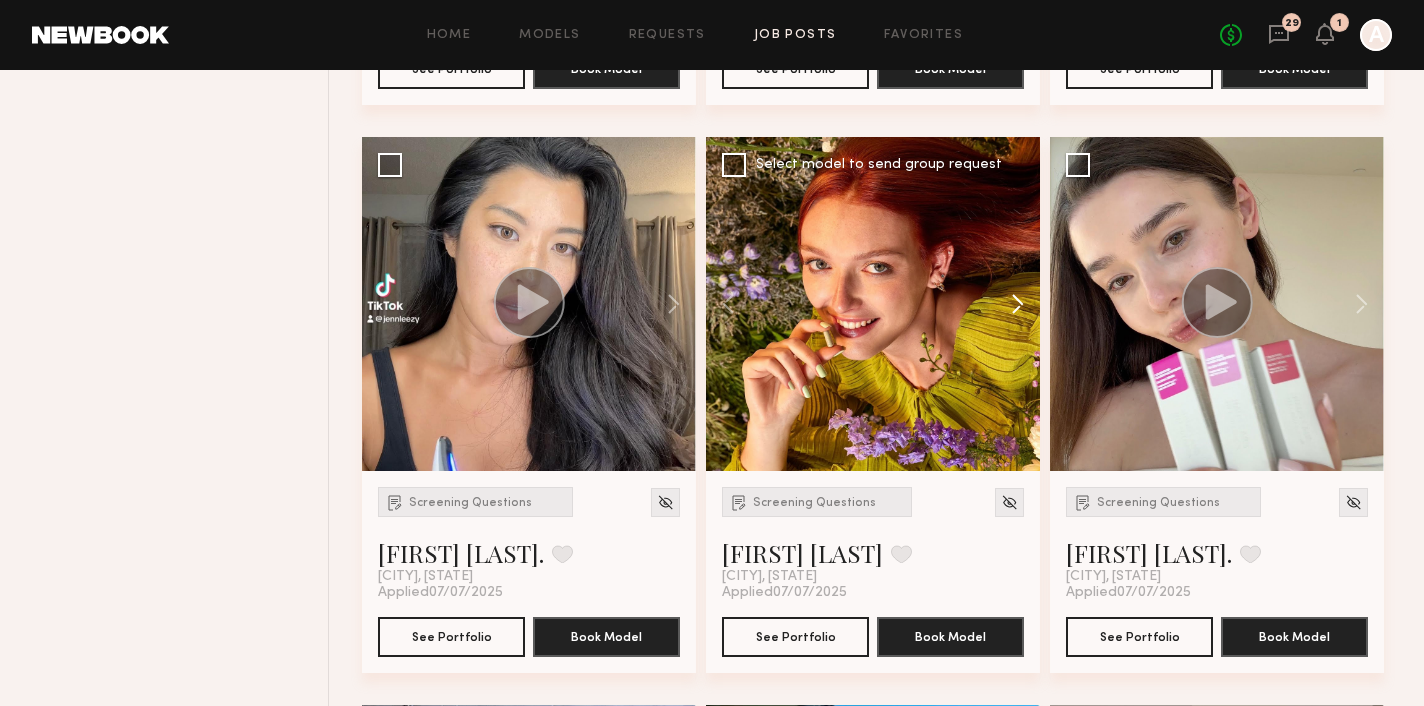 click 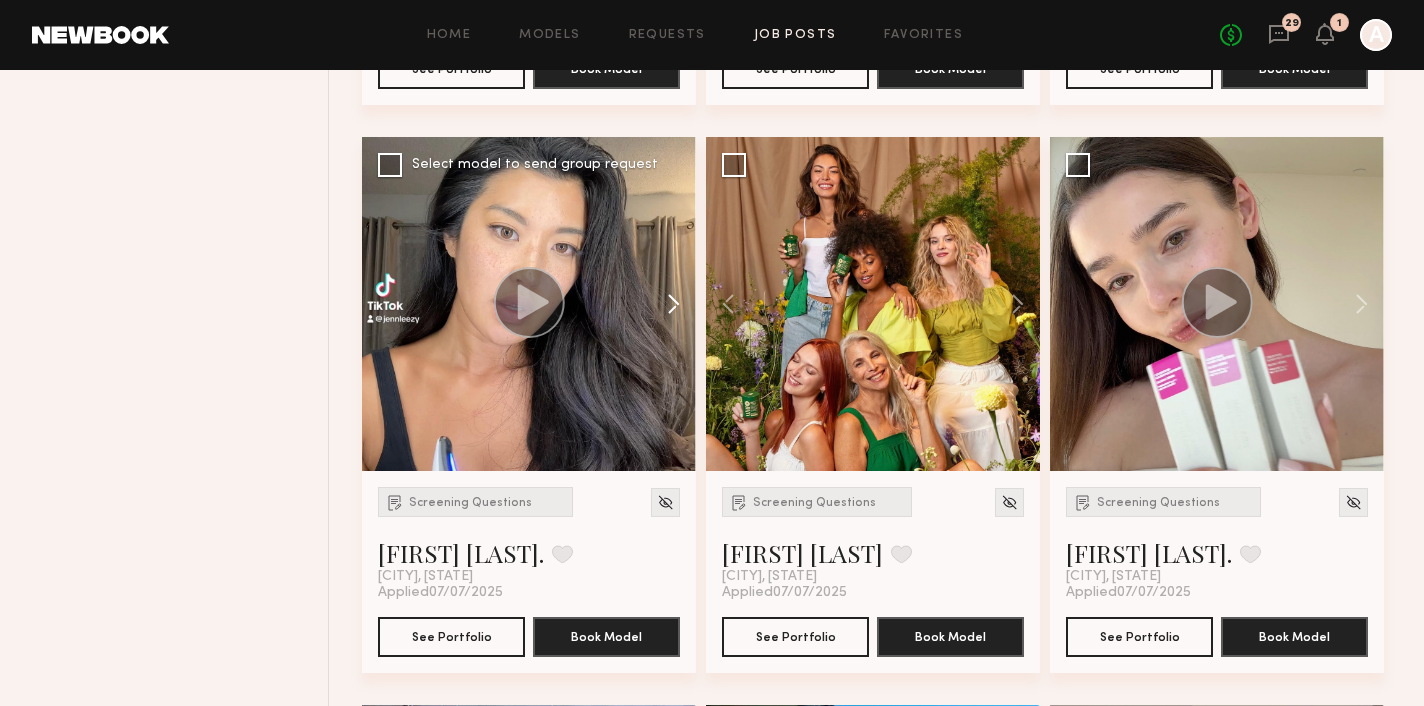 click 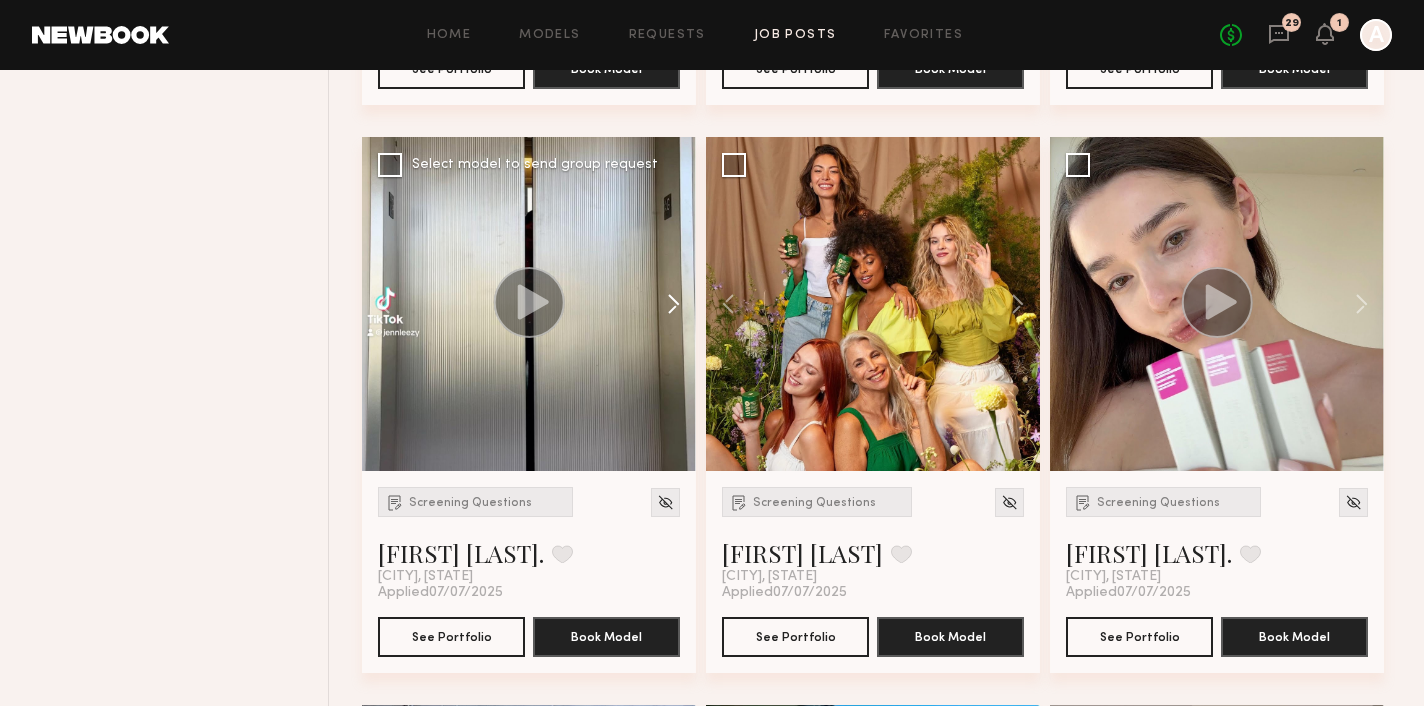 click 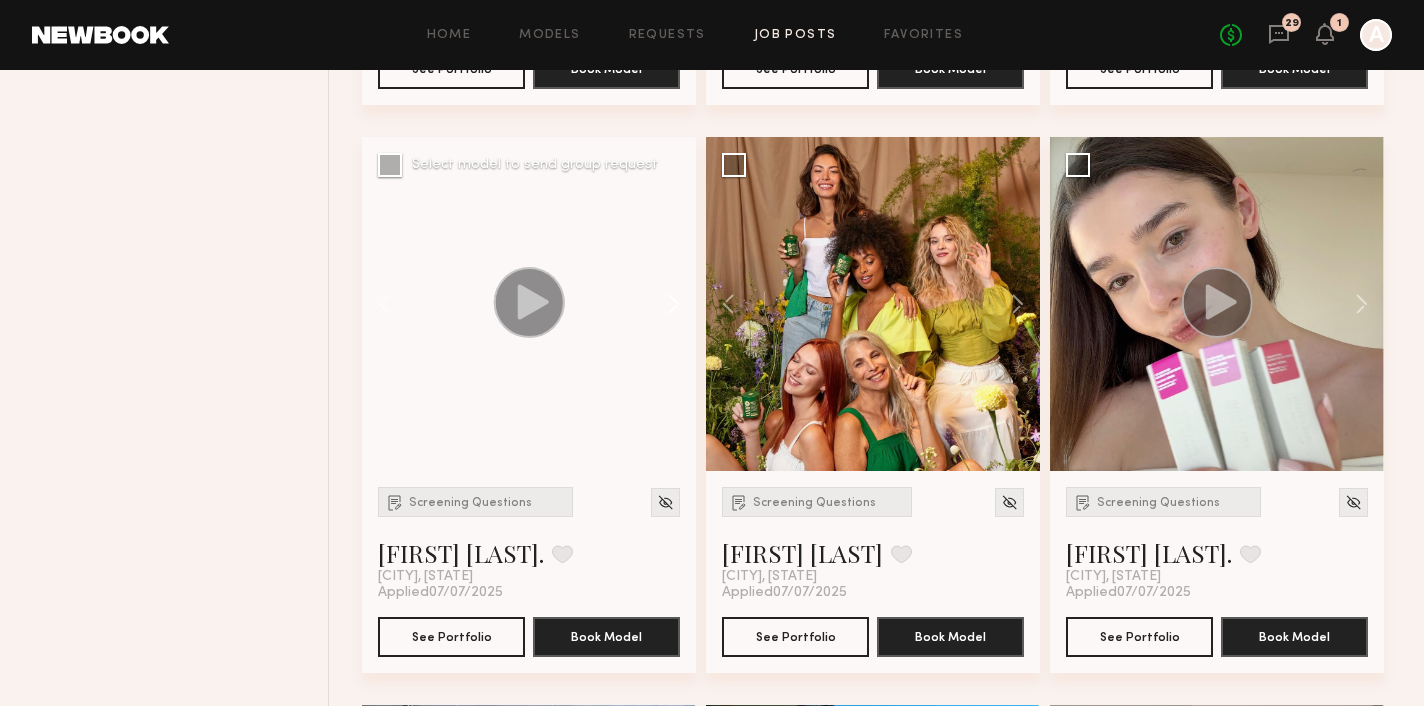 click 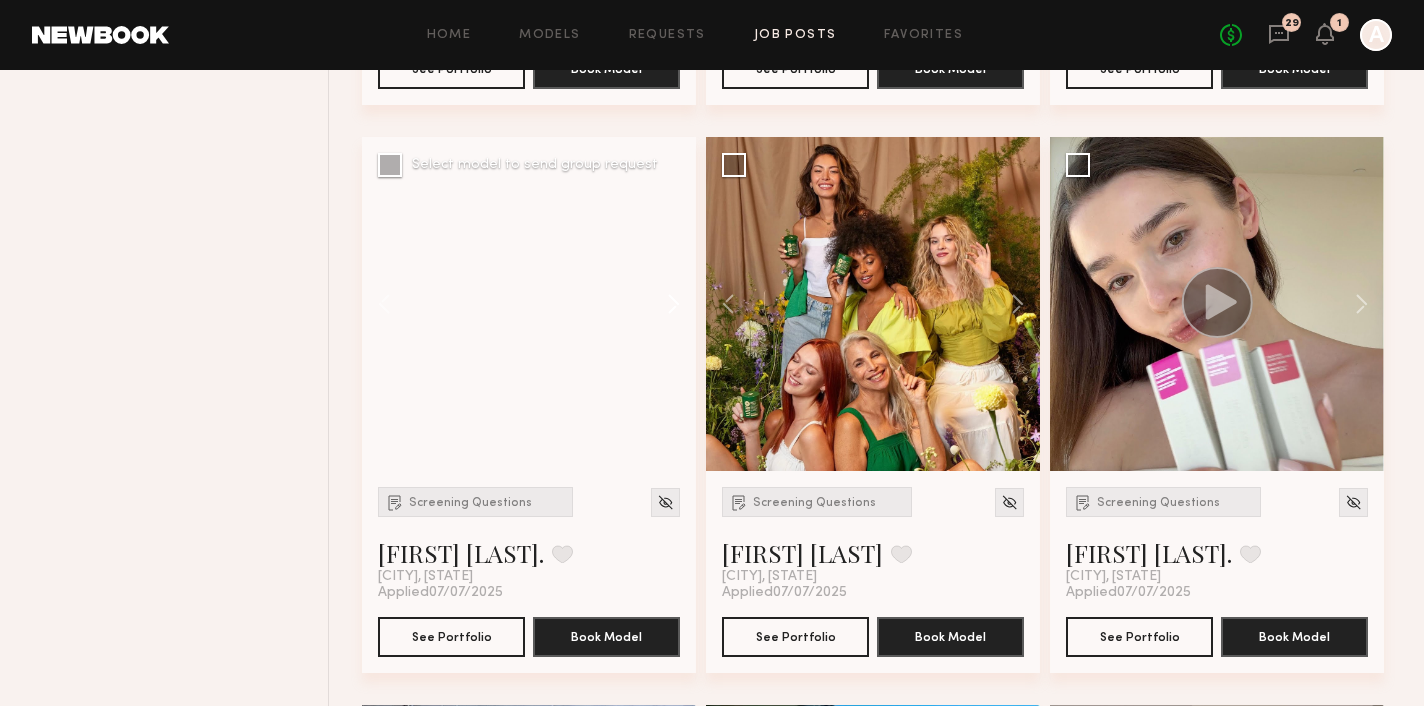 click 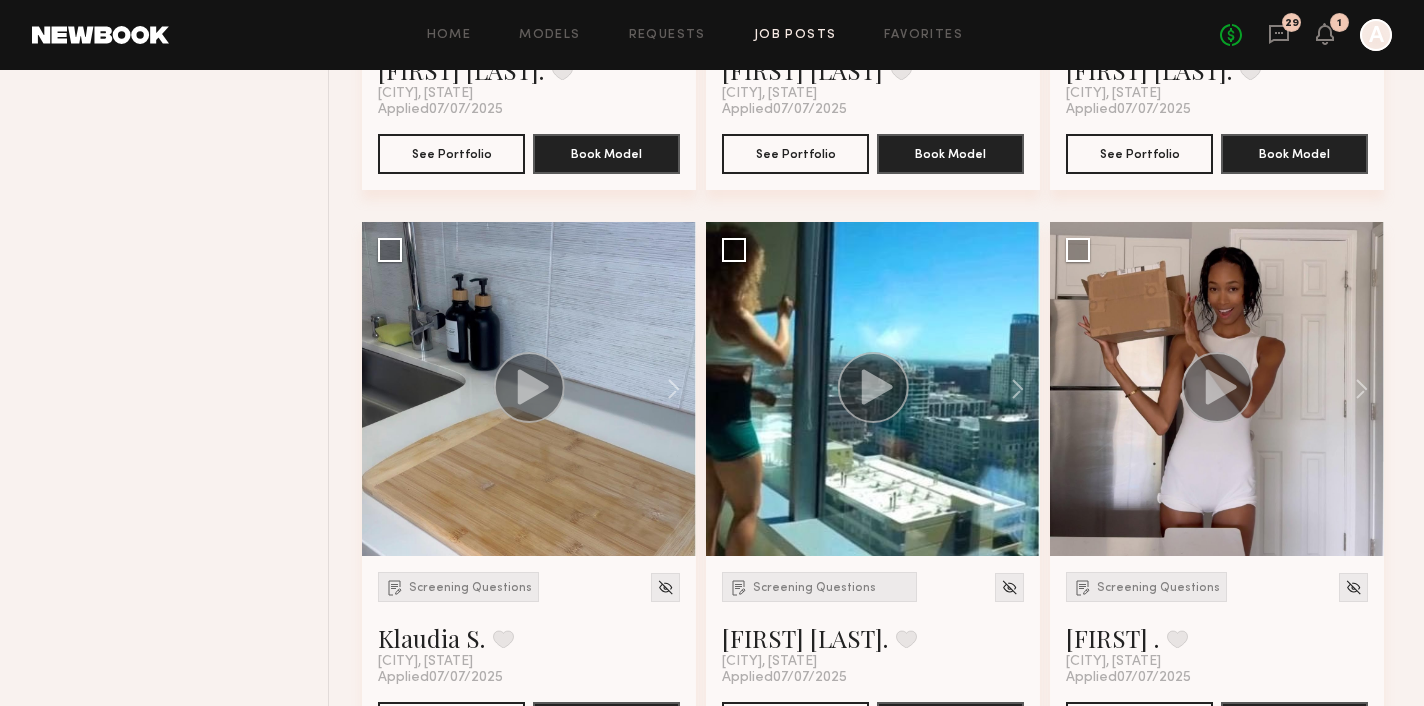 scroll, scrollTop: 5290, scrollLeft: 0, axis: vertical 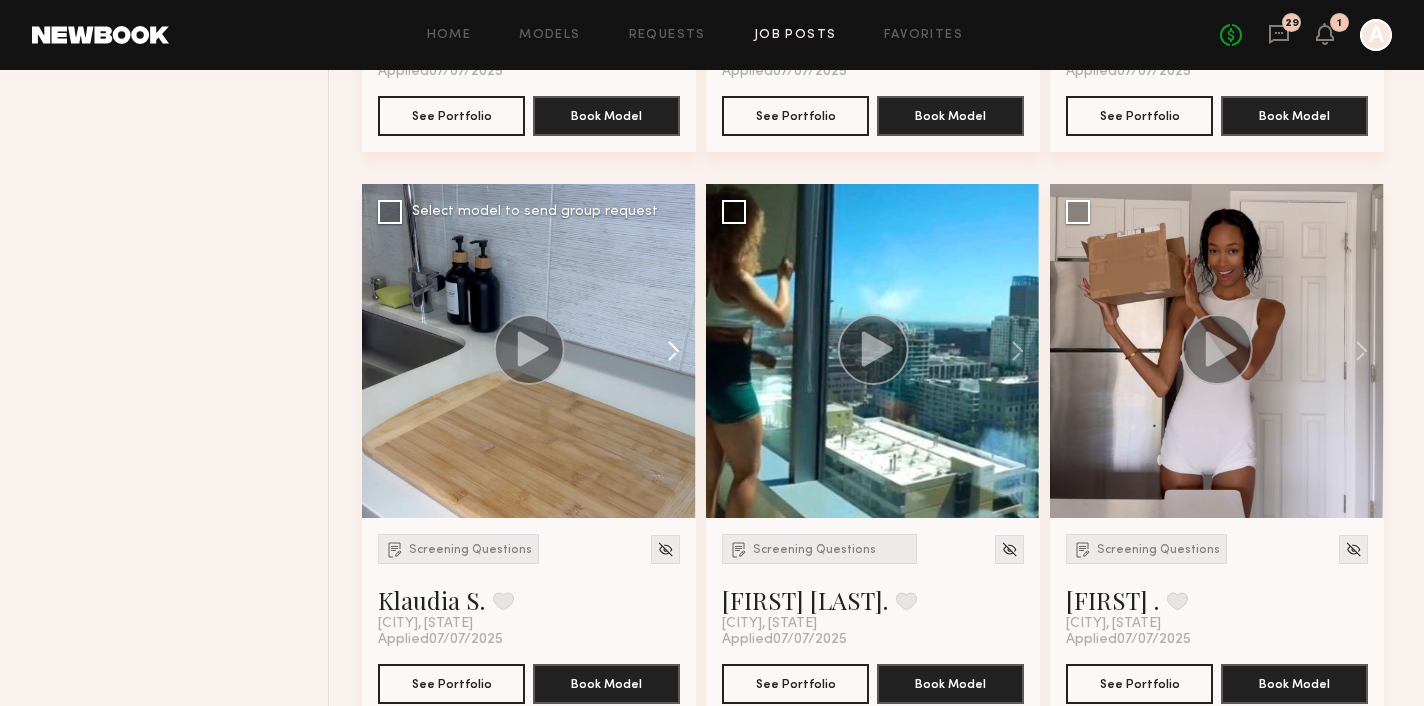 click 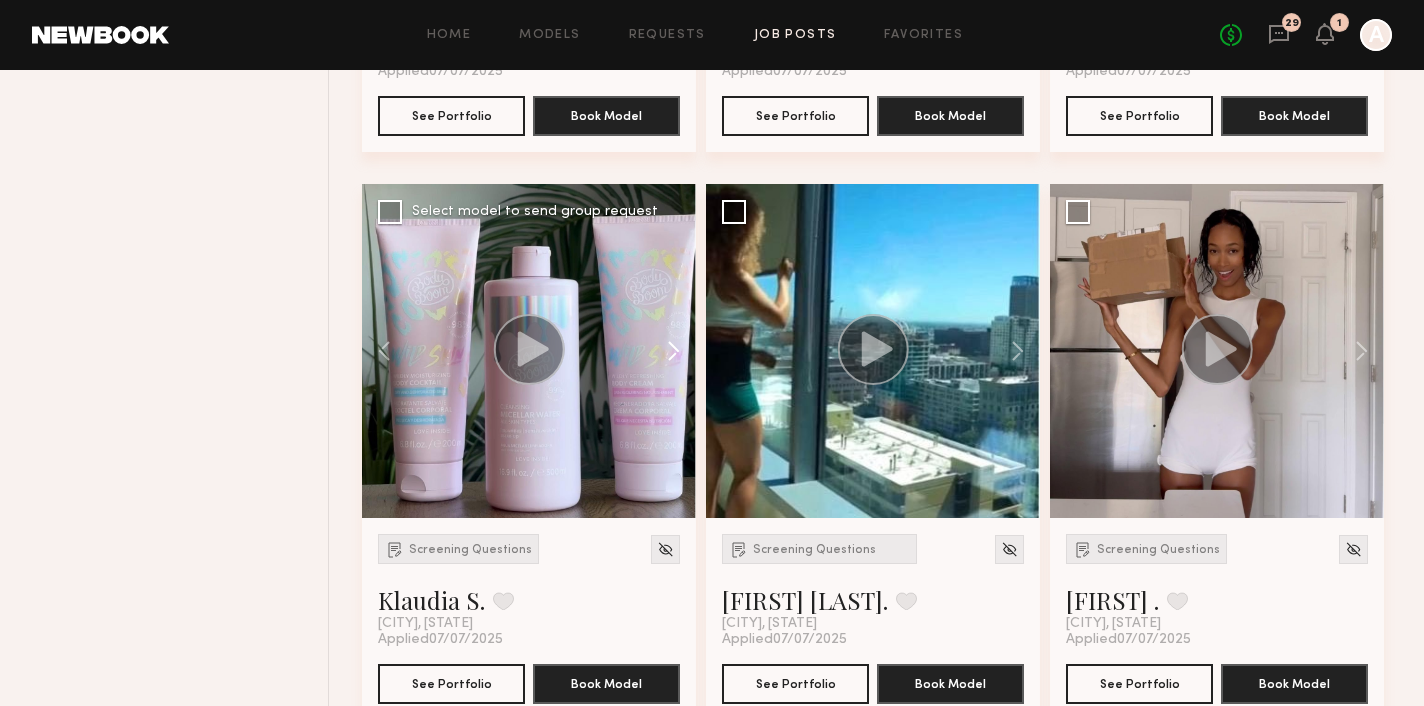 click 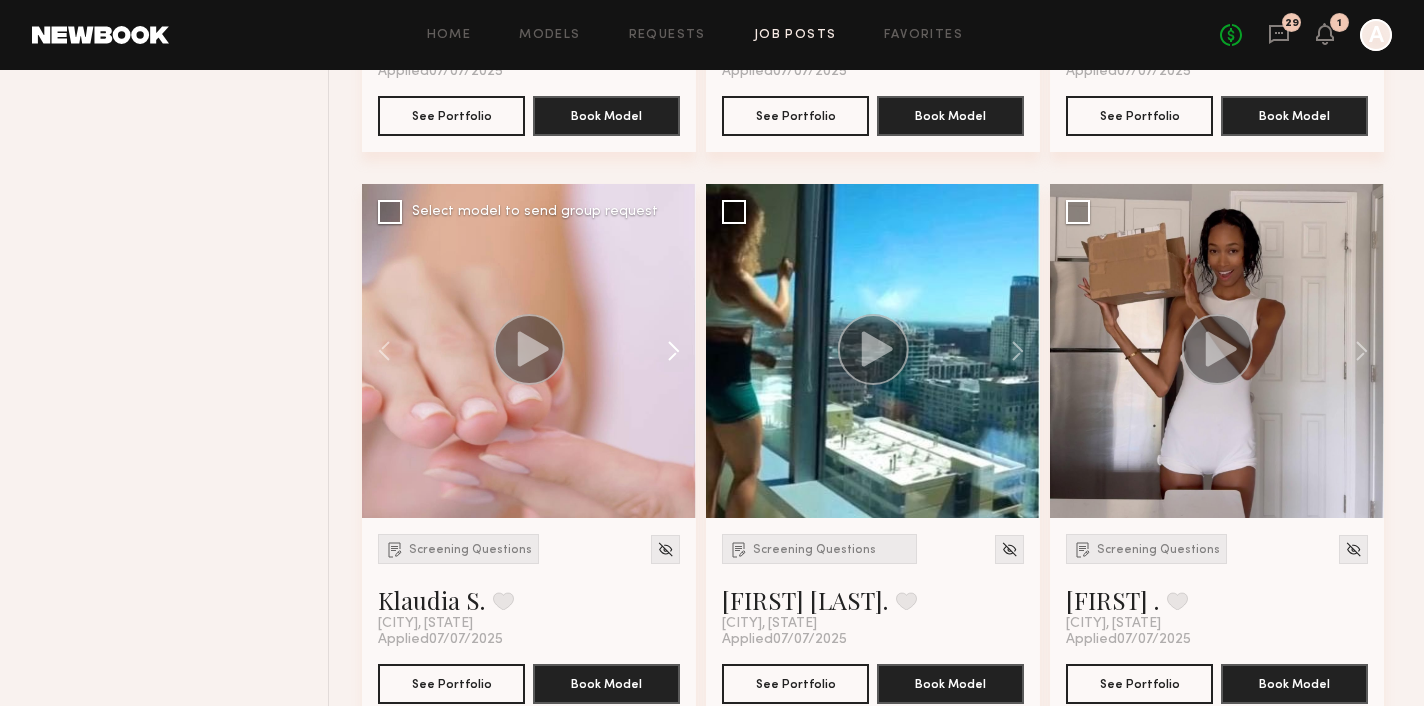 click 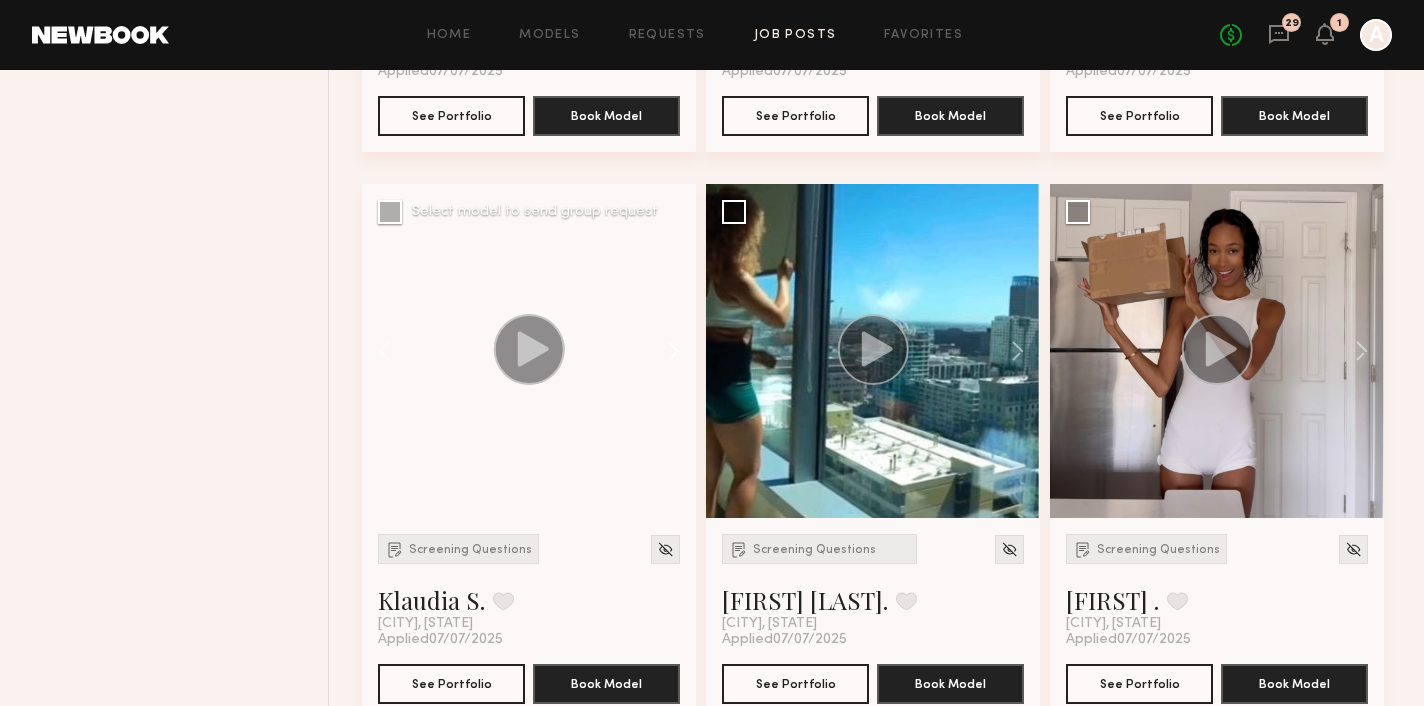 click 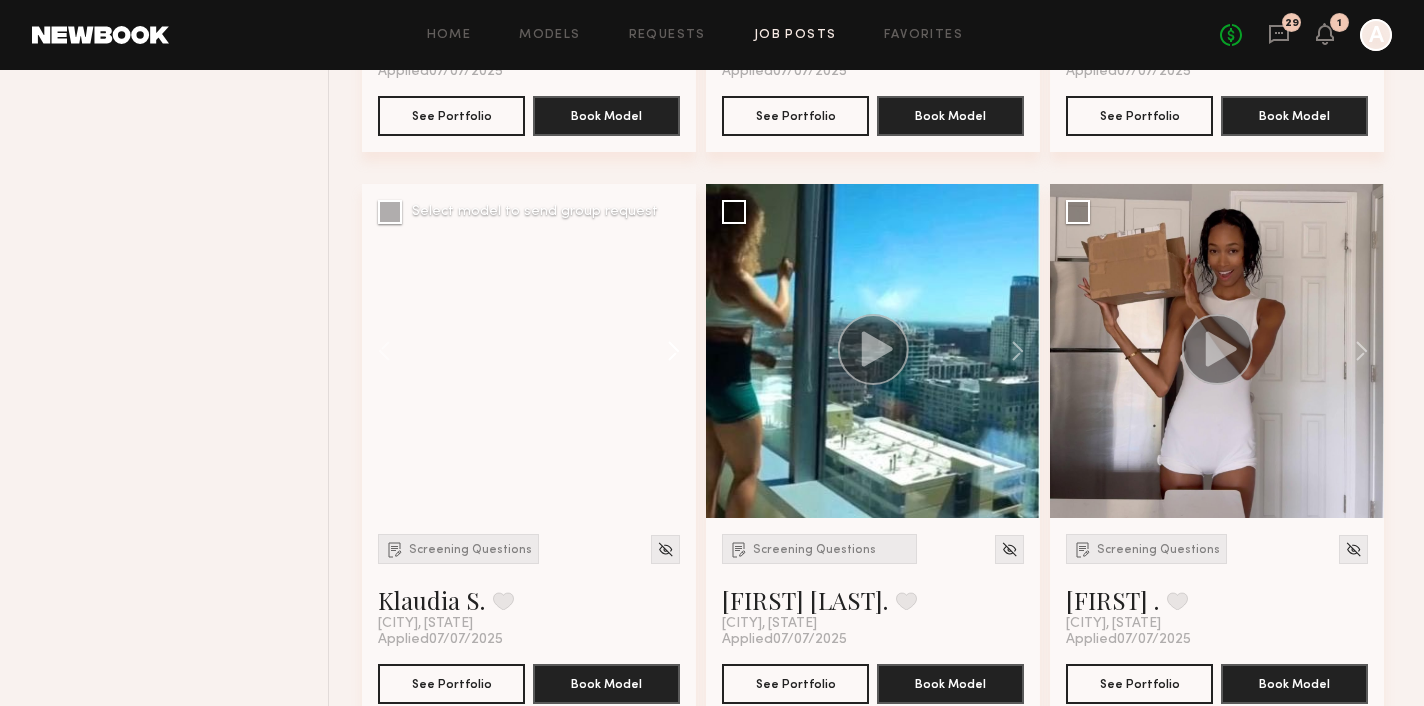 click 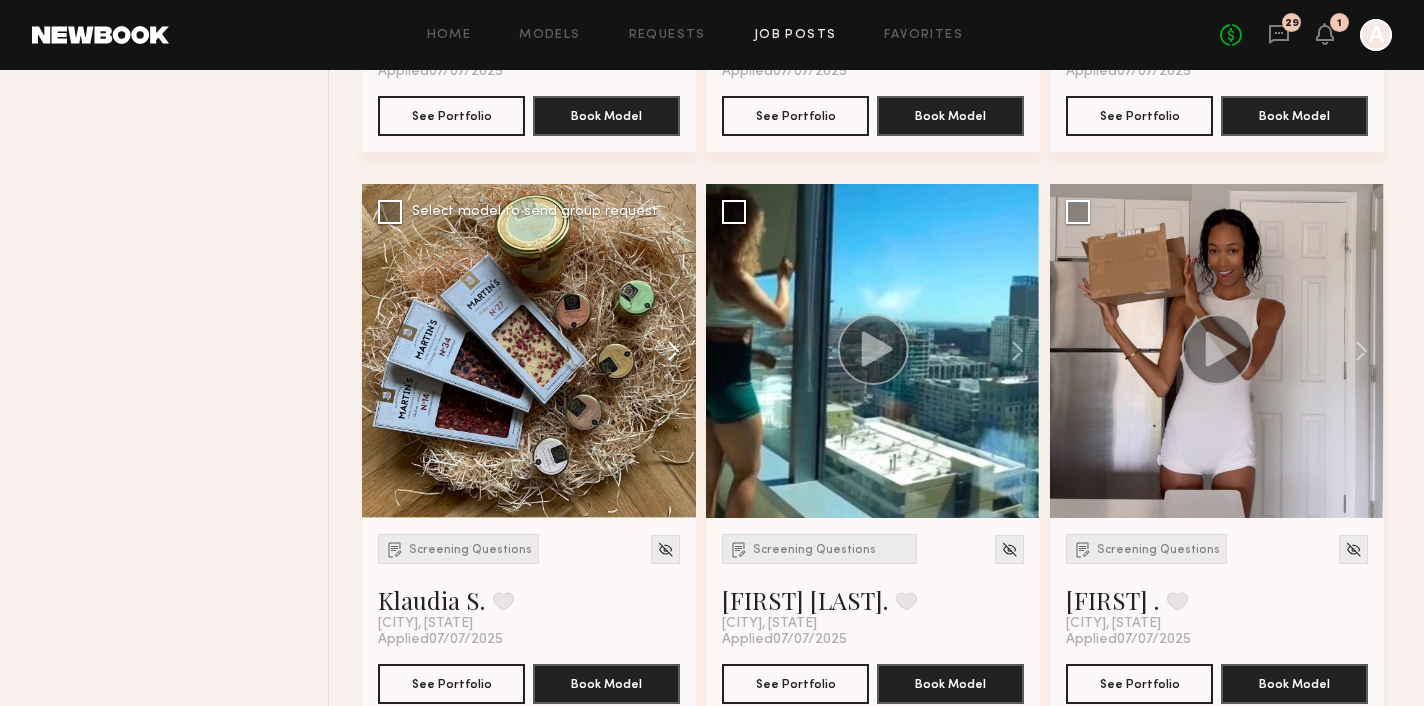 click 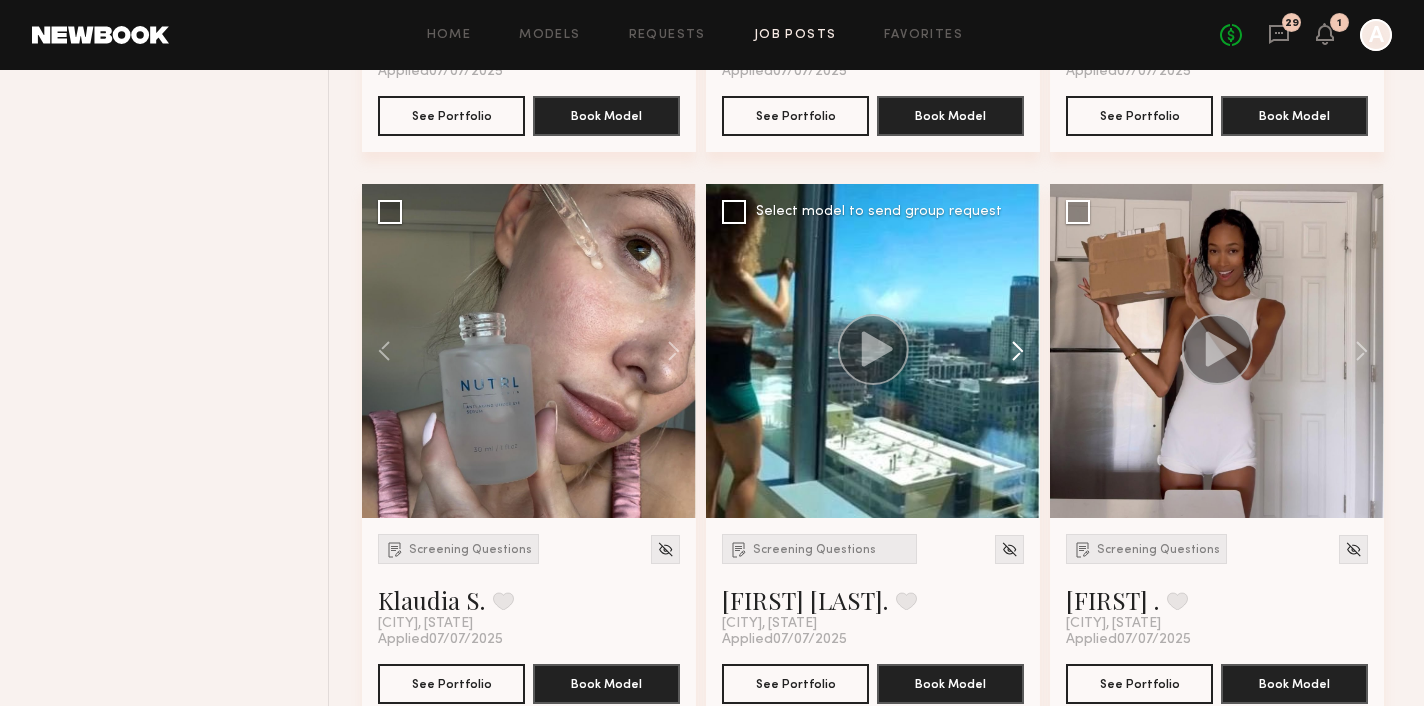 click 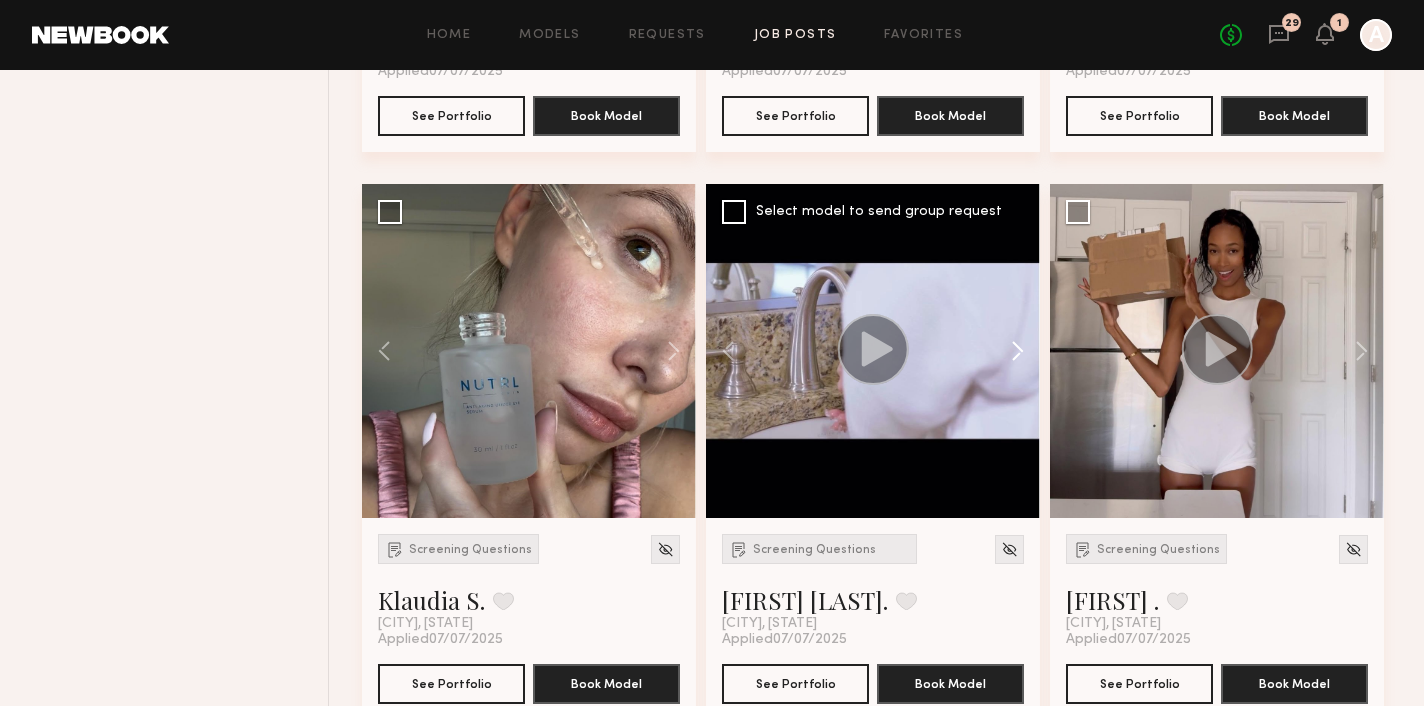 click 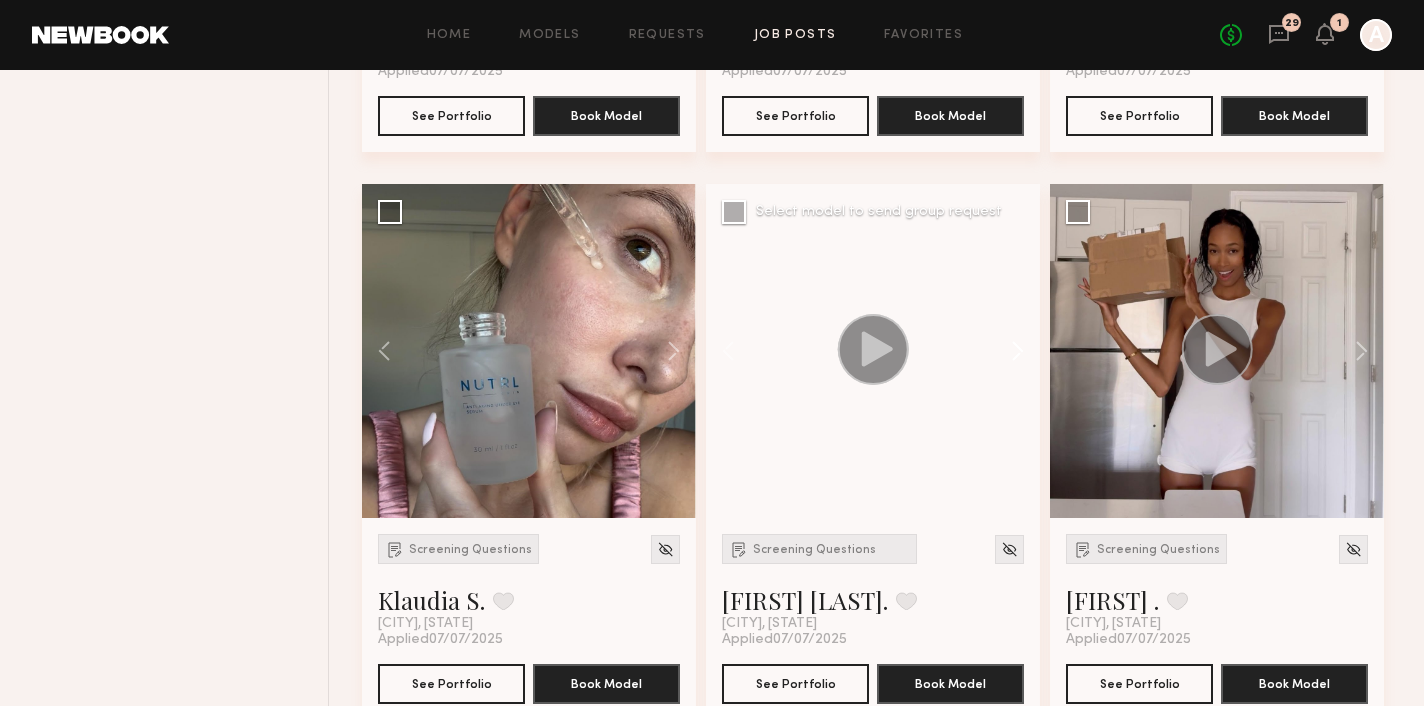 click 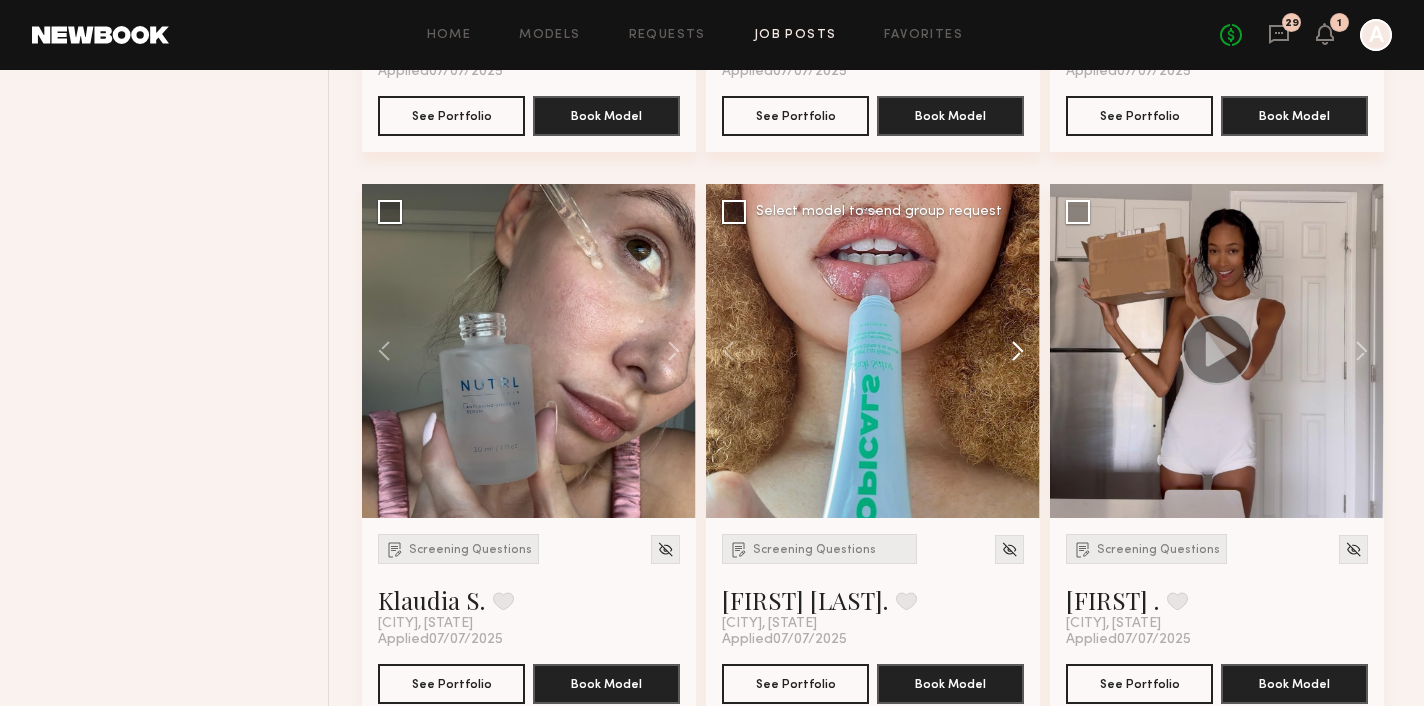 click 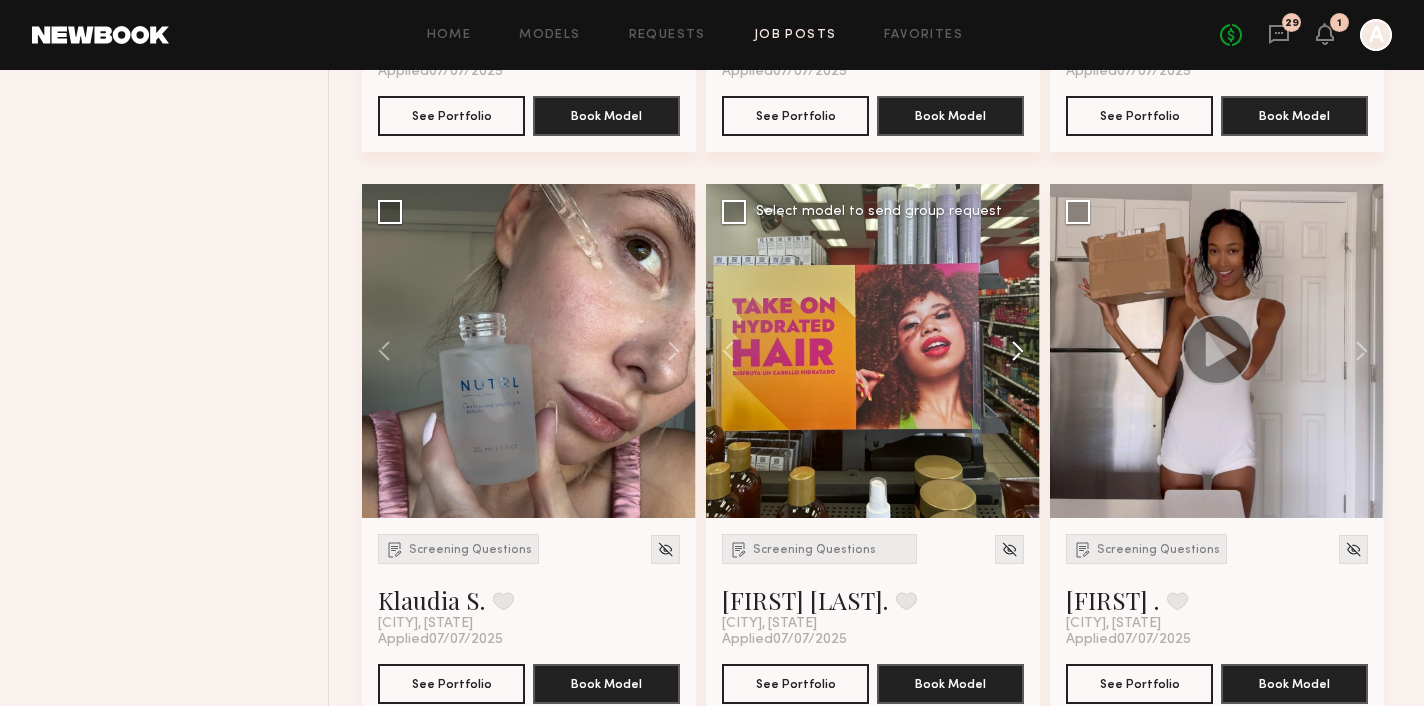 click 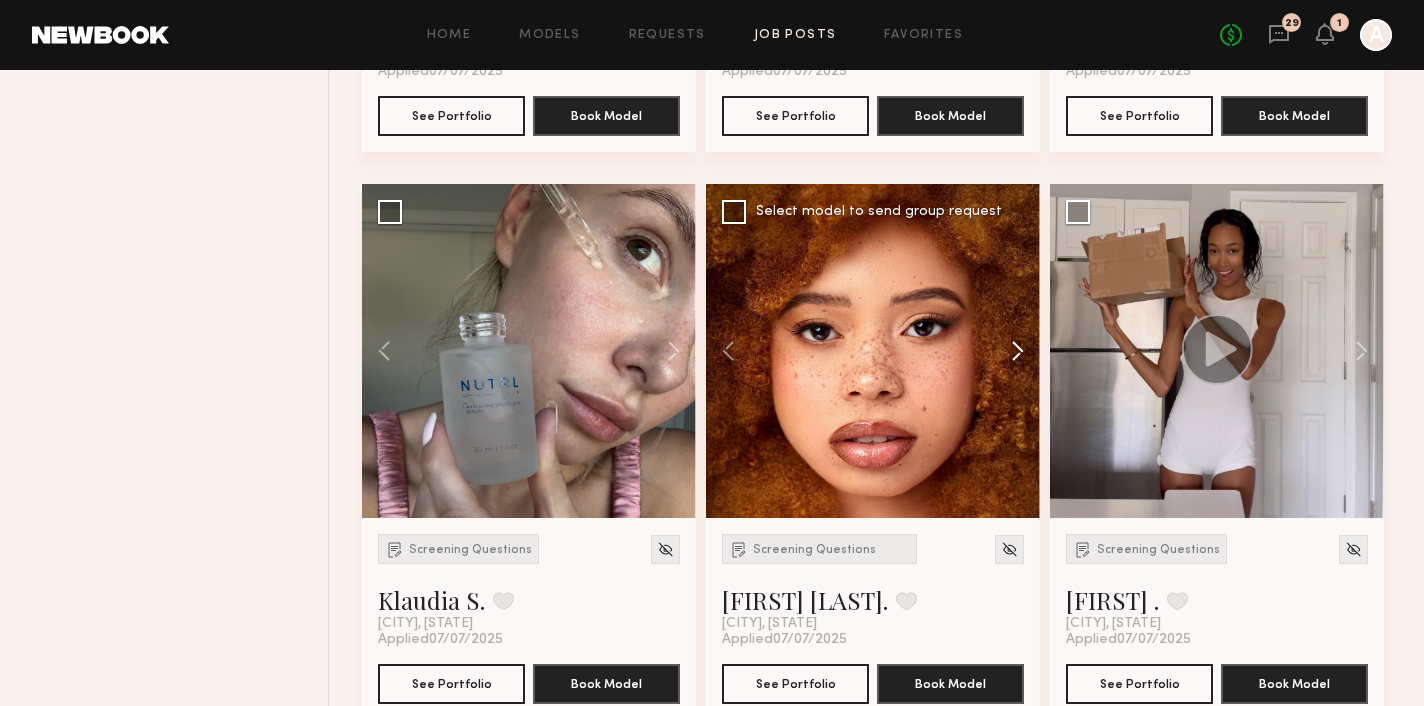 click 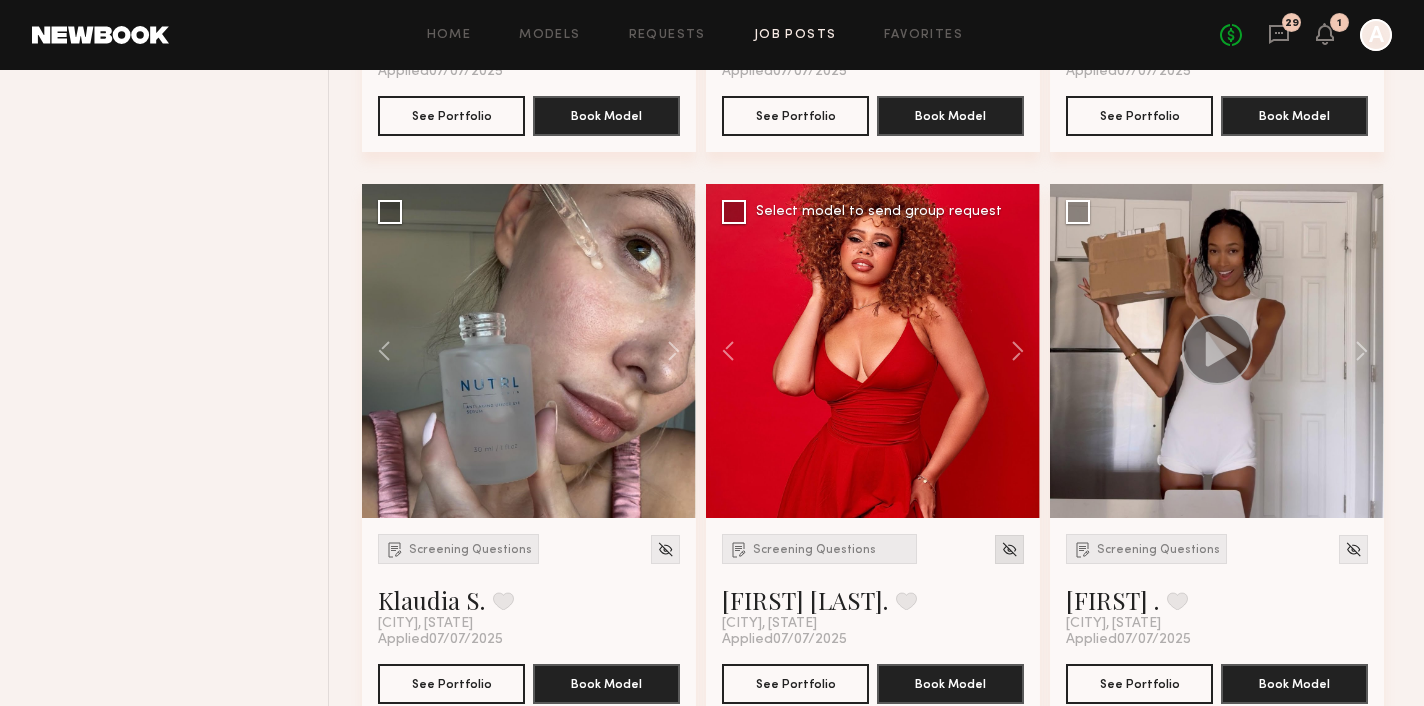click 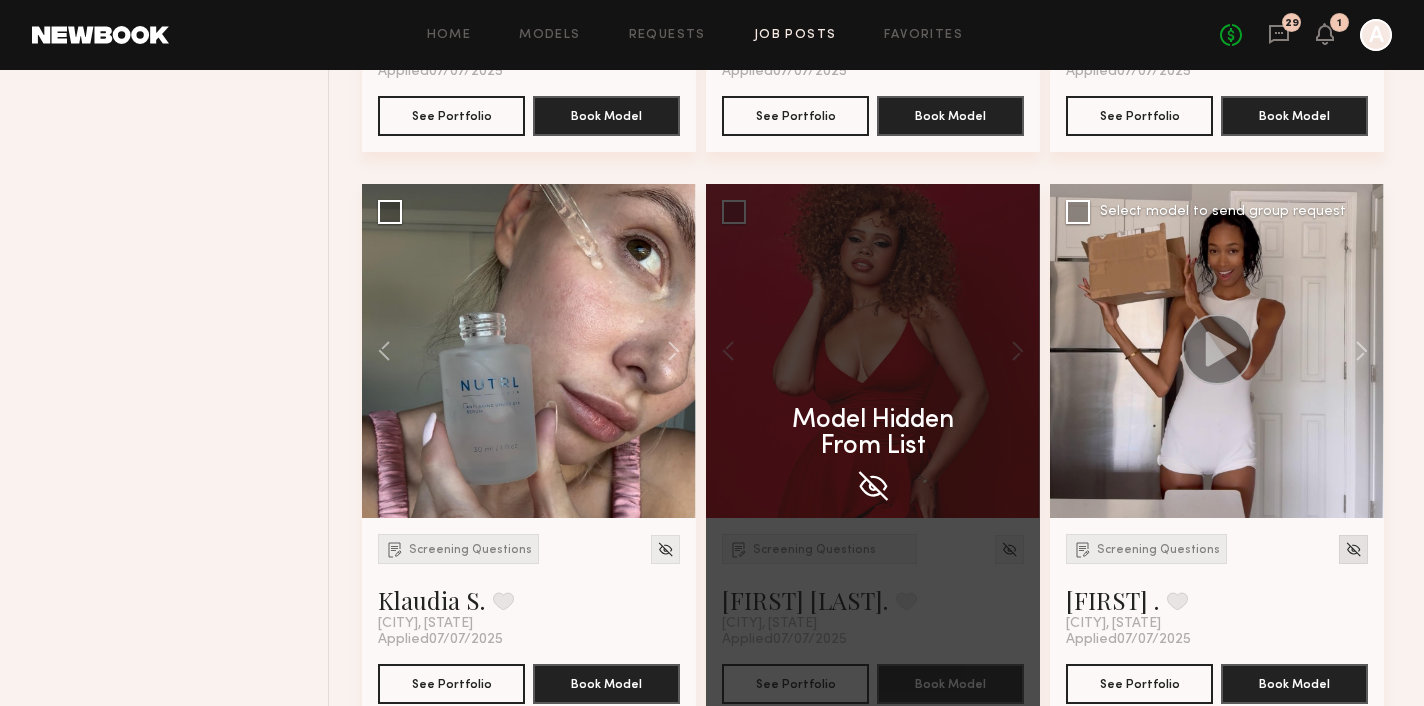 click 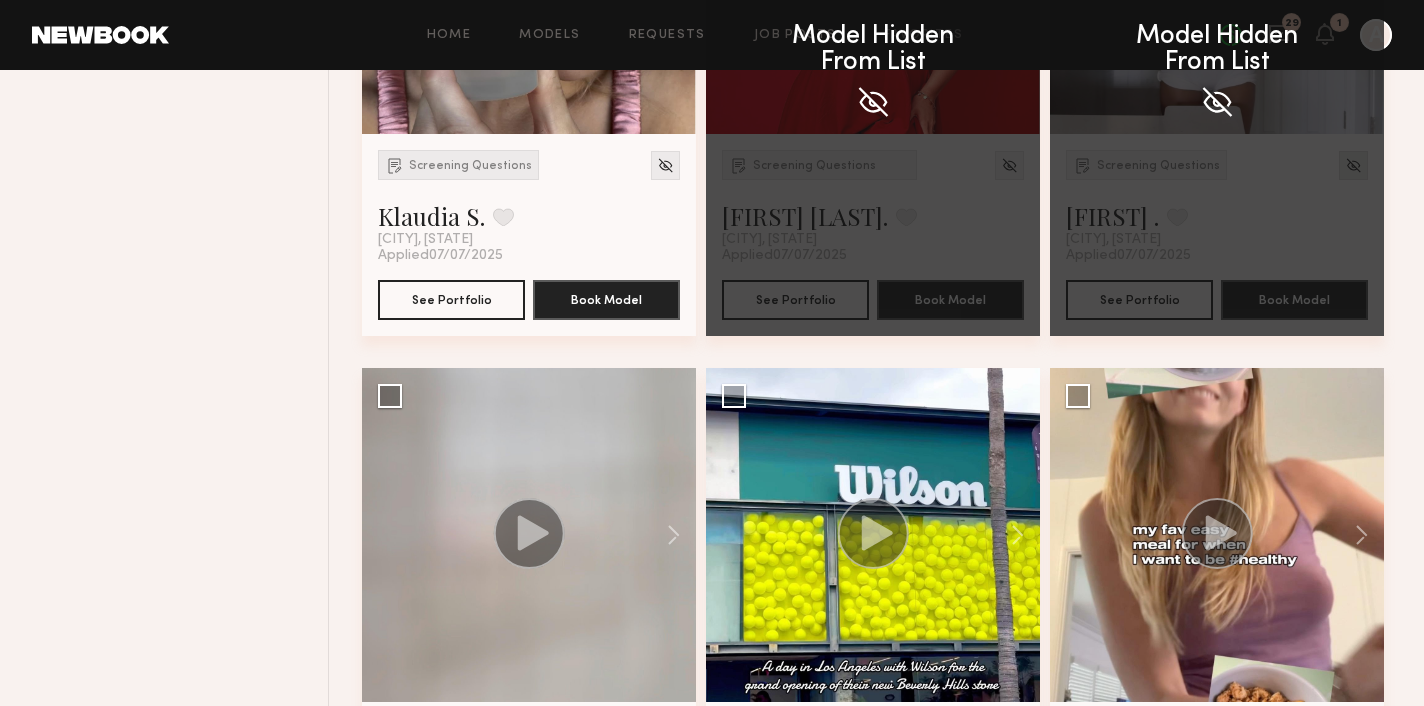 scroll, scrollTop: 5742, scrollLeft: 0, axis: vertical 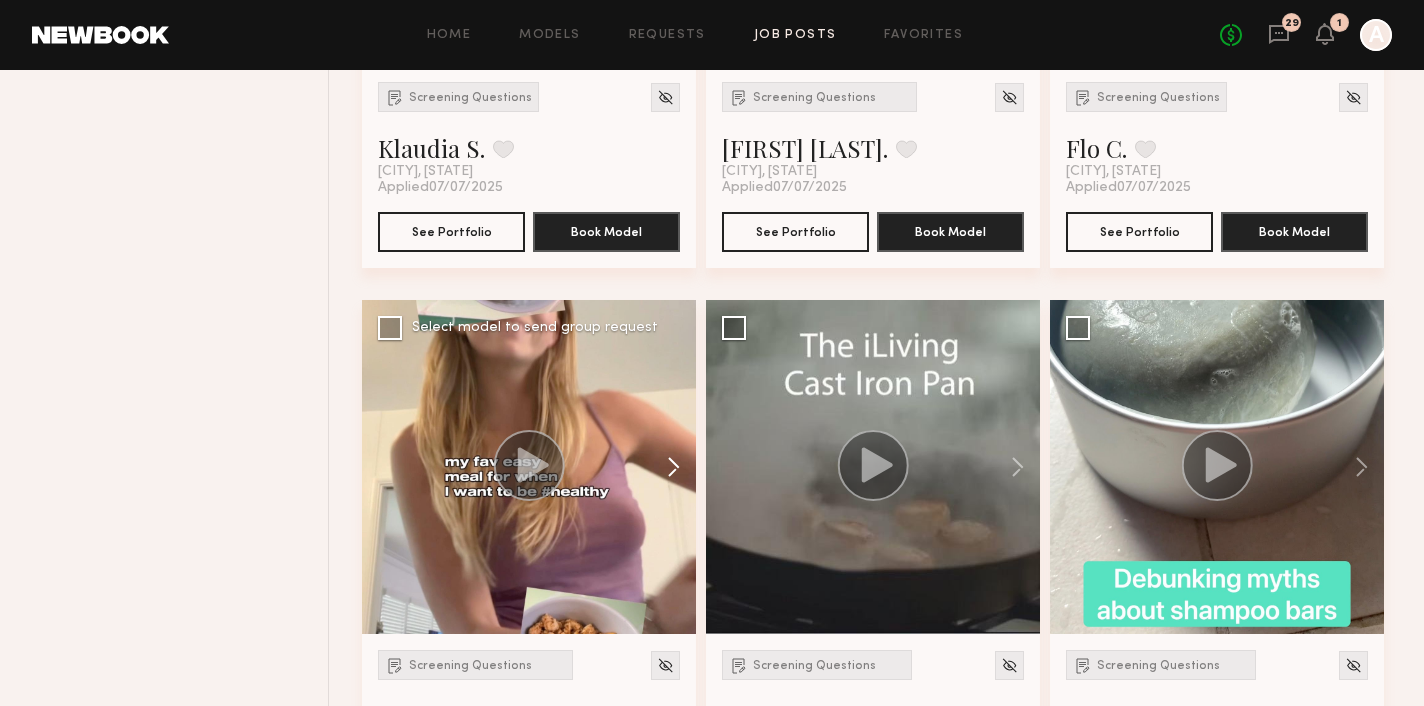 click 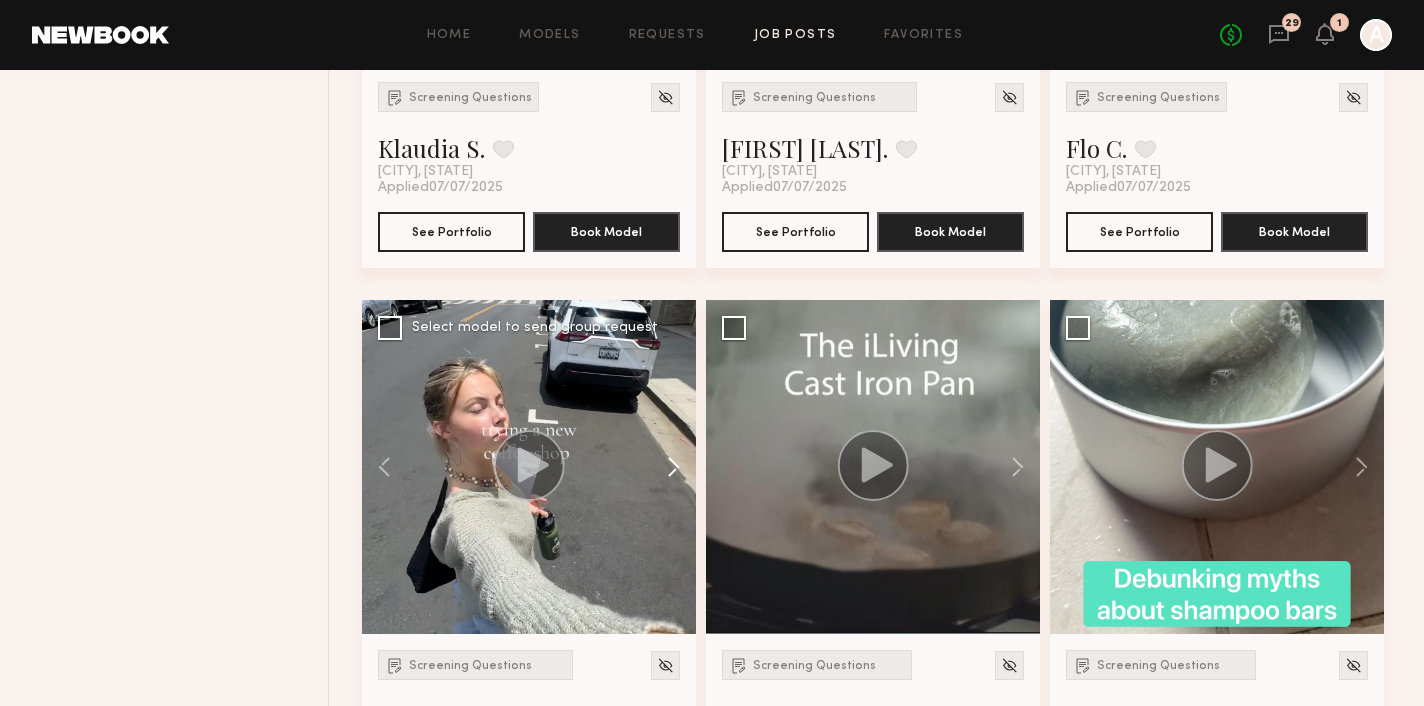 click 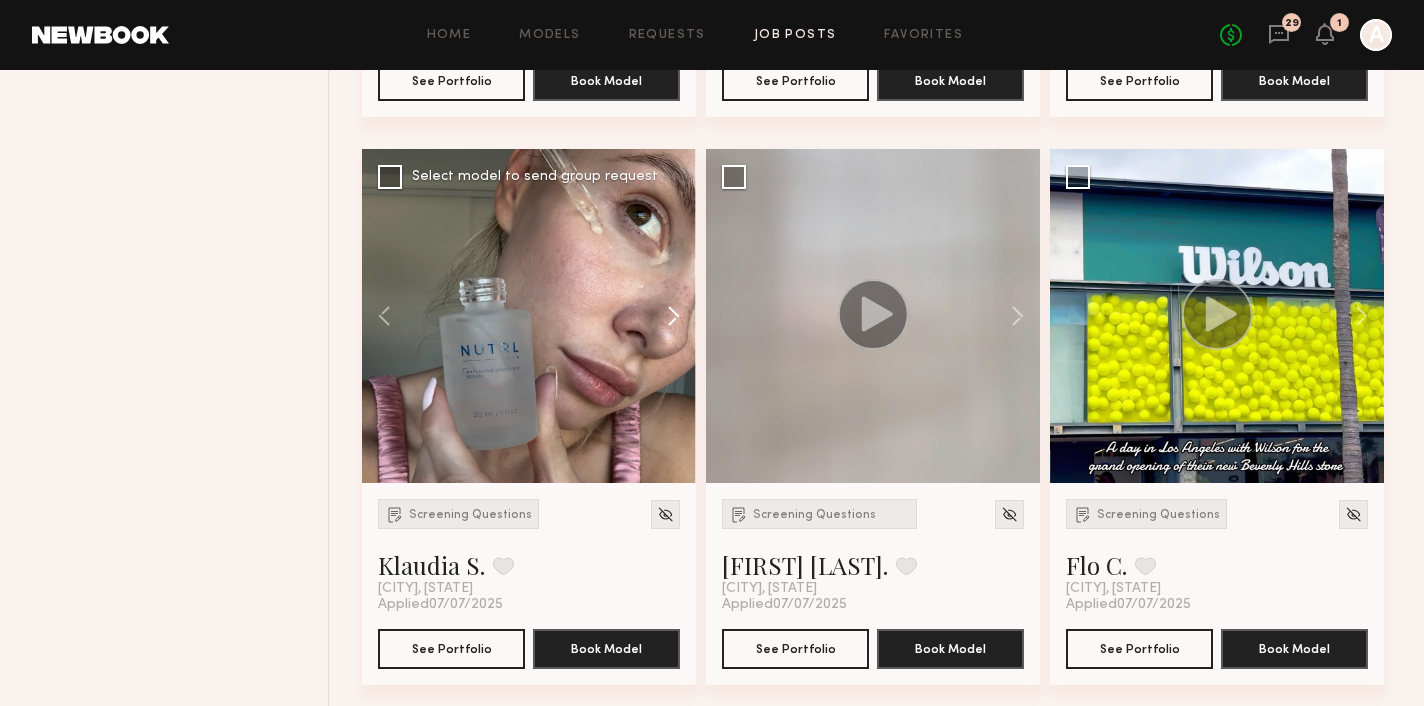 scroll, scrollTop: 5317, scrollLeft: 0, axis: vertical 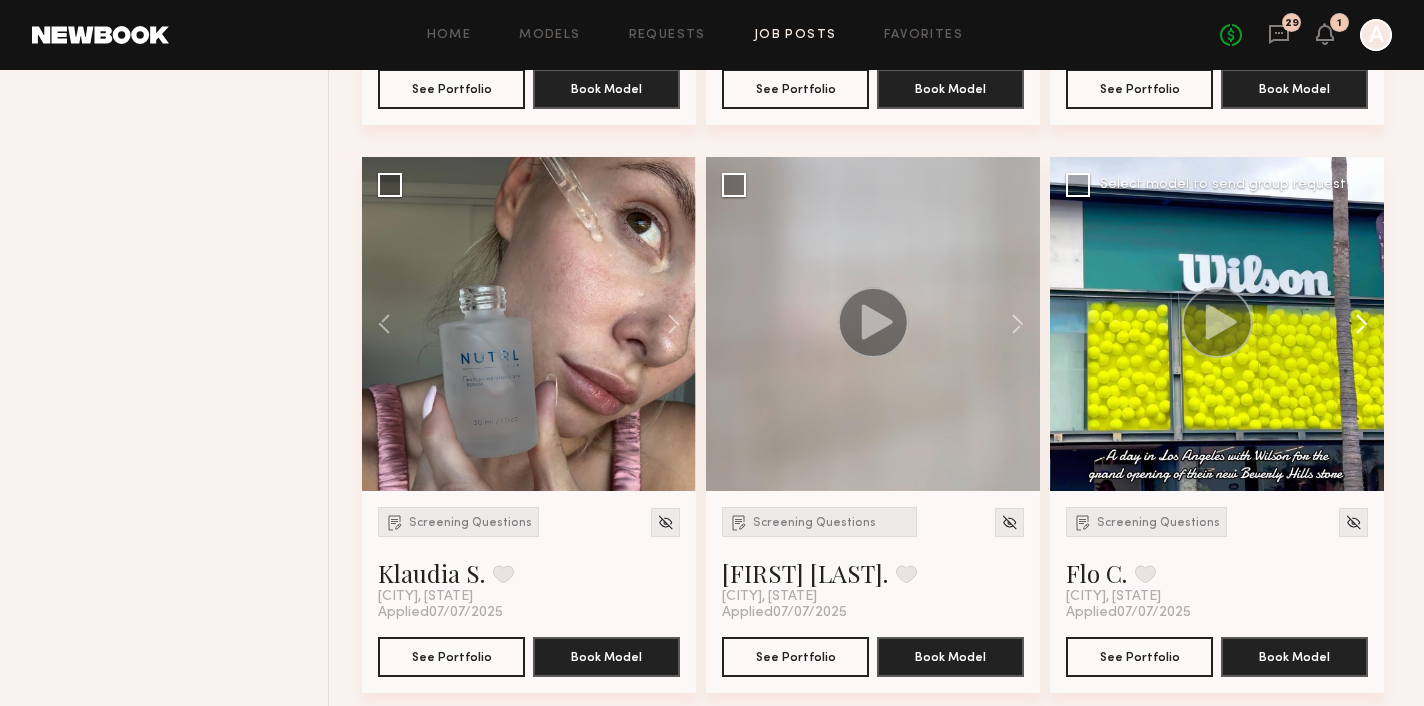 click 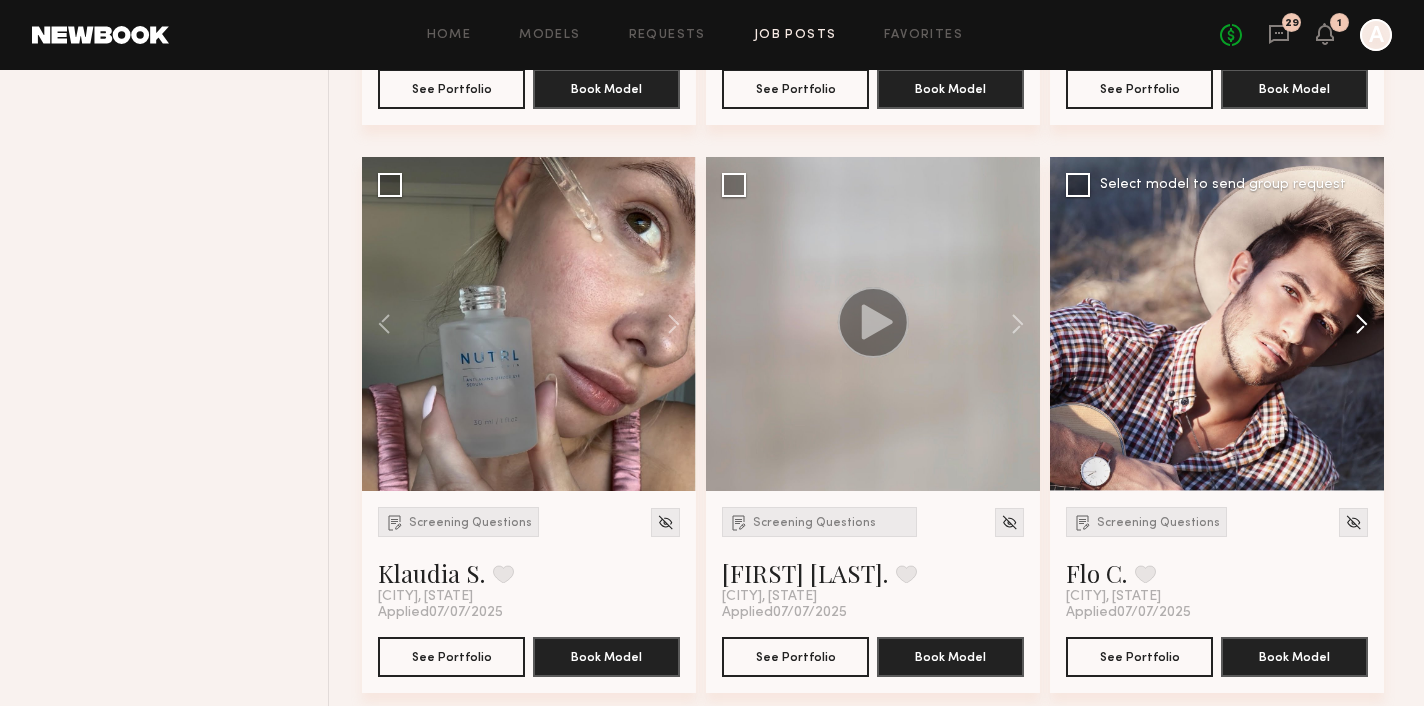 click 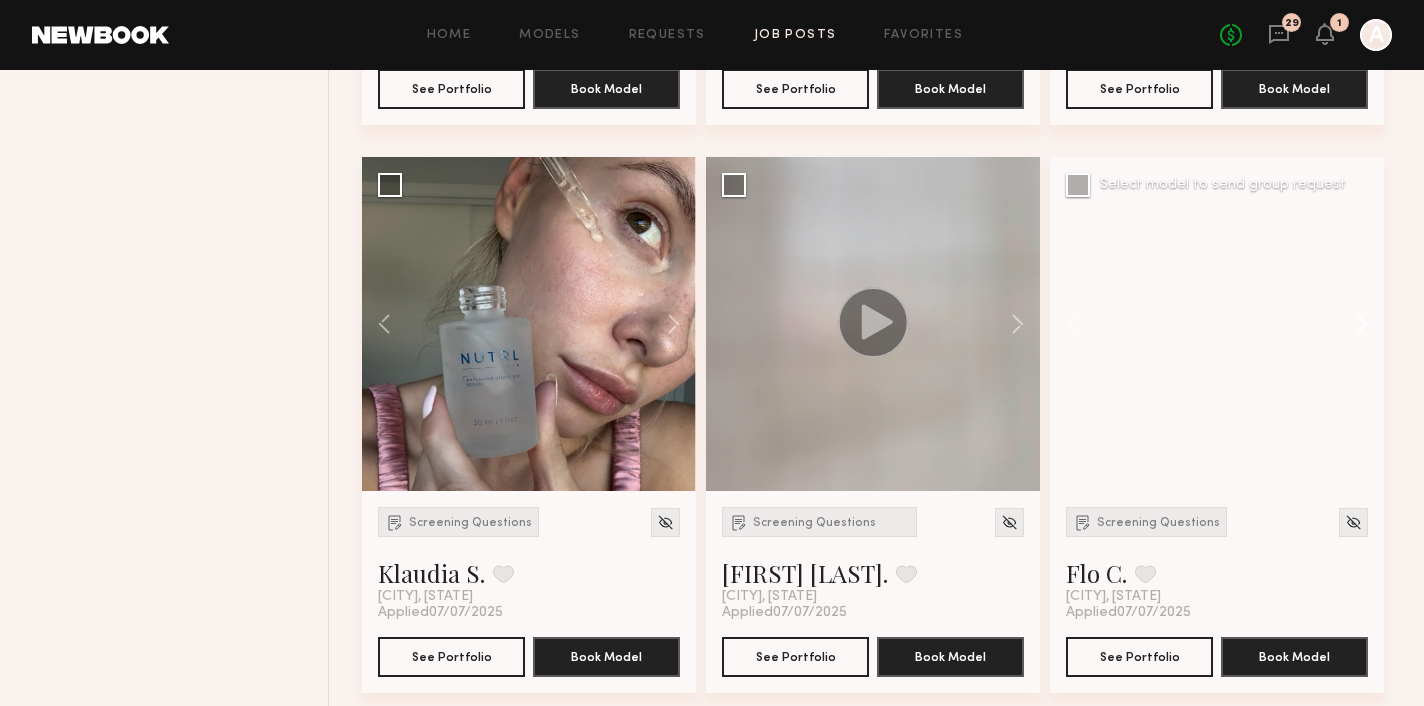 click 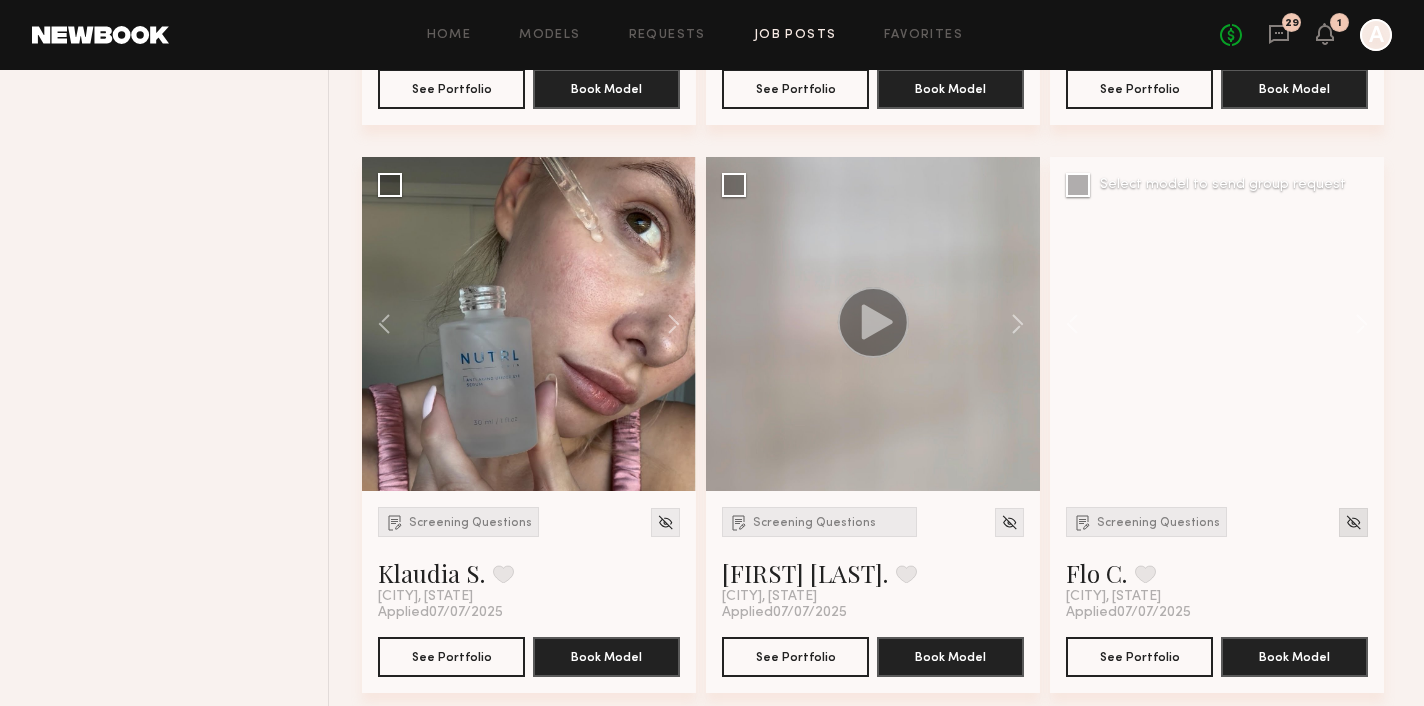 click 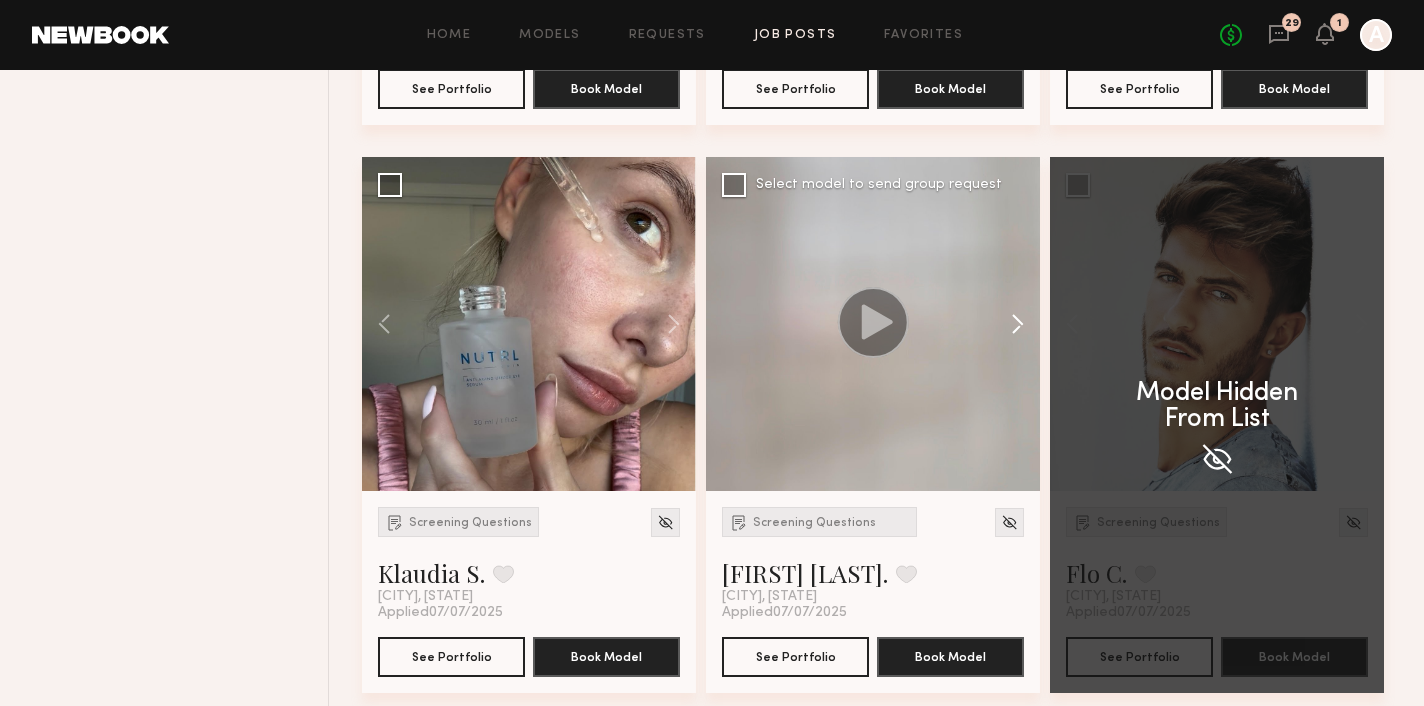 click 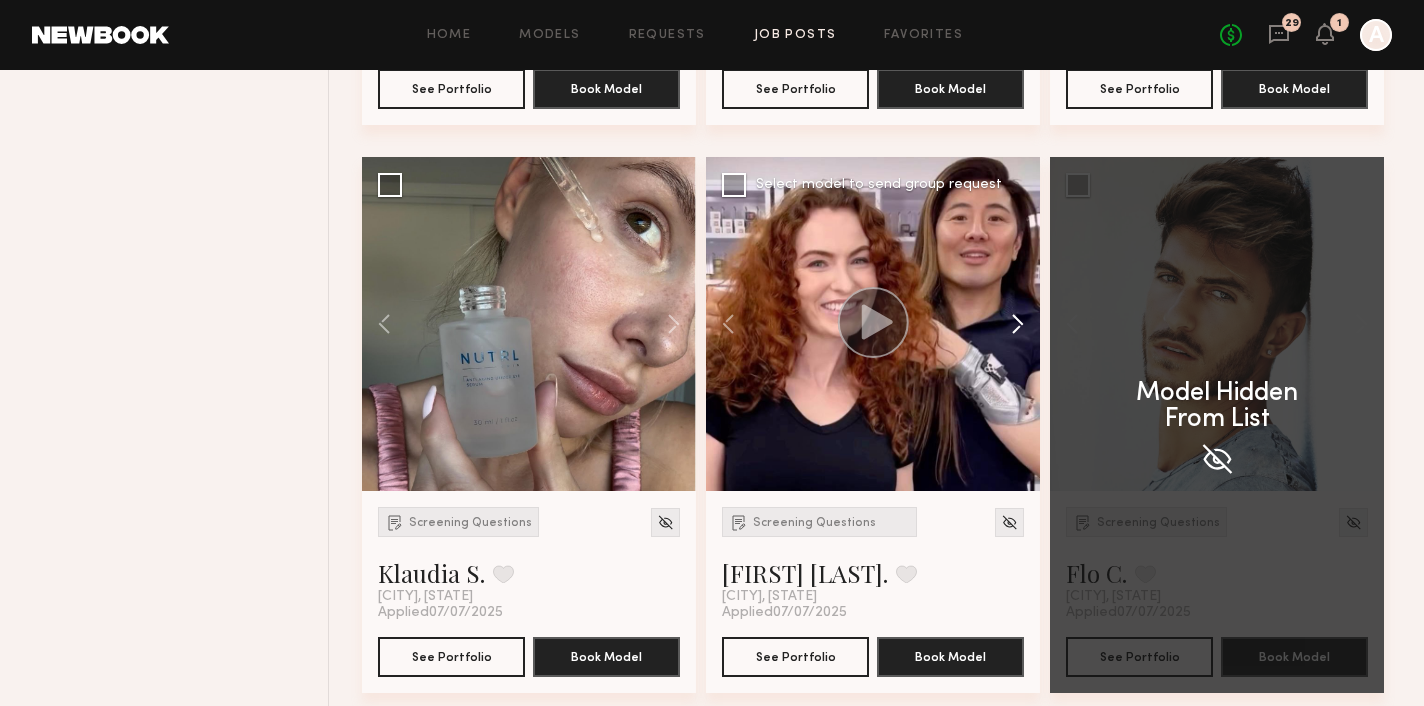 click 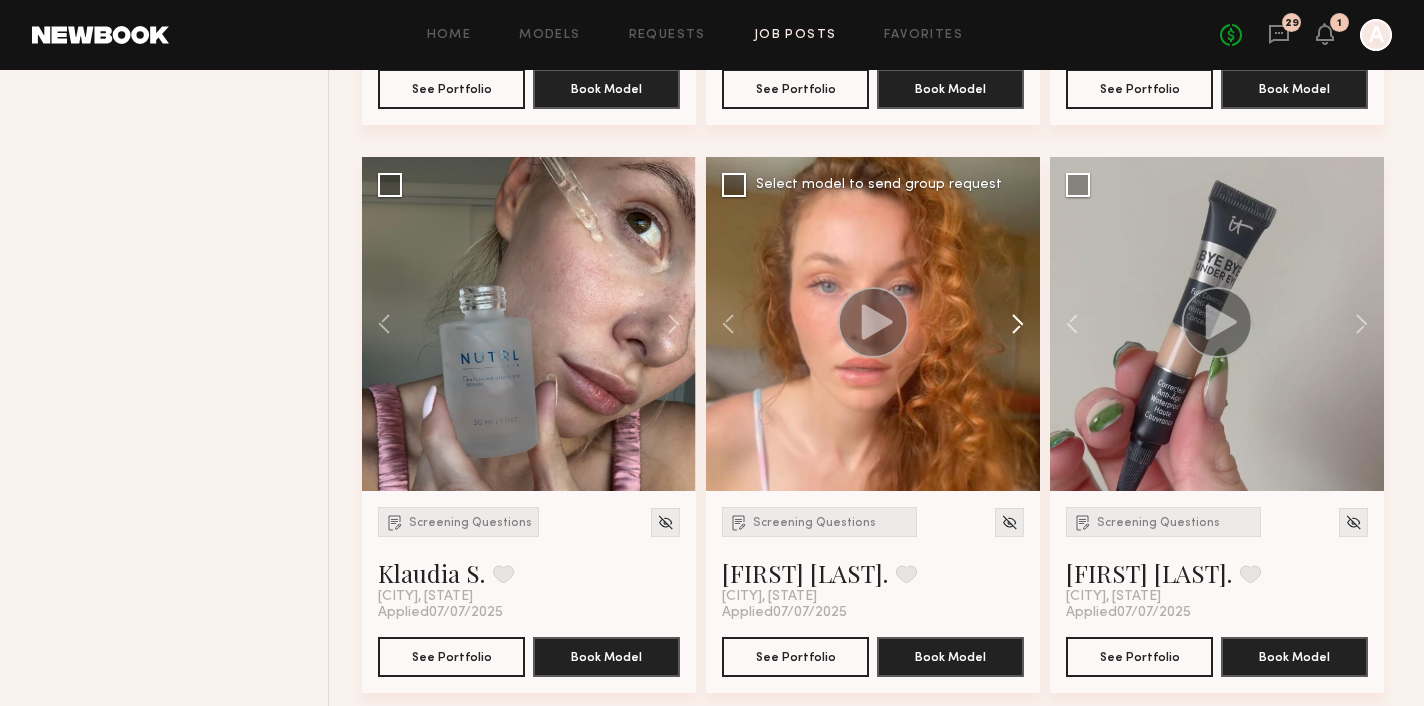click 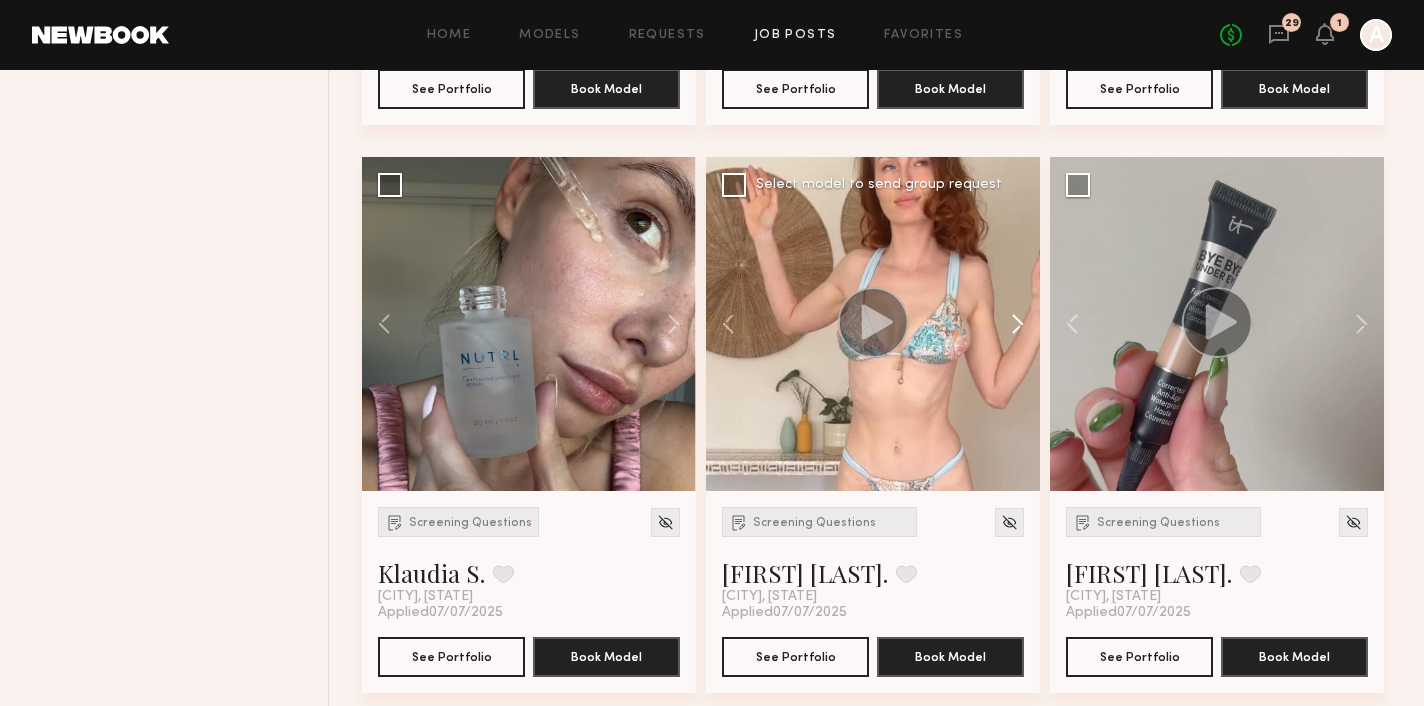 click 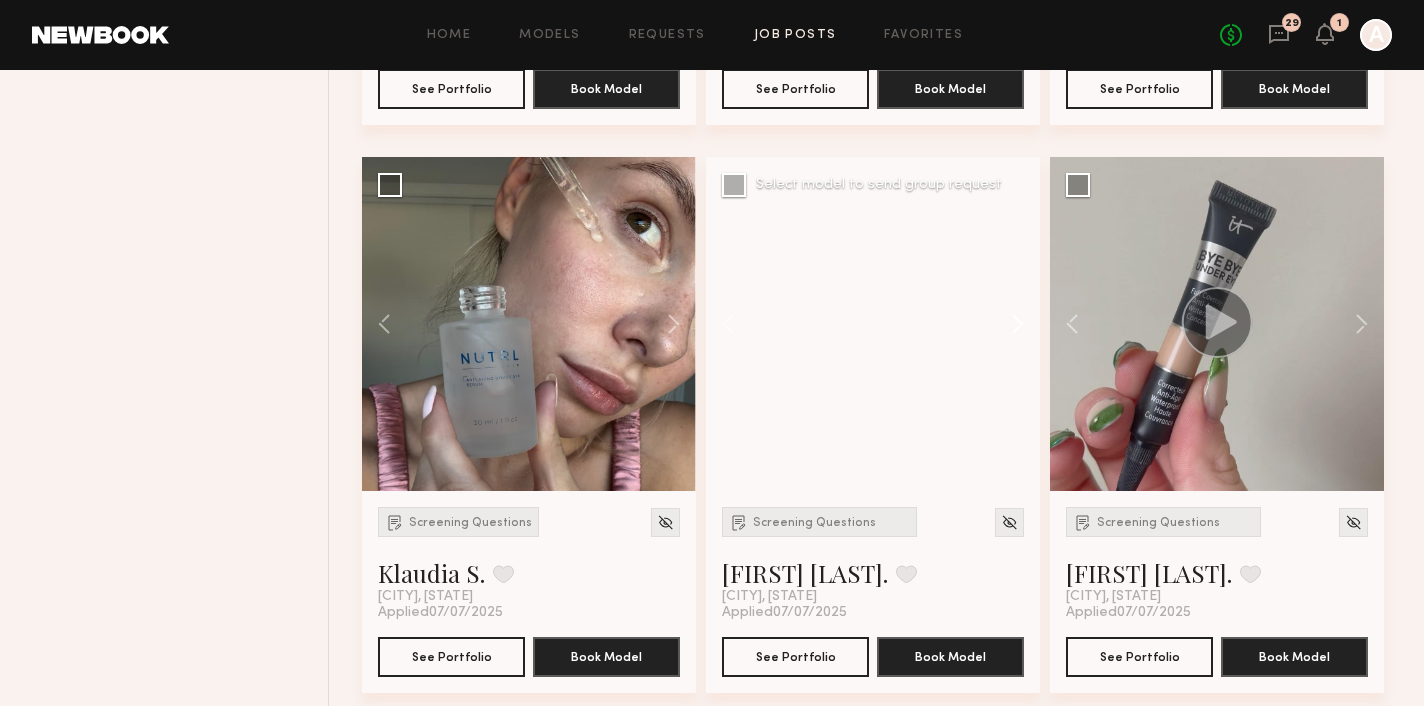click 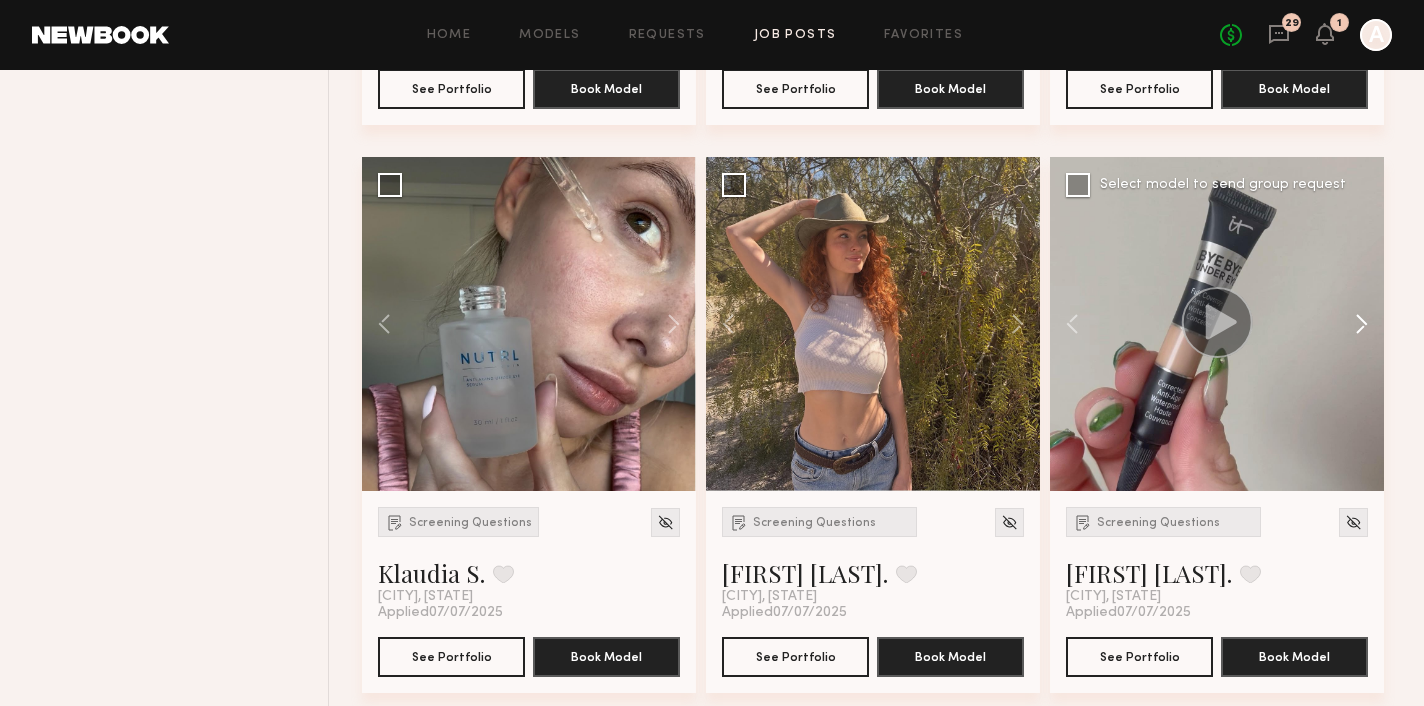 click 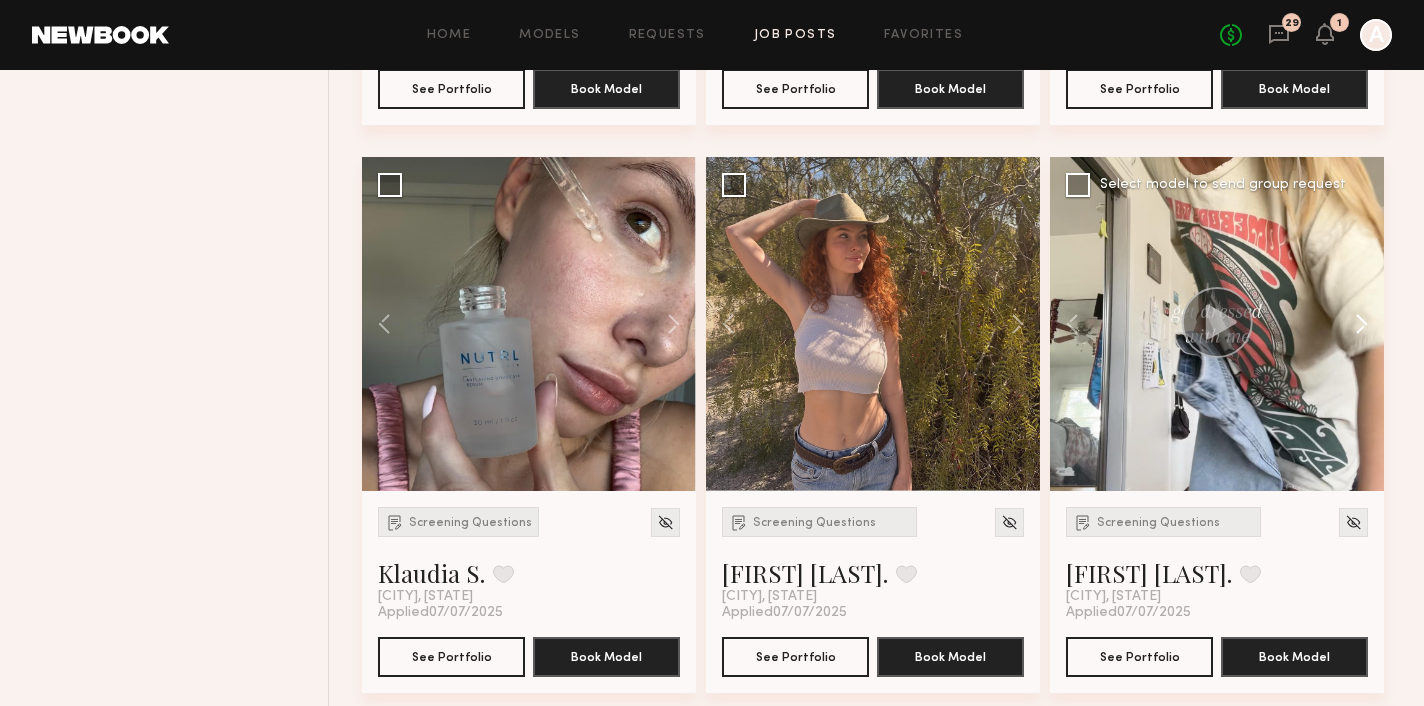 click 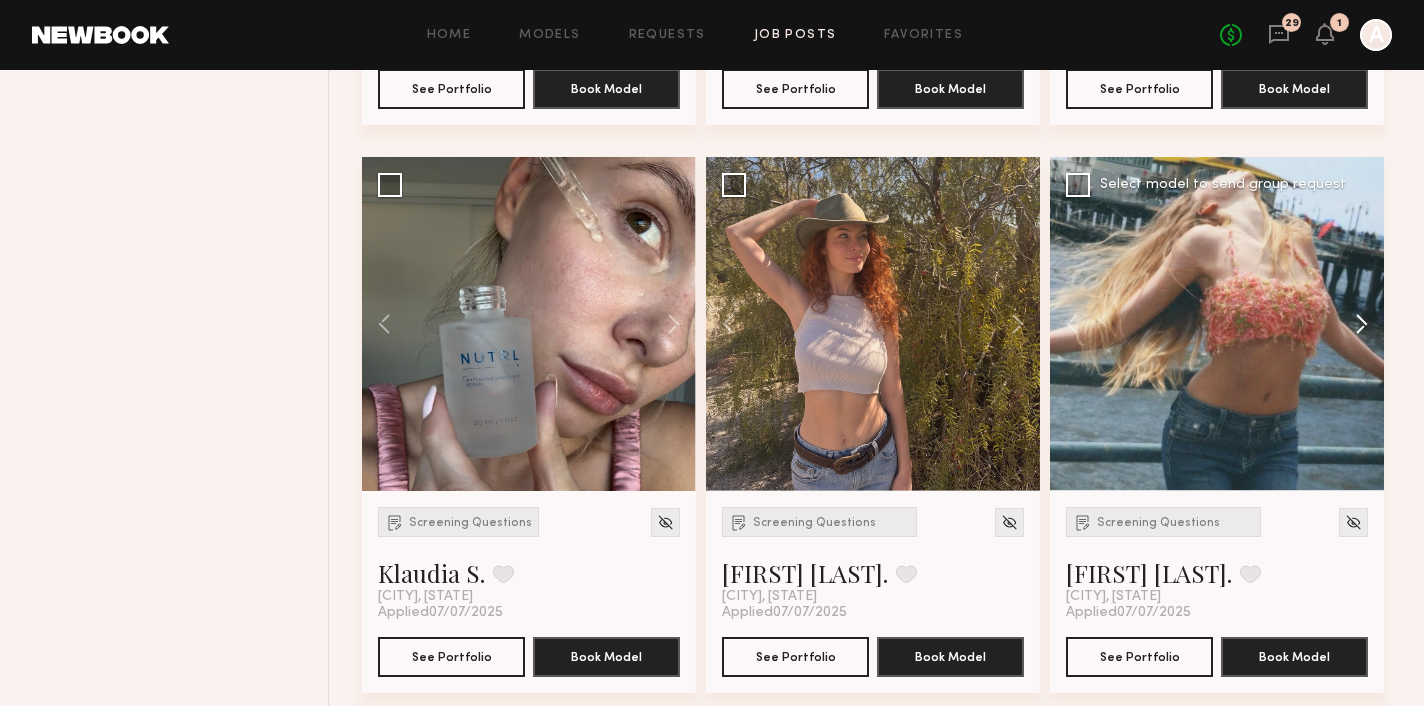 click 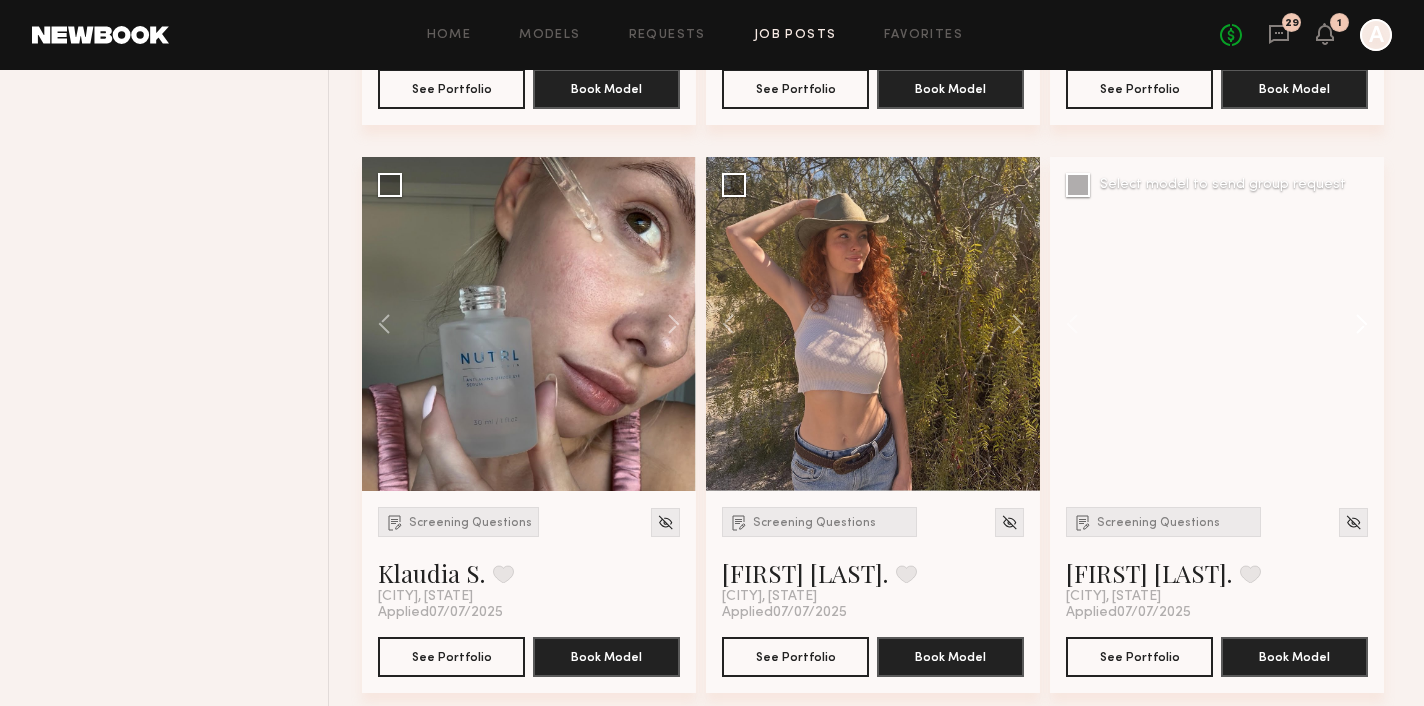 click 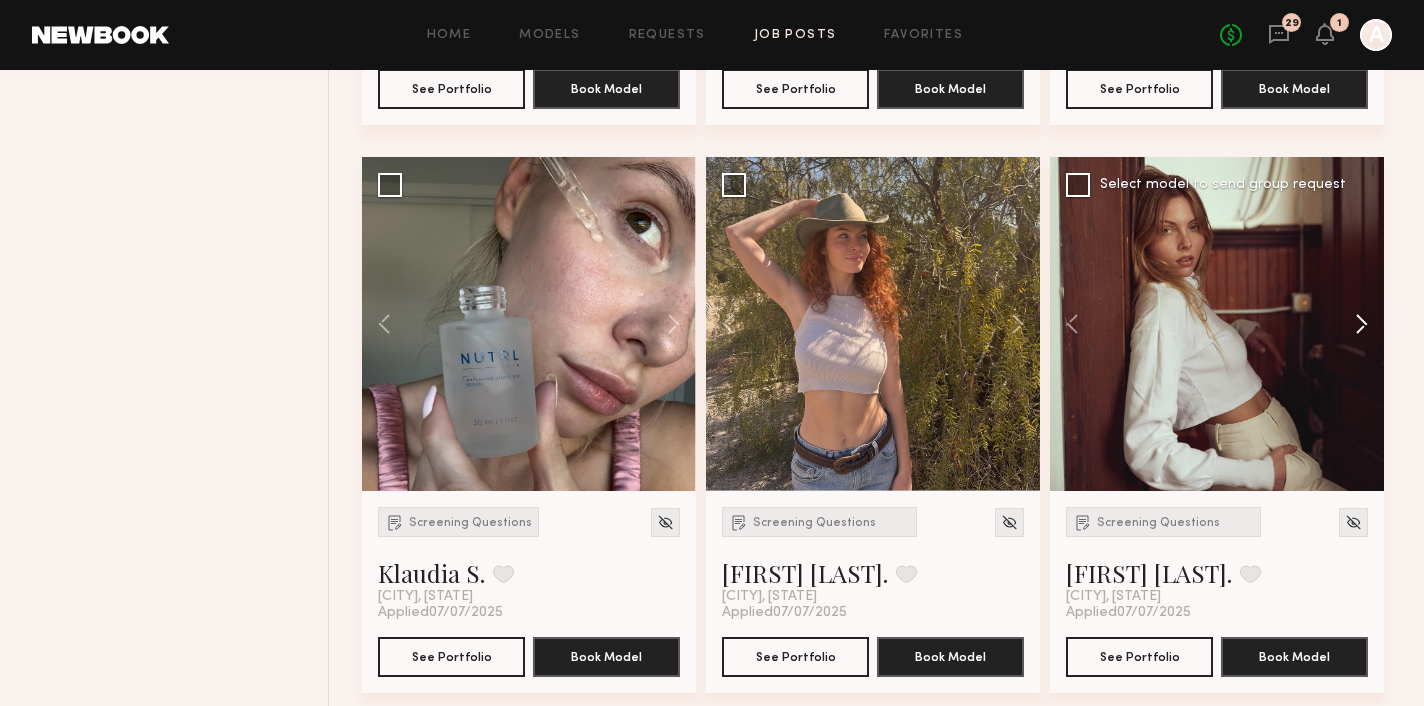 click 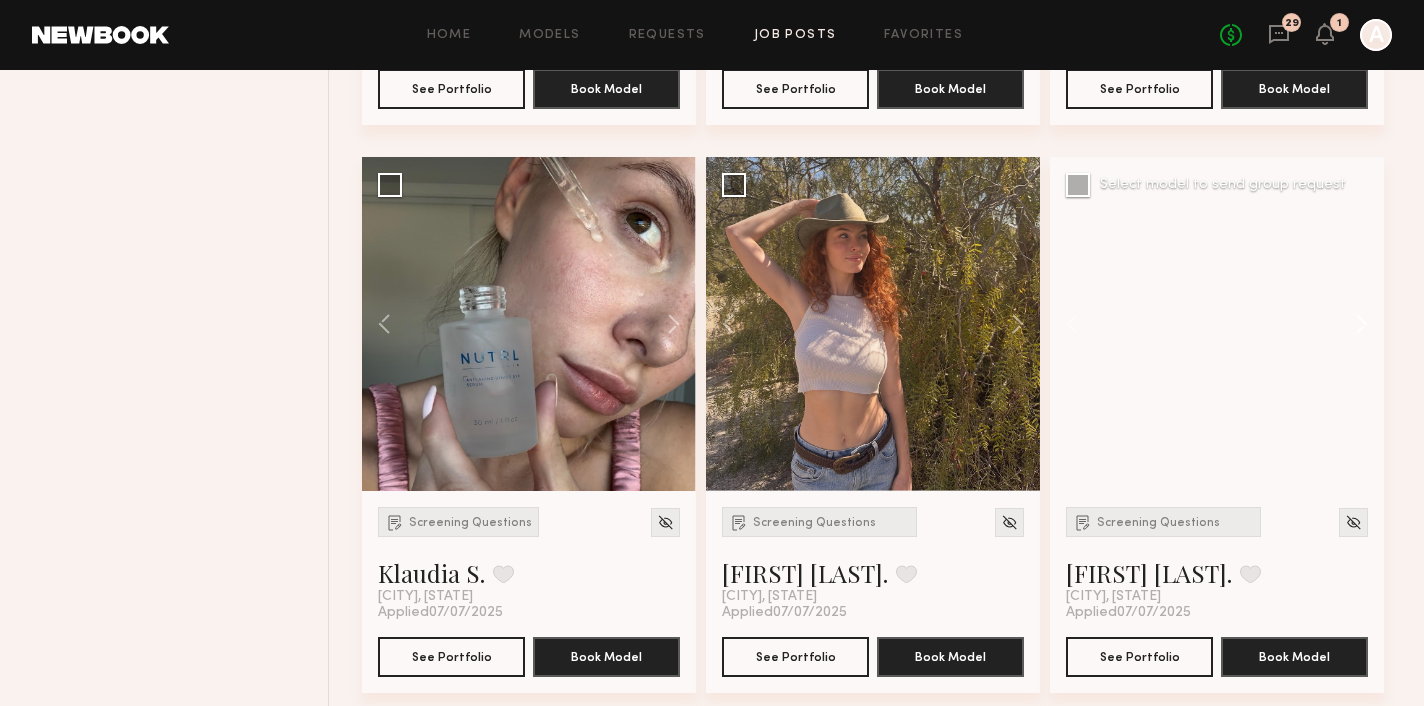 click 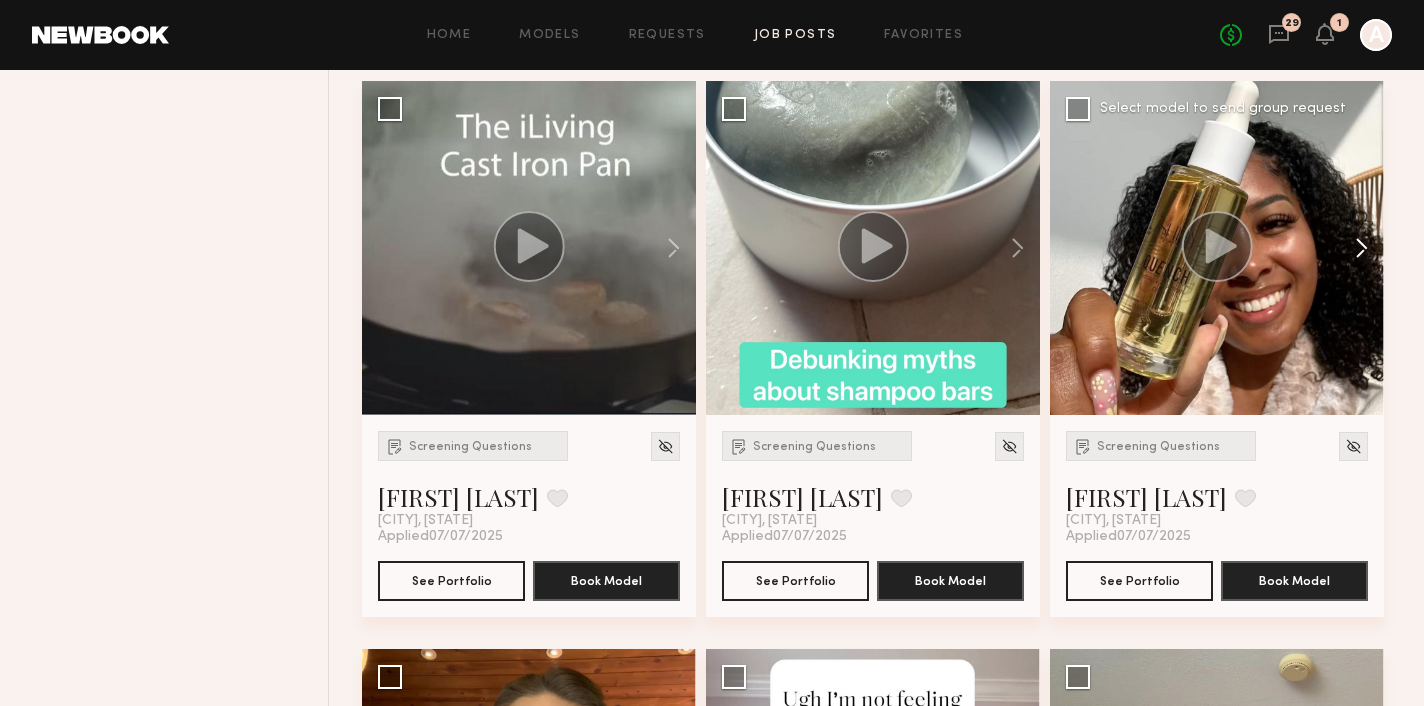 scroll, scrollTop: 5980, scrollLeft: 0, axis: vertical 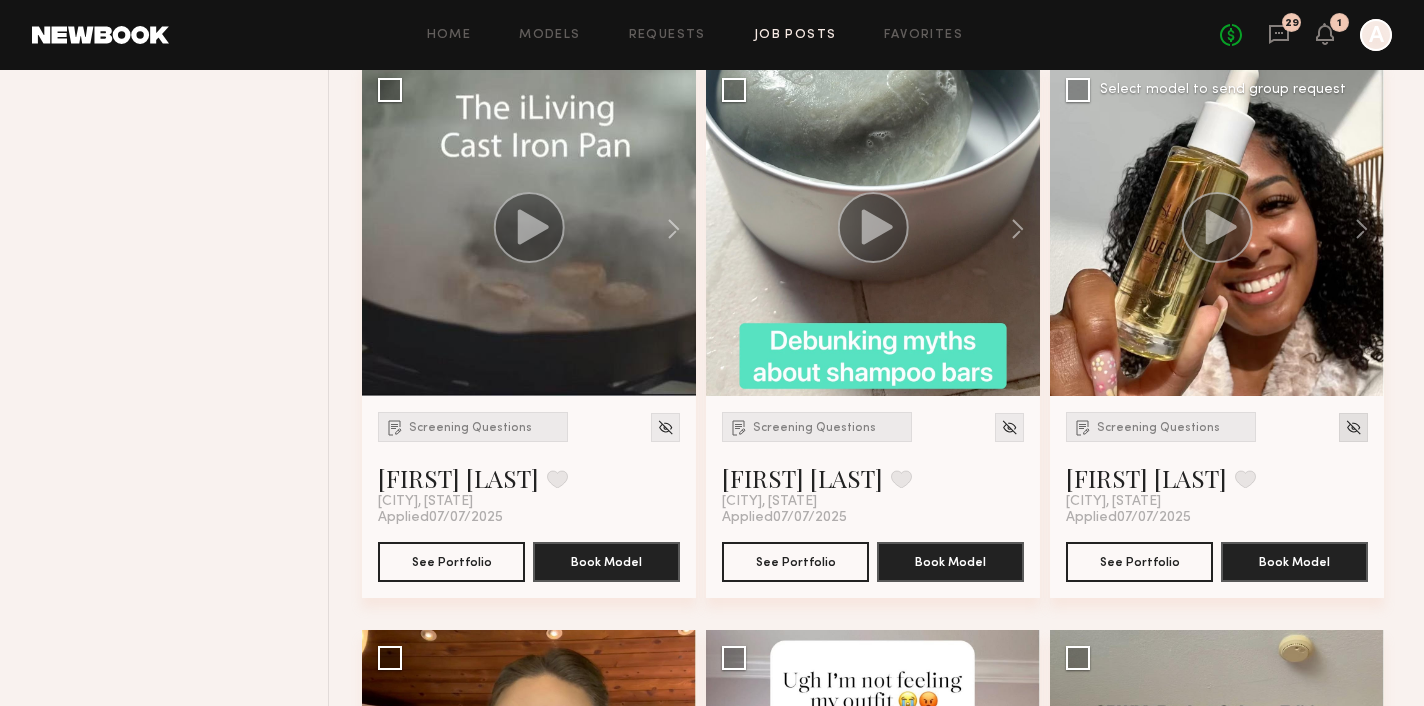 click 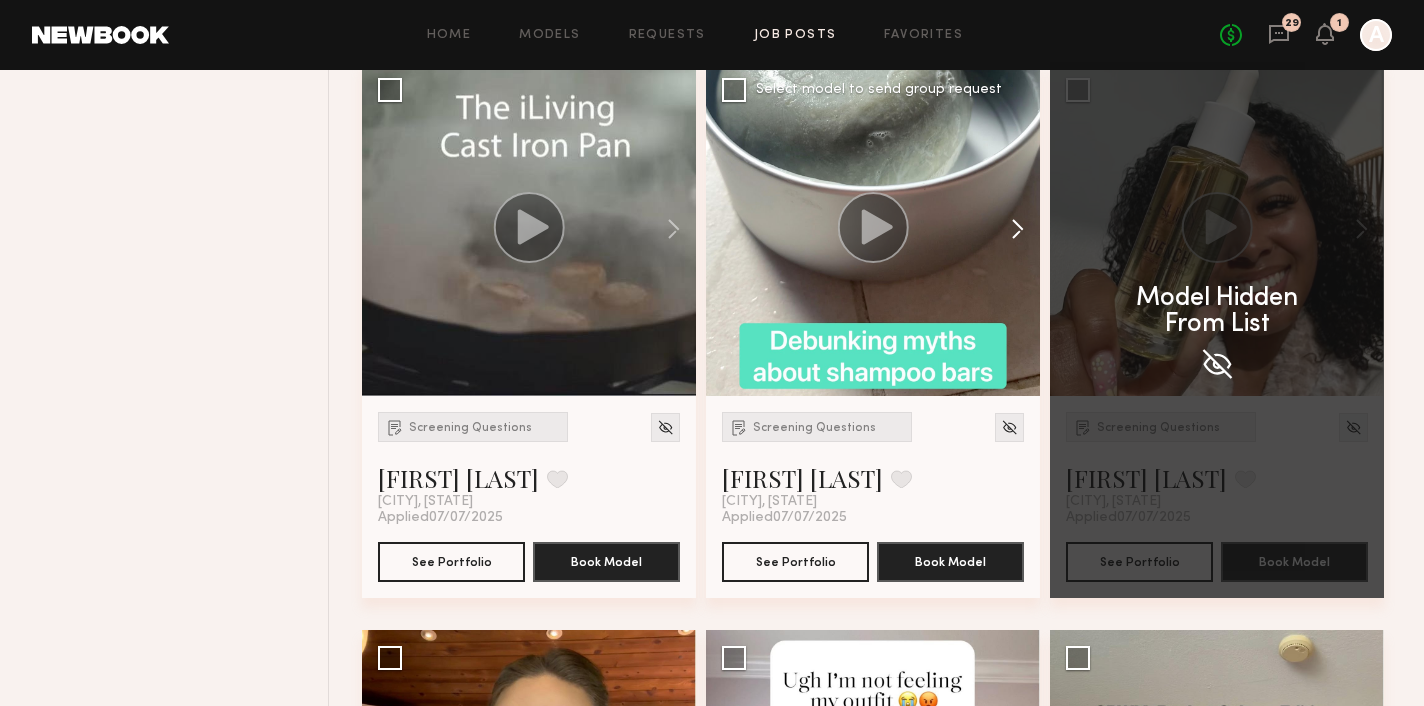 click 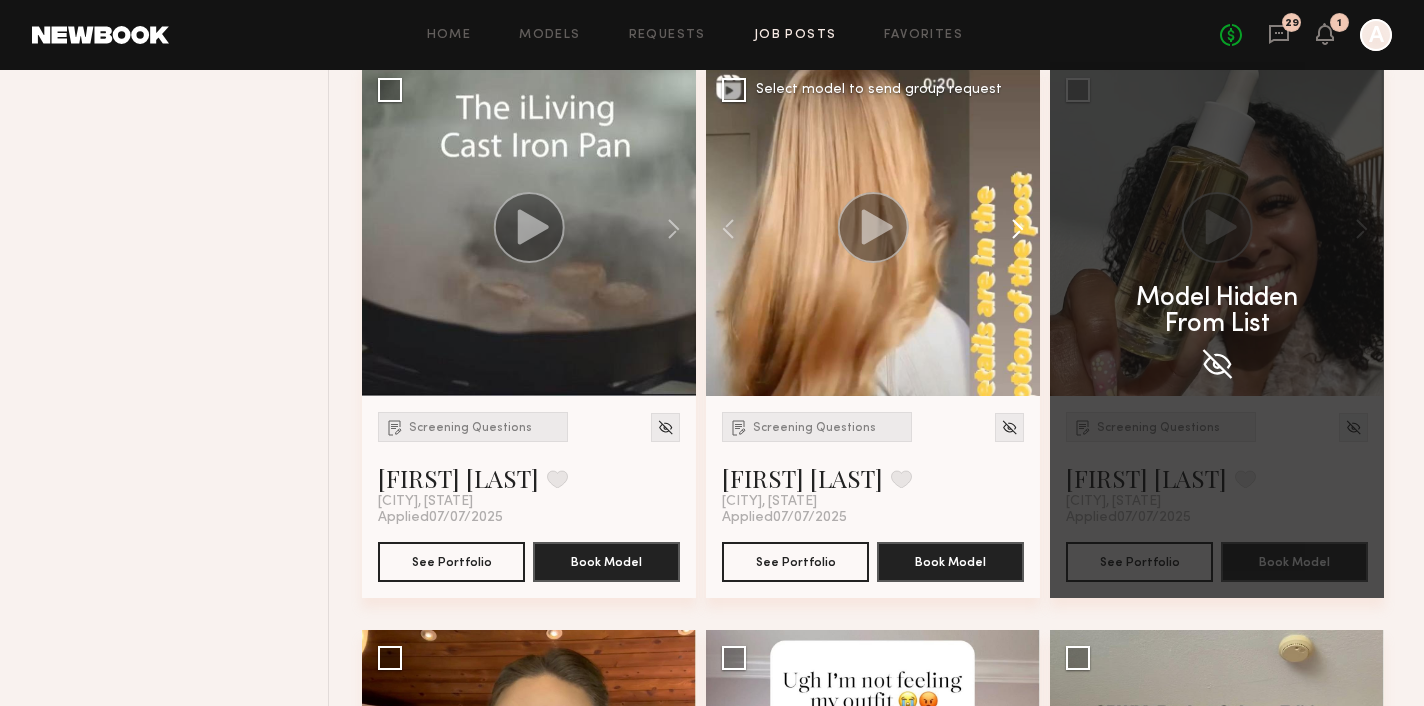 click 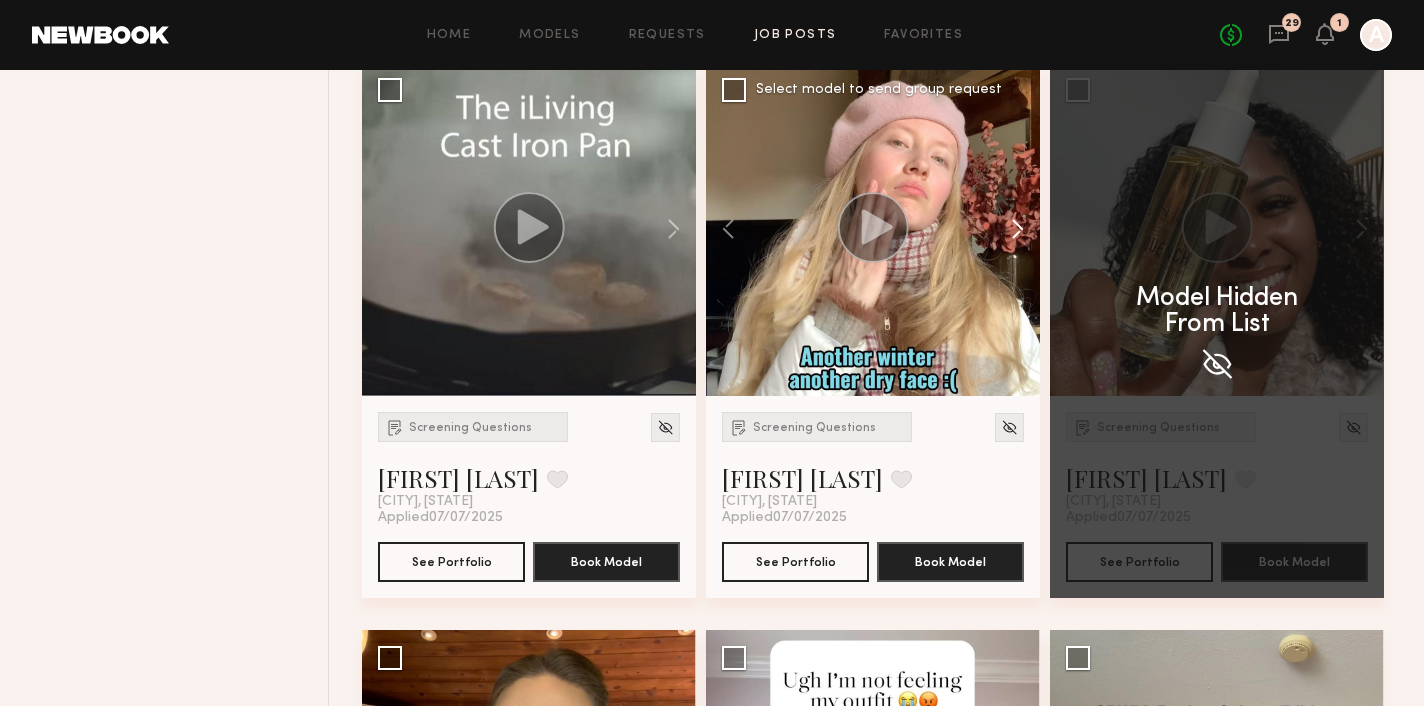 click 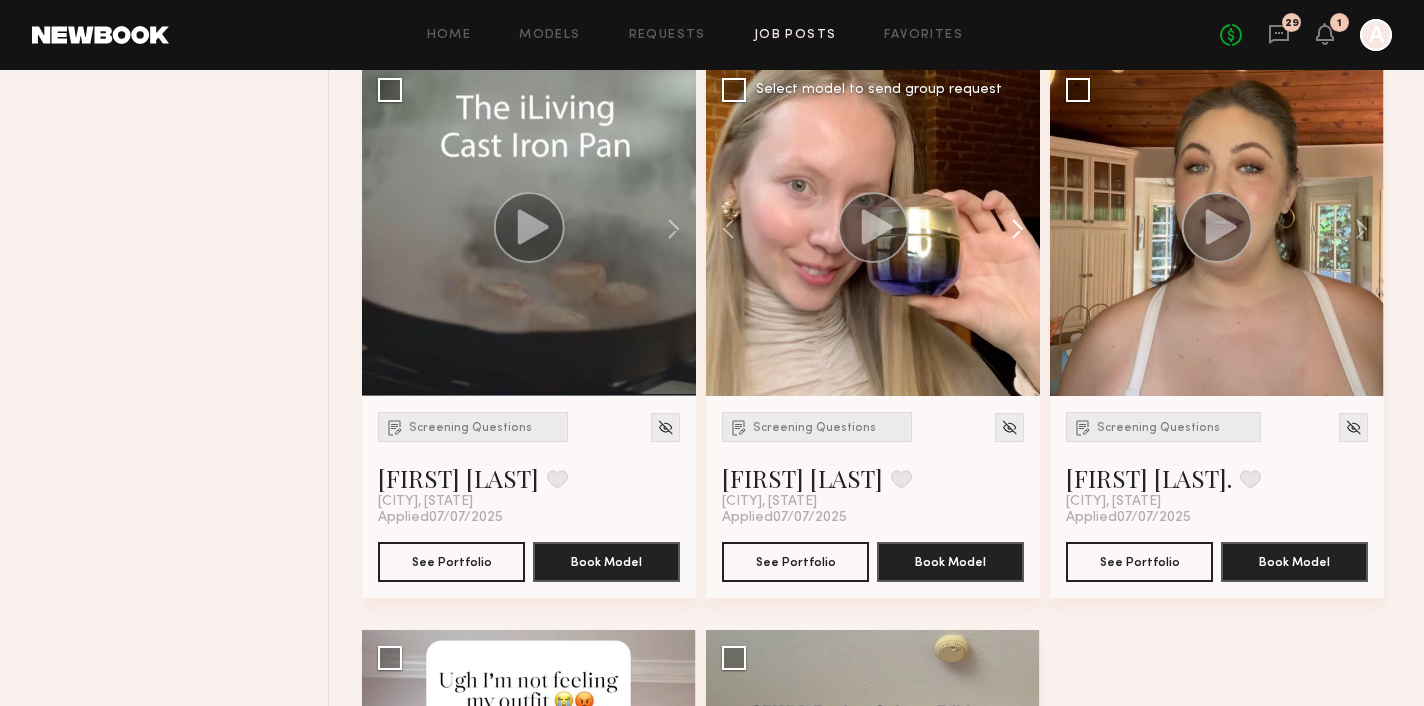 click 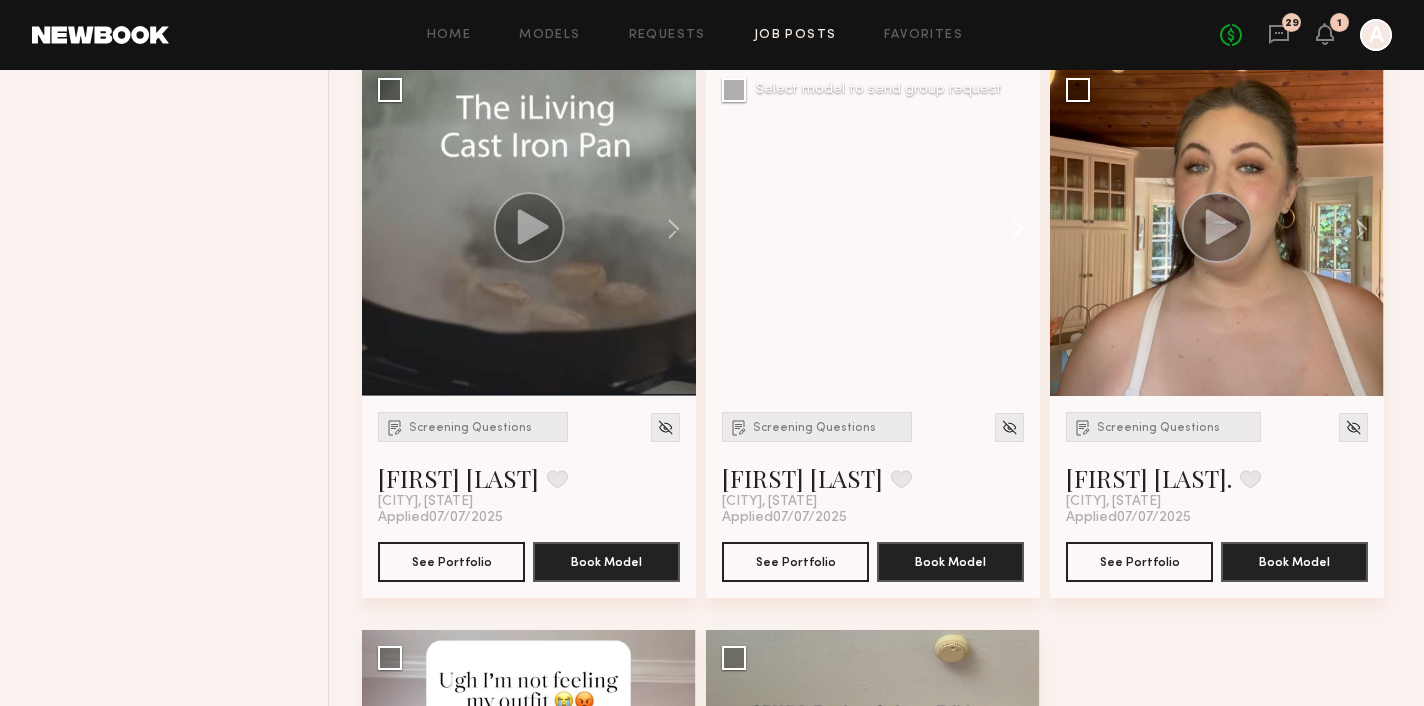 click 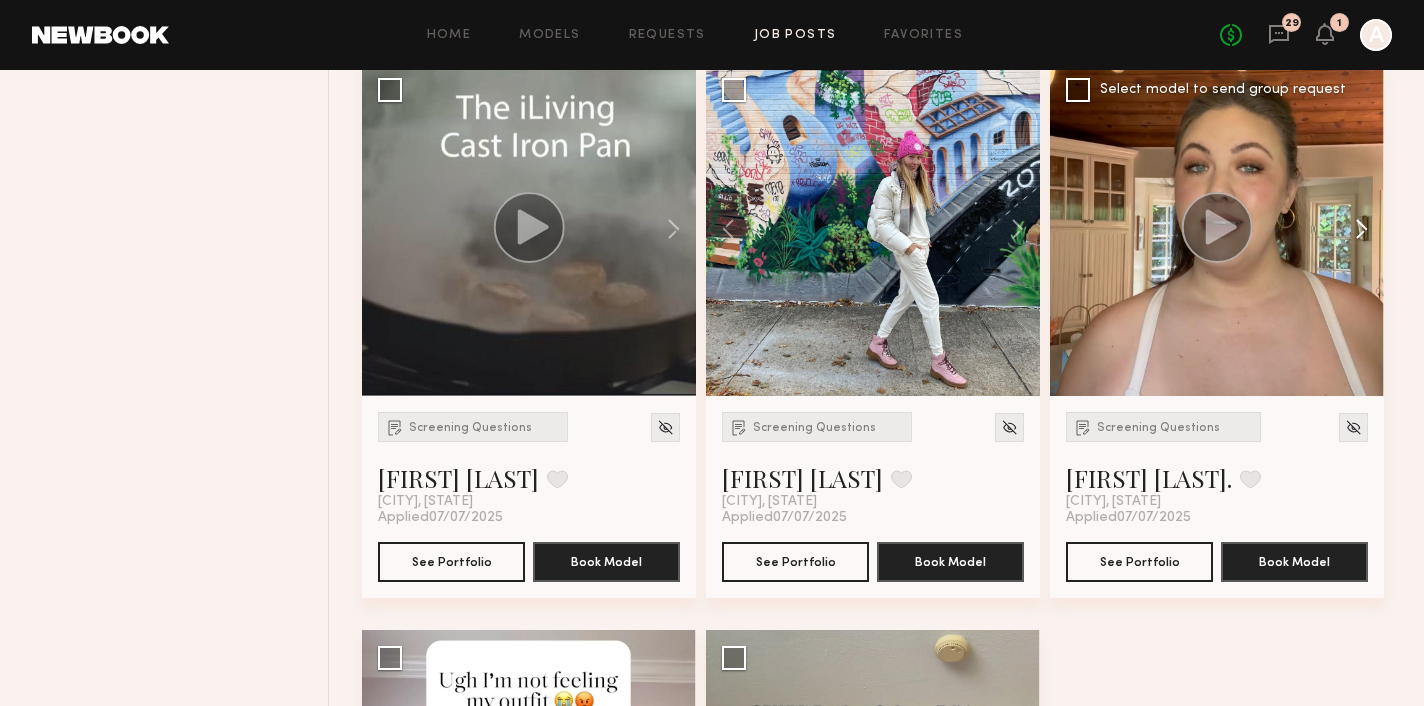 click 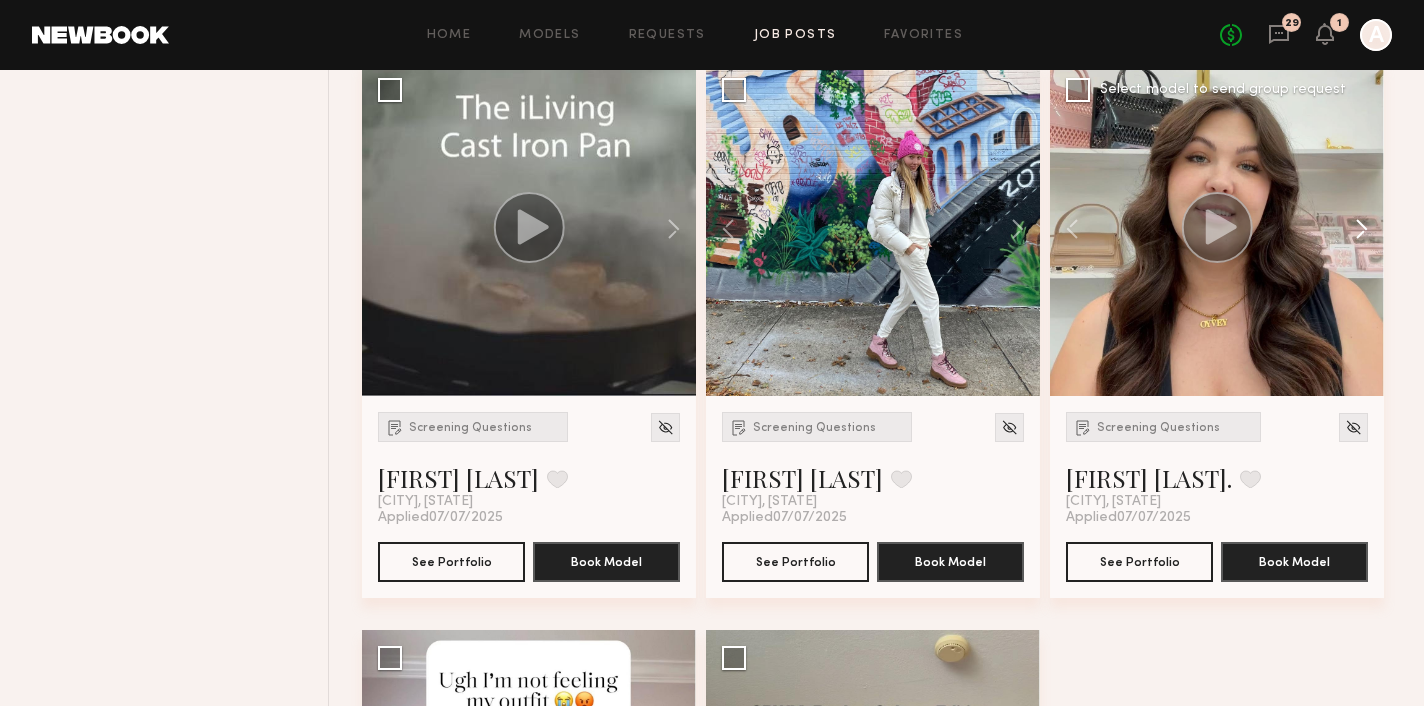 click 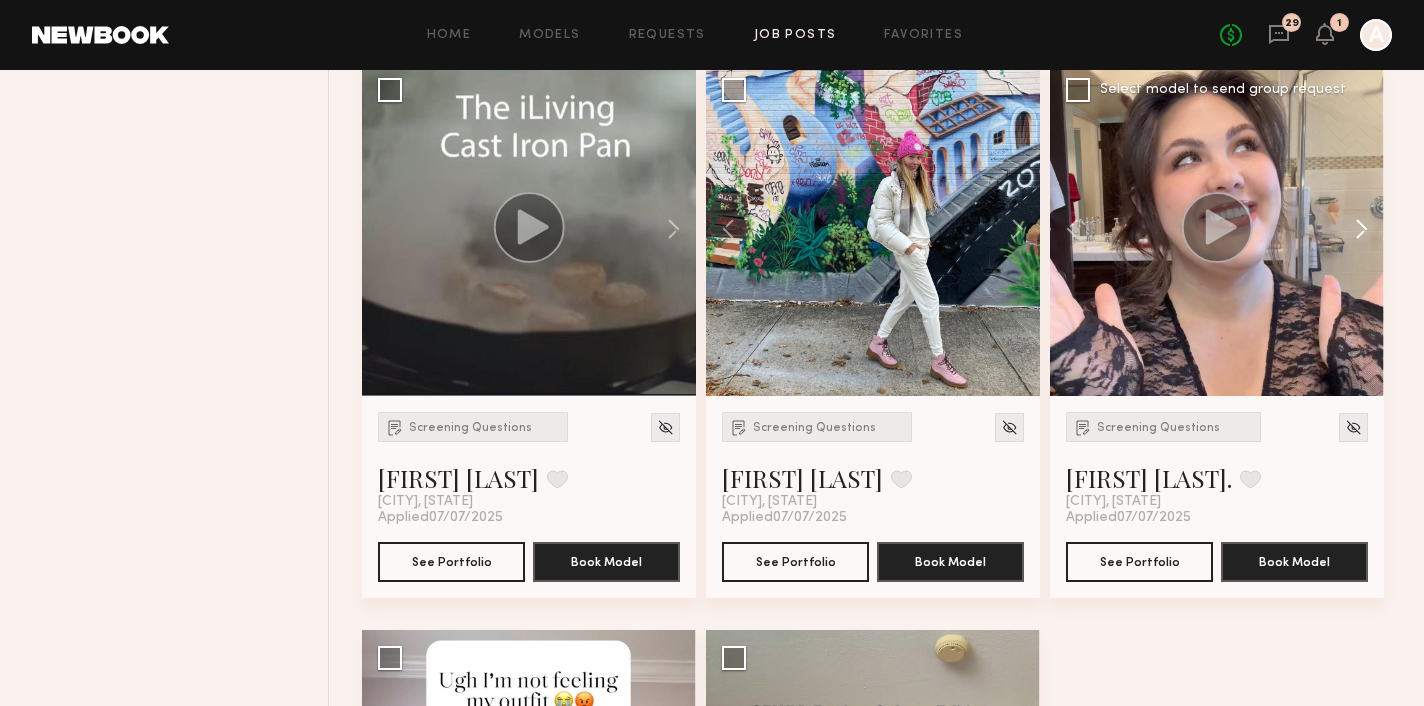 click 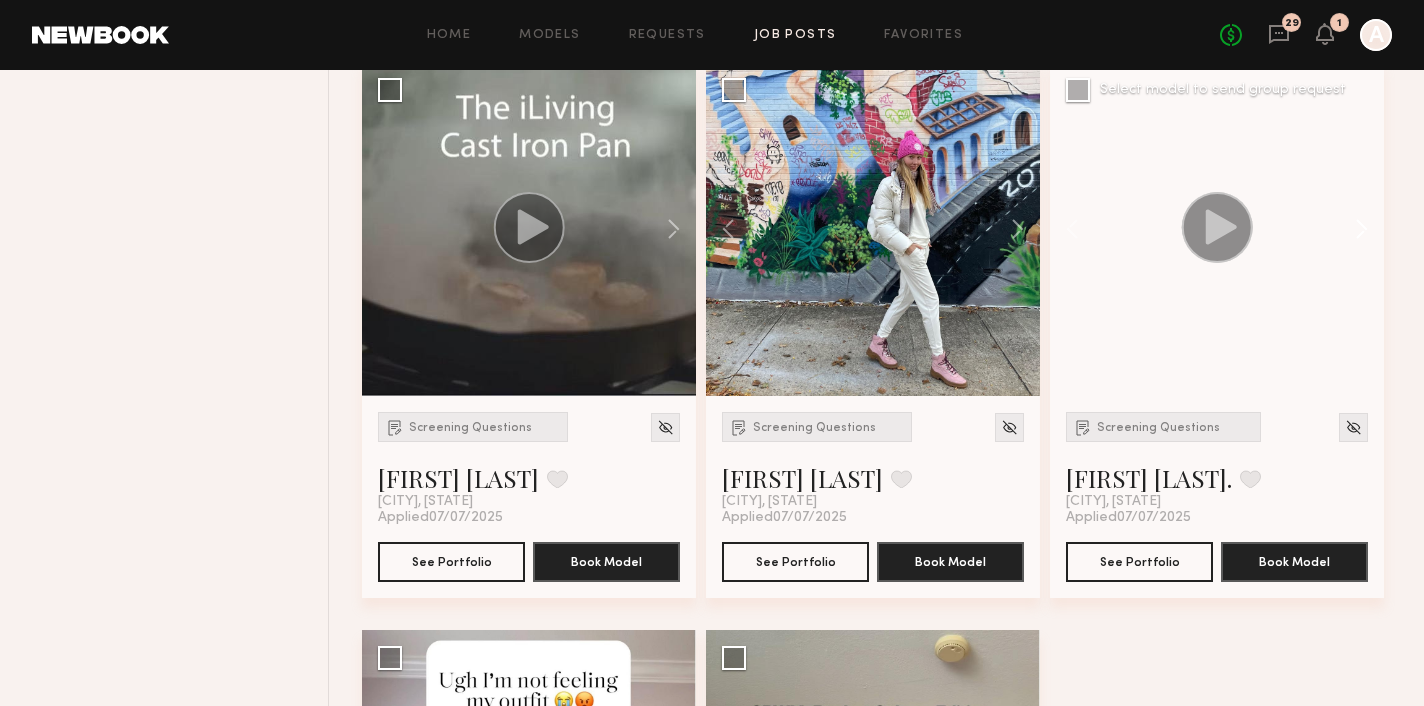 click 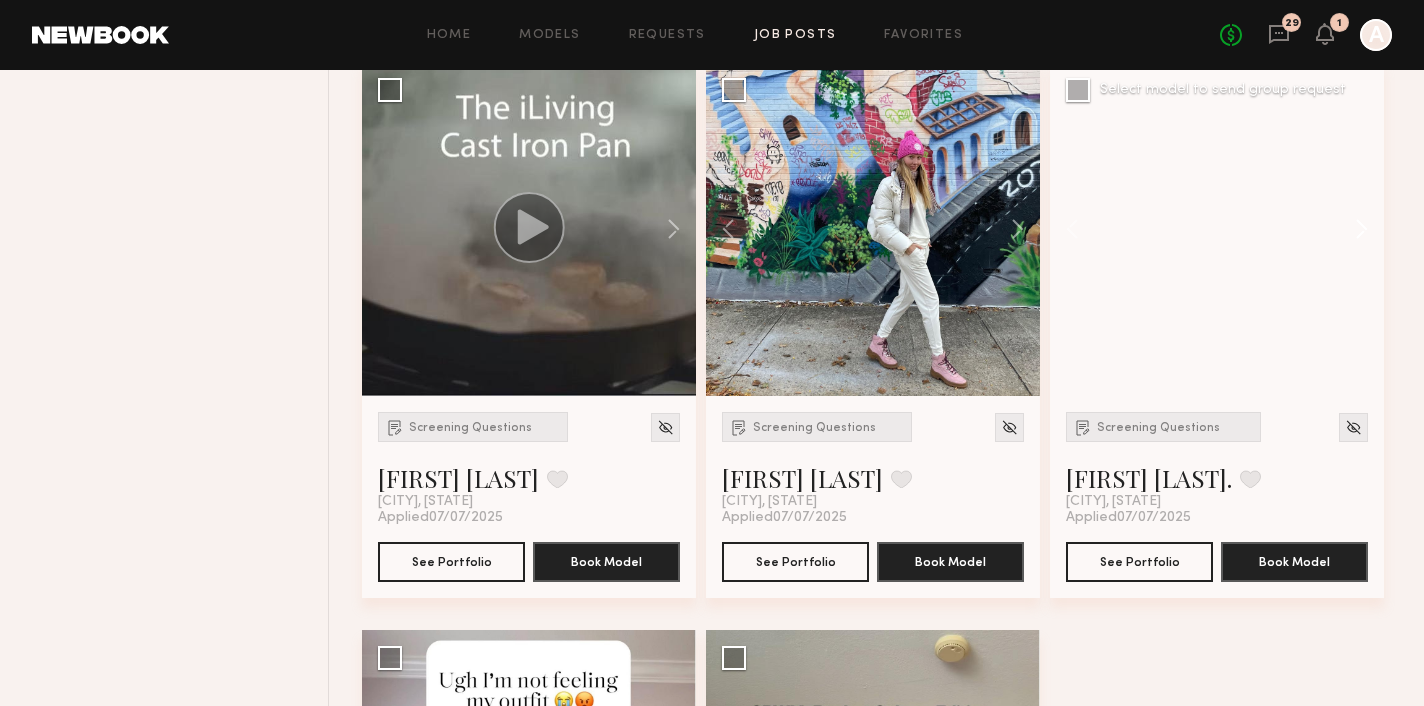 click 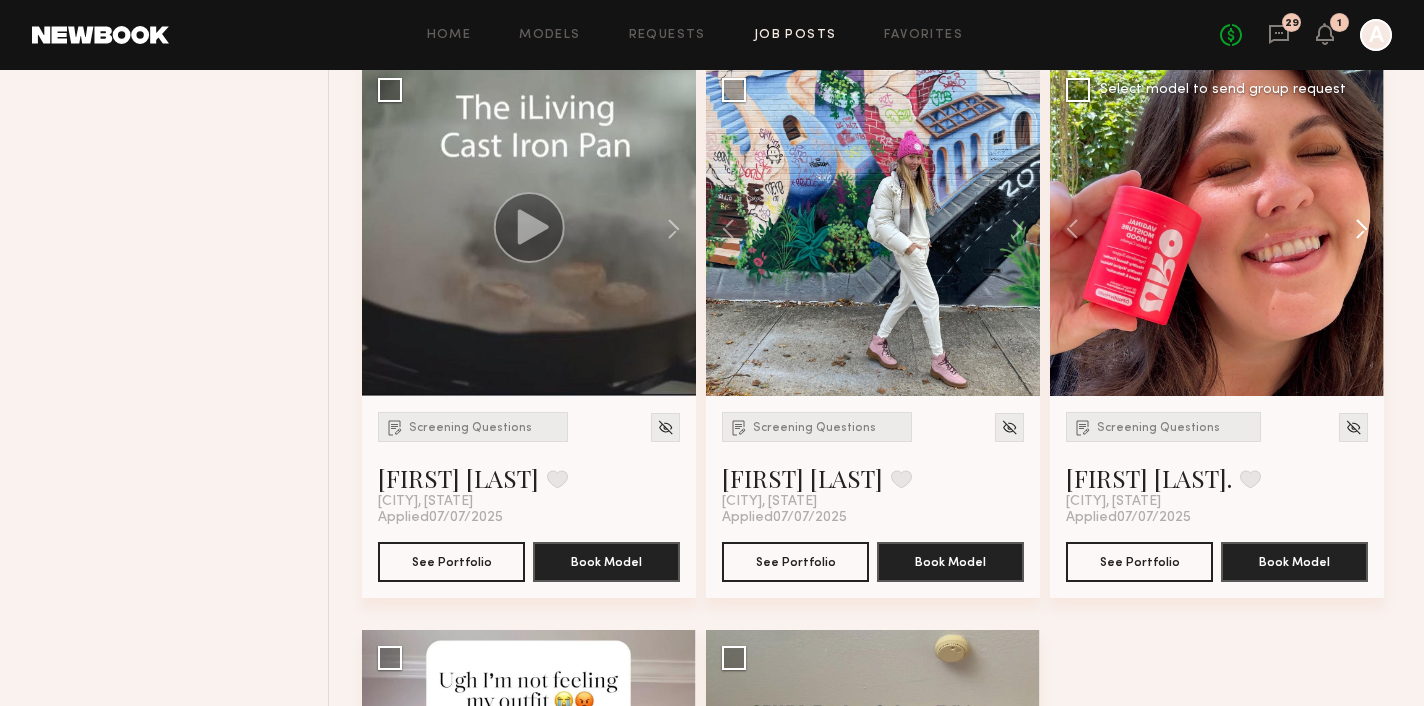 click 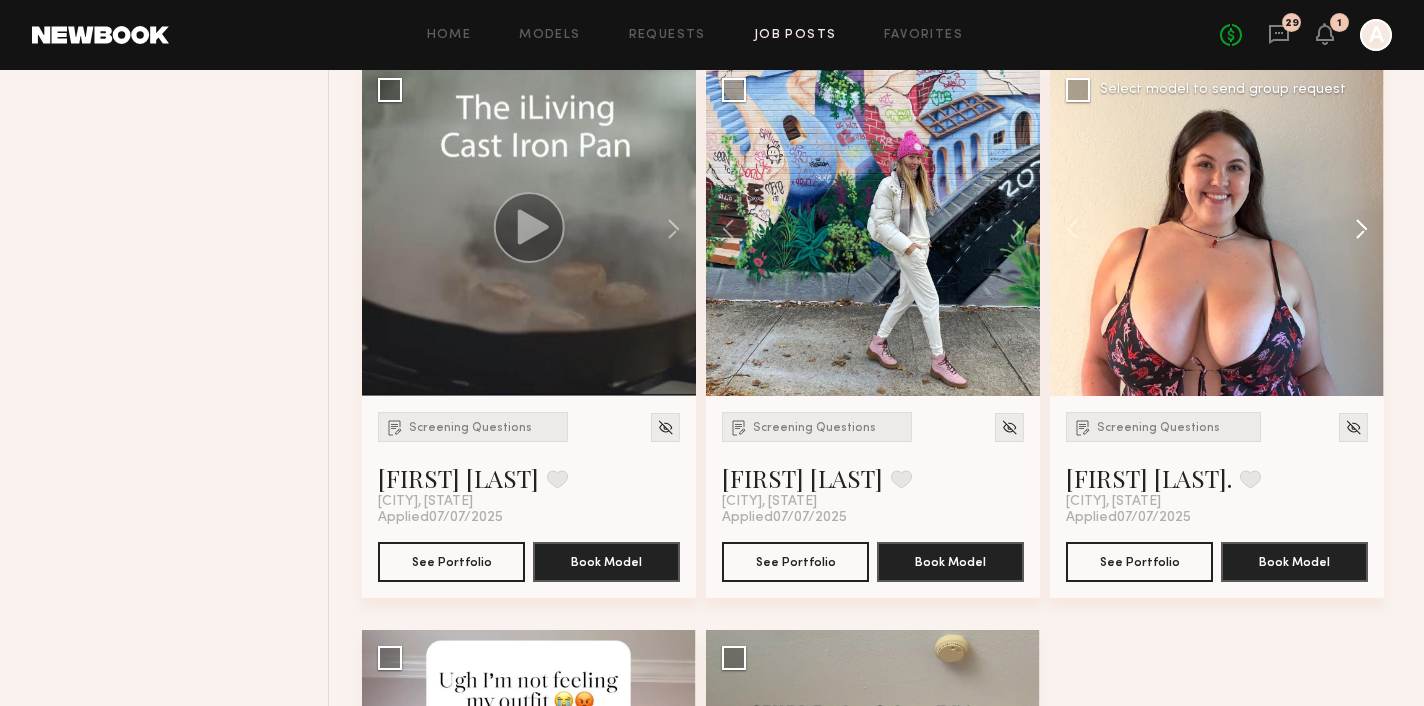 click 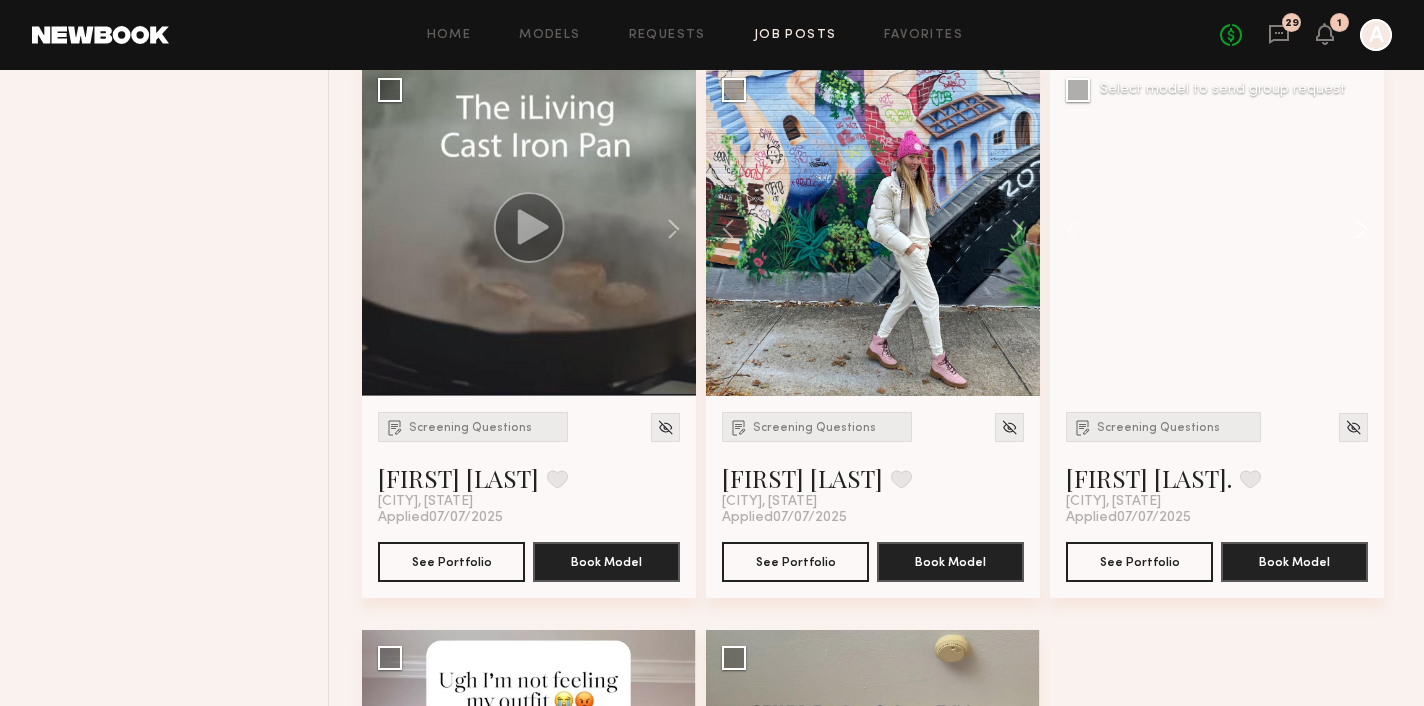 click 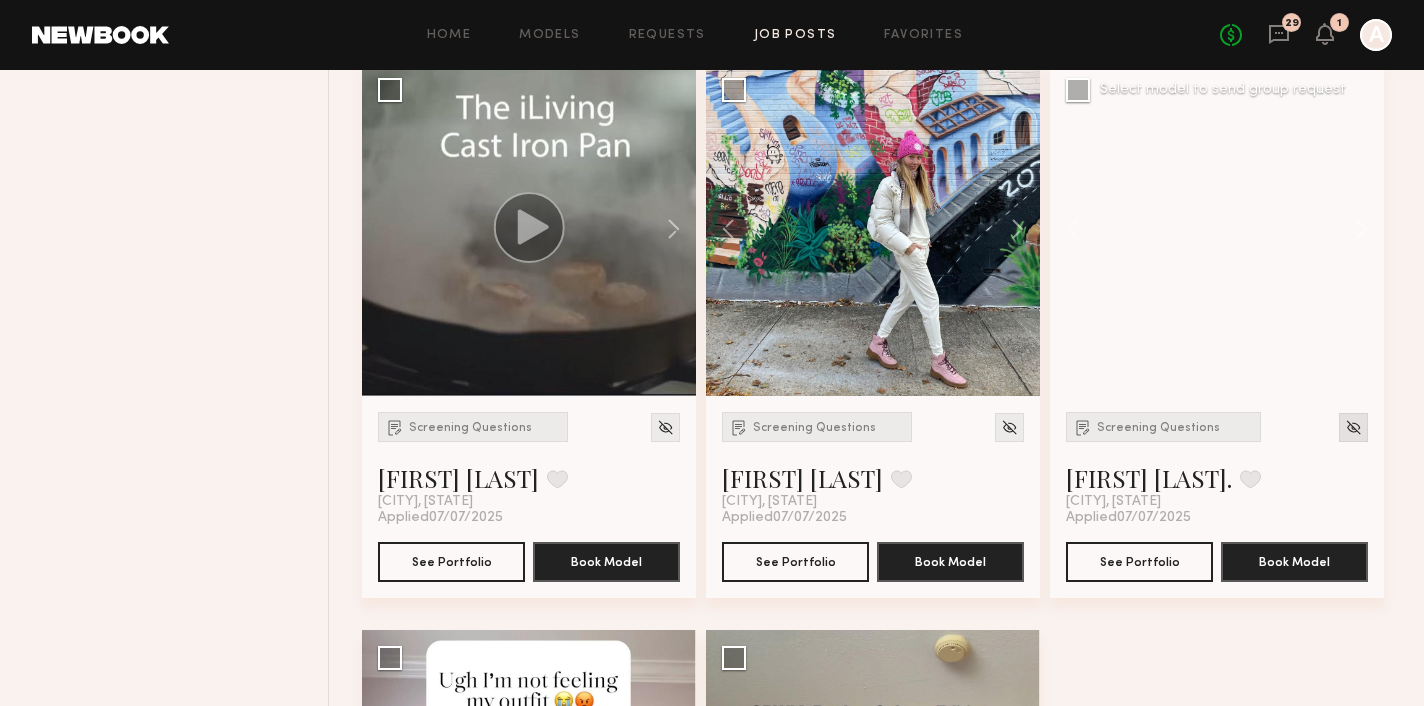 click 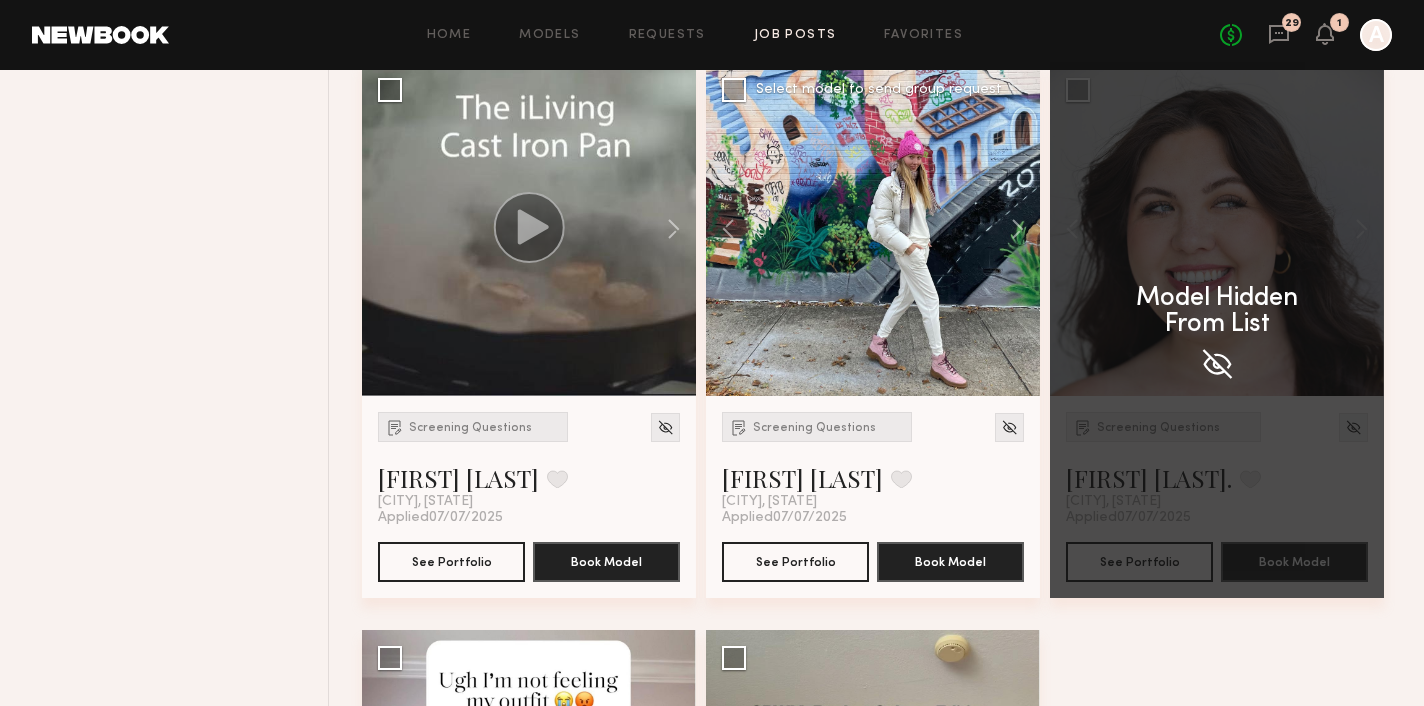 scroll, scrollTop: 6472, scrollLeft: 0, axis: vertical 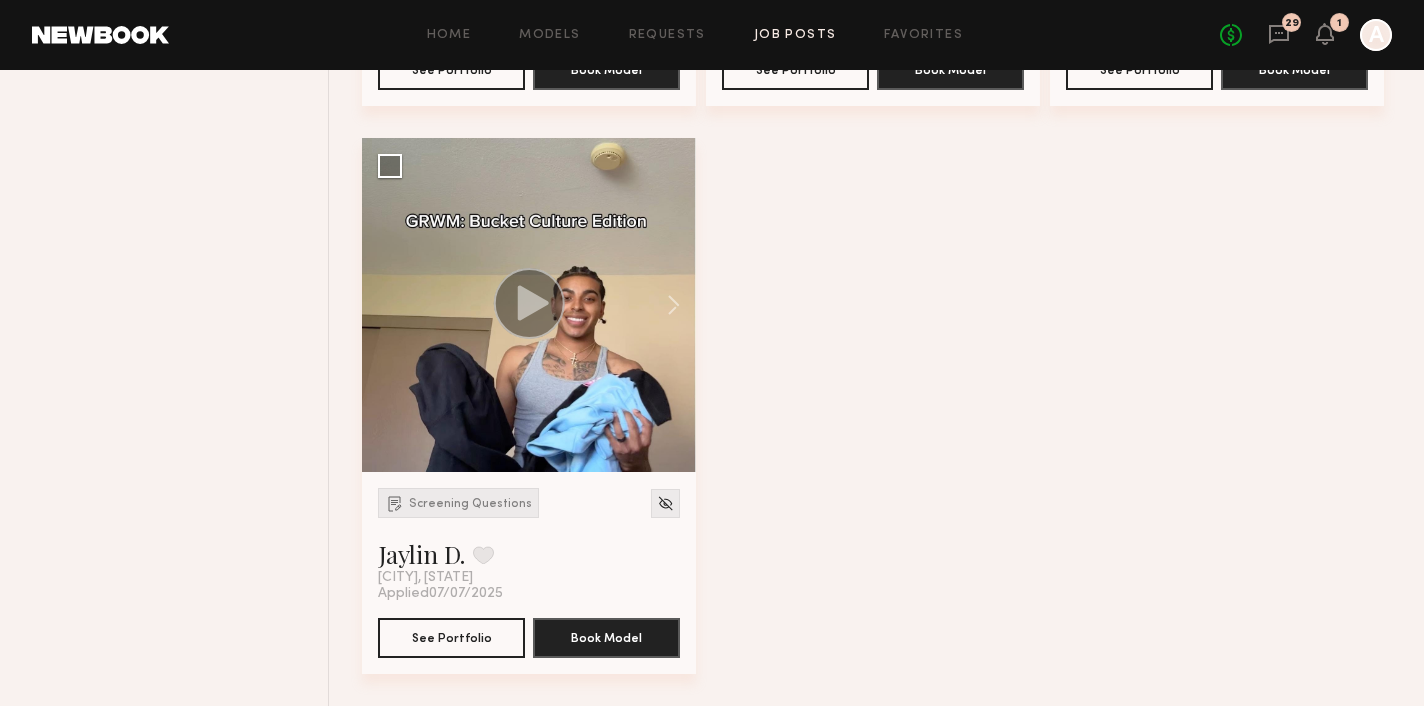 drag, startPoint x: 1016, startPoint y: 288, endPoint x: 1002, endPoint y: 292, distance: 14.56022 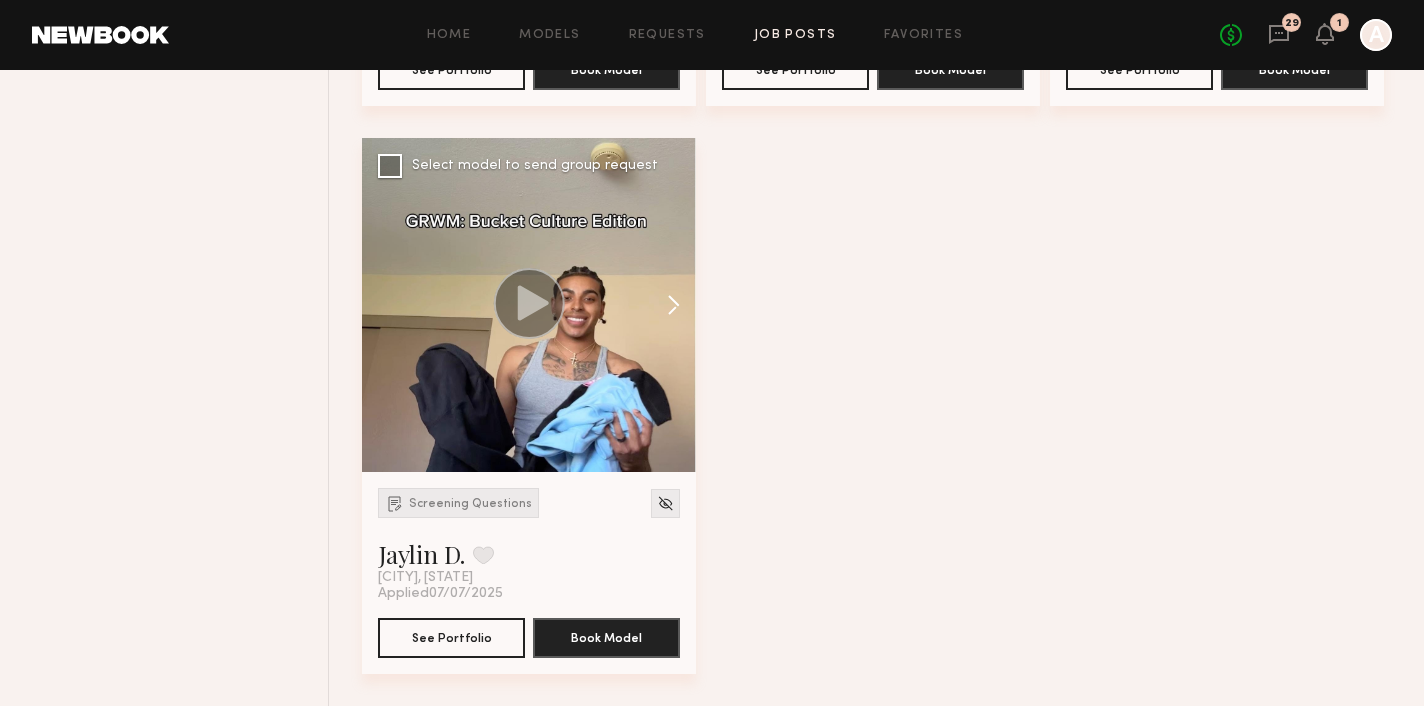 click 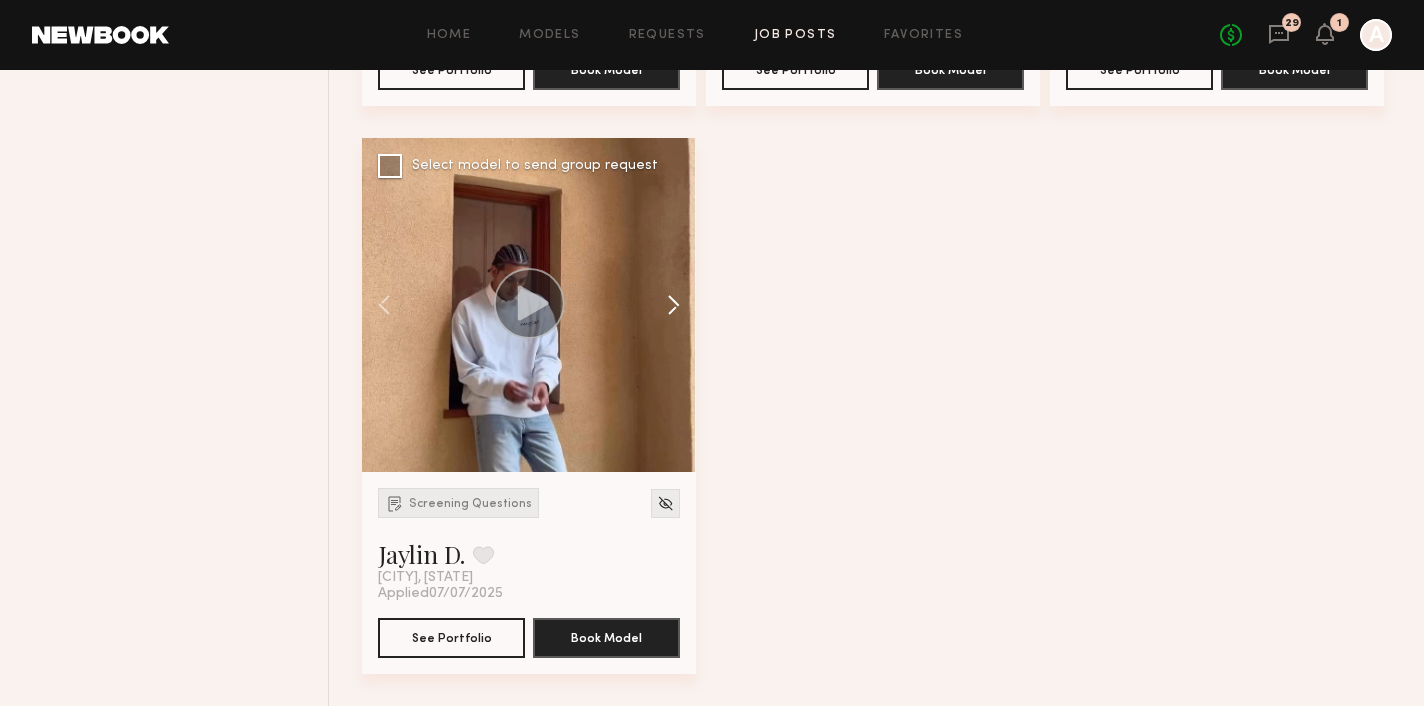 click 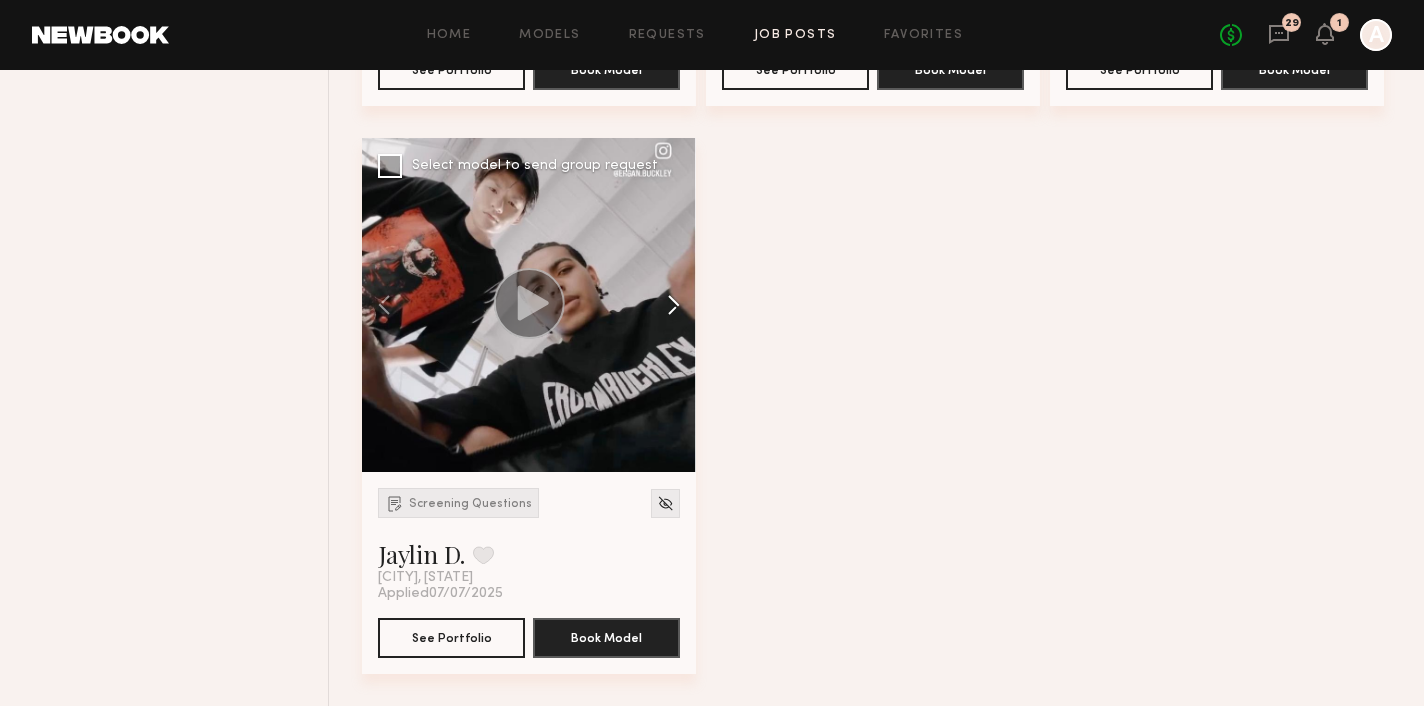 click 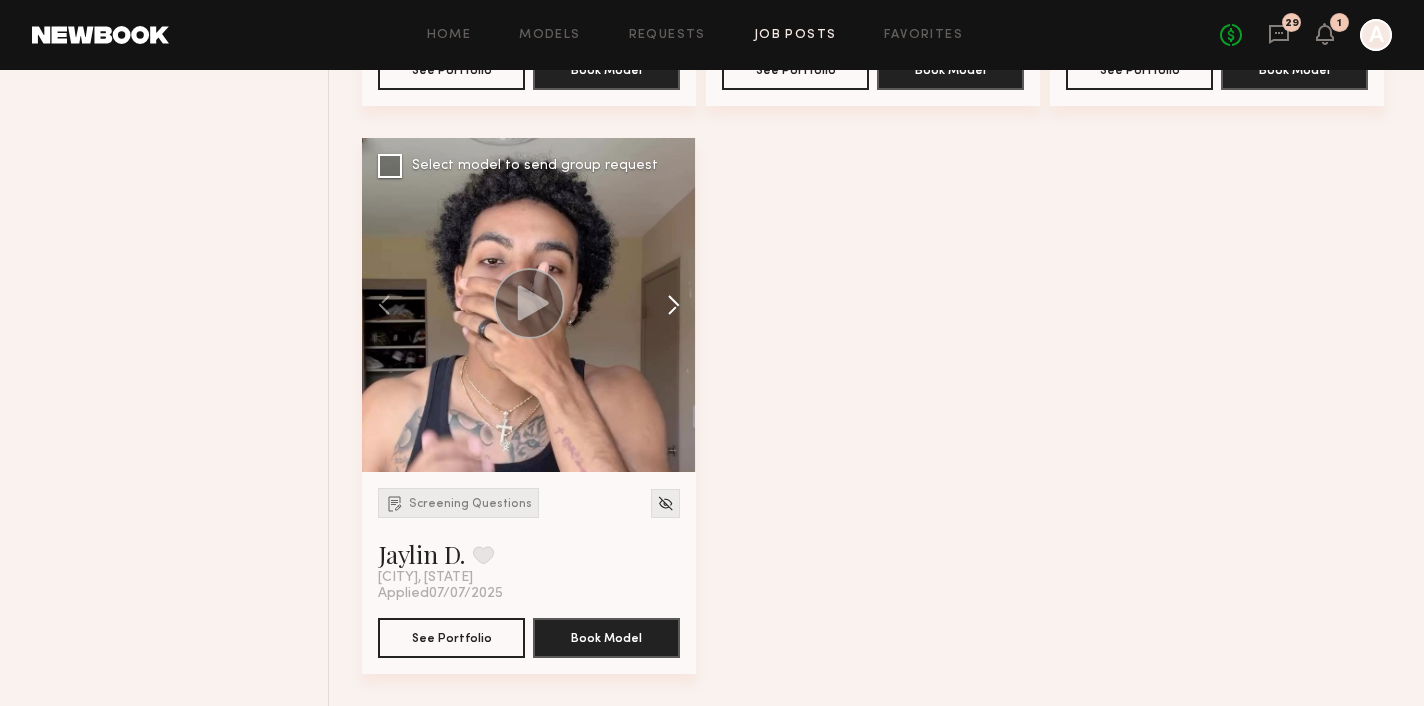 click 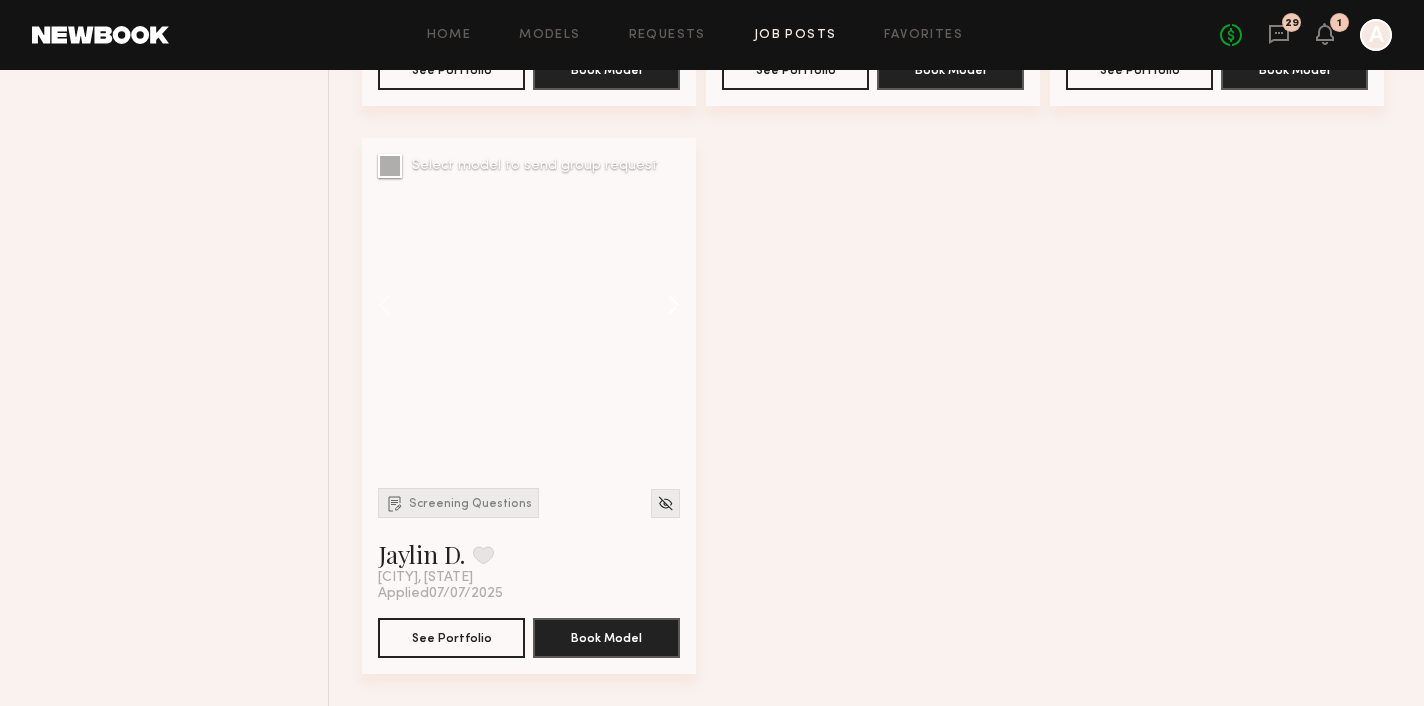 click 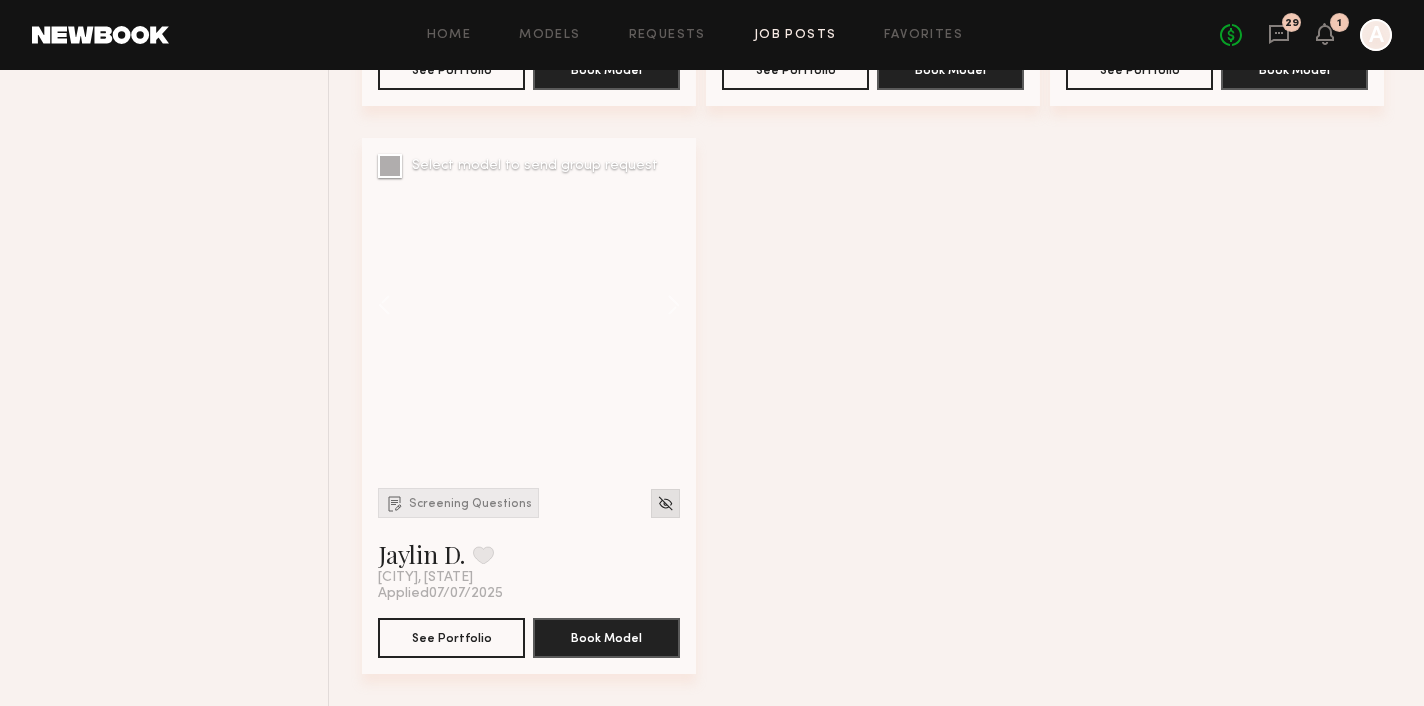 click 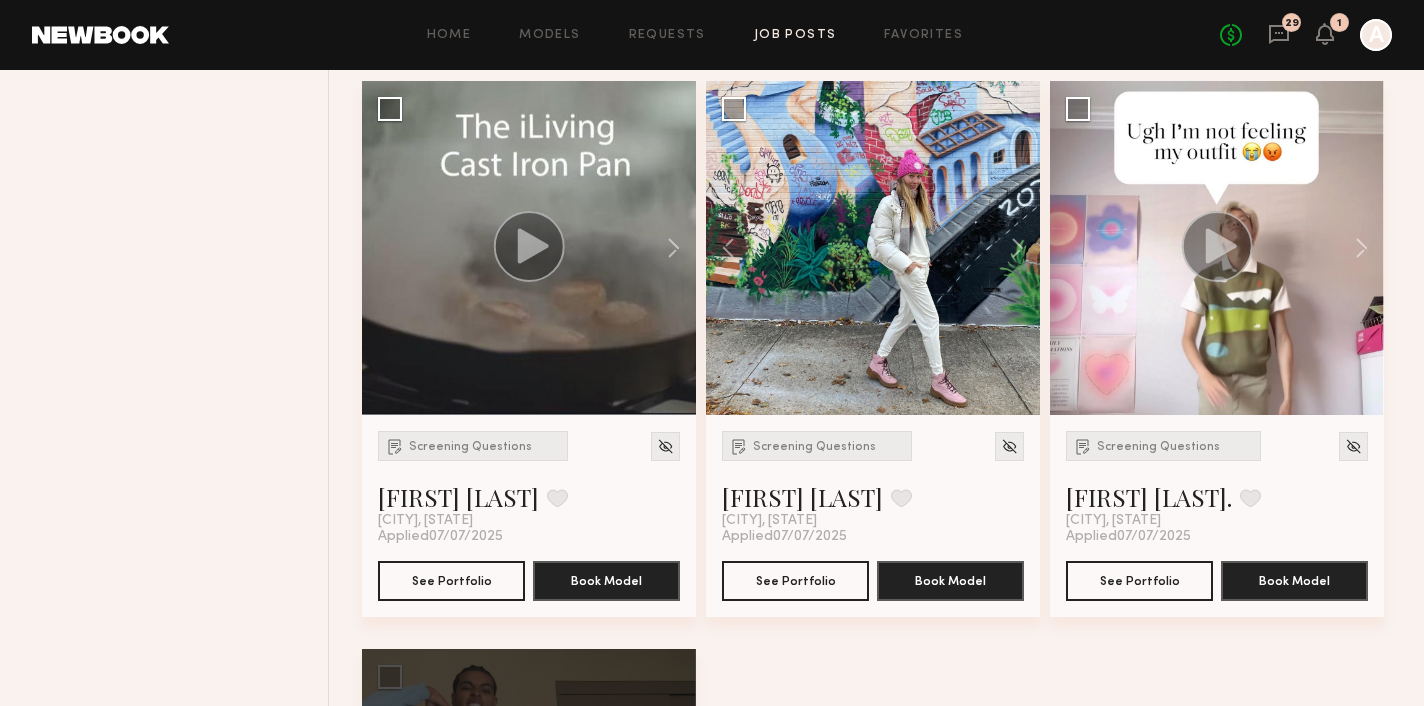scroll, scrollTop: 5840, scrollLeft: 0, axis: vertical 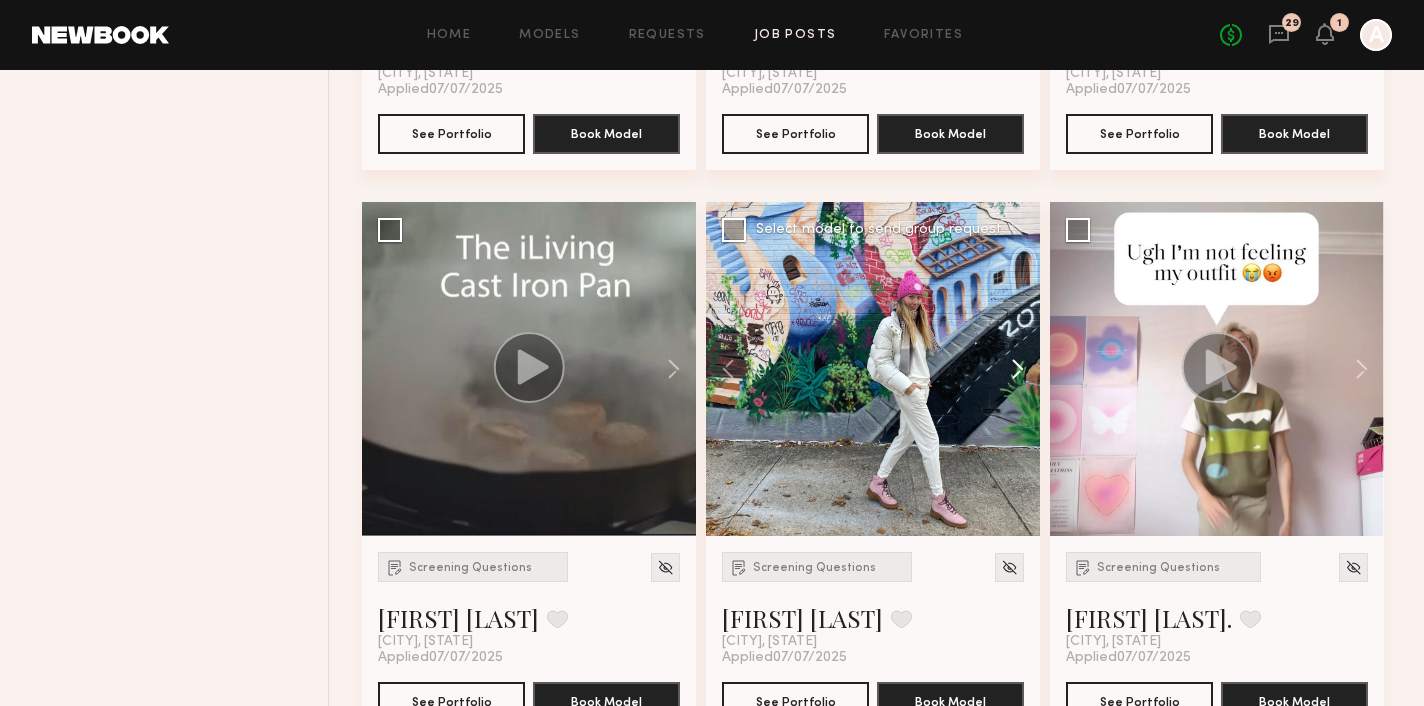 click 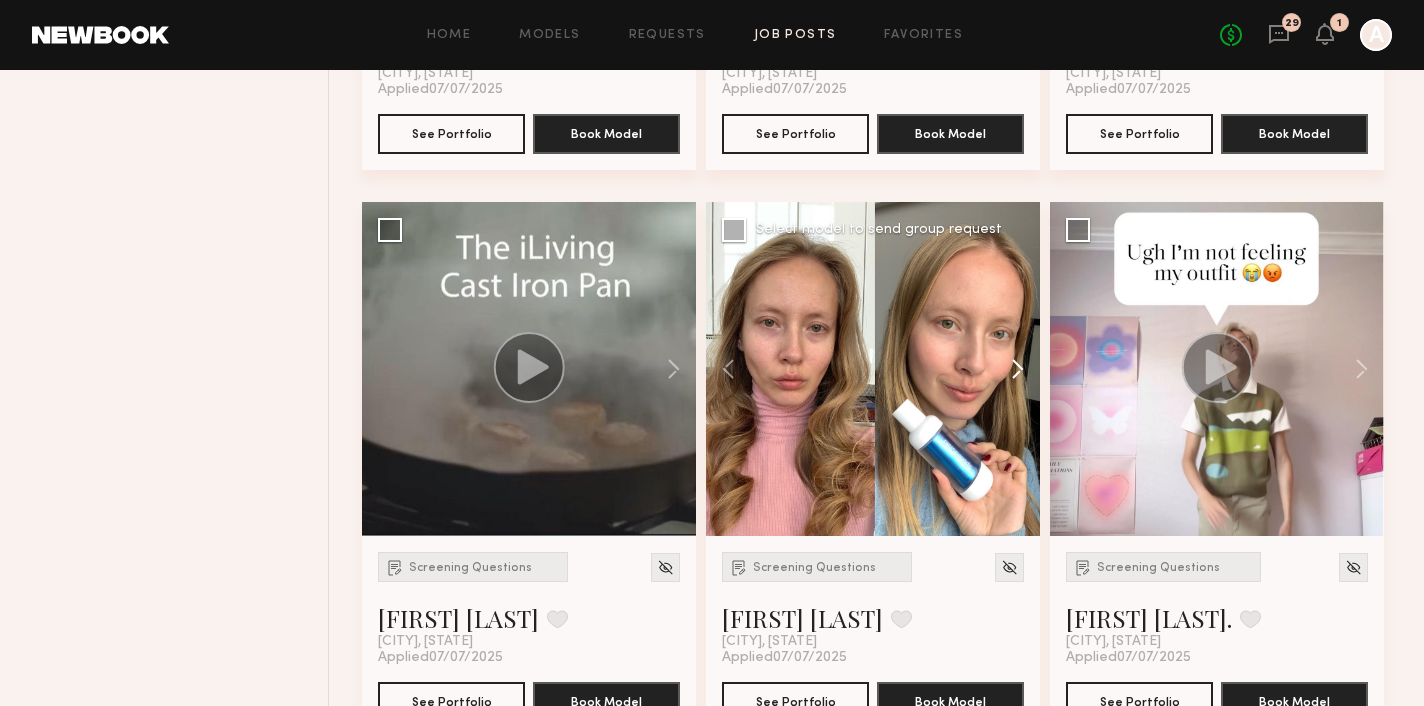 click 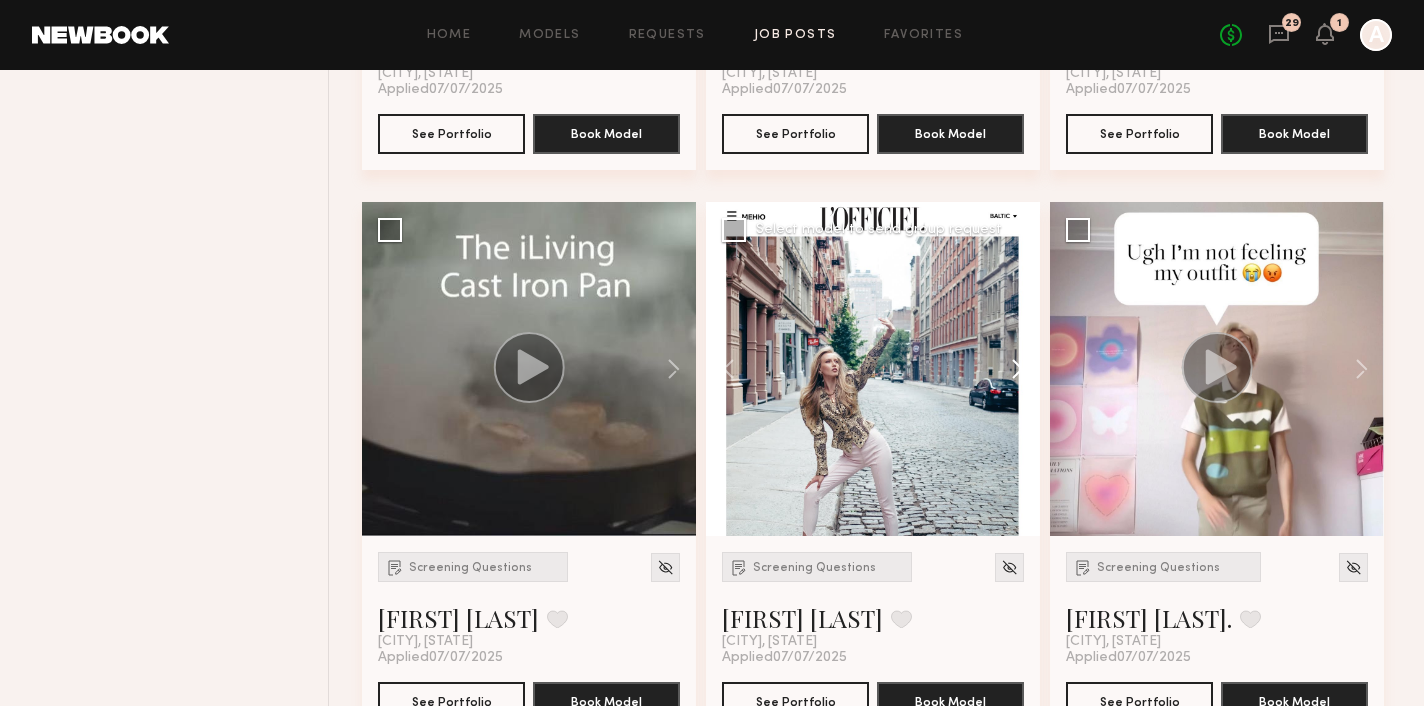 click 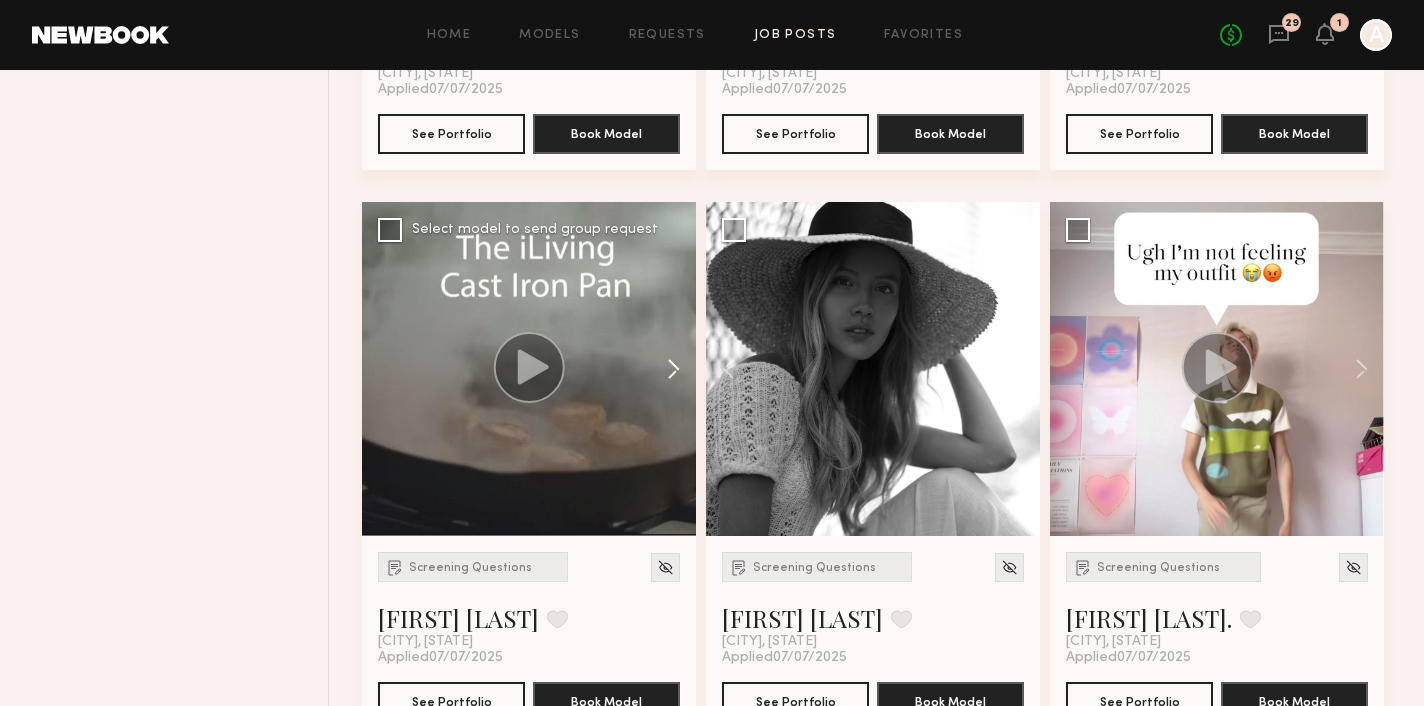 click 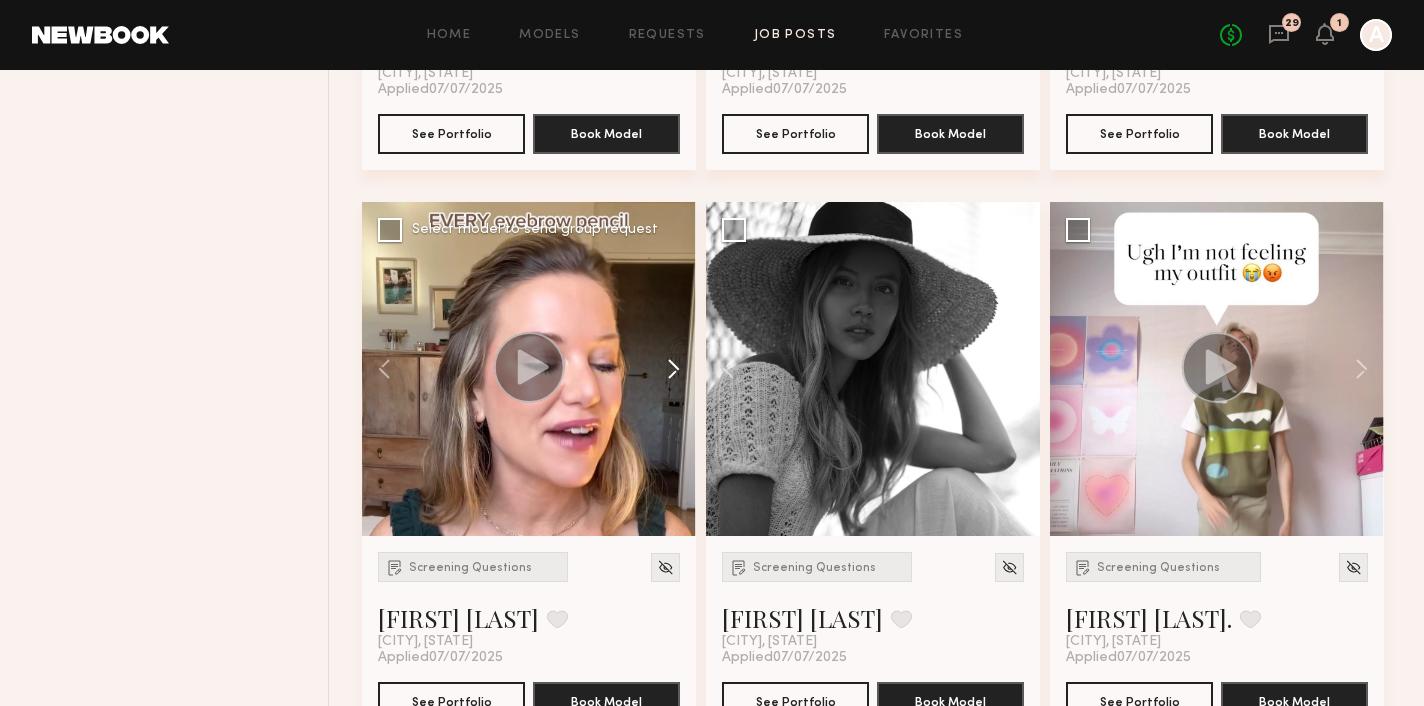 click 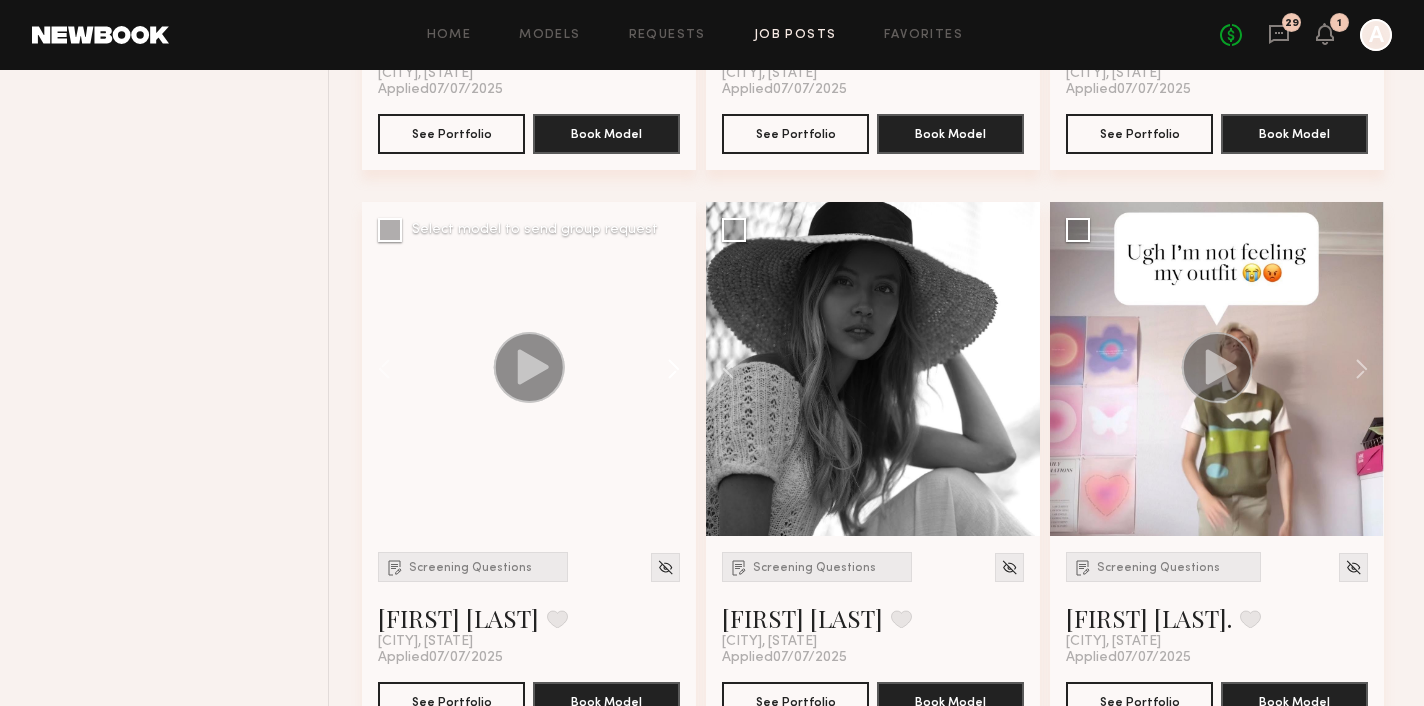 click 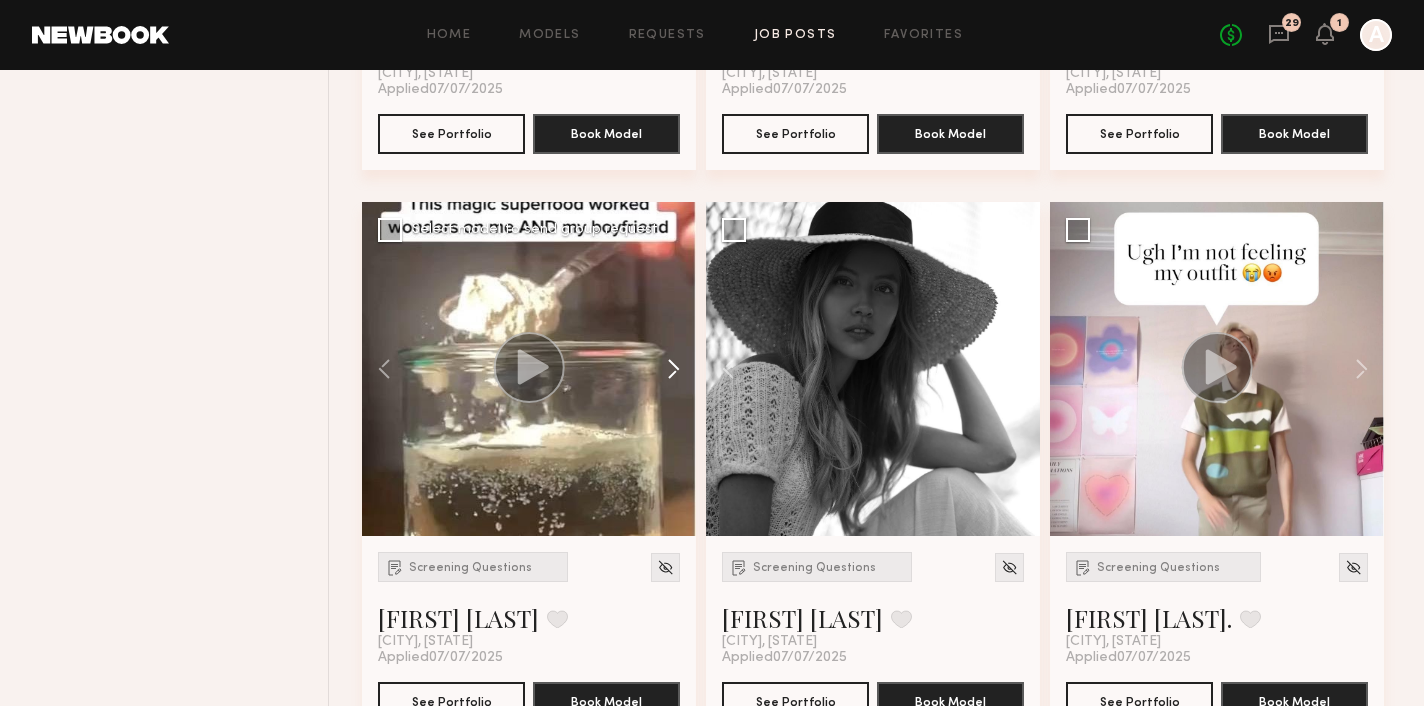 click 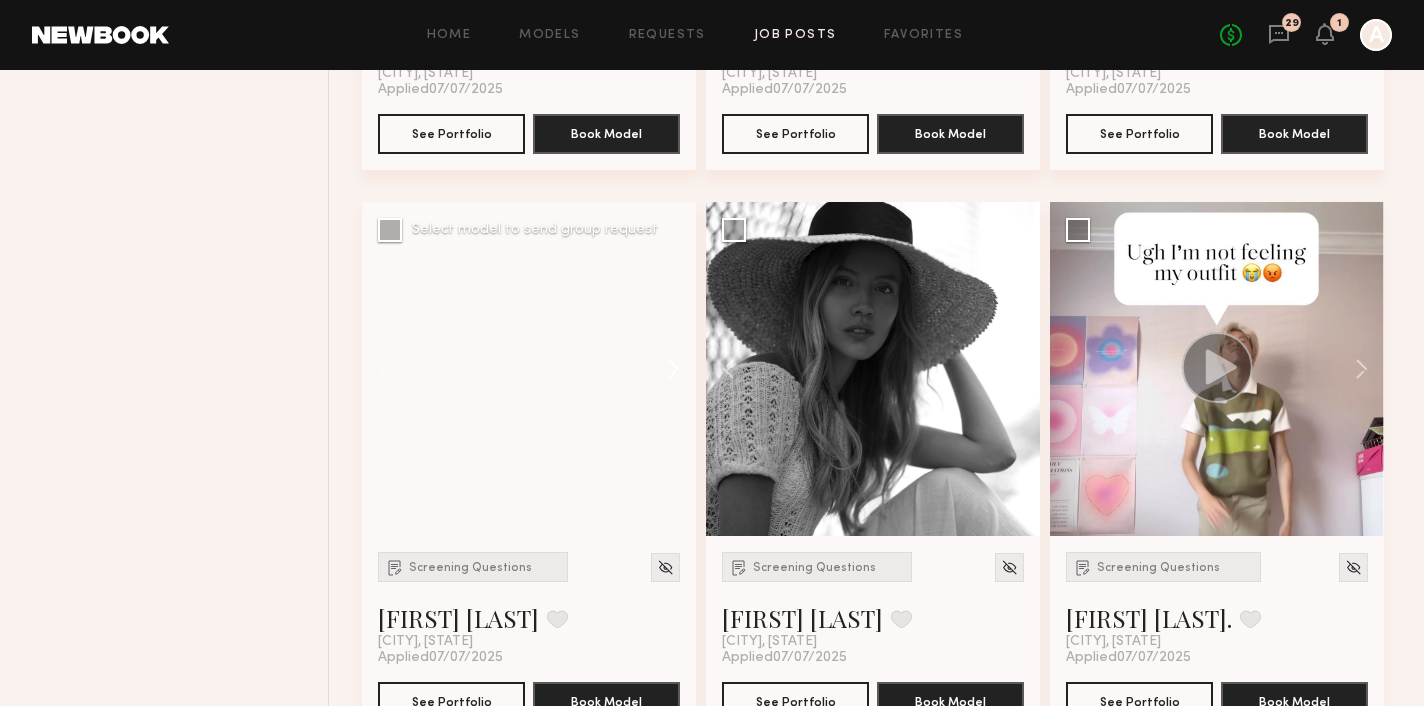 click 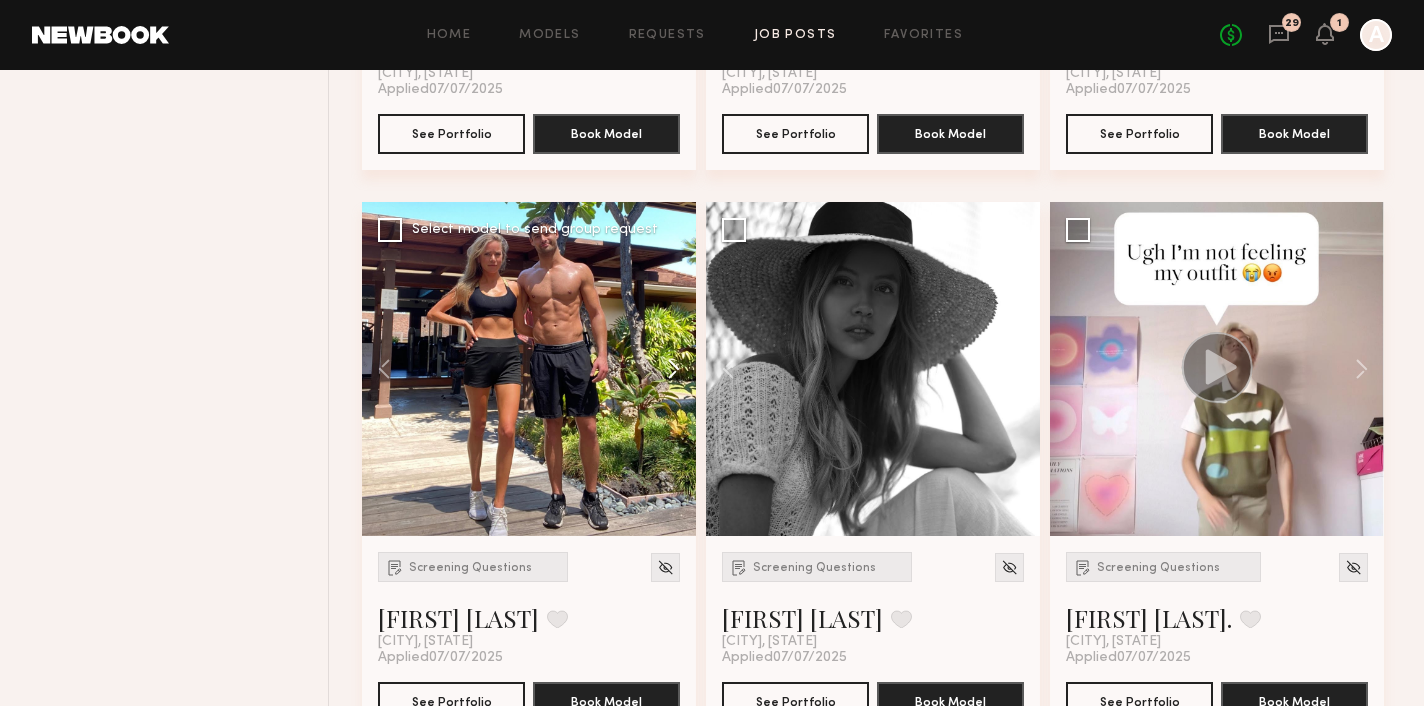 click 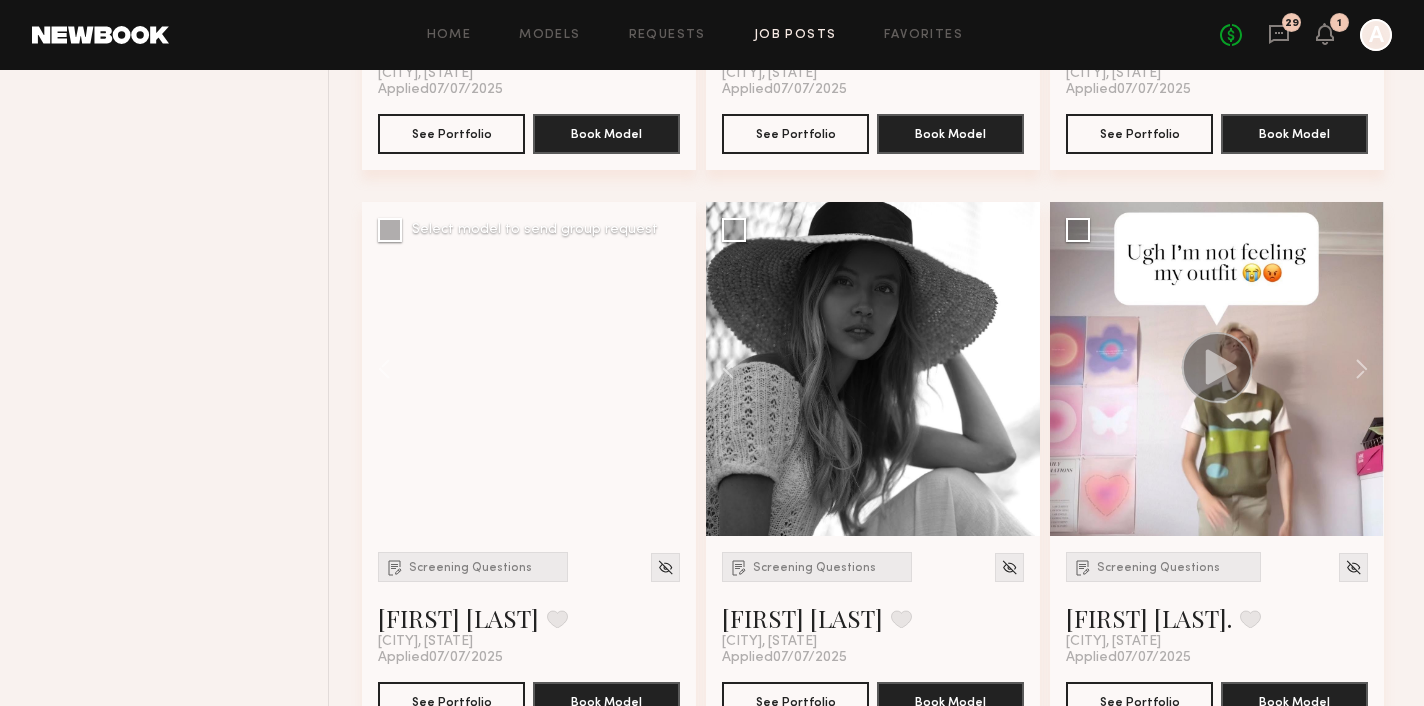 click 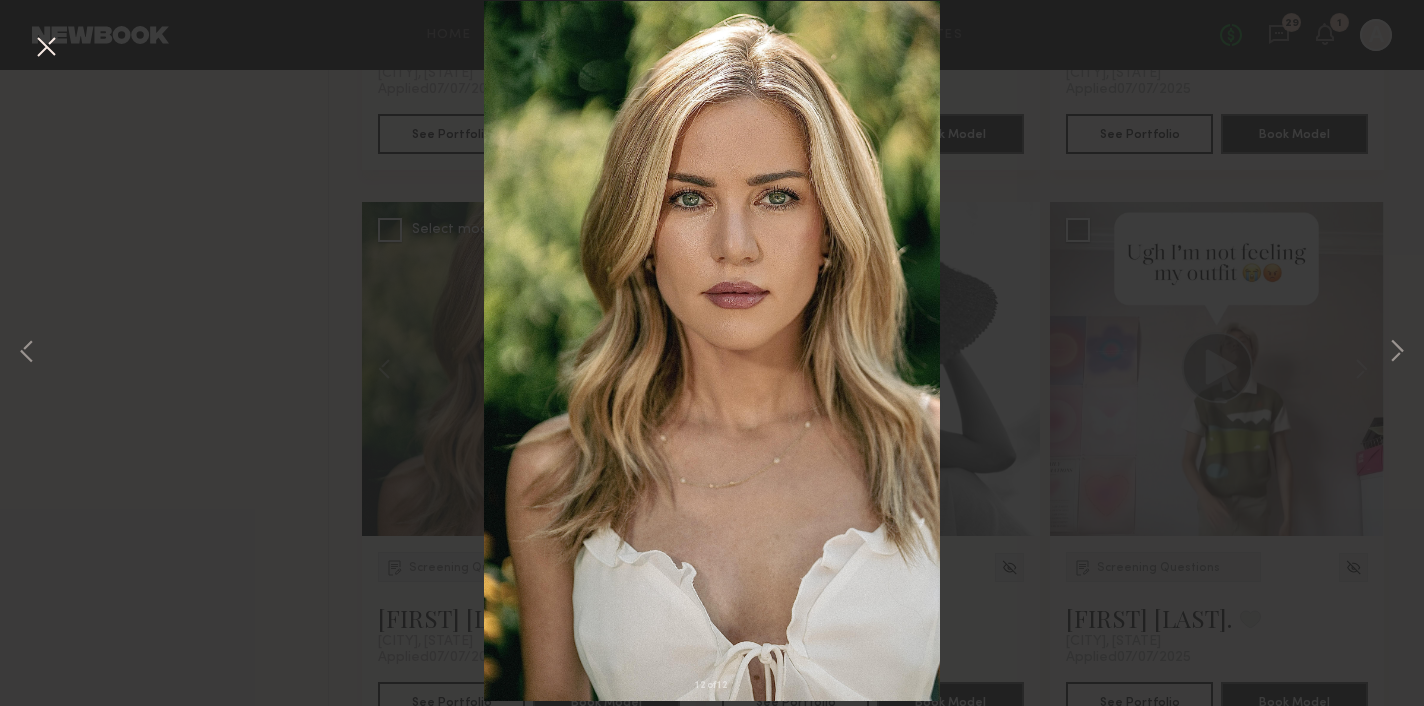 click on "12  of  12" at bounding box center (712, 353) 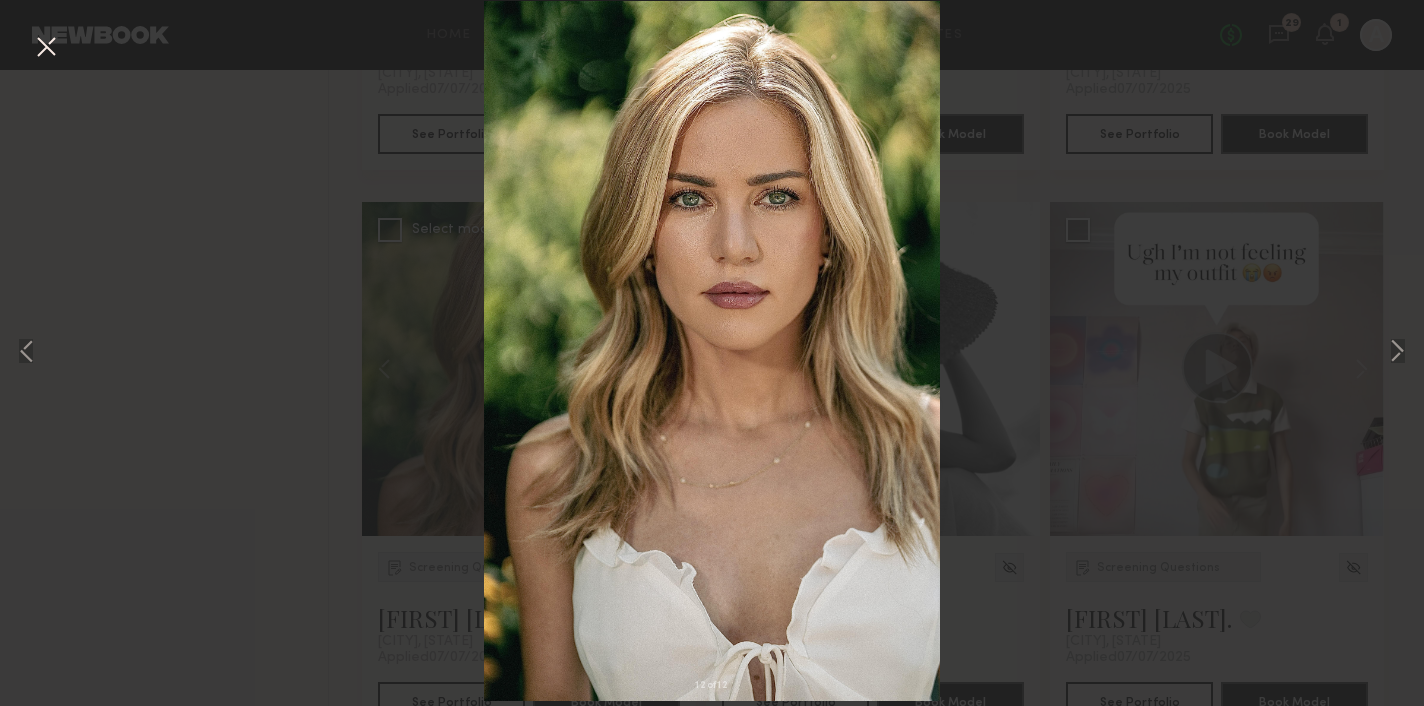 click at bounding box center [46, 48] 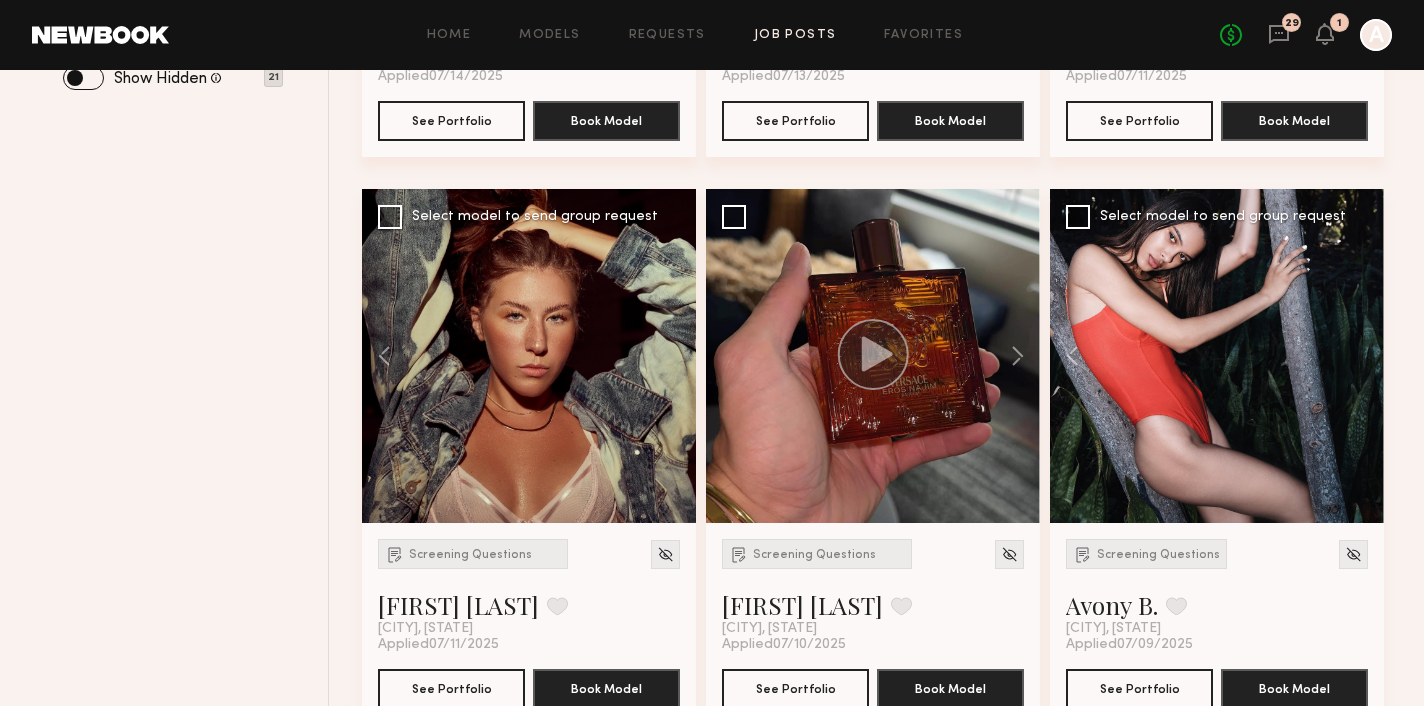 scroll, scrollTop: 0, scrollLeft: 0, axis: both 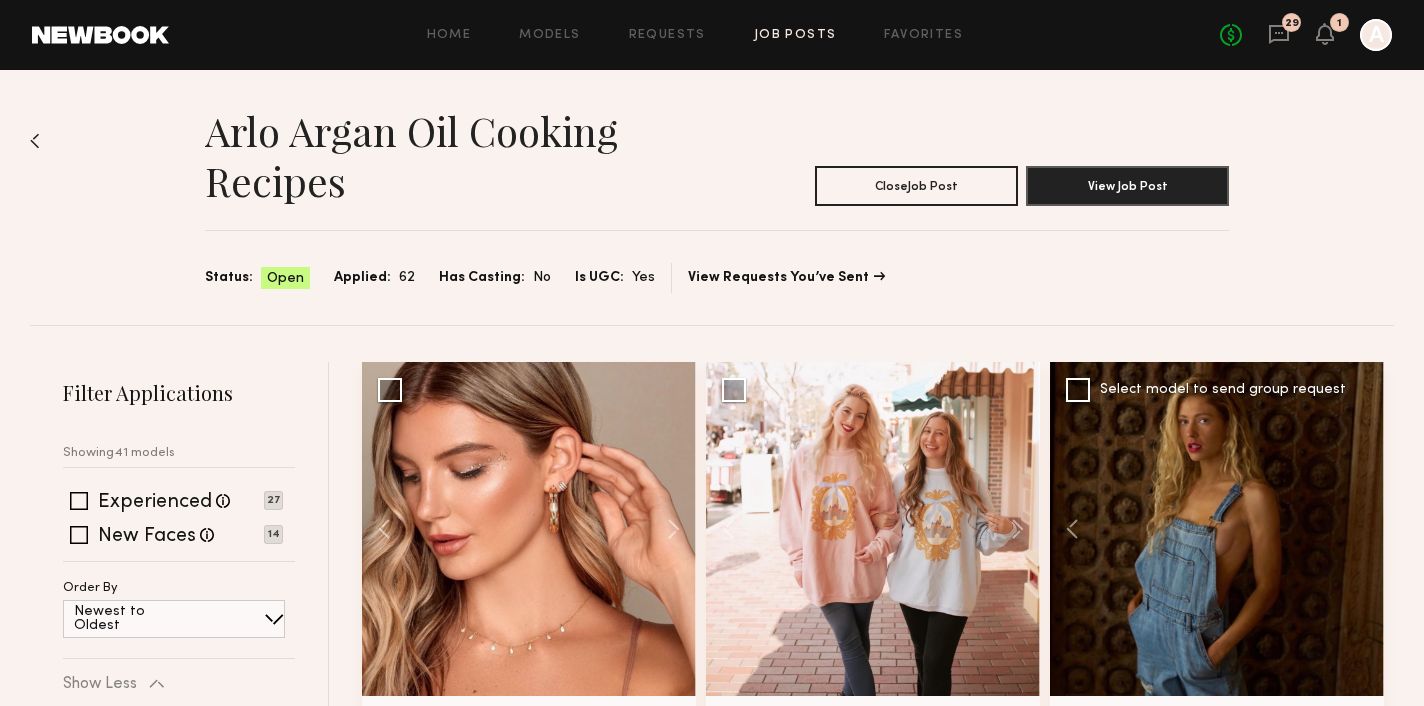 click 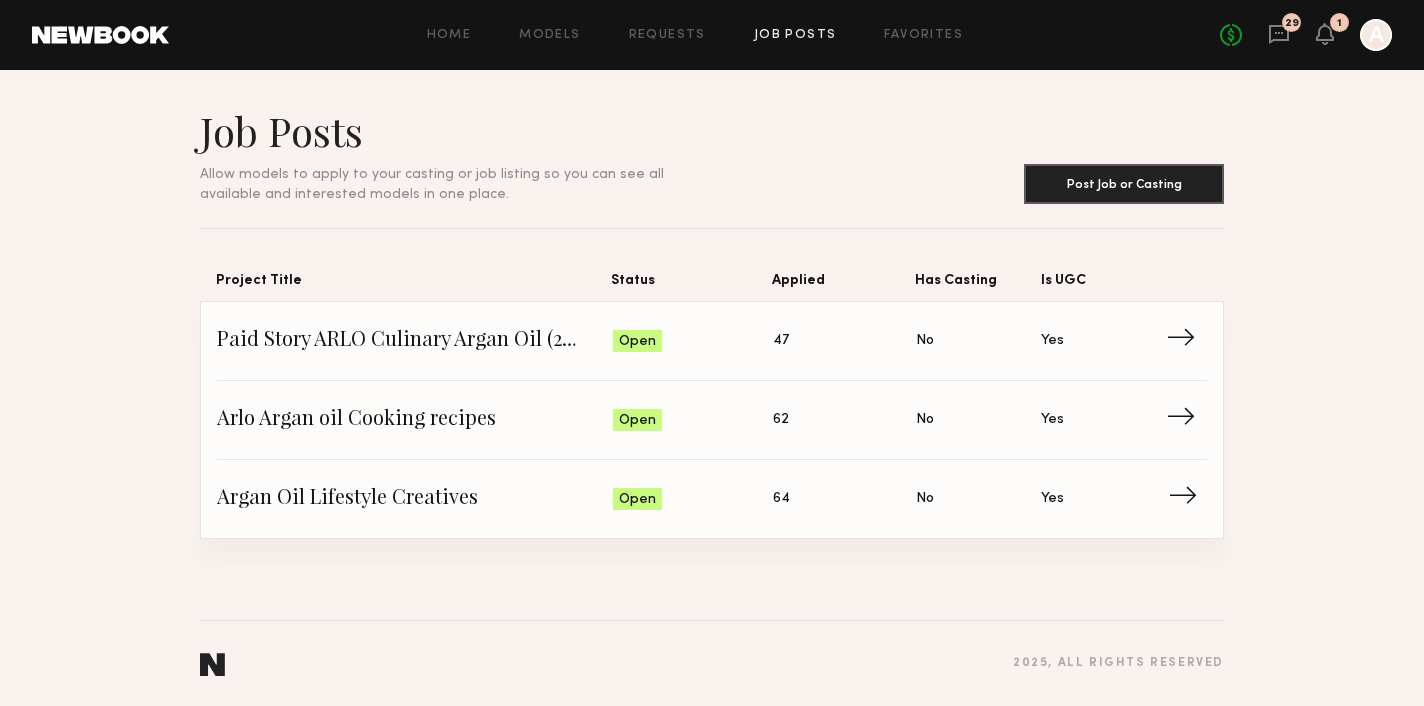 click on "Argan Oil Lifestyle Creatives" 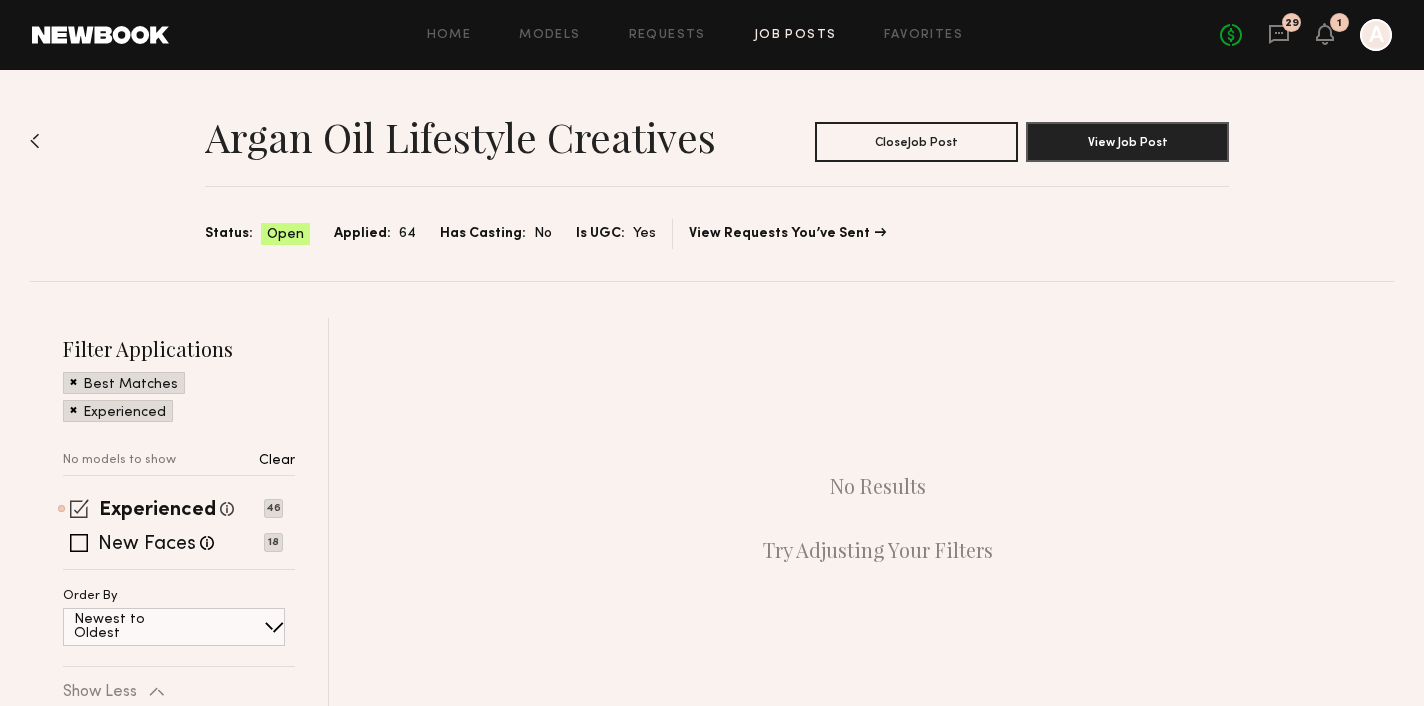 click 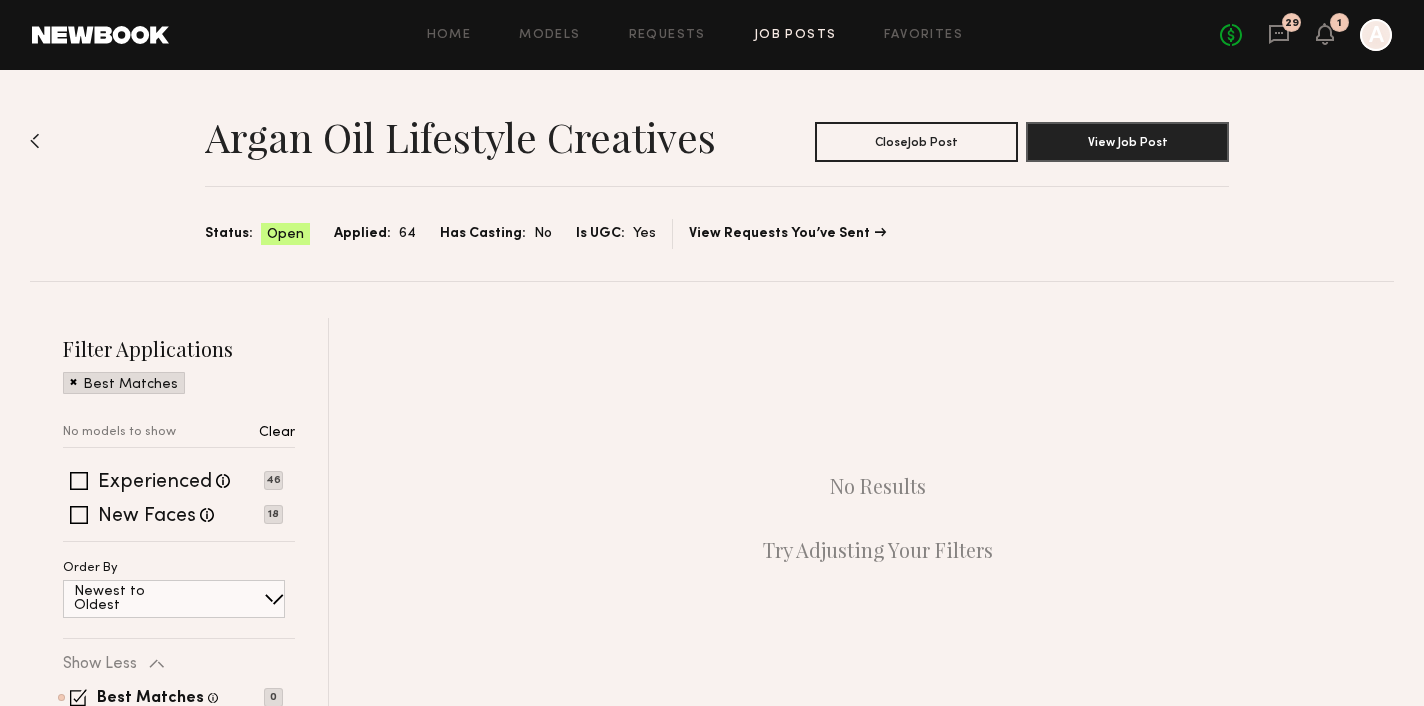 scroll, scrollTop: 120, scrollLeft: 0, axis: vertical 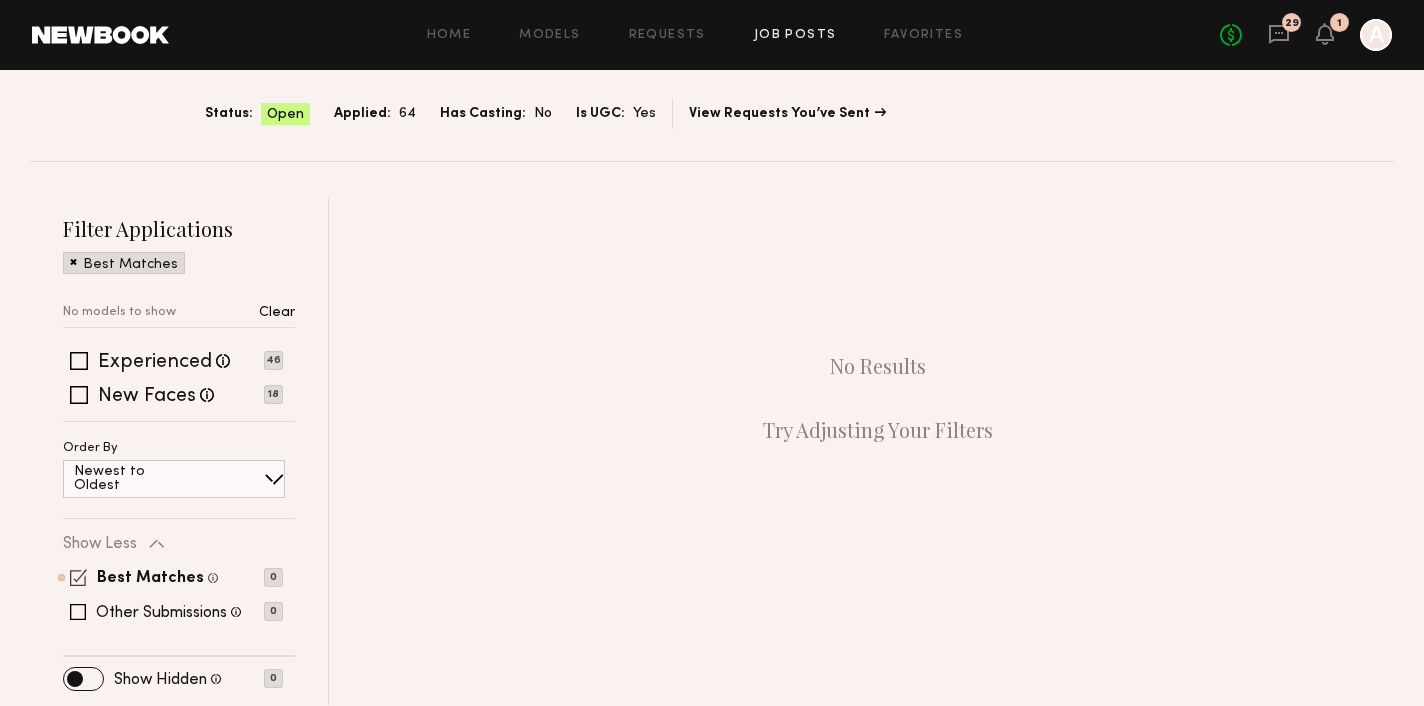 click 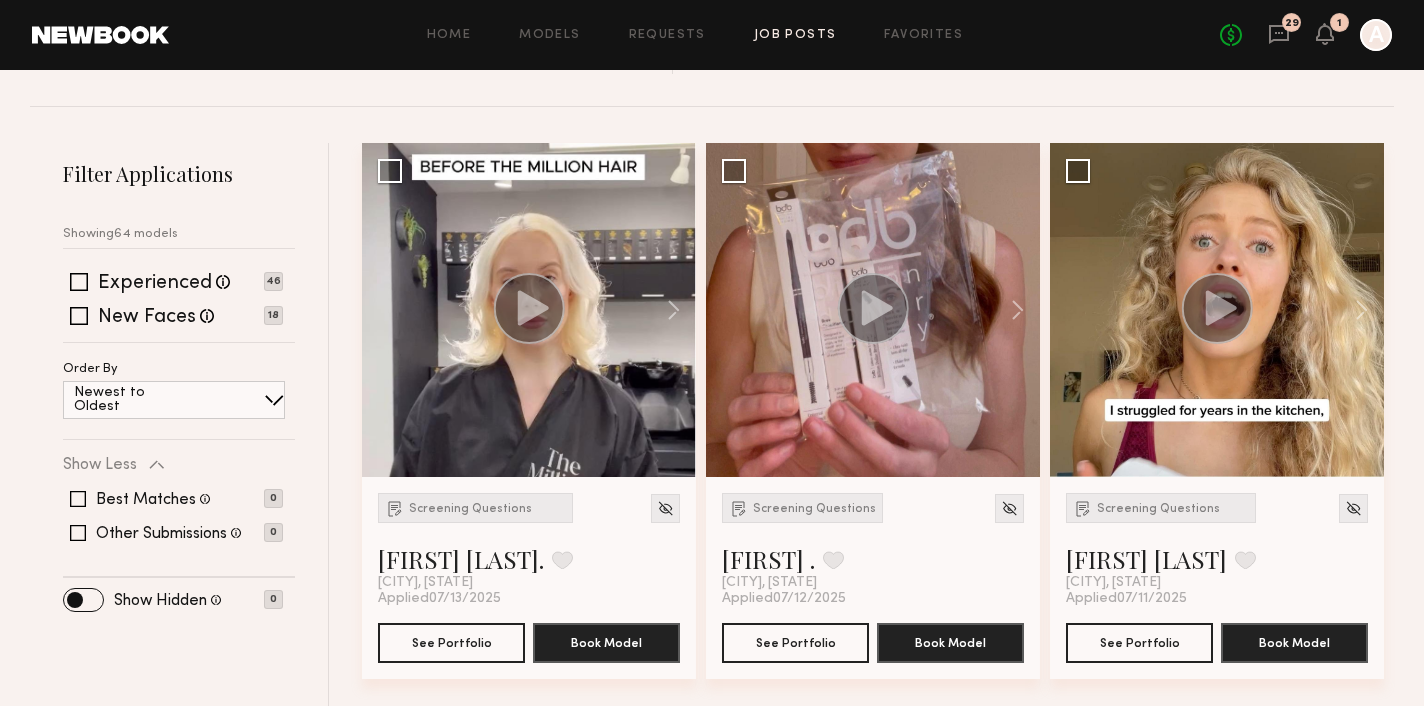 scroll, scrollTop: 186, scrollLeft: 0, axis: vertical 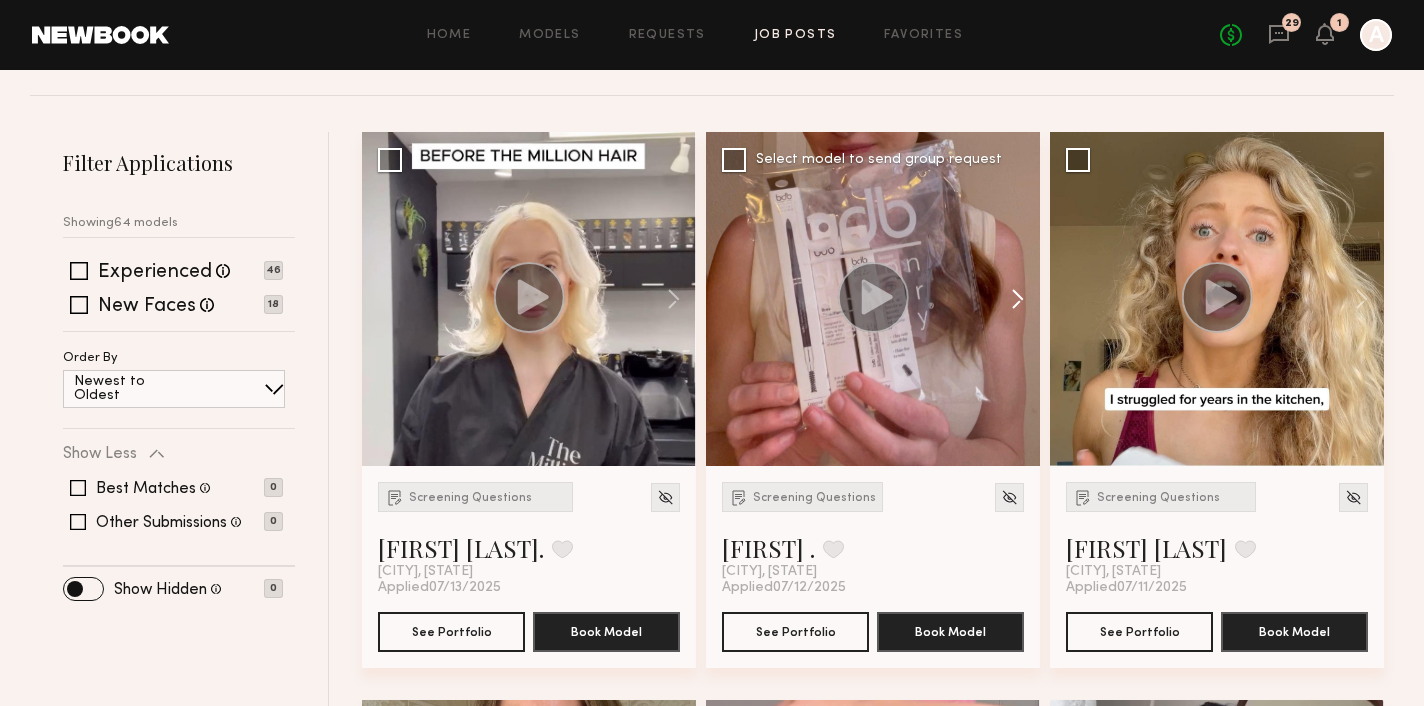 click 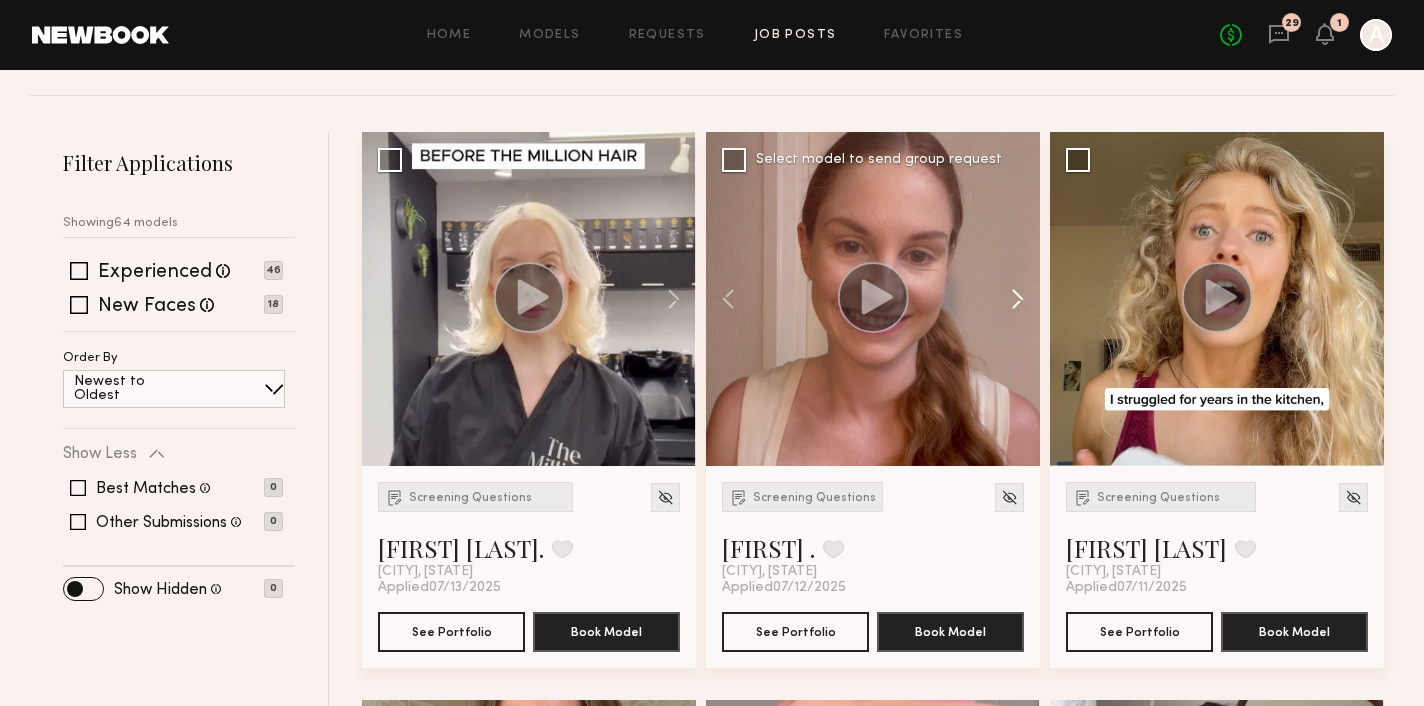 click 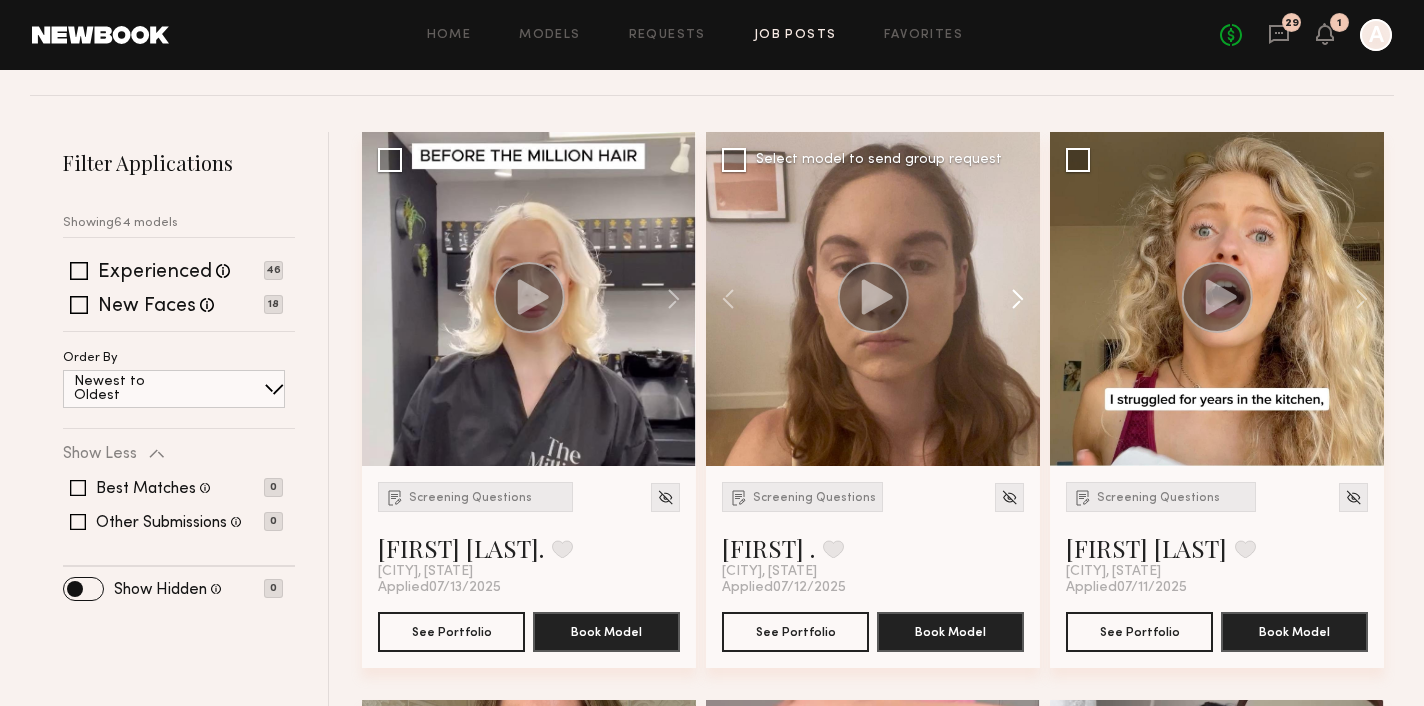 click 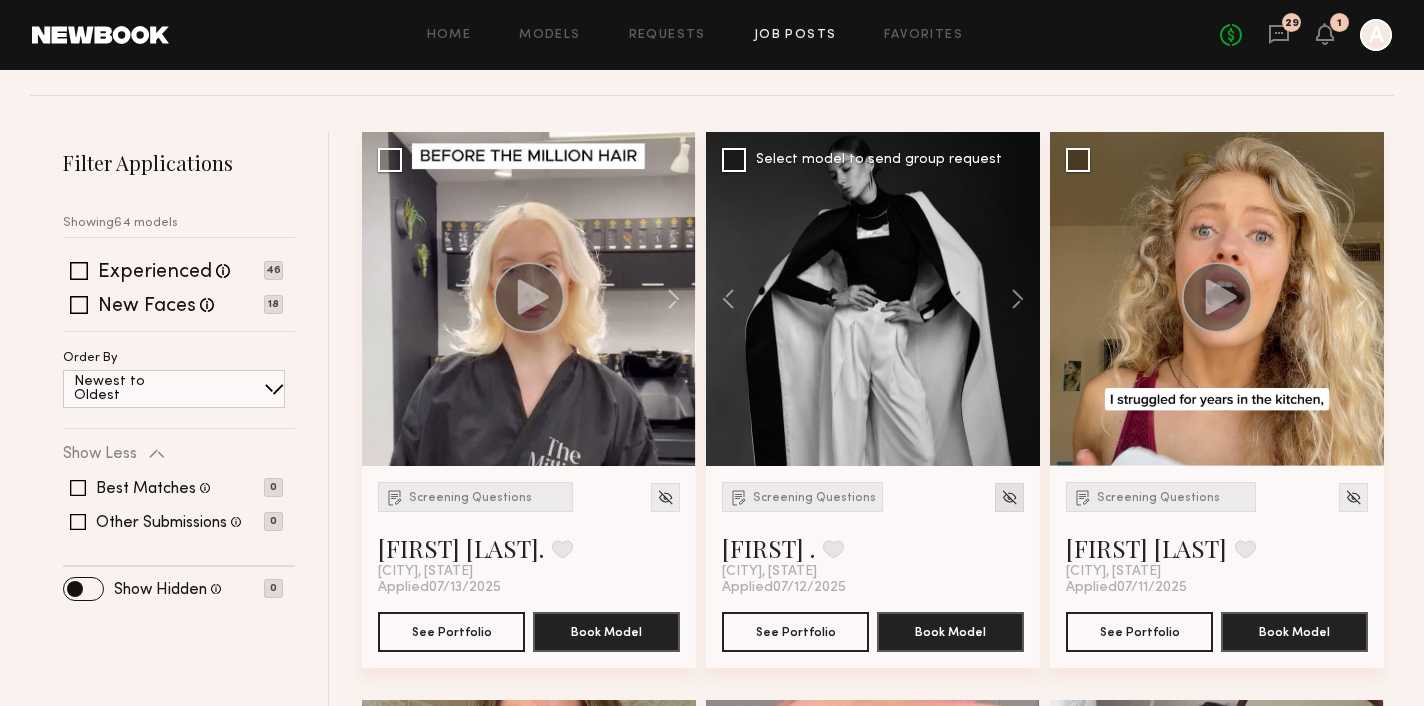 click 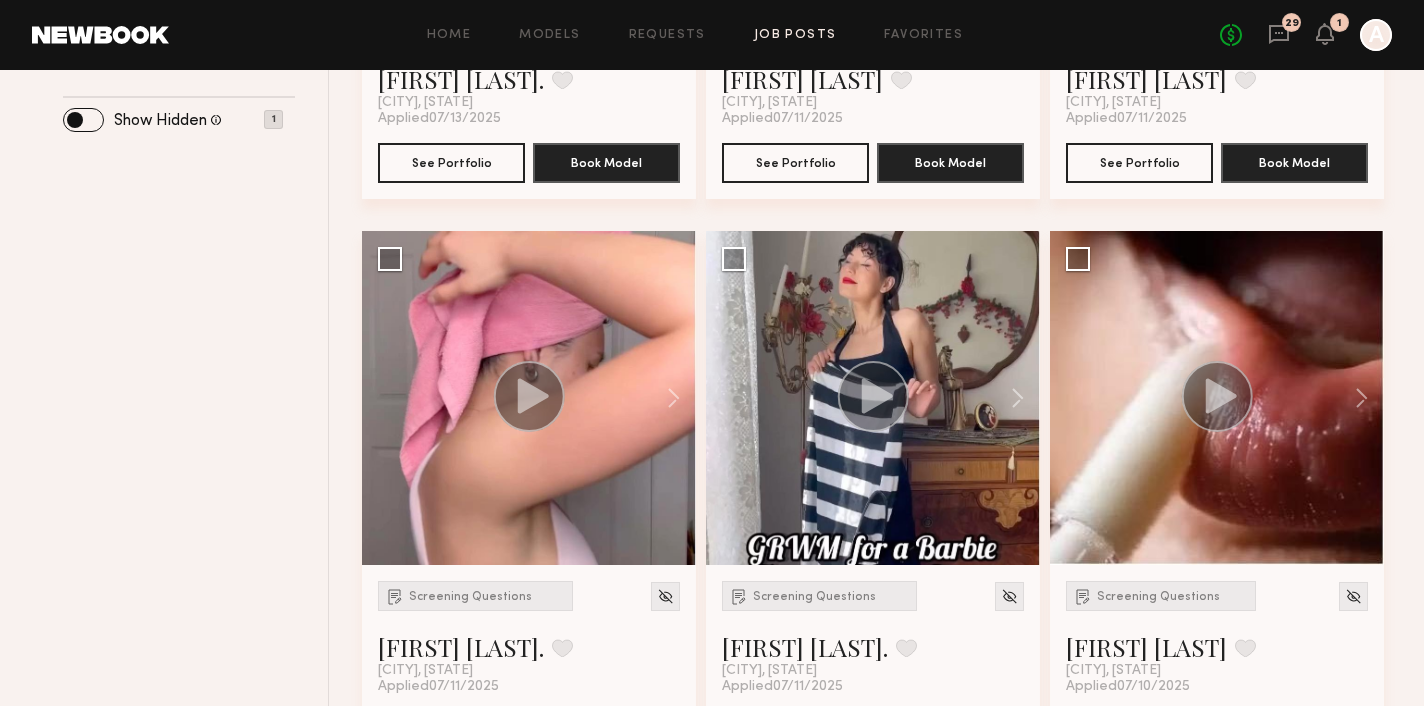 scroll, scrollTop: 652, scrollLeft: 0, axis: vertical 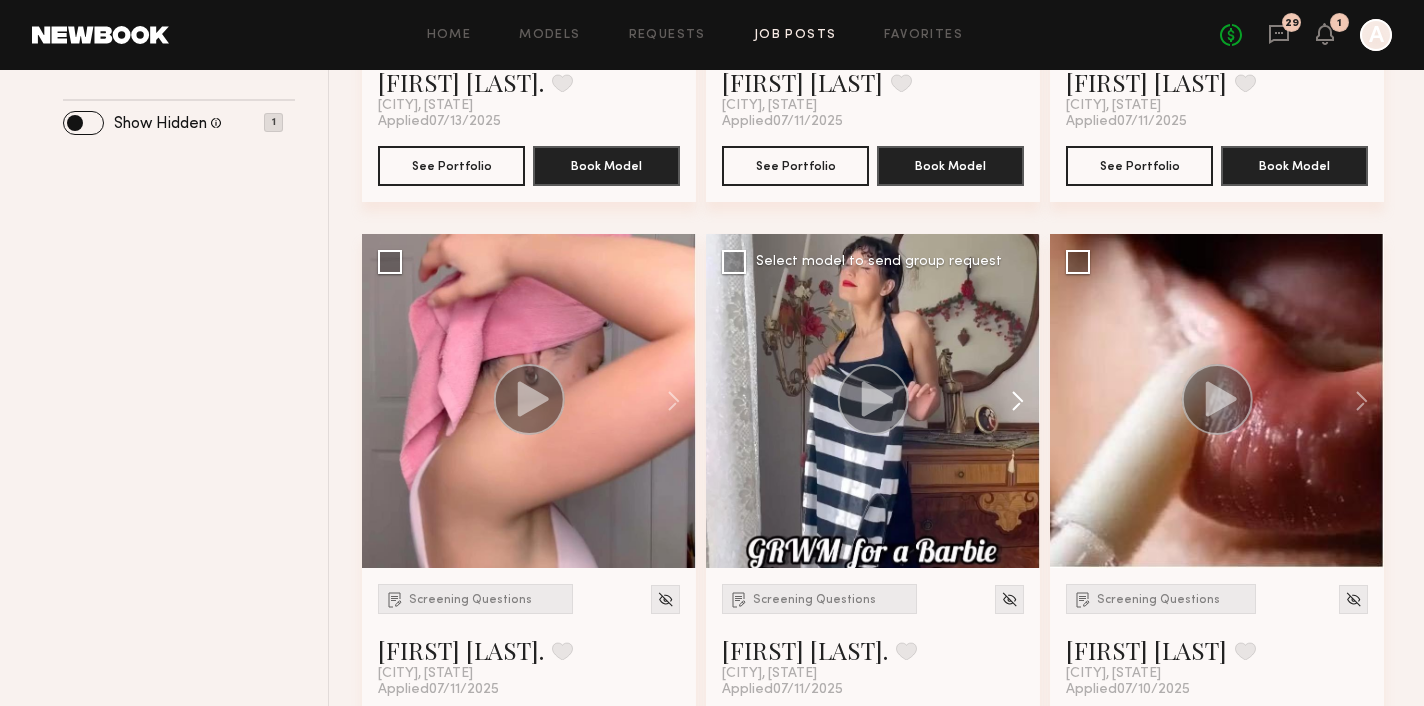 click 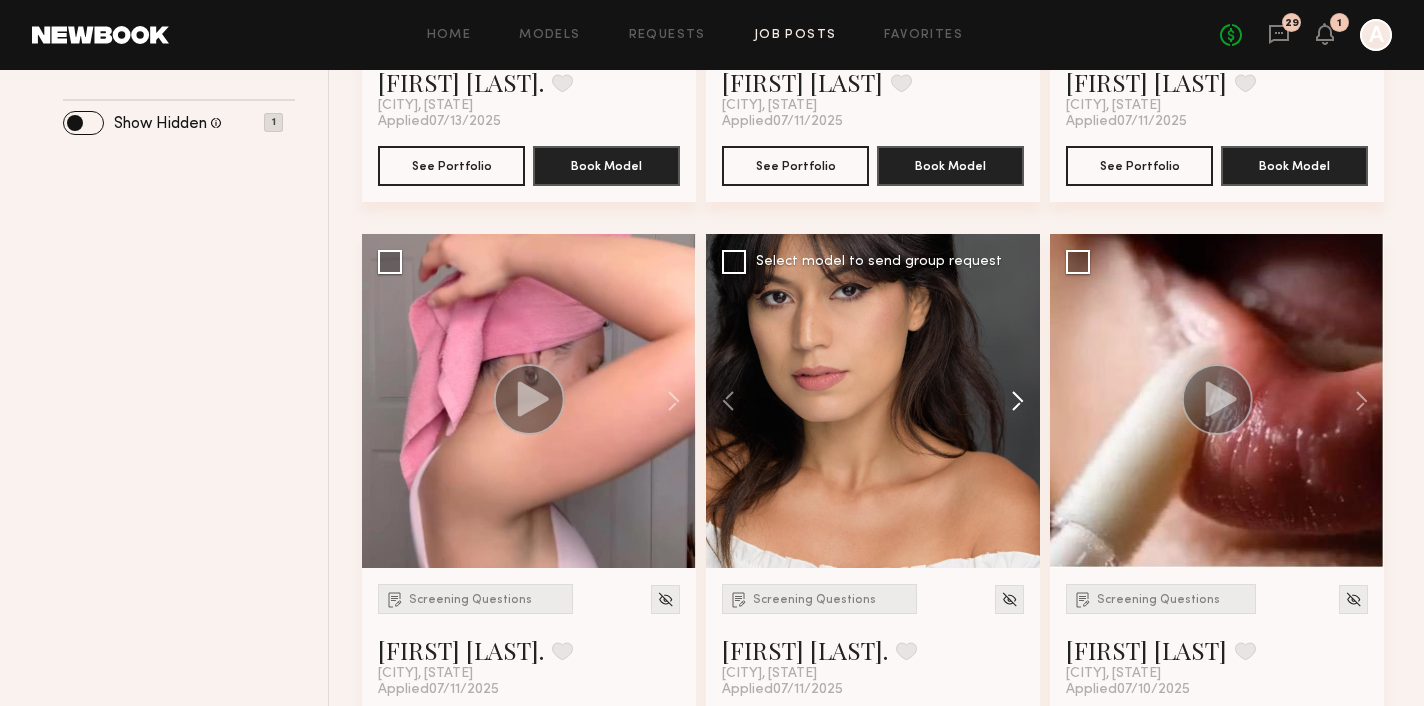 click 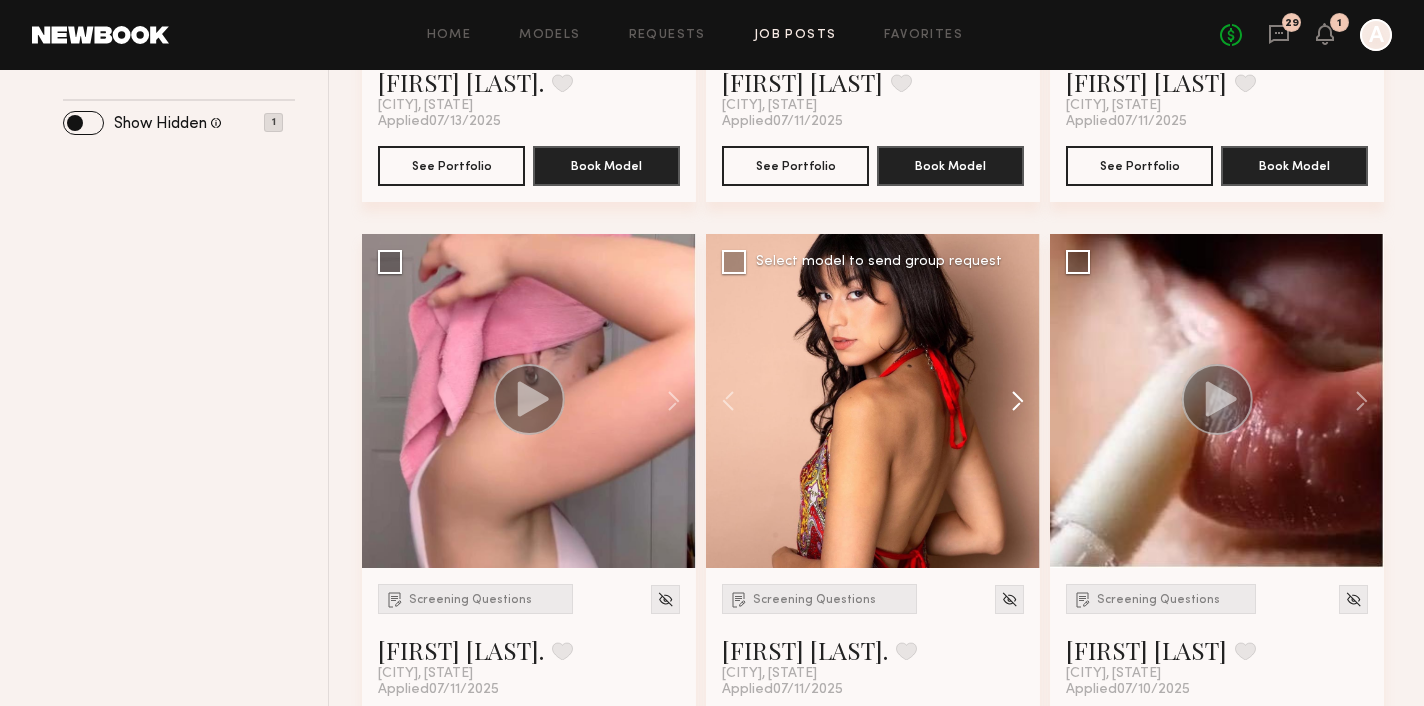 click 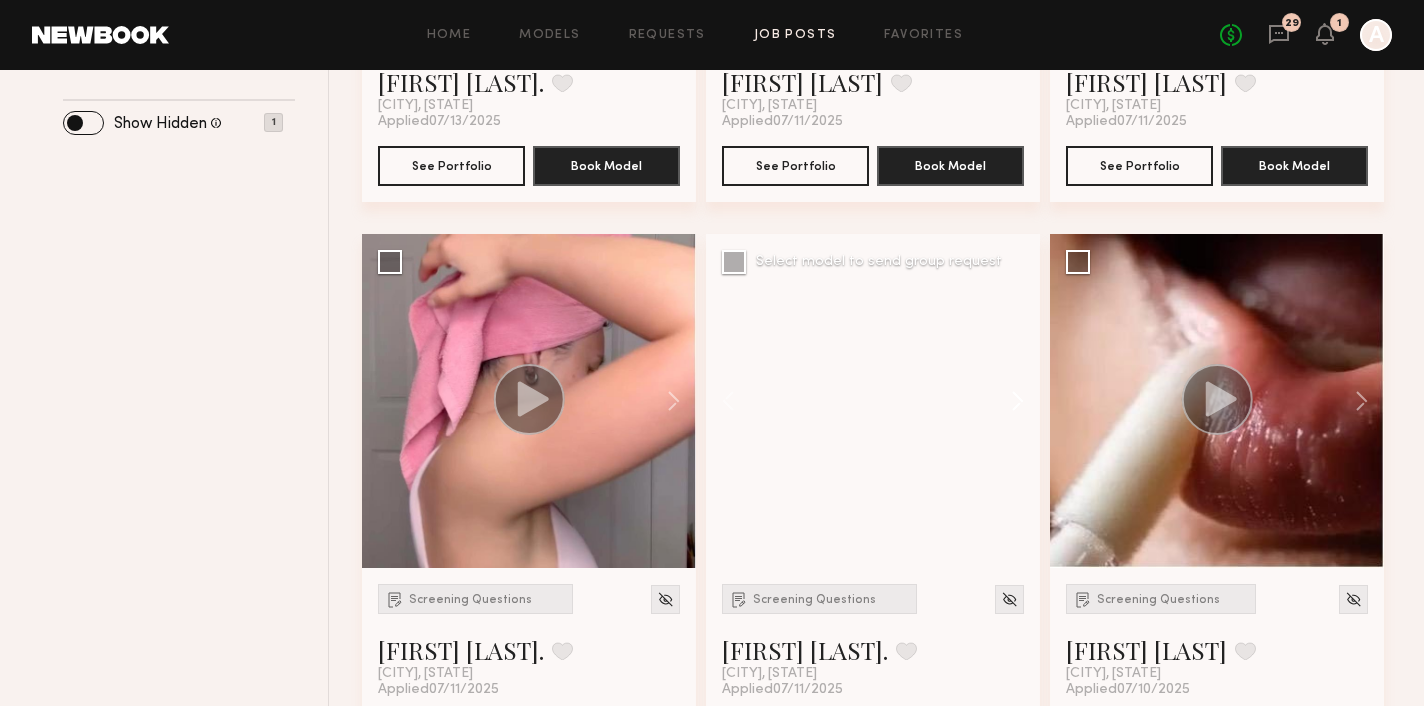 click 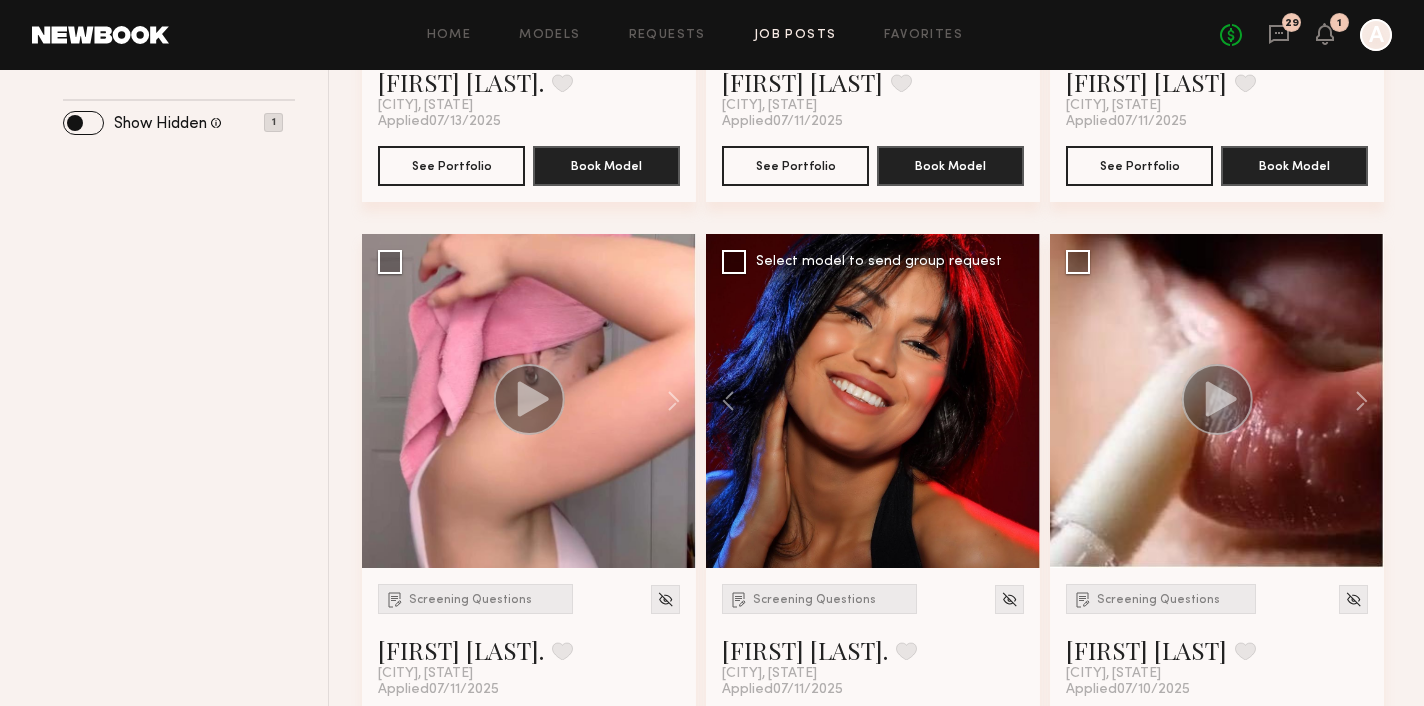 click 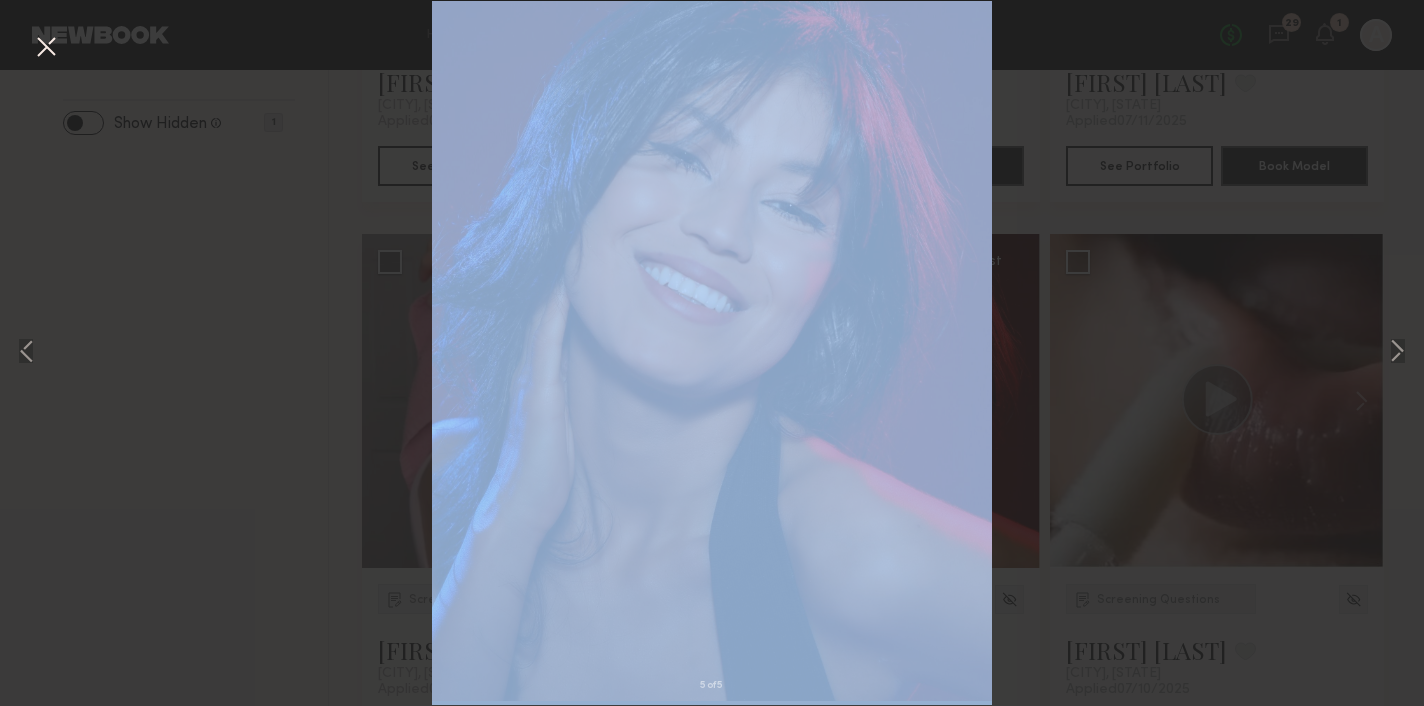 click on "5  of  5" at bounding box center [712, 353] 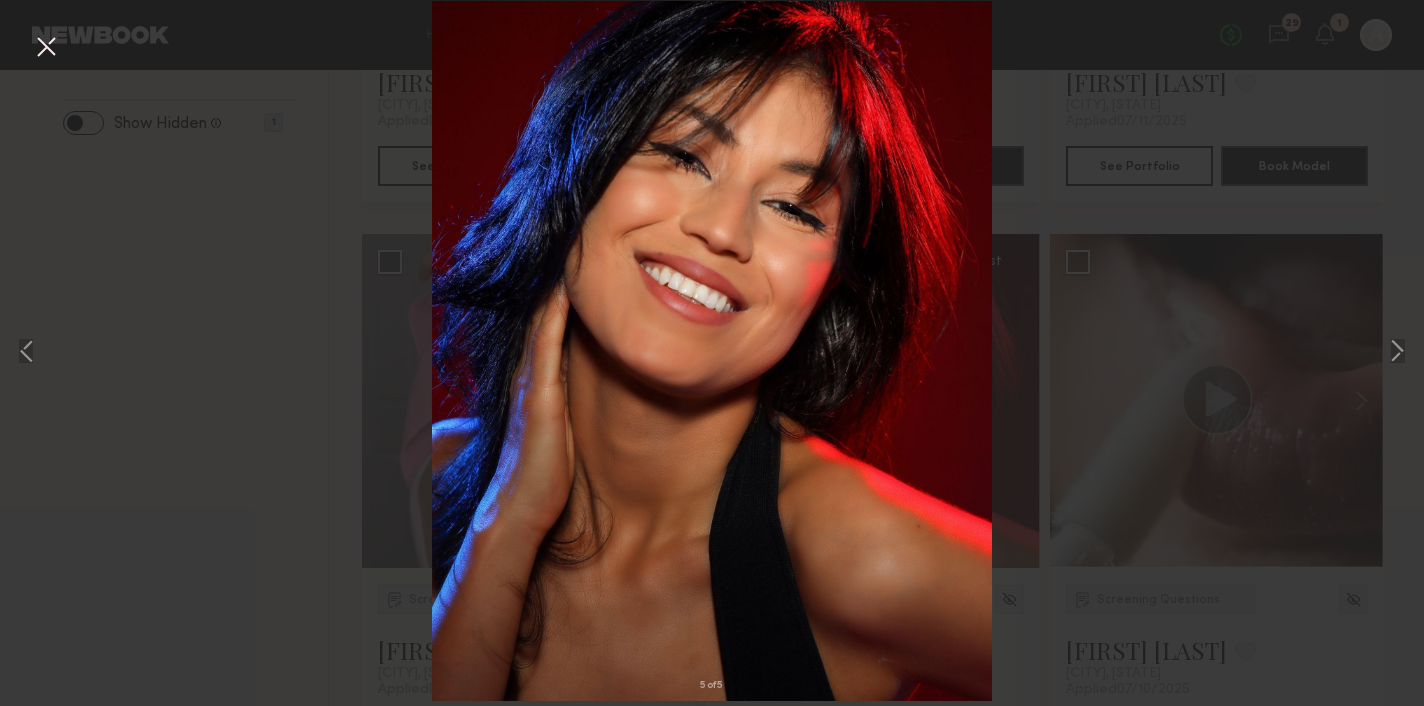 click at bounding box center [46, 48] 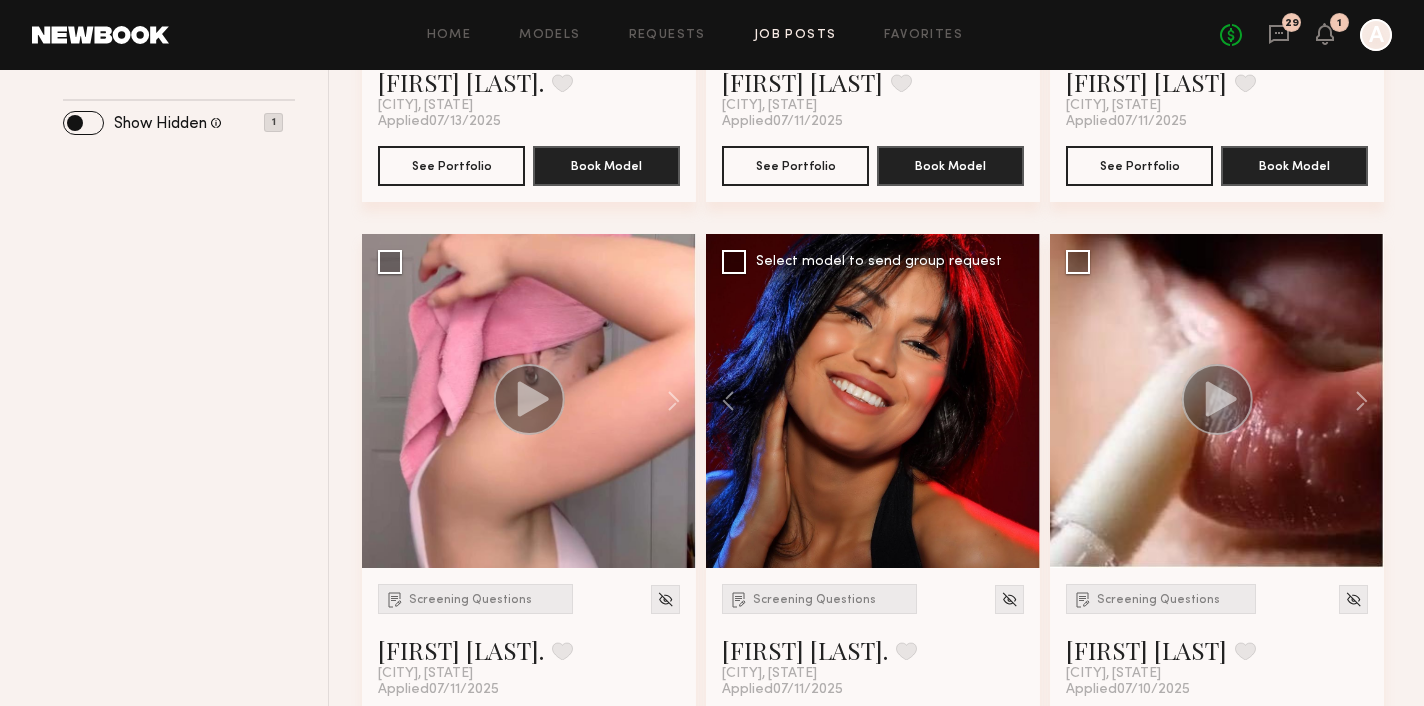 click on "Screening Questions Anakaren R. Favorite Los Angeles, CA Applied  07/11/2025 See Portfolio Book Model" 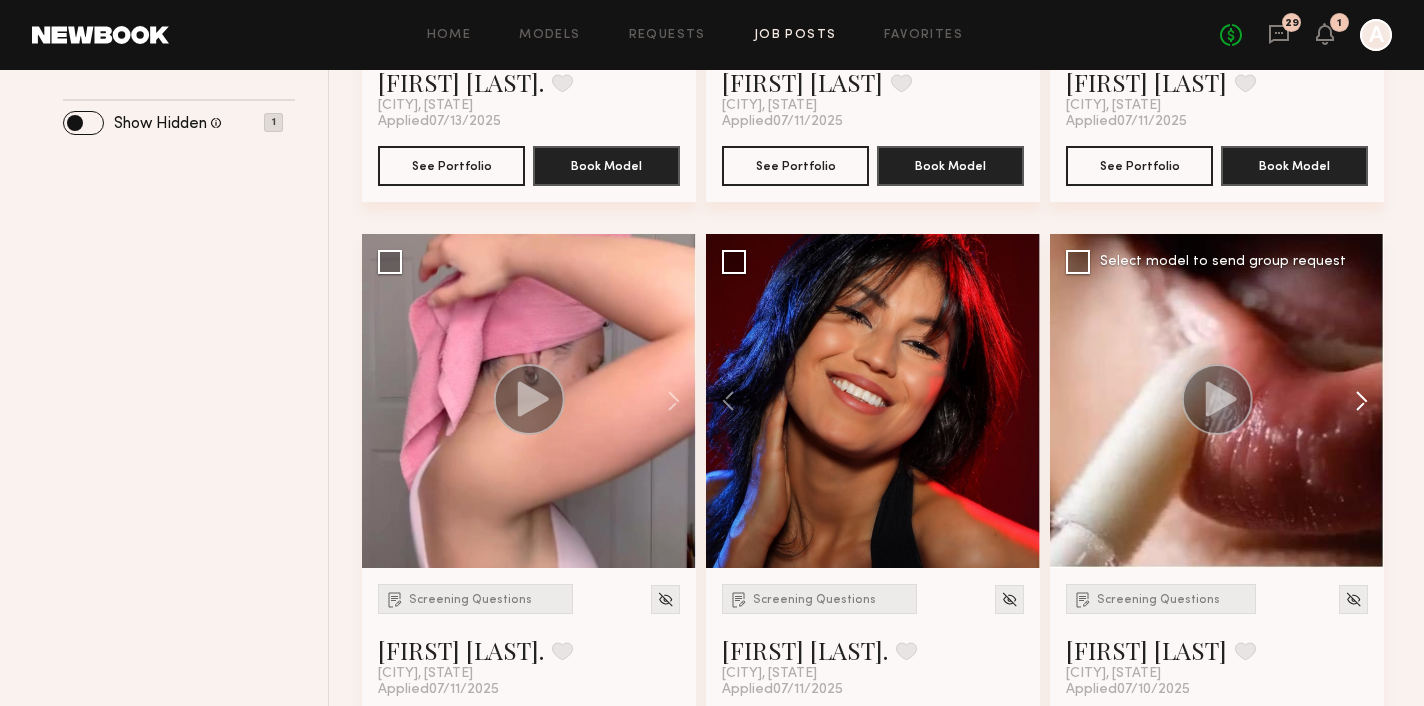 click 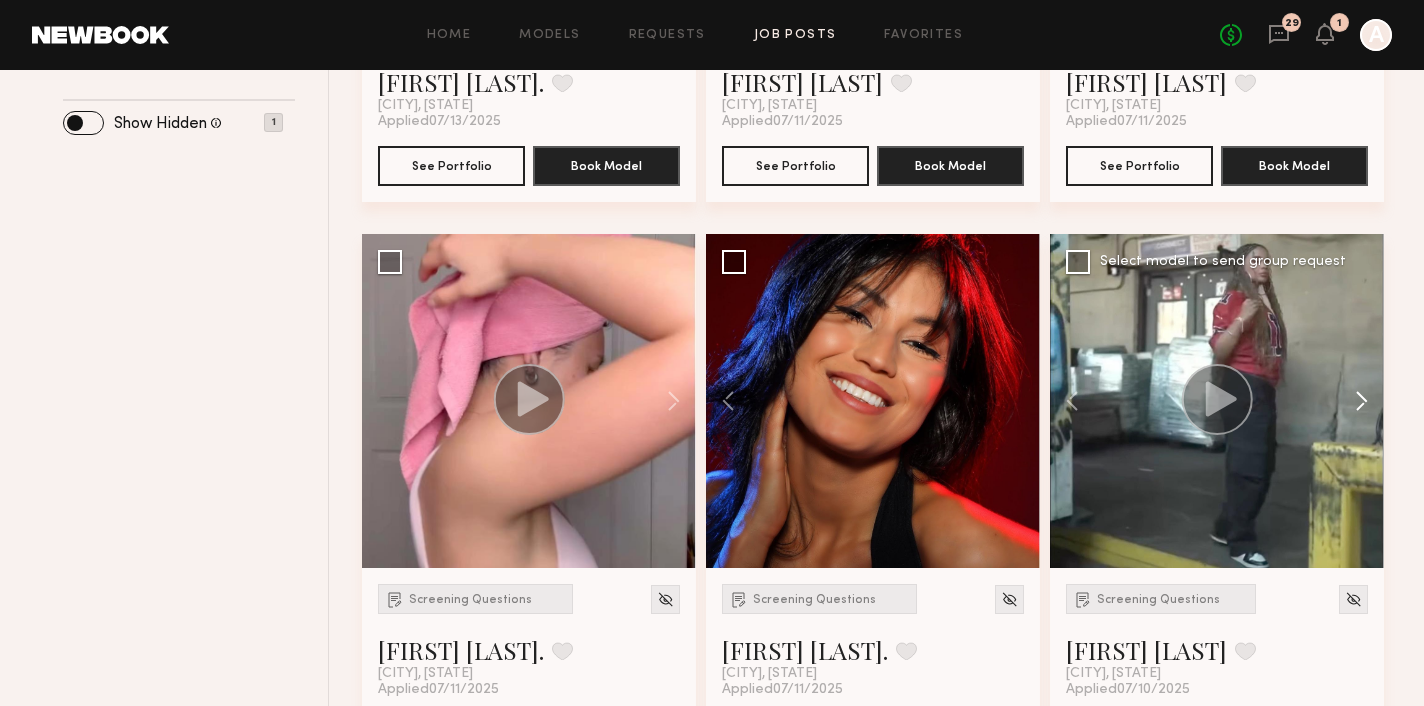 click 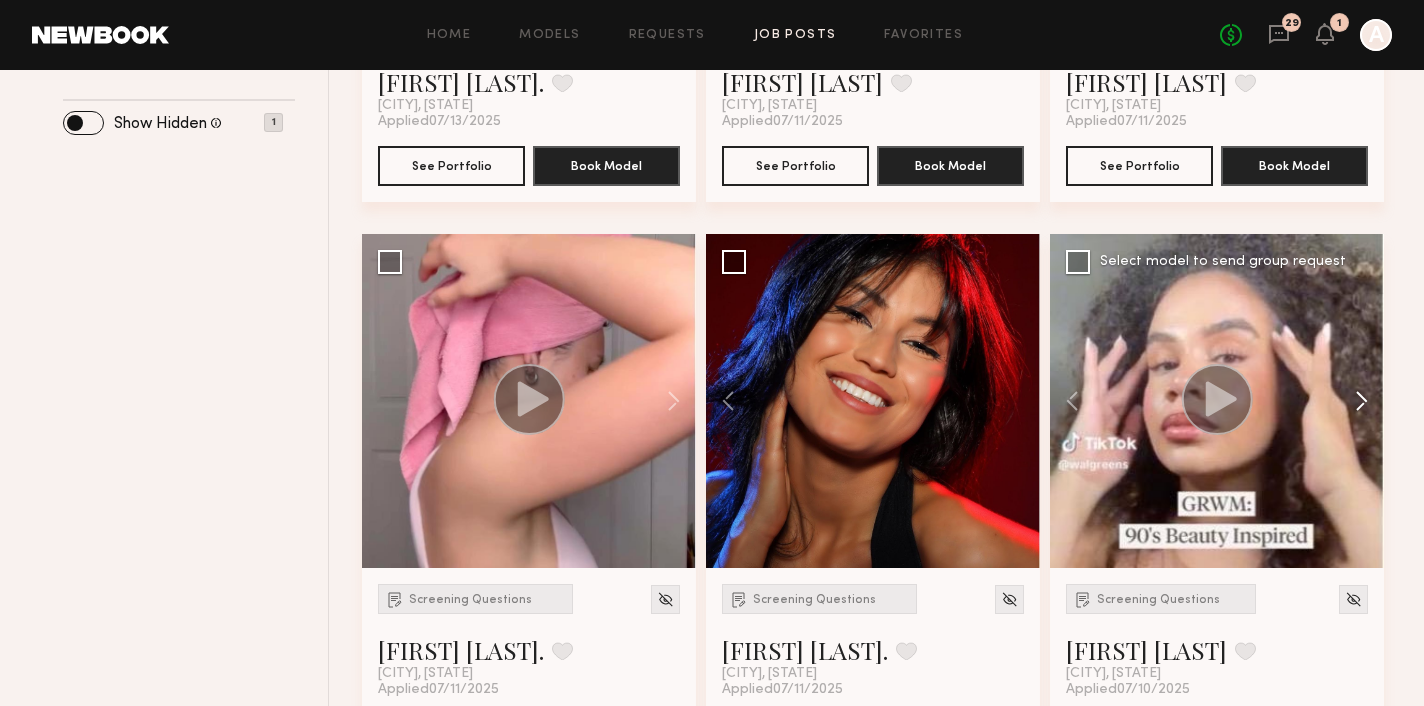 click 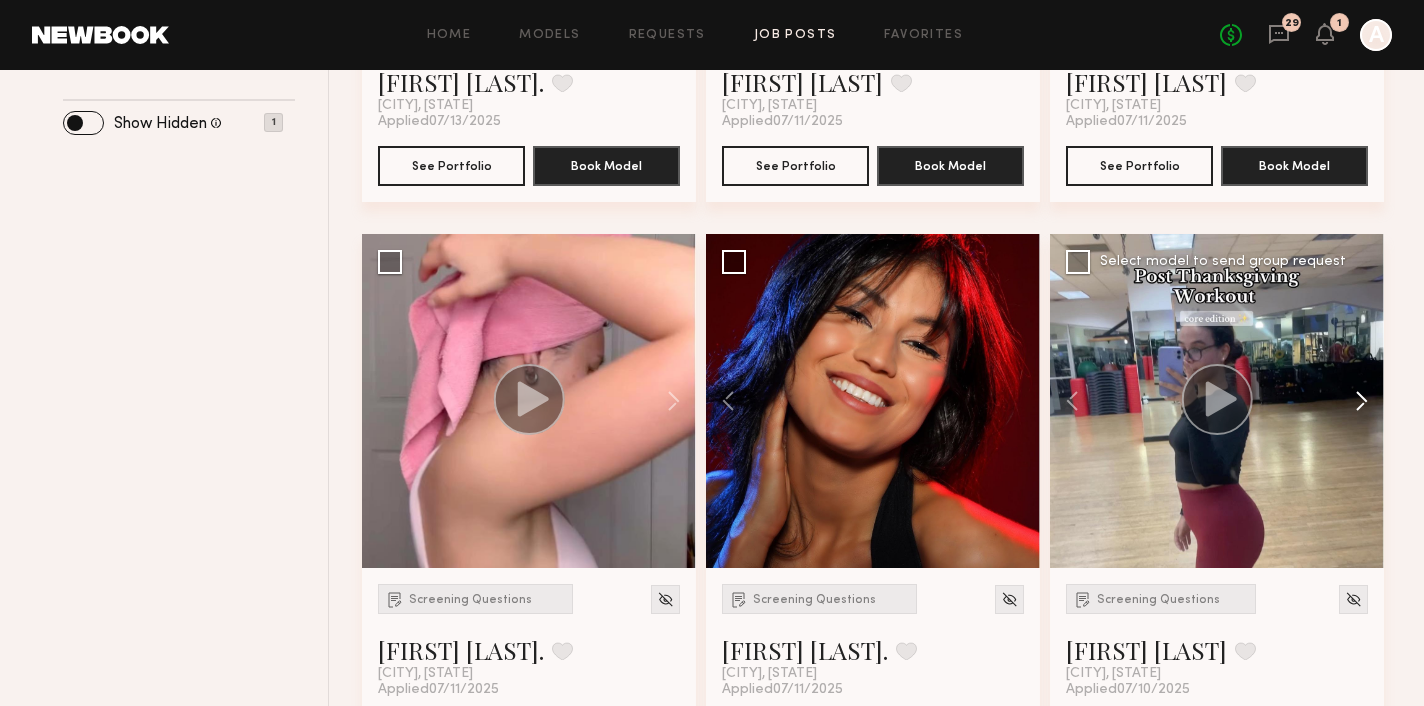 click 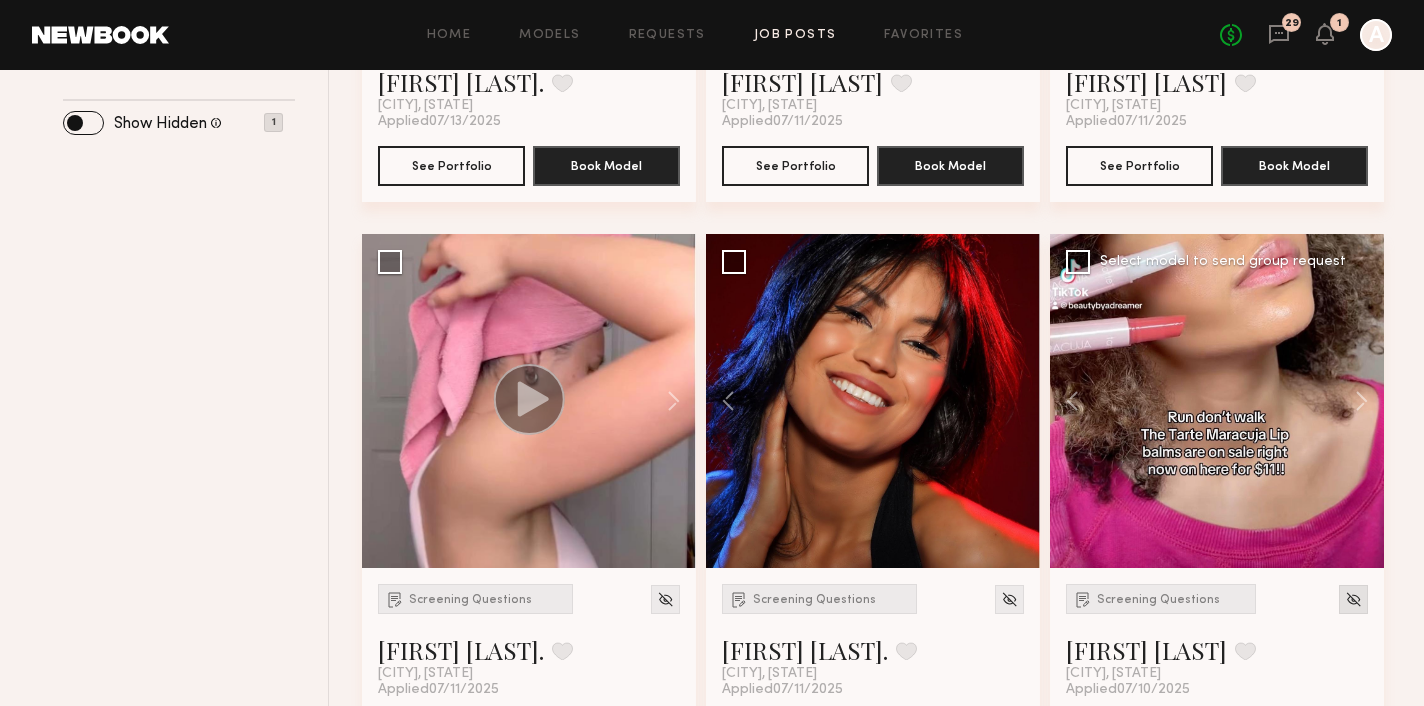 click 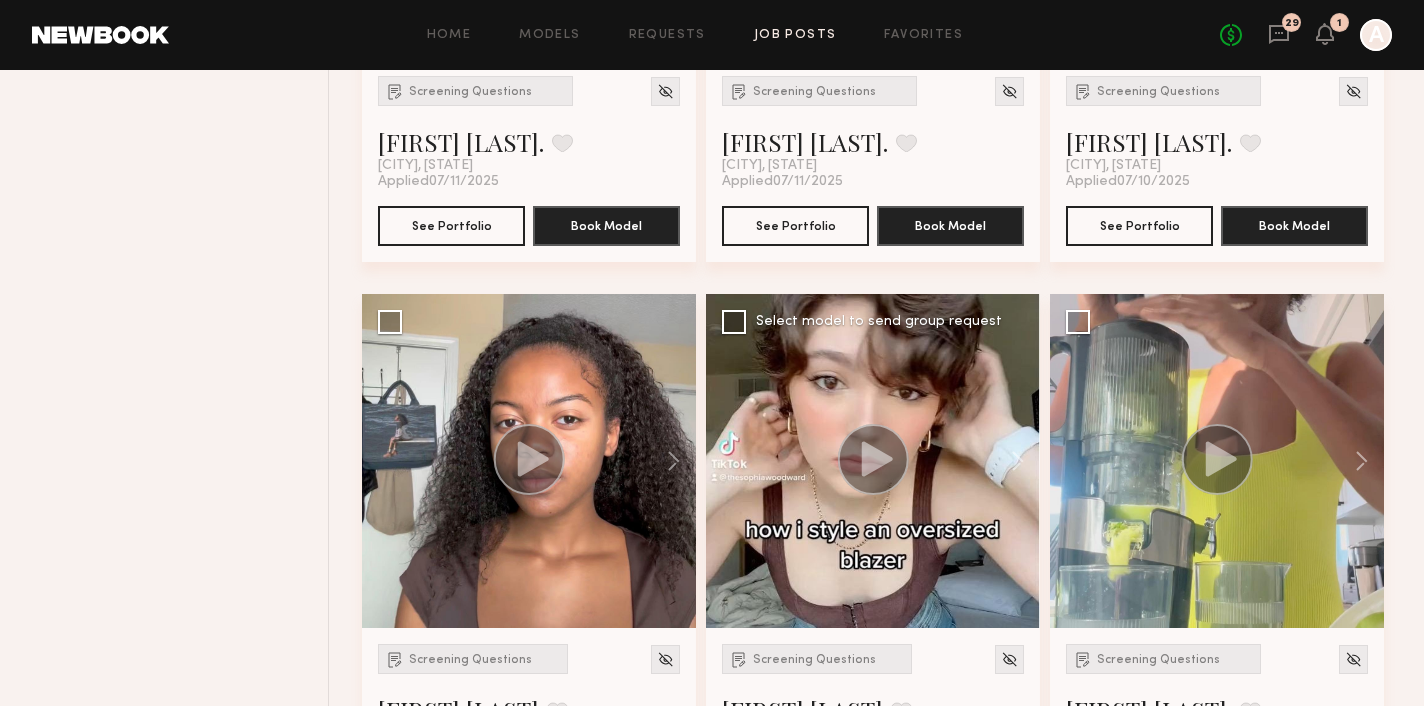 scroll, scrollTop: 1150, scrollLeft: 0, axis: vertical 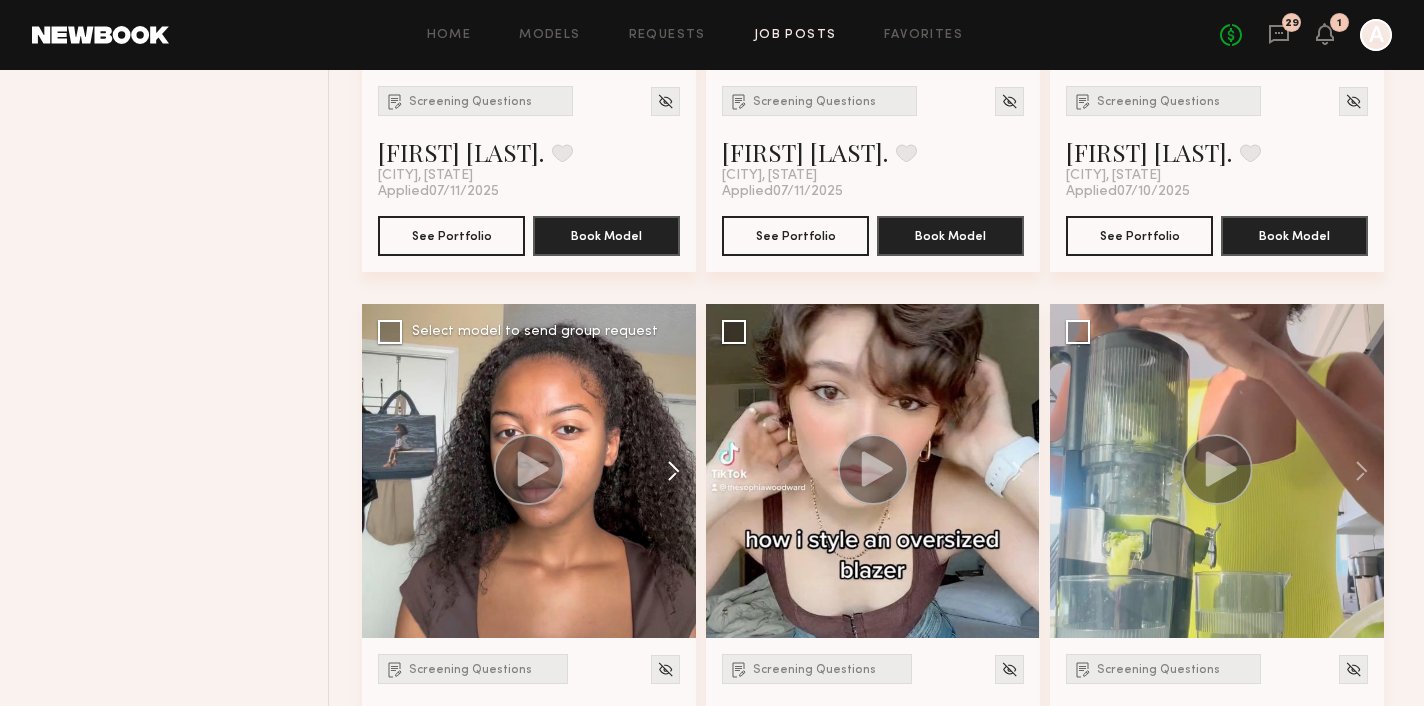 click 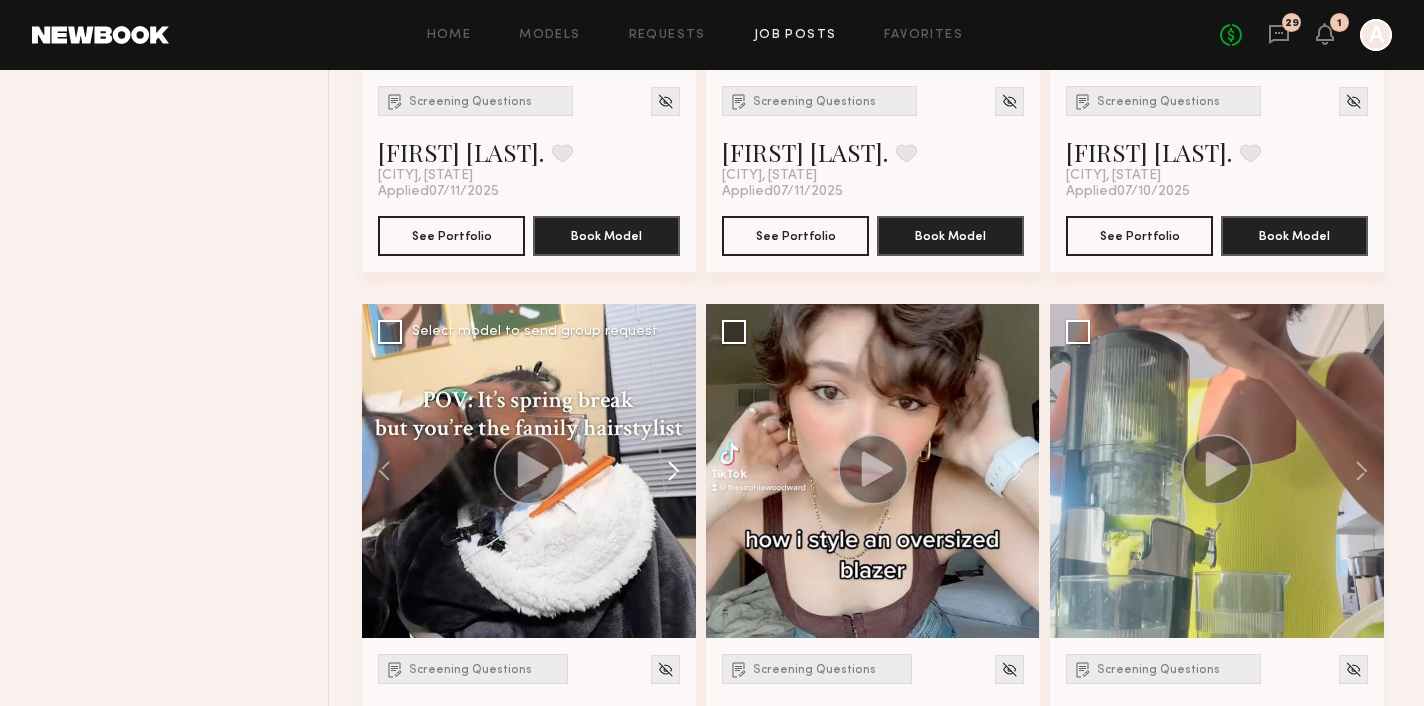 click 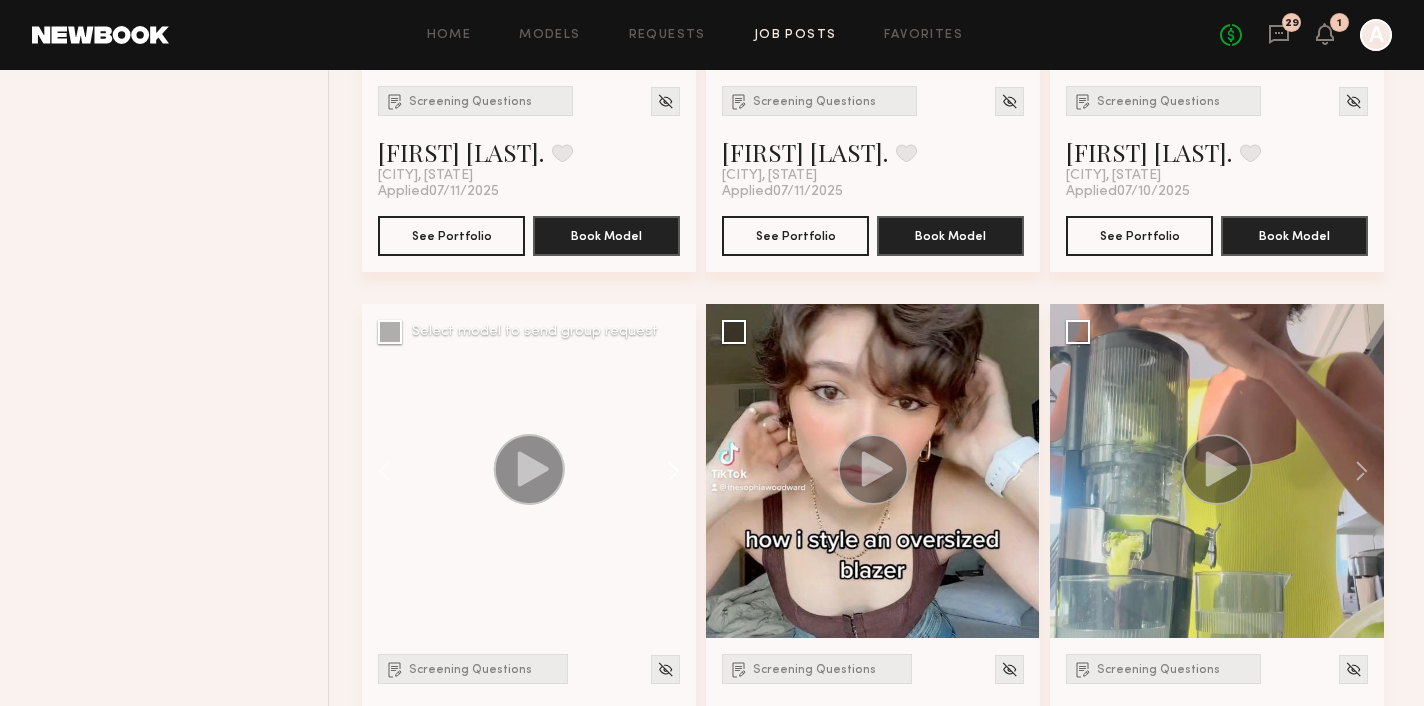 click 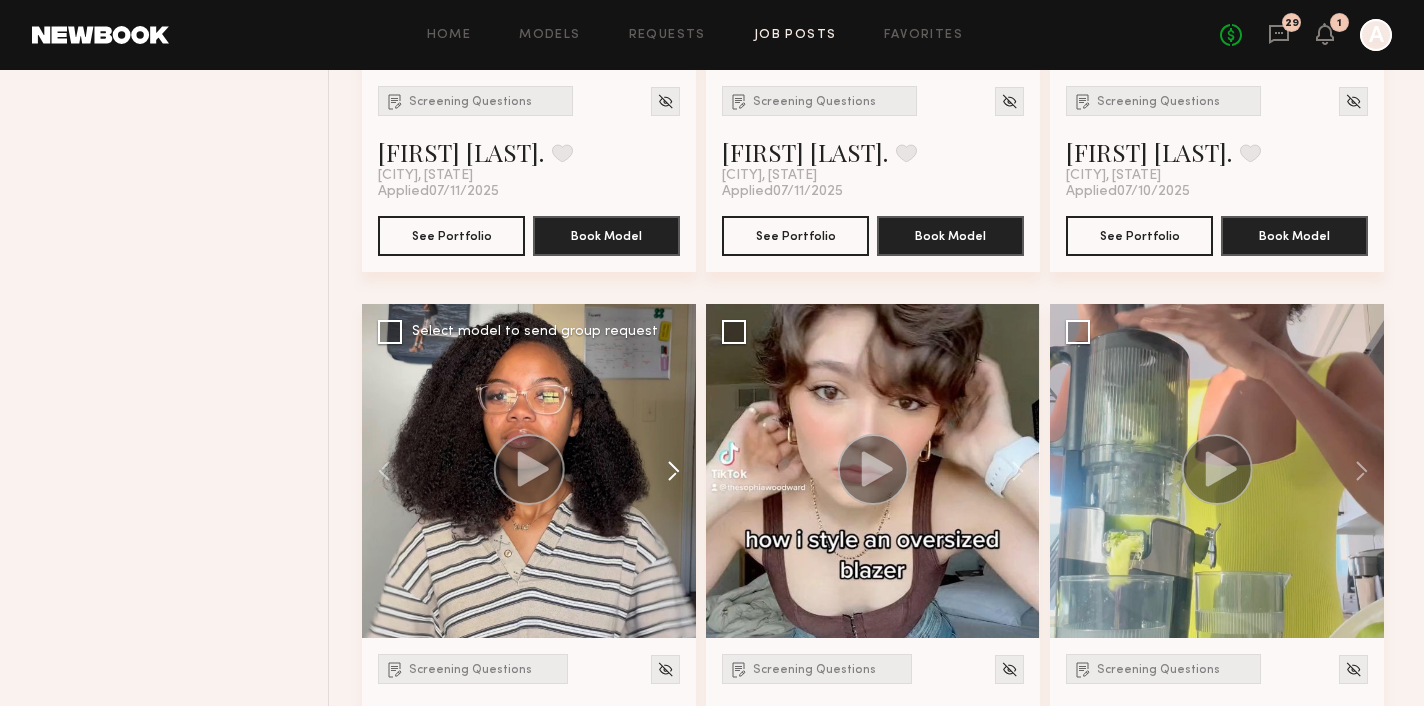 click 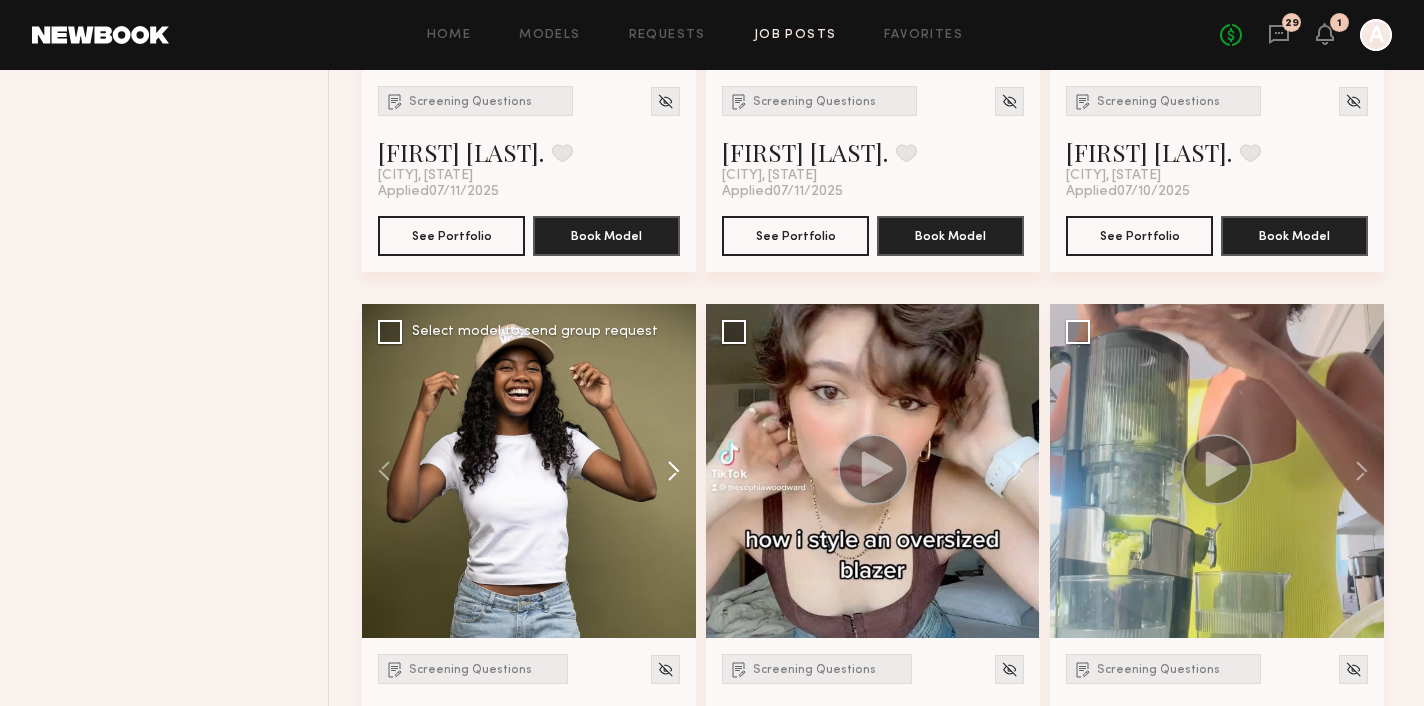click 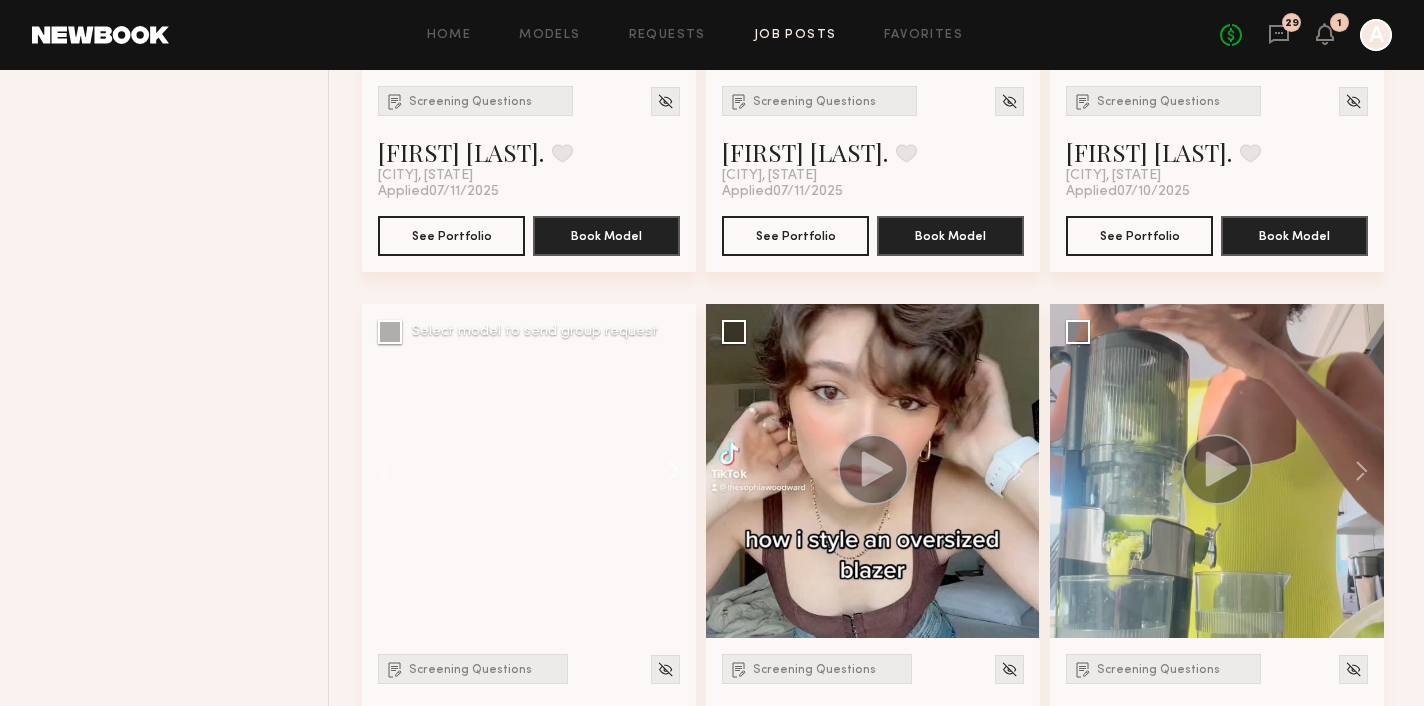 click 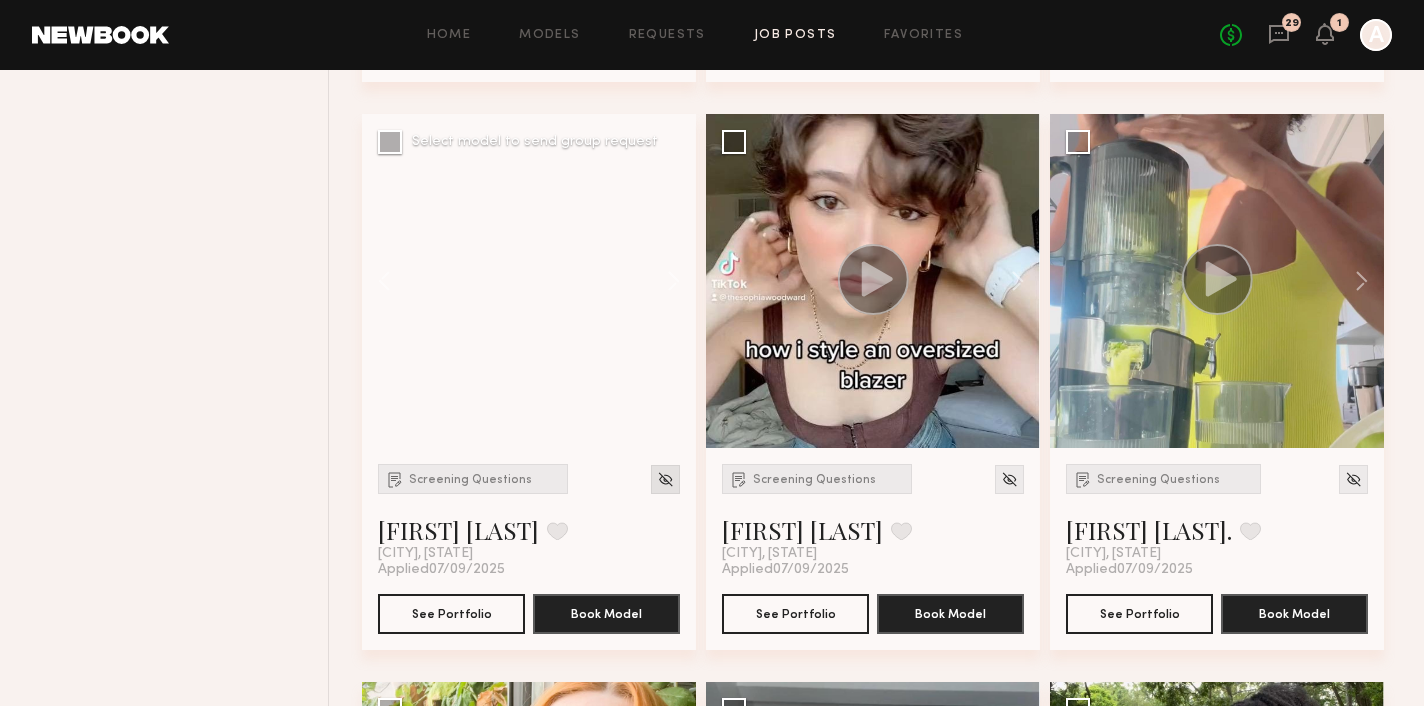 scroll, scrollTop: 1384, scrollLeft: 0, axis: vertical 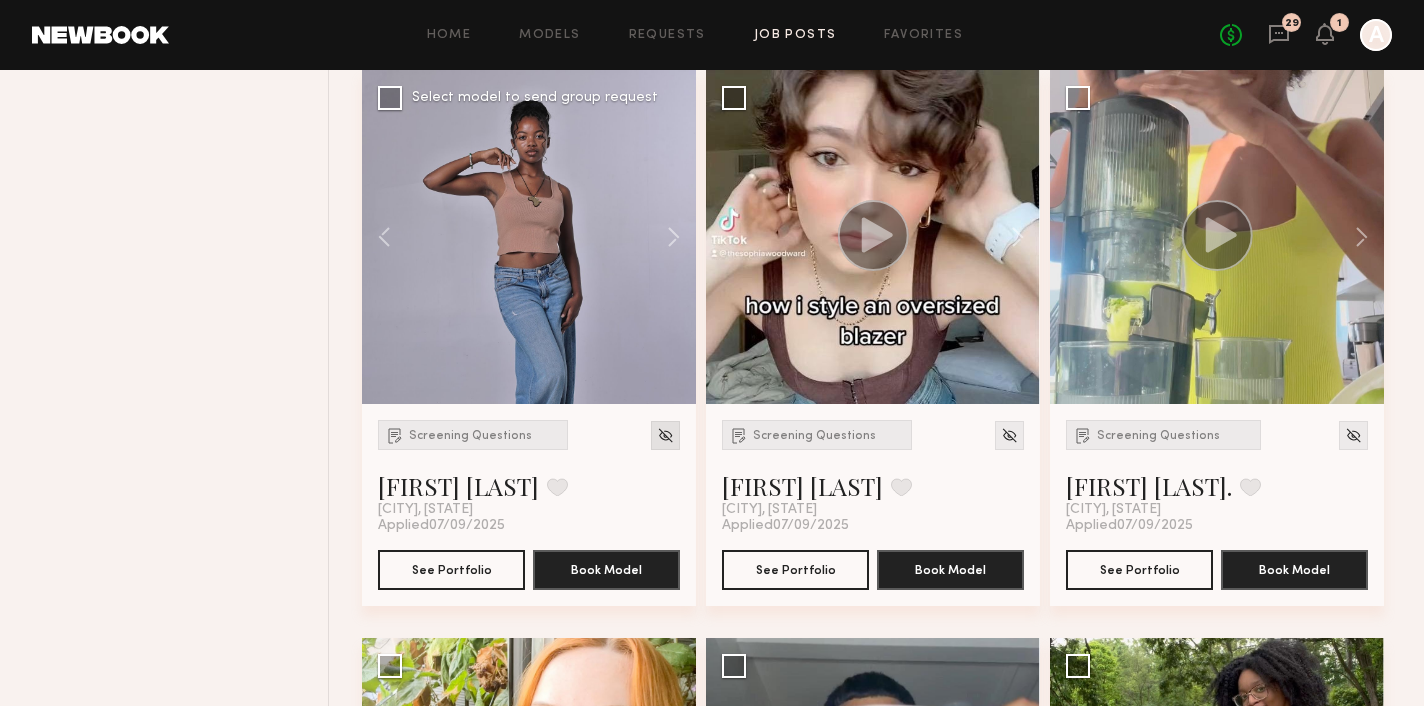 click 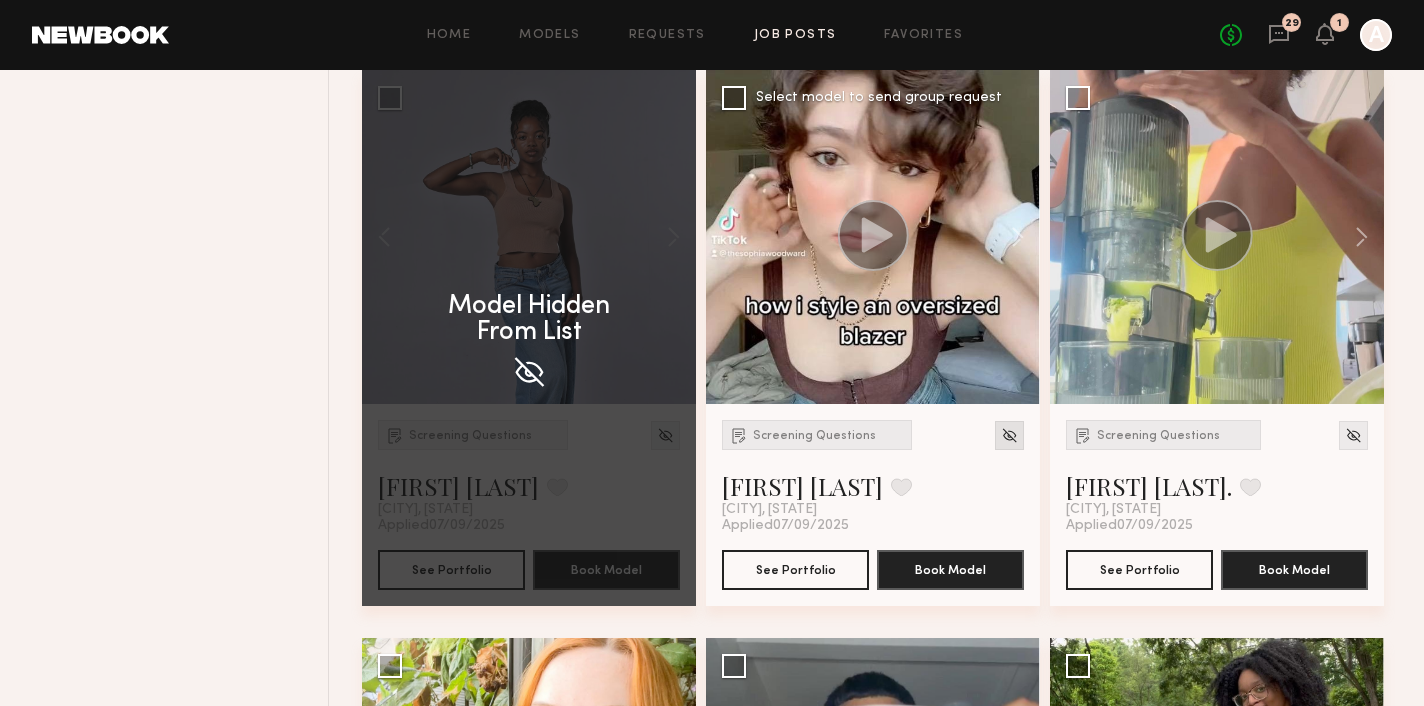 scroll, scrollTop: 1238, scrollLeft: 0, axis: vertical 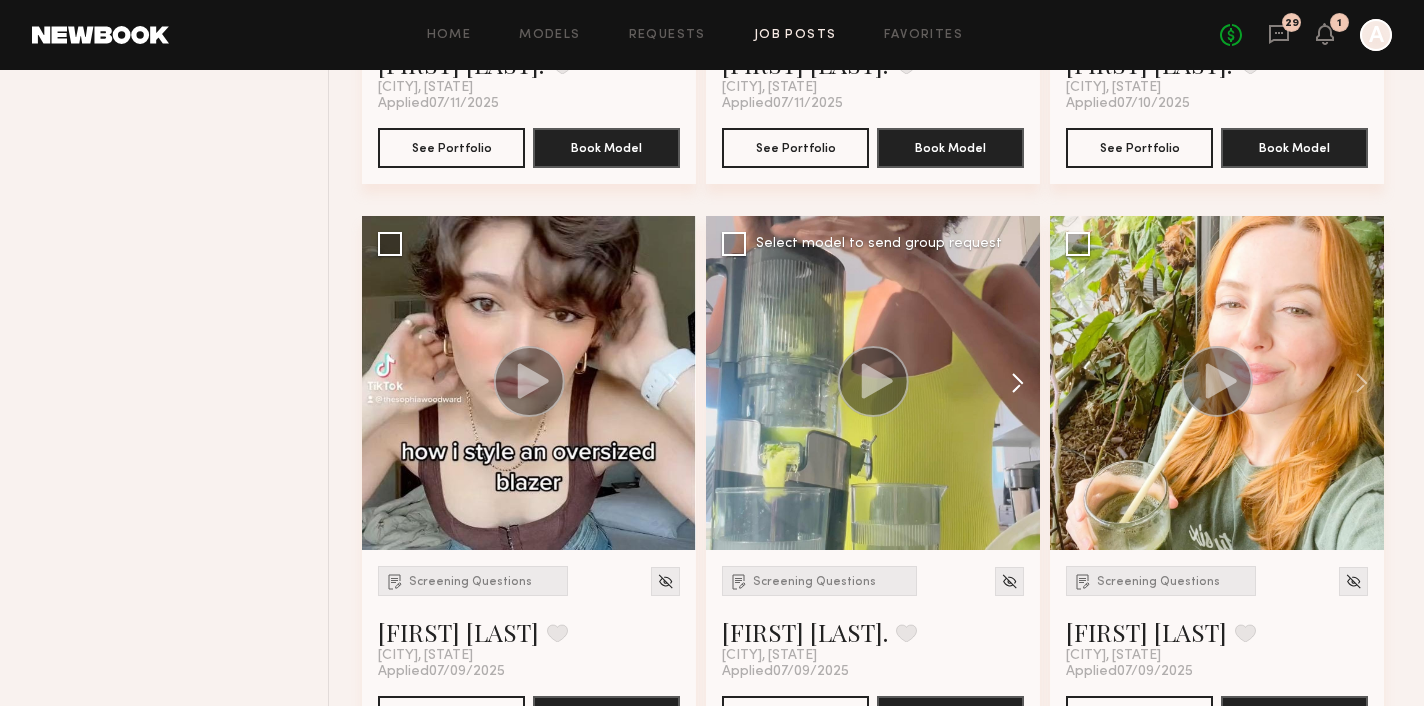 click 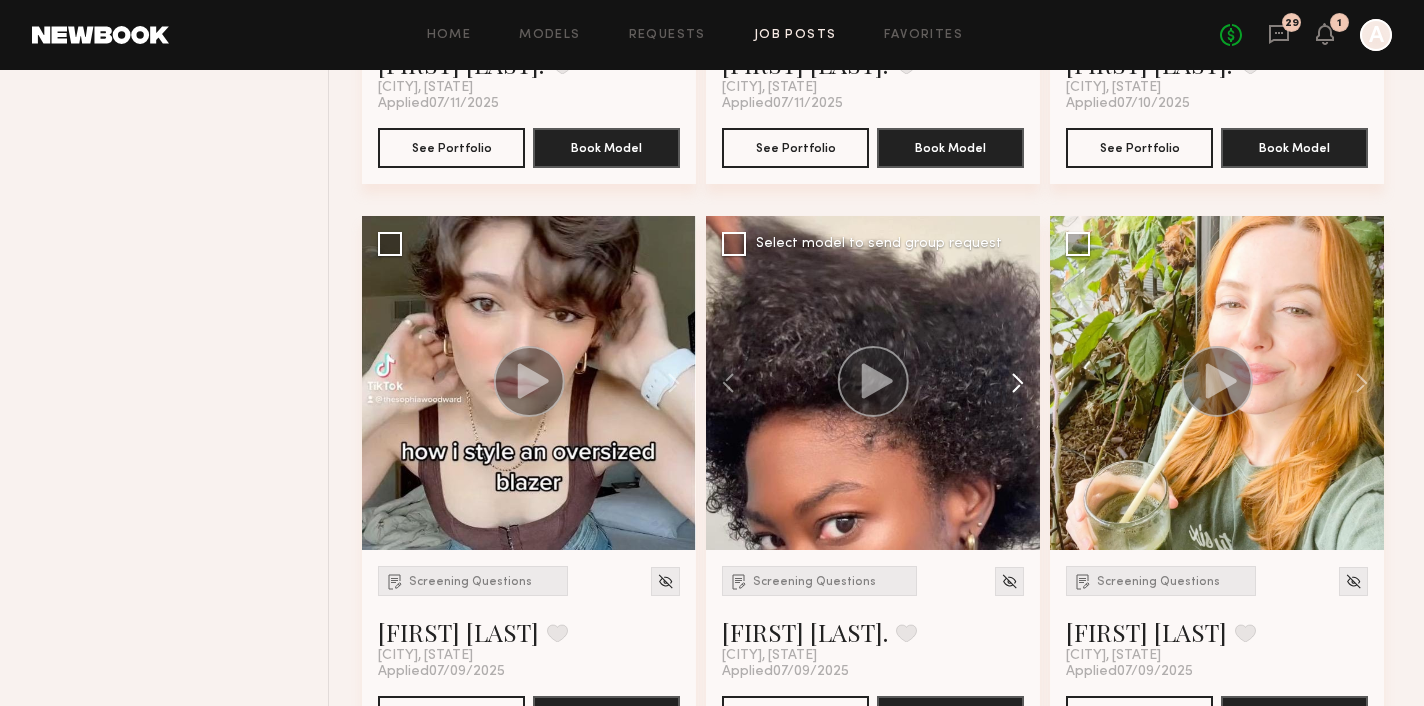 click 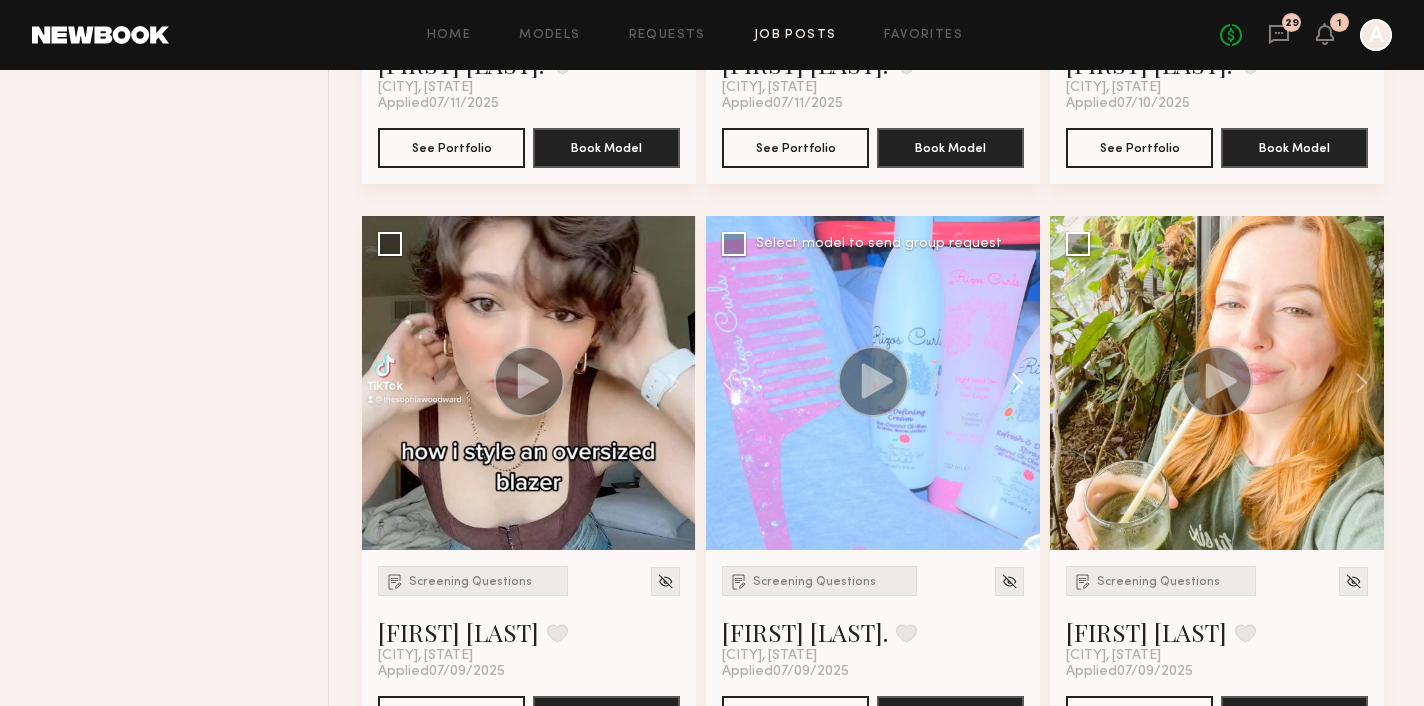 click 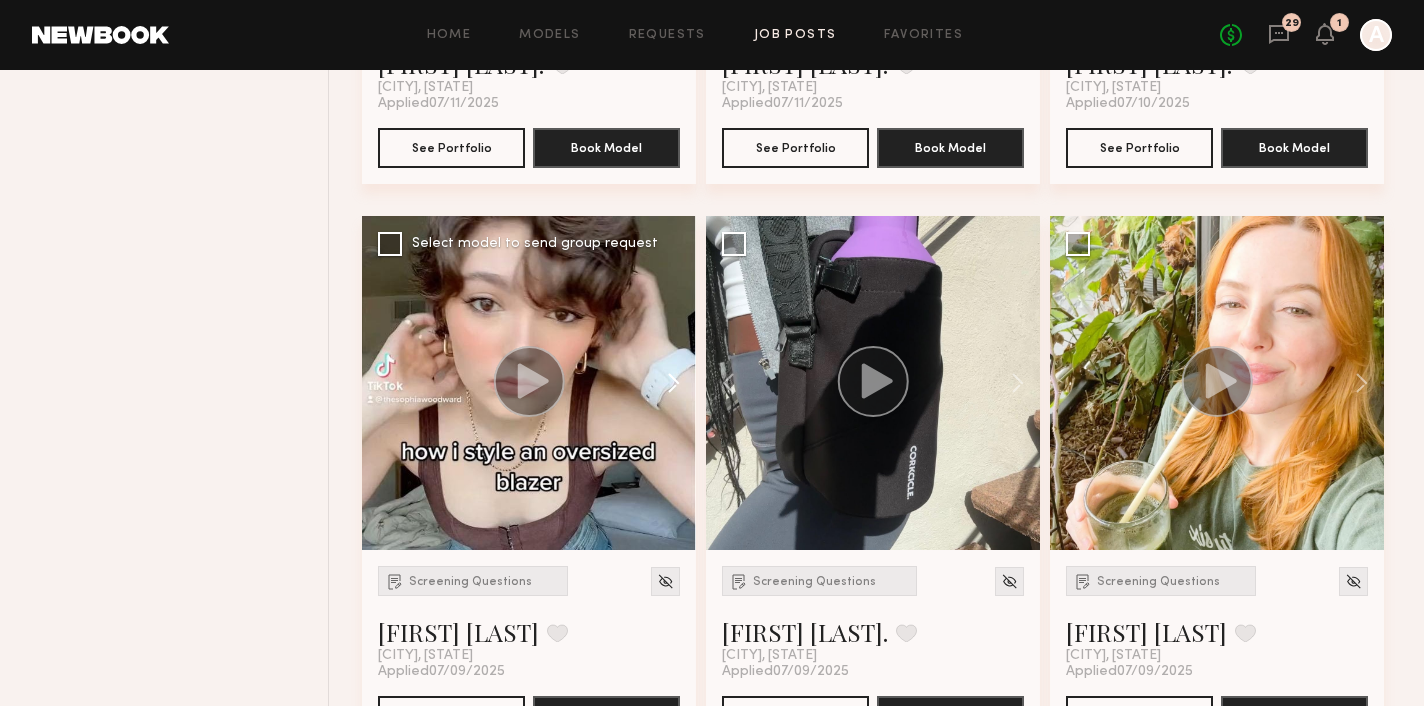 click 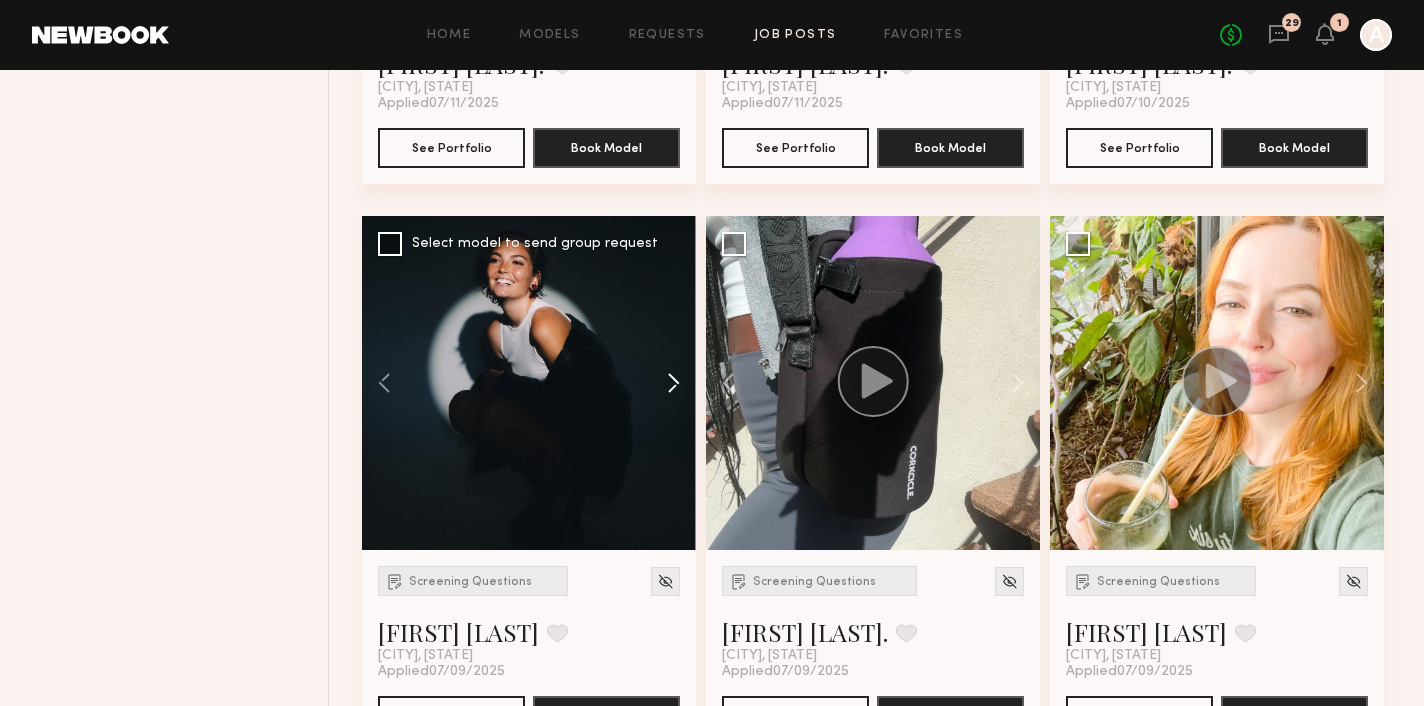 click 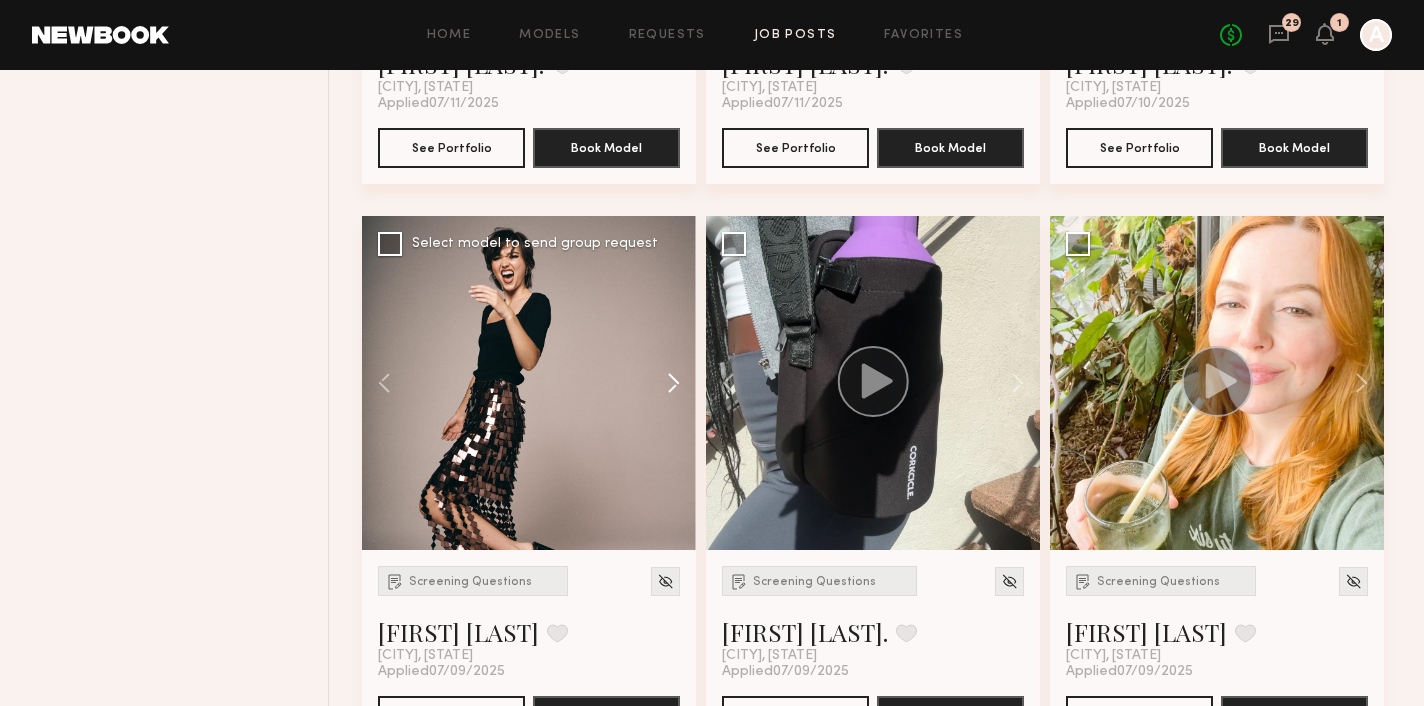 click 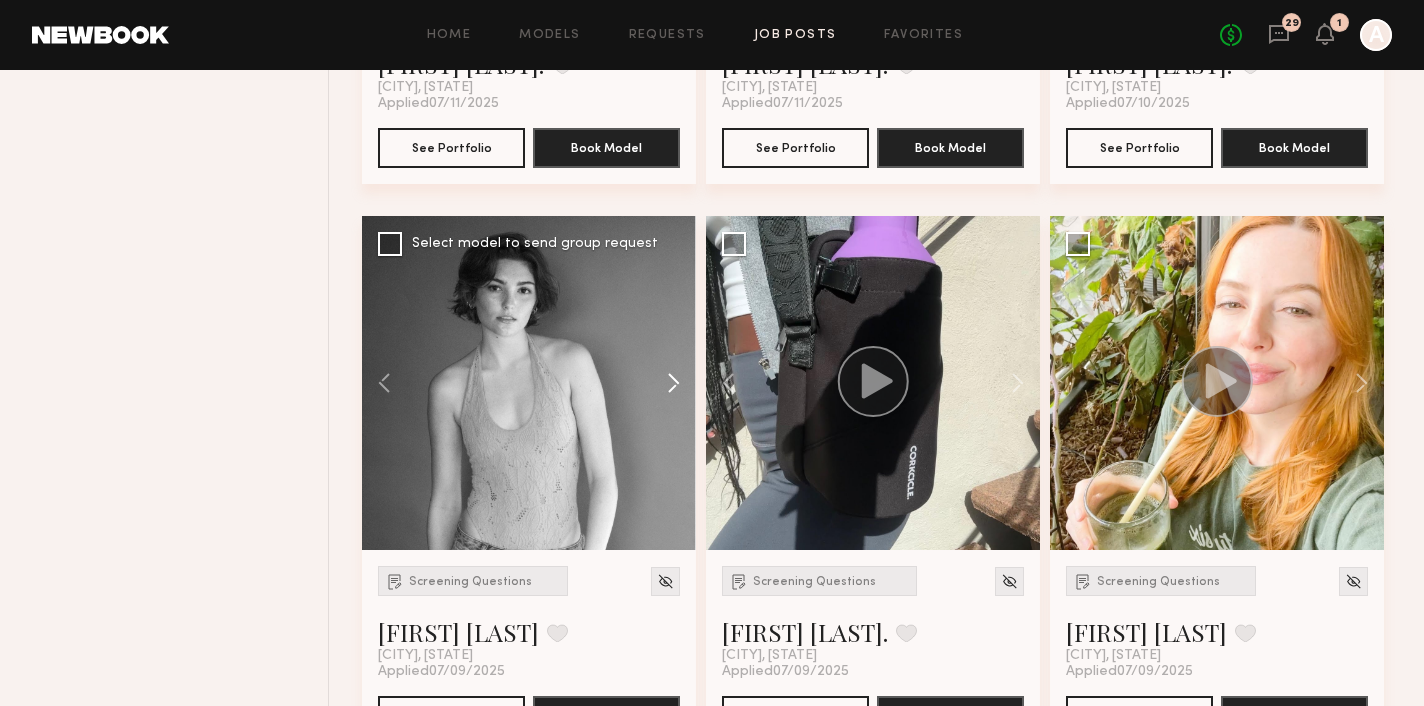 click 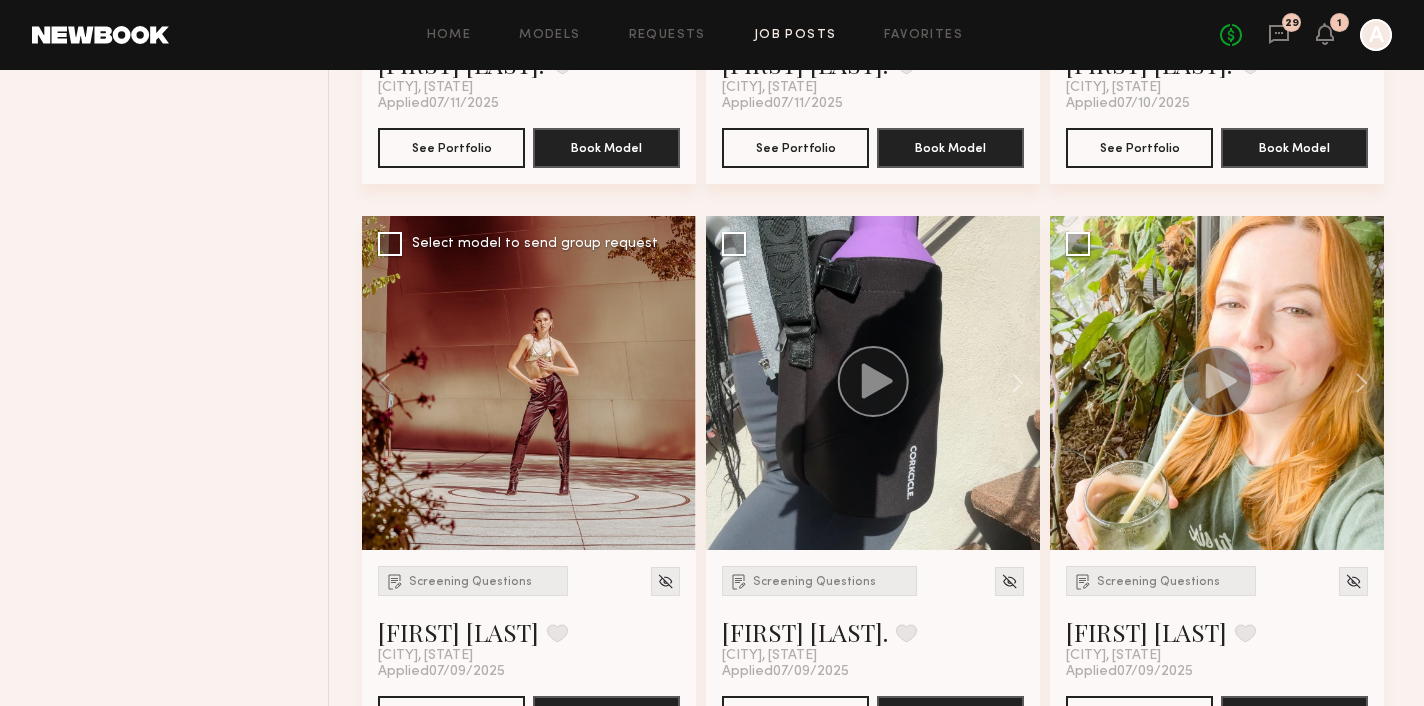 click 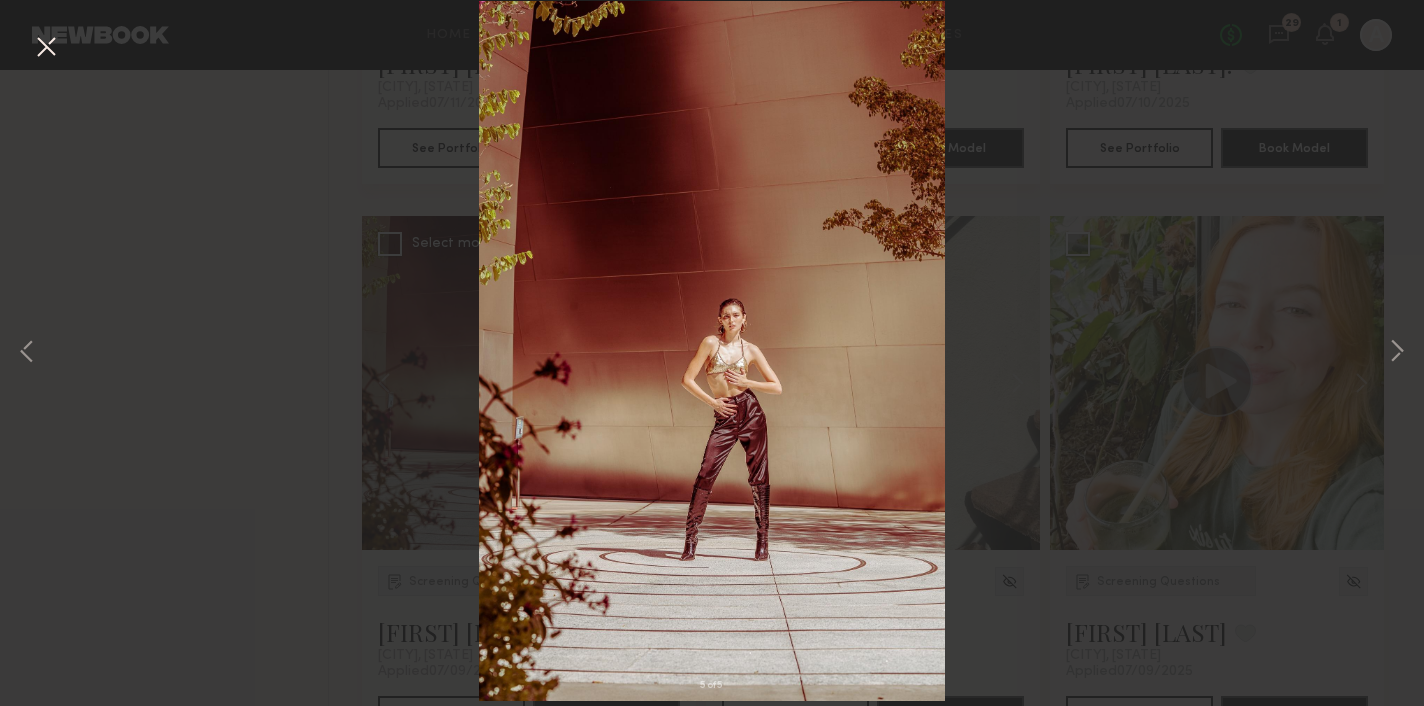click on "5  of  5" at bounding box center [712, 353] 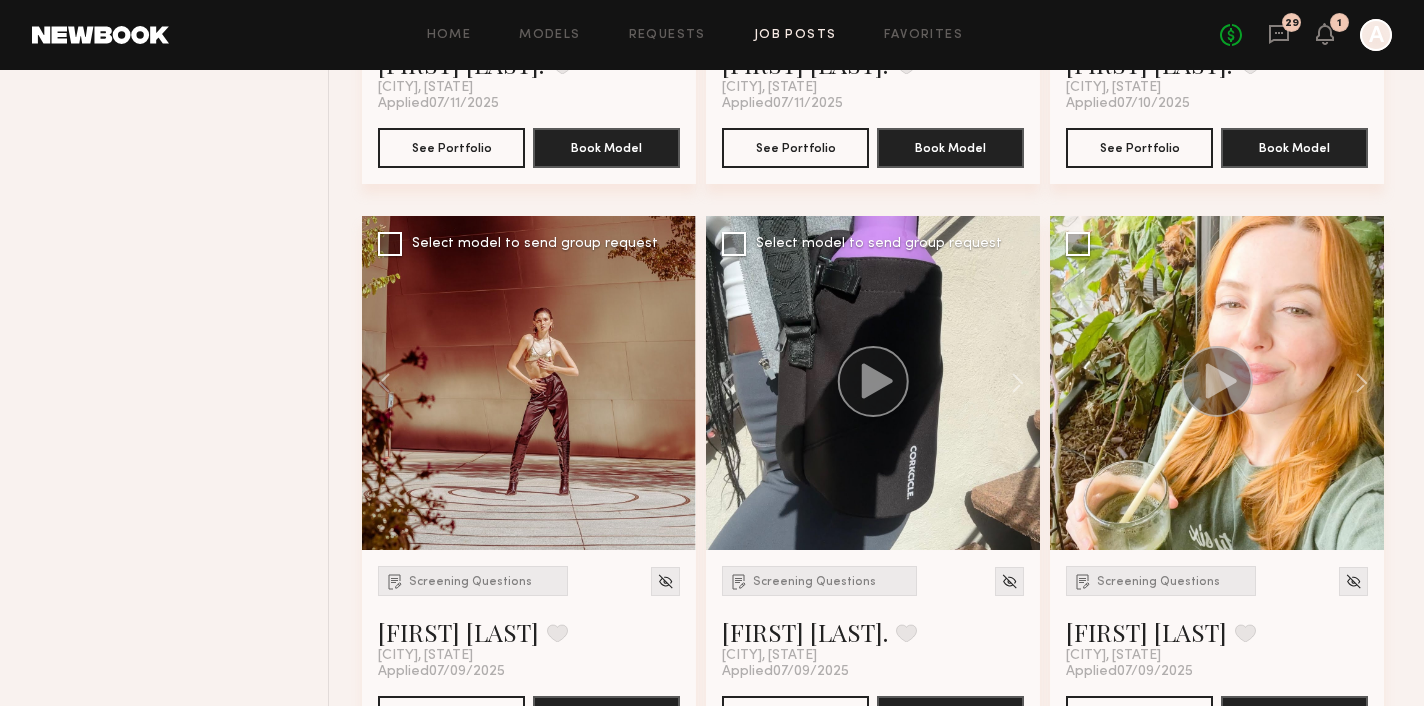 scroll, scrollTop: 1247, scrollLeft: 0, axis: vertical 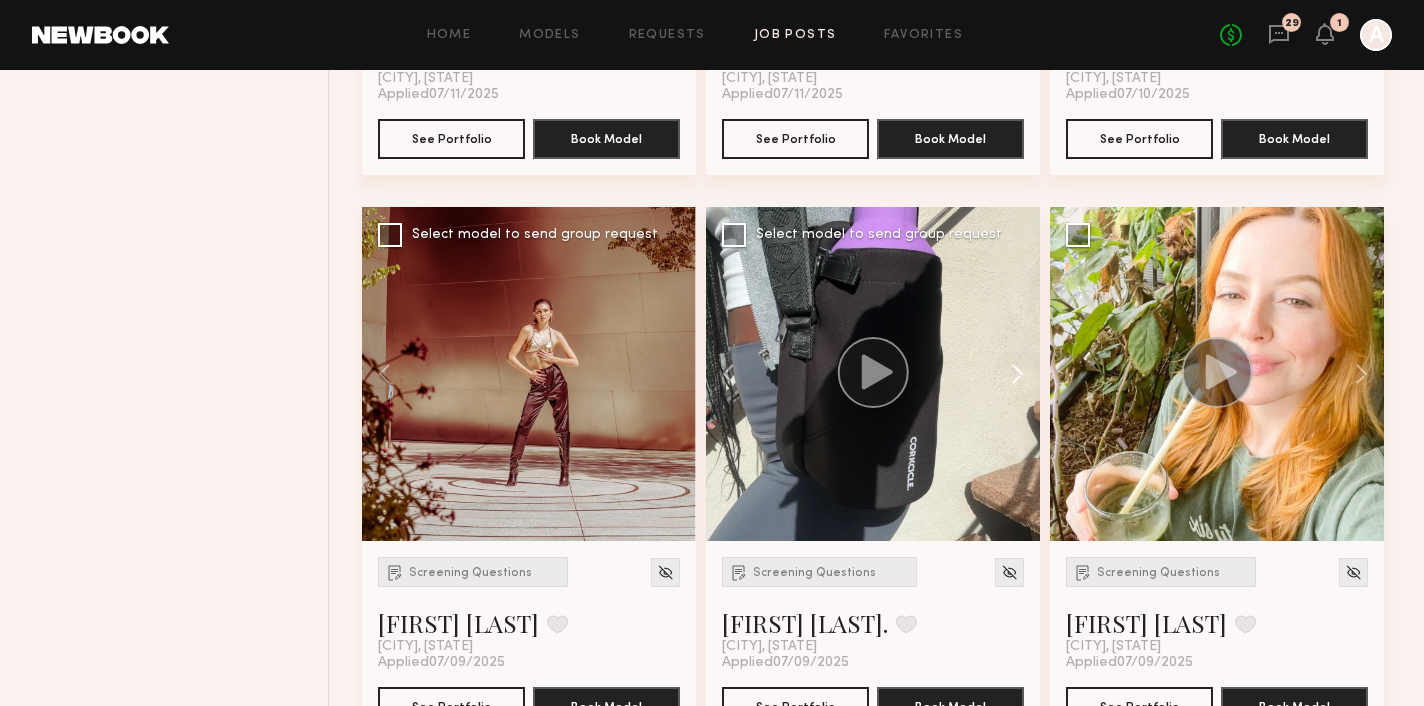 click 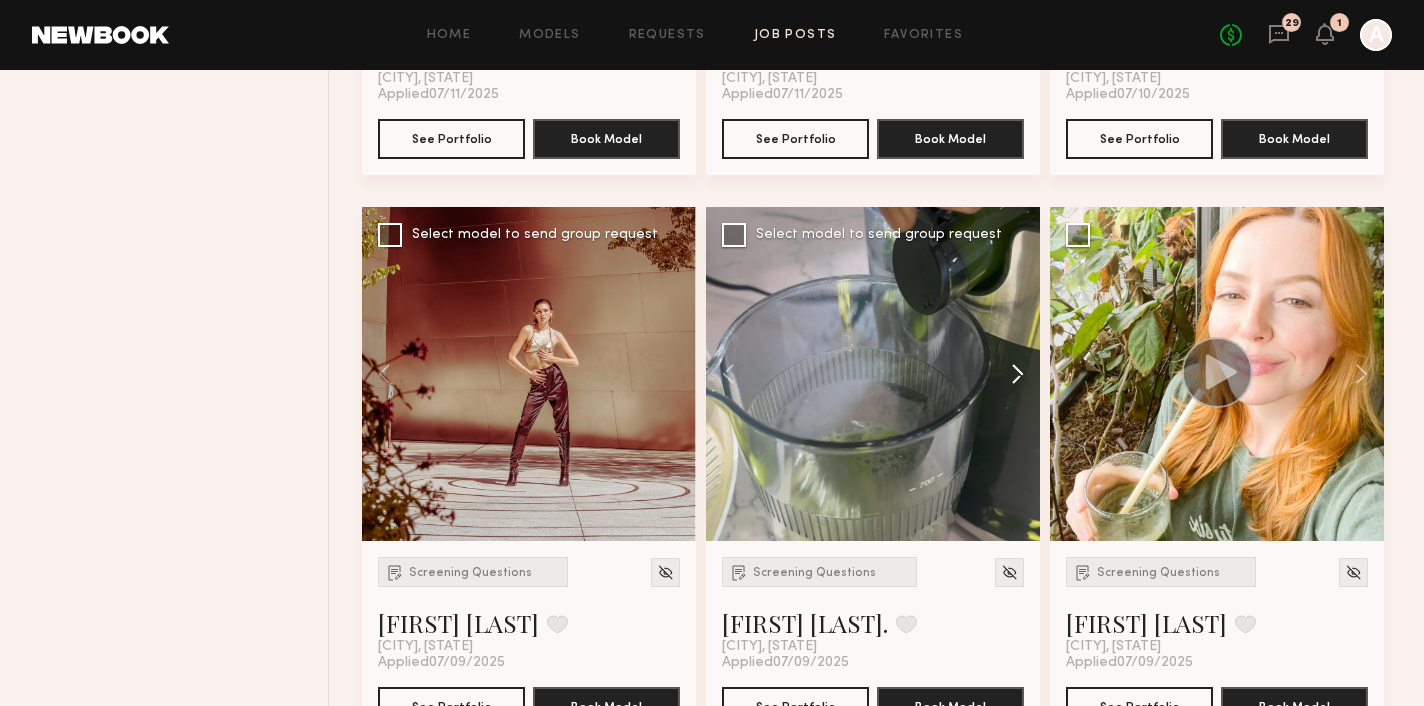 click 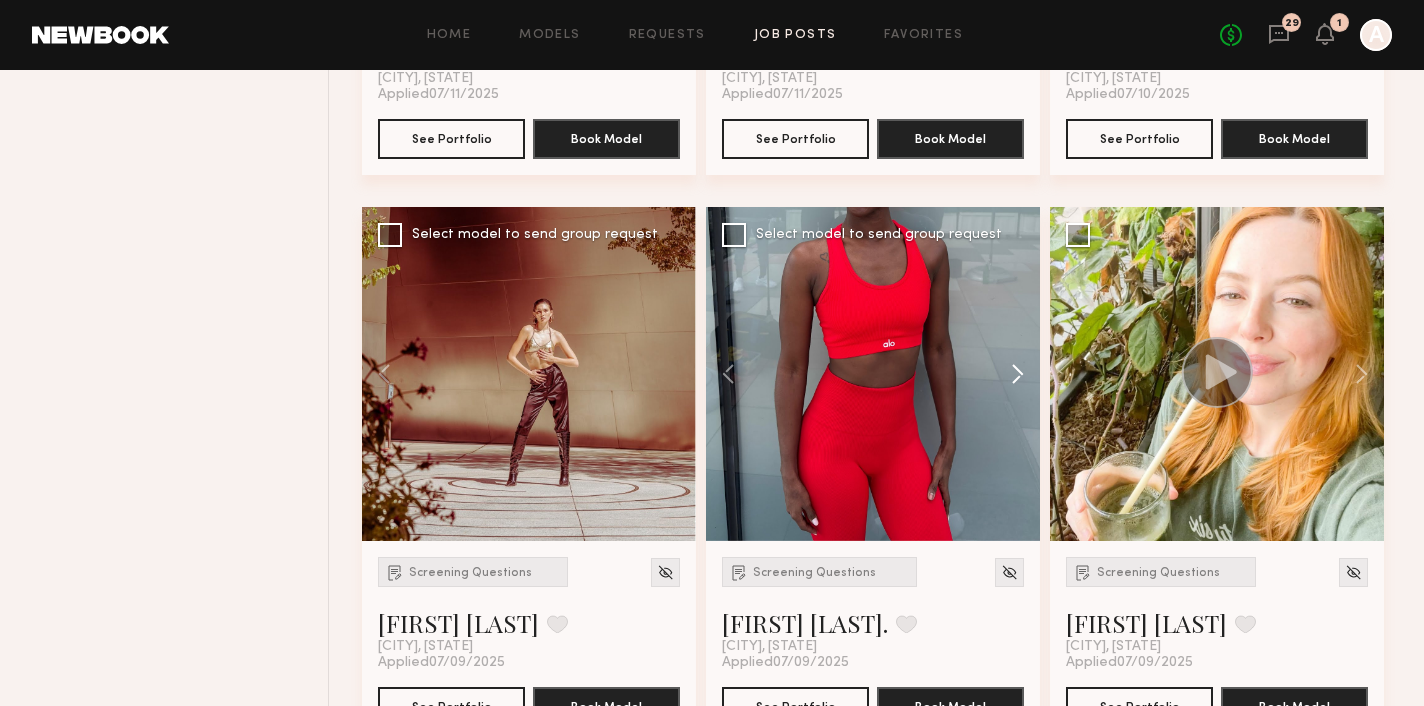 click 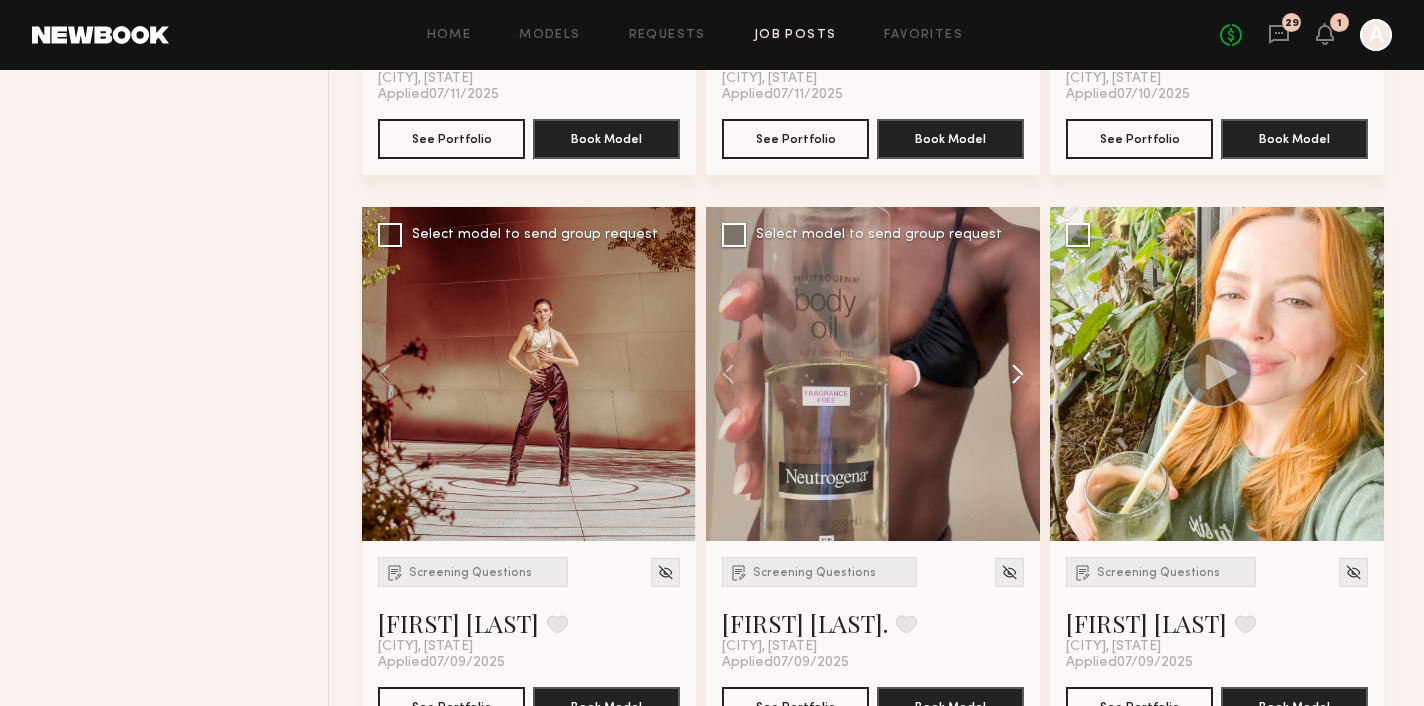 click 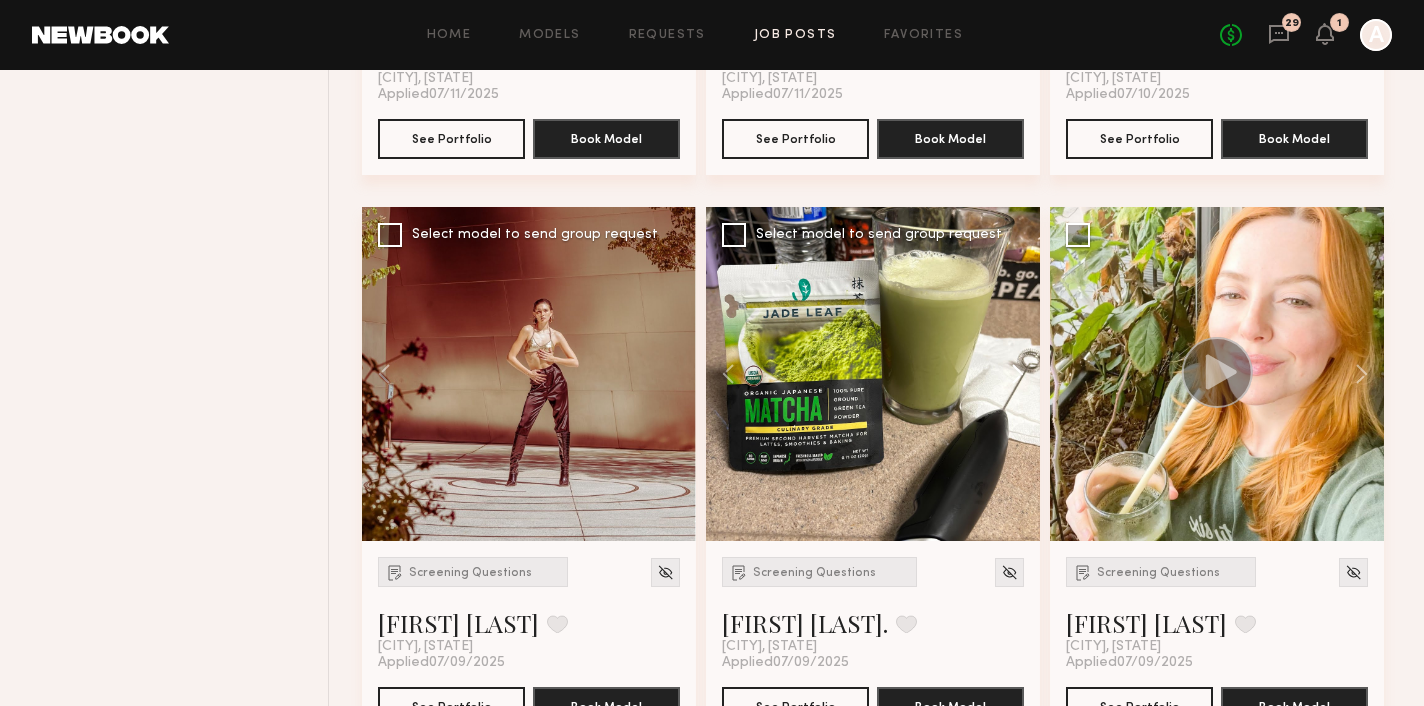 click 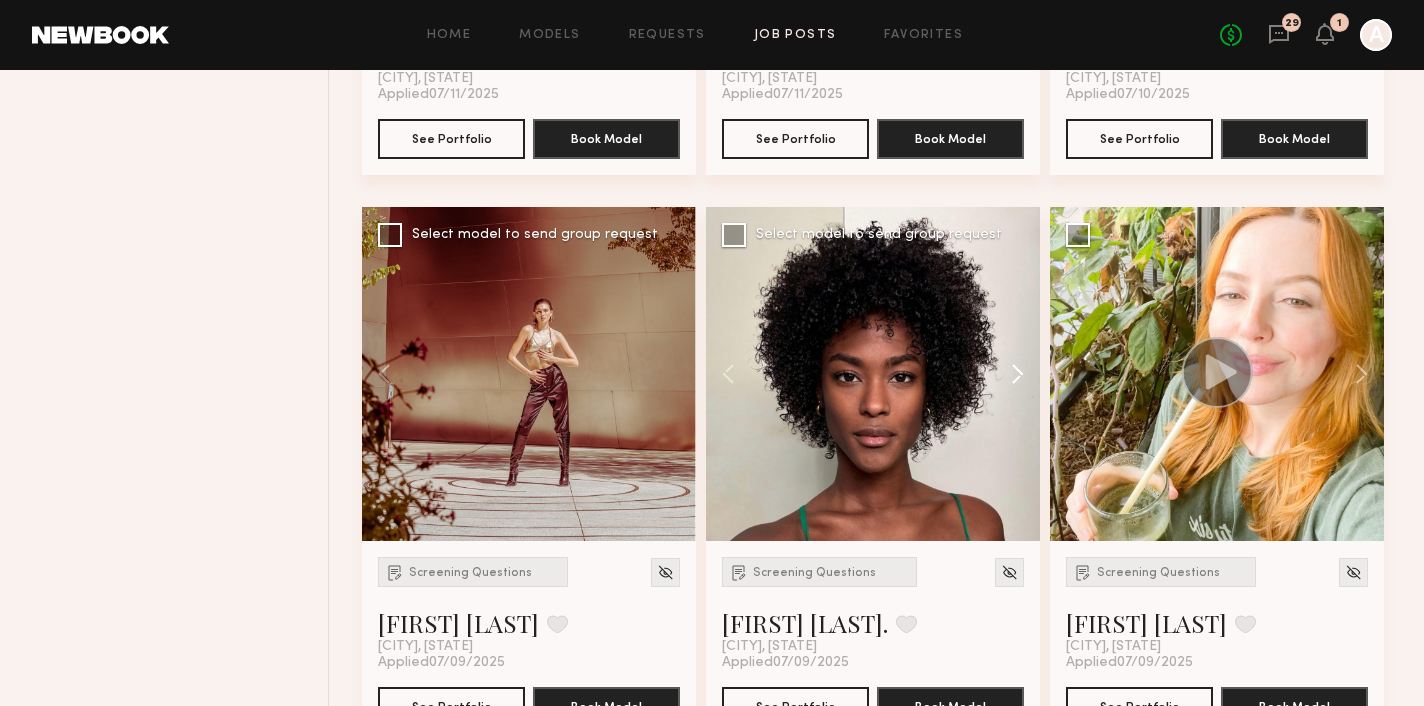 click 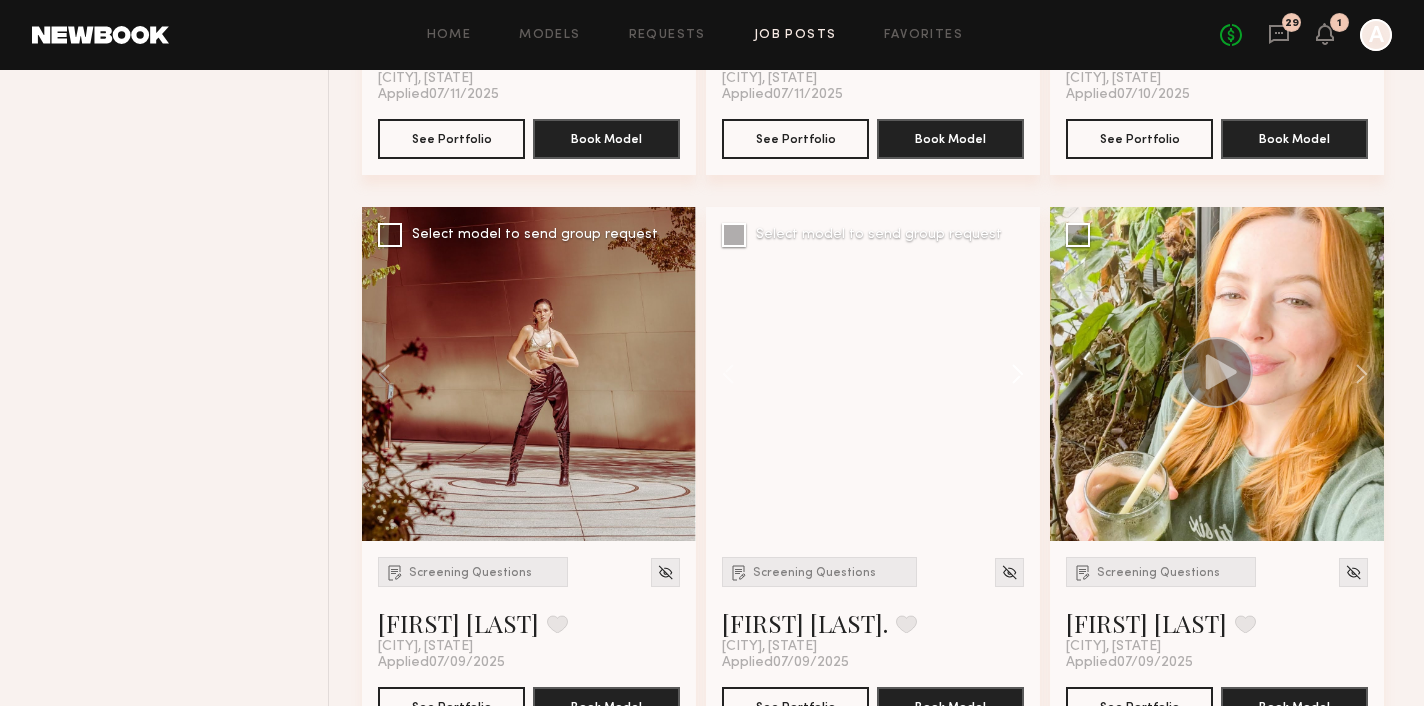 click 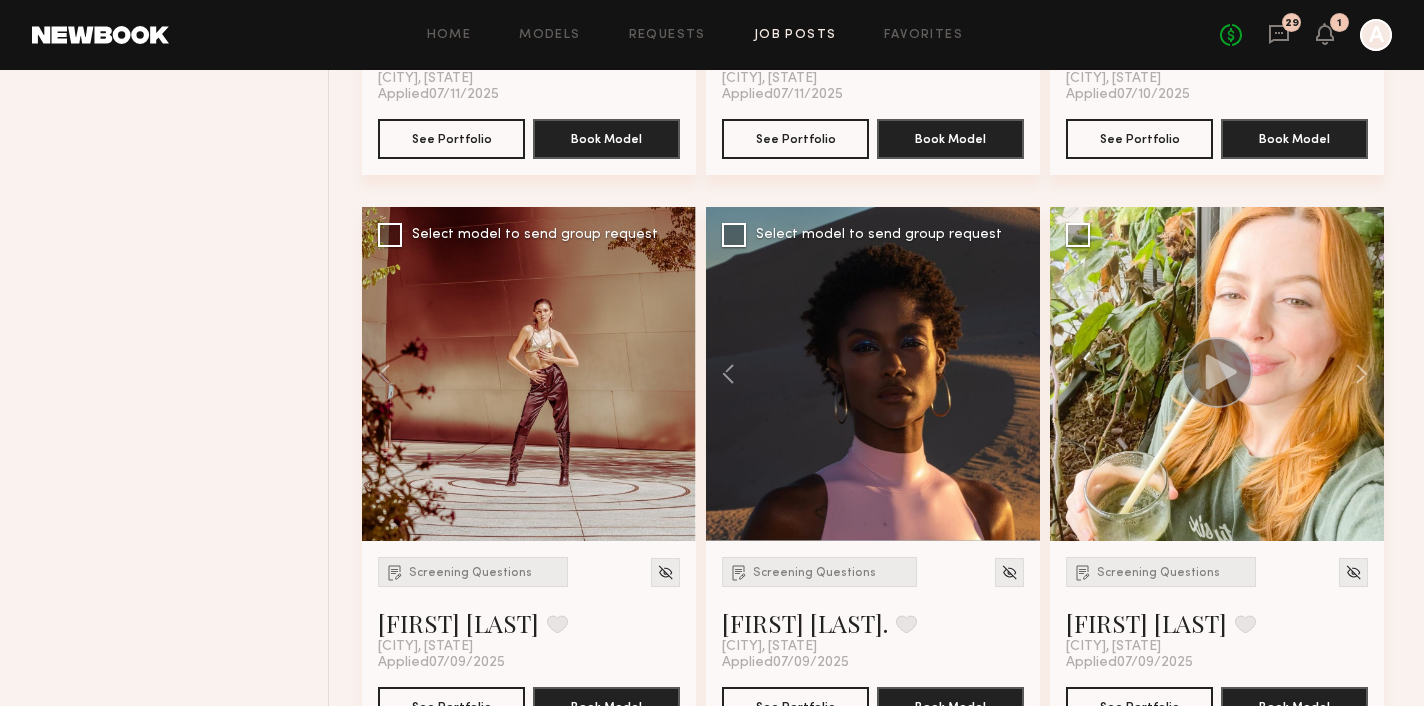 click 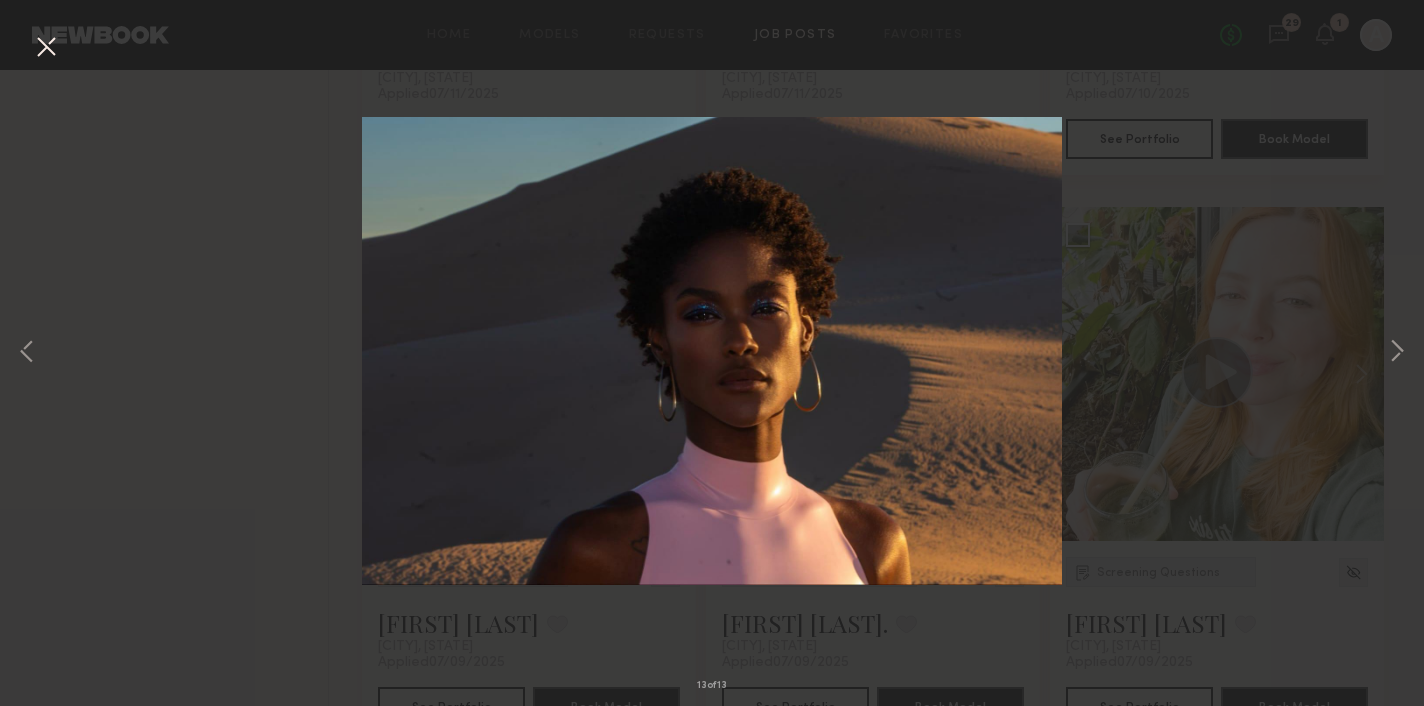 click on "13  of  13" at bounding box center (712, 353) 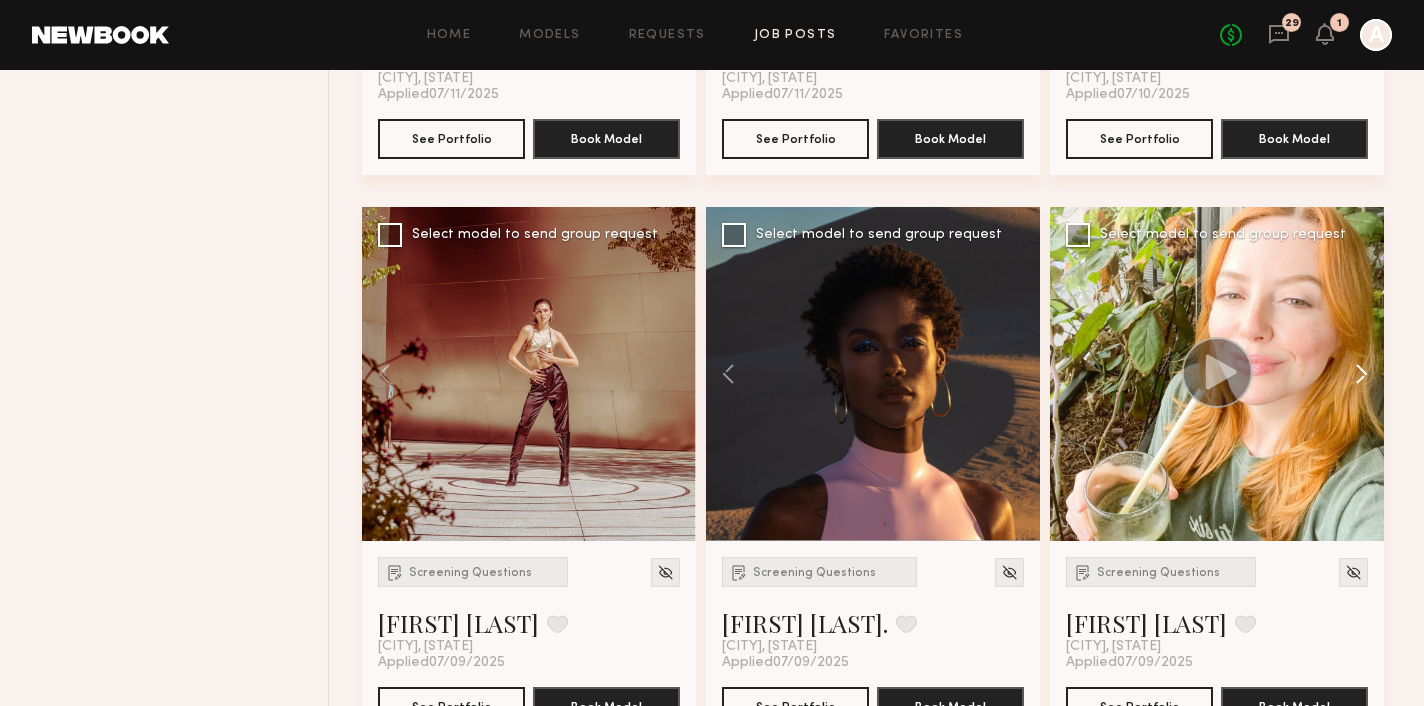 click 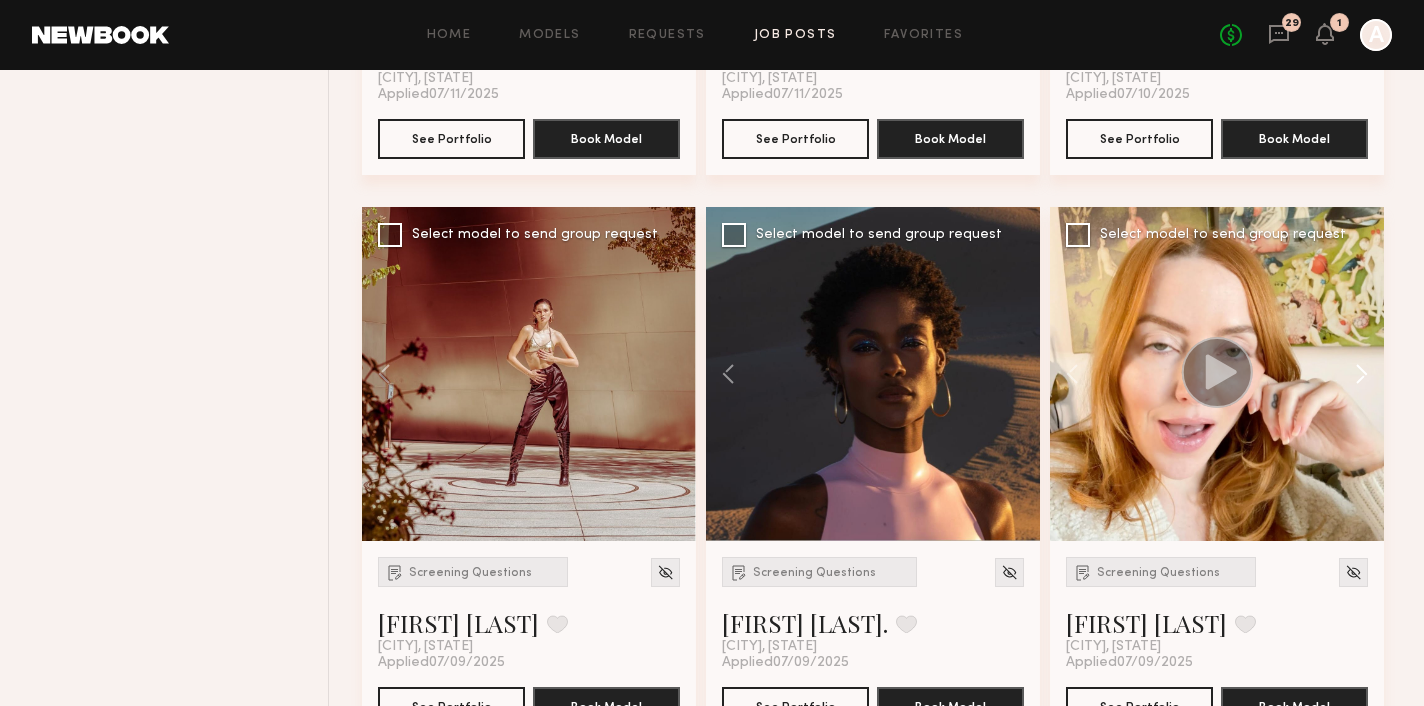 click 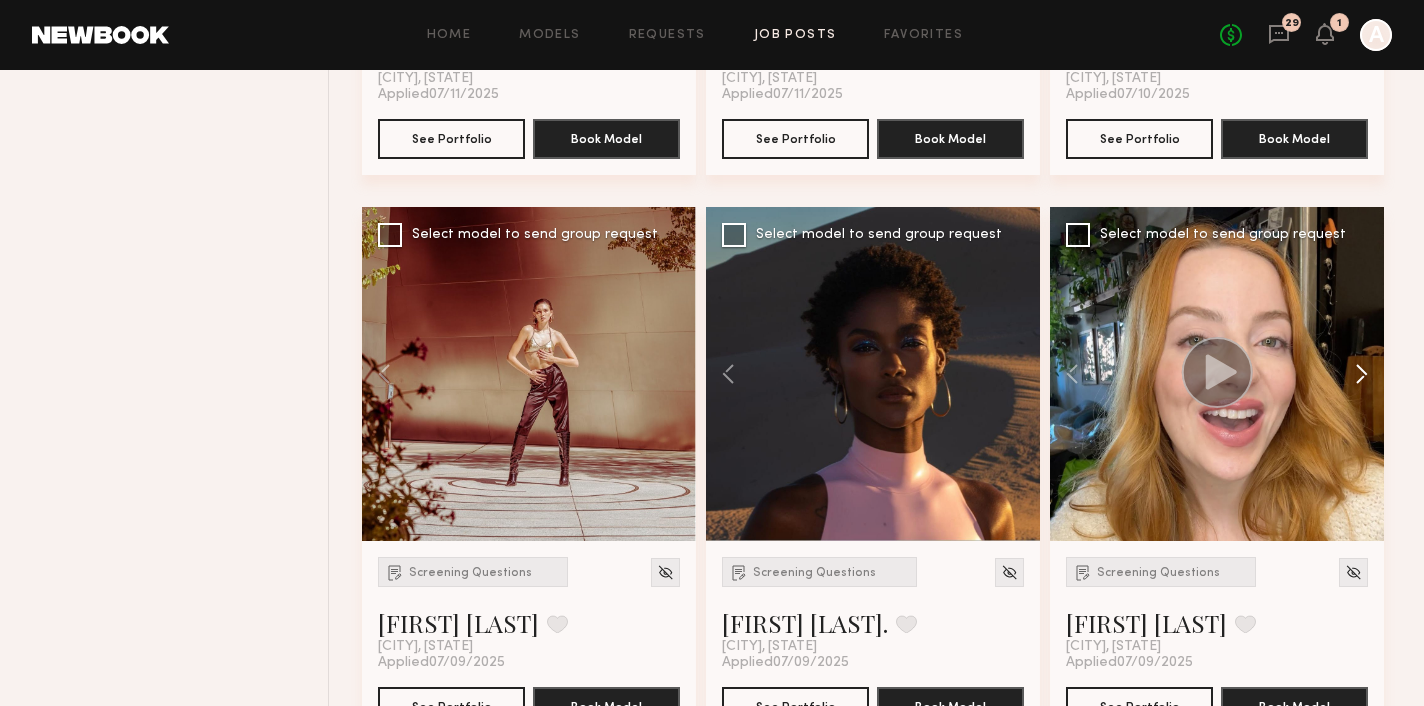 click 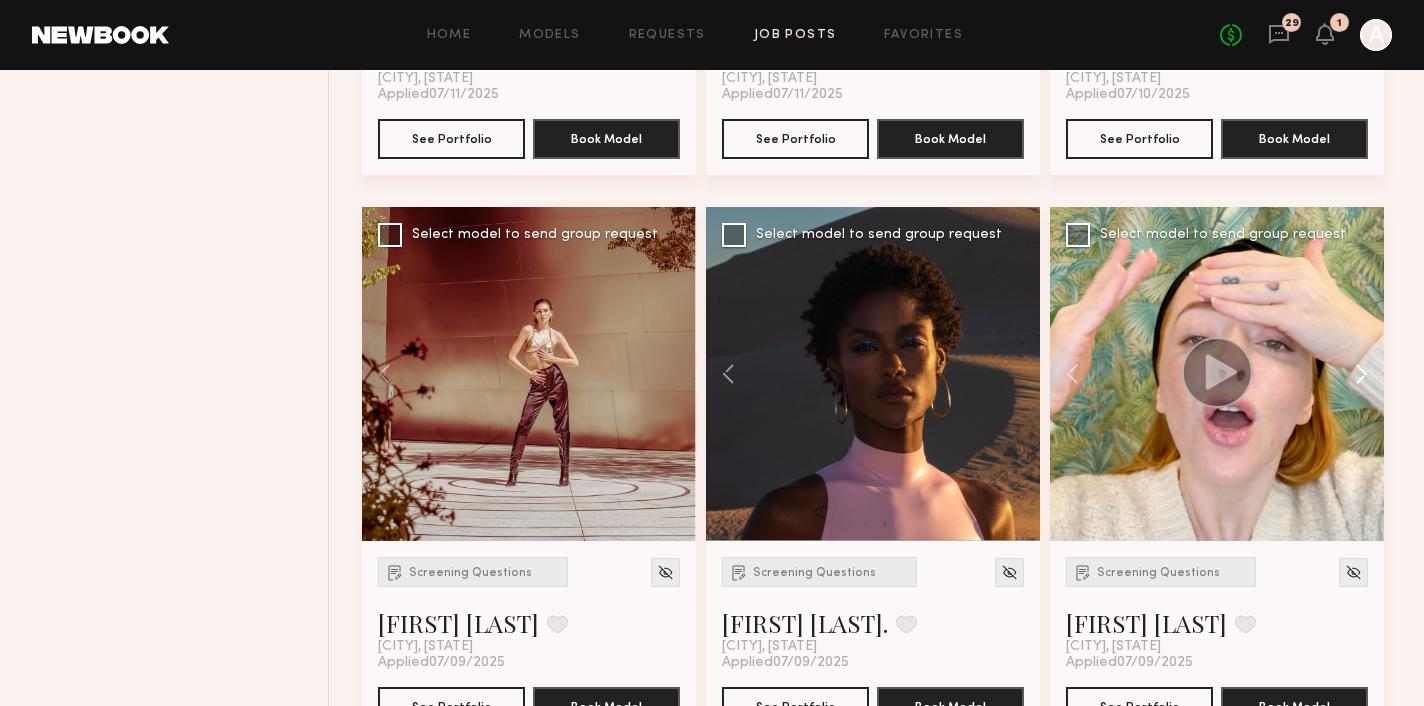 type 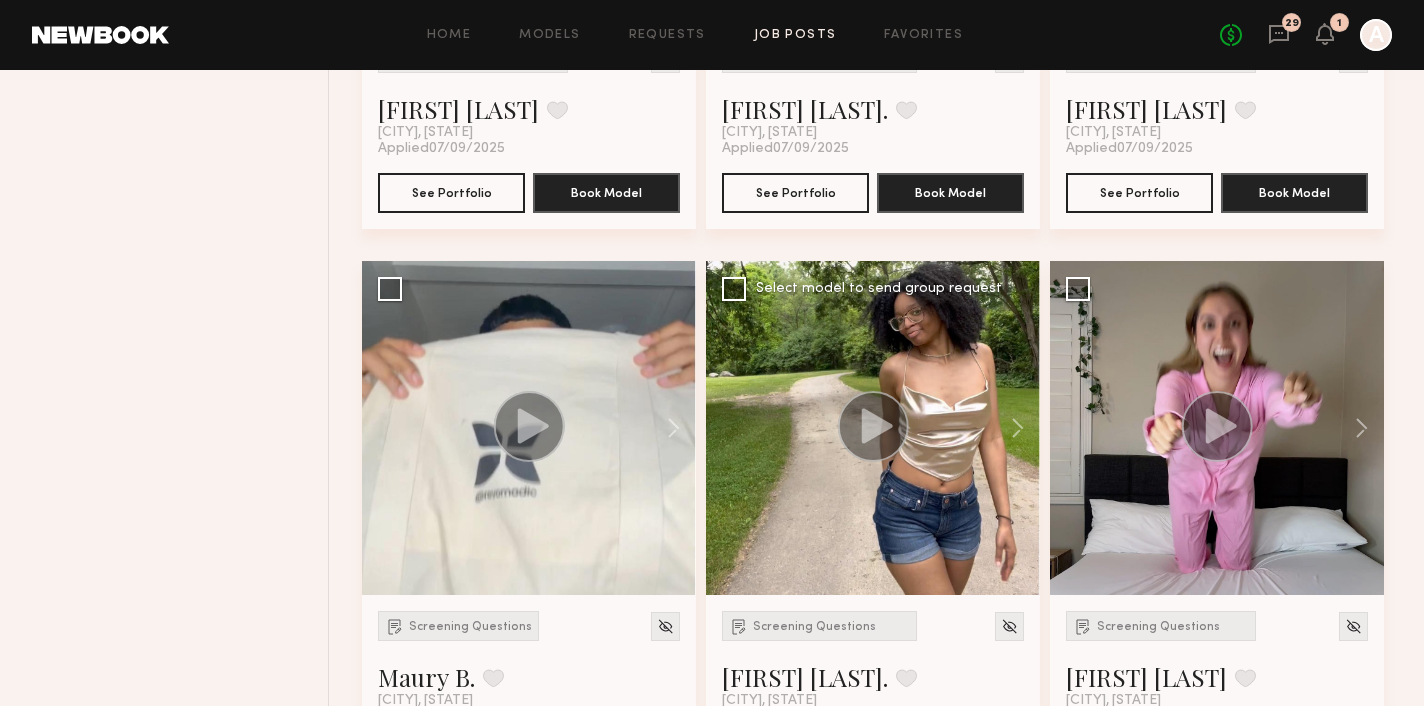 scroll, scrollTop: 1769, scrollLeft: 0, axis: vertical 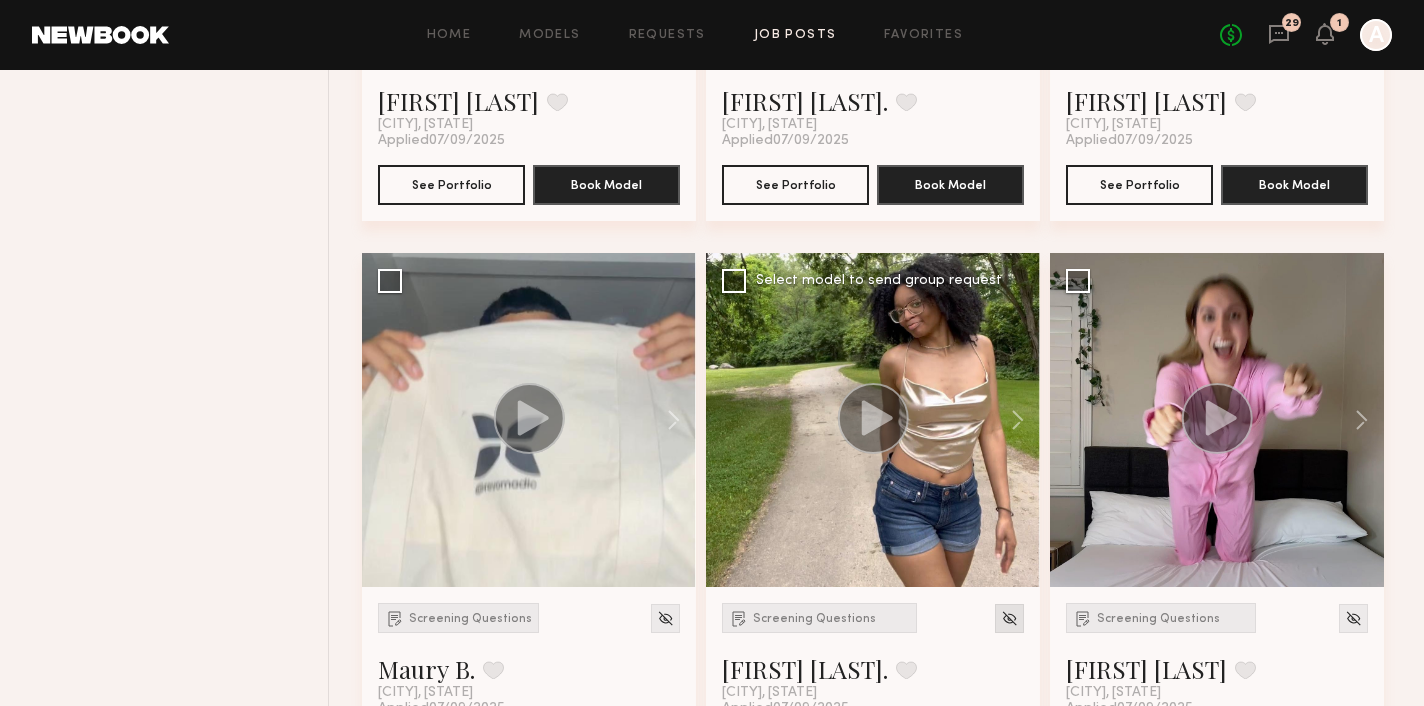click 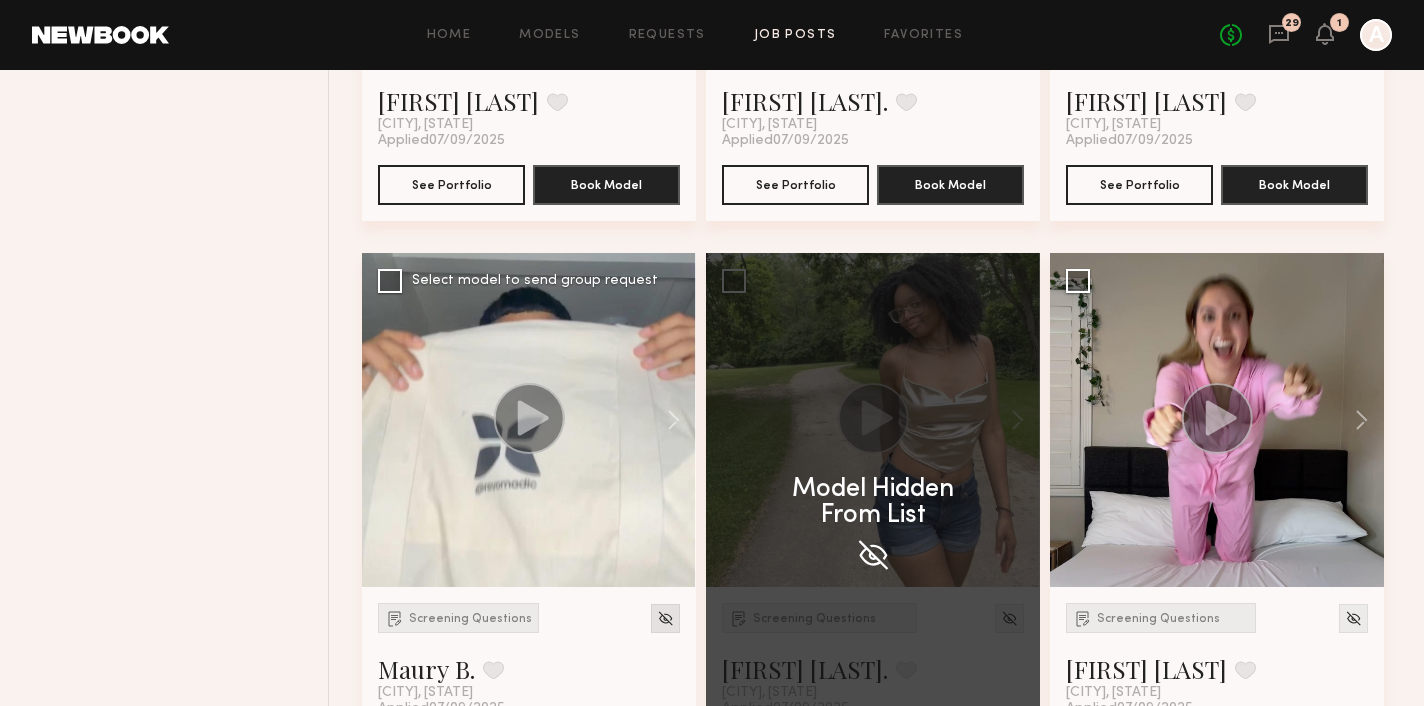 click 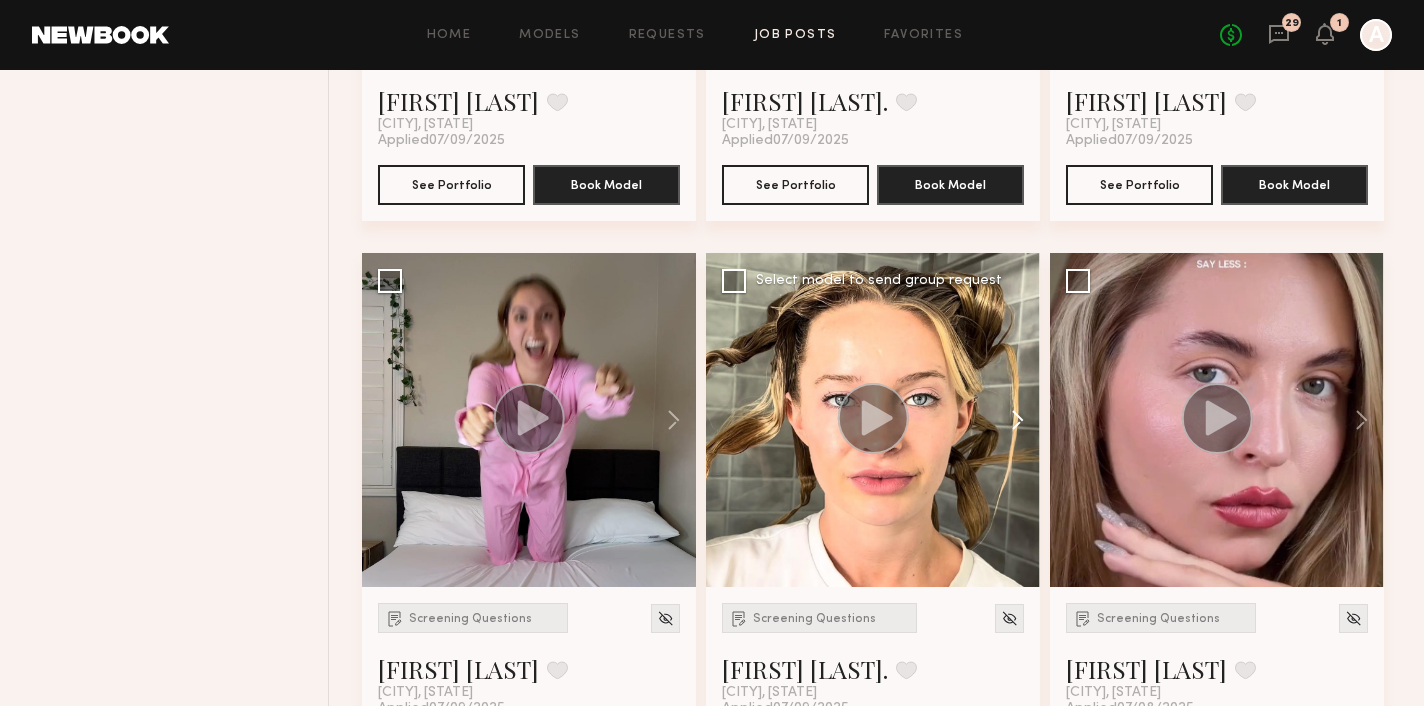 click 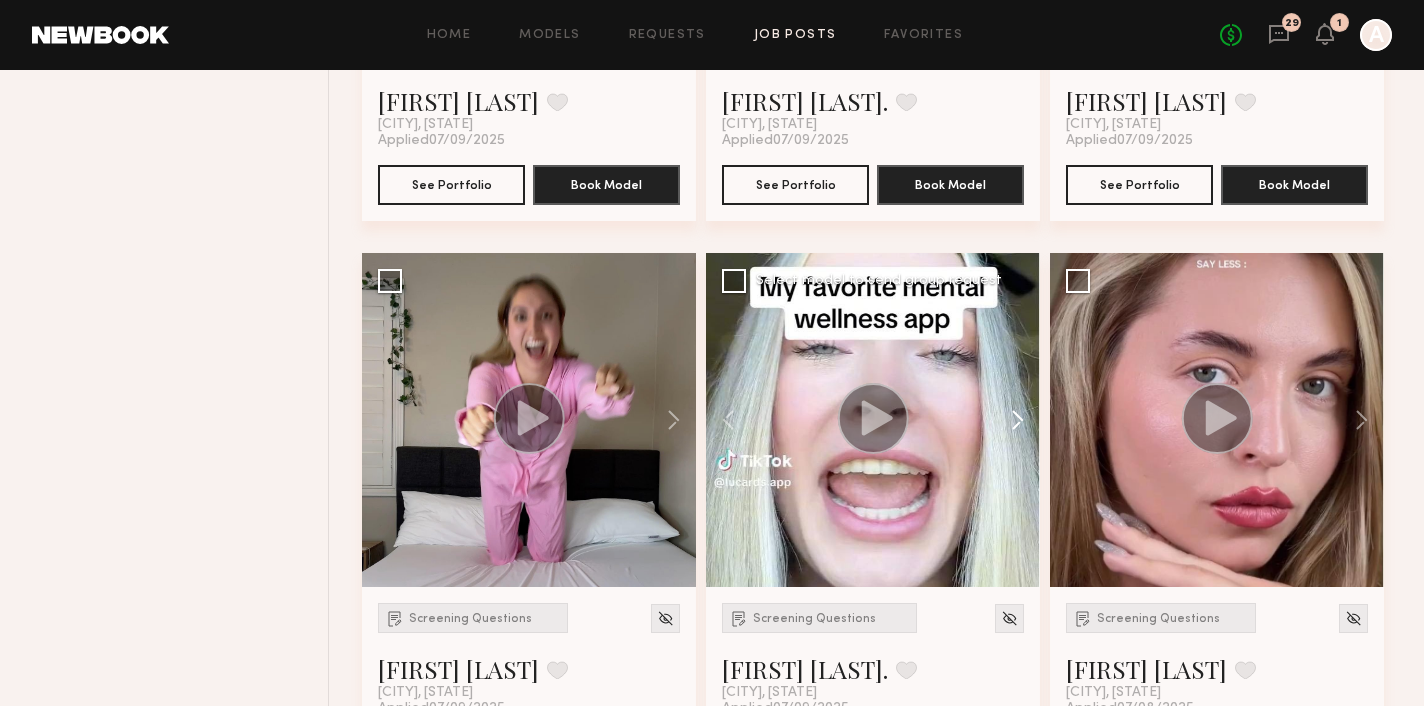 click 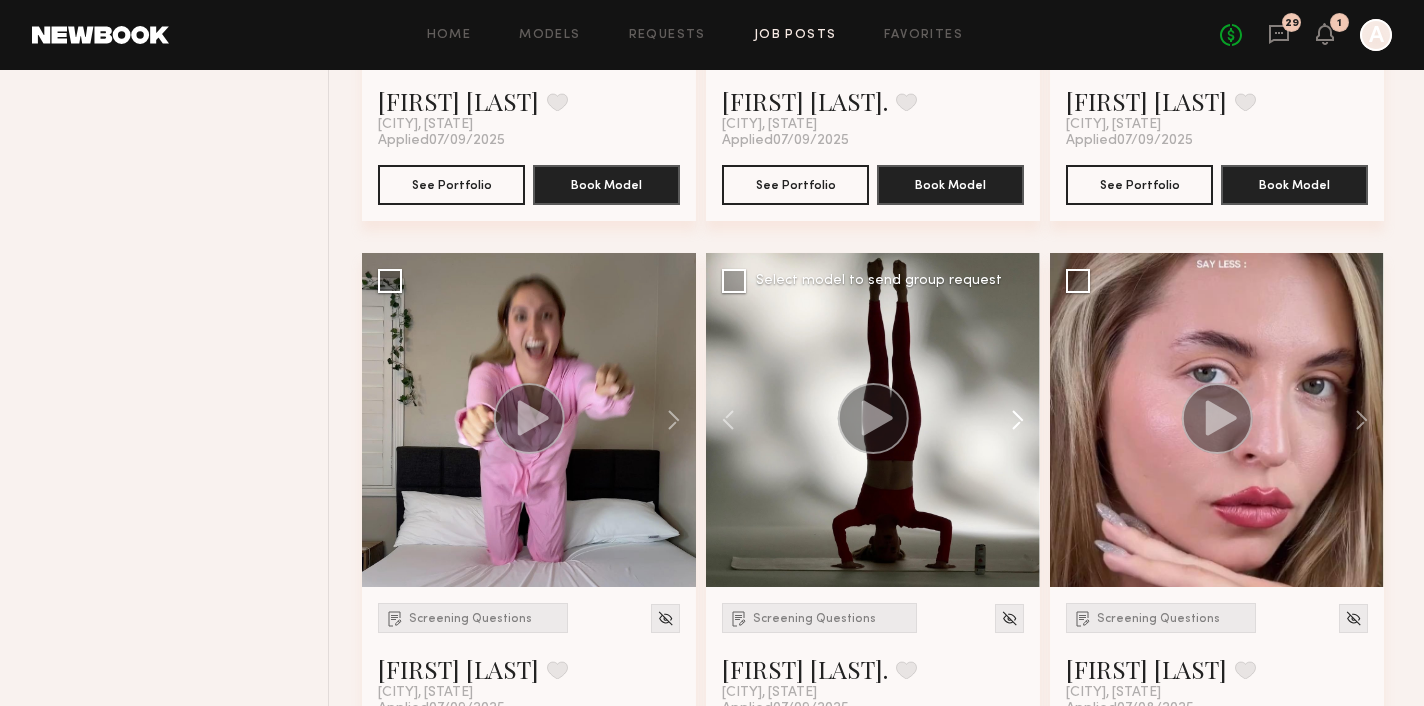 click 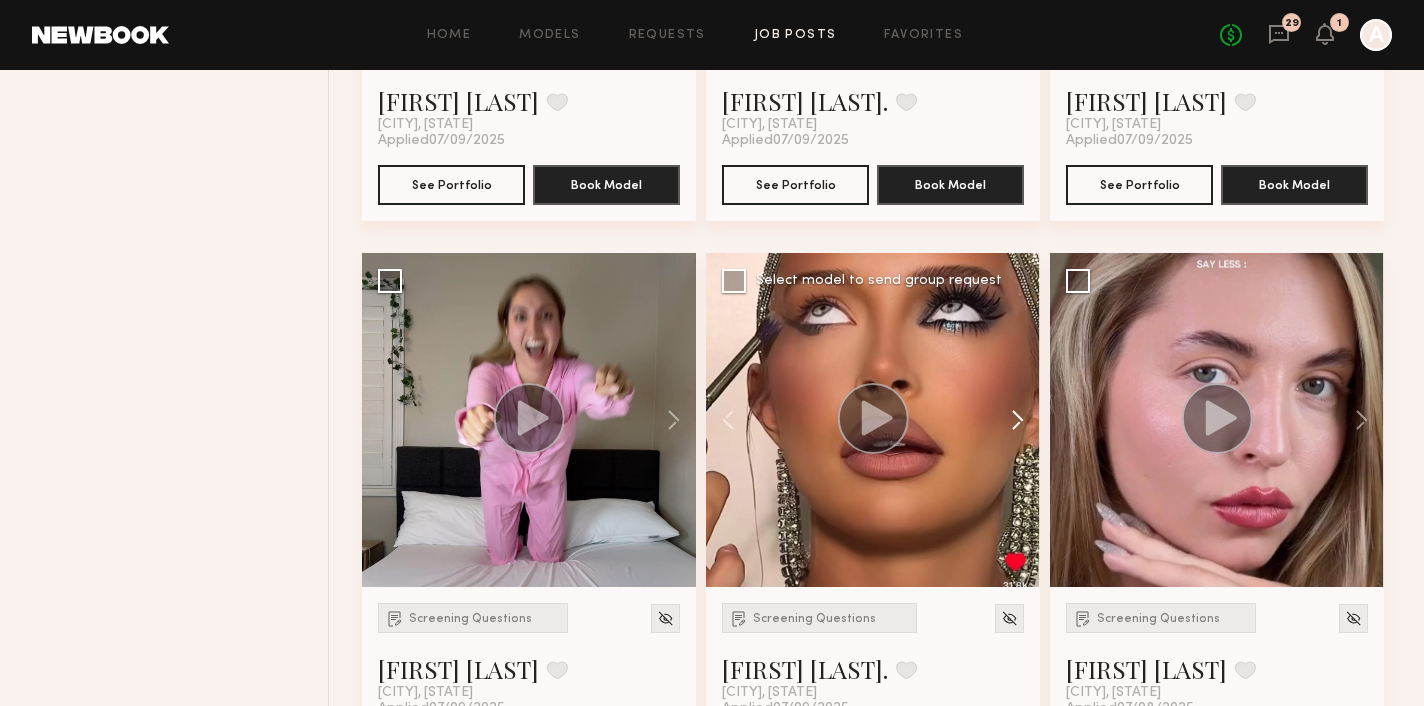 click 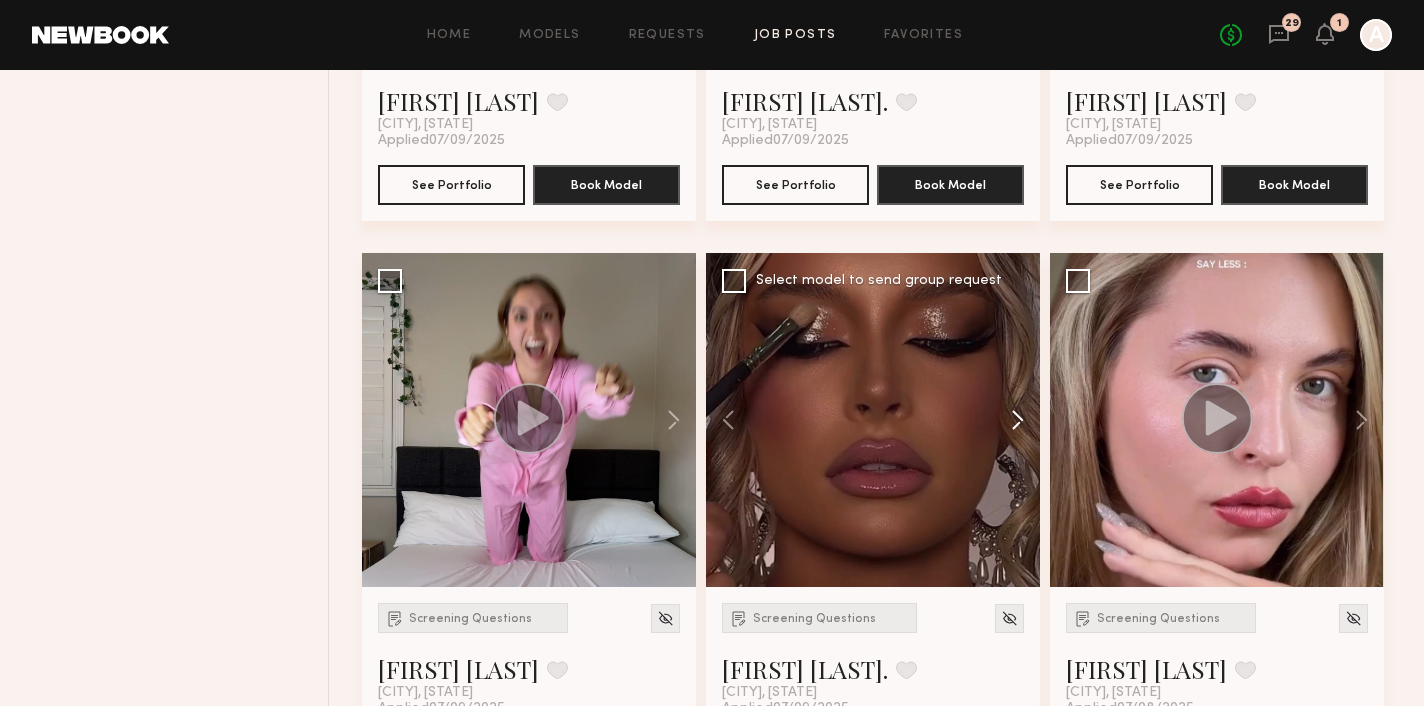 click 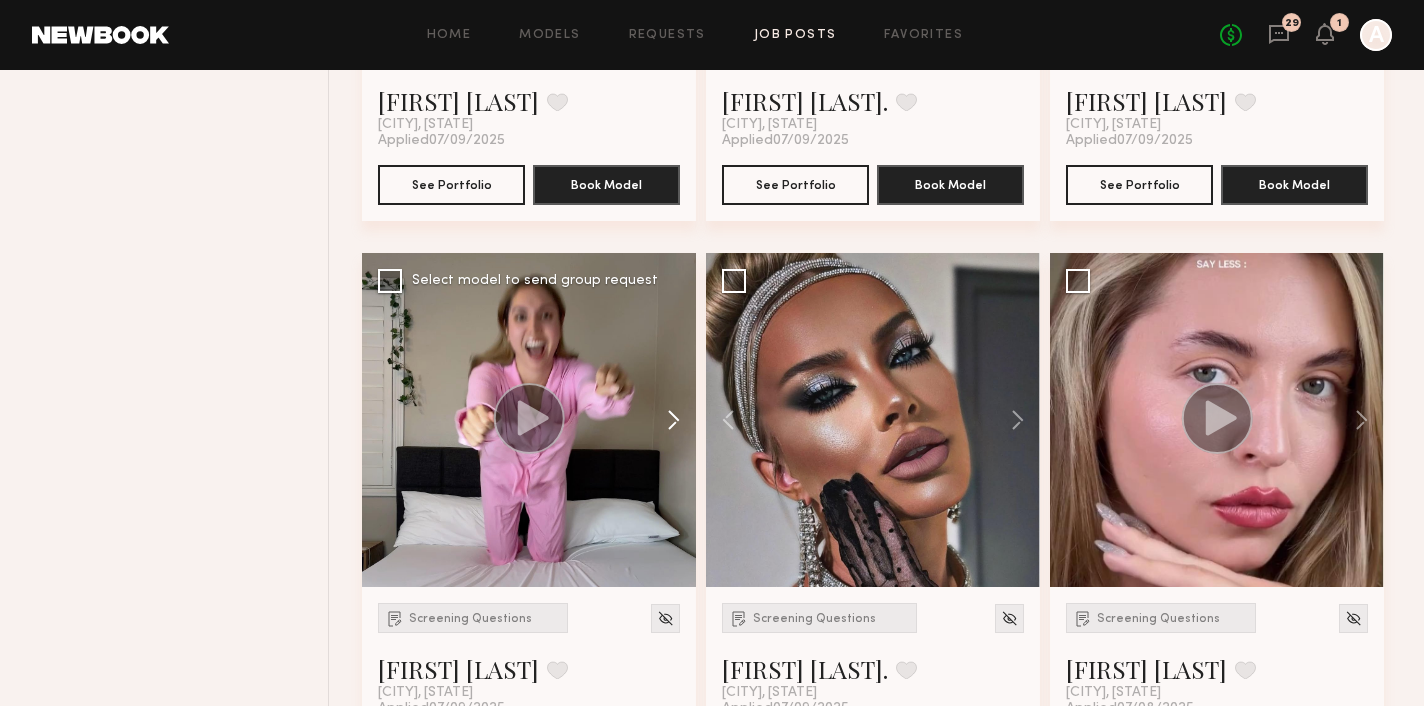 click 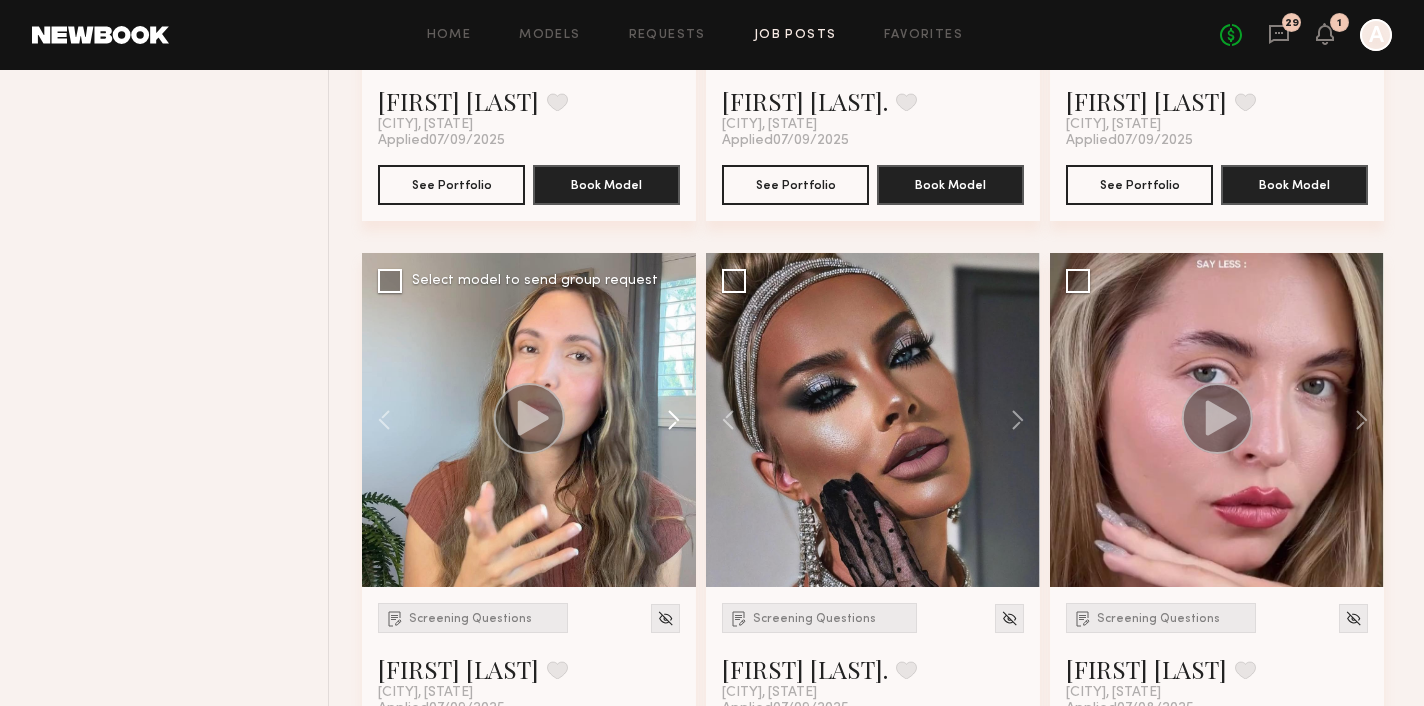 click 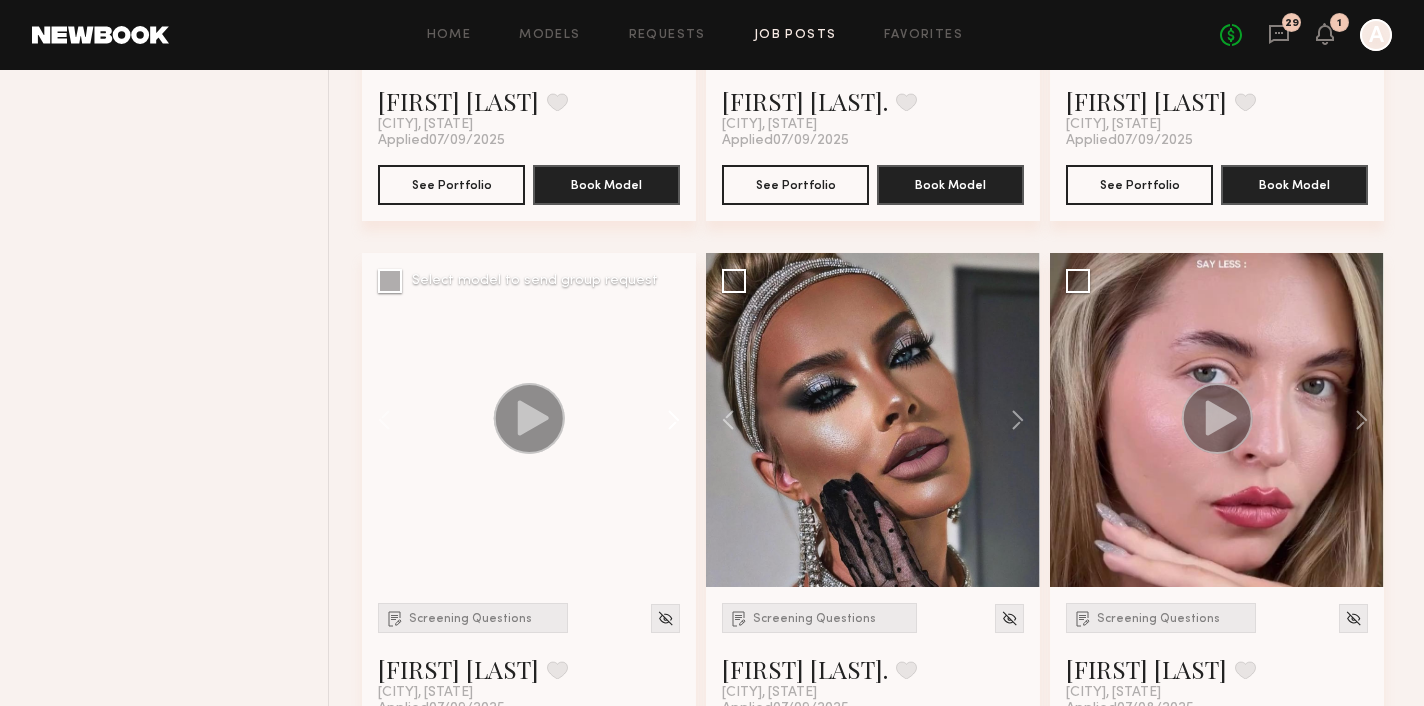 click 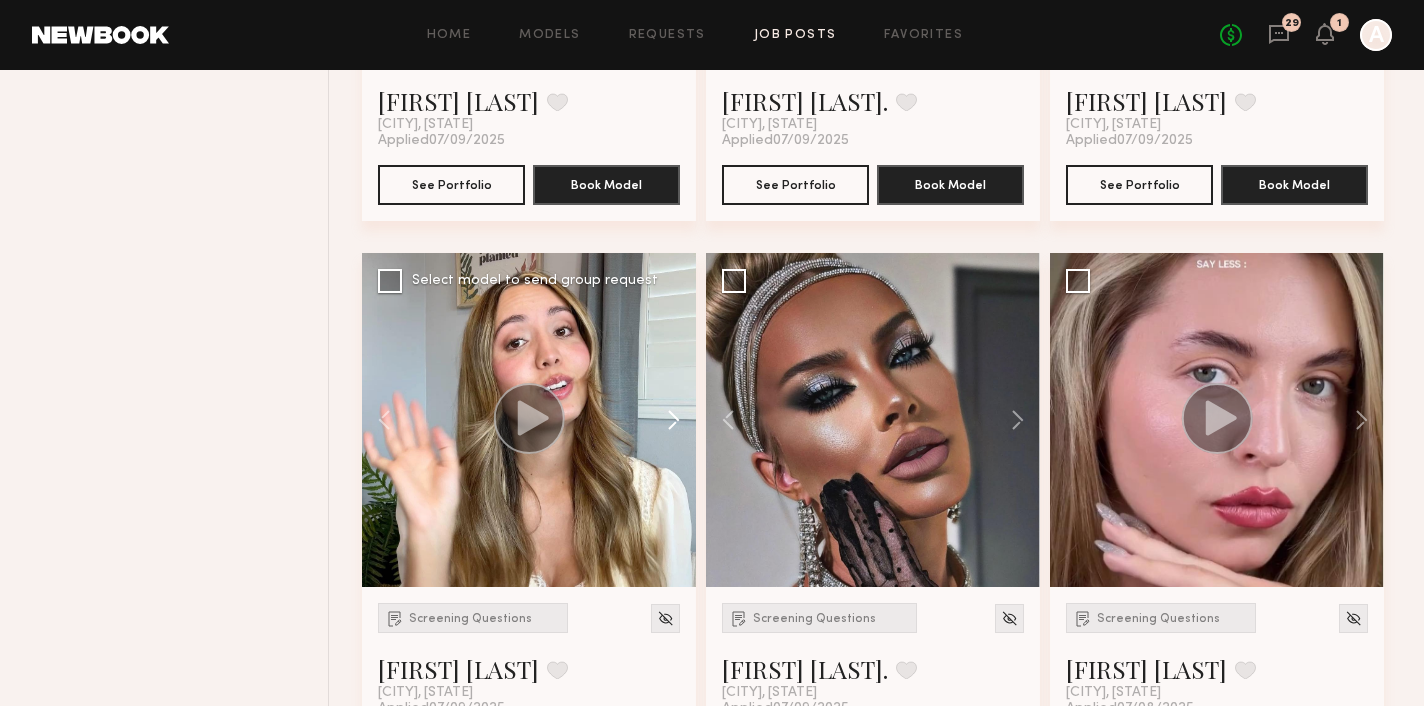 click 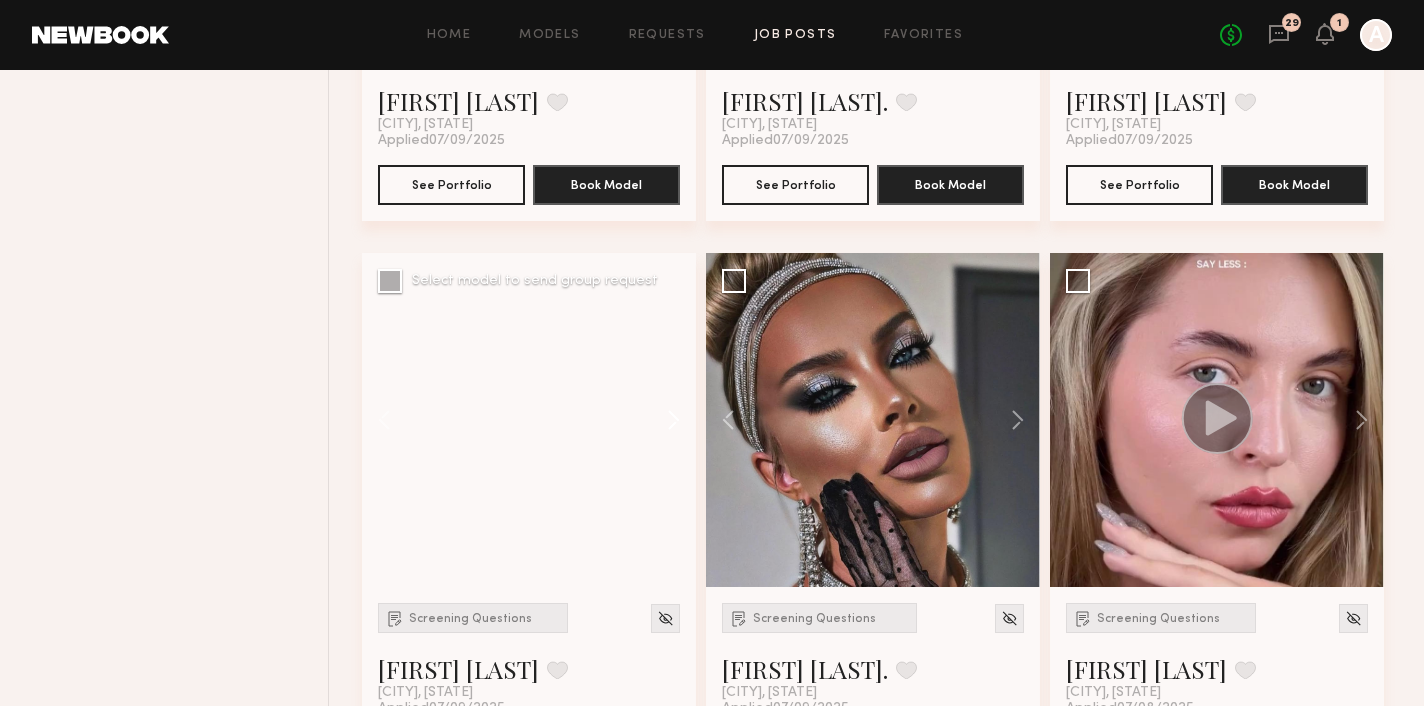 click 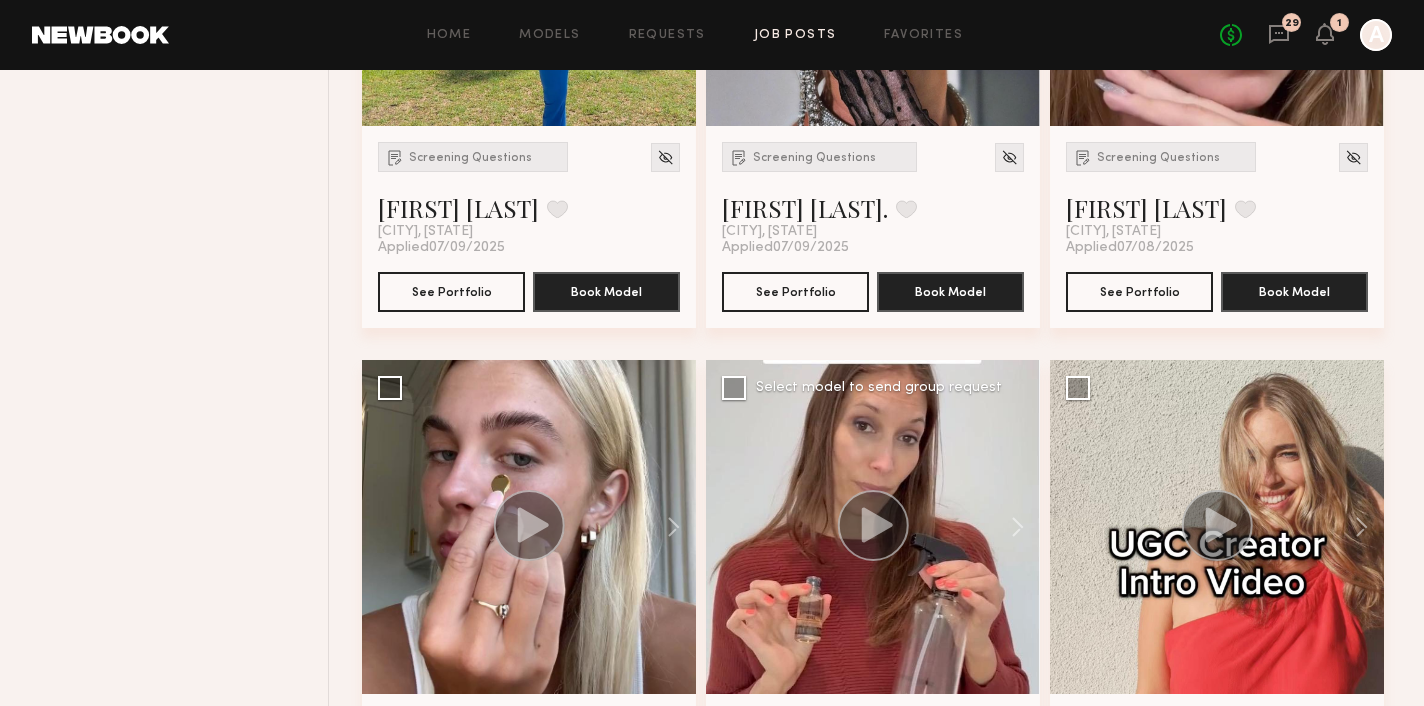 scroll, scrollTop: 2309, scrollLeft: 0, axis: vertical 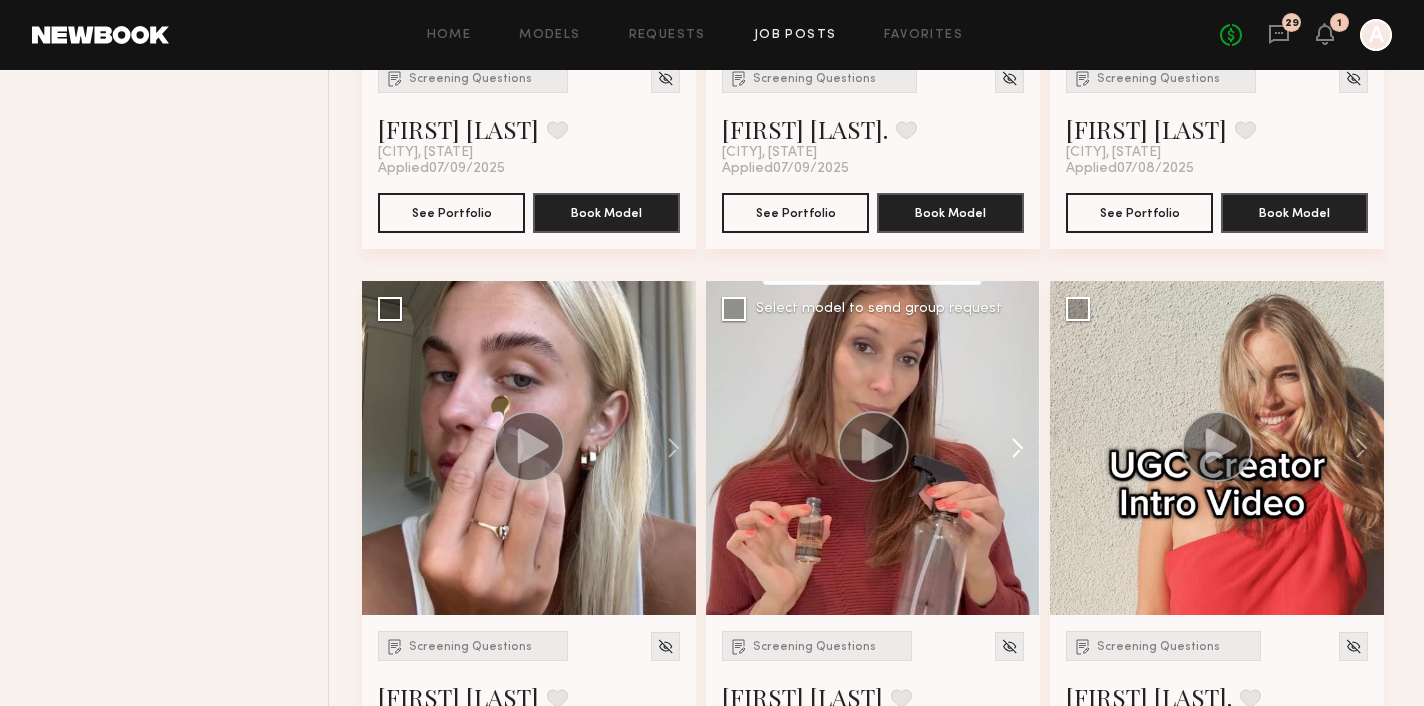 click 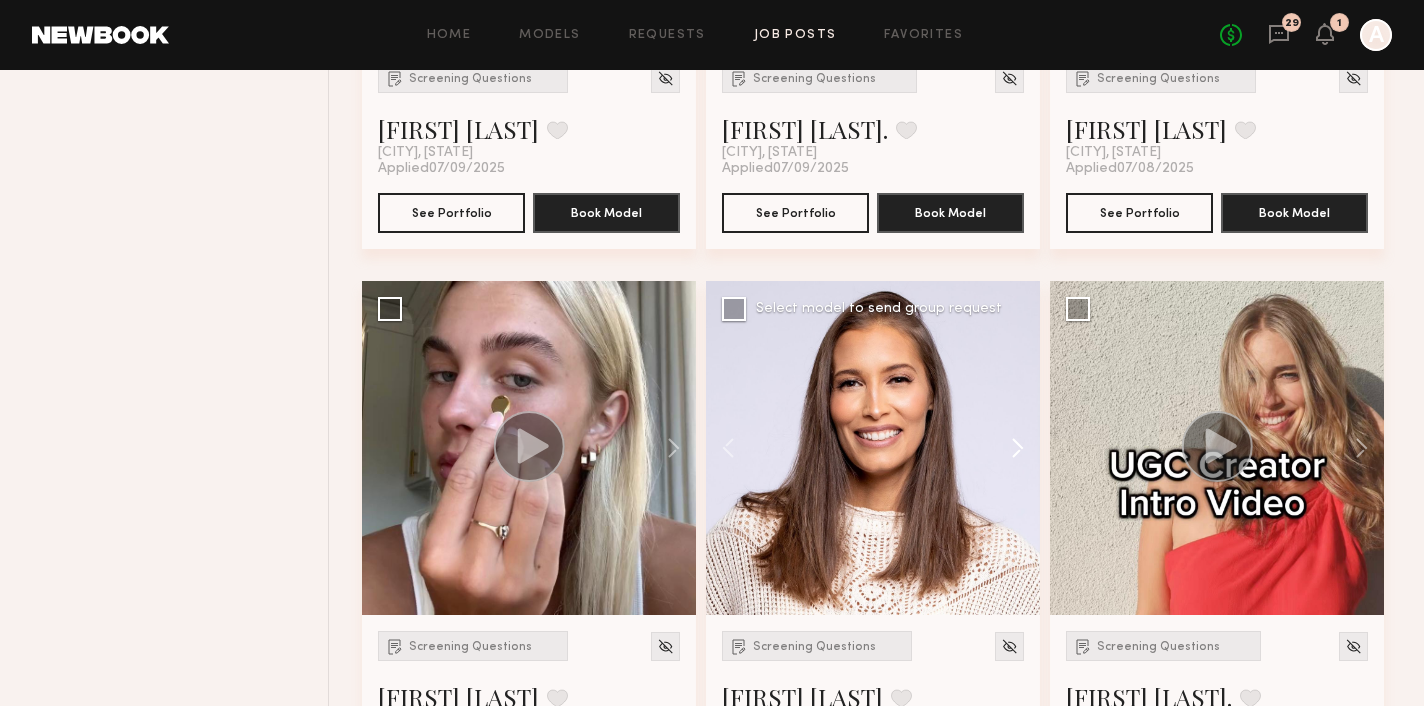 click 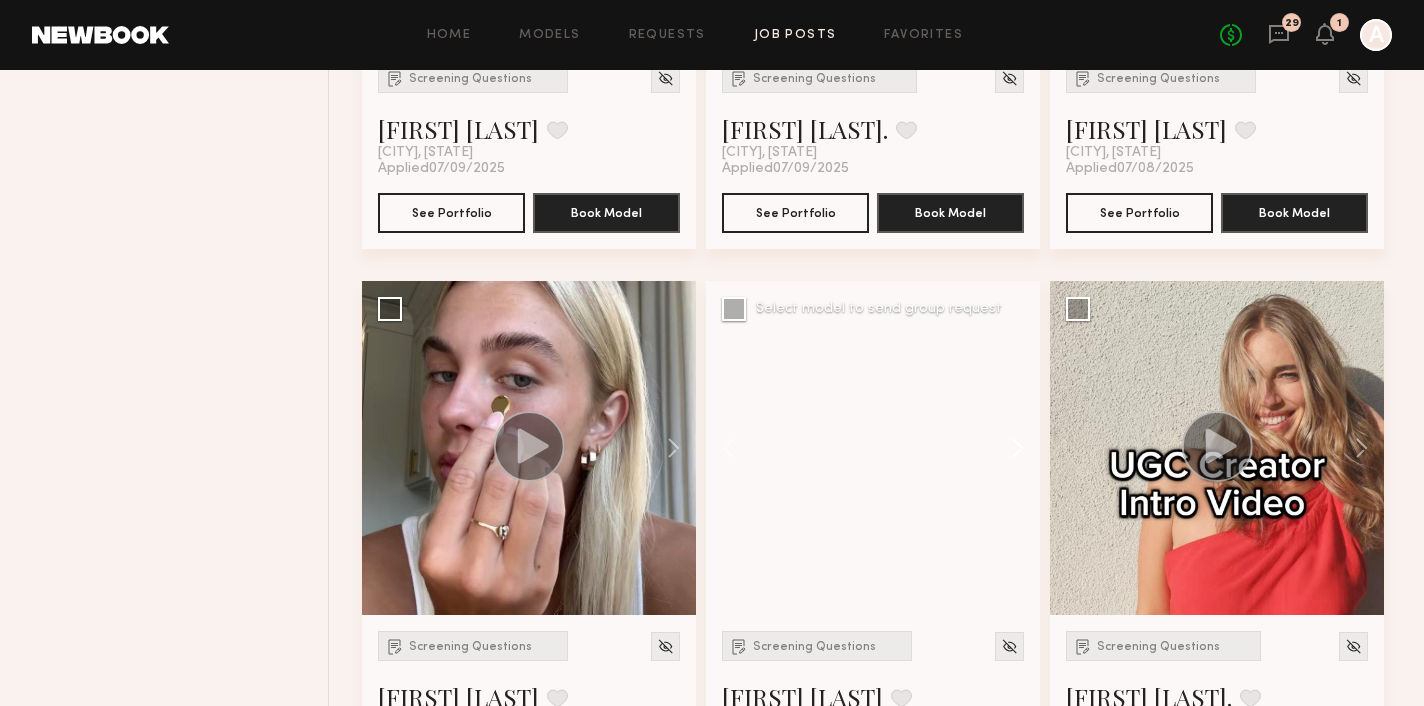 click 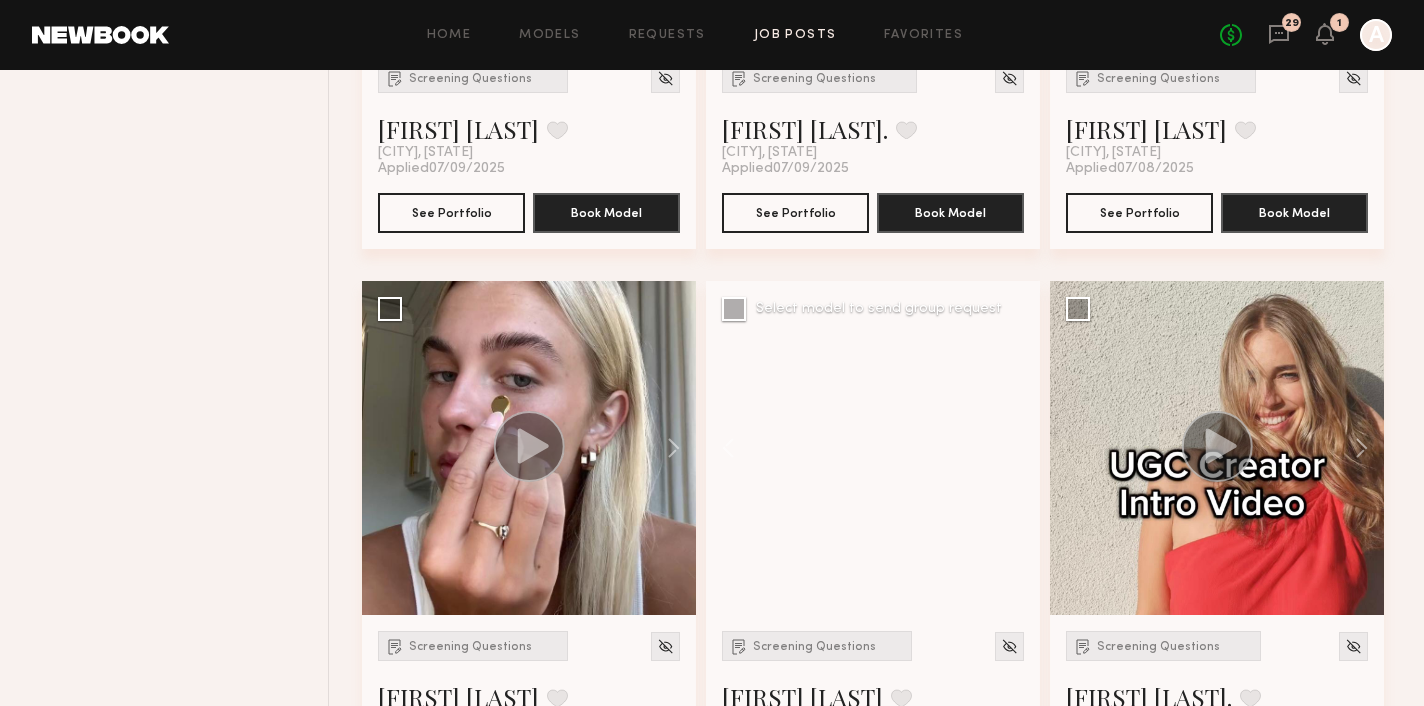 click 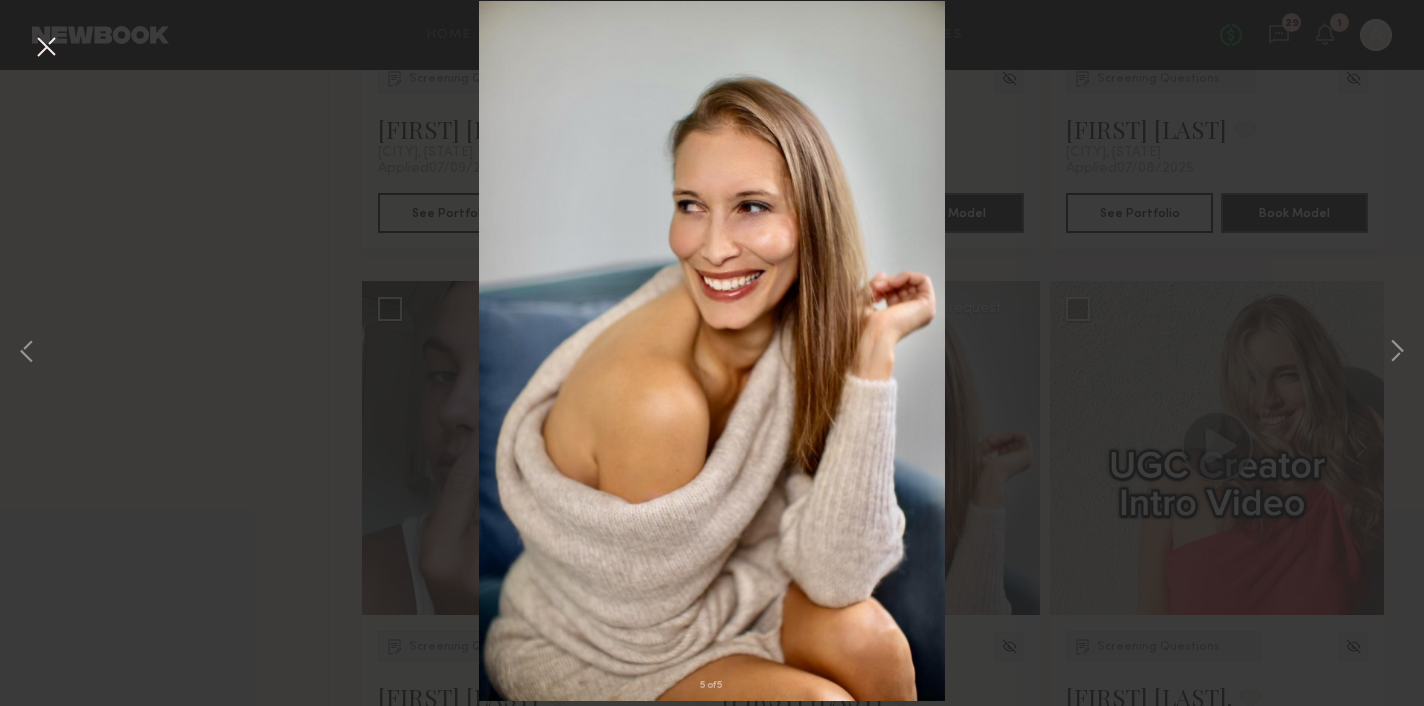 click on "Home Models Requests Job Posts Favorites Sign Out No fees up to $5,000 29 1 A Filter Applications Showing  59   models Order By Newest to Oldest Newest to Oldest Oldest to Newest Best Matches Models shown below match all requirements specified in your job post 0 Other Submissions Models shown below have applied to this job but do not match all requirements specified in your job posting 0 Show Hidden Talent you’ve removed from consideration 5 Argan Oil Lifestyle Creatives Close  Job Post View Job Post Status: Open Applied: 64 Has Casting: No Is UGC: Yes View Requests You’ve Sent Filter 0 Experienced New Faces Showing  30  models Filter Applications Showing  59   models Experienced Talent we’ve deemed to have ample paid, professional modeling experience 44 New Faces Talent we’ve deemed to be in the early stages of their professional careers 15 Order By Newest to Oldest Newest to Oldest Oldest to Newest Show Less Best Matches Models shown below match all requirements specified in your job post 0 0 5 5 5" at bounding box center [712, 406] 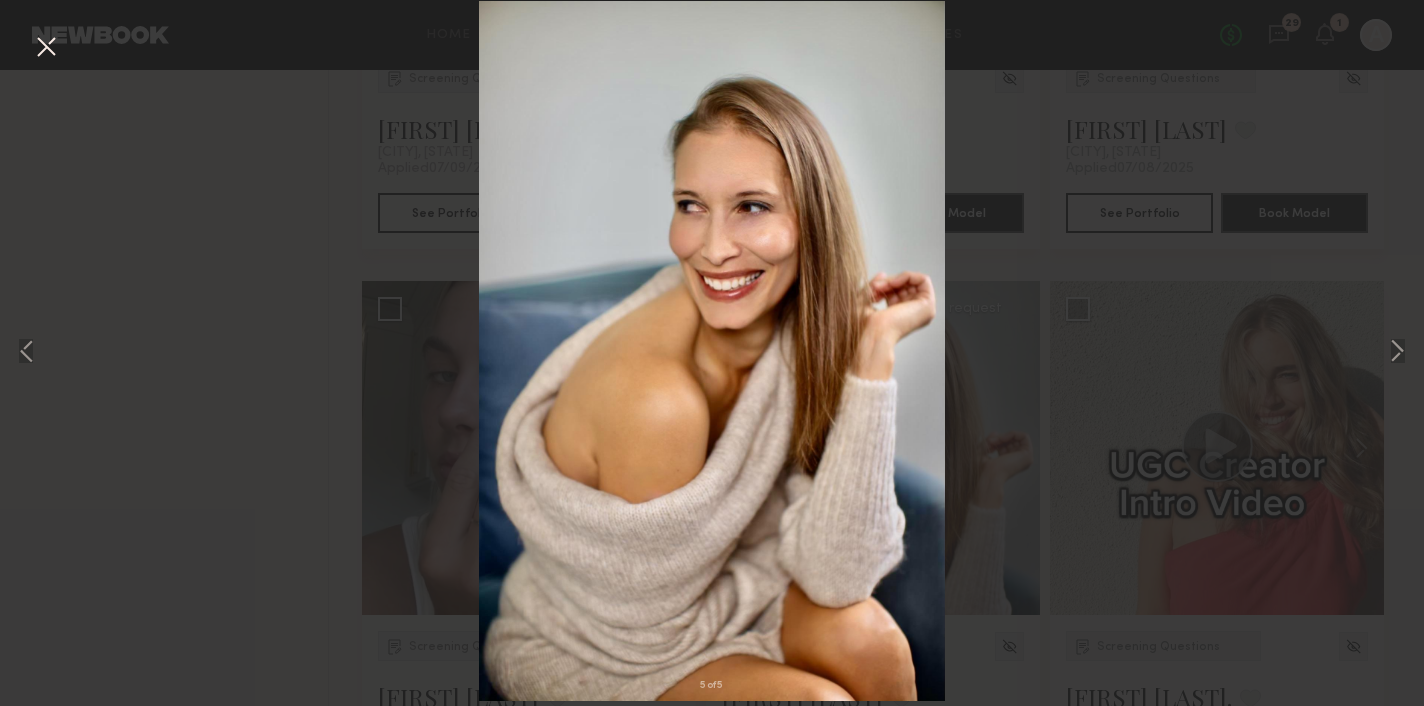 click at bounding box center [46, 48] 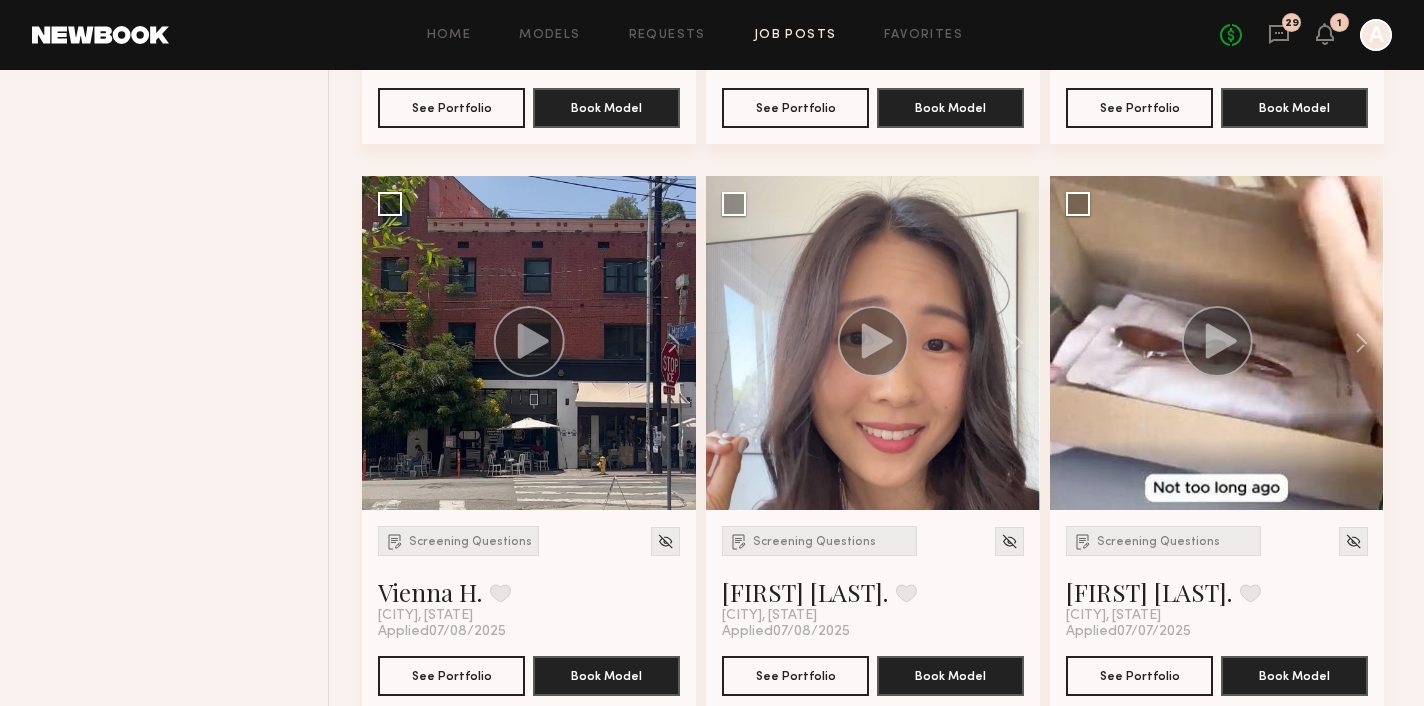 scroll, scrollTop: 3002, scrollLeft: 0, axis: vertical 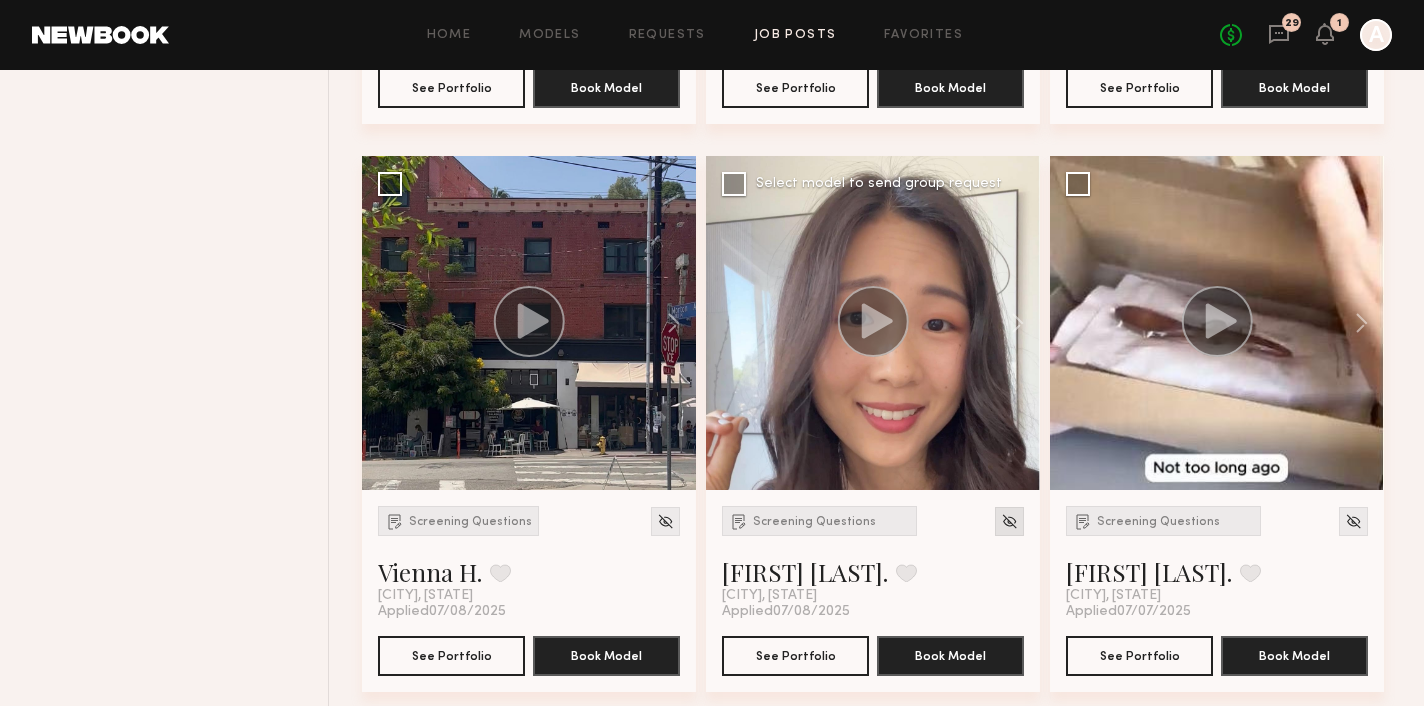 click 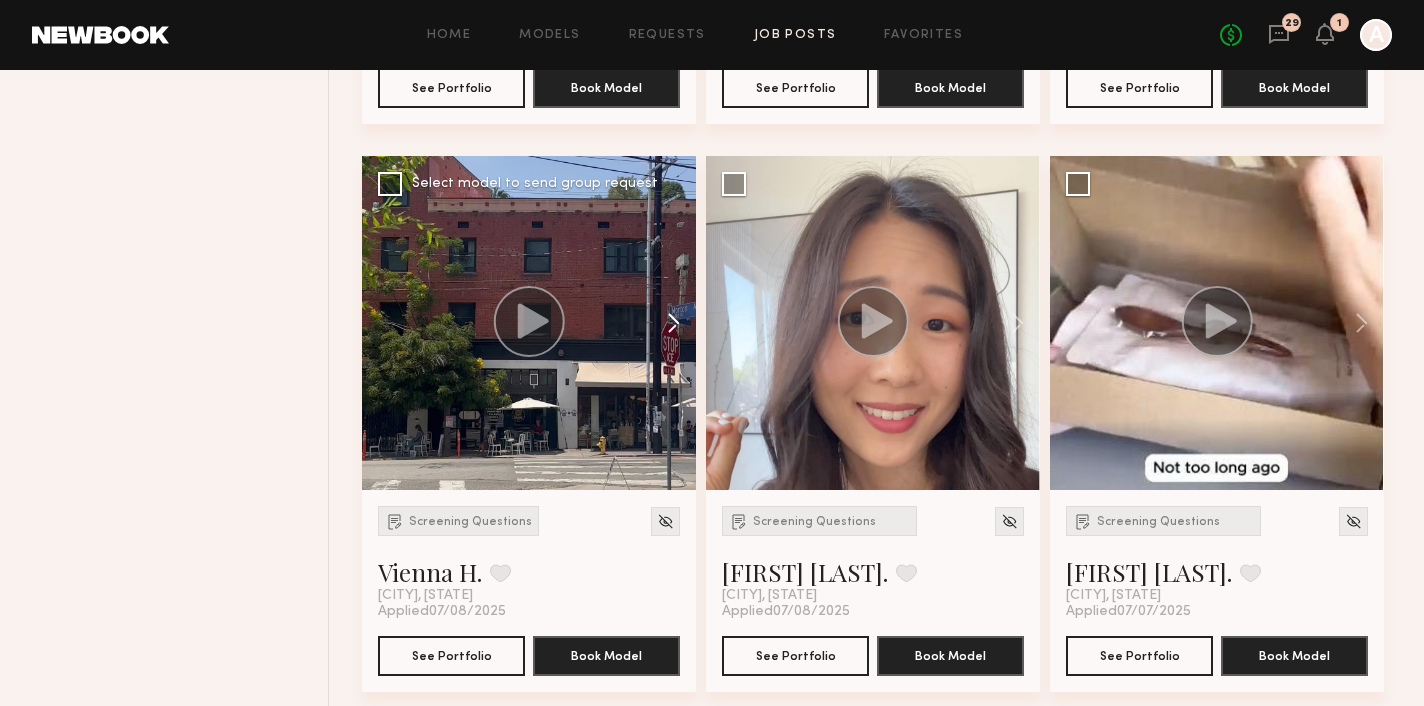 click 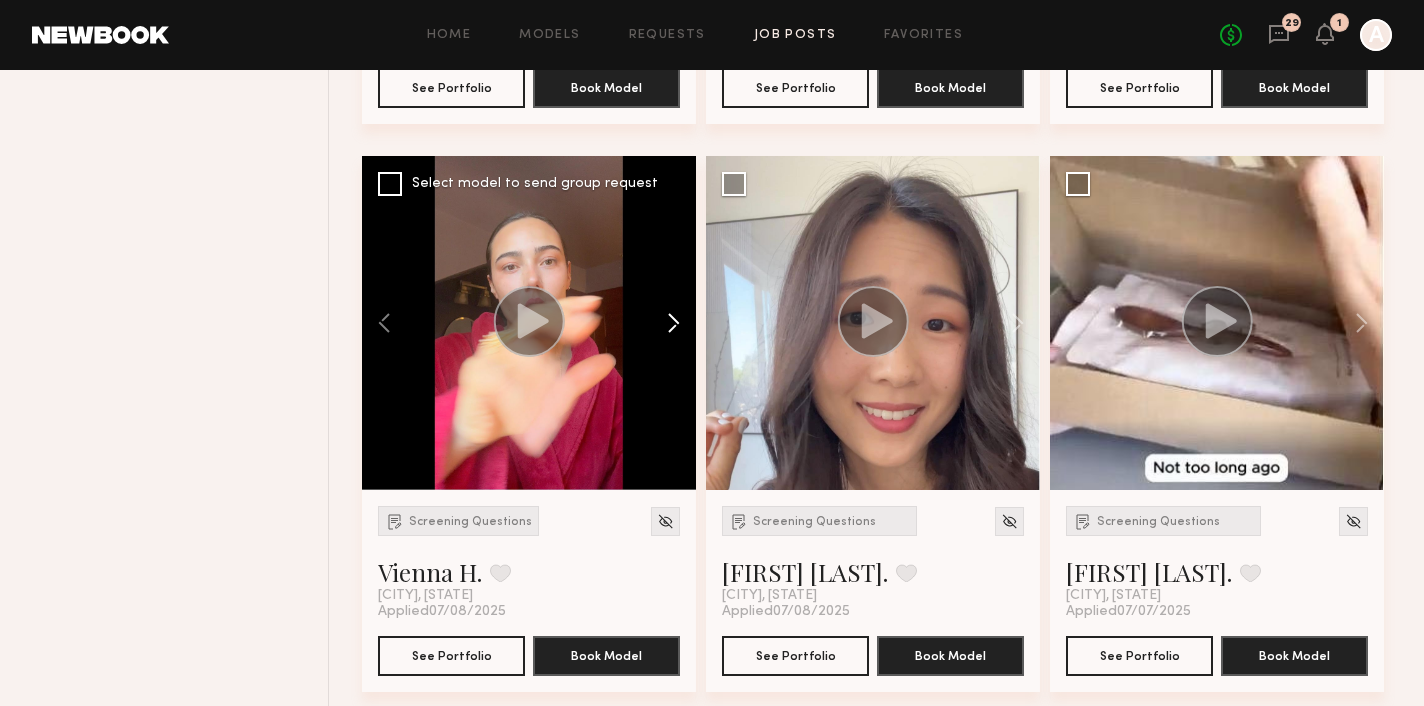 click 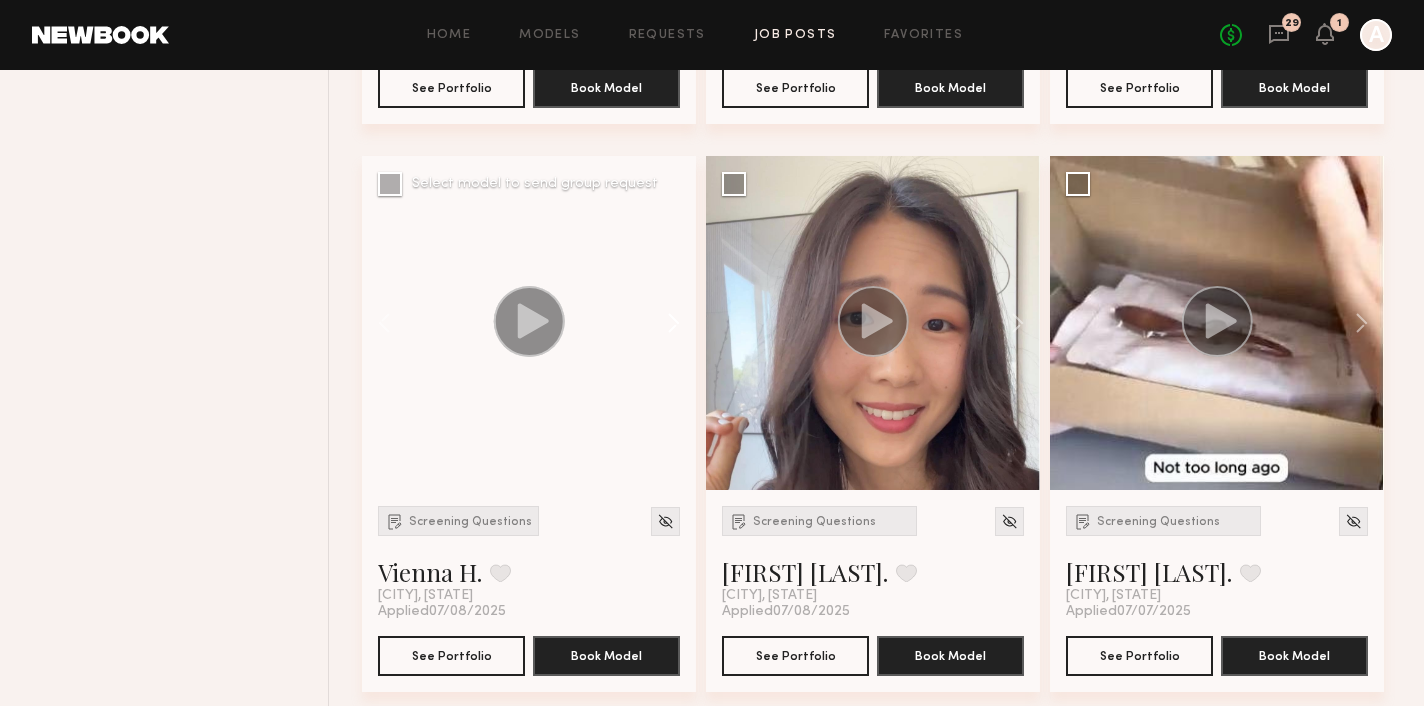 click 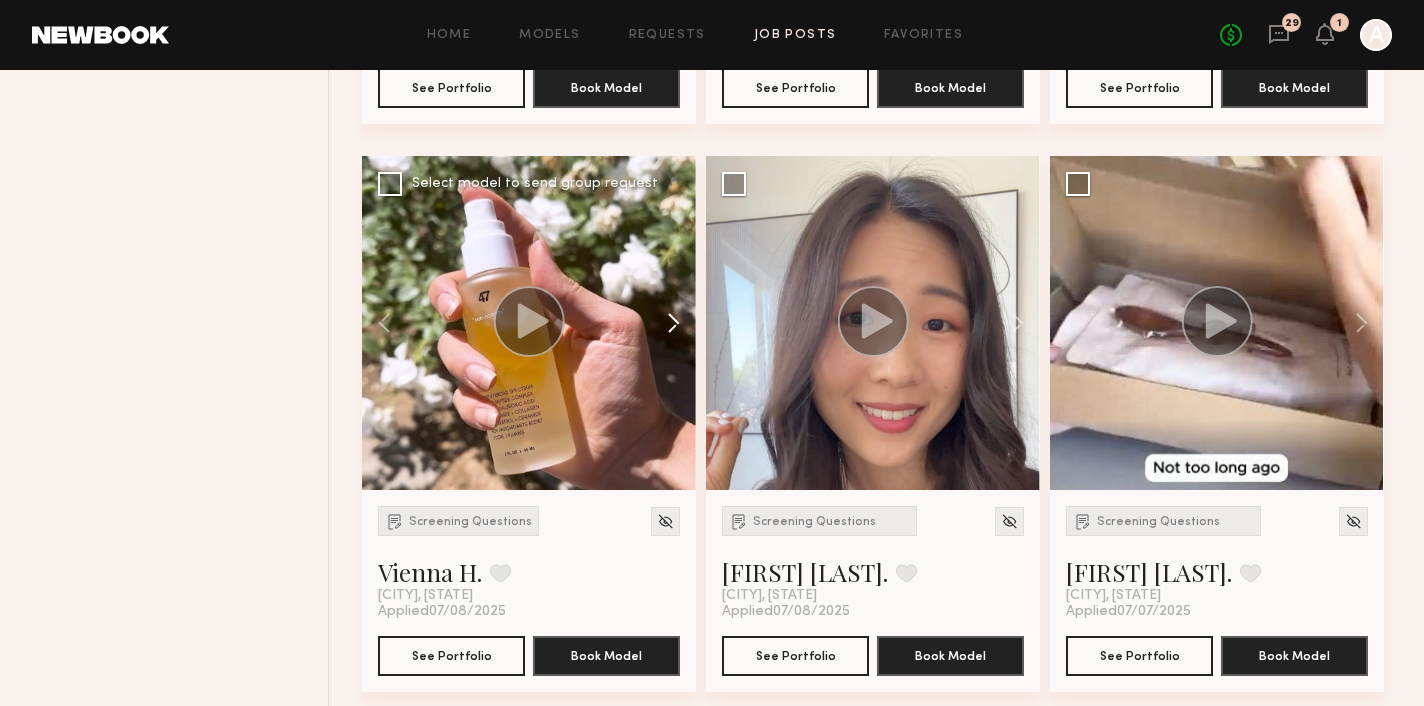 click 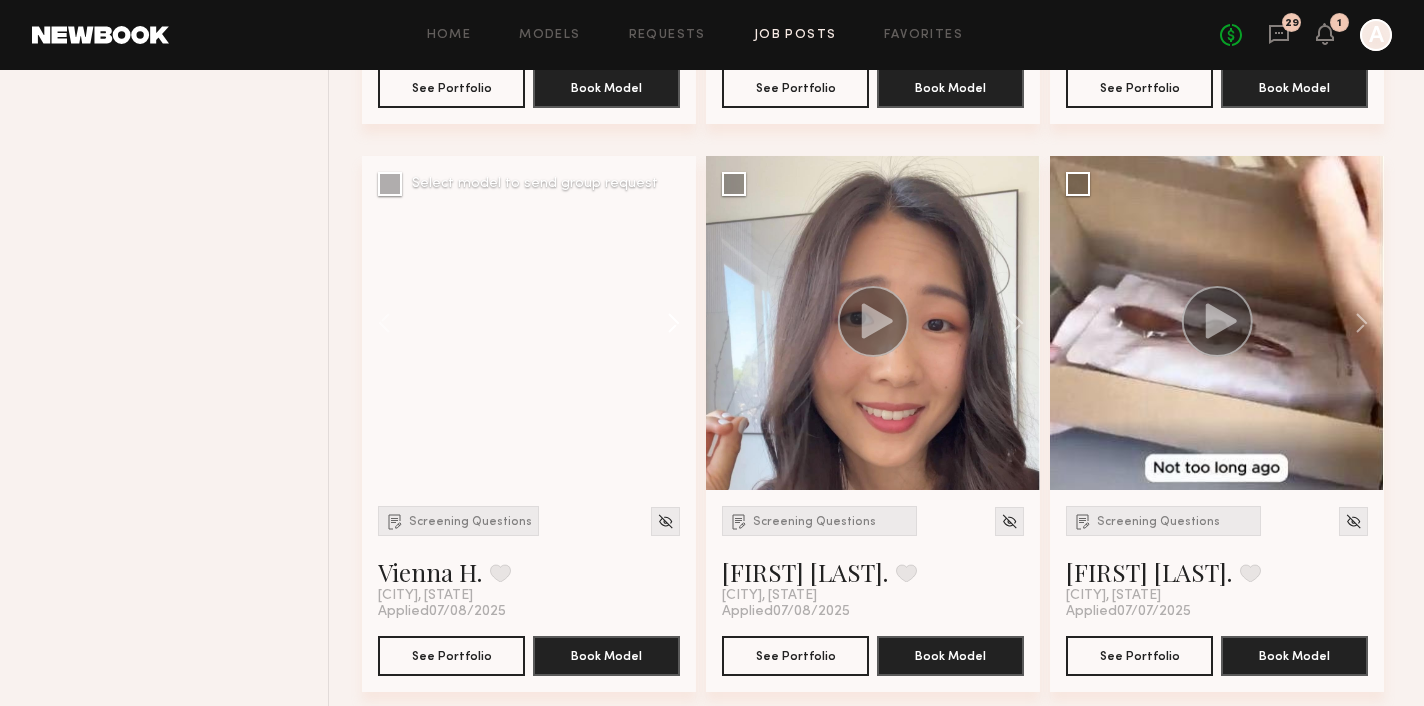 click 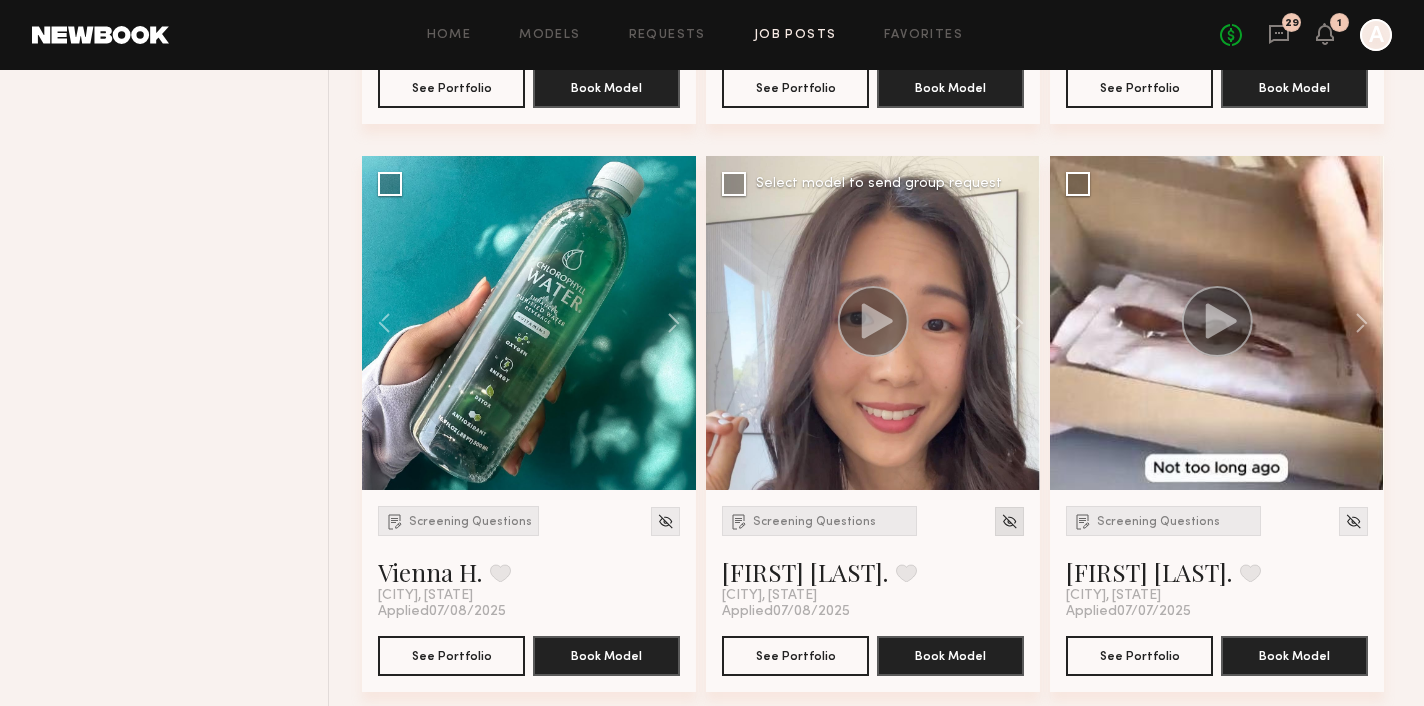 click 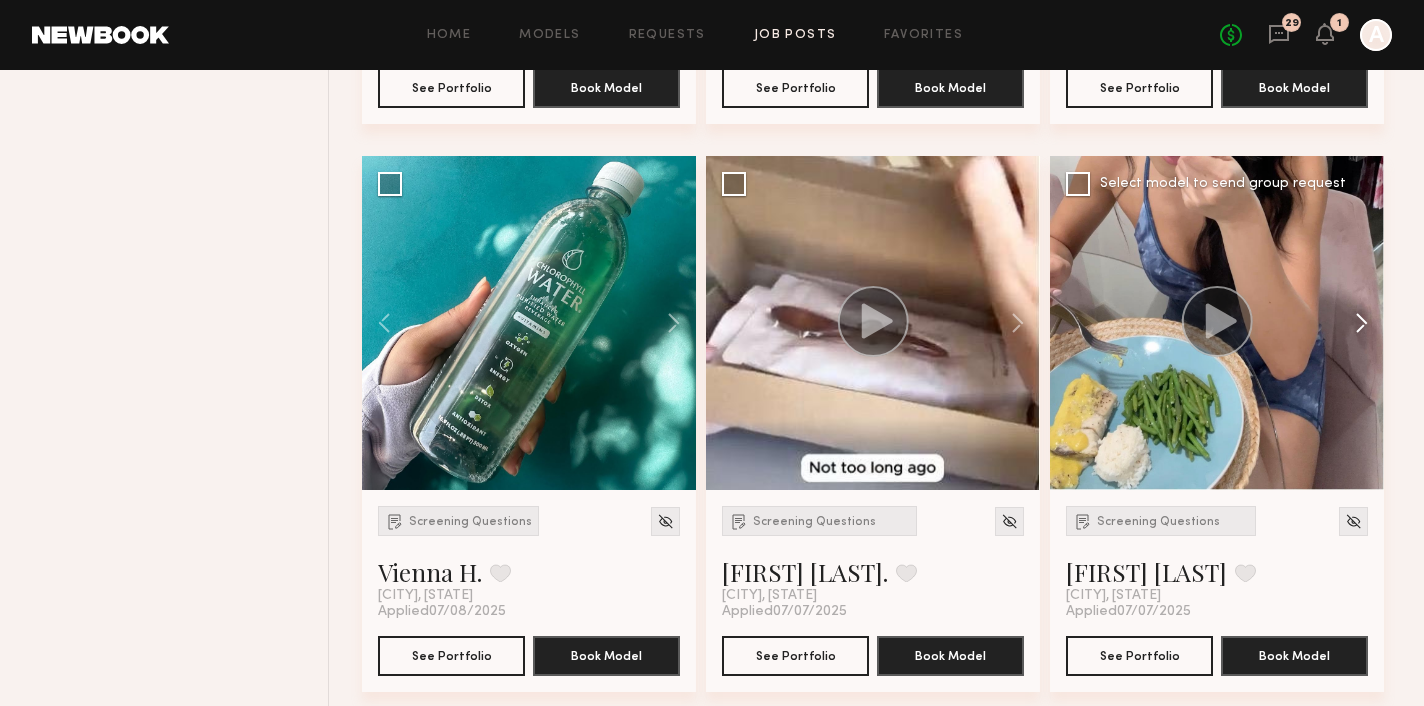 click 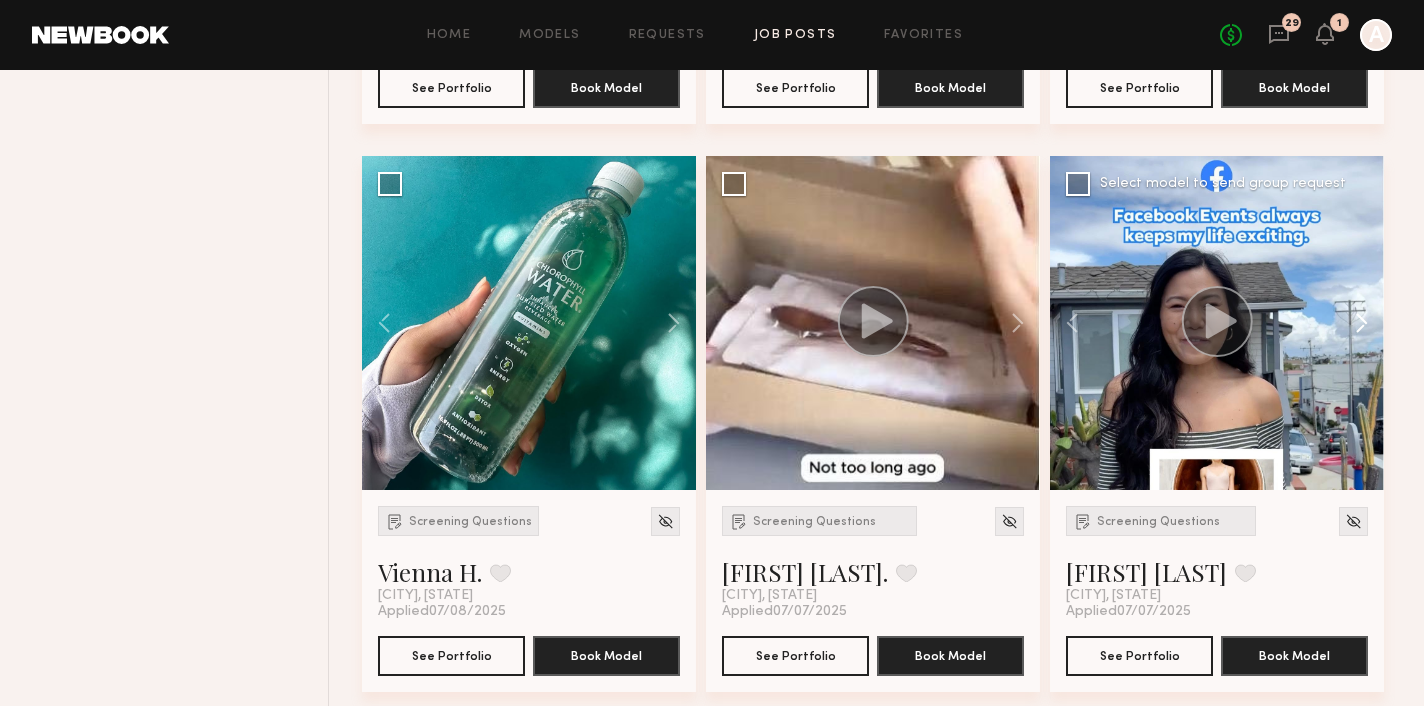 click 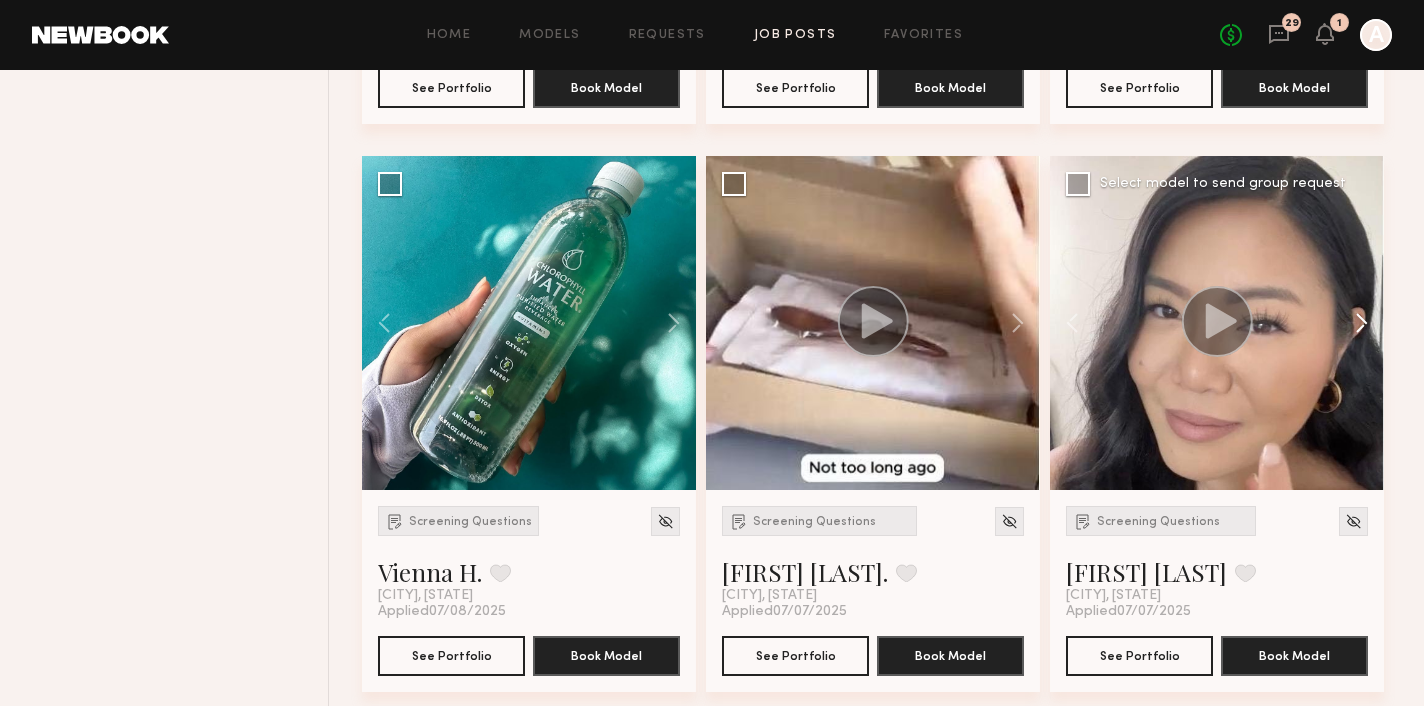 click 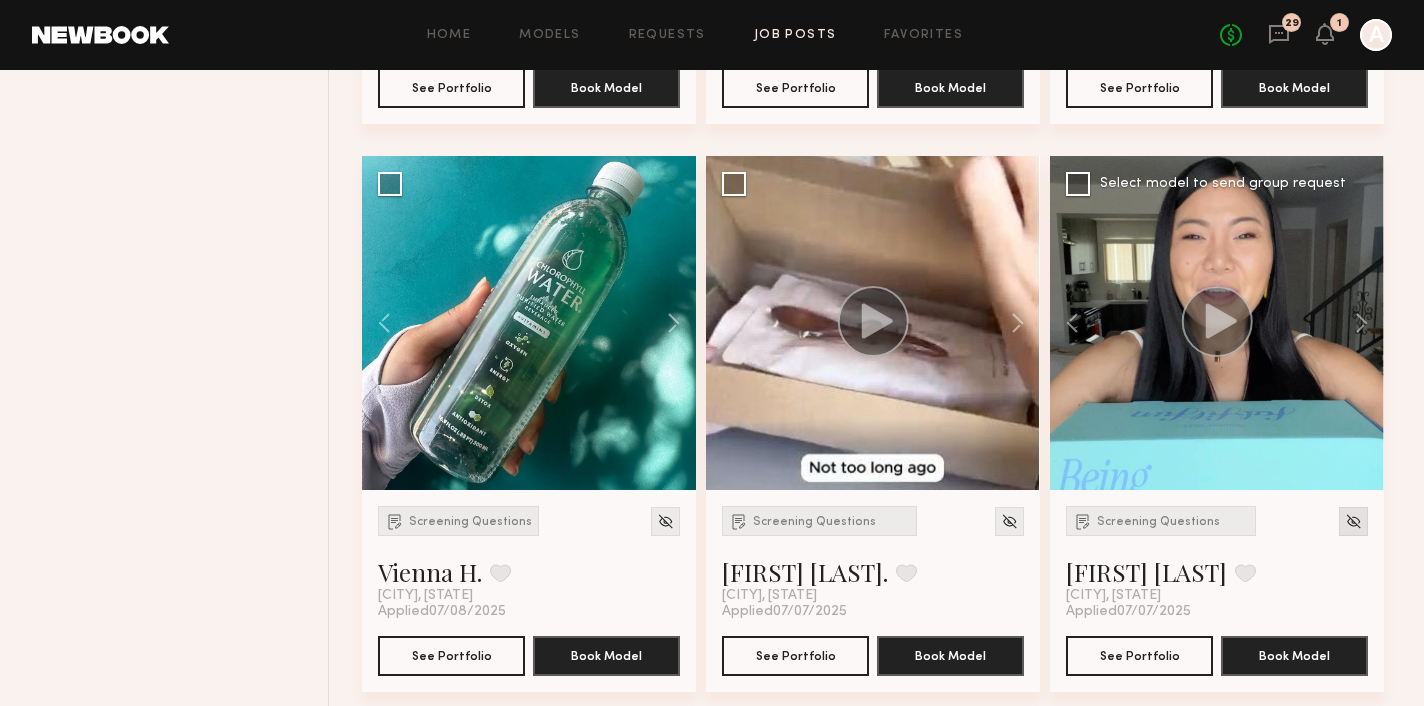 click 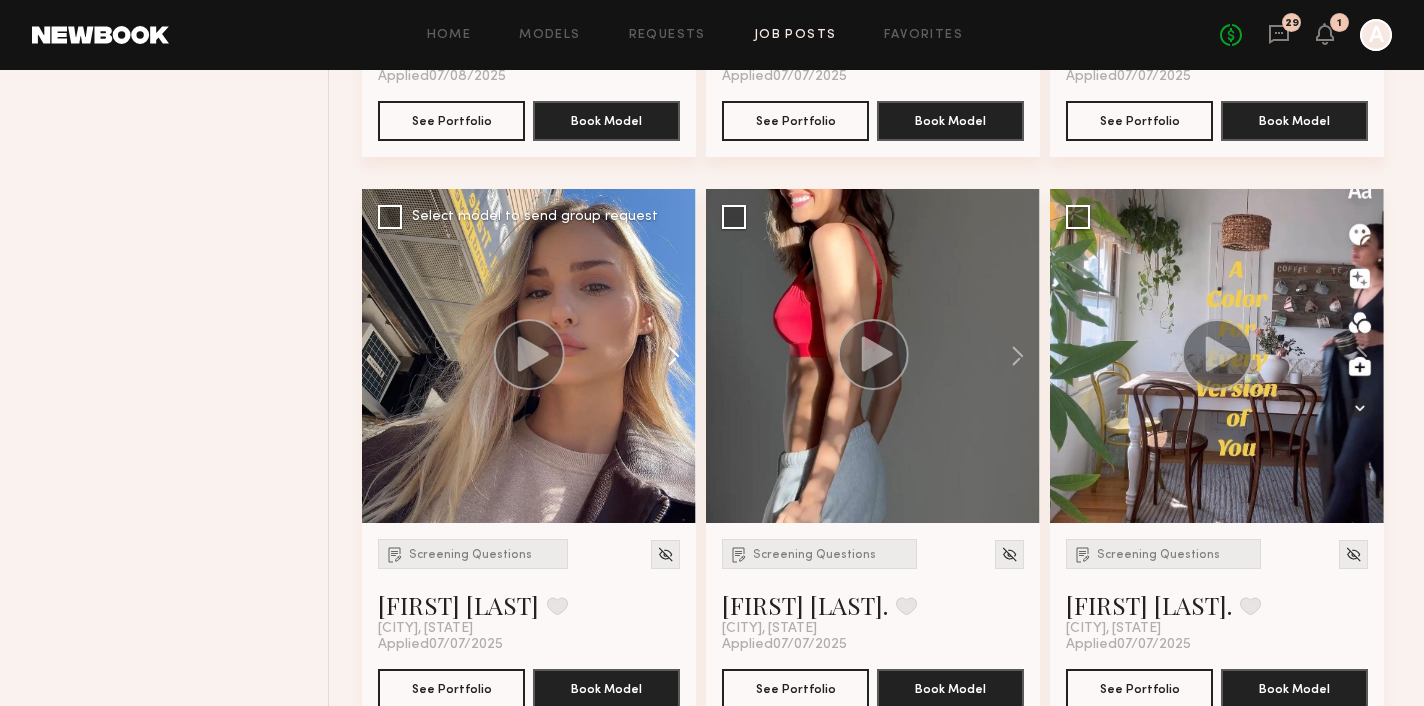 scroll, scrollTop: 3535, scrollLeft: 0, axis: vertical 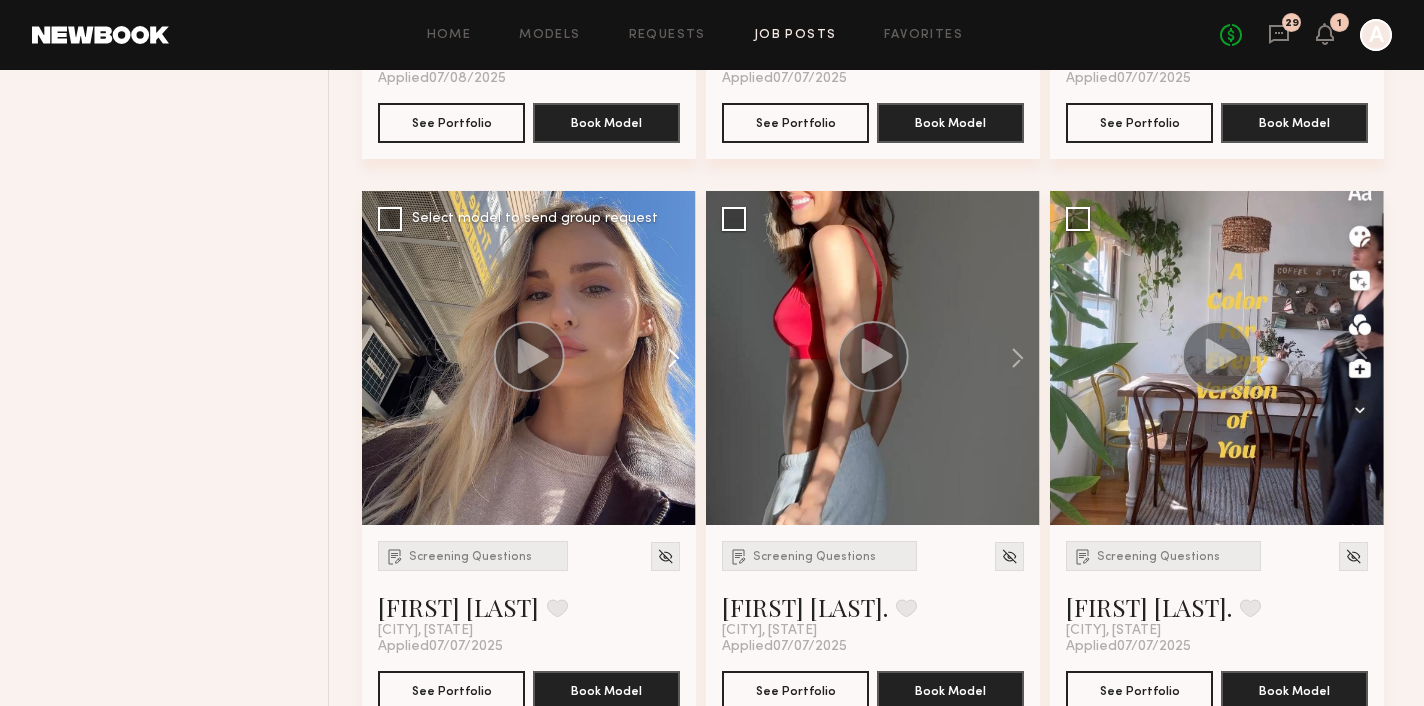 click 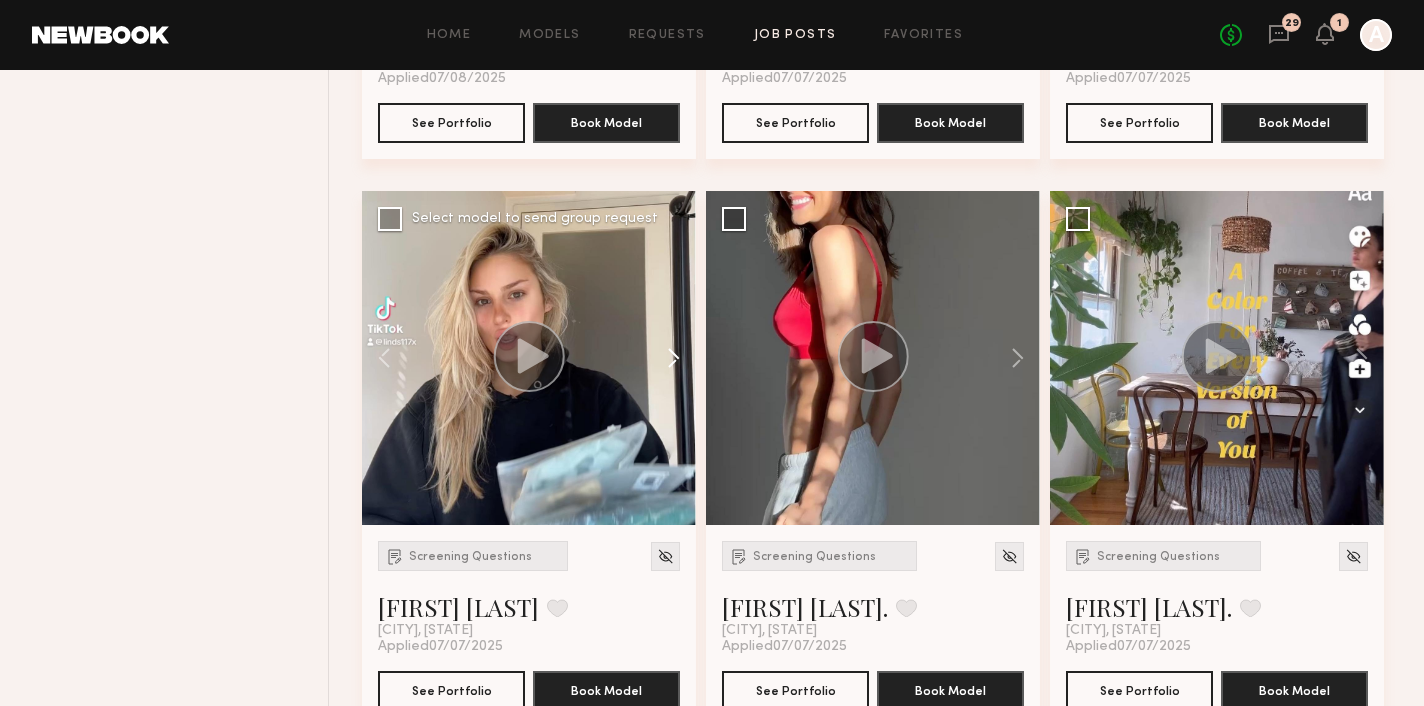 click 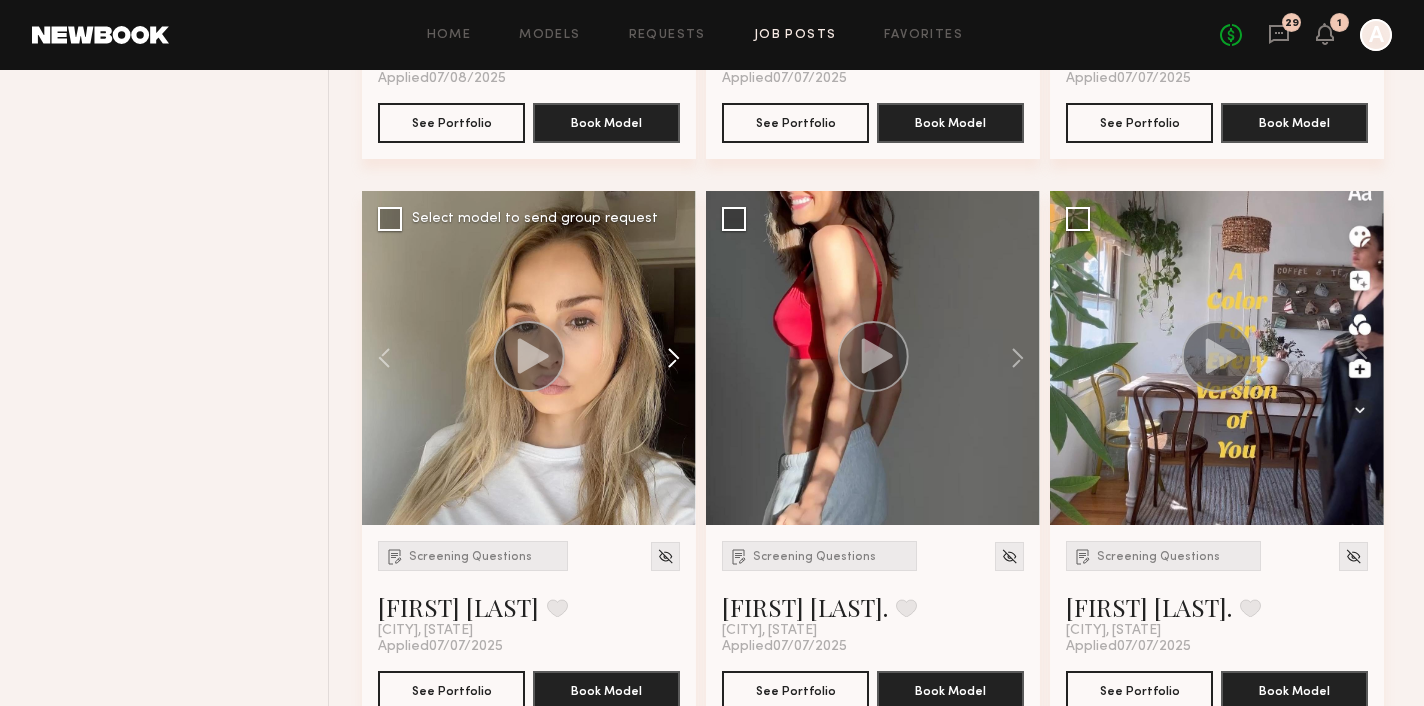 click 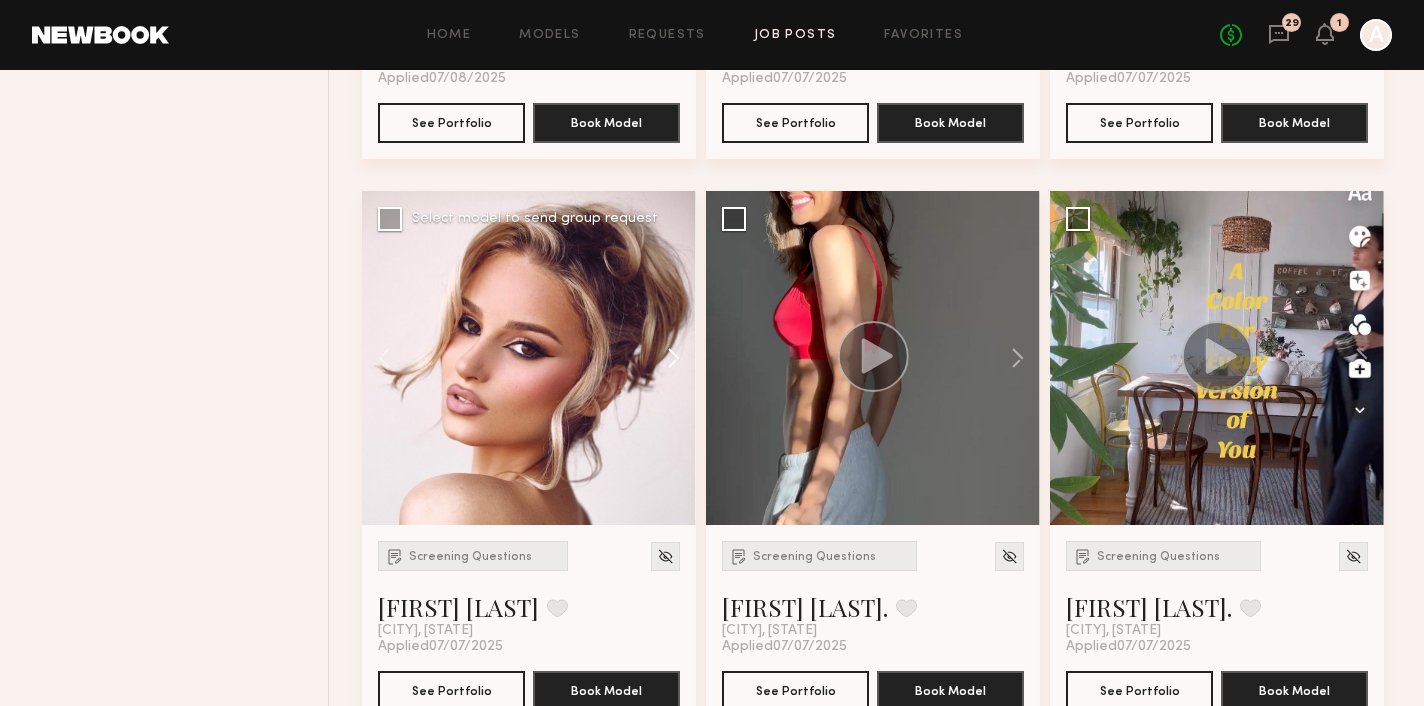 click 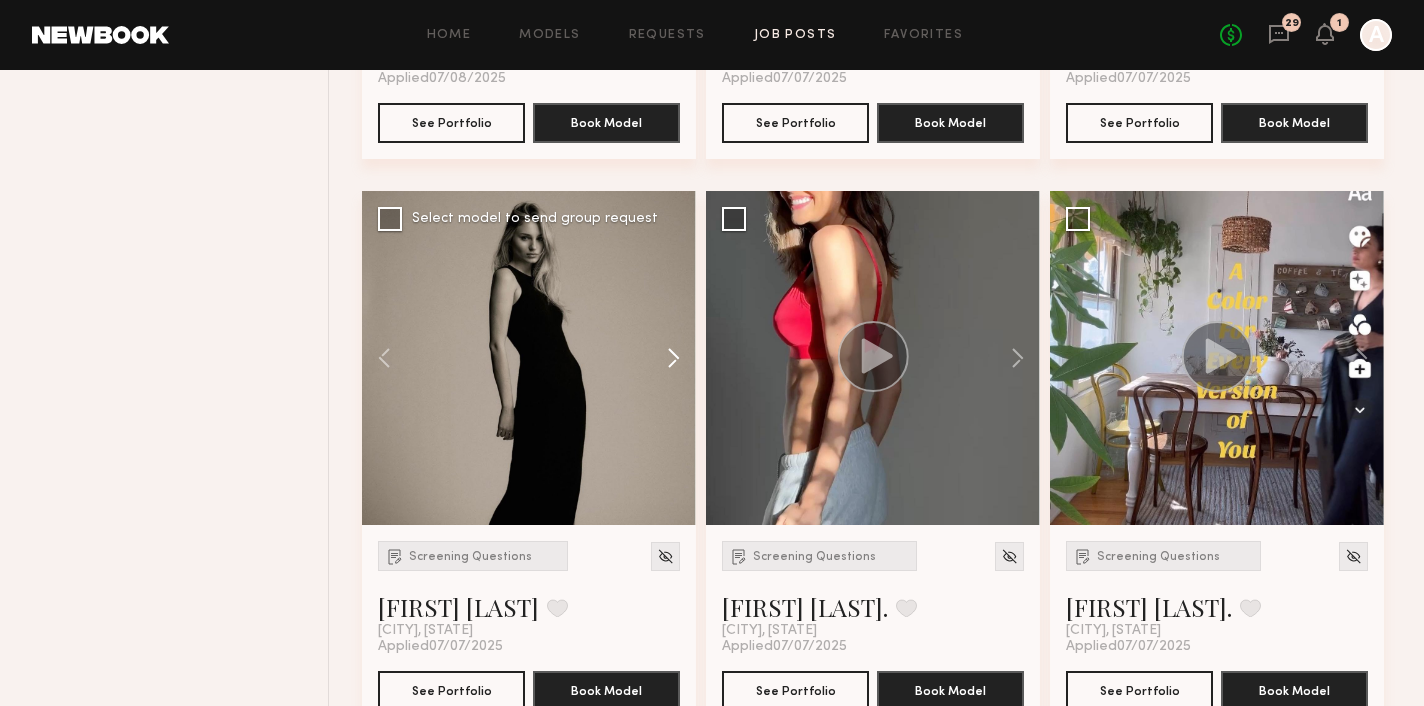 click 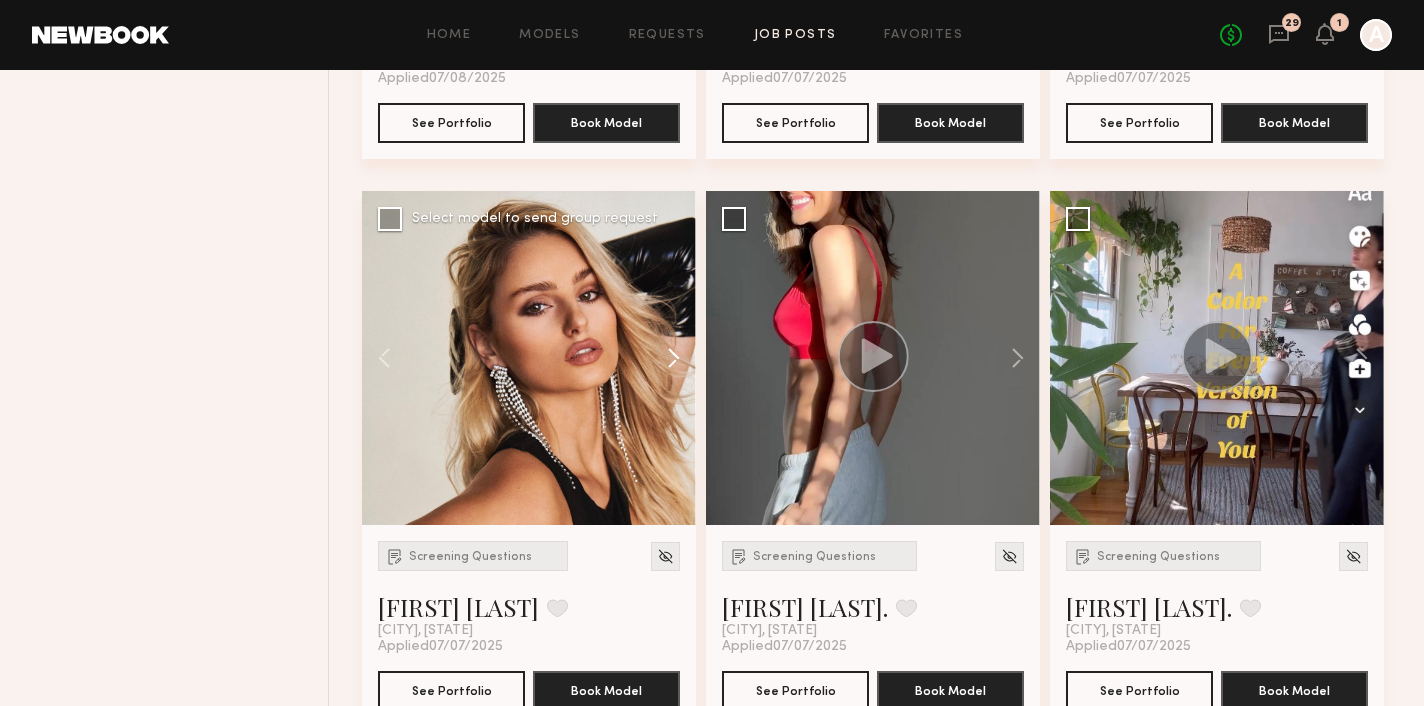 click 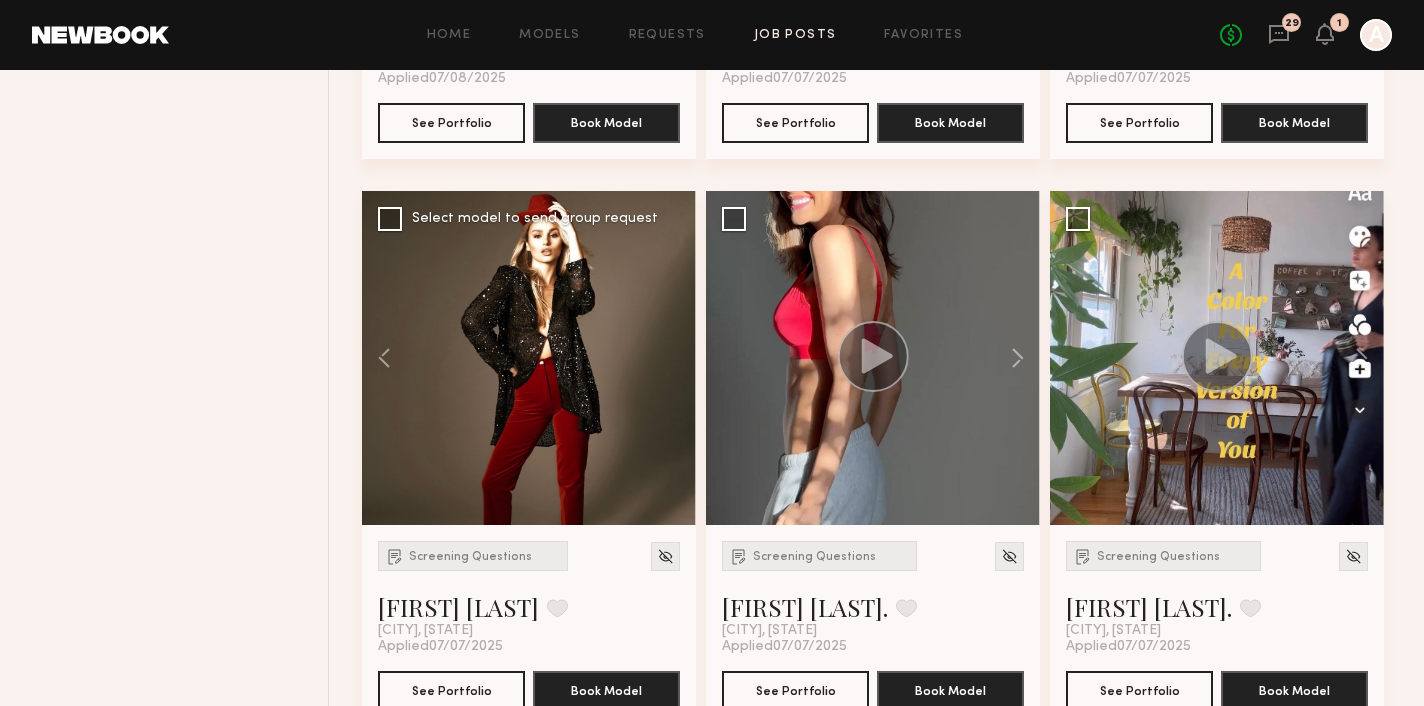click 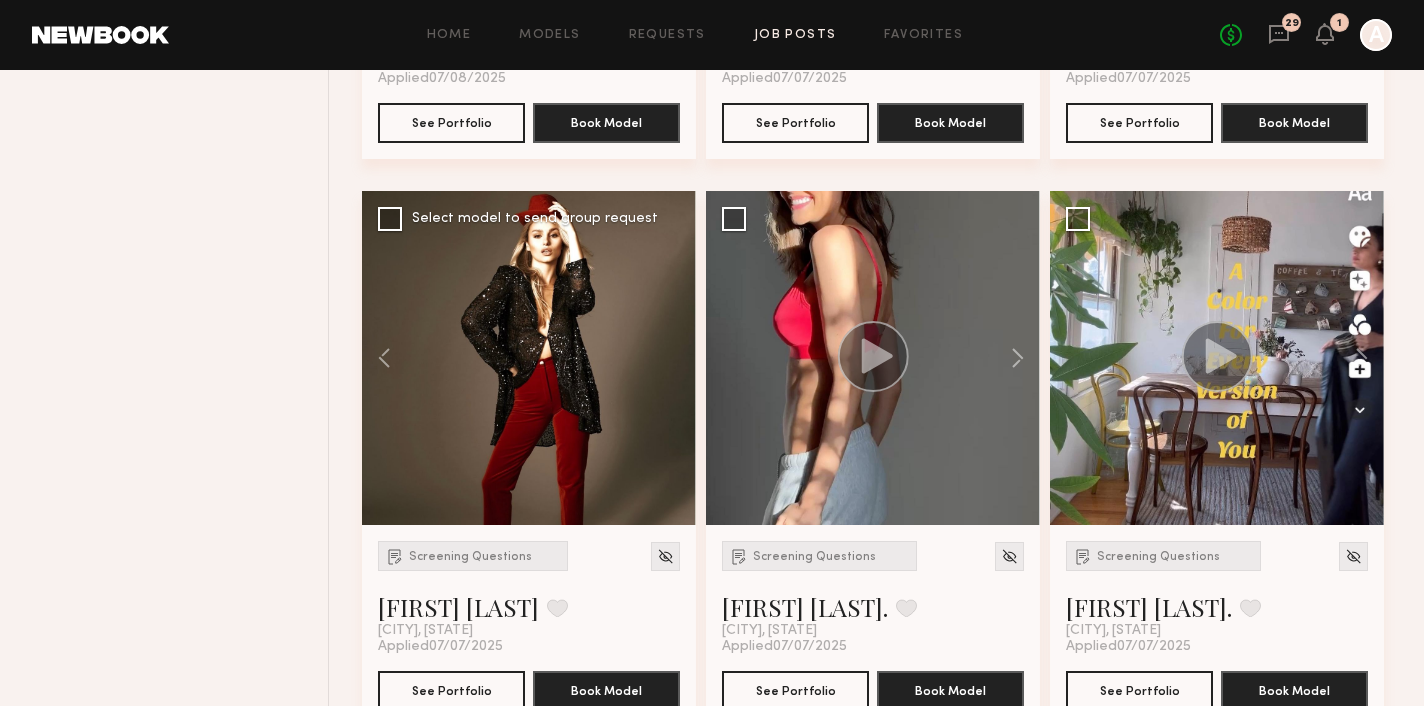 click at bounding box center (712, 351) 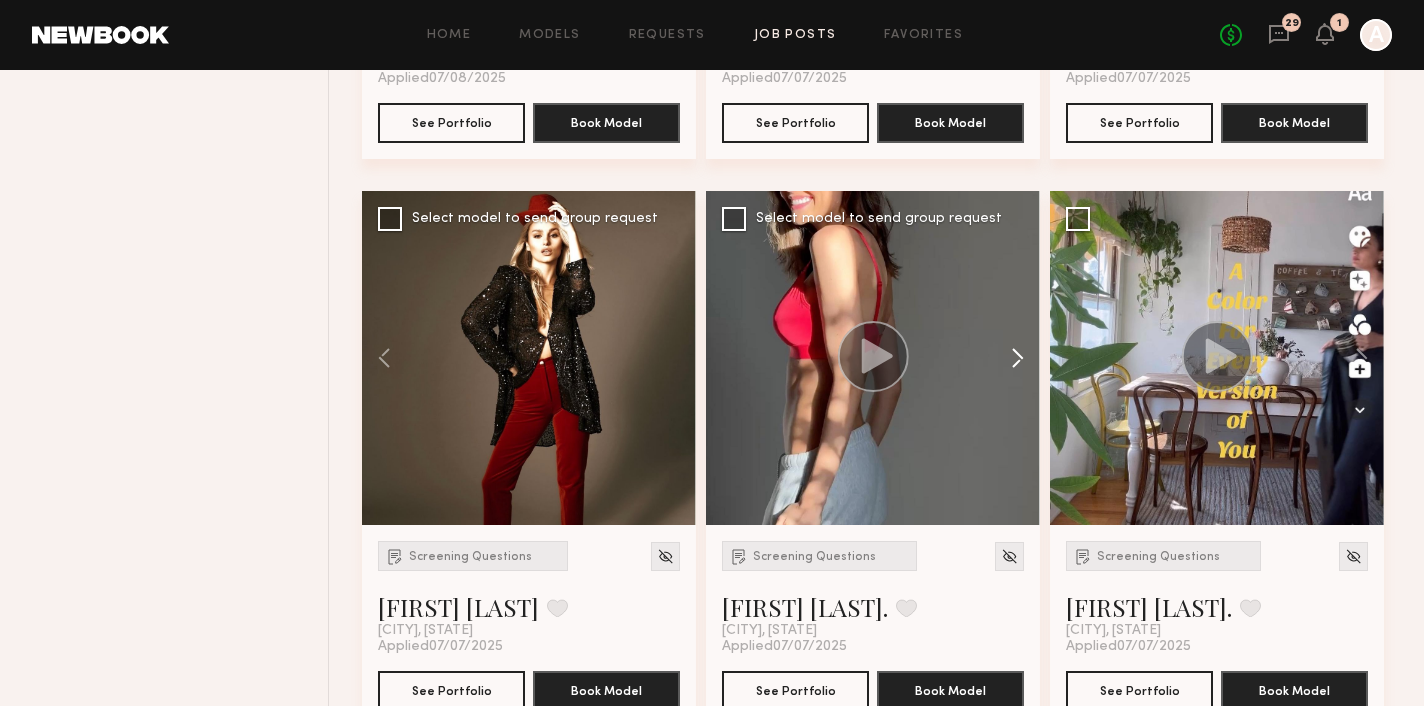 click 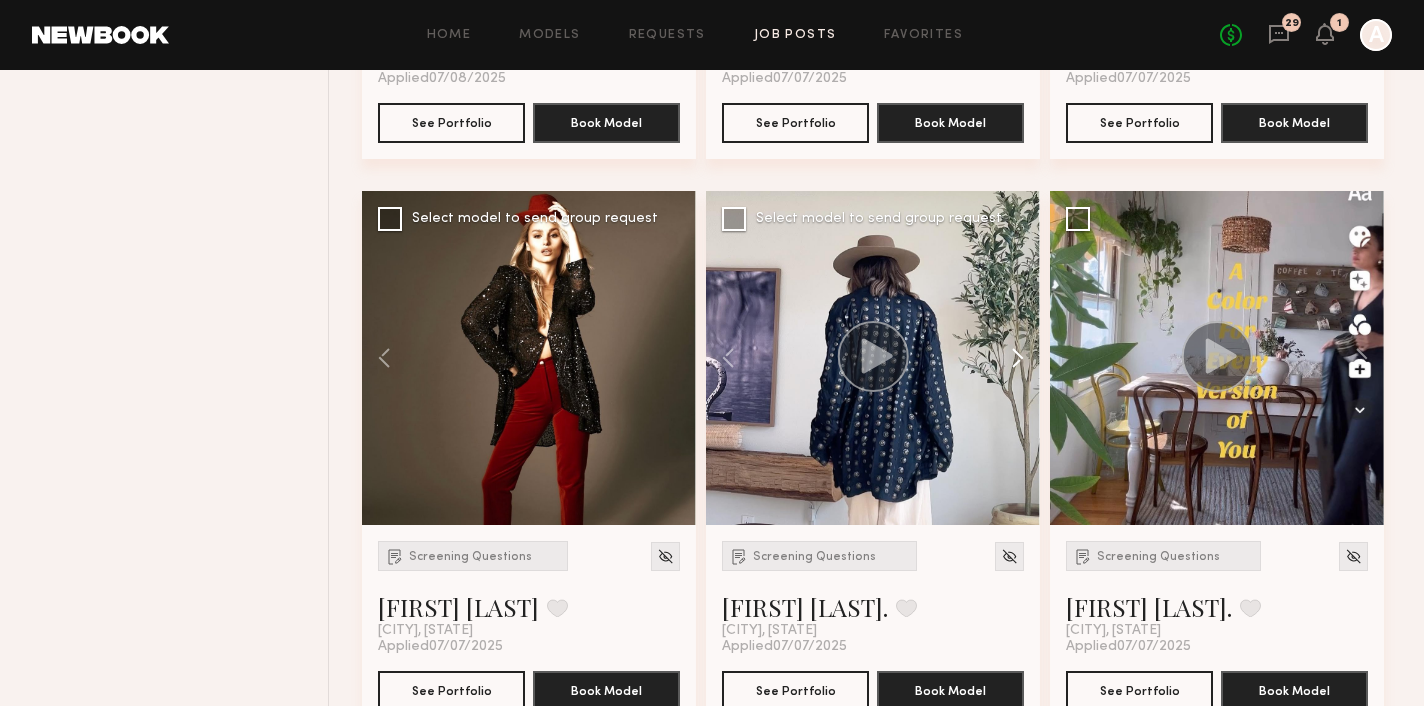 click 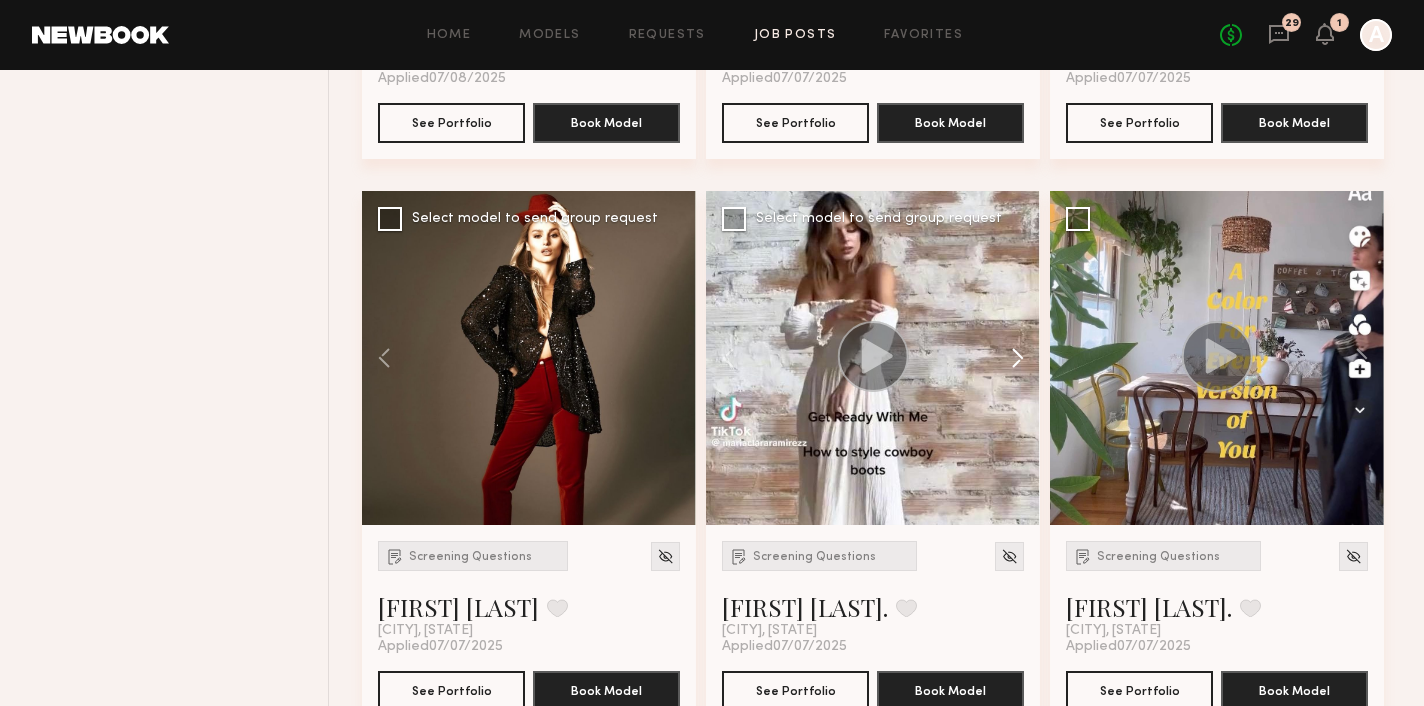 click 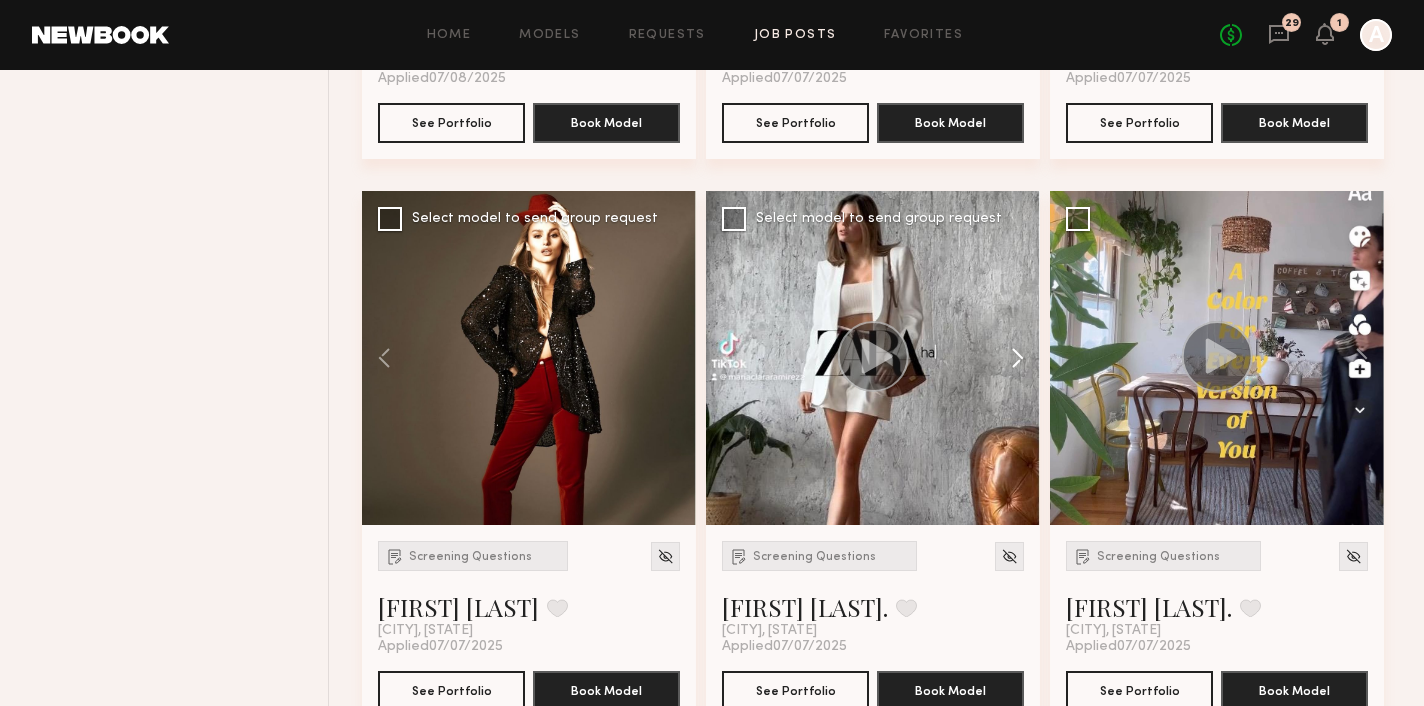 click 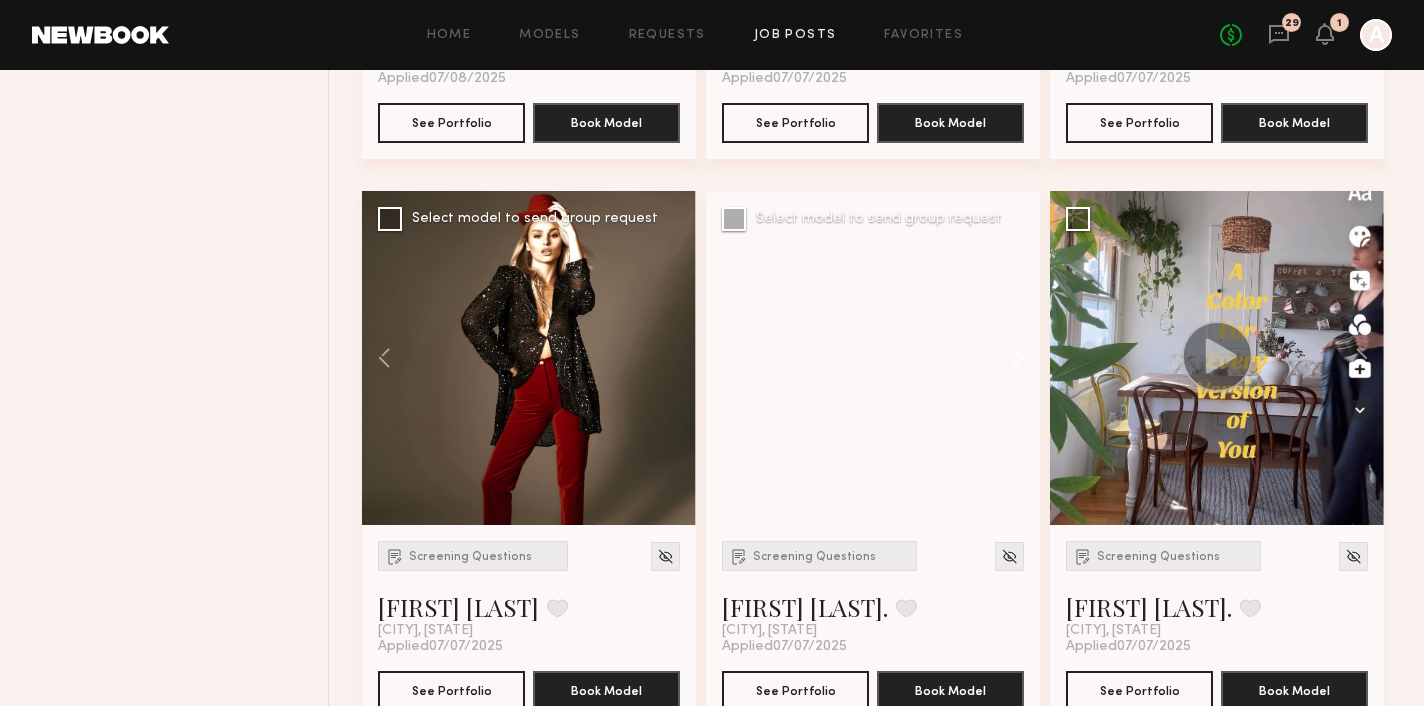 click 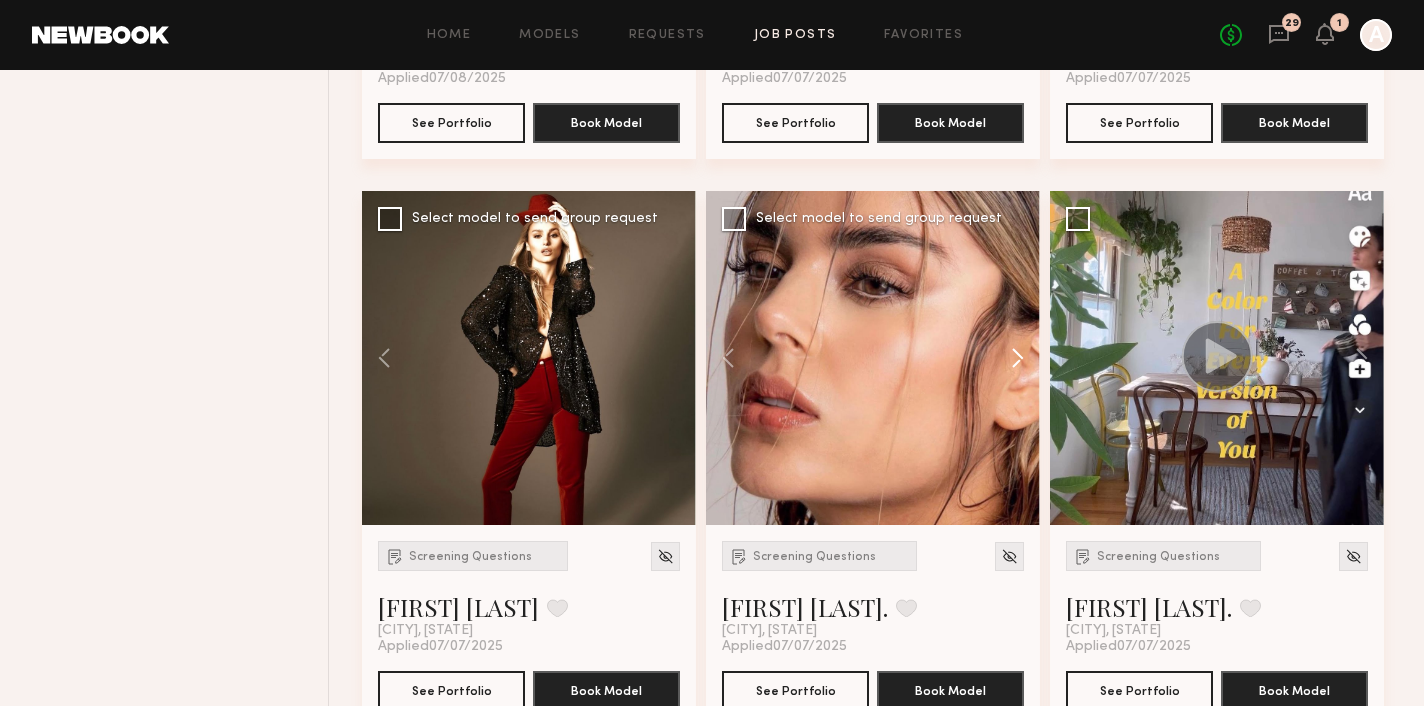 click 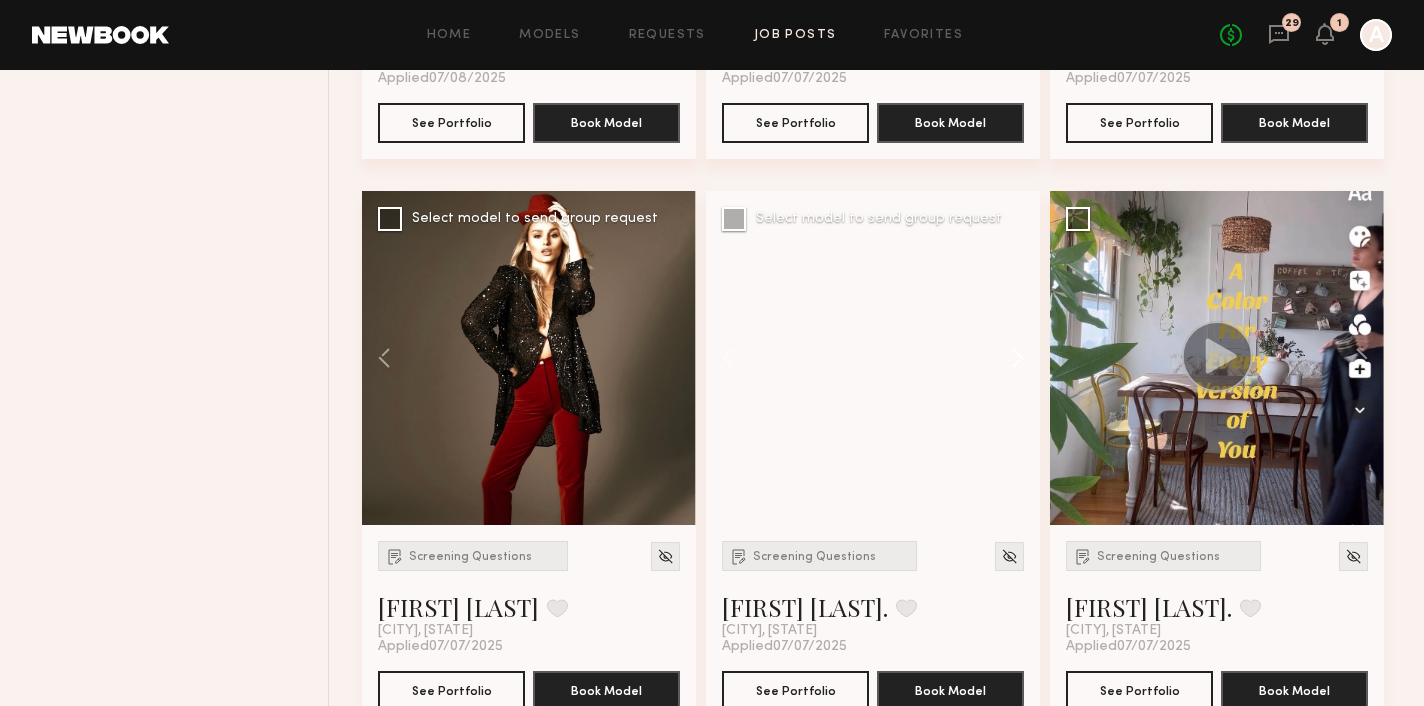 click 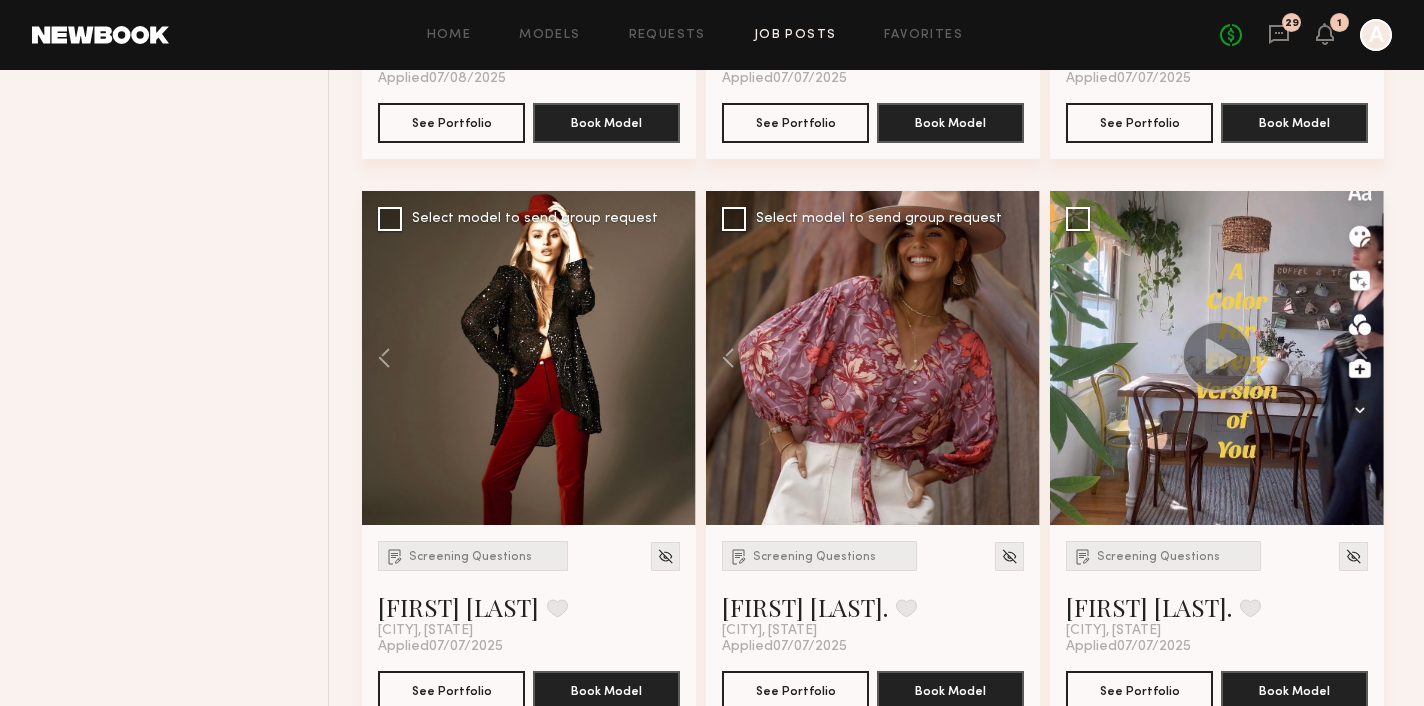 click 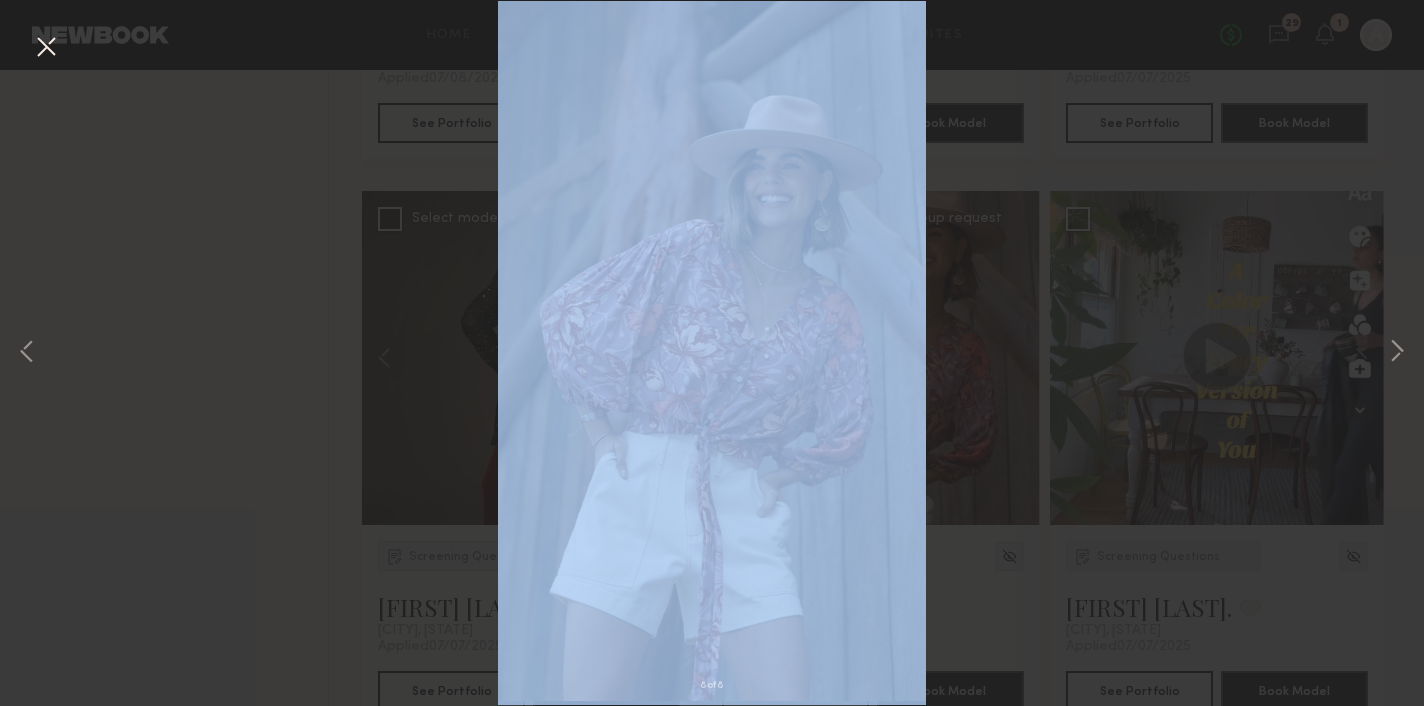 click on "8  of  8" at bounding box center [712, 353] 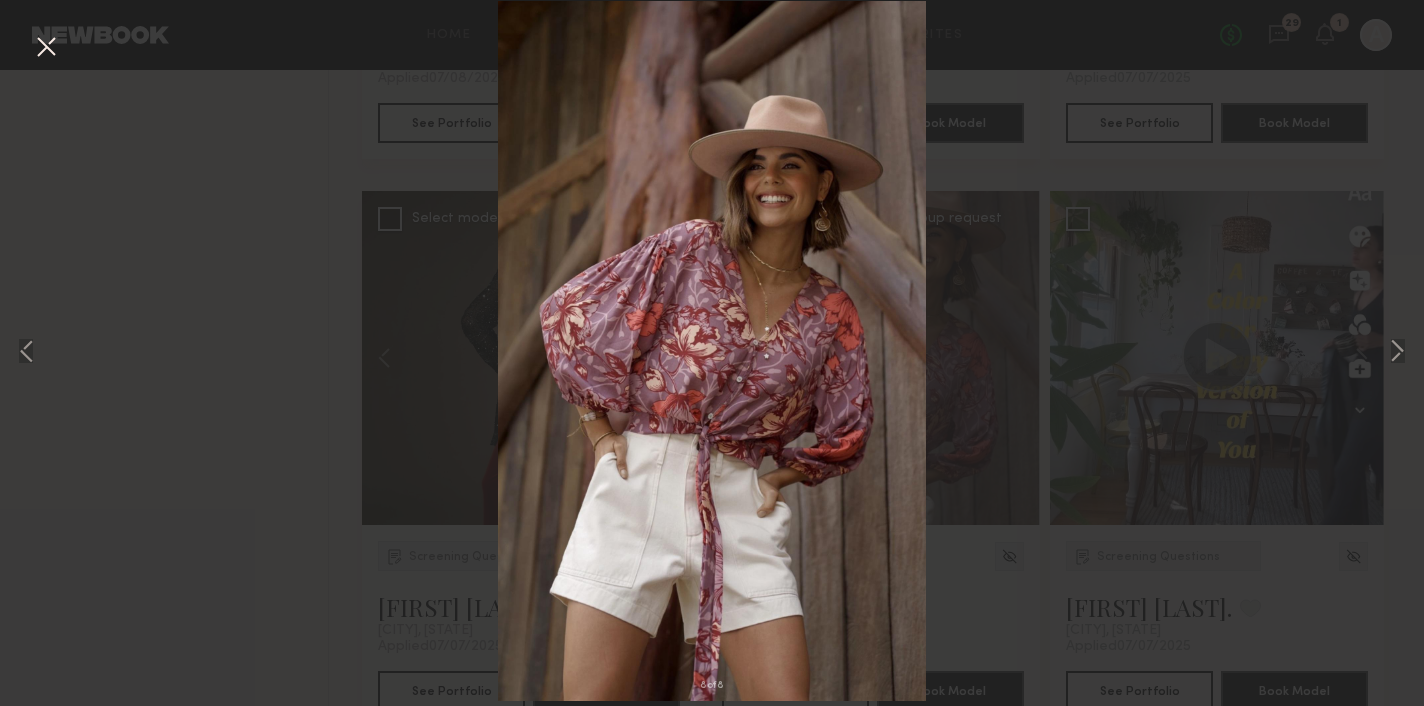 click at bounding box center [46, 48] 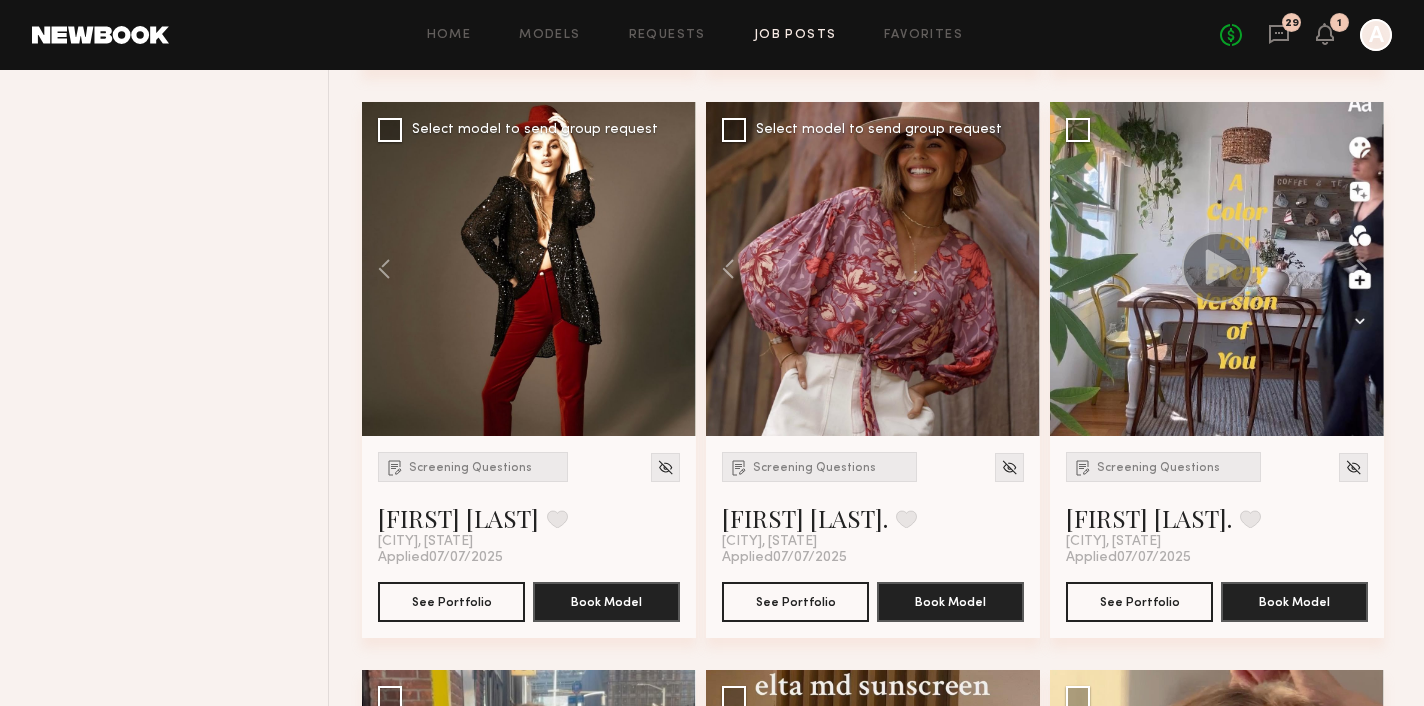 scroll, scrollTop: 3652, scrollLeft: 0, axis: vertical 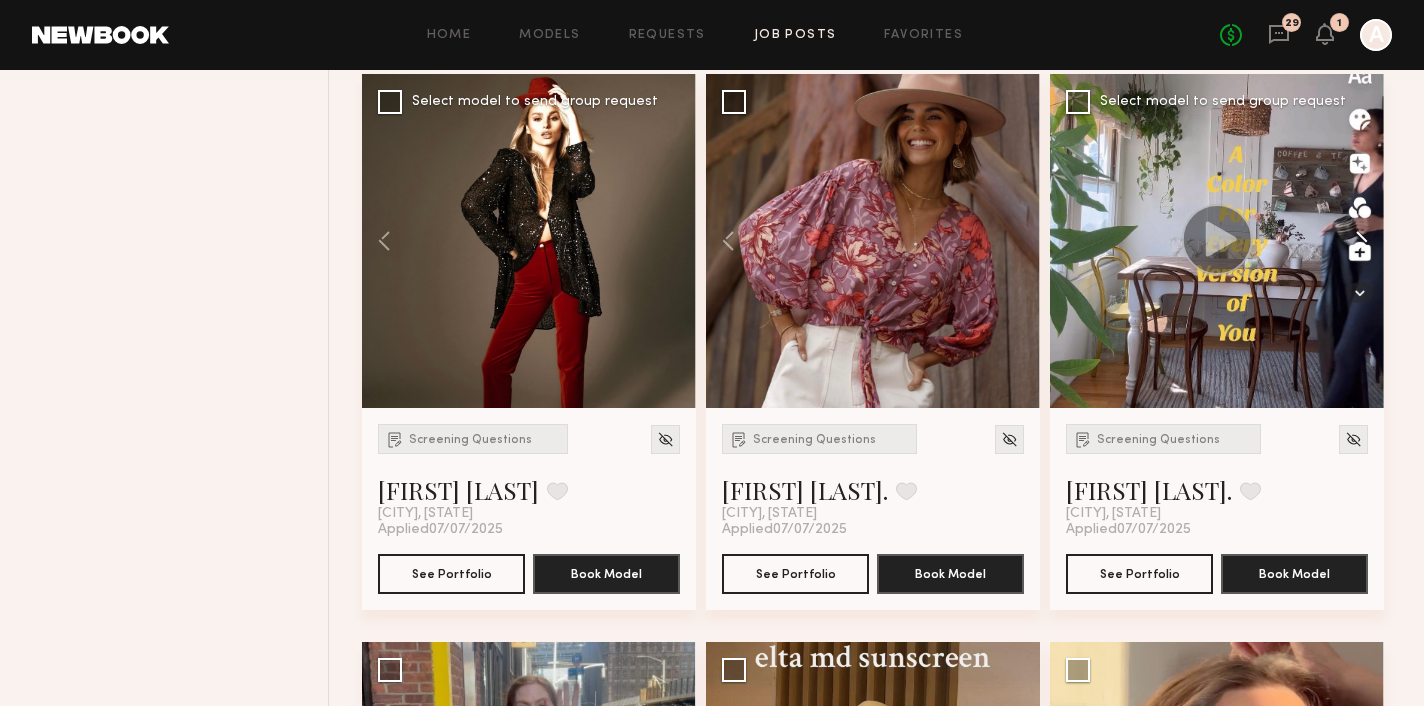click 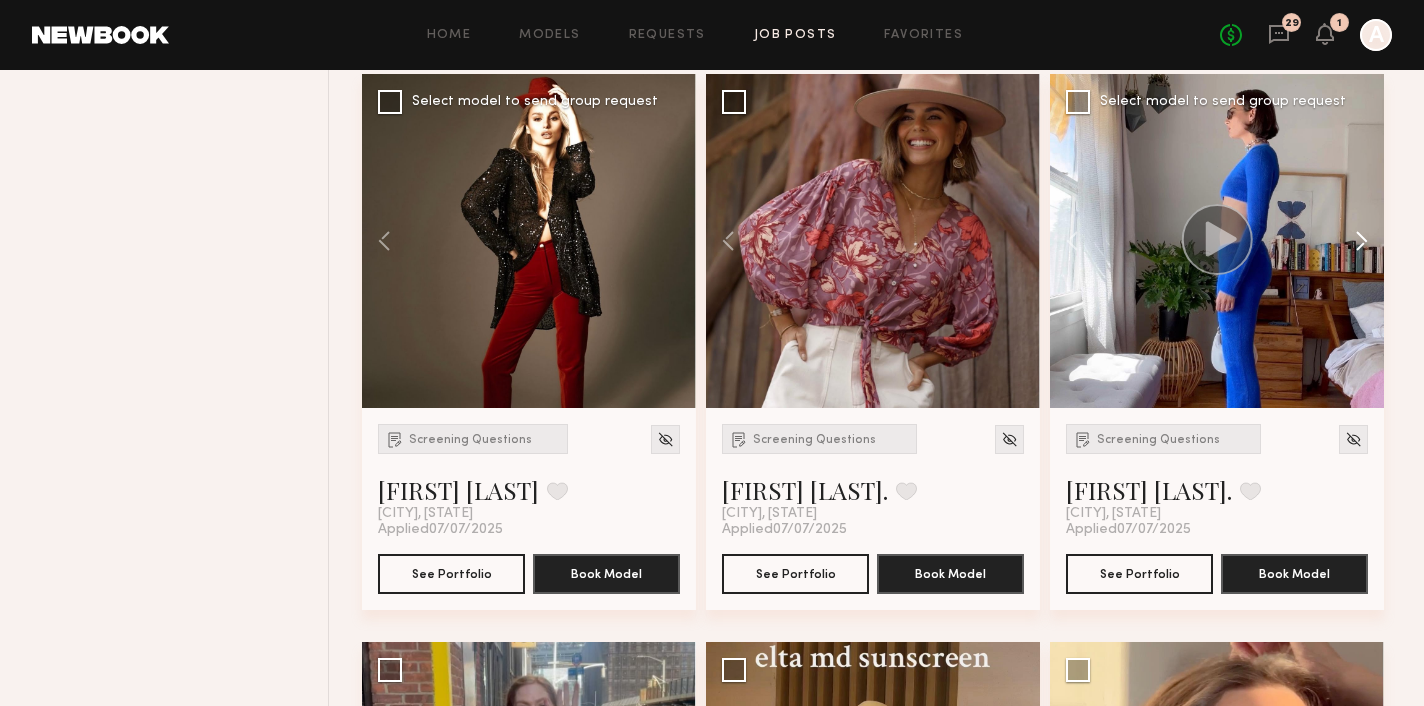 click 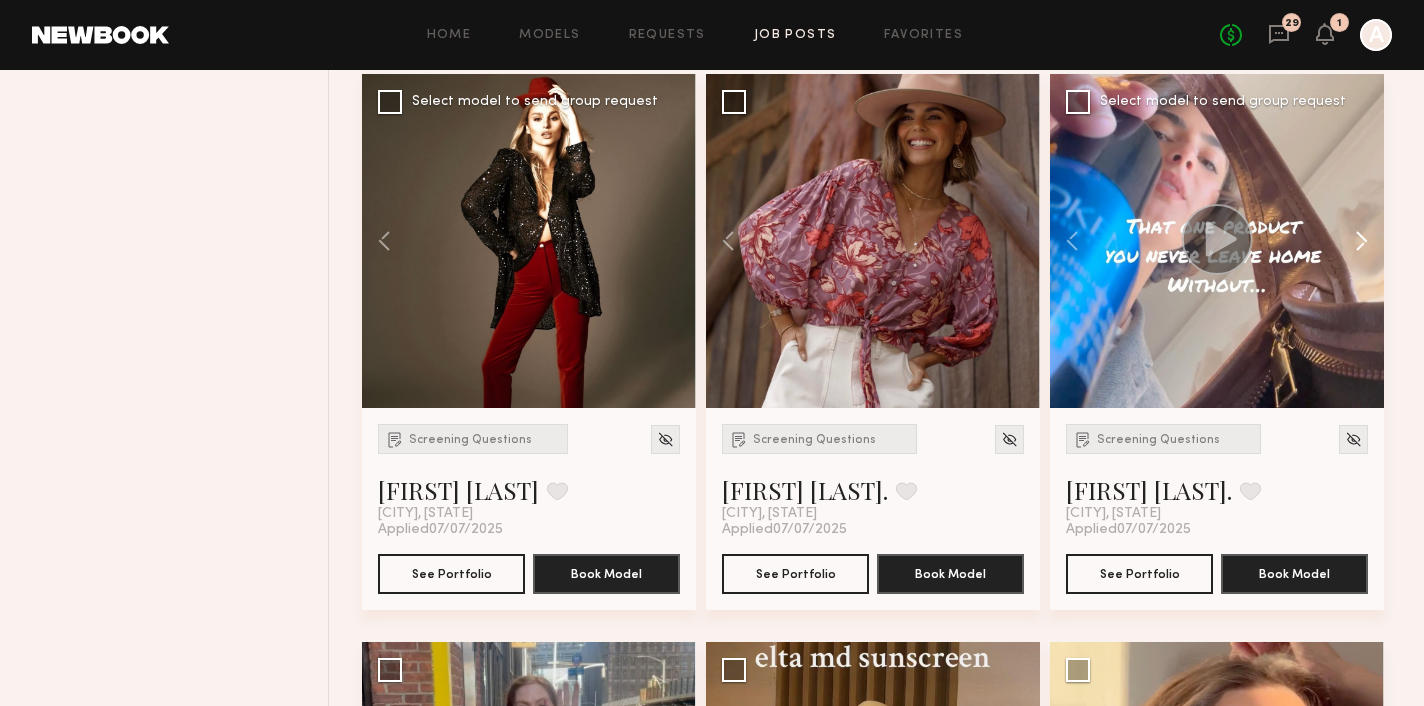 click 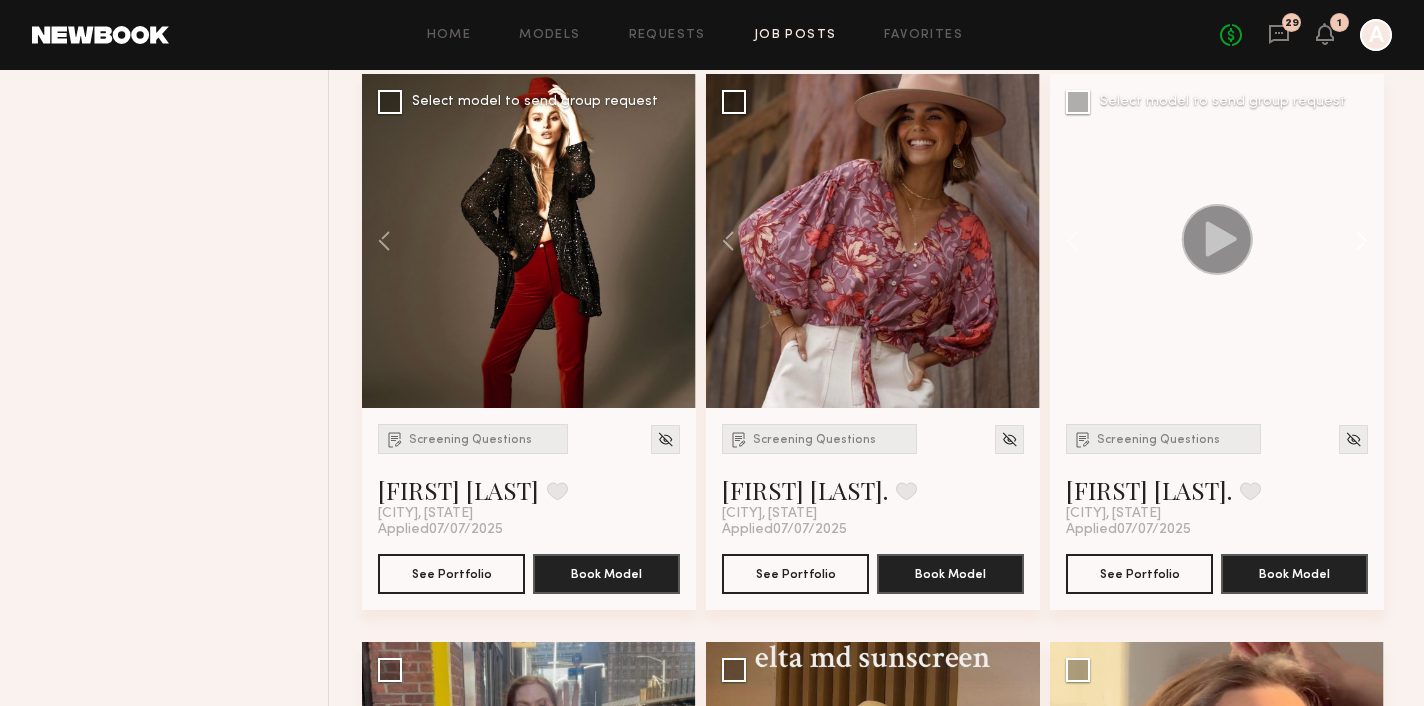 click 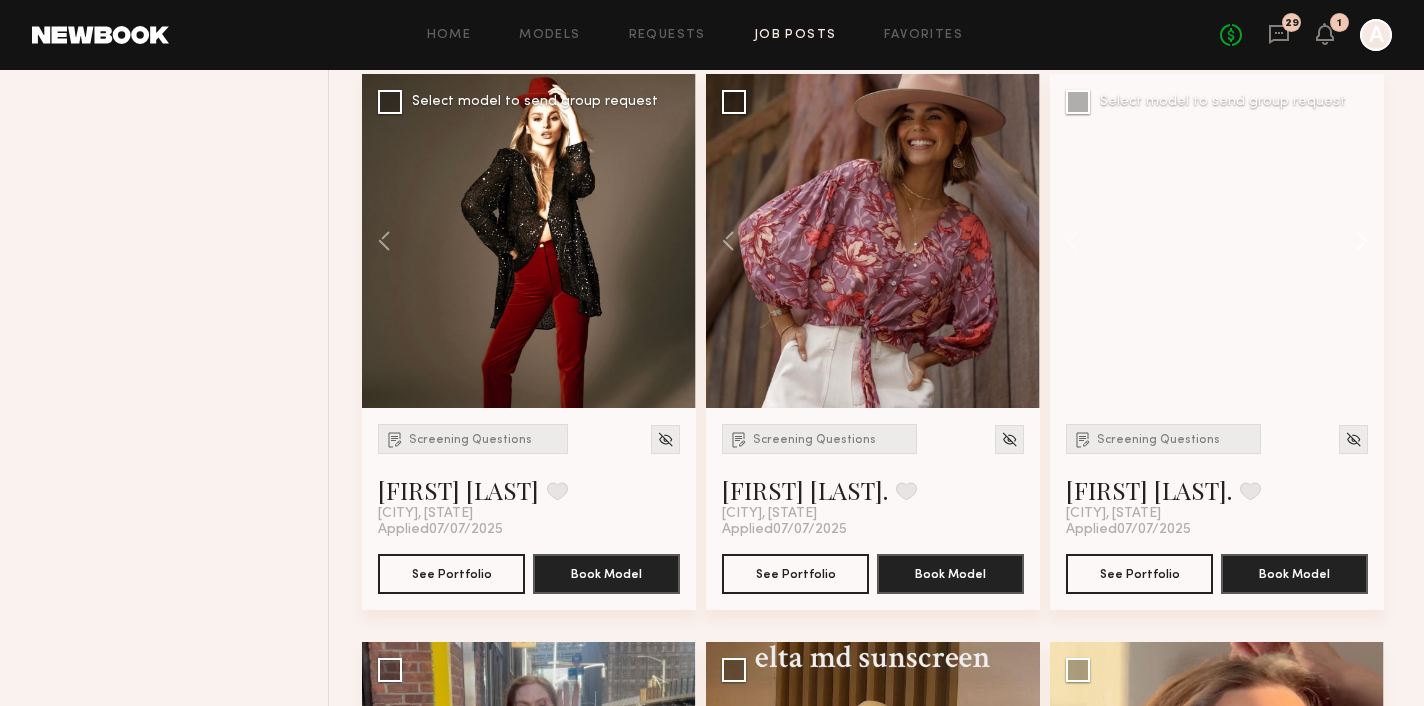 click 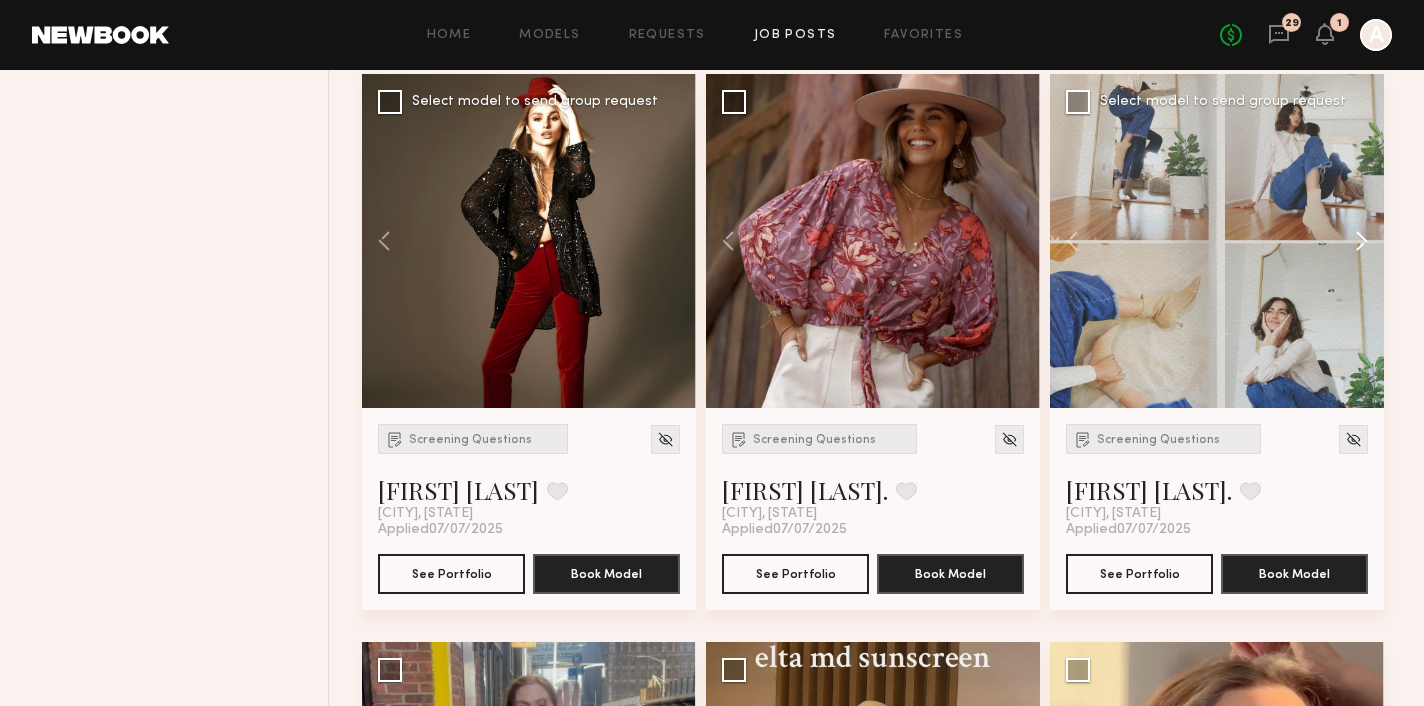 click 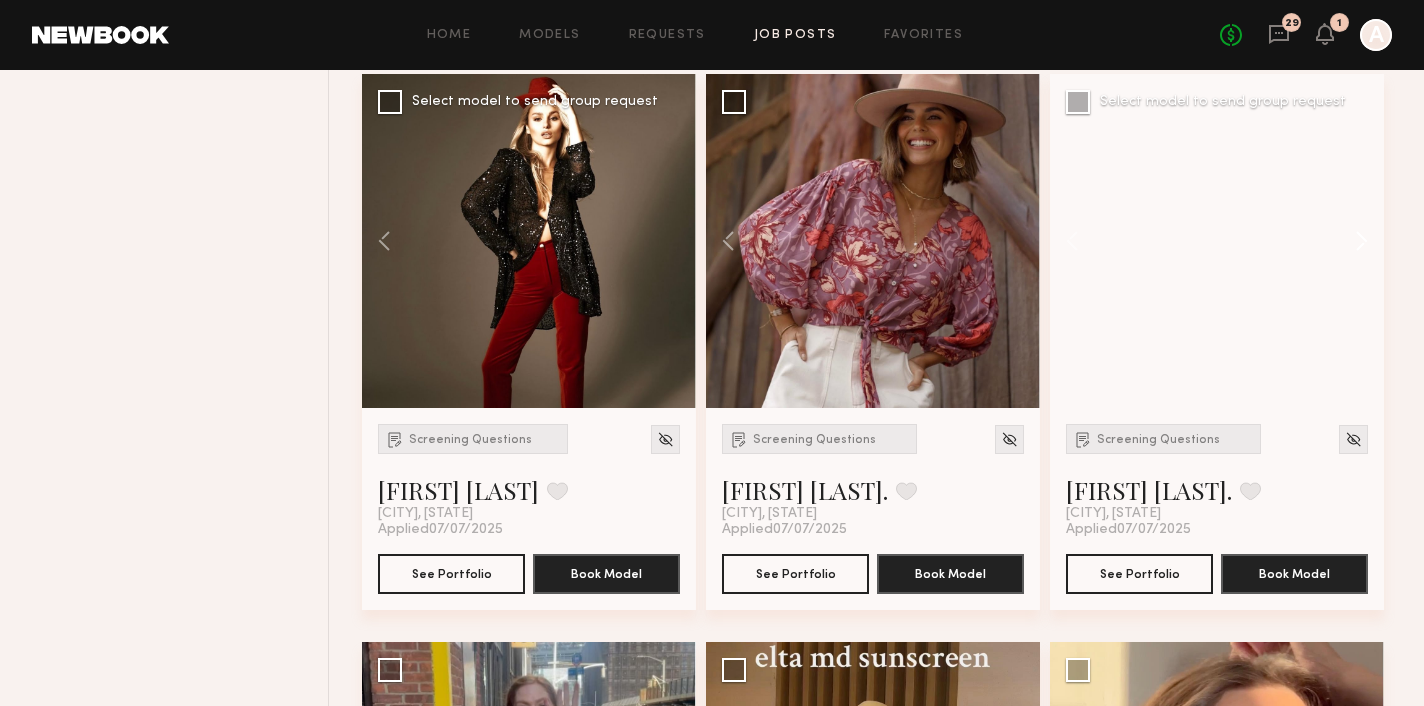click 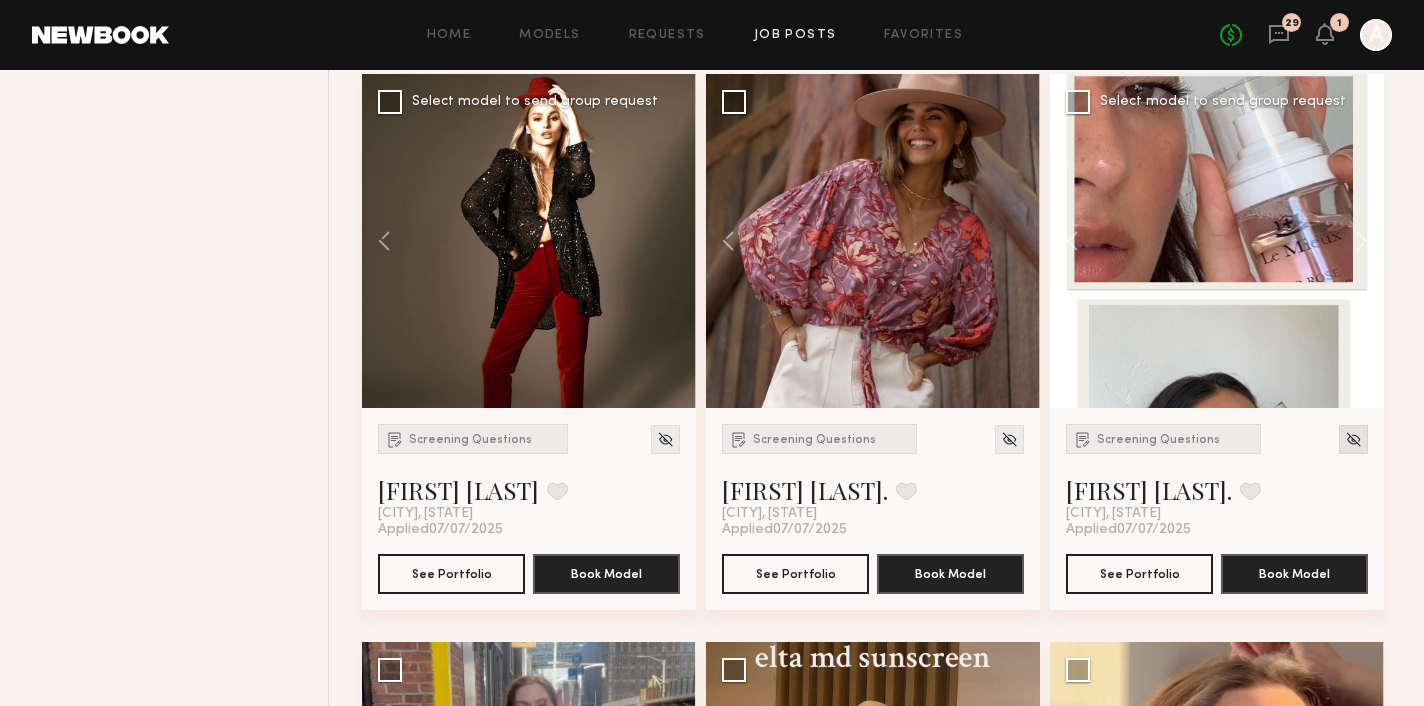click 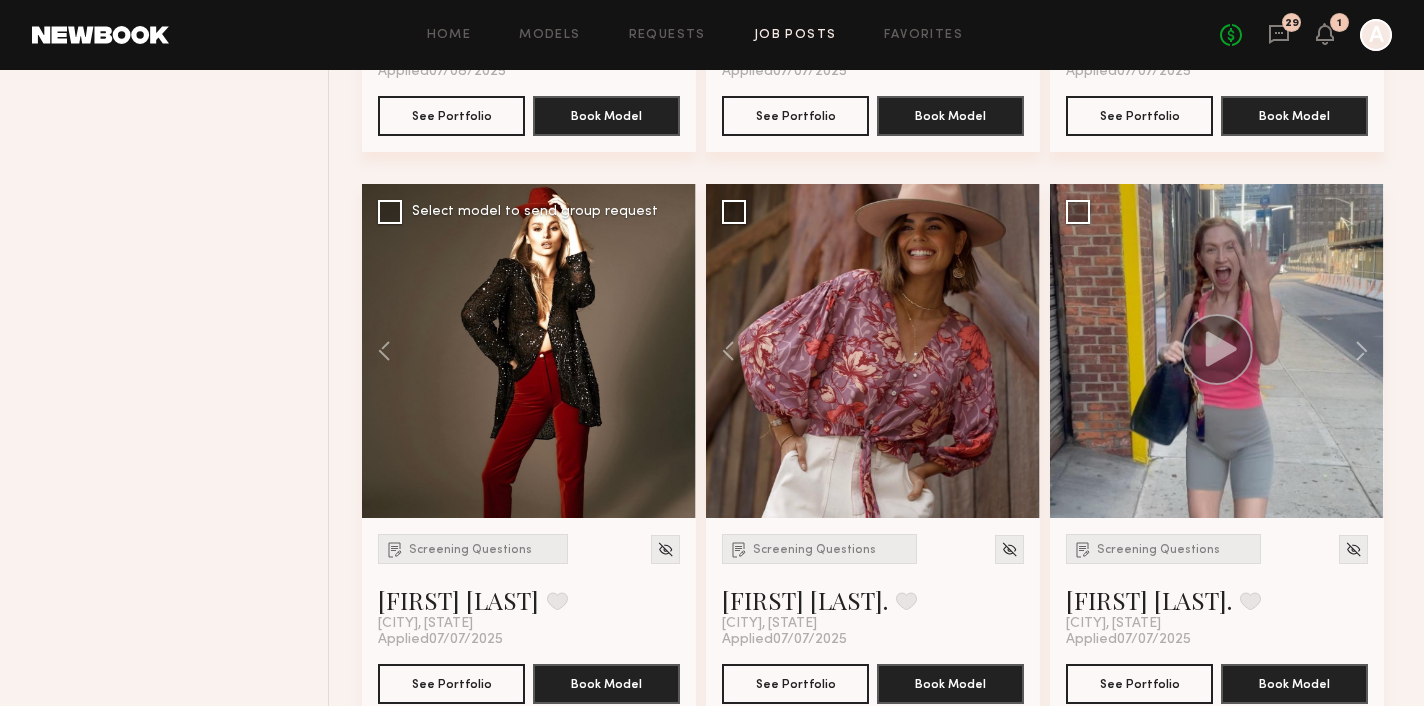 scroll, scrollTop: 3520, scrollLeft: 0, axis: vertical 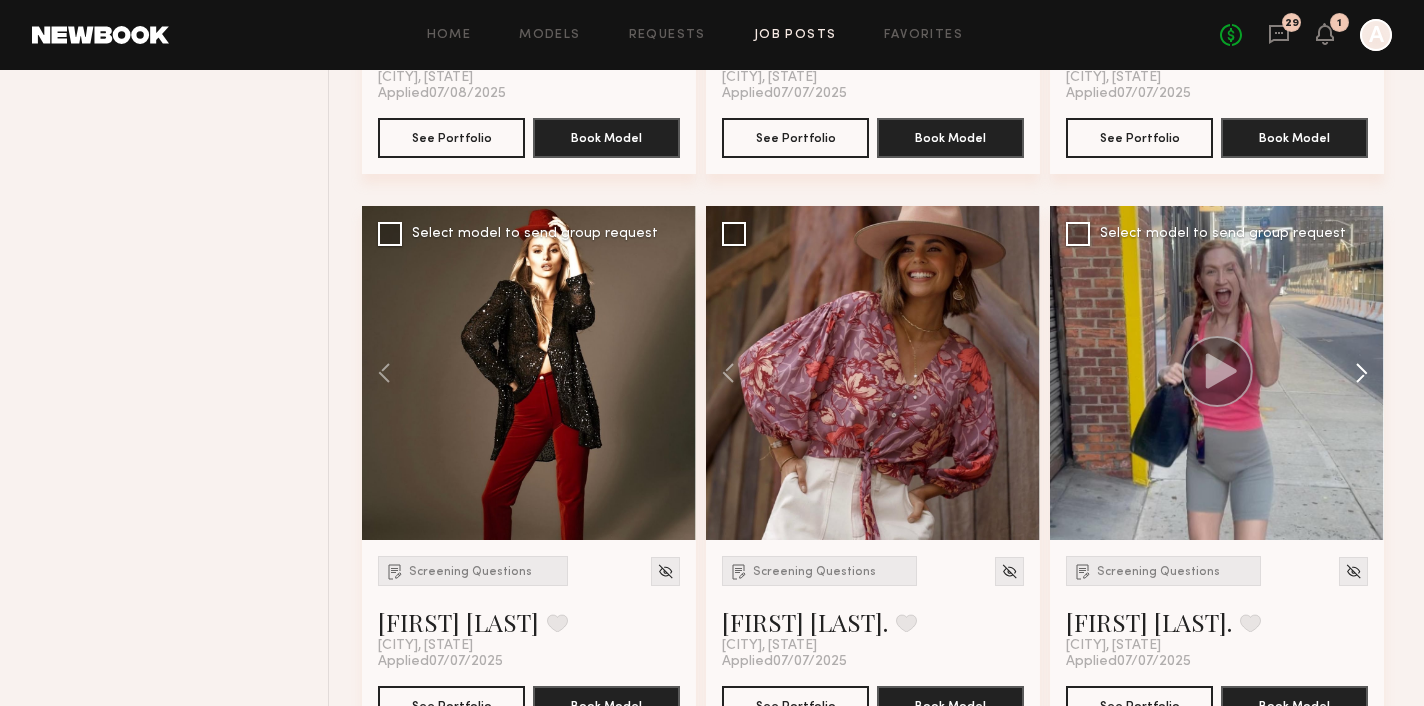 click 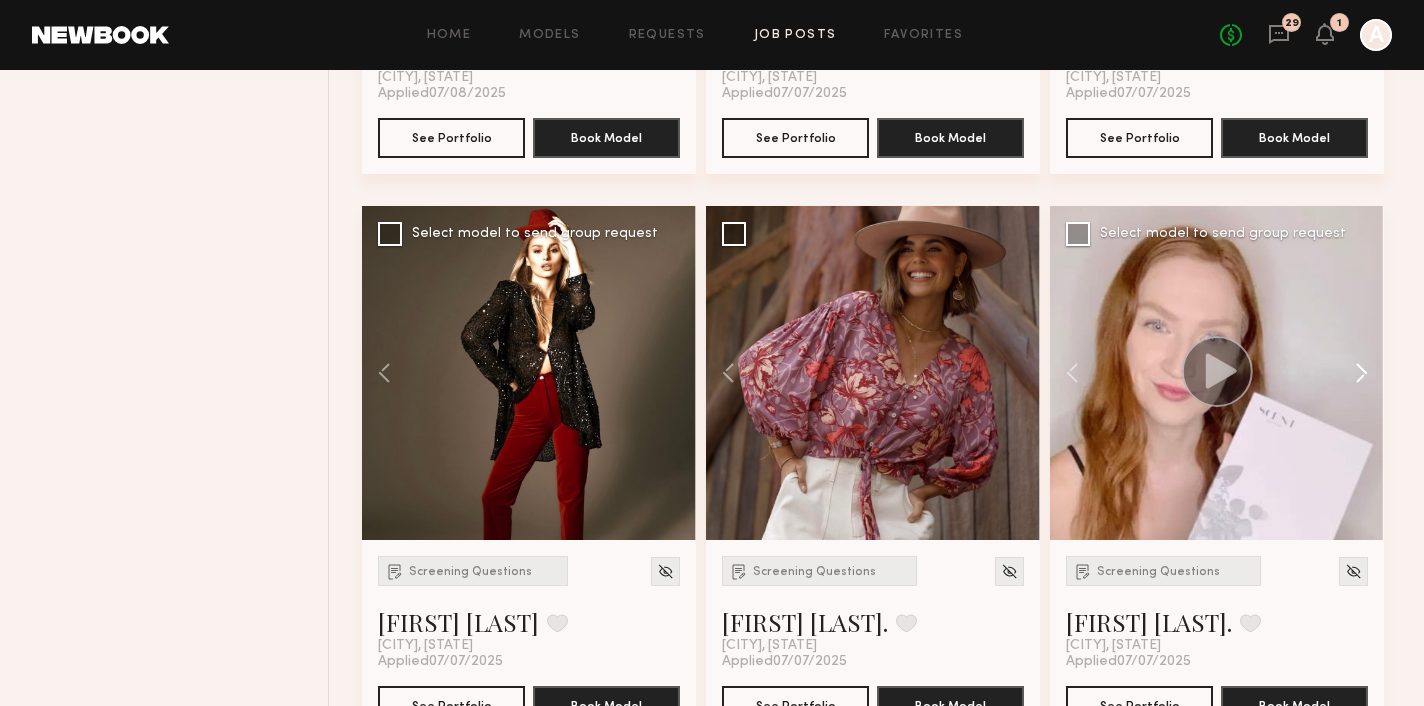 click 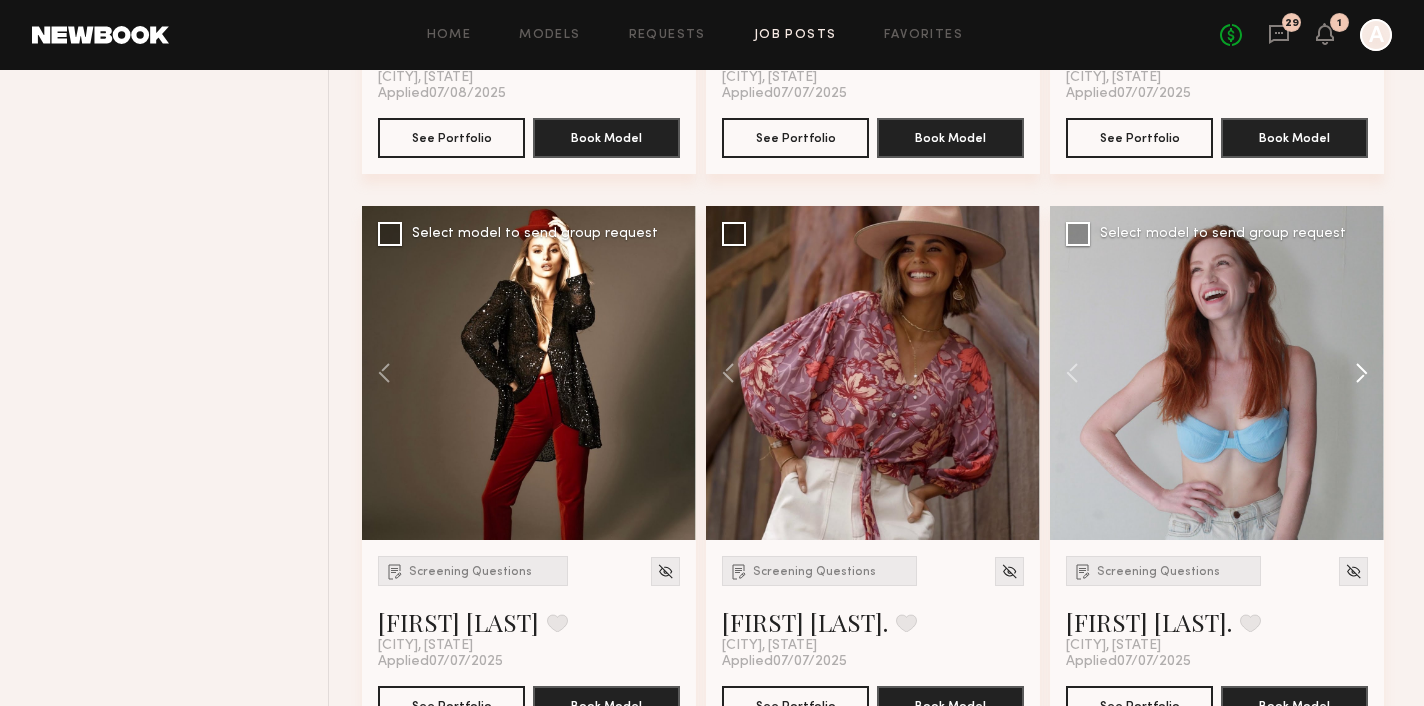 click 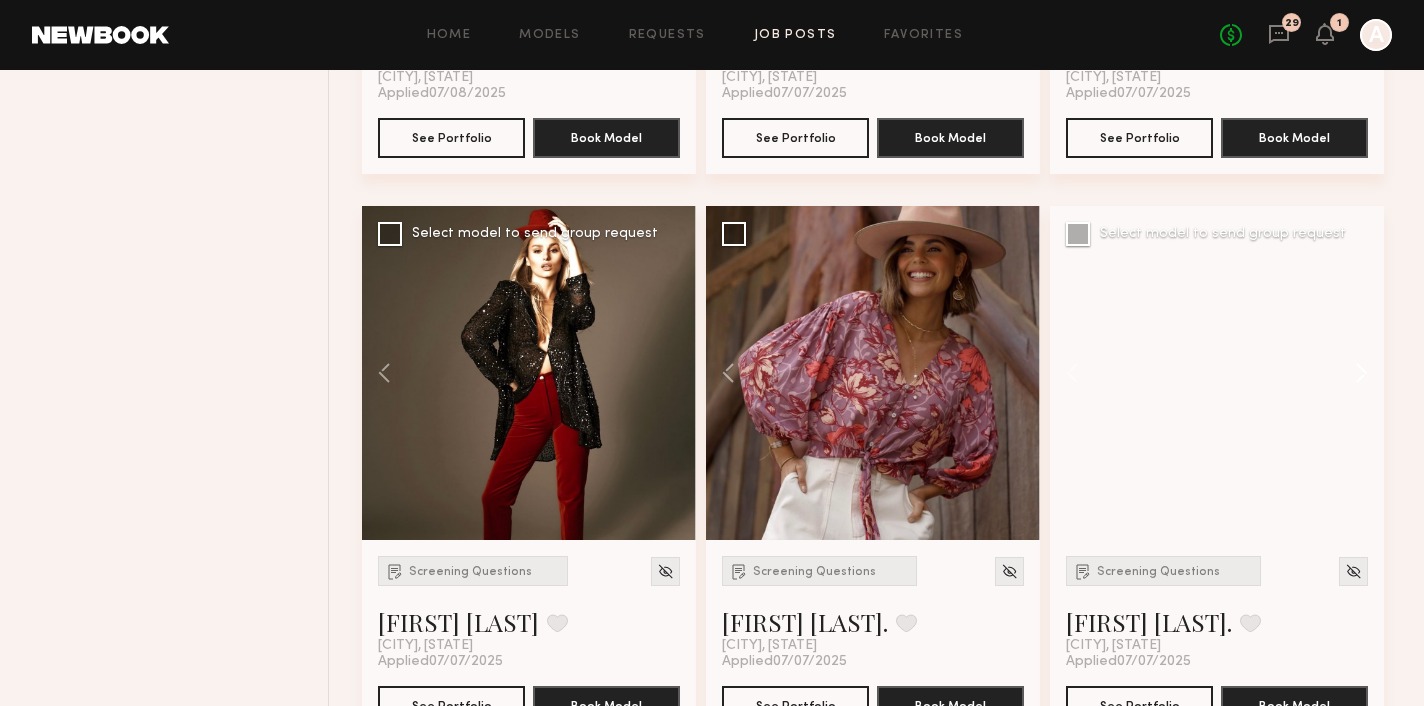 click 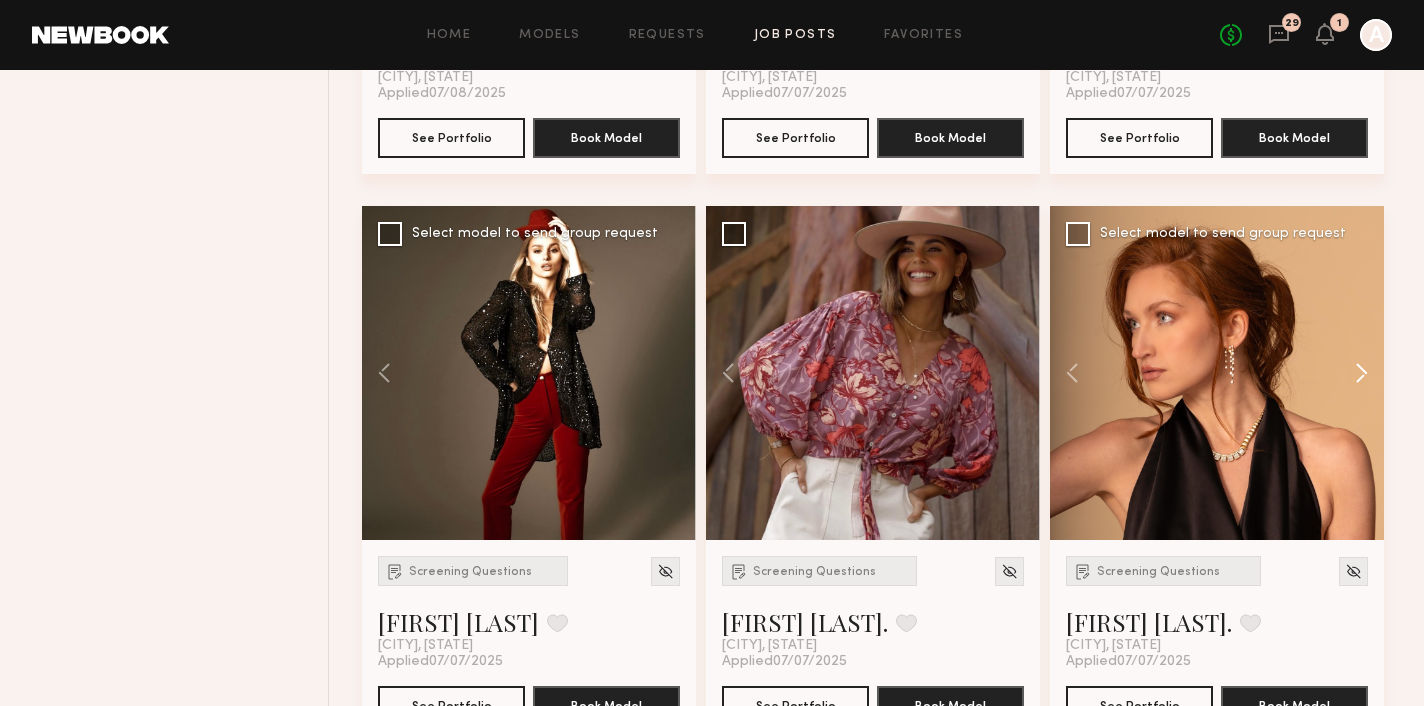 click 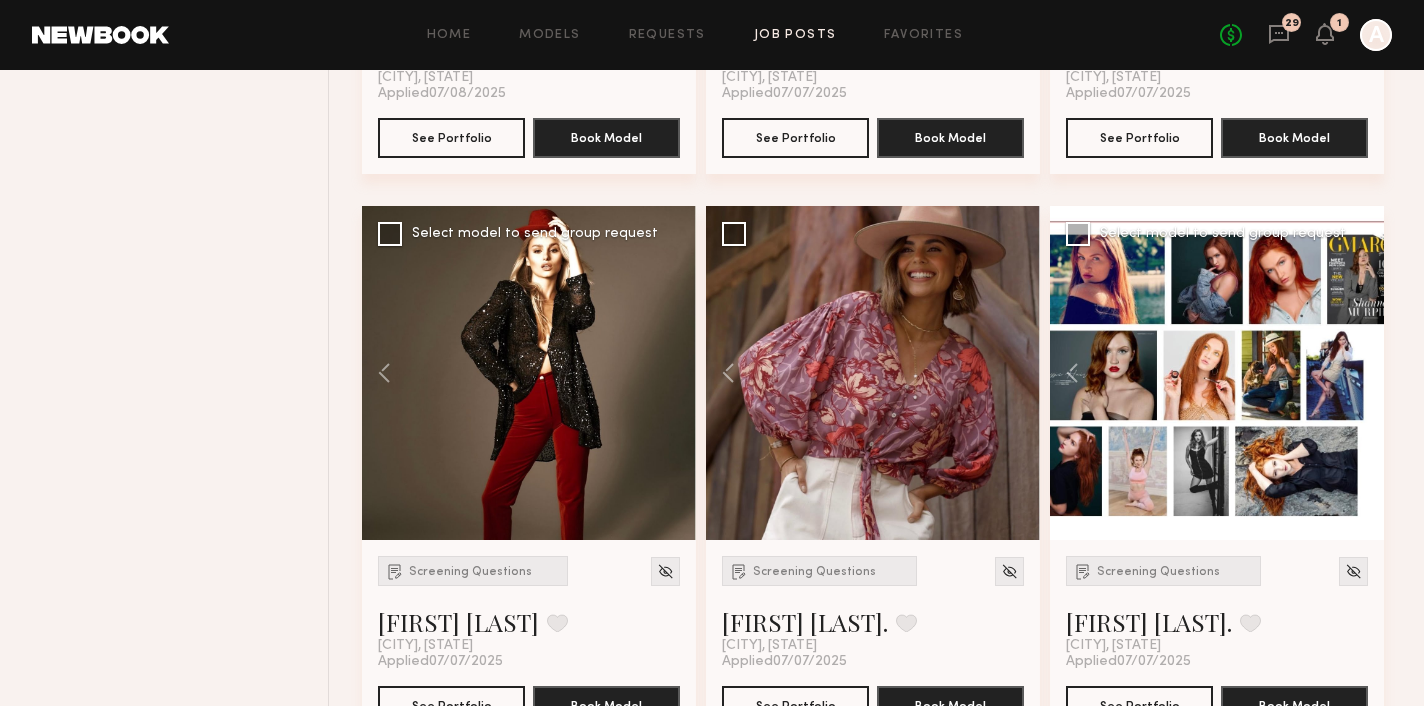 click 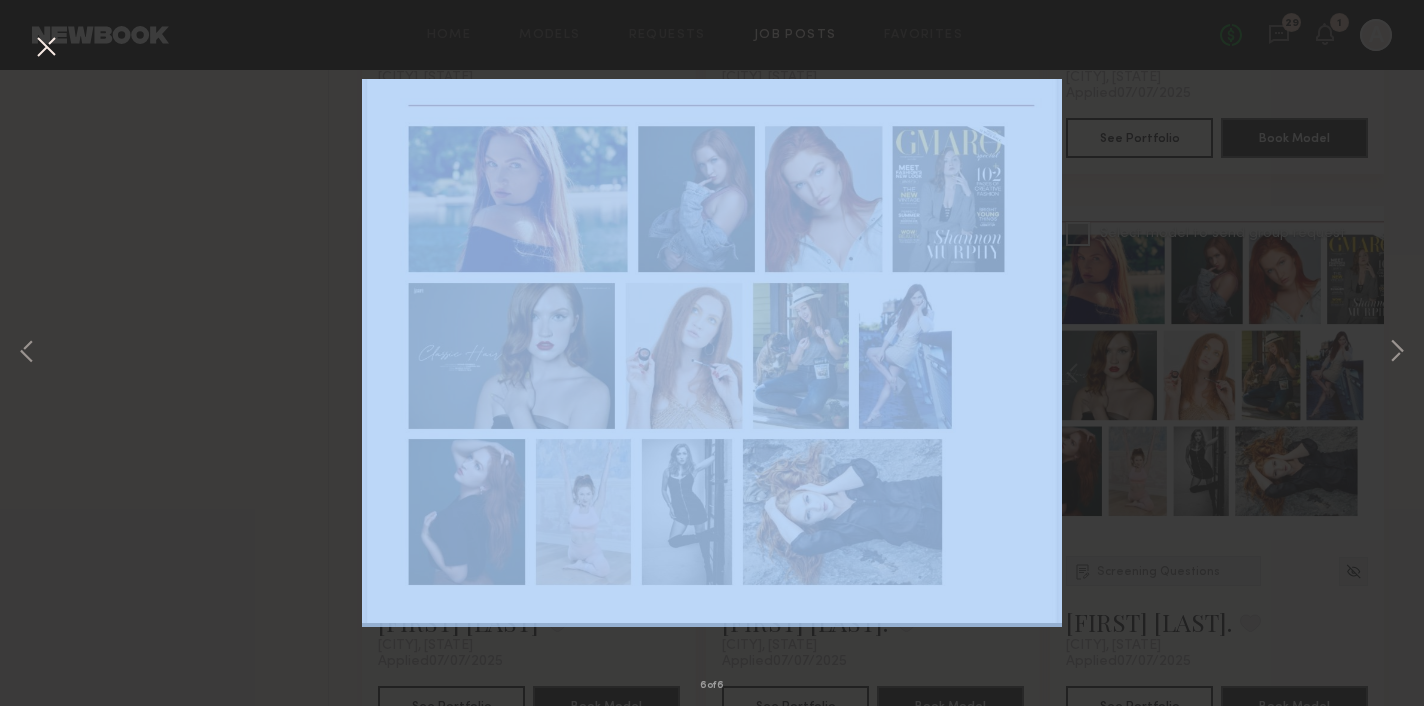 click on "6  of  6" at bounding box center [712, 353] 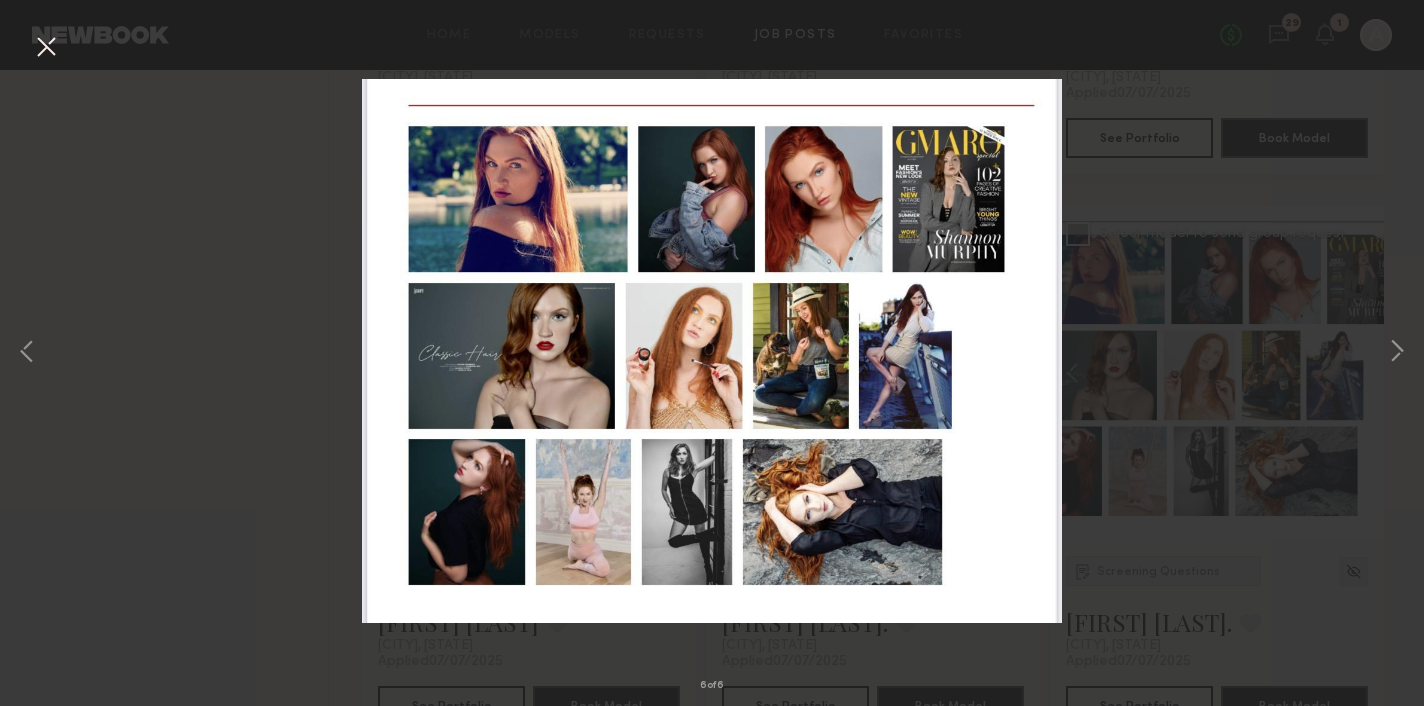 click on "6  of  6" at bounding box center (712, 353) 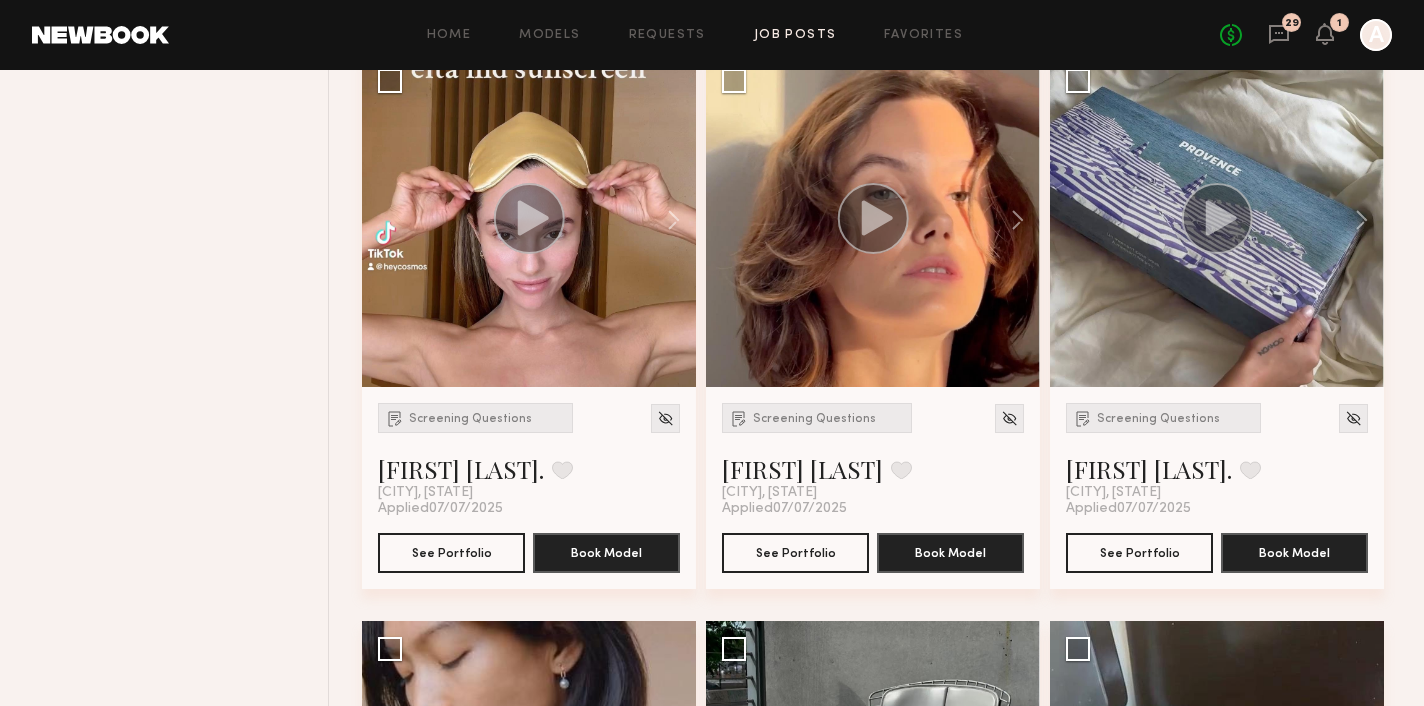 scroll, scrollTop: 4252, scrollLeft: 0, axis: vertical 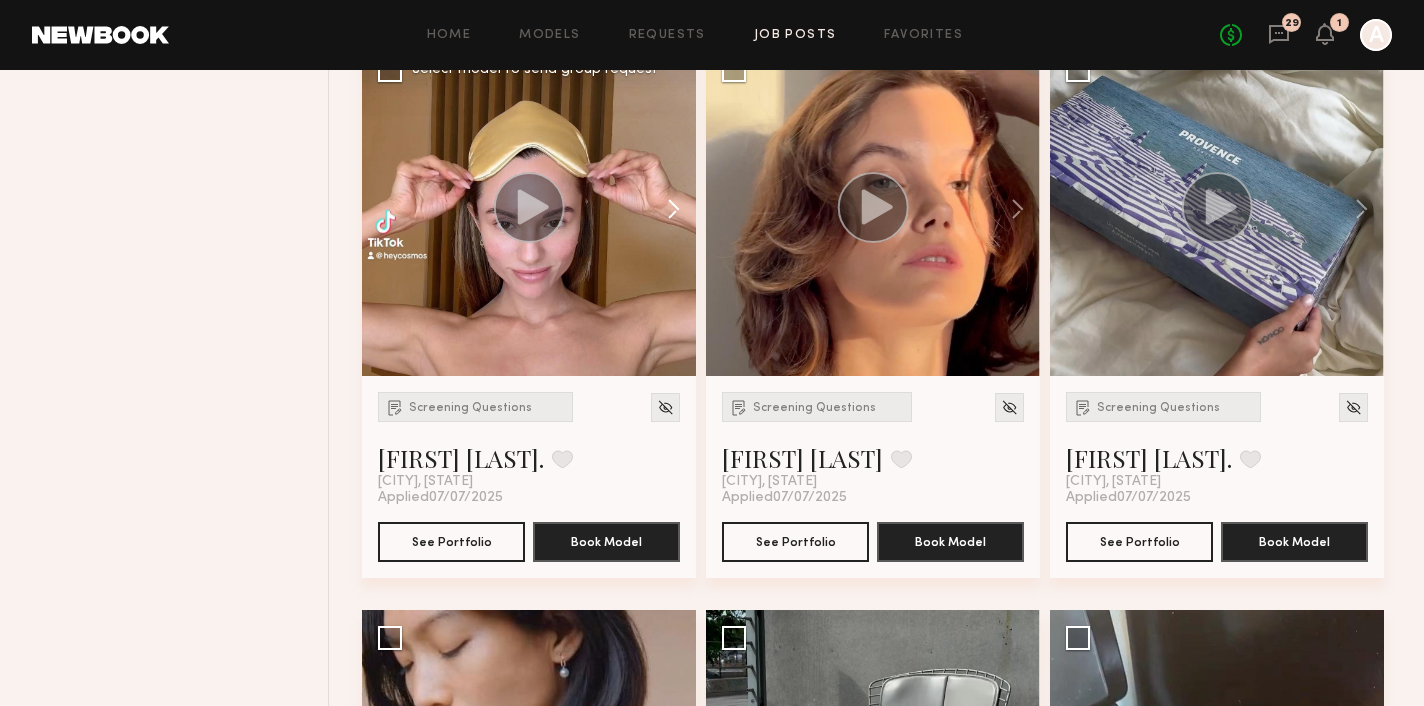 click 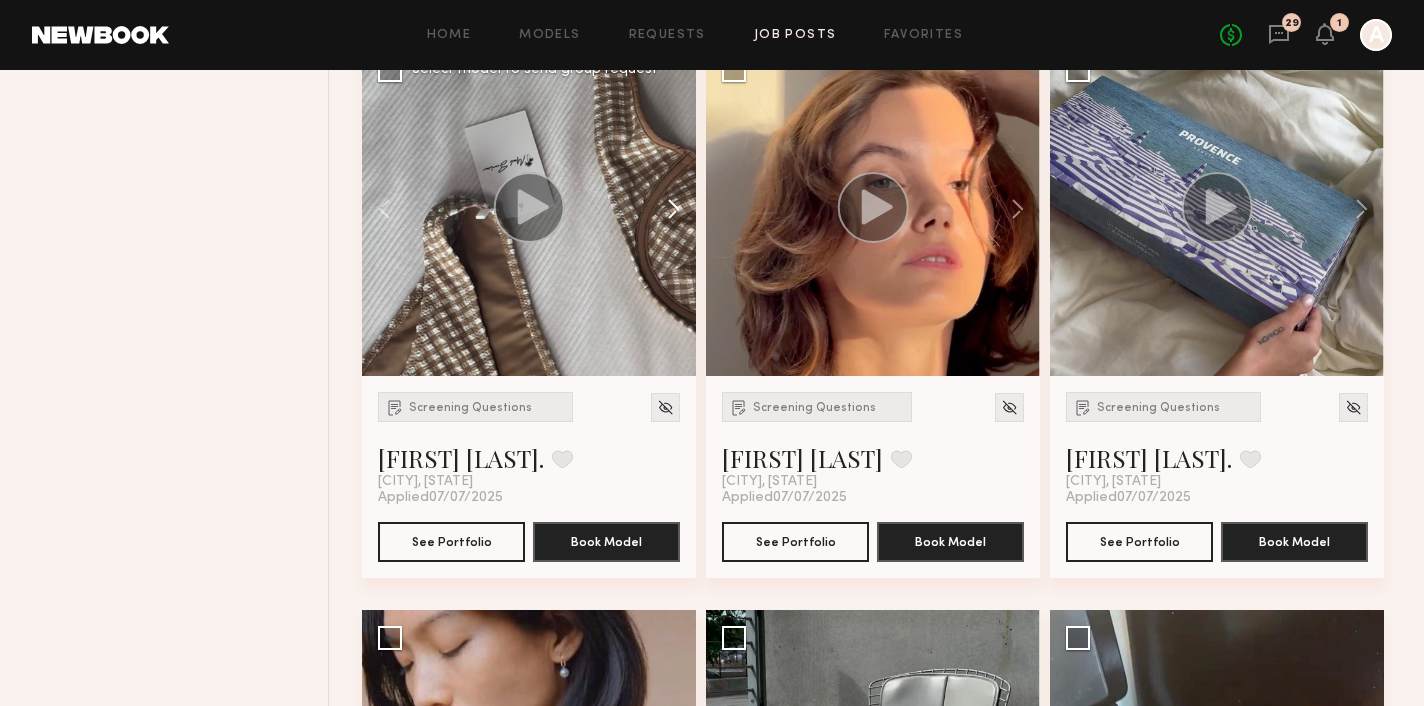 click 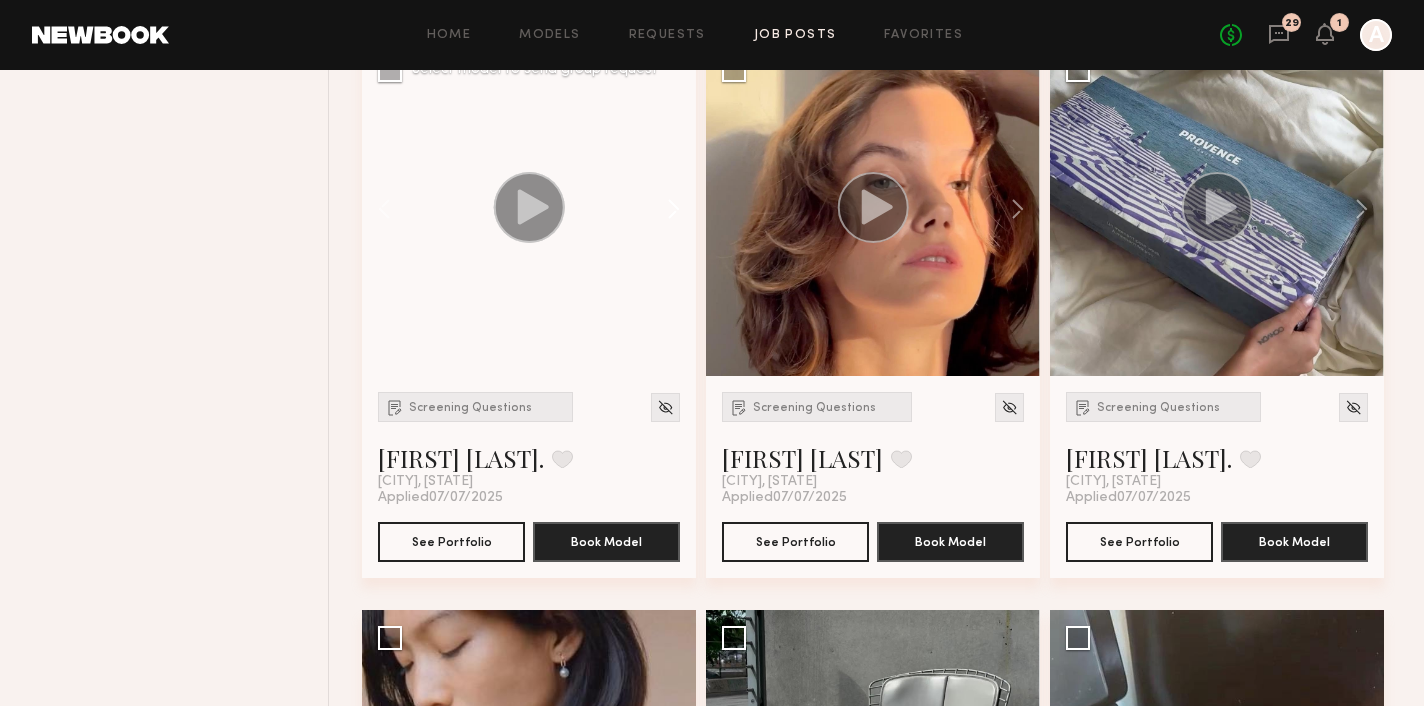 click 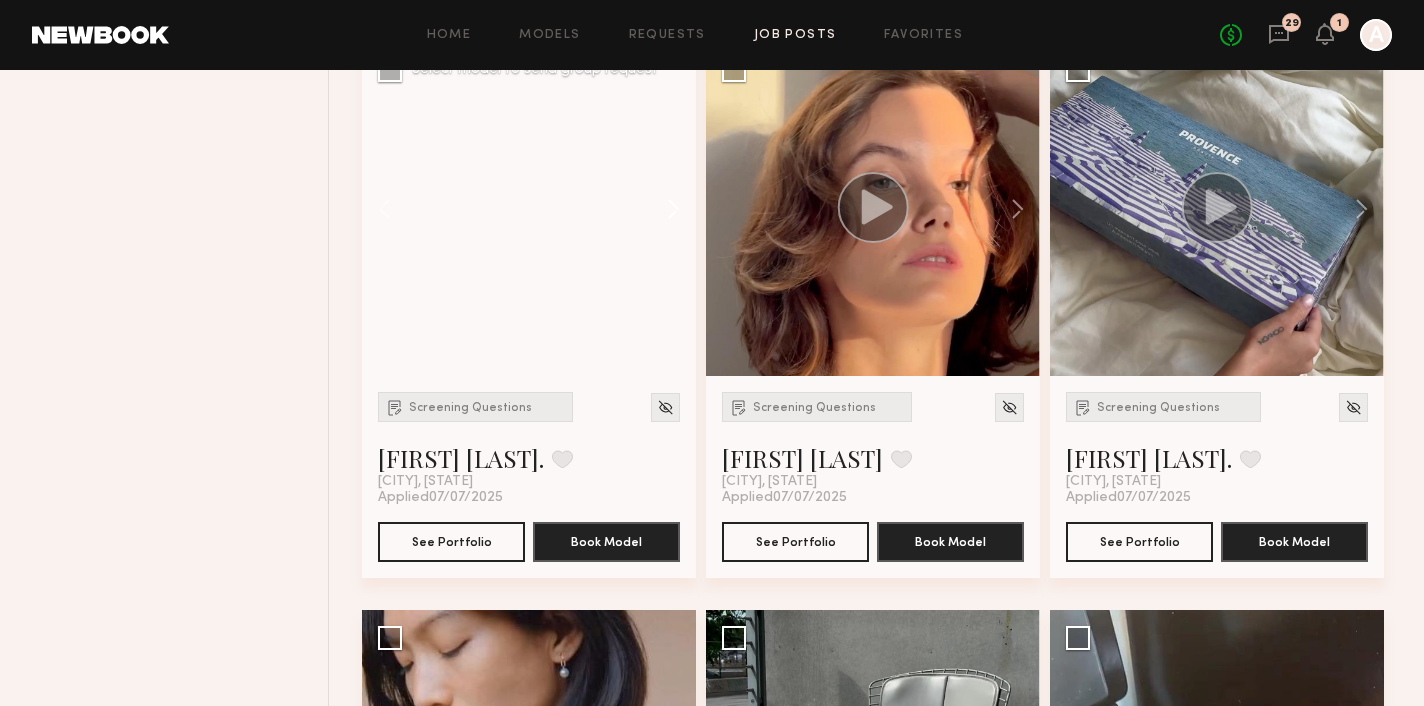 click 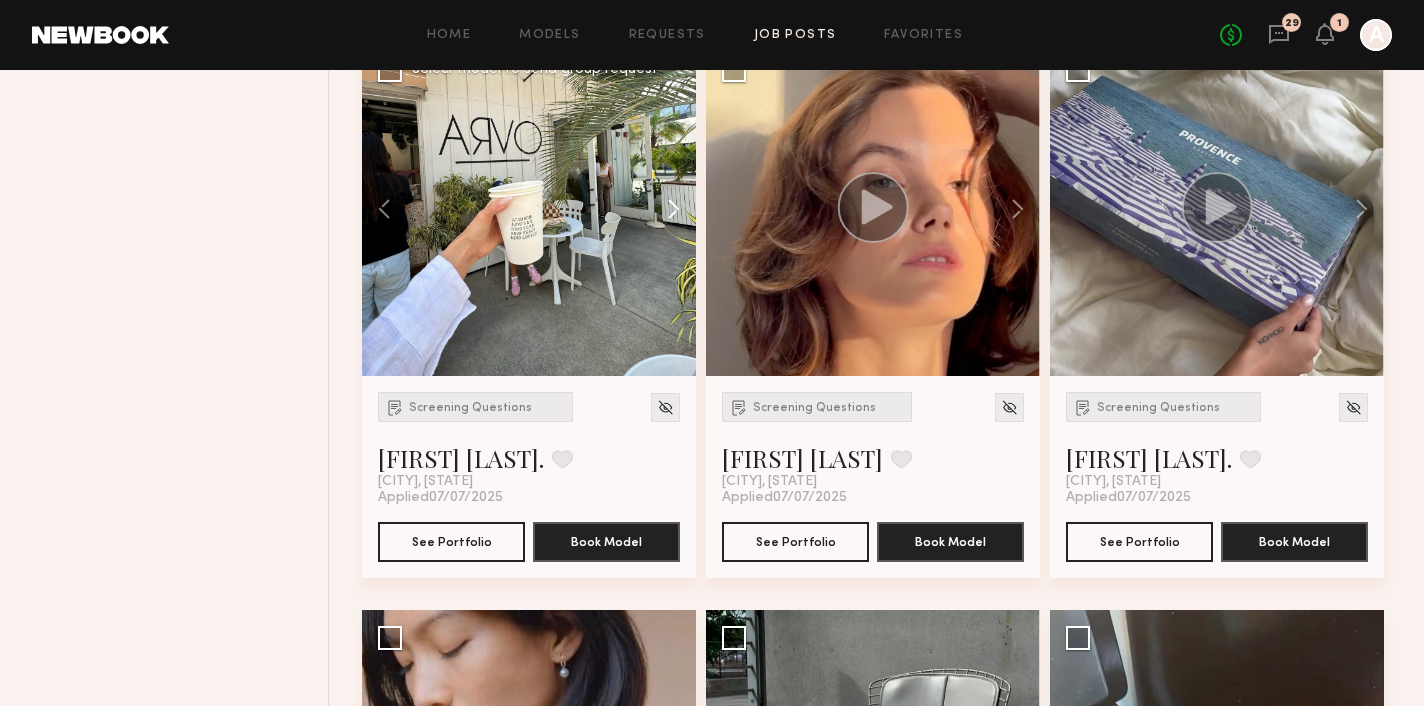 click 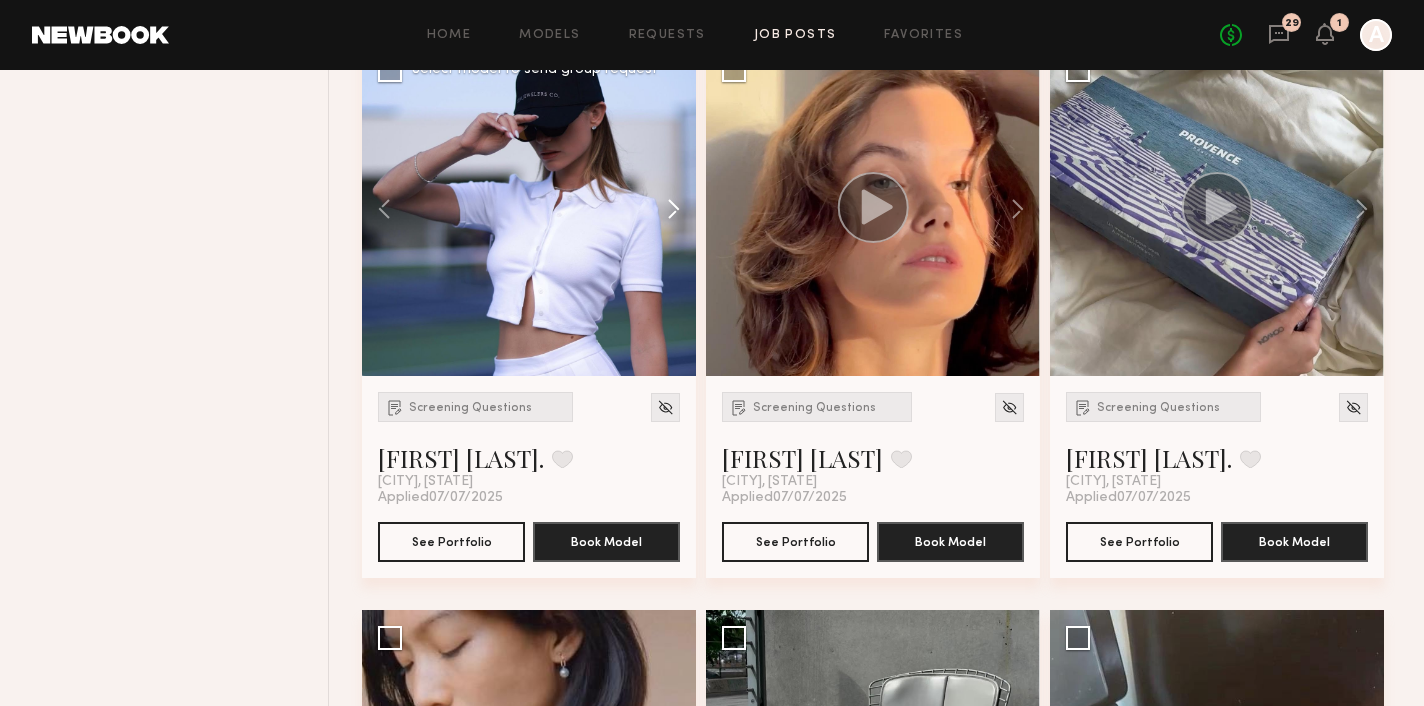 click 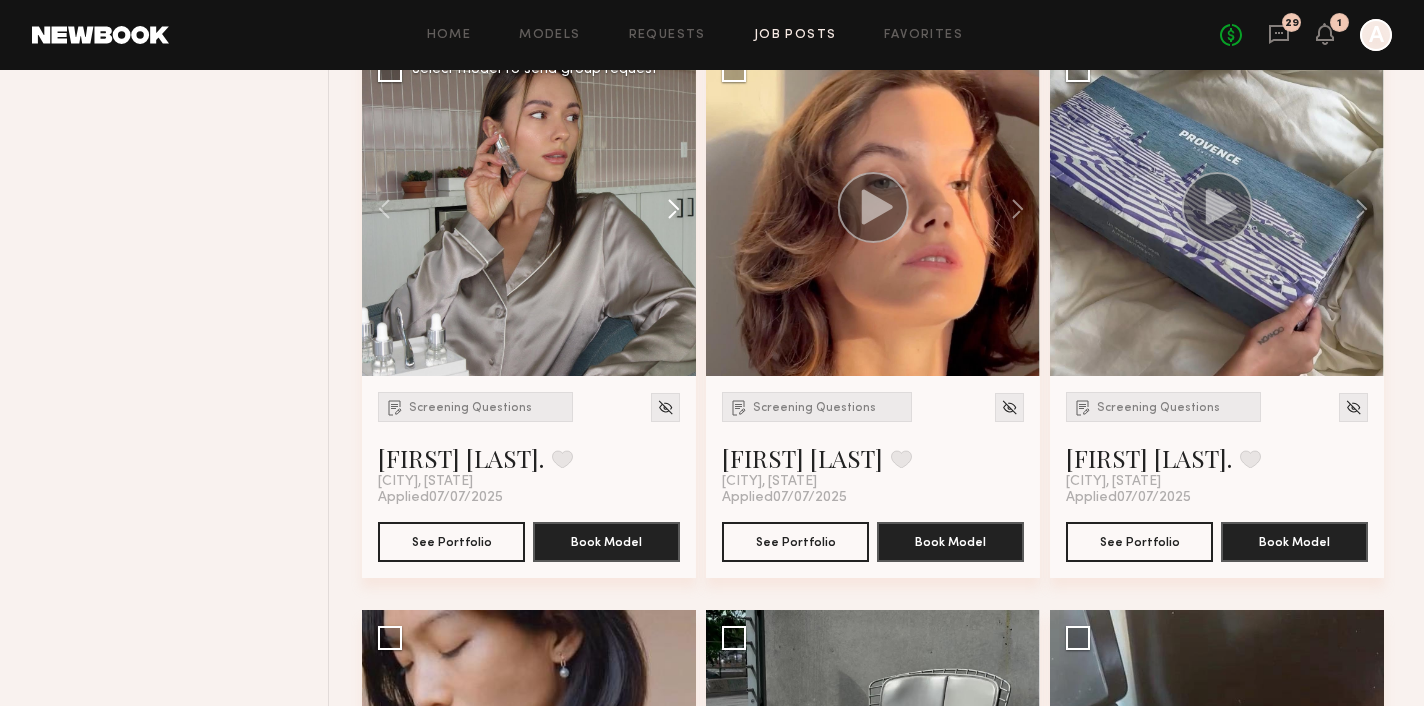 click 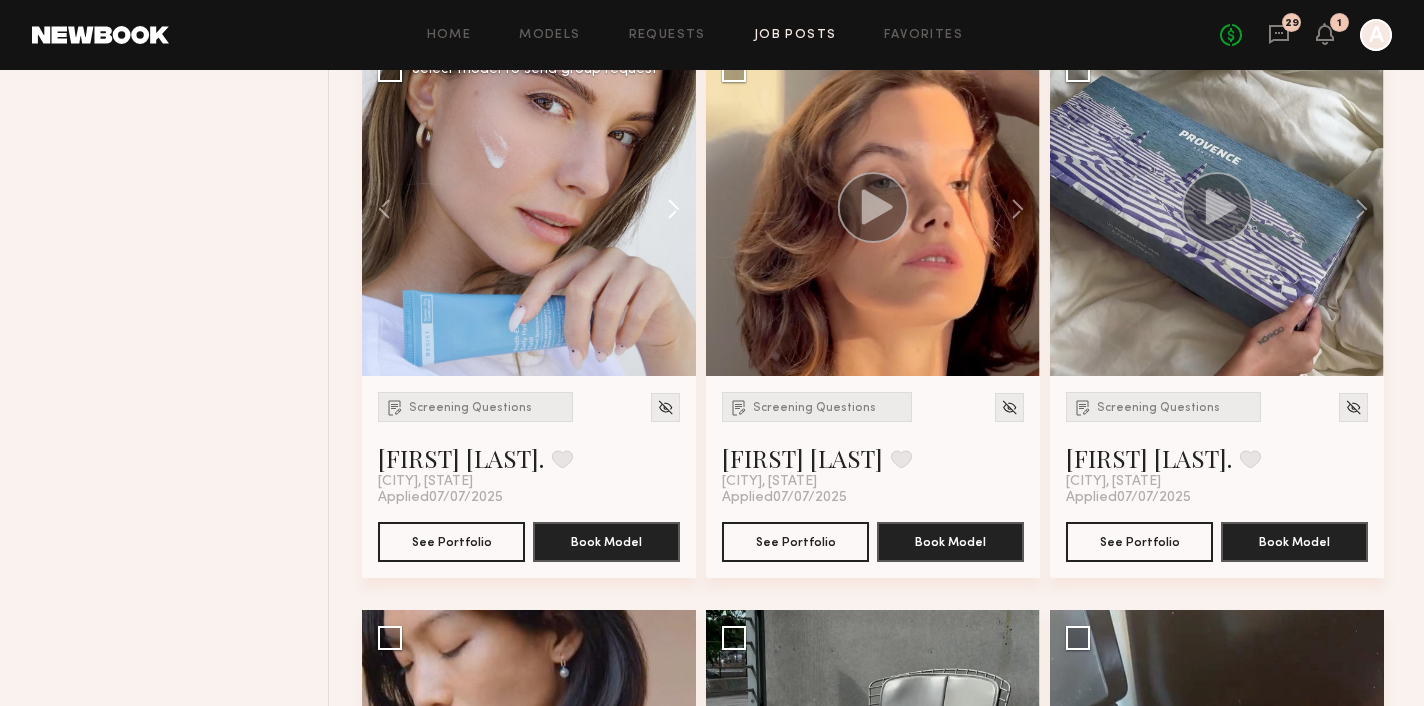 click 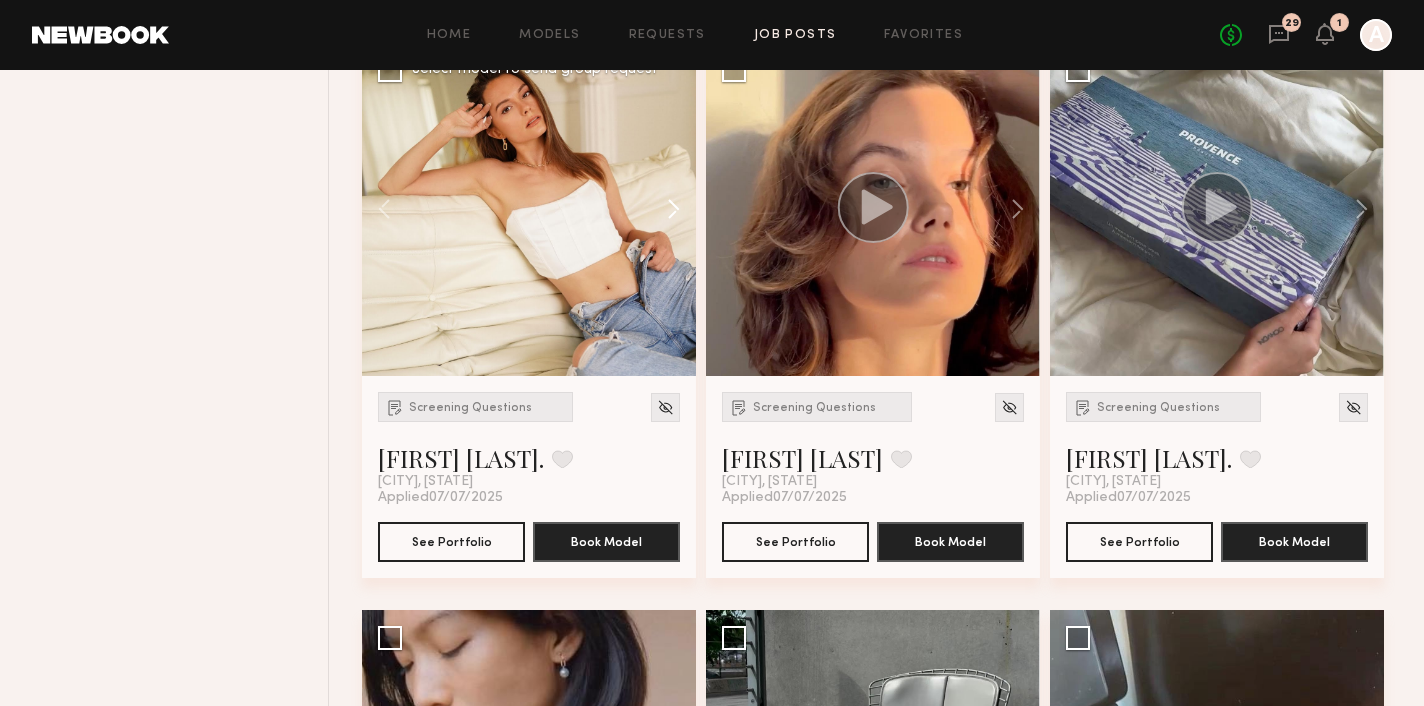 click 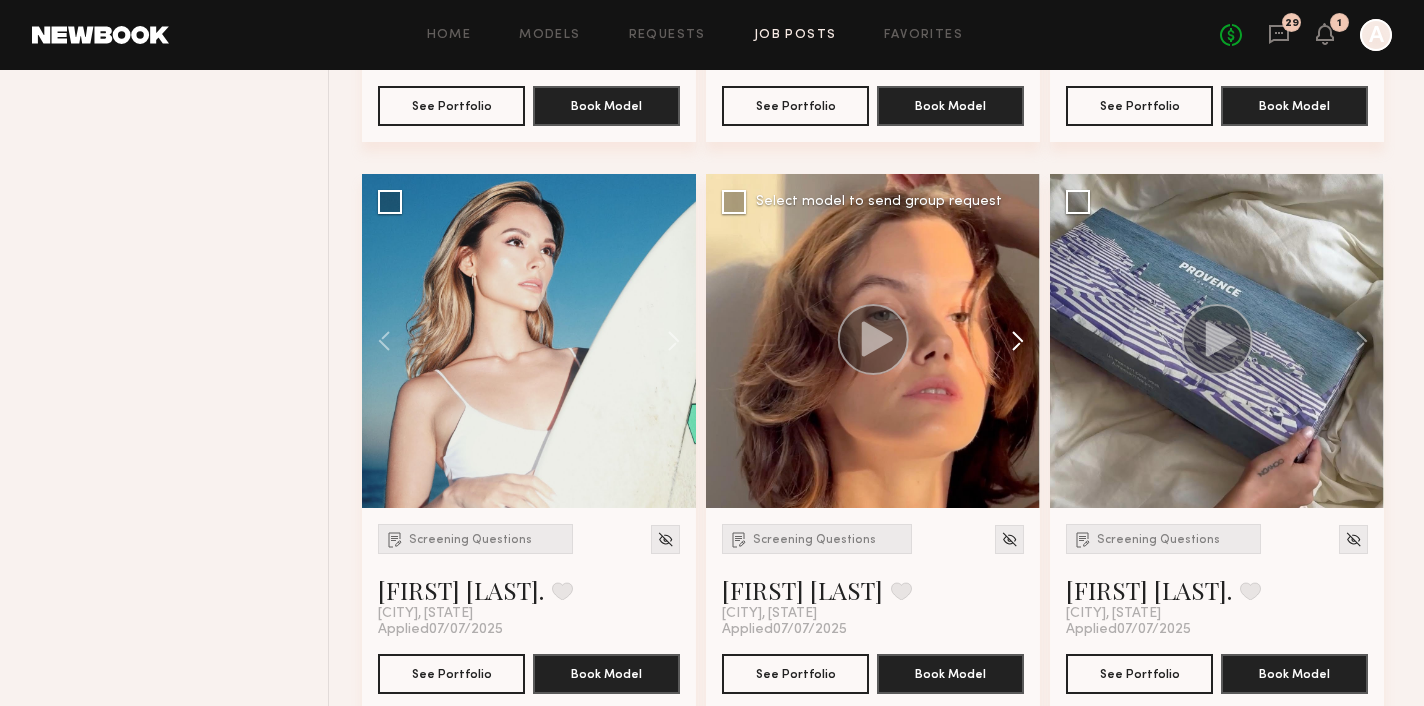 scroll, scrollTop: 4116, scrollLeft: 0, axis: vertical 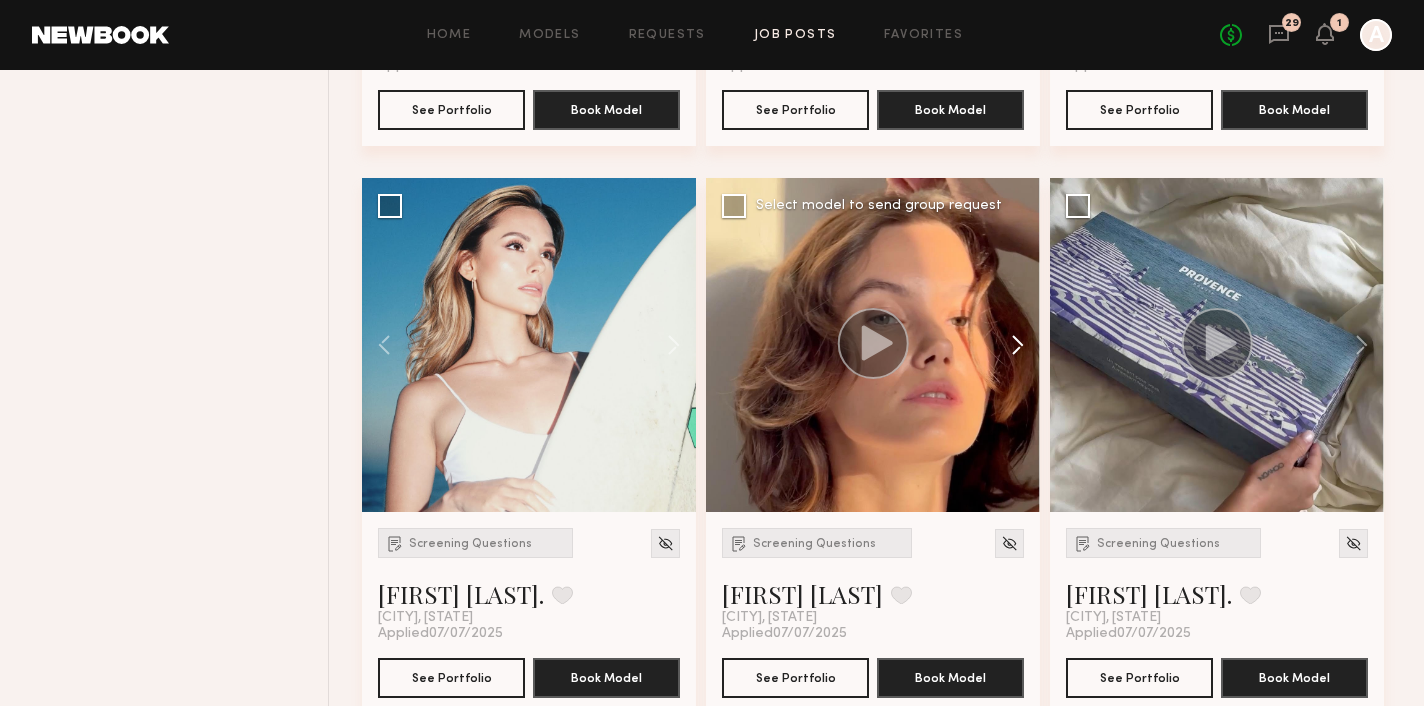 click 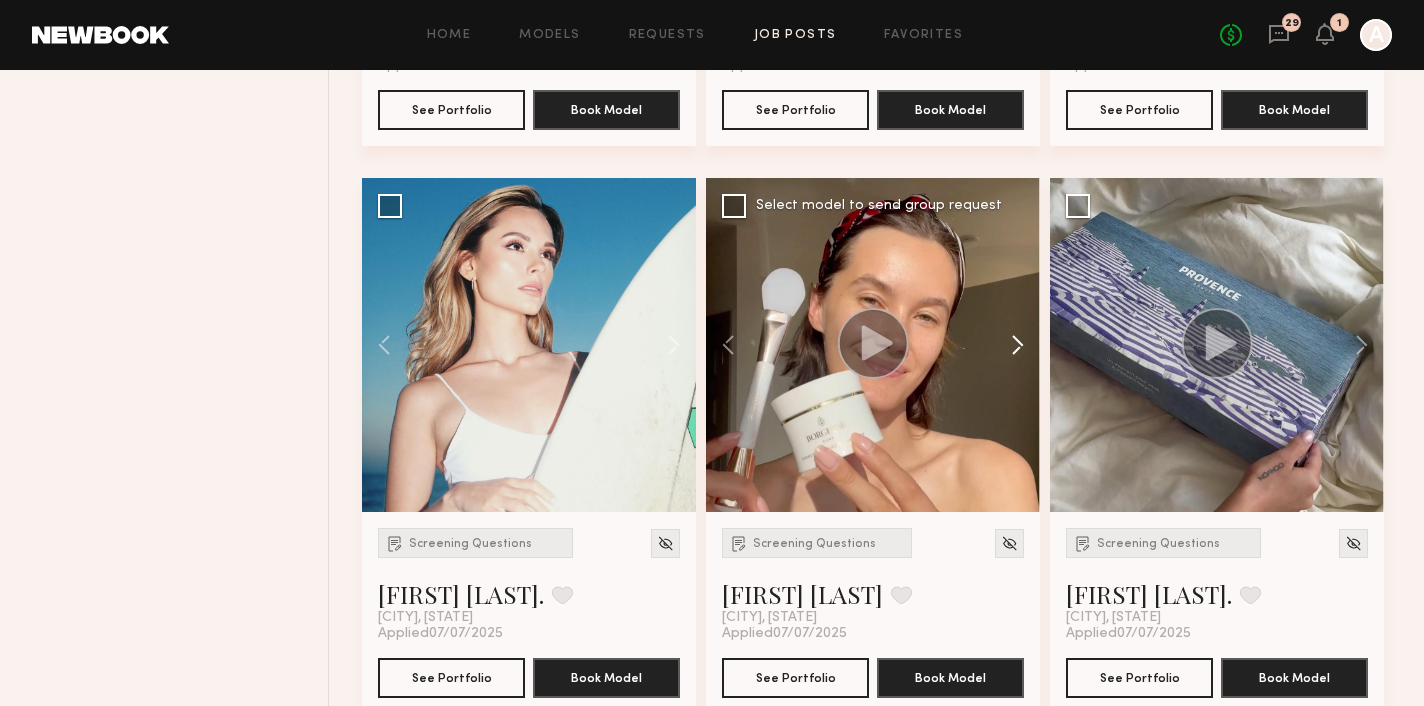 click 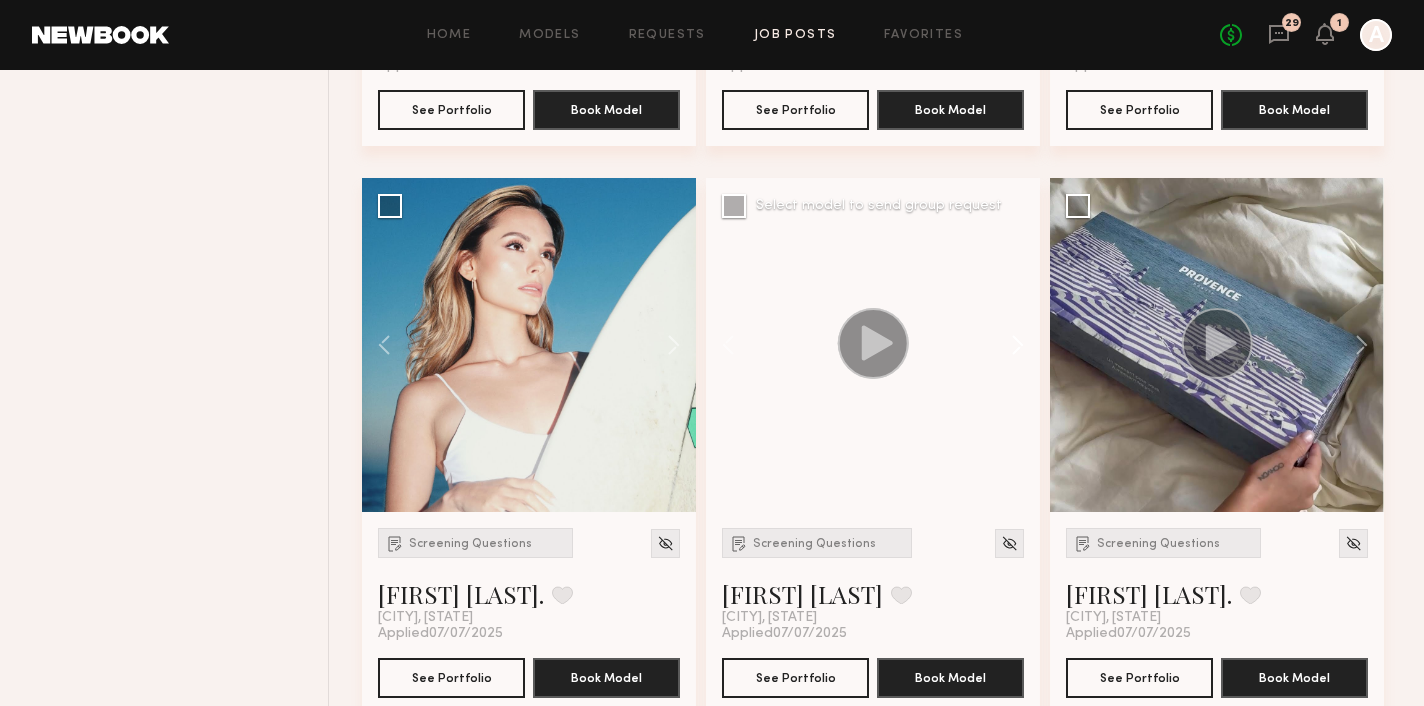 click 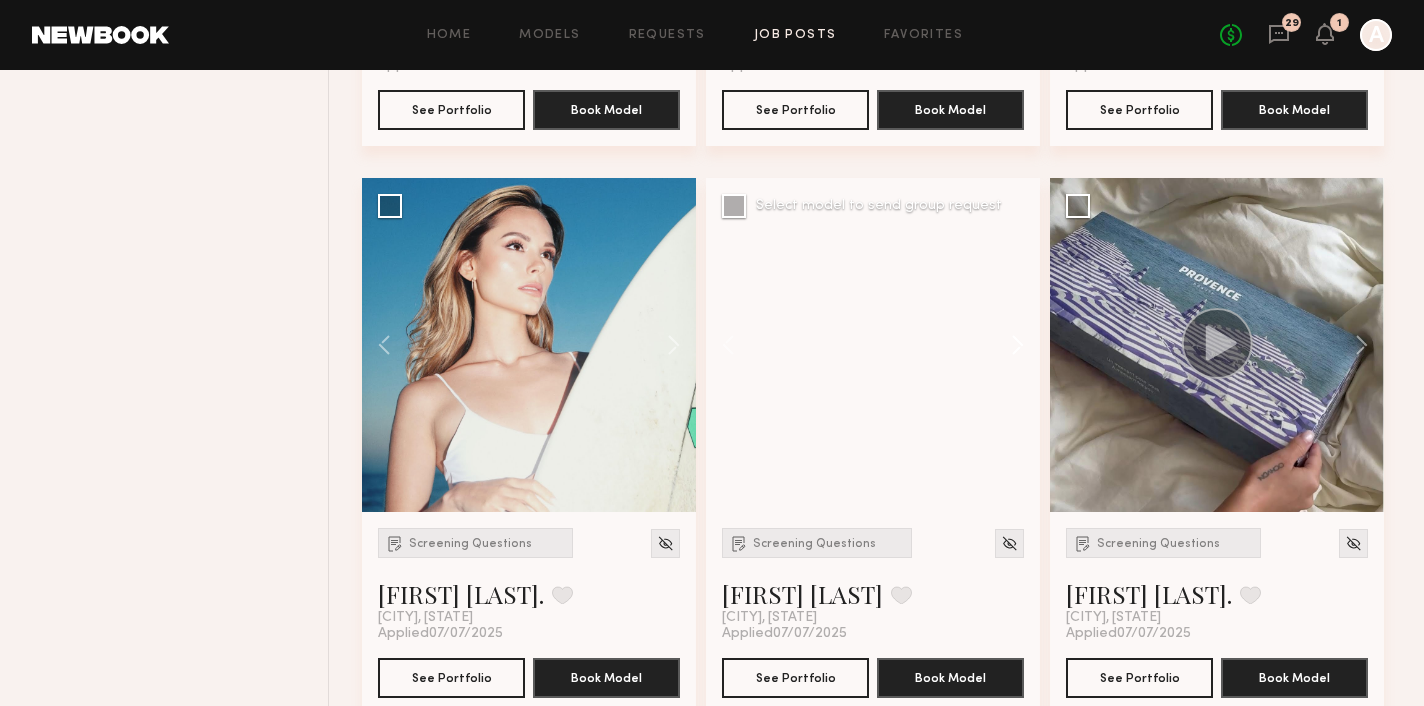 click 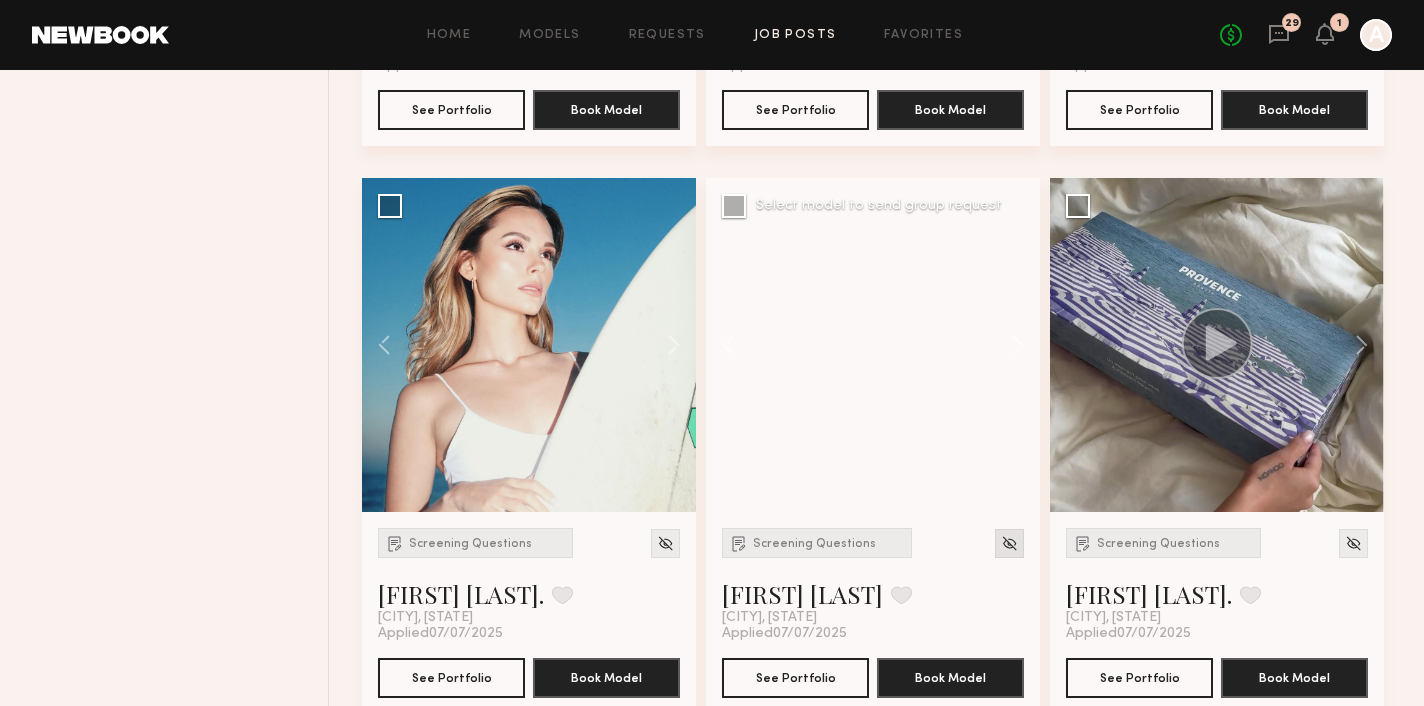 click 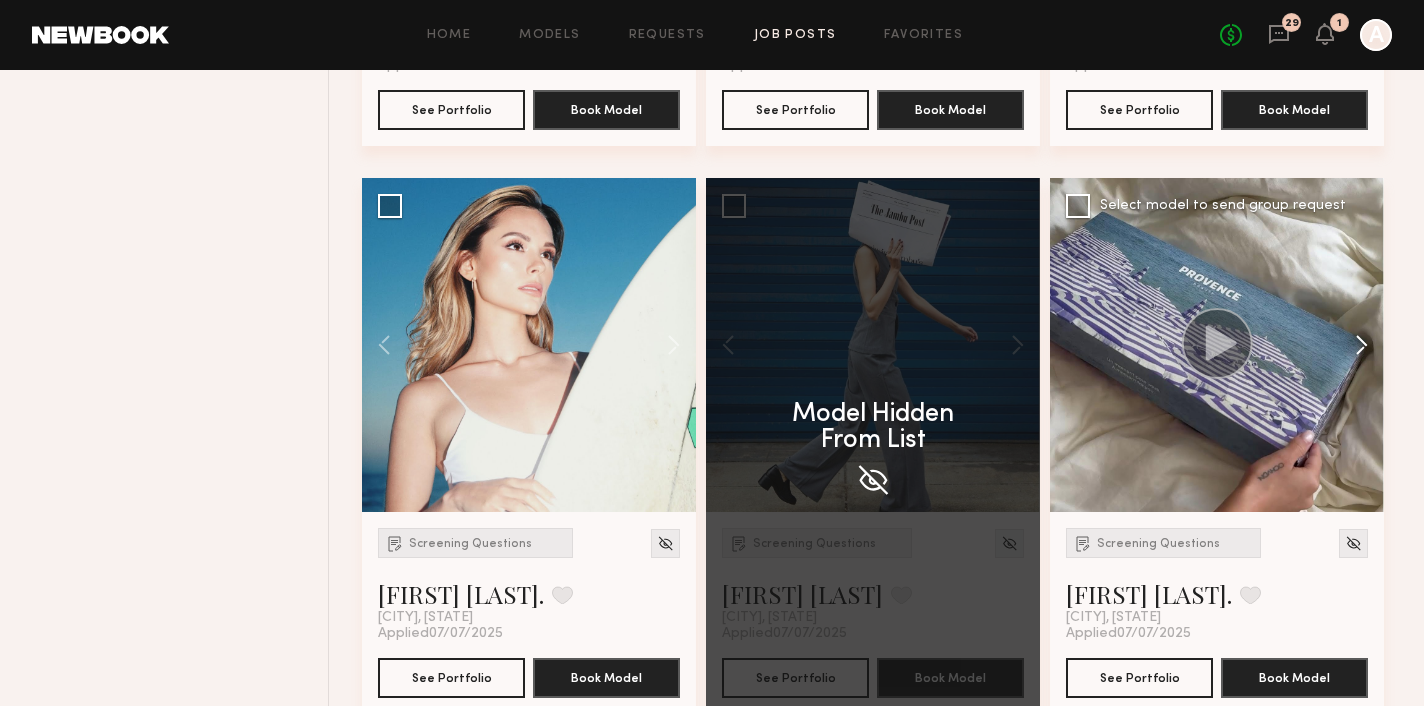 click 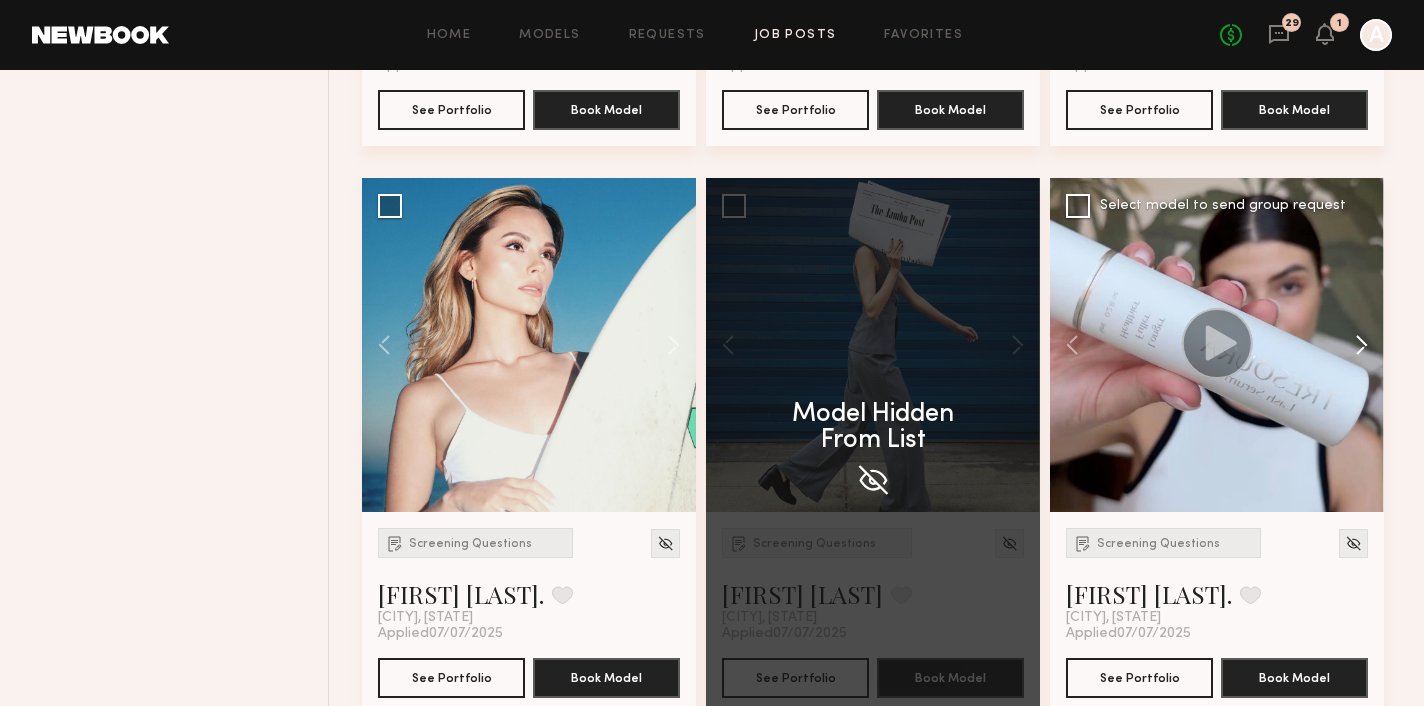 click 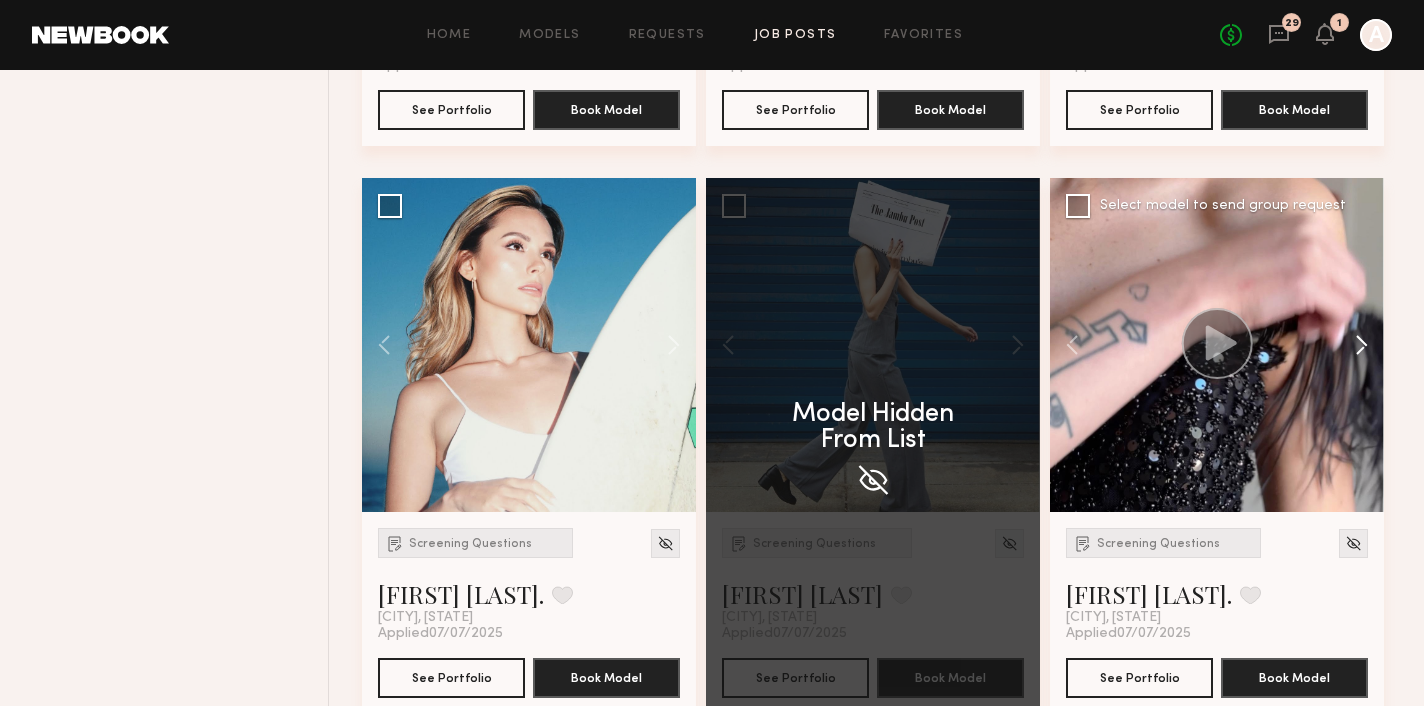click 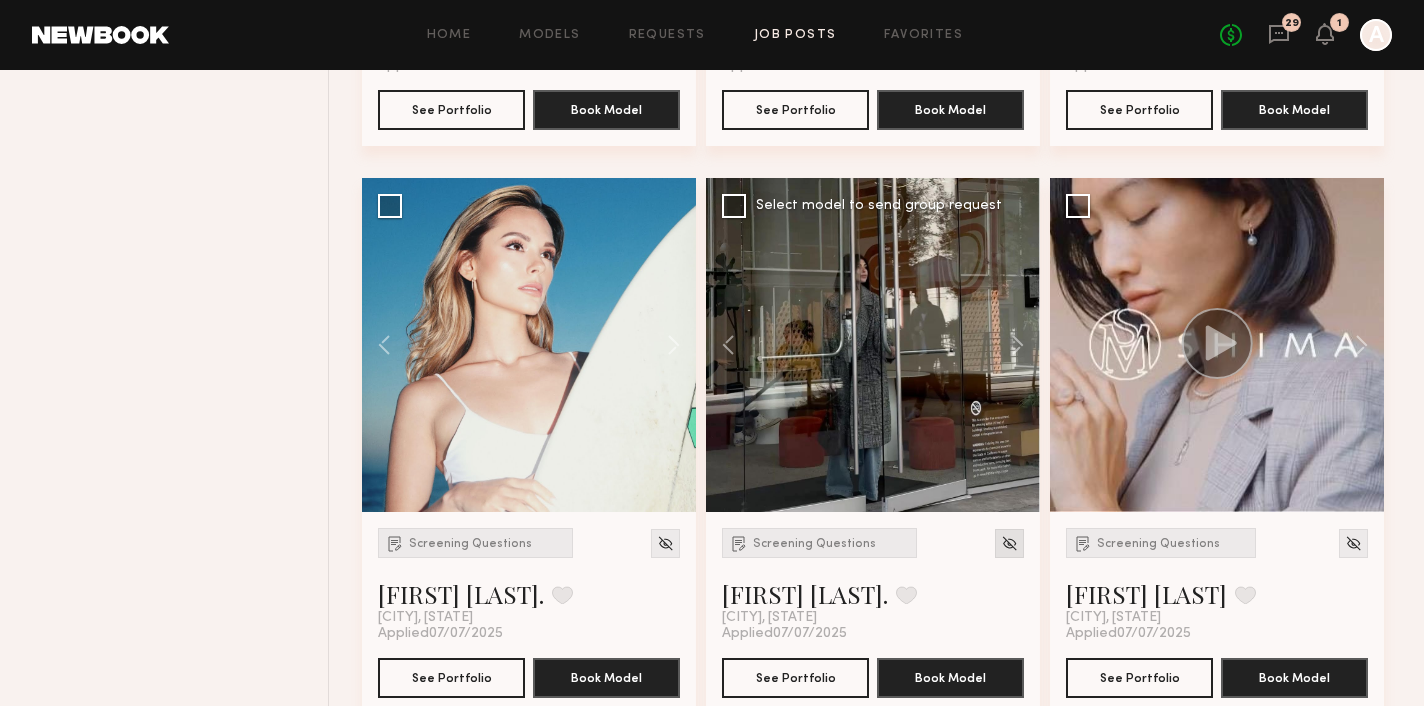 click 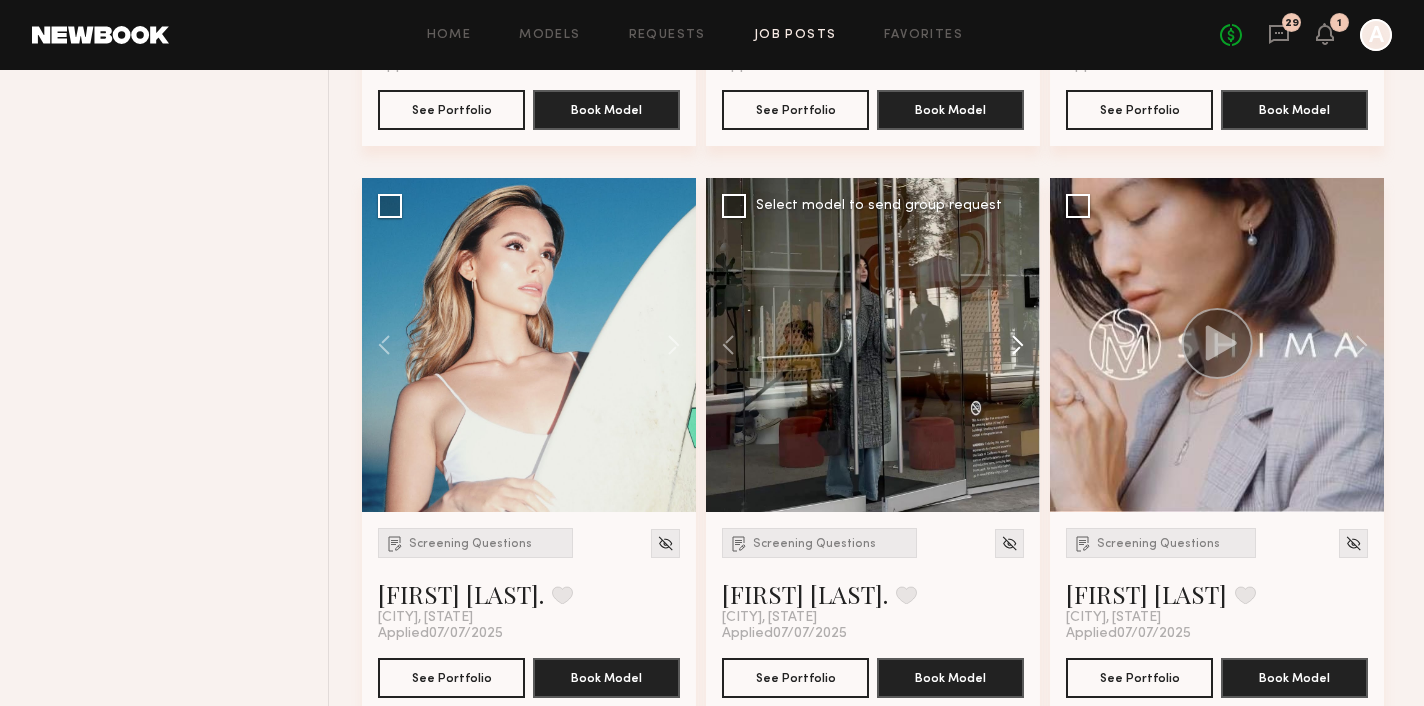 click 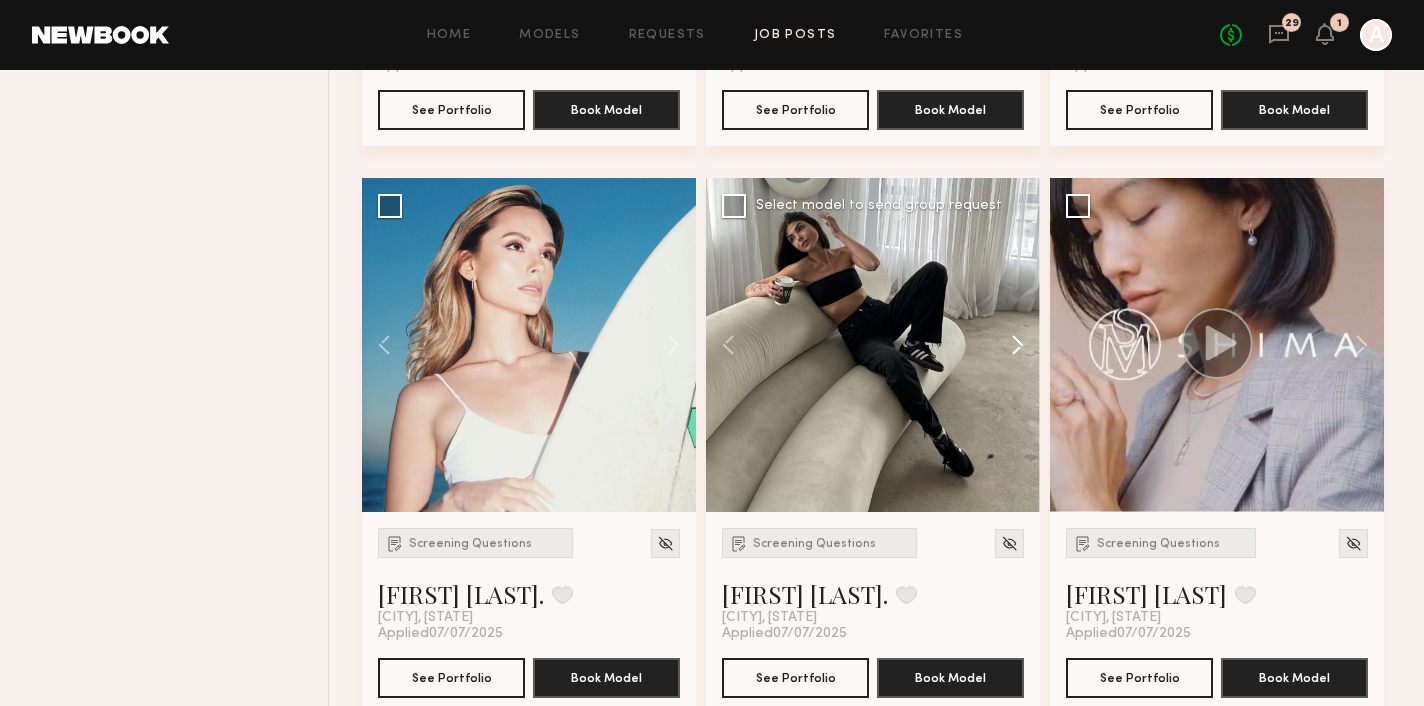 click 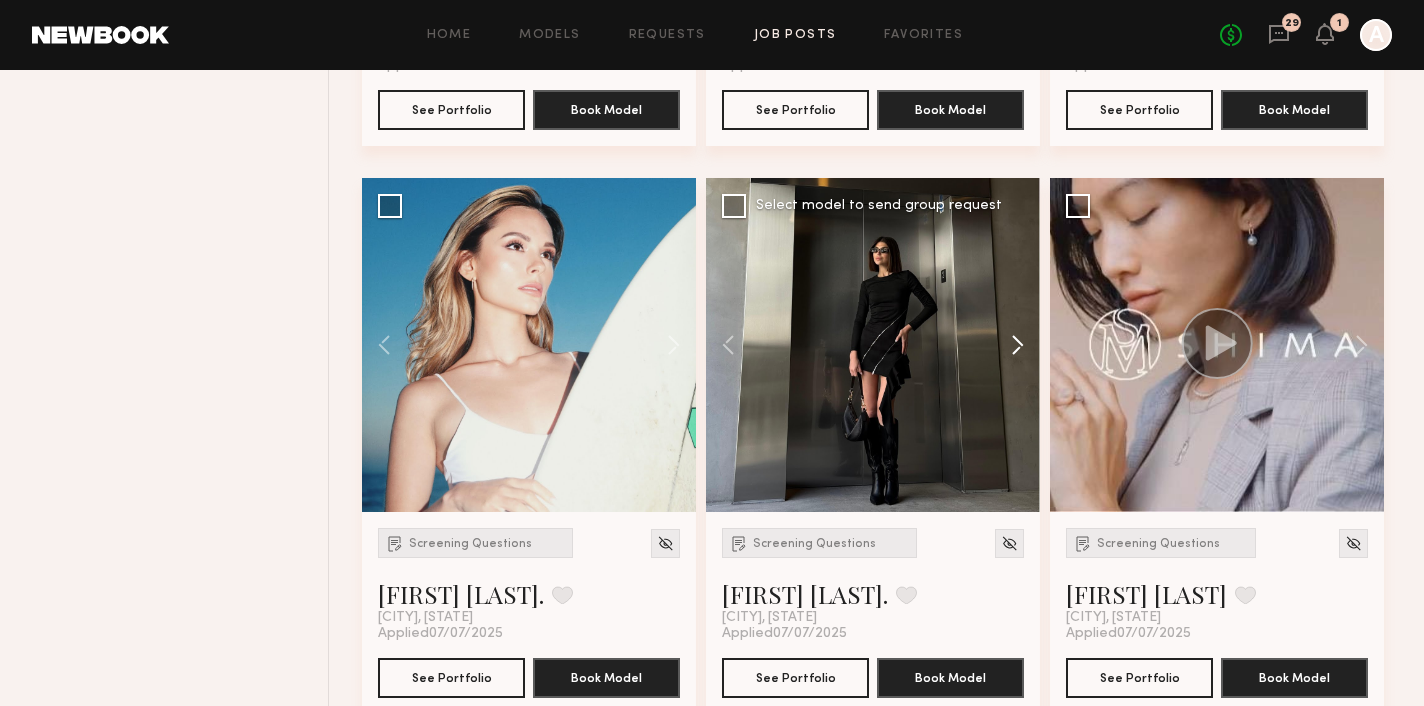 click 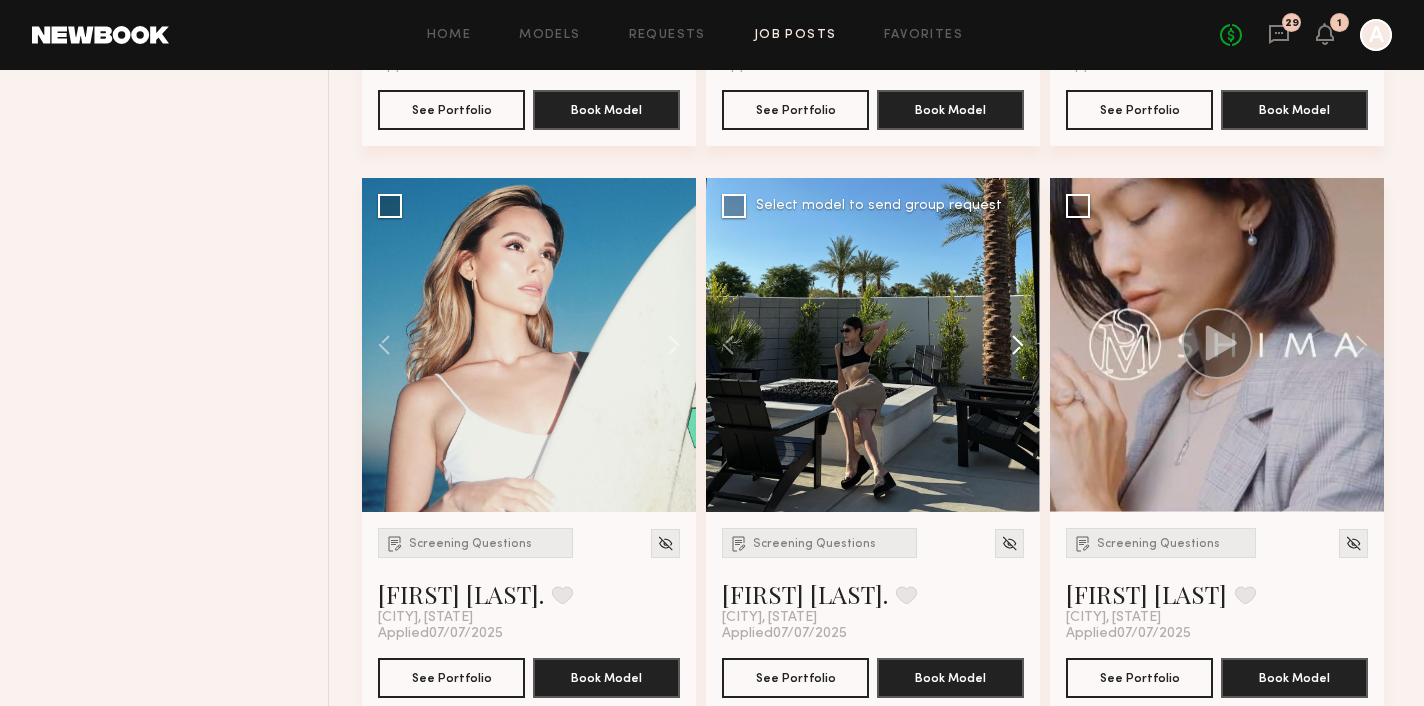 click 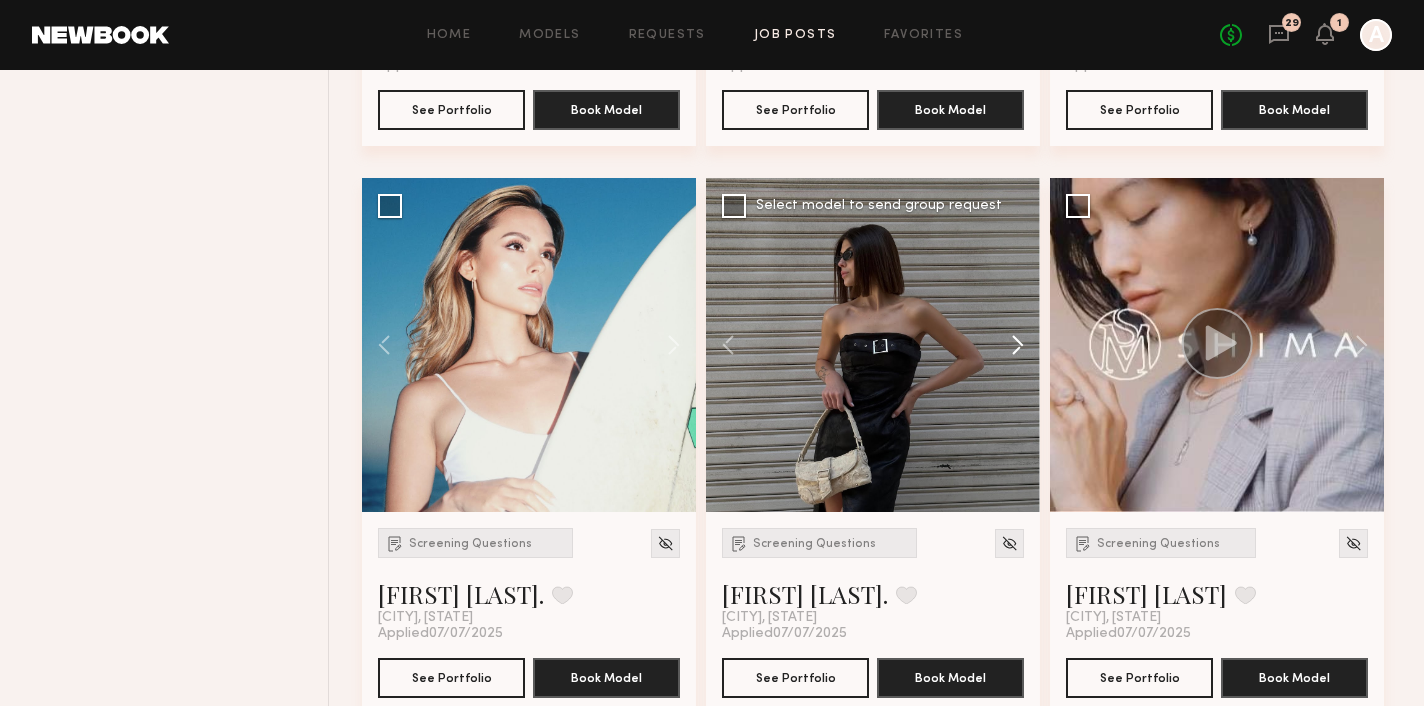 click 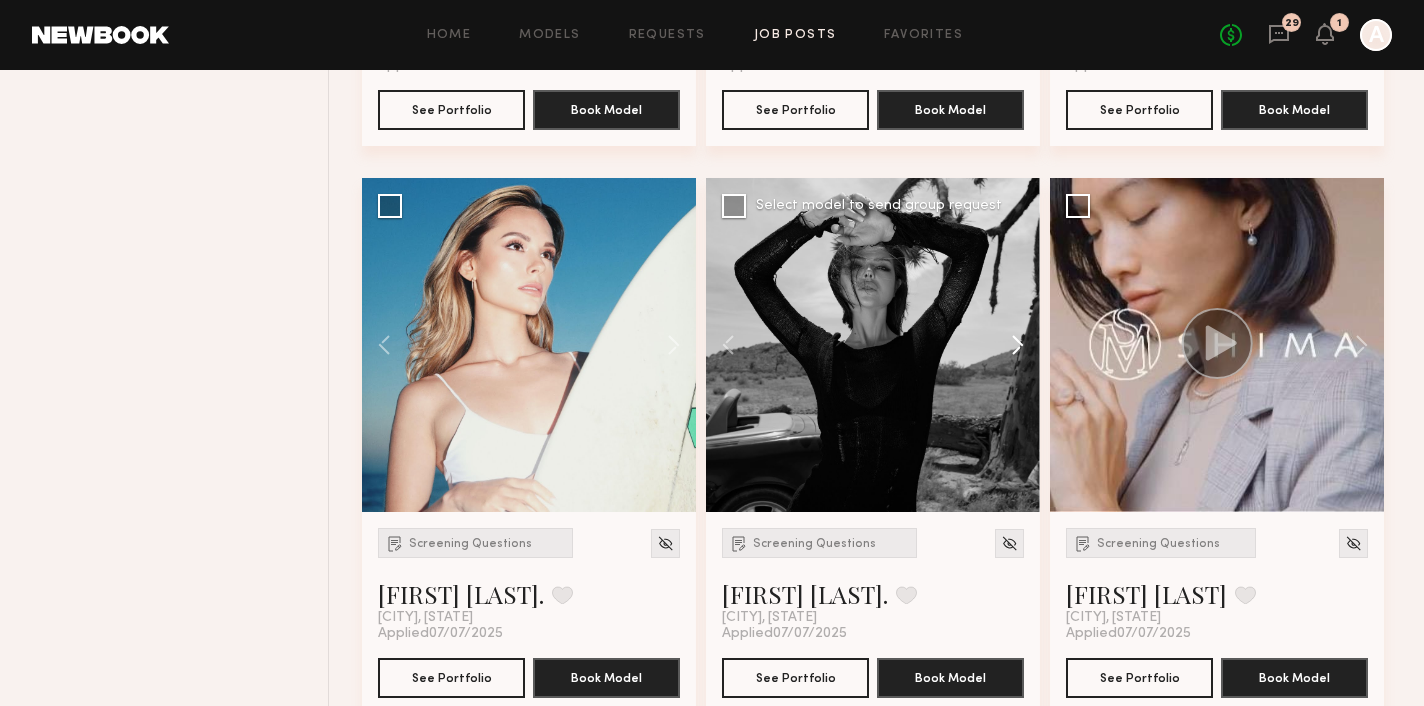 click 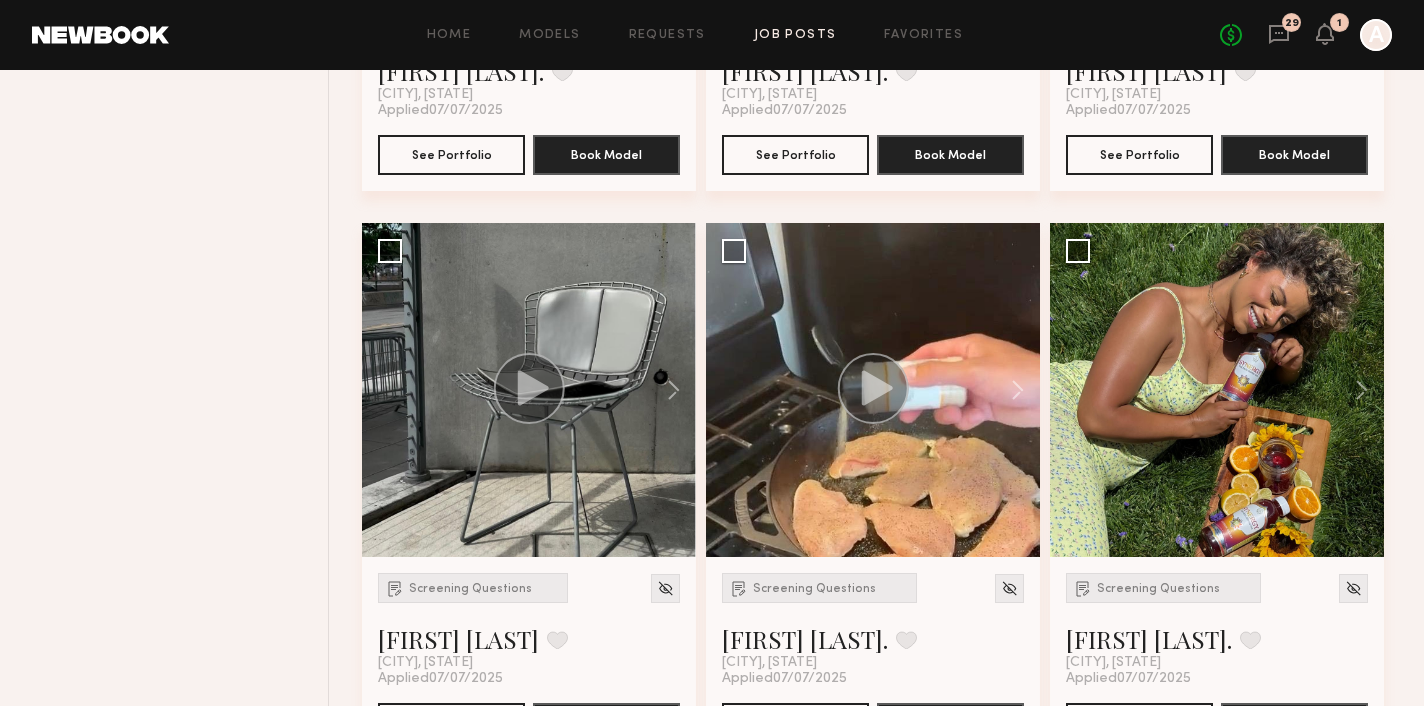 scroll, scrollTop: 4635, scrollLeft: 0, axis: vertical 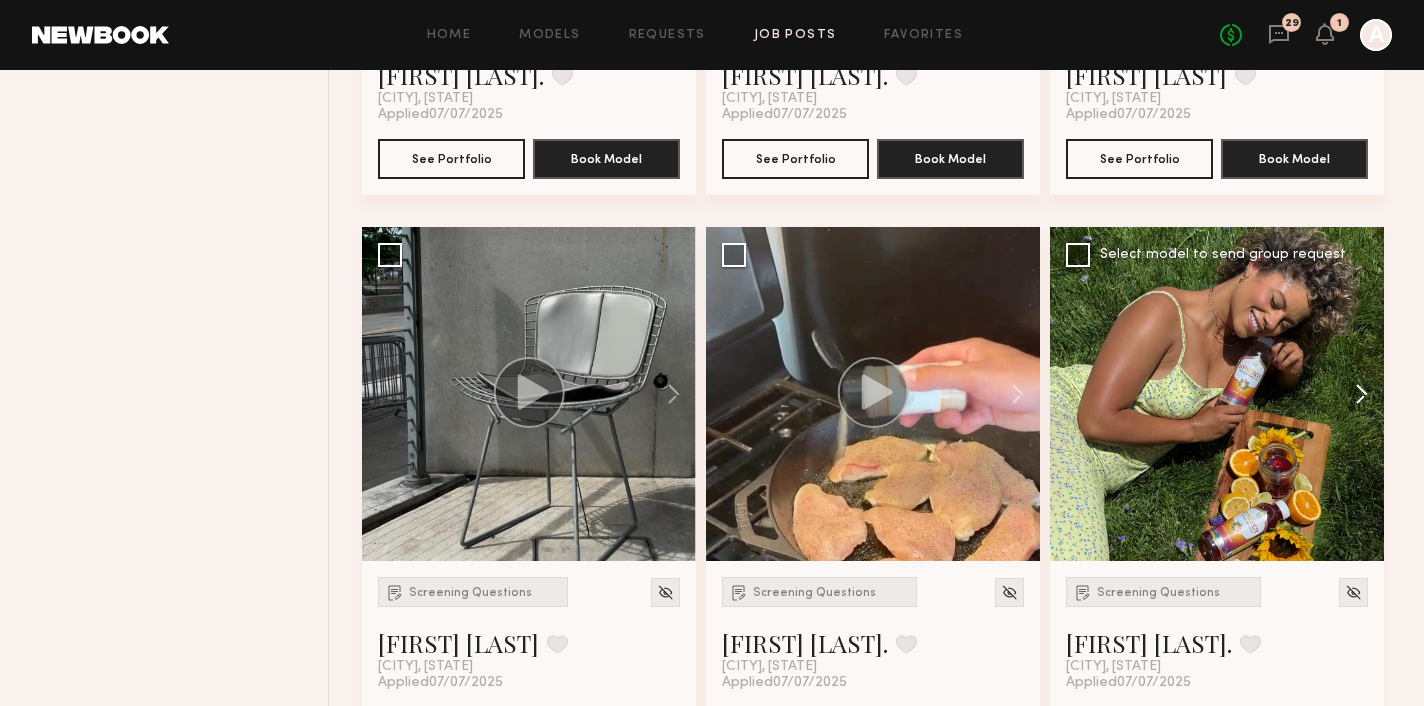 click 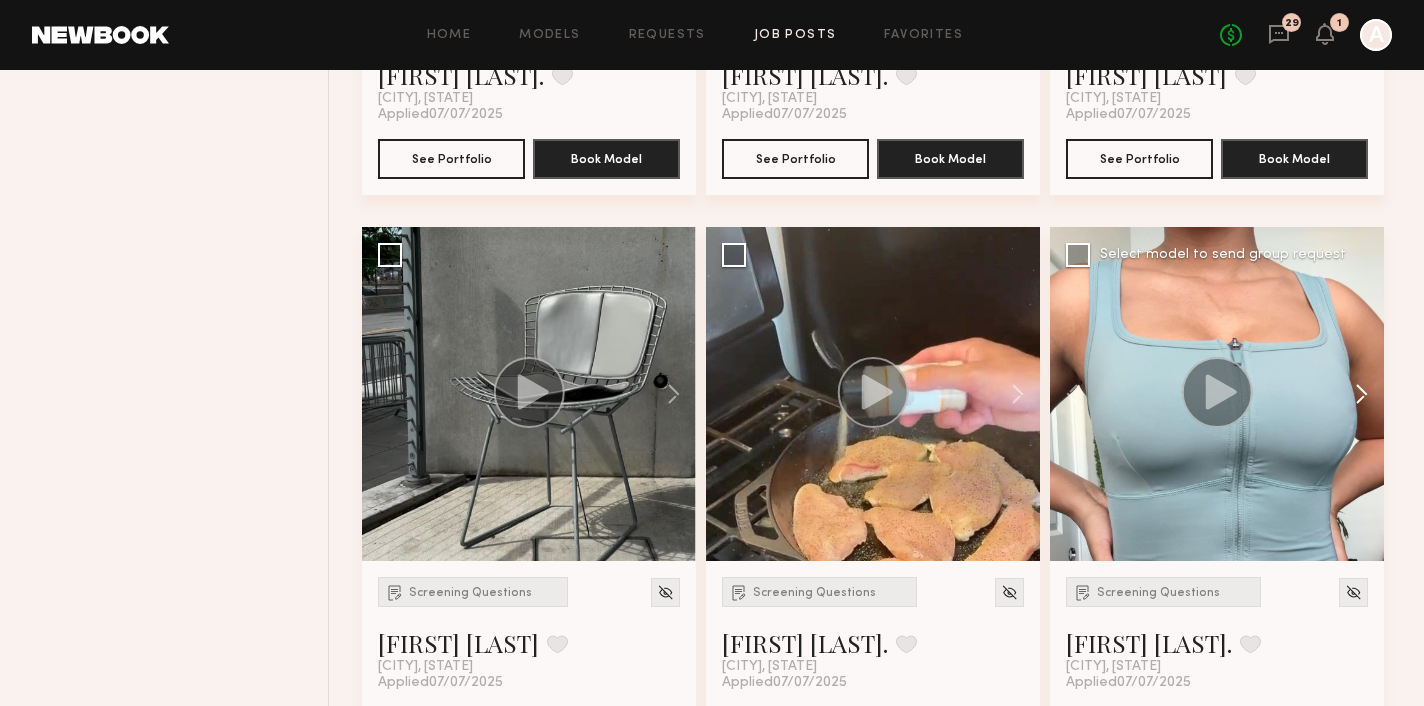 click 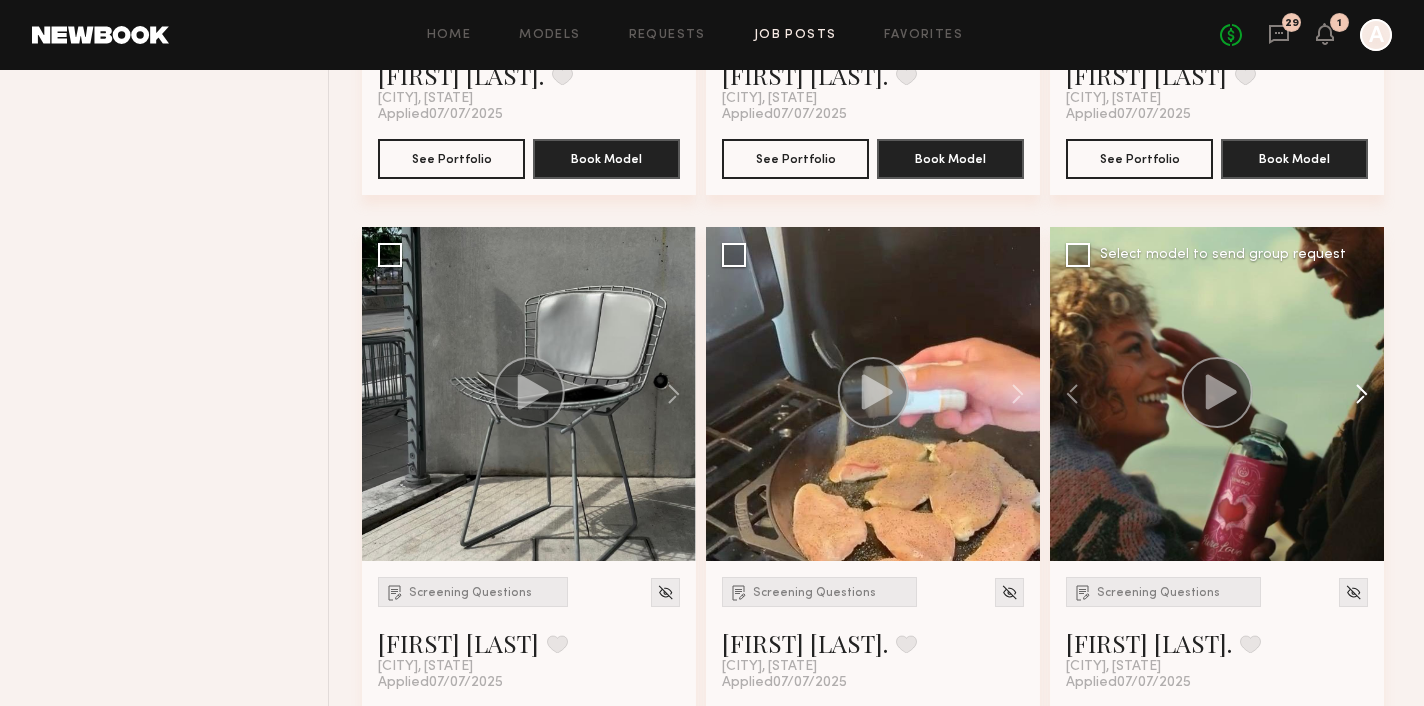 click 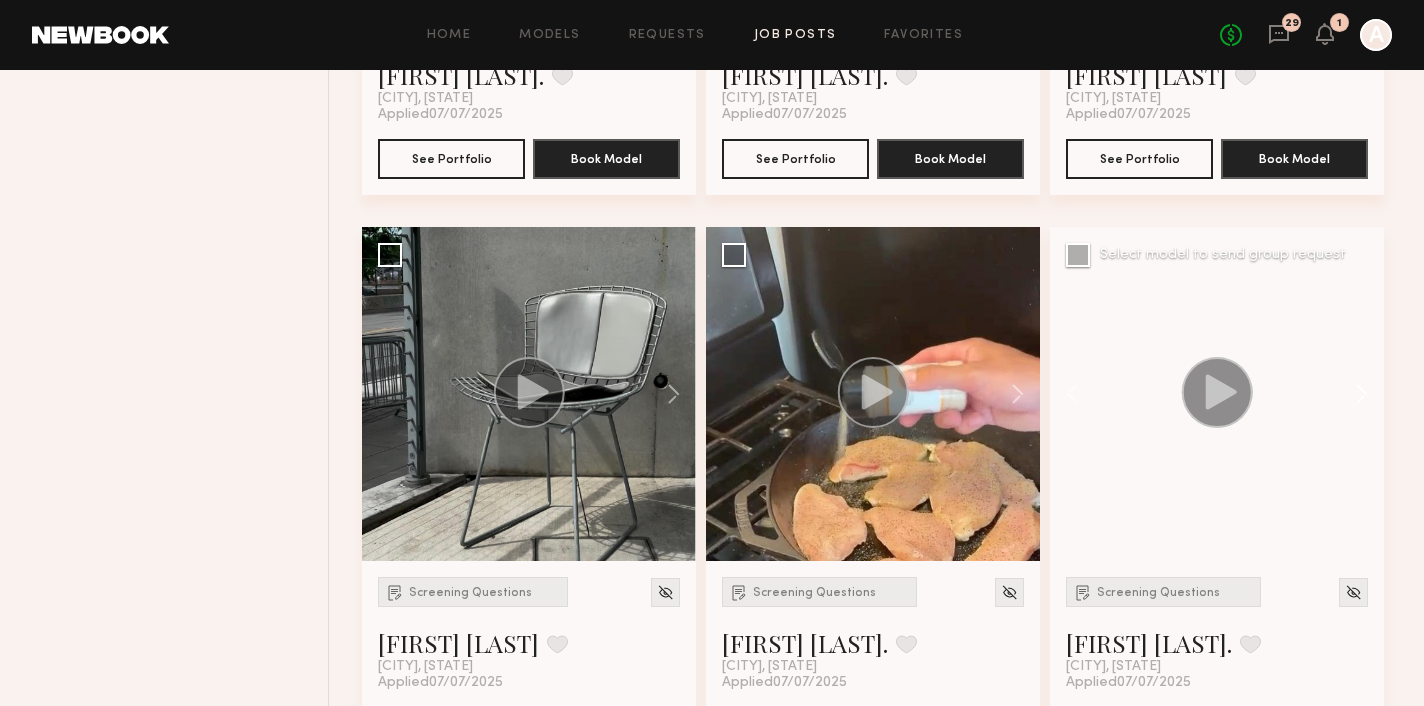 click 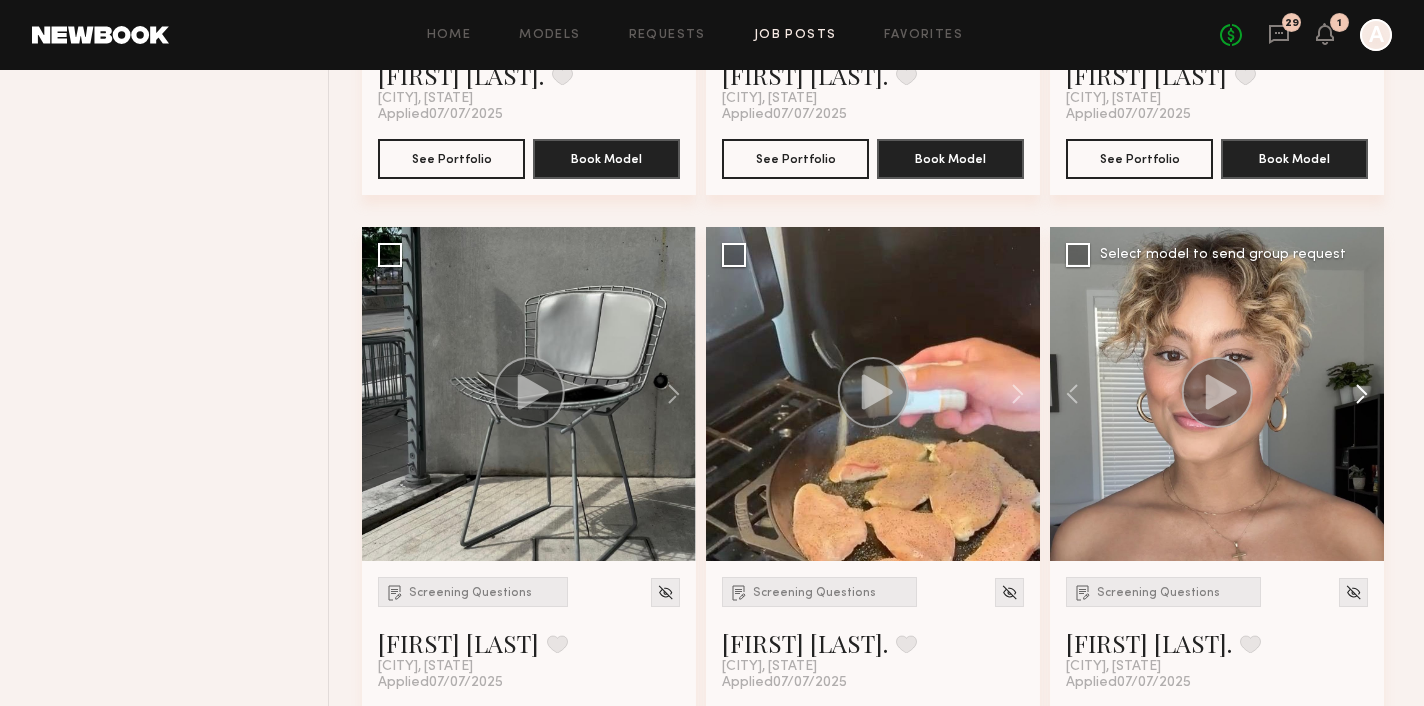 click 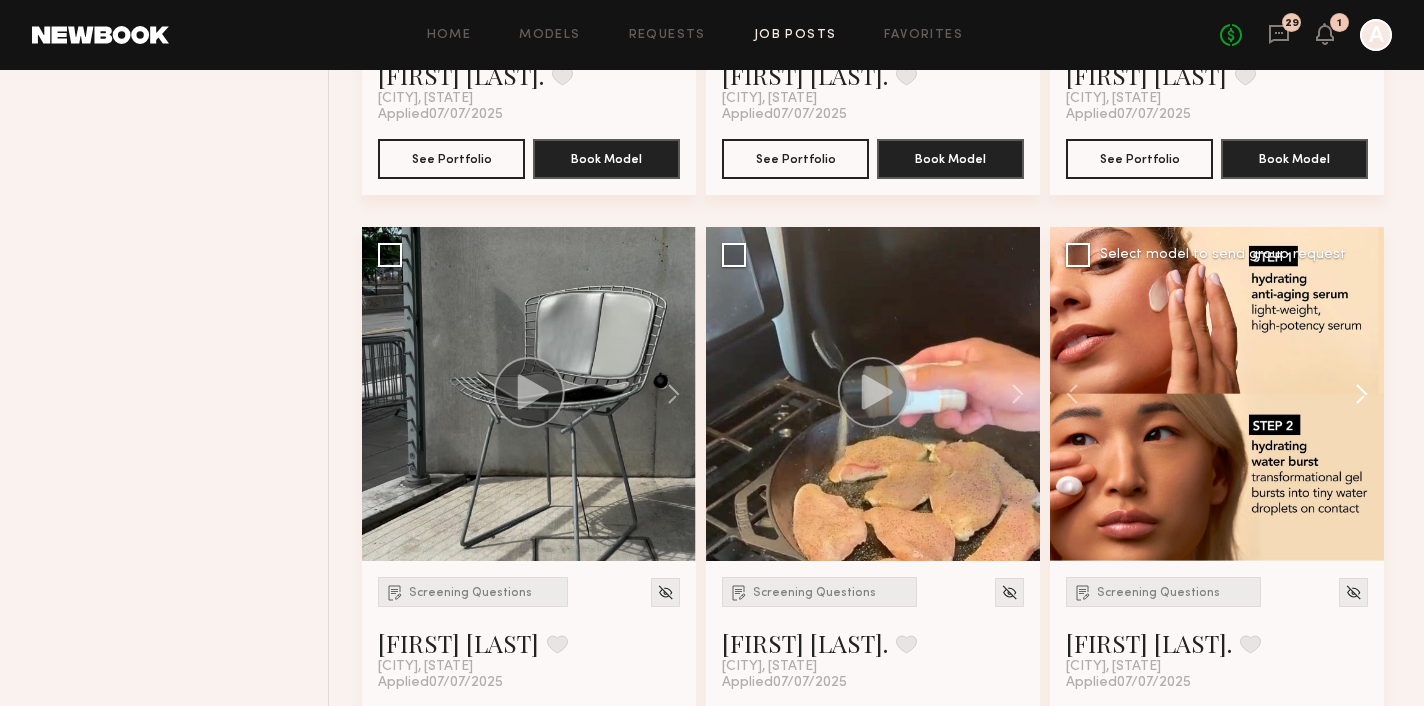 click 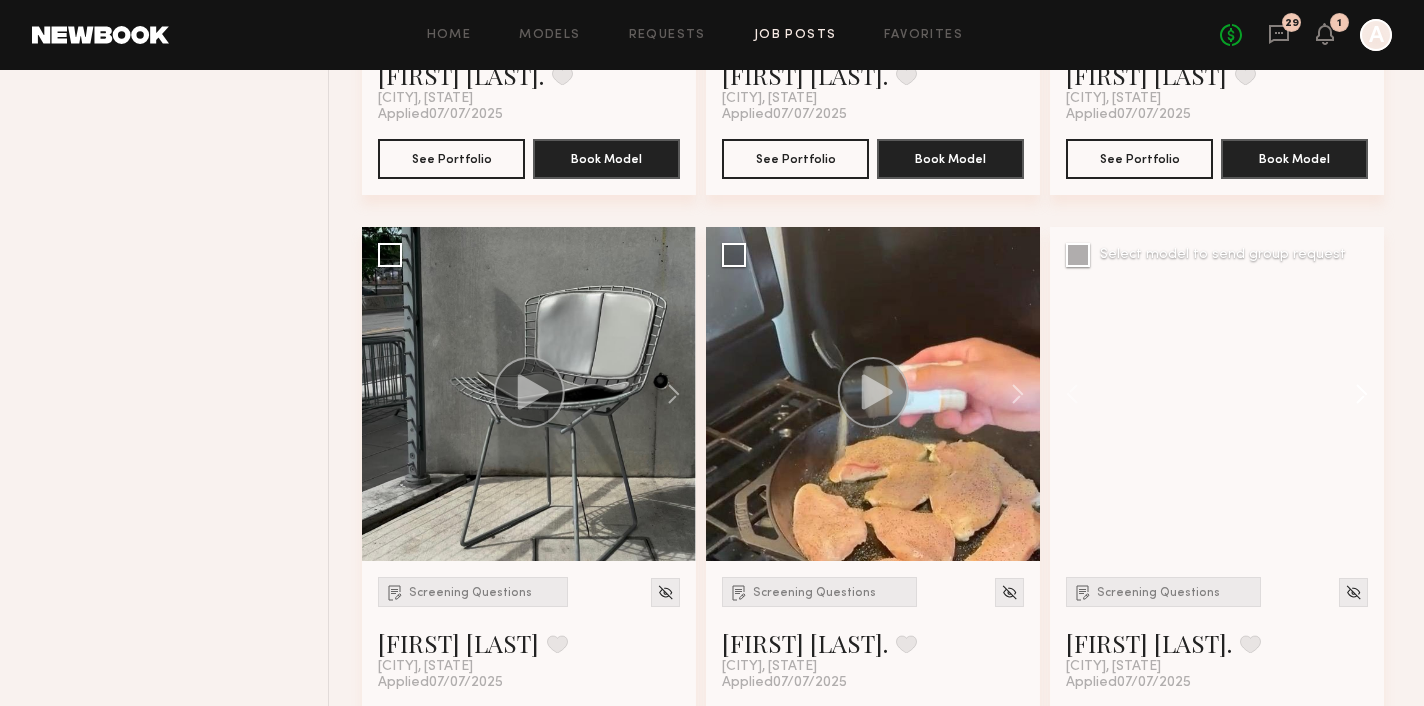 click 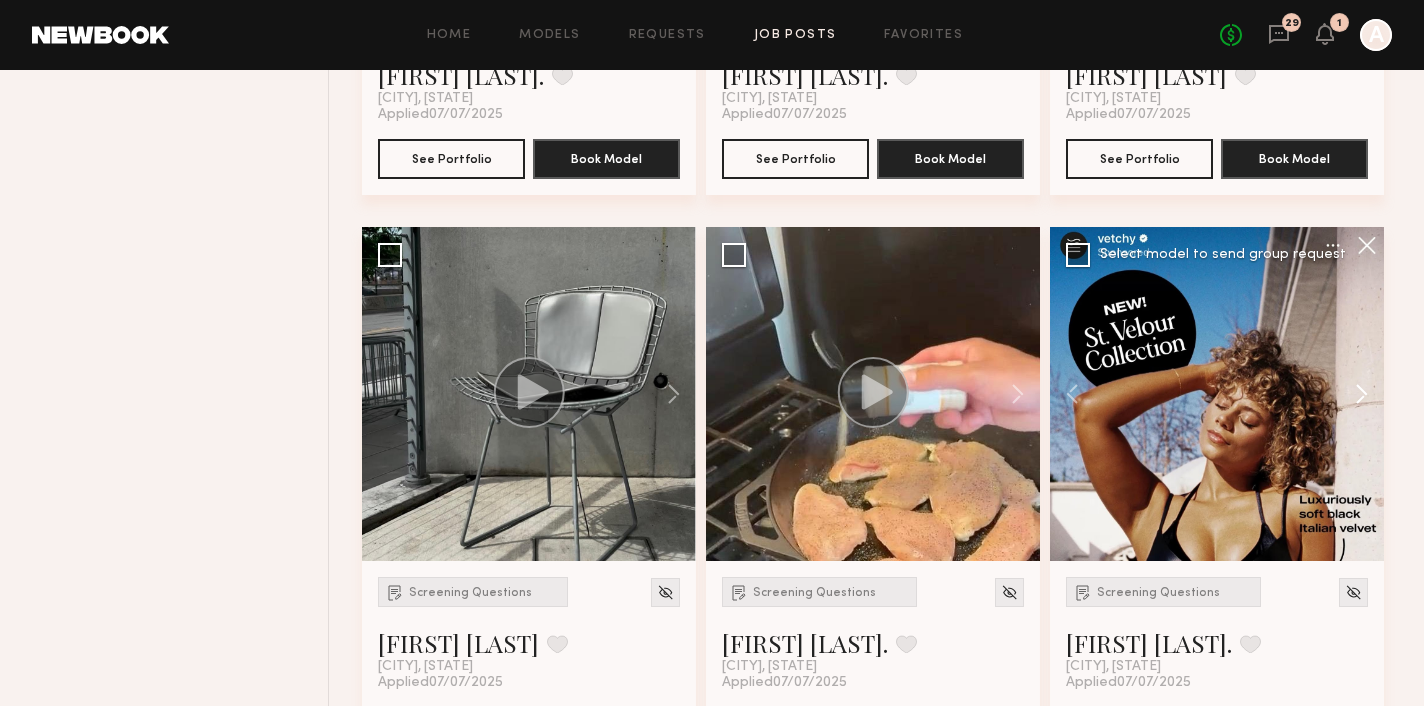 click 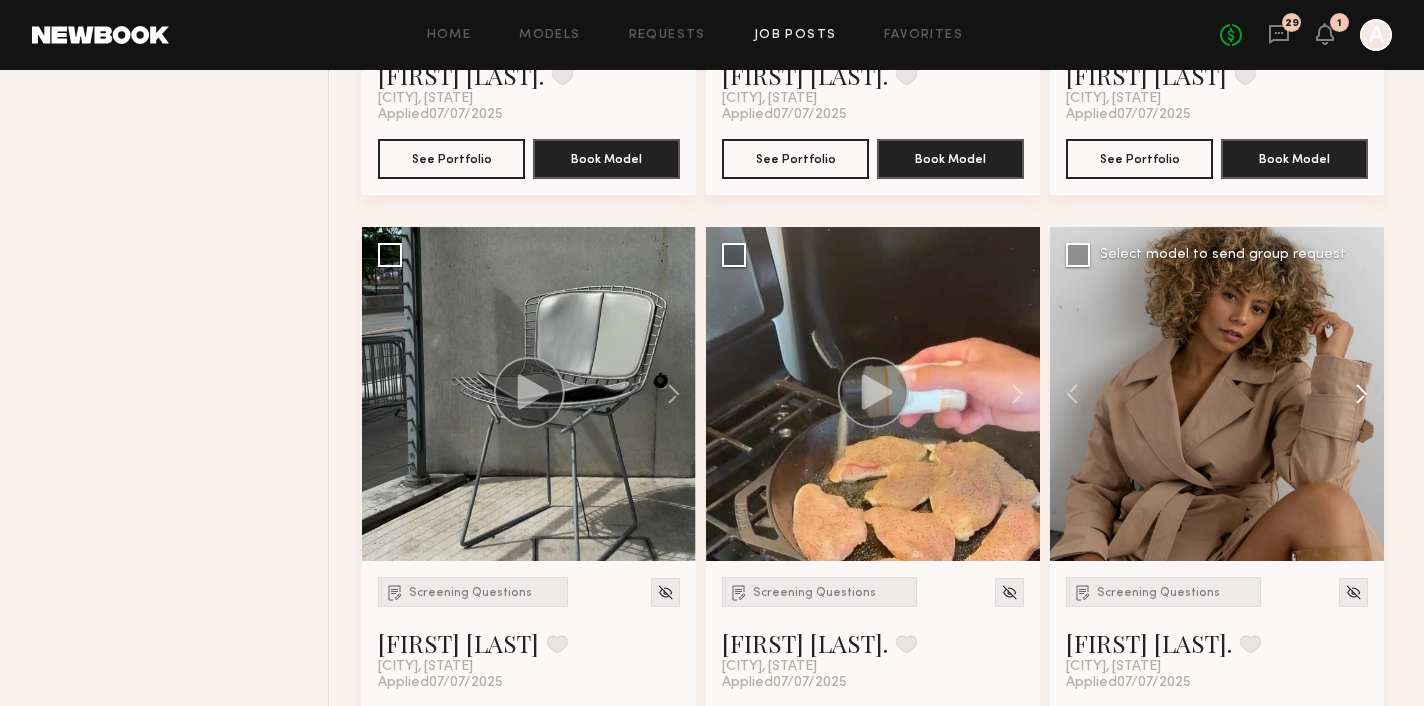 click 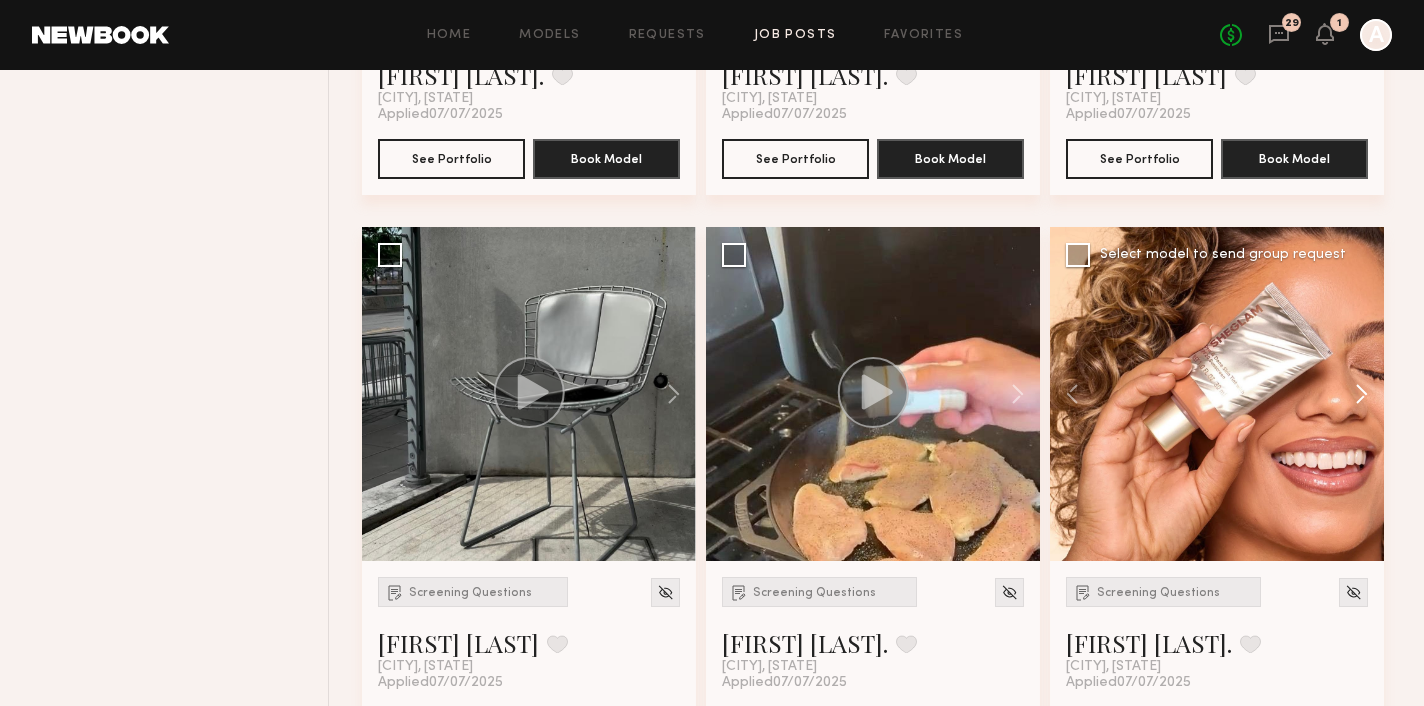 click 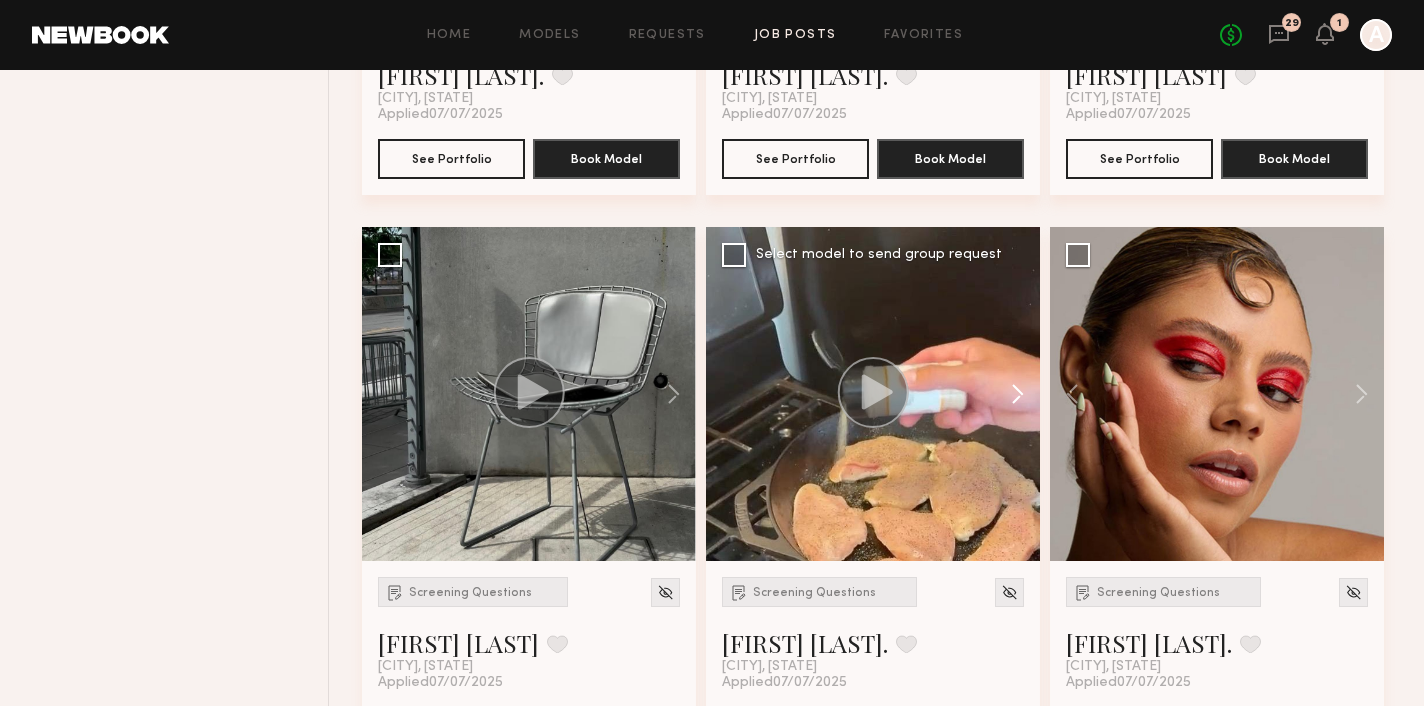 click 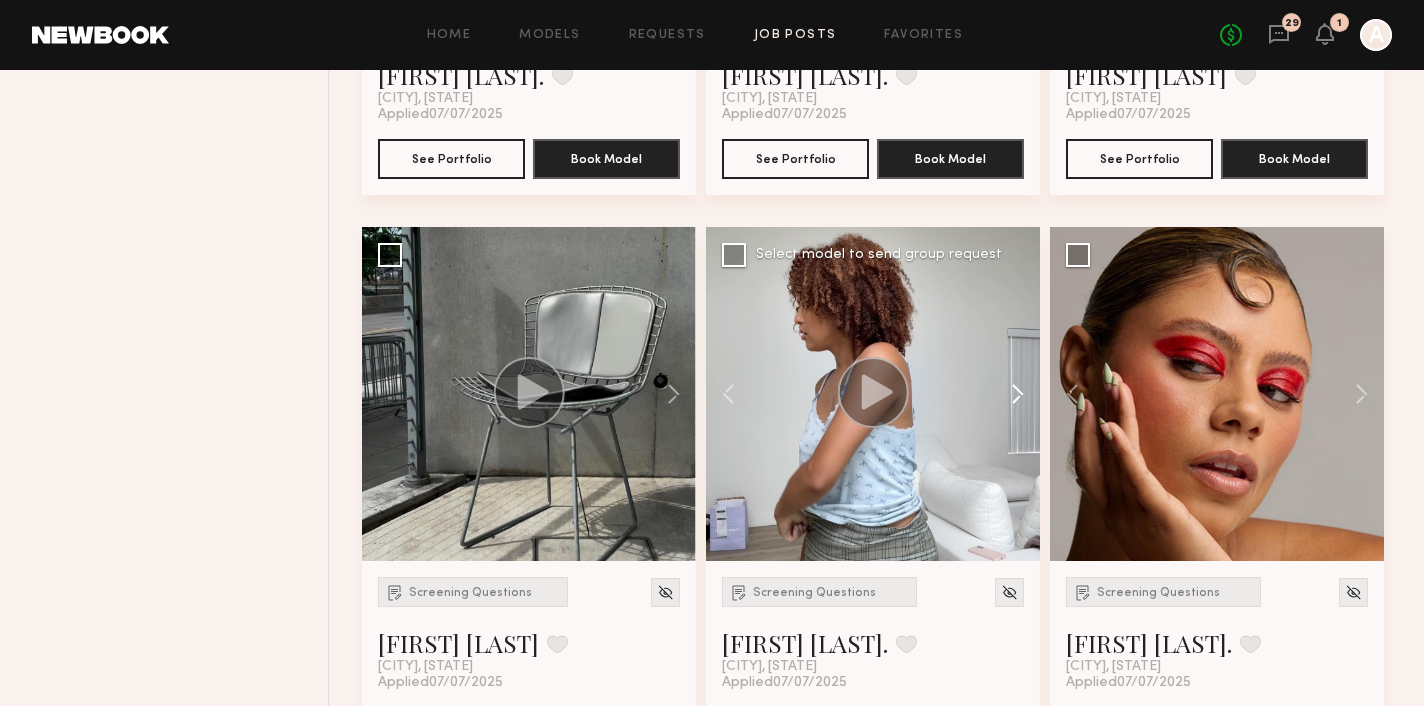 click 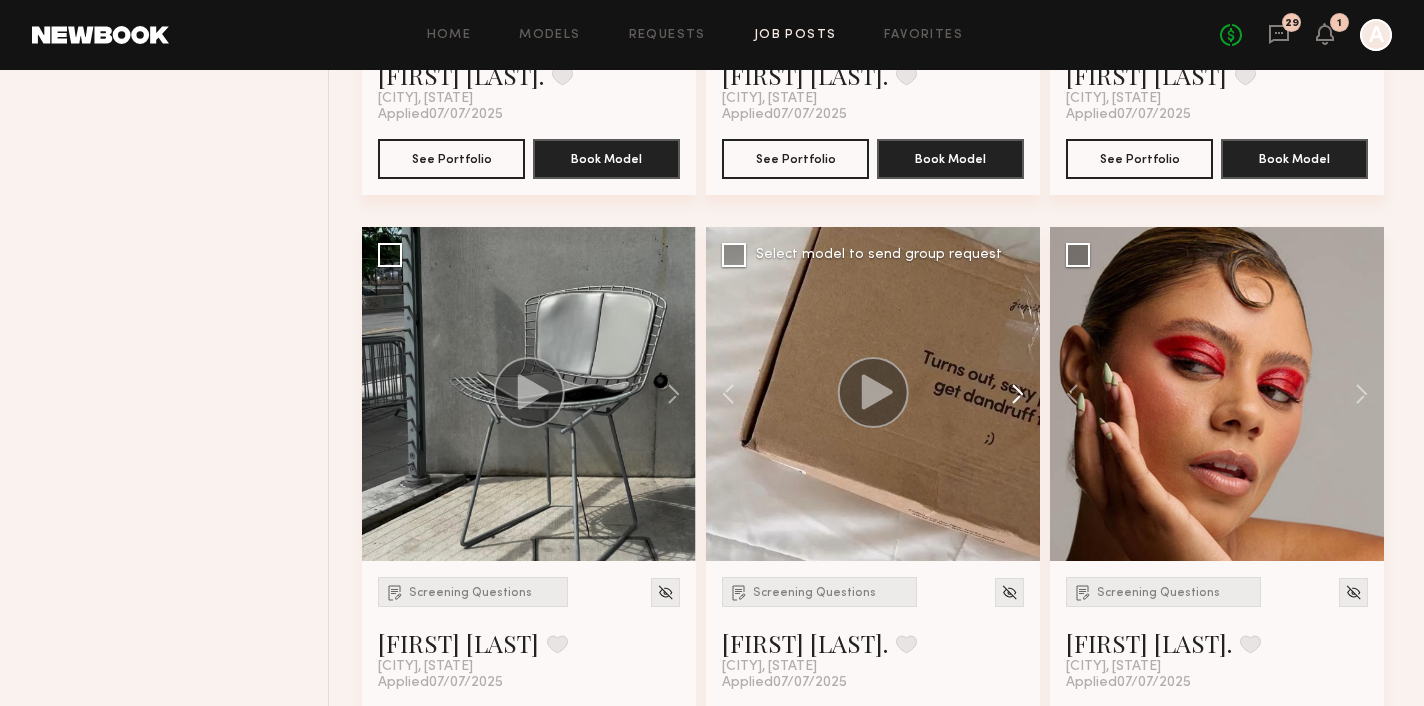 click 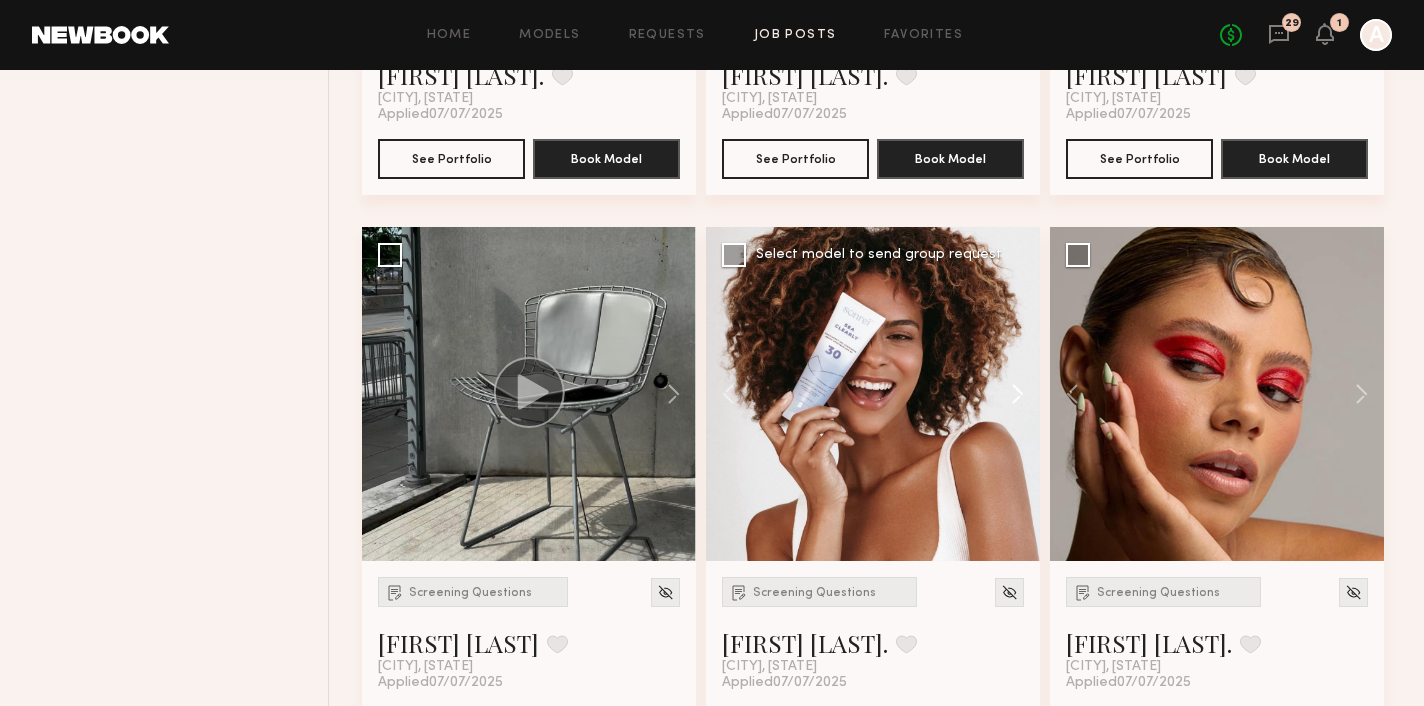 click 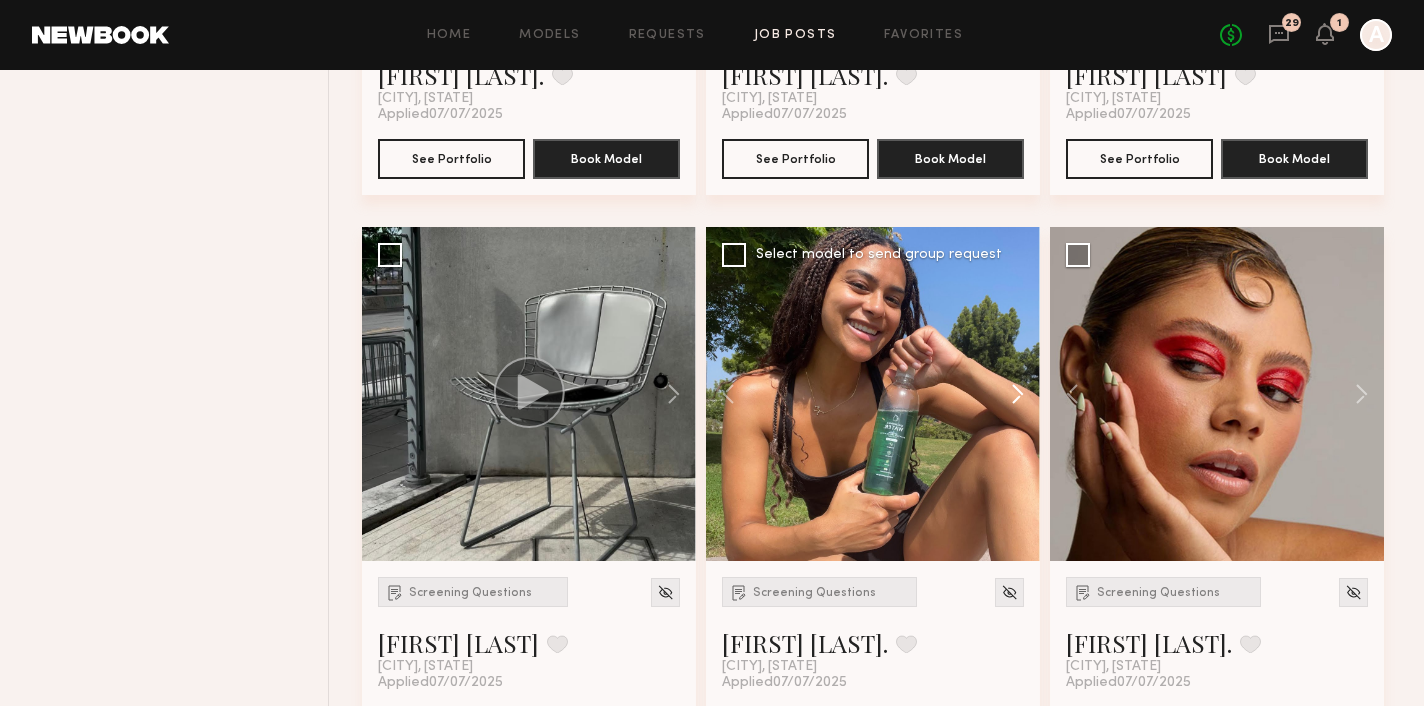 click 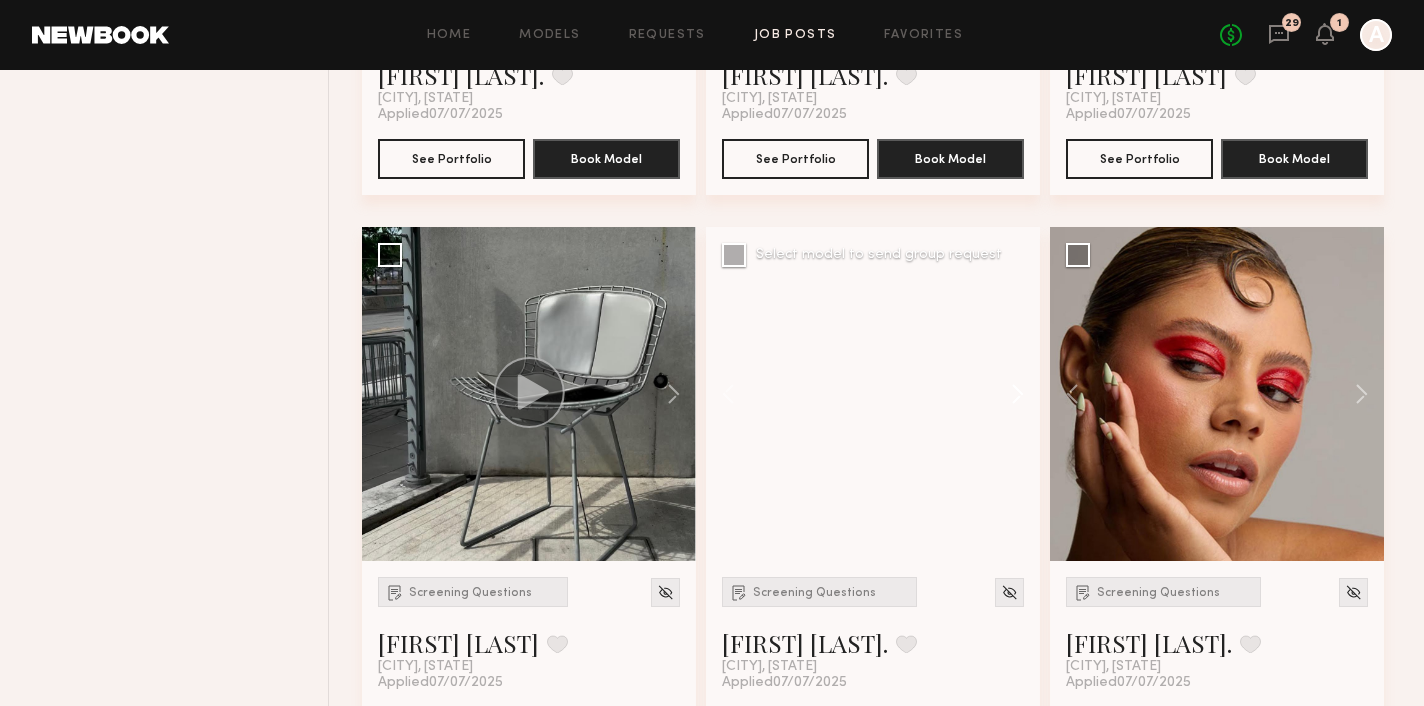 click 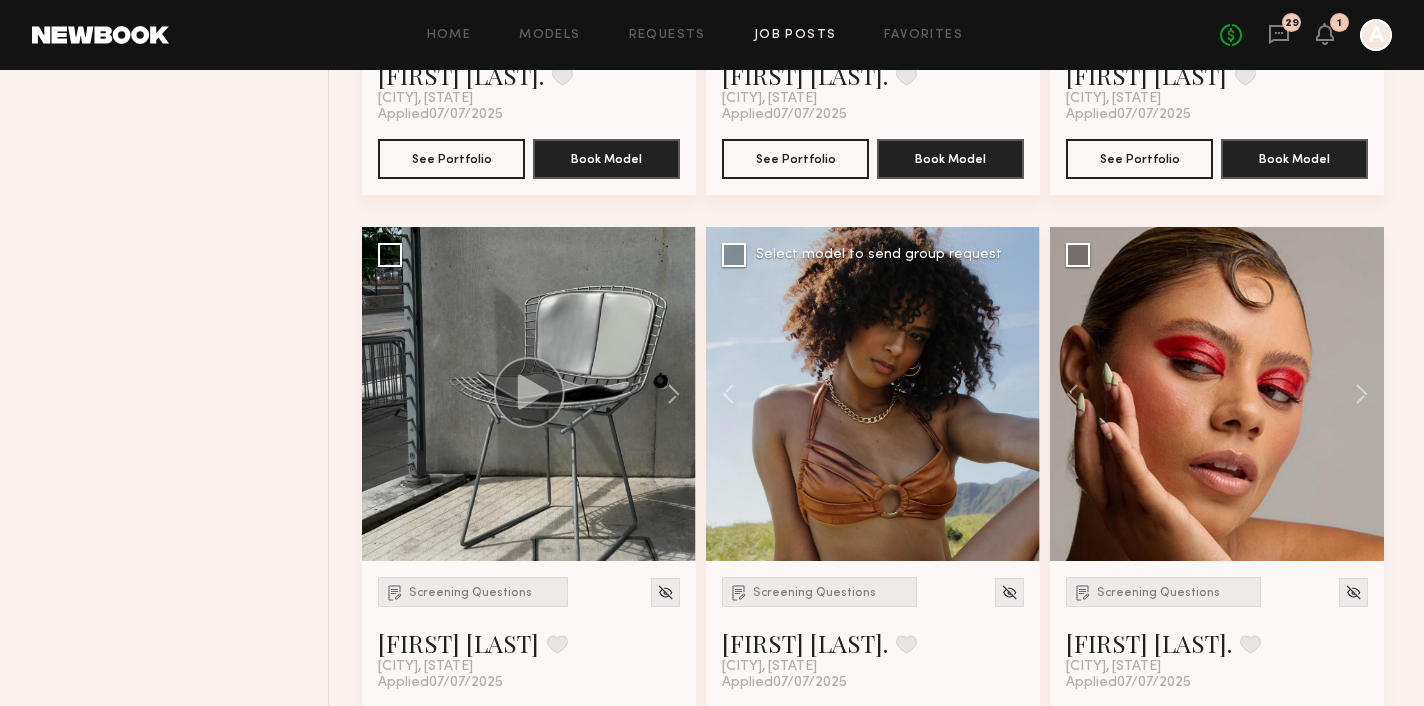 click 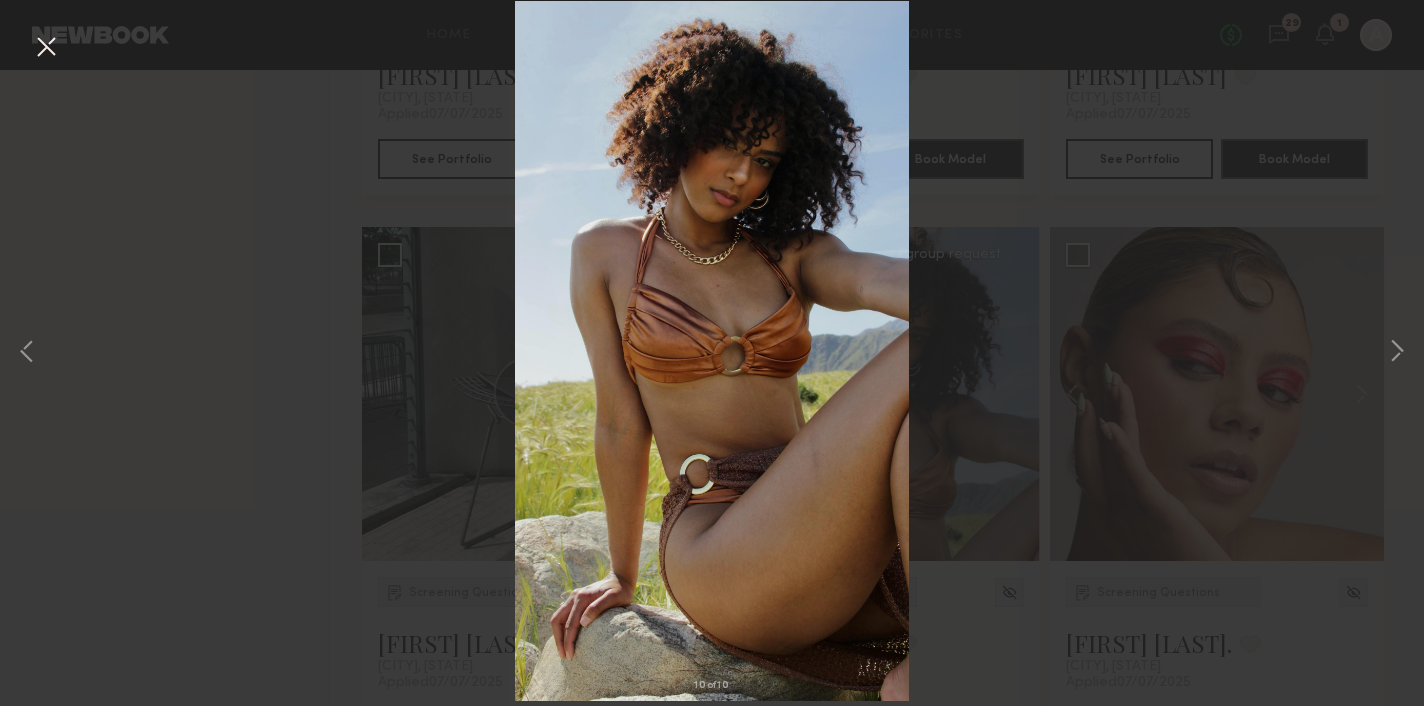 click on "10  of  10" at bounding box center (712, 353) 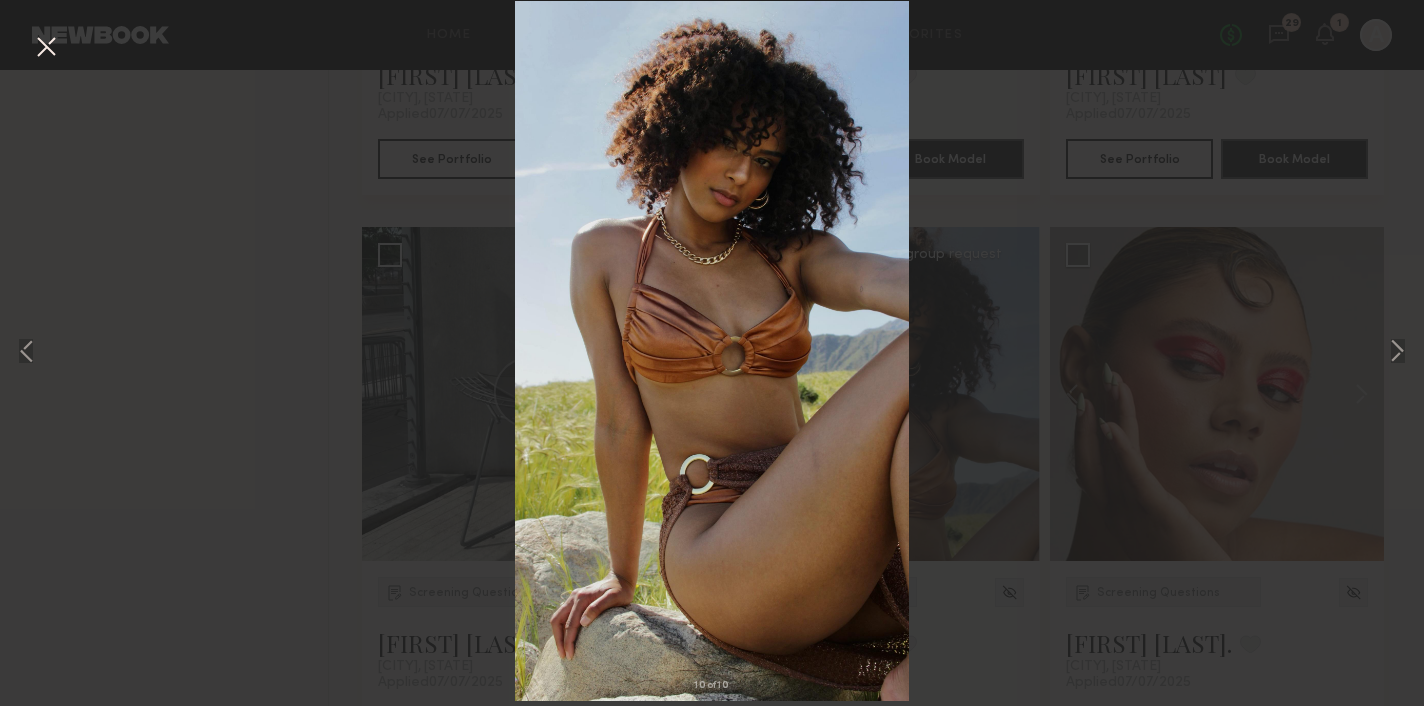 click at bounding box center (46, 48) 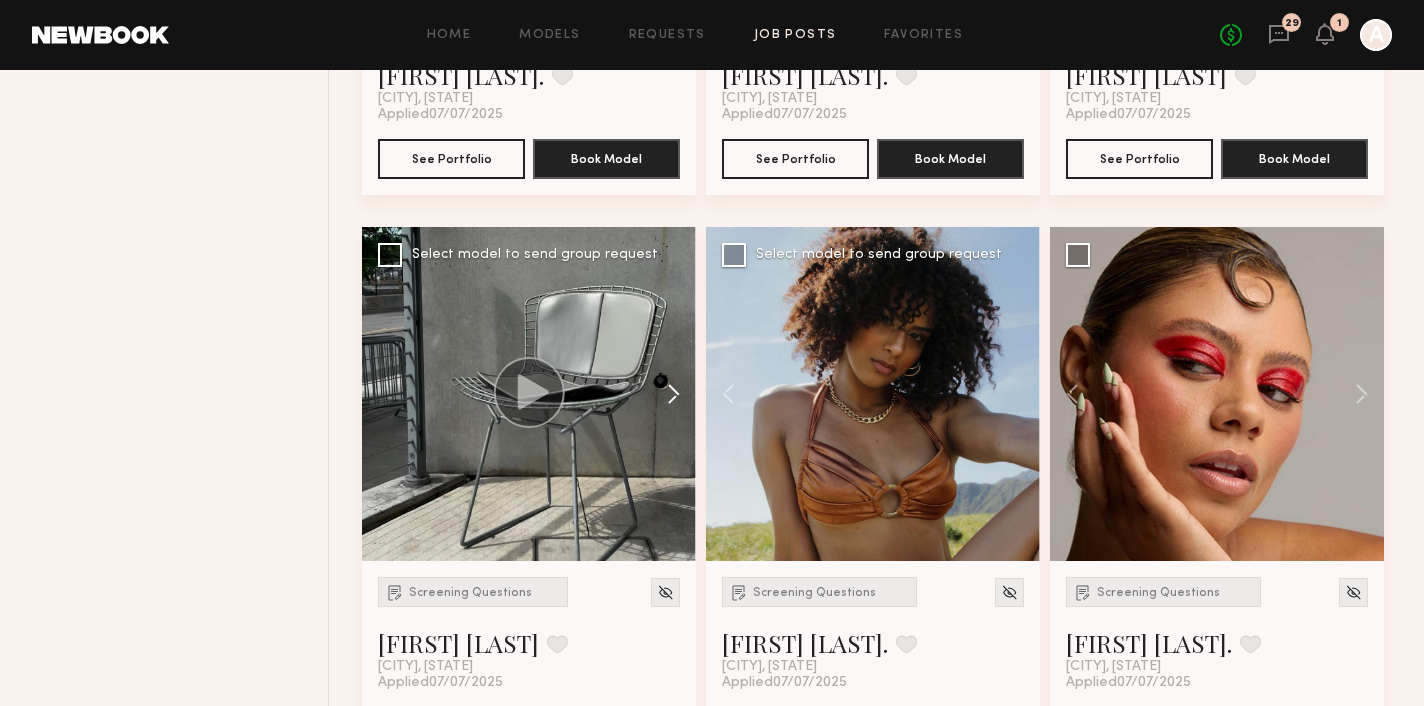 click 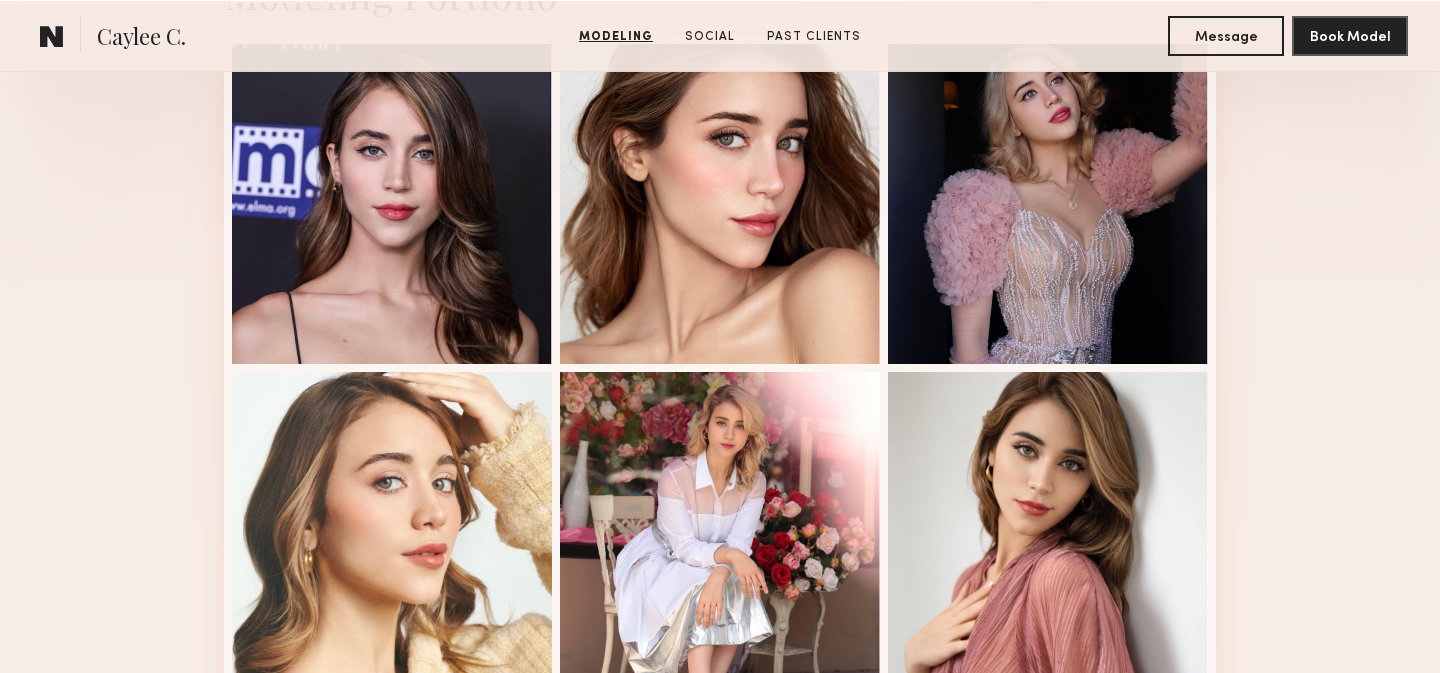 scroll, scrollTop: 754, scrollLeft: 0, axis: vertical 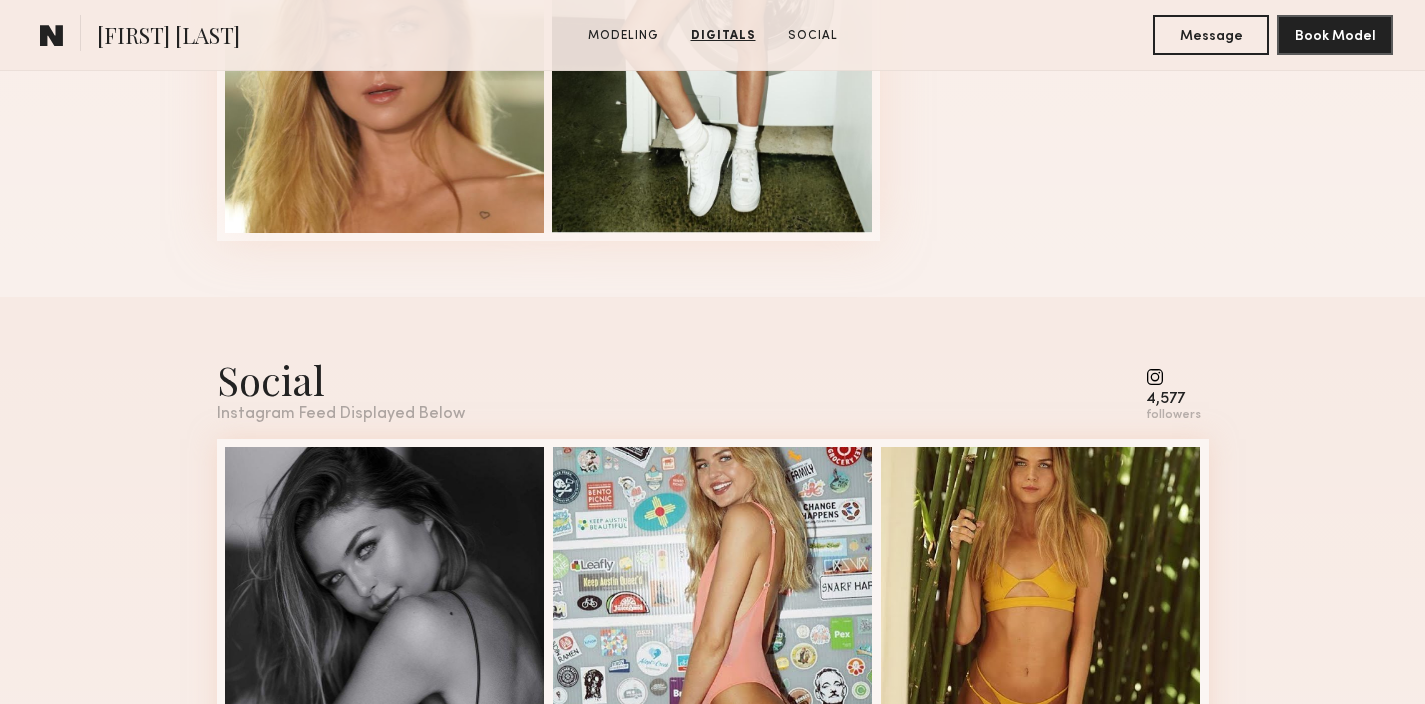 click at bounding box center (1173, 377) 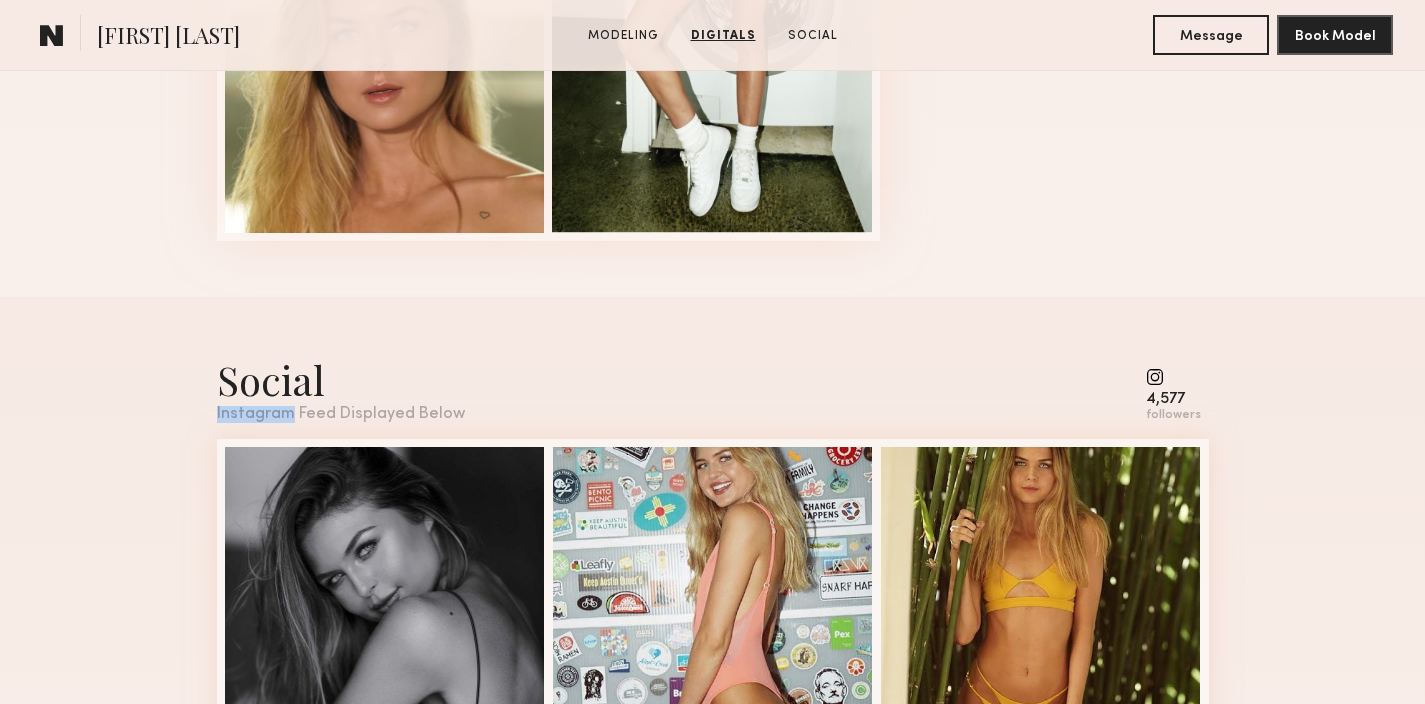 click on "Instagram Feed Displayed Below" at bounding box center (341, 414) 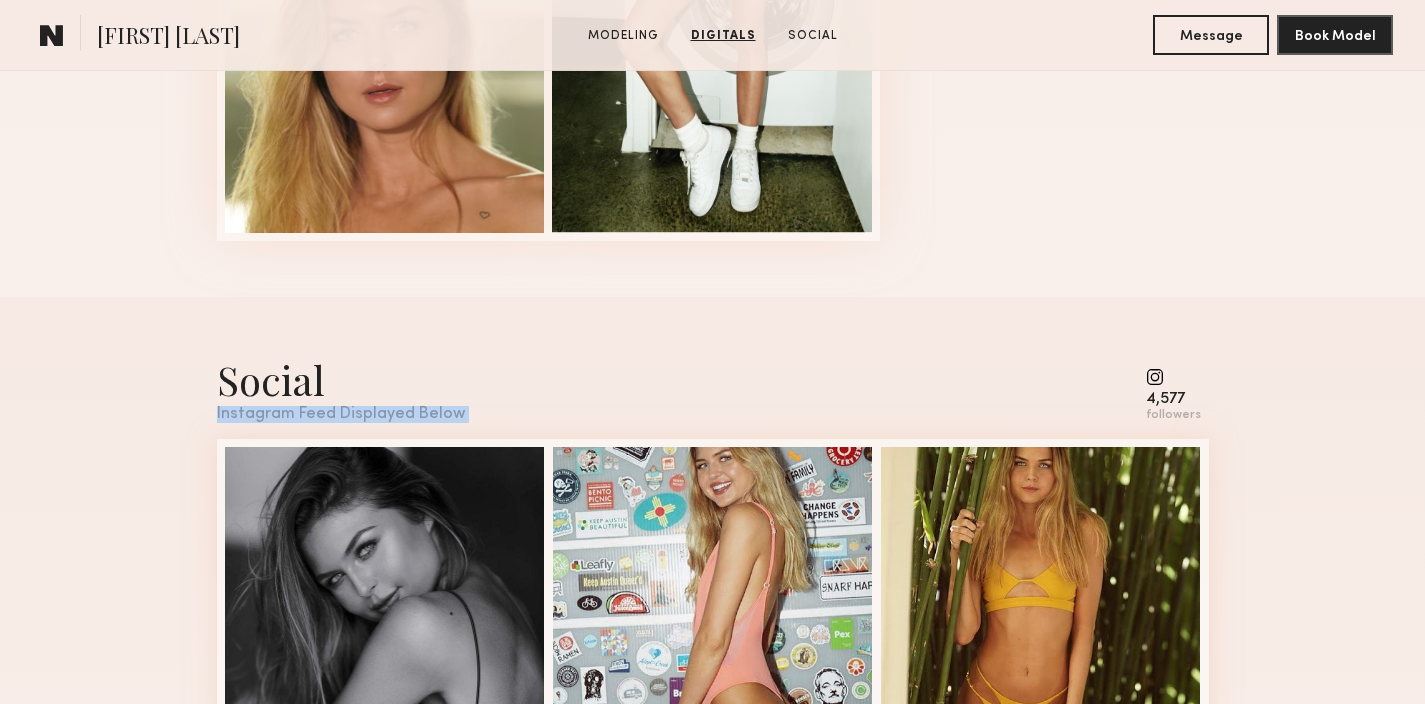 click on "Instagram Feed Displayed Below" at bounding box center (341, 414) 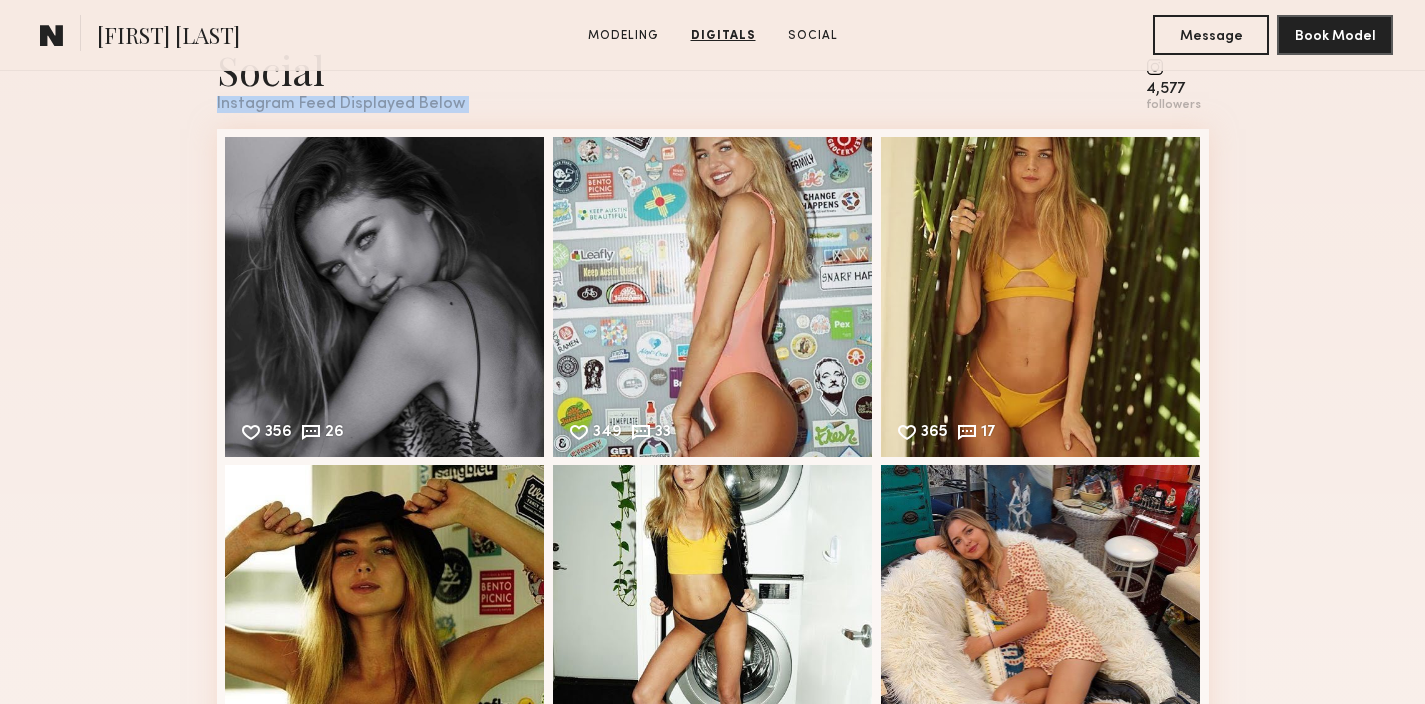 scroll, scrollTop: 2590, scrollLeft: 0, axis: vertical 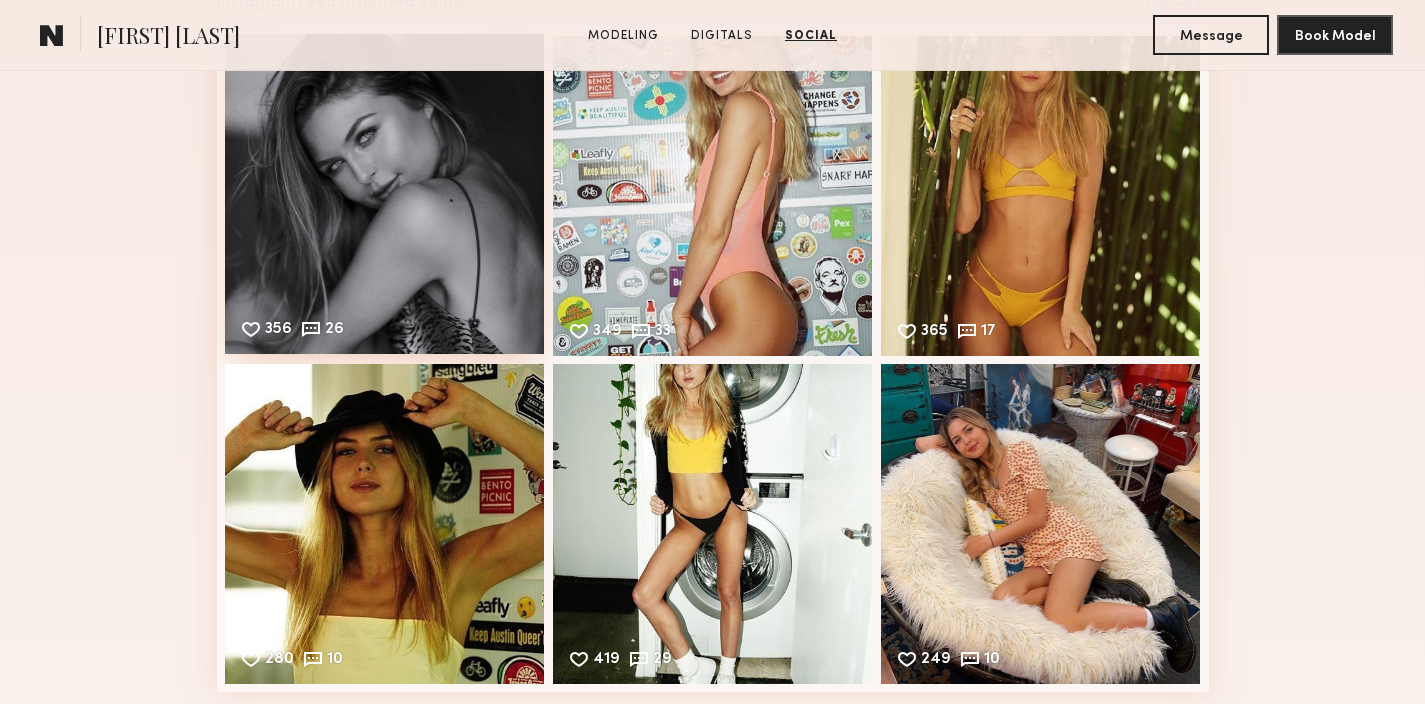 click on "356 26  Likes & comments displayed  to show model’s engagement" at bounding box center [385, 194] 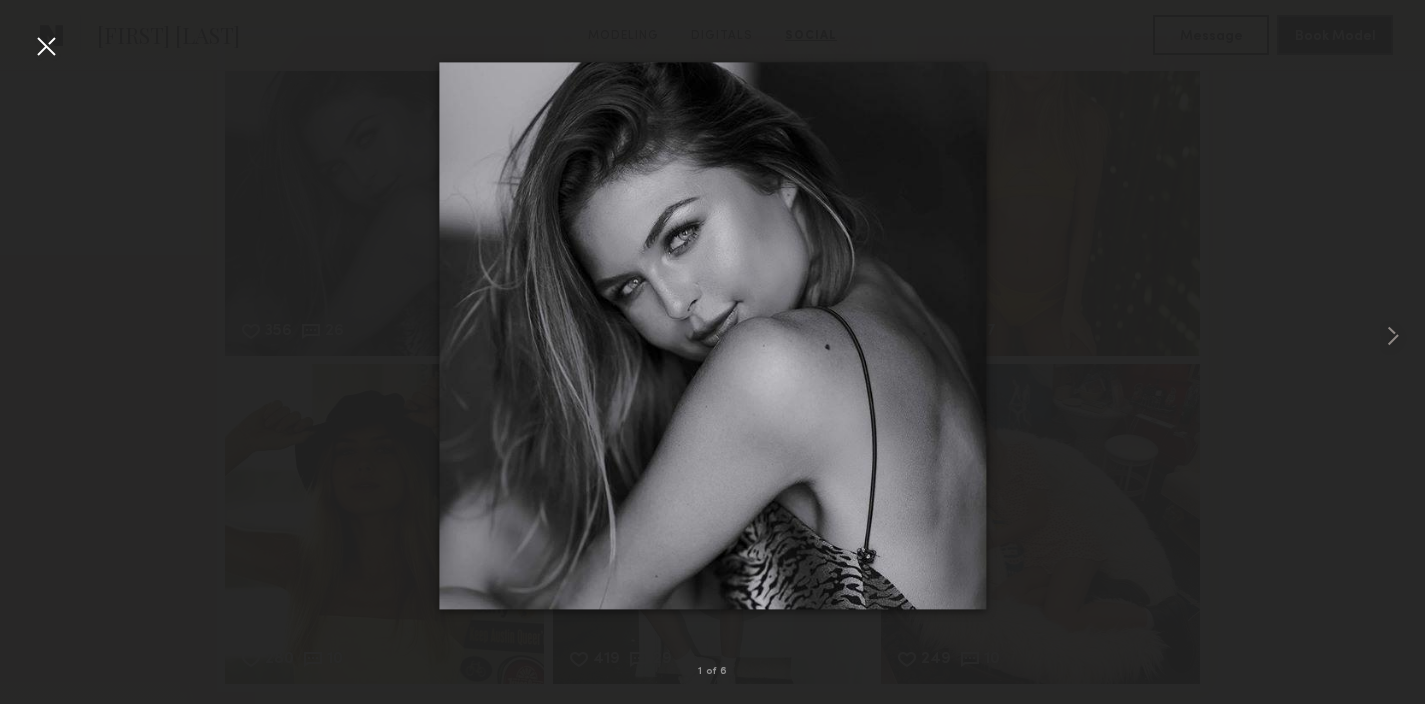 click at bounding box center (46, 46) 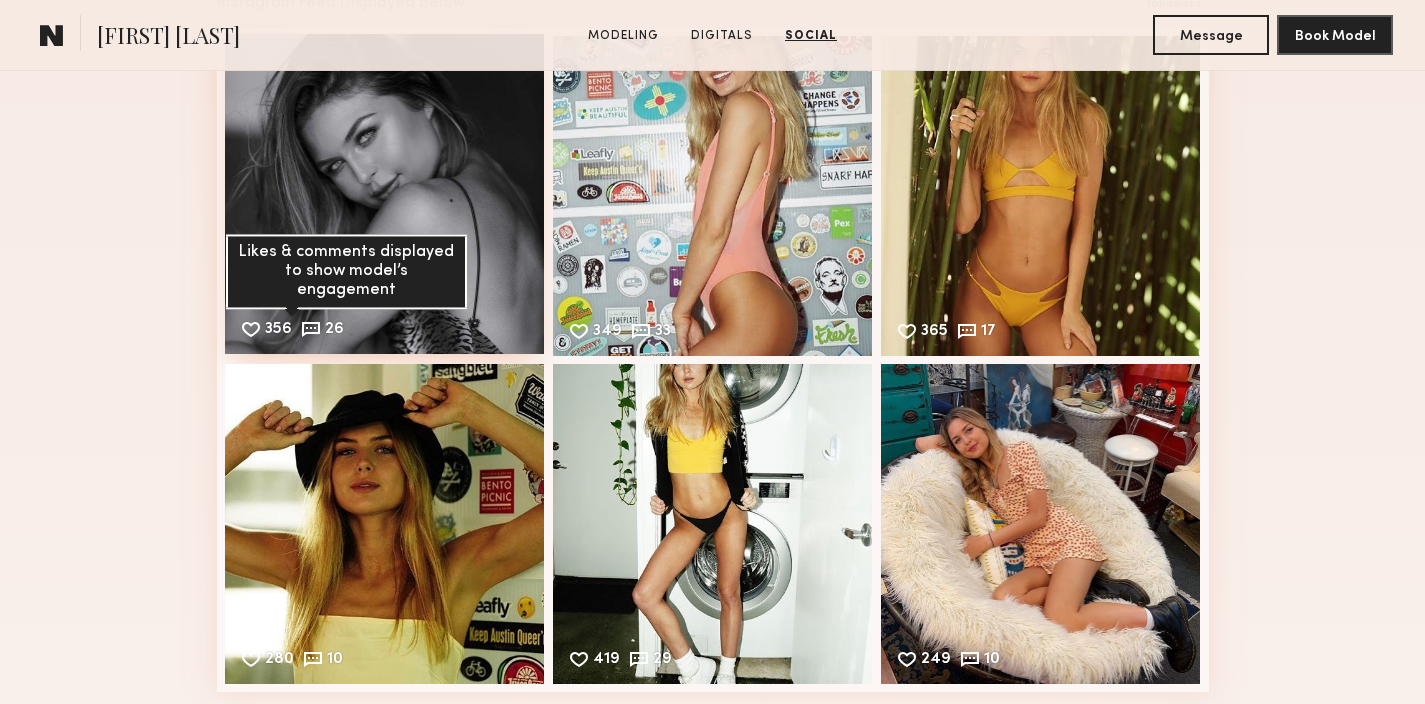 click on "26" at bounding box center [334, 331] 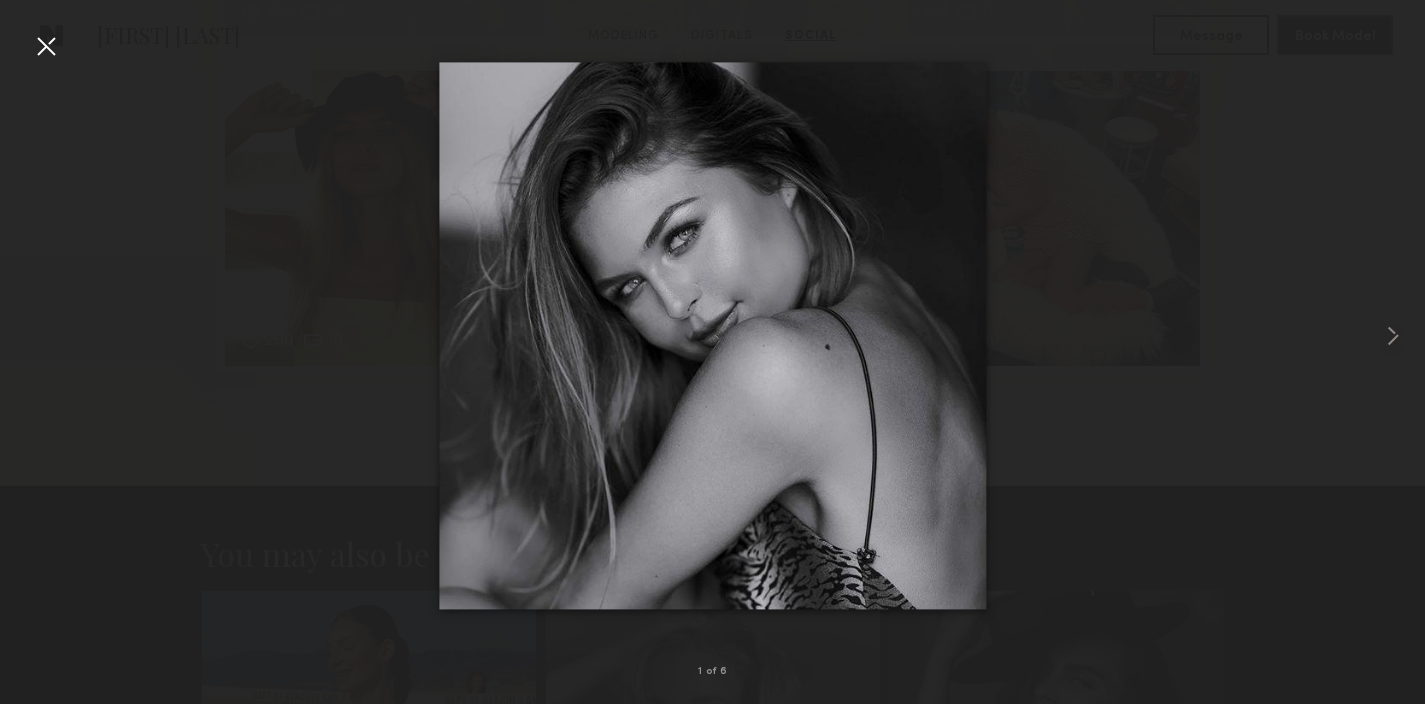 scroll, scrollTop: 2934, scrollLeft: 0, axis: vertical 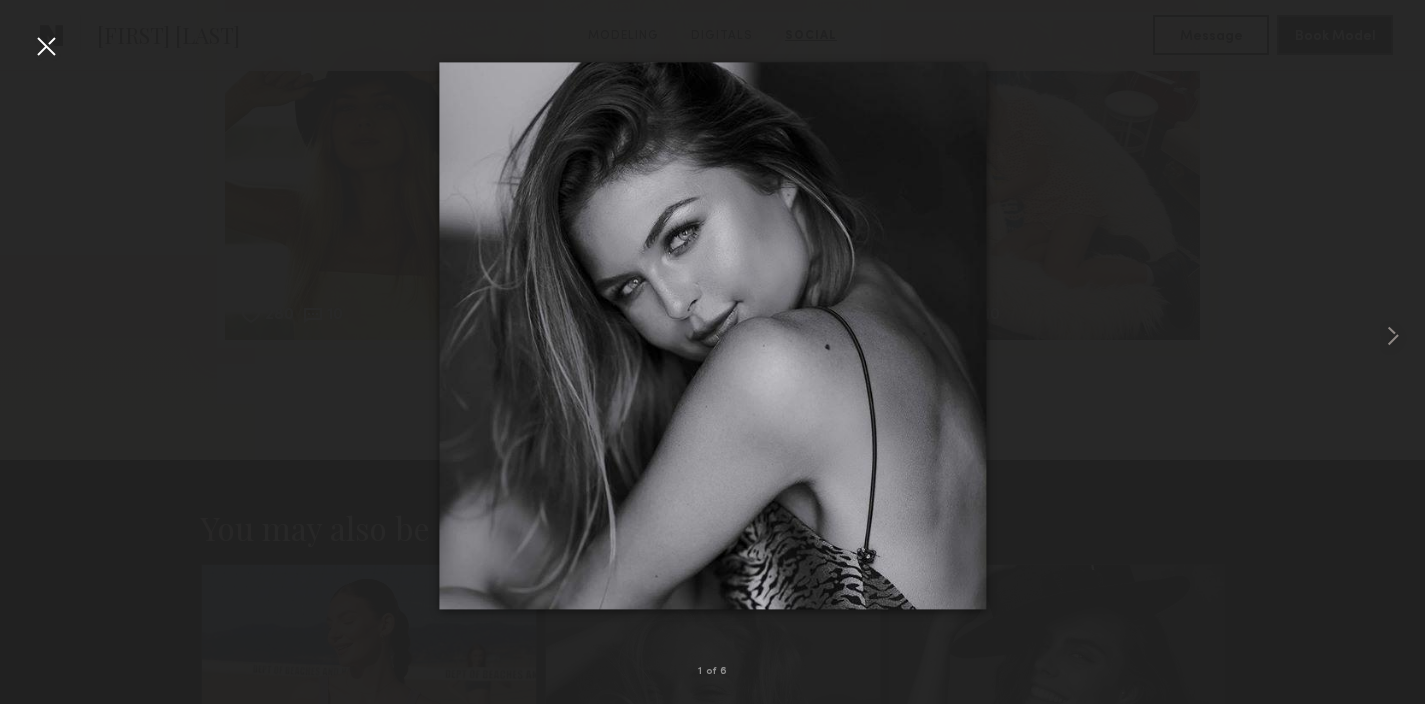 click at bounding box center (46, 46) 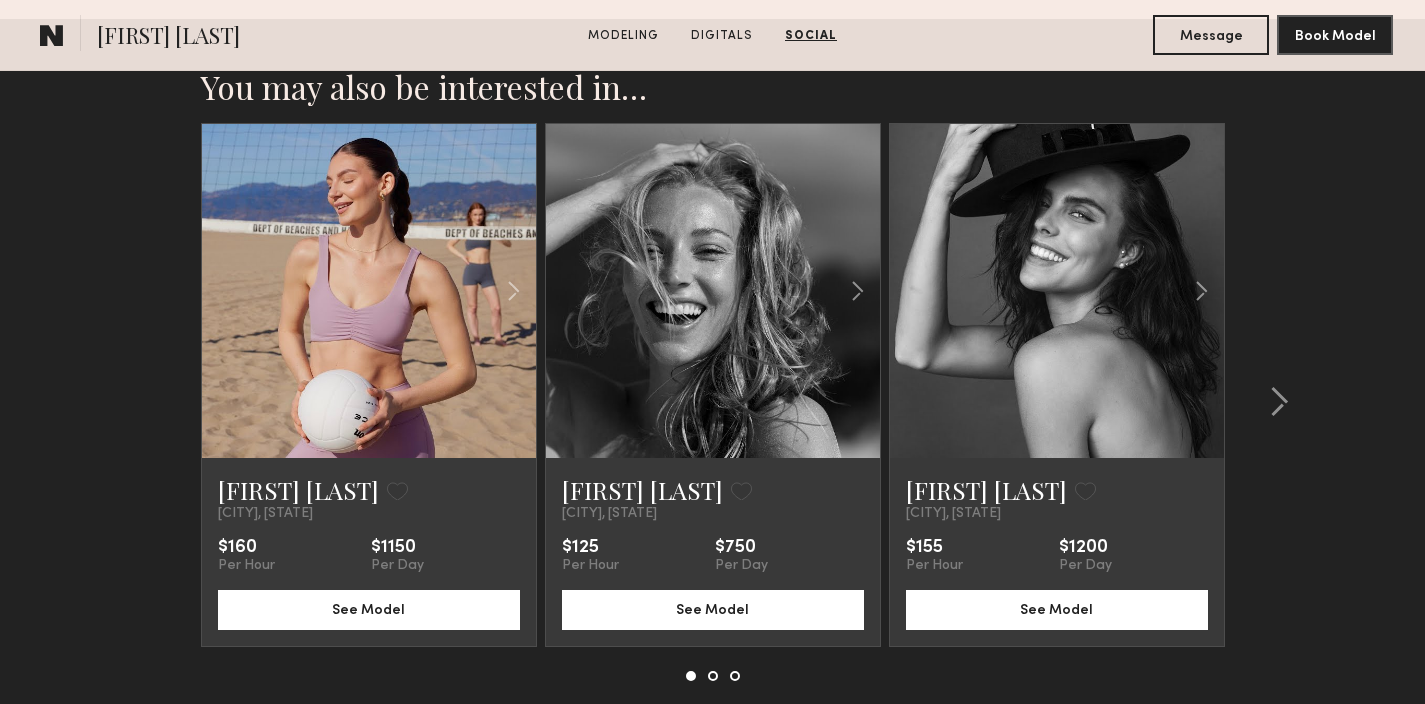 scroll, scrollTop: 3388, scrollLeft: 0, axis: vertical 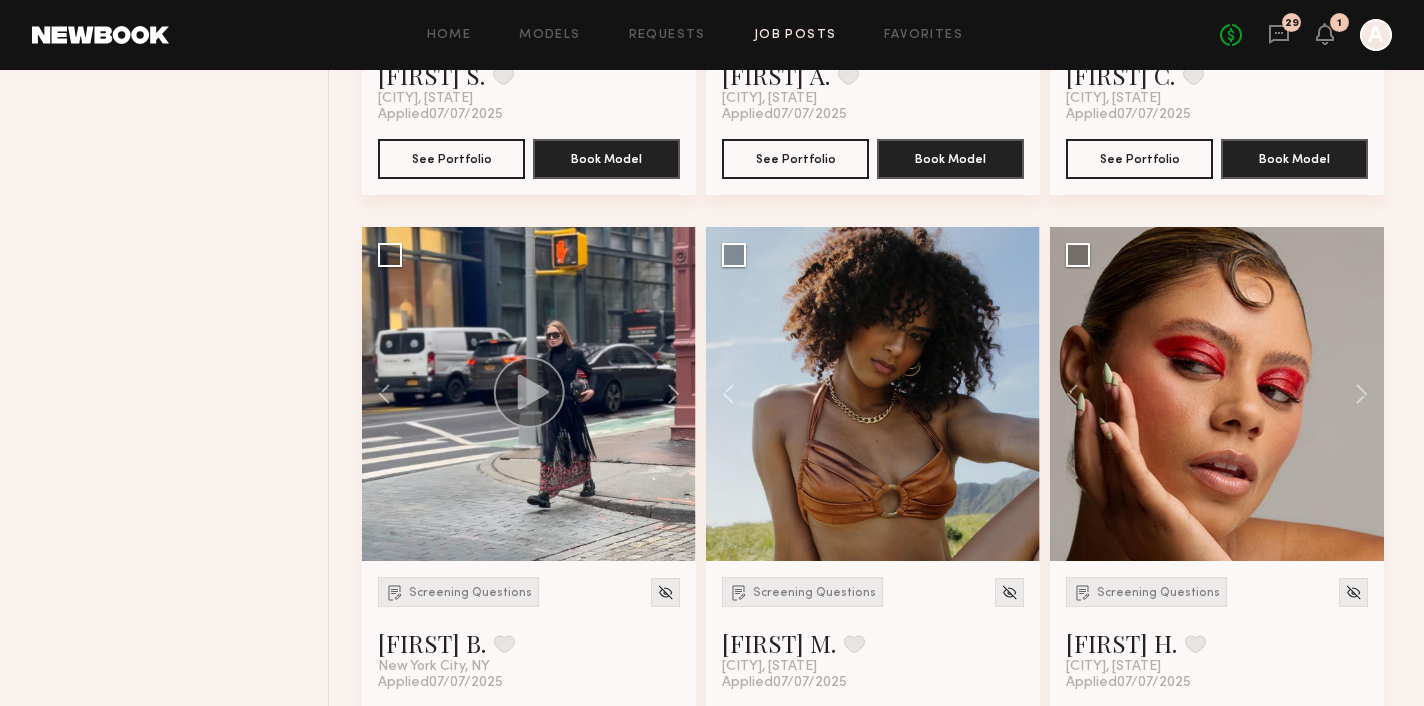 click 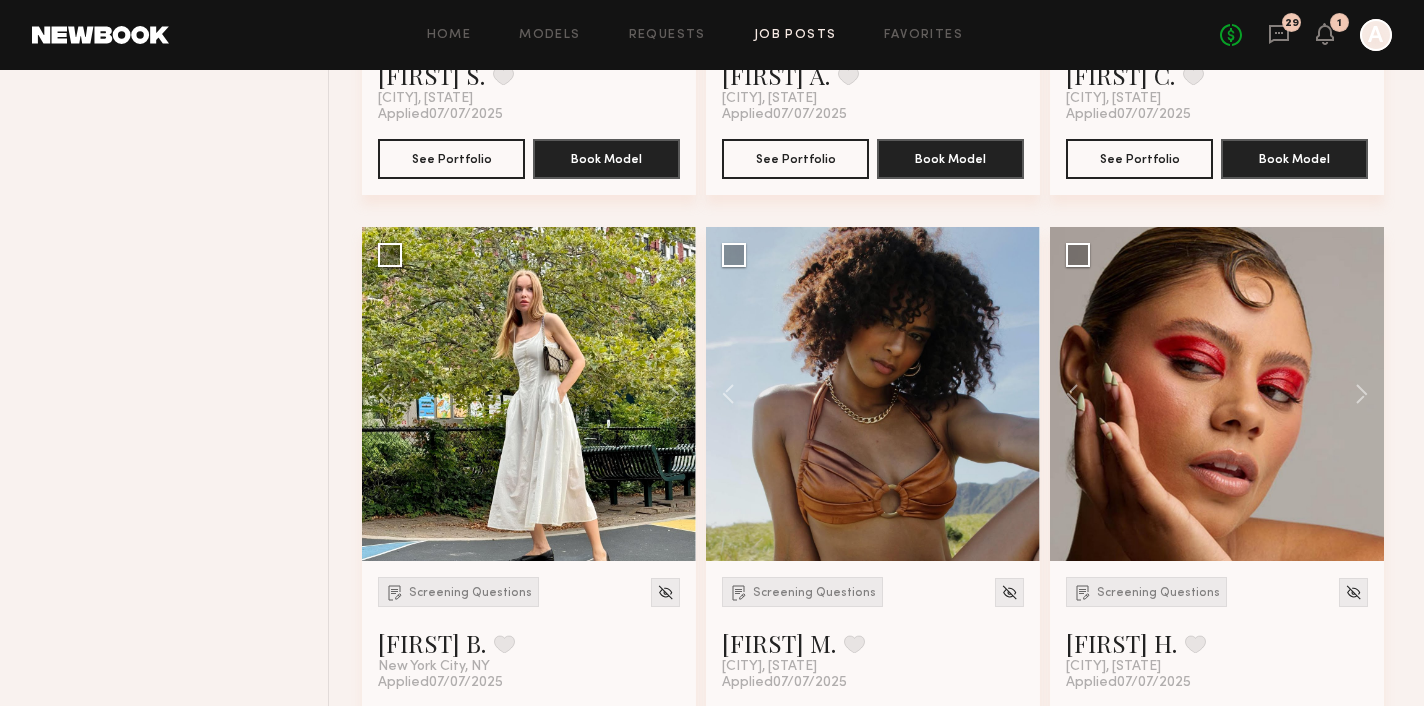 click 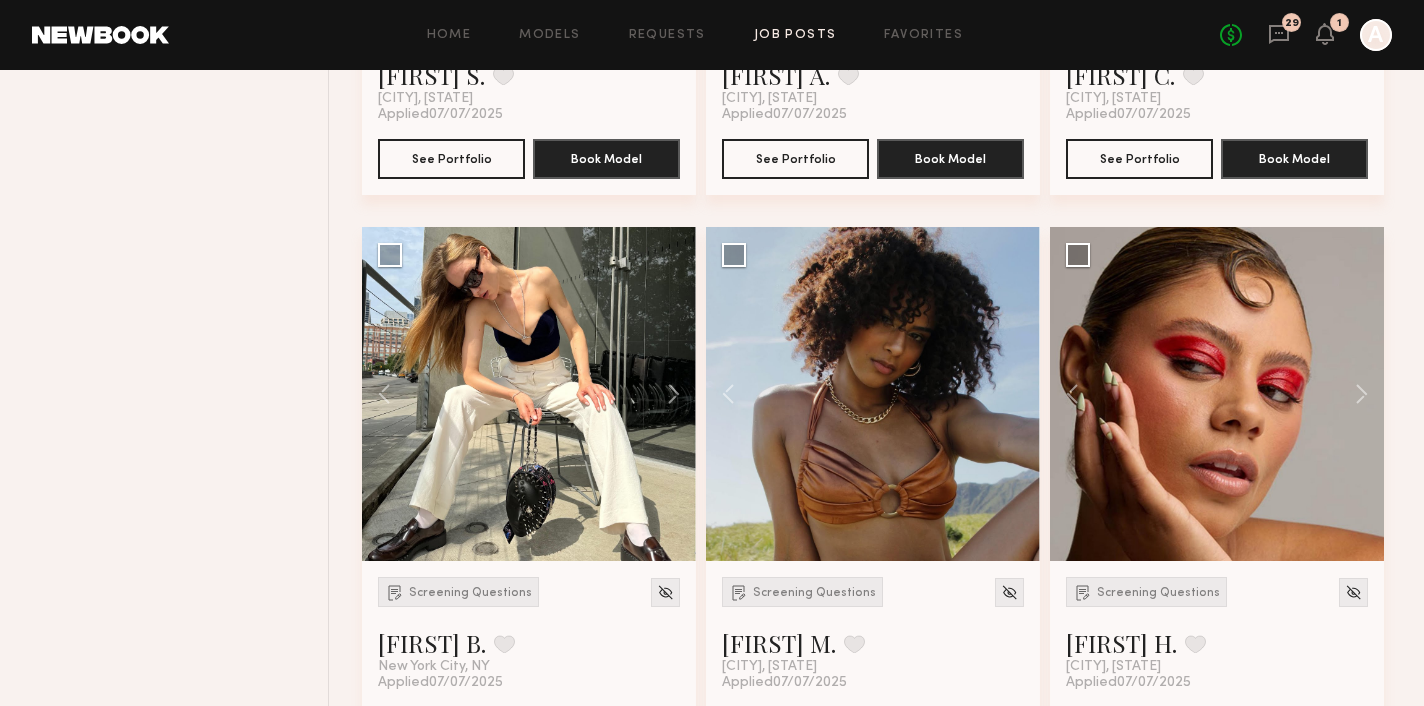 click 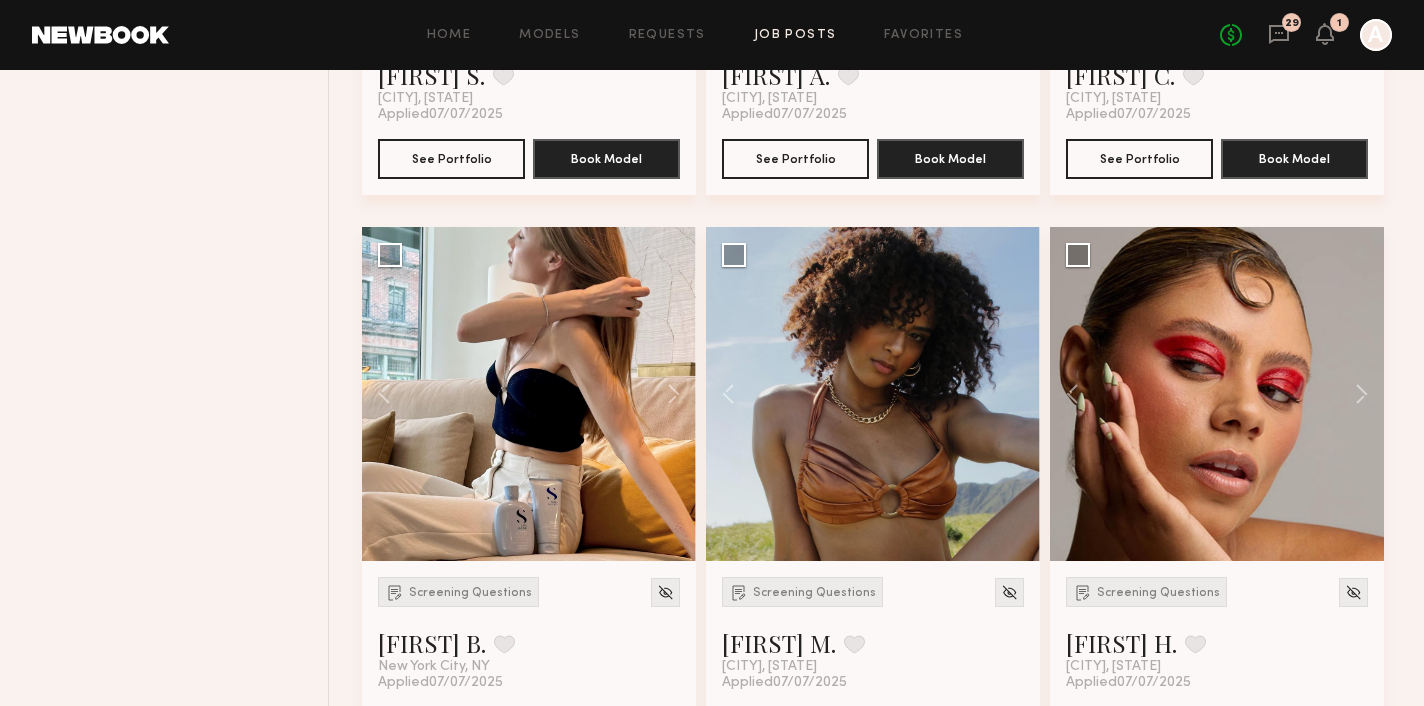 click 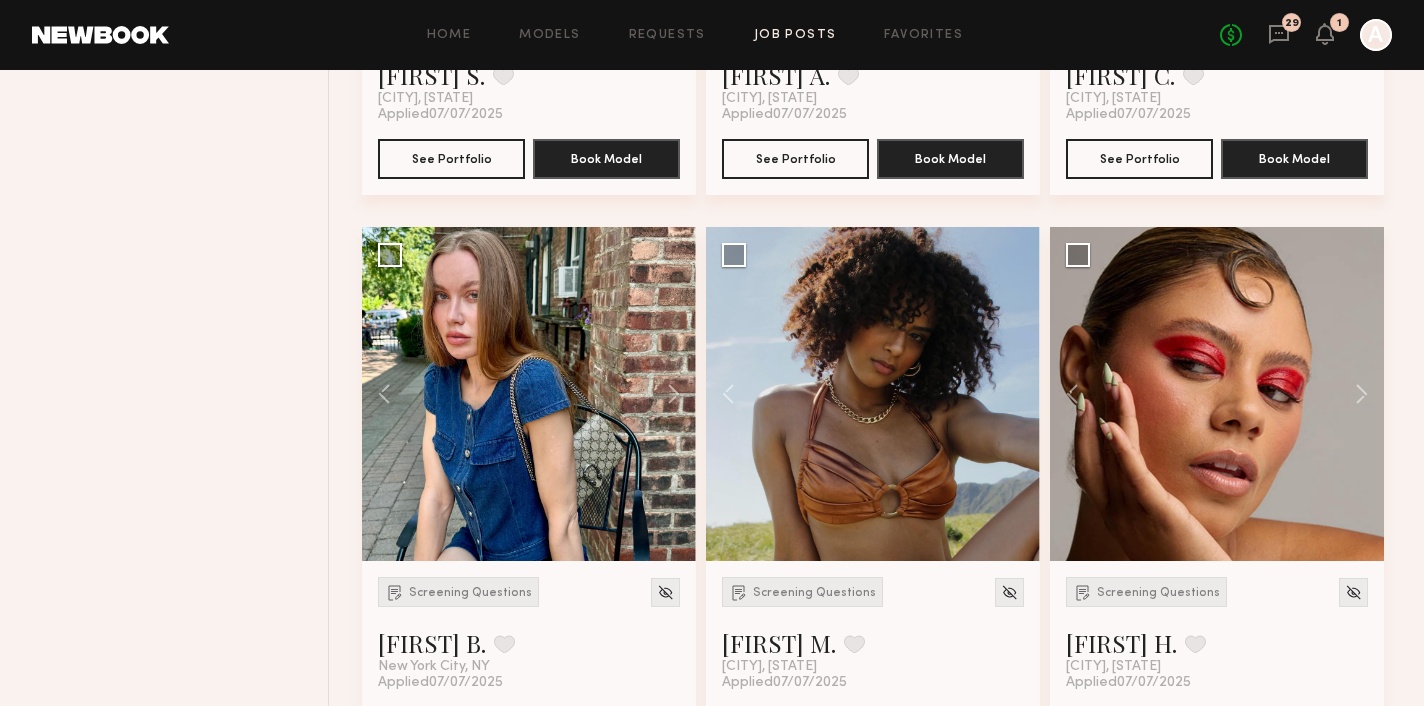 click 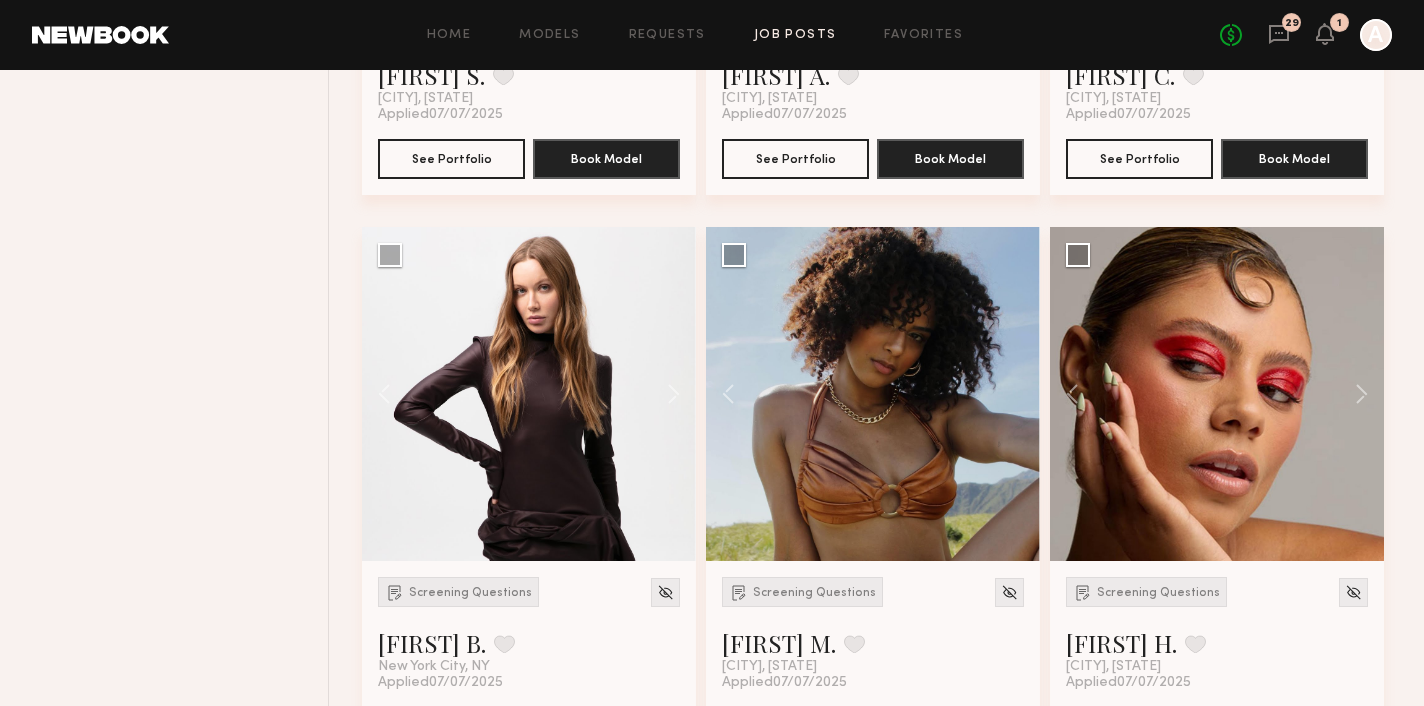 click 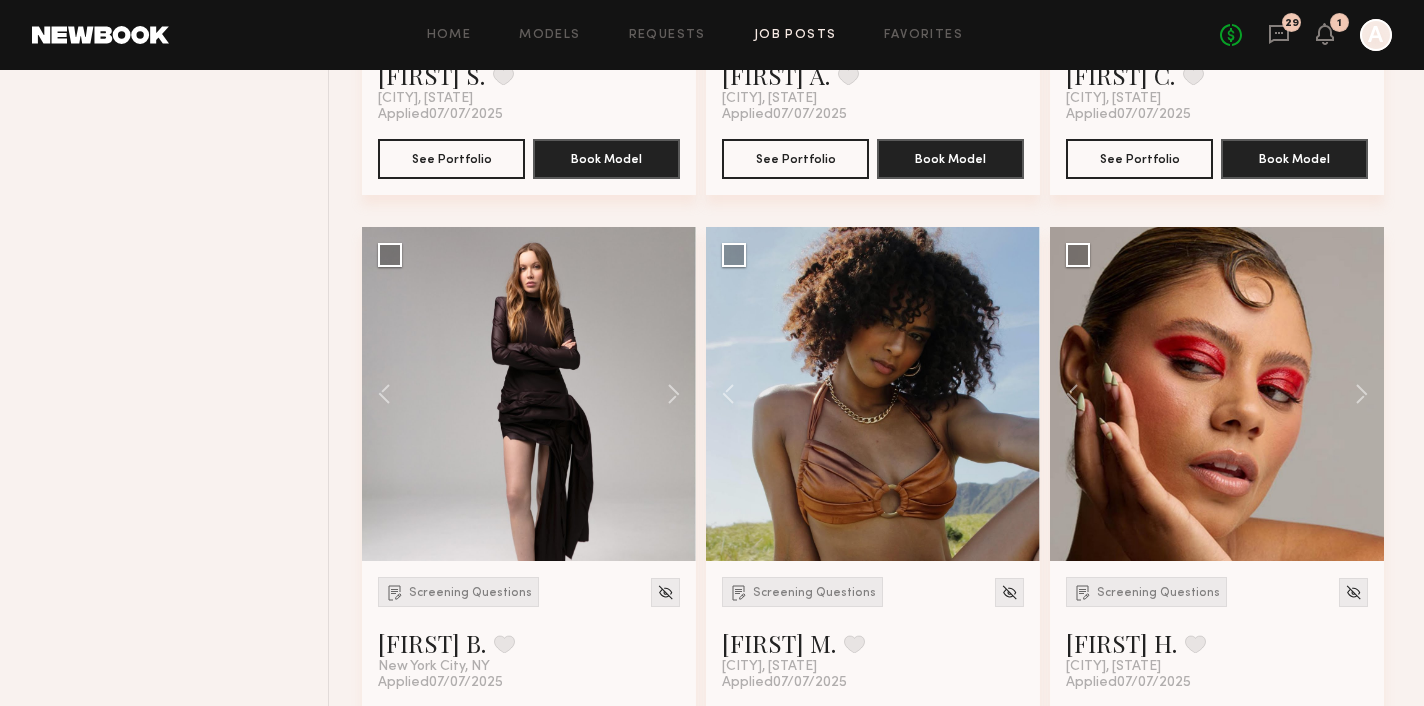 click 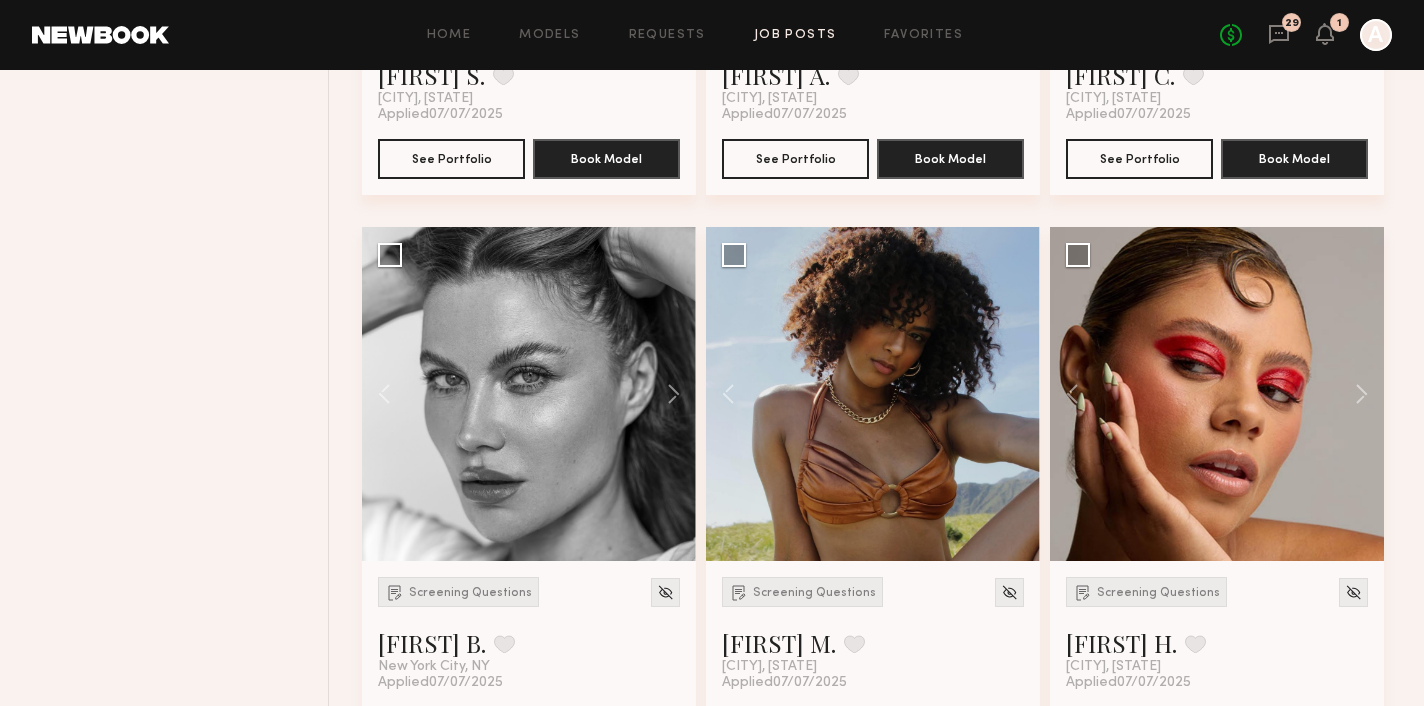click 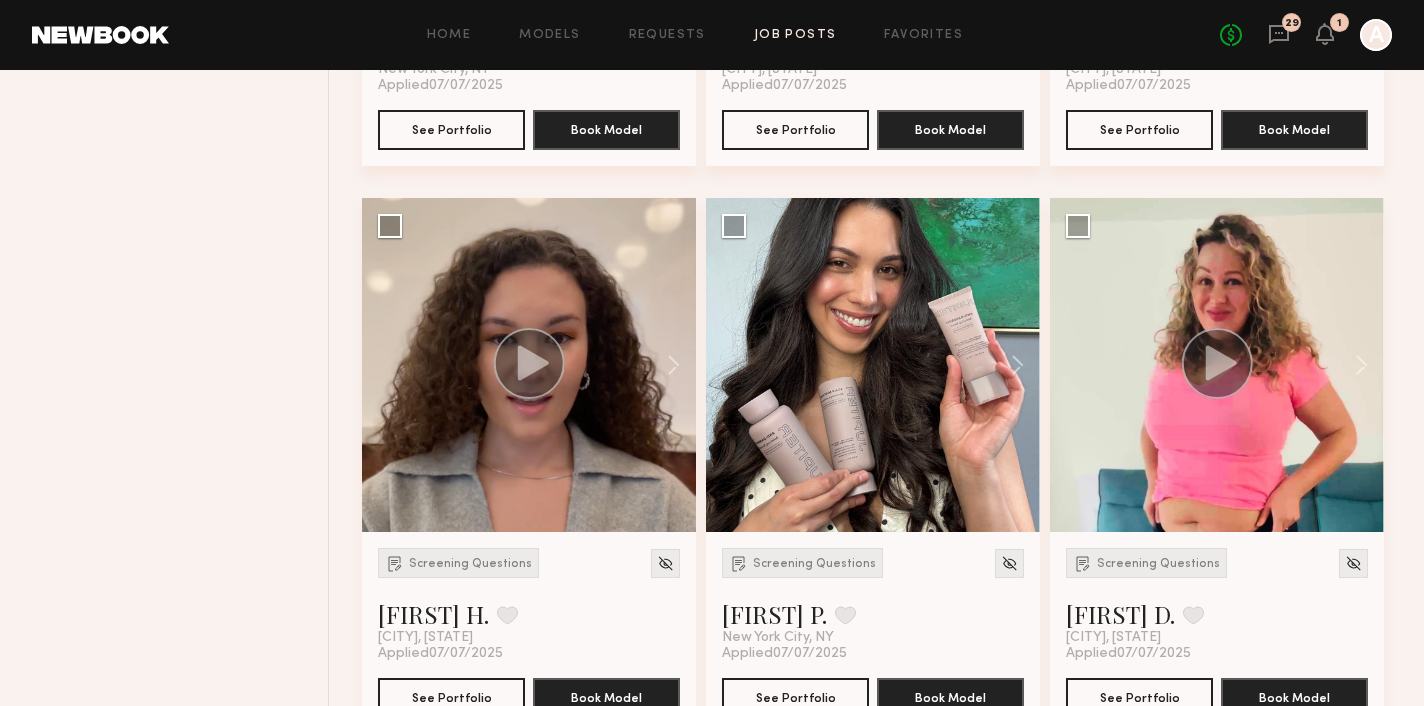 scroll, scrollTop: 5226, scrollLeft: 0, axis: vertical 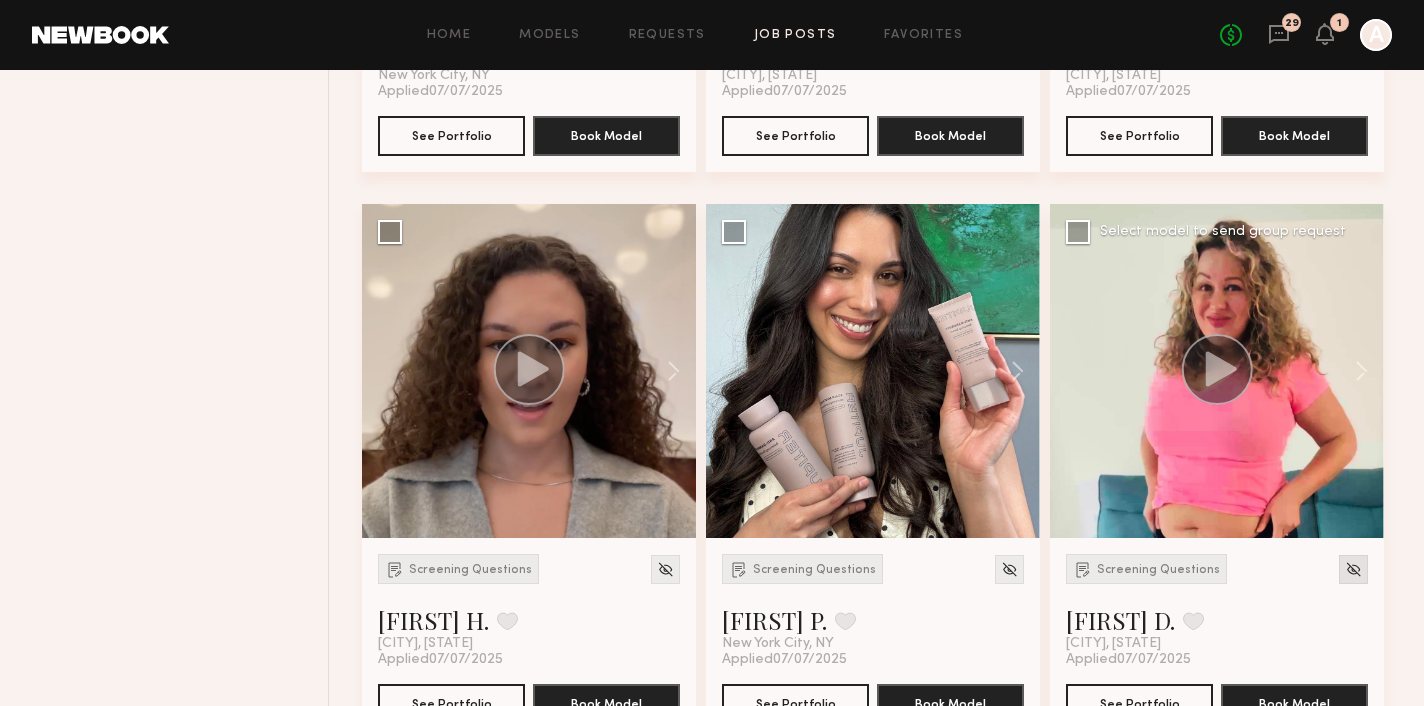 click 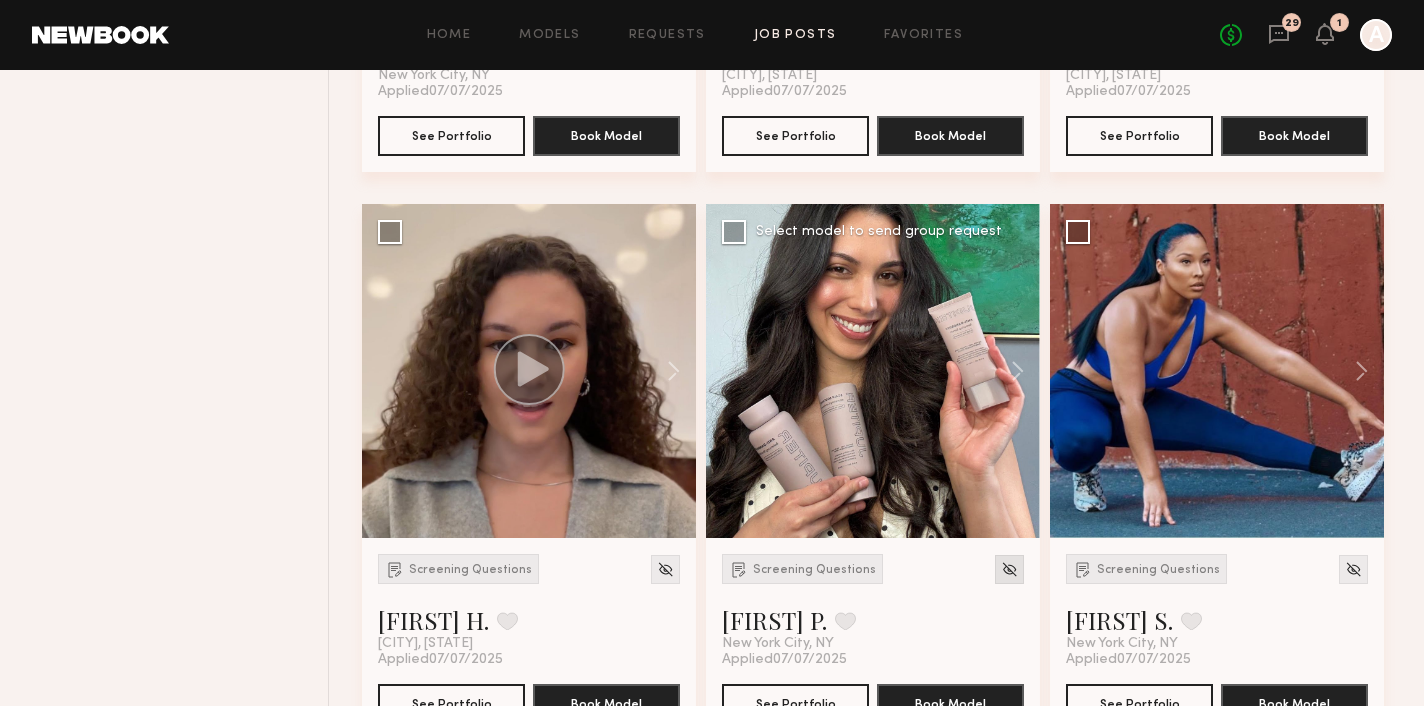 click 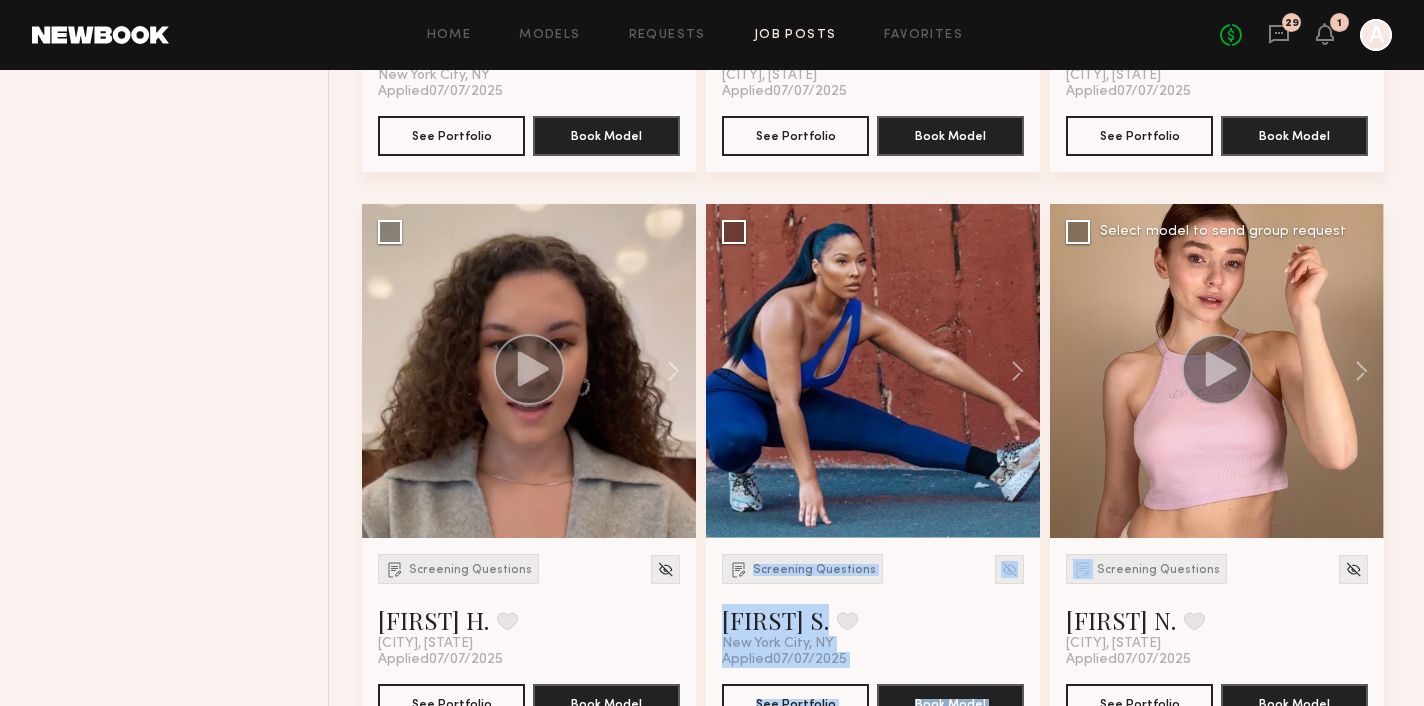 drag, startPoint x: 913, startPoint y: 562, endPoint x: 1134, endPoint y: 519, distance: 225.1444 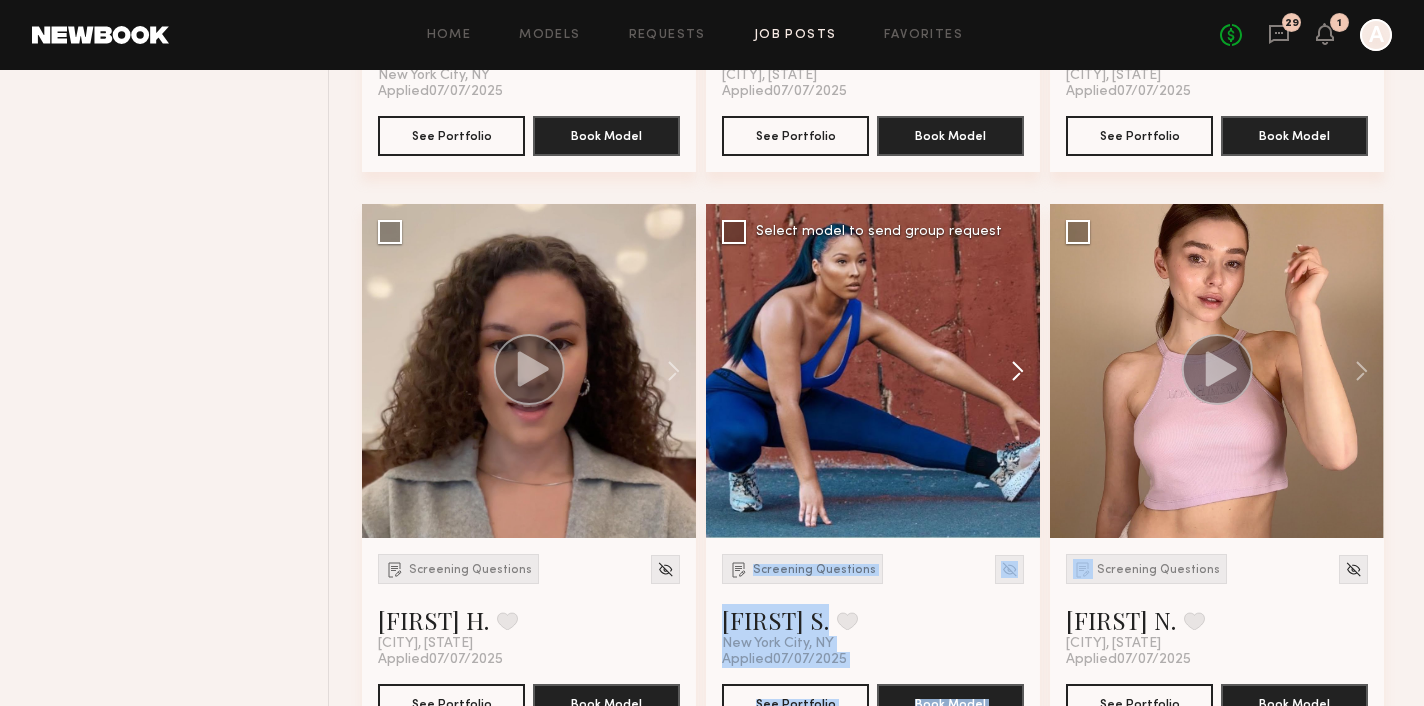 click 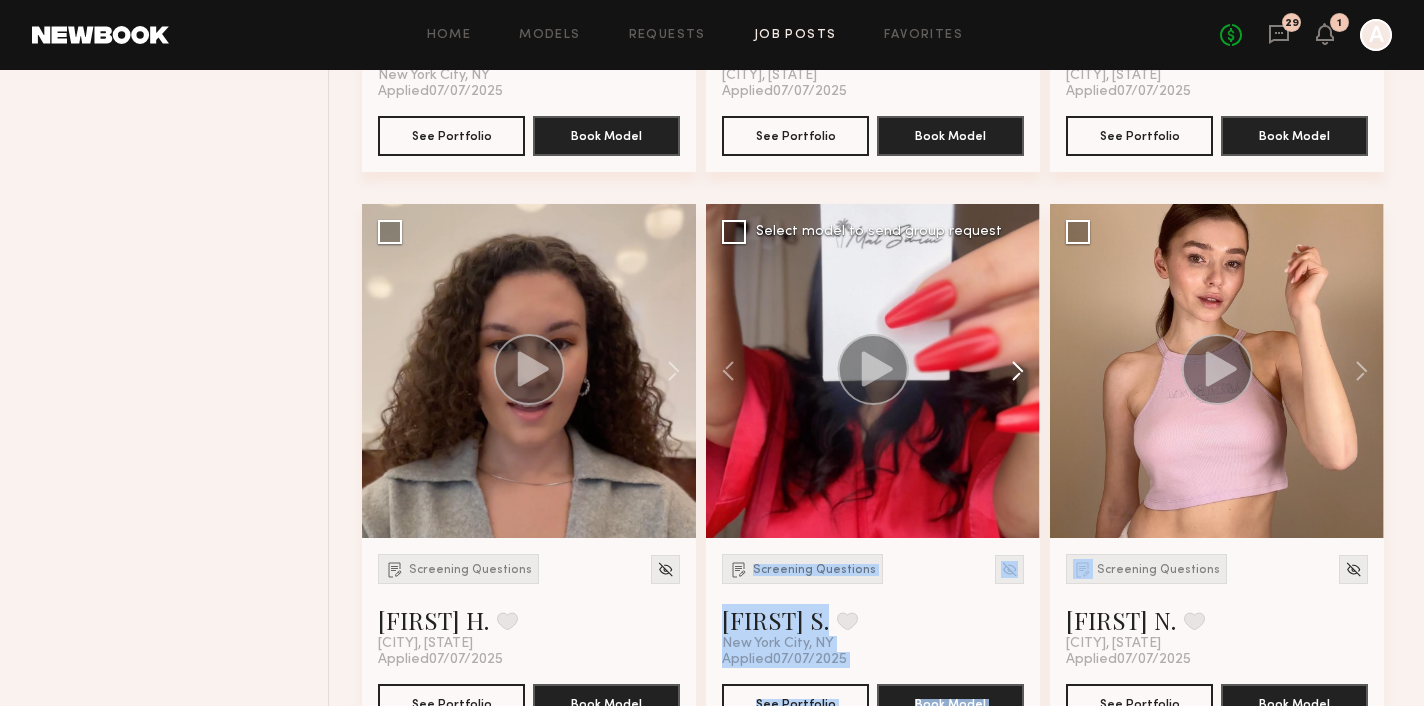 click 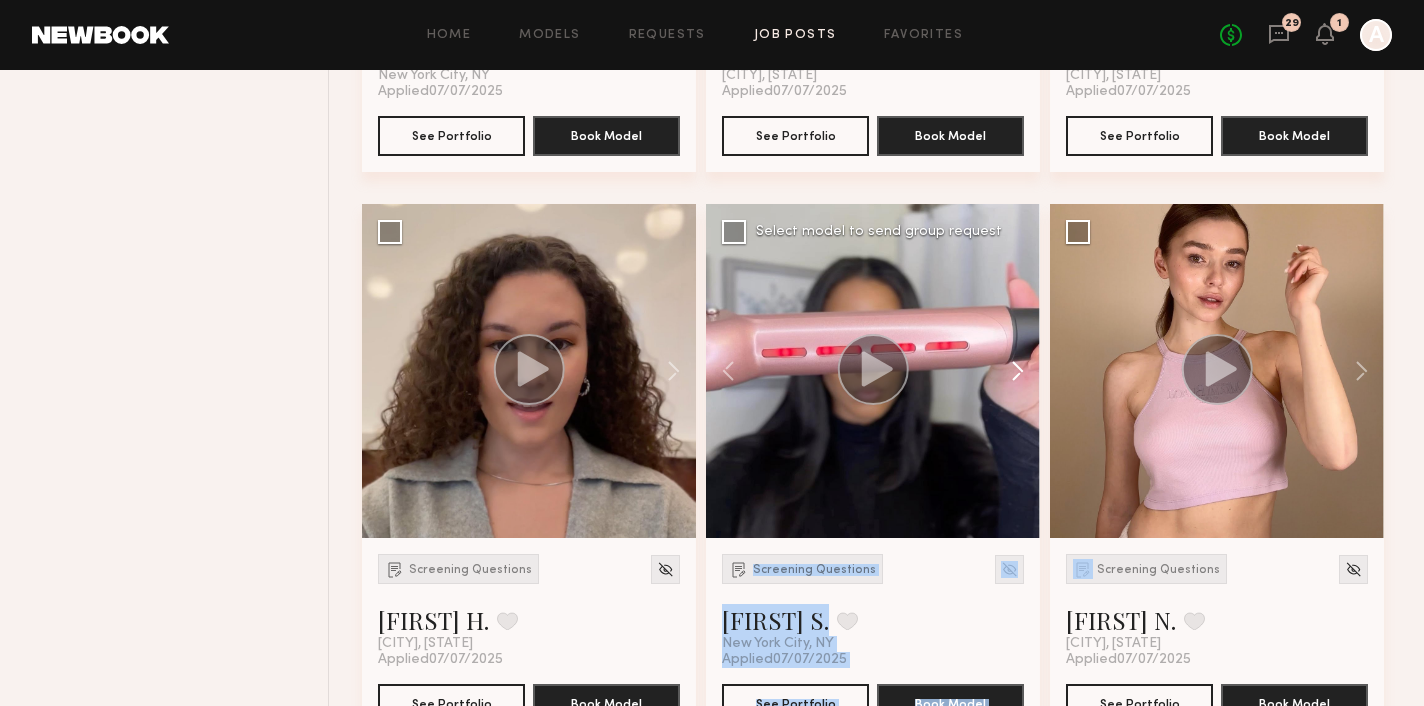 click 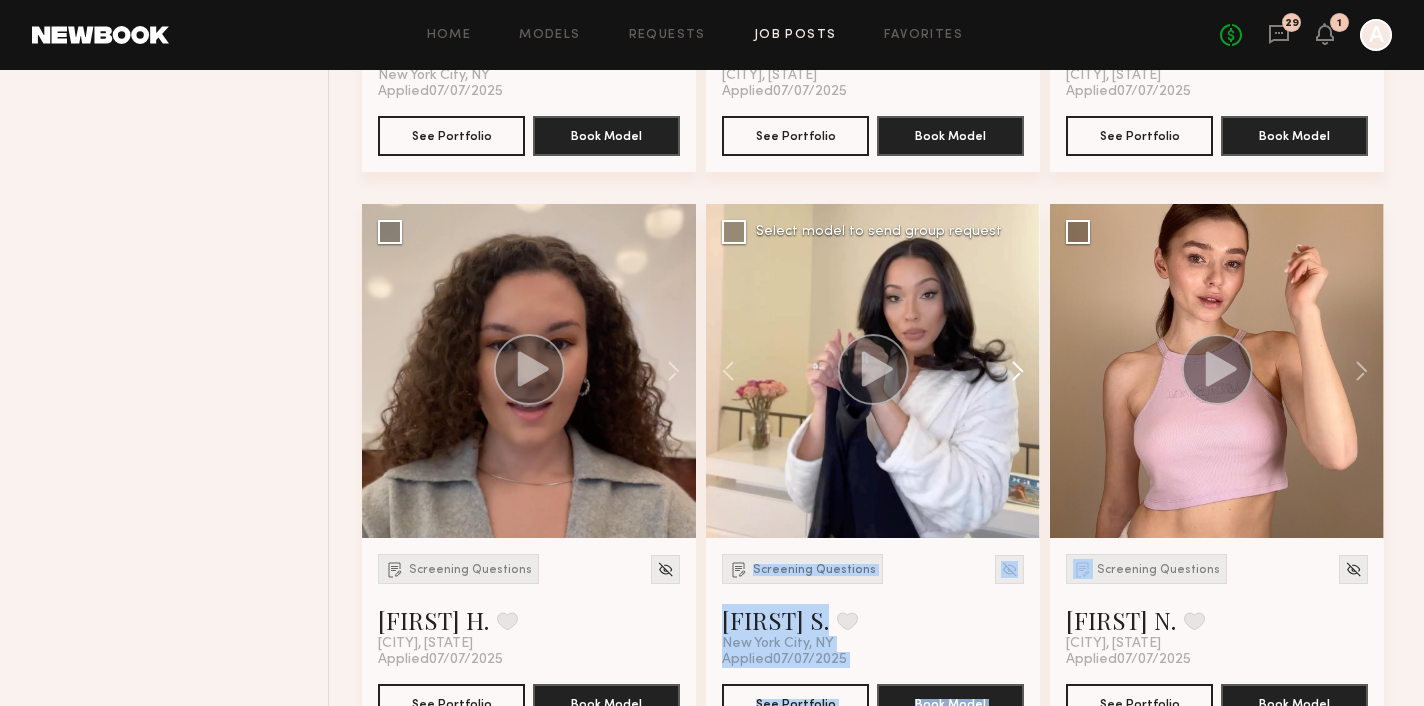 click 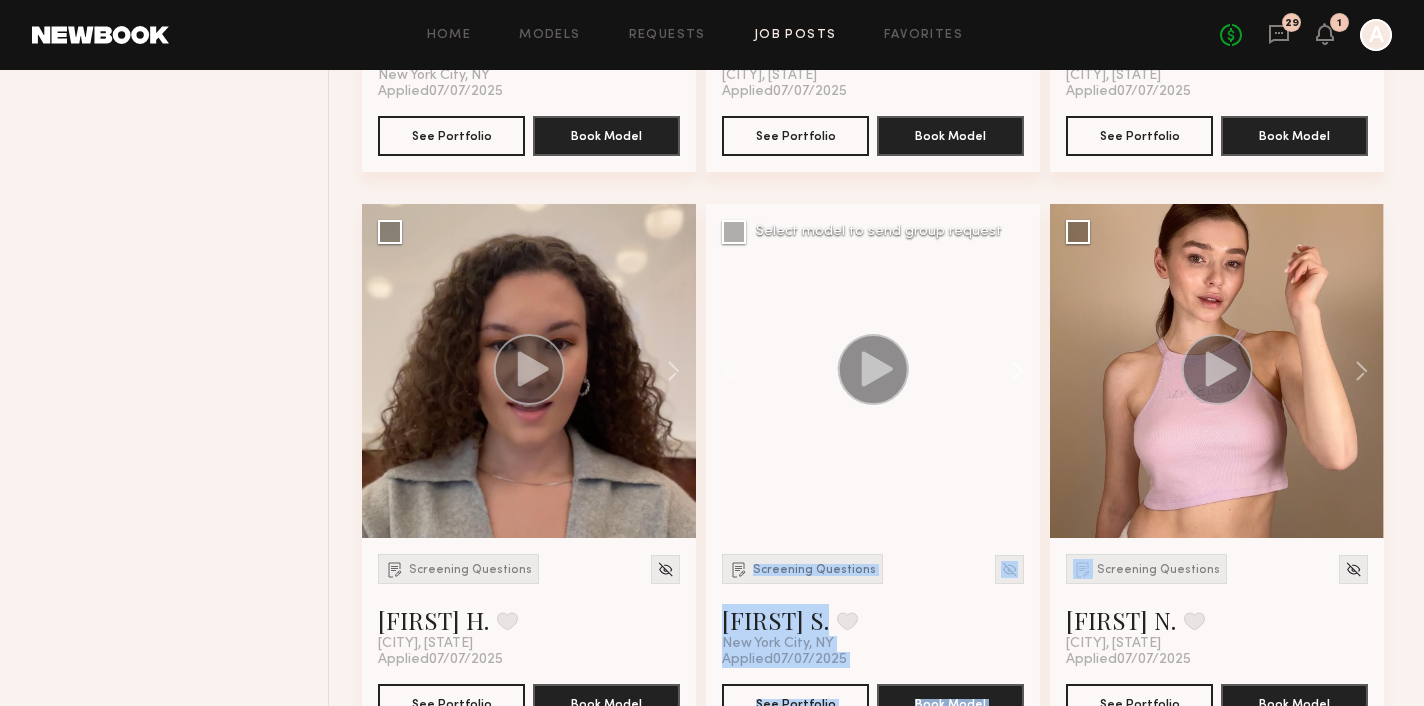 click 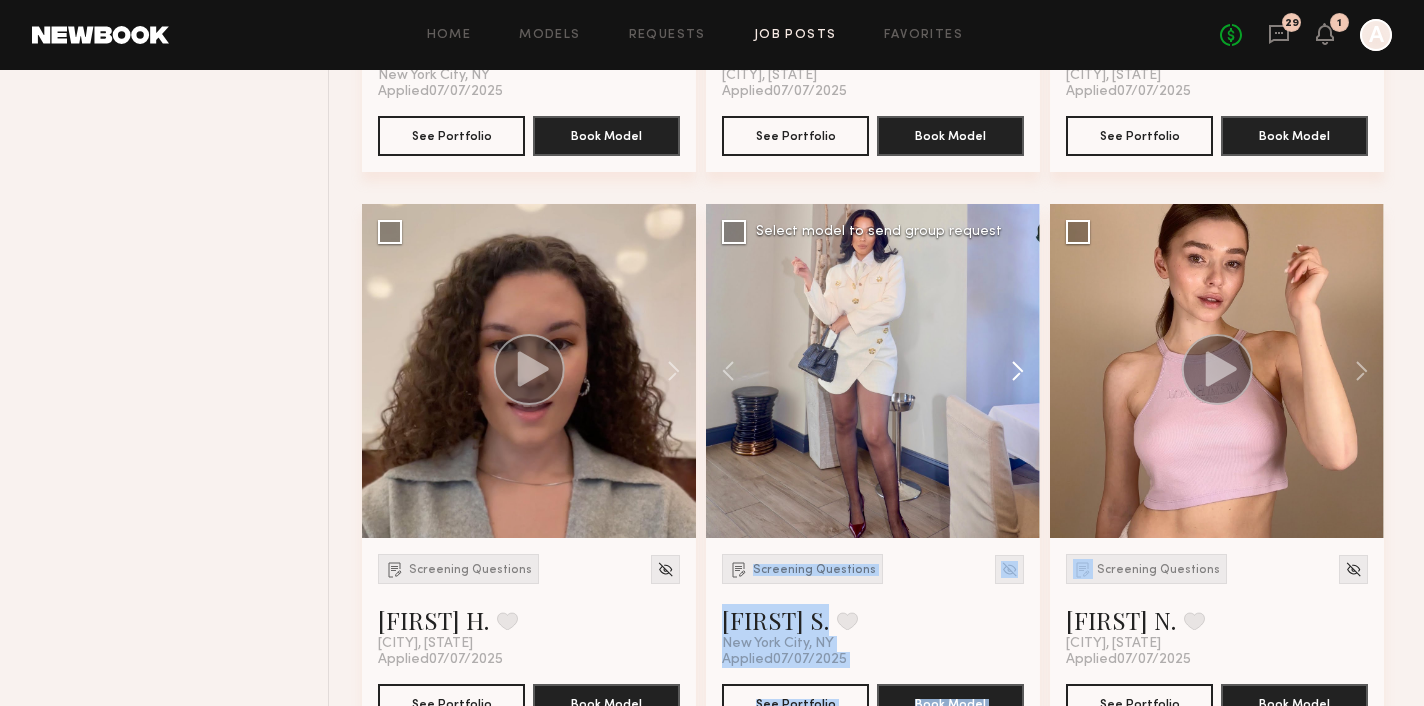 click 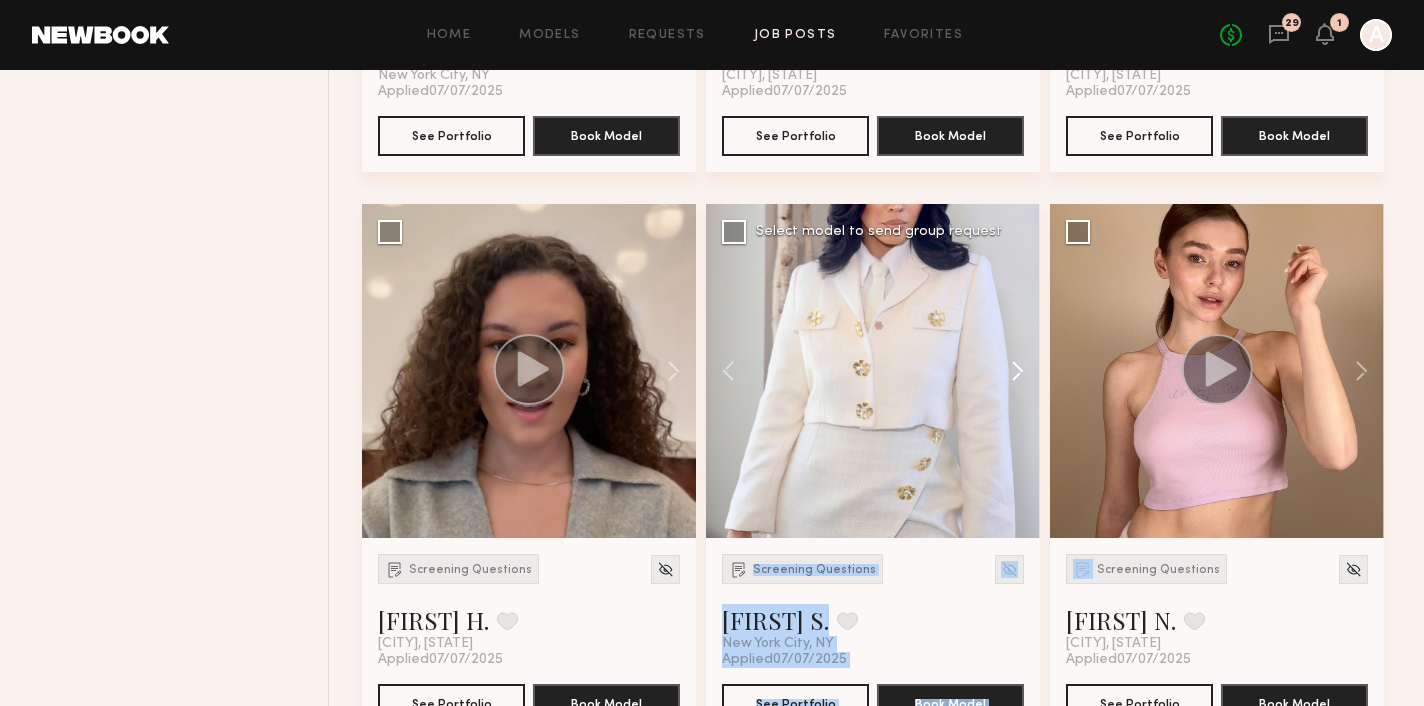 click 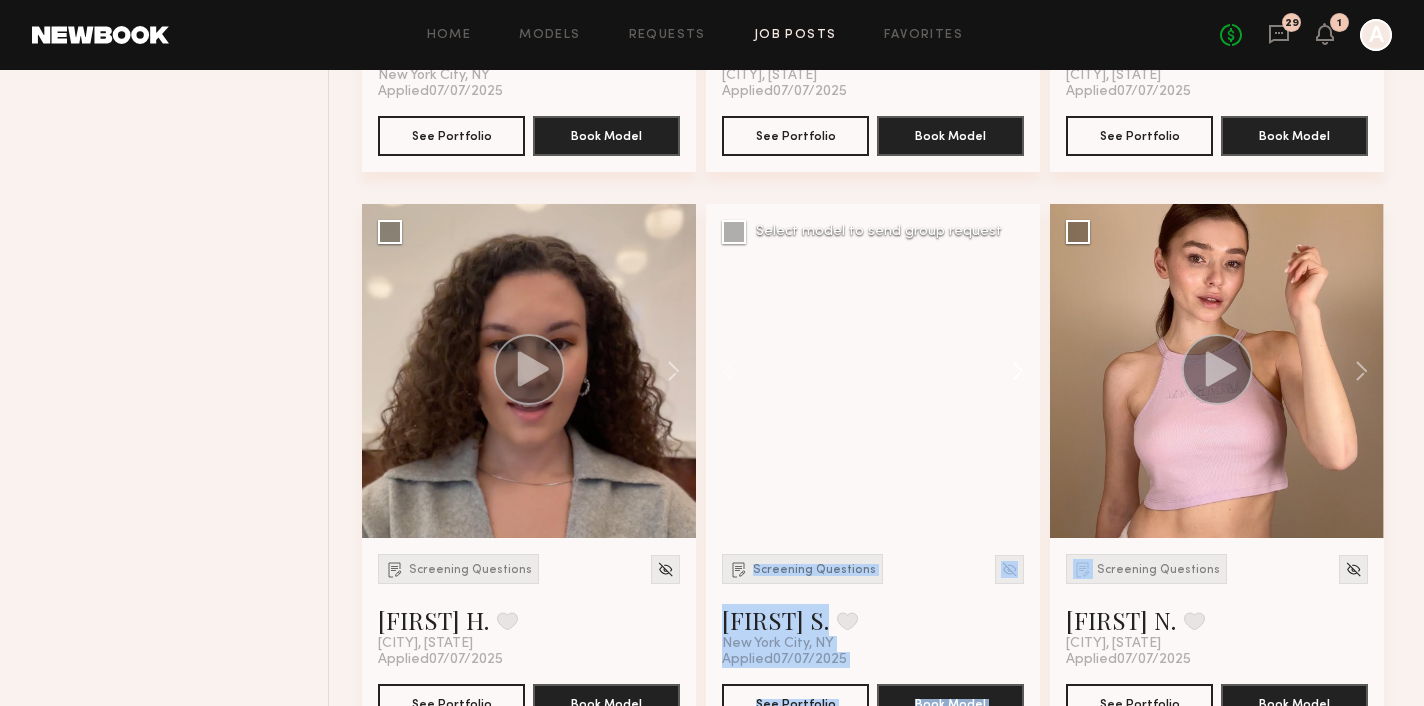 click 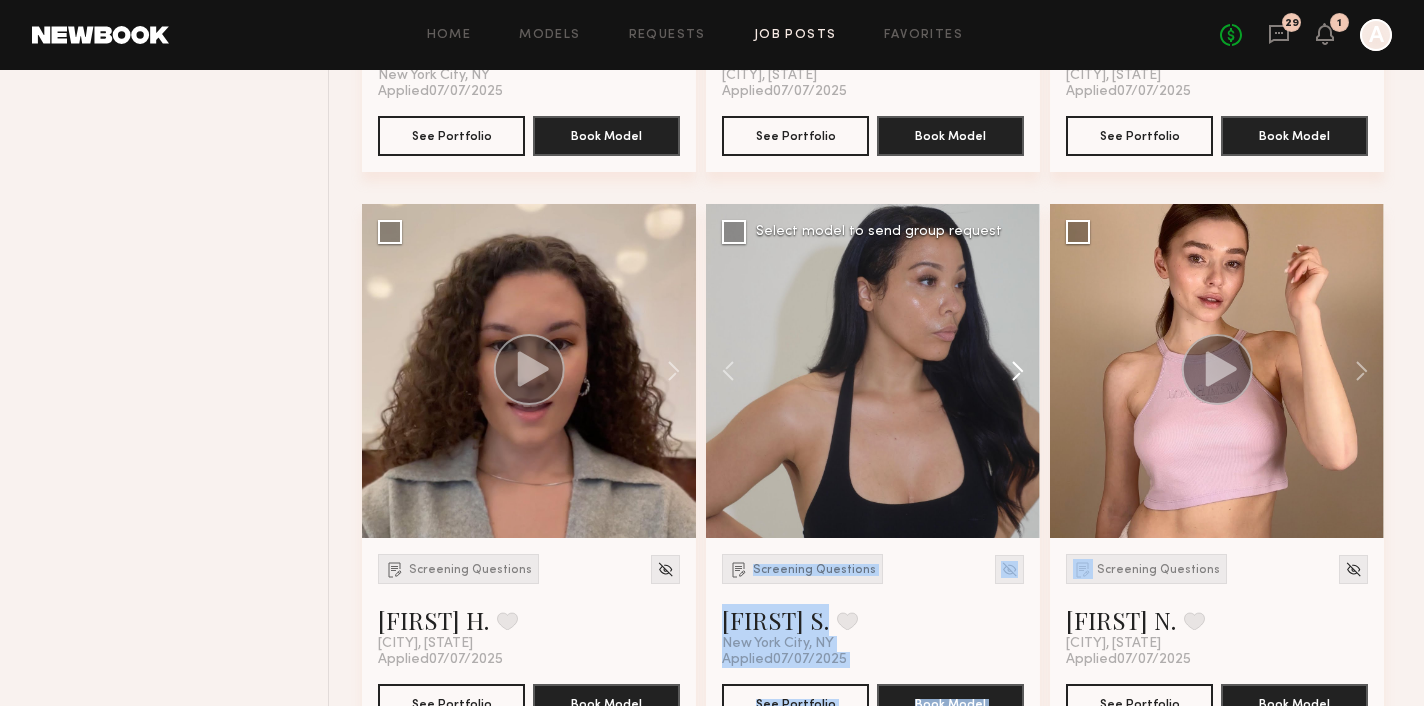 click 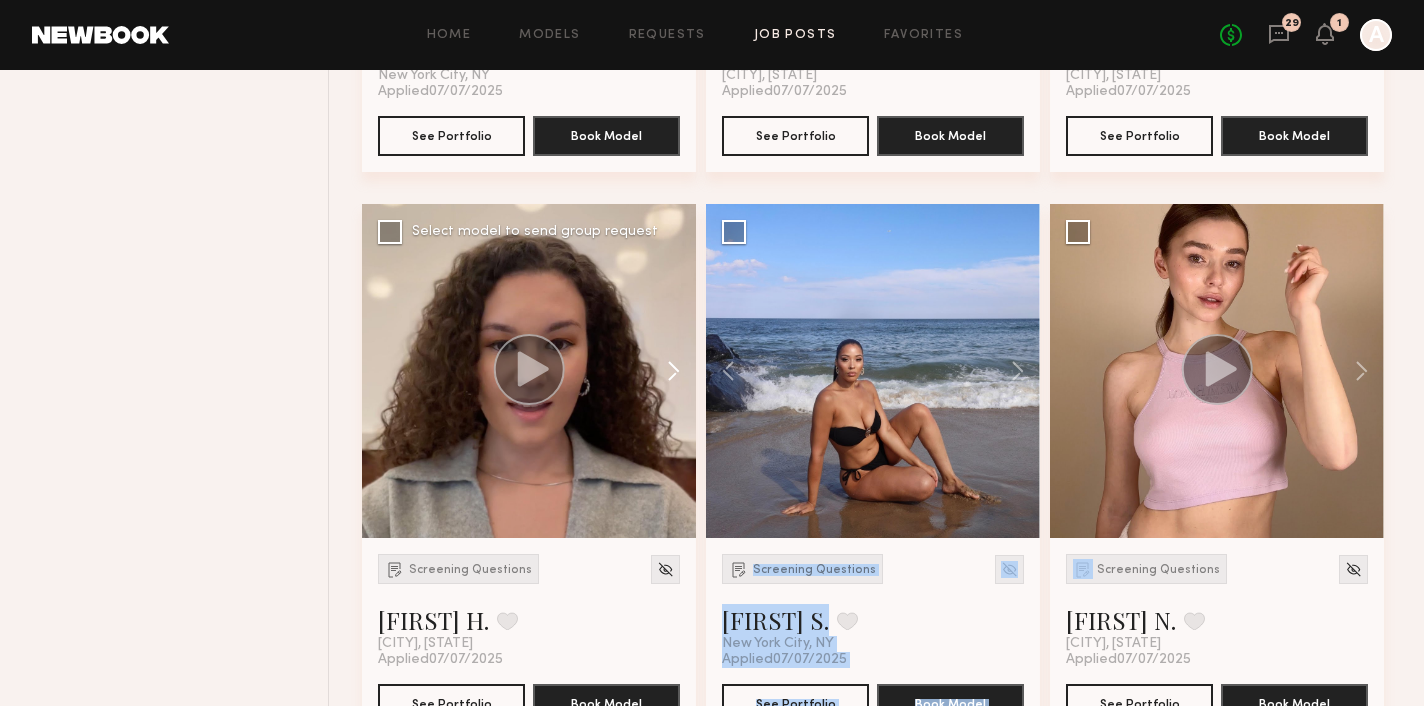 click 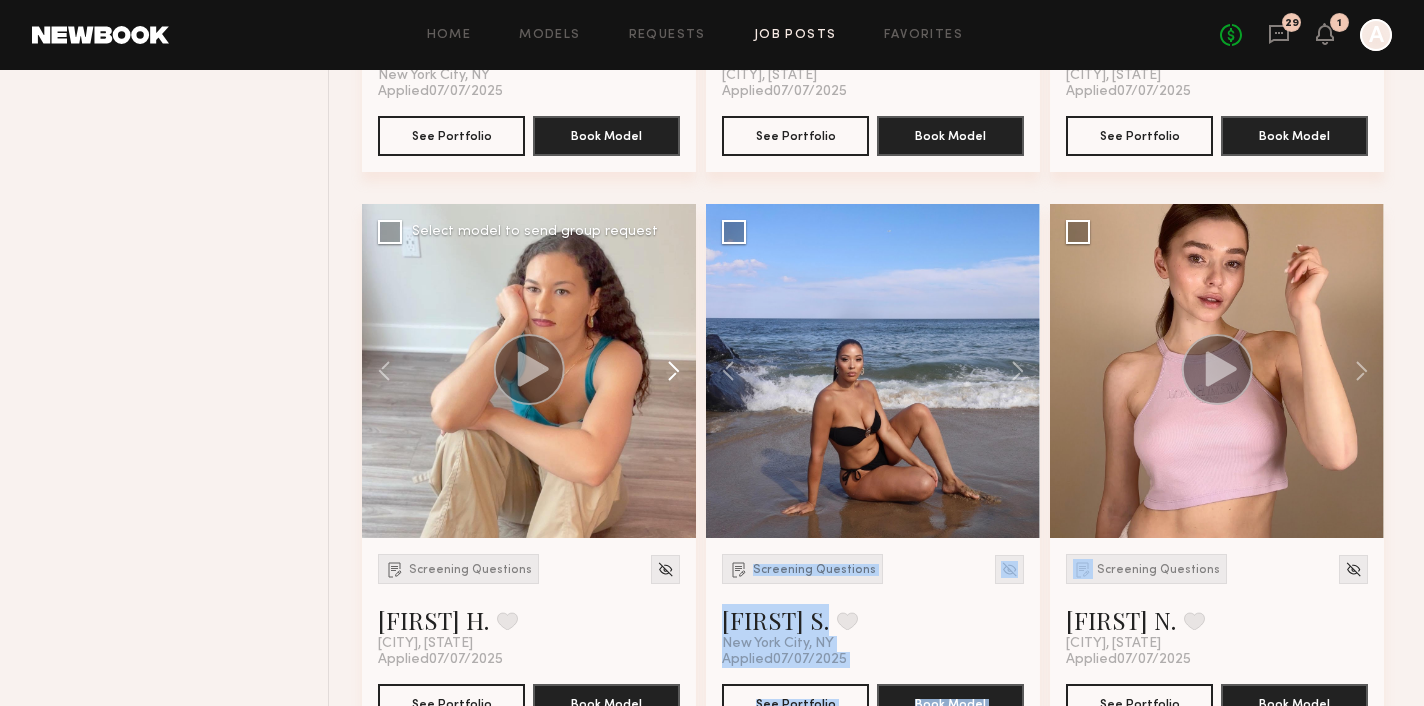 click 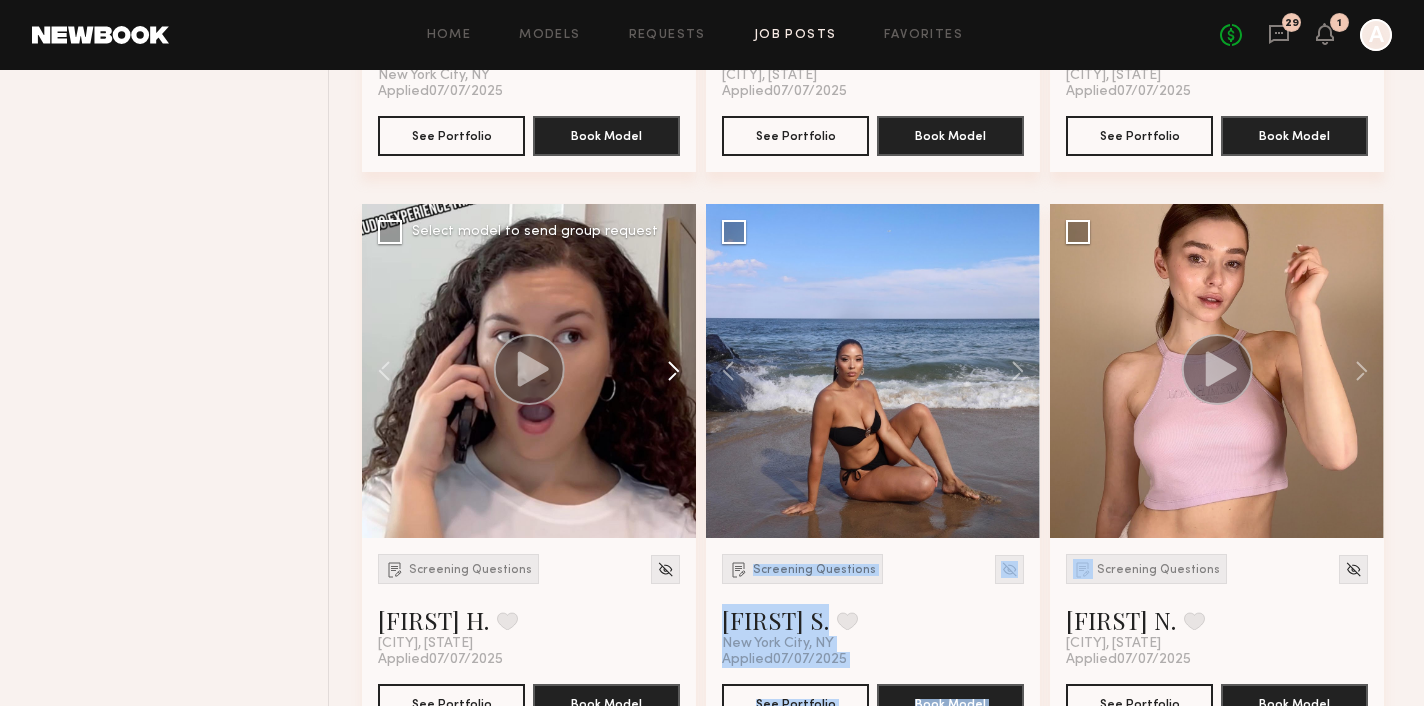 click 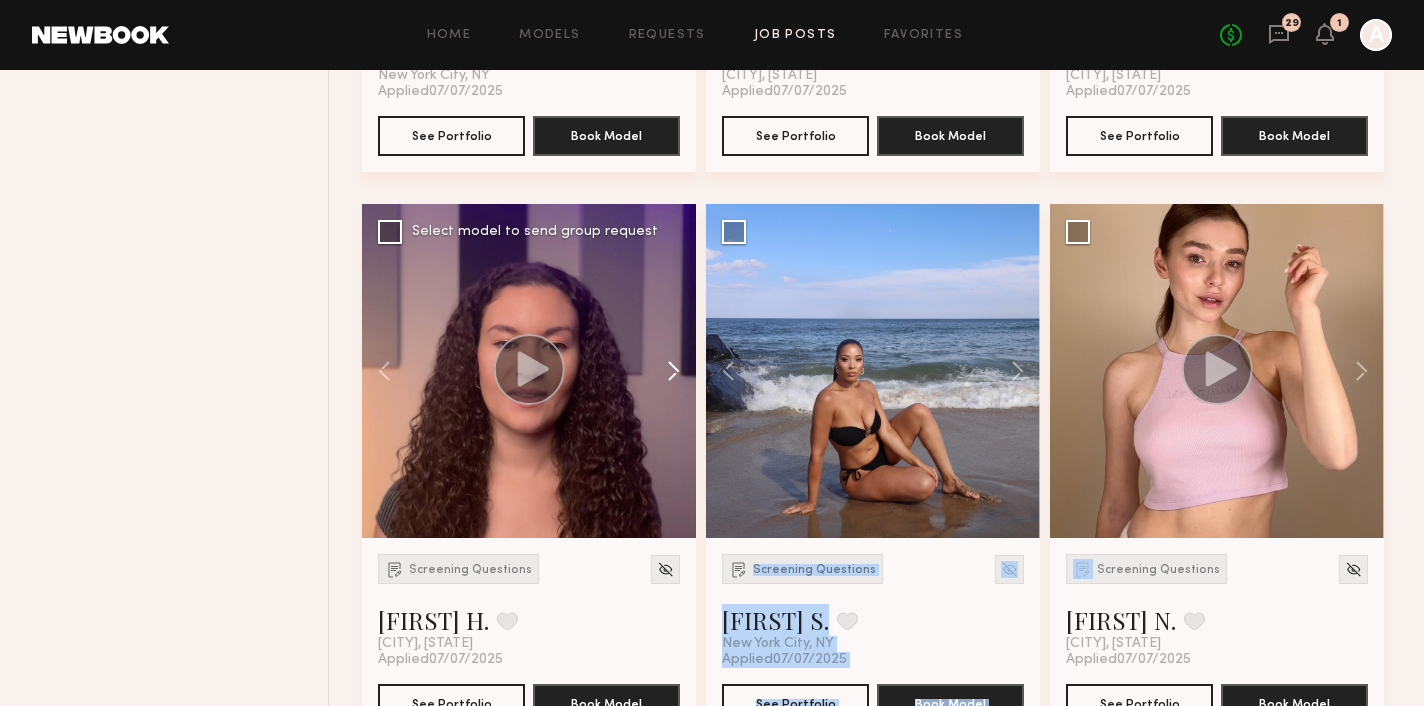 click 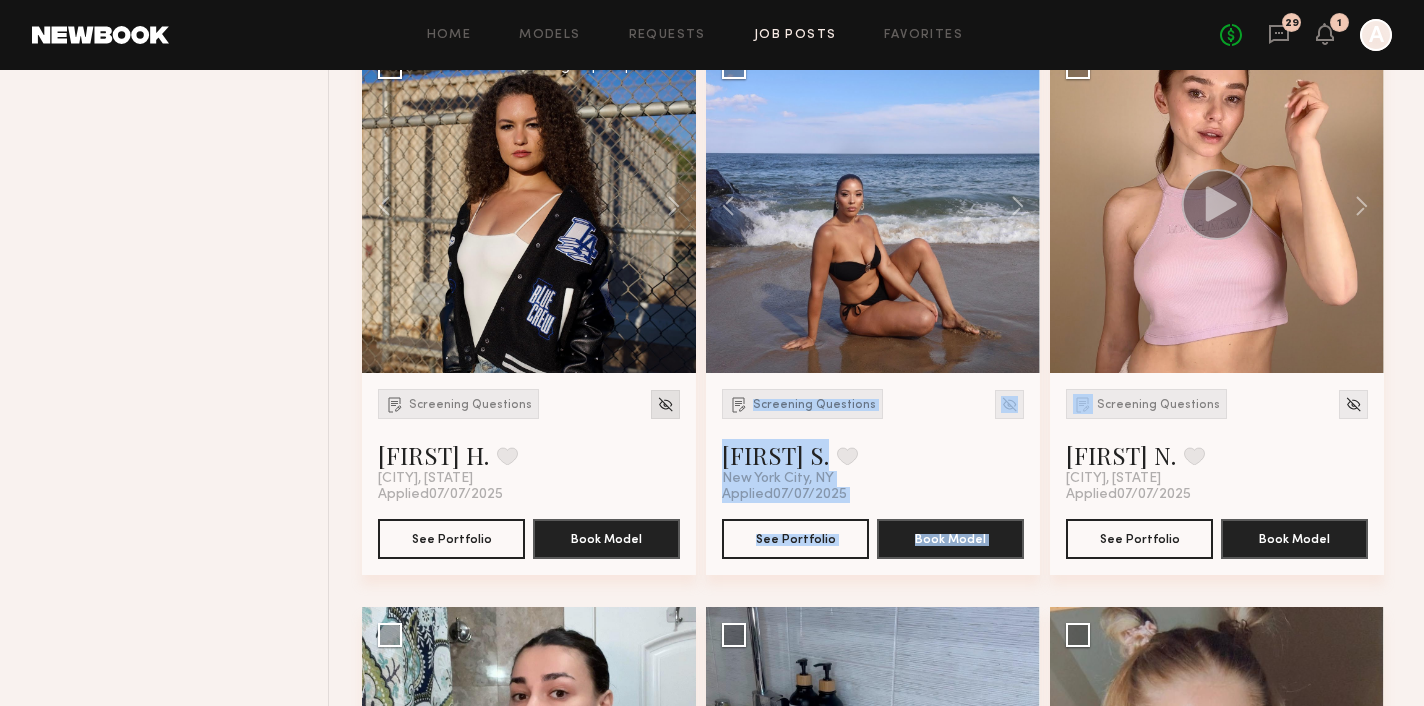 scroll, scrollTop: 5411, scrollLeft: 0, axis: vertical 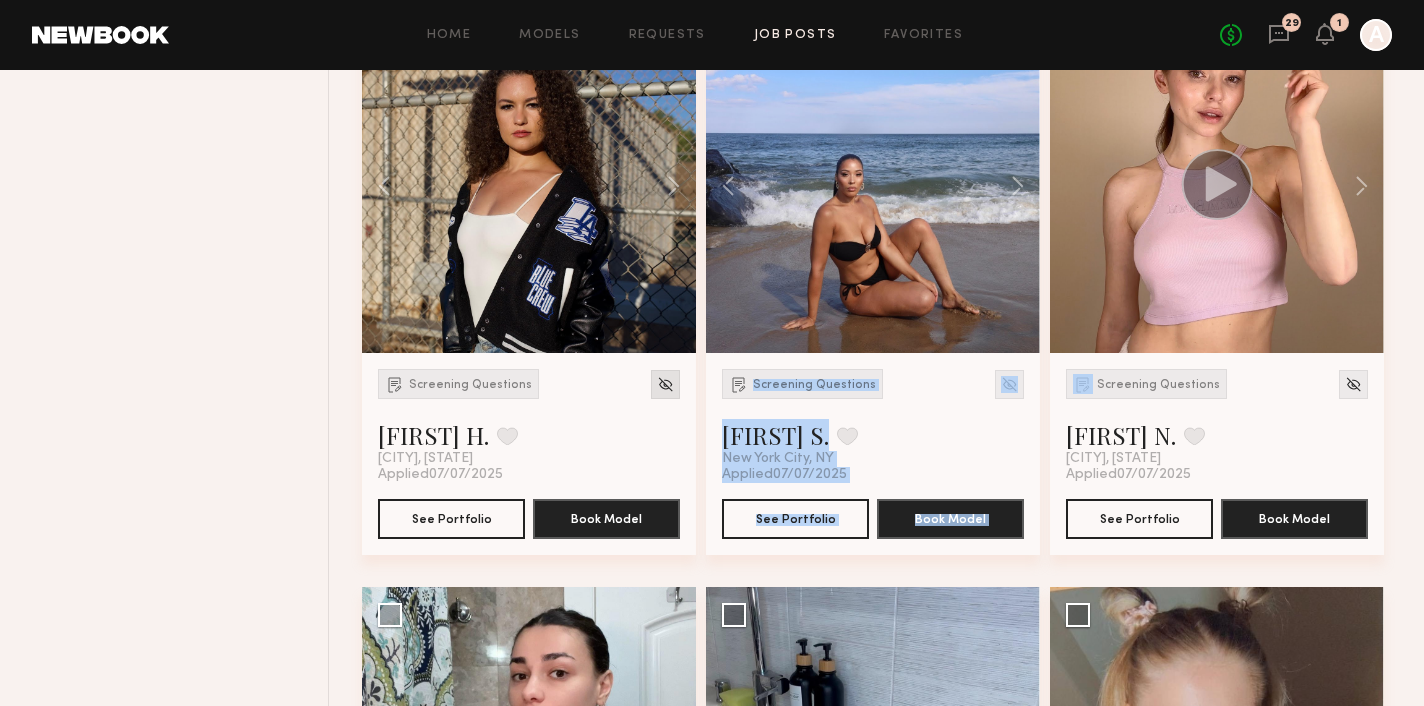 click 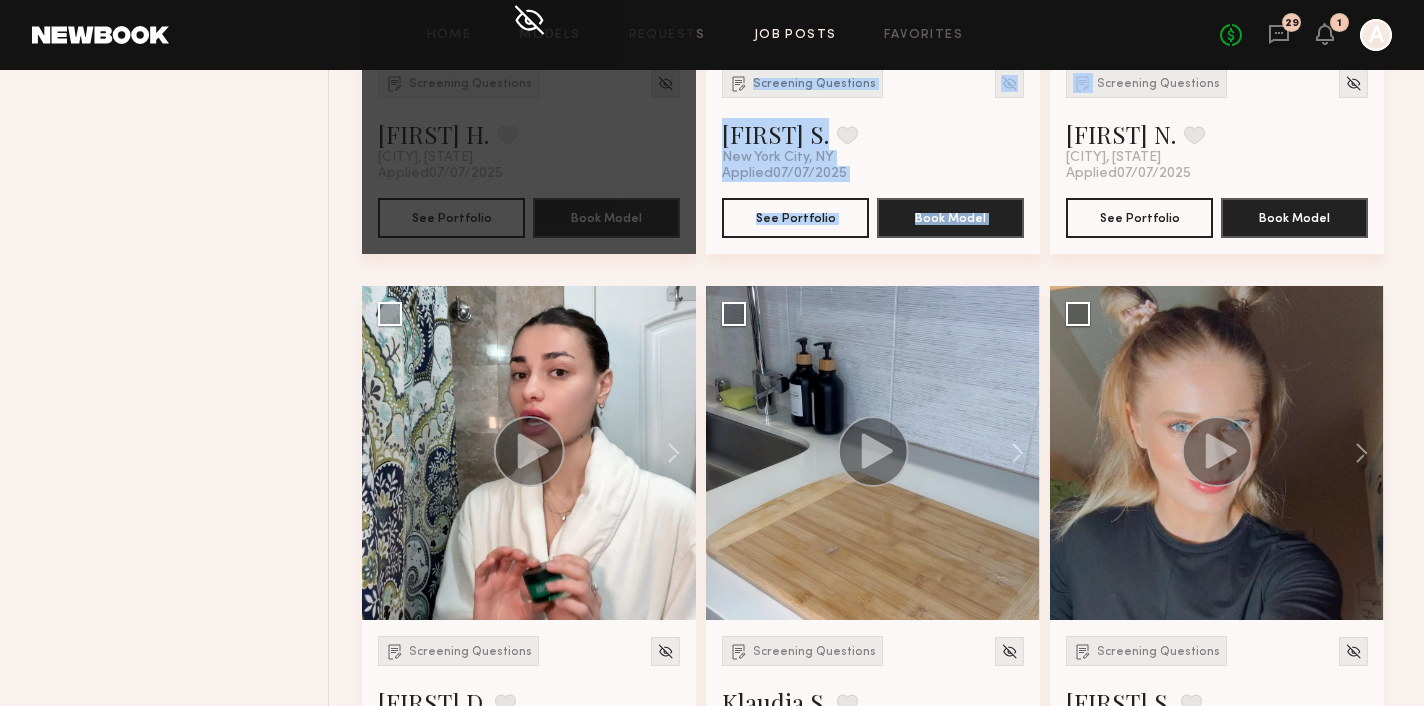 scroll, scrollTop: 5727, scrollLeft: 0, axis: vertical 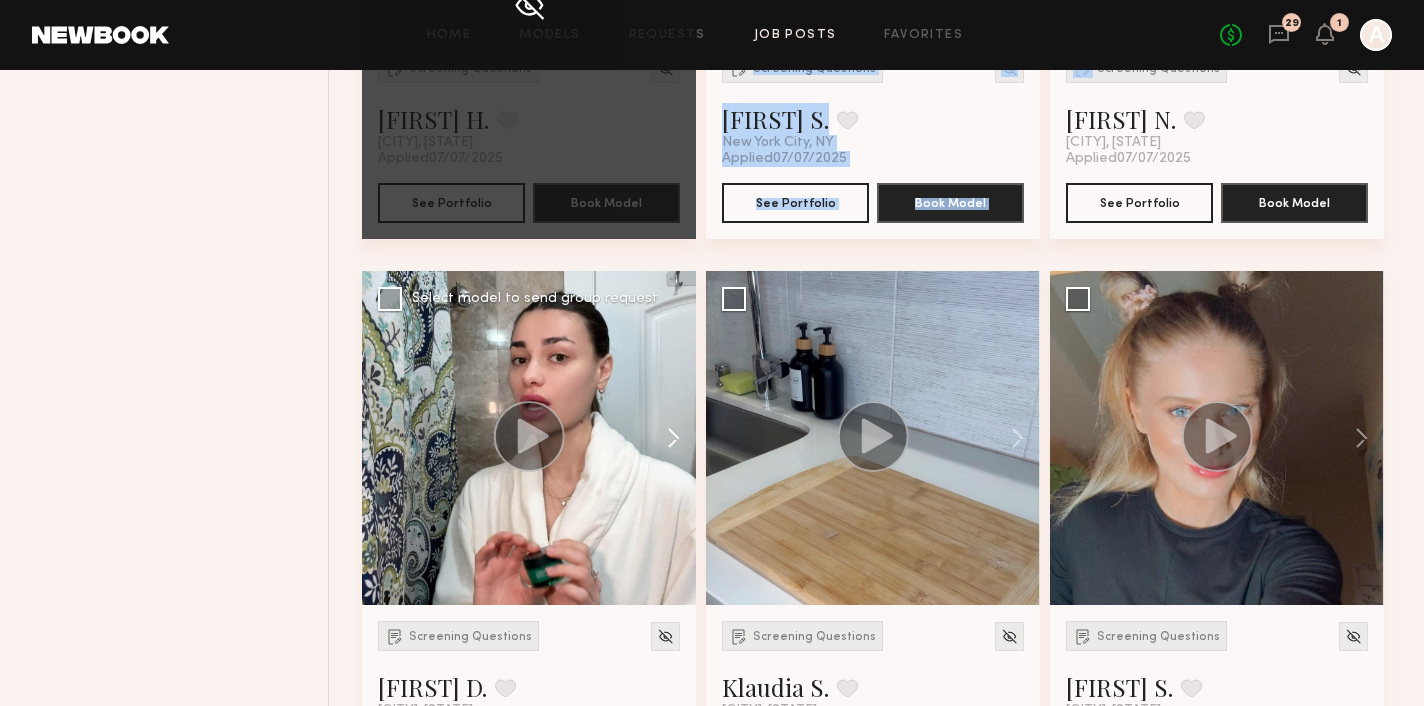 click on "Screening Questions [FIRST] W. Favorite [CITY], [STATE] Applied  07/13/2025 See Portfolio Book Model Select model to send group request Screening Questions [FIRST] [LAST] Favorite [CITY], [STATE] Applied  07/11/2025 See Portfolio Book Model Select model to send group request Screening Questions [FIRST] R. Favorite [CITY], [STATE] Applied  07/11/2025 See Portfolio Book Model Select model to send group request Screening Questions [FIRST] M. Favorite [CITY], [STATE] Applied  07/11/2025 See Portfolio Book Model Select model to send group request Screening Questions [FIRST] R. Favorite [CITY], [STATE] Applied  07/11/2025 See Portfolio Book Model Select model to send group request Screening Questions [FIRST] W. Favorite [CITY], [STATE] Applied  07/10/2025 See Portfolio Book Model Select model to send group request Screening Questions [FIRST] W. Favorite [CITY], [STATE] Applied  07/09/2025 See Portfolio Book Model Select model to send group request Screening Questions [FIRST] L. Favorite [CITY], [STATE] Applied" 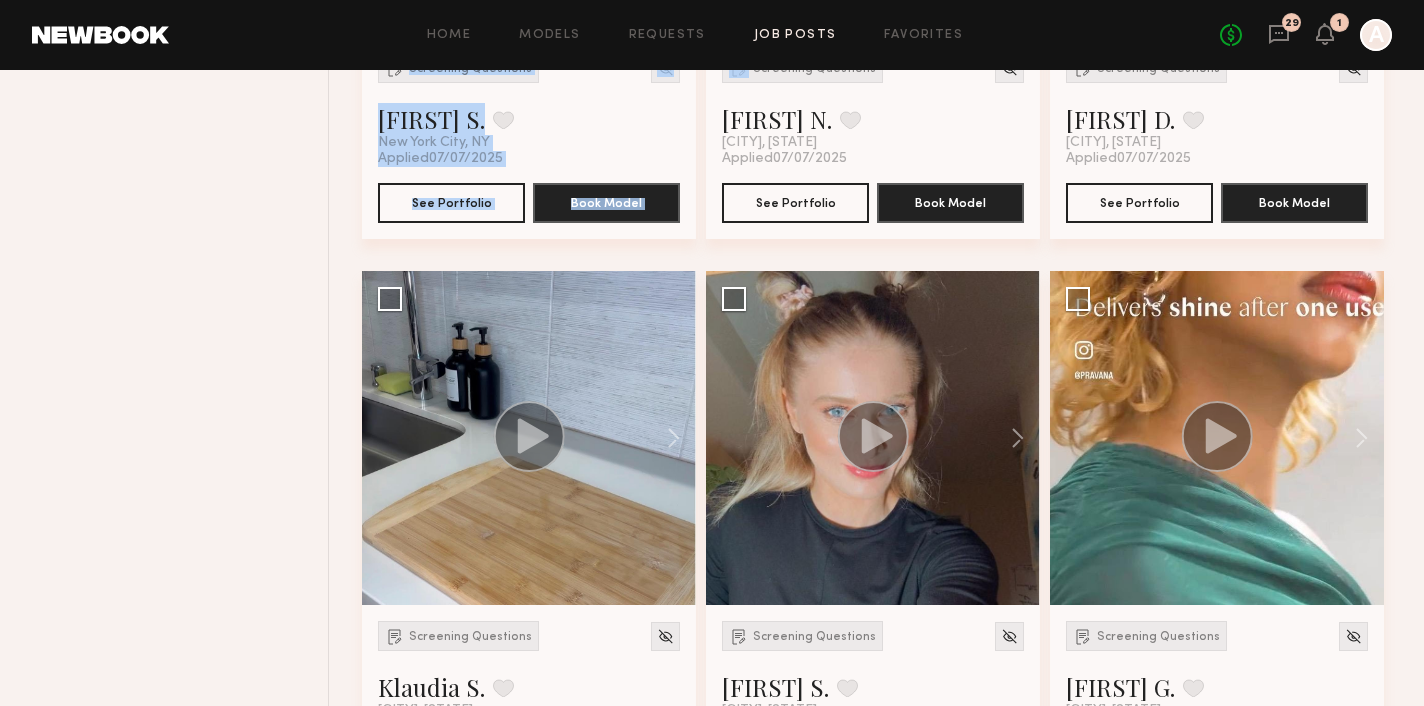 click 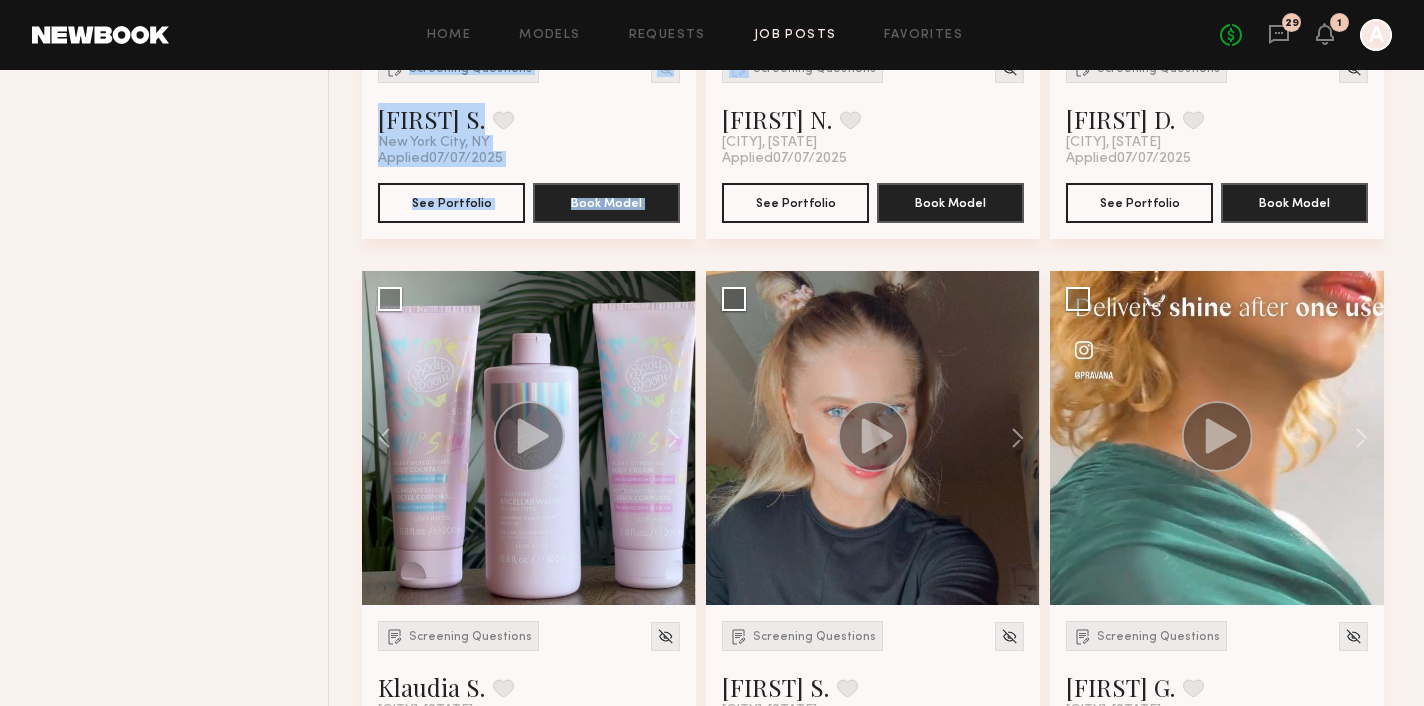 click 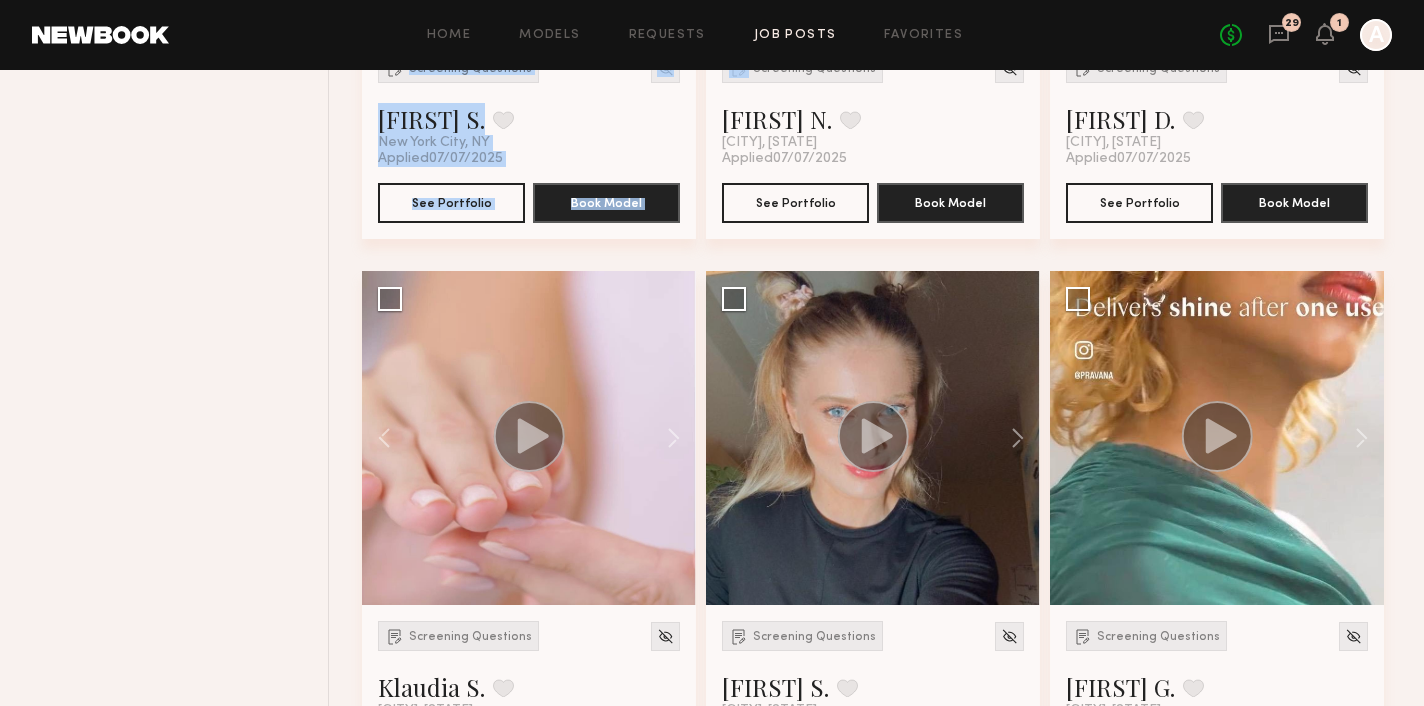 click 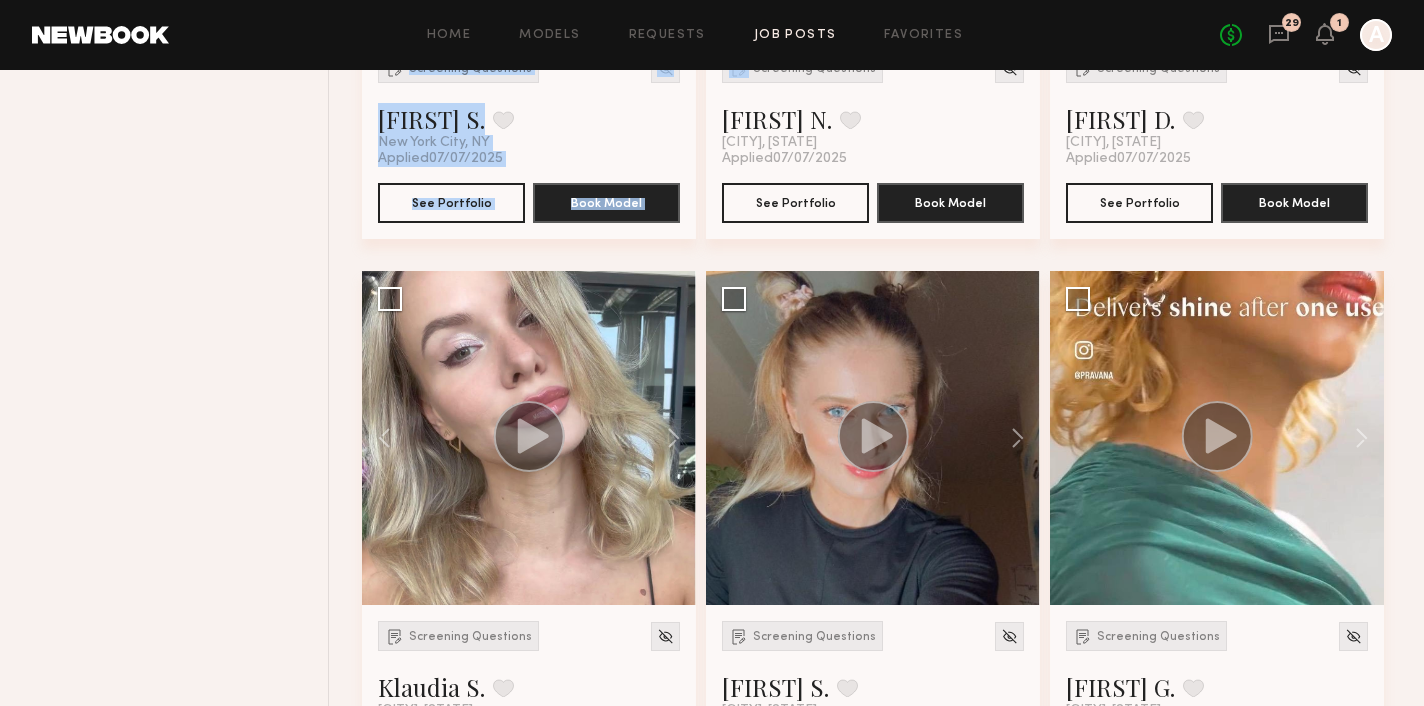 click 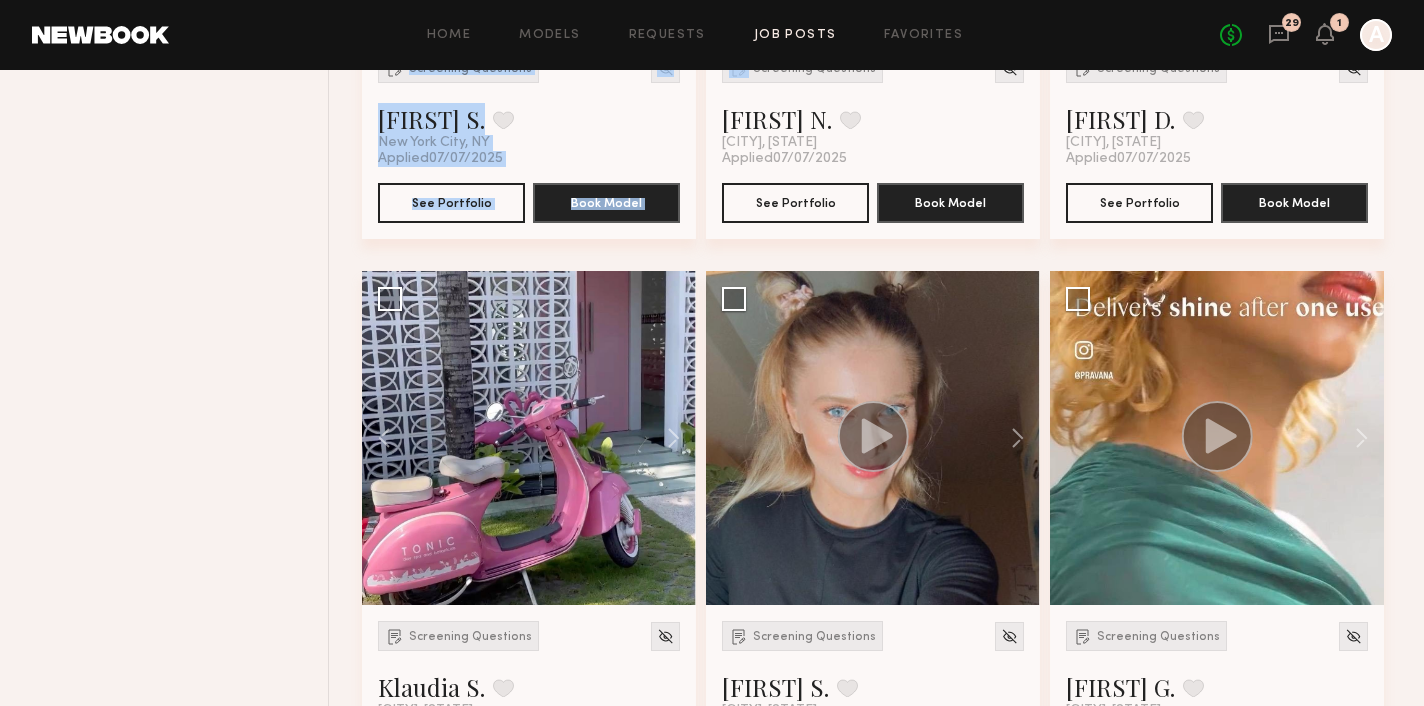 click 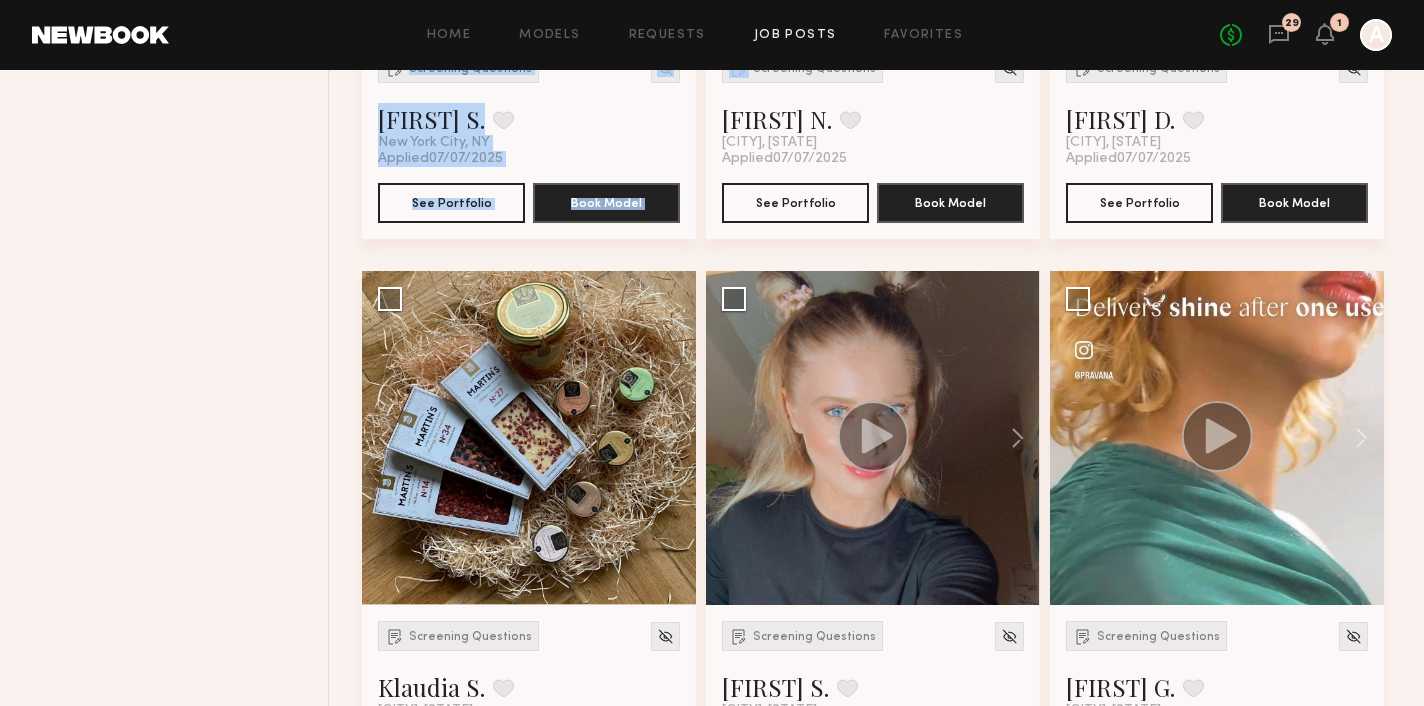 click 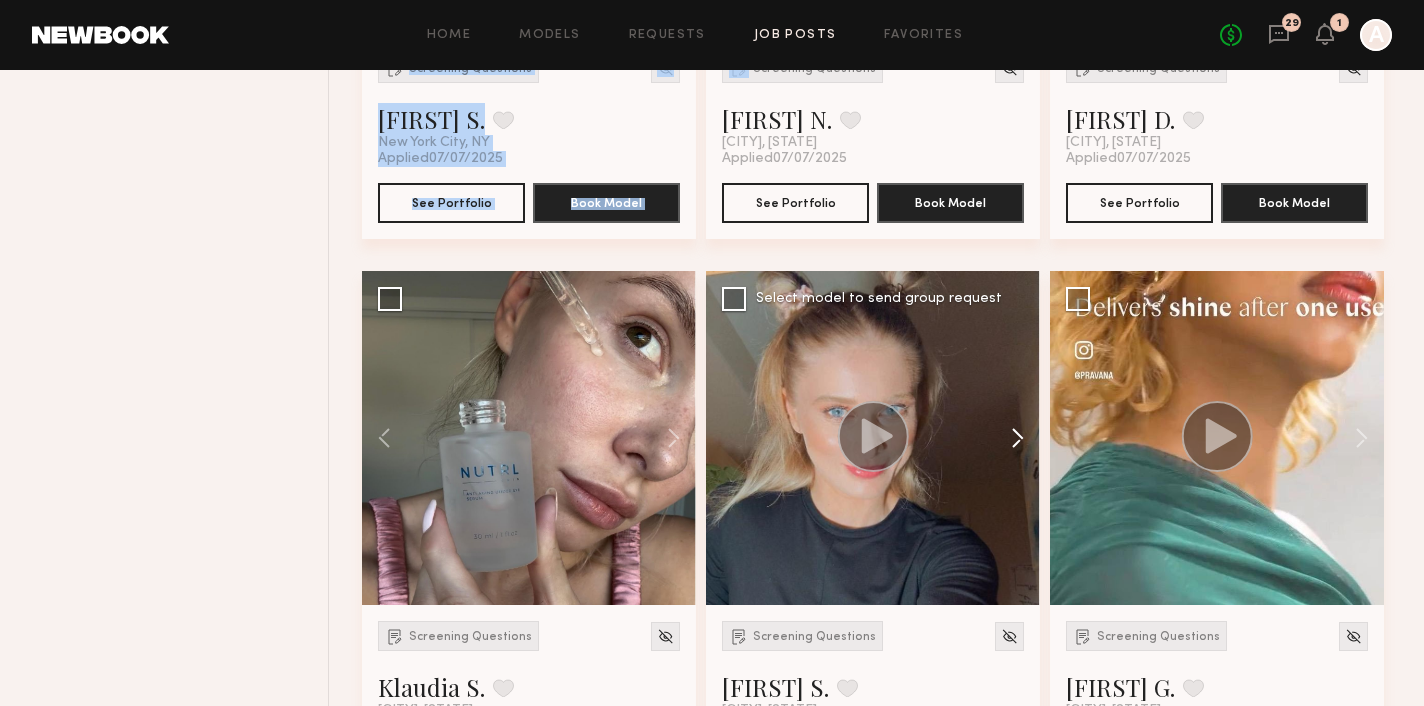 click 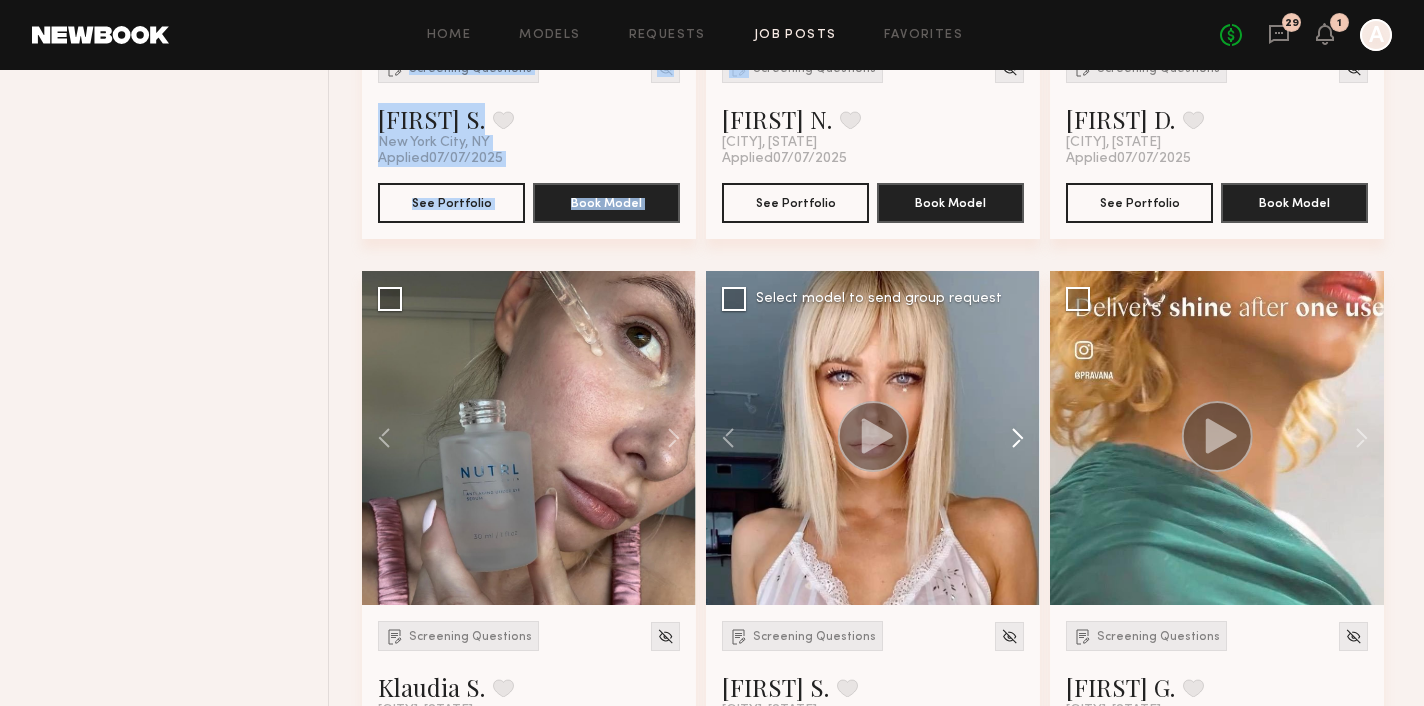 click 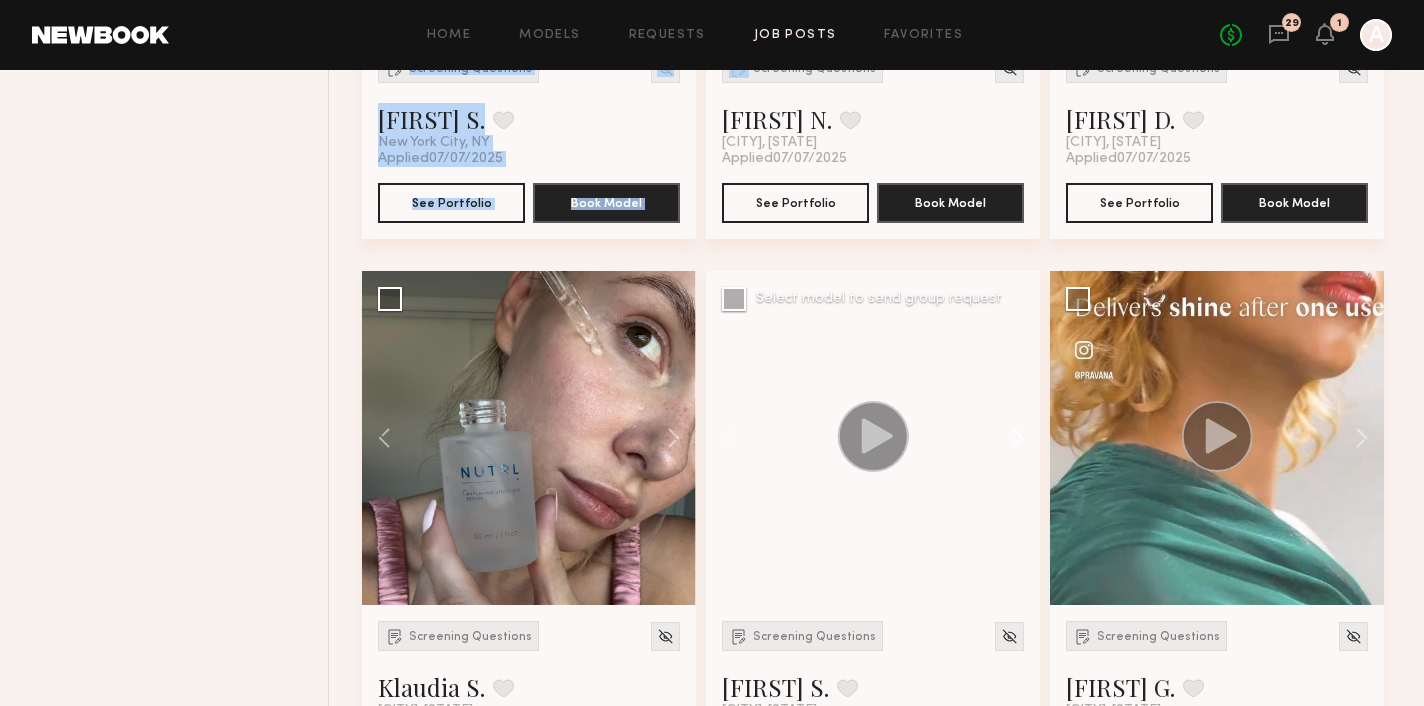 click 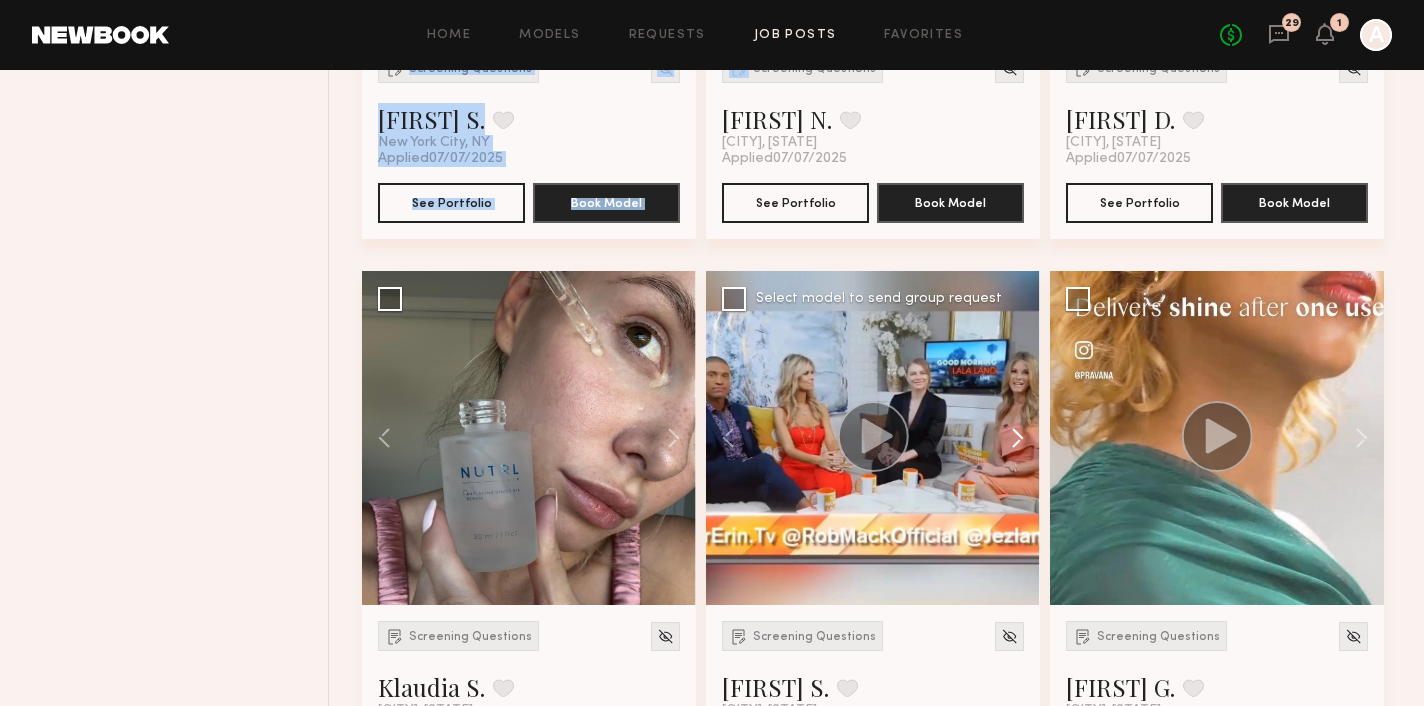 click 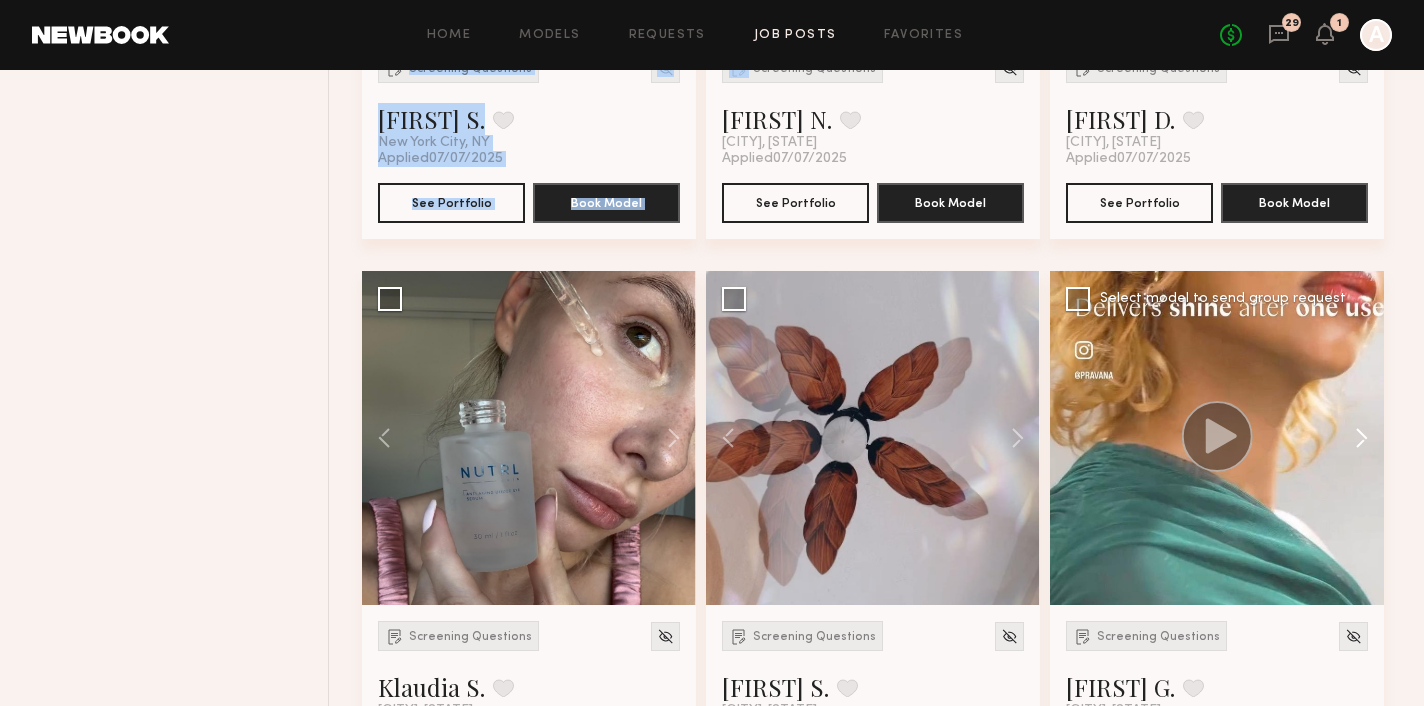 click 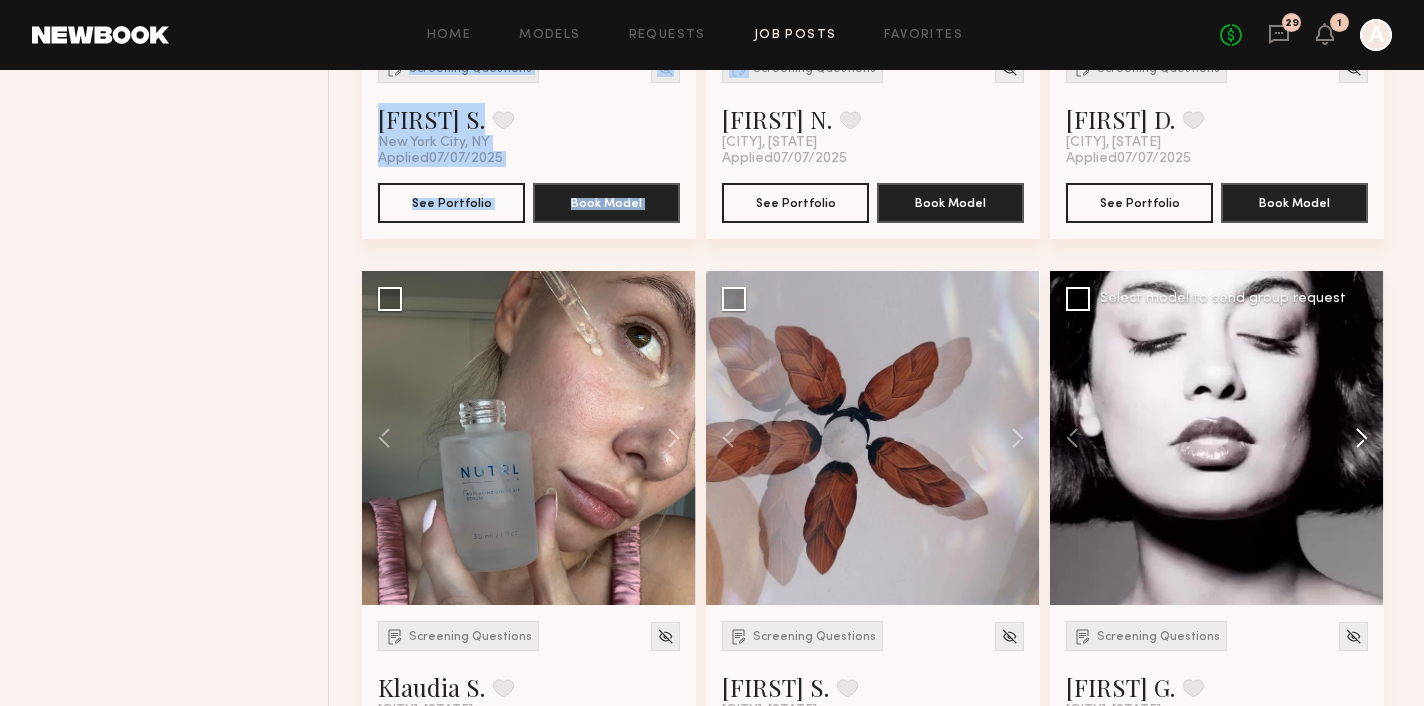 click 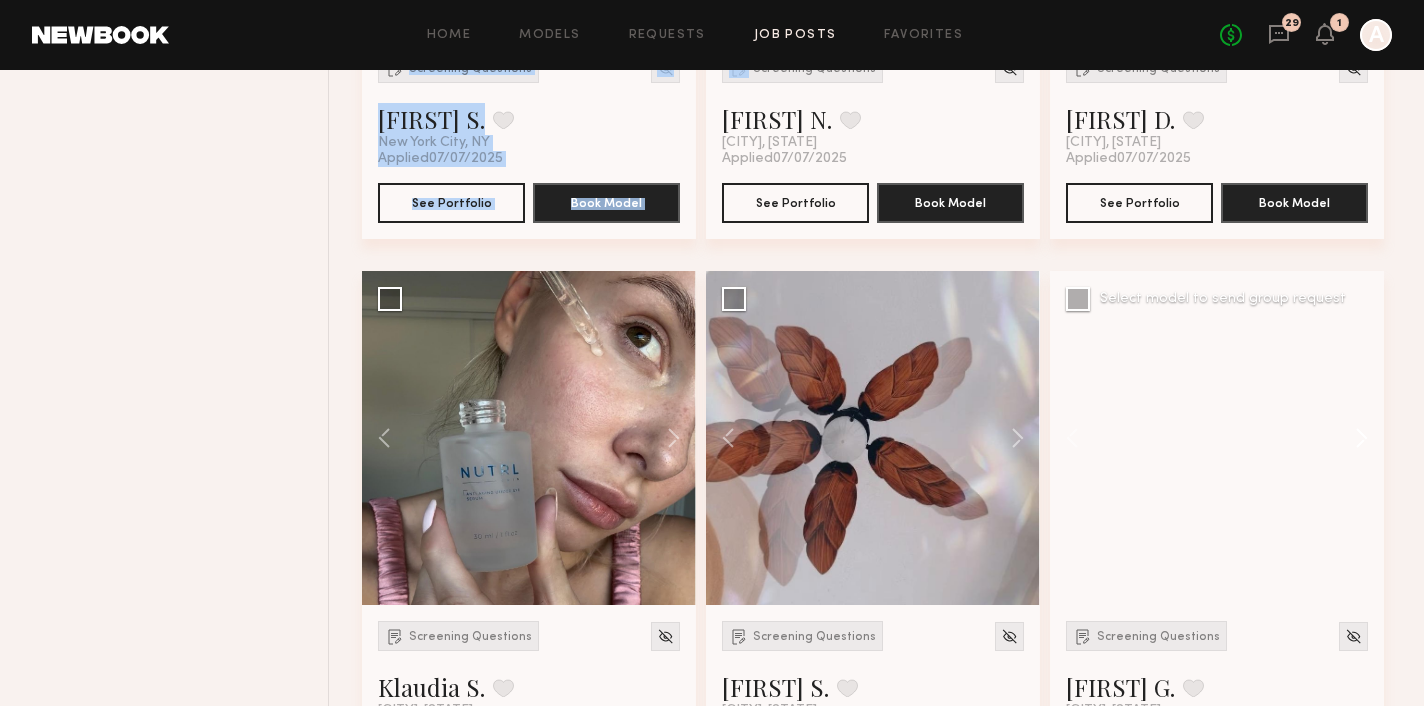 click 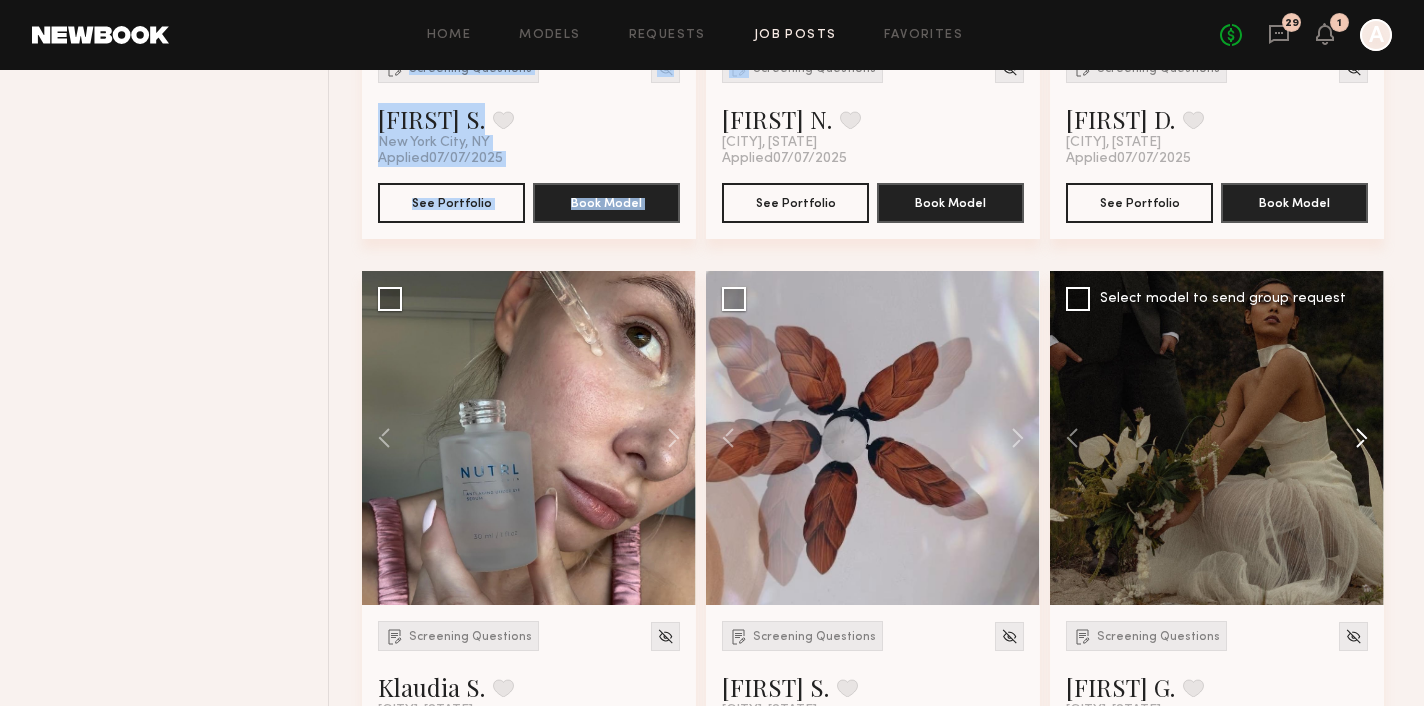 click 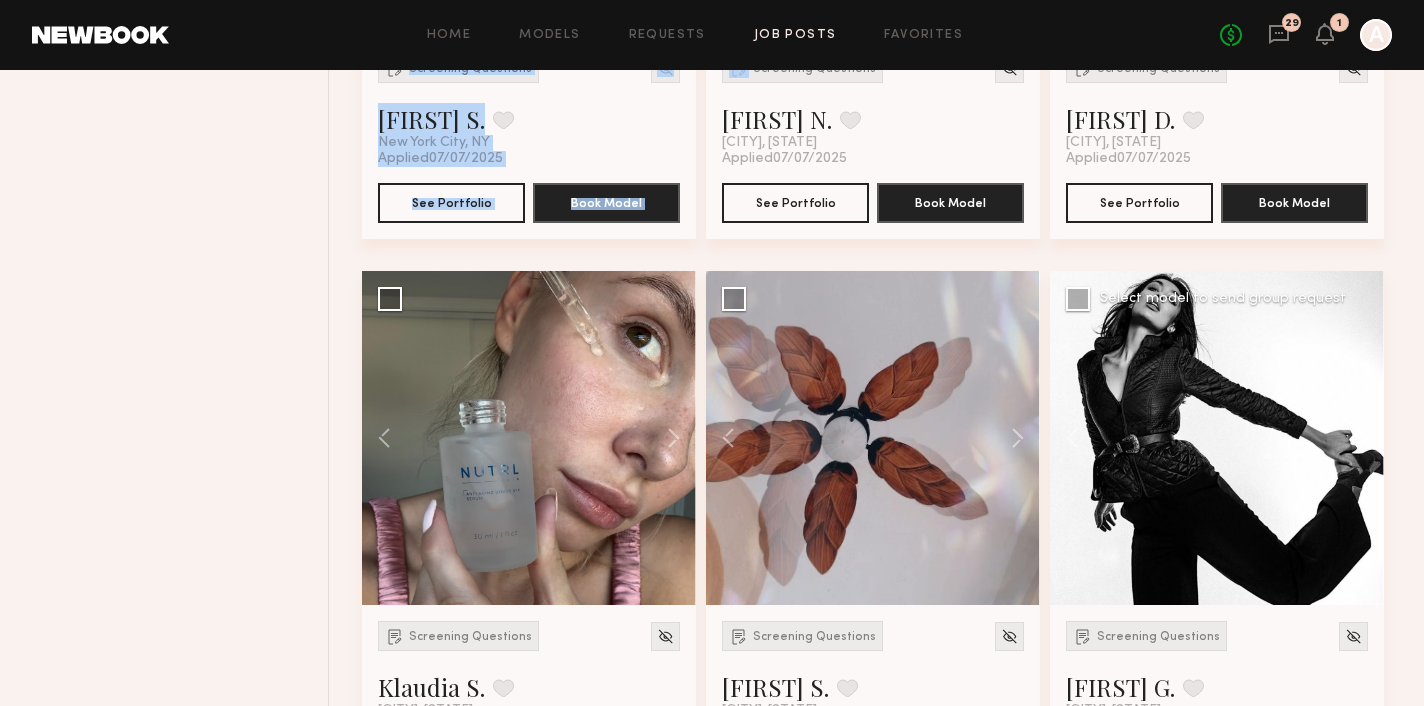 click 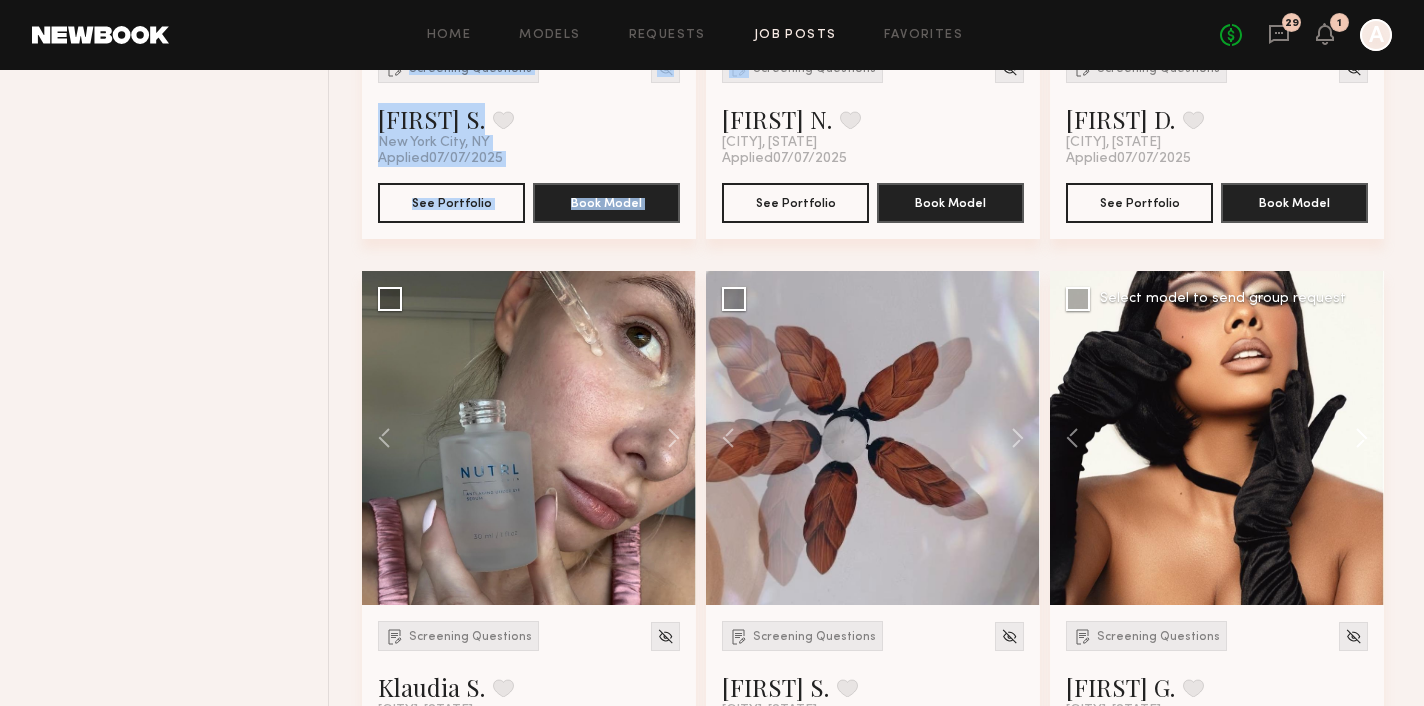 click 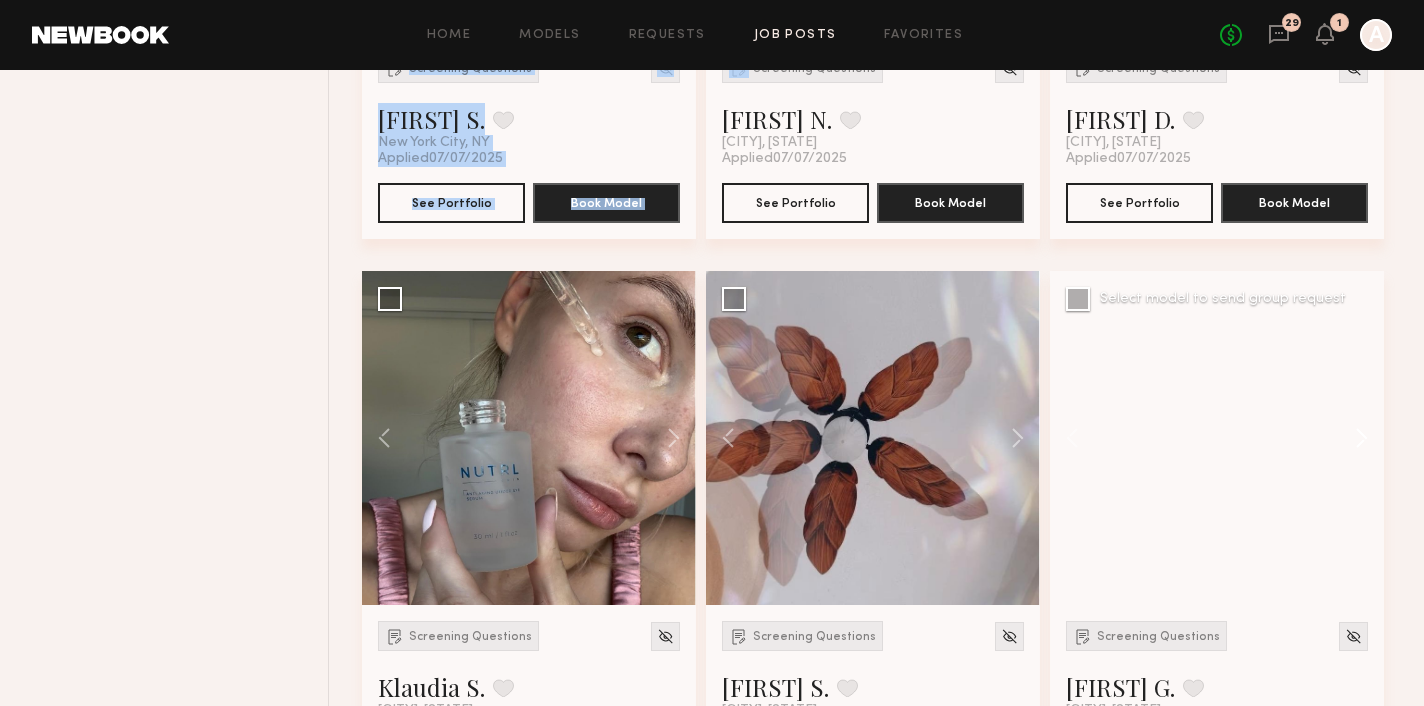 click 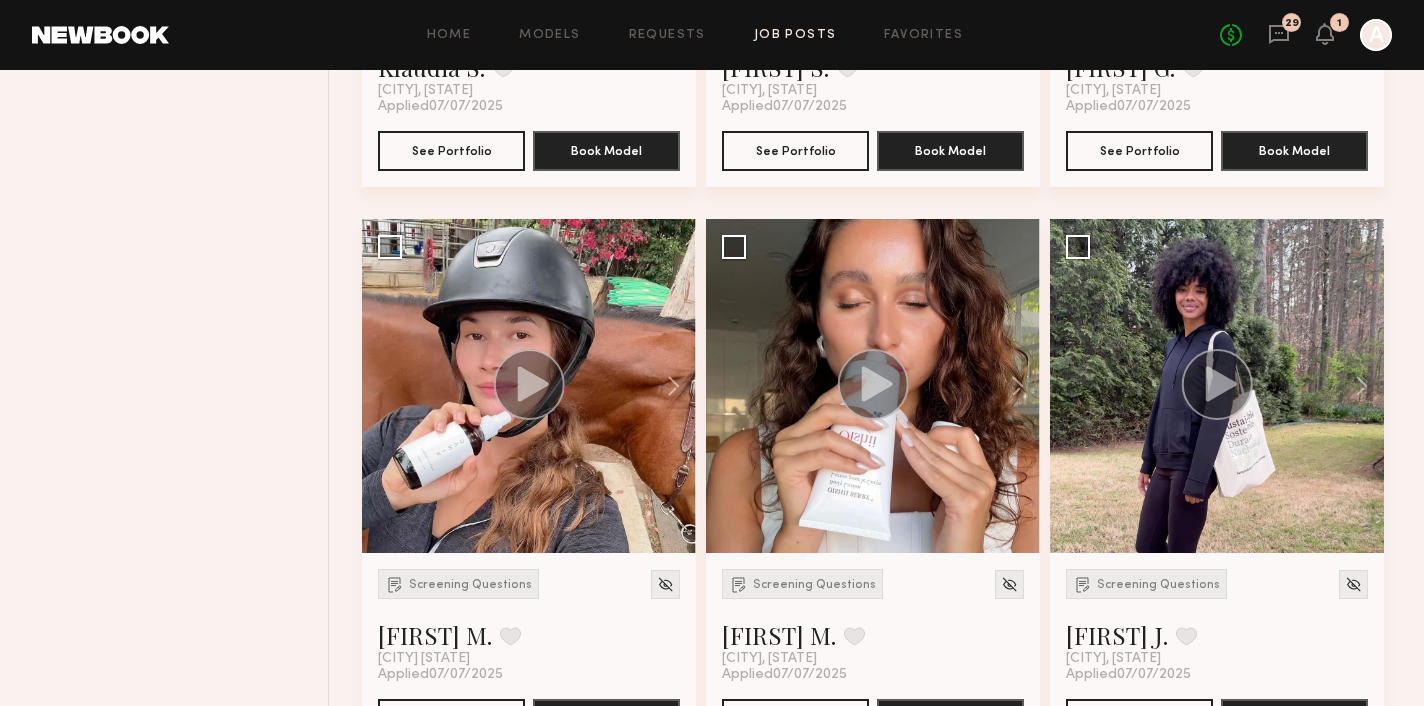 scroll, scrollTop: 6376, scrollLeft: 0, axis: vertical 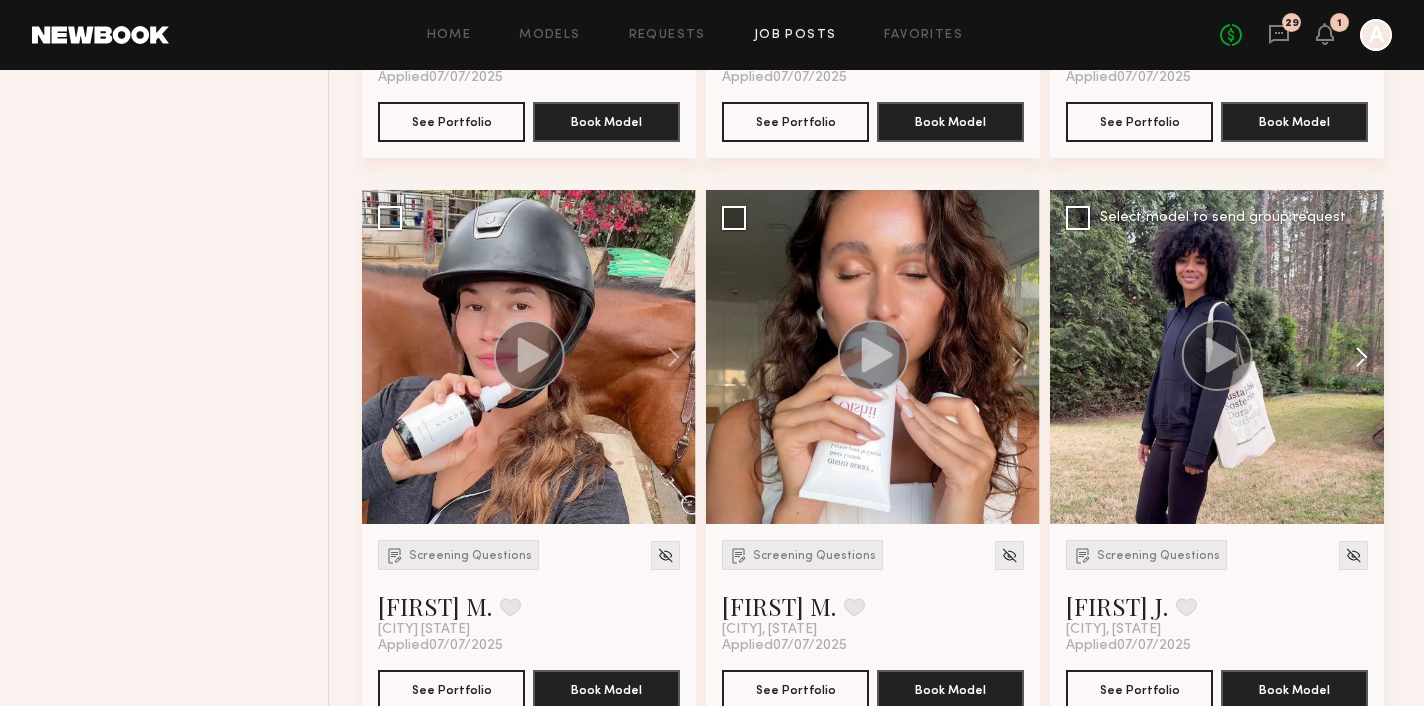 click 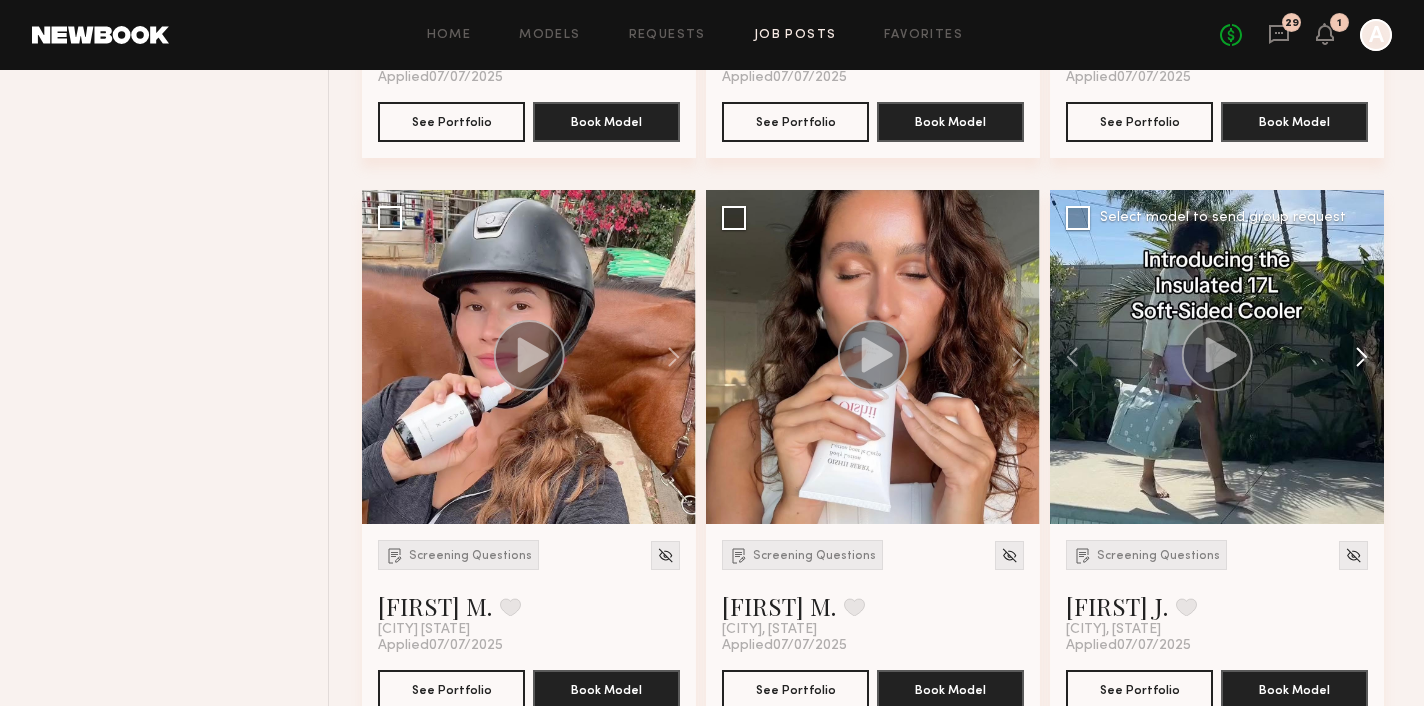 click 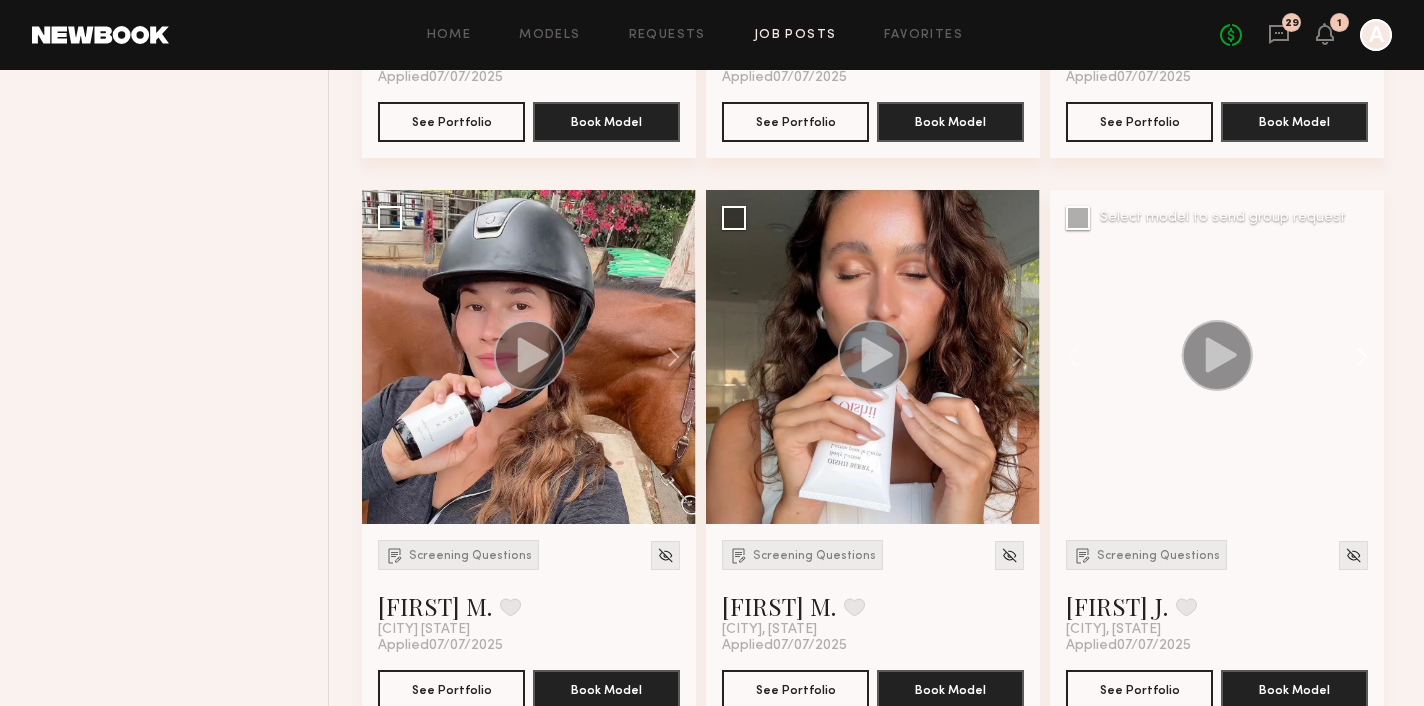 click 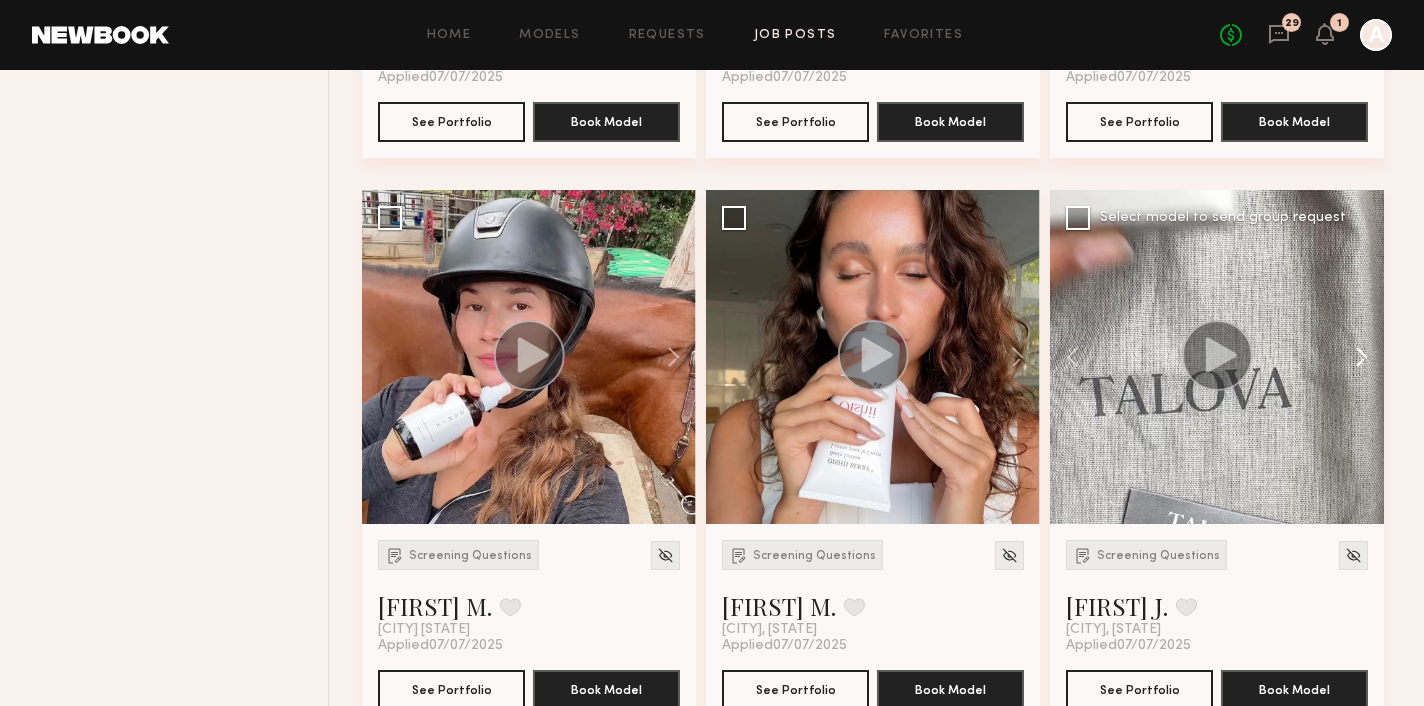 click 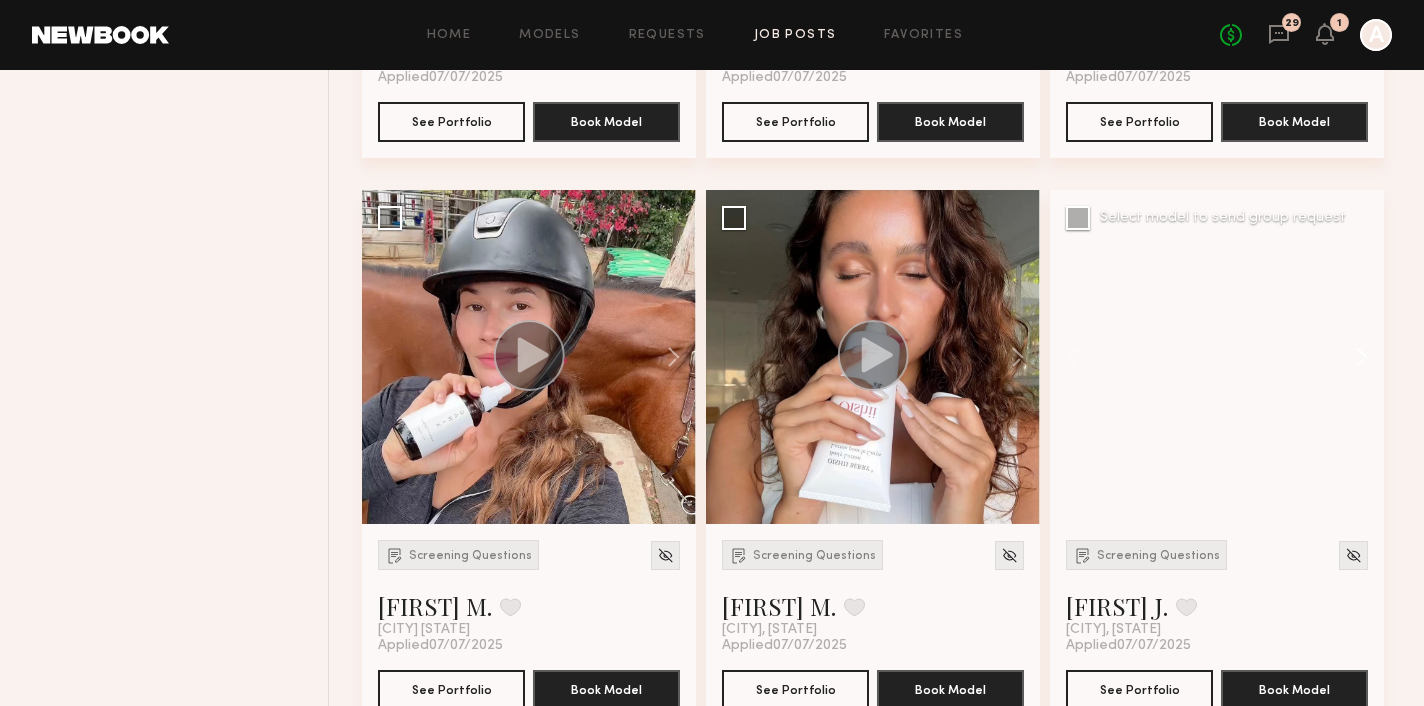 click 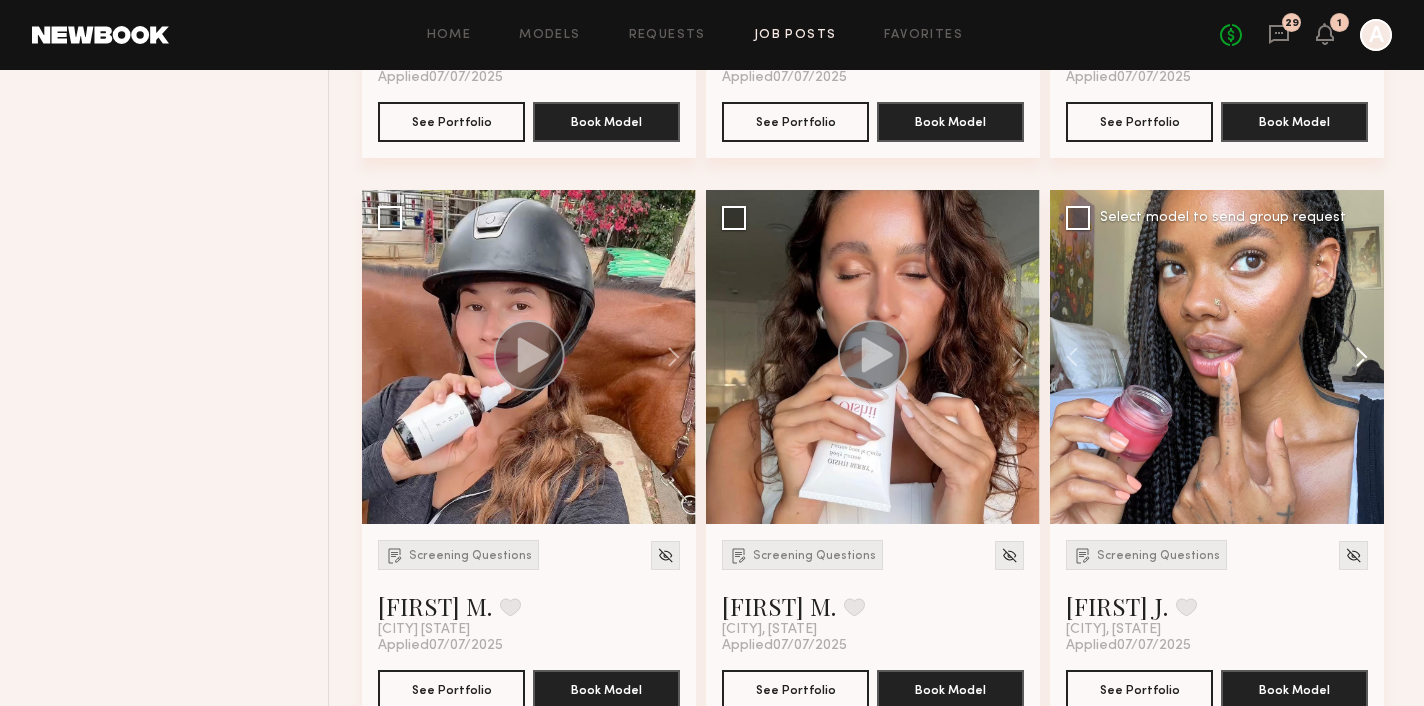 click 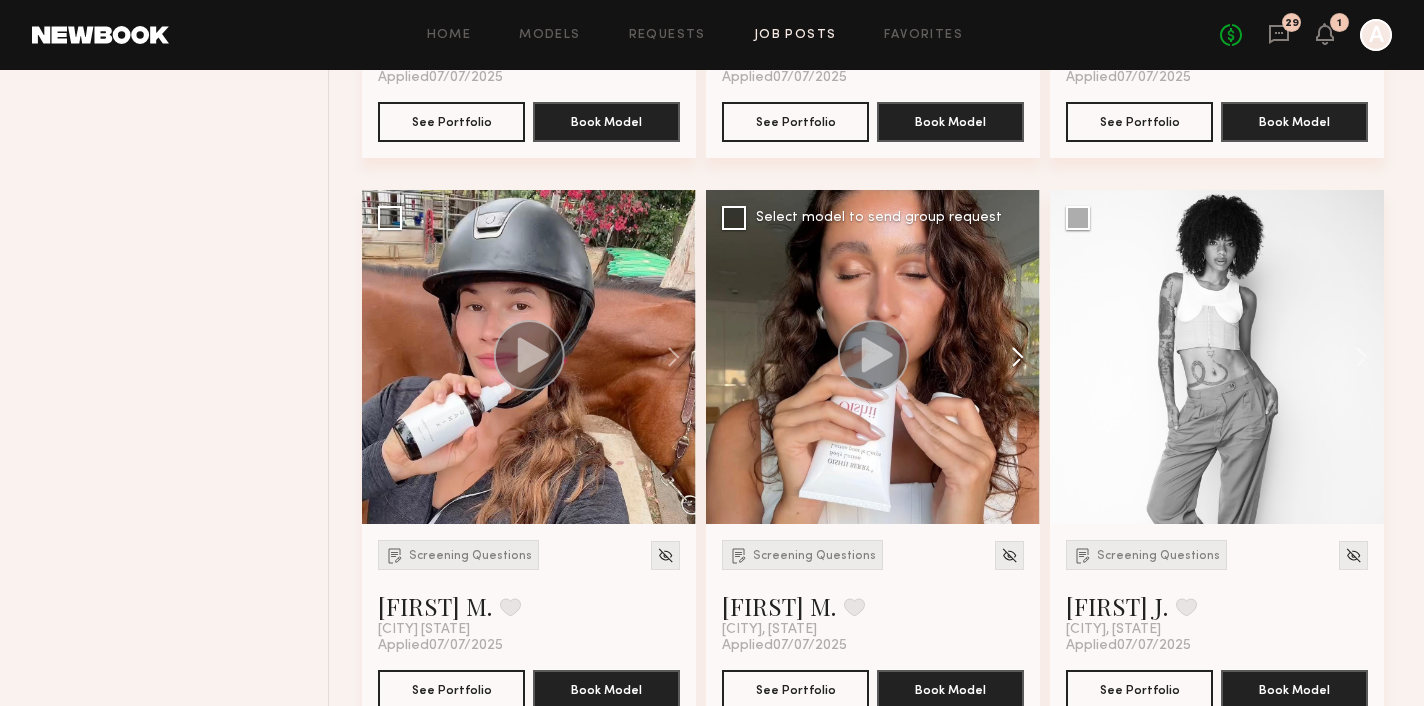 click 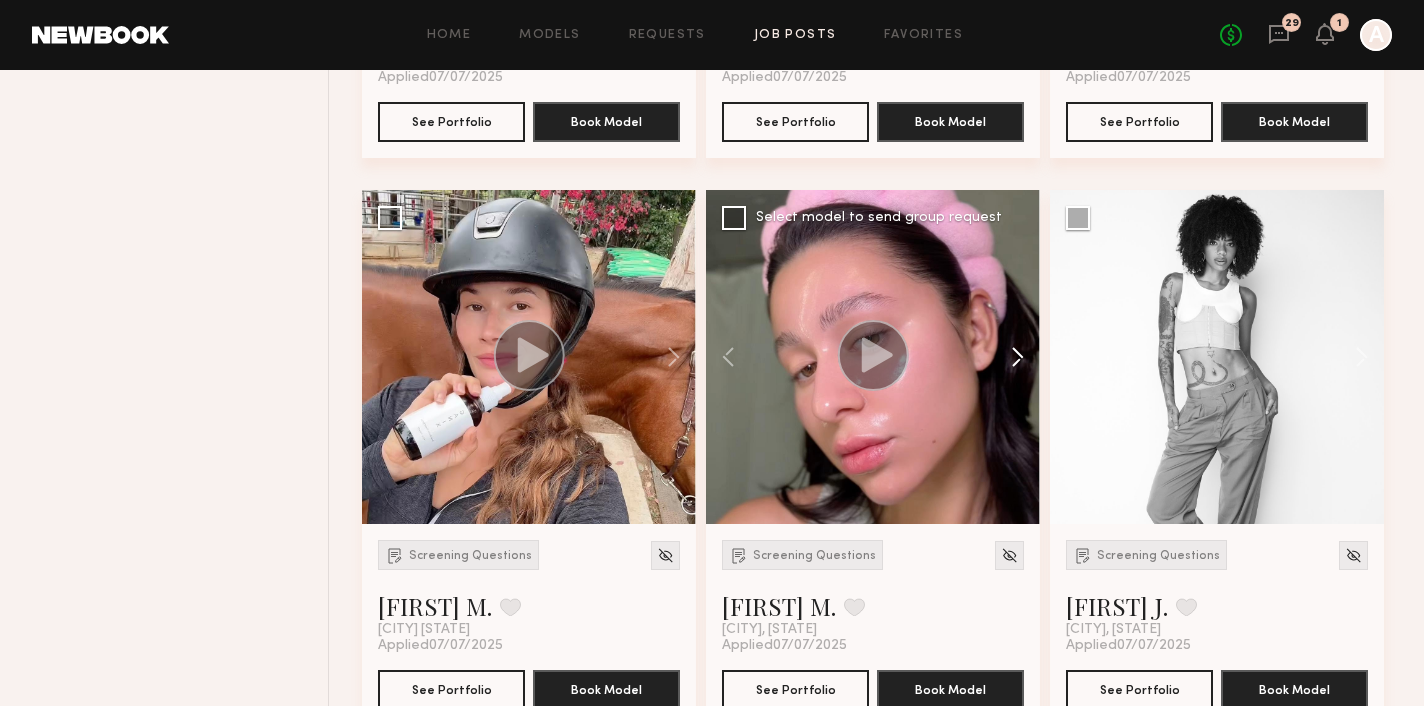 click 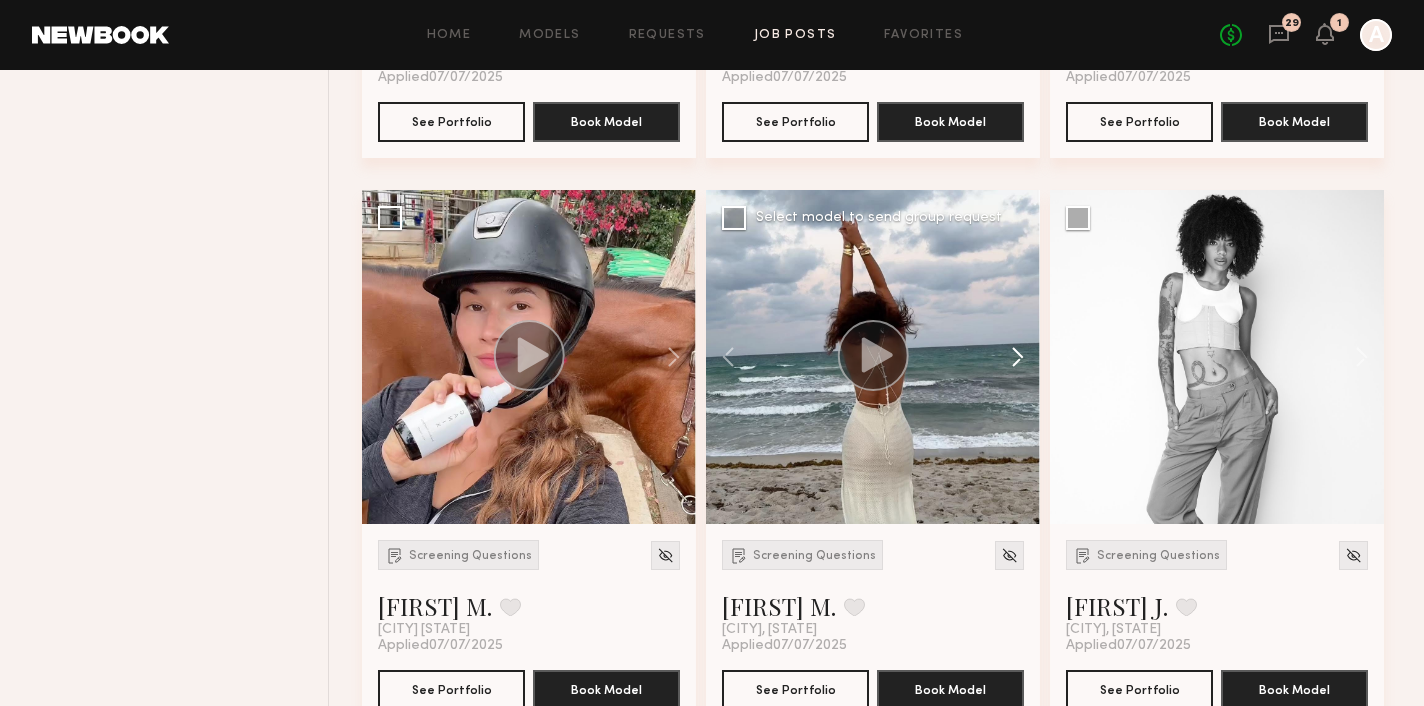 click 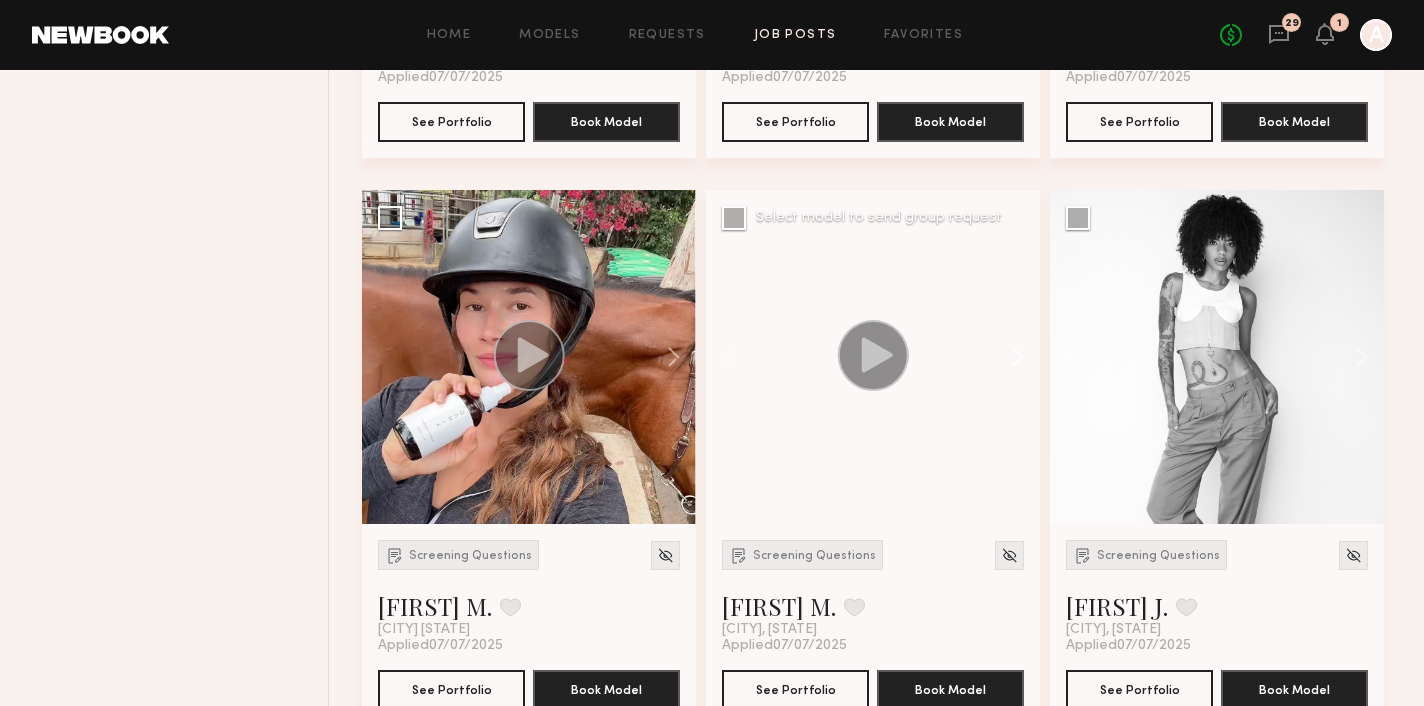 click 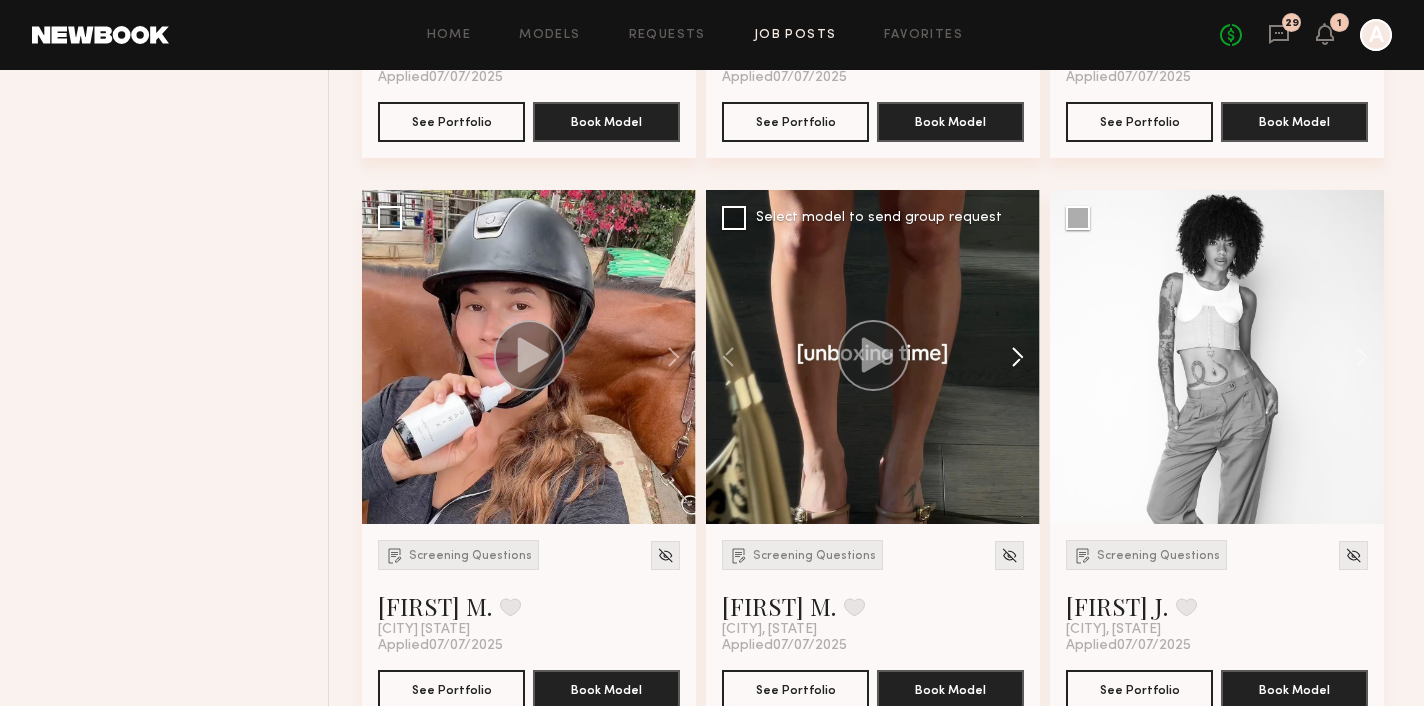 click 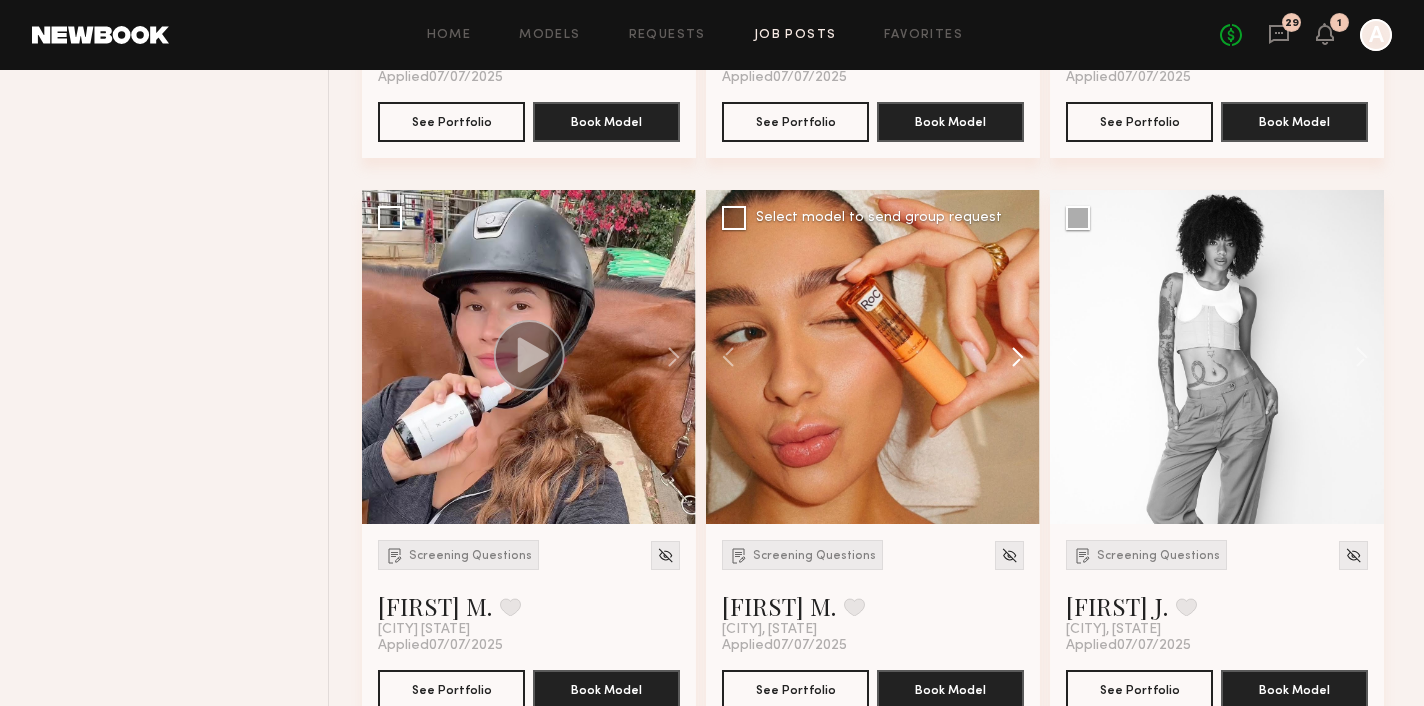 click 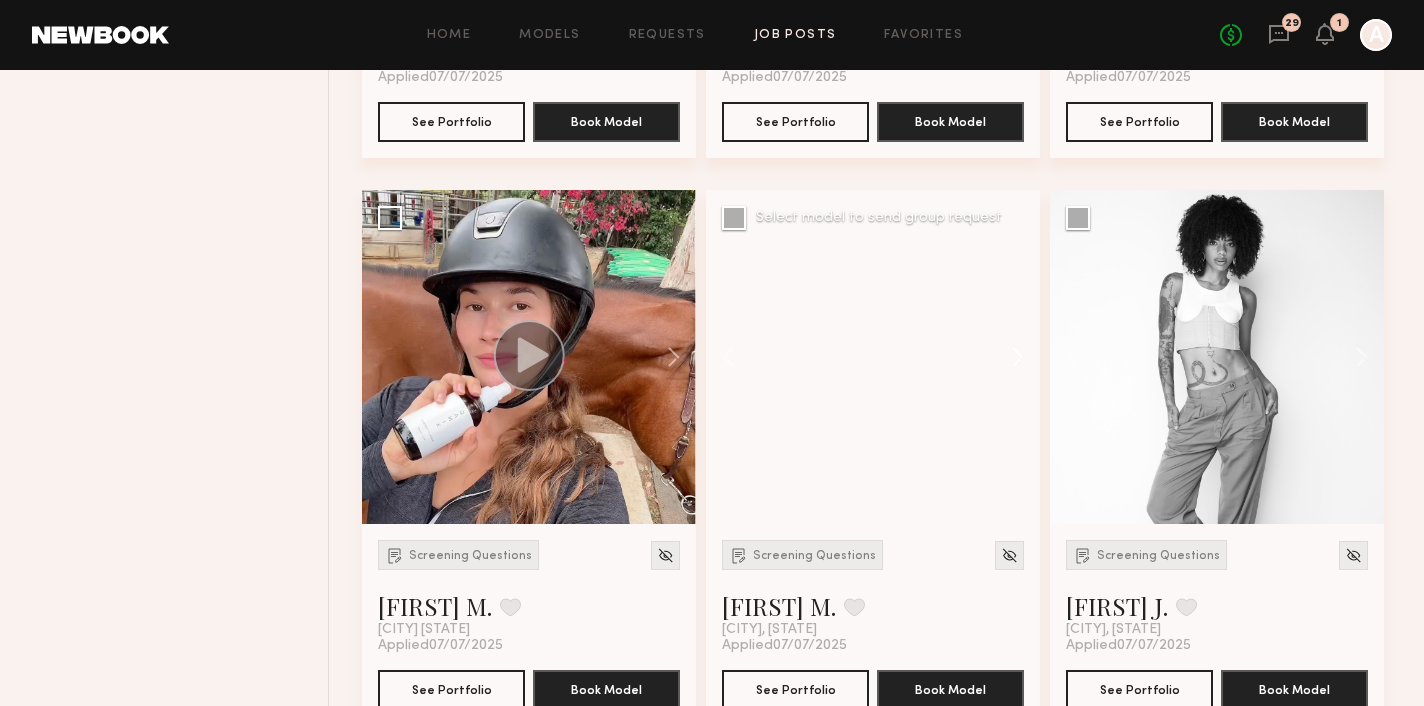 click 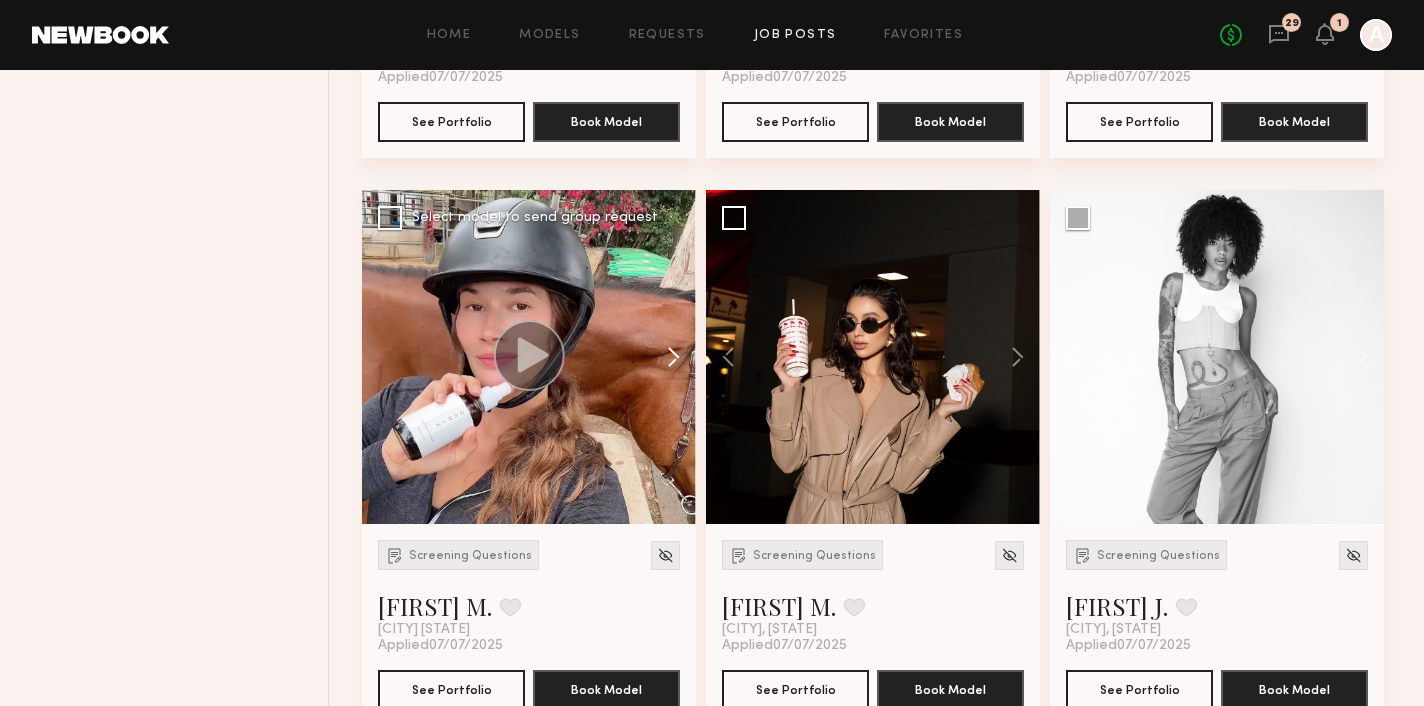 click 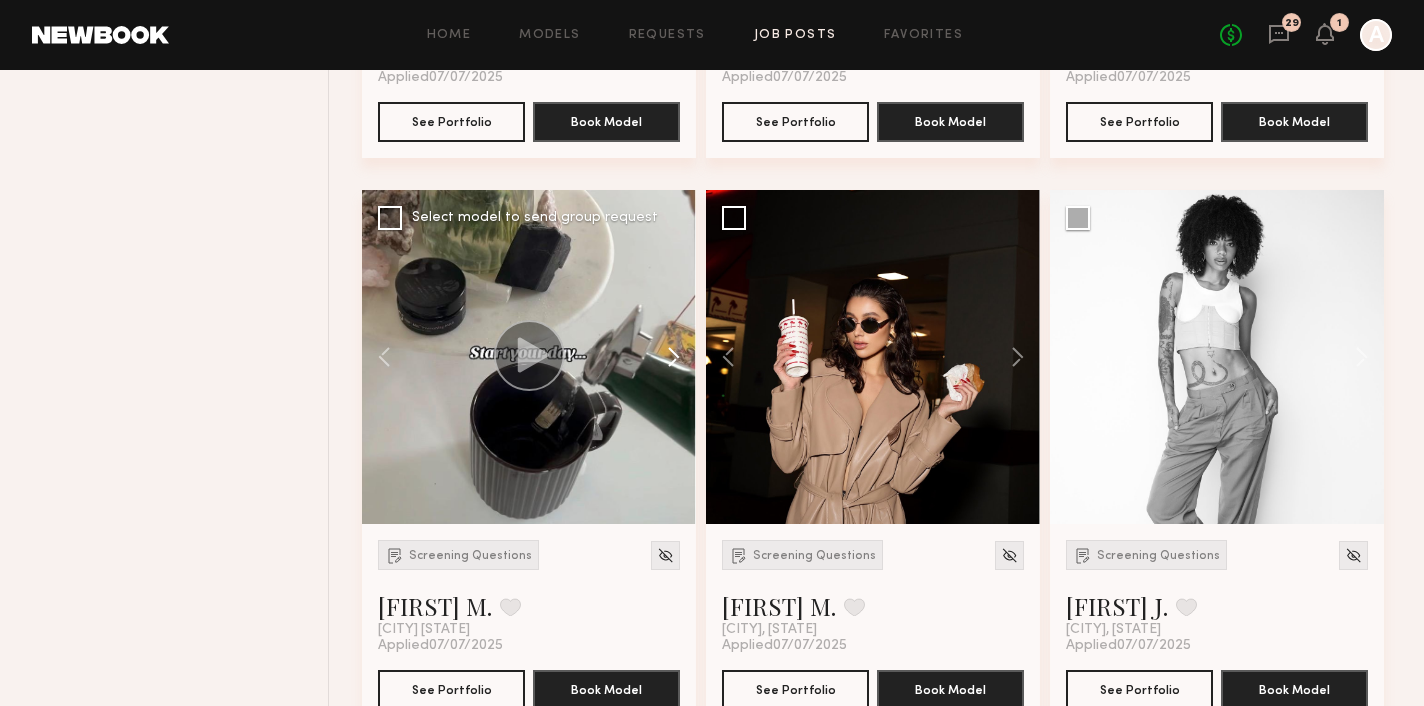 click 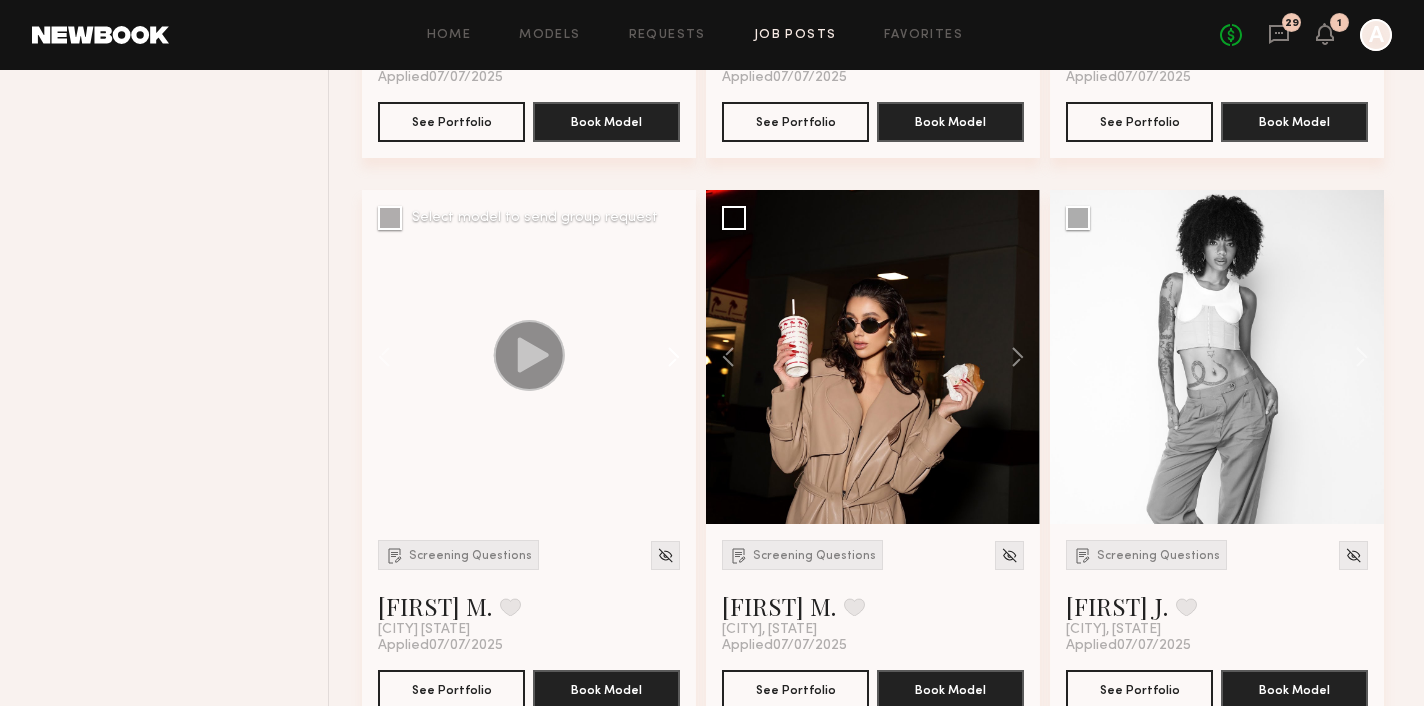 click 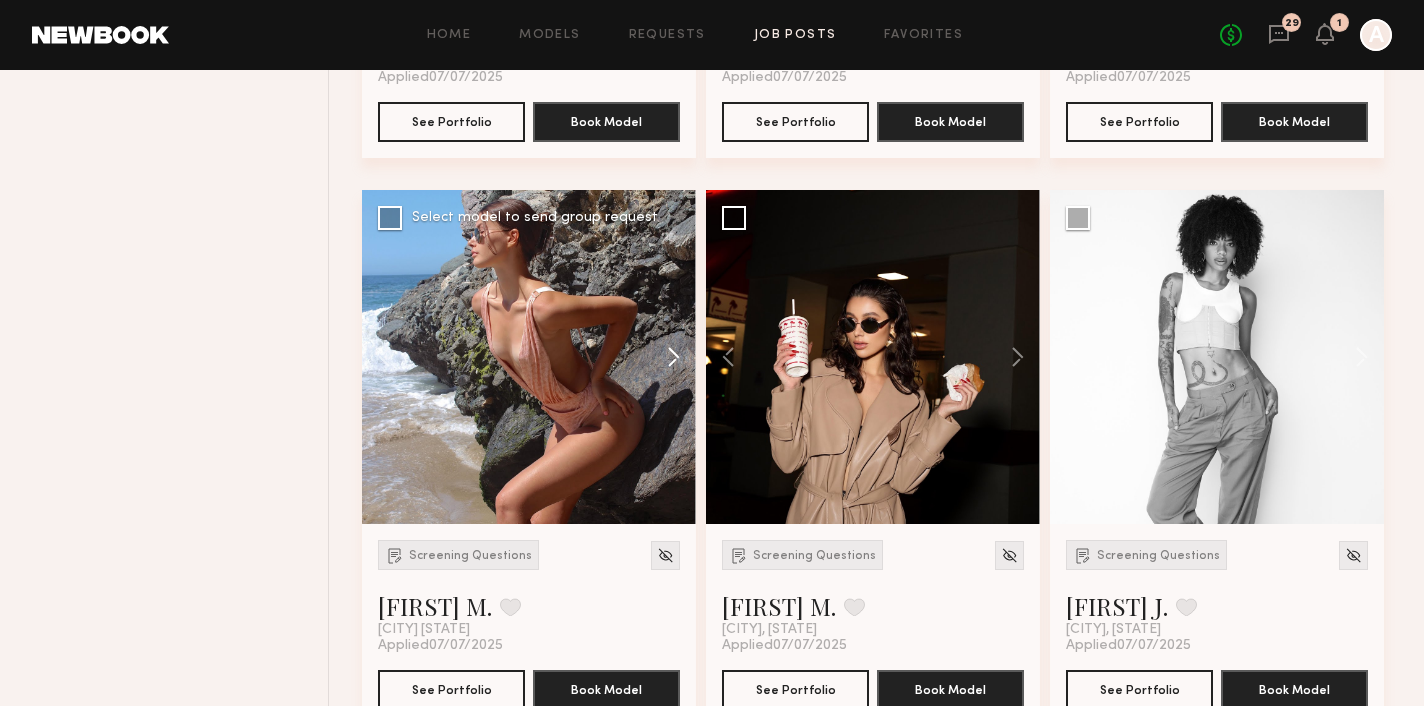 click 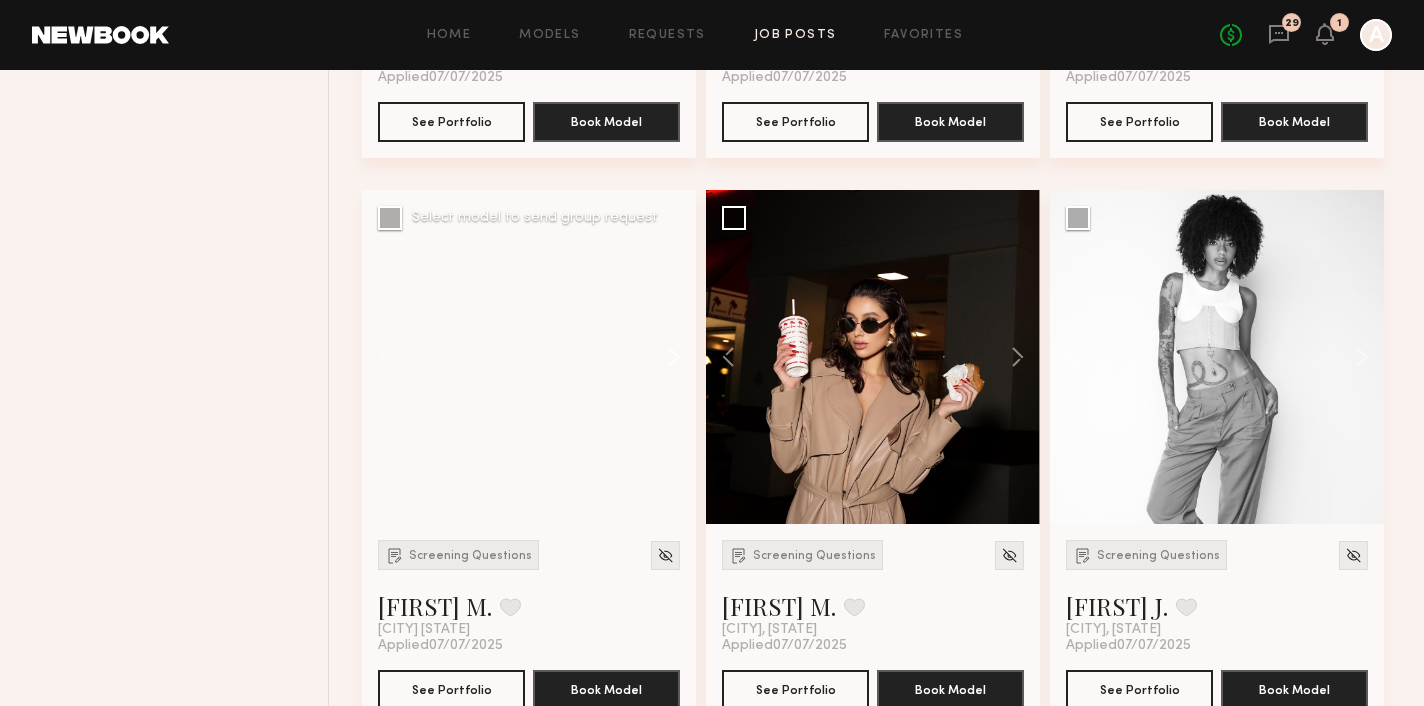 click 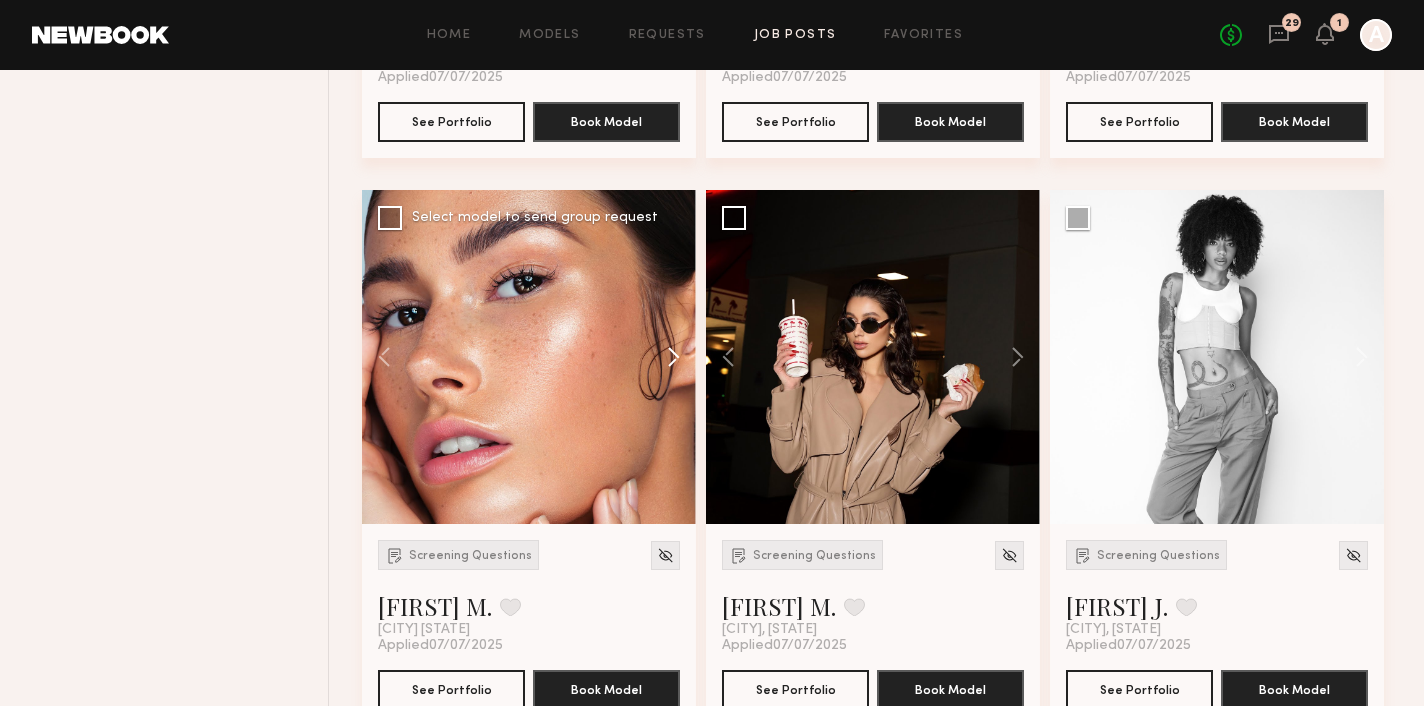 click 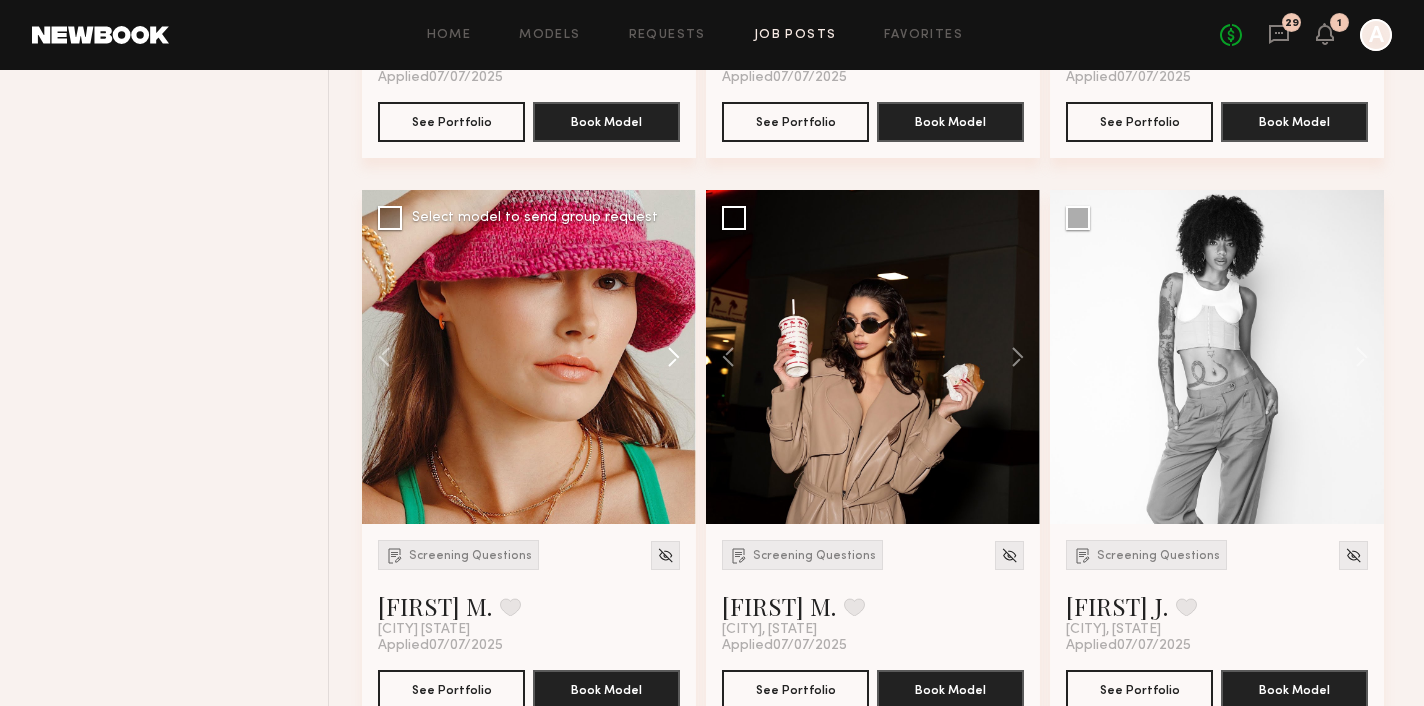 click 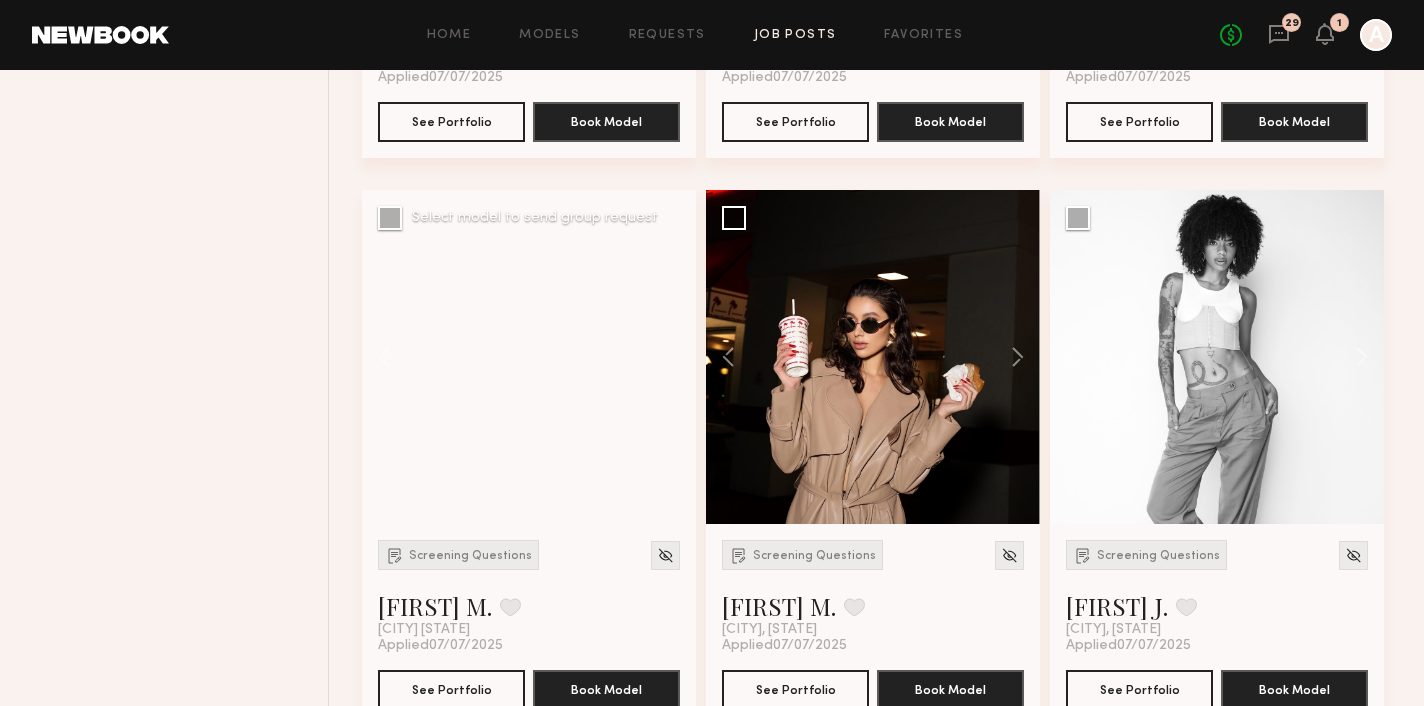 click 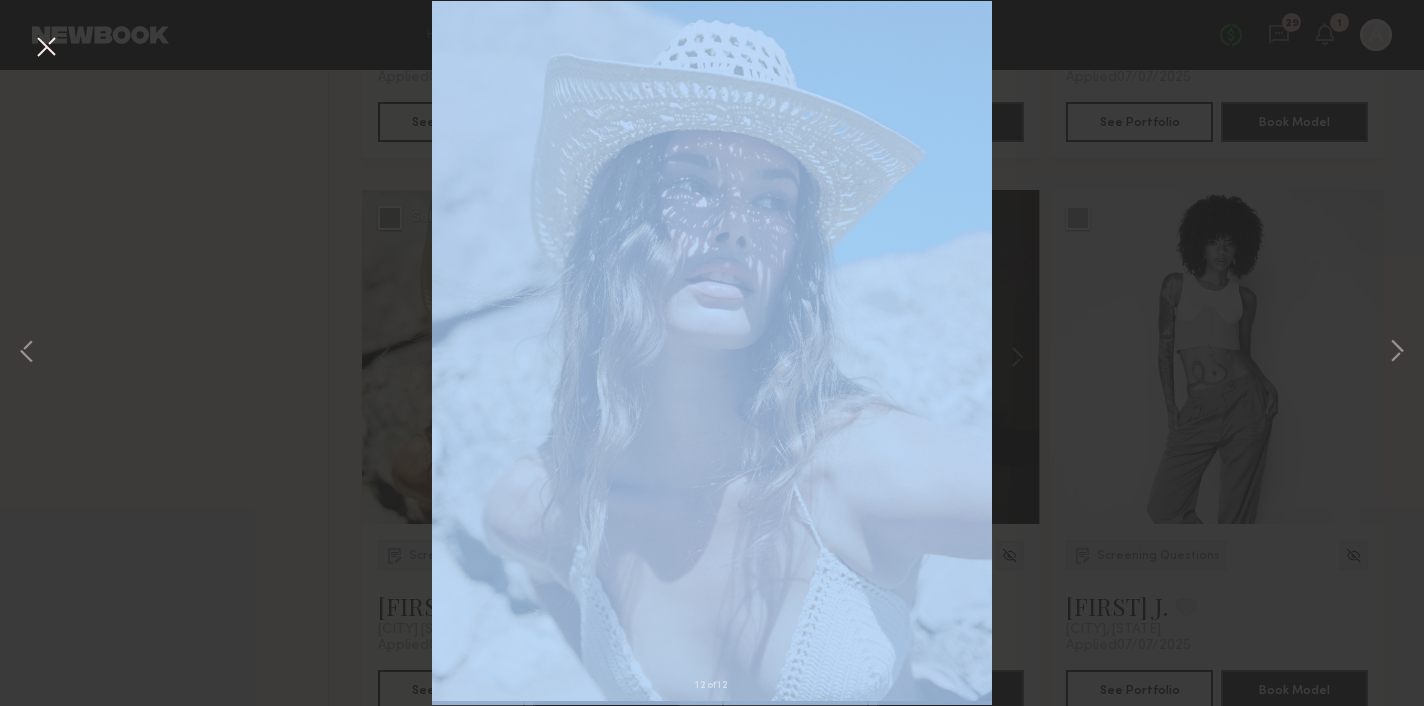 click on "12  of  12" at bounding box center [712, 353] 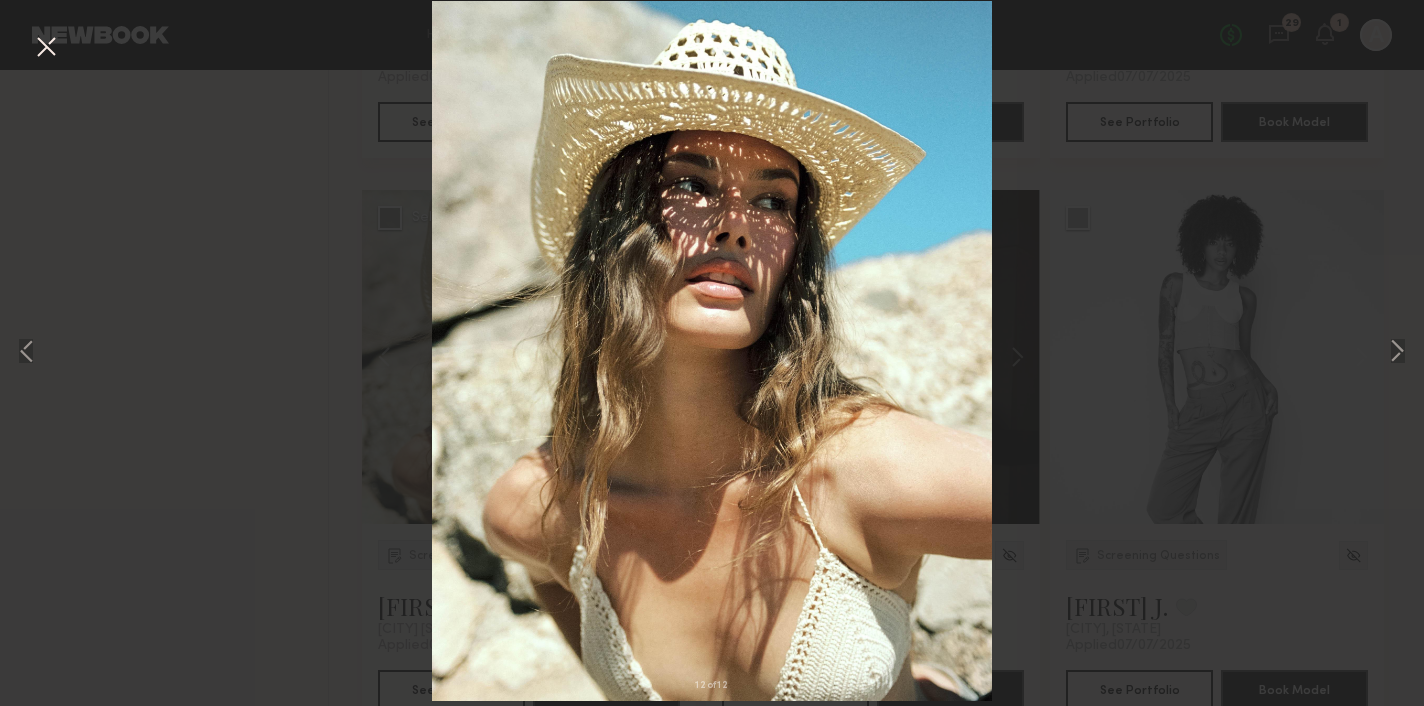 click at bounding box center (46, 48) 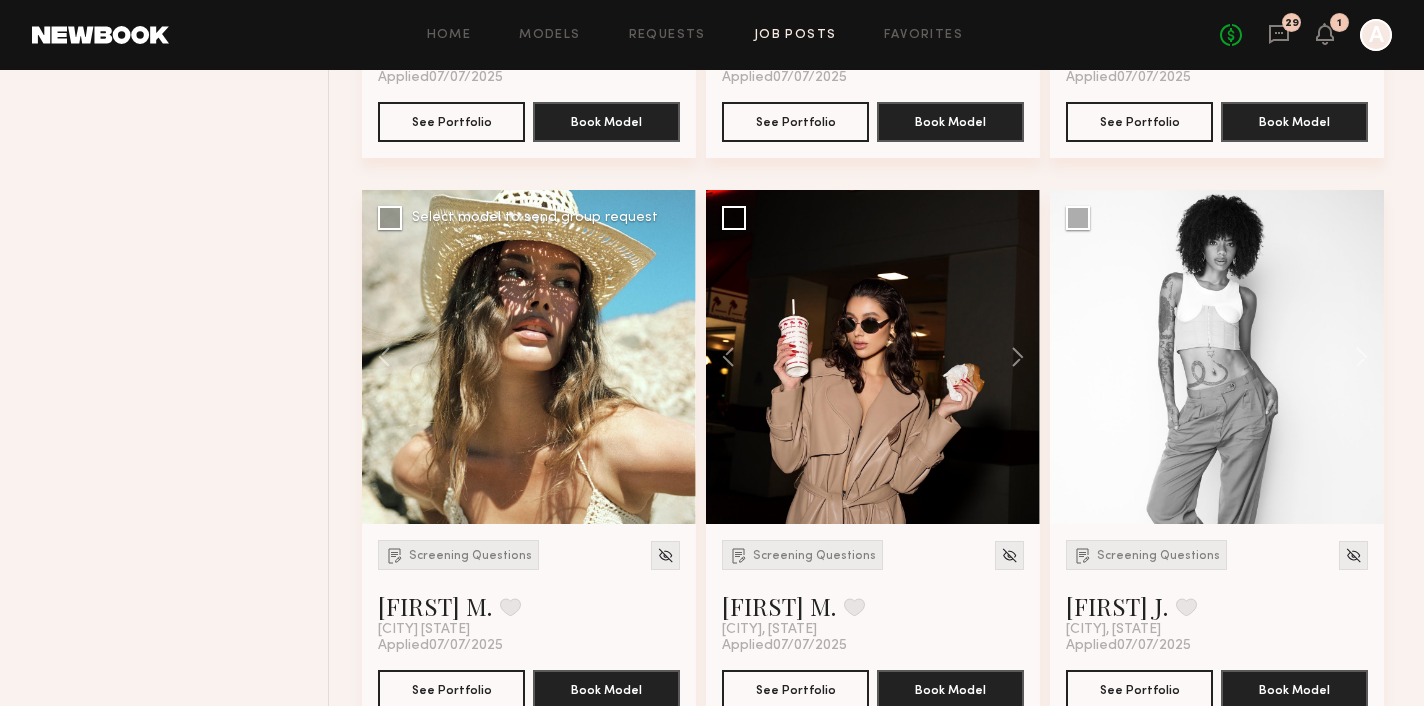 scroll, scrollTop: 6379, scrollLeft: 0, axis: vertical 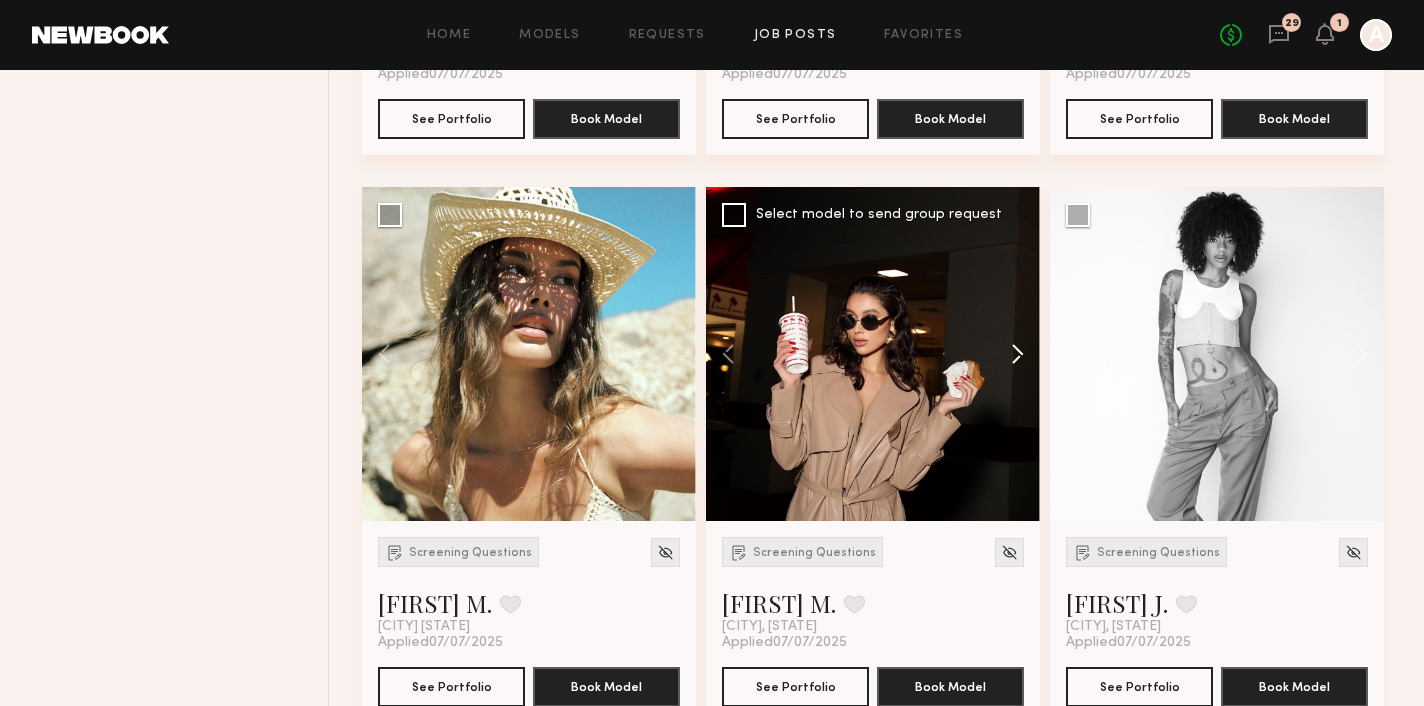 click 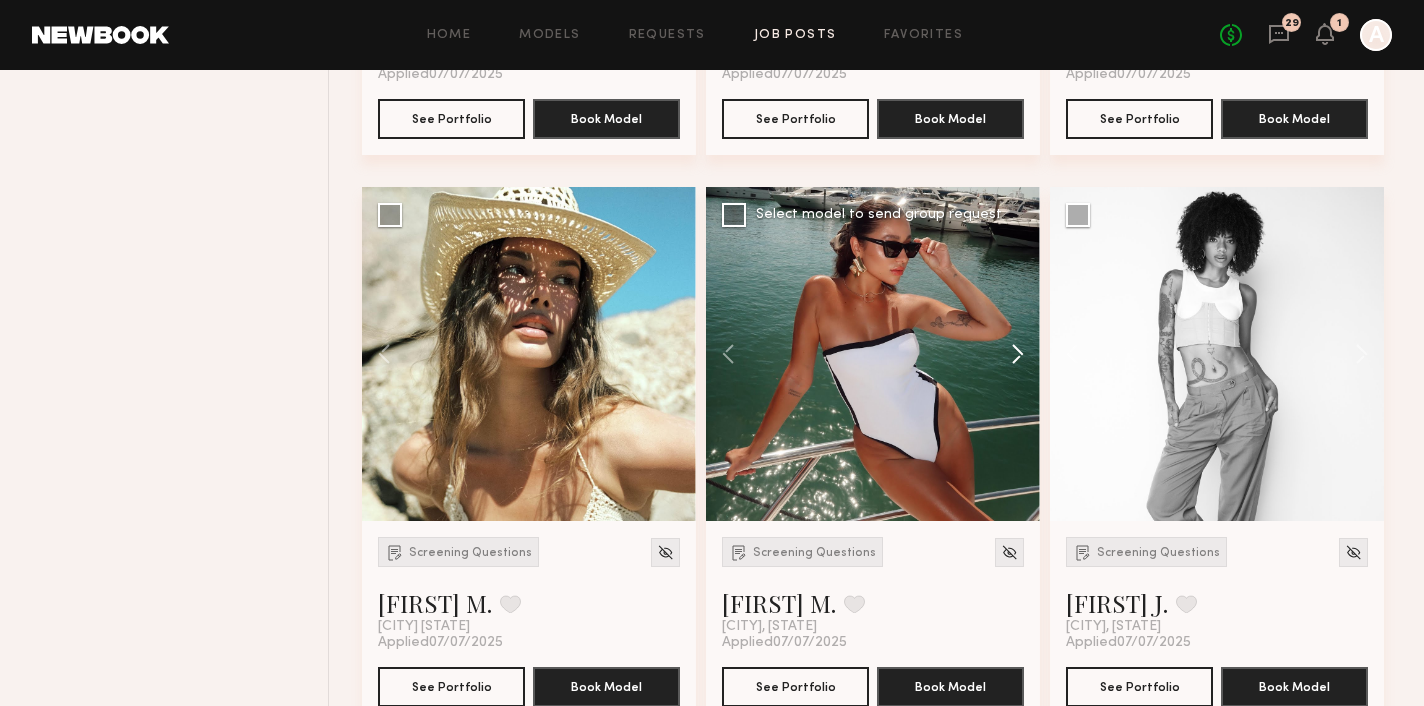 click 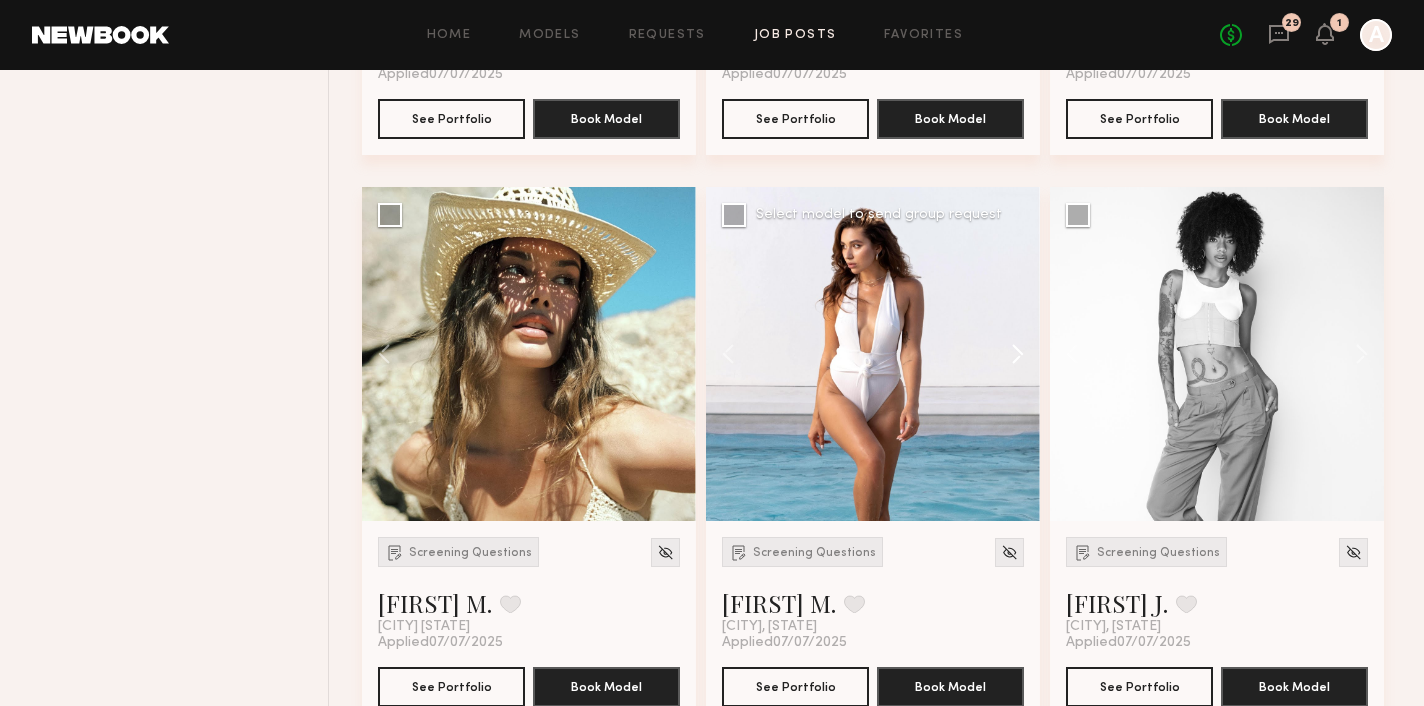 click 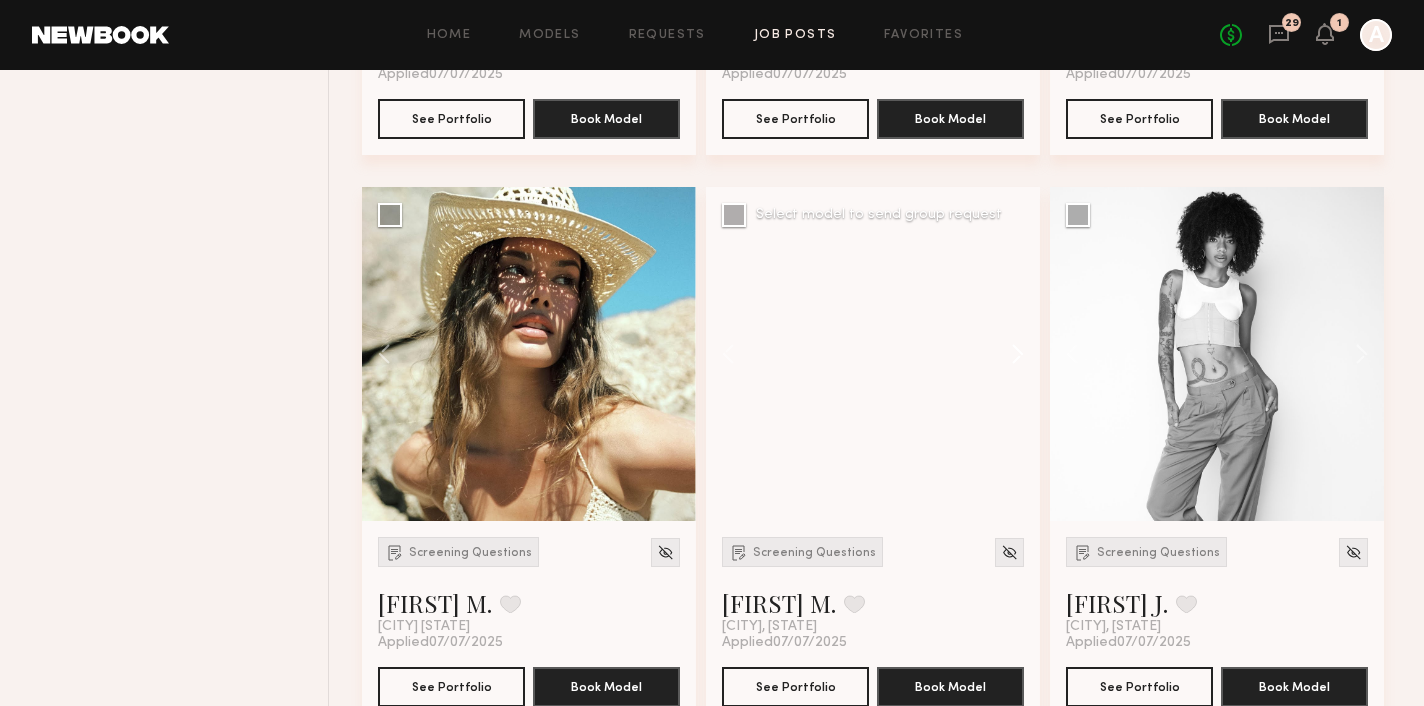 click 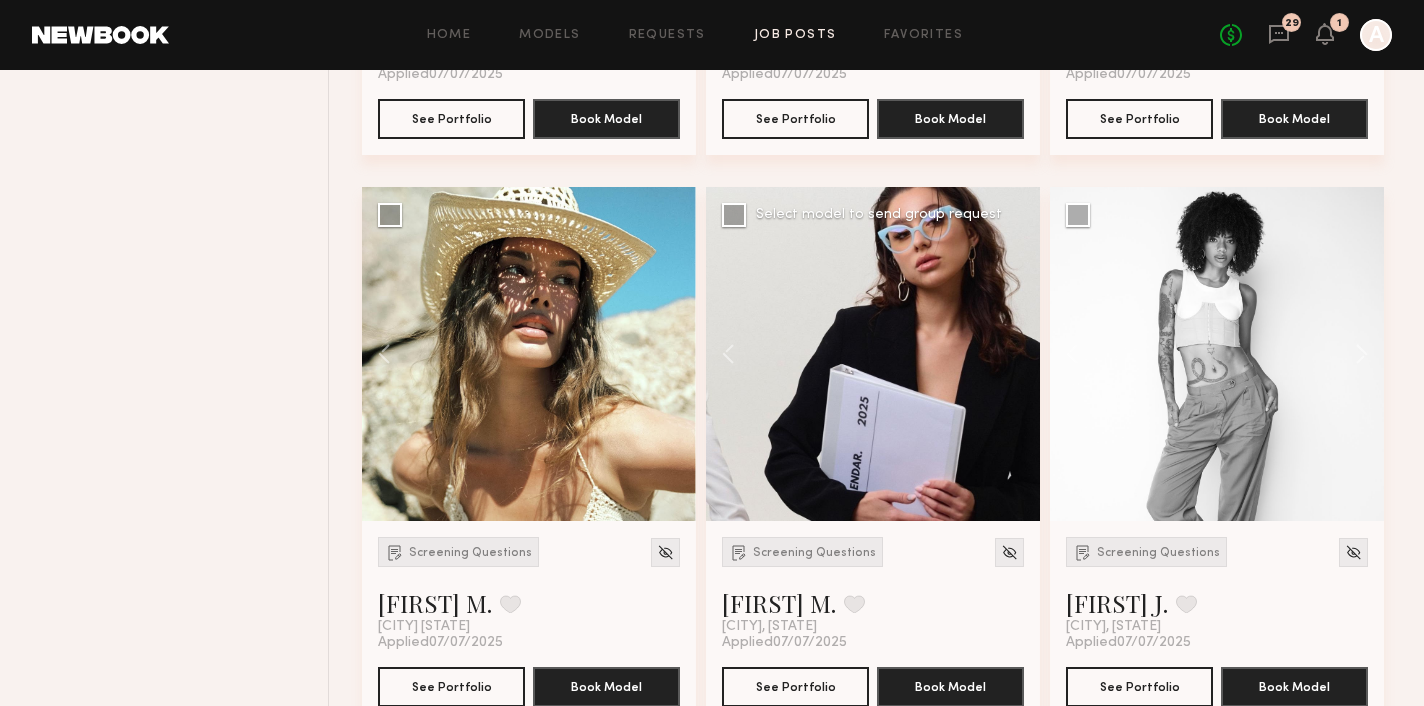 click 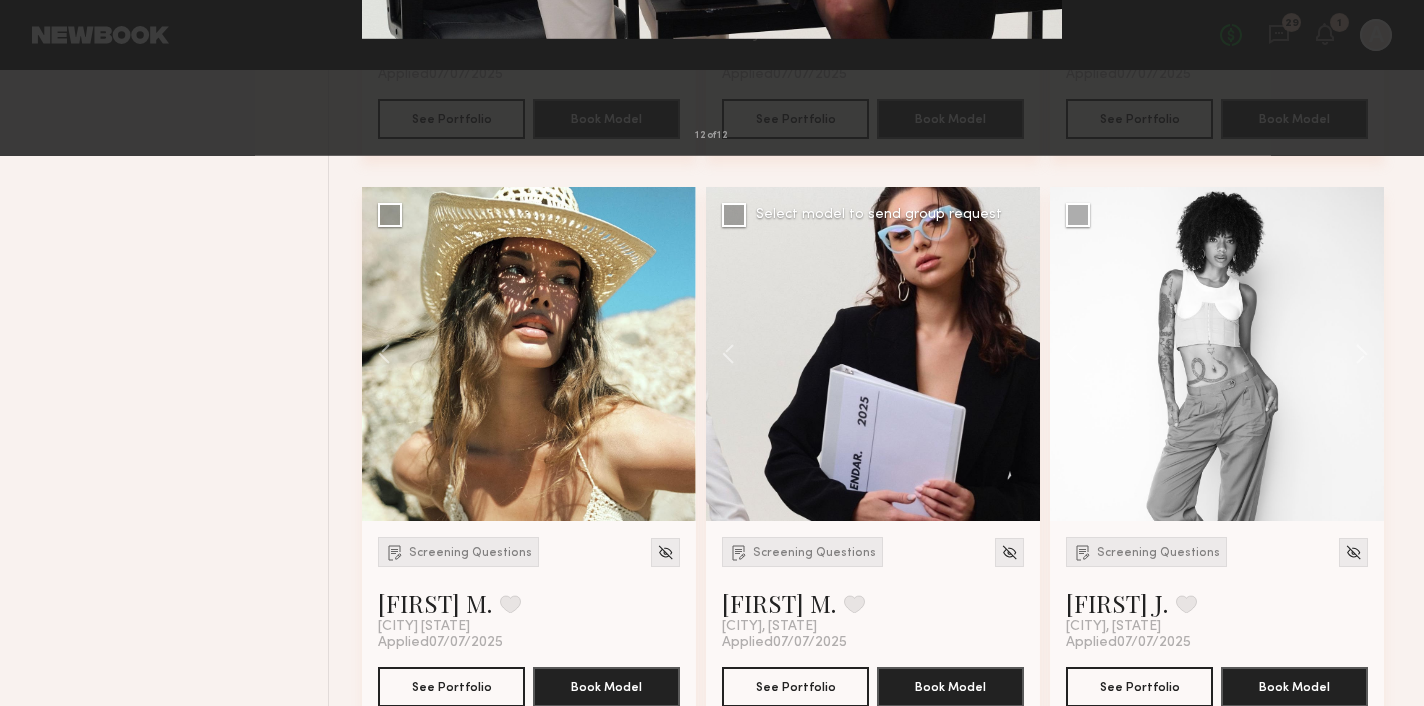 click at bounding box center (712, 351) 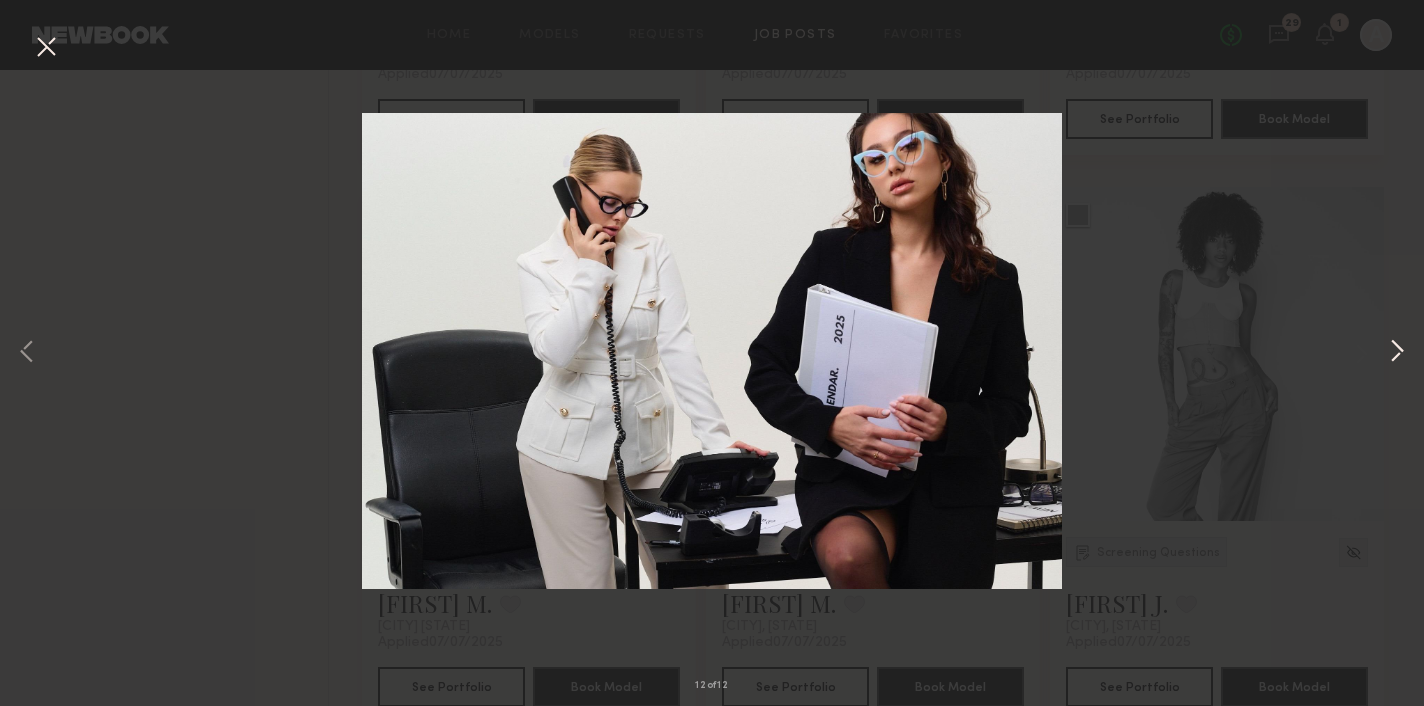 click at bounding box center (1397, 353) 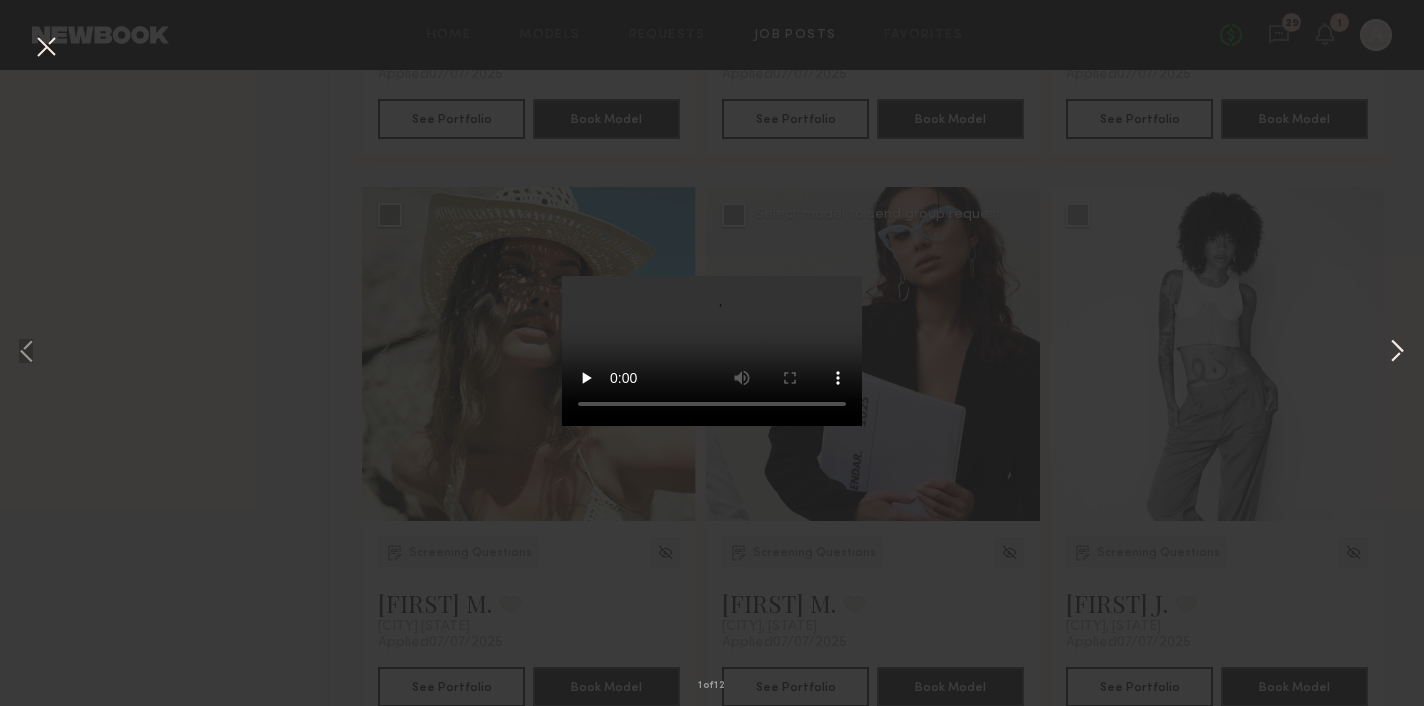 click at bounding box center (1397, 353) 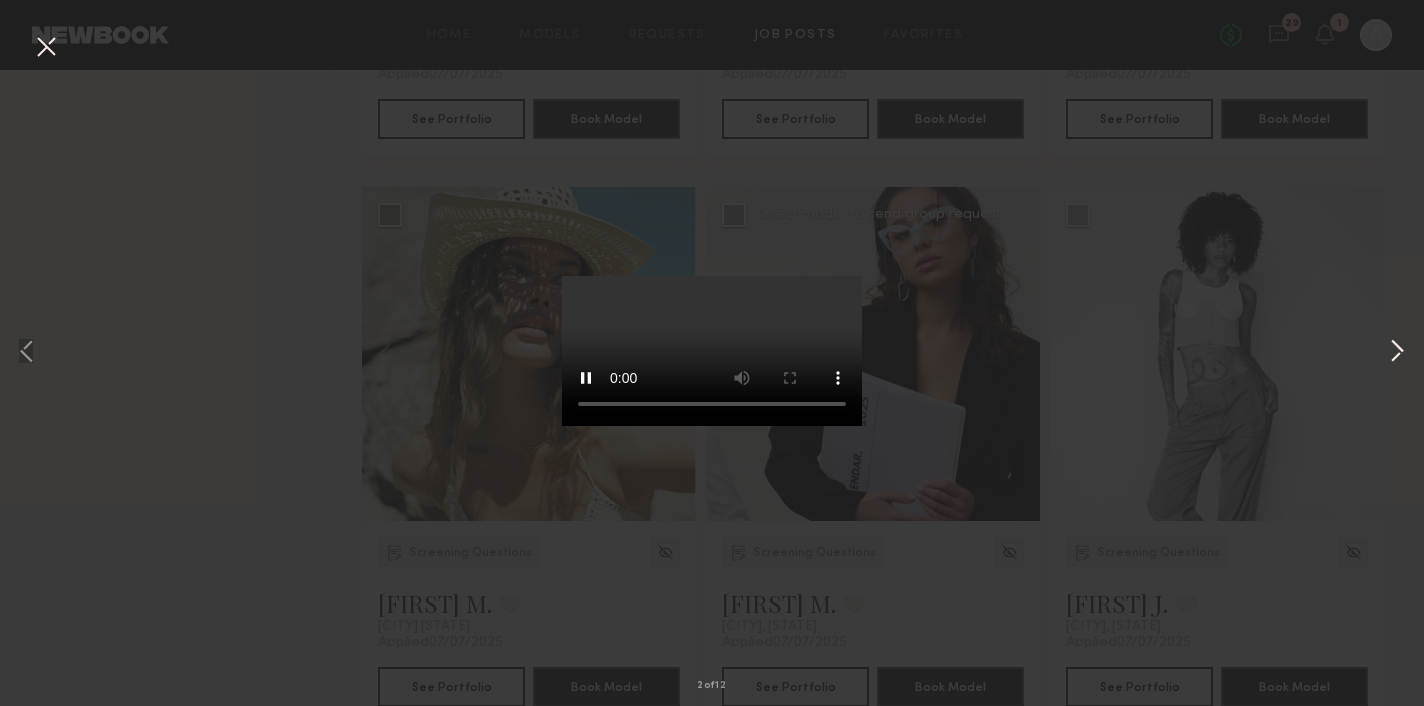click at bounding box center [1397, 353] 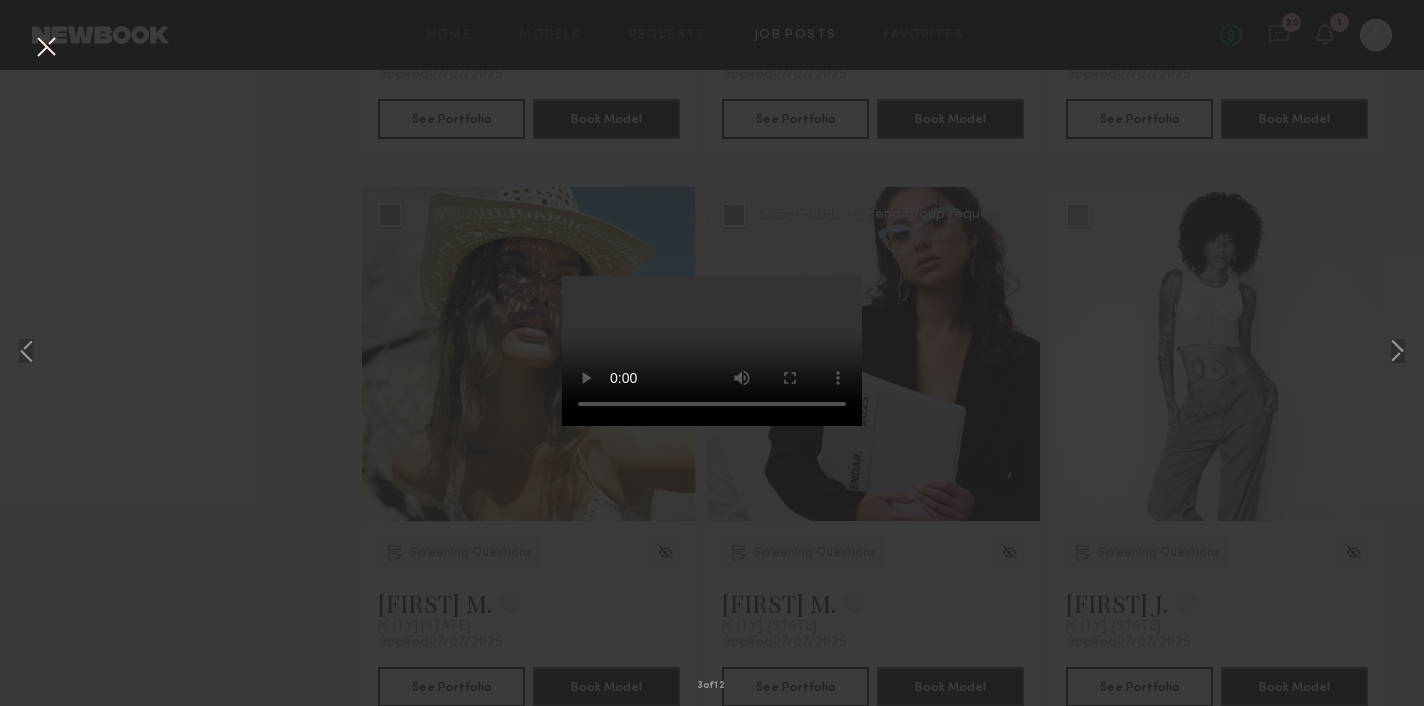 click at bounding box center (46, 48) 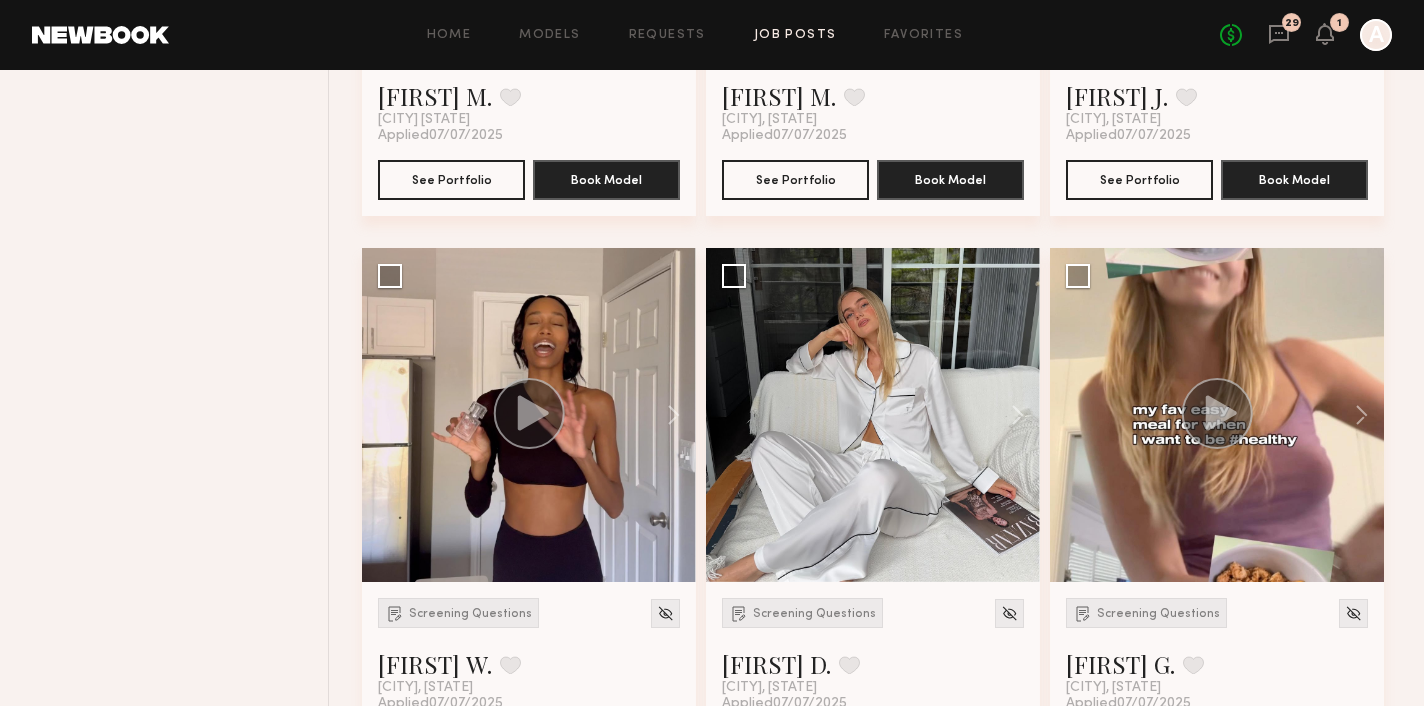 scroll, scrollTop: 6885, scrollLeft: 0, axis: vertical 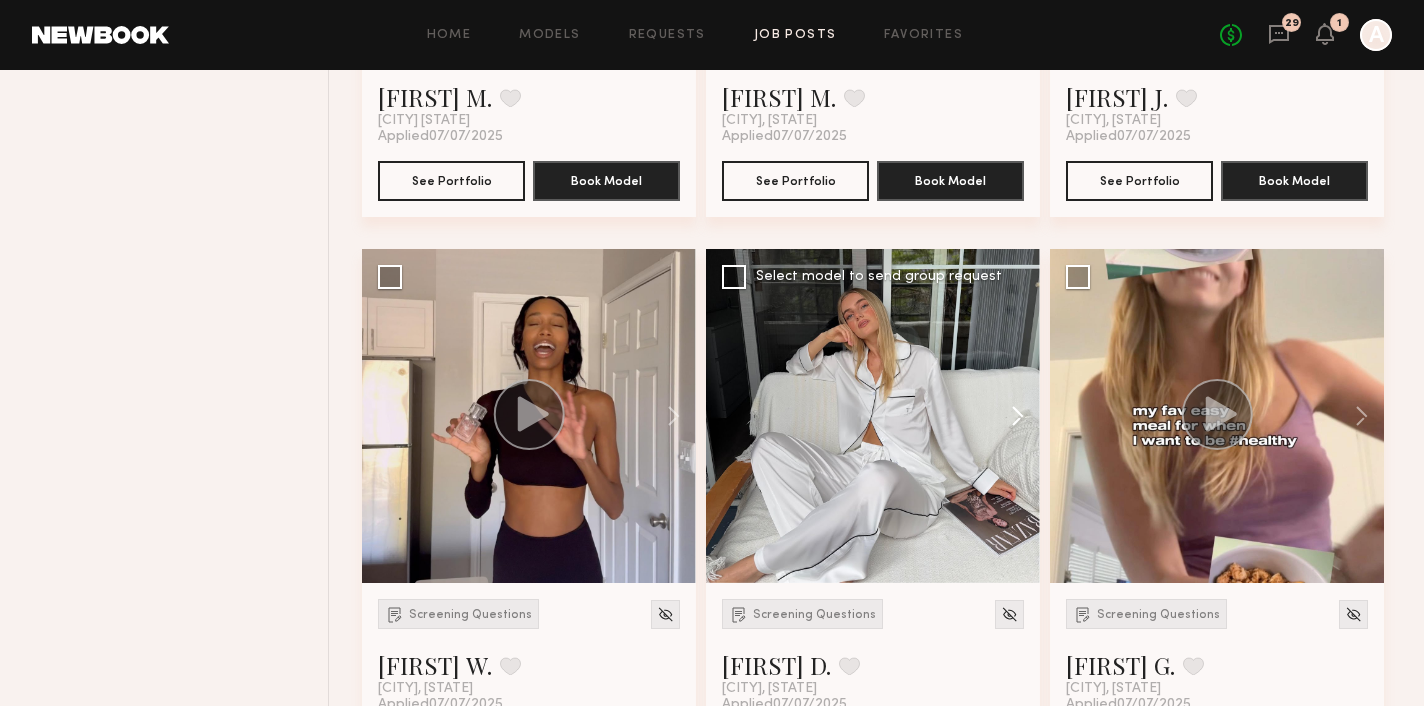 click 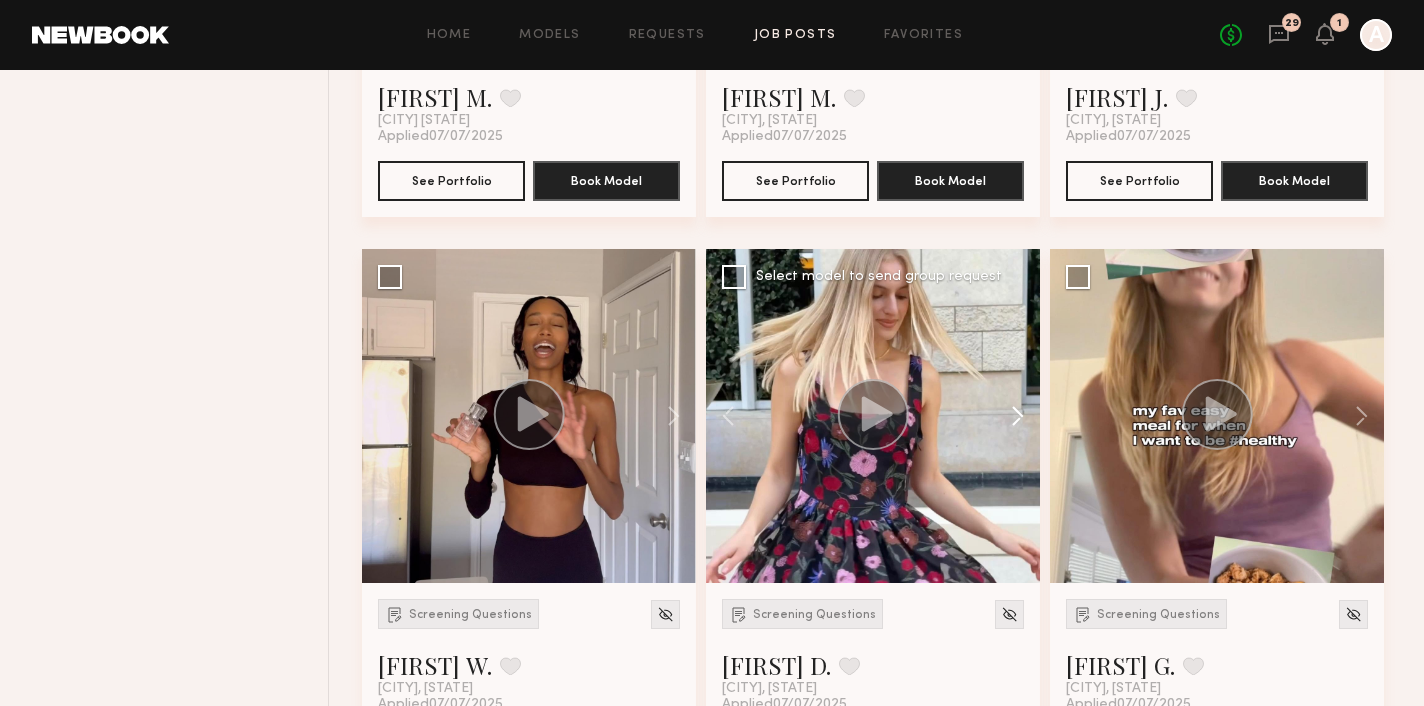 click 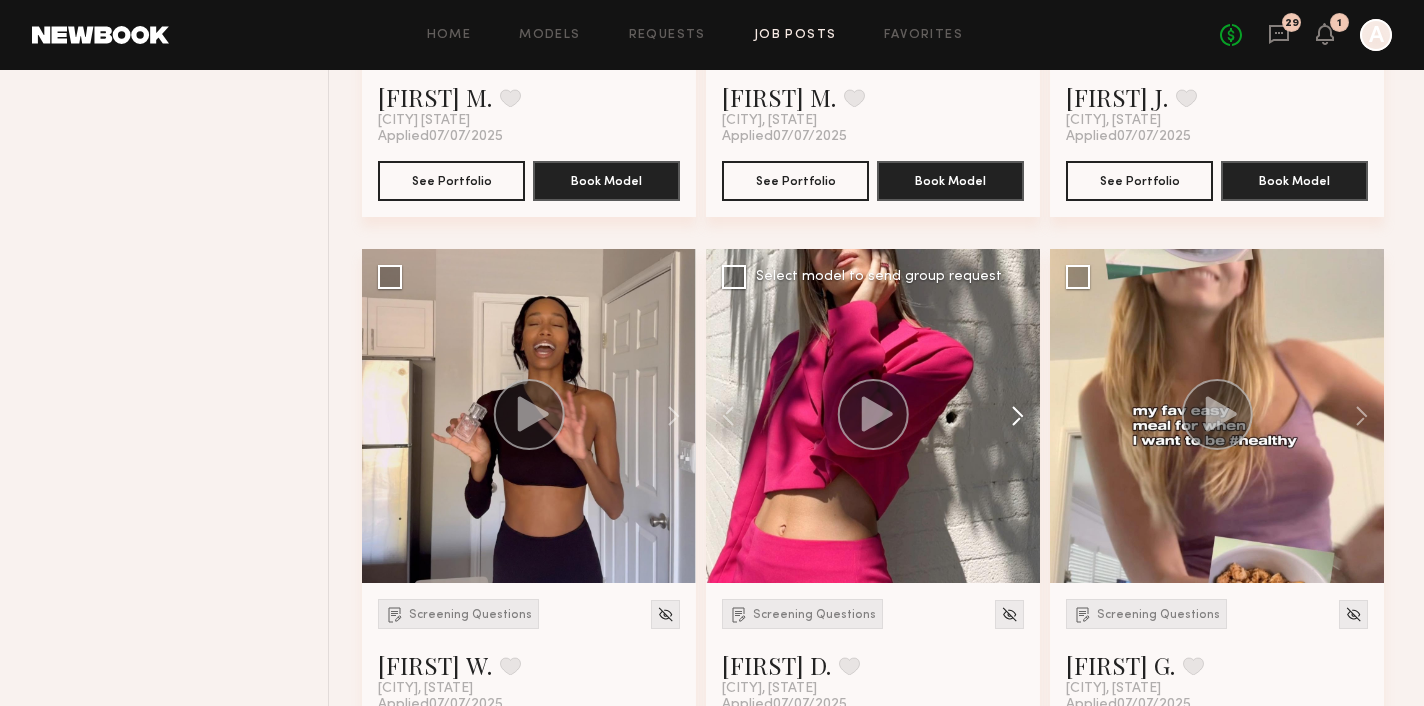 click 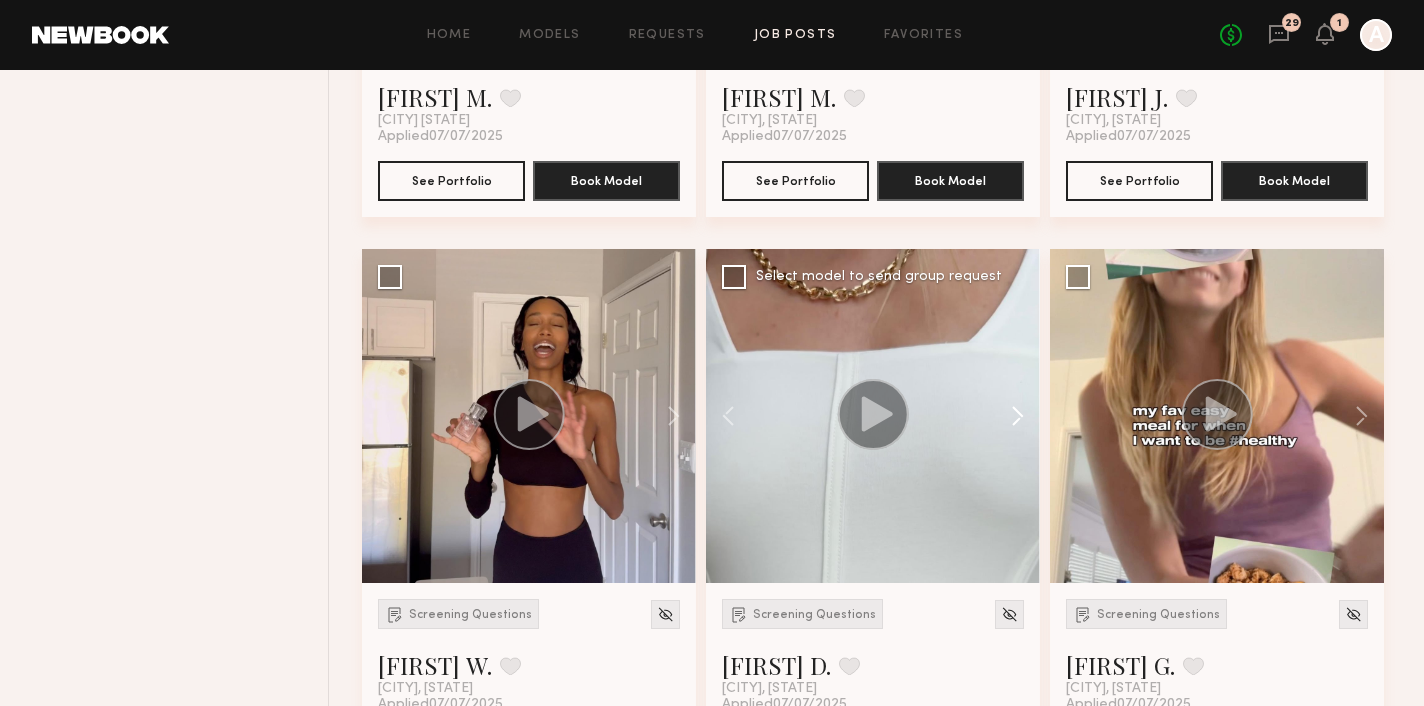 click 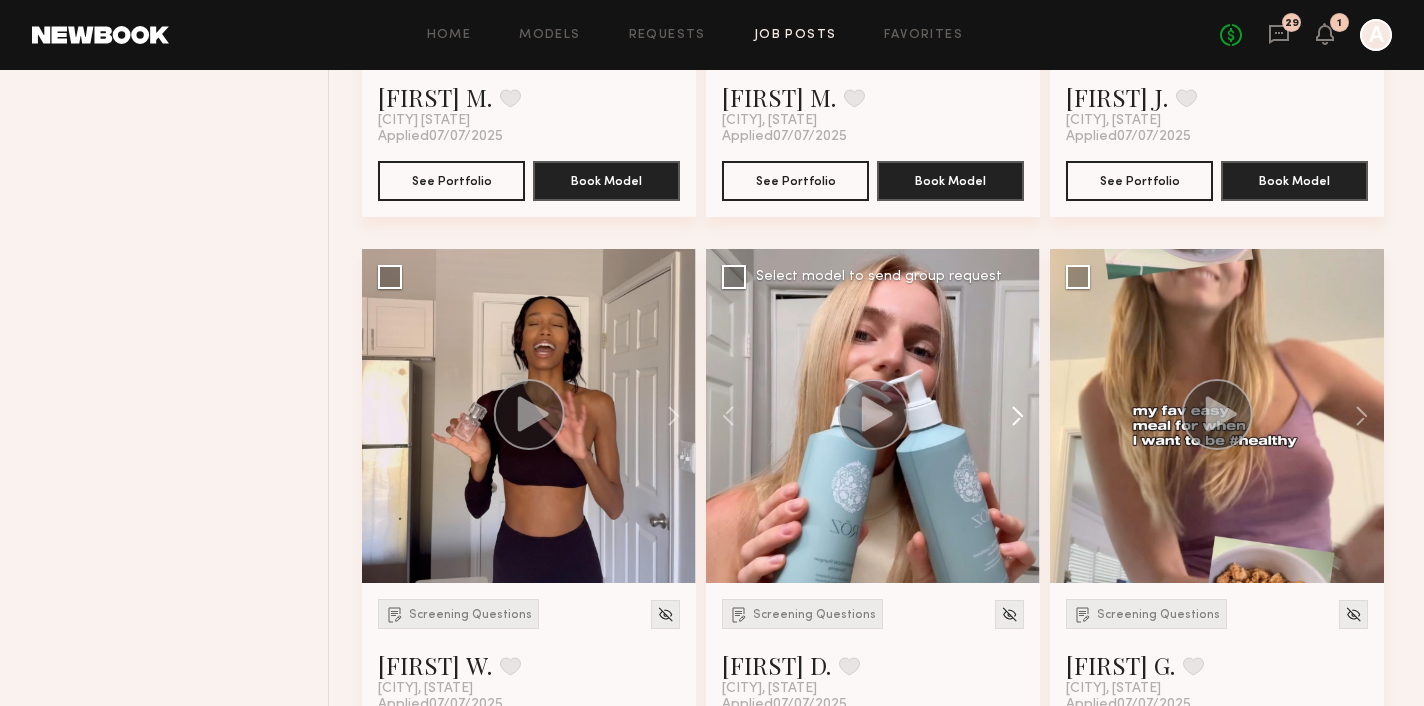 click 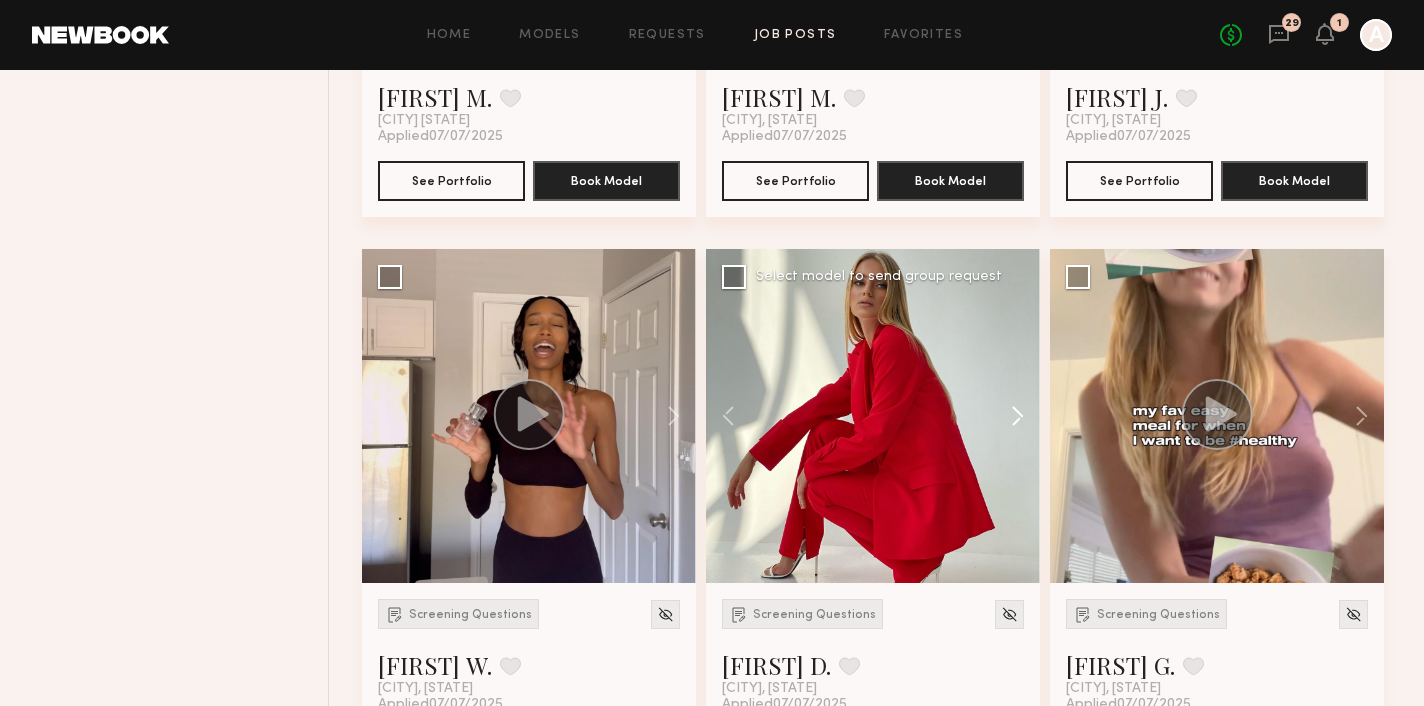 click 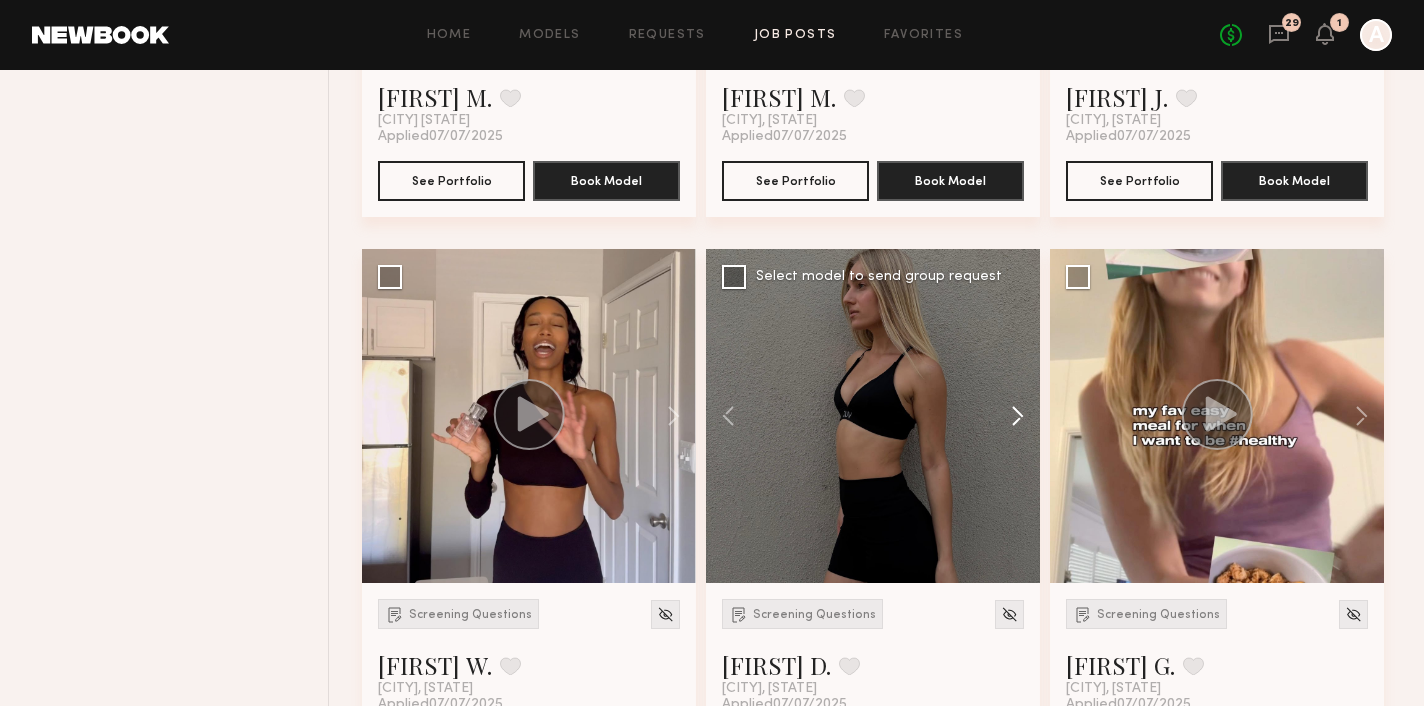 click 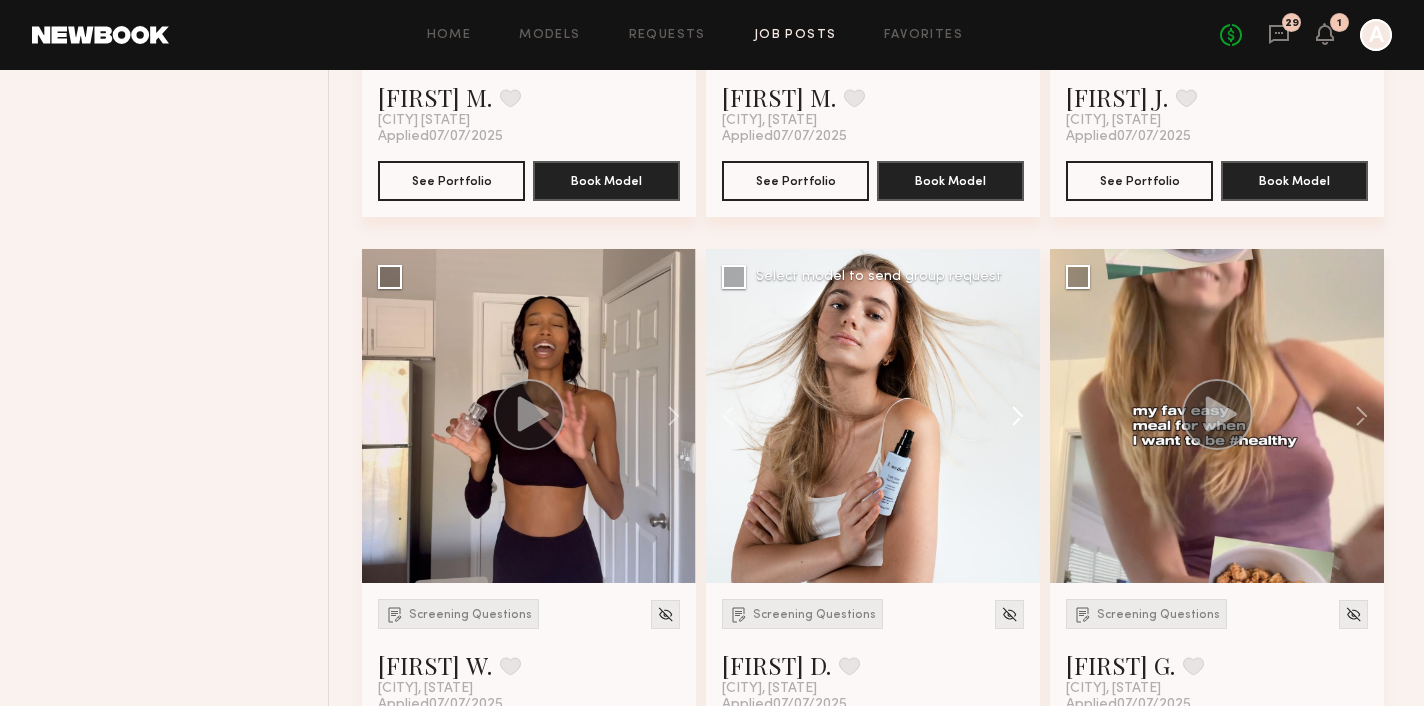 click 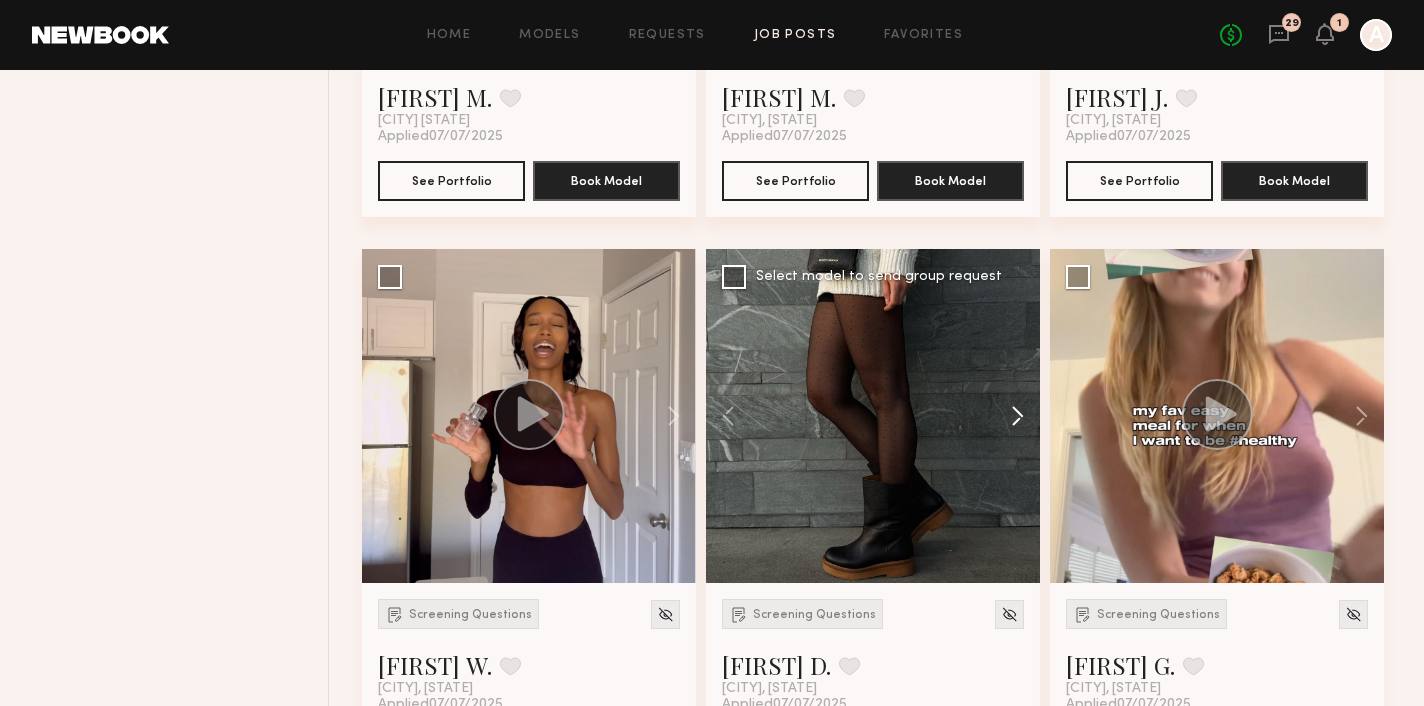click 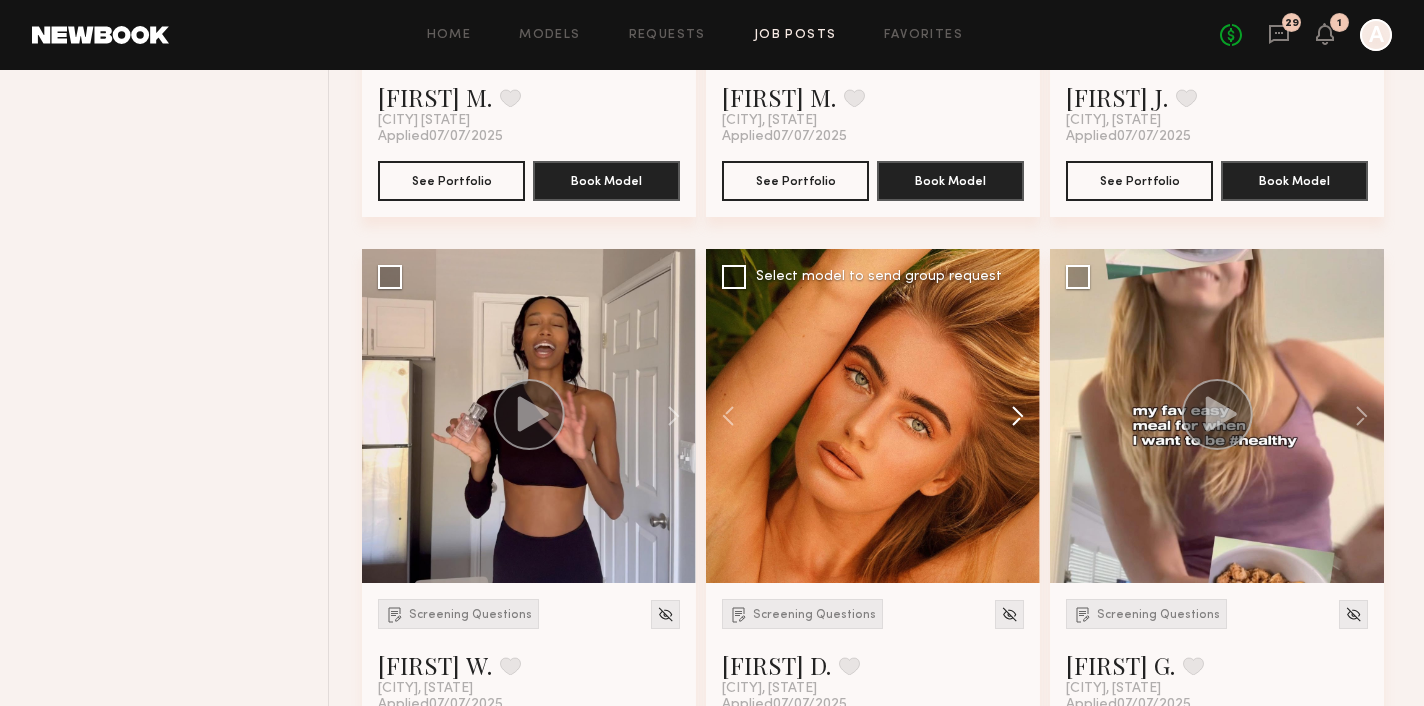 click 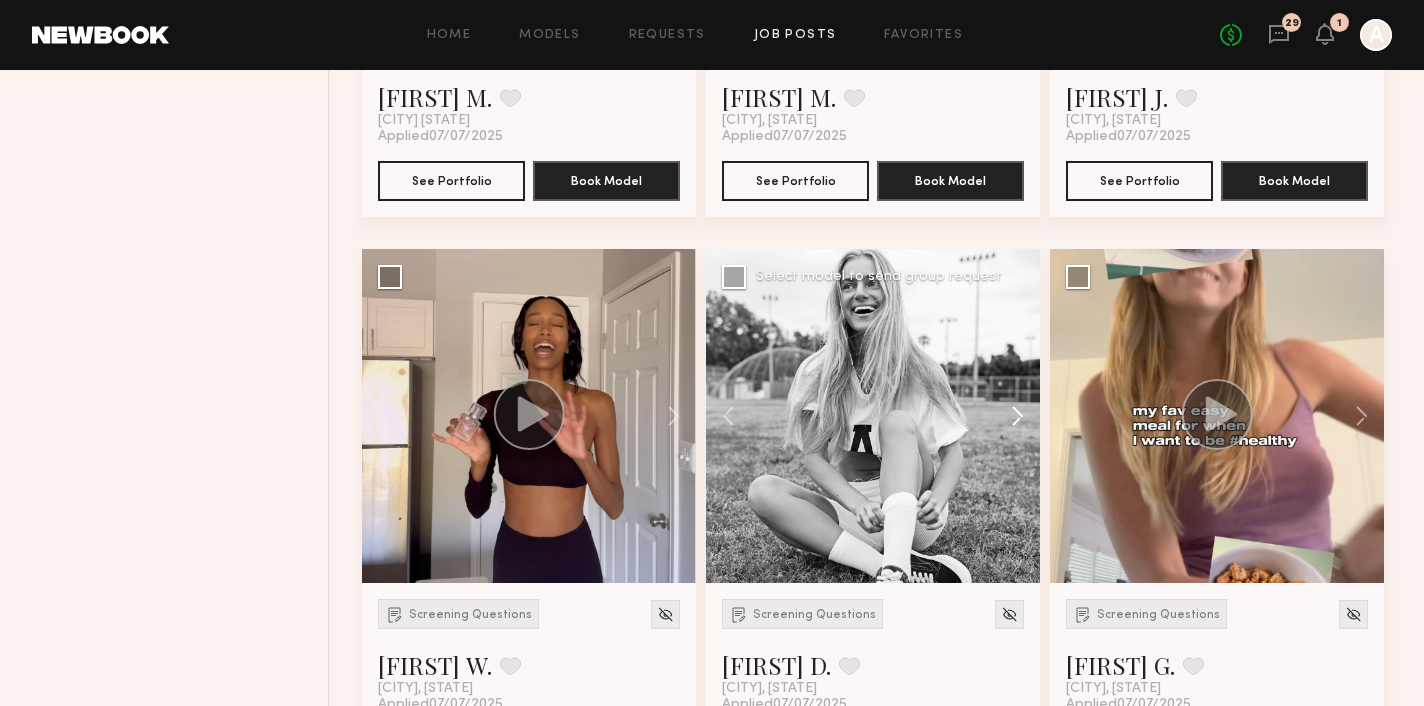 click 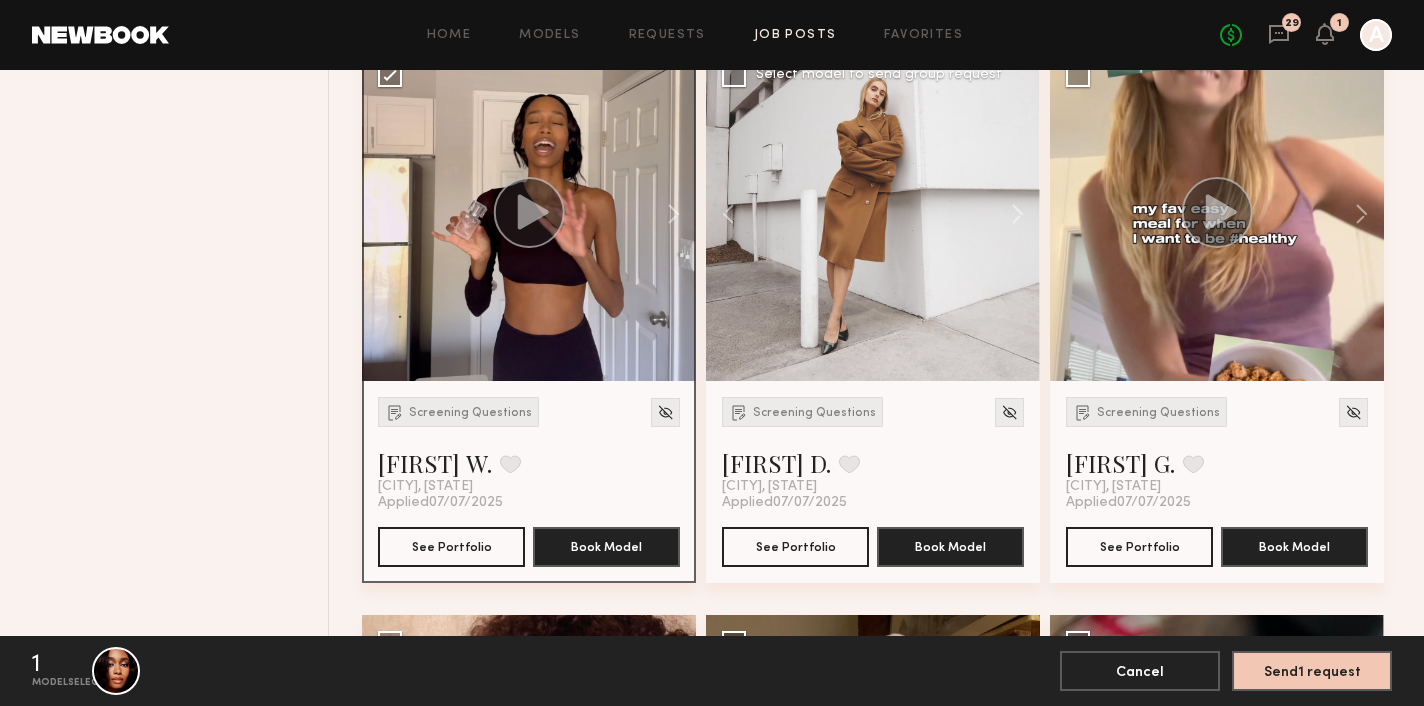 scroll, scrollTop: 7088, scrollLeft: 0, axis: vertical 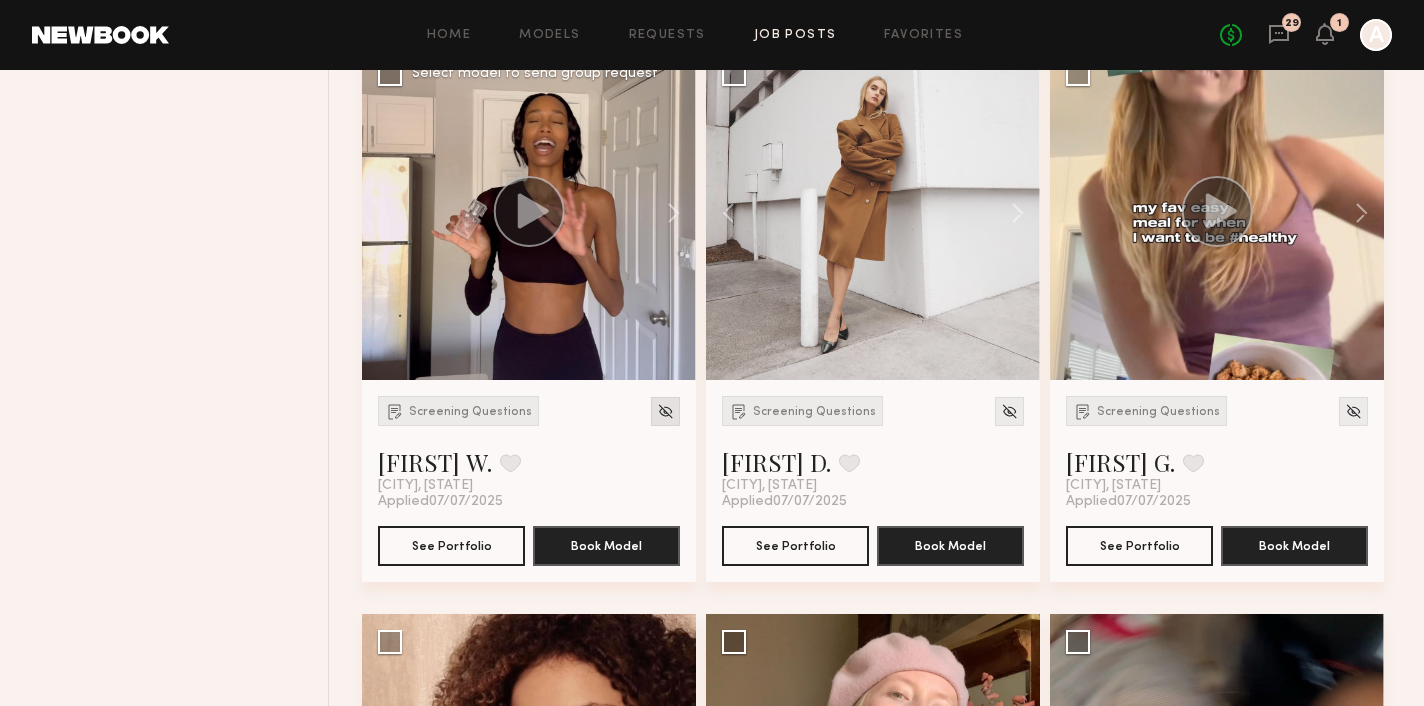 click 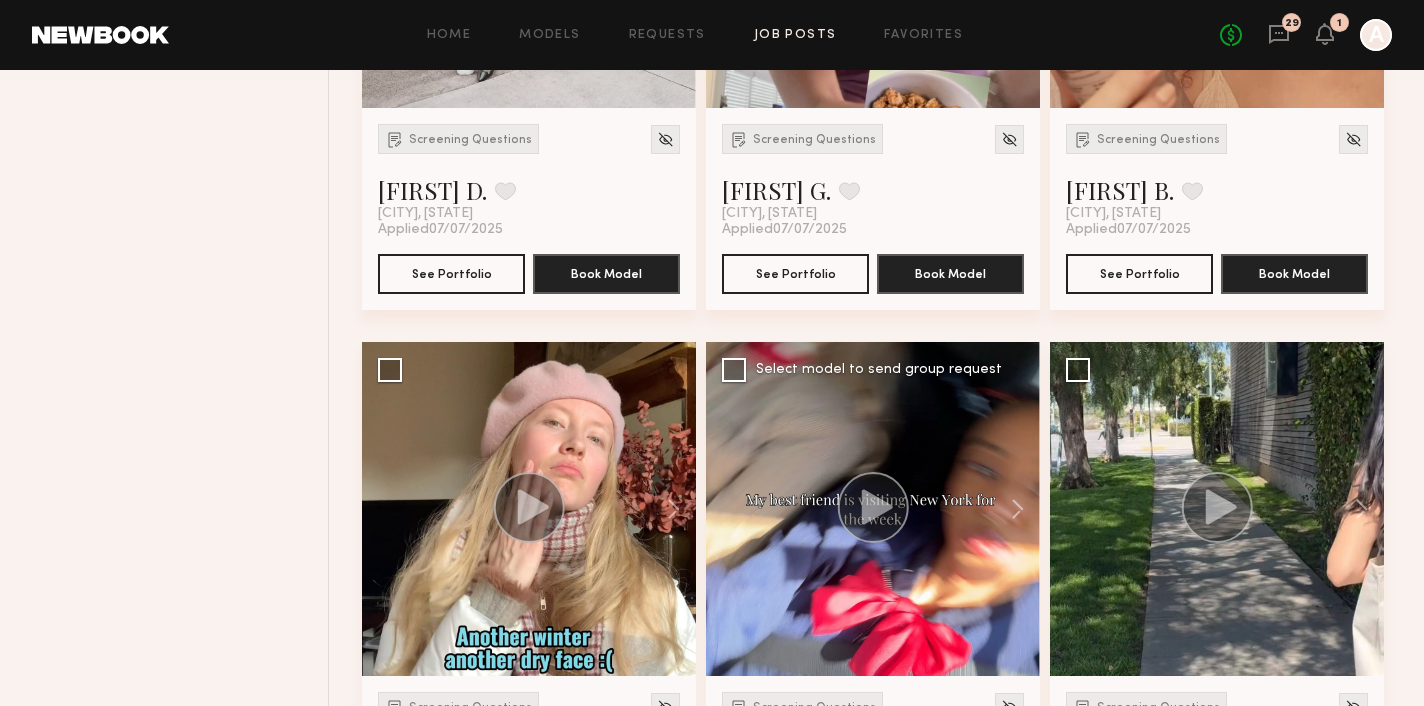 scroll, scrollTop: 7361, scrollLeft: 0, axis: vertical 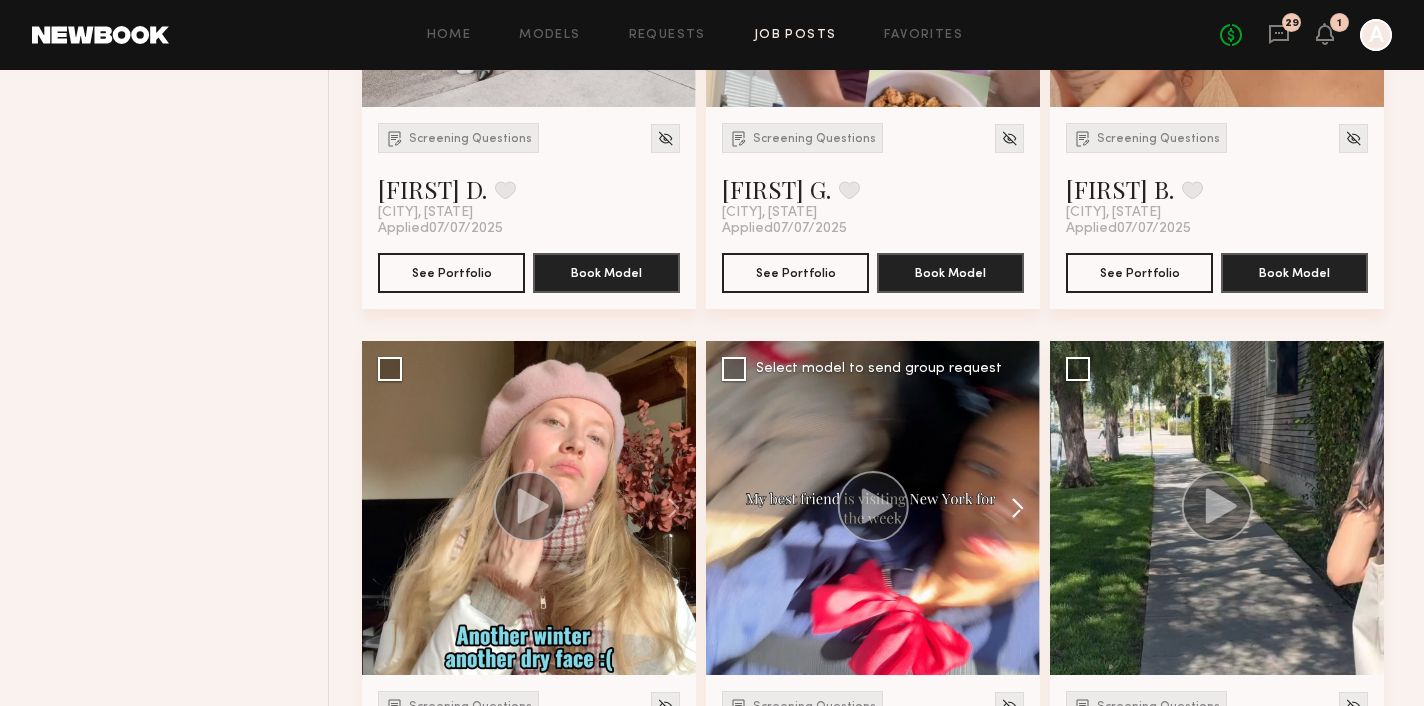 click 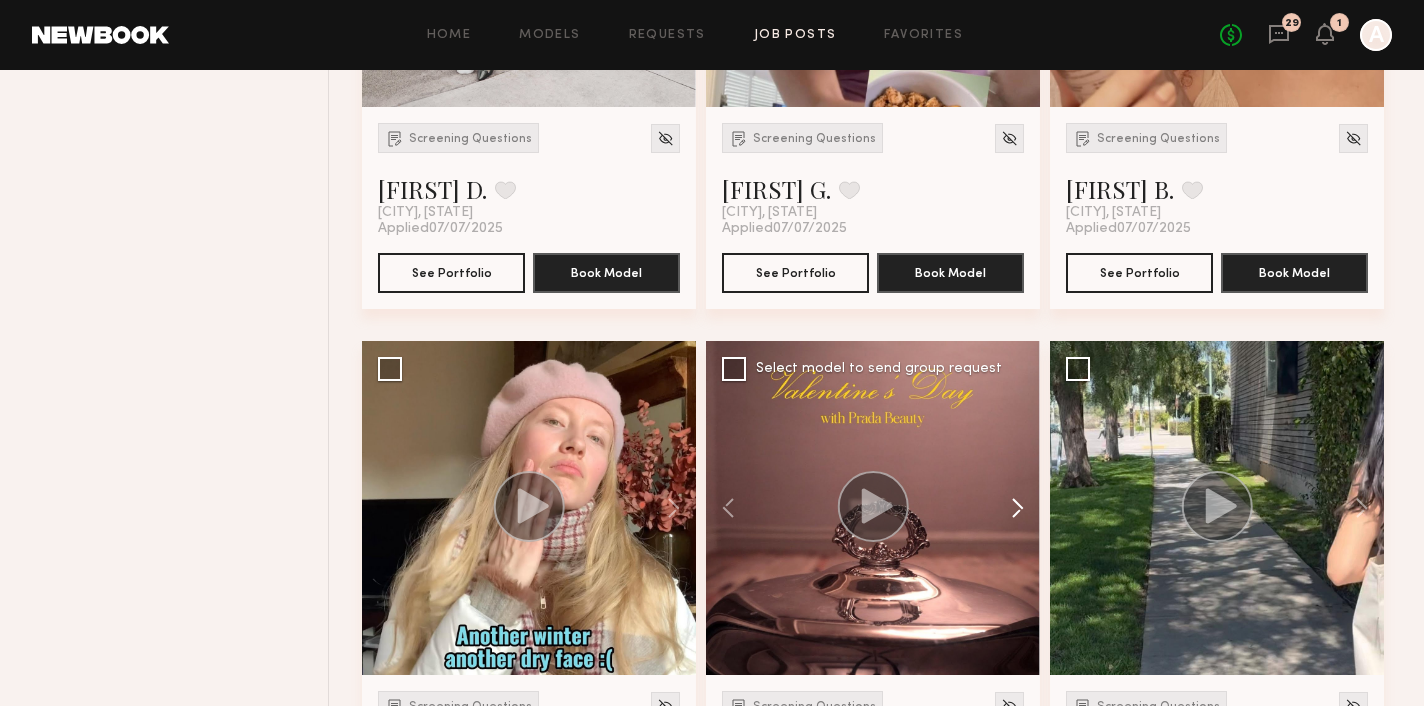 click 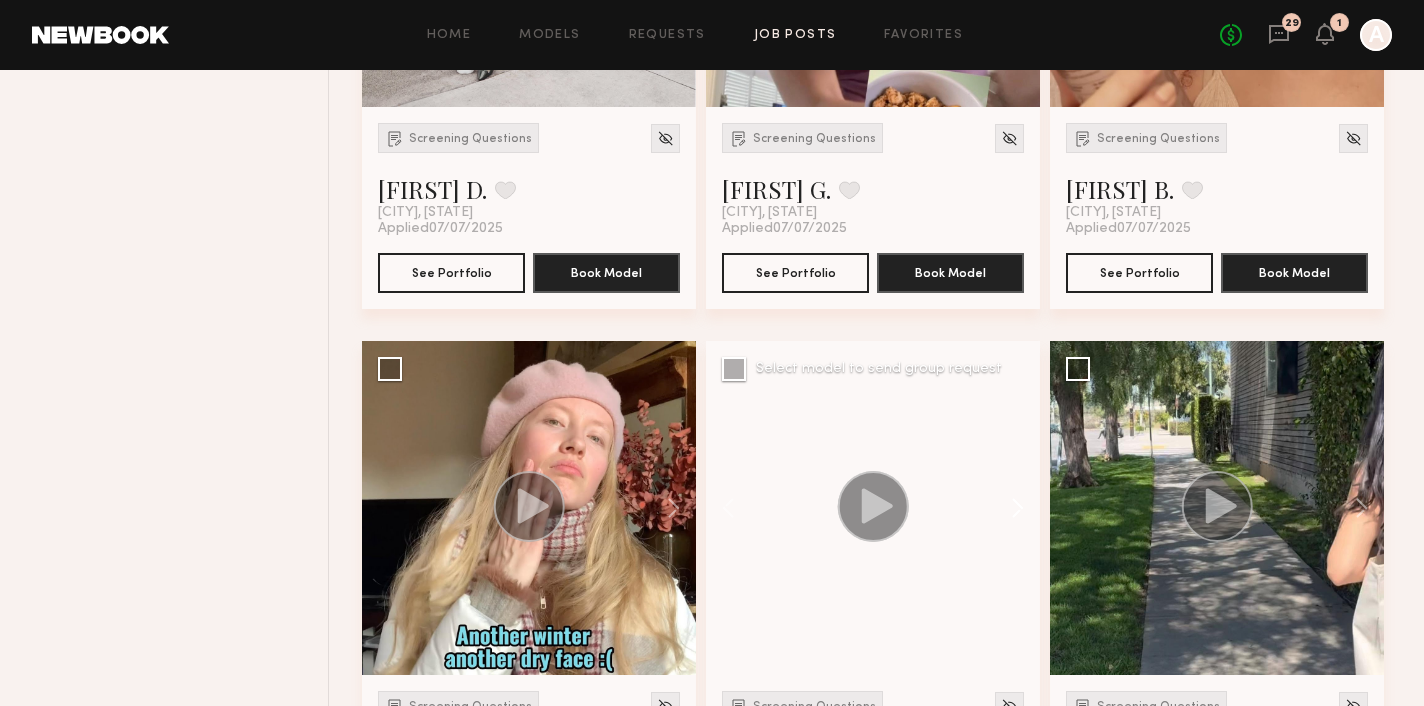 click 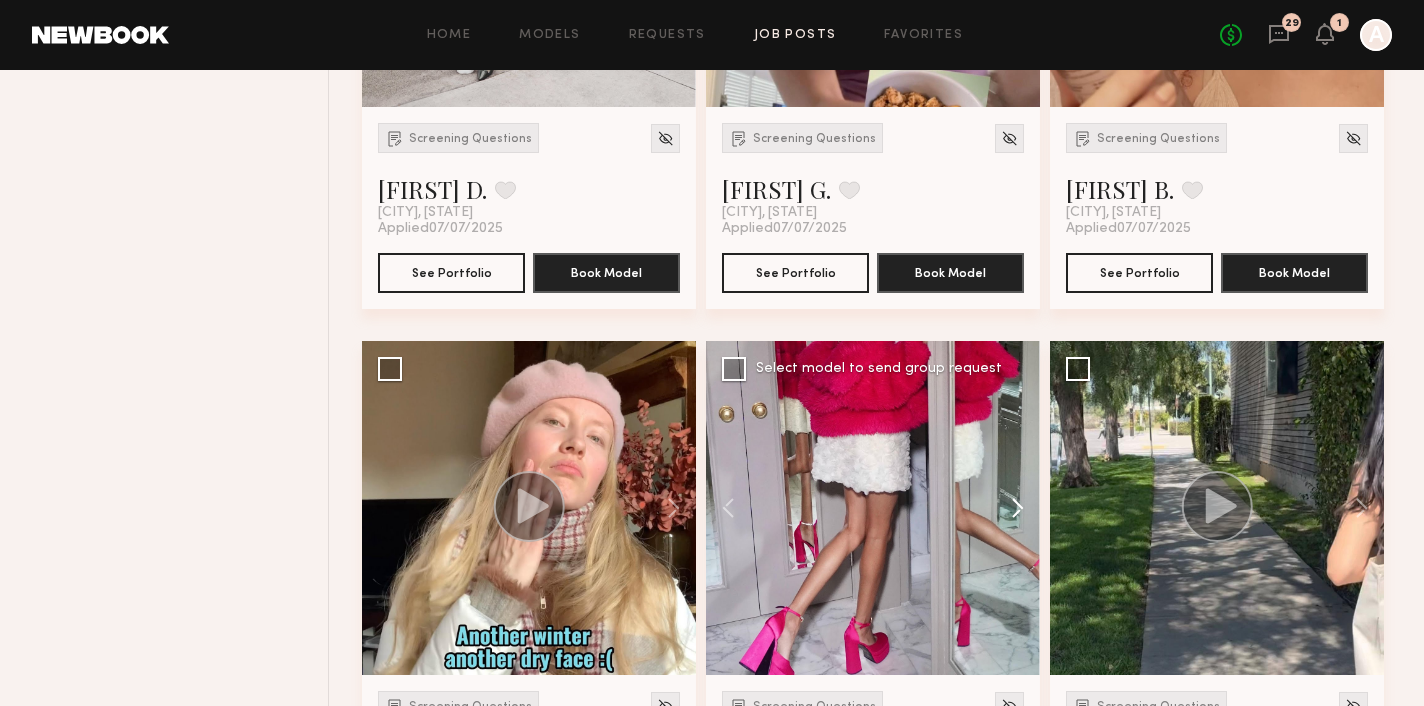 click 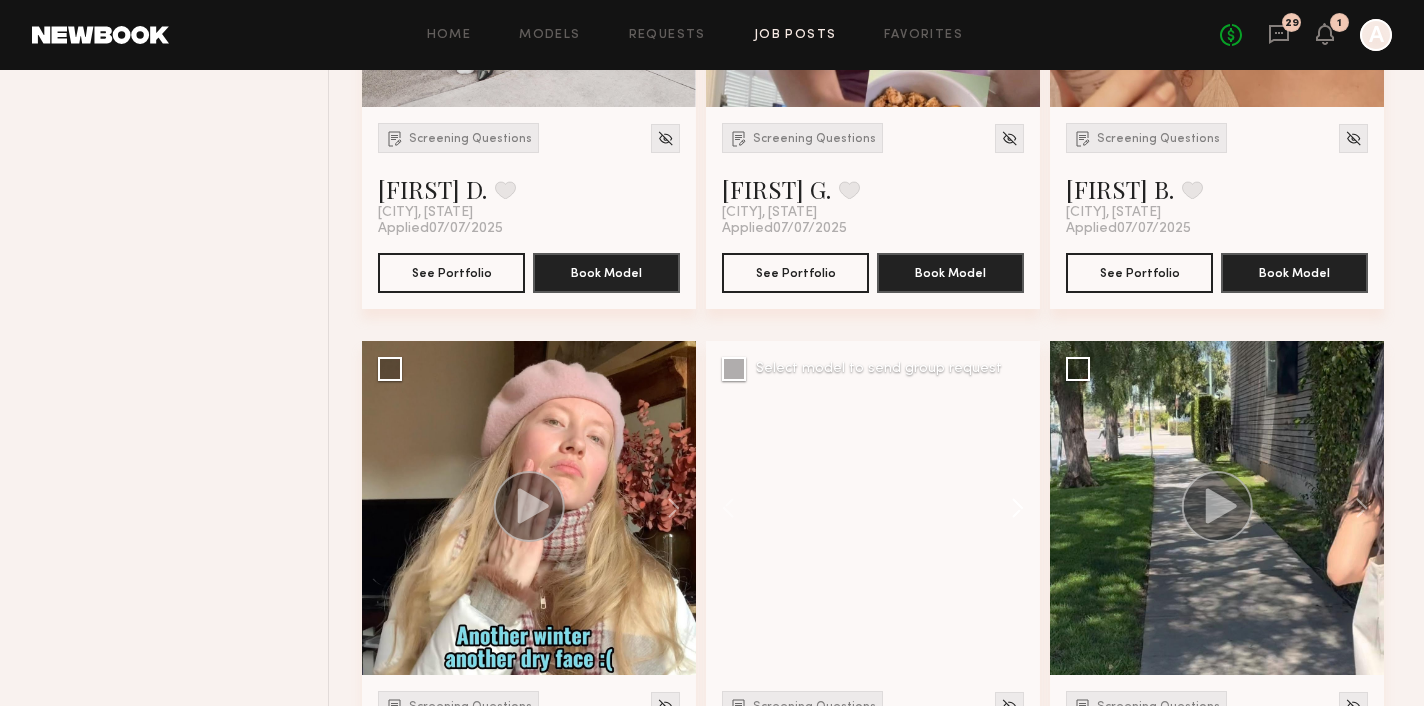 click 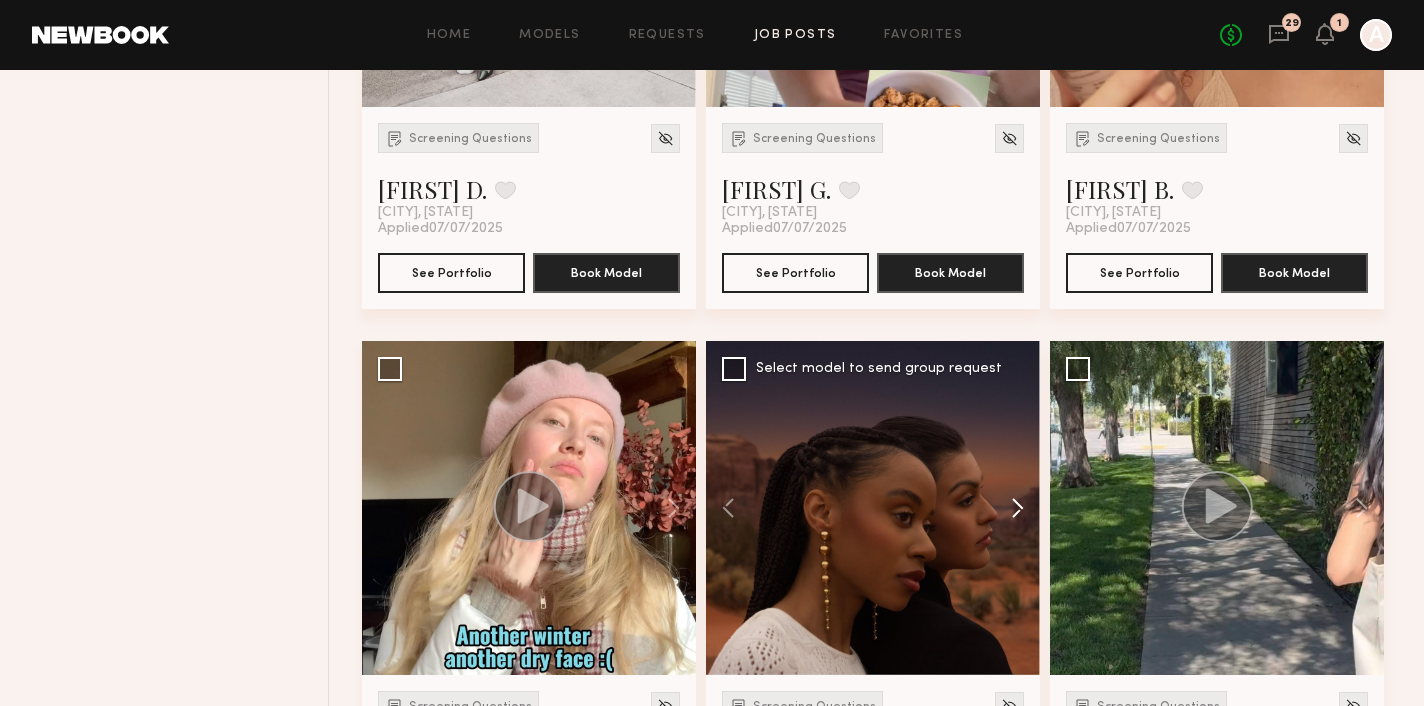click 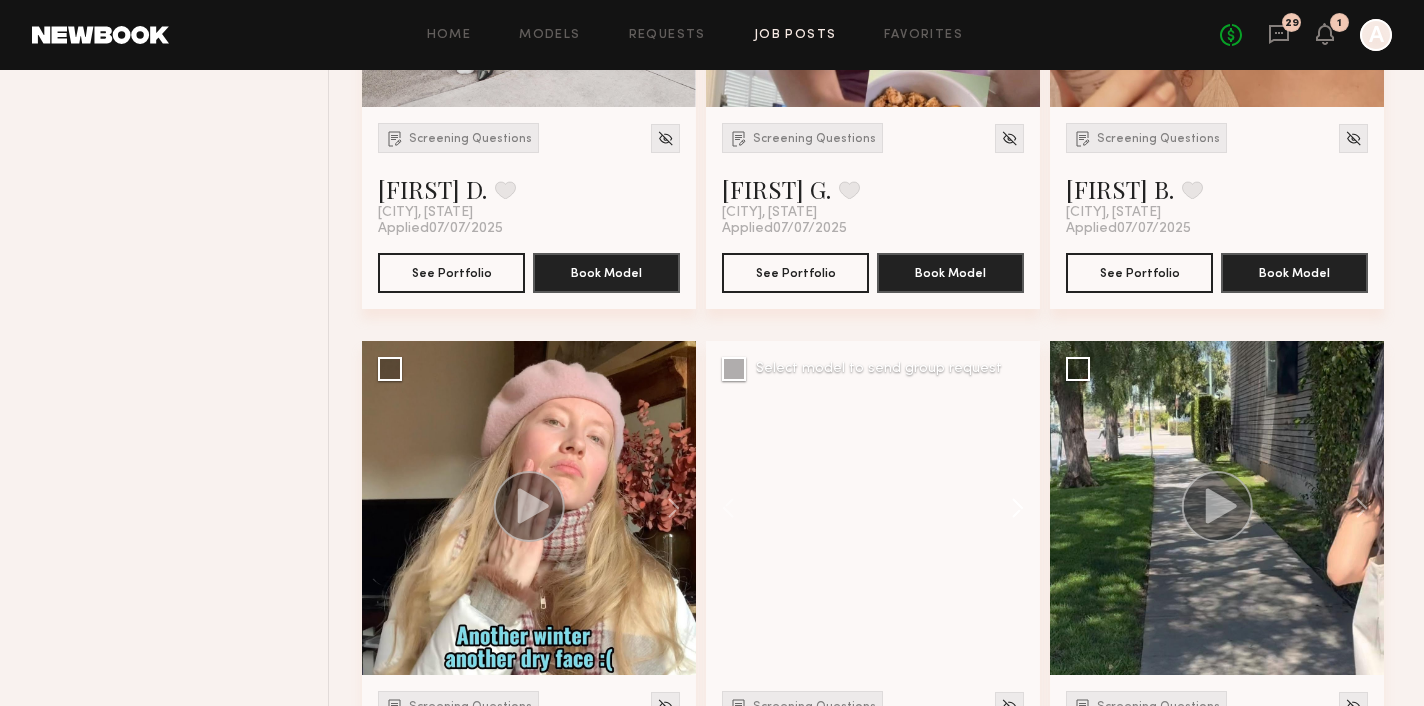 click 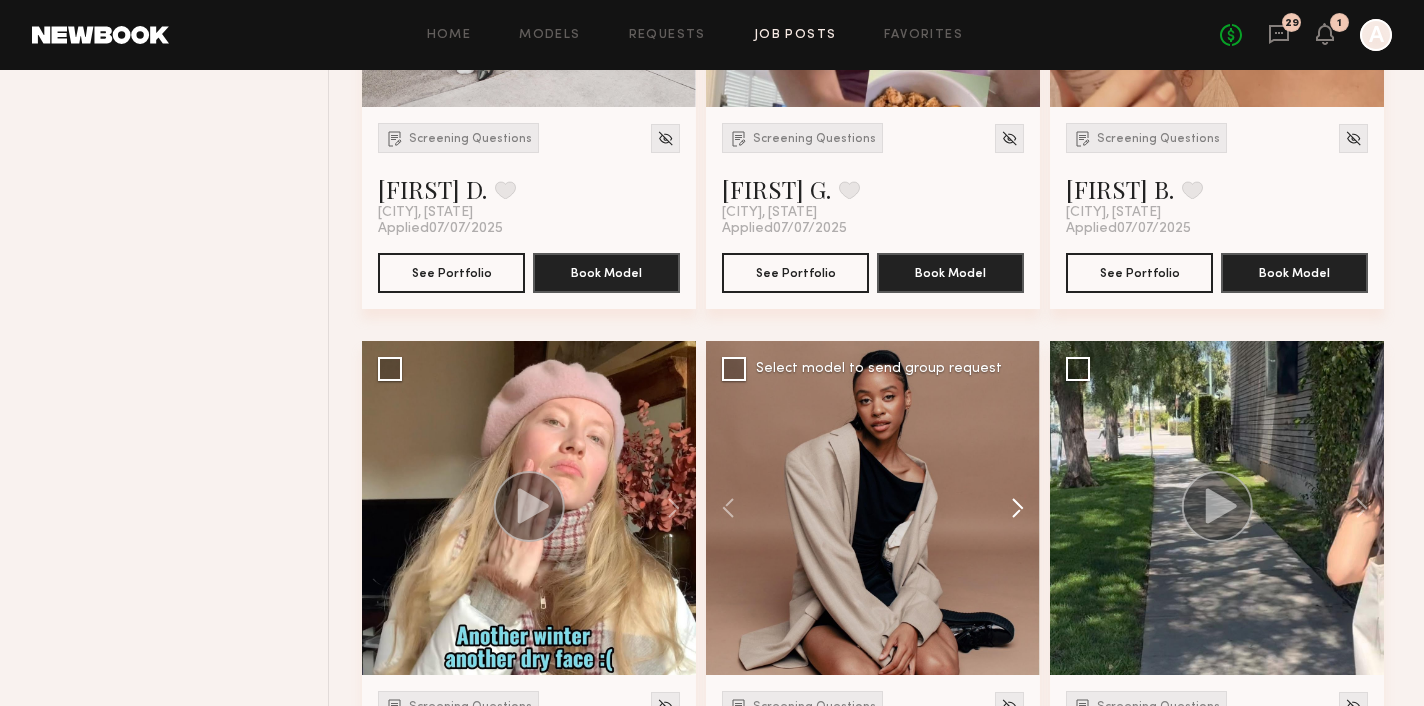 click 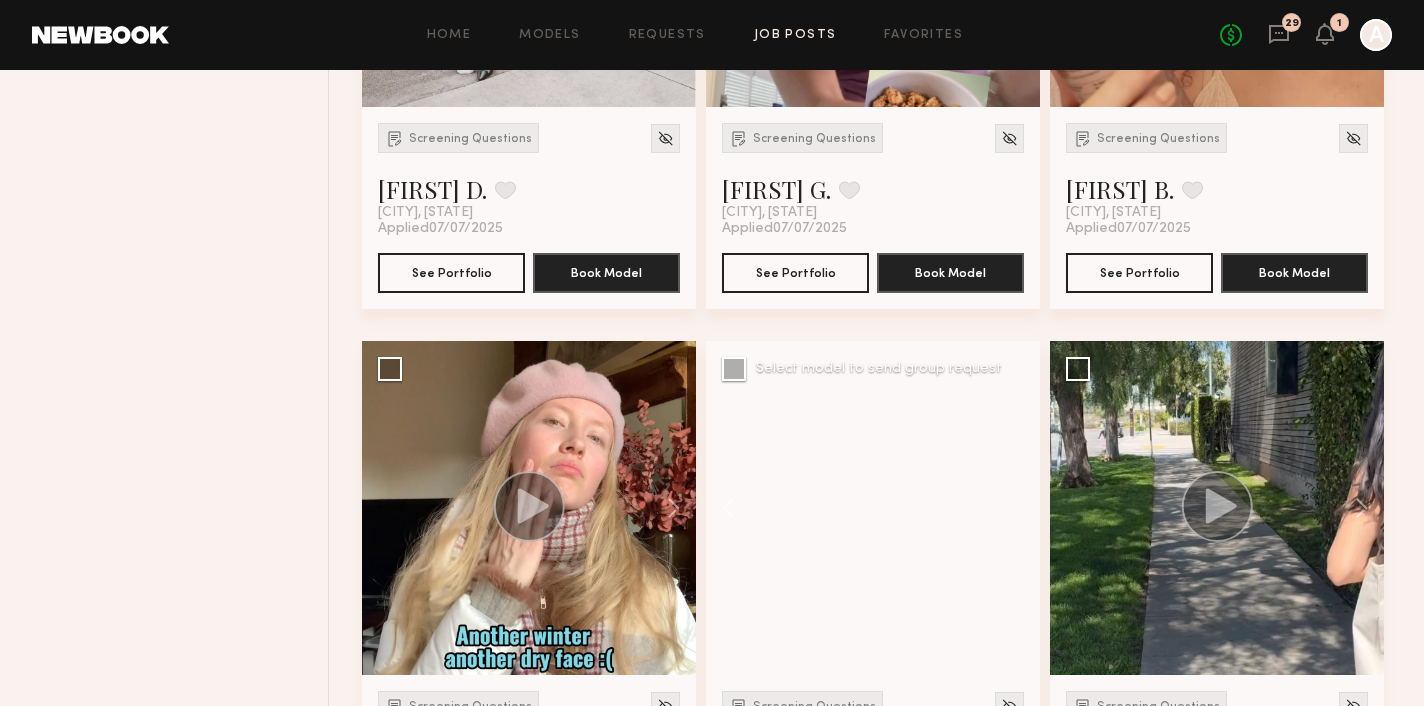 click 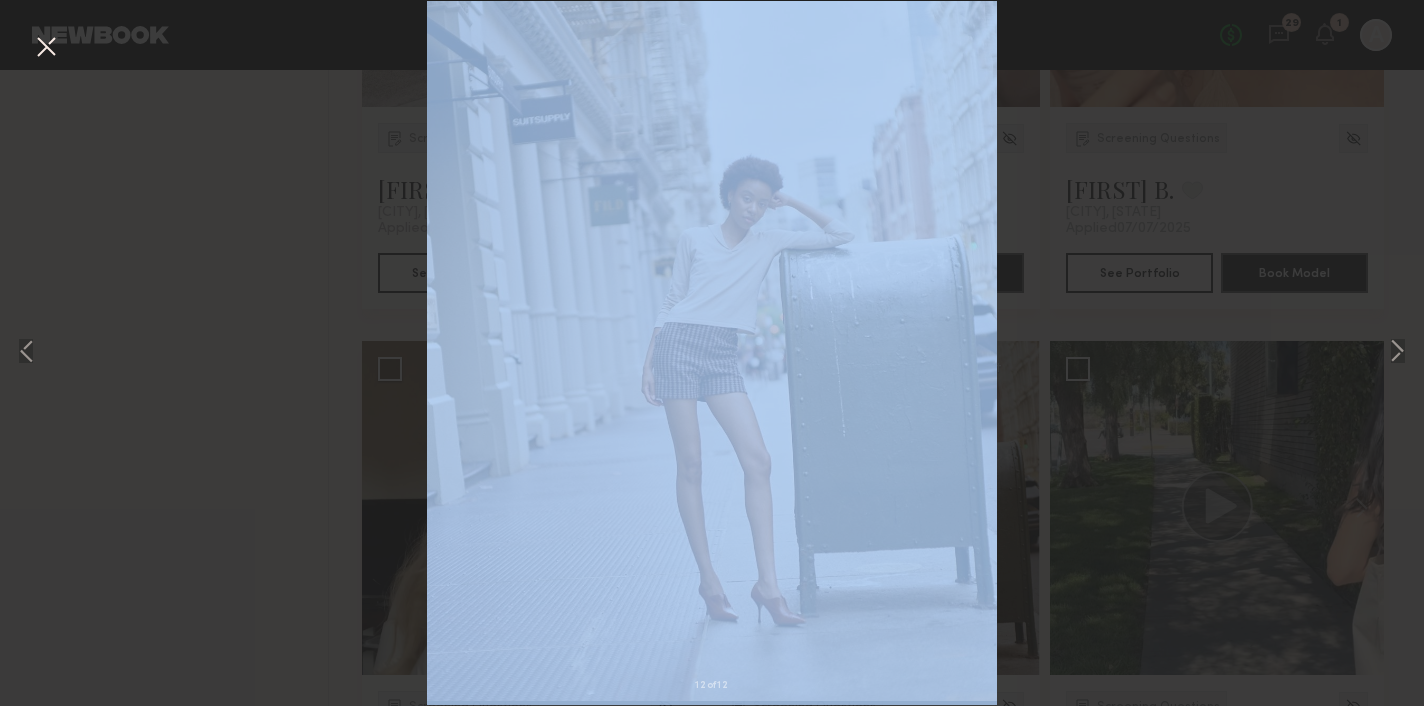 click on "12  of  12" at bounding box center (712, 353) 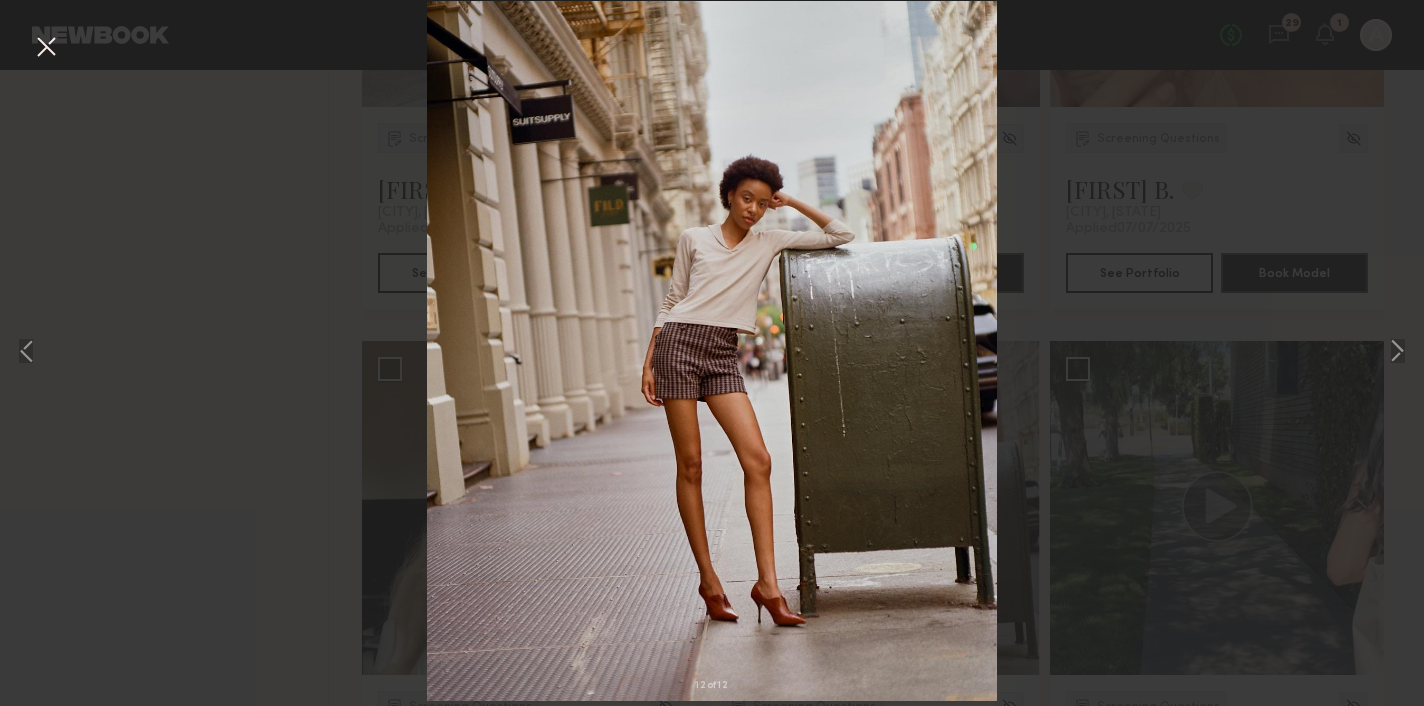 click on "12  of  12" at bounding box center (712, 353) 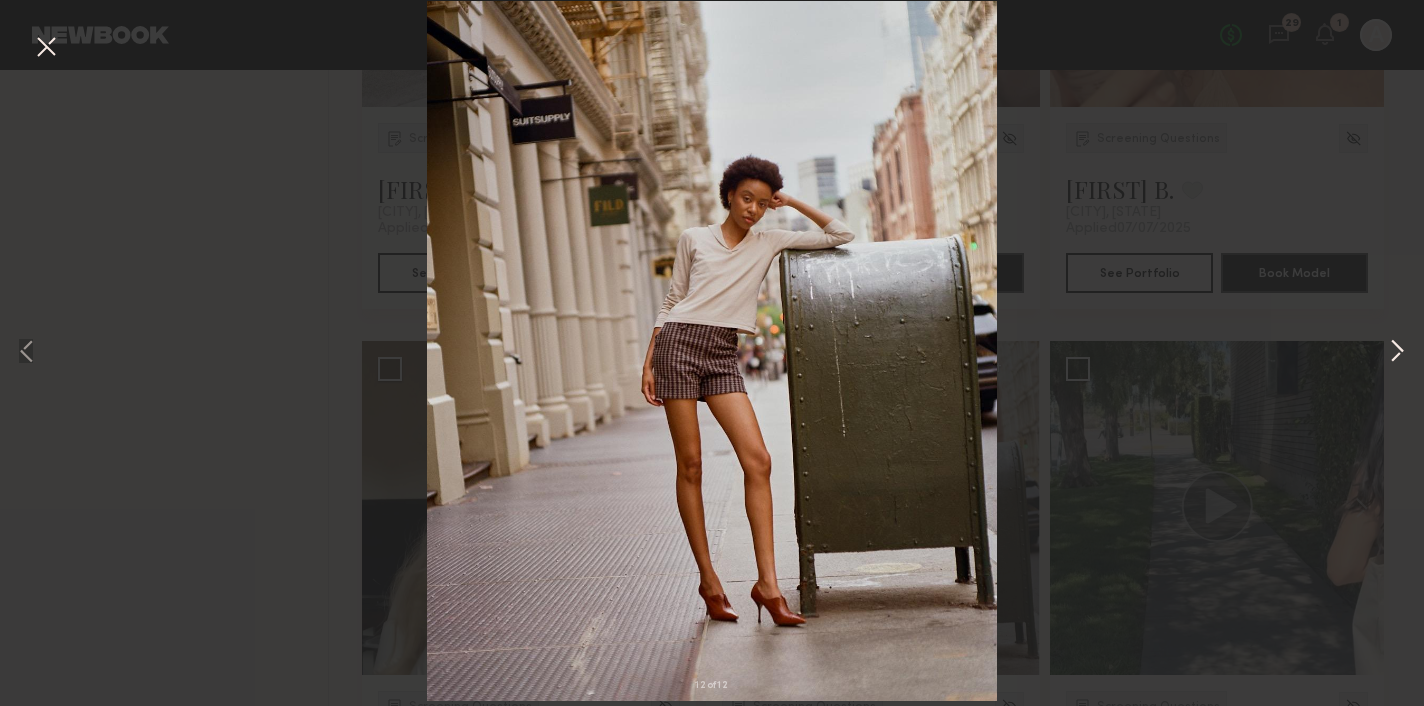 click at bounding box center [1397, 353] 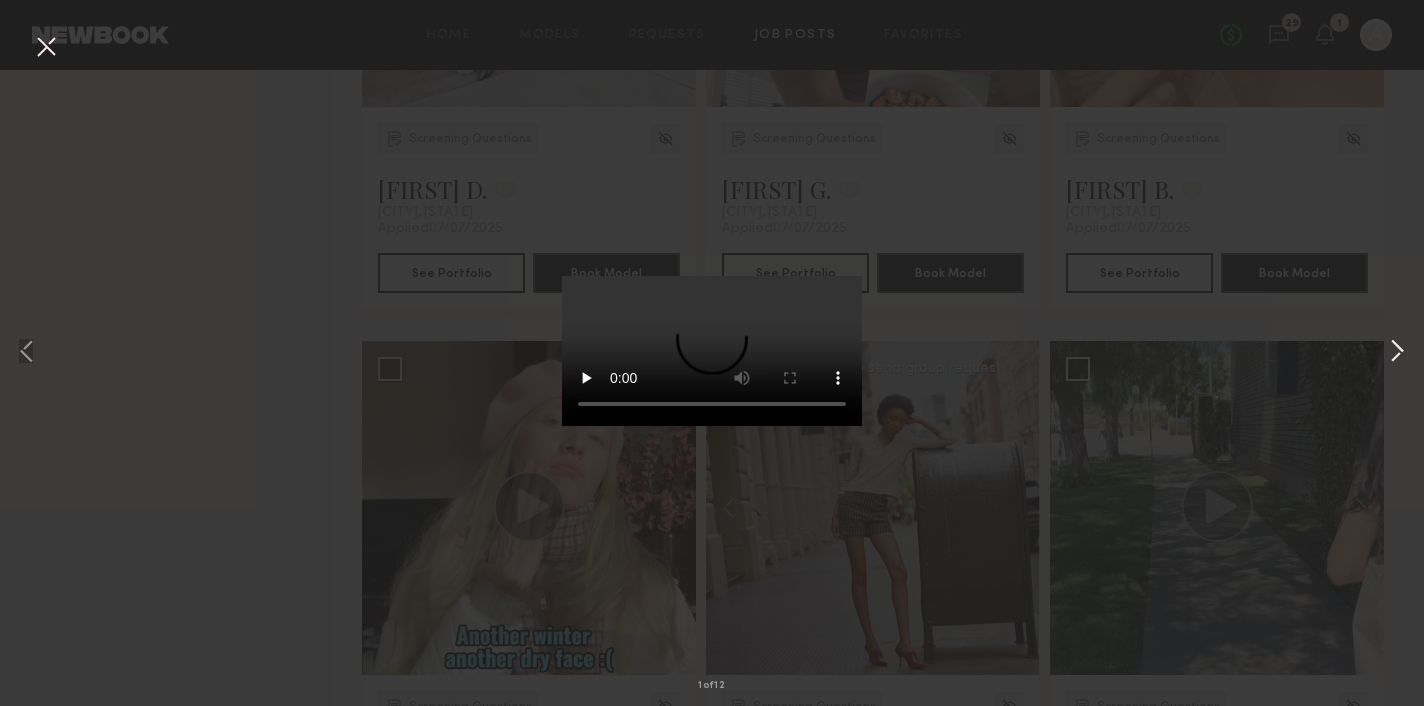 click at bounding box center [1397, 353] 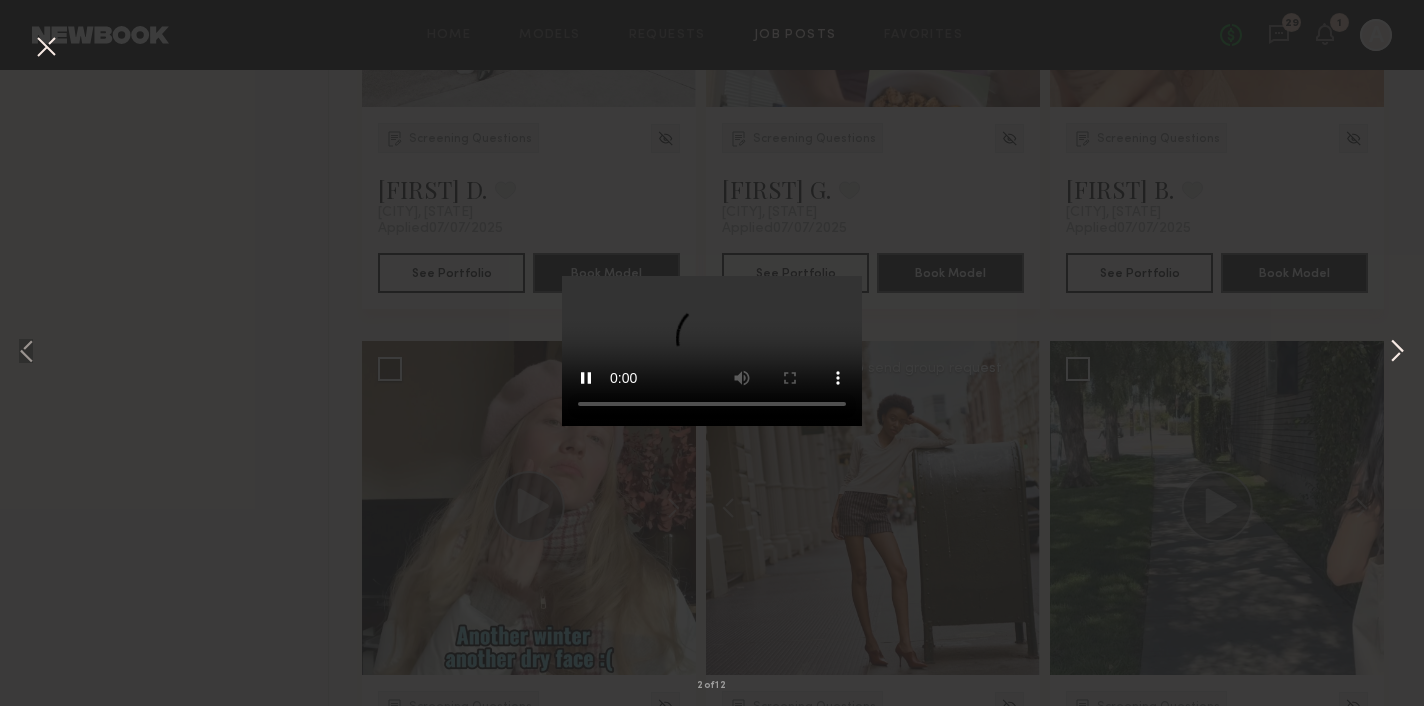 click at bounding box center [1397, 353] 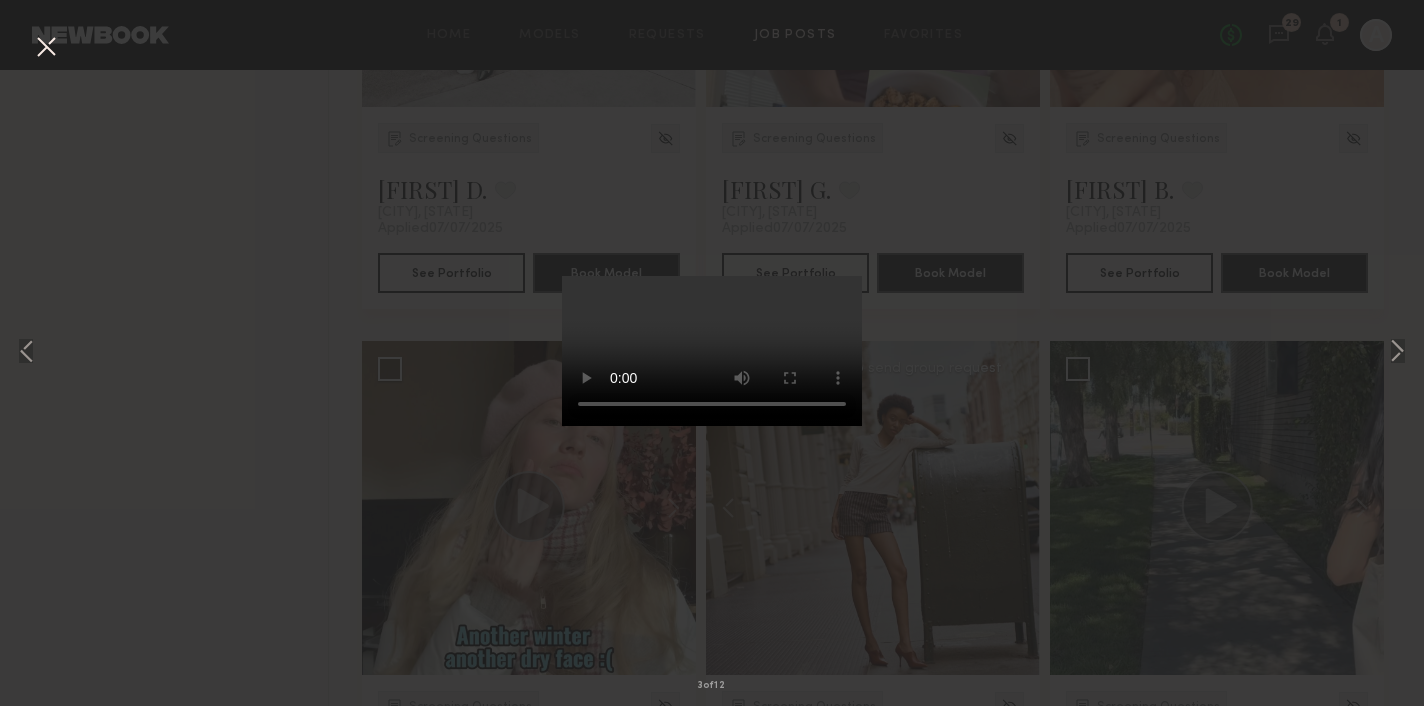 click at bounding box center (46, 48) 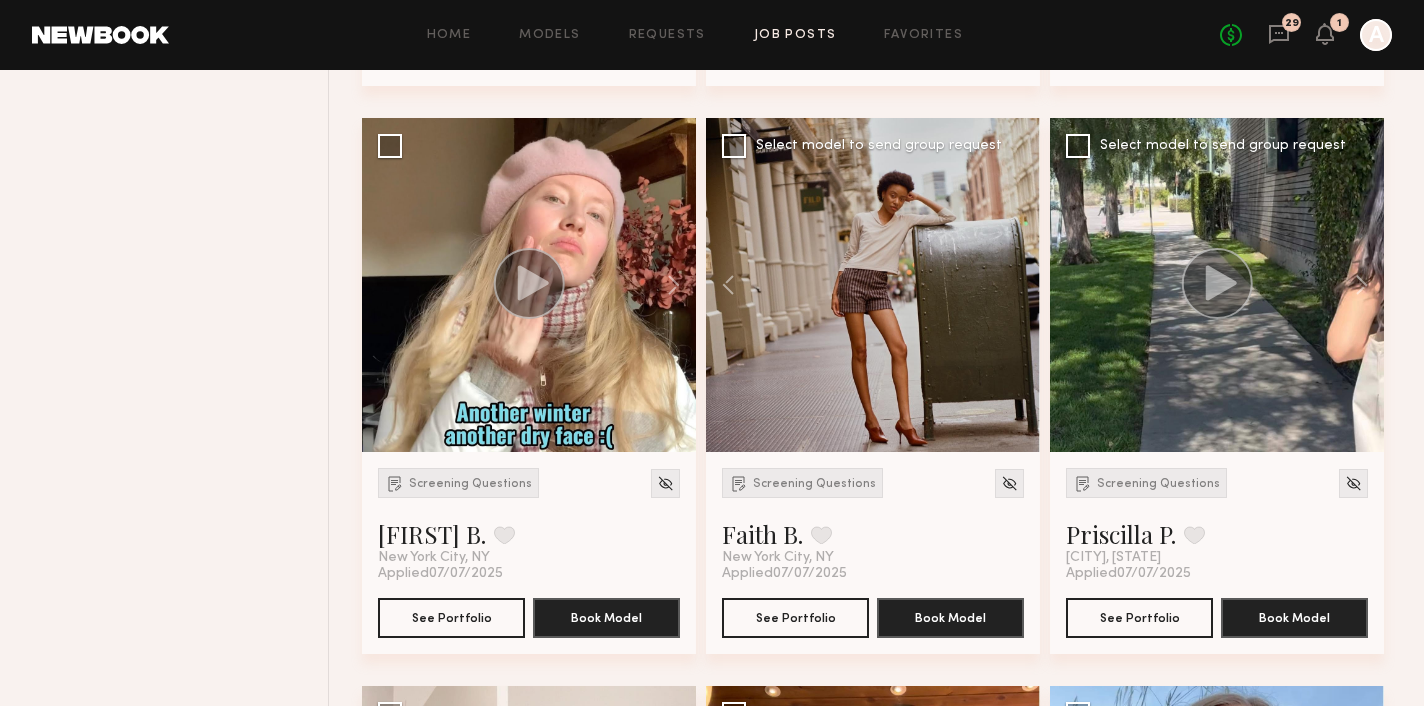 scroll, scrollTop: 7604, scrollLeft: 0, axis: vertical 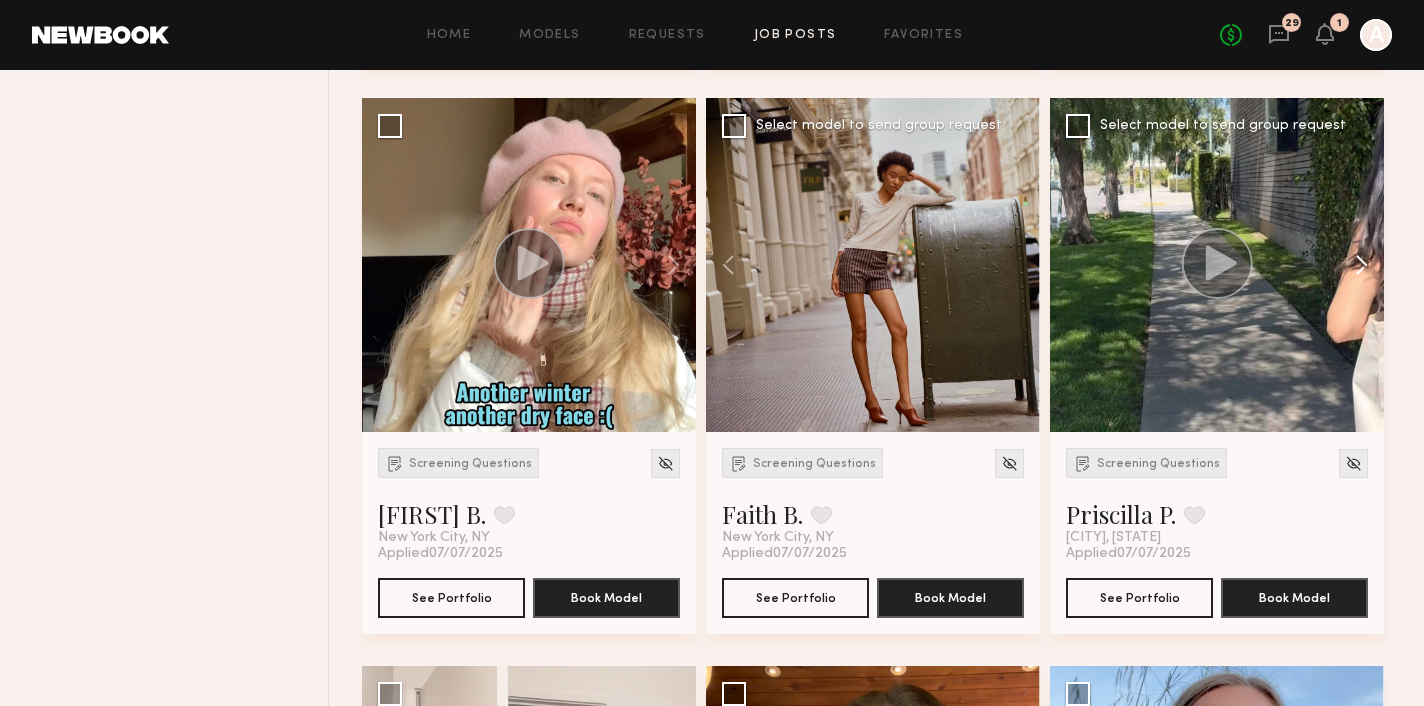 click 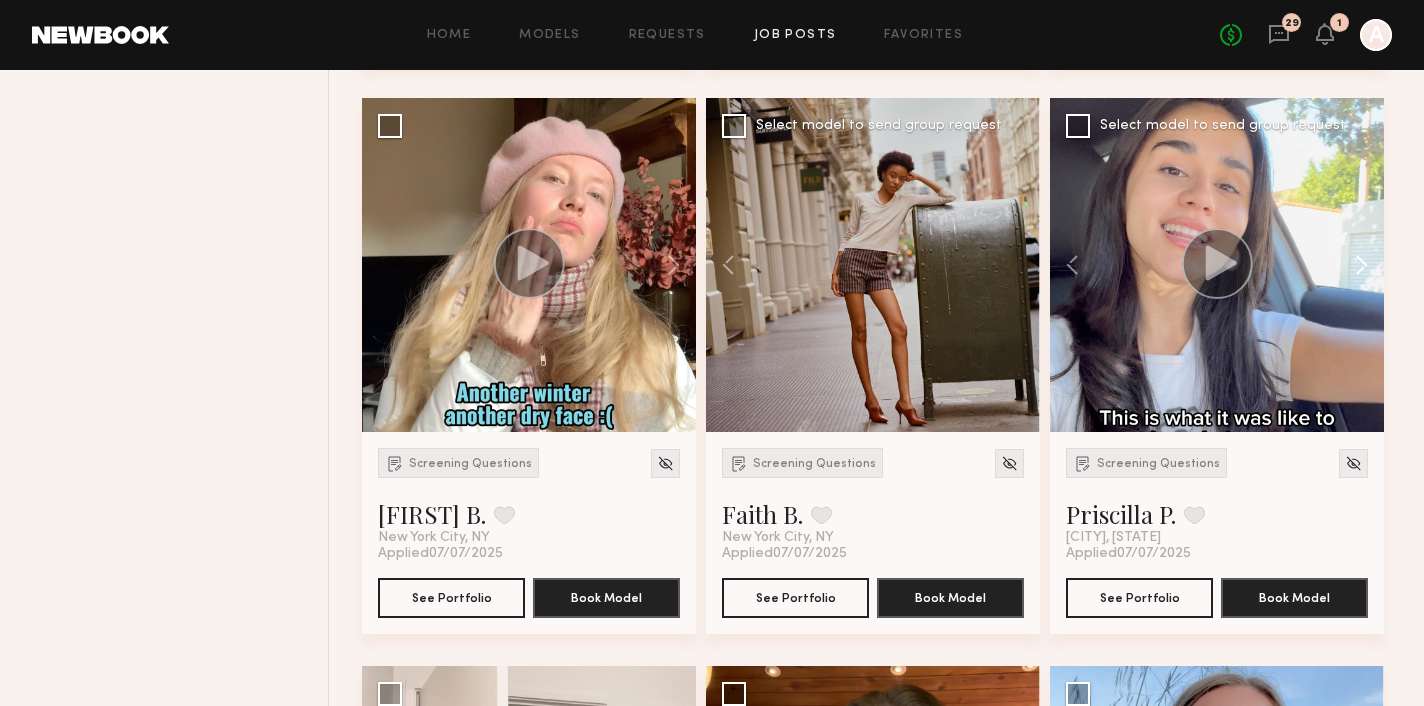 click 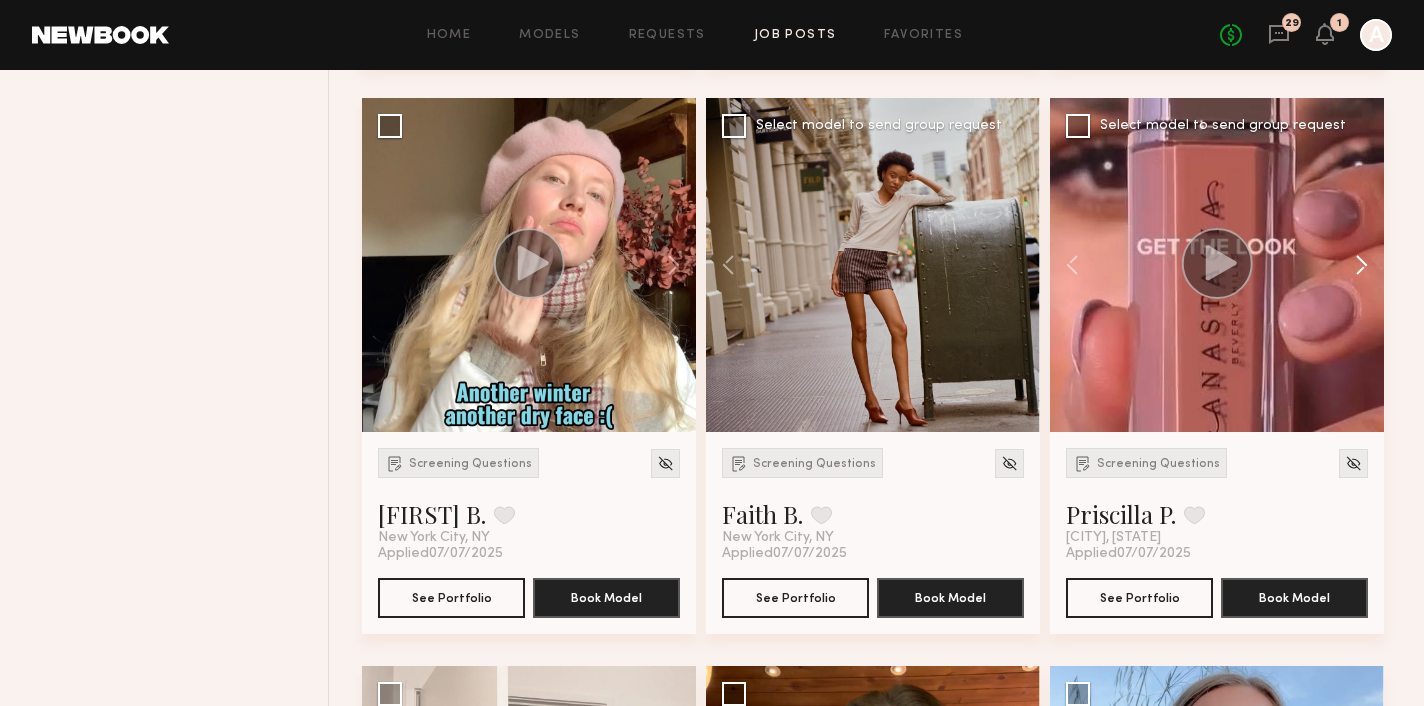 click 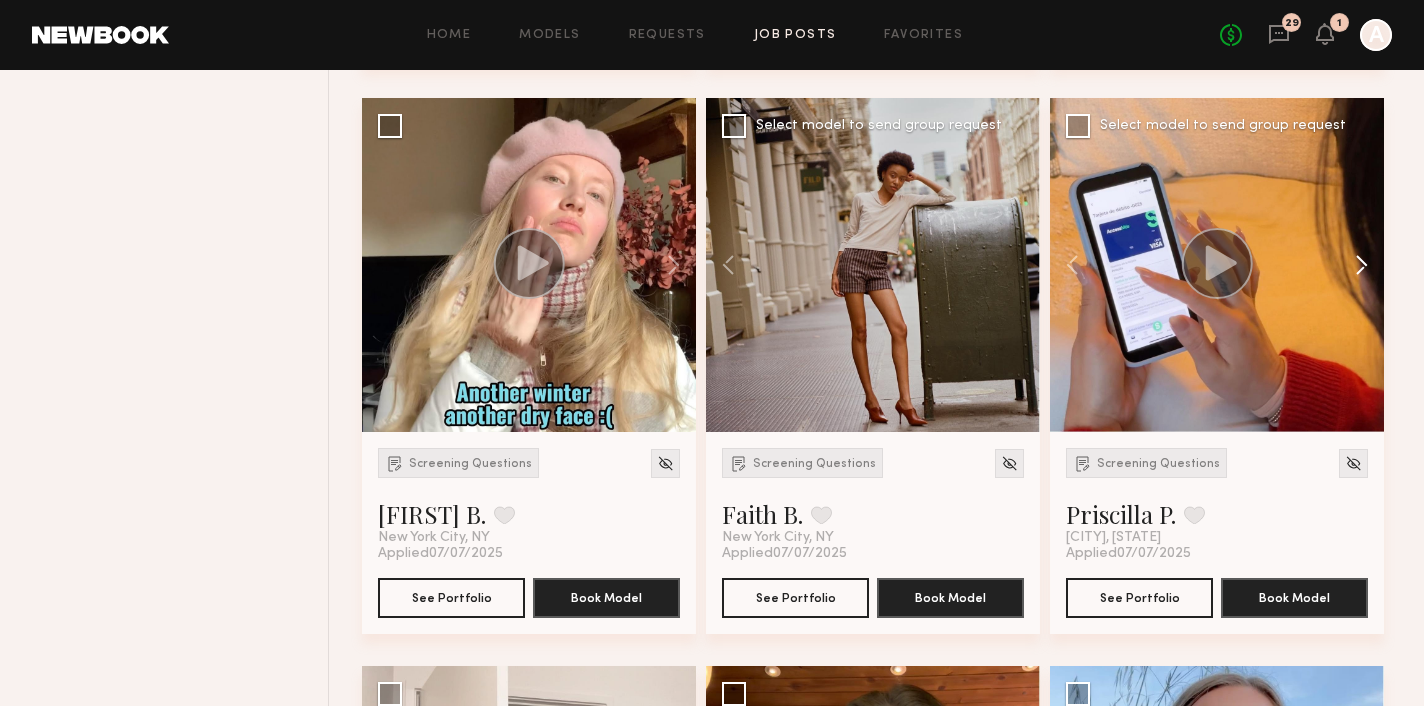 click 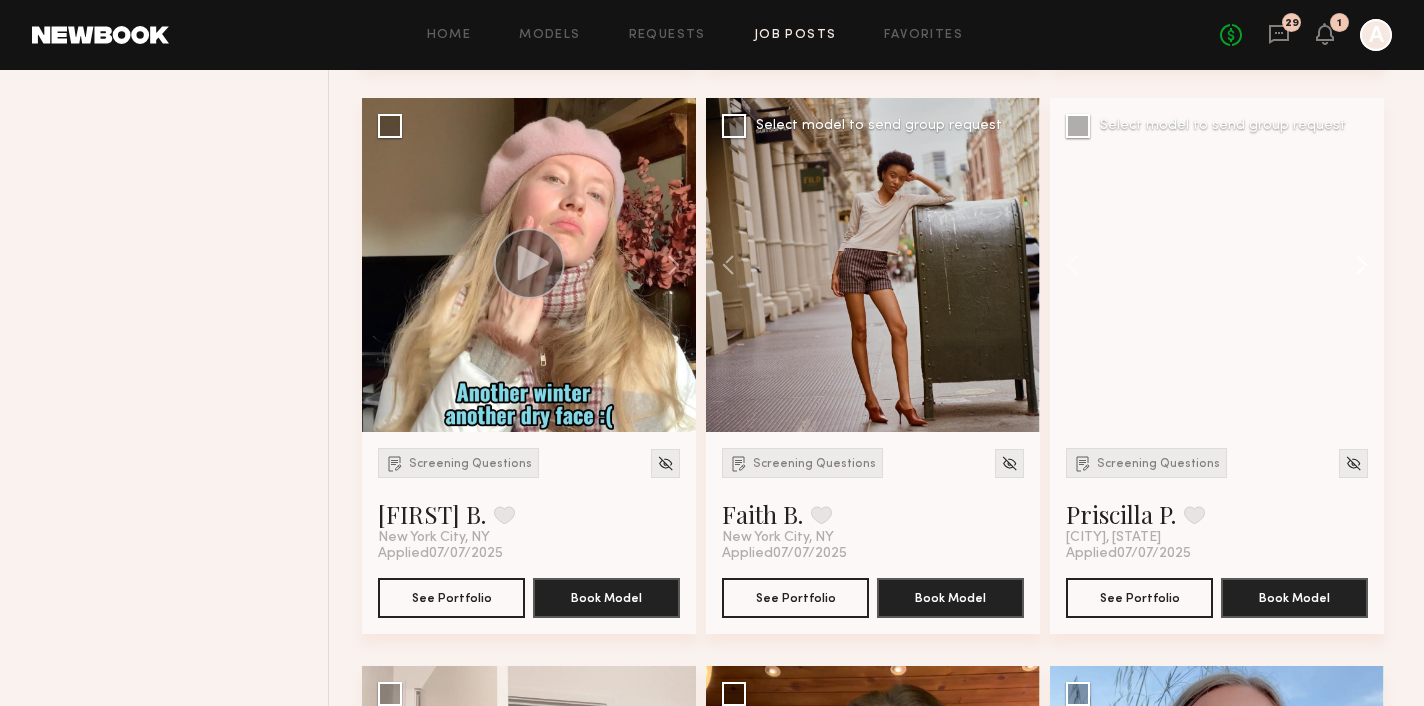 click 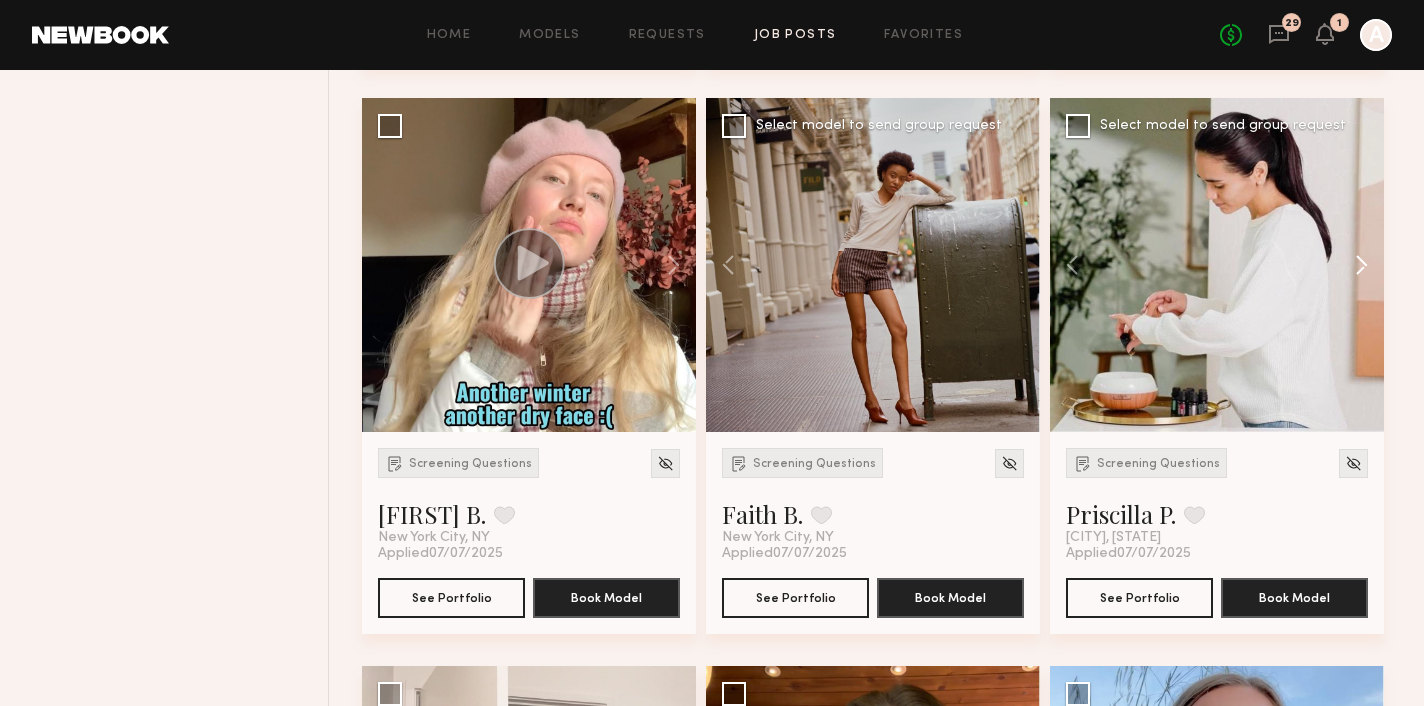 click 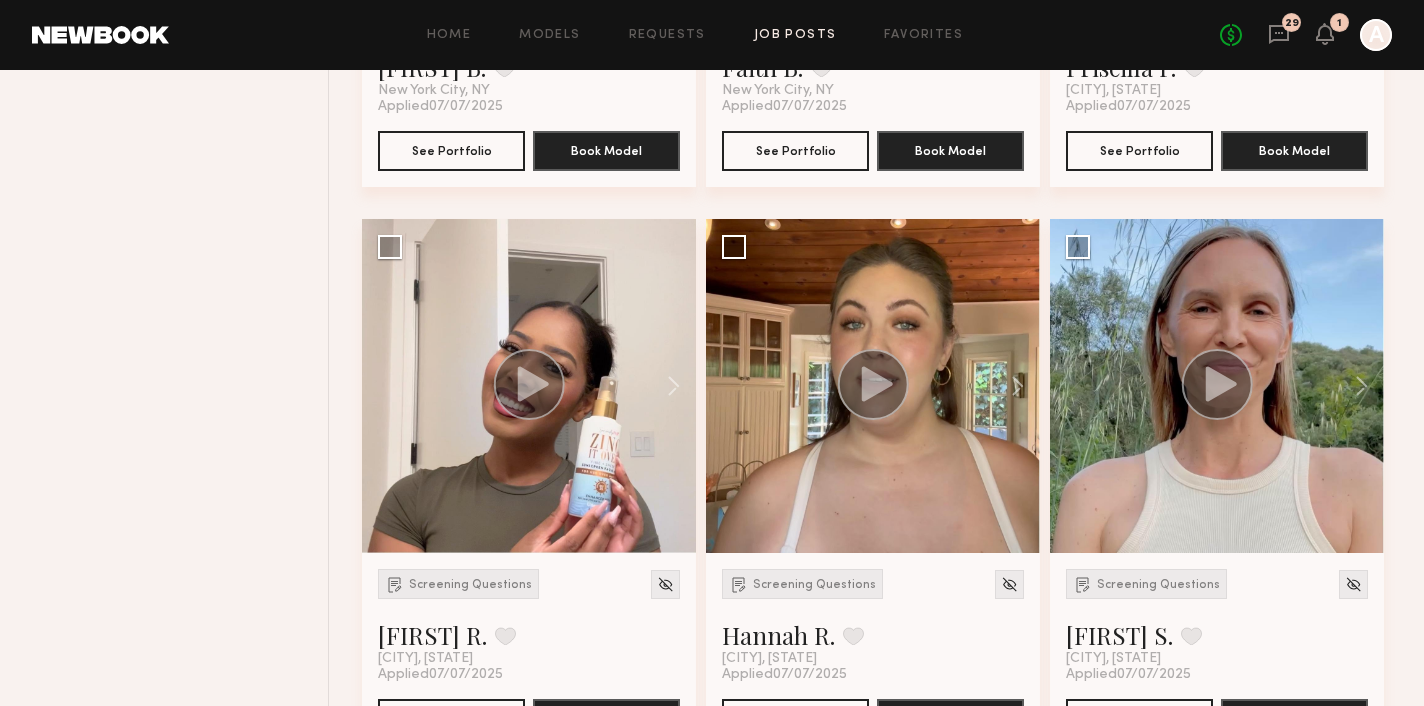 scroll, scrollTop: 8055, scrollLeft: 0, axis: vertical 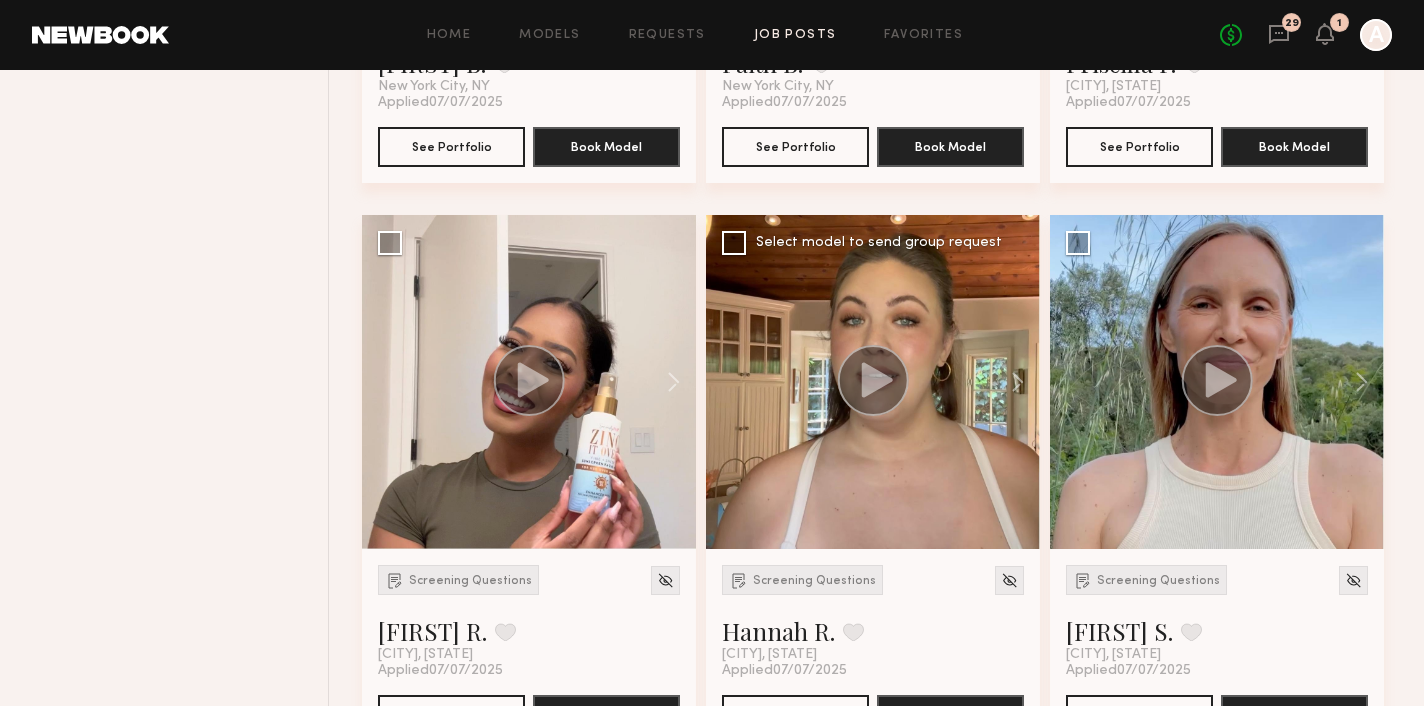 click on "Screening Questions [FIRST] R. Favorite [CITY], [STATE]" 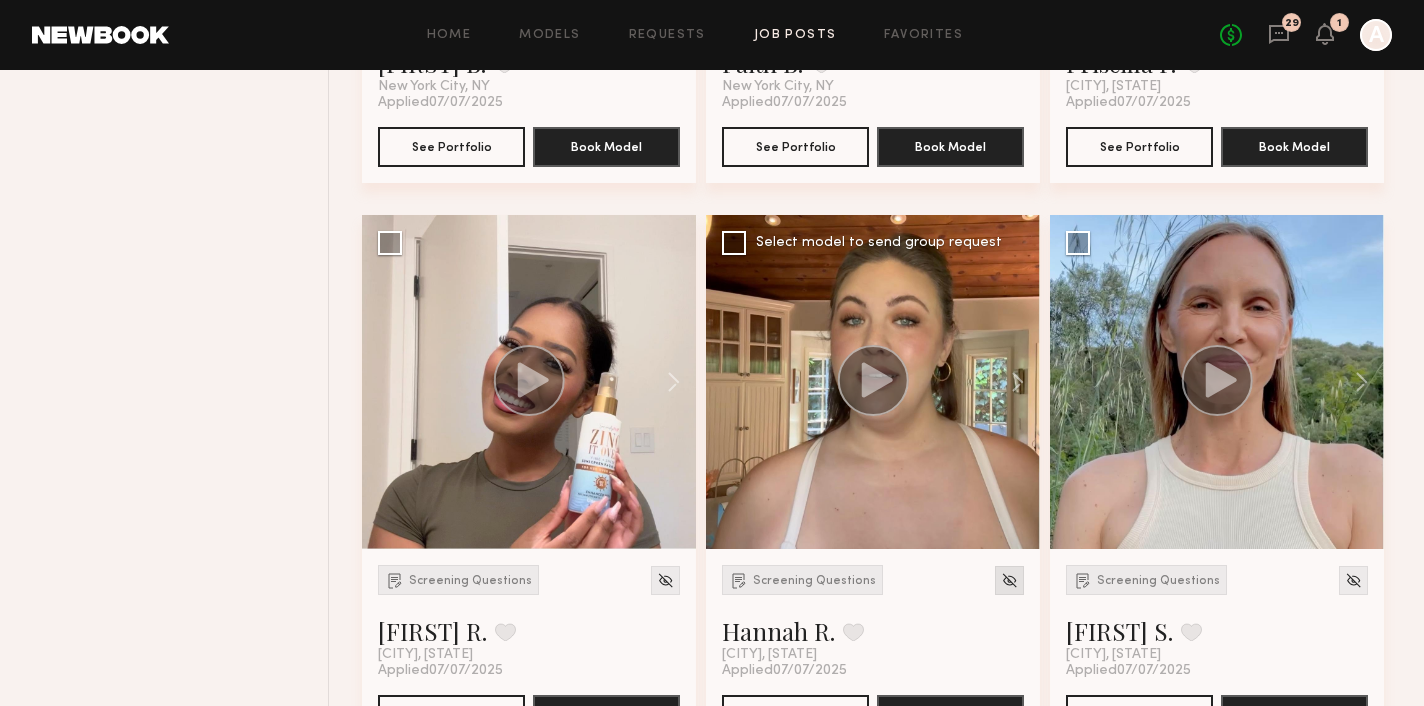 click 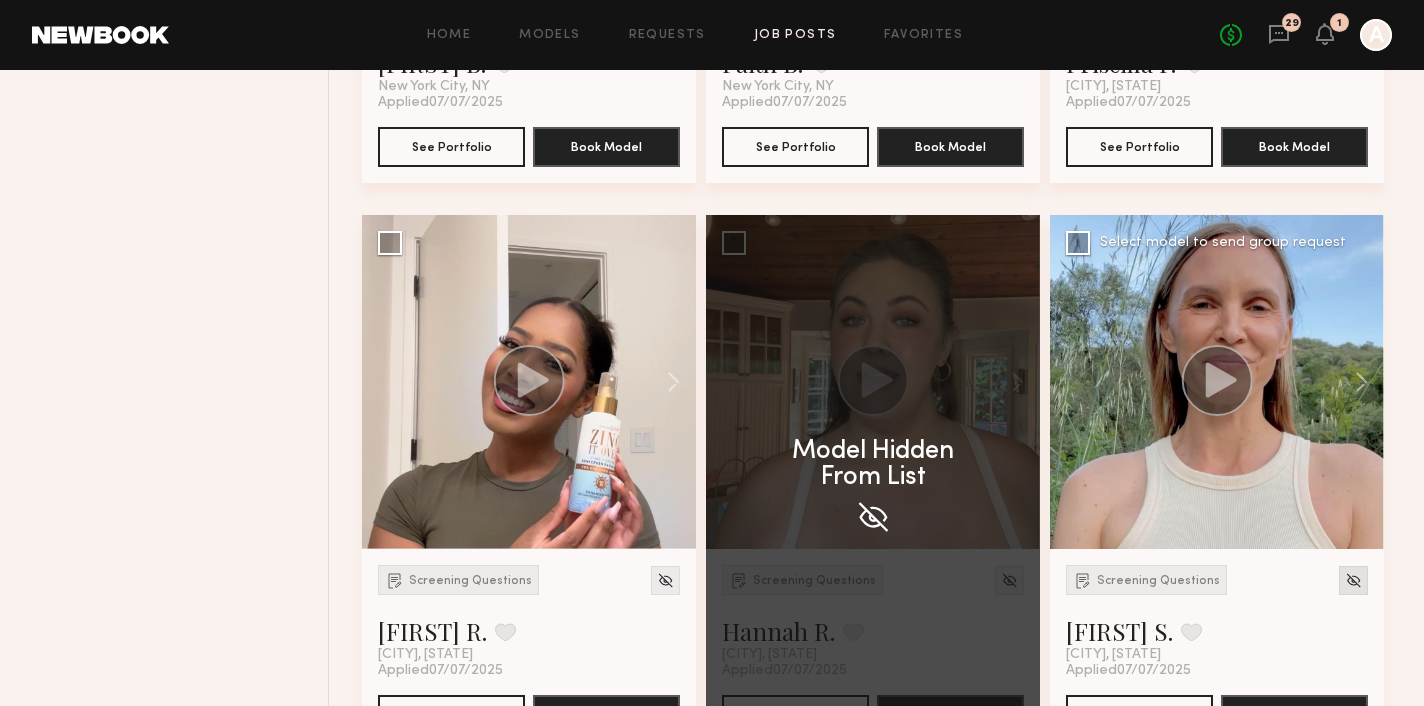 click 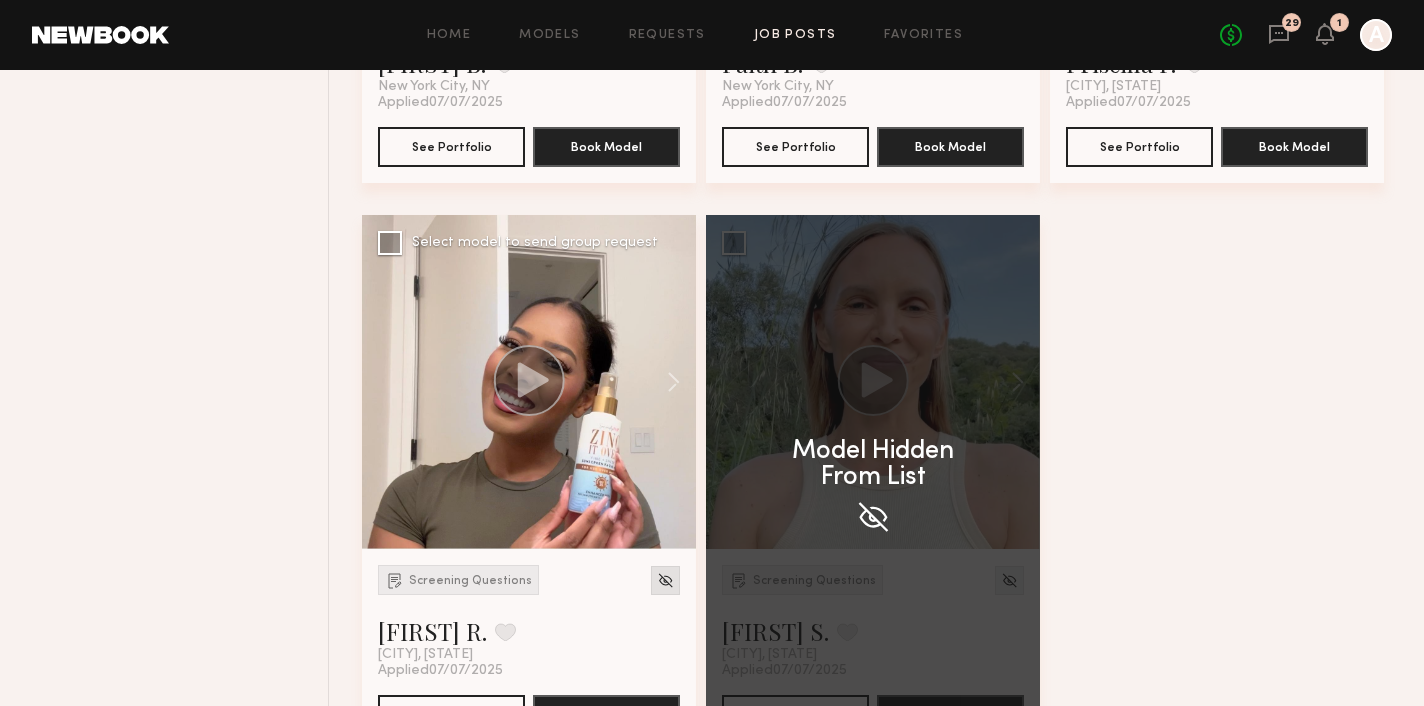 click 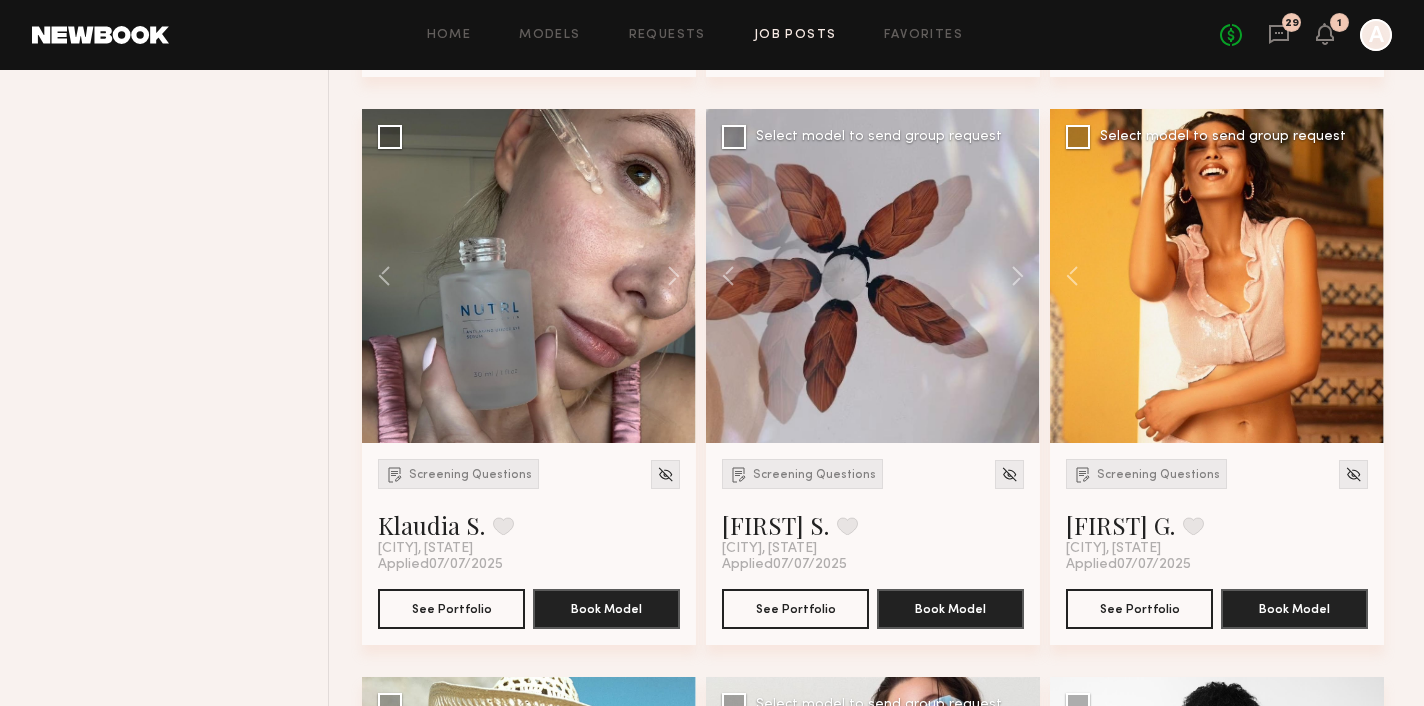 scroll, scrollTop: 5848, scrollLeft: 0, axis: vertical 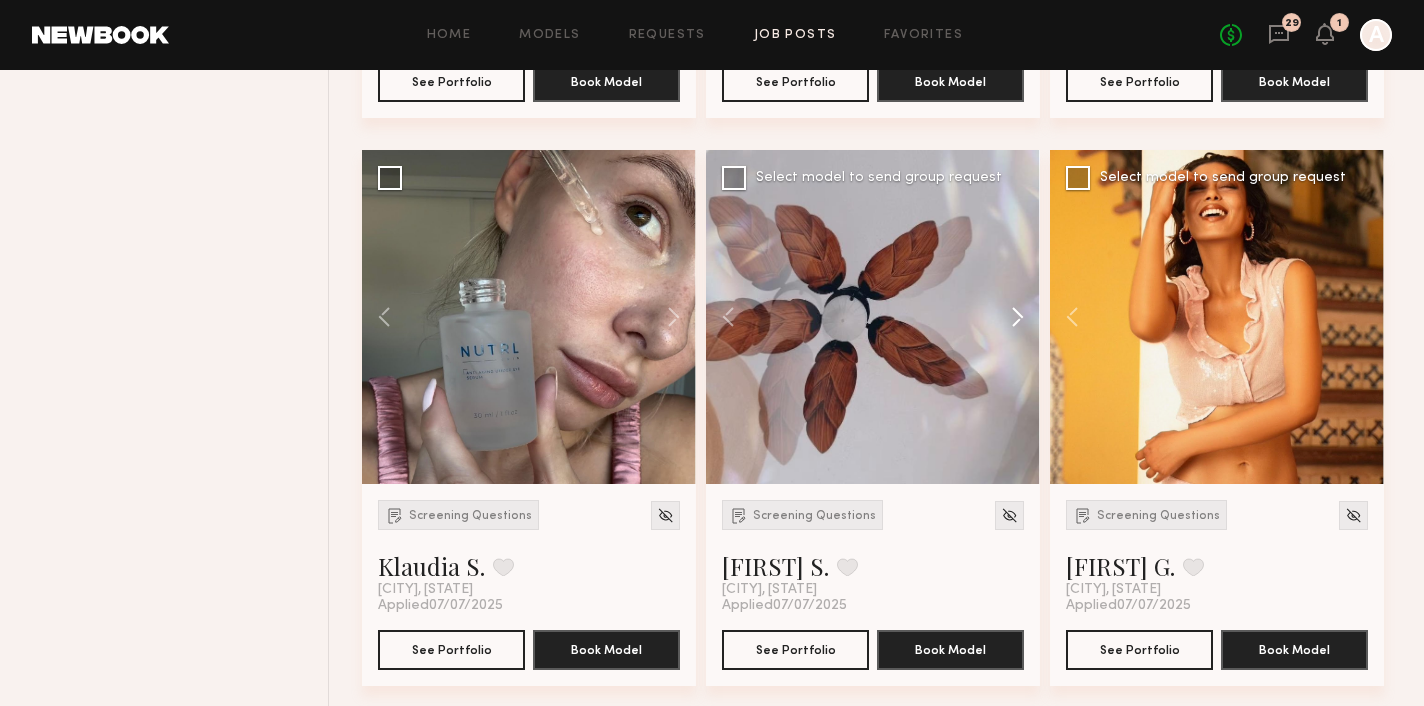click 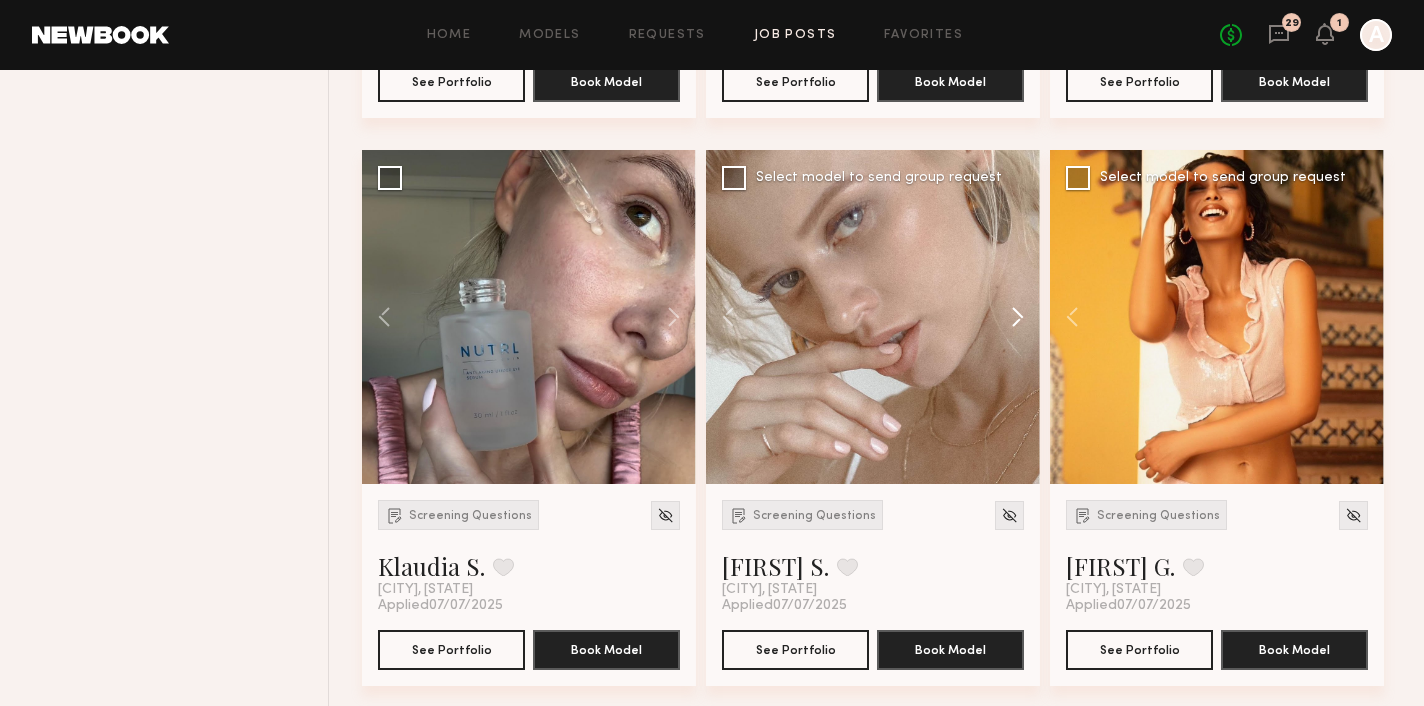 click 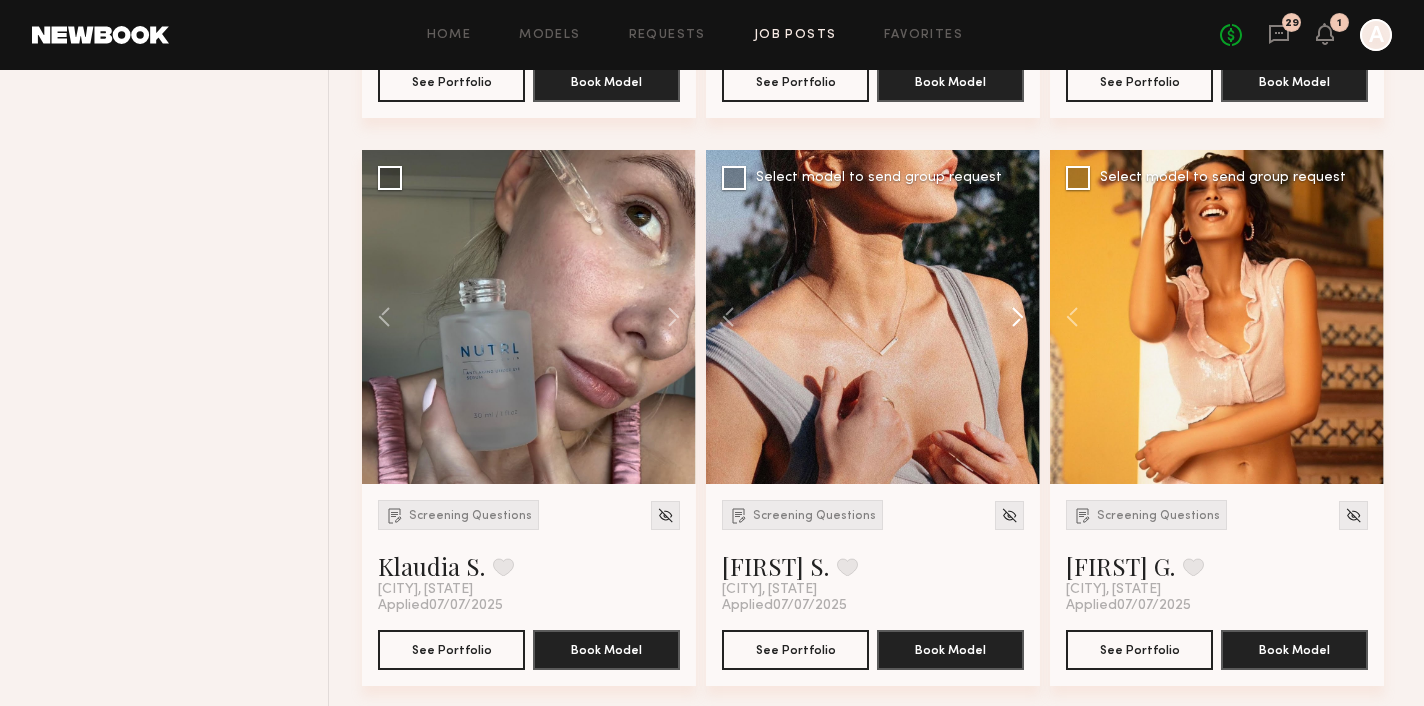 click 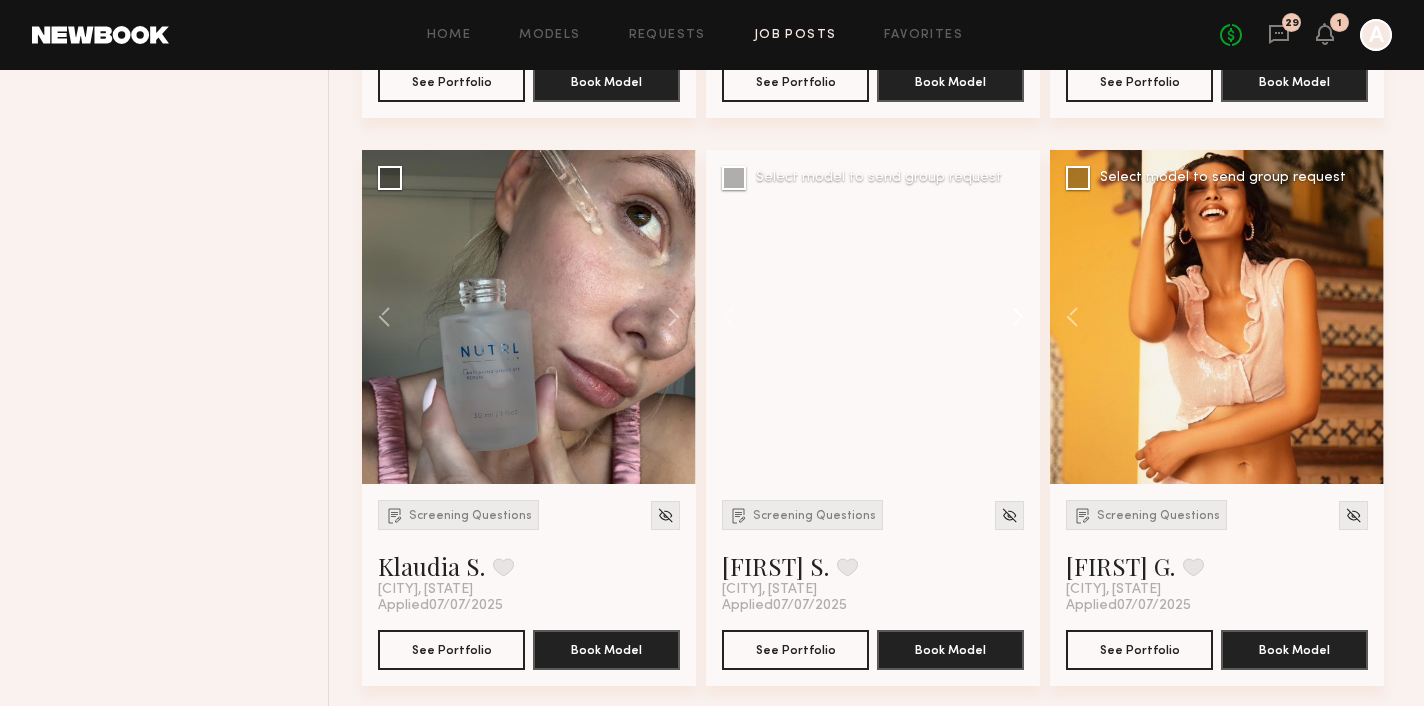 click 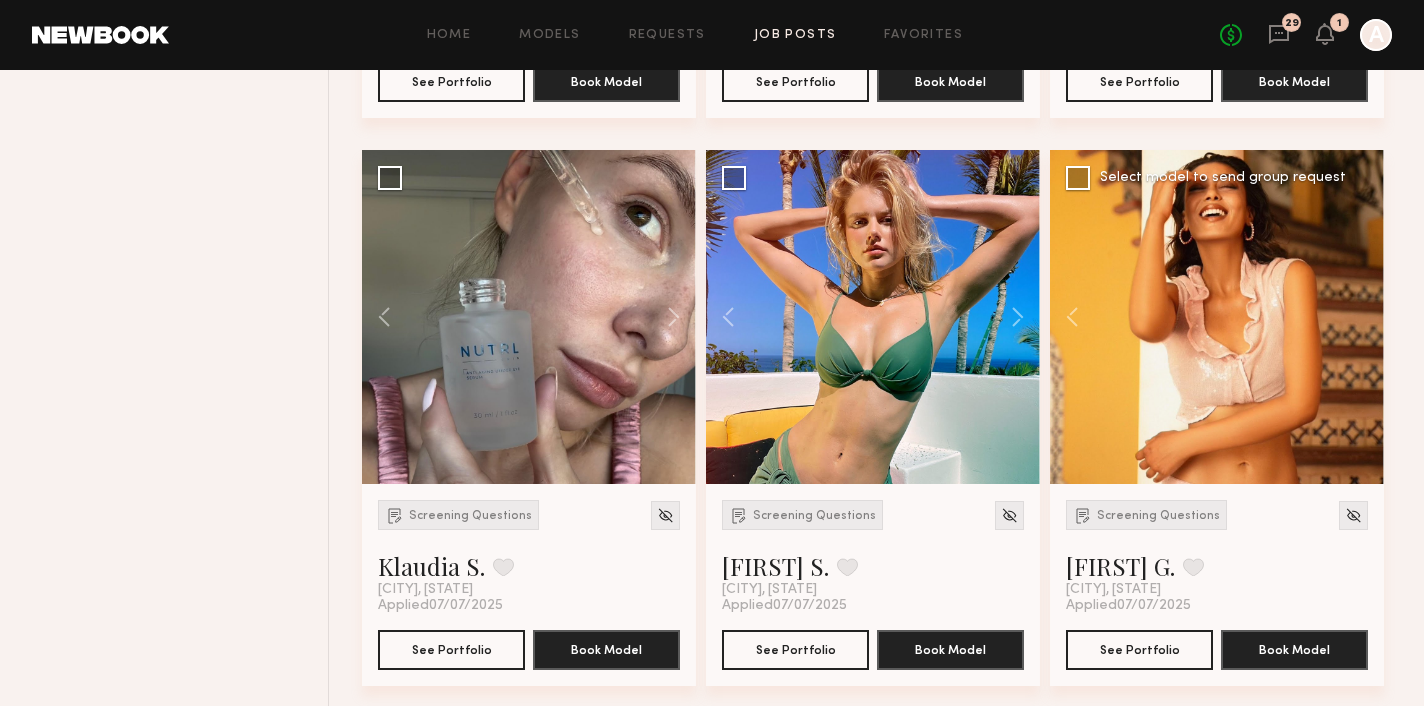 click on "Job Posts" 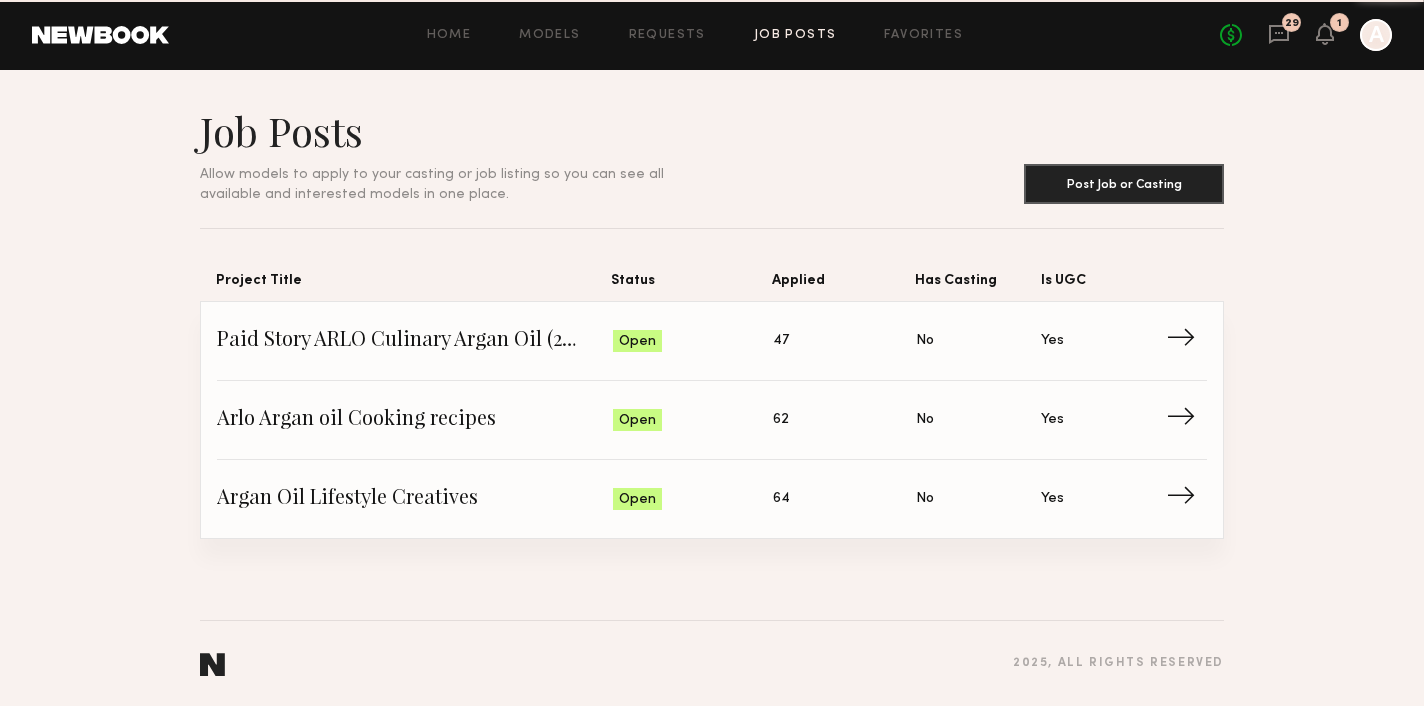 scroll, scrollTop: 0, scrollLeft: 0, axis: both 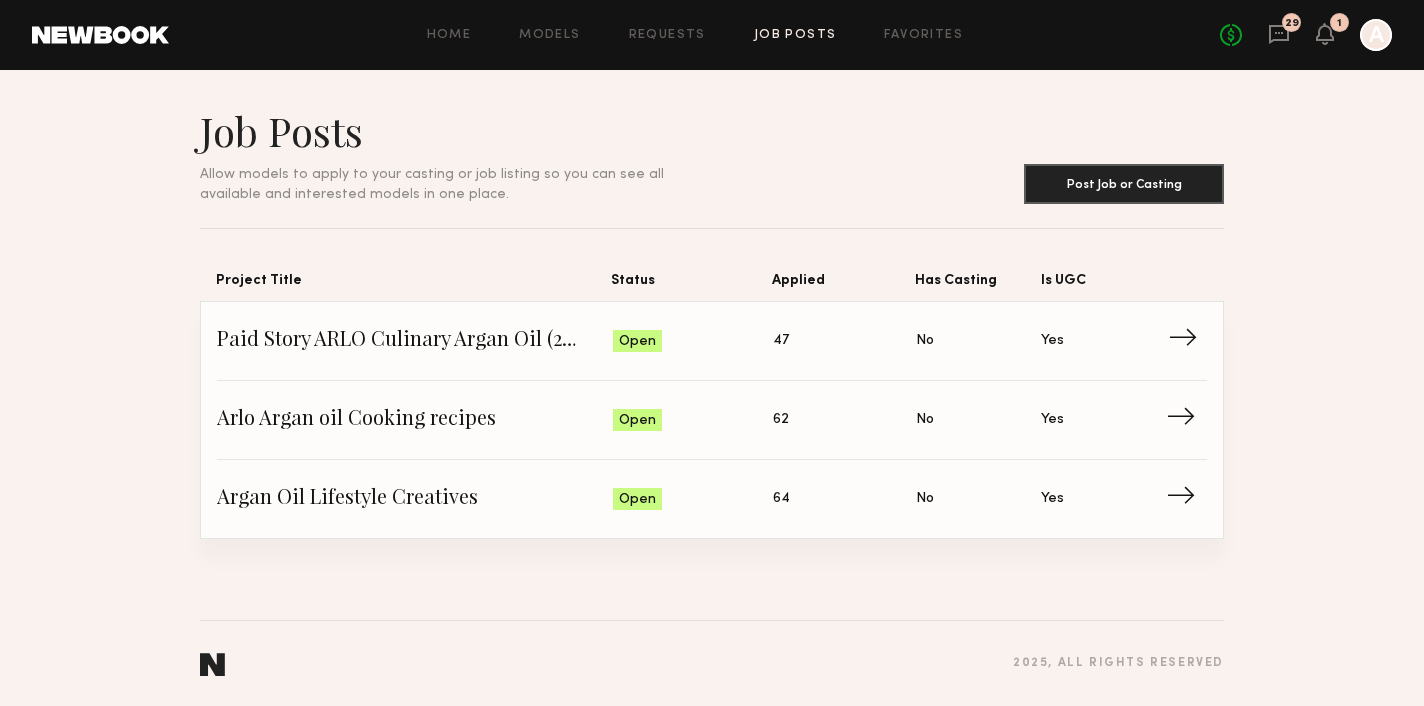 click on "Paid Story ARLO Culinary Argan Oil (25K+ Followers Only)" 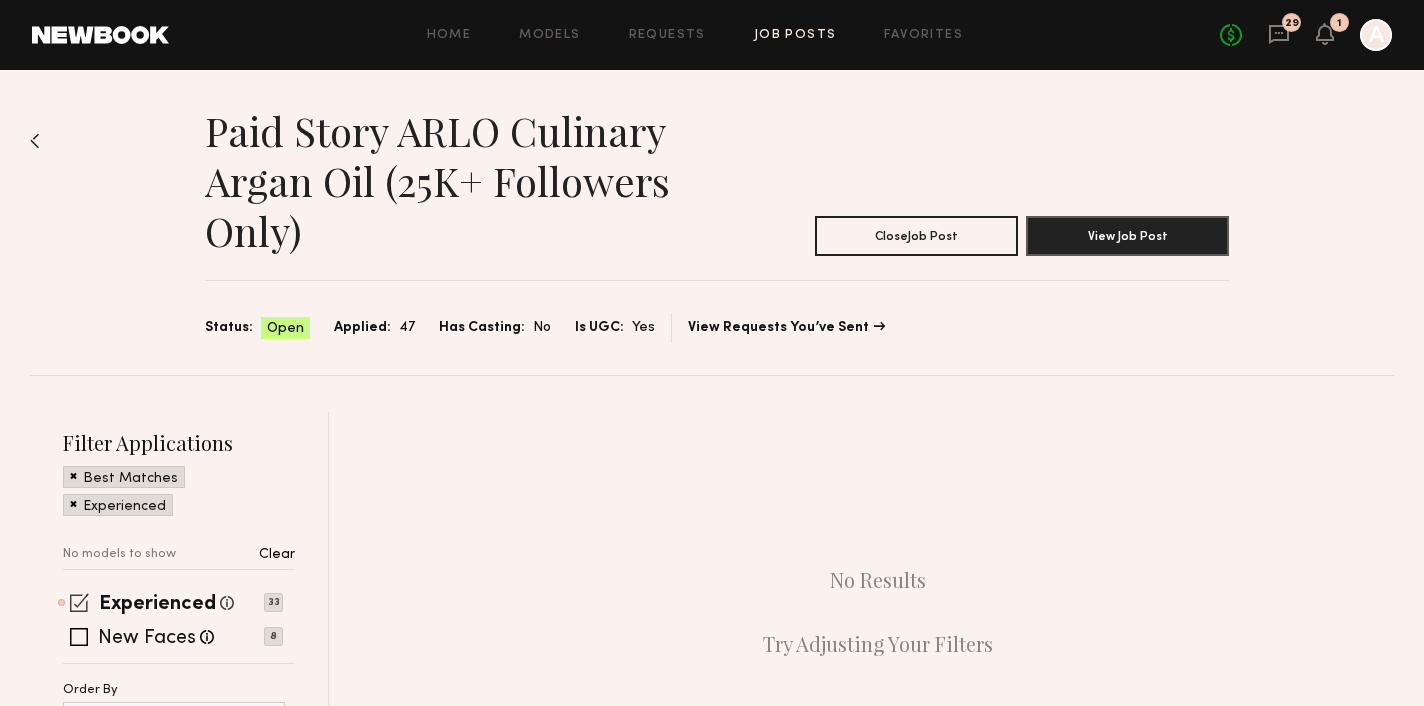 click 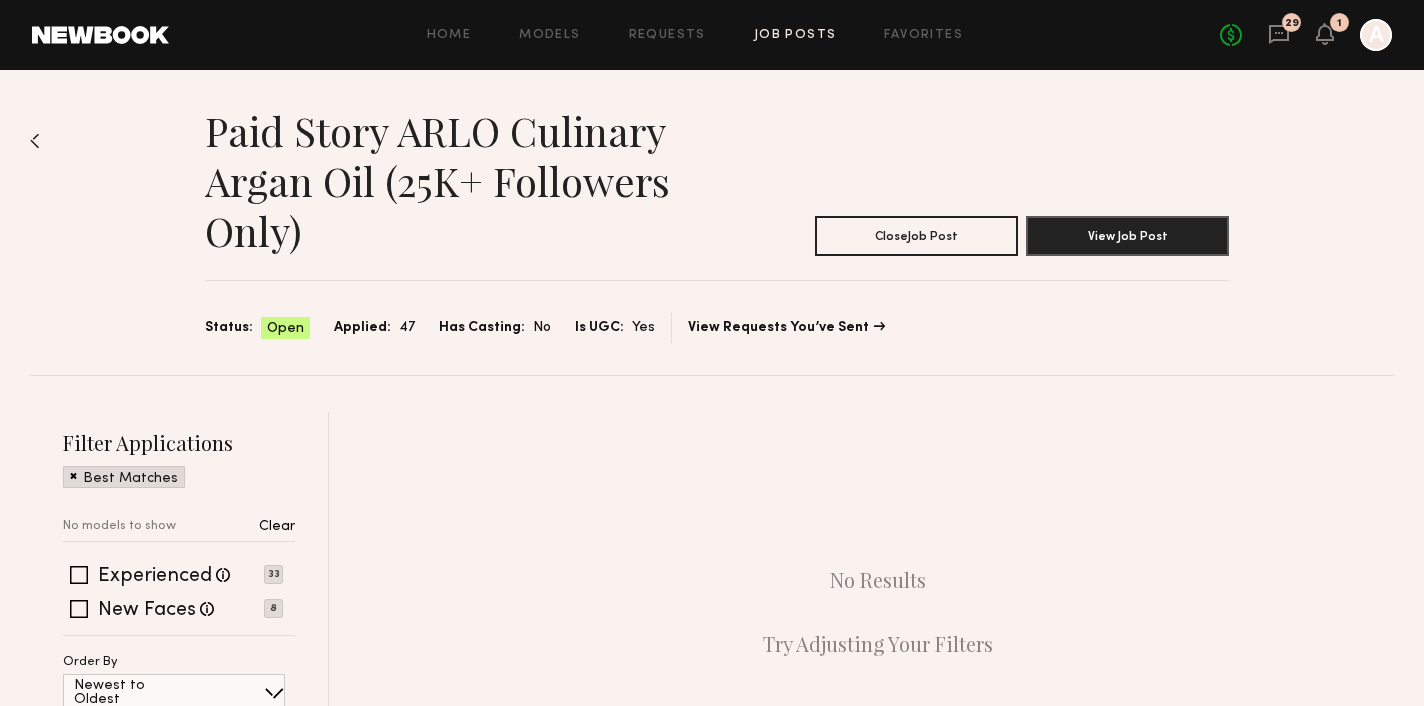 scroll, scrollTop: 214, scrollLeft: 0, axis: vertical 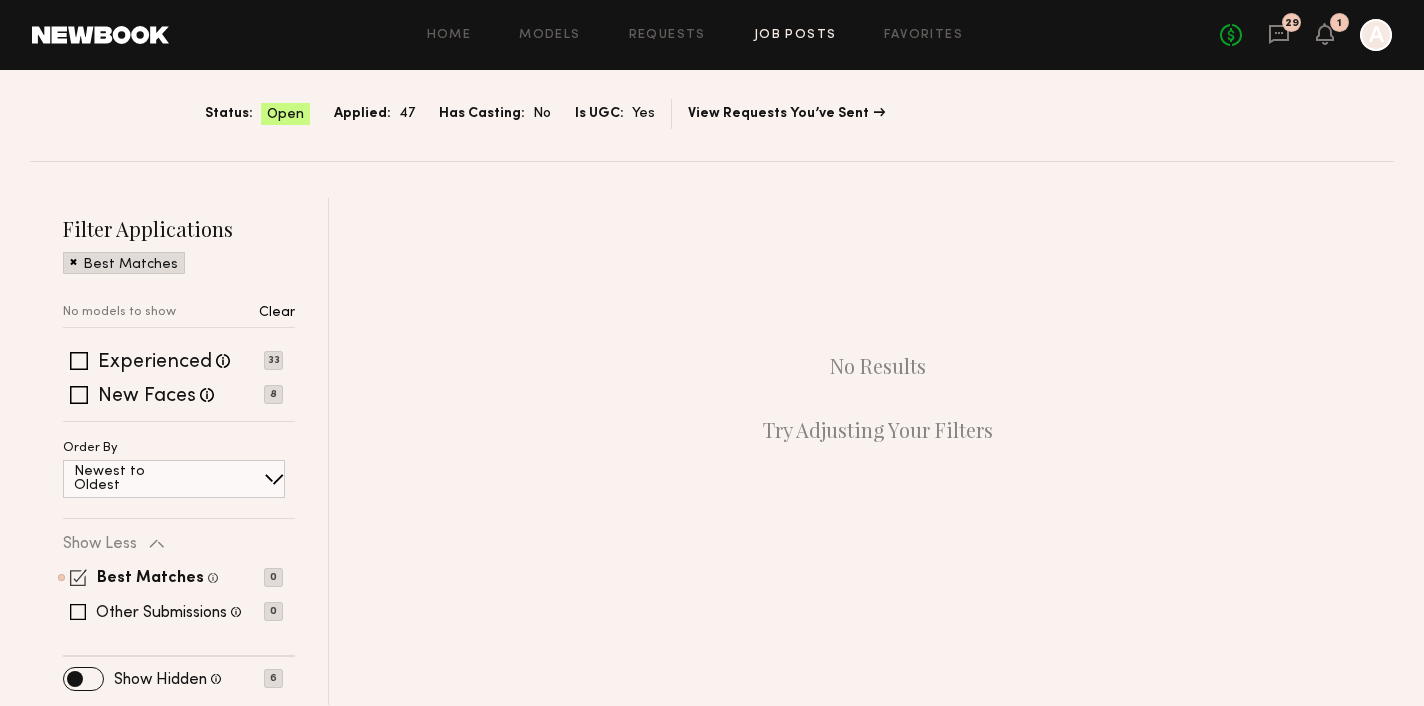 click 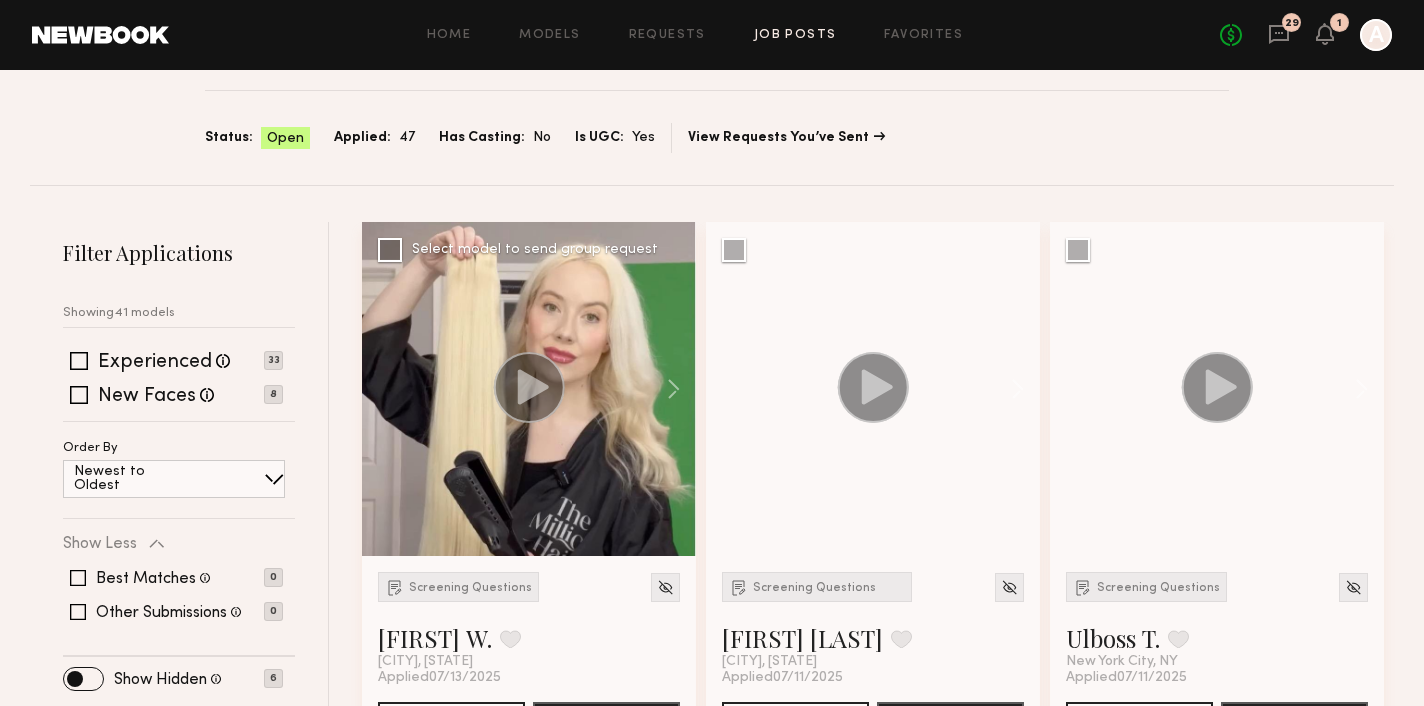 scroll, scrollTop: 214, scrollLeft: 0, axis: vertical 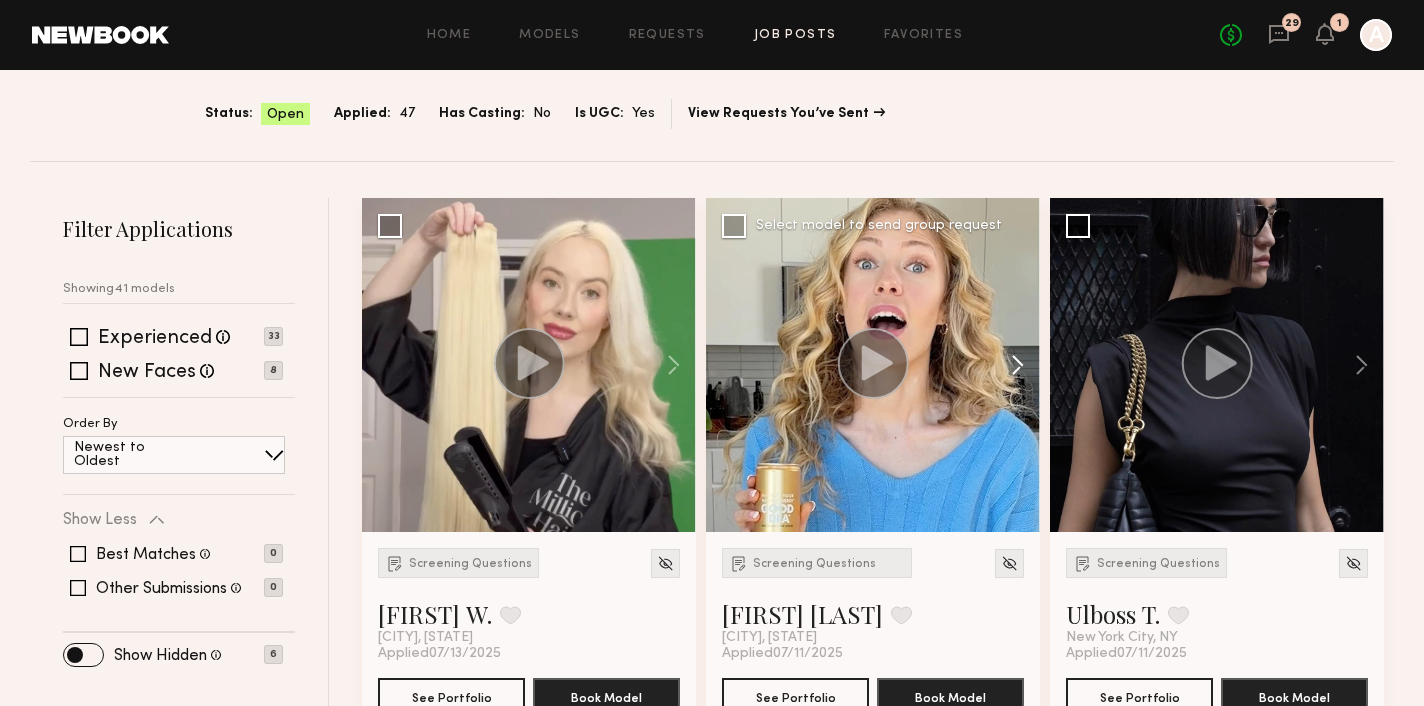 click 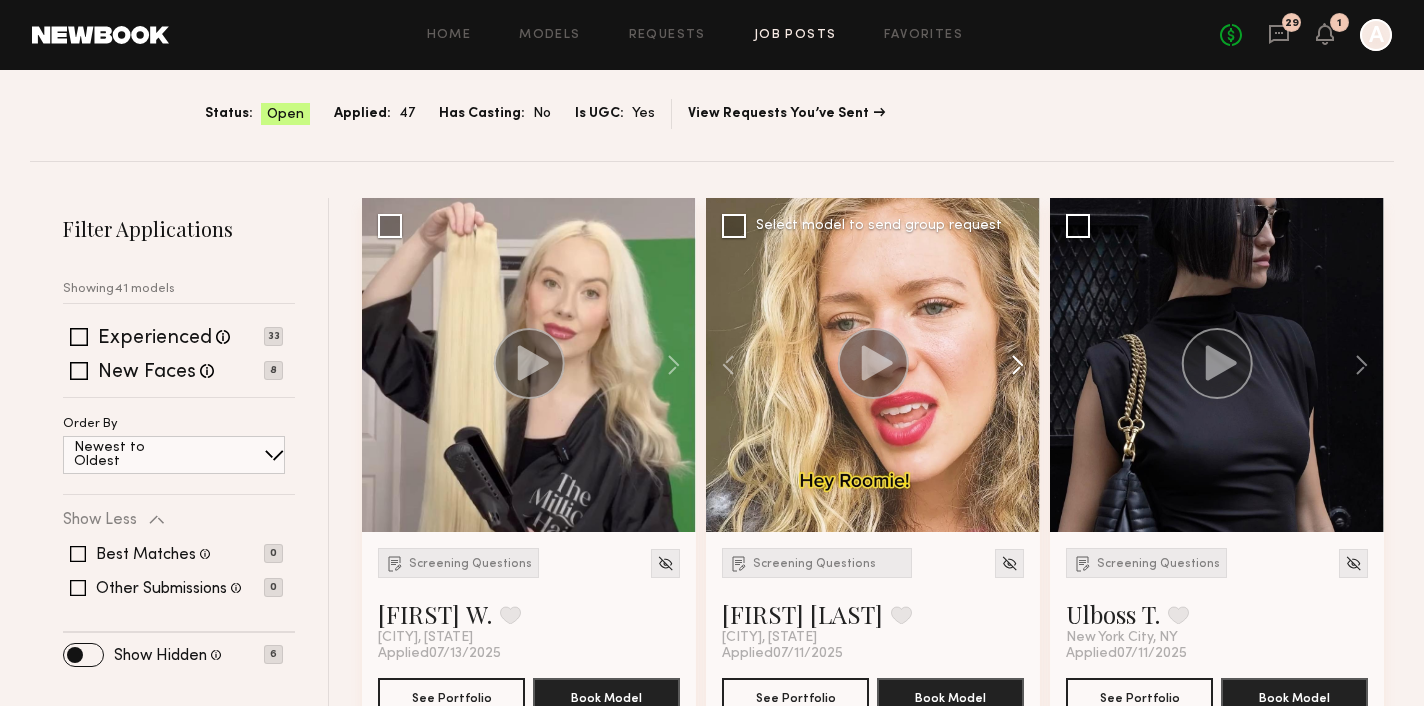 click 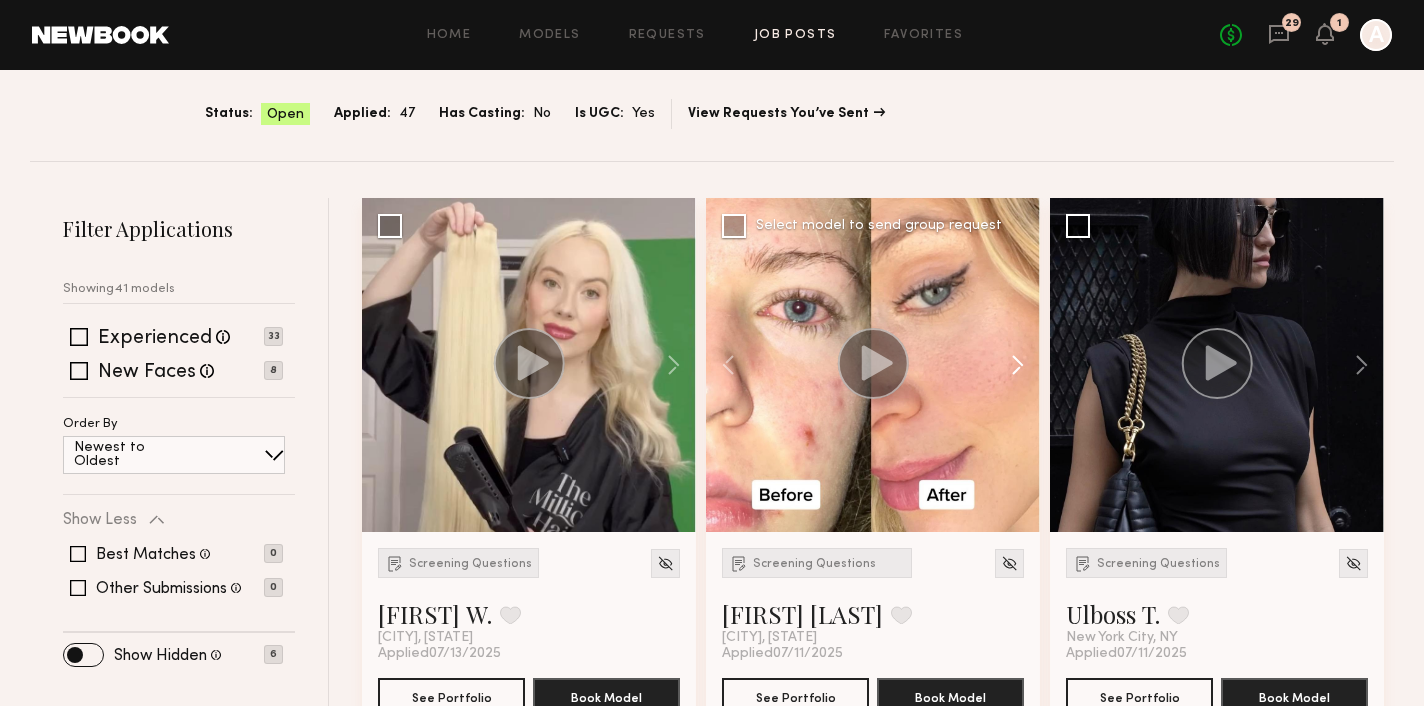 click 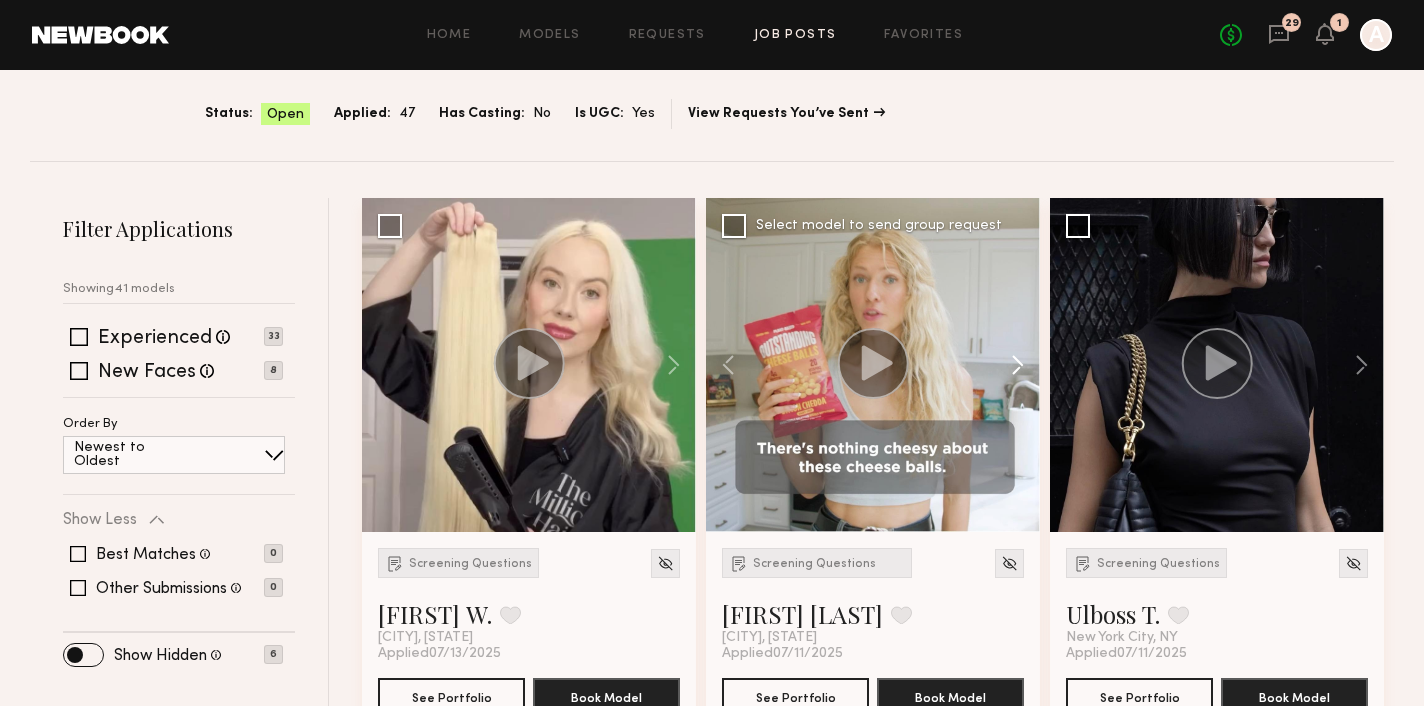 click 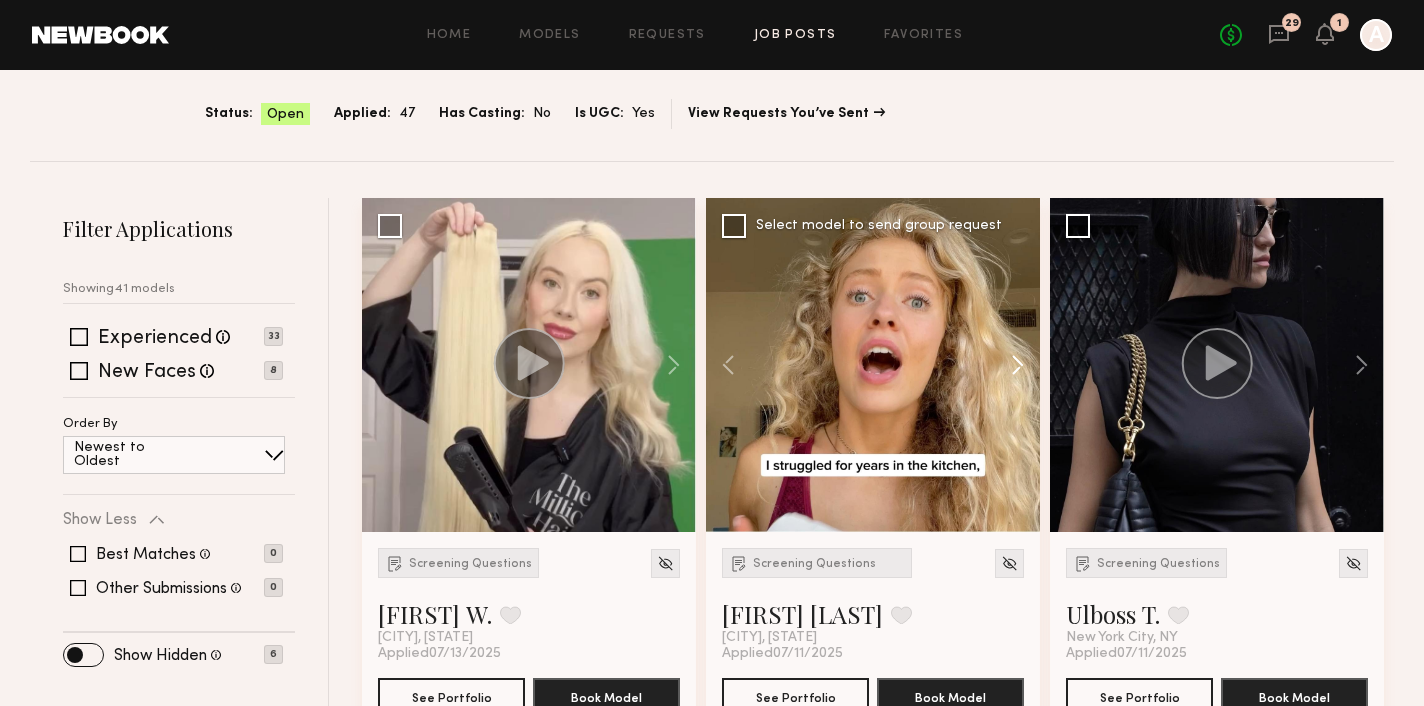 click 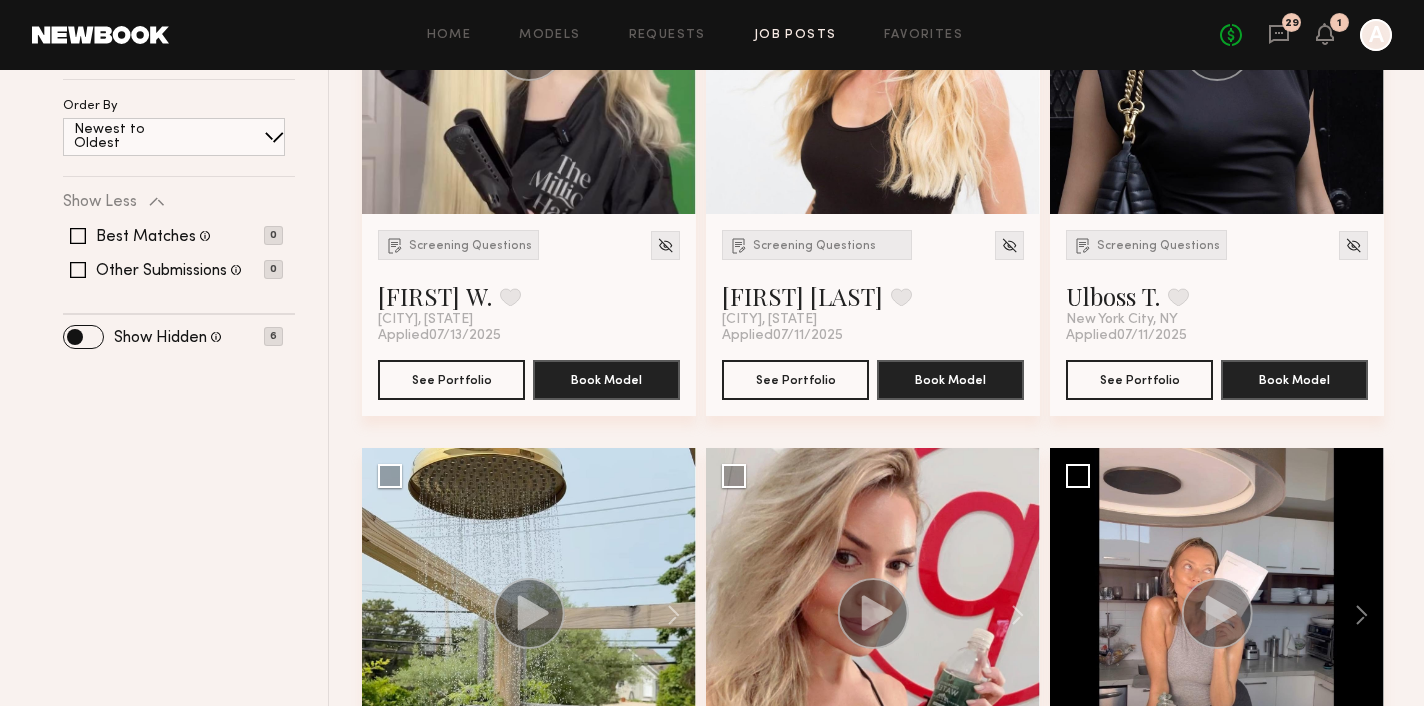 scroll, scrollTop: 739, scrollLeft: 0, axis: vertical 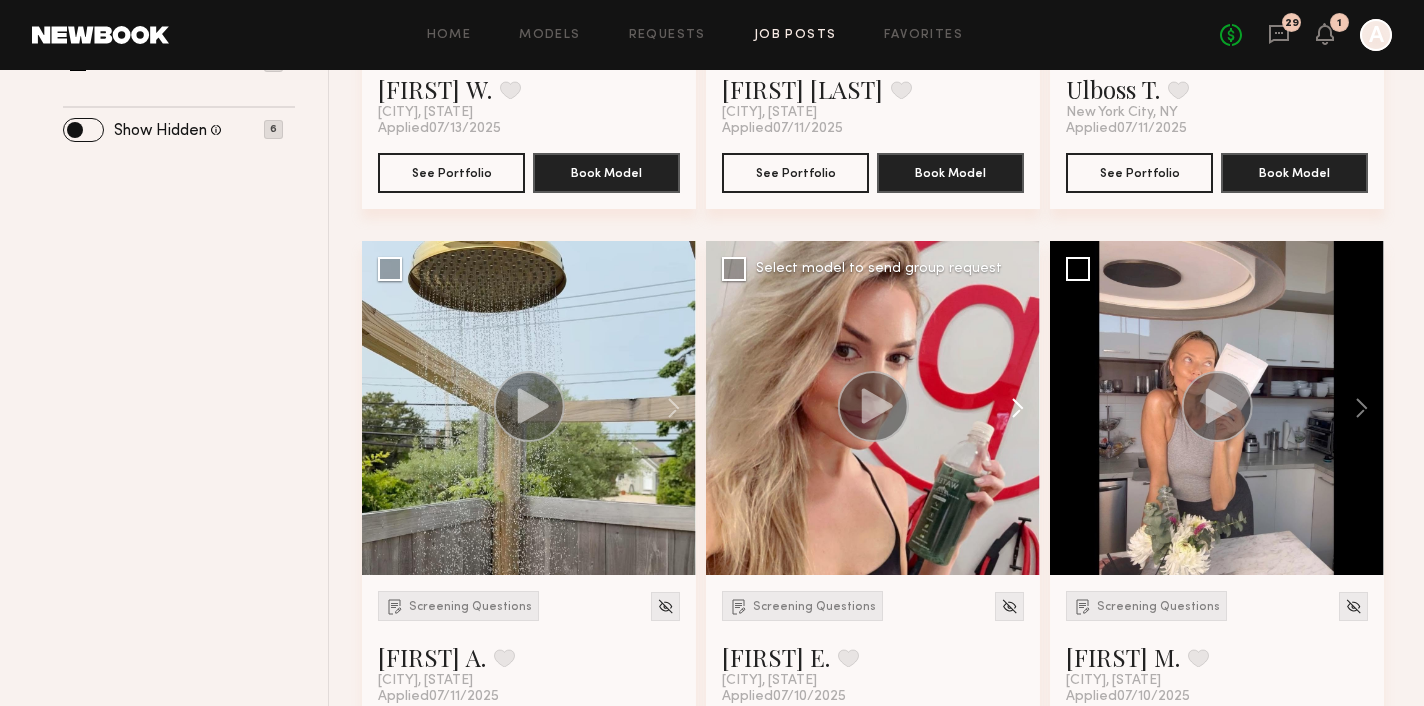 click 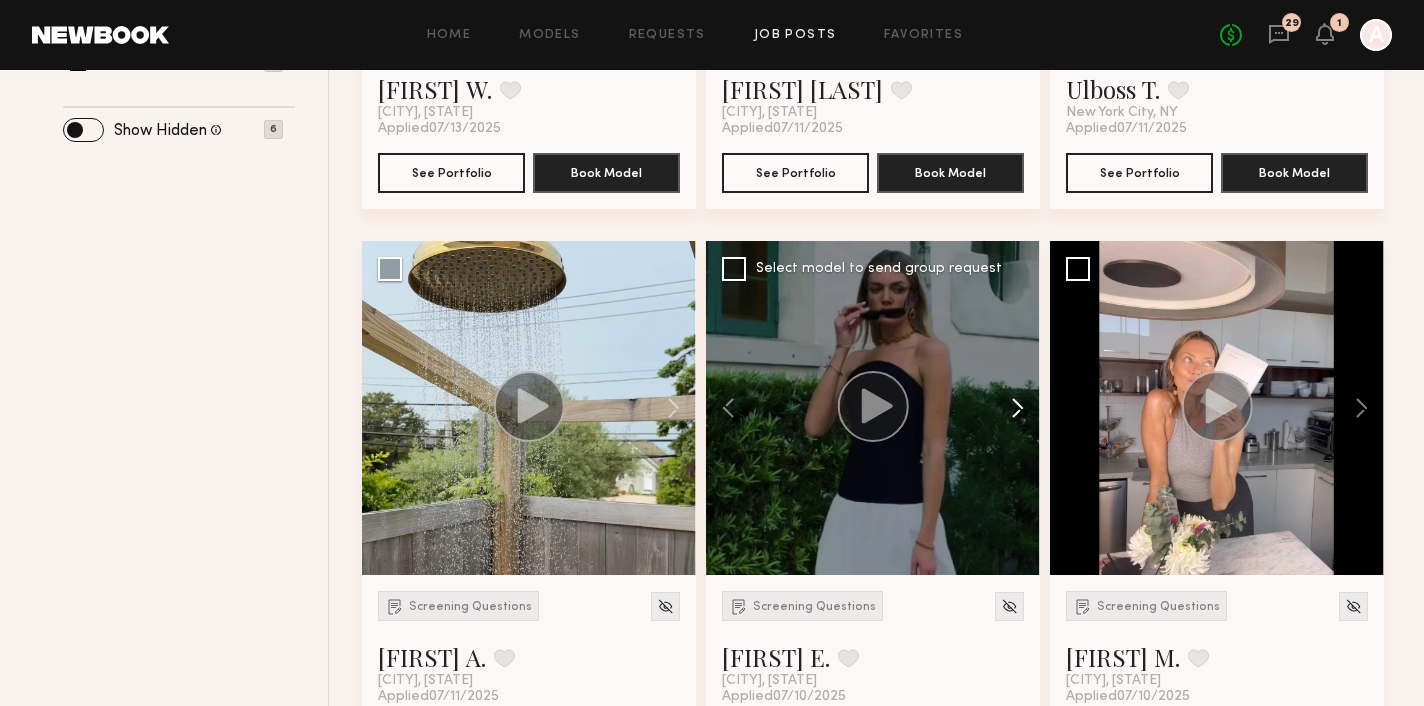 click 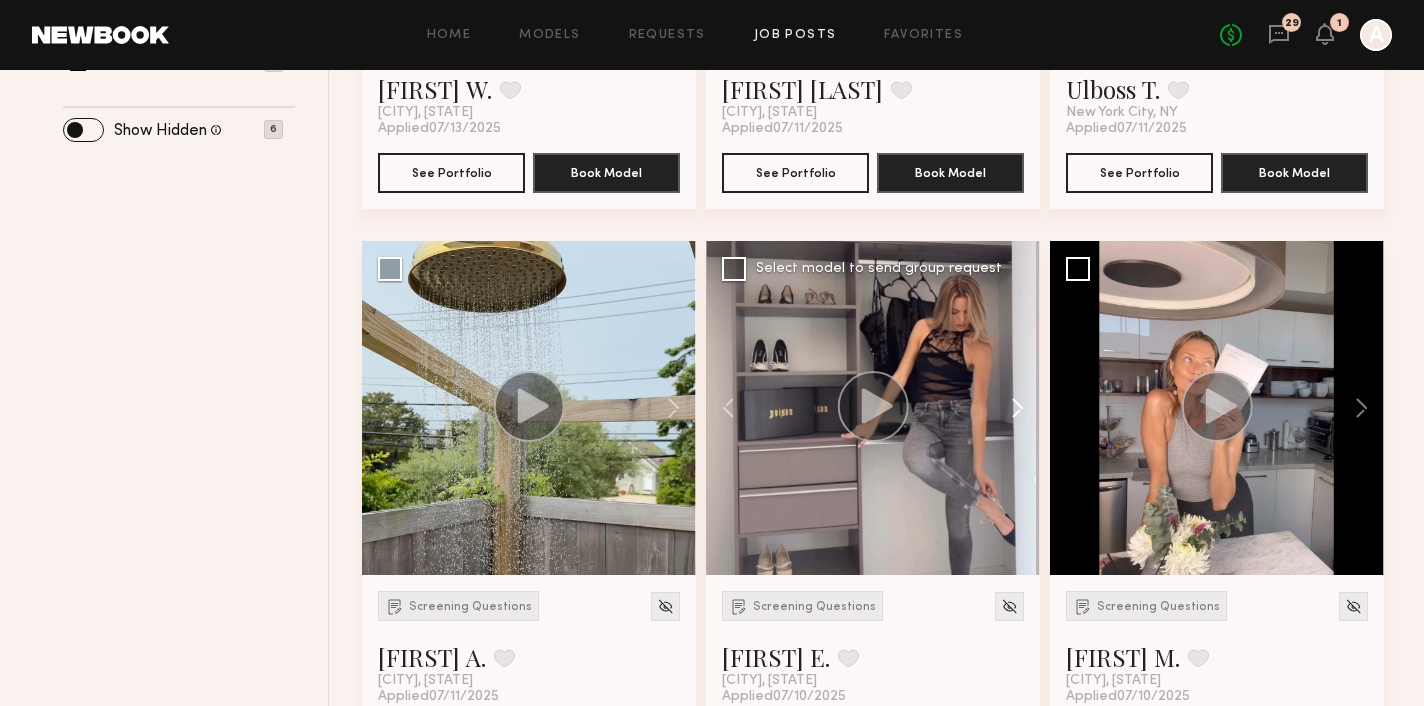click 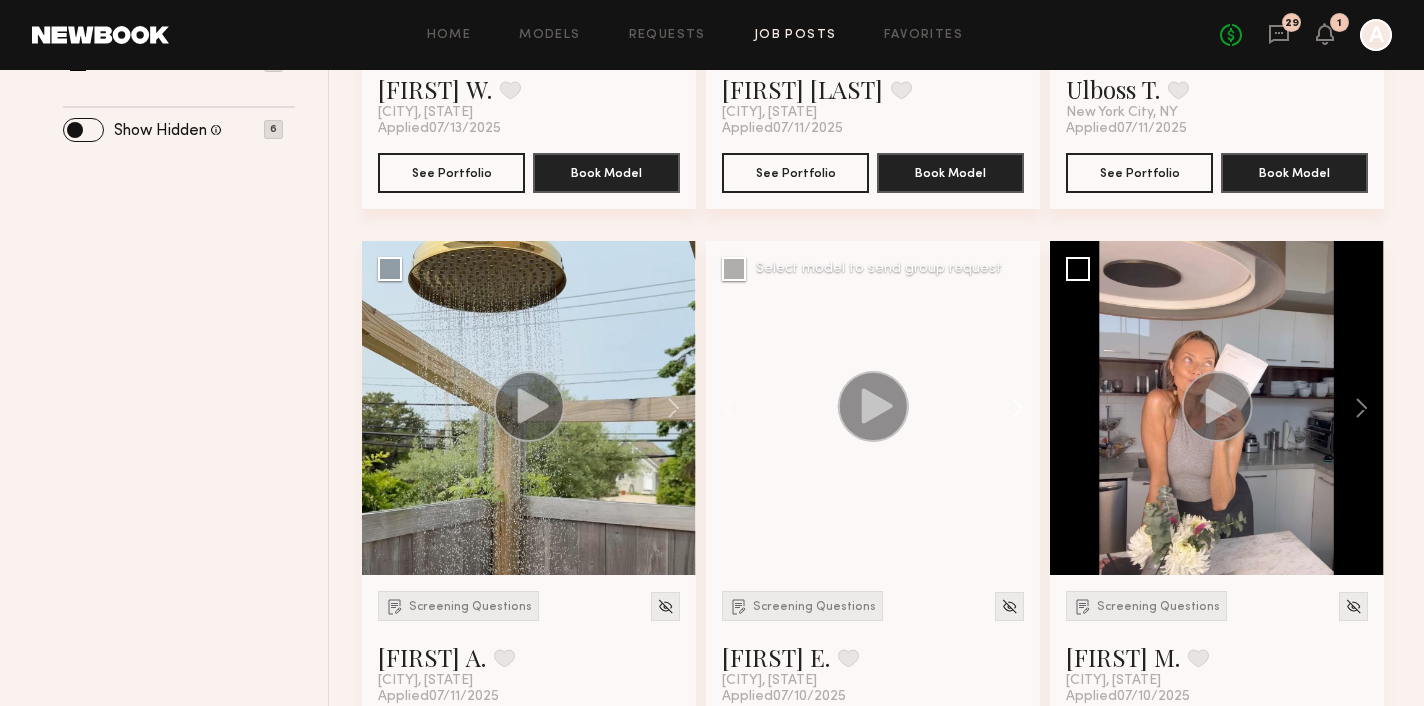 click 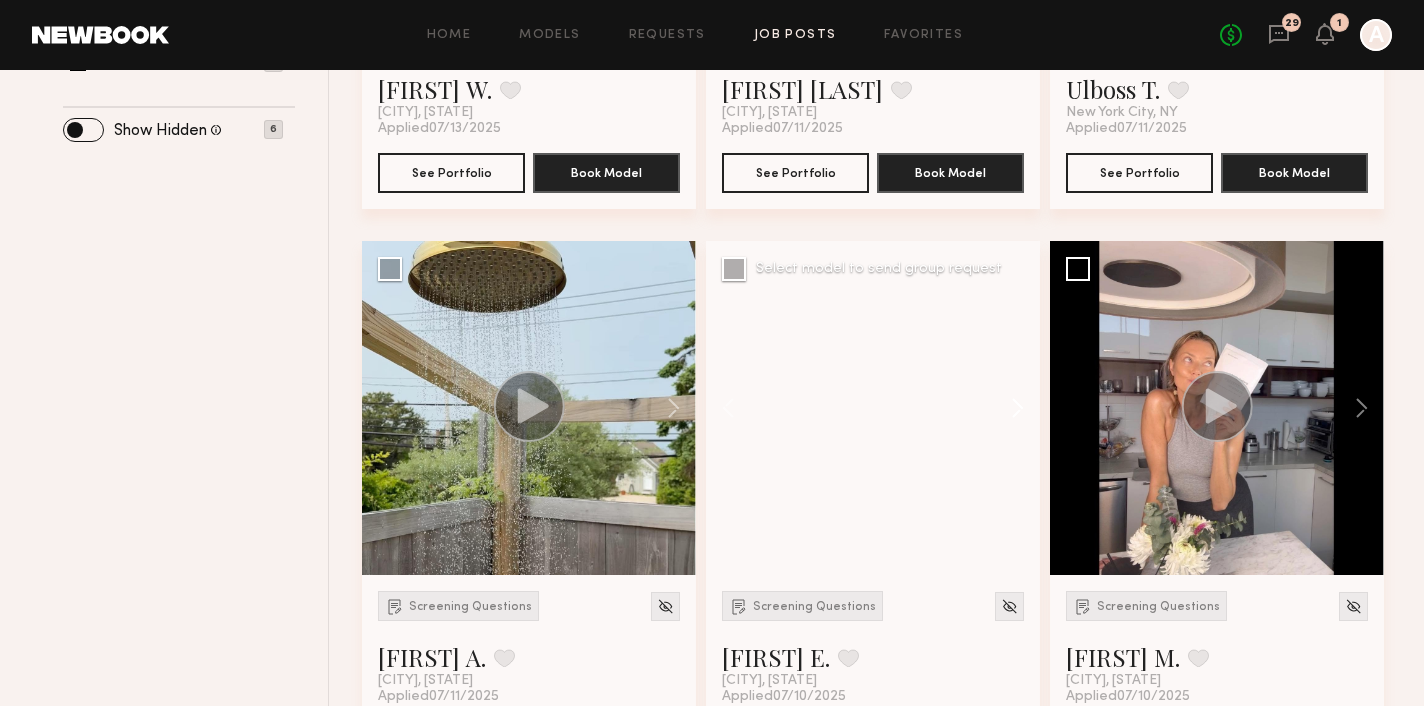 click 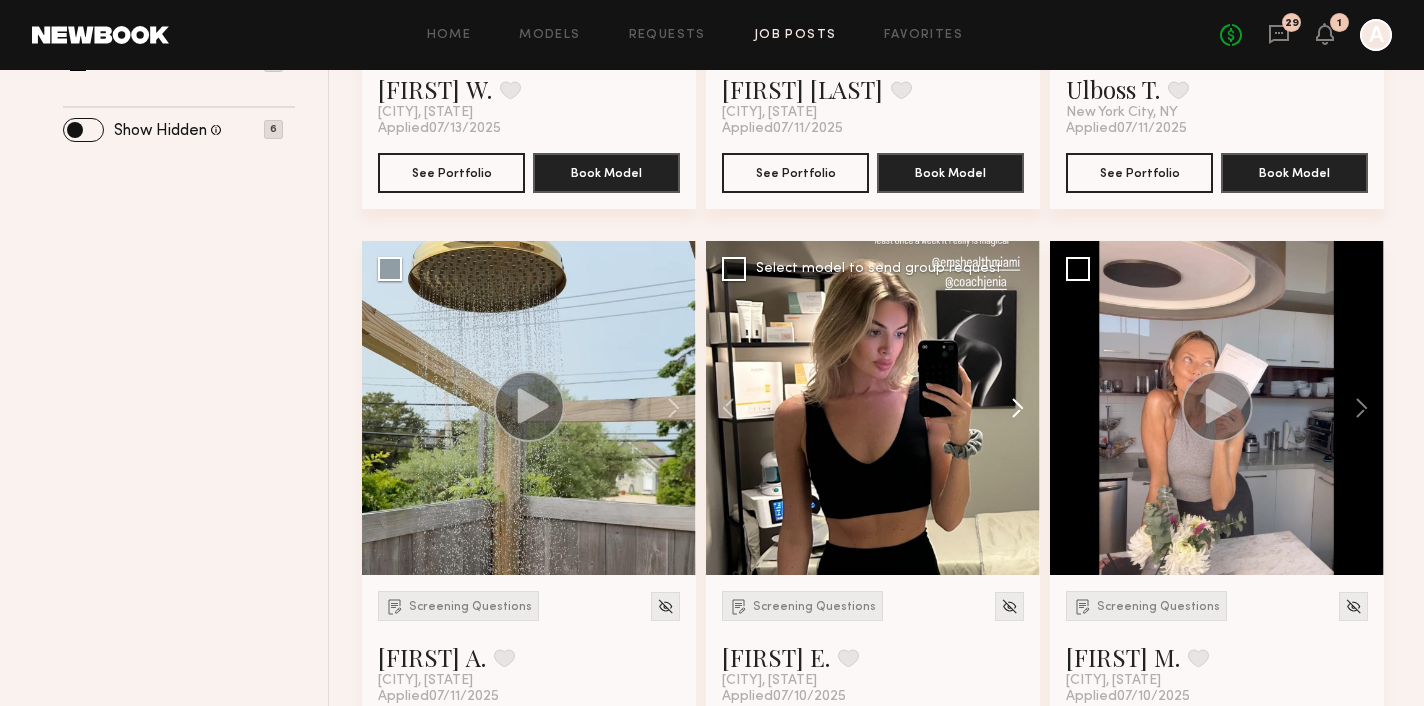 click 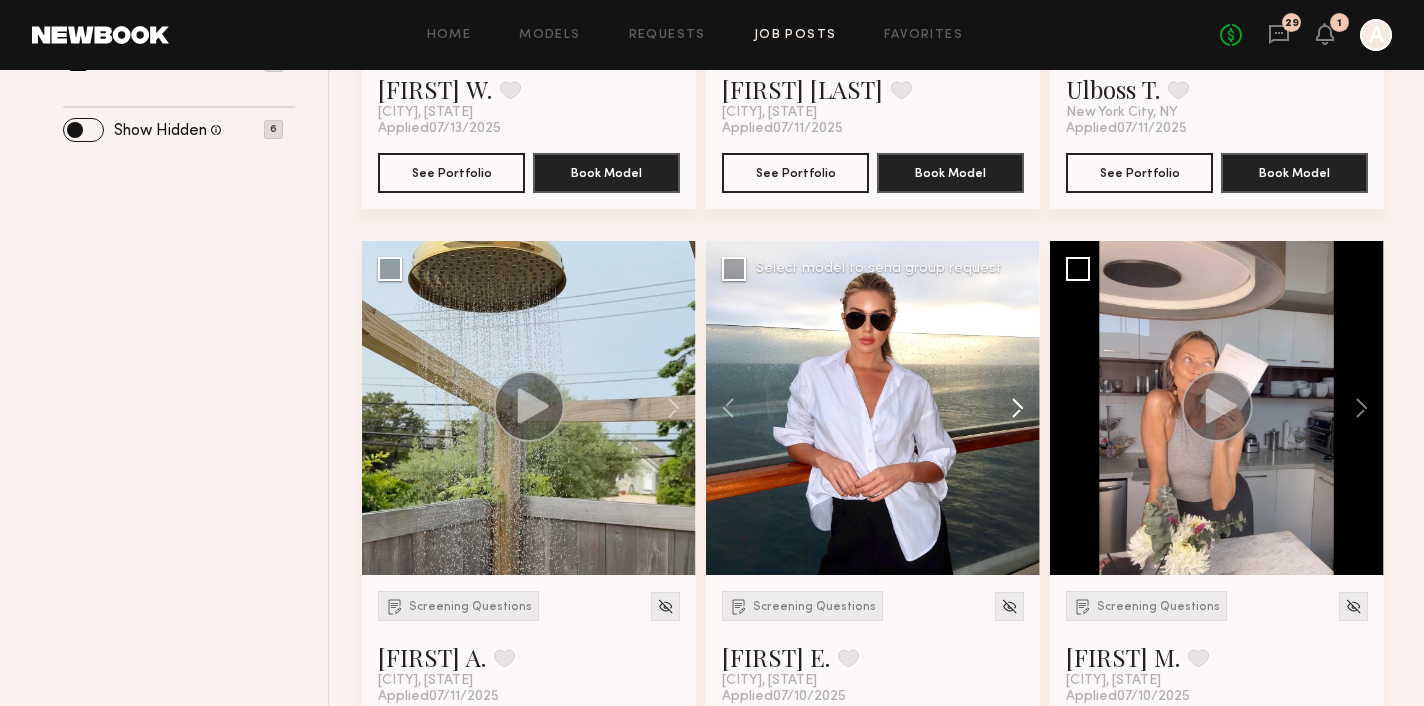 click 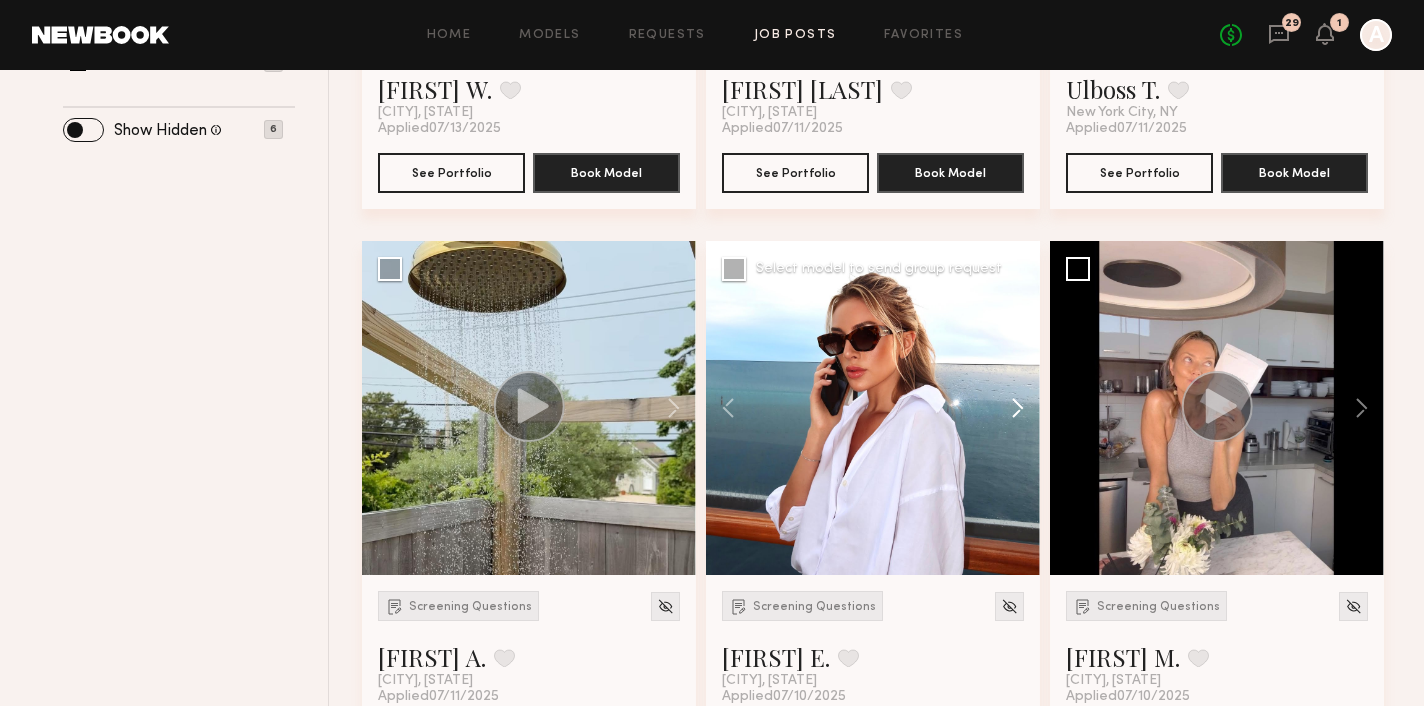 click 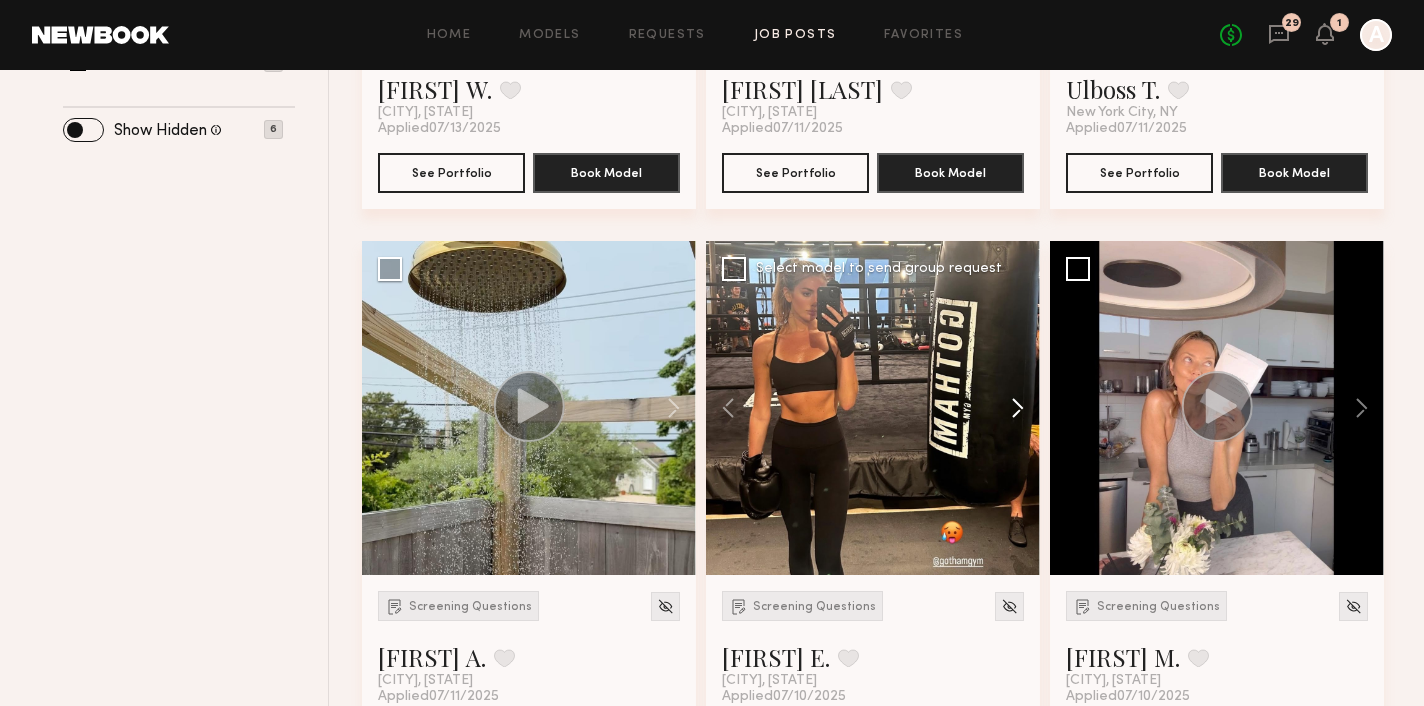 click 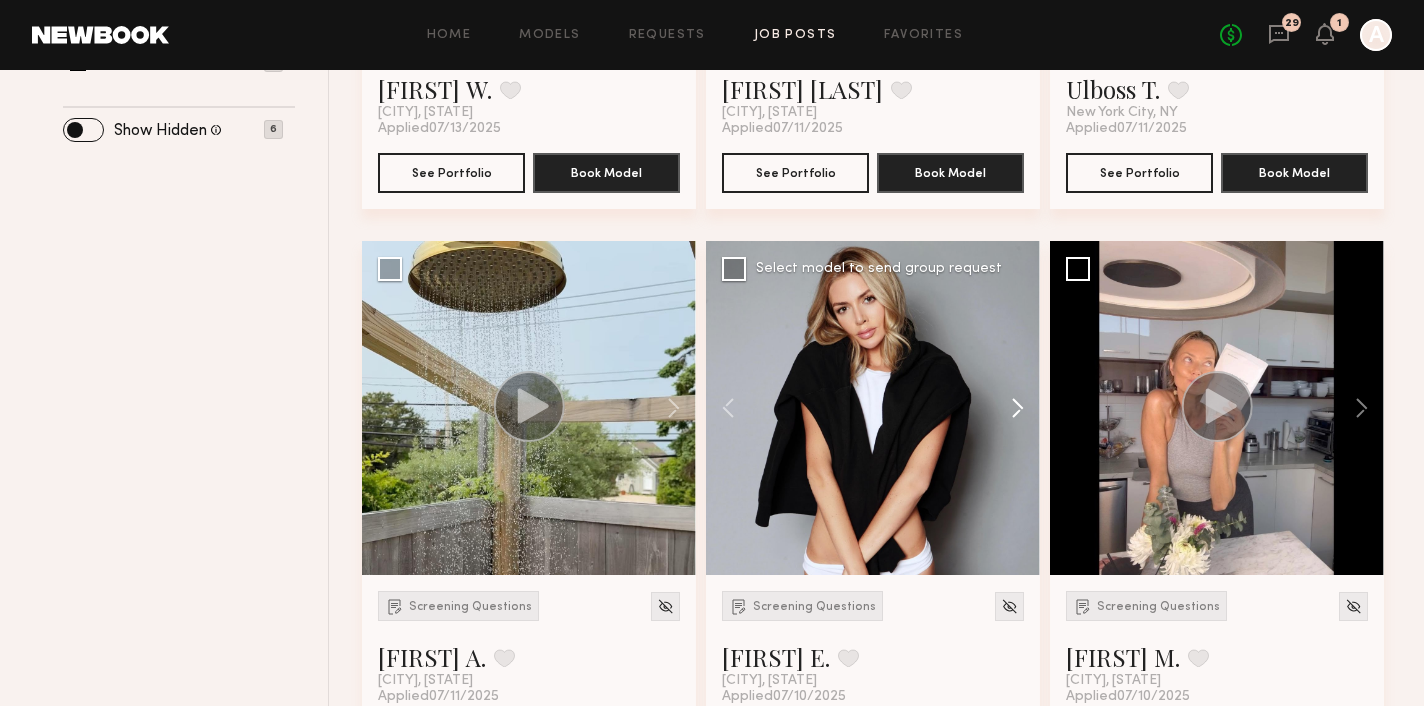 click 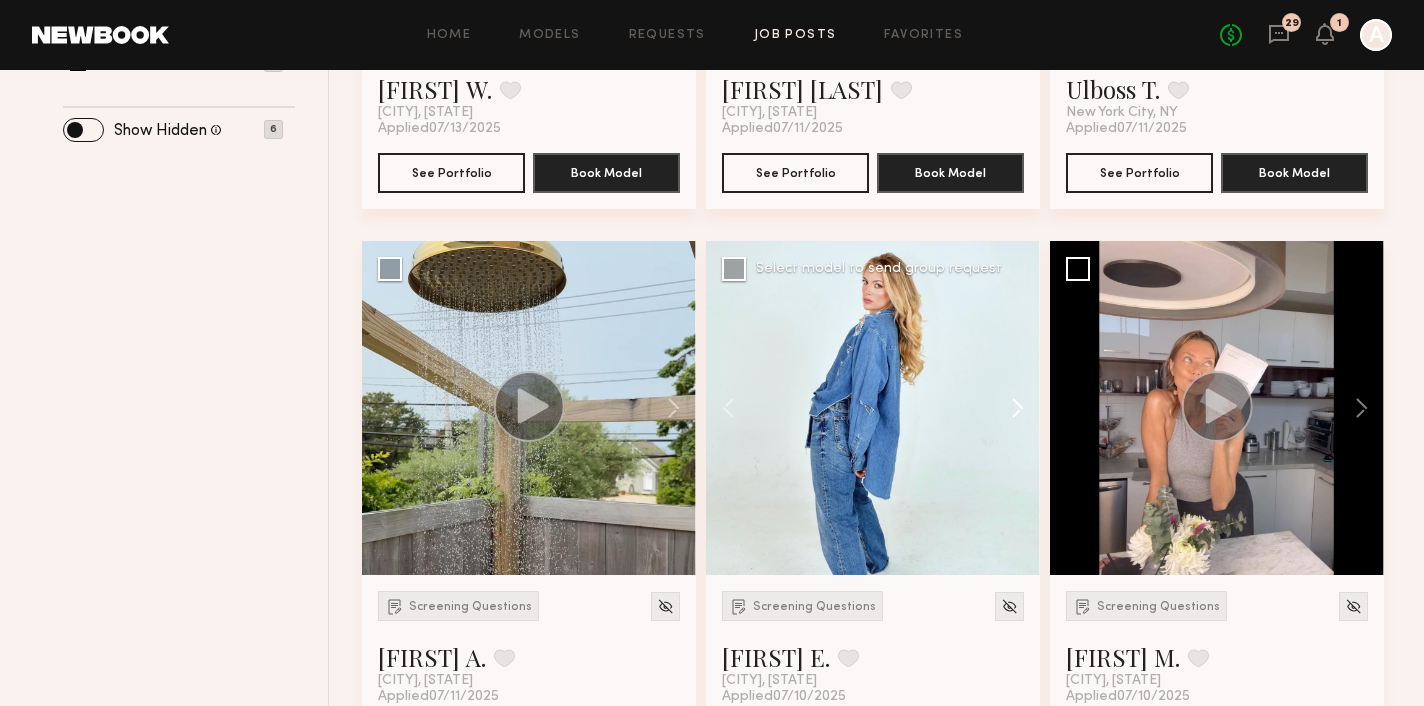 click 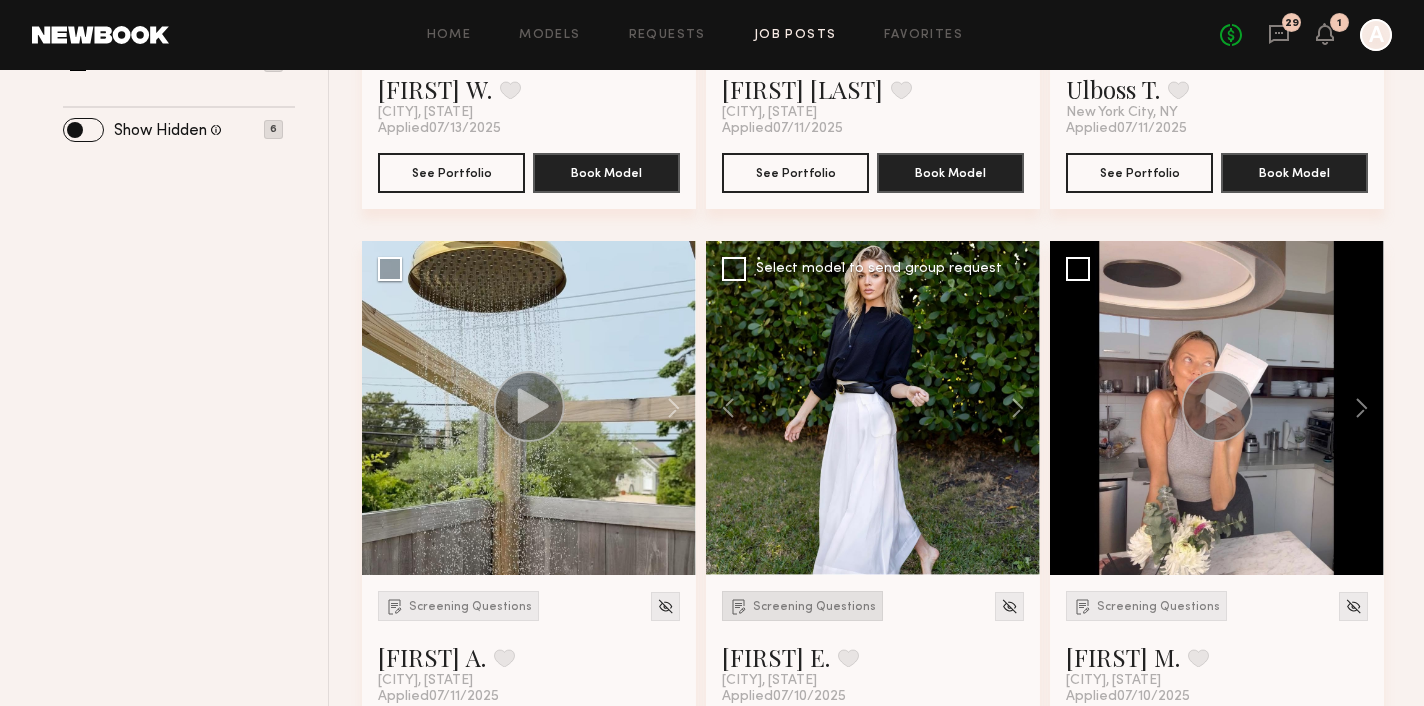 click on "Screening Questions" 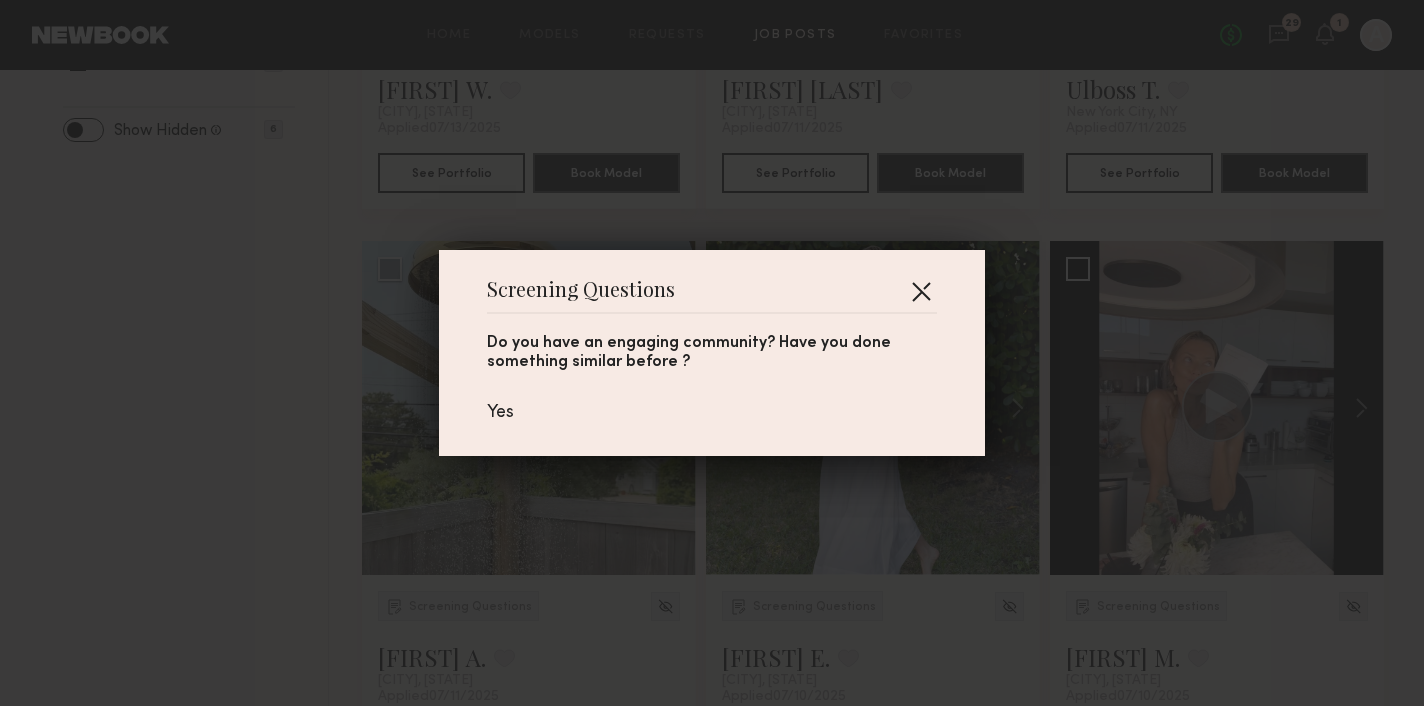 click at bounding box center [921, 291] 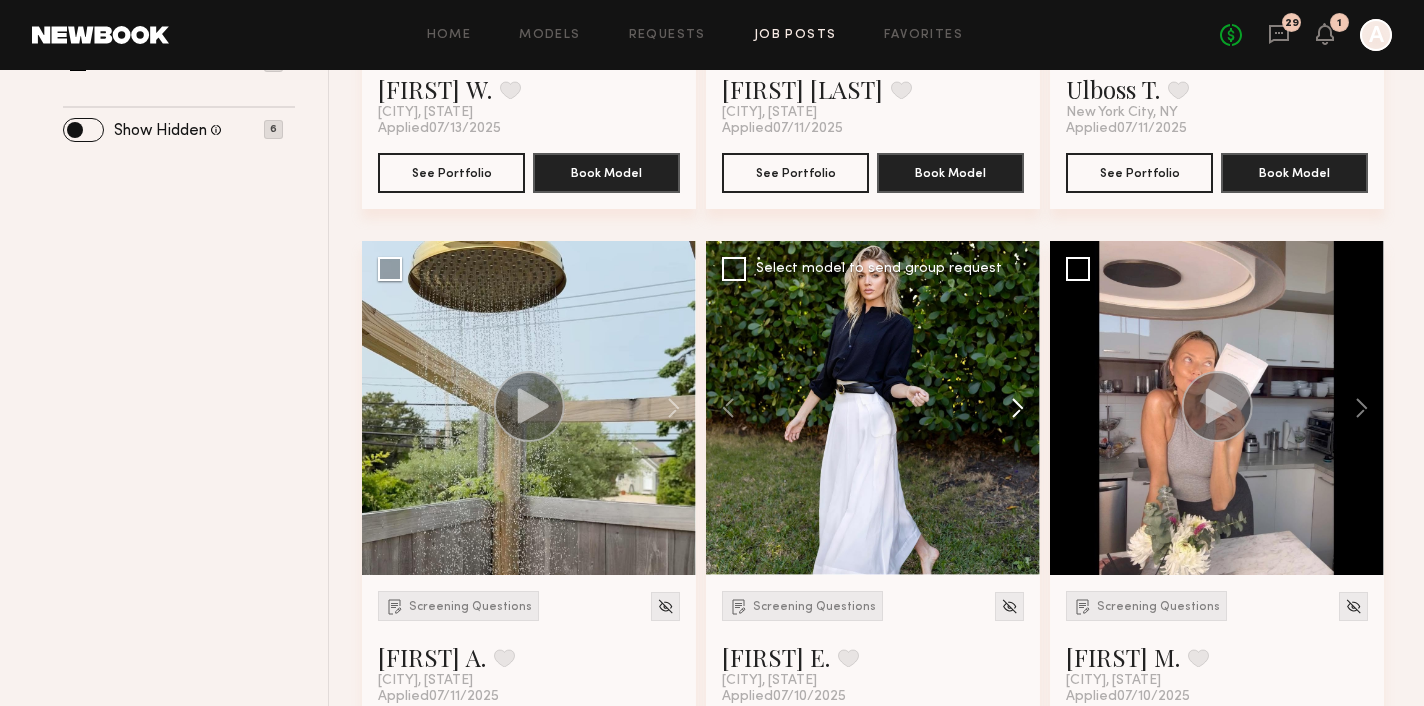 click 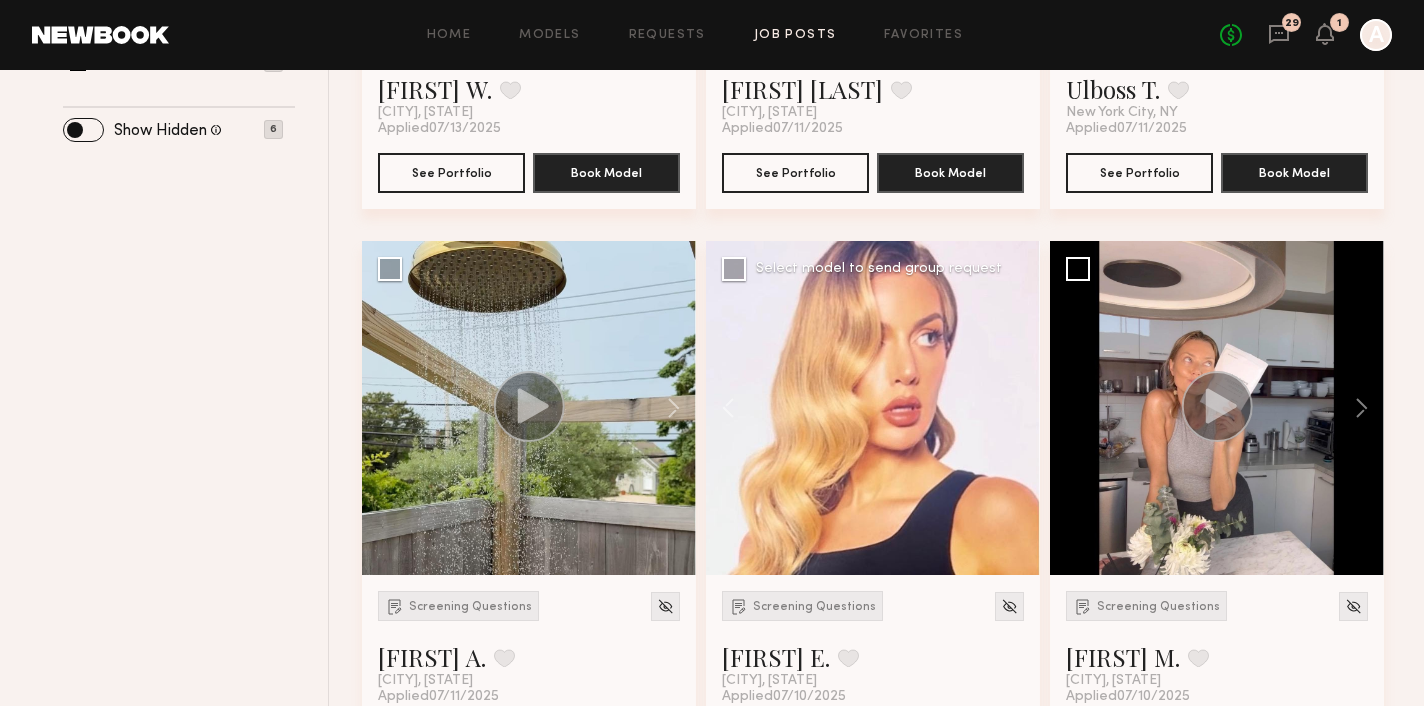 click 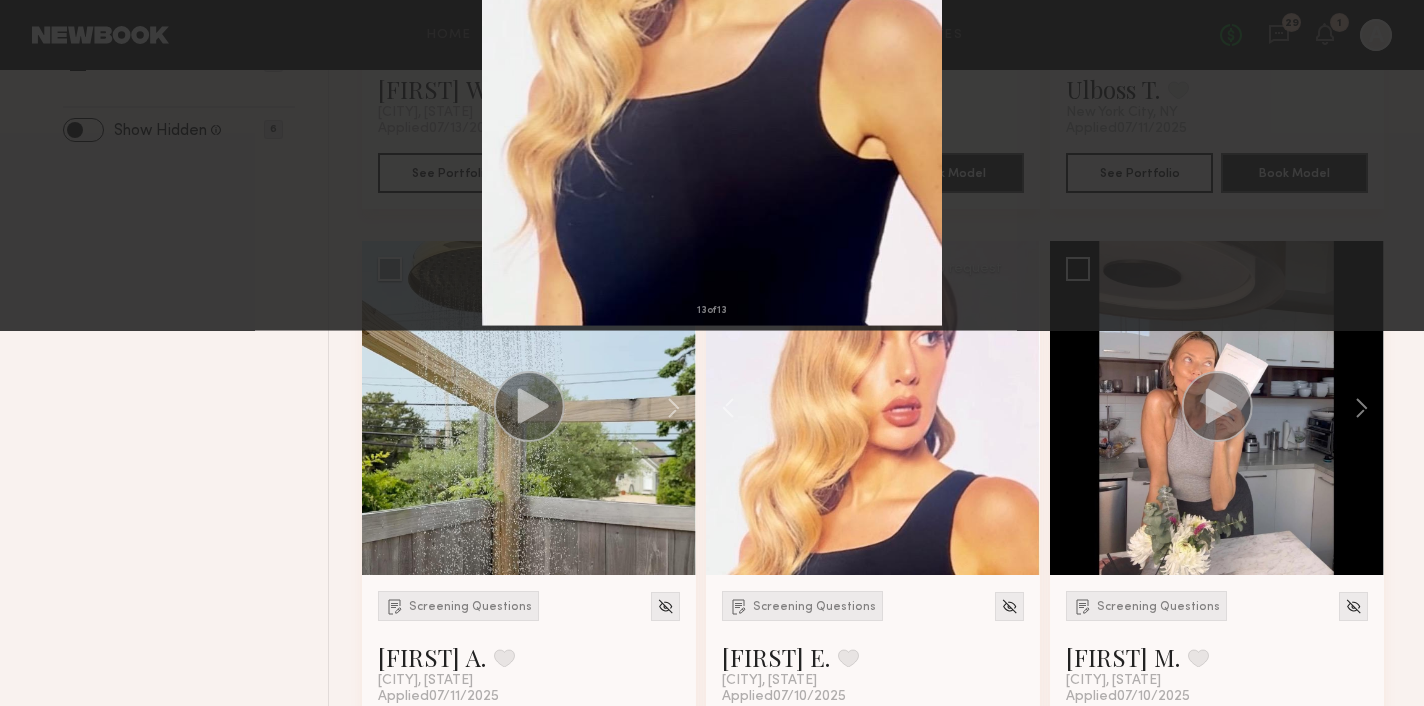 click at bounding box center [1397, 353] 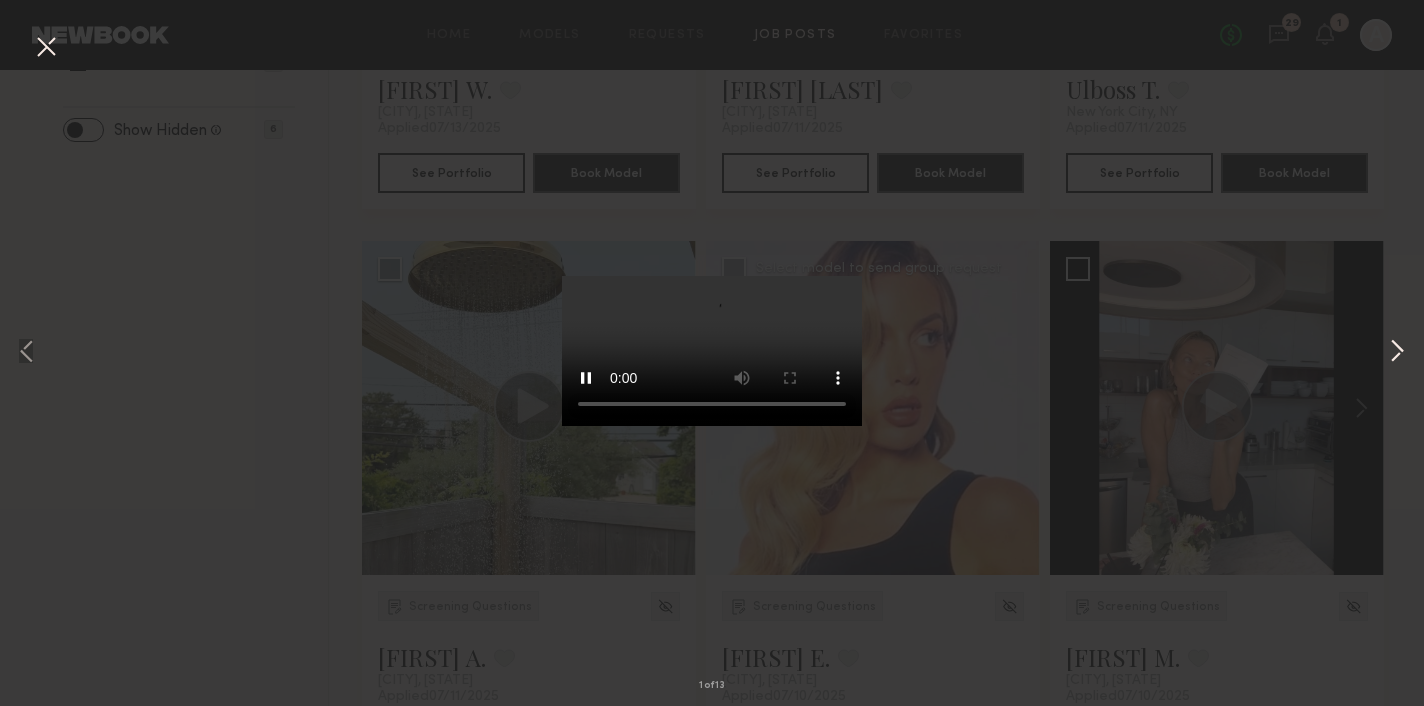 click at bounding box center [1397, 353] 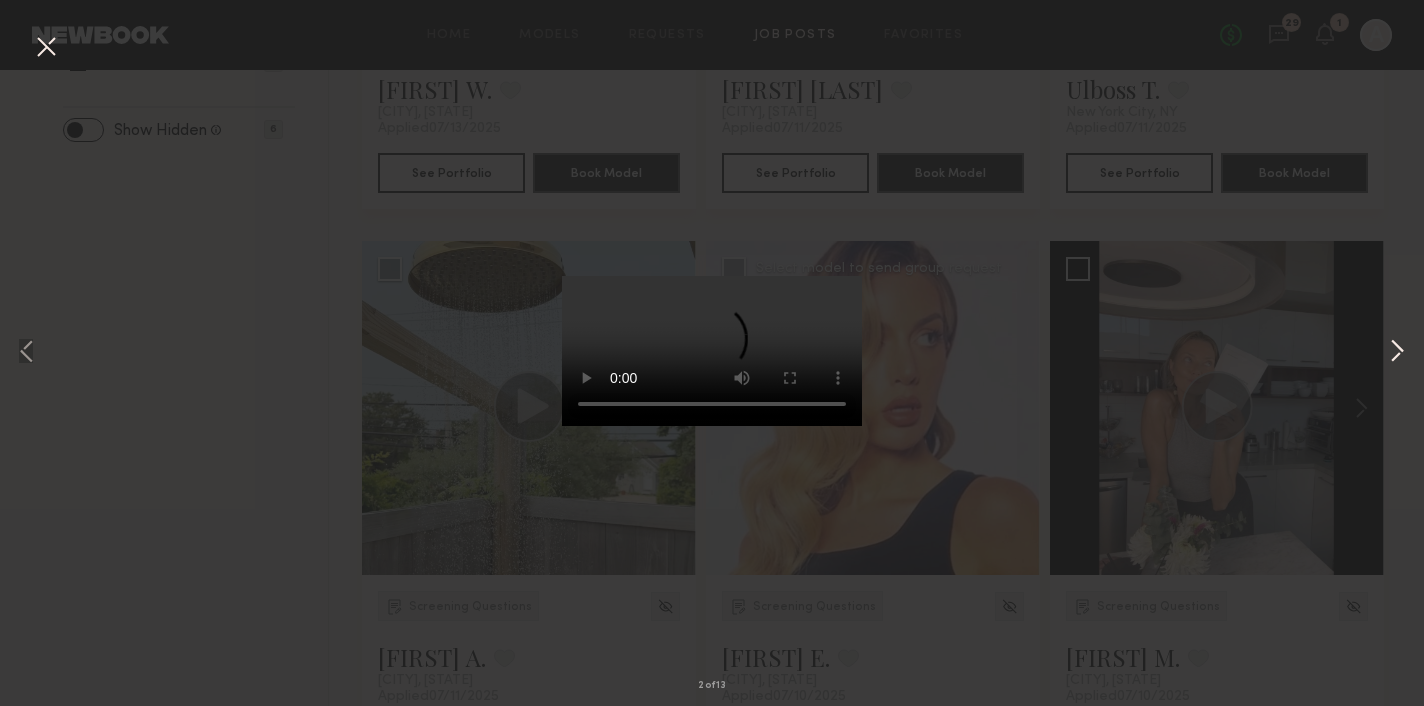 click at bounding box center (1397, 353) 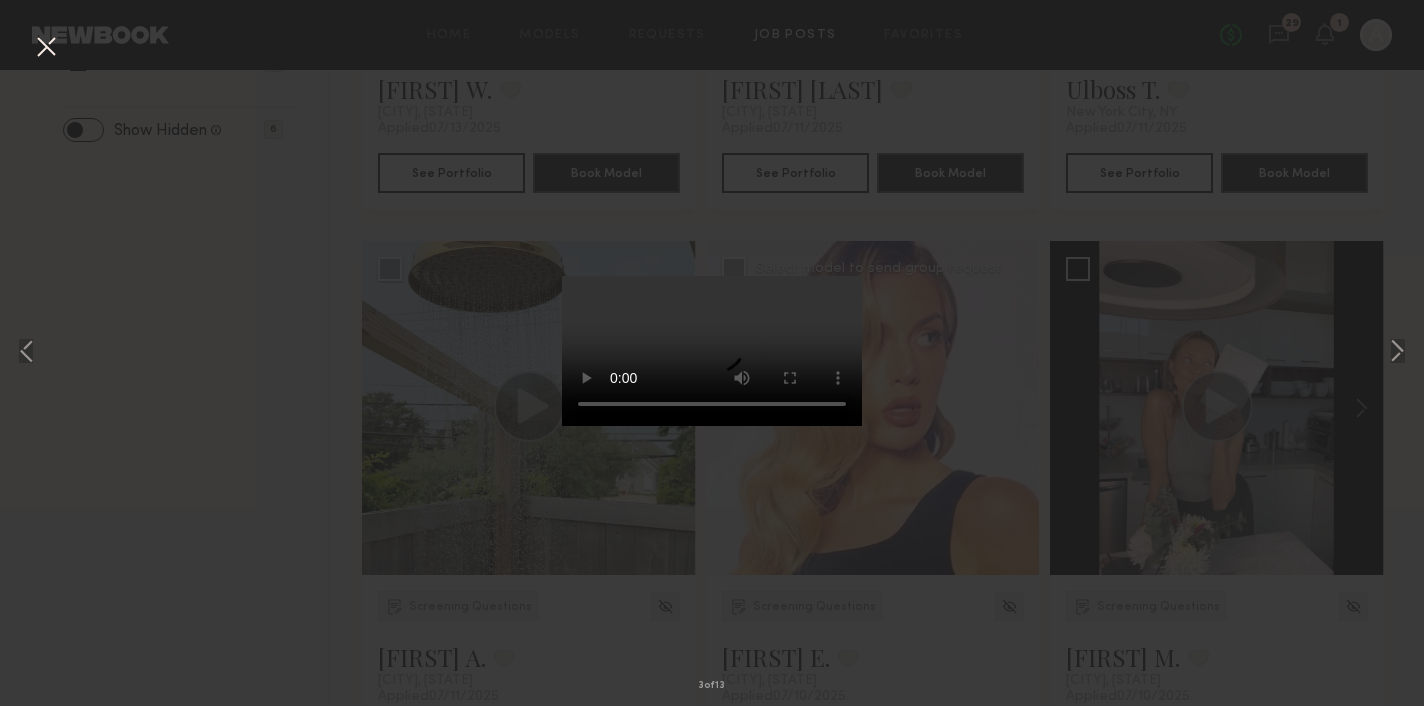 click at bounding box center [46, 48] 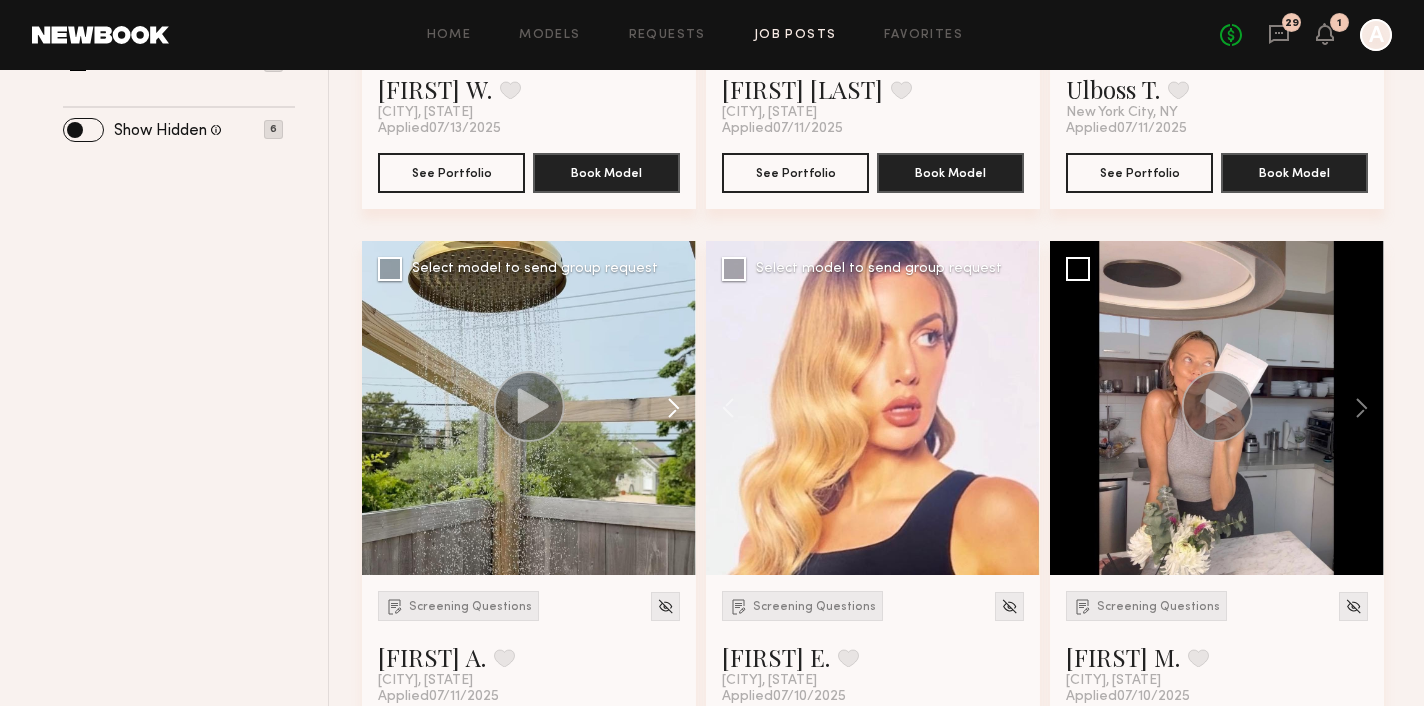 click 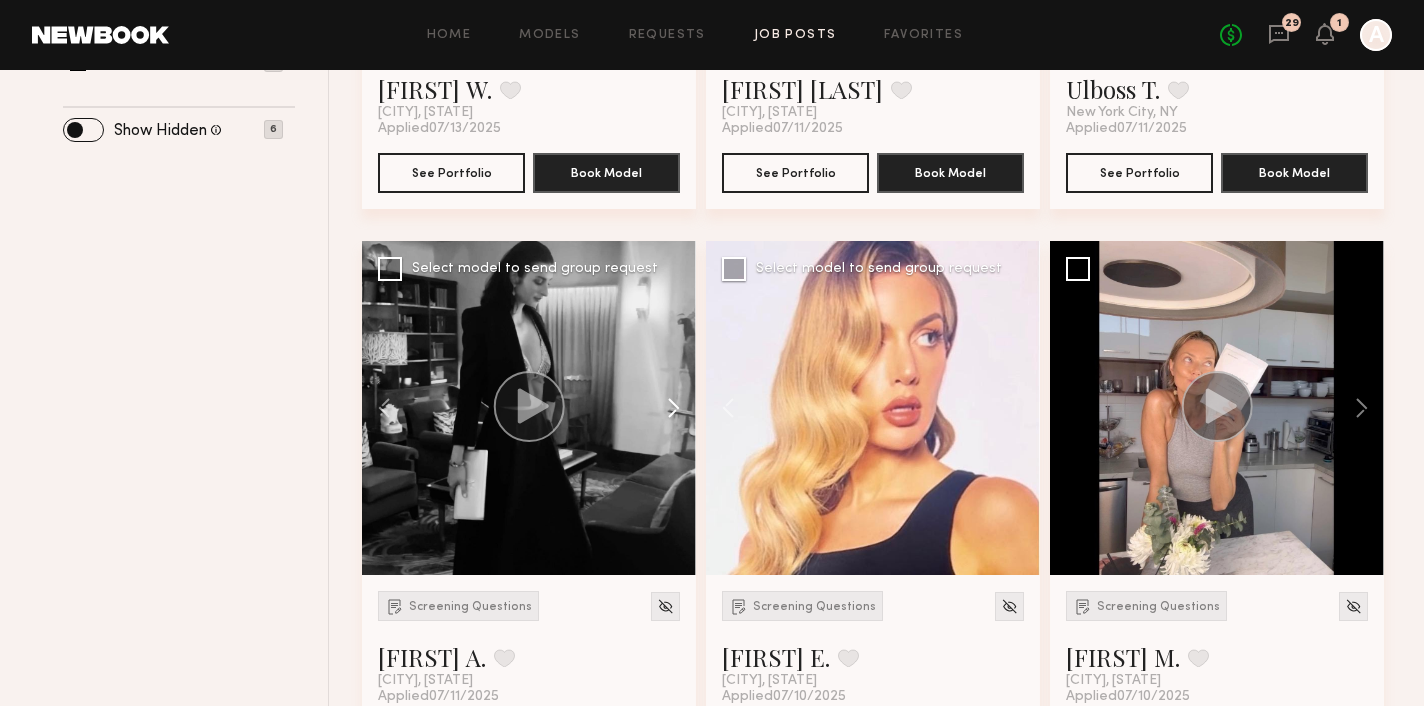 click 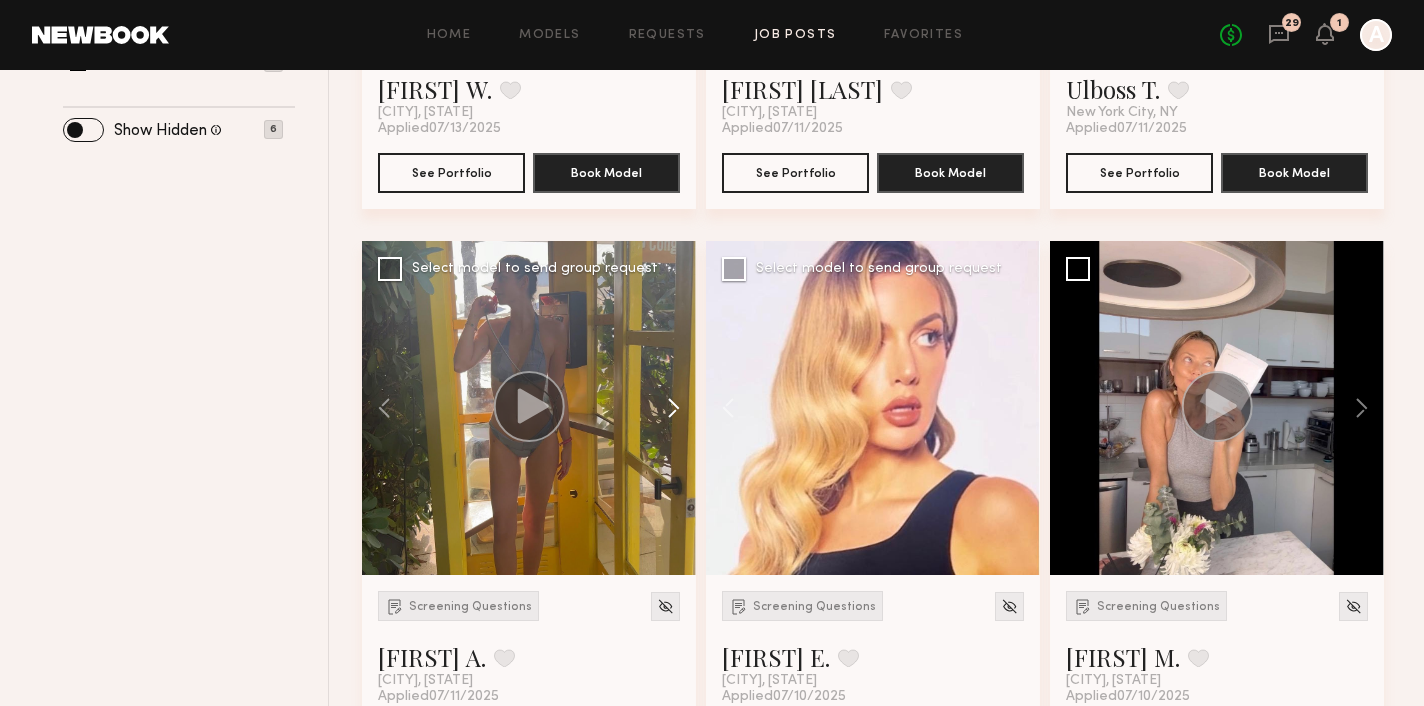click 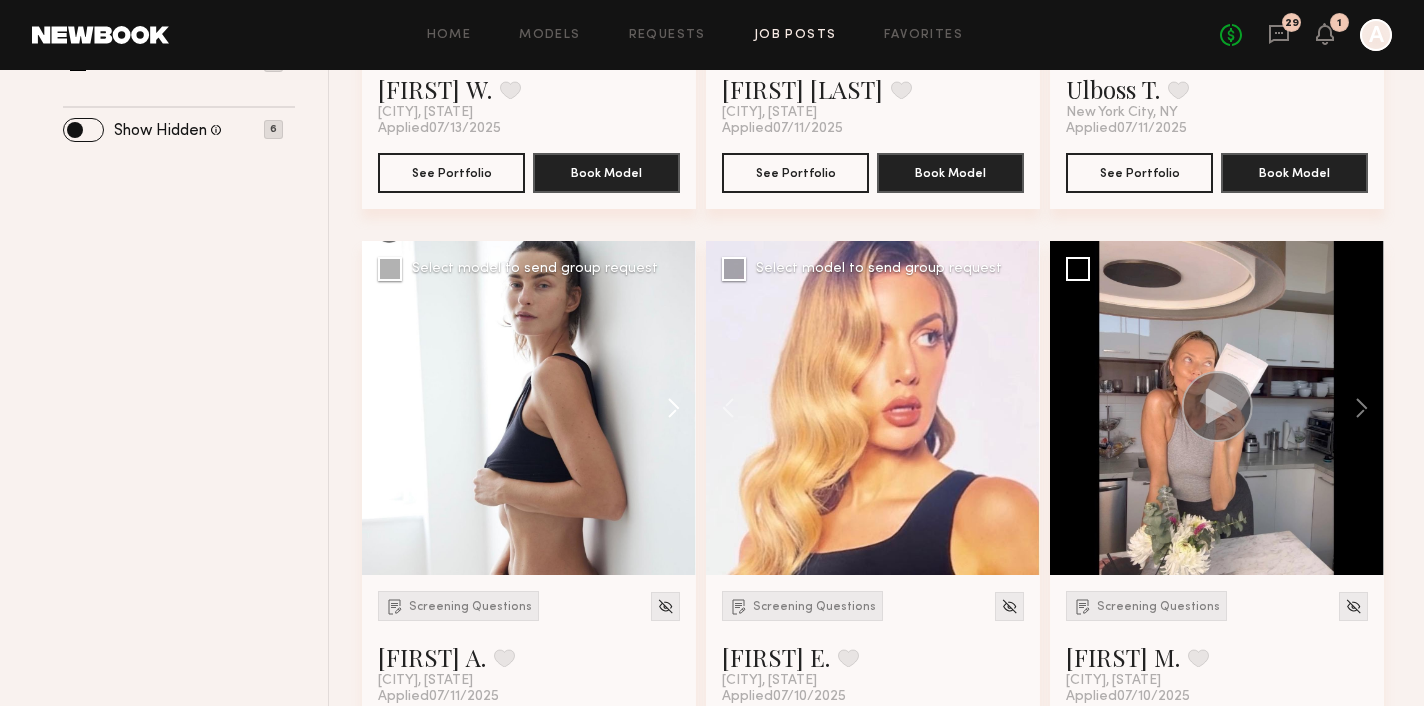 click 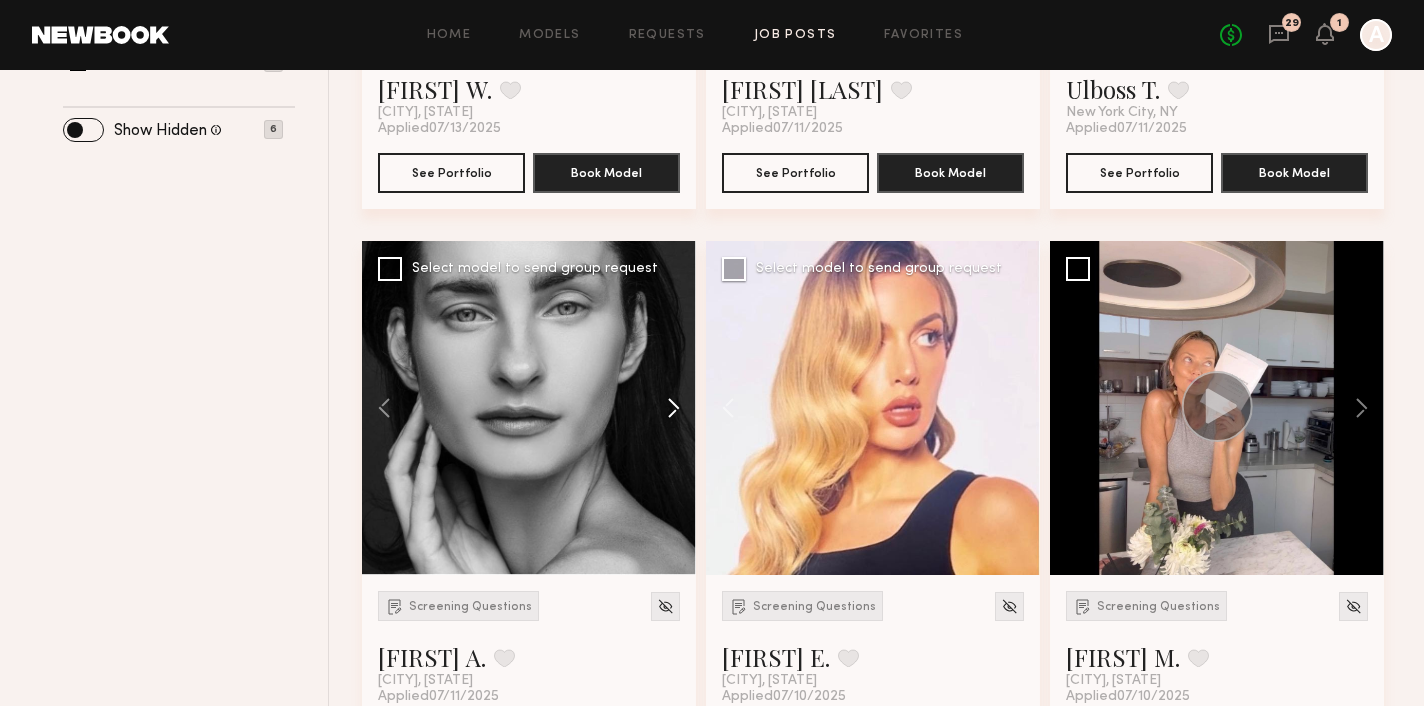 click 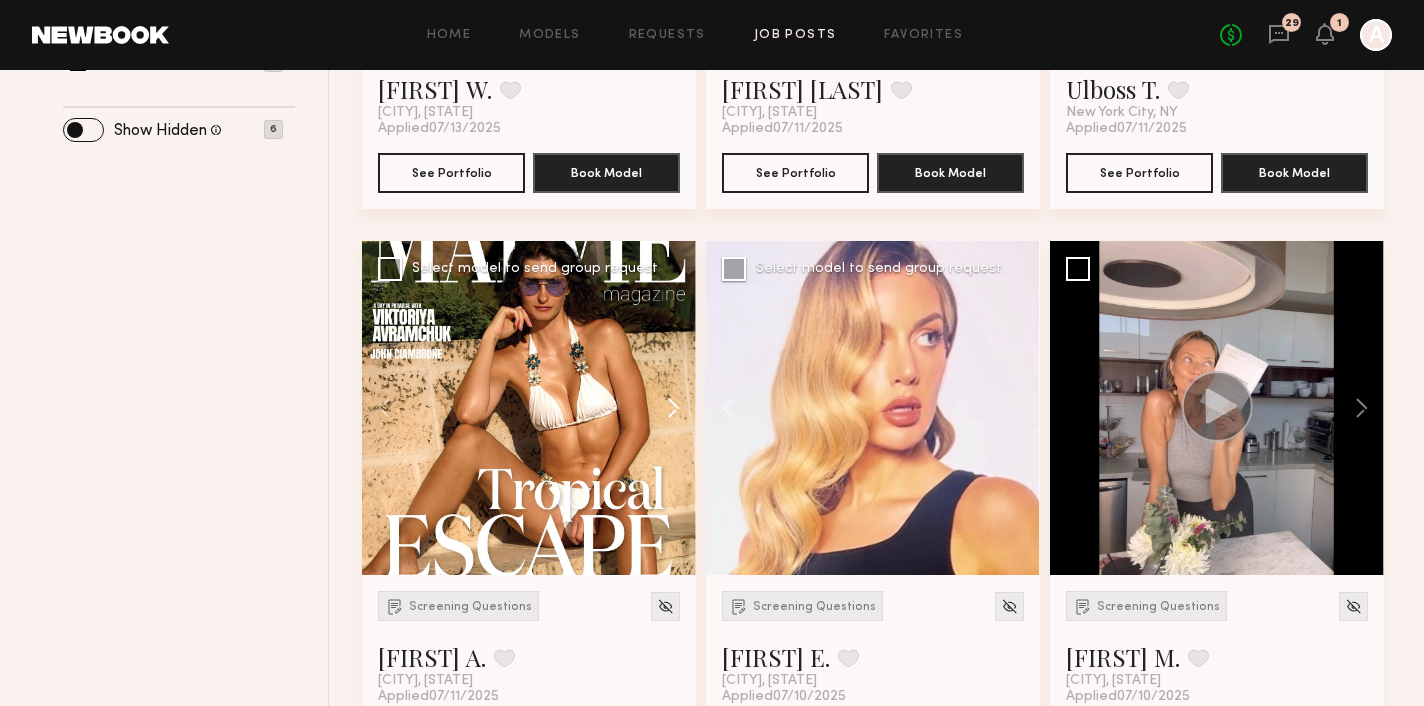 click 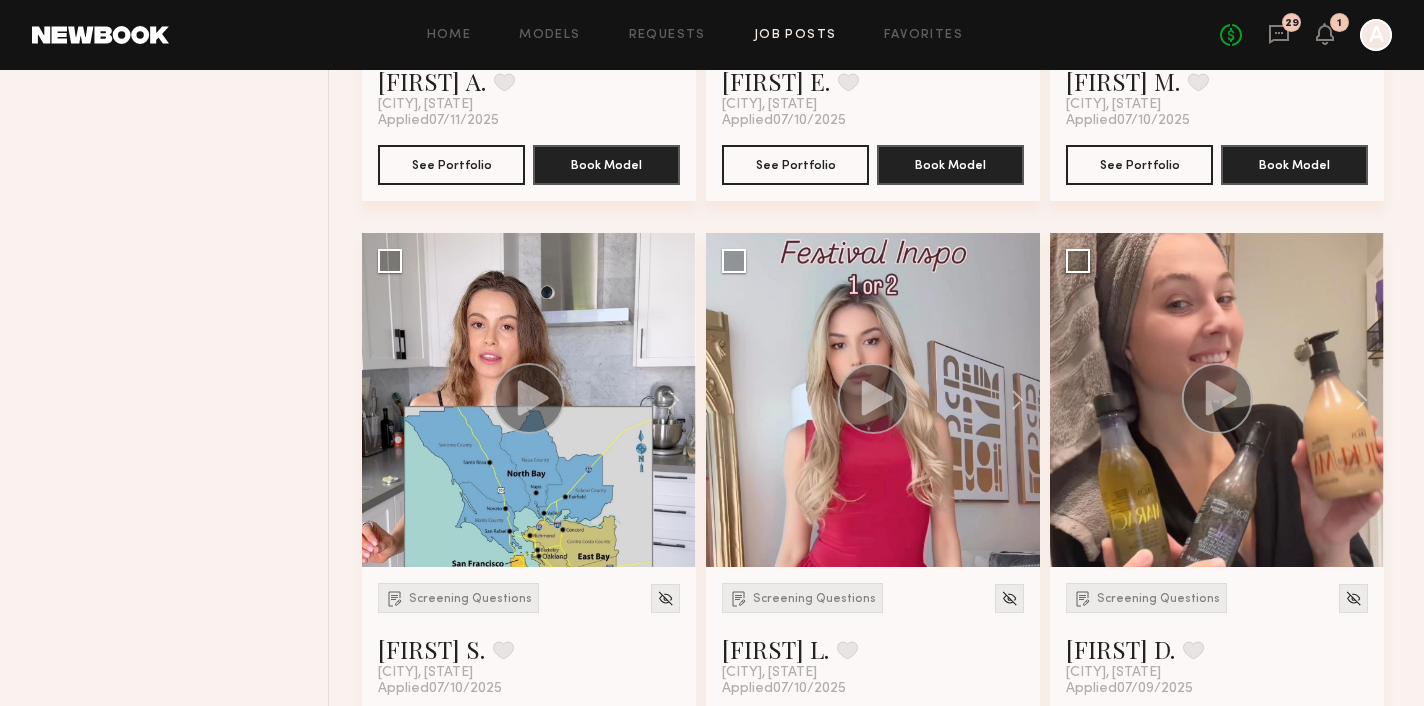 scroll, scrollTop: 1331, scrollLeft: 0, axis: vertical 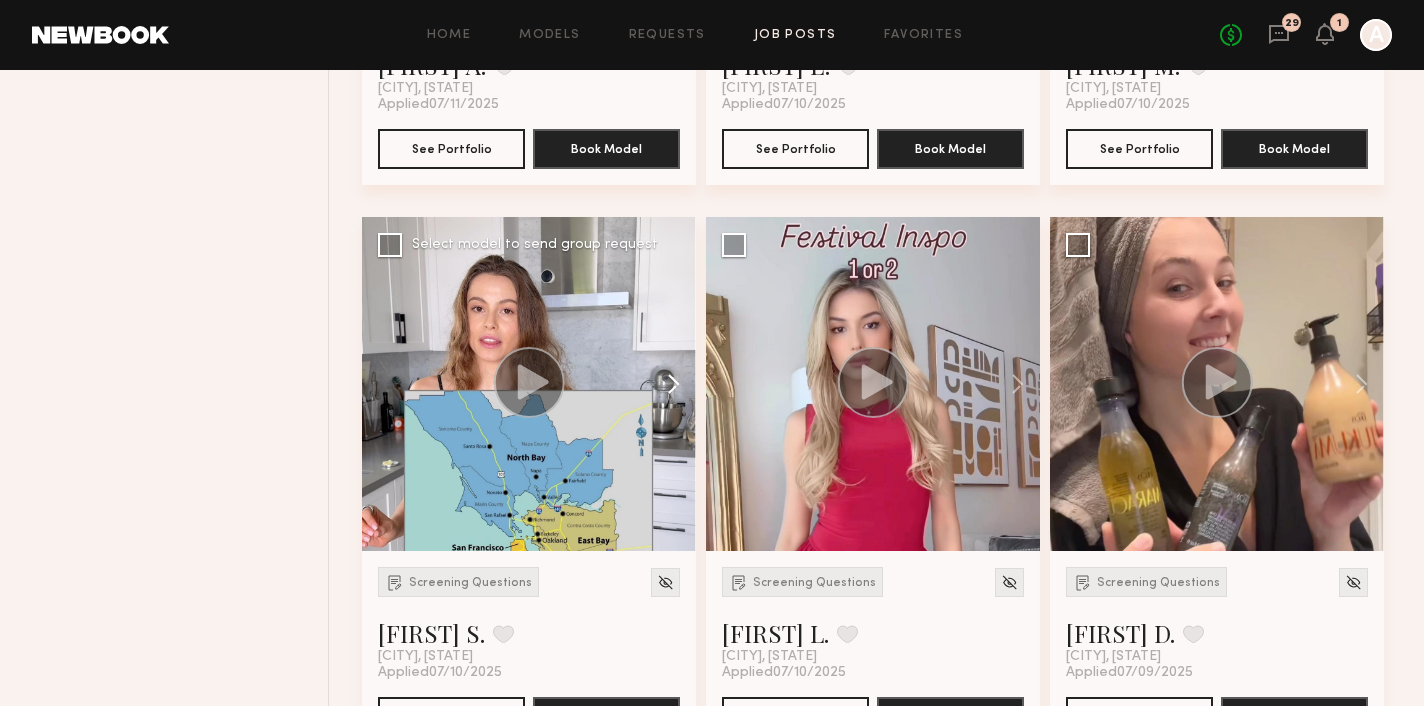 click 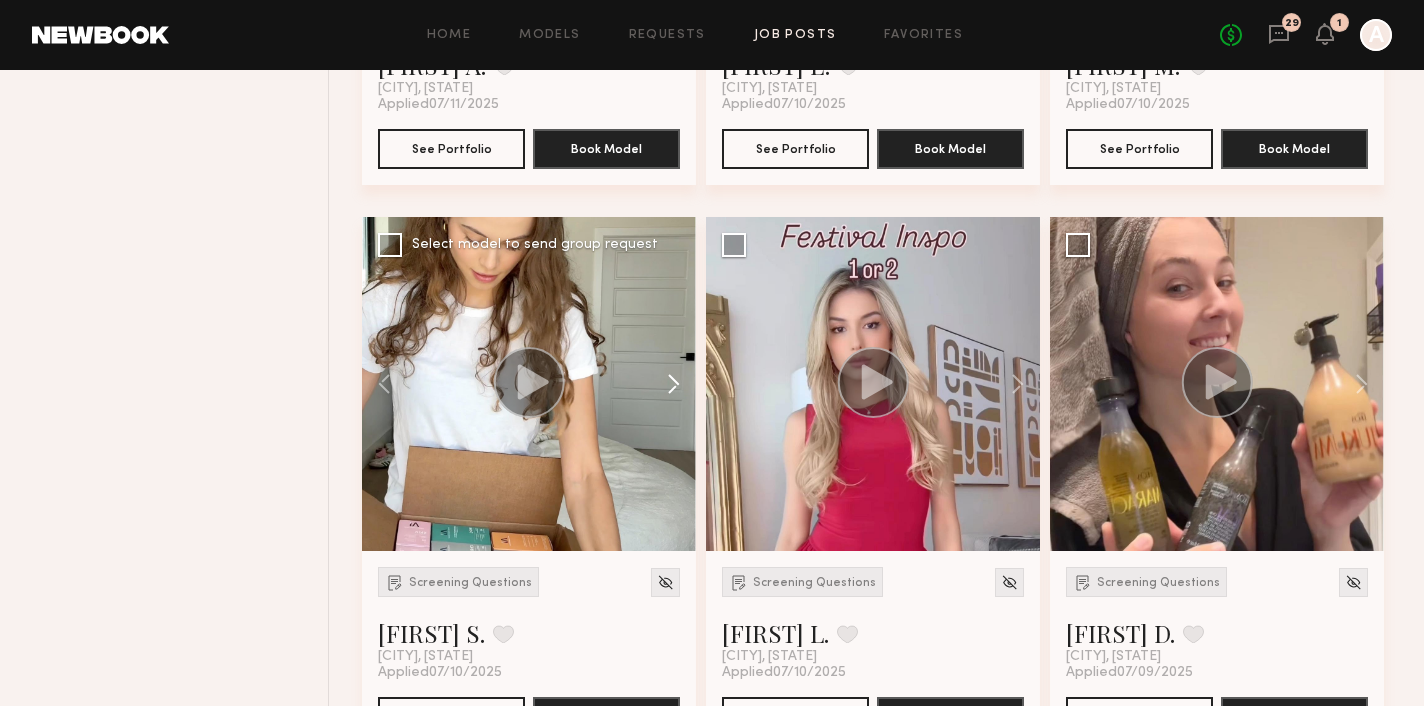 click 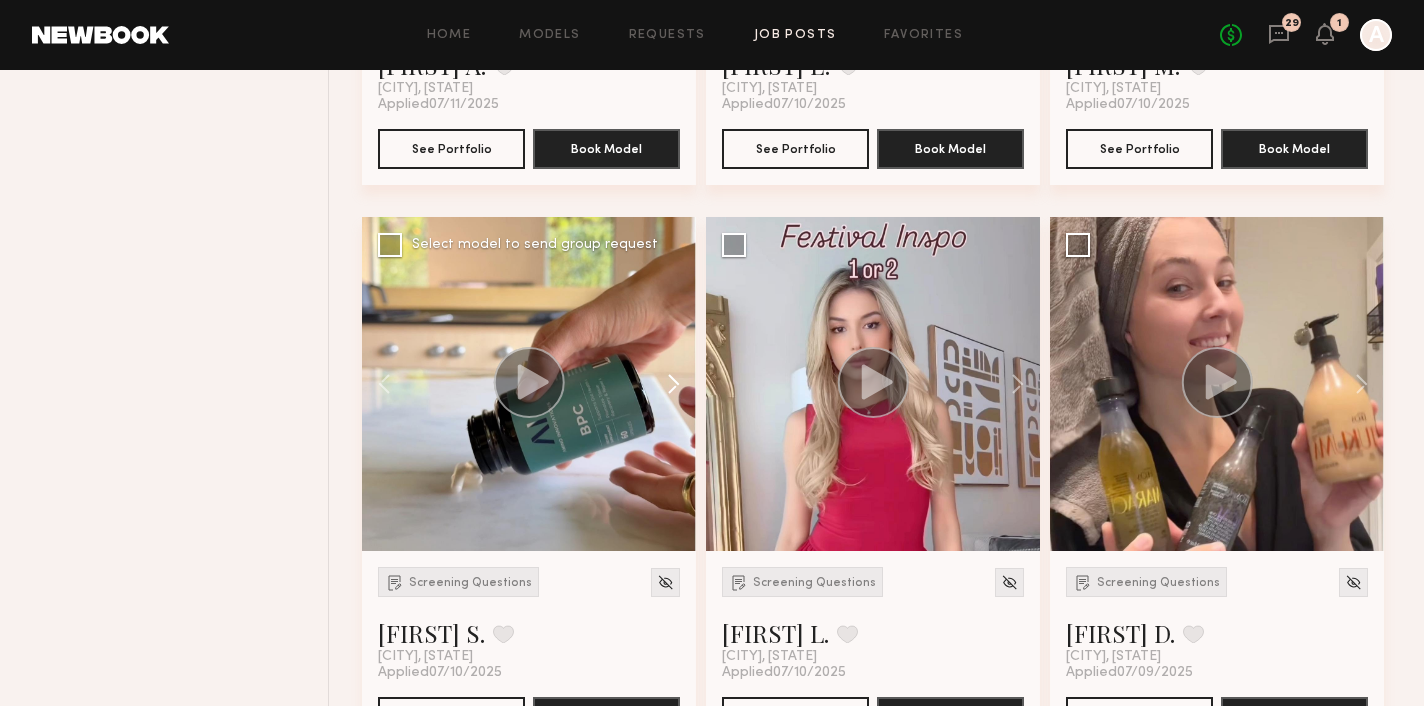 click 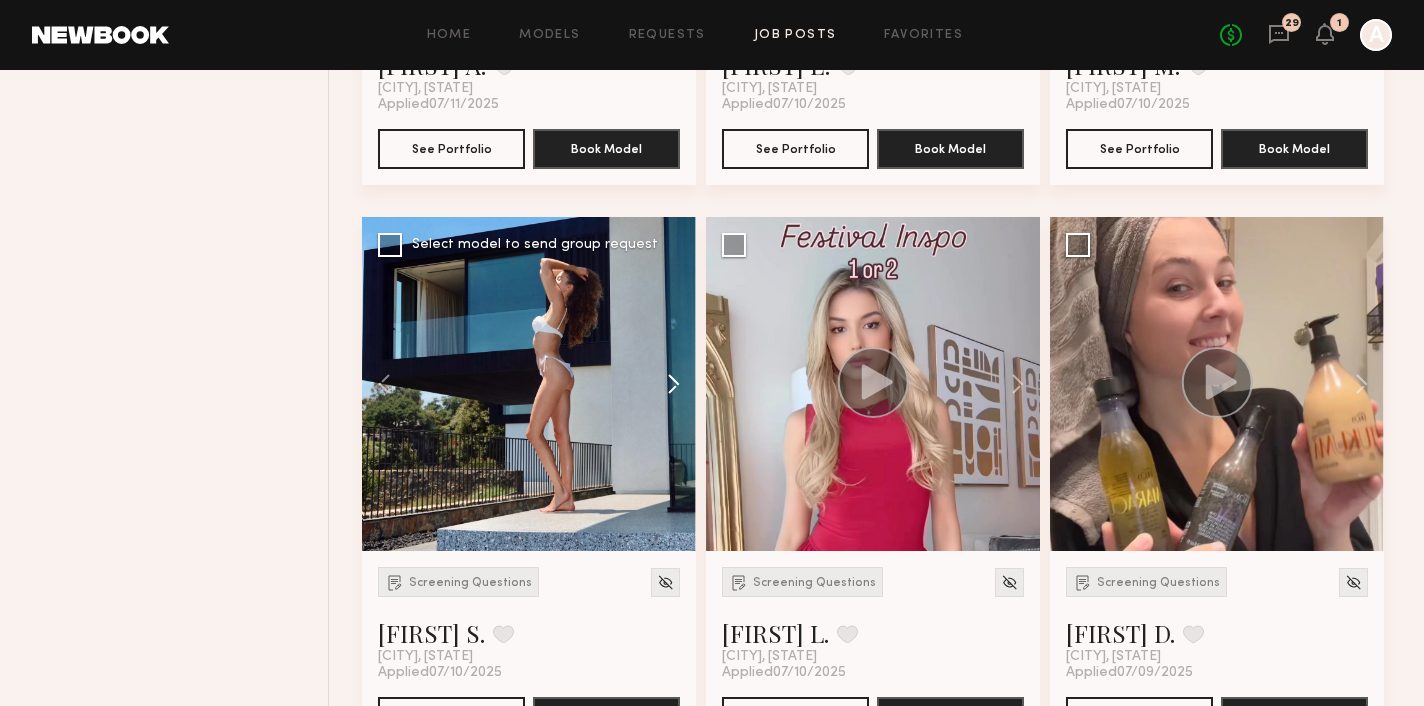 click 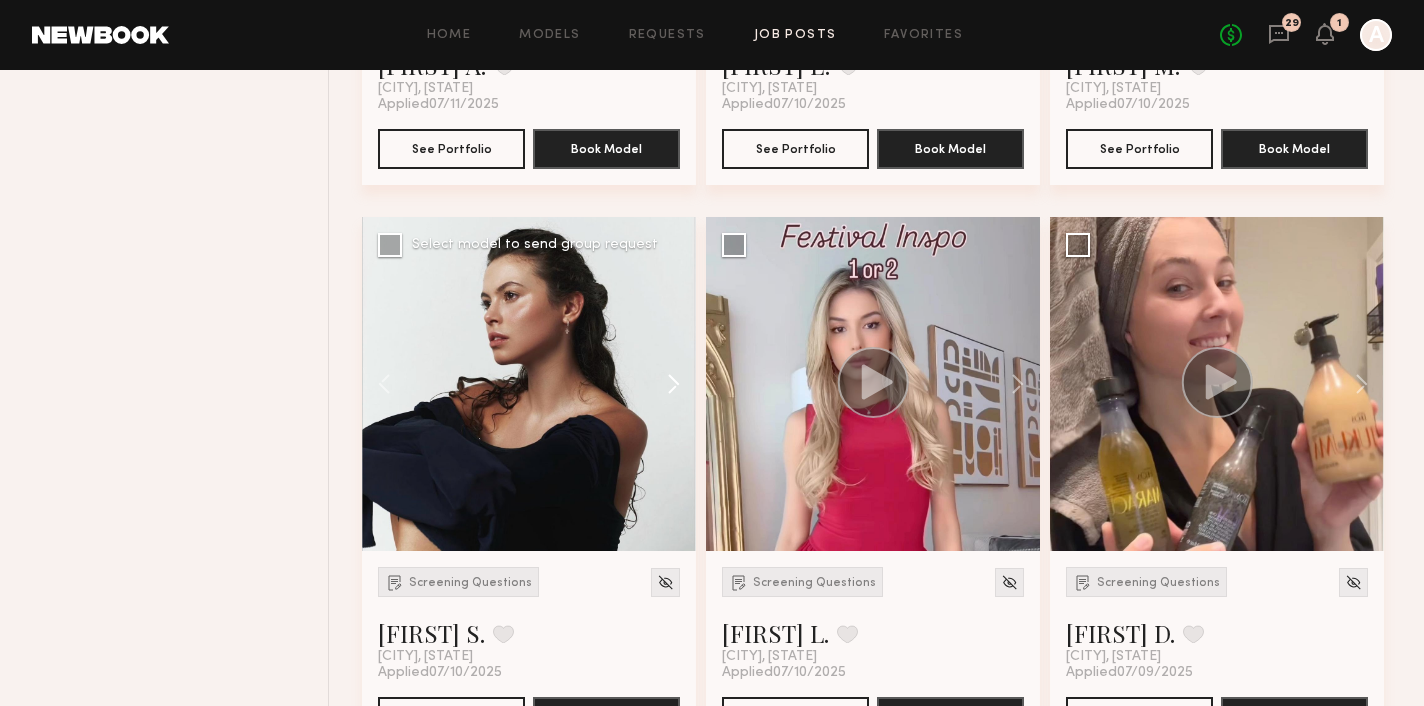 click 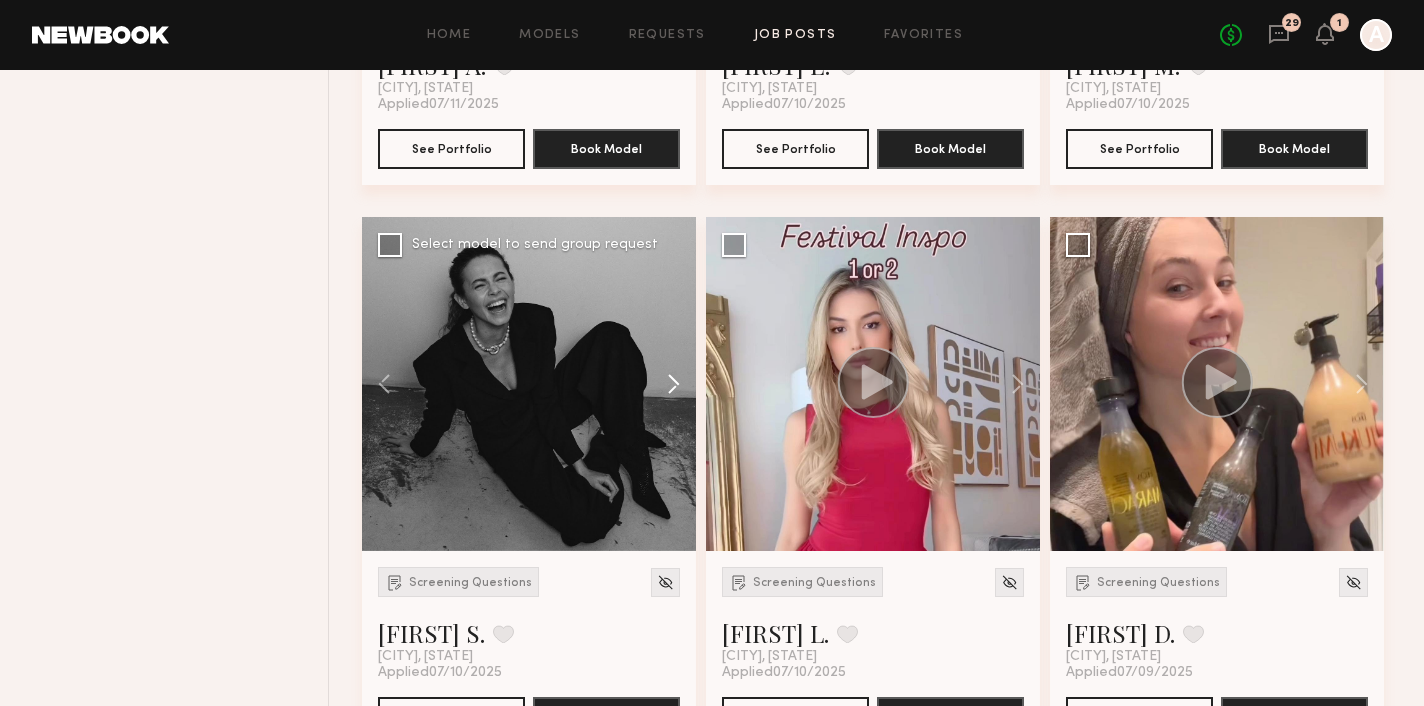 click 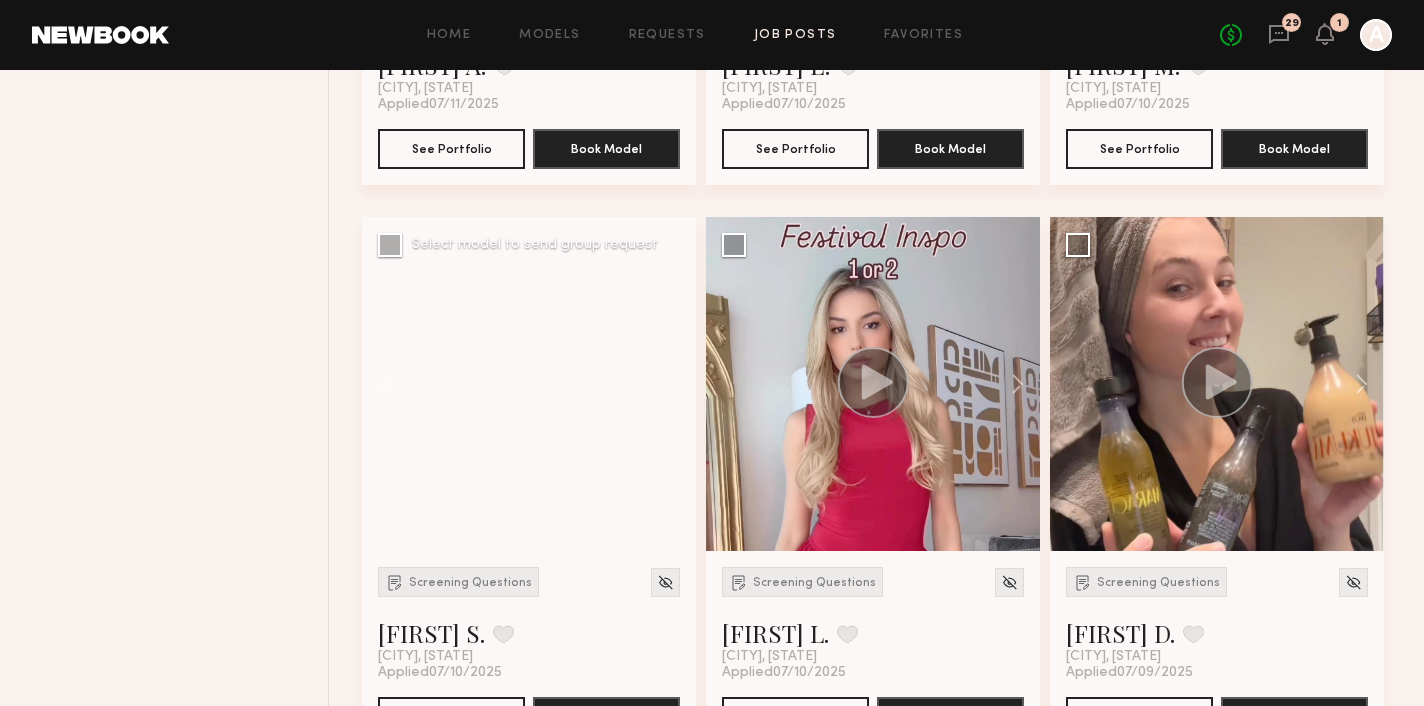 click 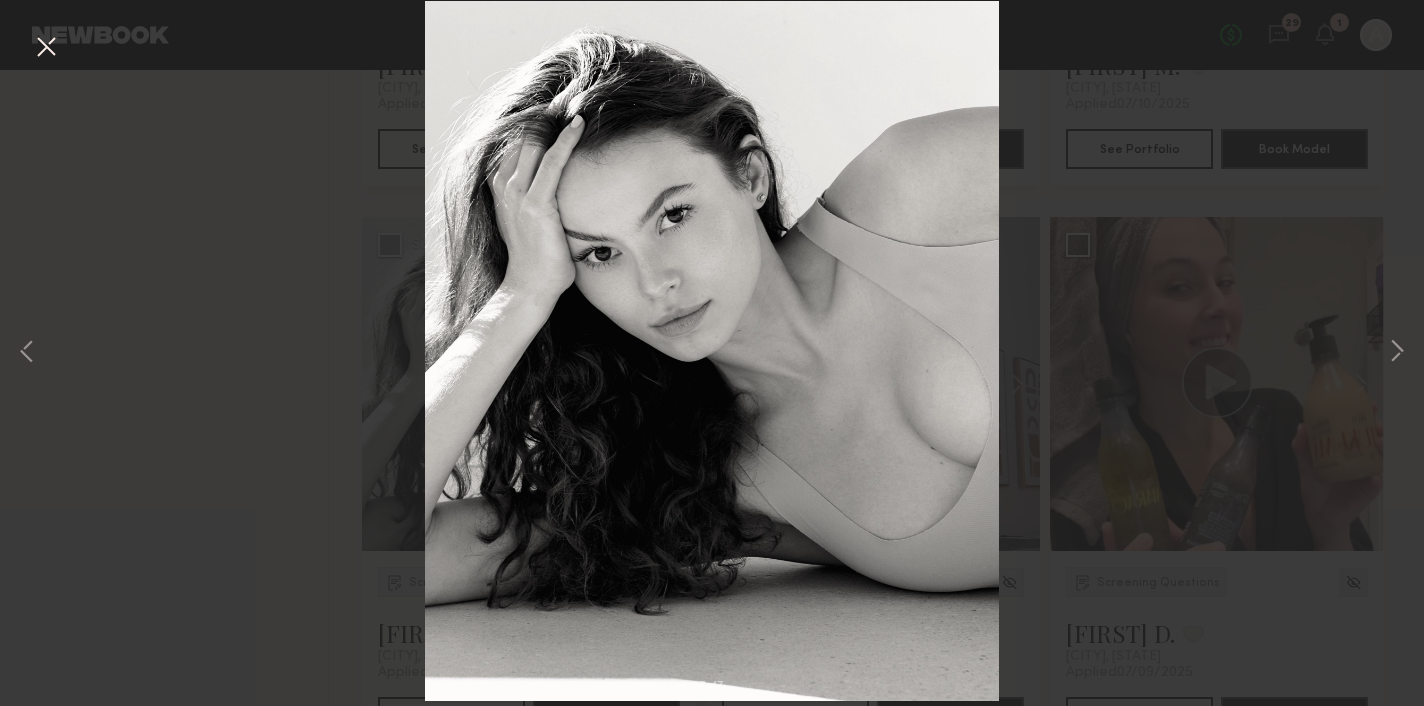 click on "Home Models Requests Job Posts Favorites Sign Out No fees up to $5,000 29 1 A Filter Applications Showing  41   models Order By Newest to Oldest Newest to Oldest Oldest to Newest Best Matches Models shown below match all requirements specified in your job post 0 Other Submissions Models shown below have applied to this job but do not match all requirements specified in your job posting 0 Show Hidden Talent you’ve removed from consideration 6 Paid Story ARLO Culinary Argan Oil (25K+ Followers Only) Close  Job Post View Job Post Status: Open Applied: 47 Has Casting: No Is UGC: Yes View Requests You’ve Sent Filter 0 Experienced New Faces Showing  30  models Filter Applications Showing  41   models Experienced Talent we’ve deemed to have ample paid, professional modeling experience 33 New Faces Talent we’ve deemed to be in the early stages of their professional careers 8 Order By Newest to Oldest Newest to Oldest Oldest to Newest Show Less Best Matches 0 Other Submissions 0 Show Hidden 6 [FIRST] W. 7  of" at bounding box center [712, 1715] 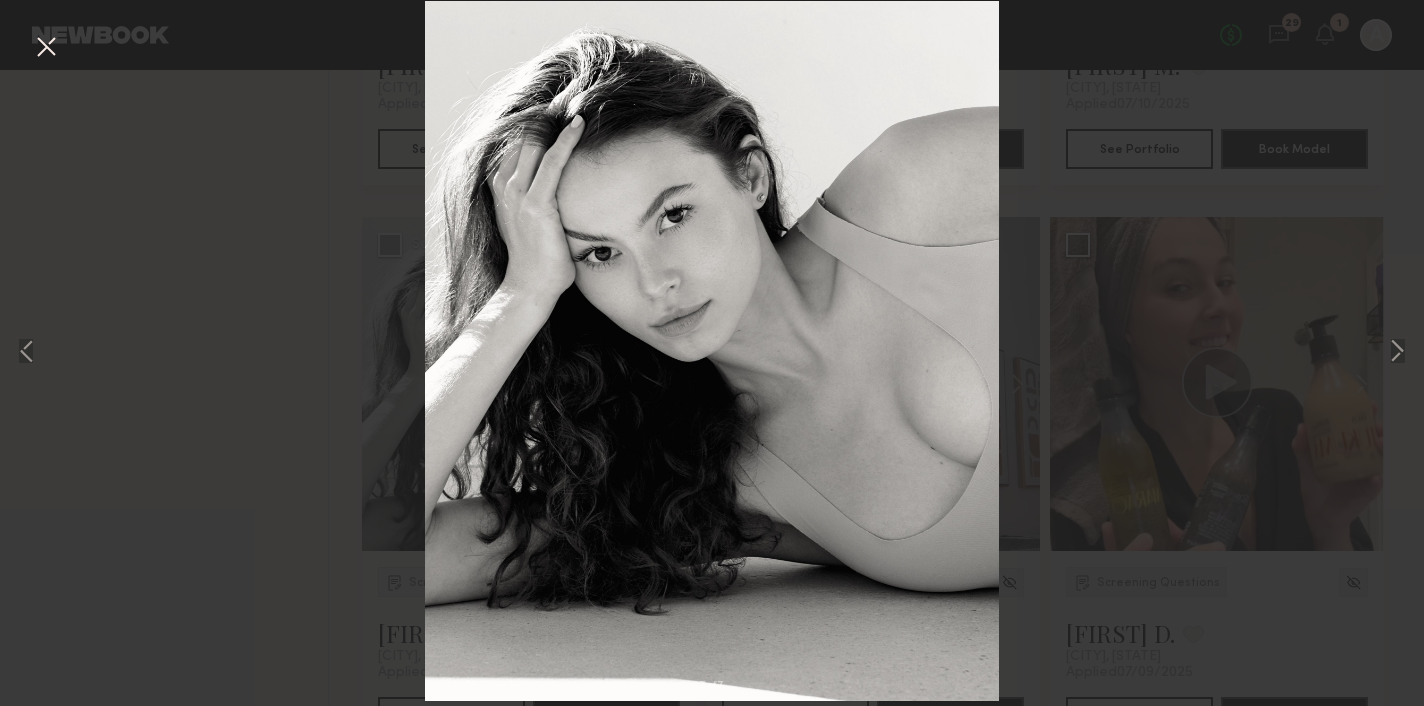 click at bounding box center [46, 48] 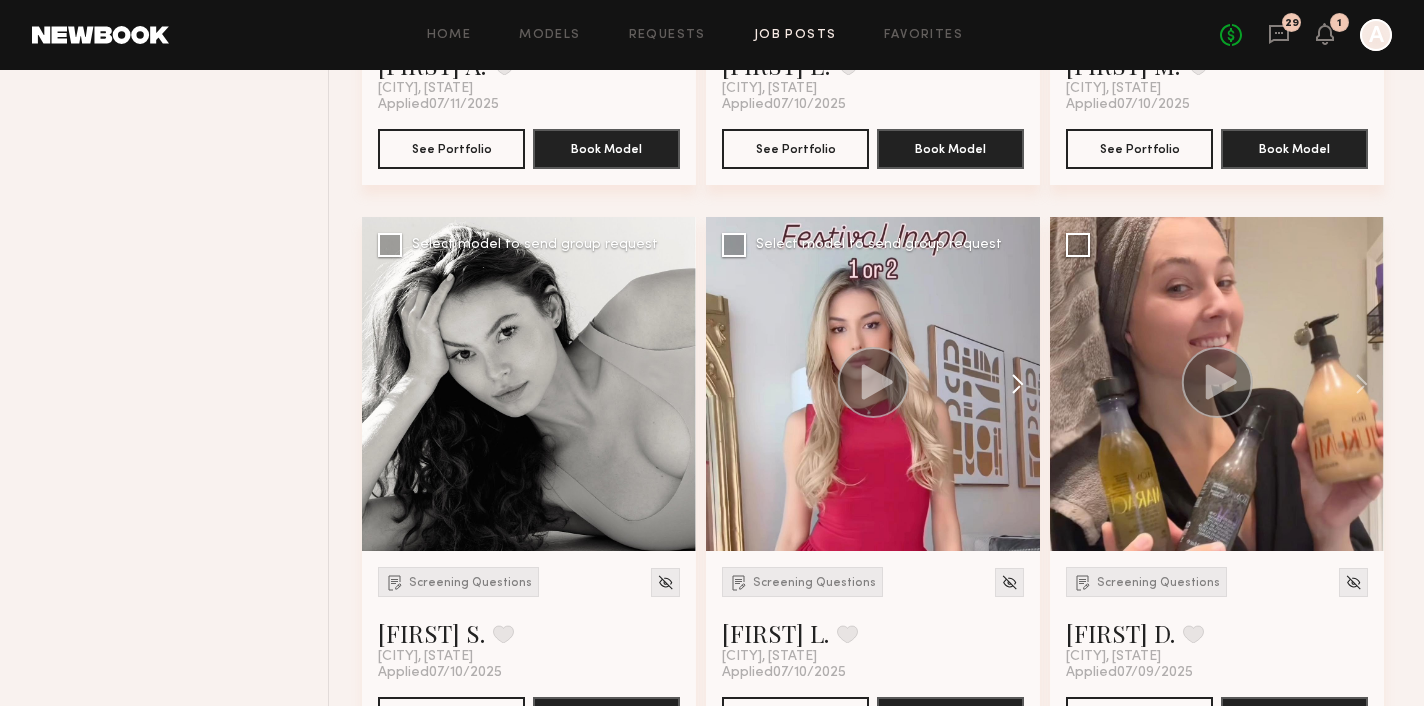 click 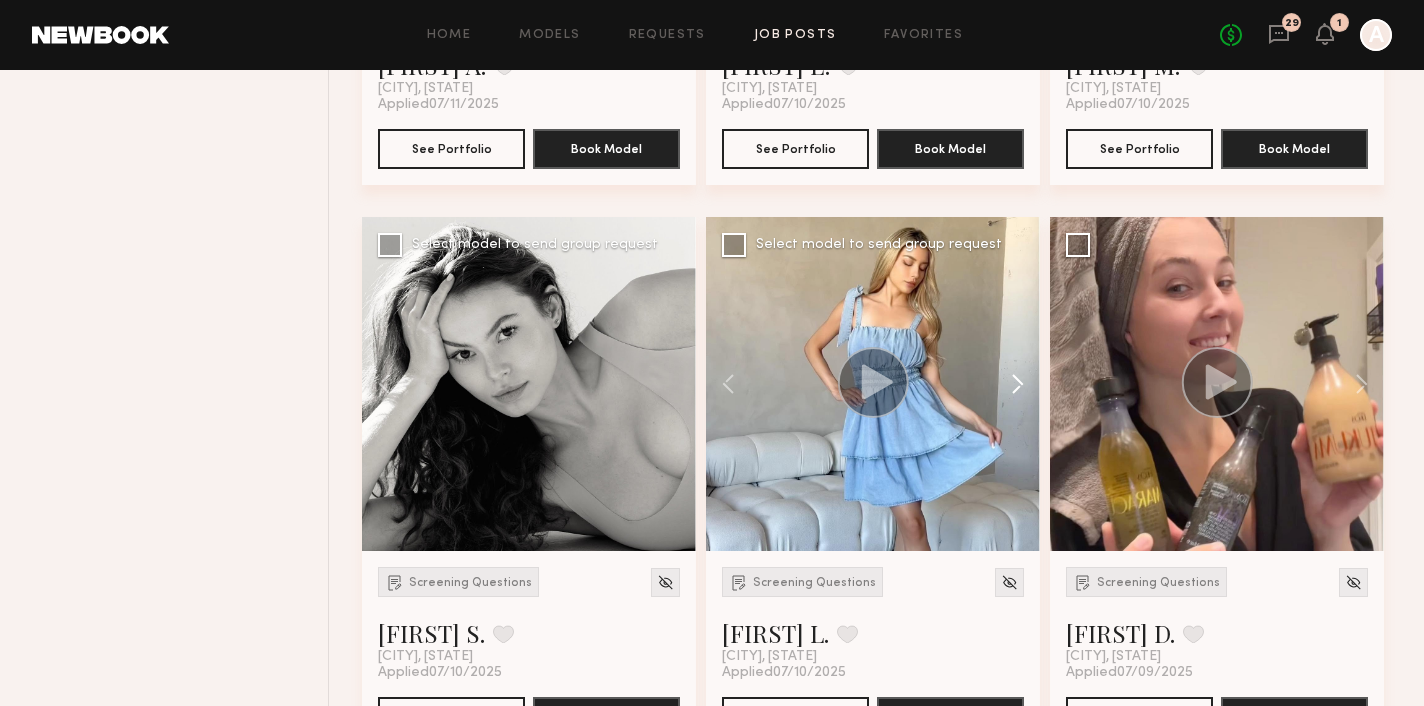 click 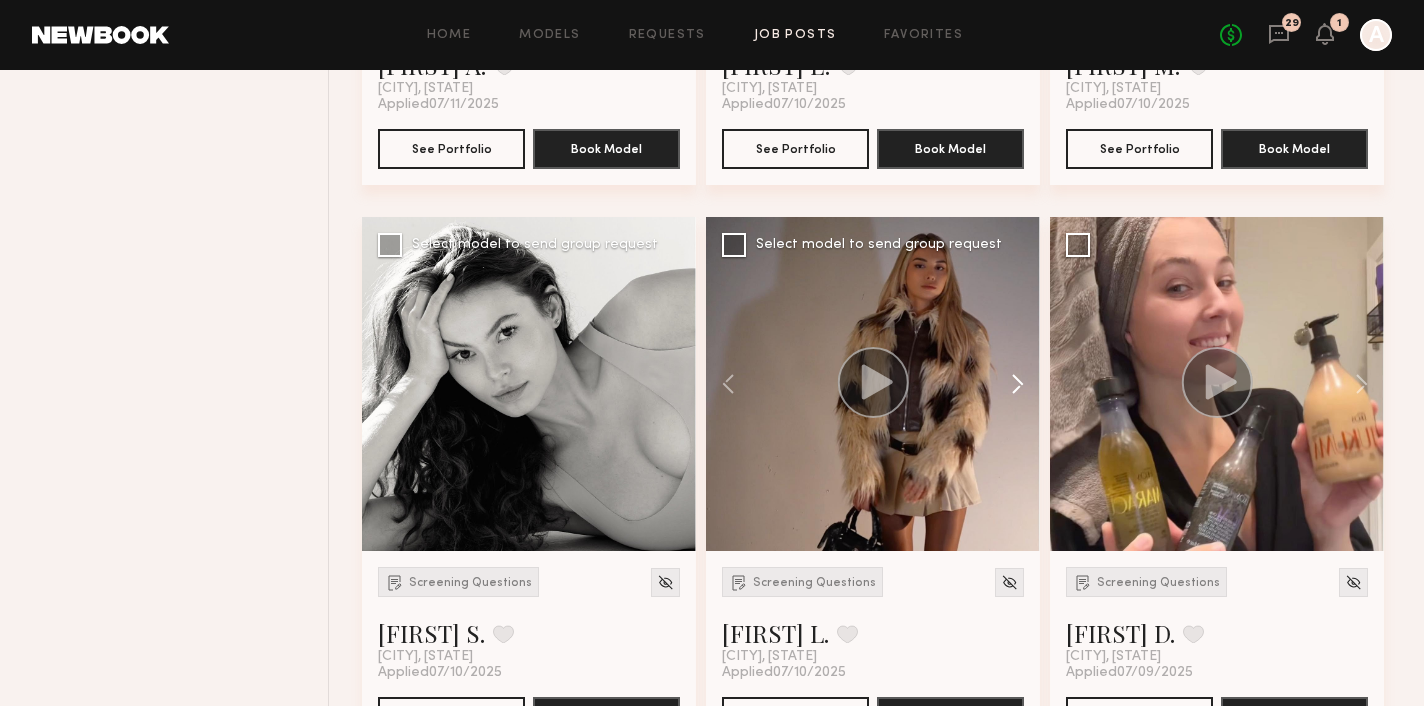 click 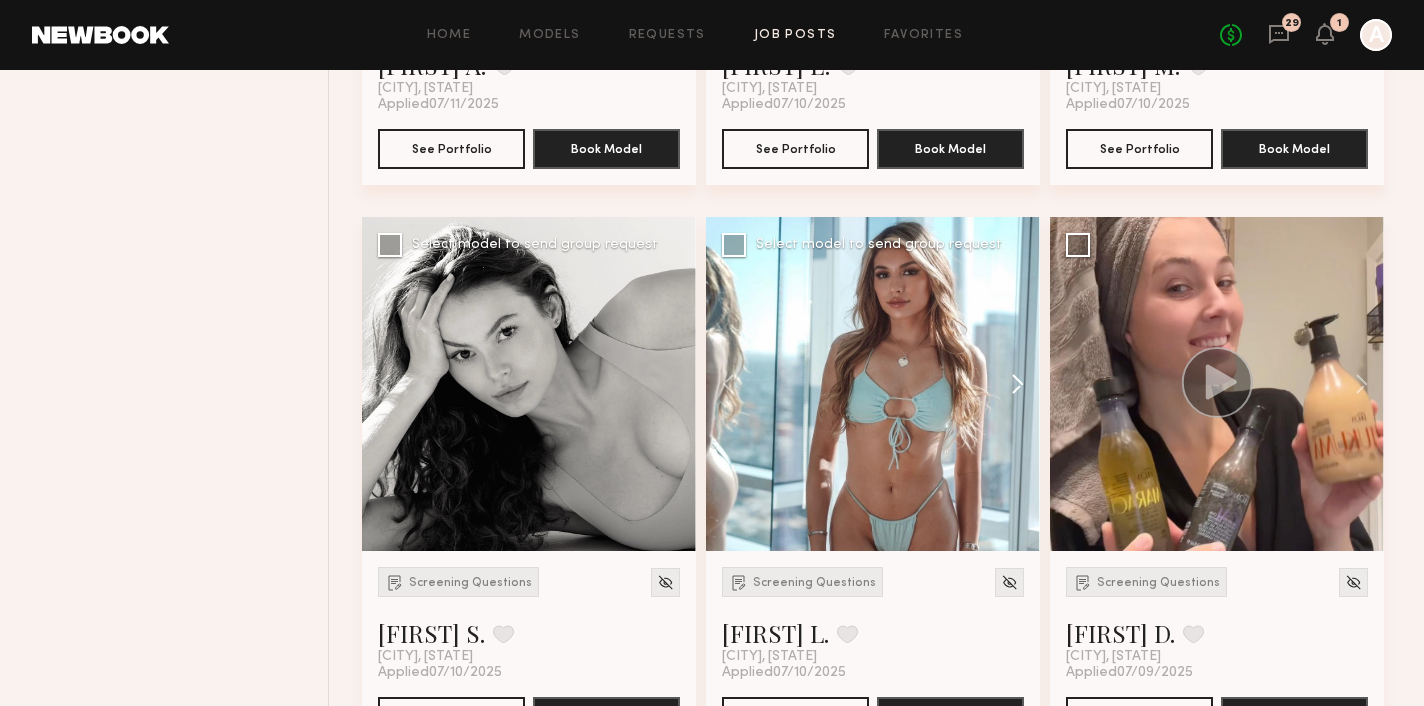 click 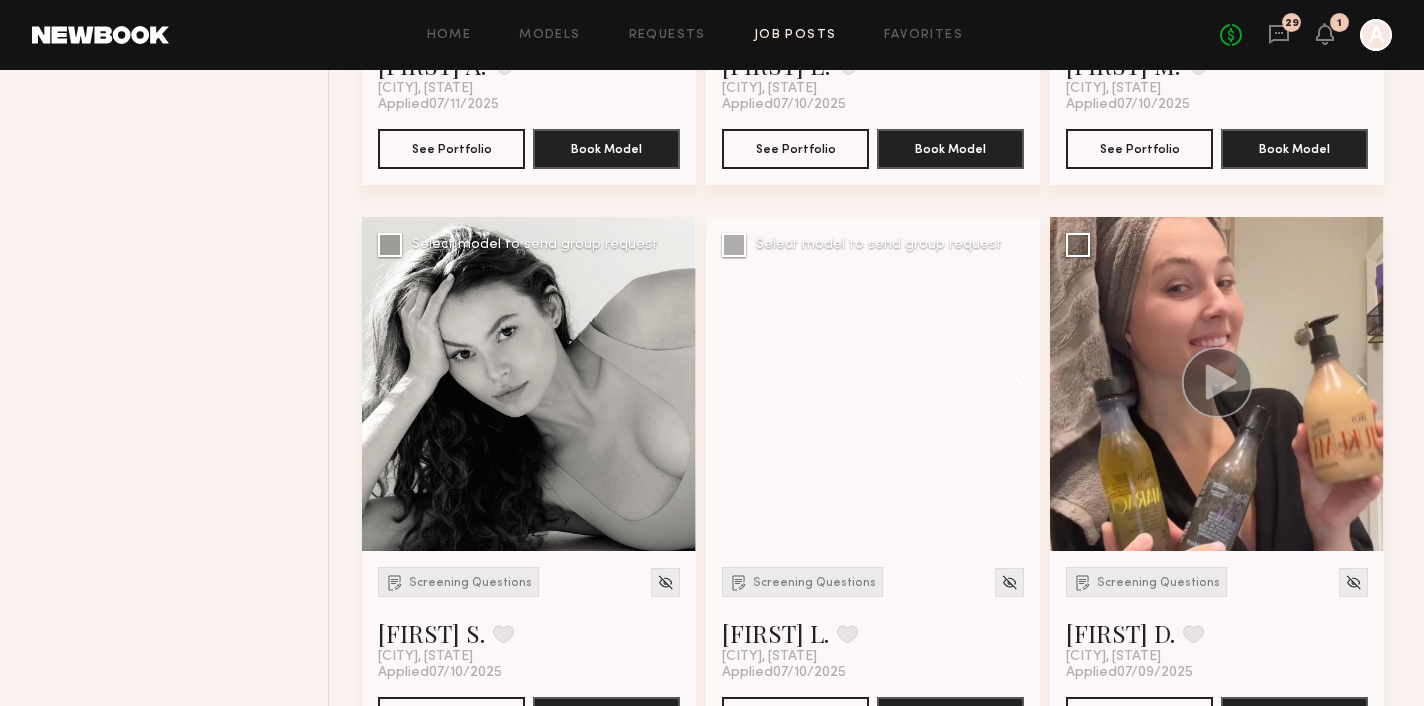 click 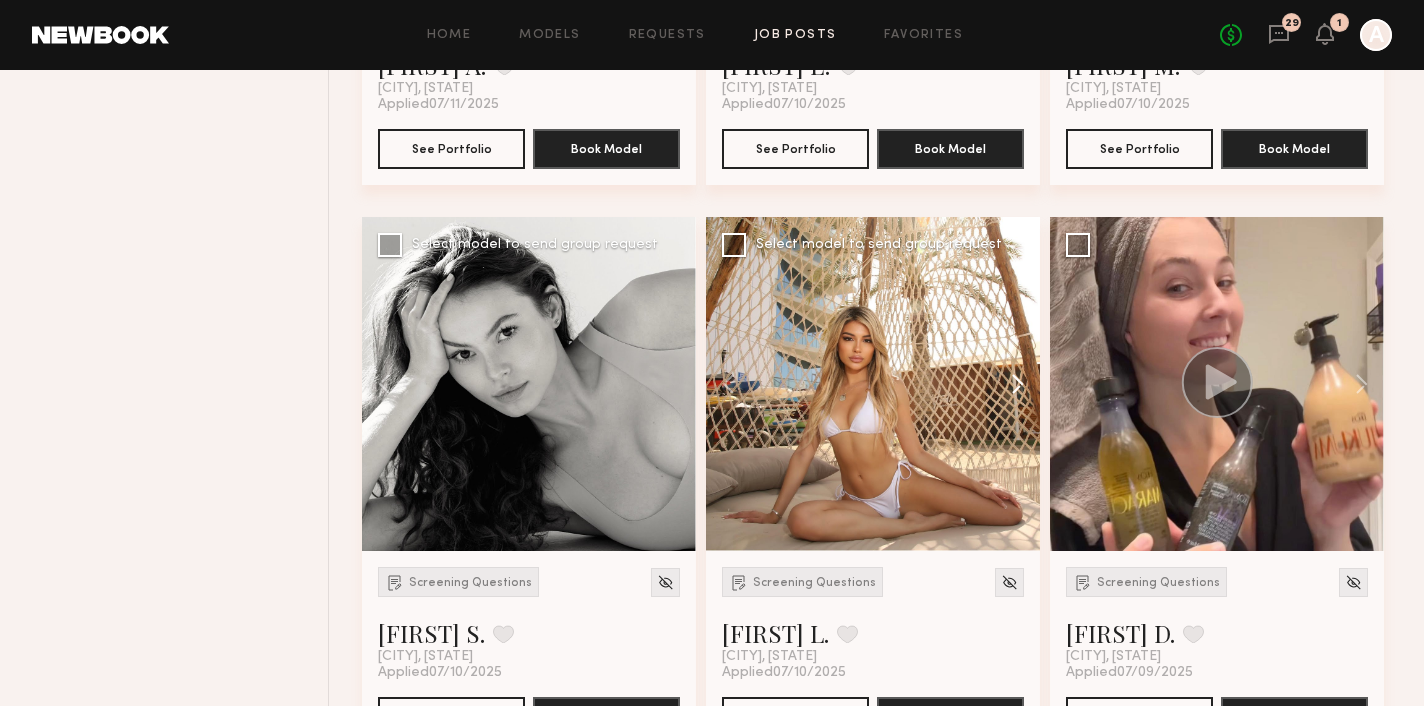 click 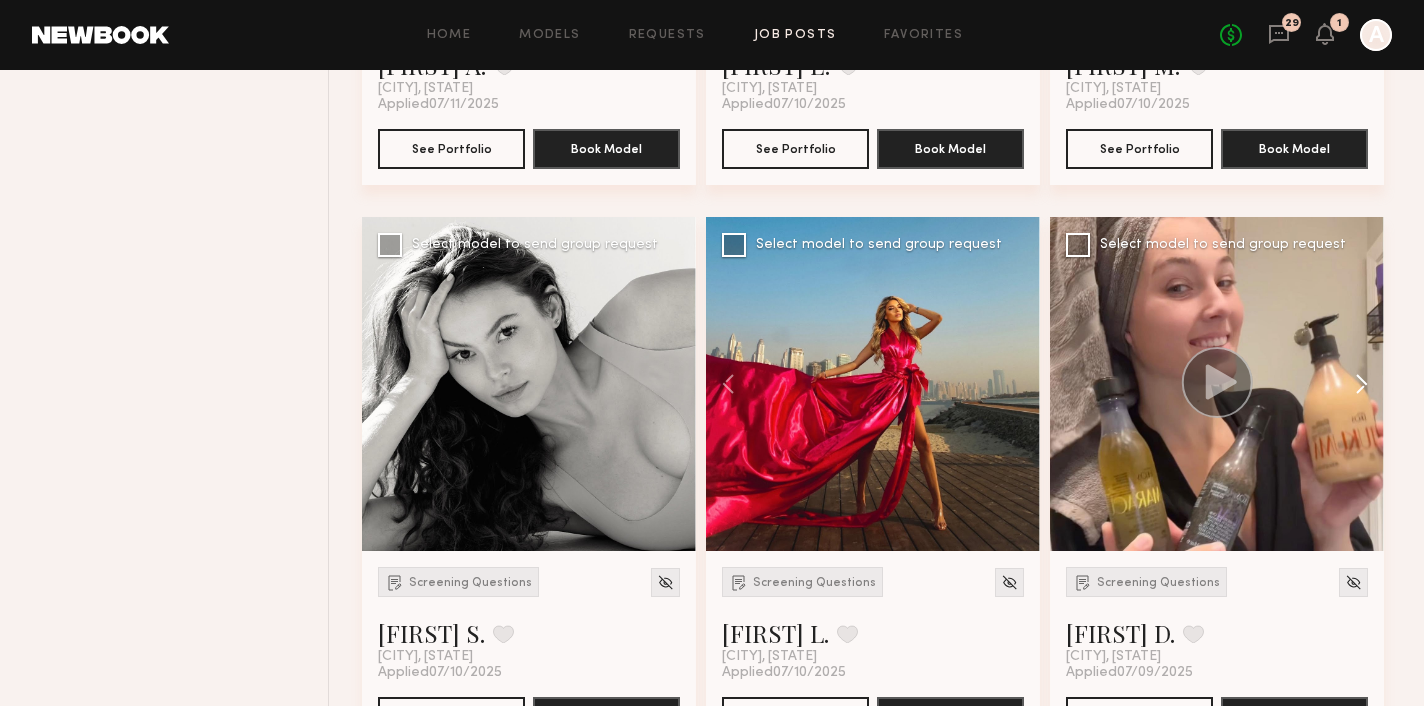 click 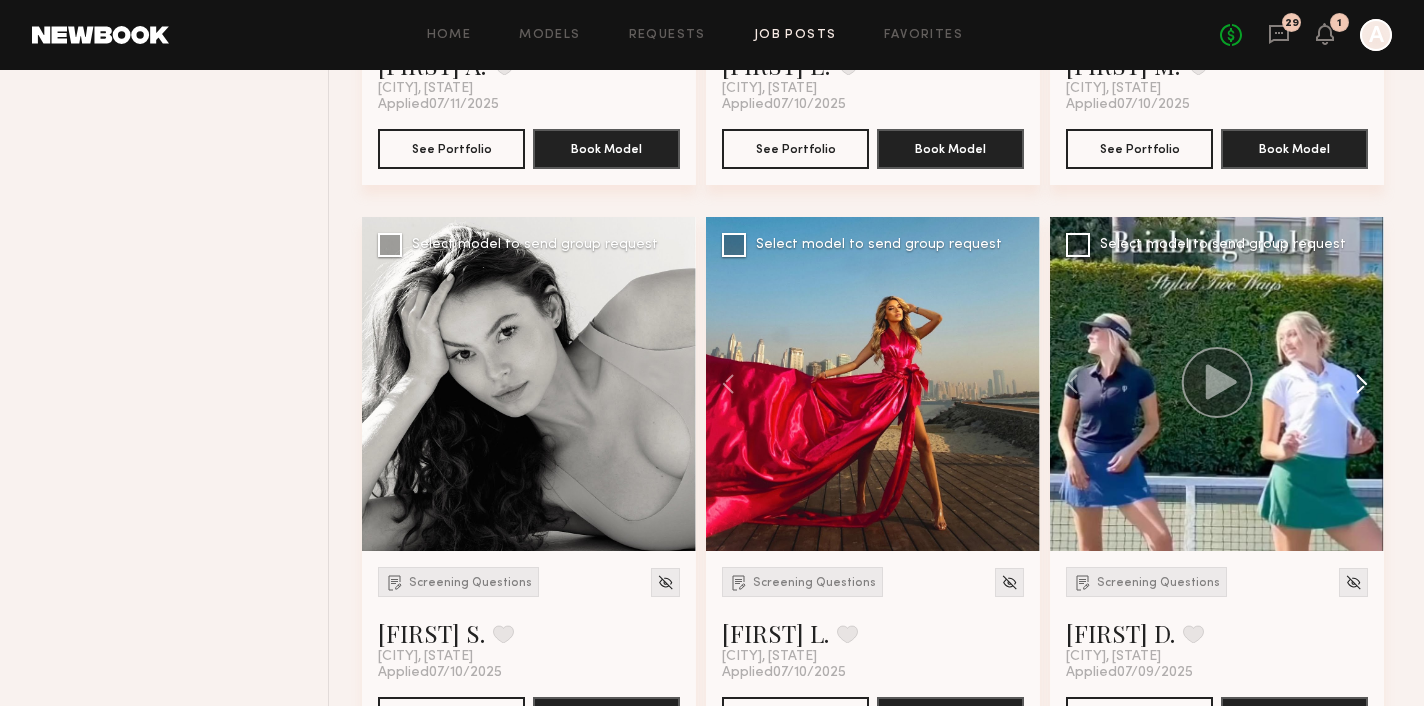 click 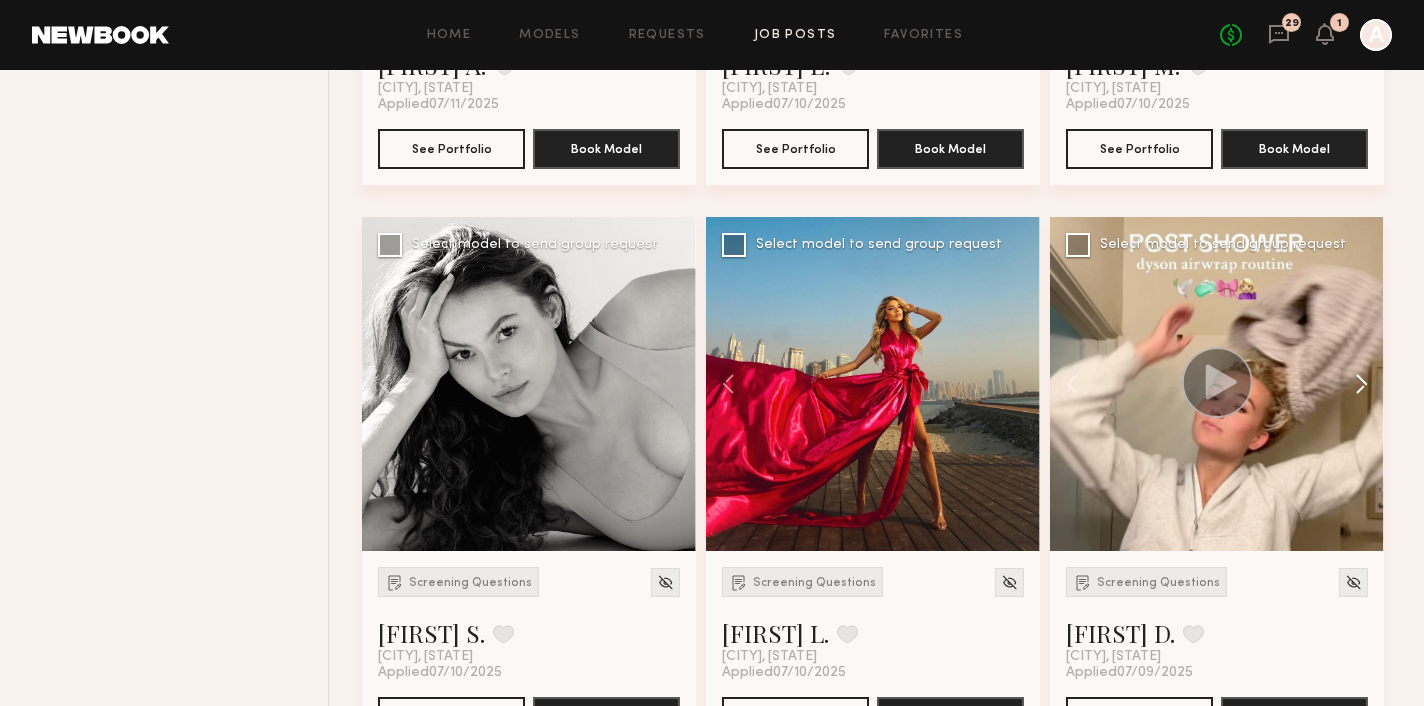 click 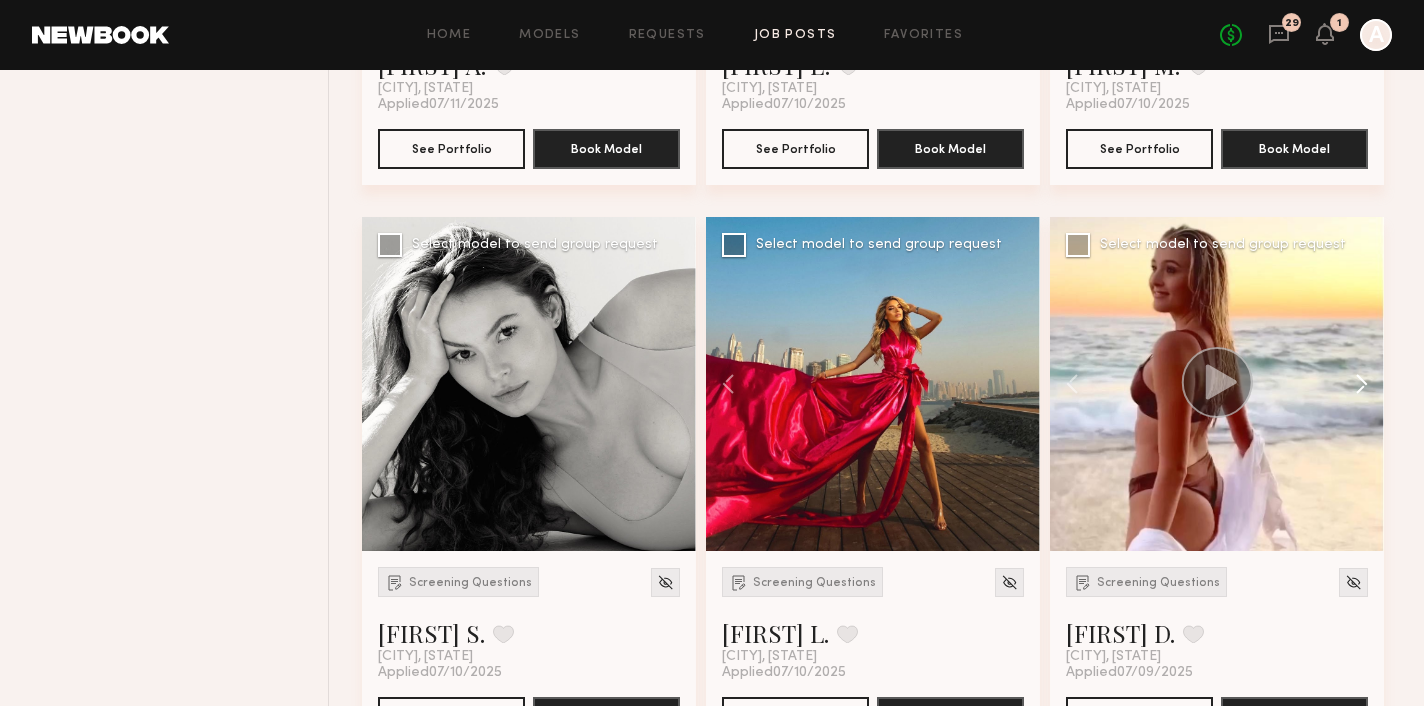 click 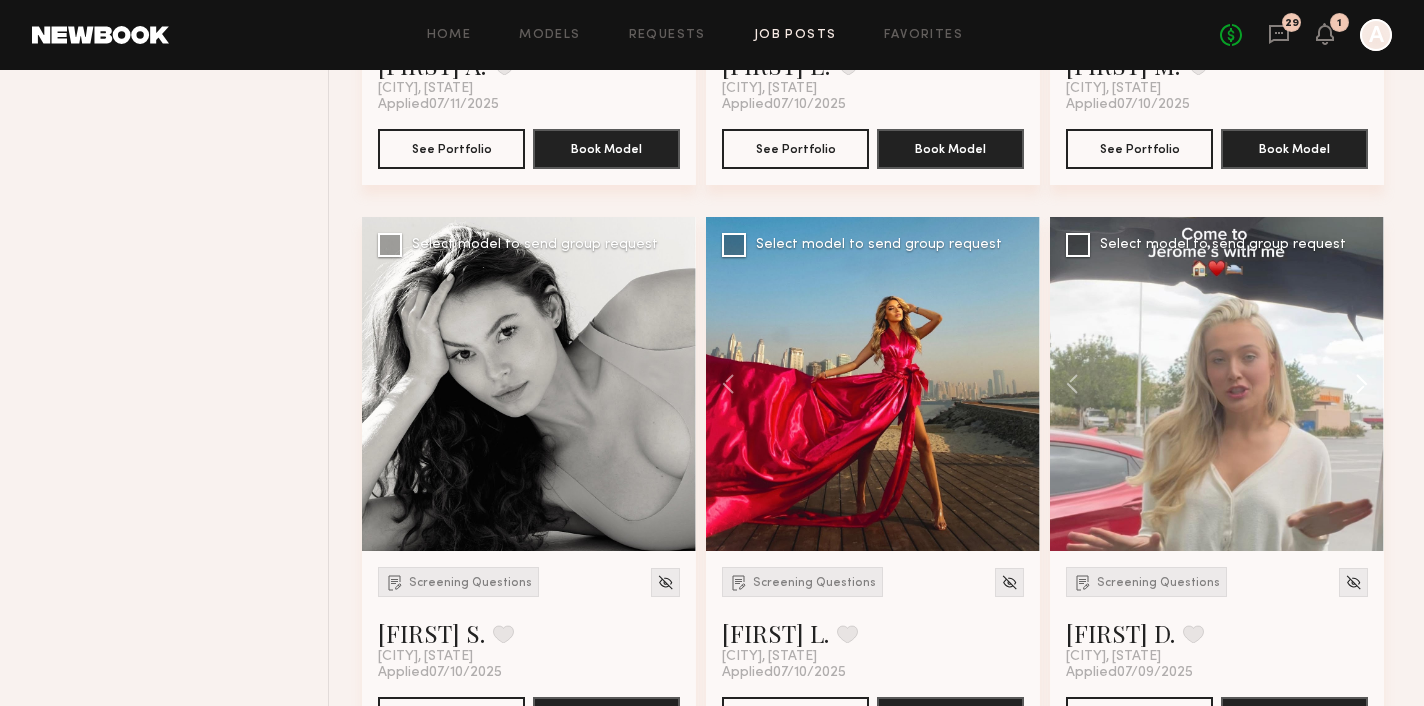 click 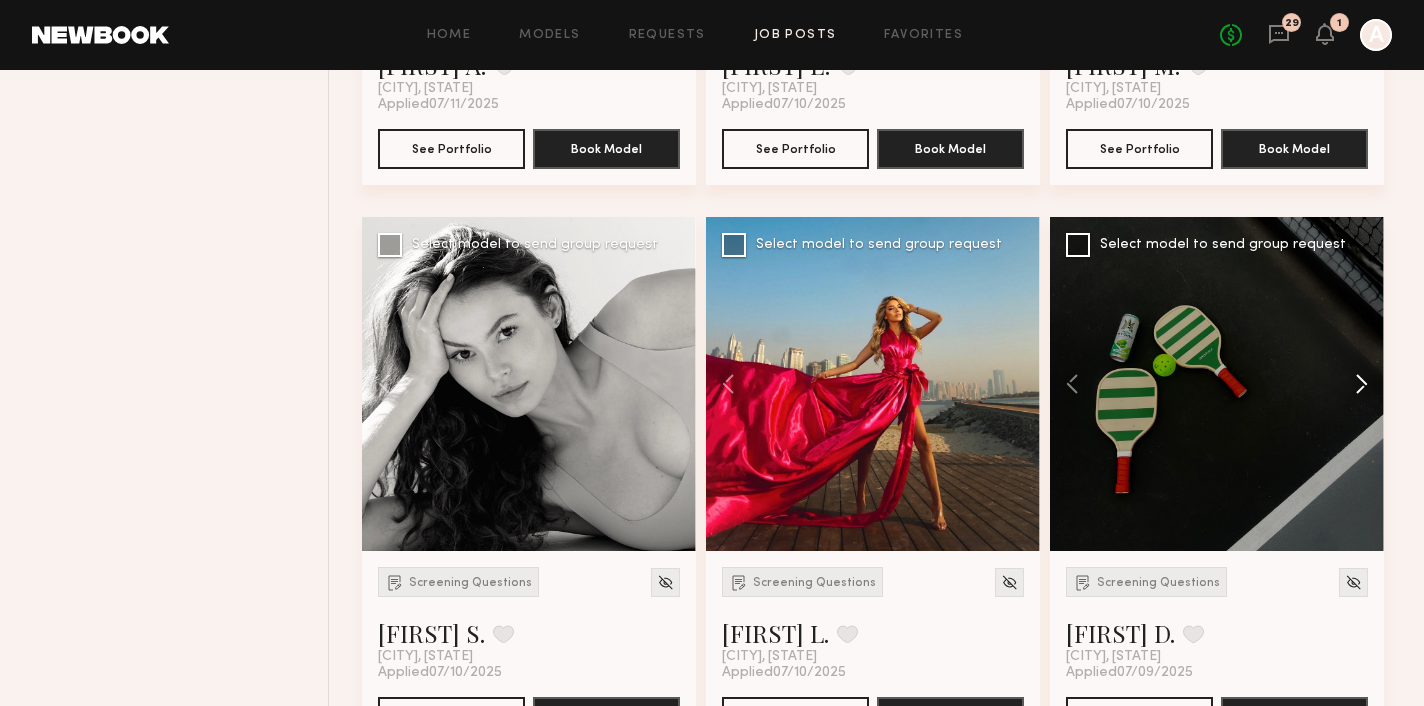 click 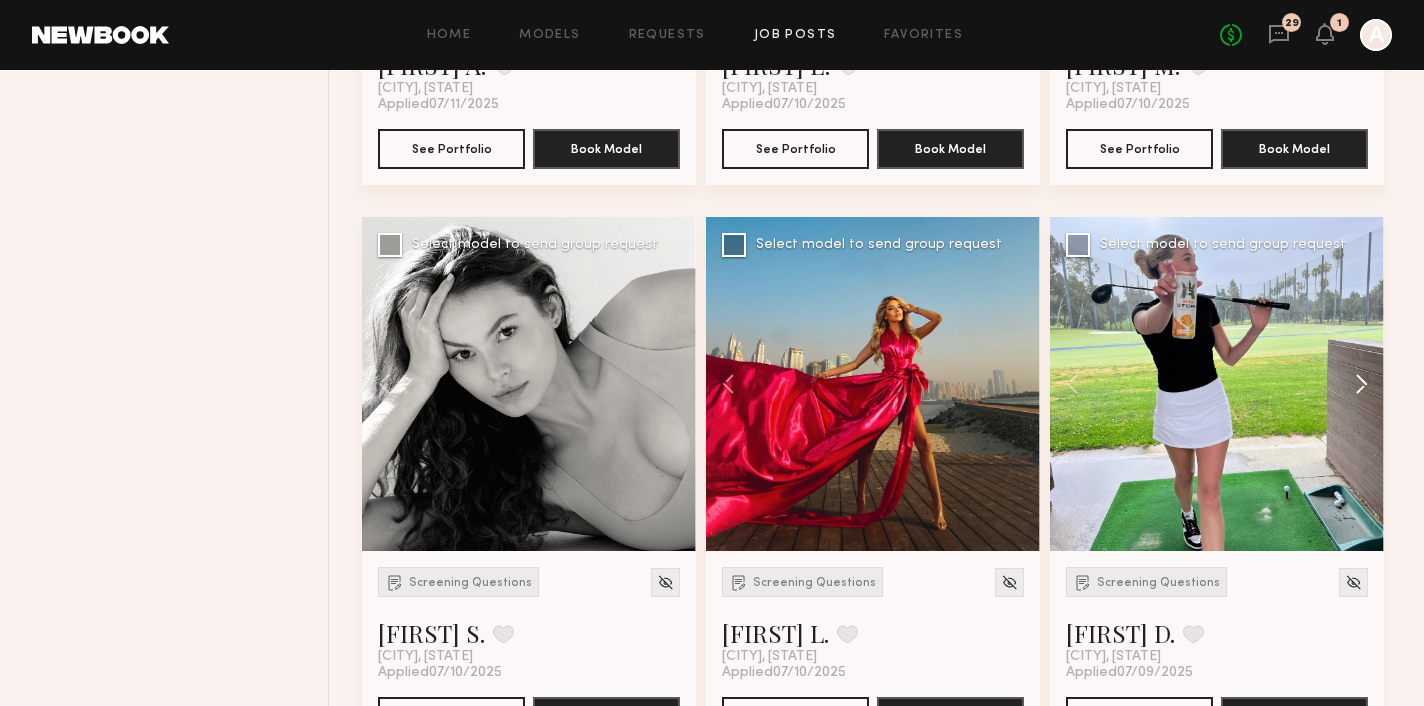 click 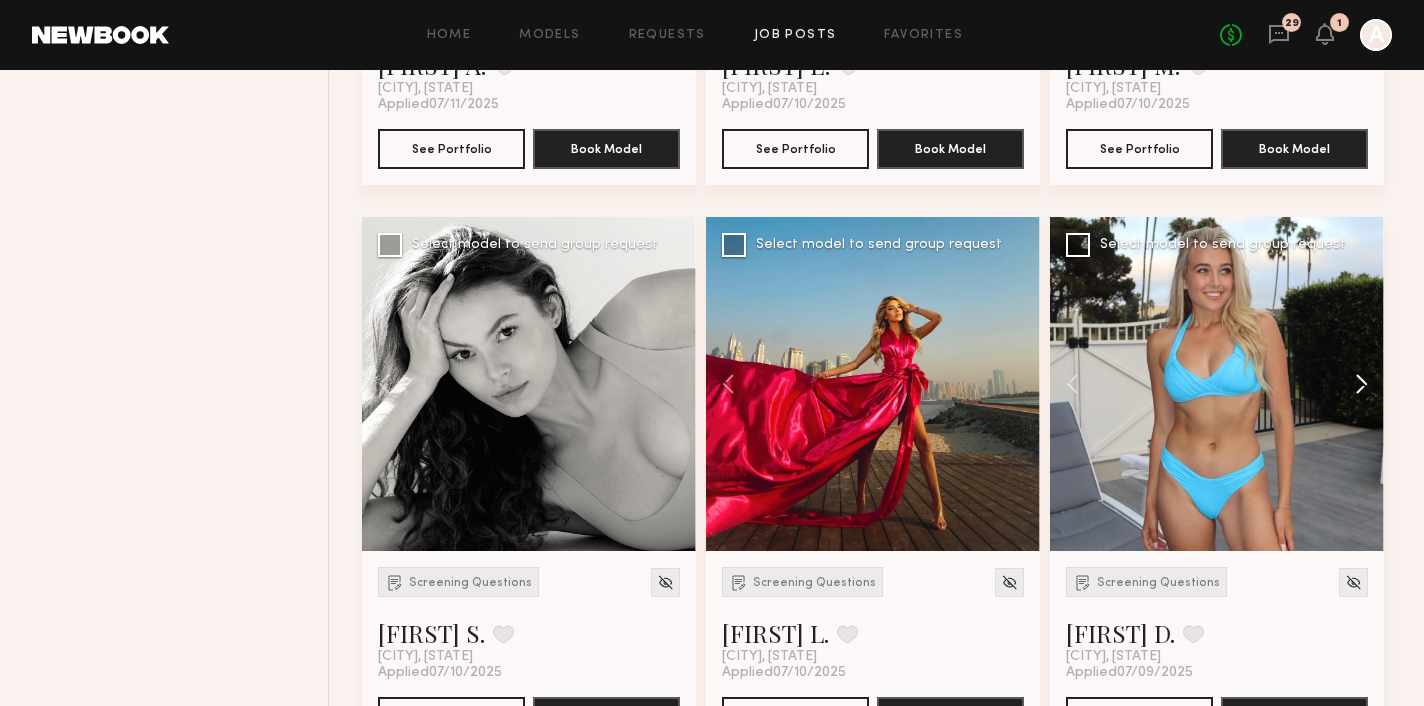 click 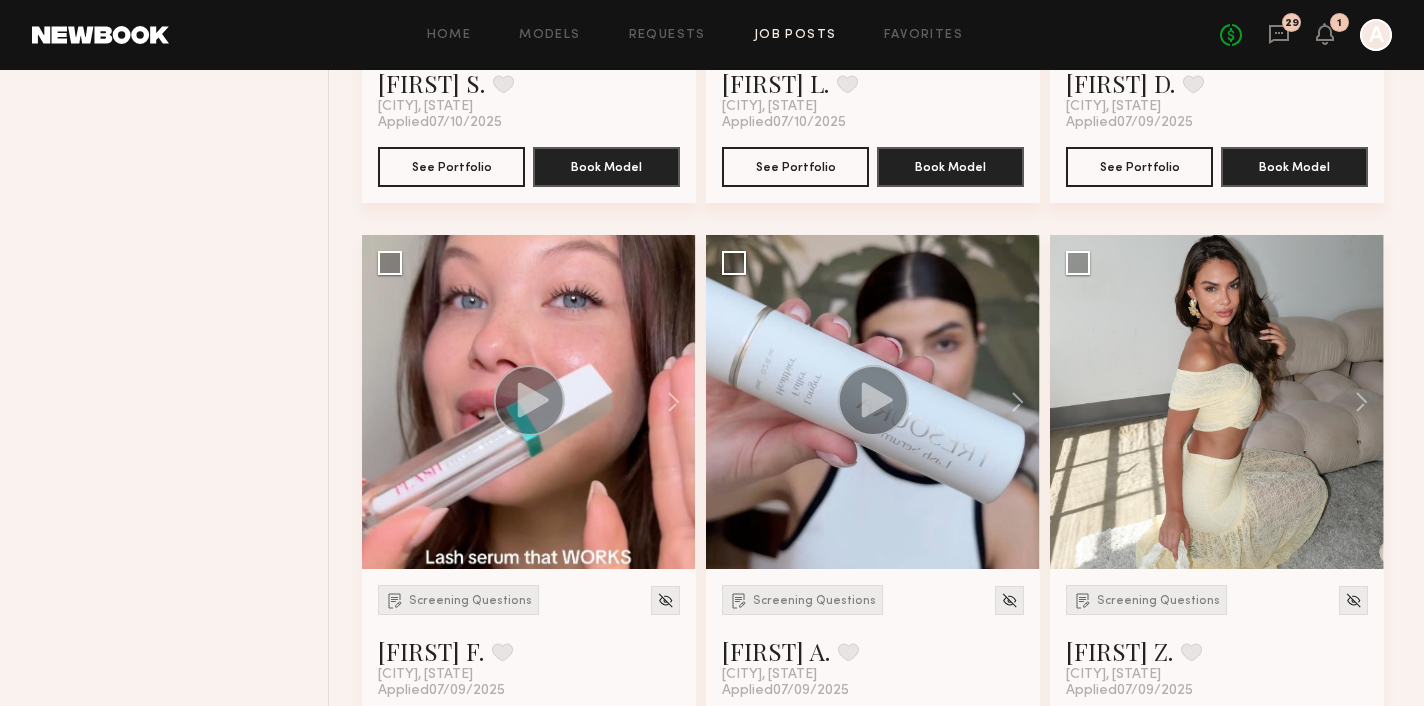 scroll, scrollTop: 1885, scrollLeft: 0, axis: vertical 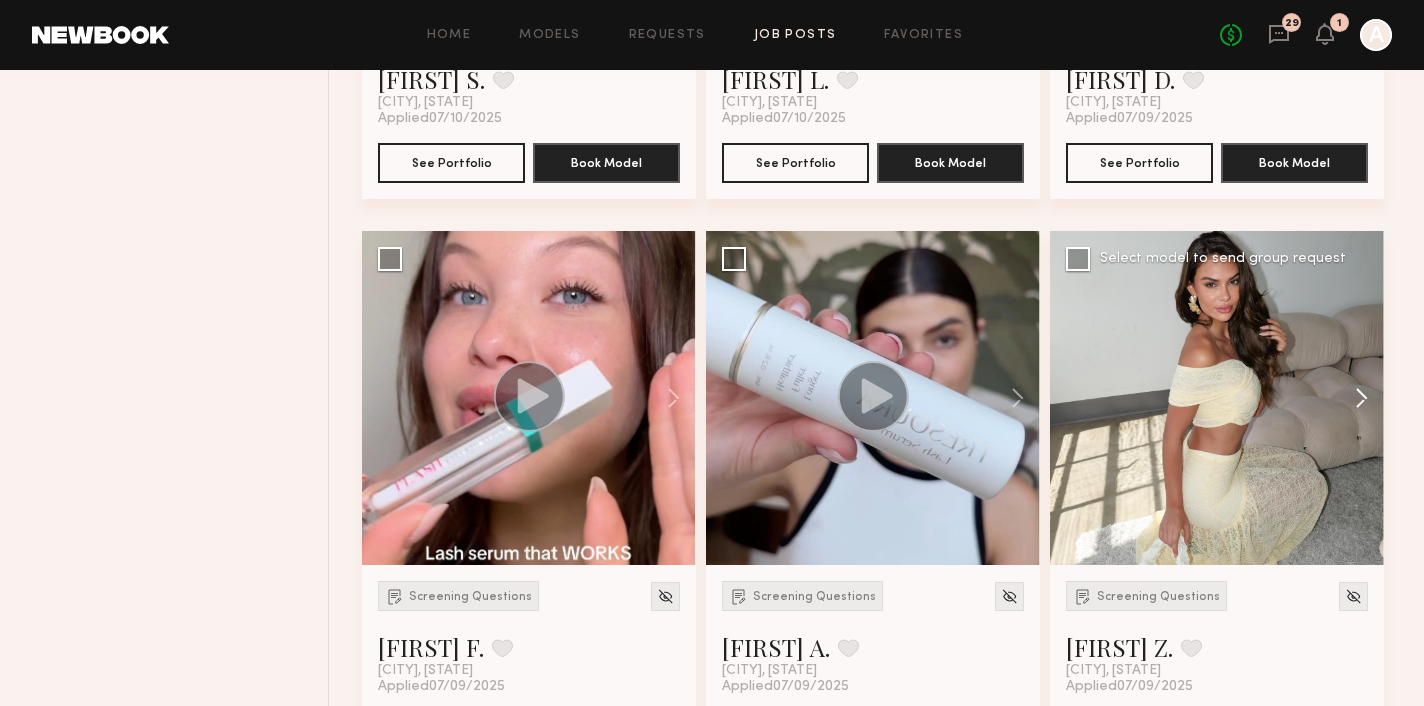 click 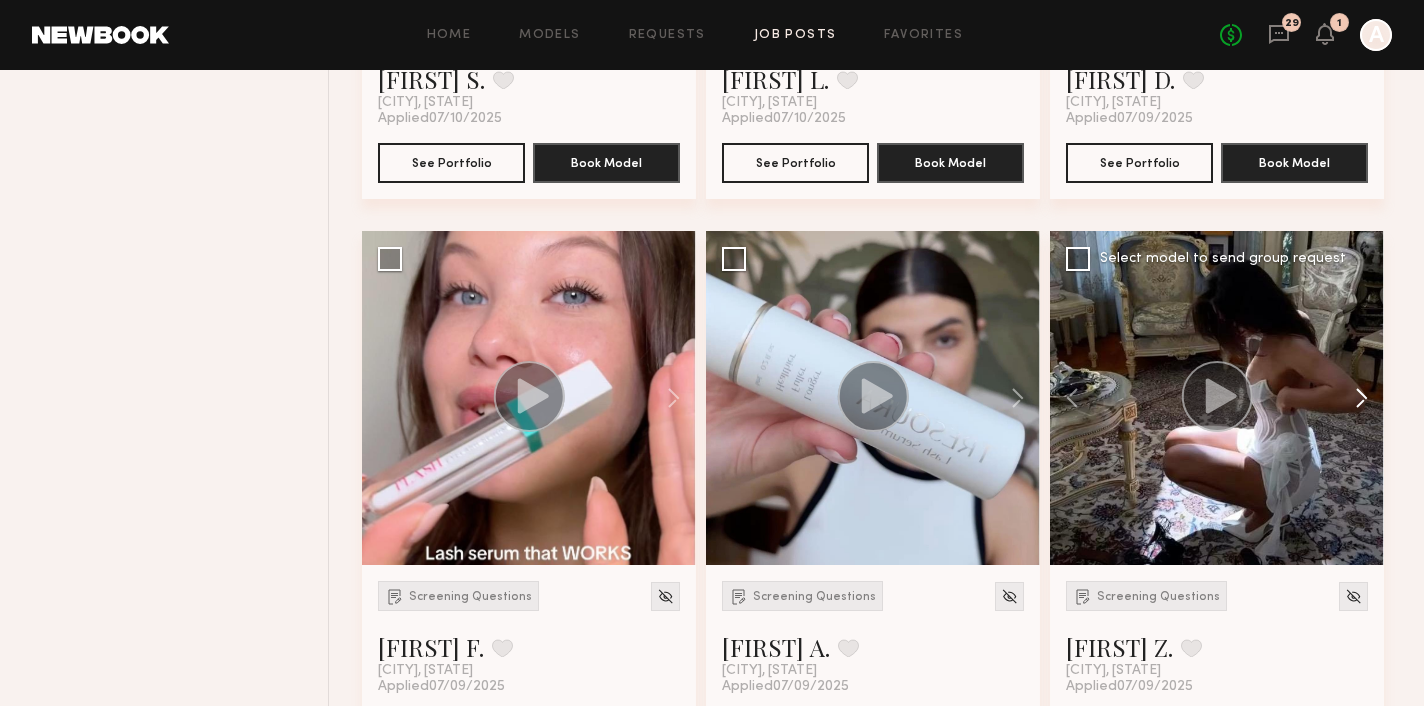 click 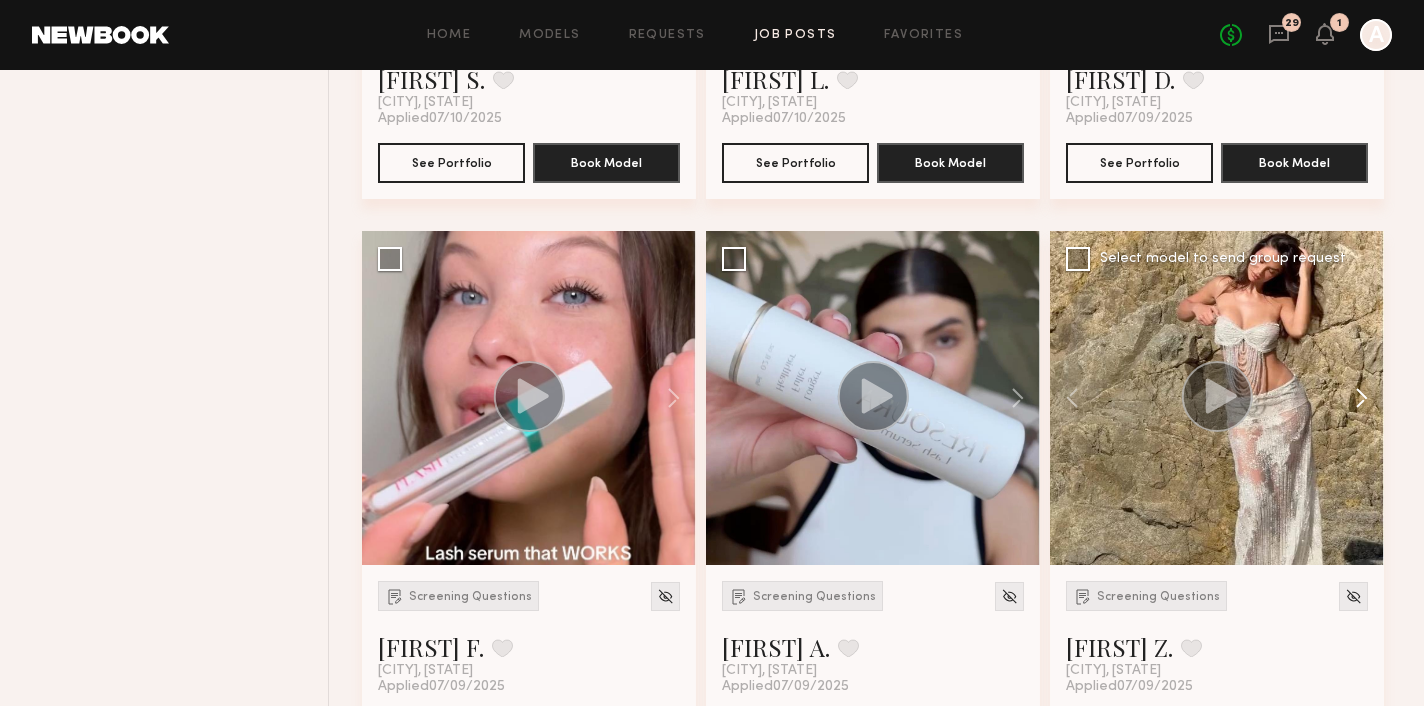 click 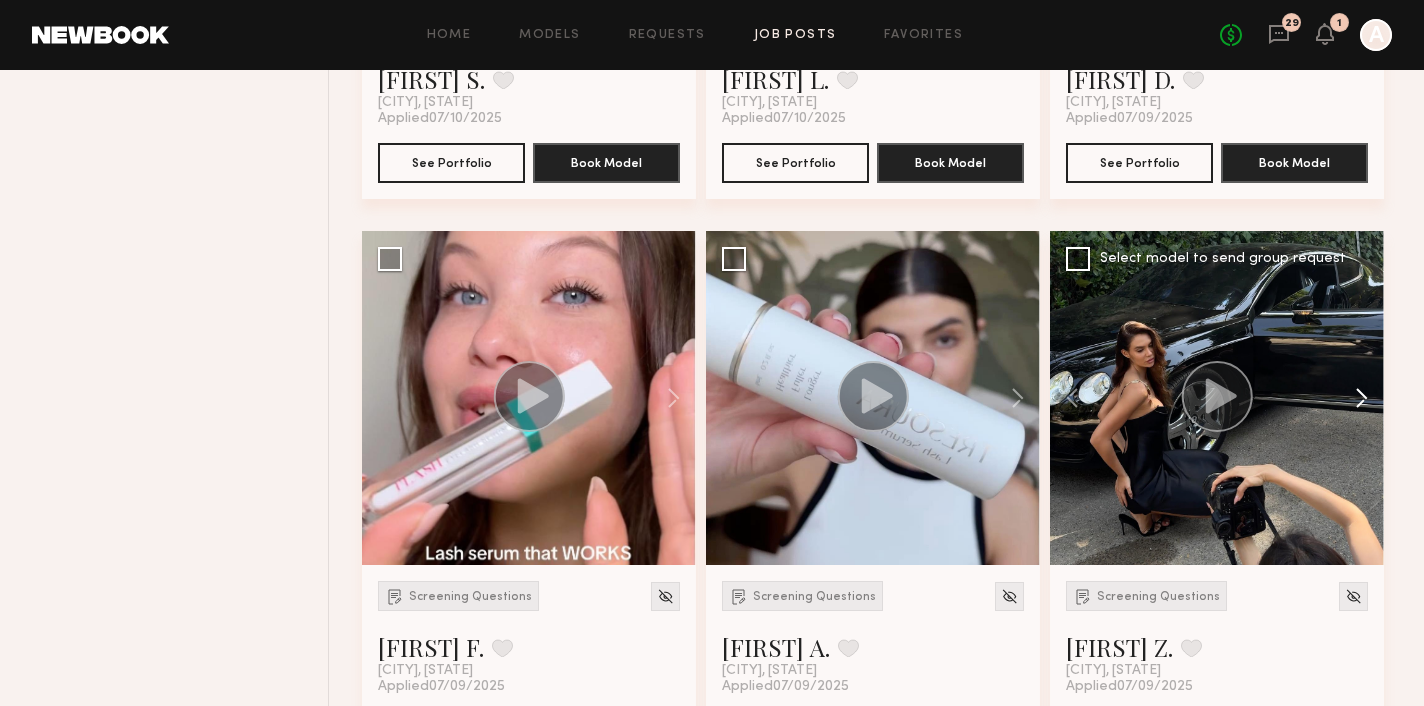 click 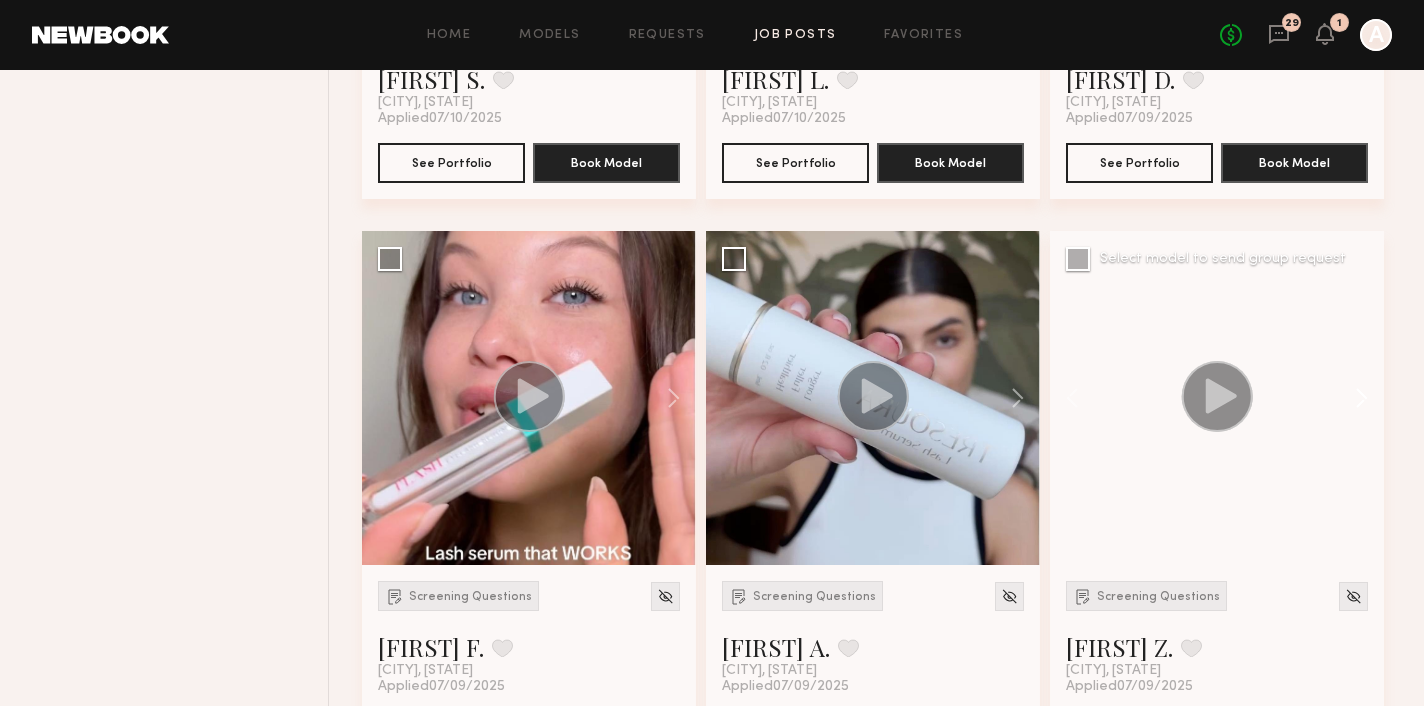 click 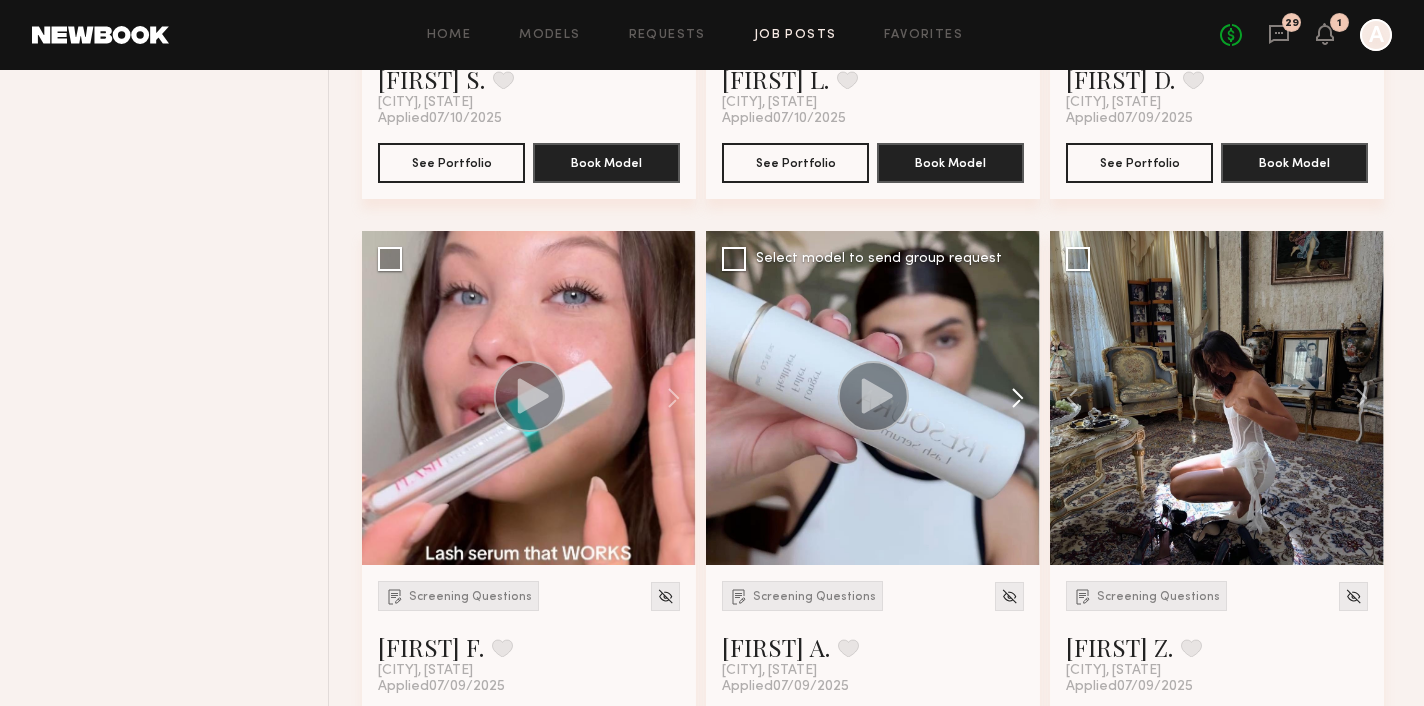 click 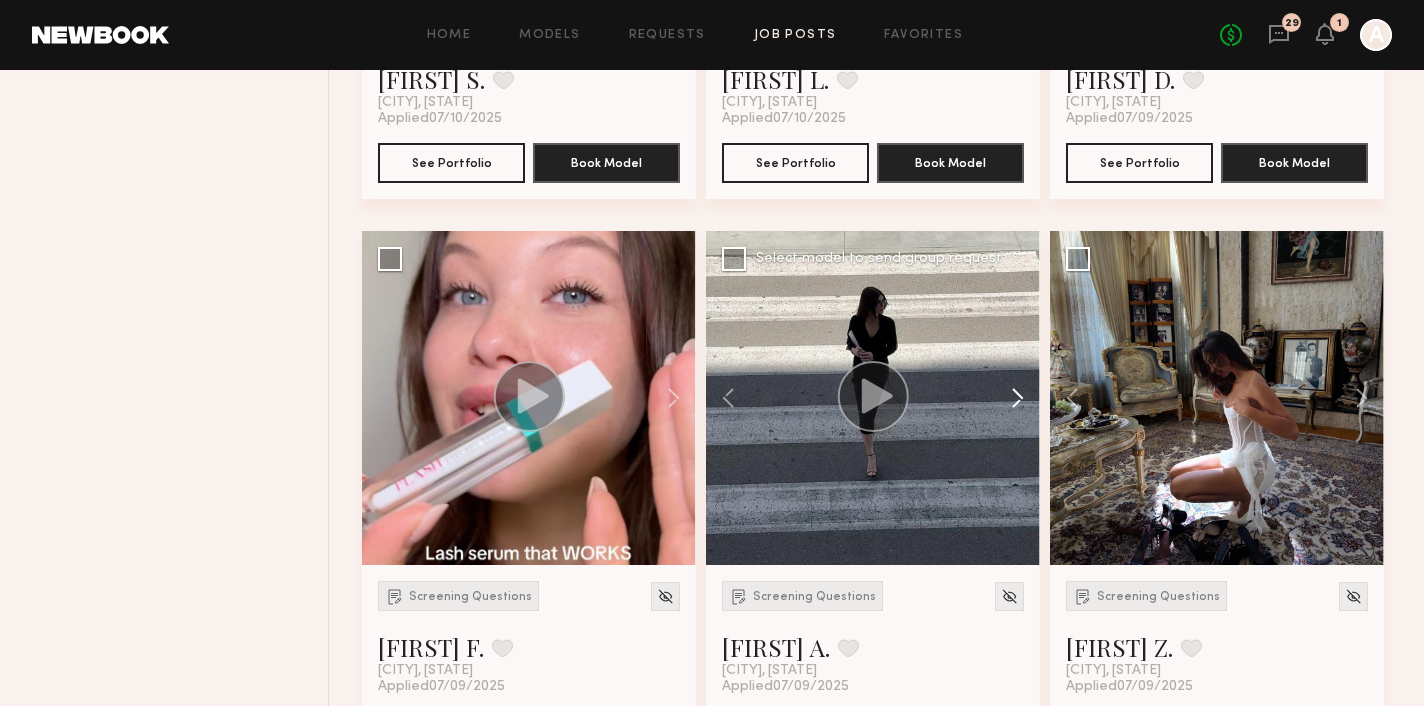 click 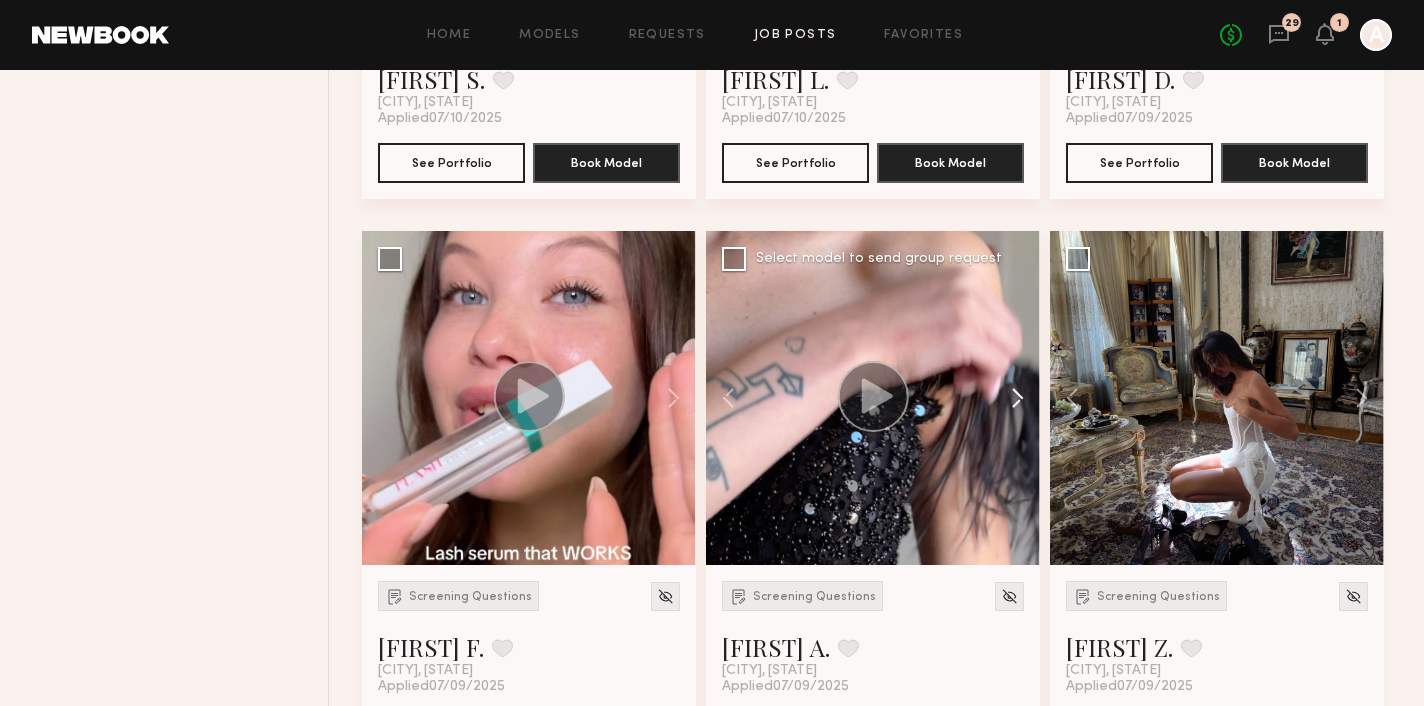 click 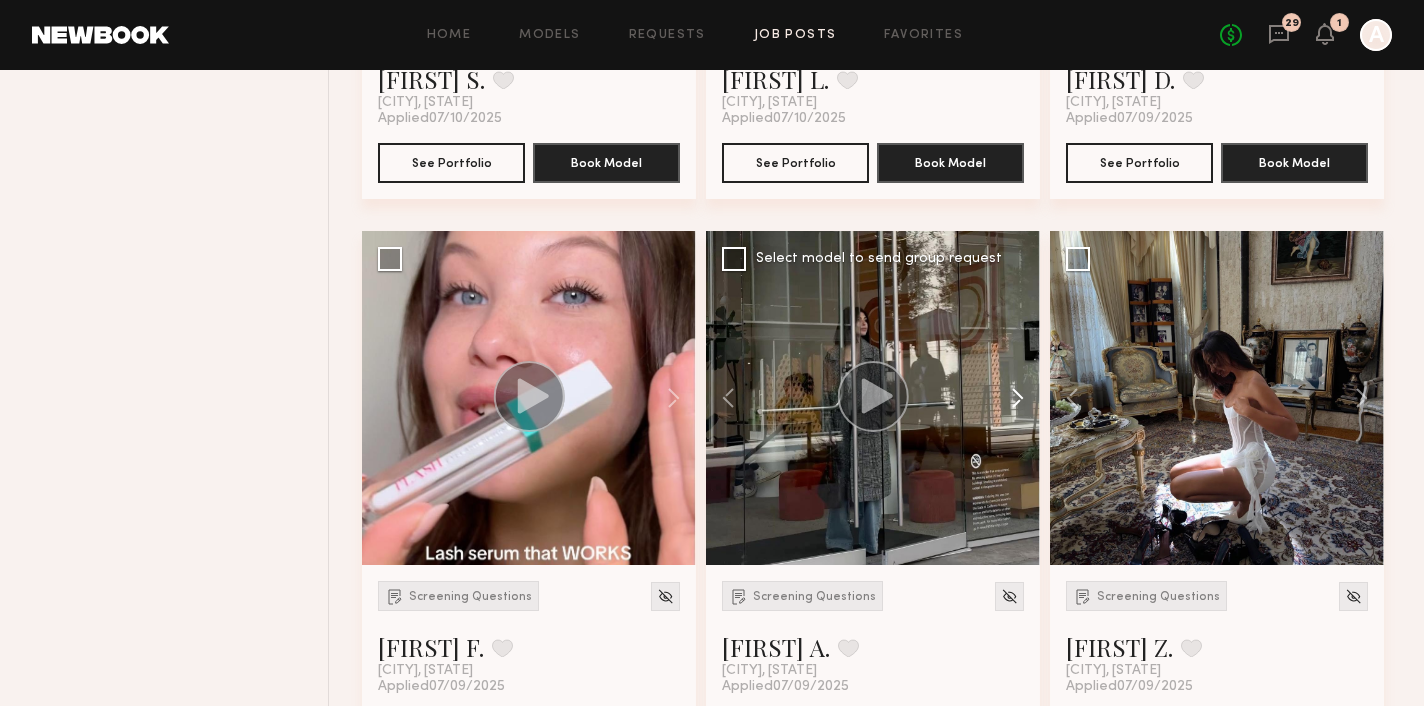 click 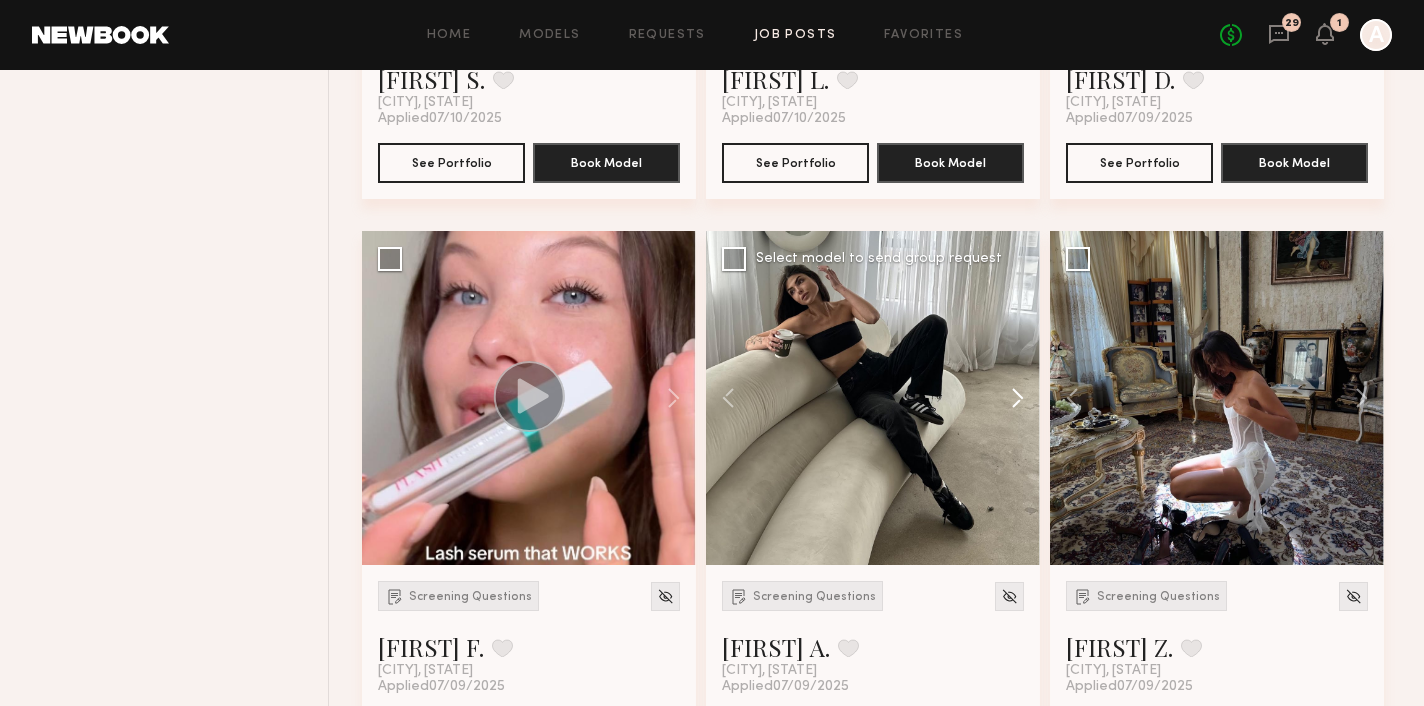 click 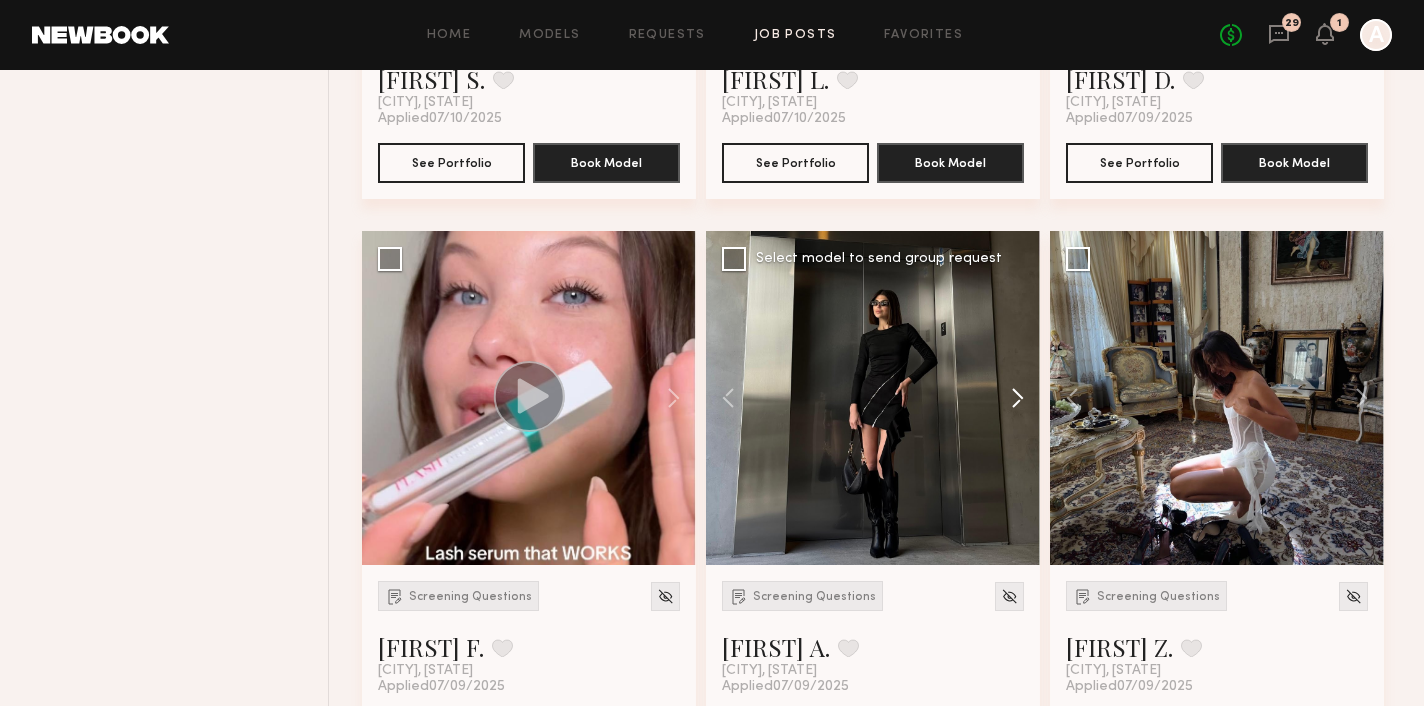 click 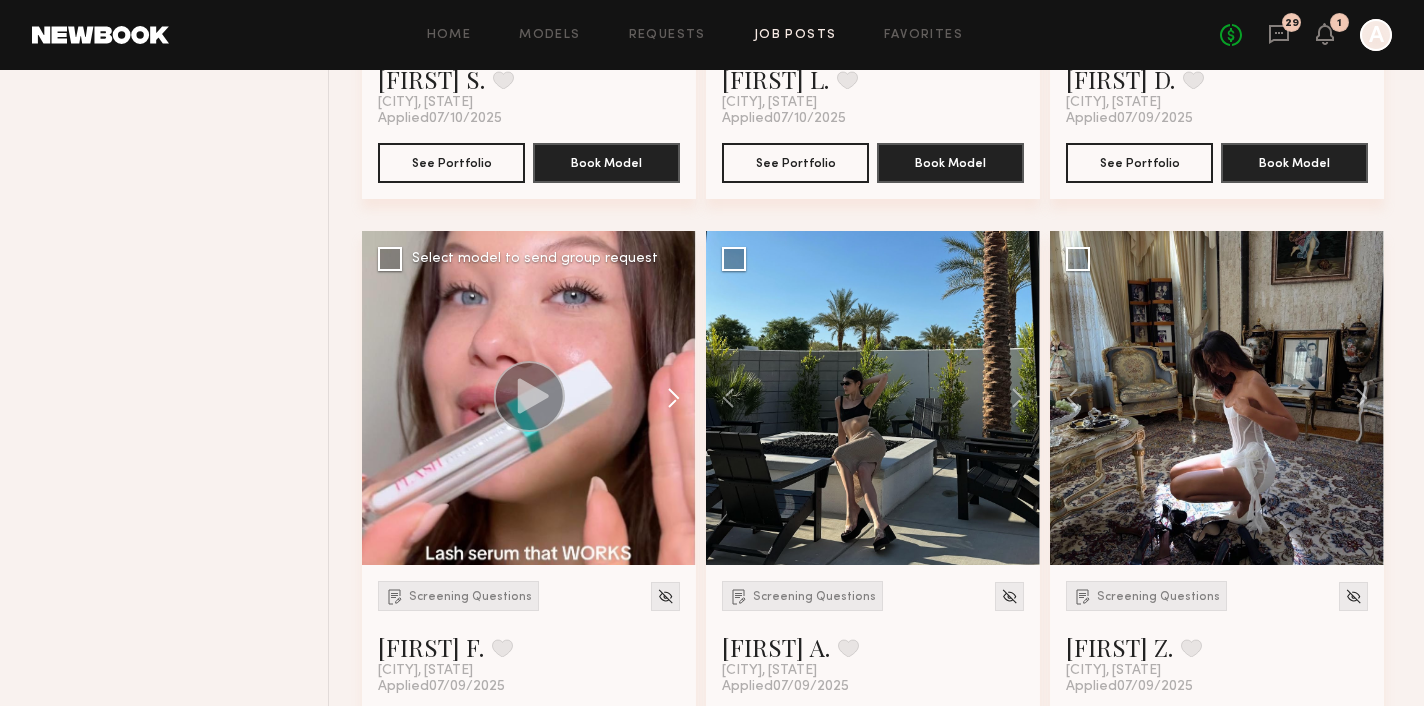 click 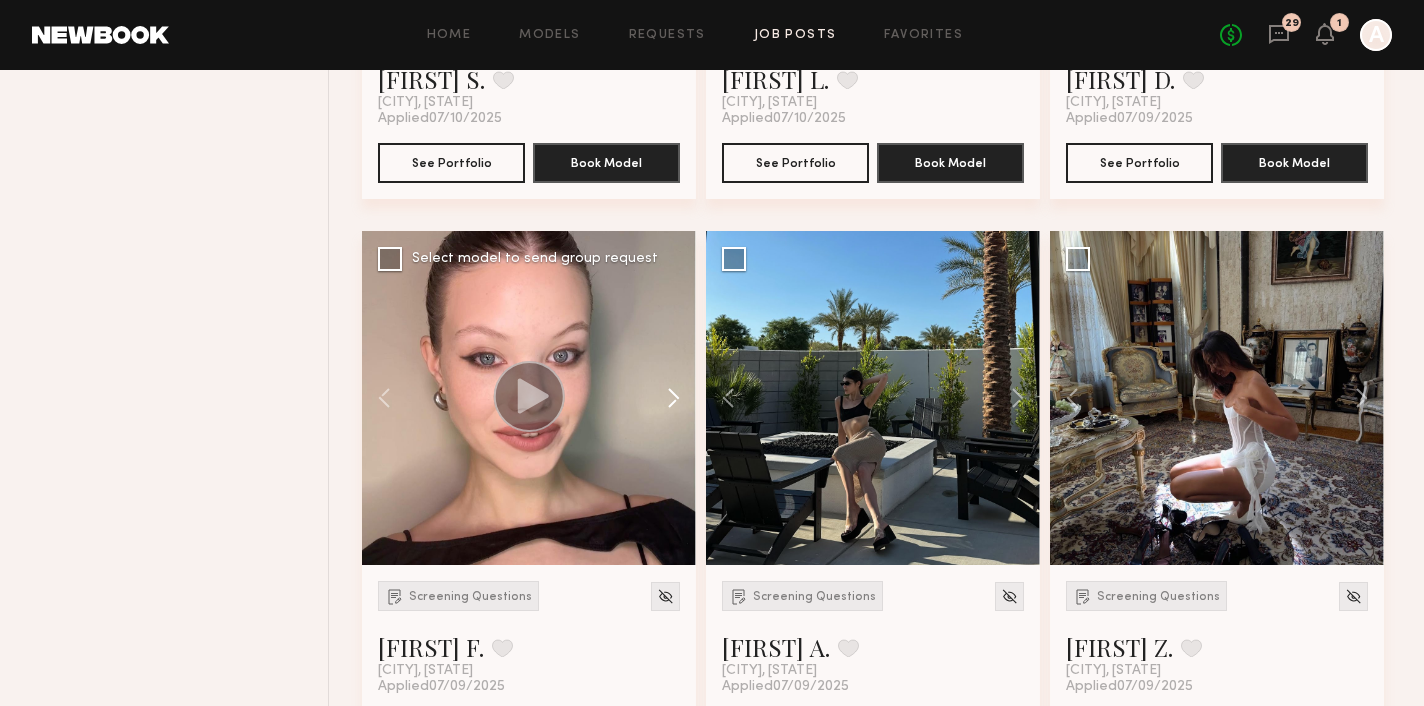 click 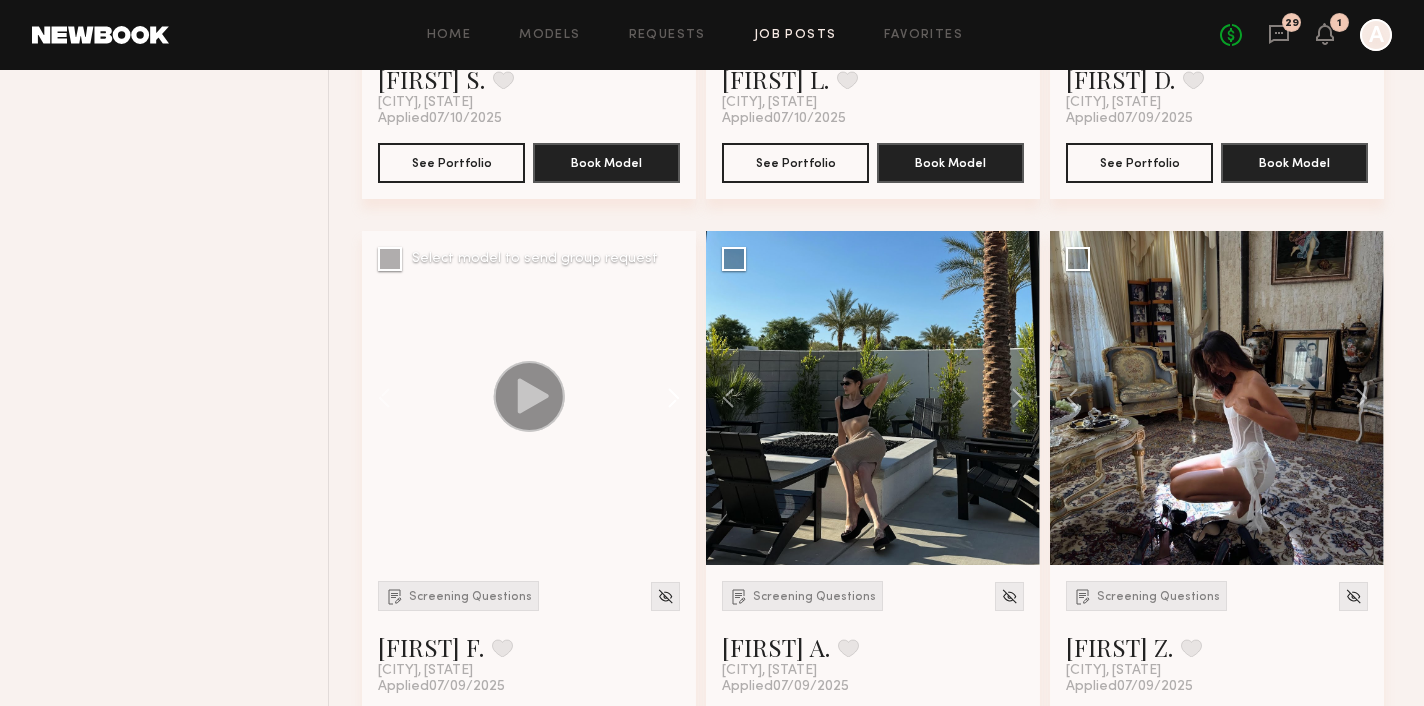 click 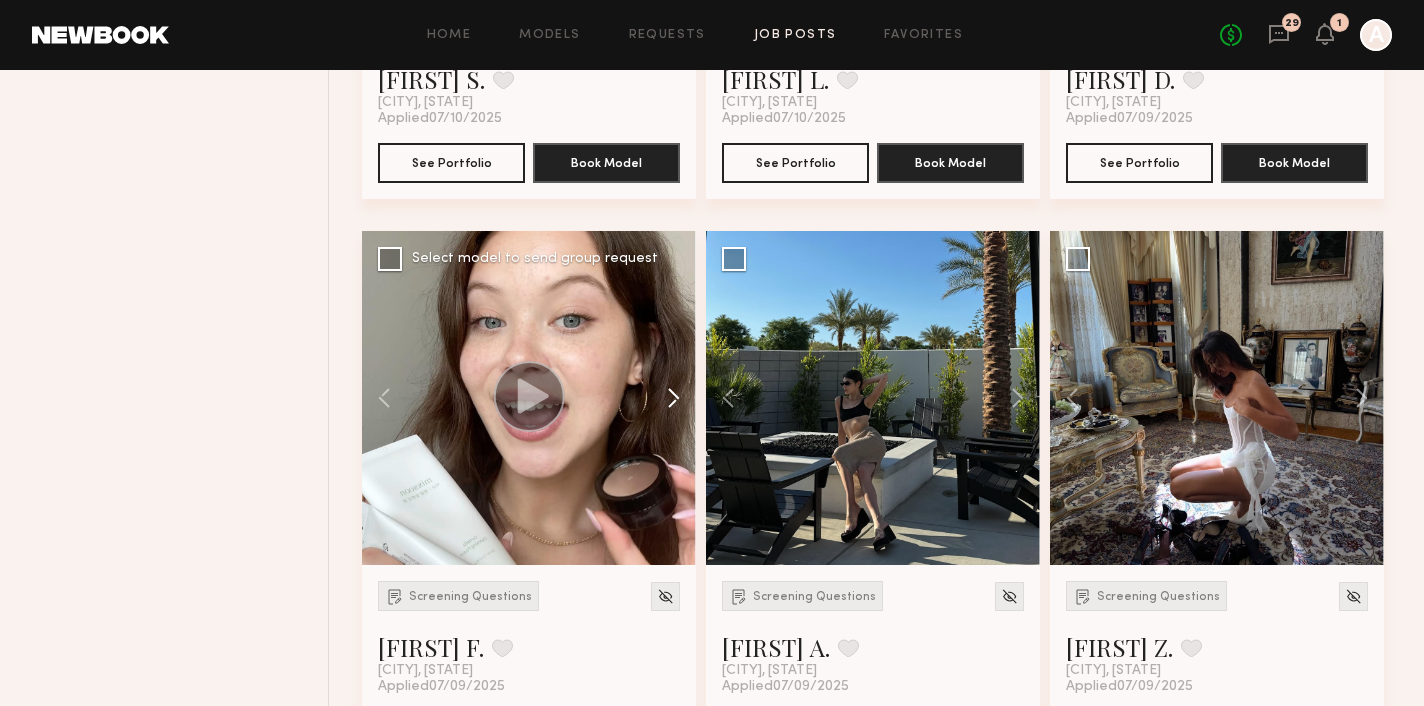 click 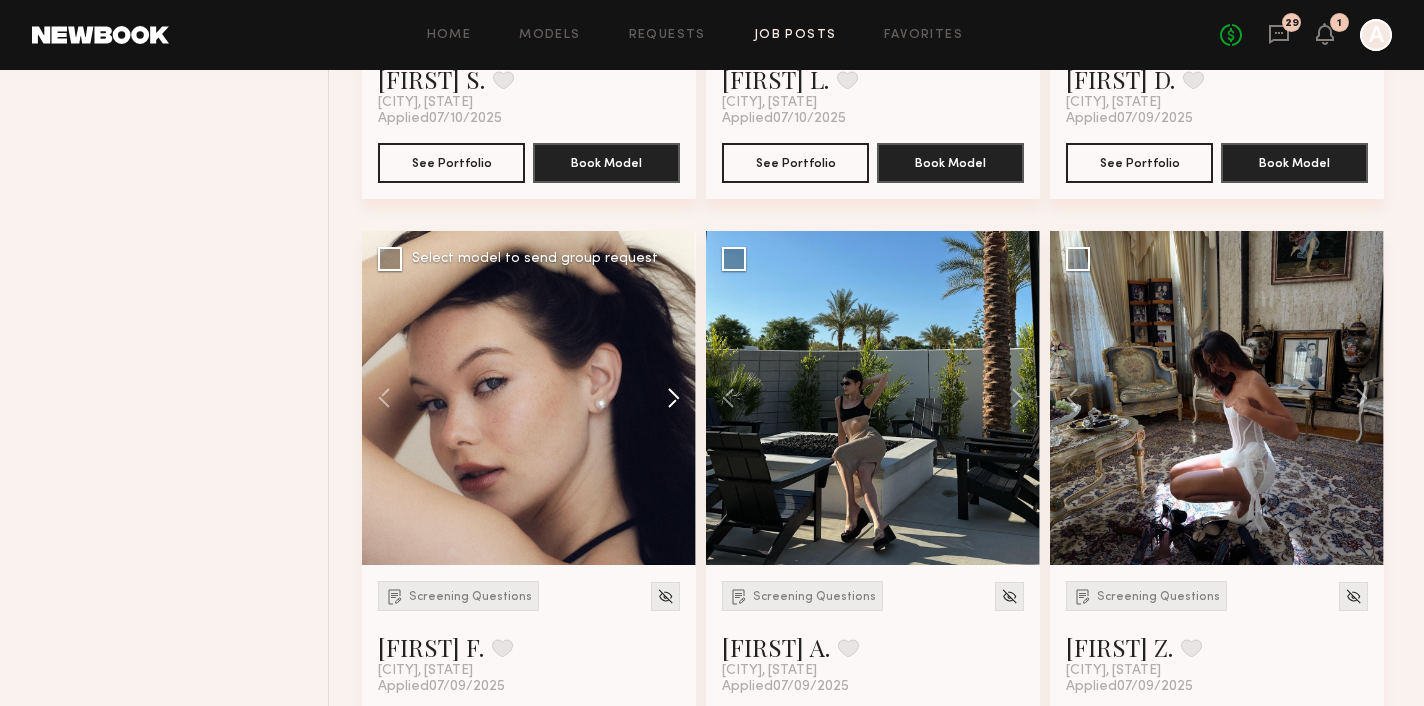 click 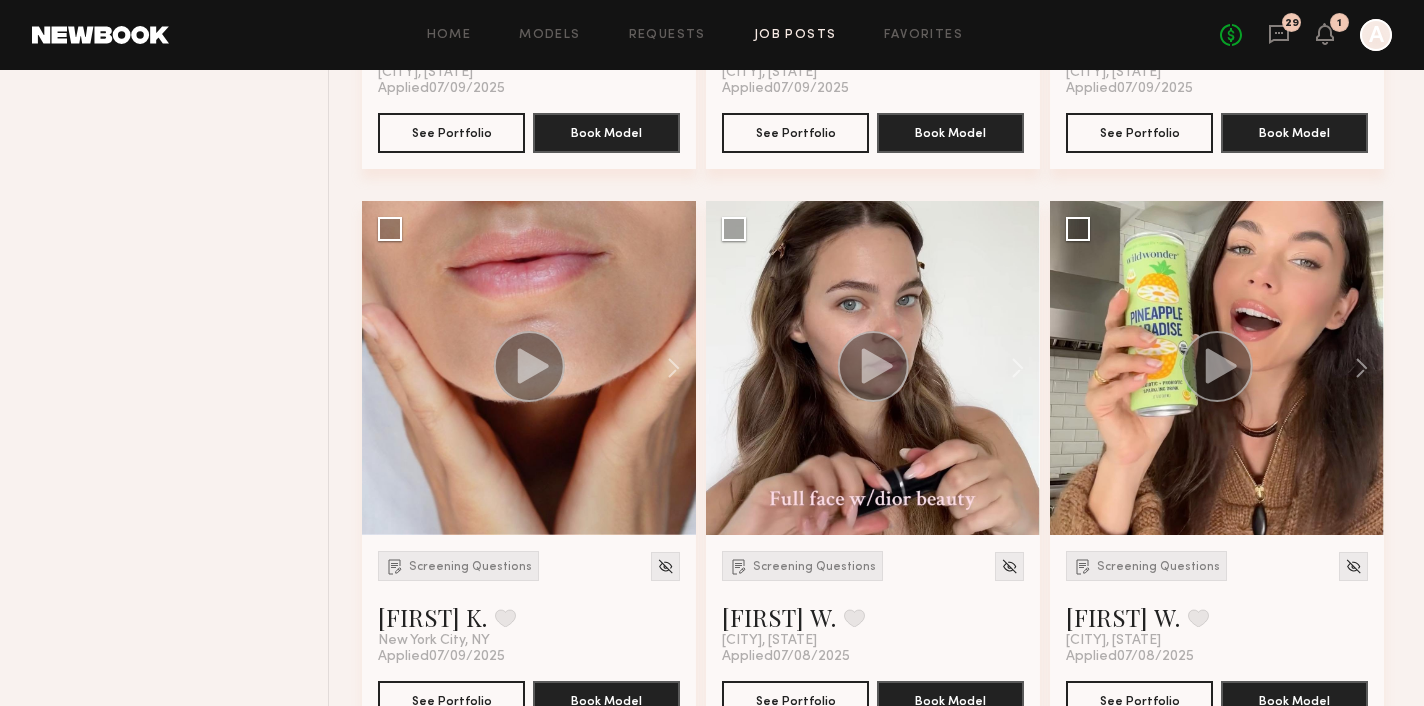 scroll, scrollTop: 2479, scrollLeft: 0, axis: vertical 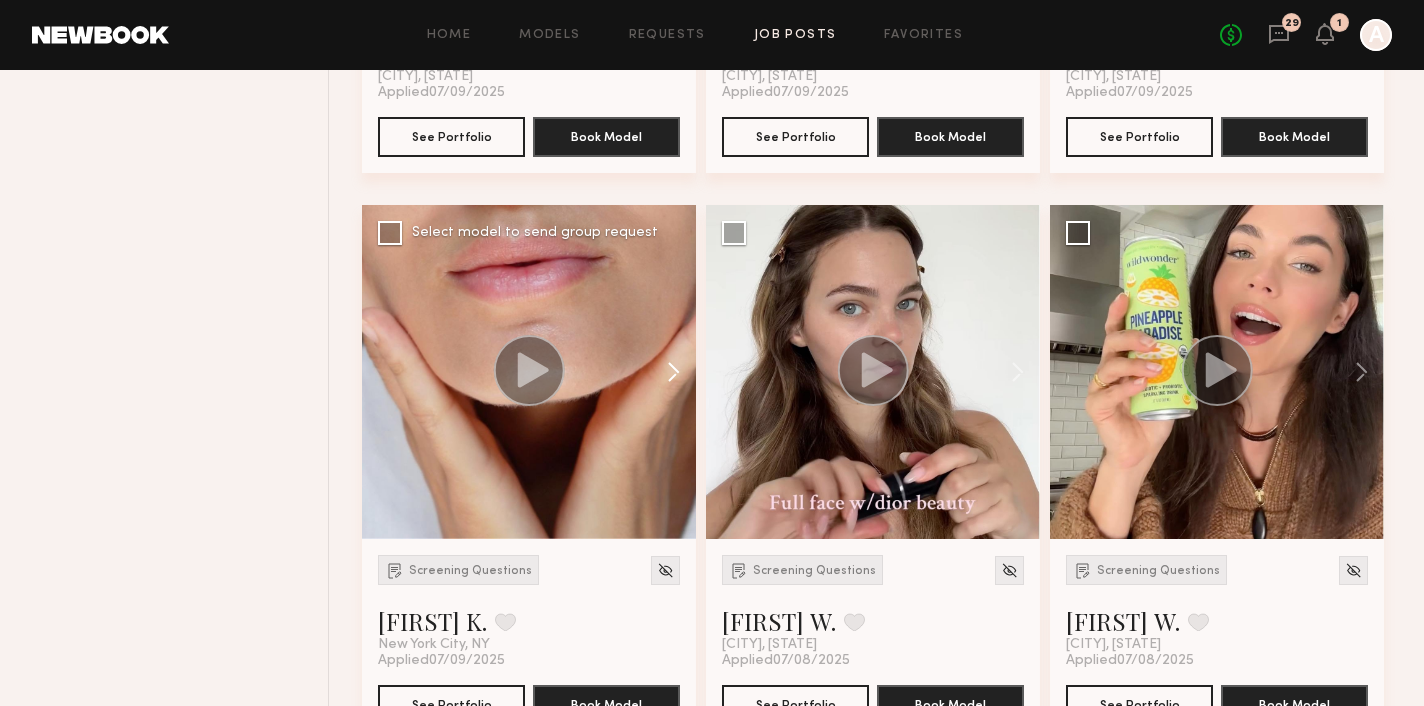 click 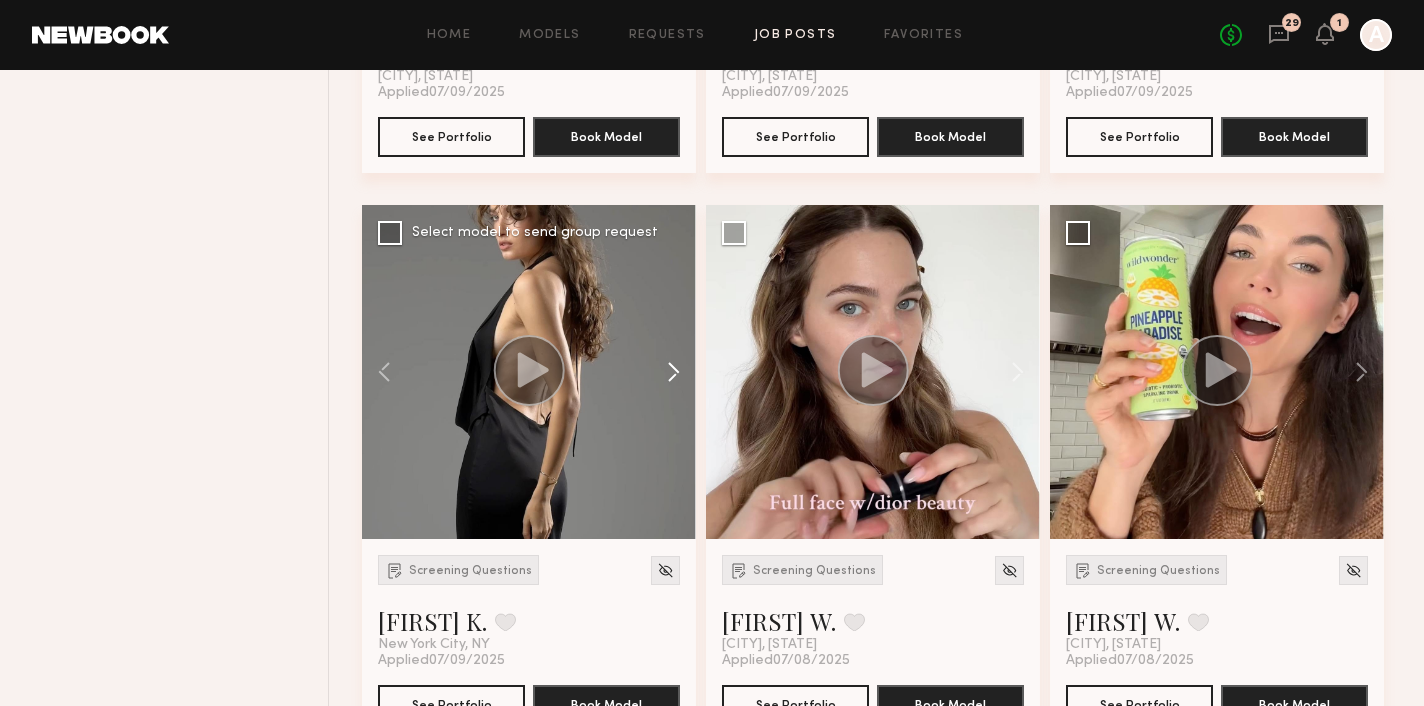 click 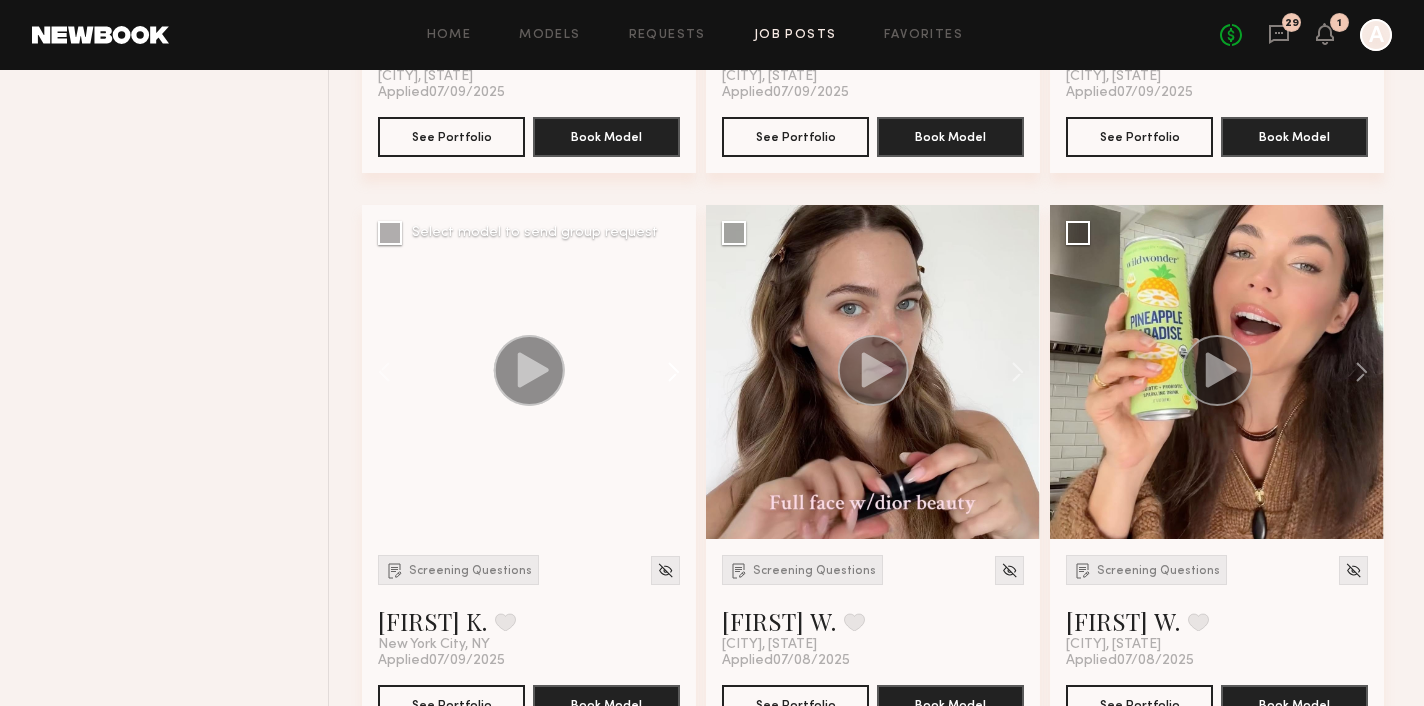 click 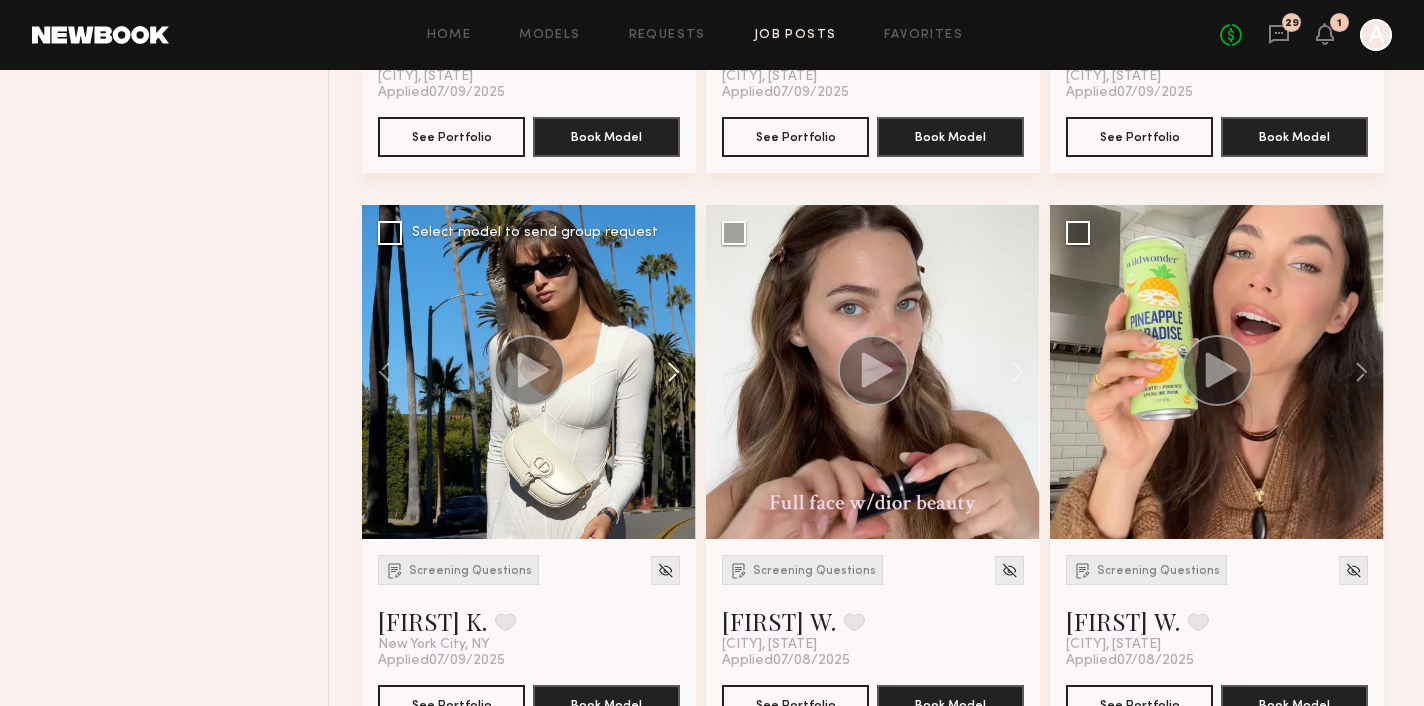 click 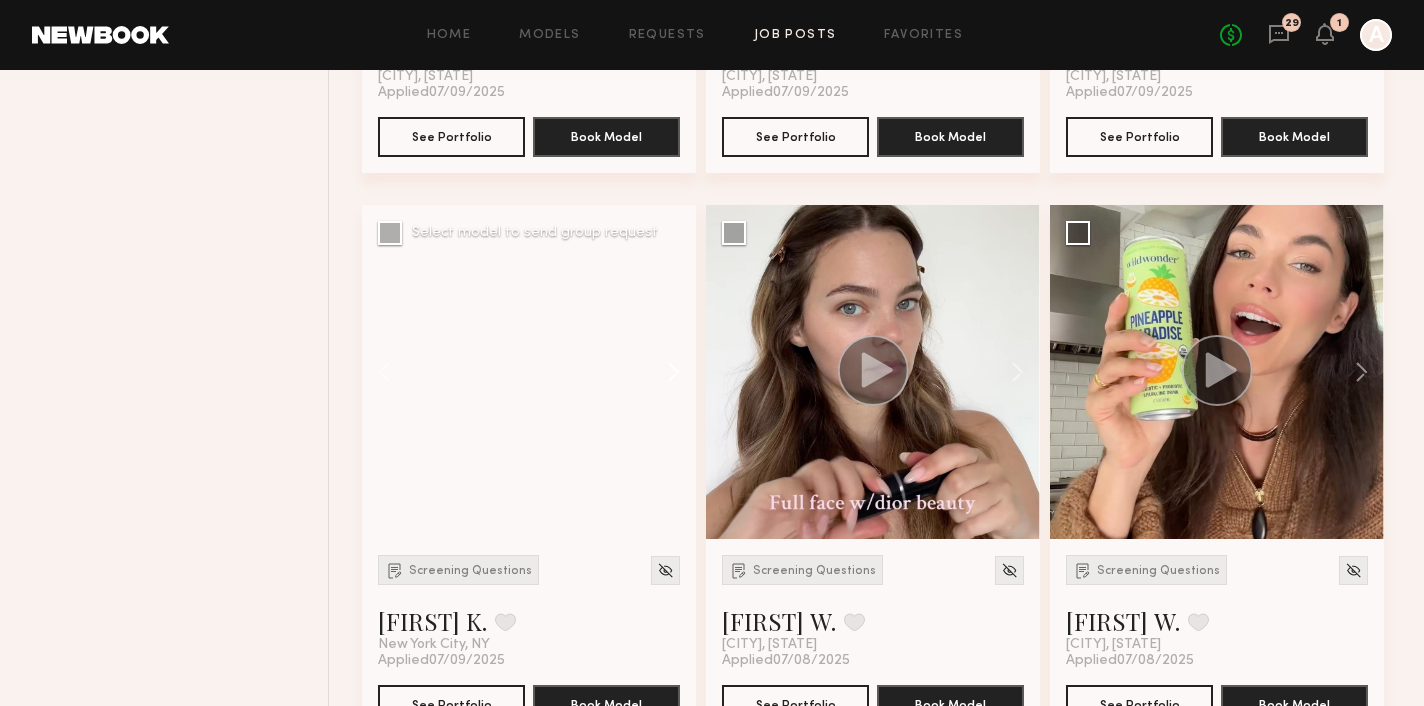 click 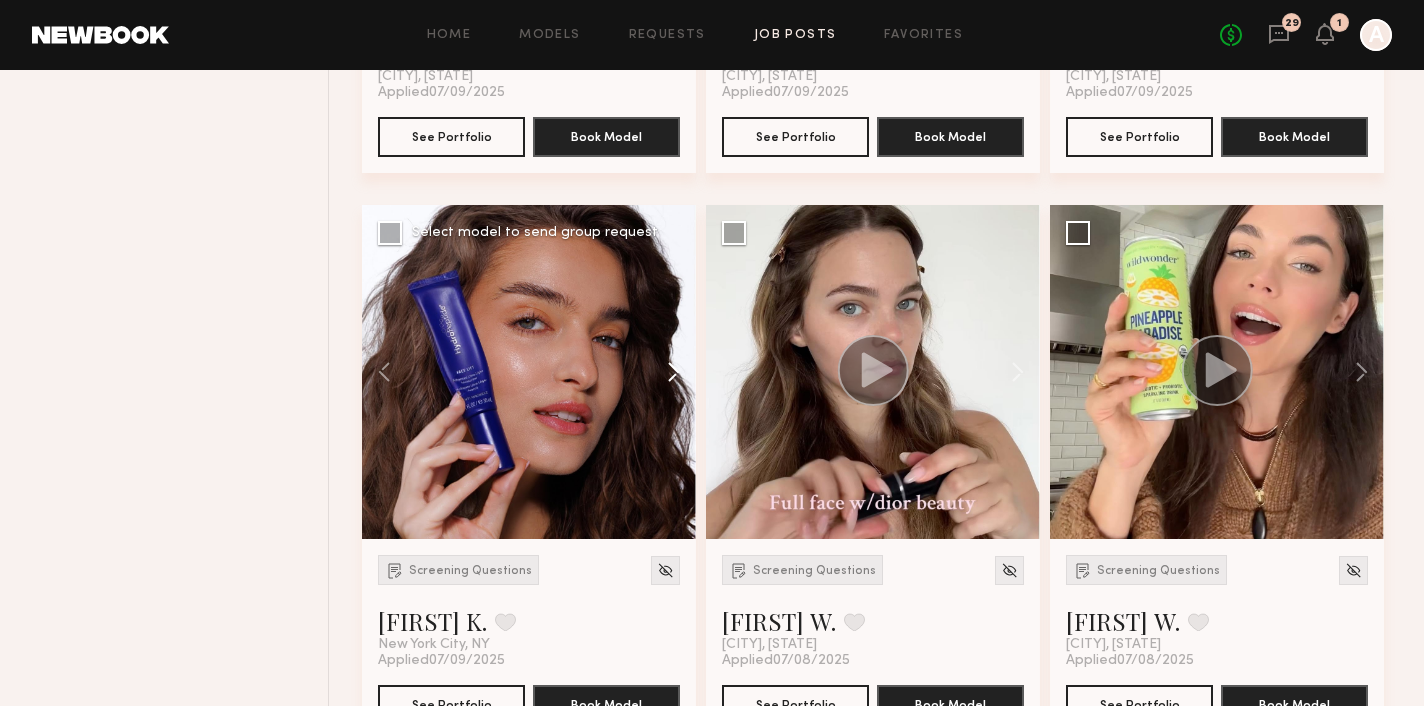 click 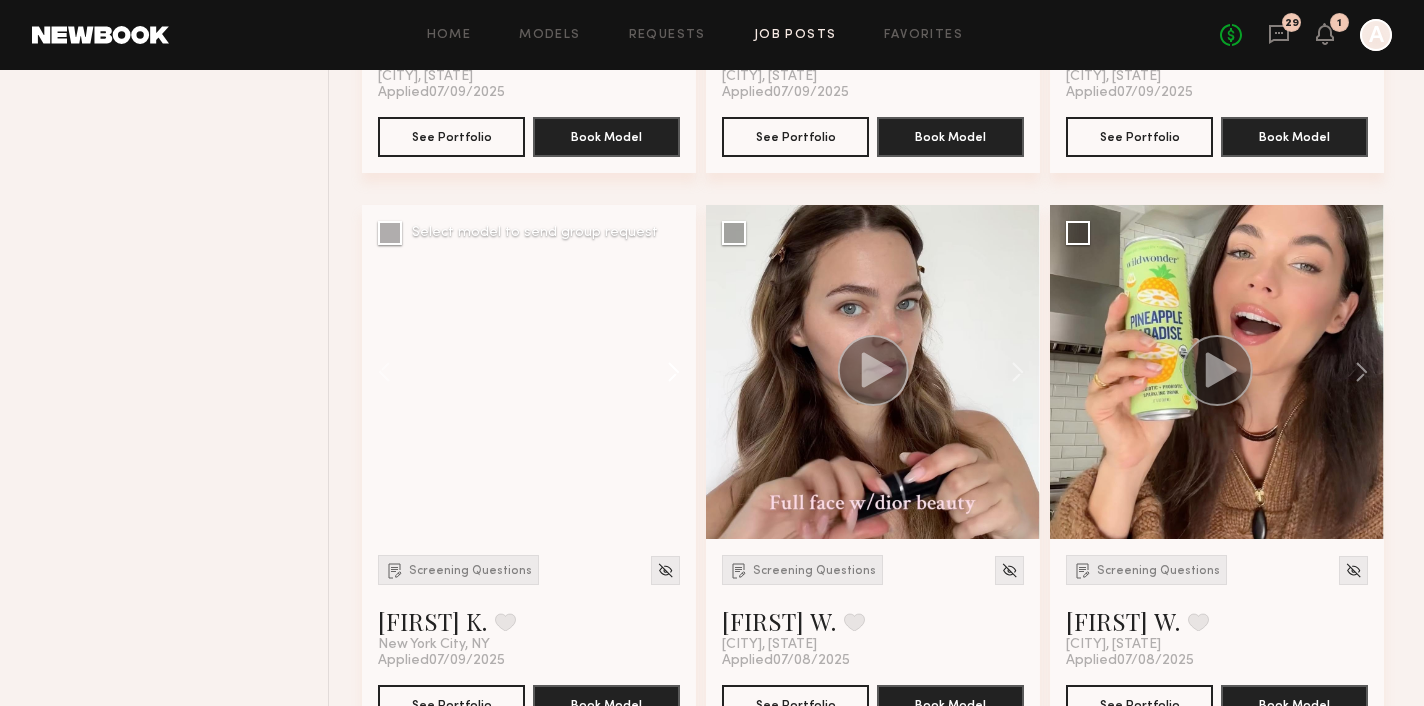 click 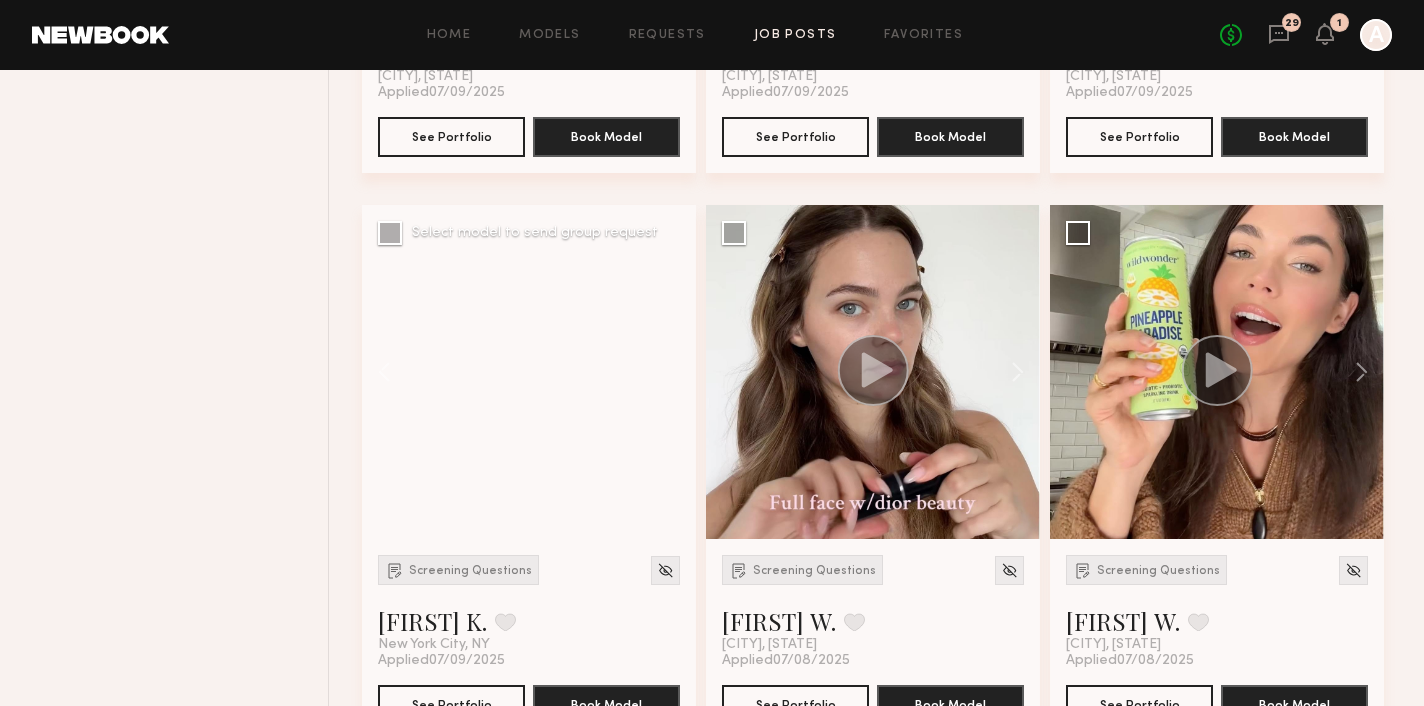 click 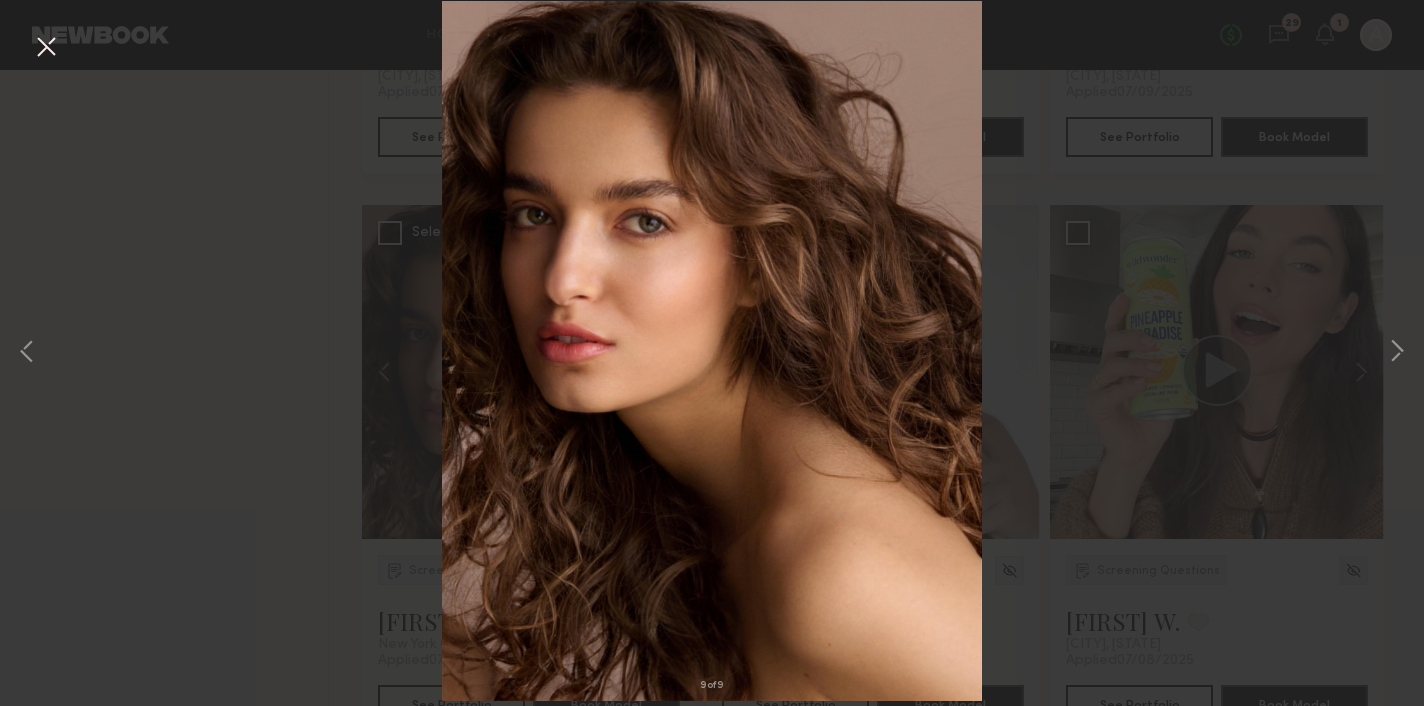 click on "Home Models Requests Job Posts Favorites Sign Out No fees up to $5,000 29 1 A Filter Applications Showing  41   models Order By Newest to Oldest Newest to Oldest Oldest to Newest Best Matches Models shown below match all requirements specified in your job post 0 Other Submissions Models shown below have applied to this job but do not match all requirements specified in your job posting 0 Show Hidden Talent you’ve removed from consideration 6 Paid Story ARLO Culinary Argan Oil (25K+ Followers Only) Close  Job Post View Job Post Status: Open Applied: 47 Has Casting: No Is UGC: Yes View Requests You’ve Sent Filter 0 Experienced New Faces Showing  30  models Filter Applications Showing  41   models Experienced Talent we’ve deemed to have ample paid, professional modeling experience 33 New Faces Talent we’ve deemed to be in the early stages of their professional careers 8 Order By Newest to Oldest Newest to Oldest Oldest to Newest Show Less Best Matches 0 Other Submissions 0 Show Hidden 6 [FIRST] W. 9  of" at bounding box center (712, 567) 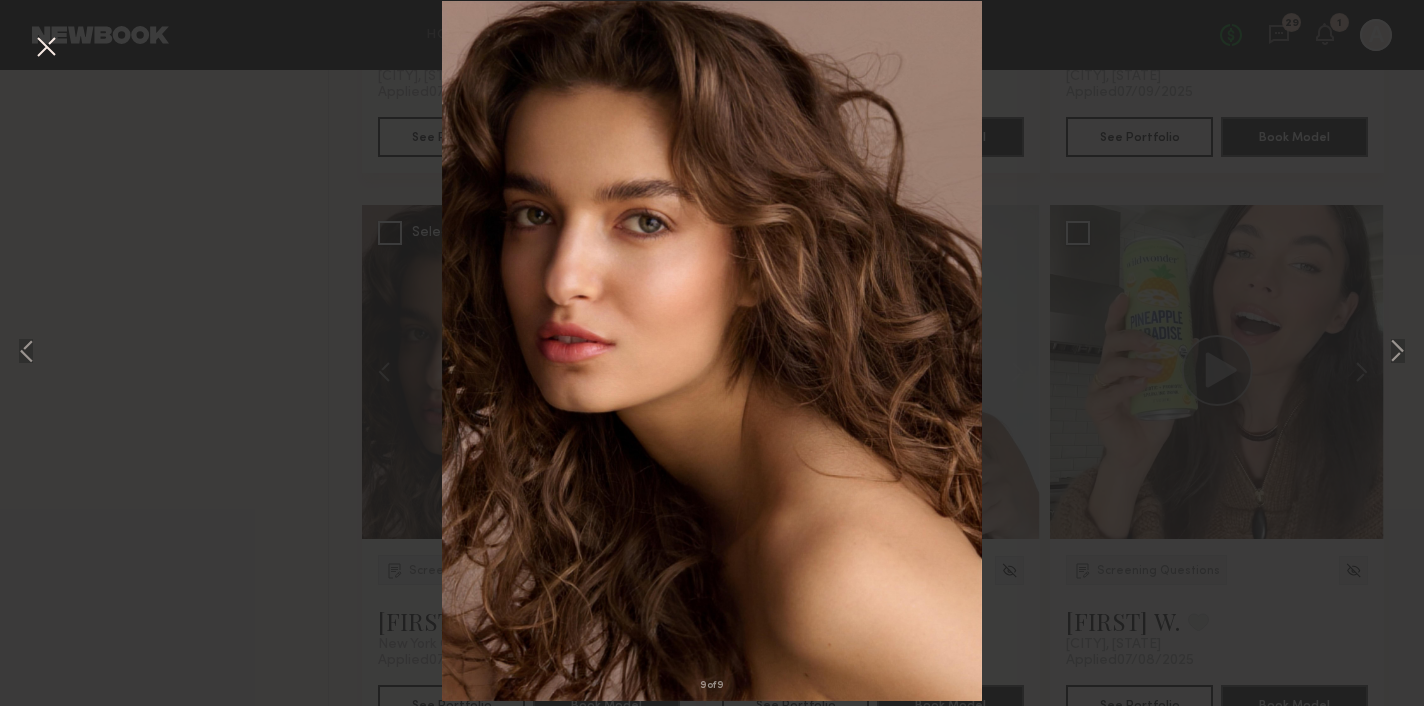 click at bounding box center [46, 48] 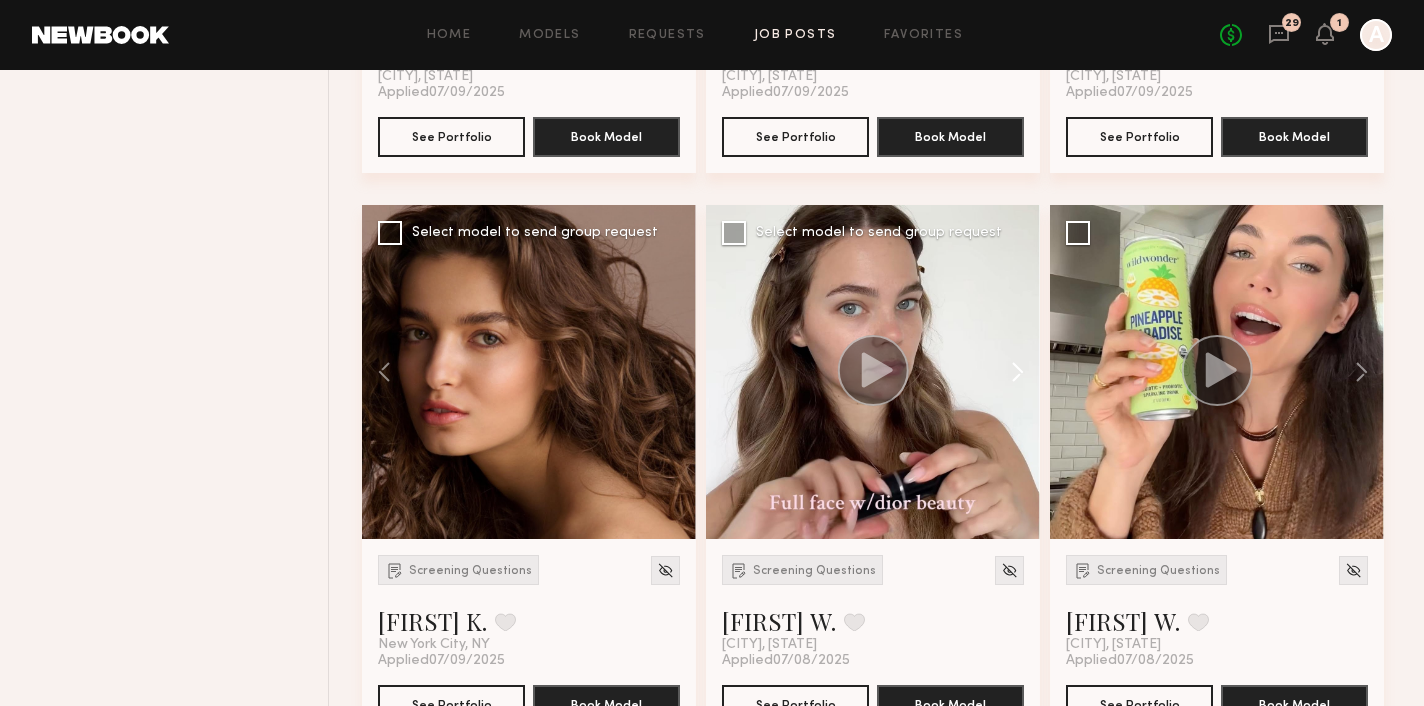 click 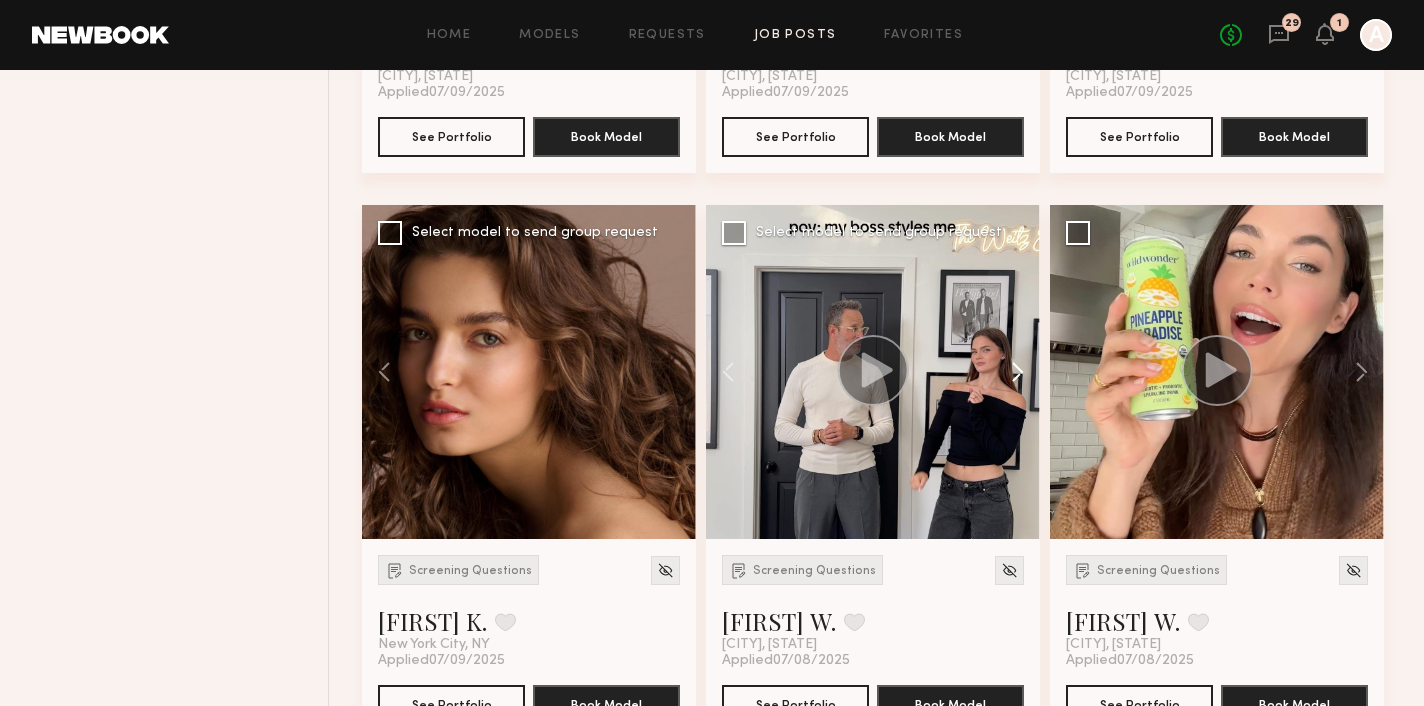 click 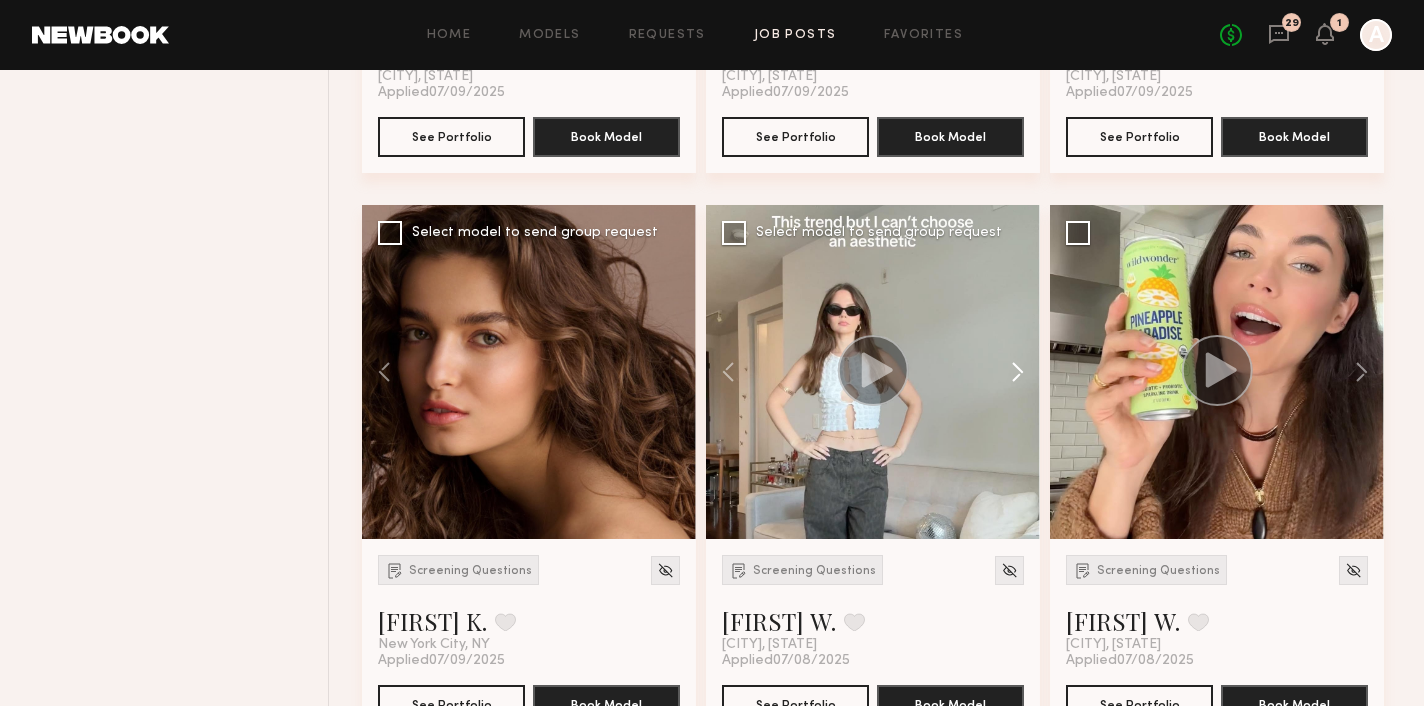 click 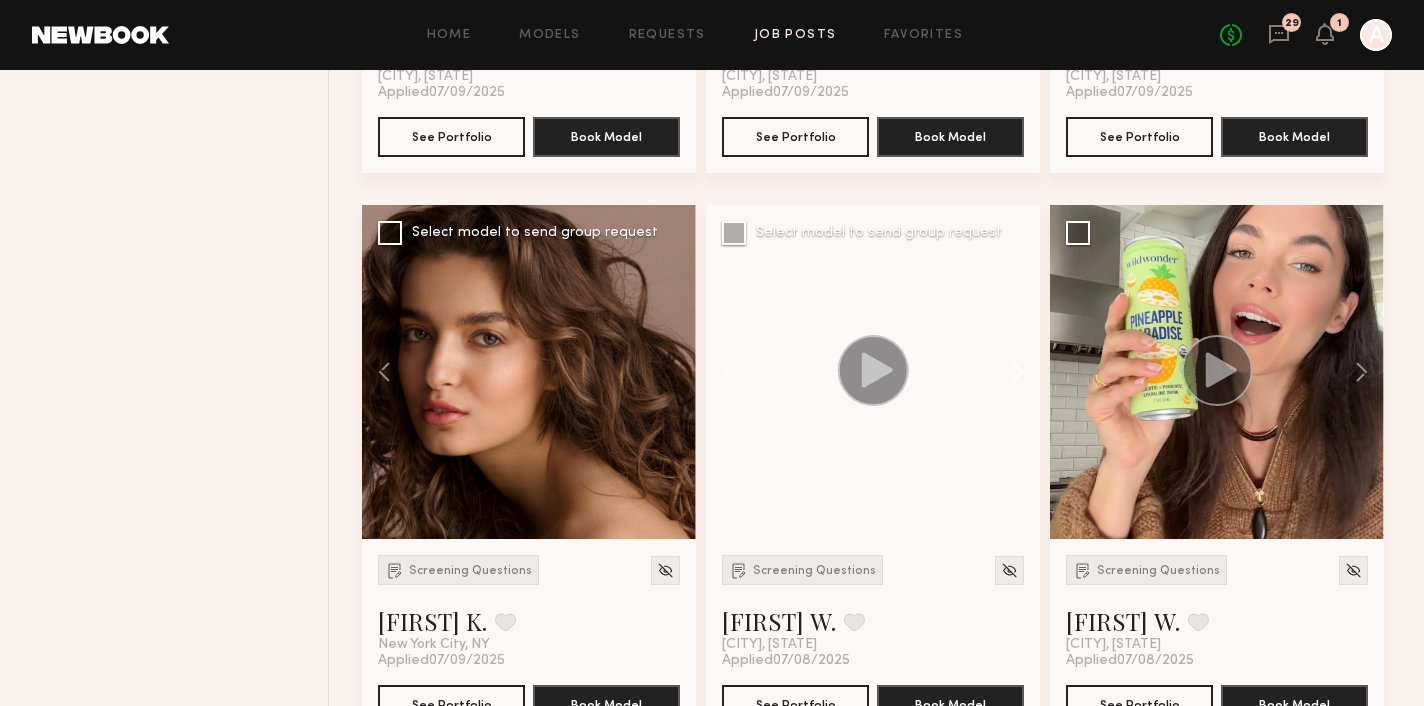 click 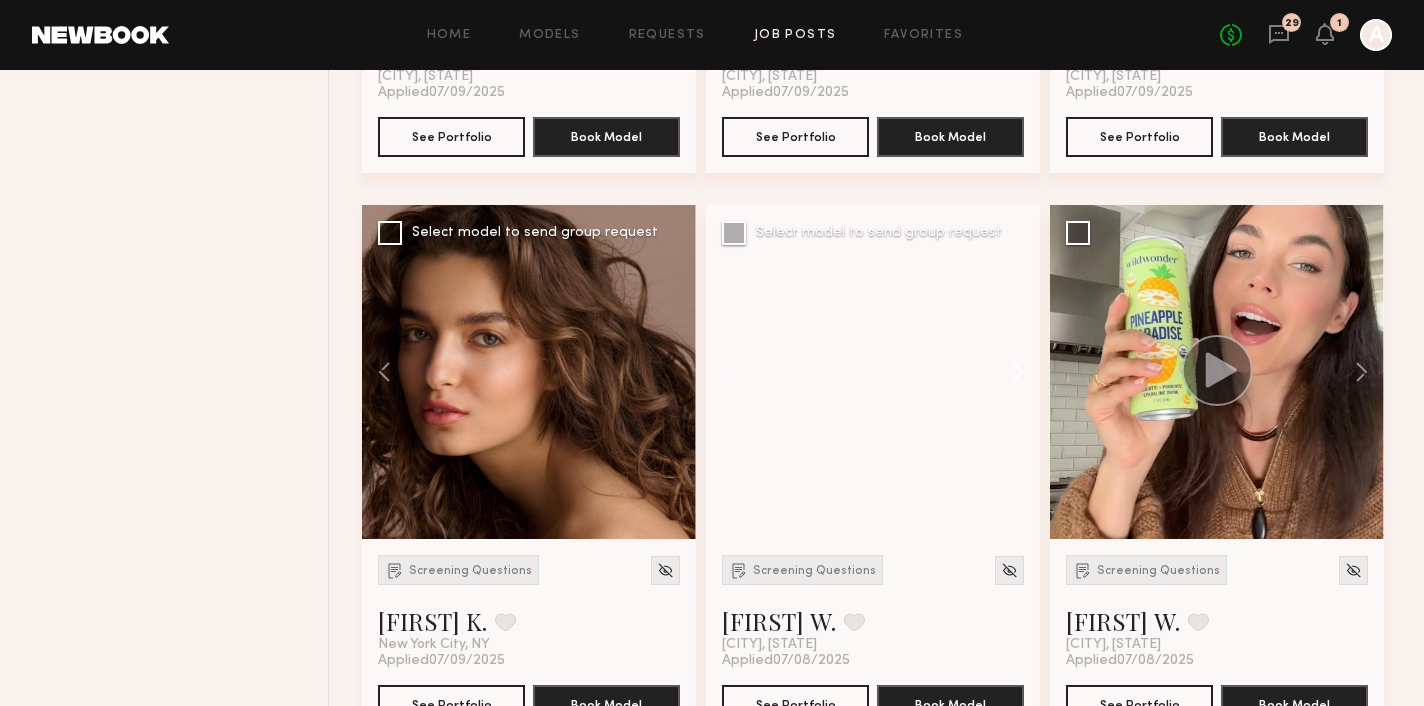 click 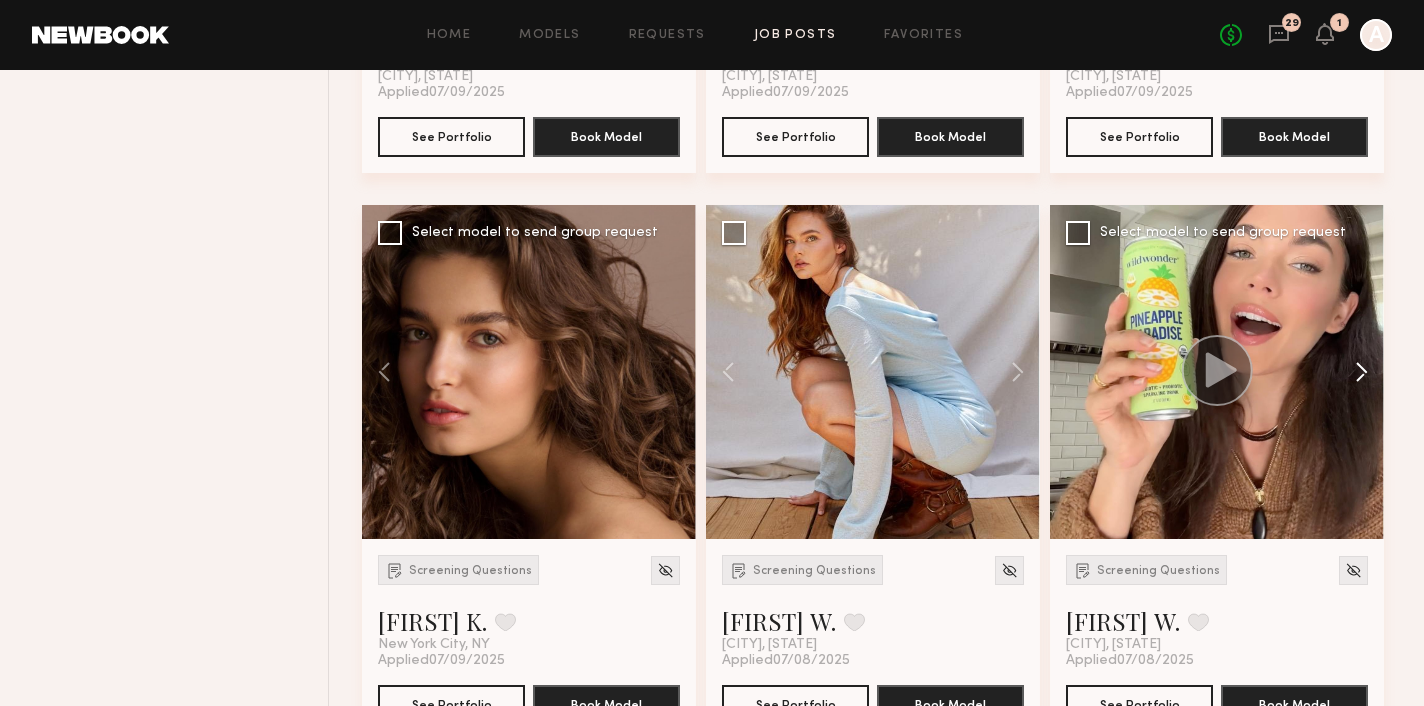 click 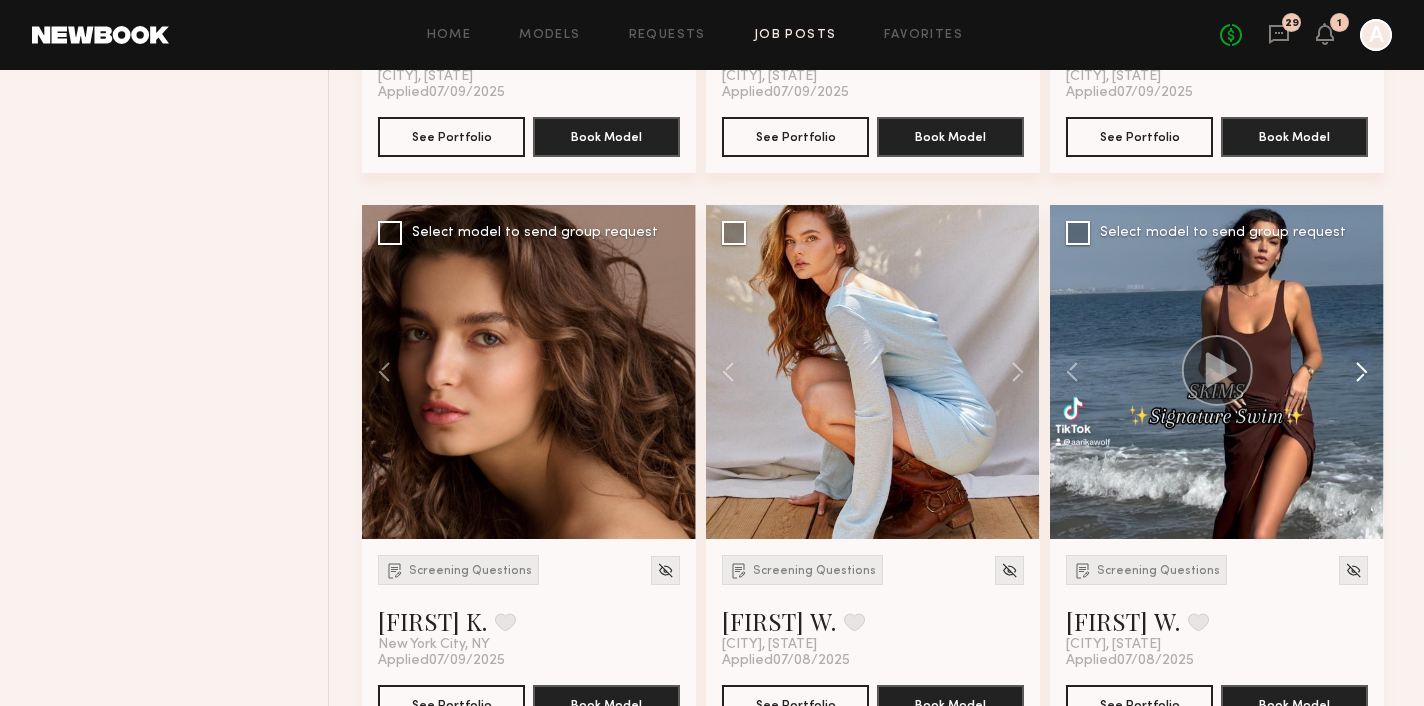 click 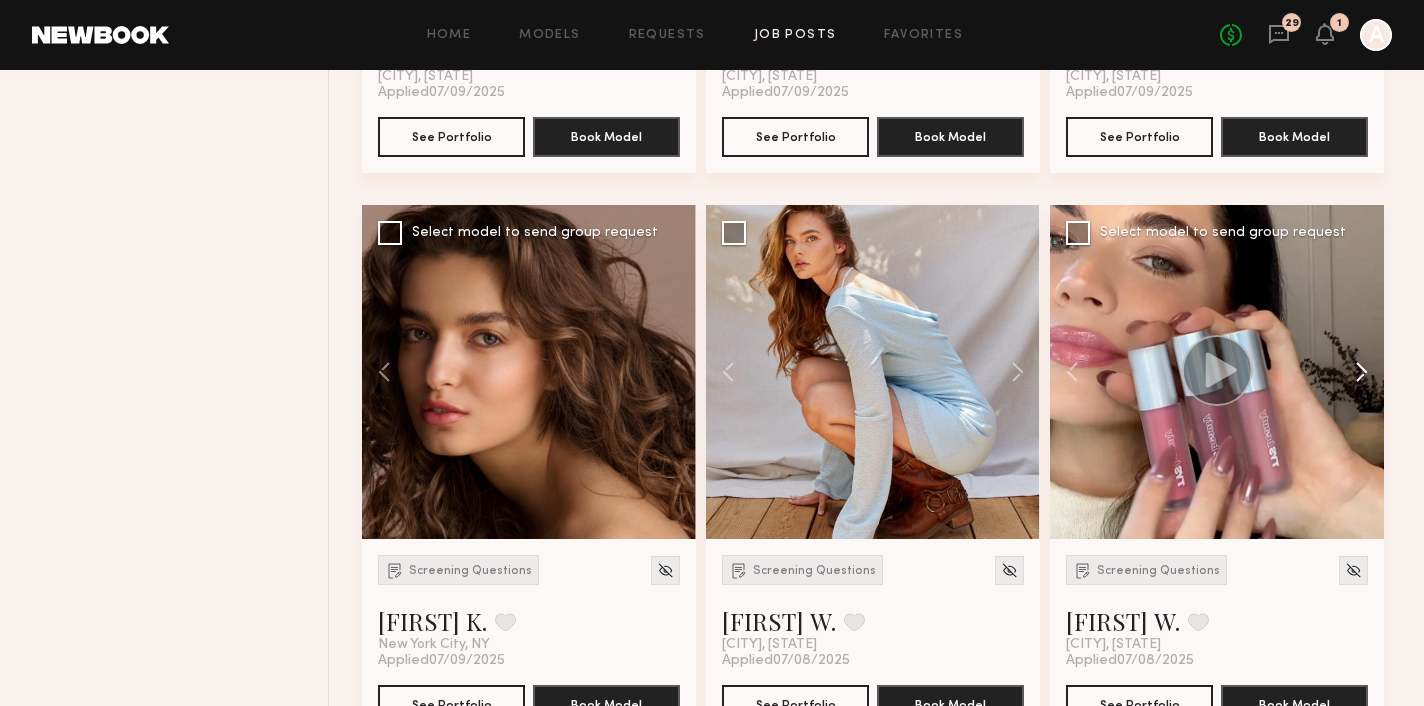 click 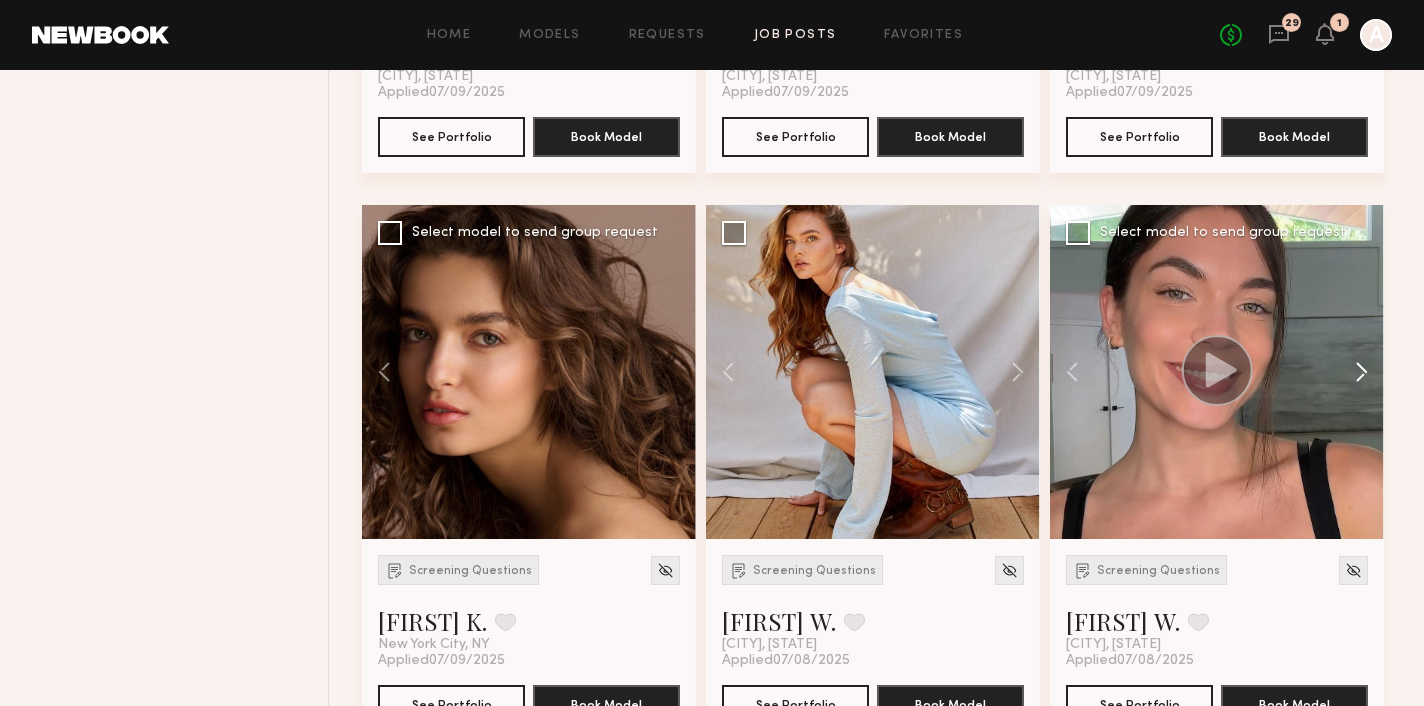 click 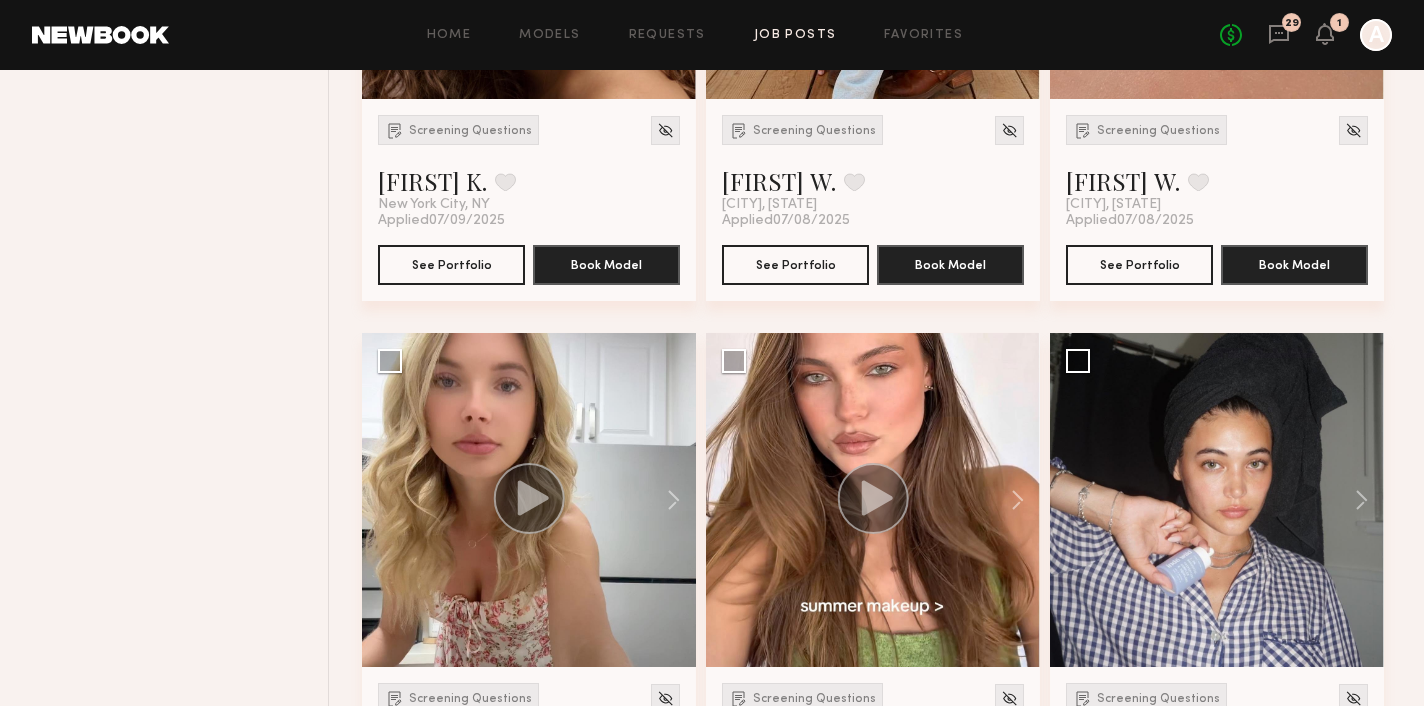scroll, scrollTop: 2954, scrollLeft: 0, axis: vertical 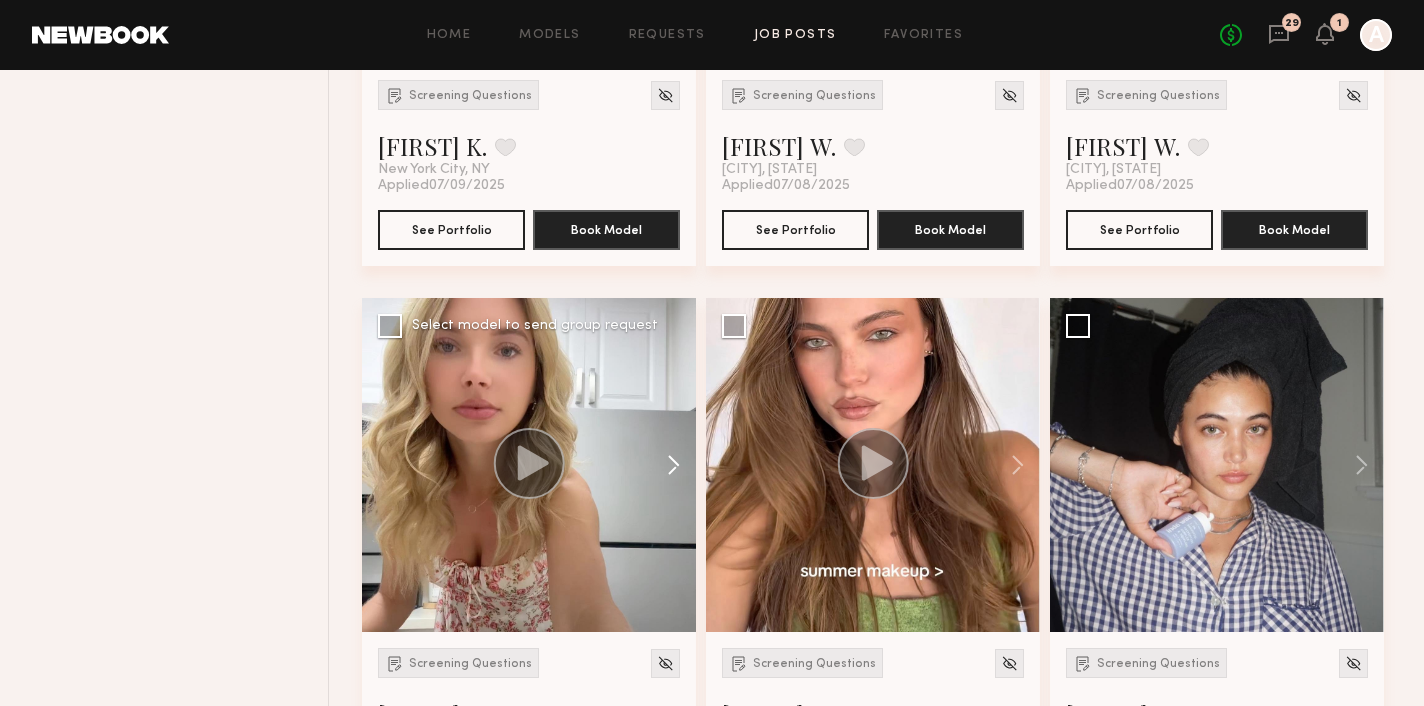 click 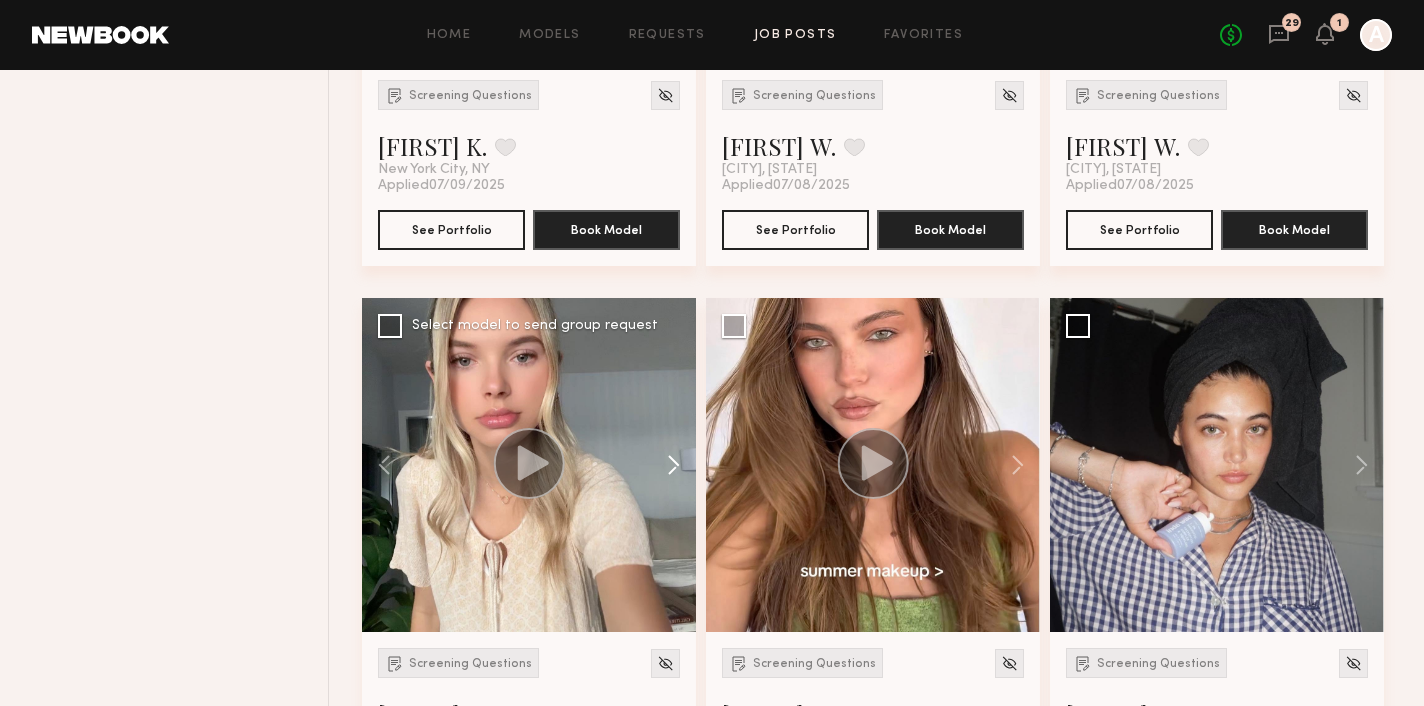 click 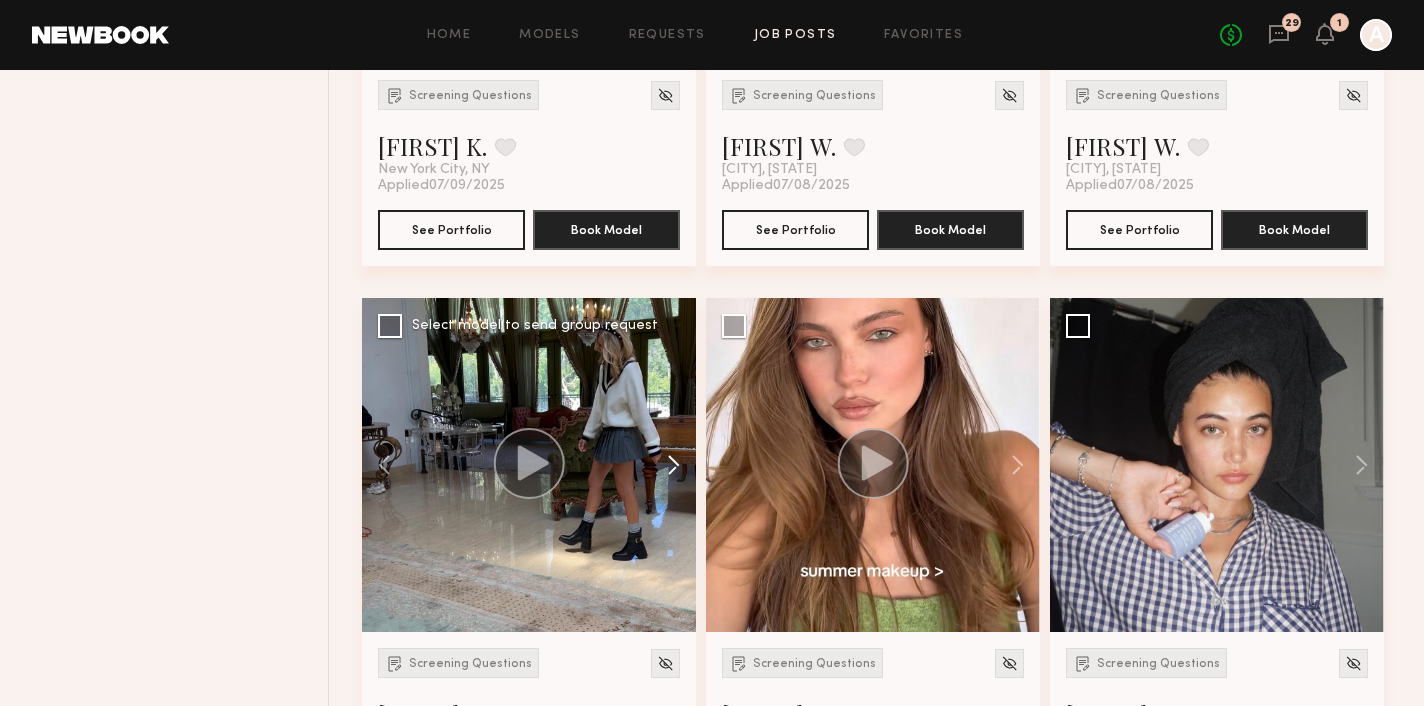 click 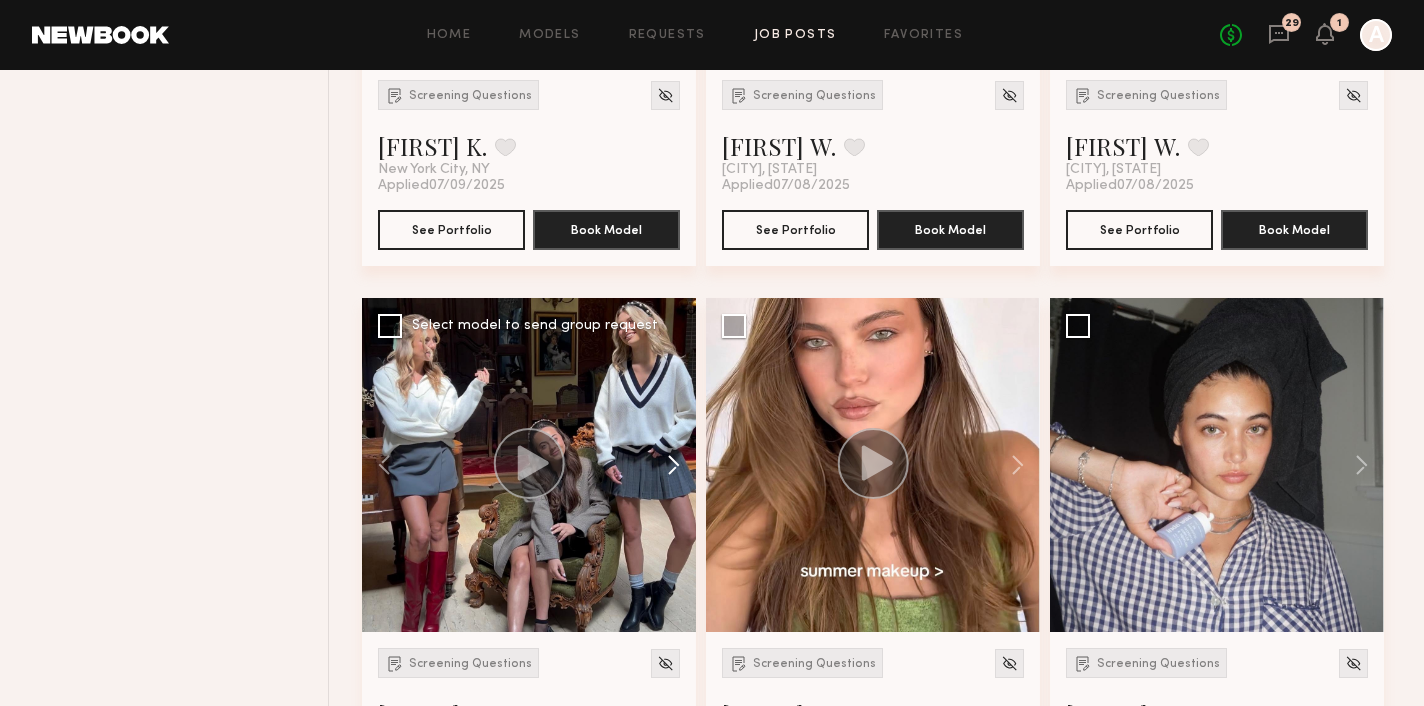 click 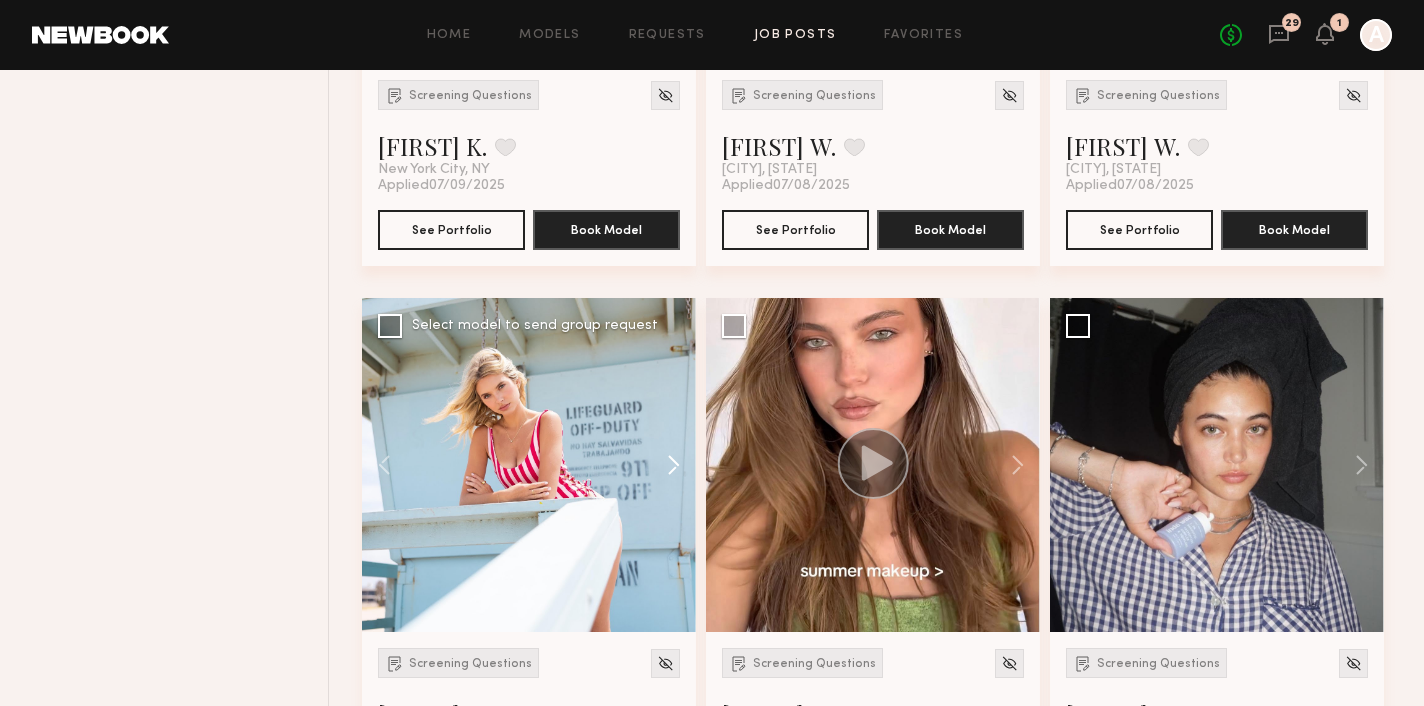click 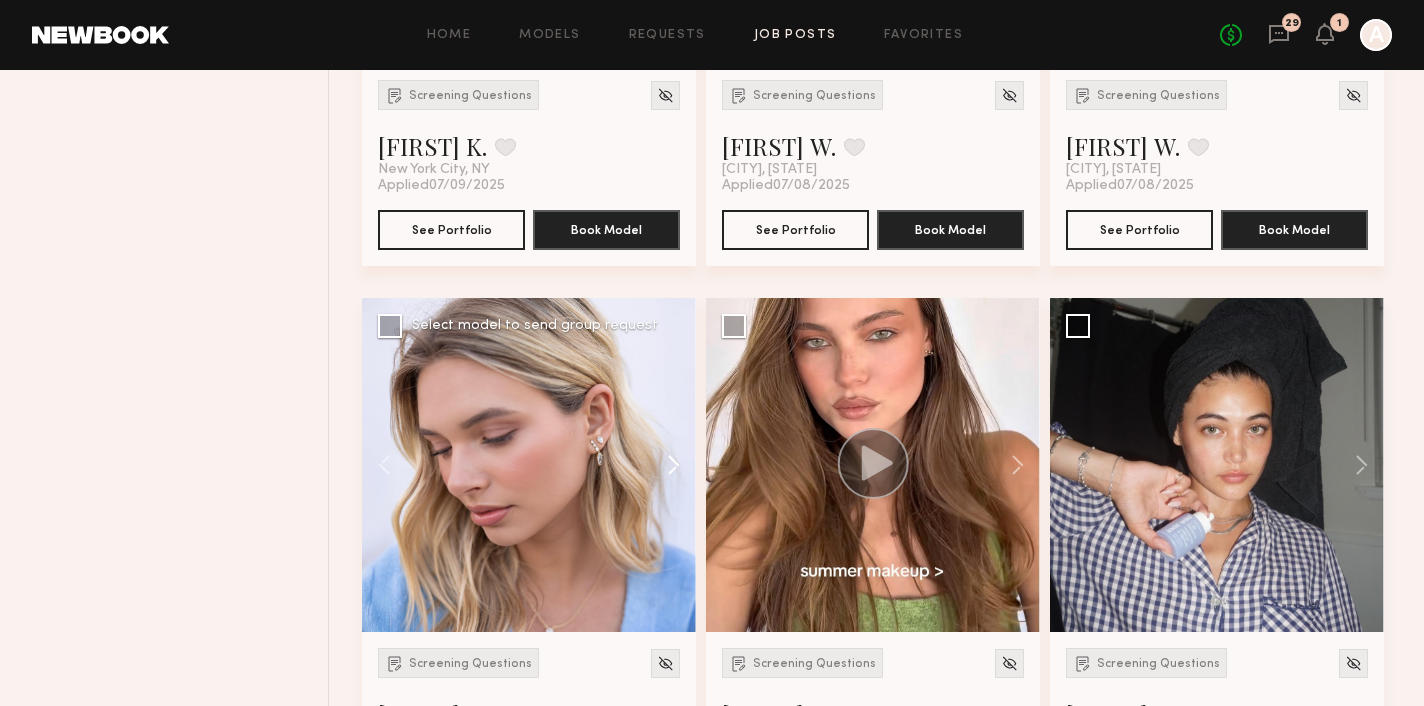 click 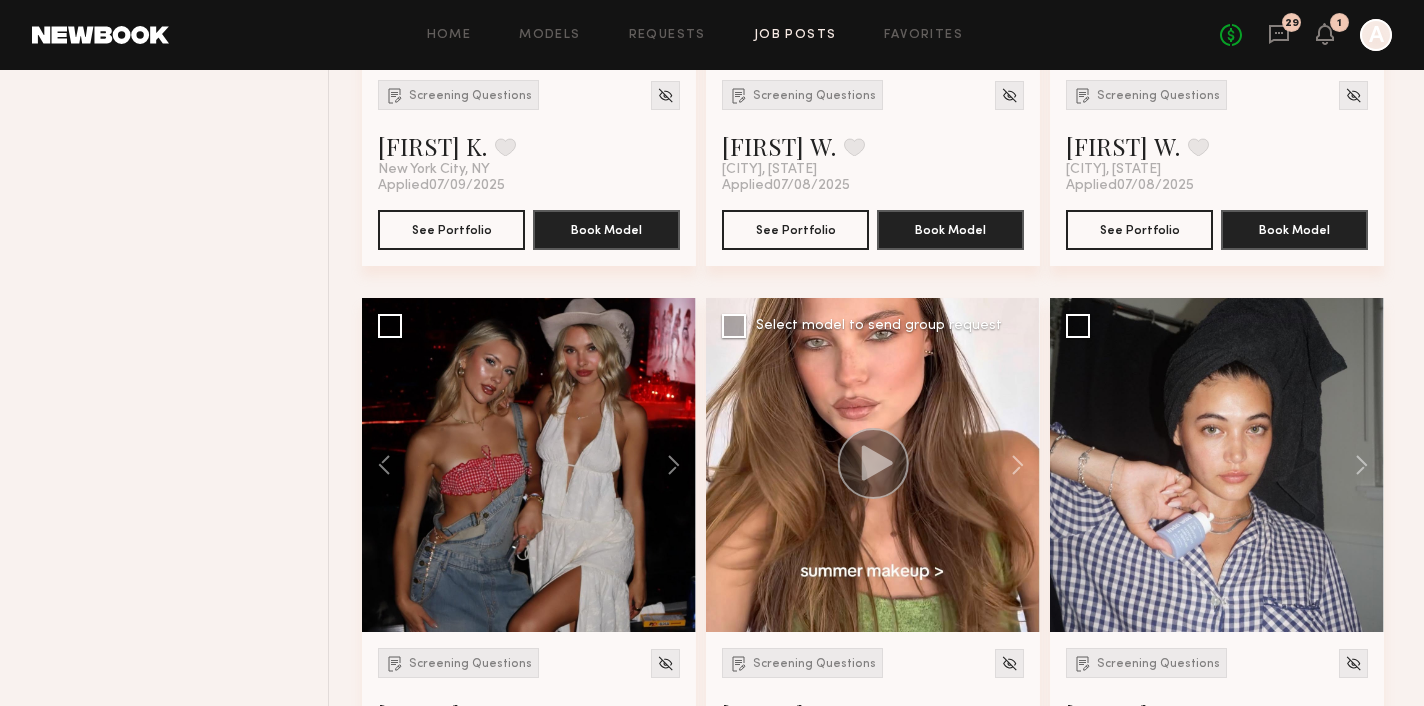 scroll, scrollTop: 3105, scrollLeft: 0, axis: vertical 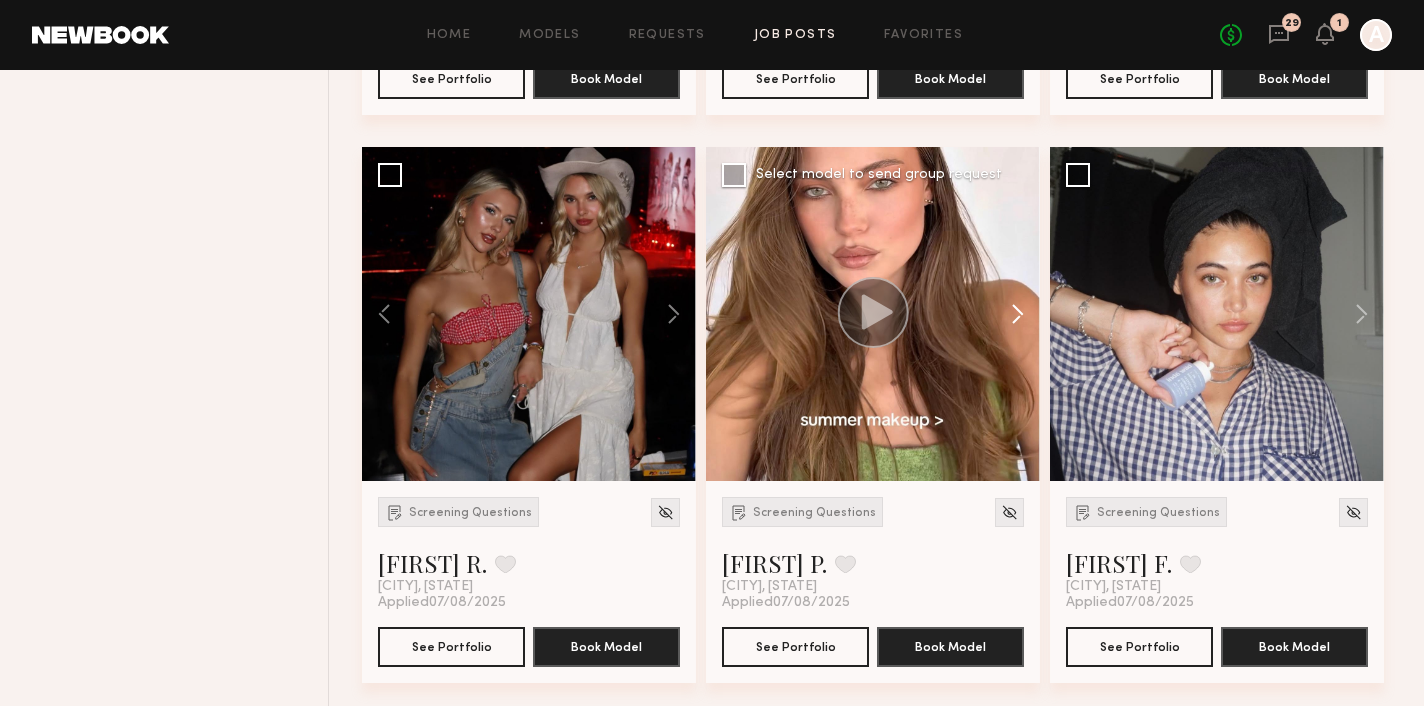 click 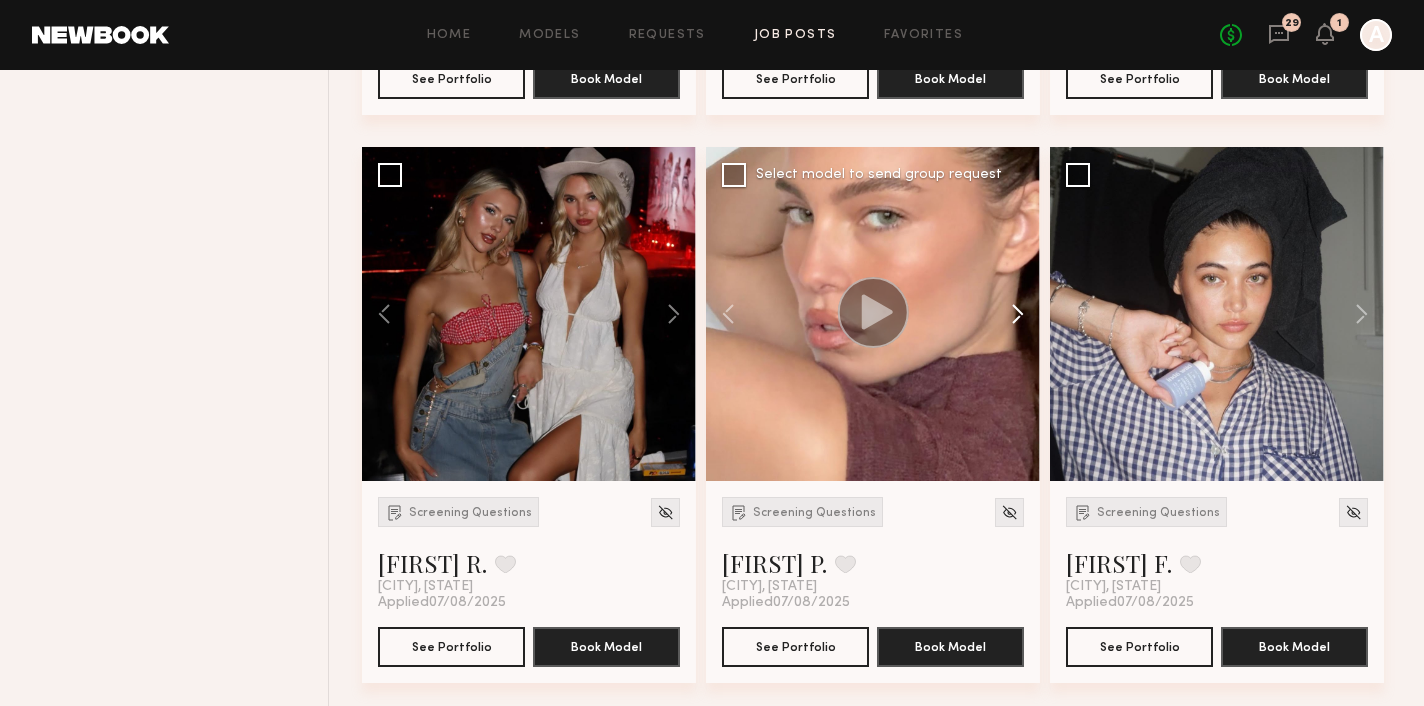 click 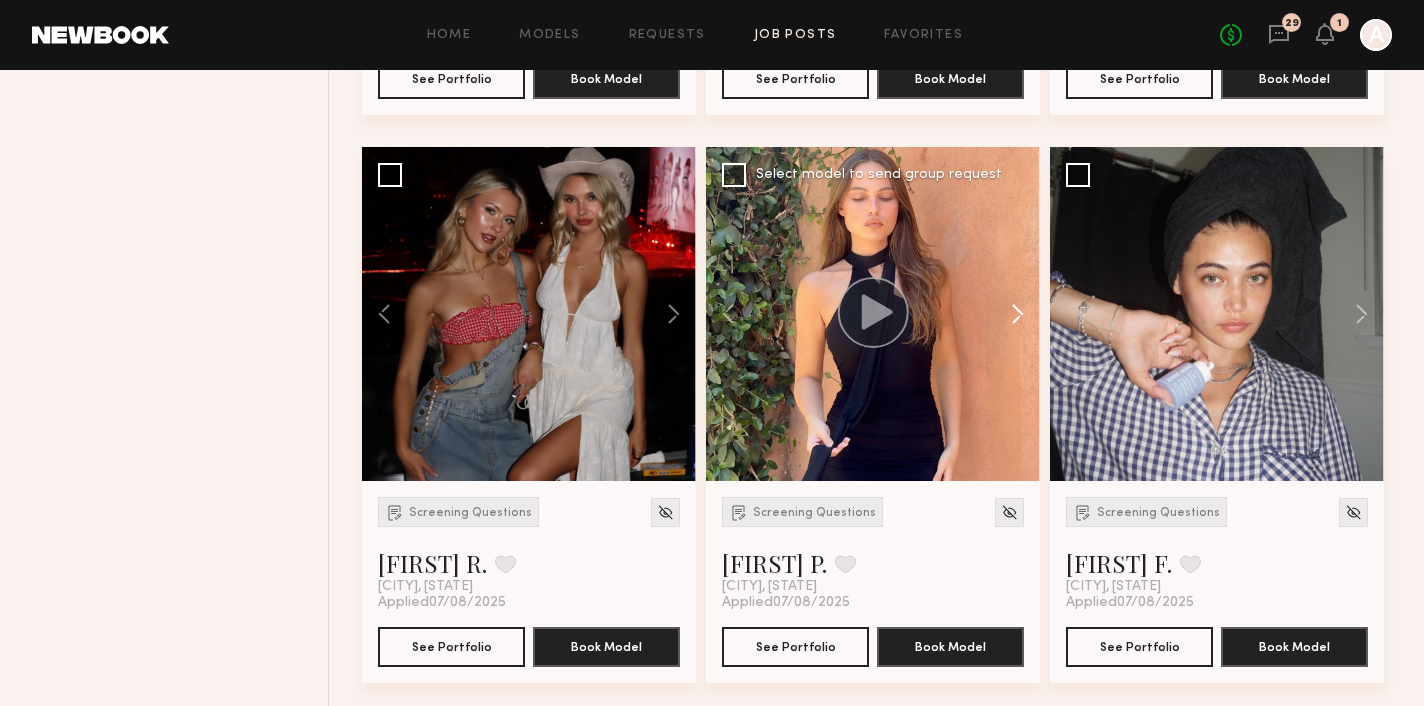 click 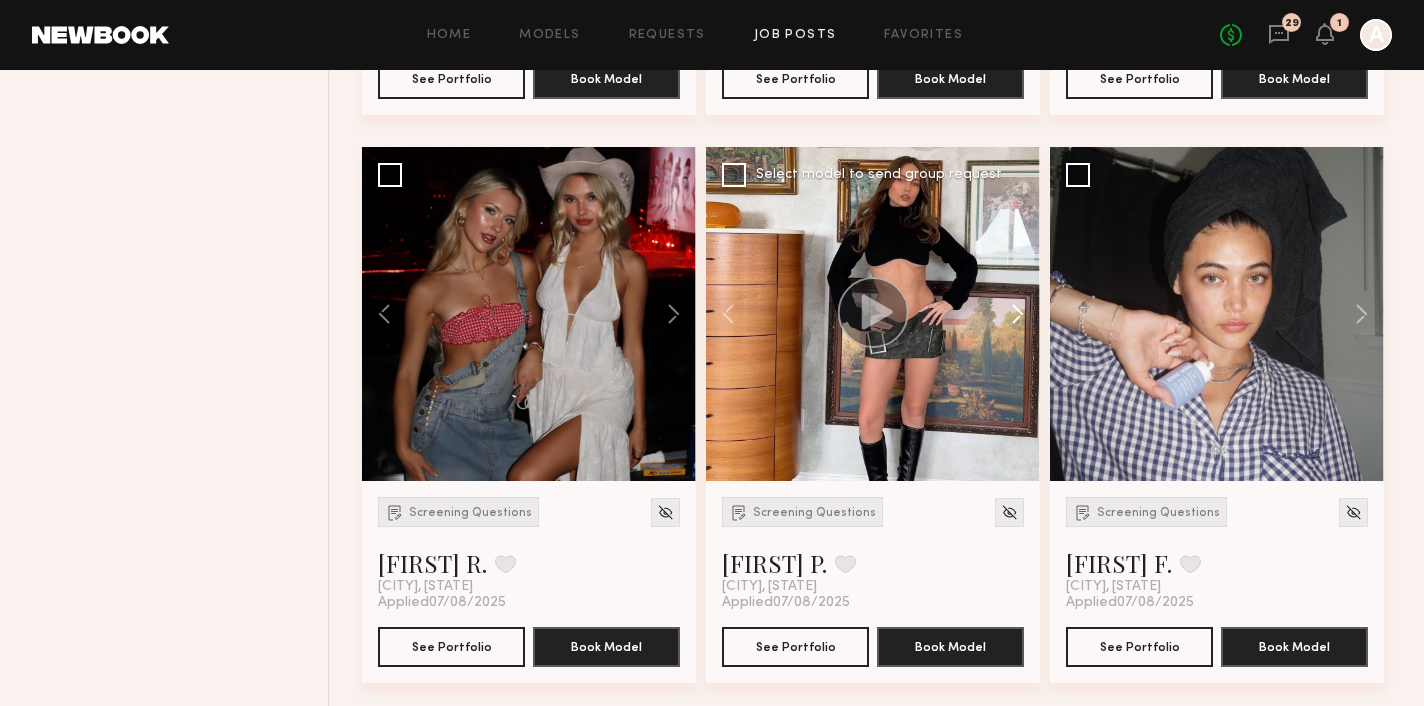 click 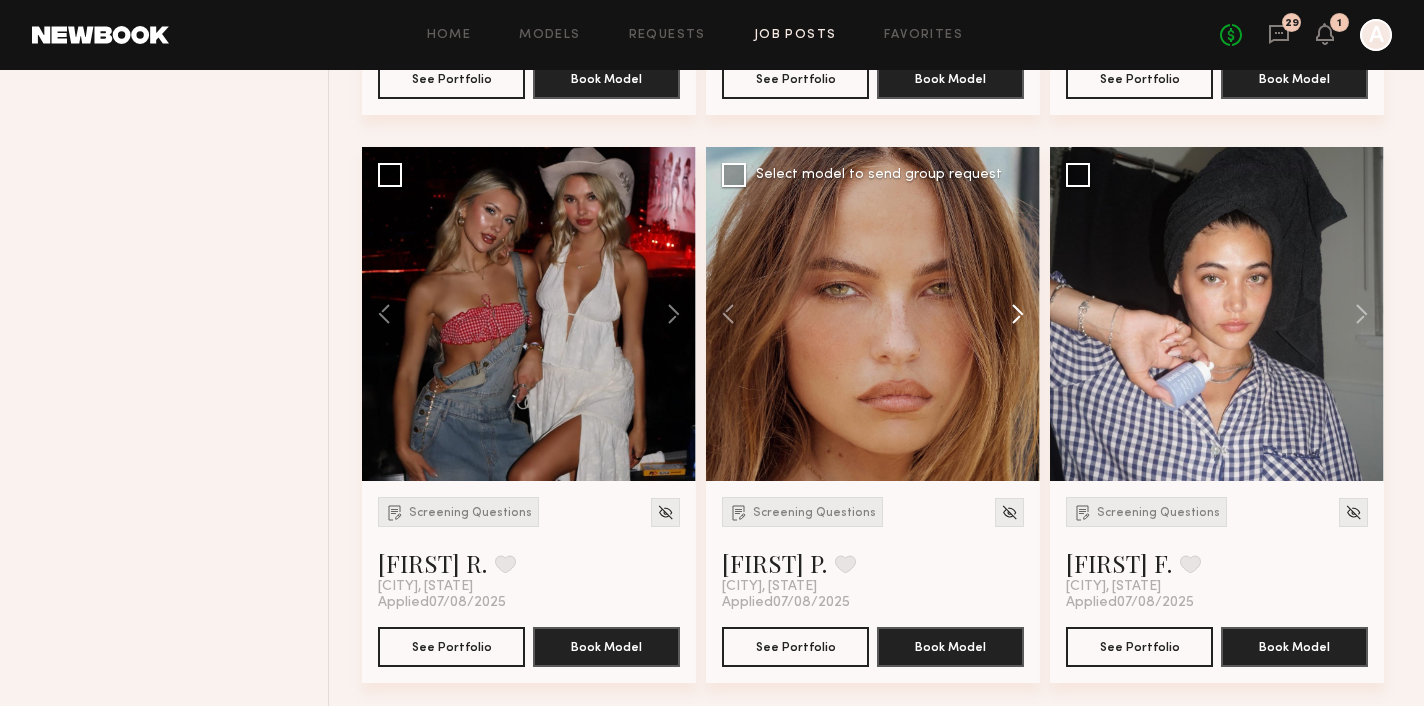 click 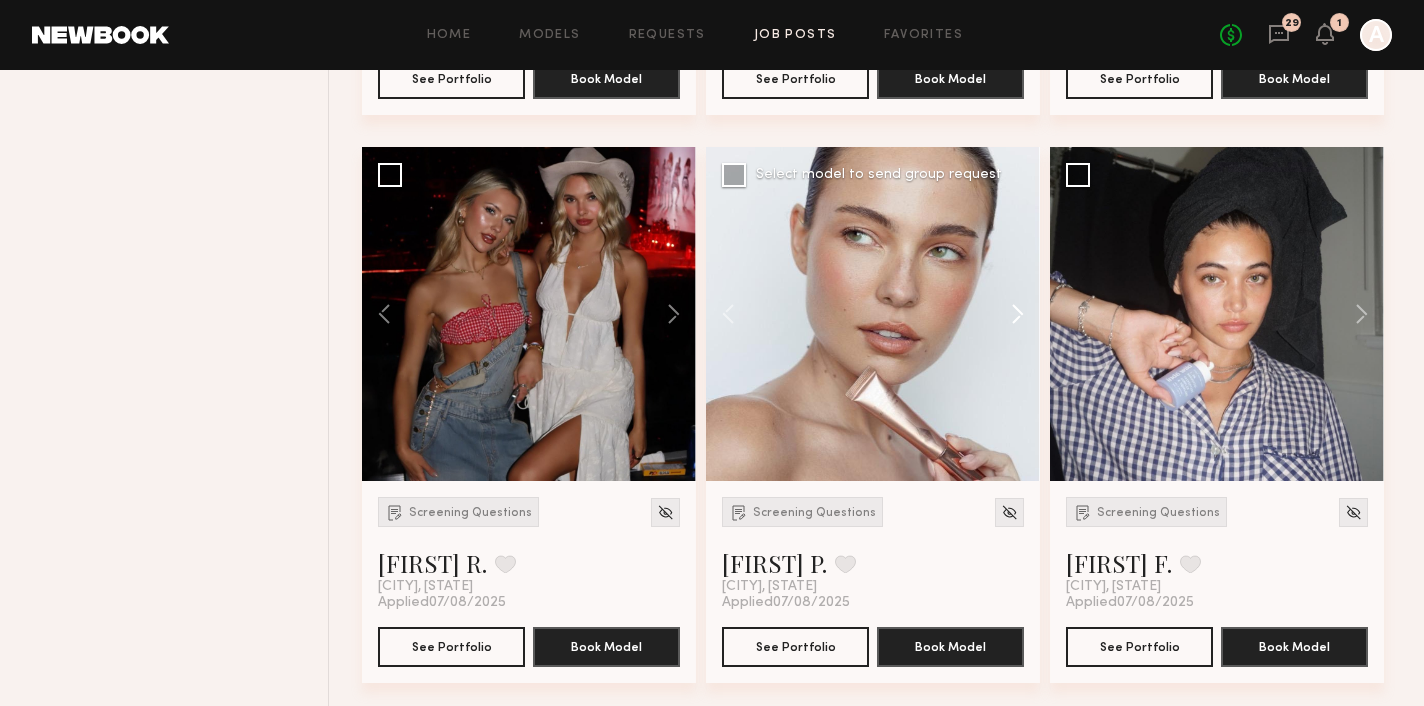 click 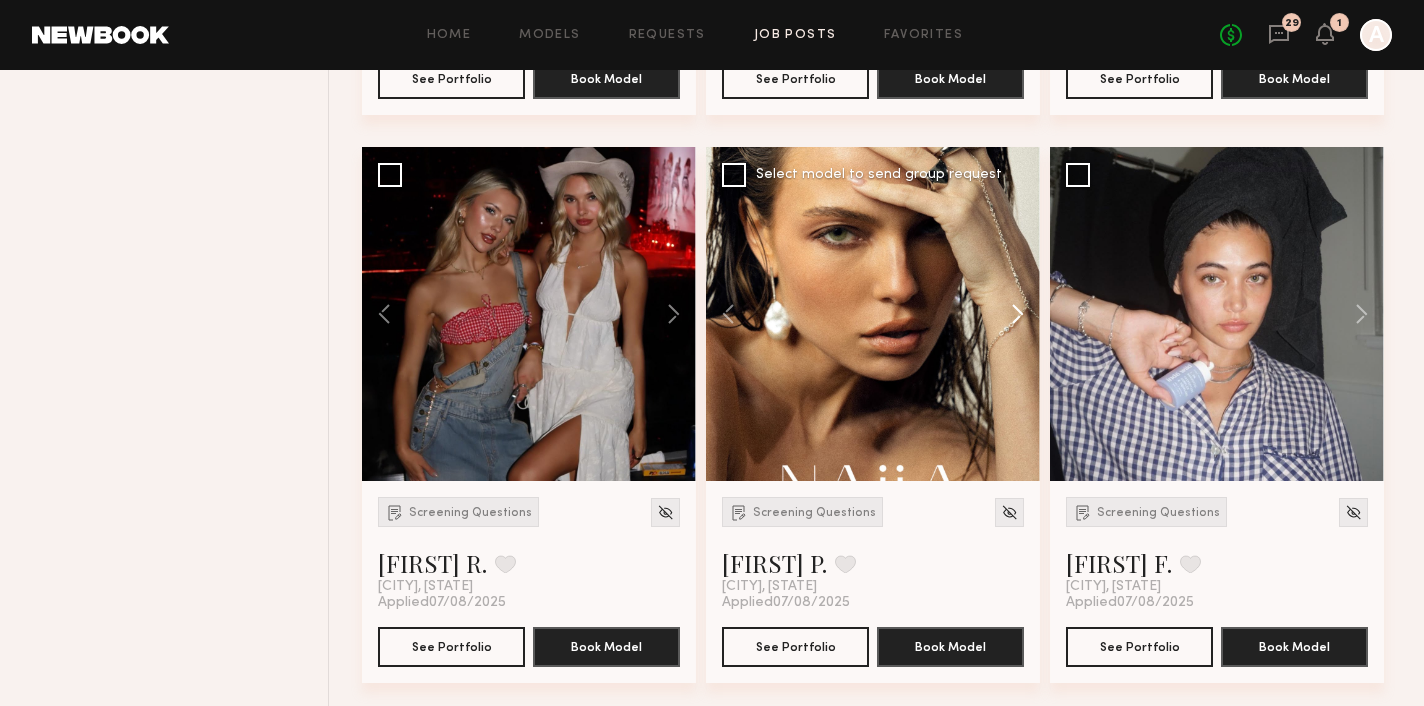 click 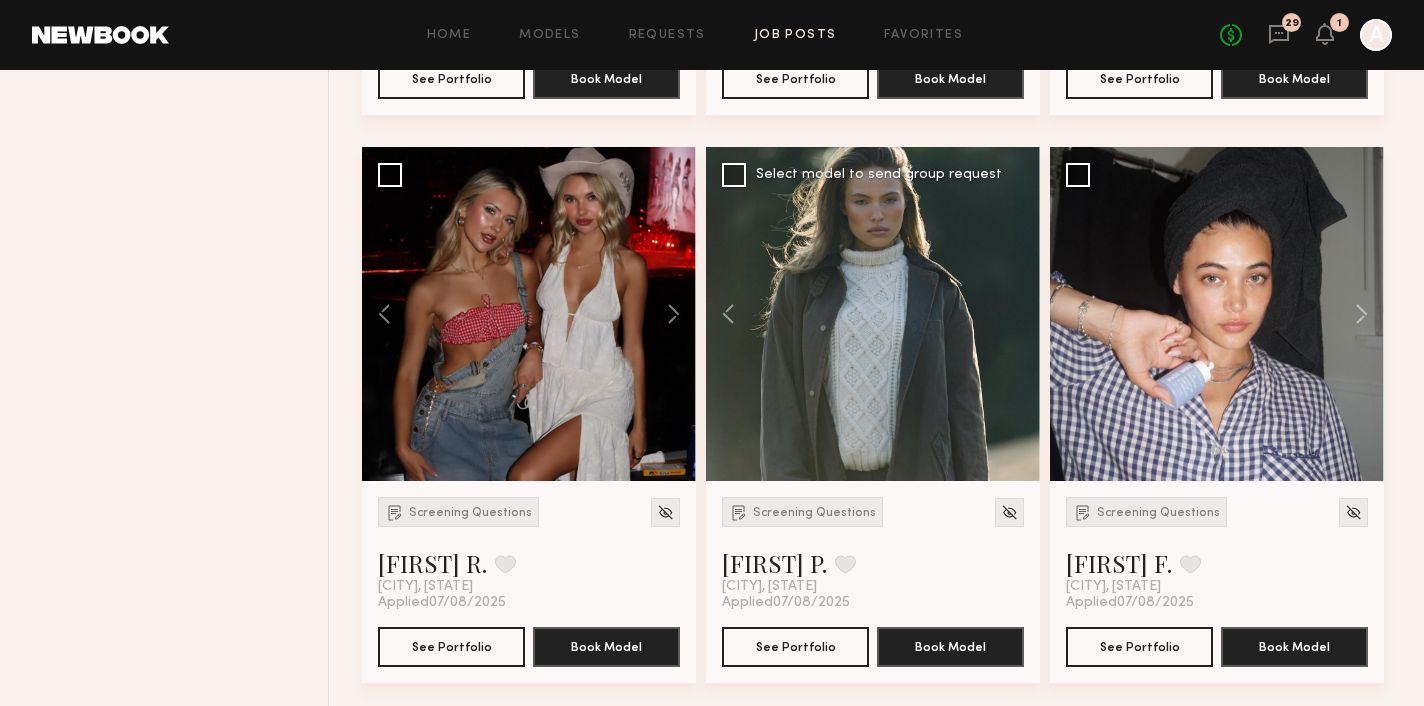 click 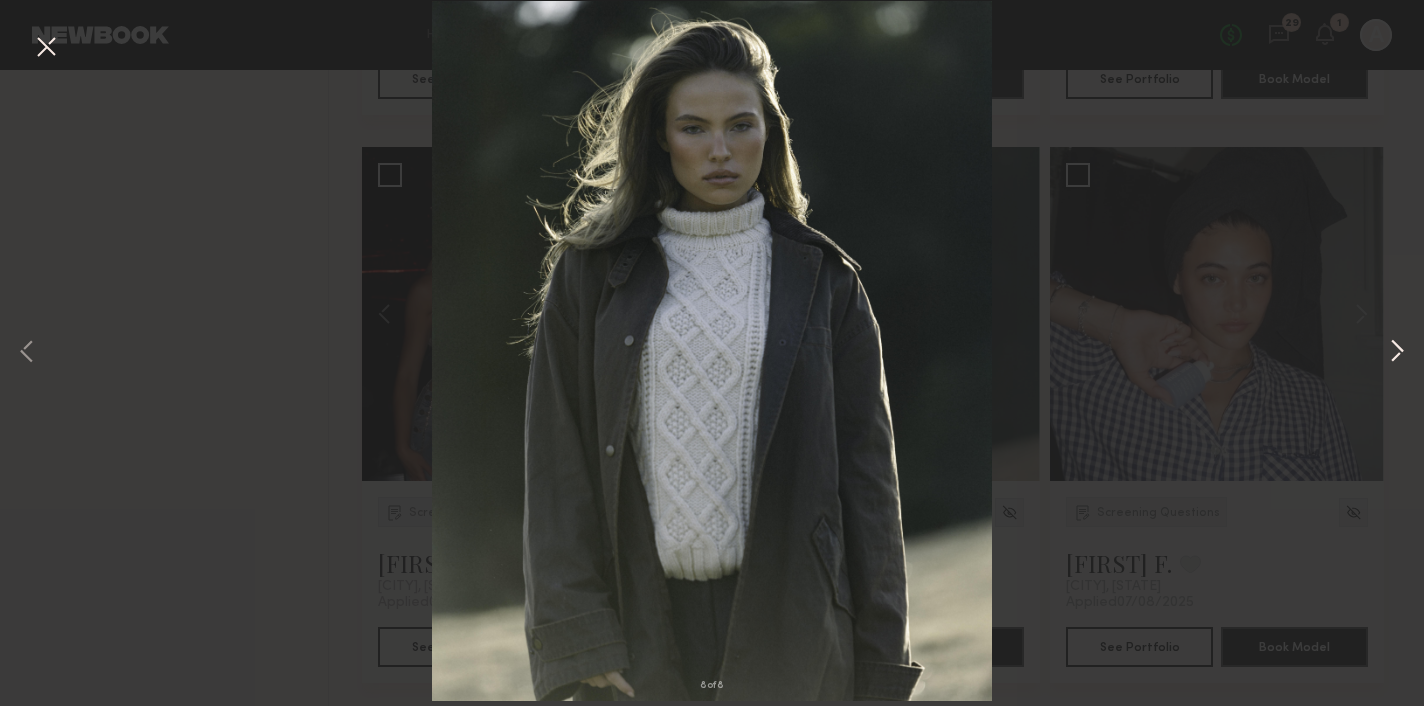 click at bounding box center (1397, 353) 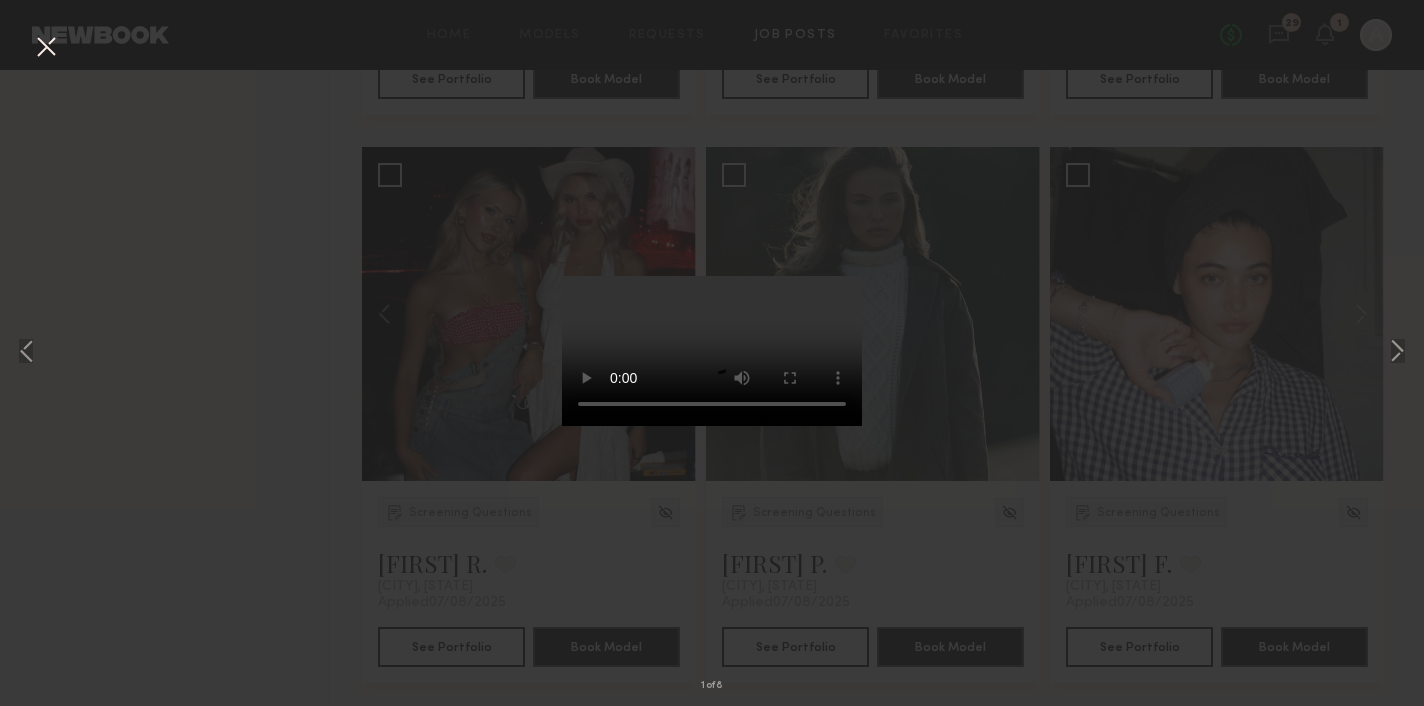 click at bounding box center [46, 48] 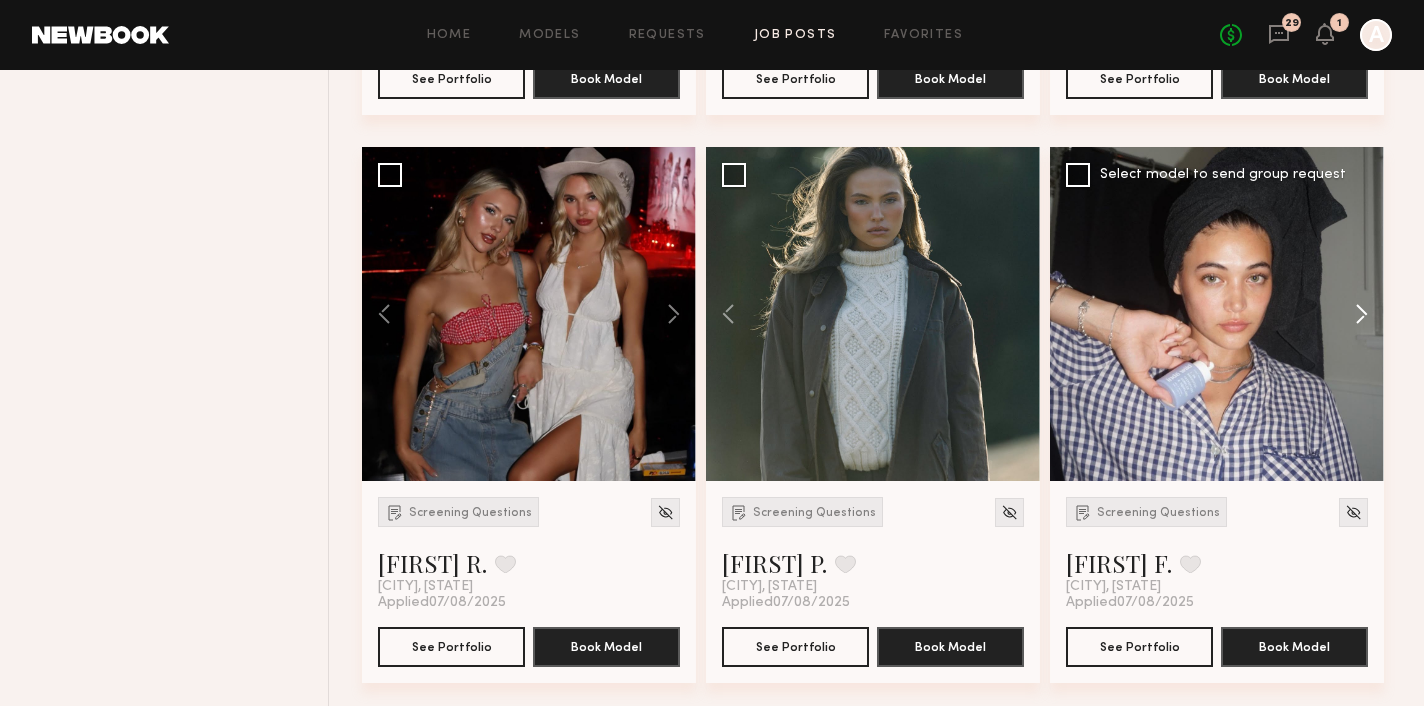 click 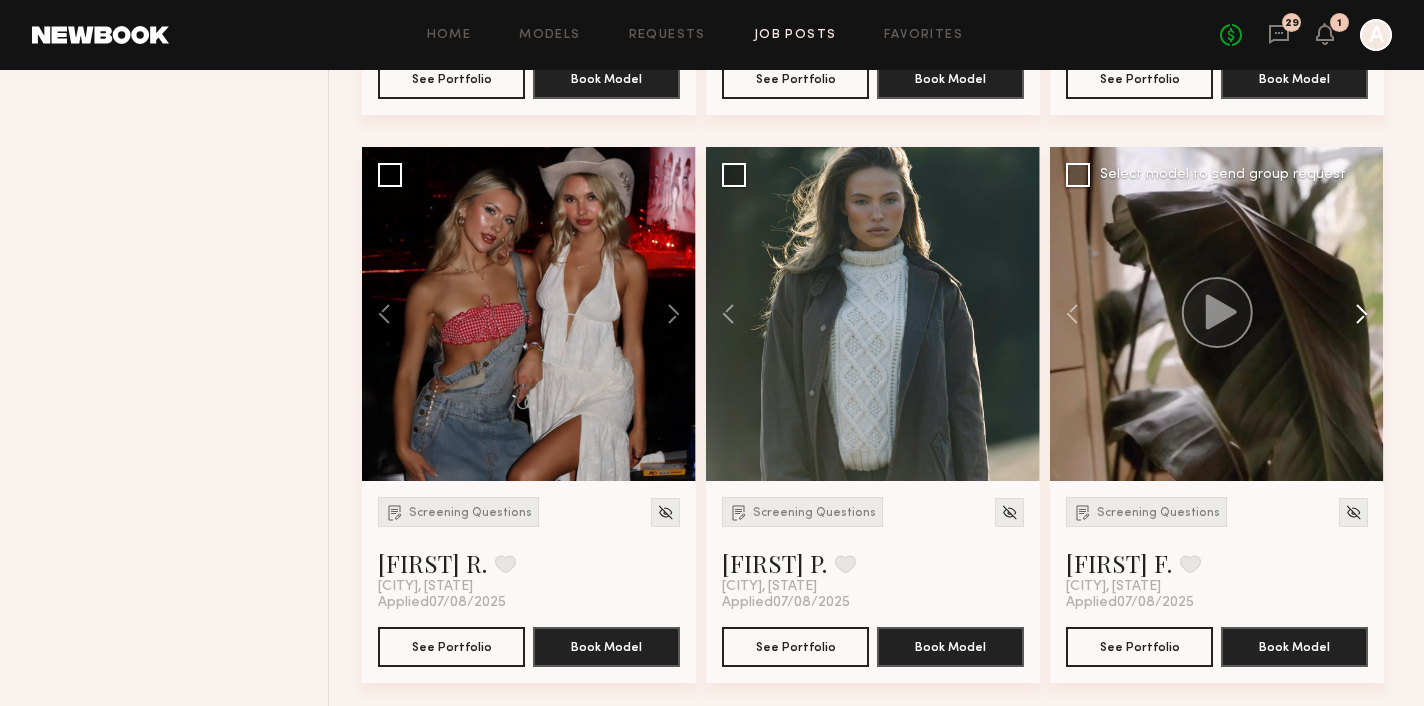 click 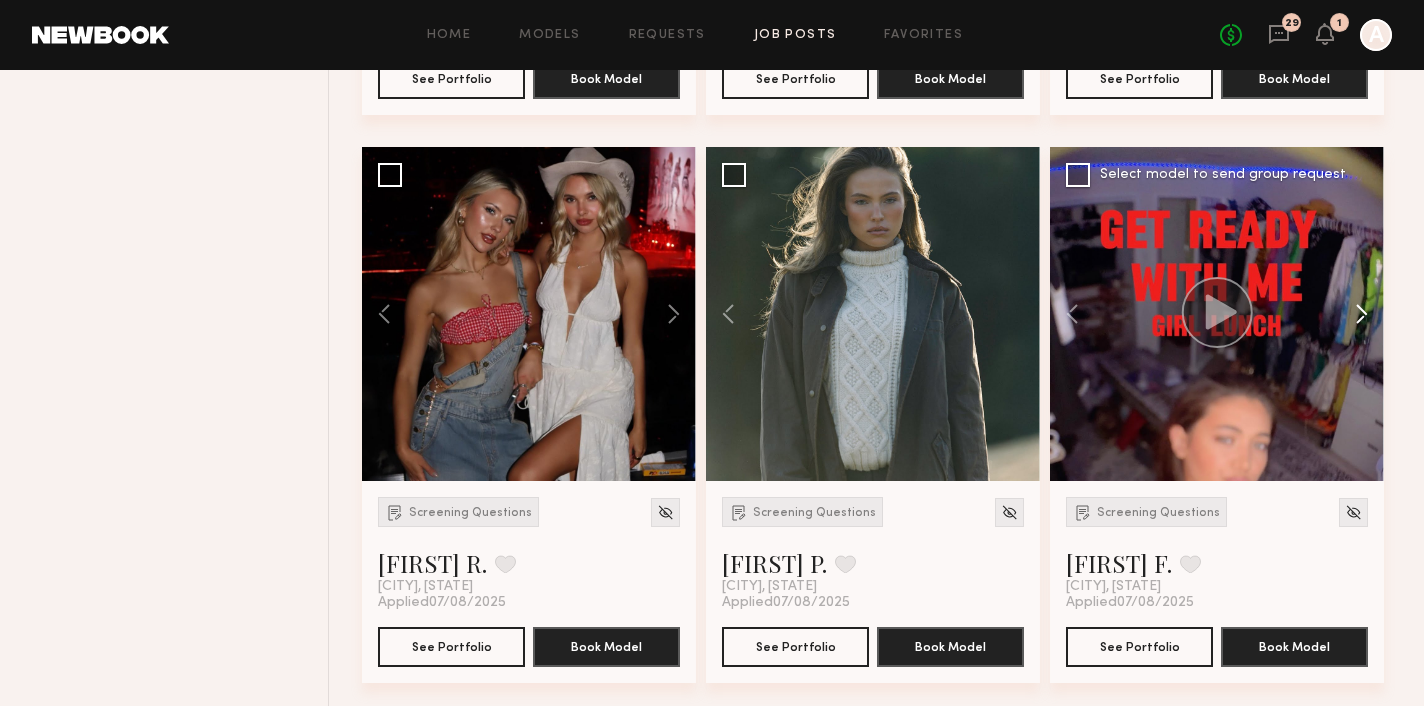 click 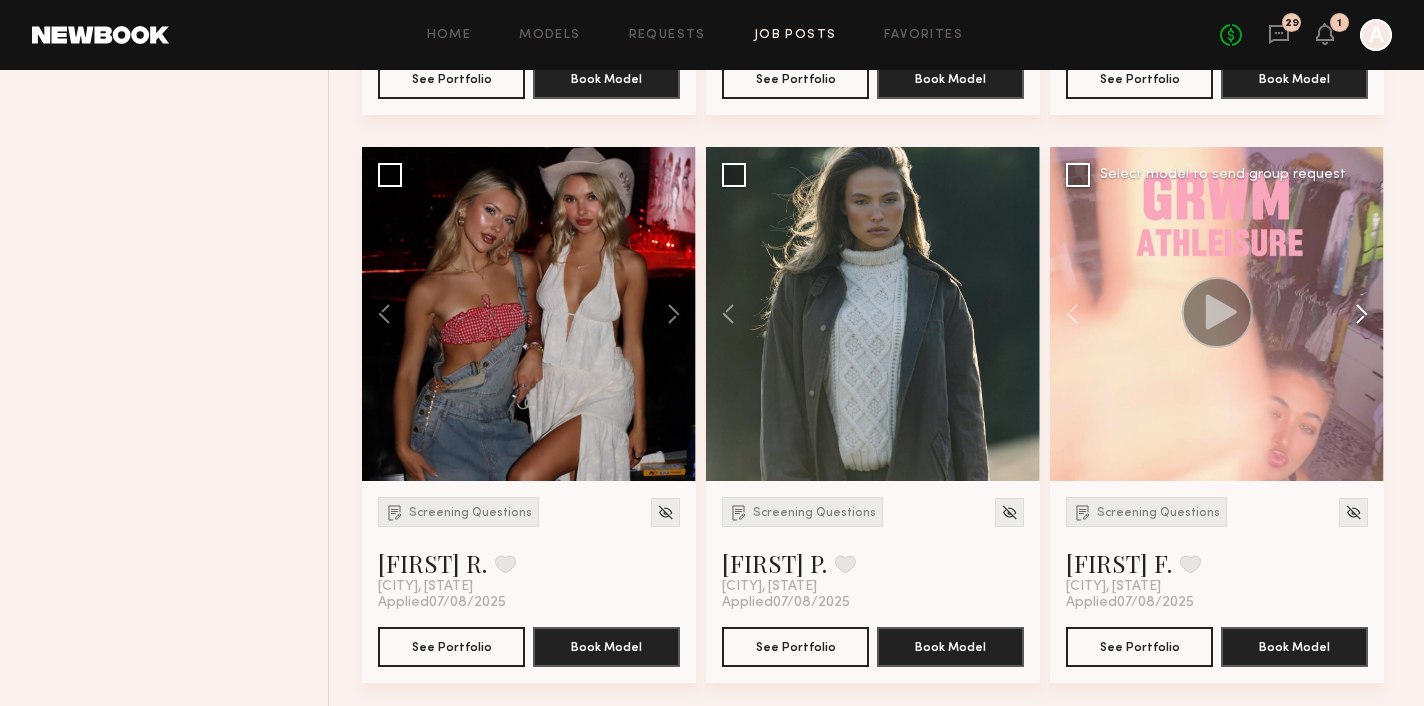 click 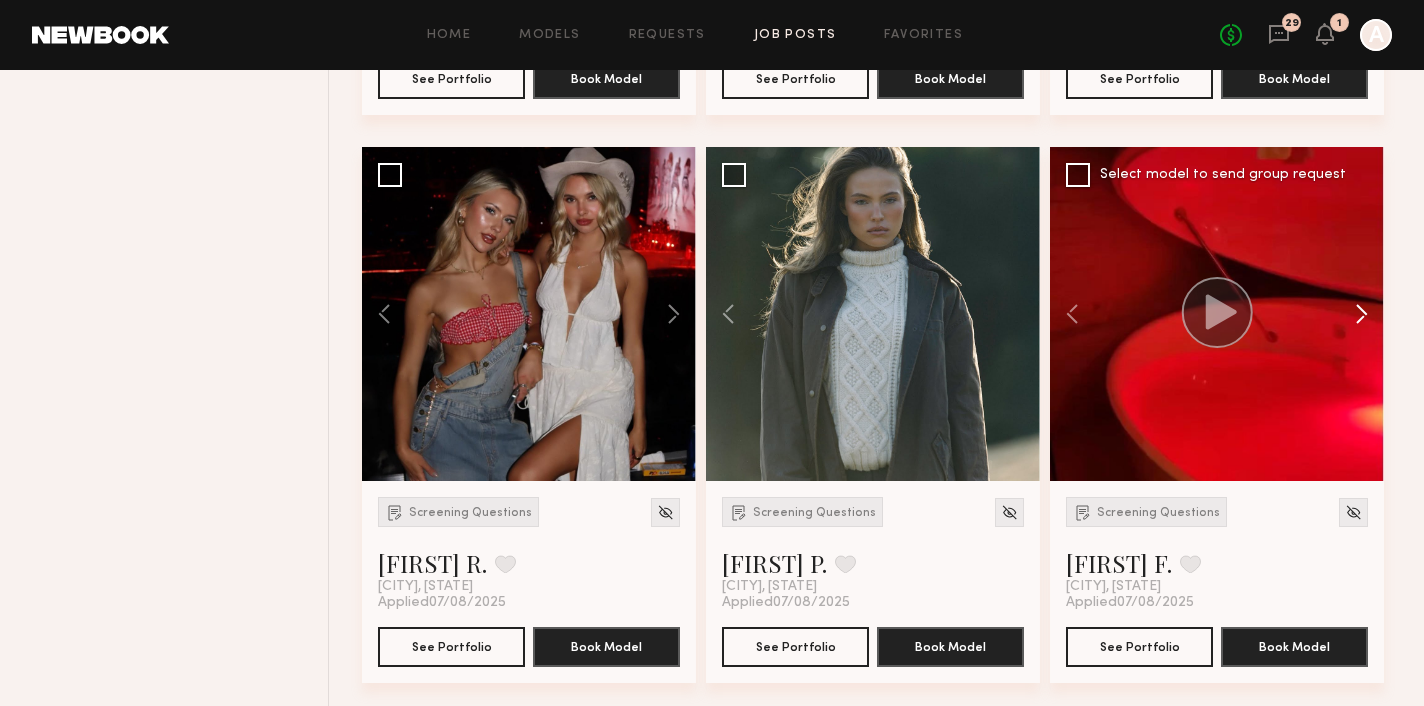 click 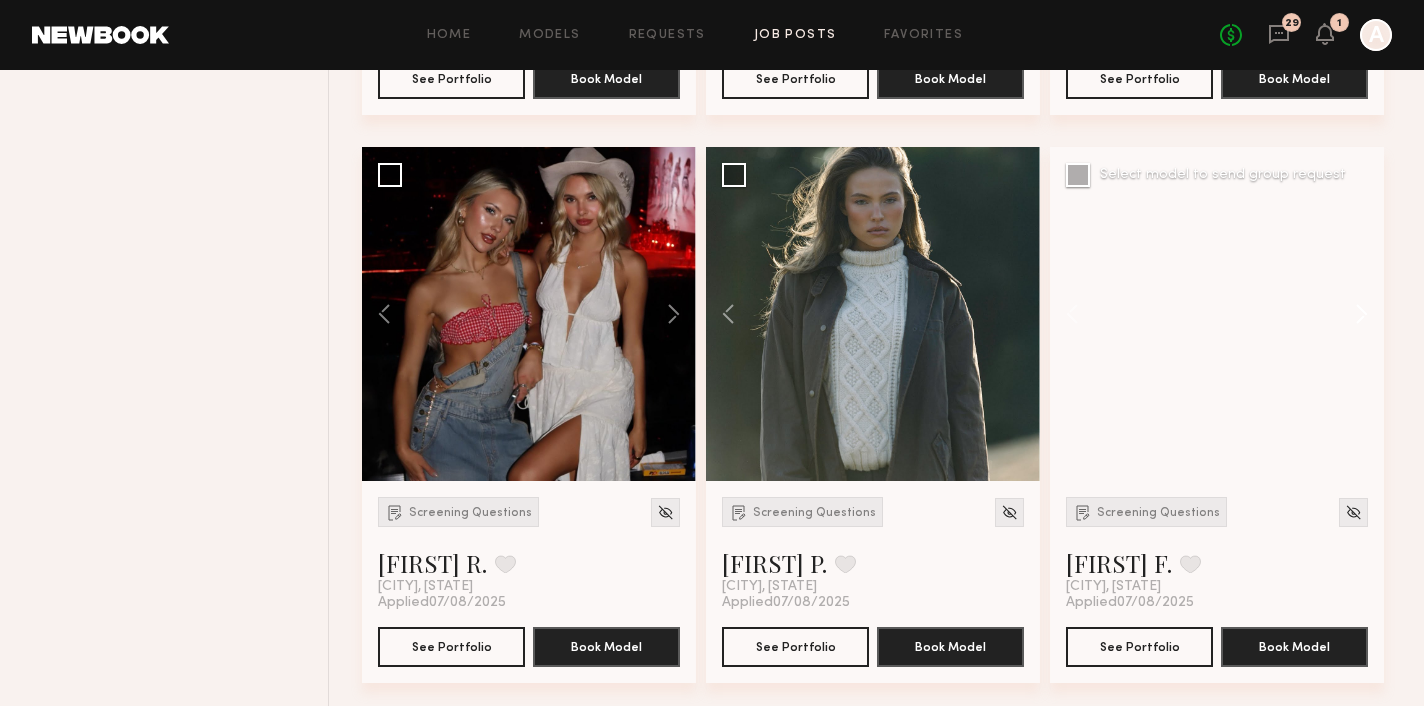 click 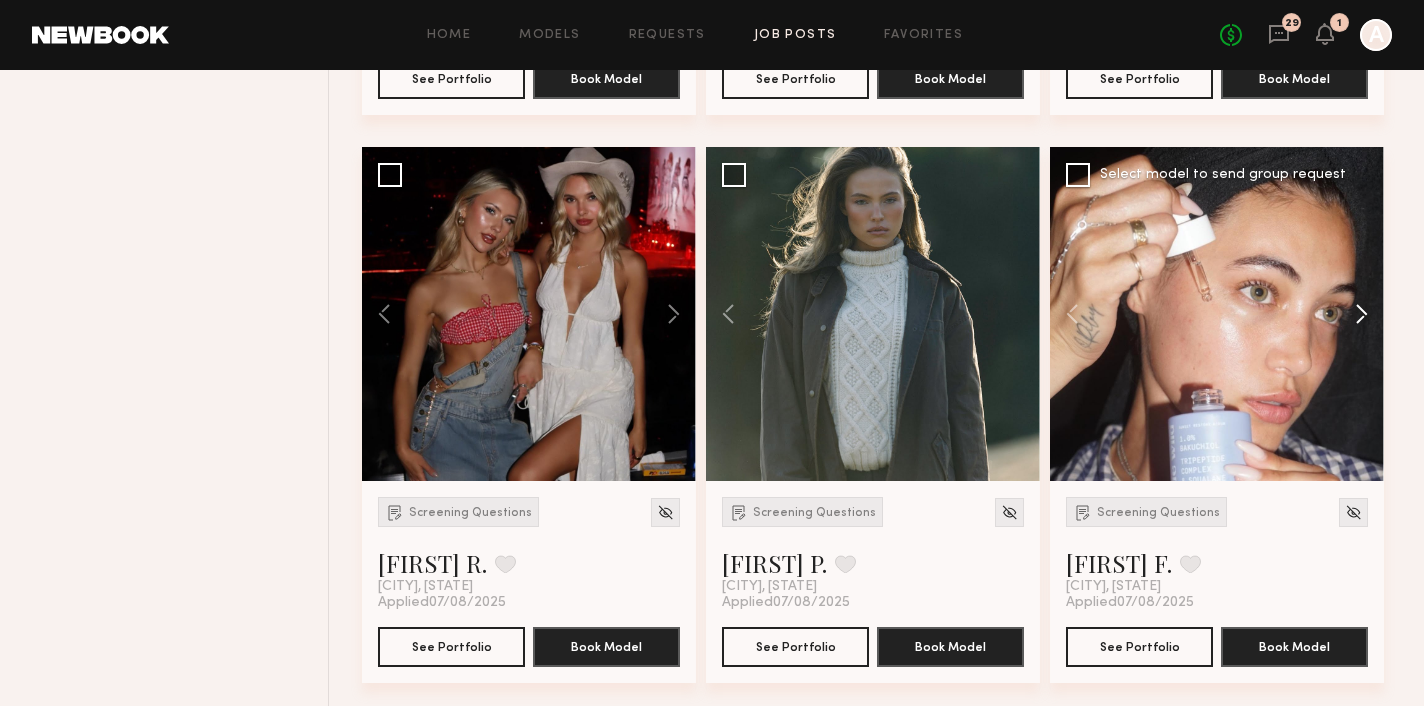 click 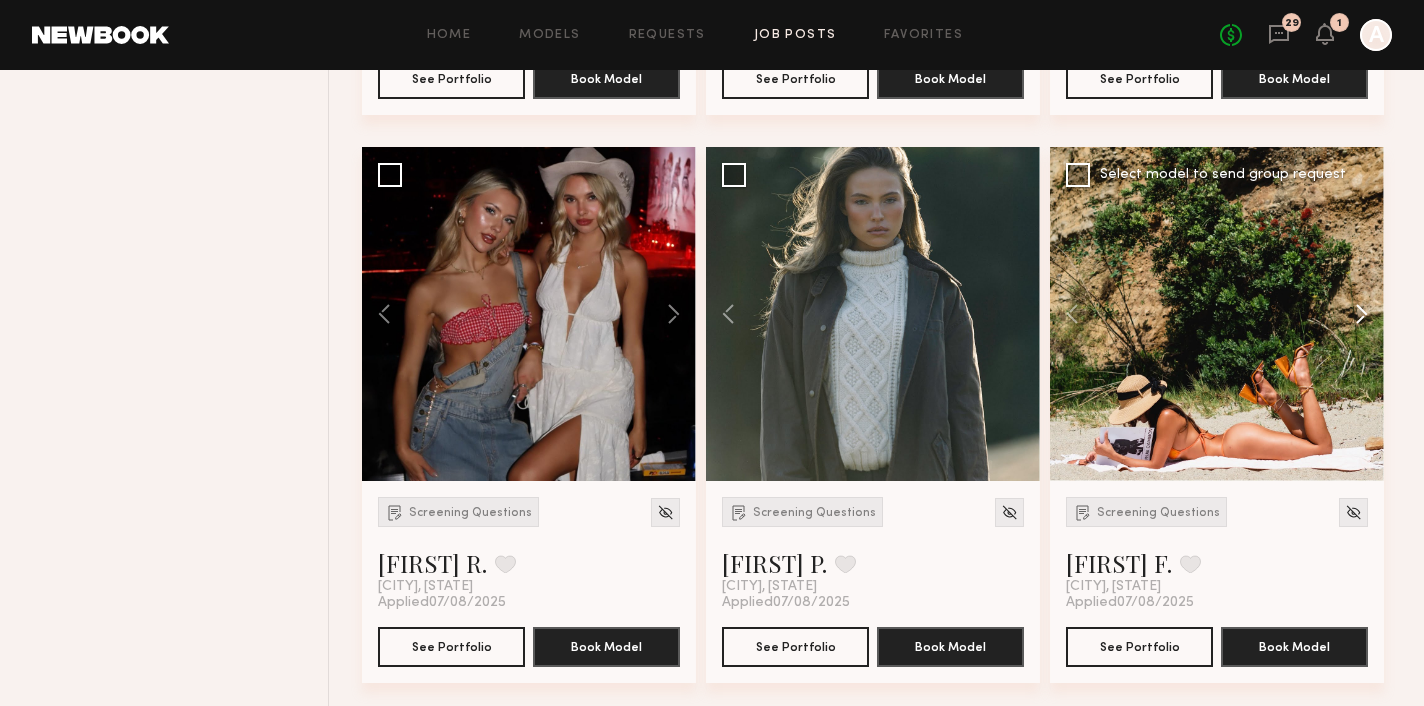click 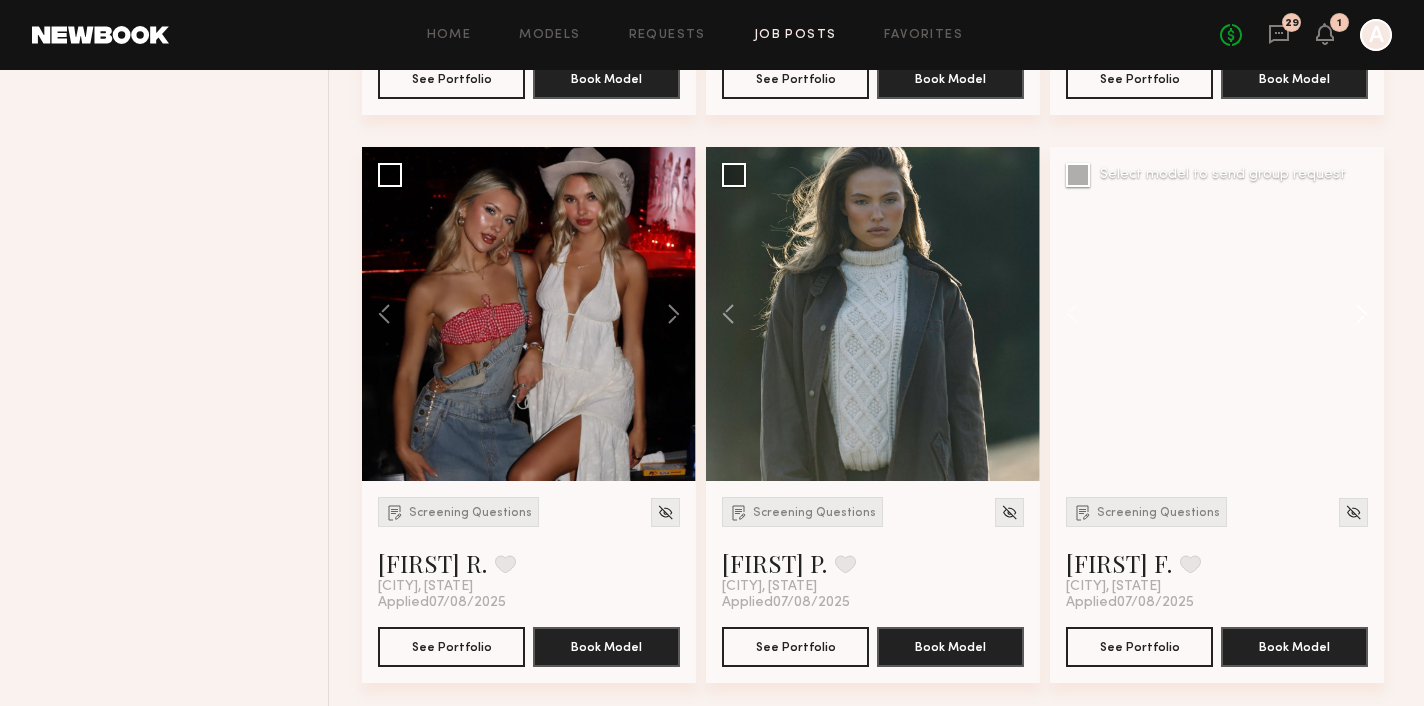 click 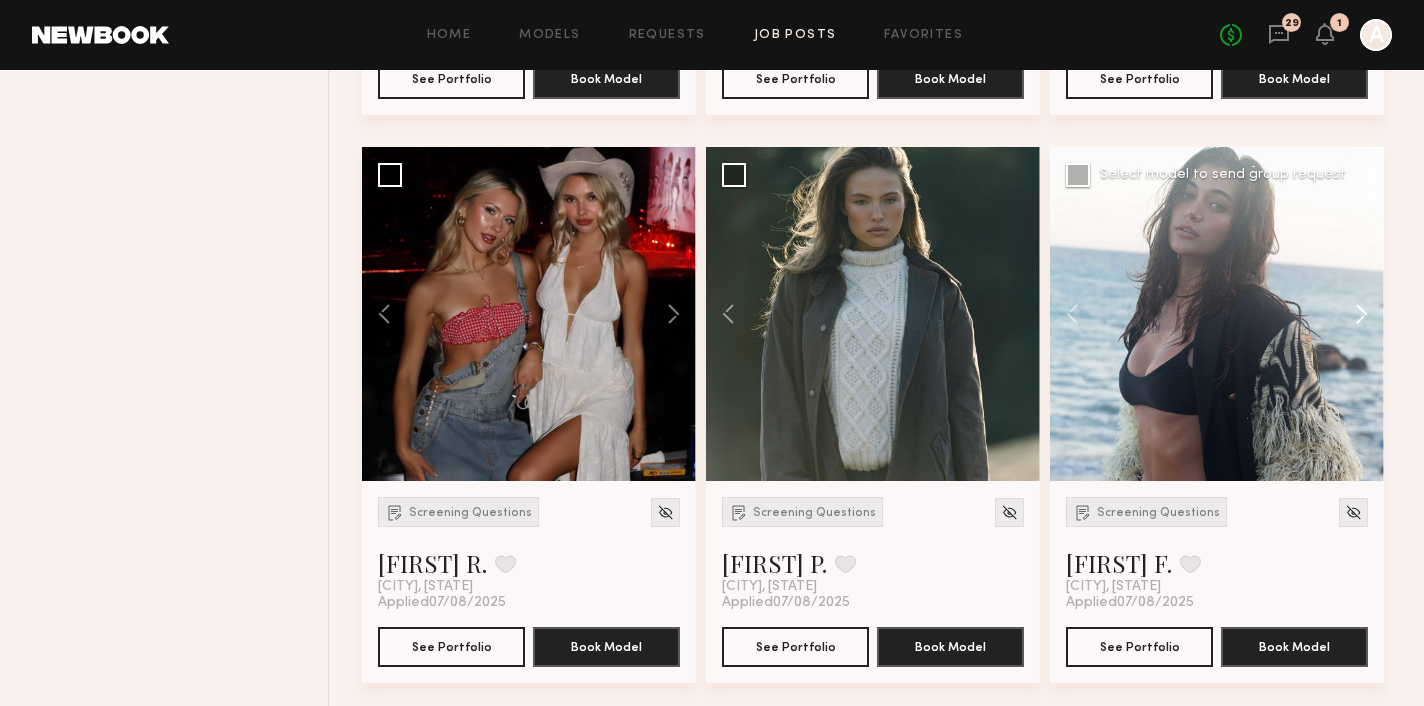 click 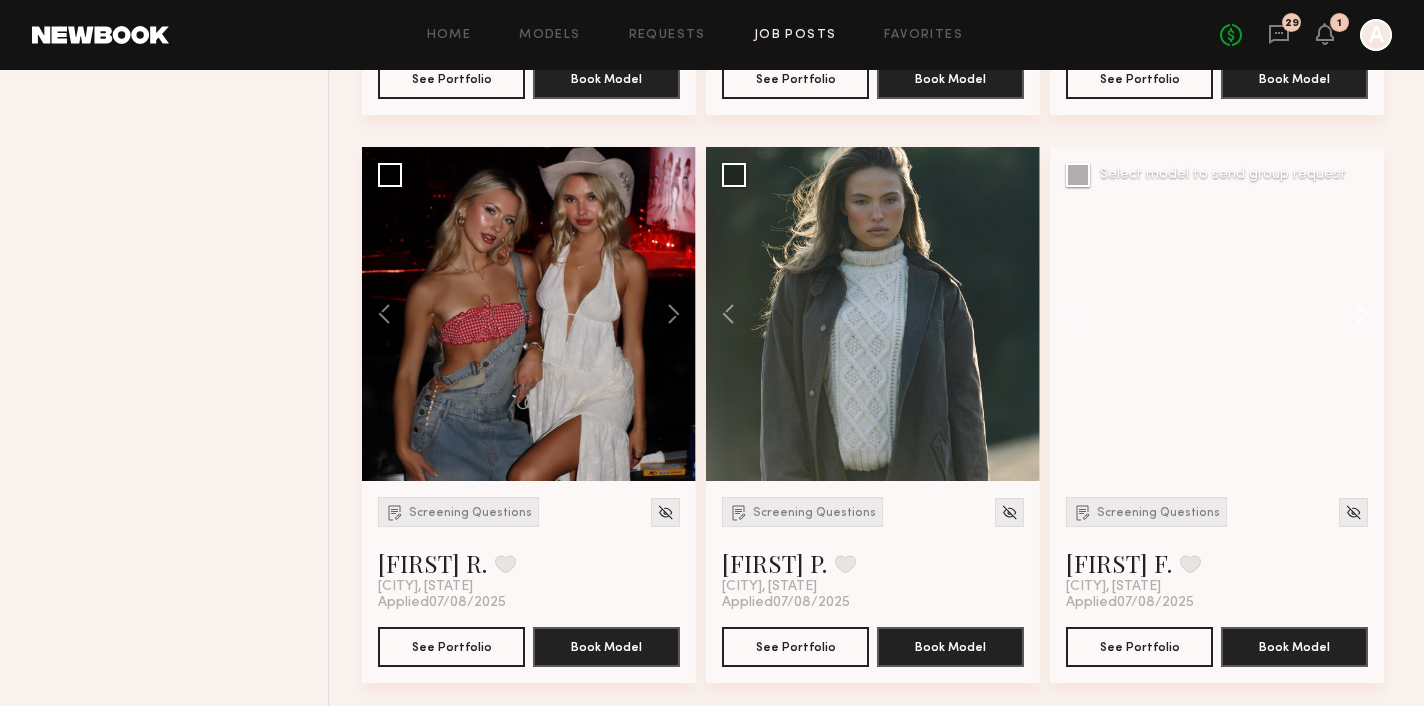 click 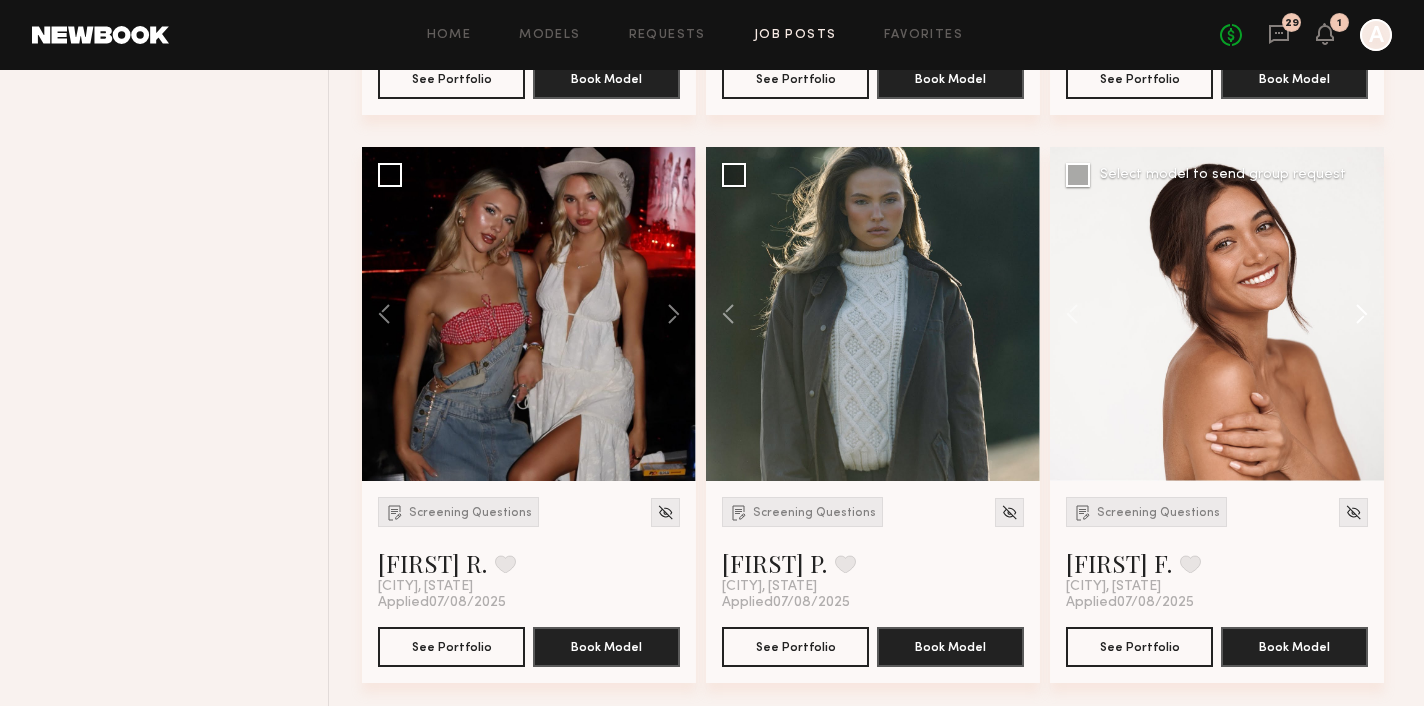 click 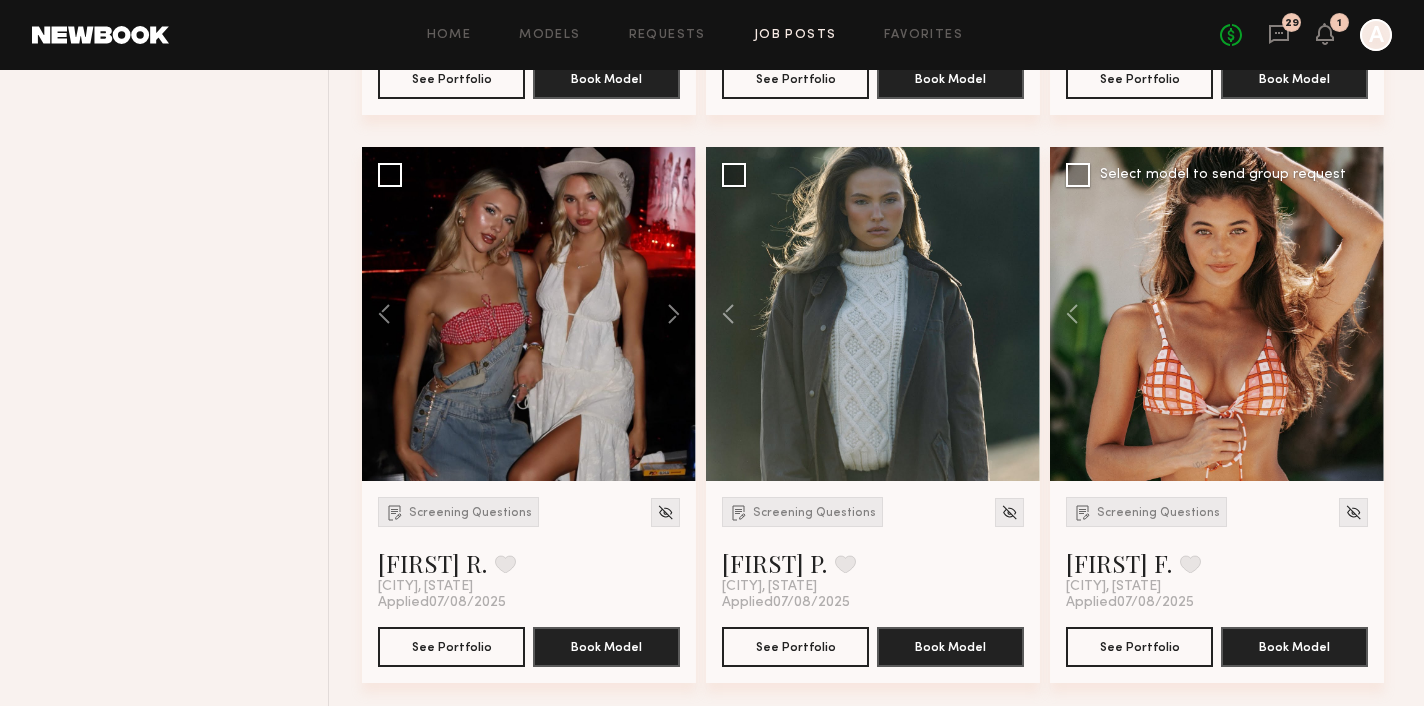 click 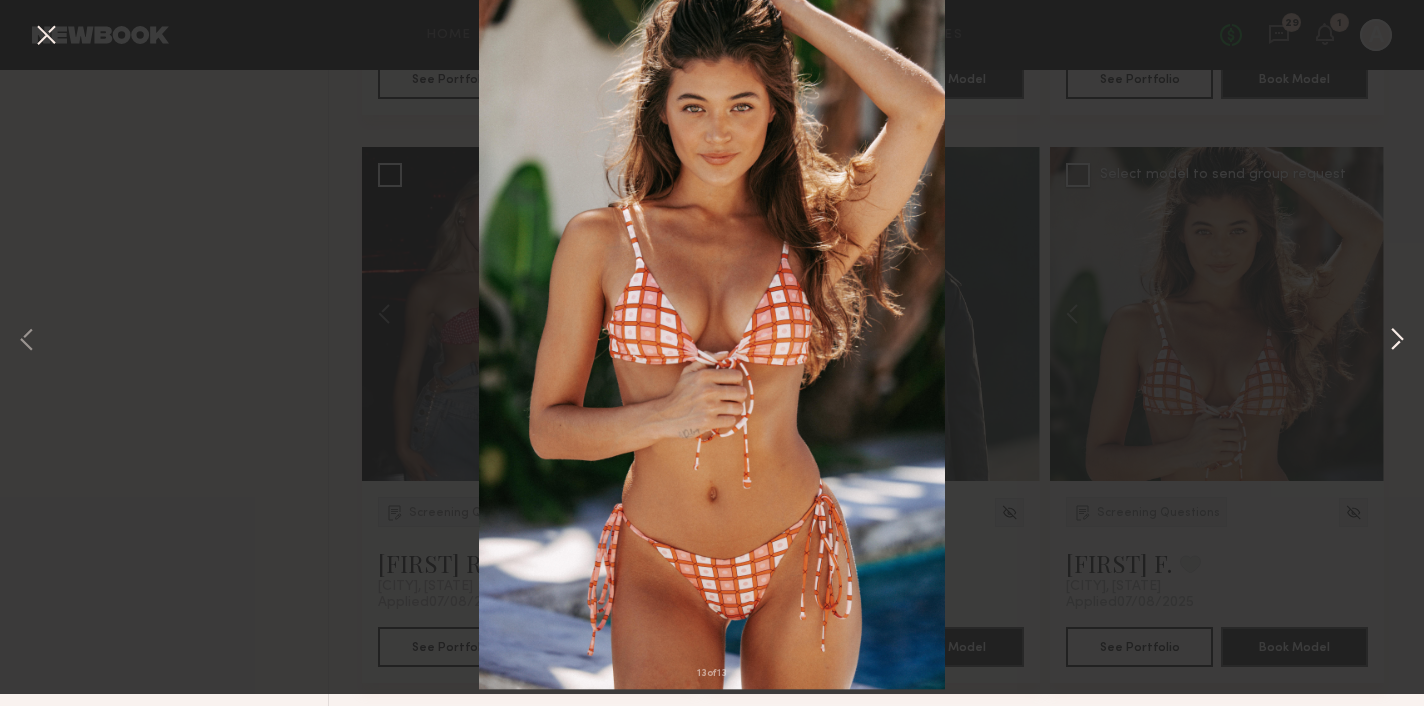 click at bounding box center (1397, 353) 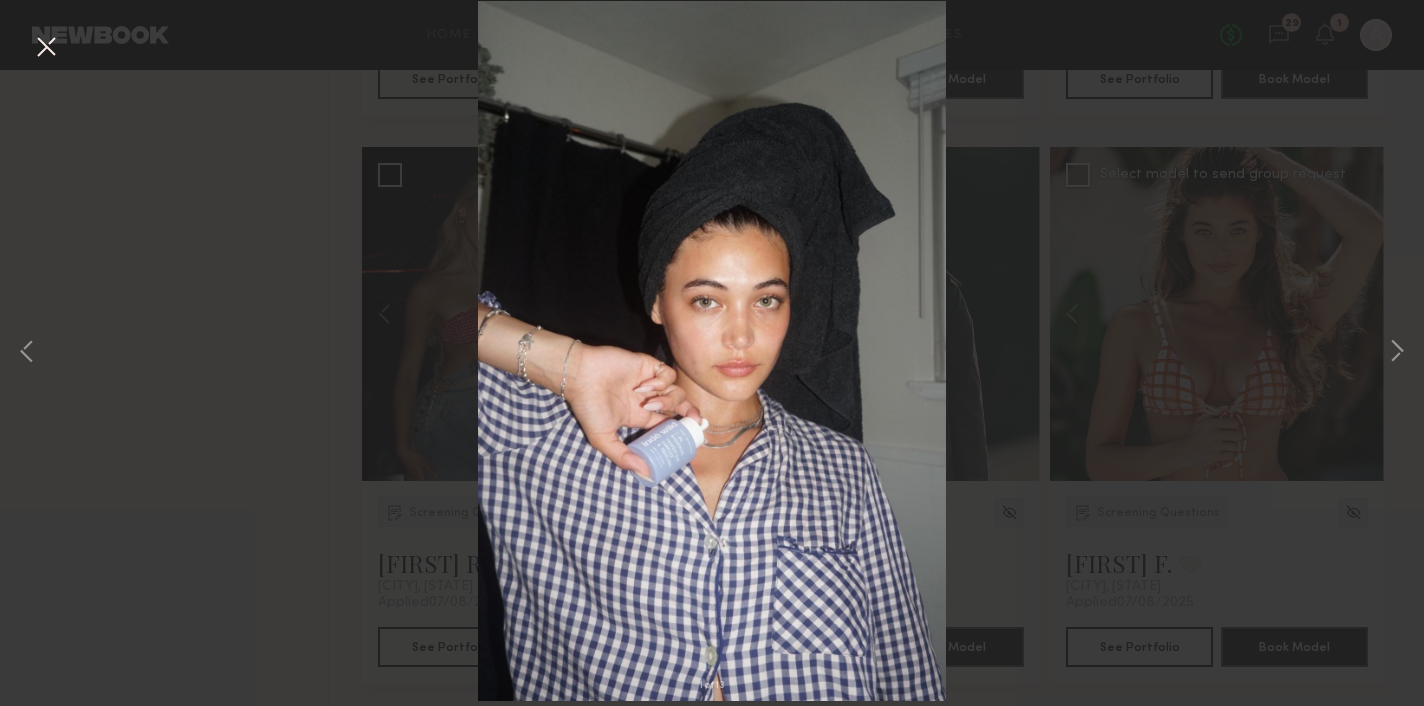 click at bounding box center (46, 48) 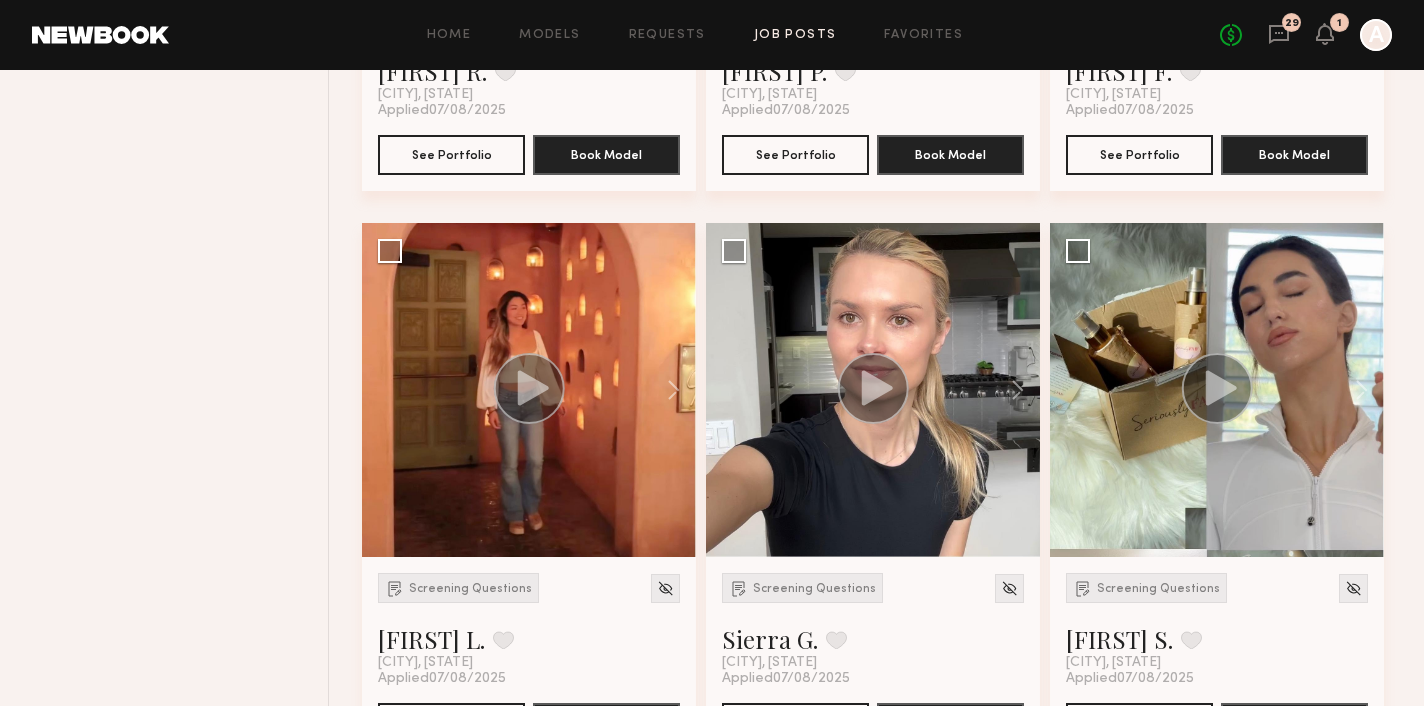 scroll, scrollTop: 3614, scrollLeft: 0, axis: vertical 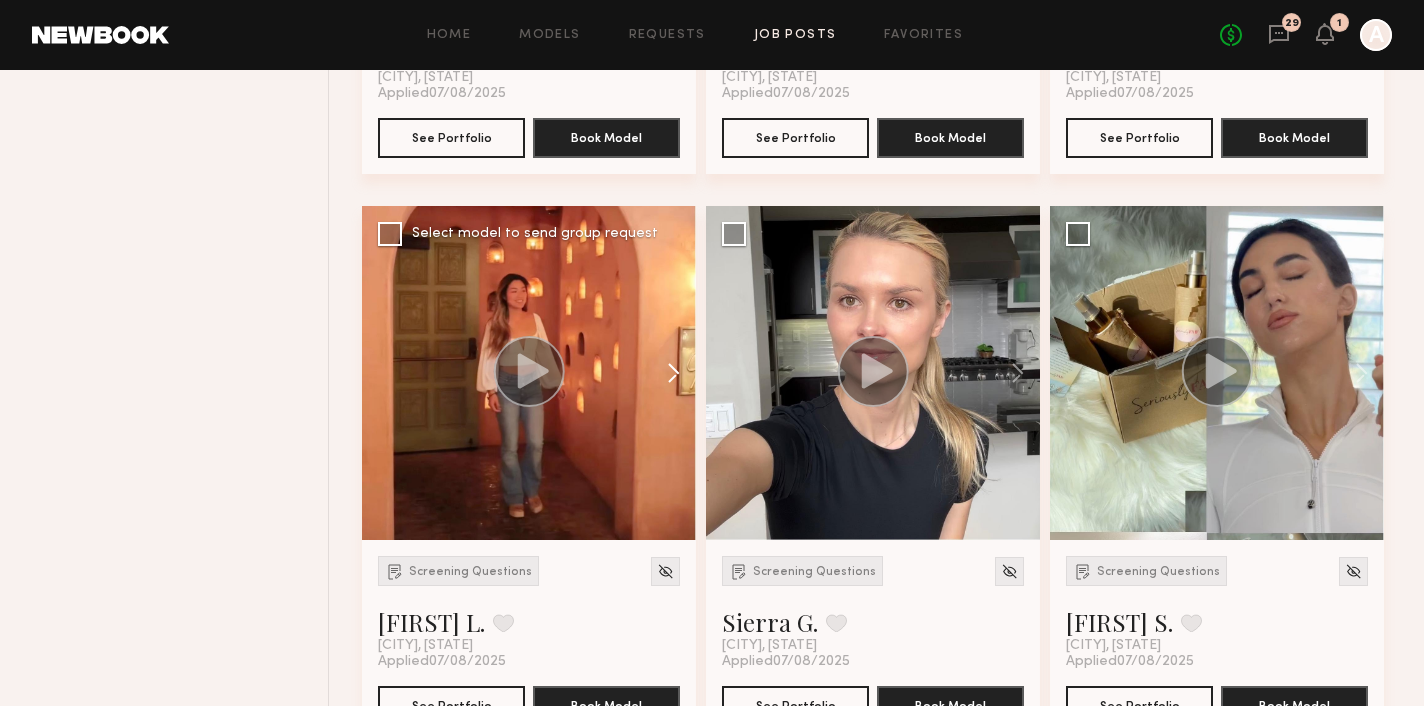 click 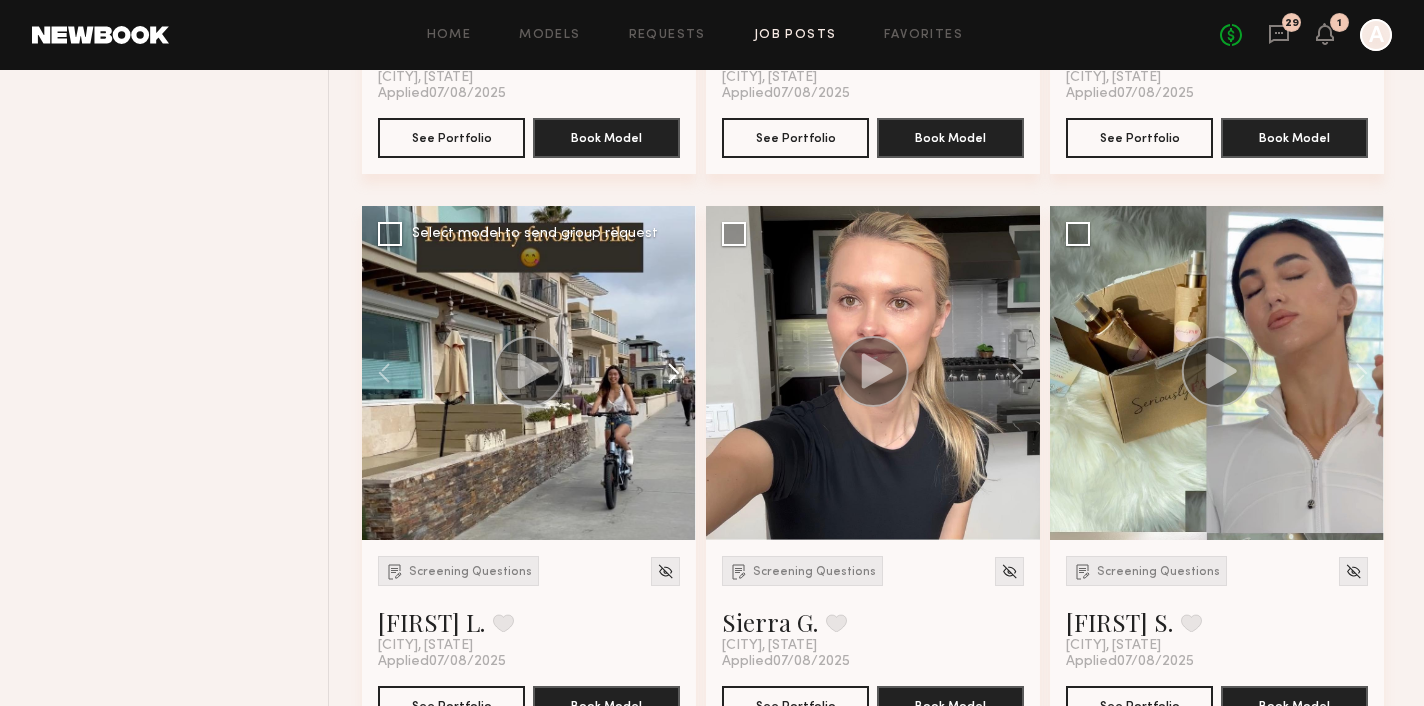 click 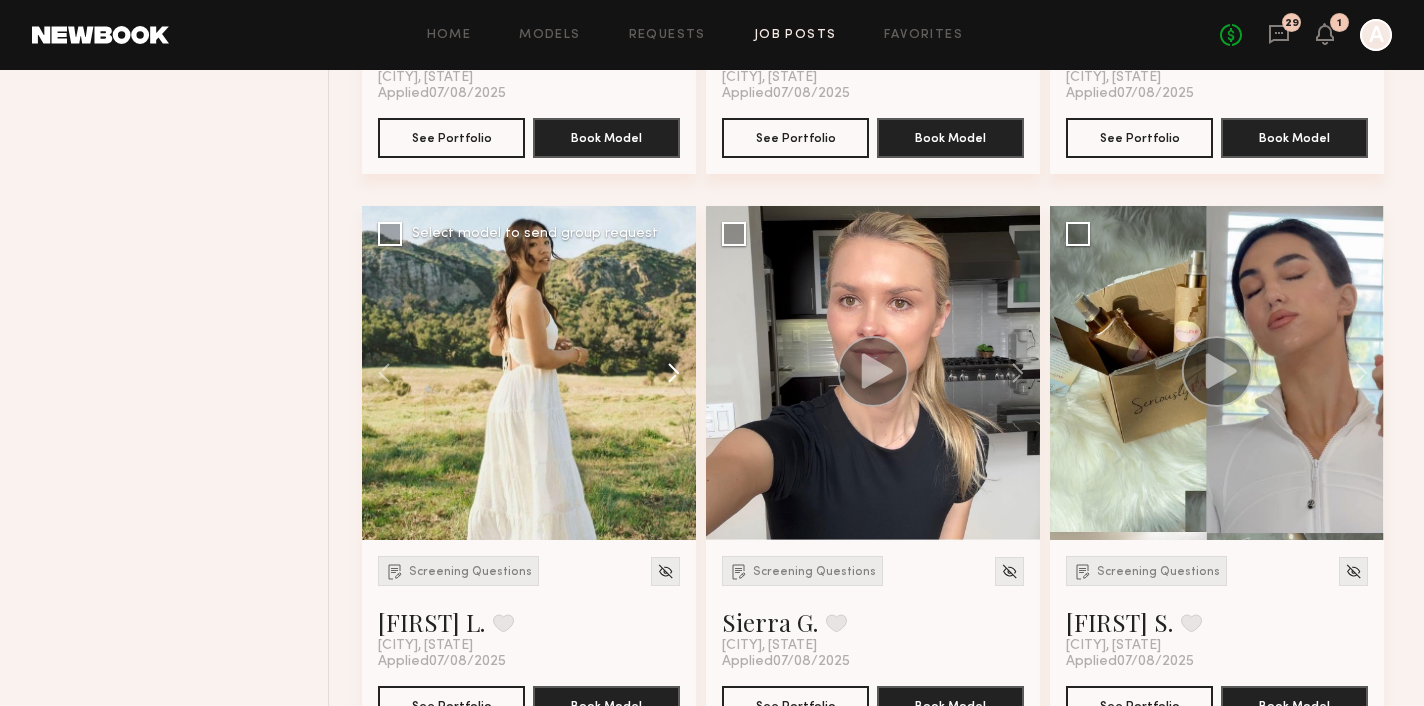 click 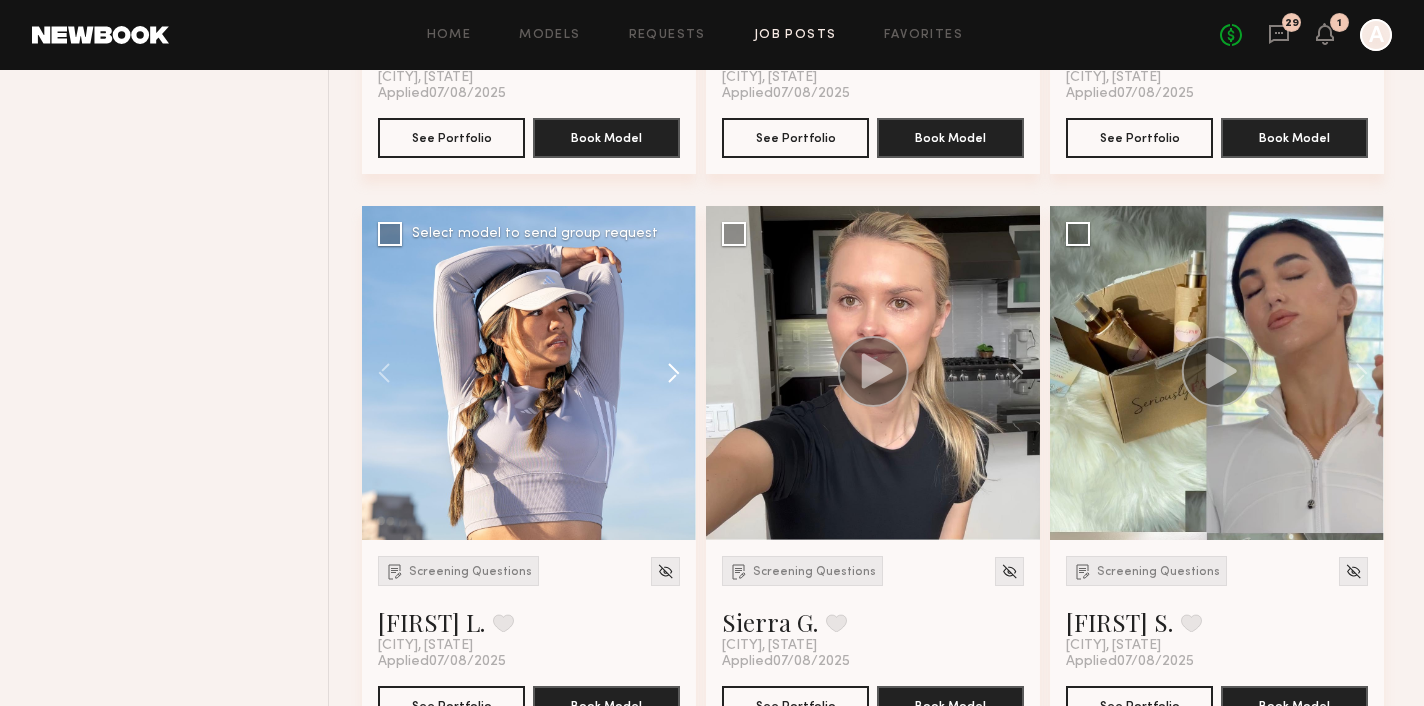 click 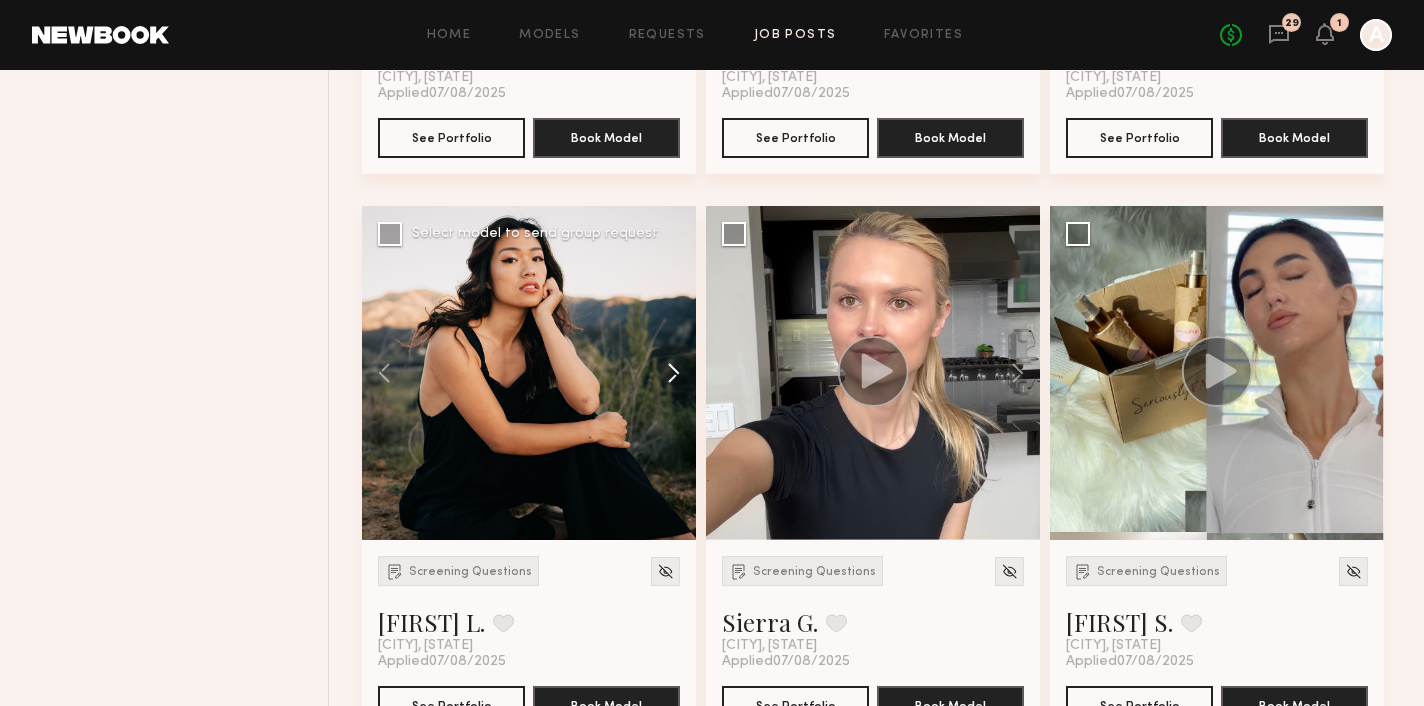 click 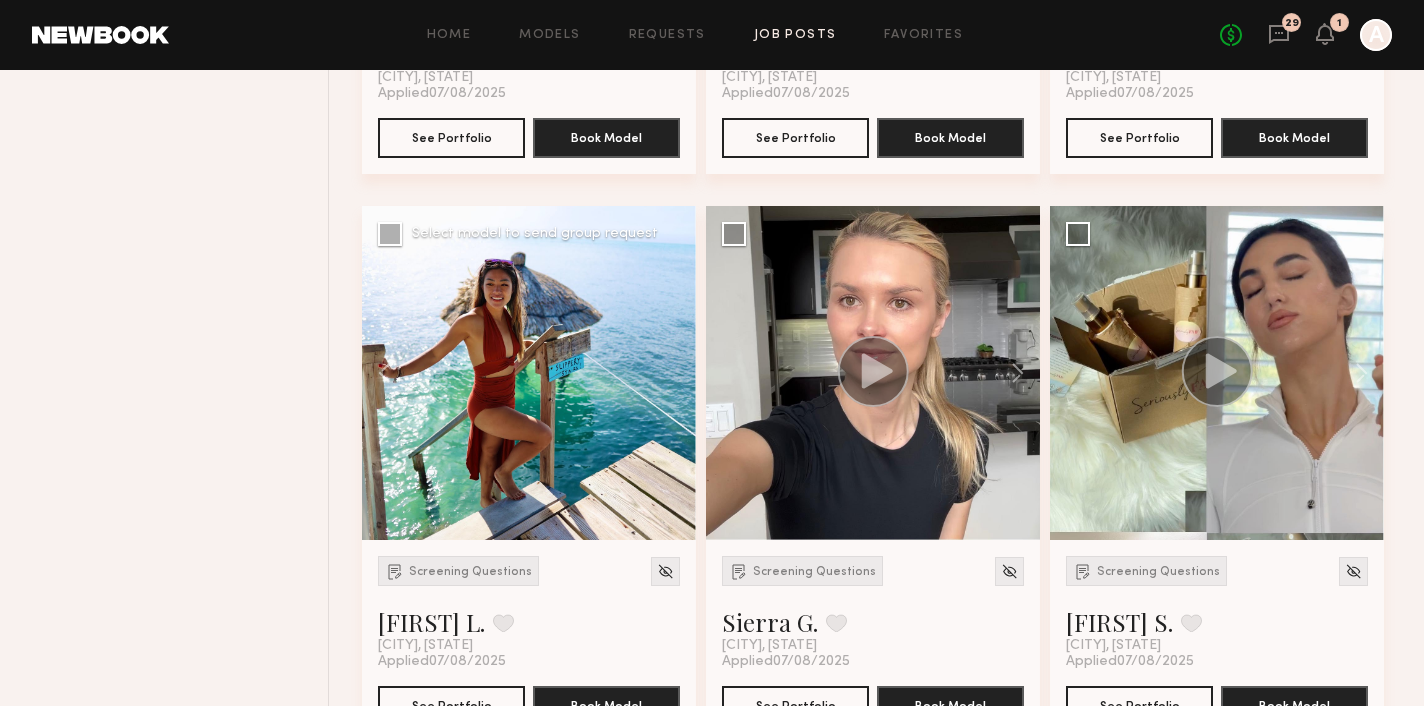 click 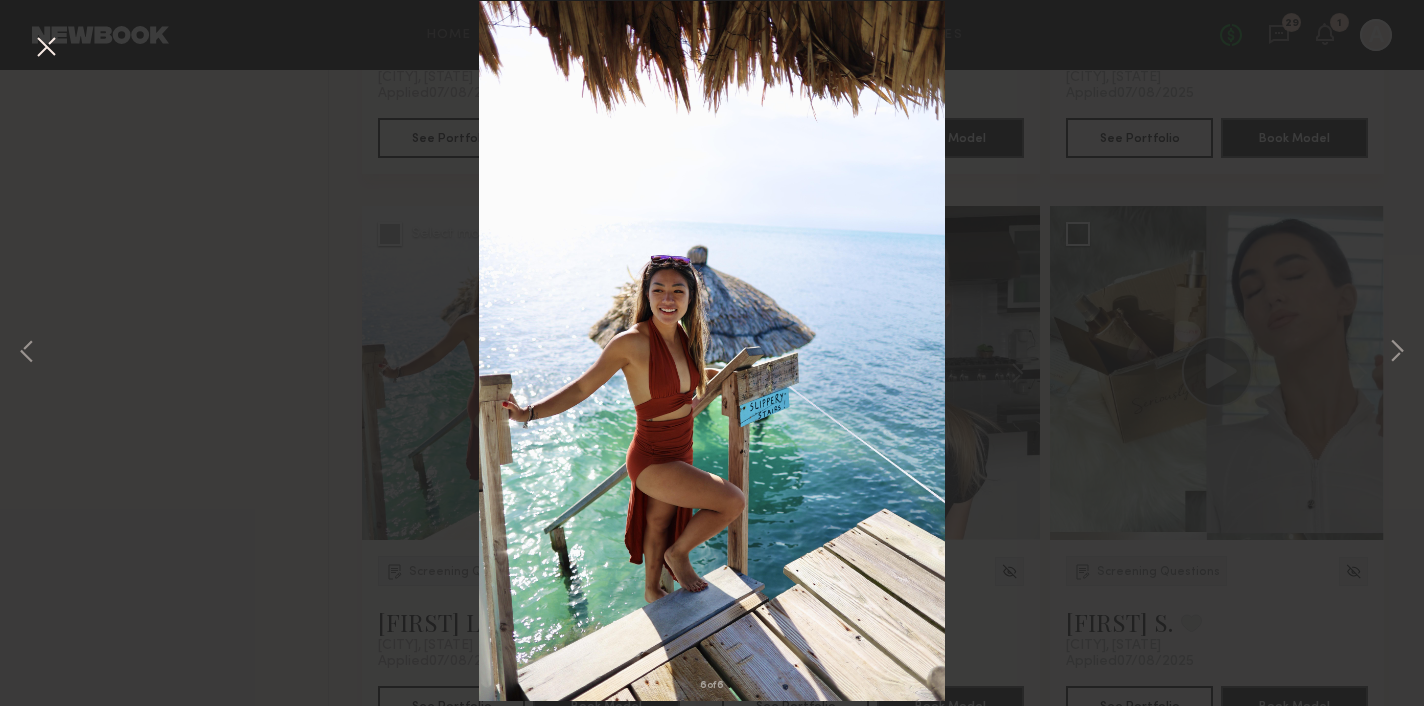 click at bounding box center (712, 351) 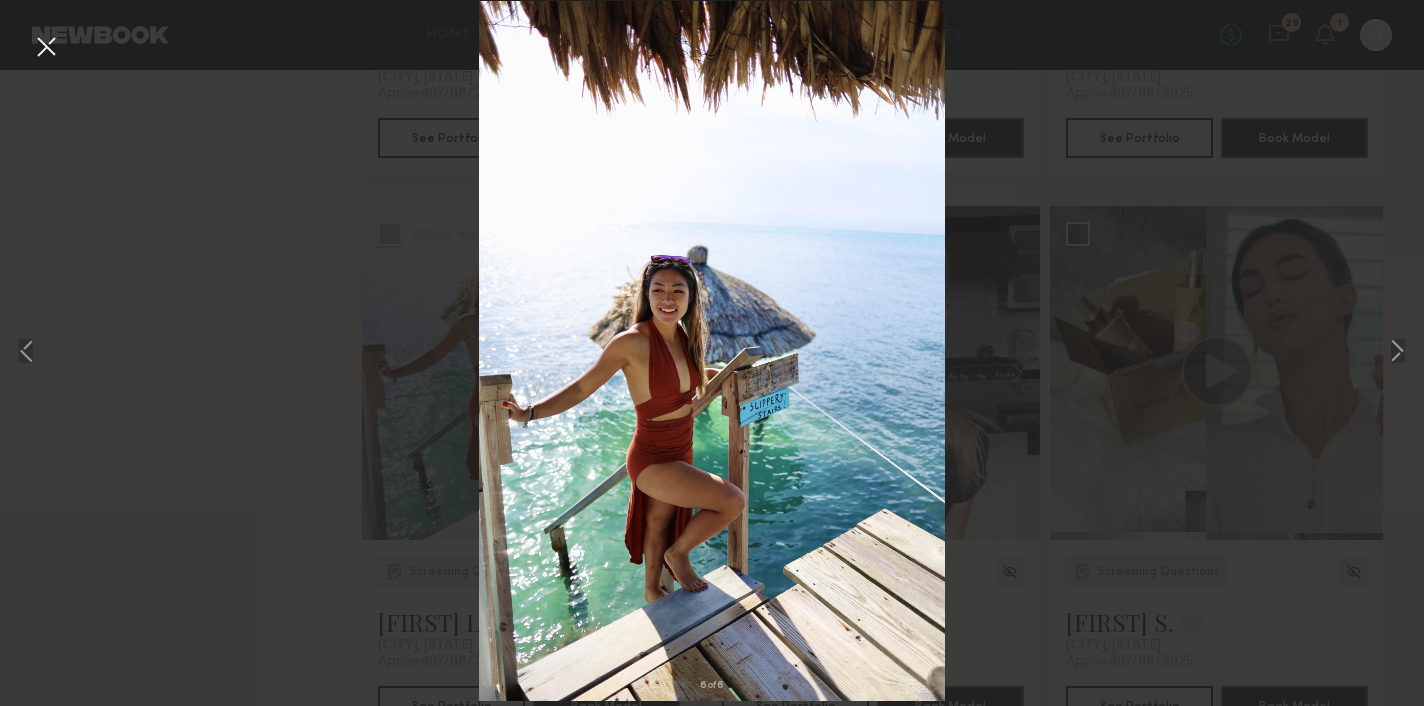 click at bounding box center [46, 48] 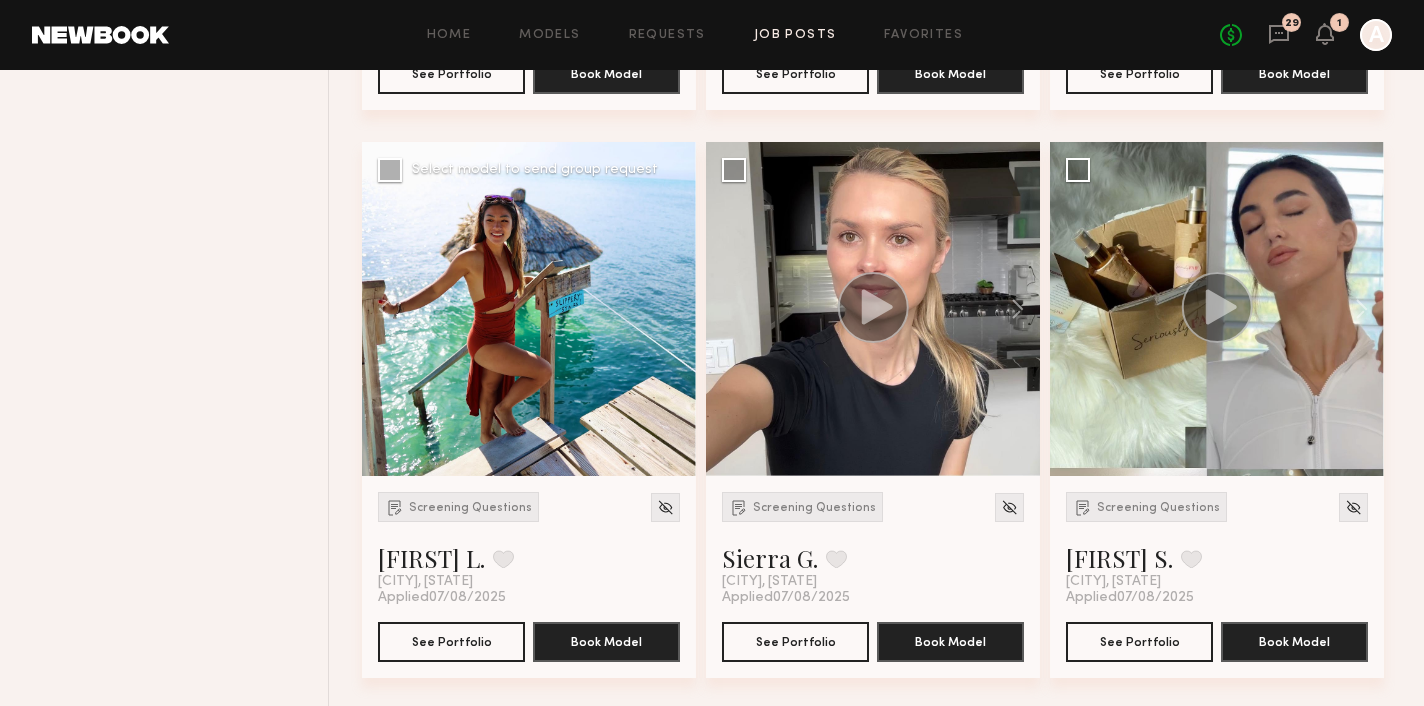 scroll, scrollTop: 3731, scrollLeft: 0, axis: vertical 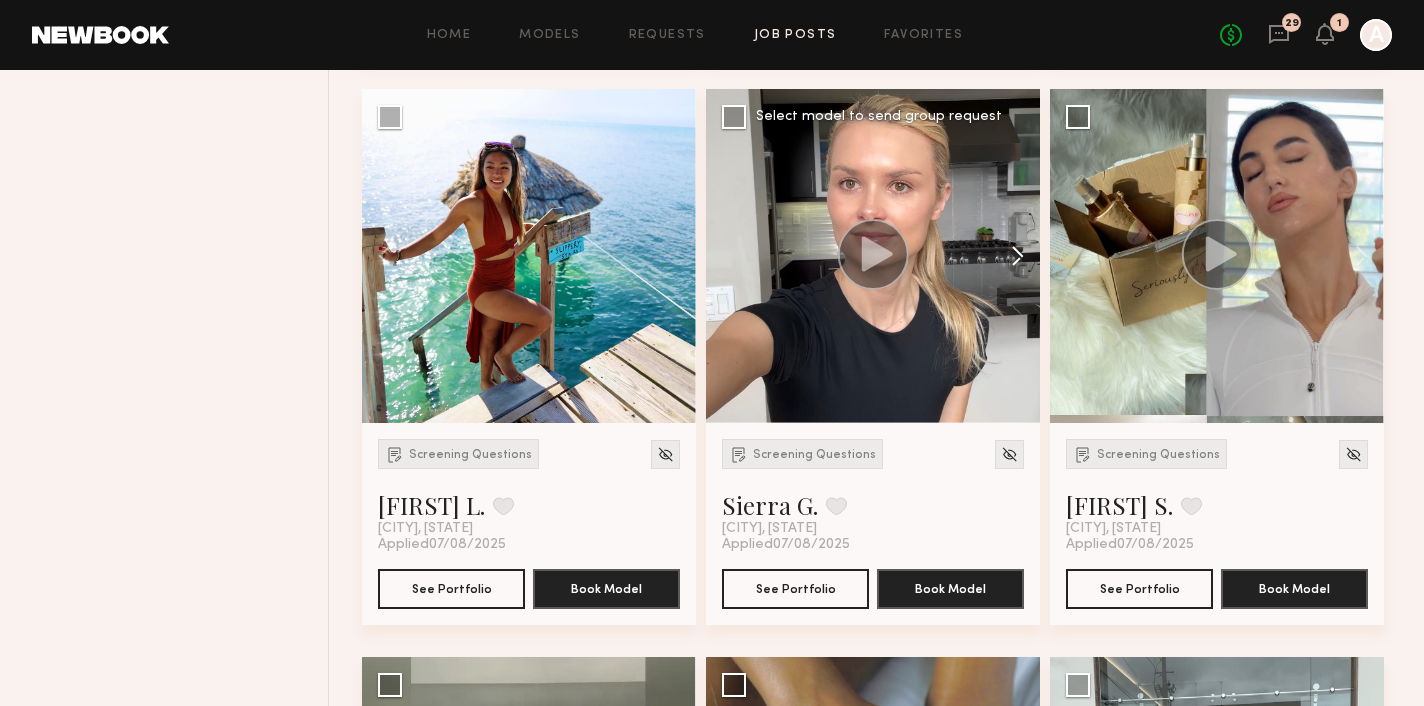 click 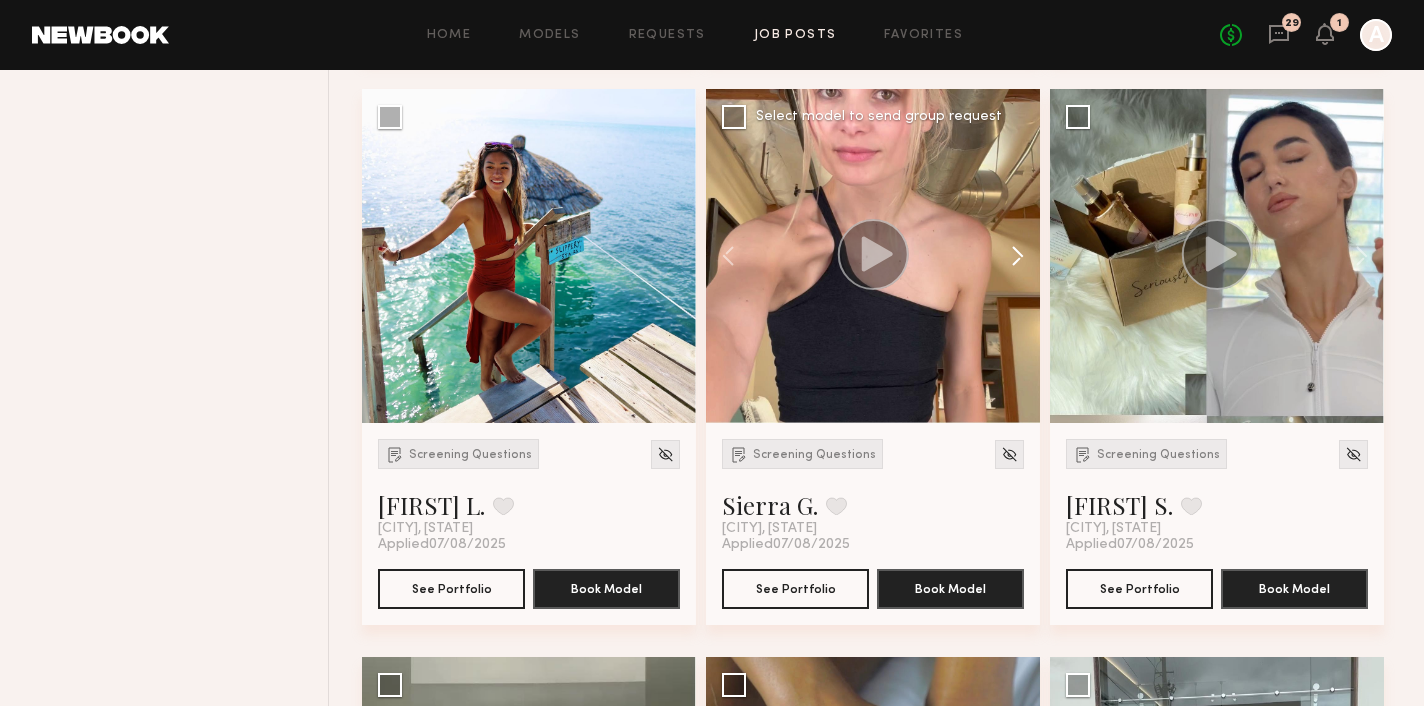 click 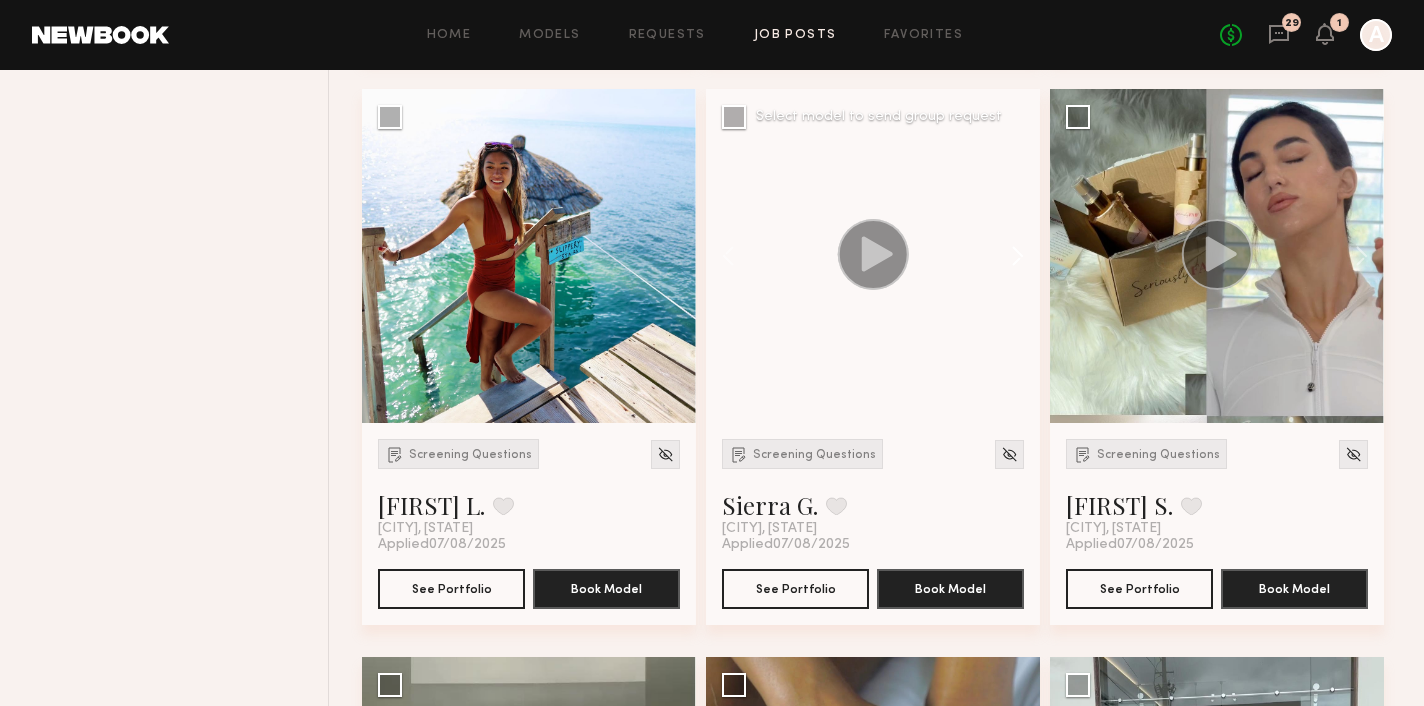 click 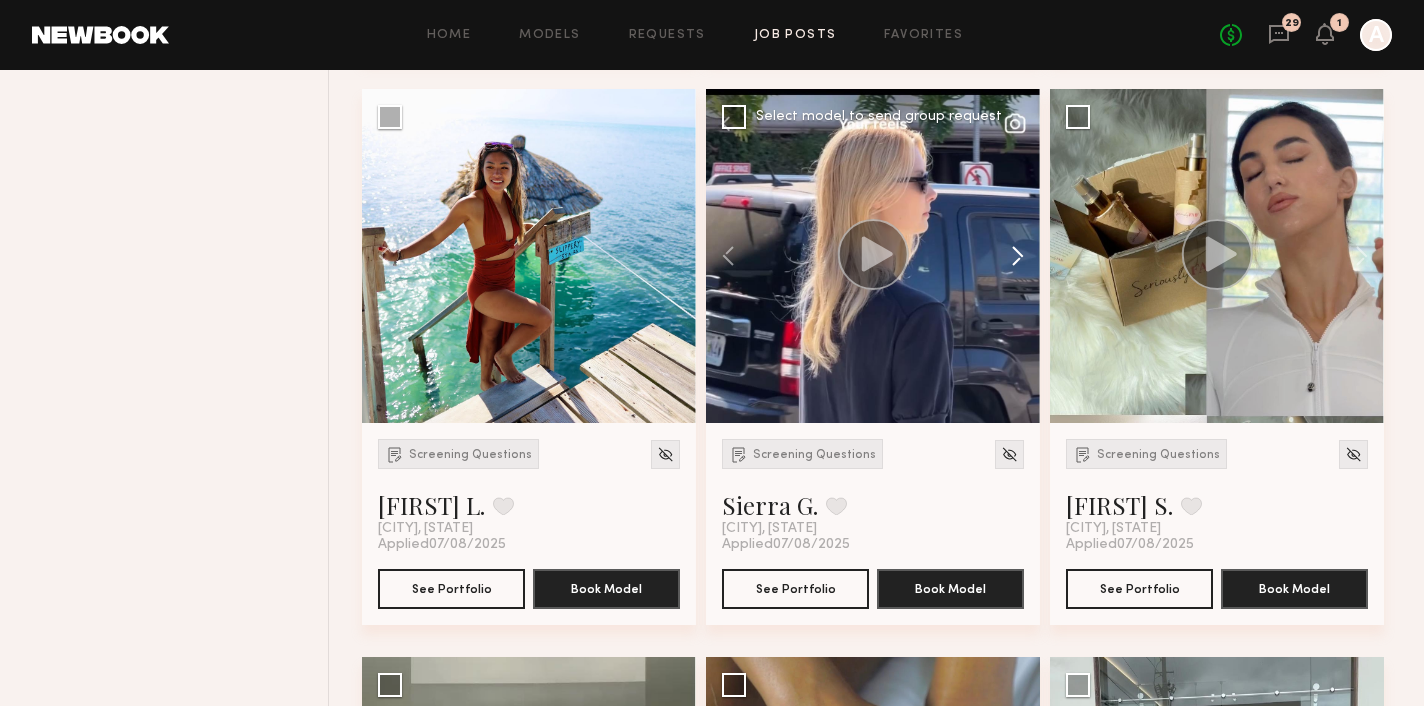 click 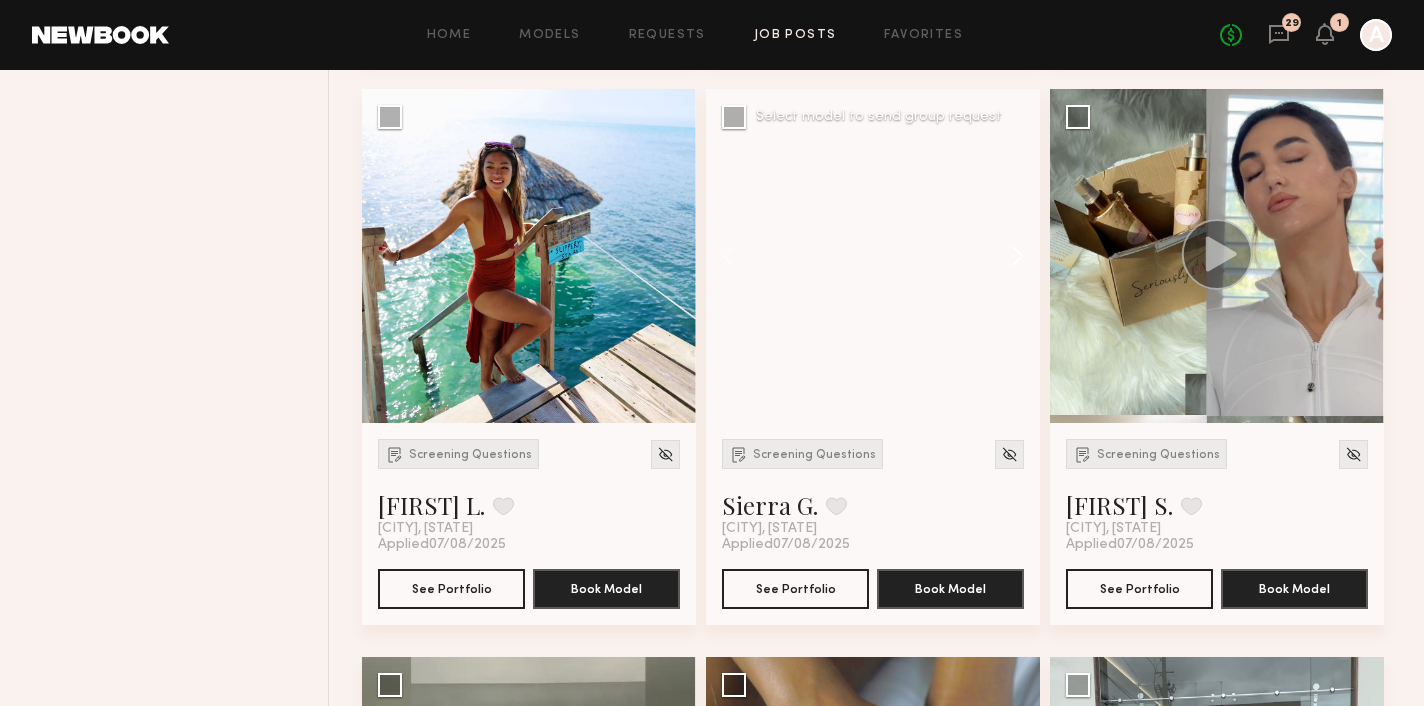 click 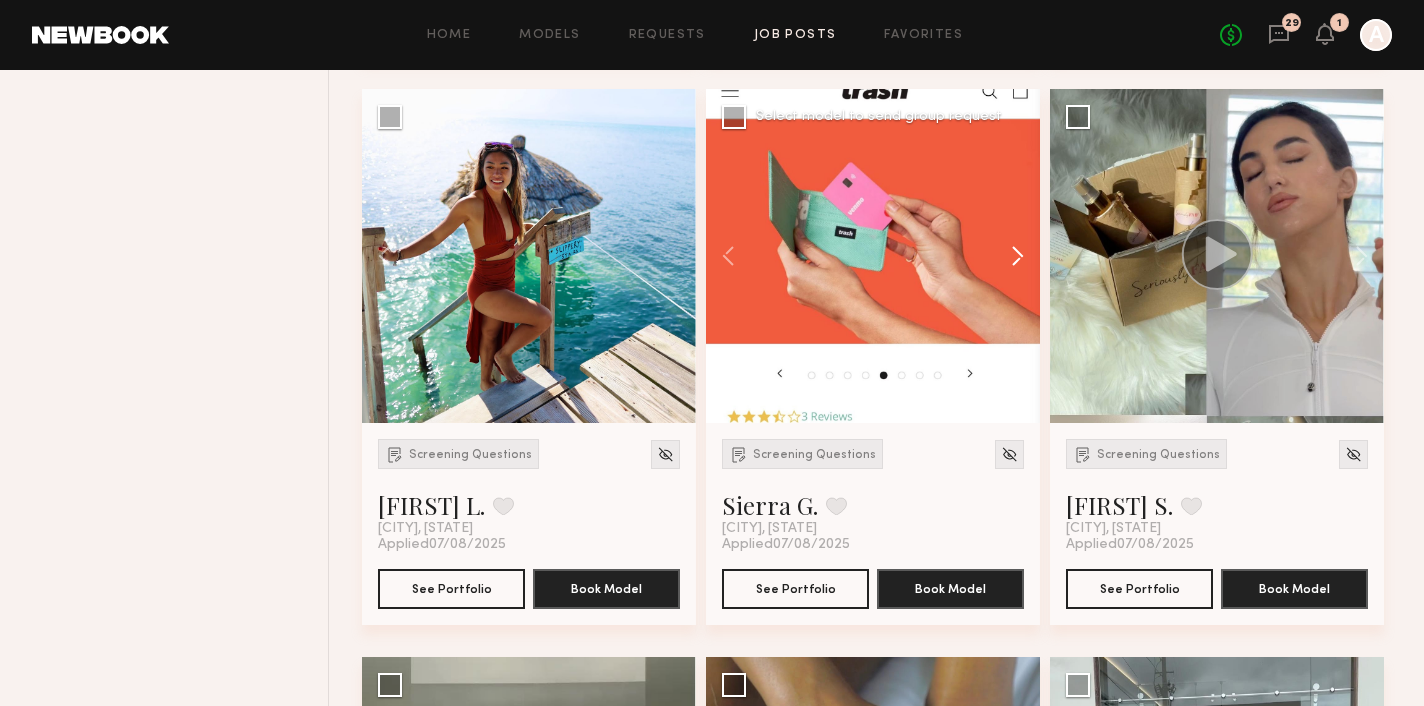 click 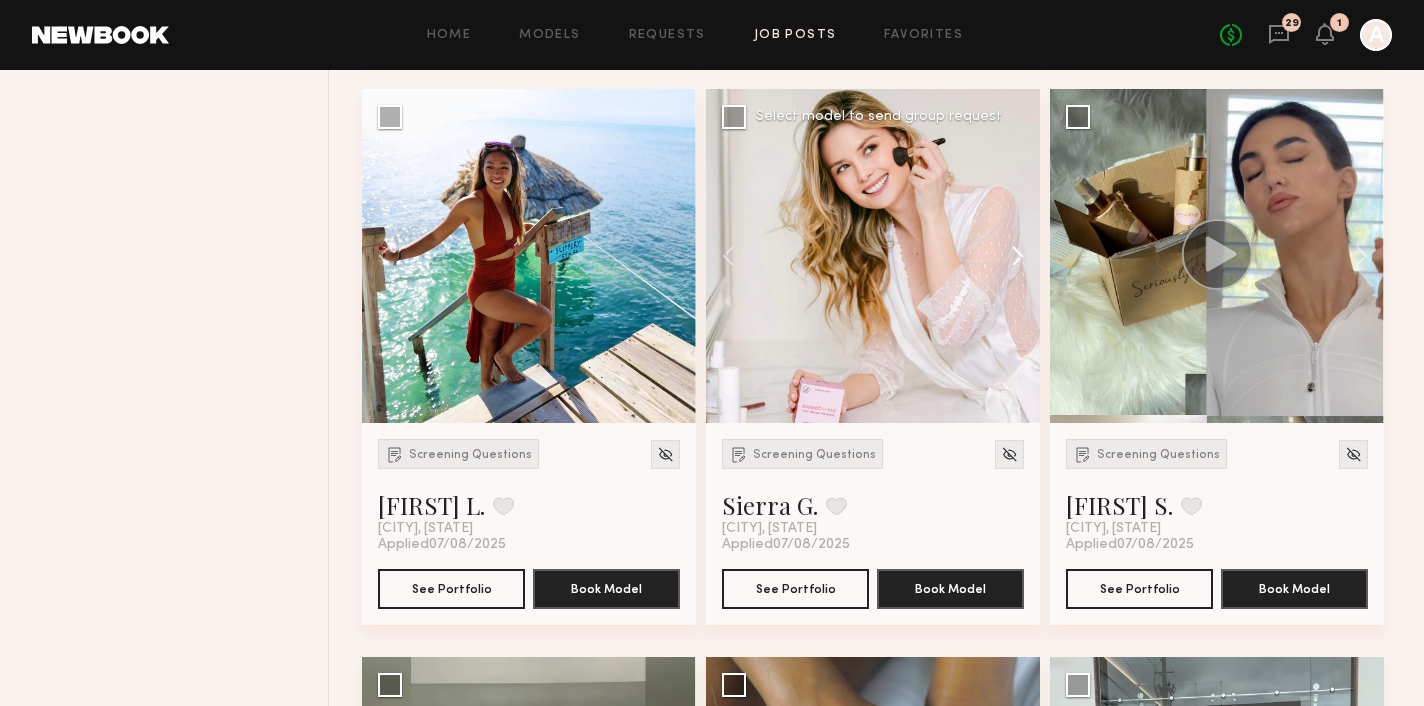 click 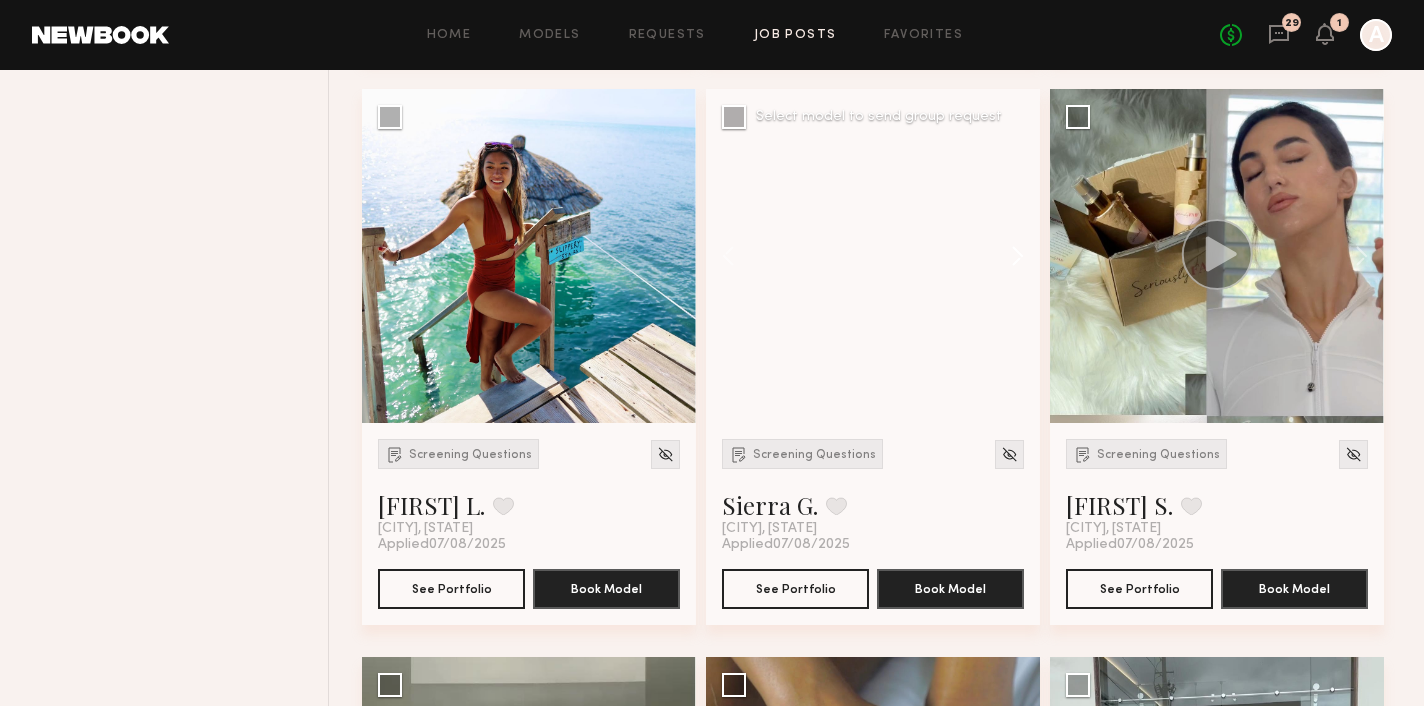 click 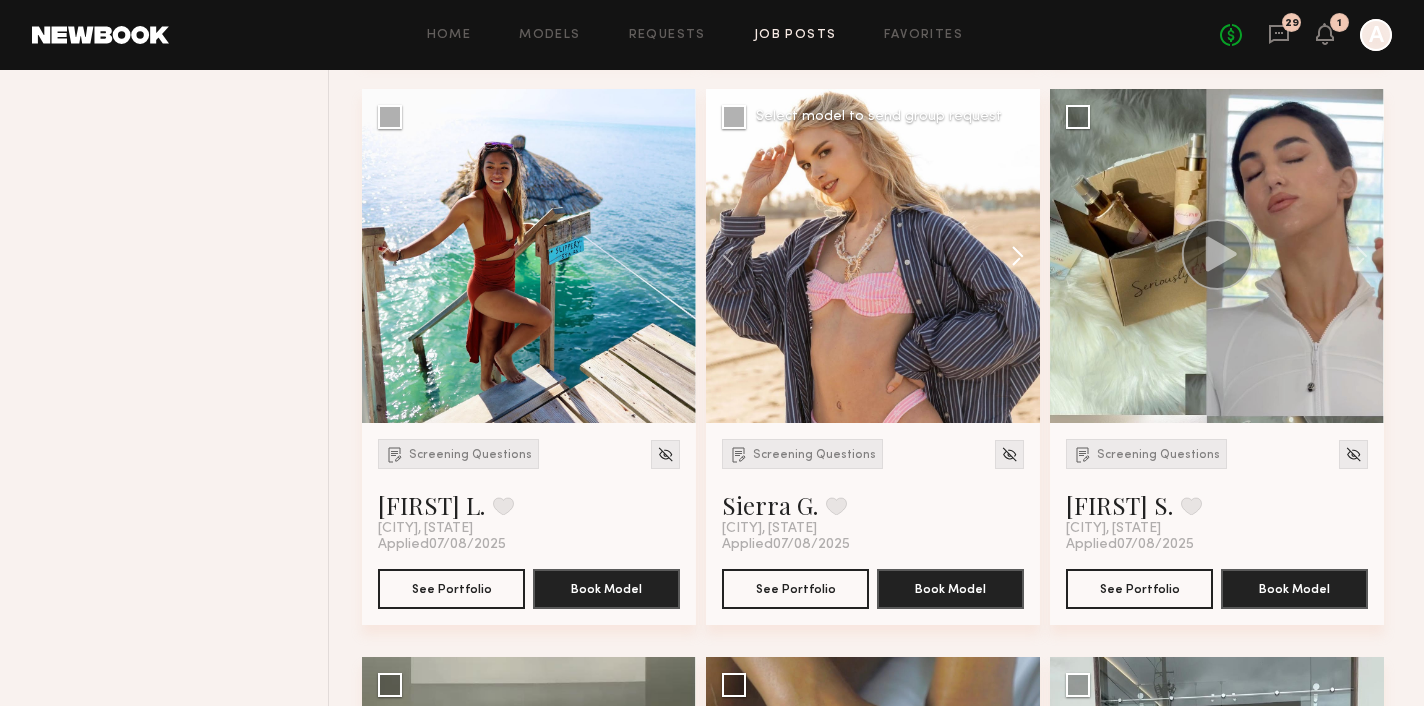 click 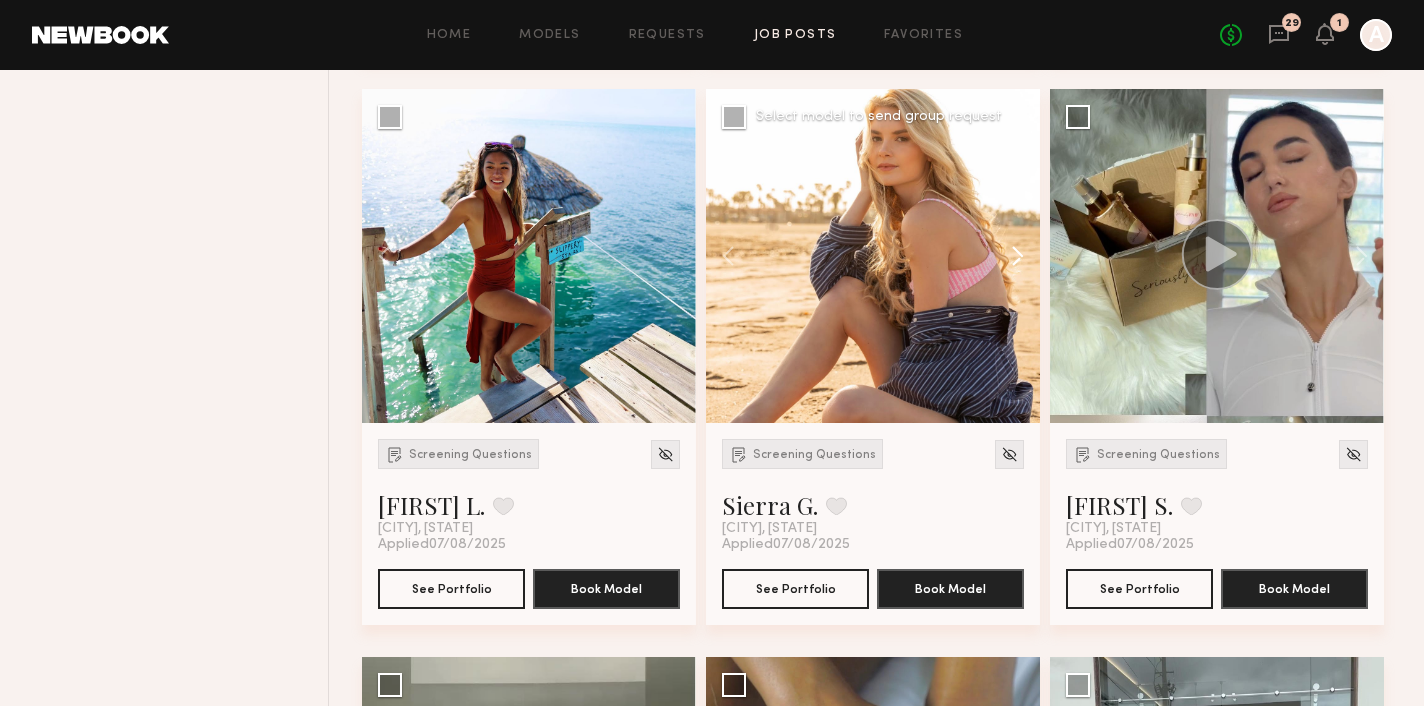 click 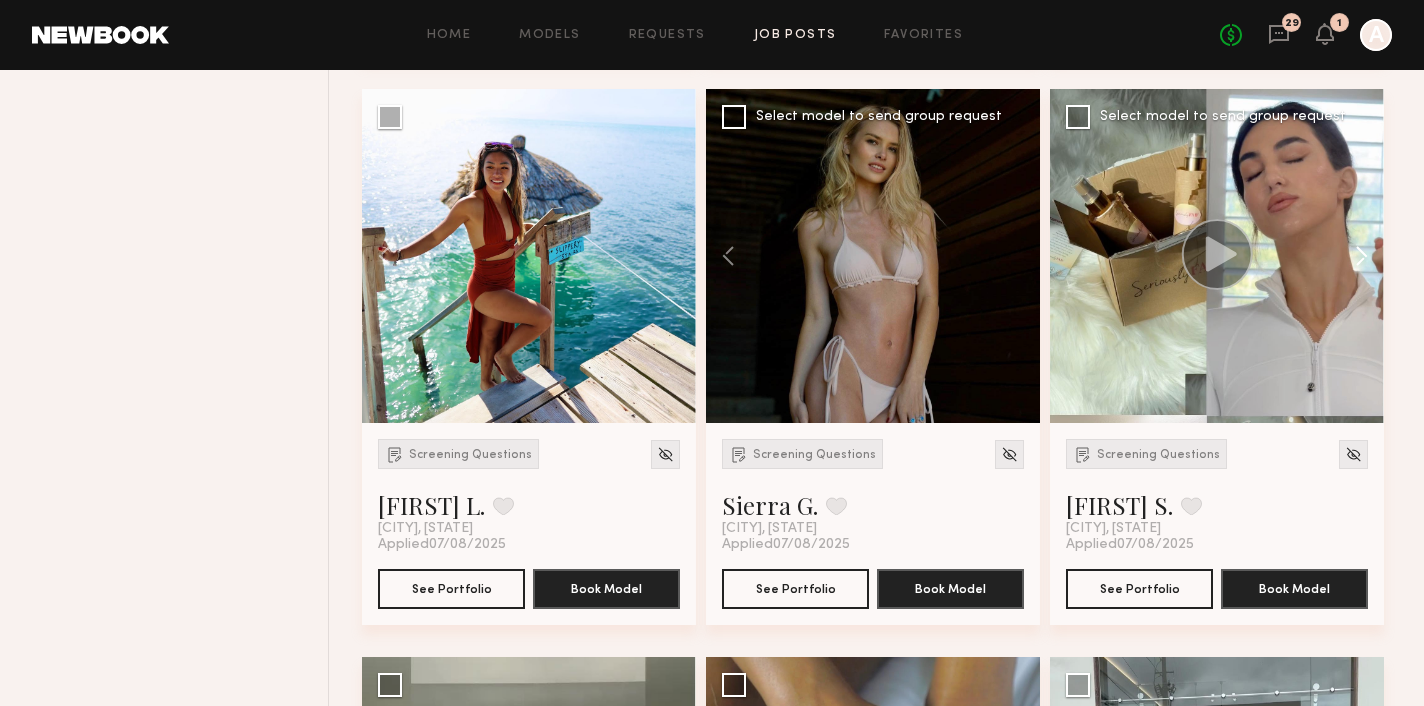 click 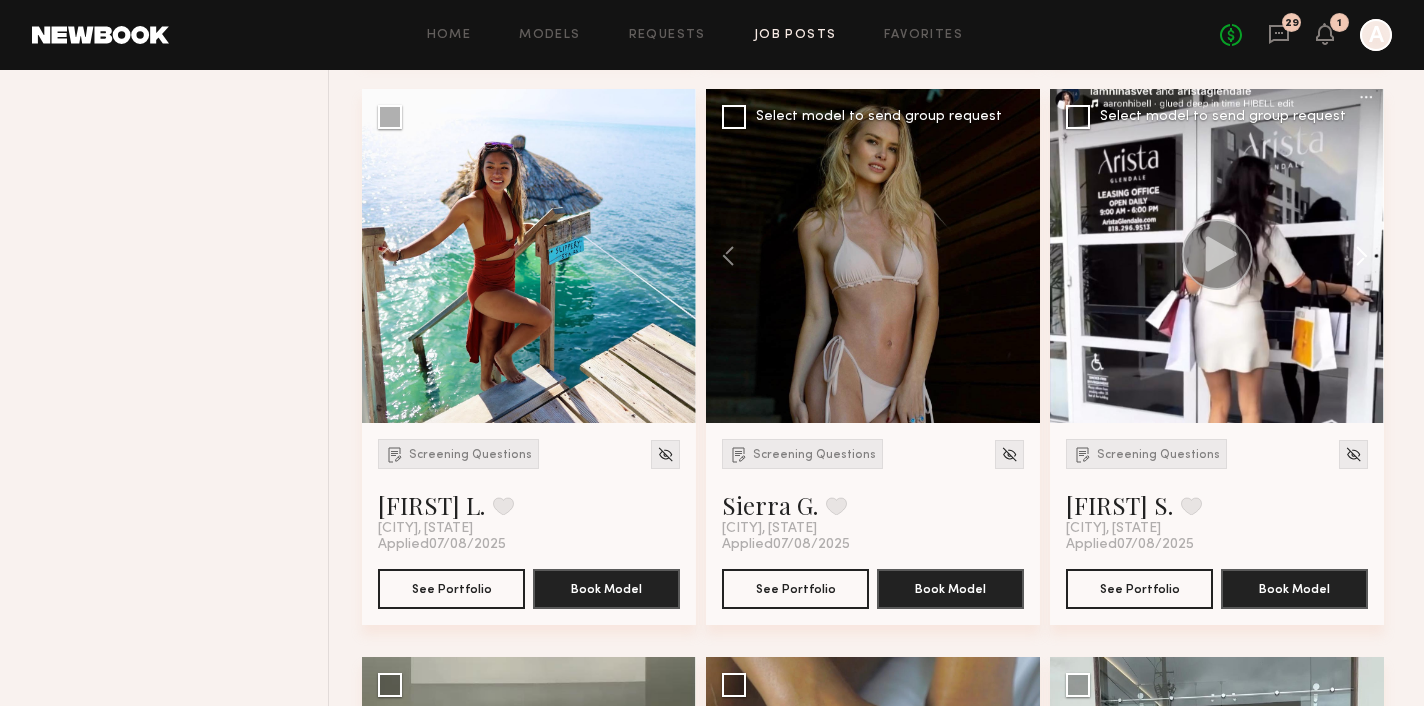 click 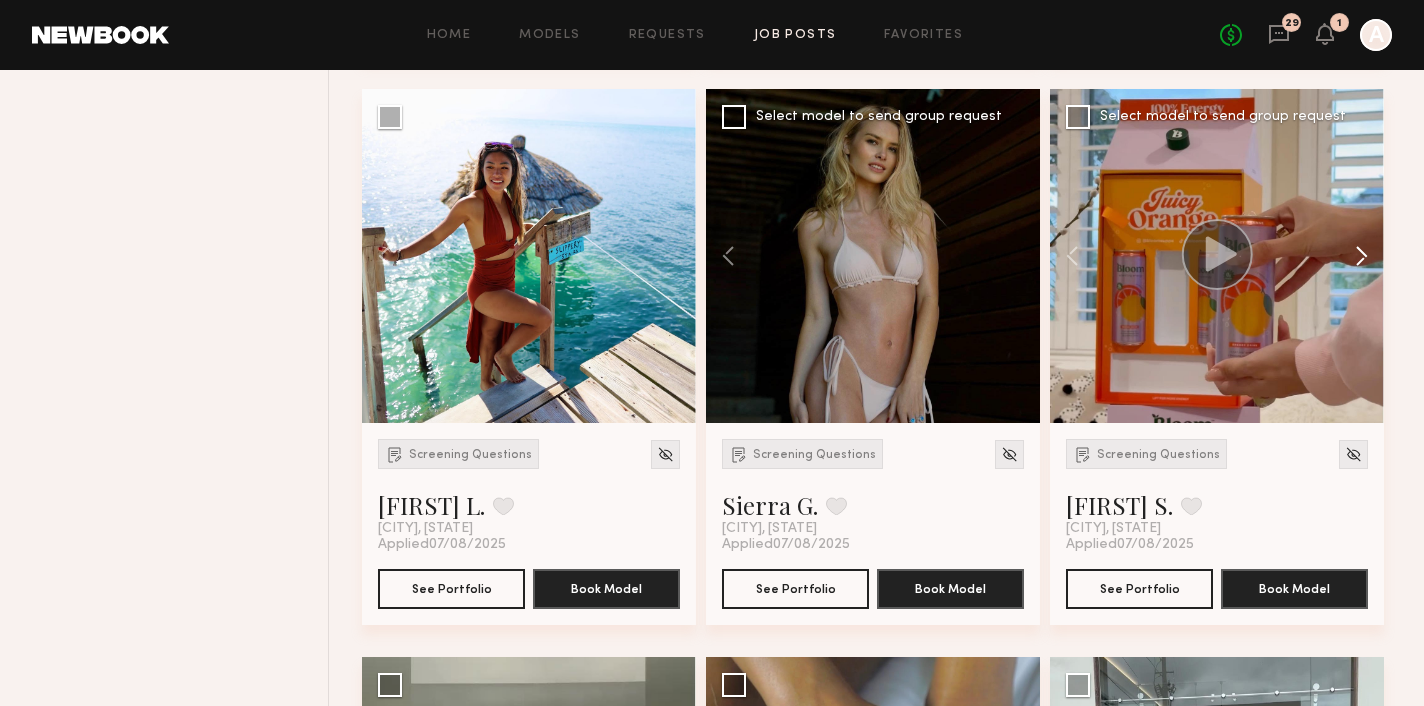 click 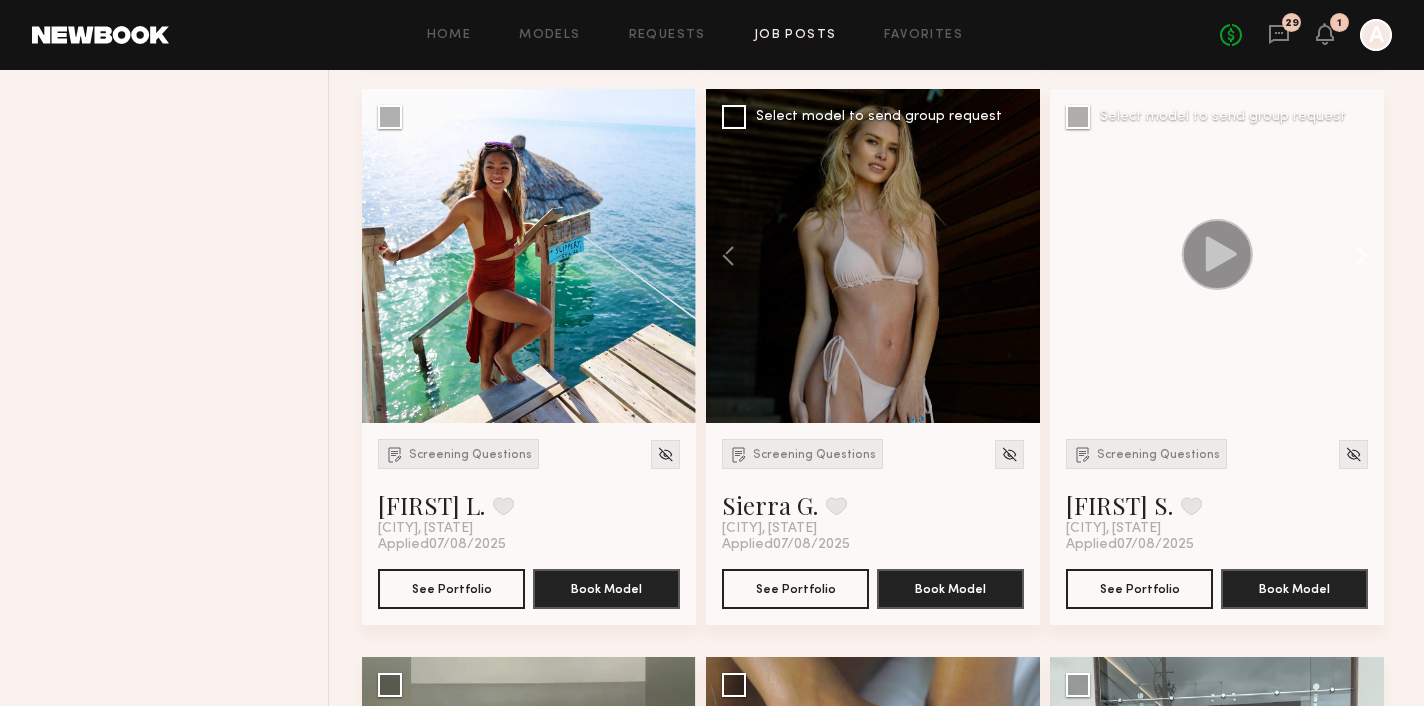 click 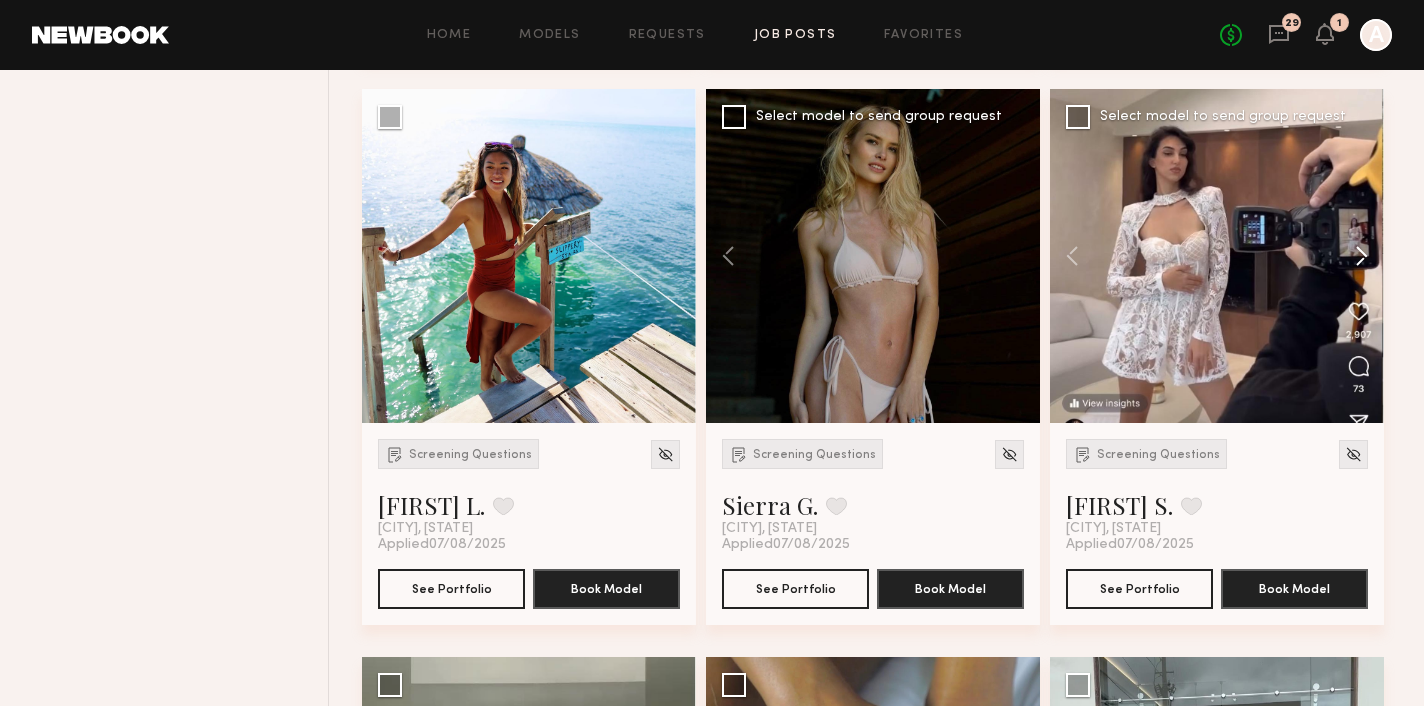 click 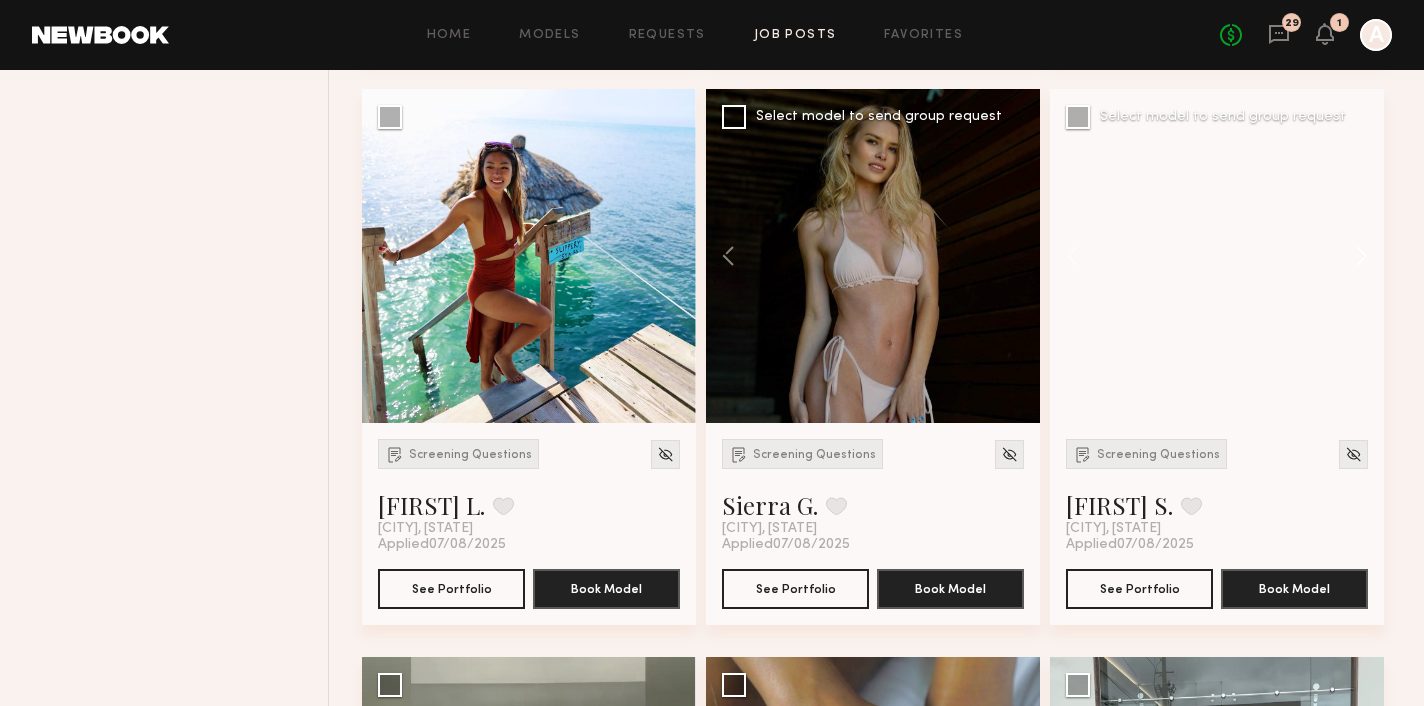click 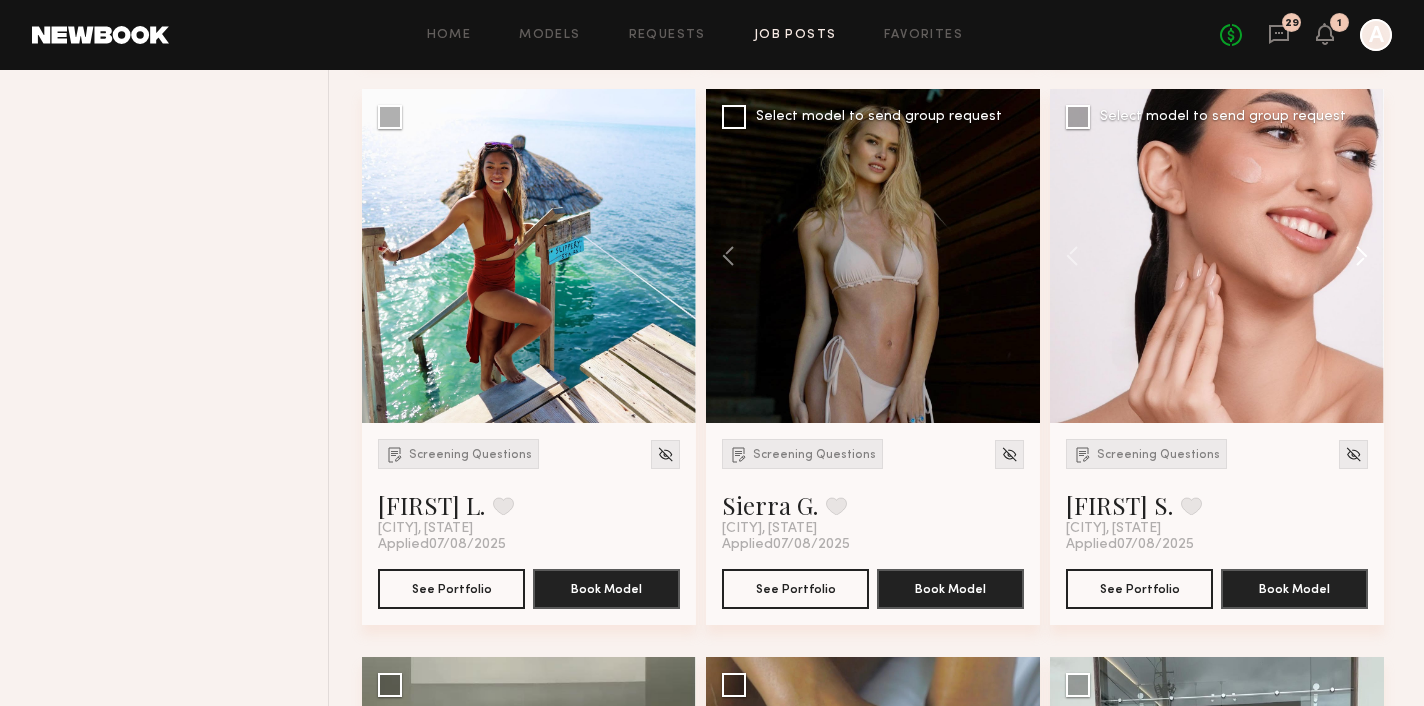 click 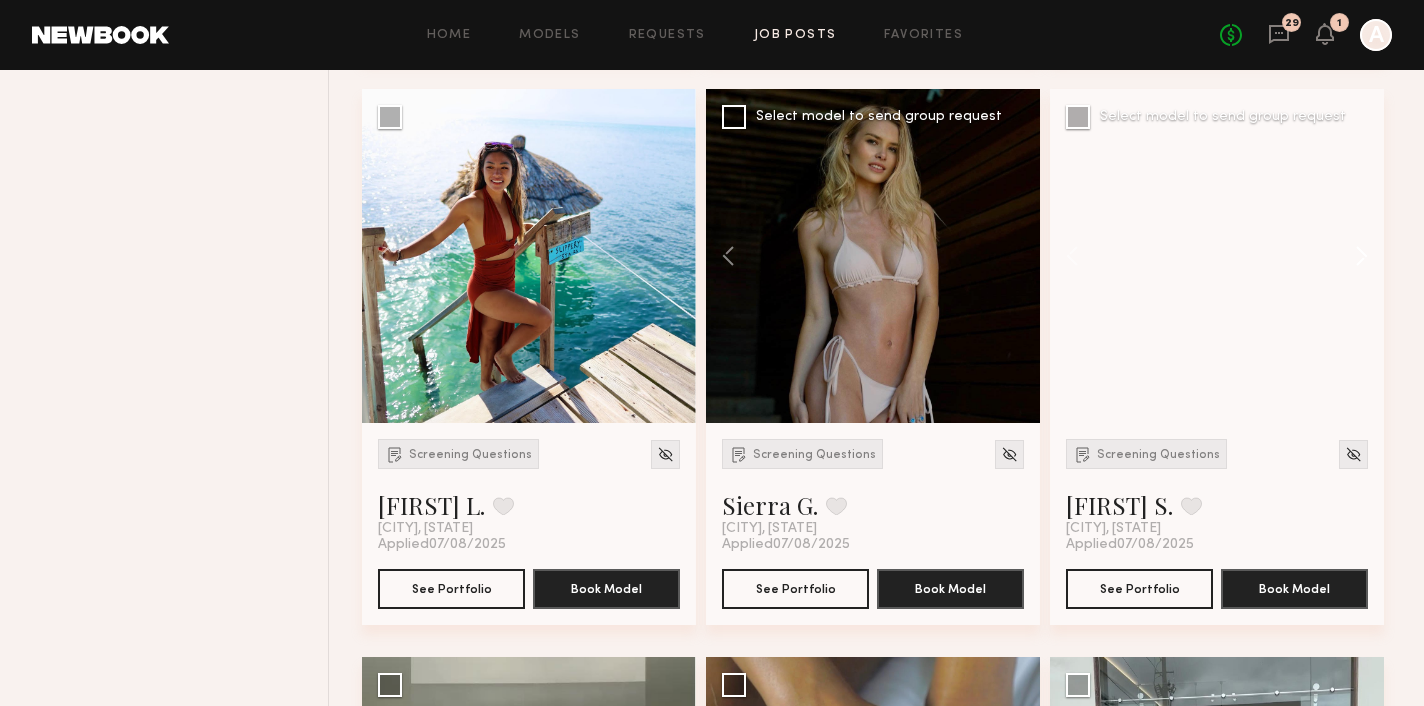 click 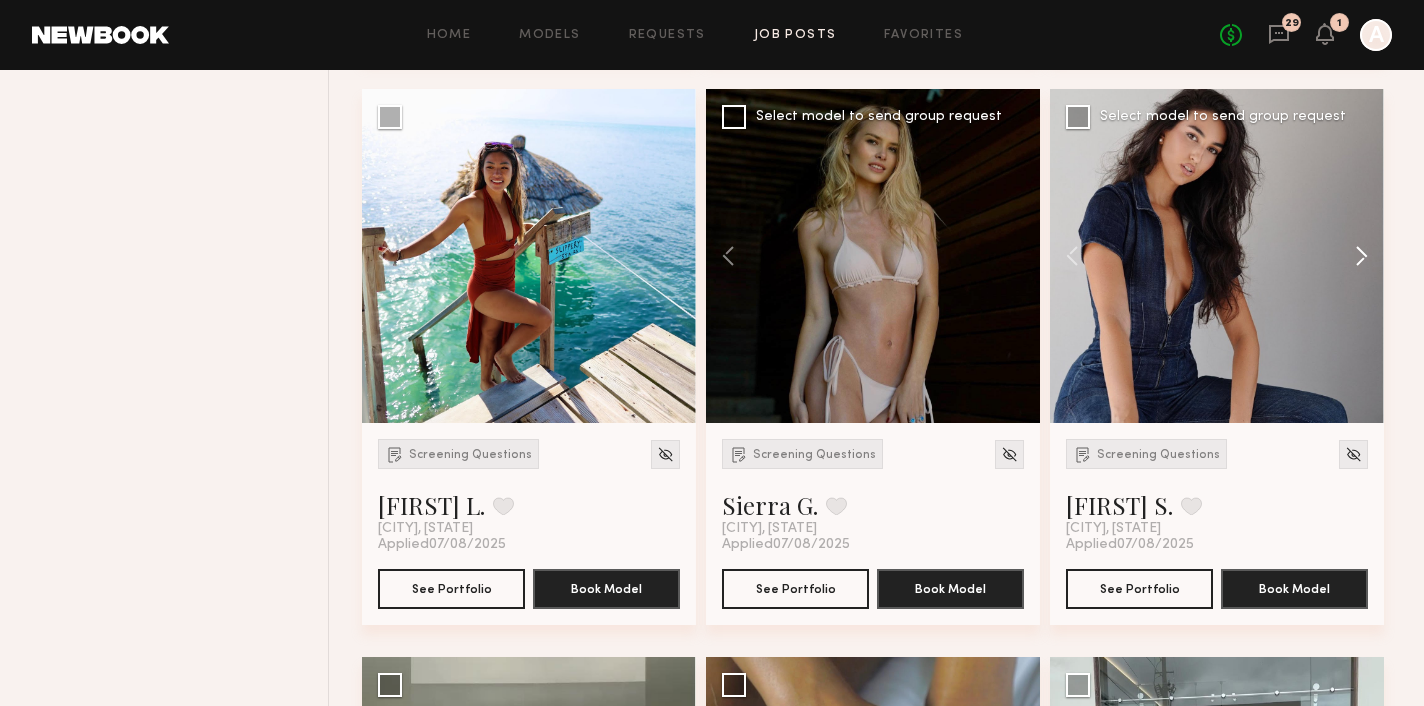 click 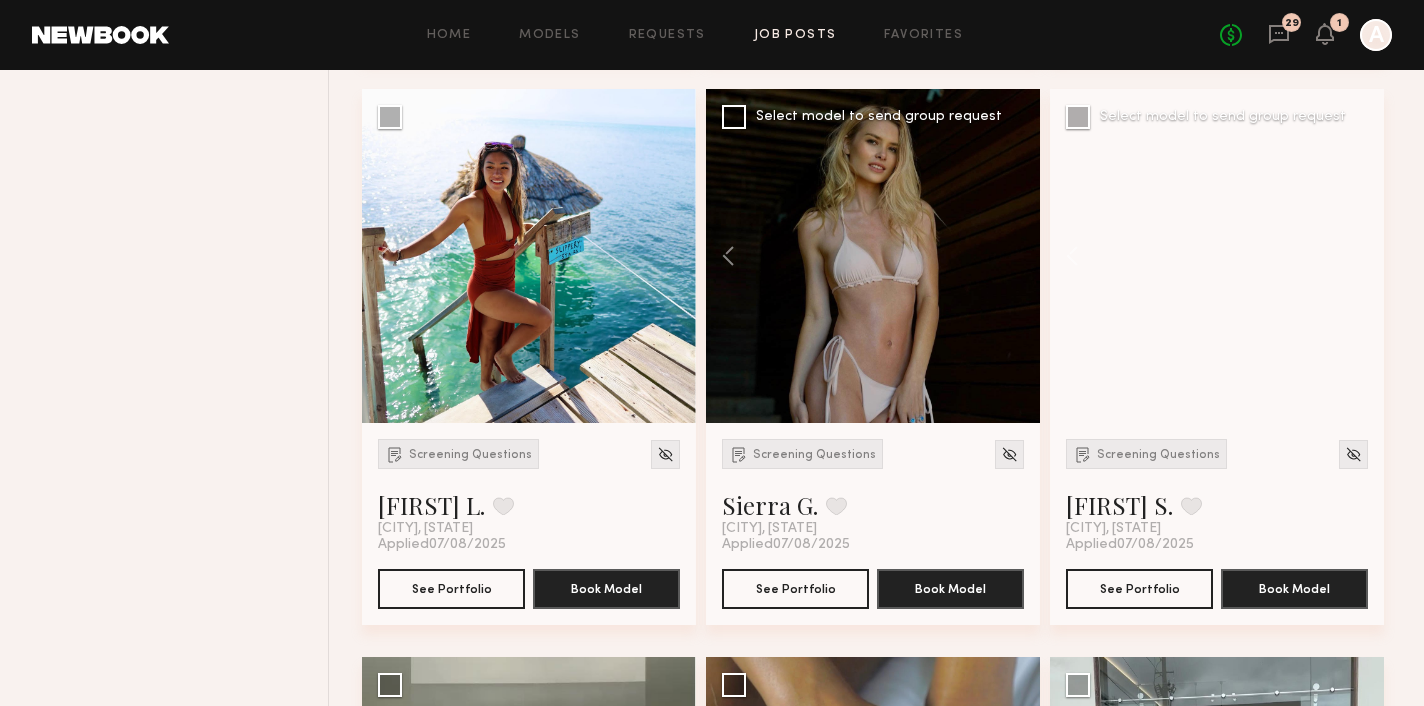click 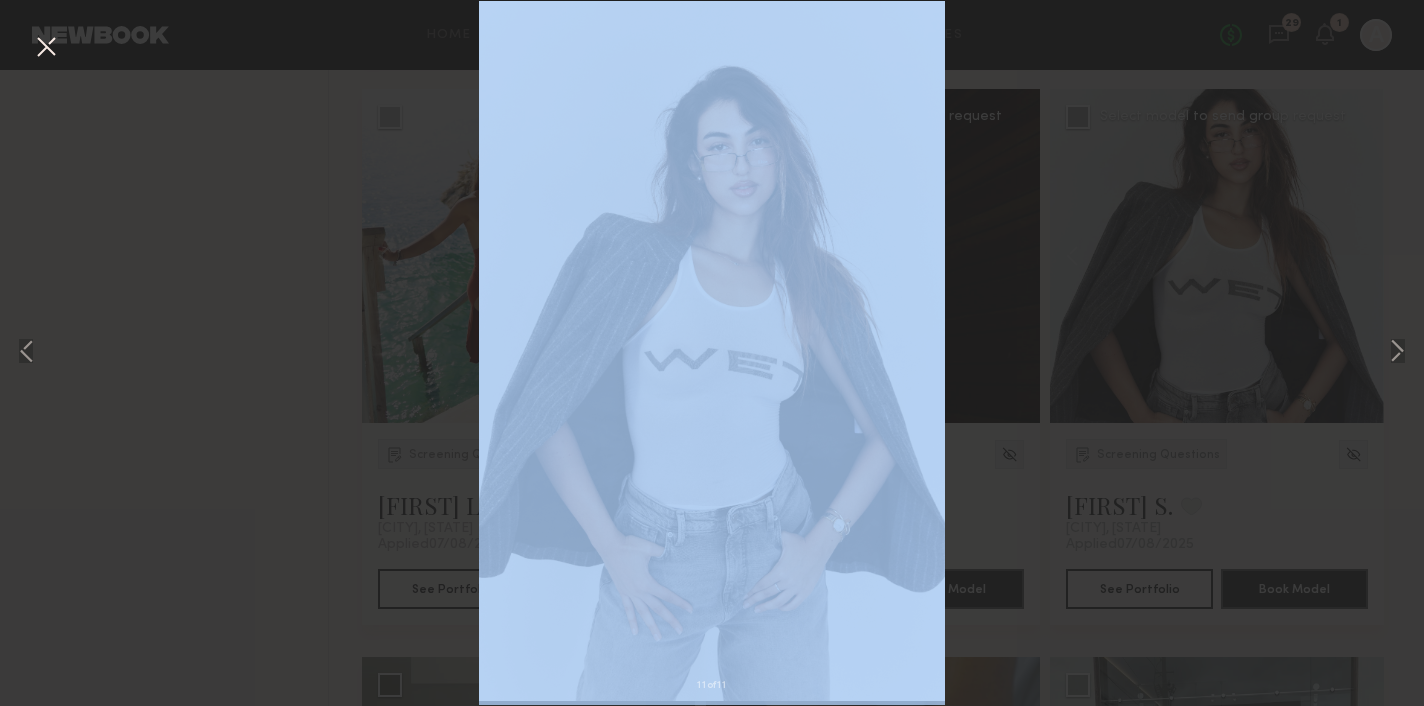 click on "11  of  11" at bounding box center (712, 353) 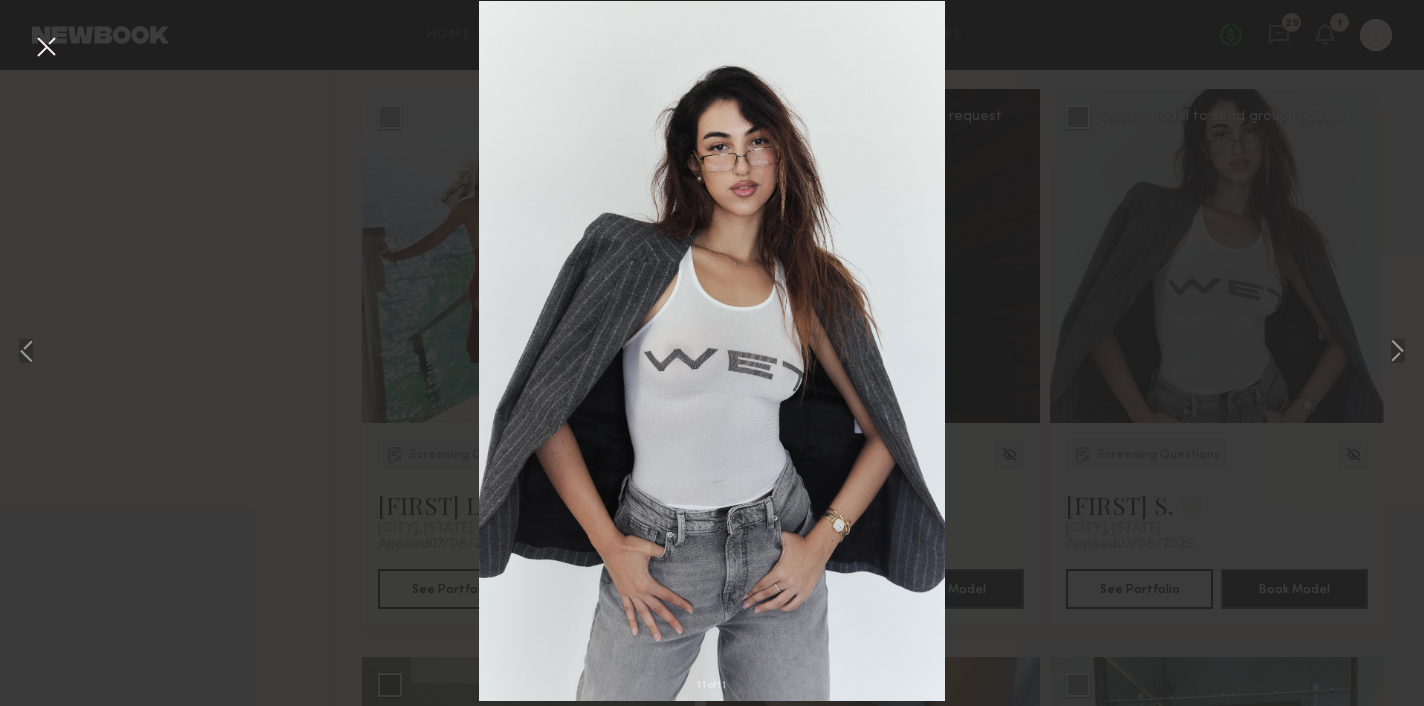 click on "11  of  11" at bounding box center (712, 353) 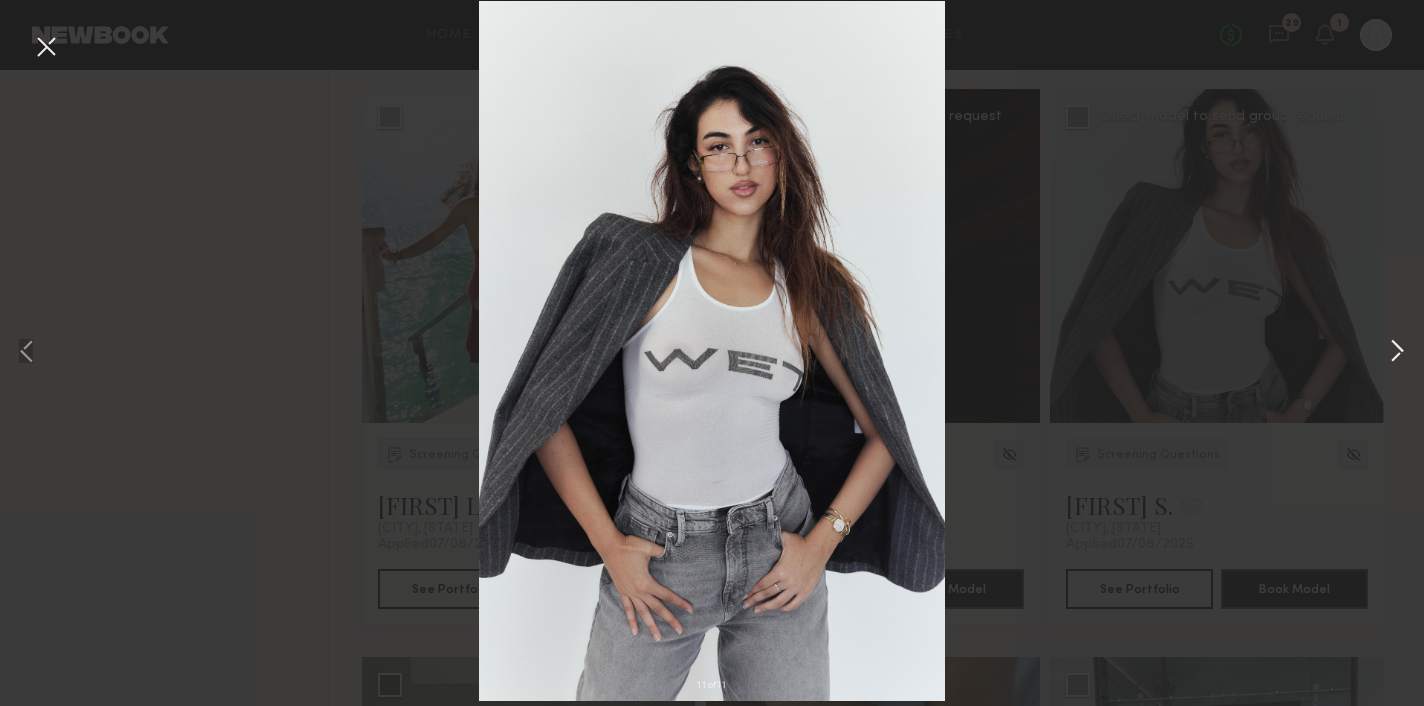 click at bounding box center [1397, 353] 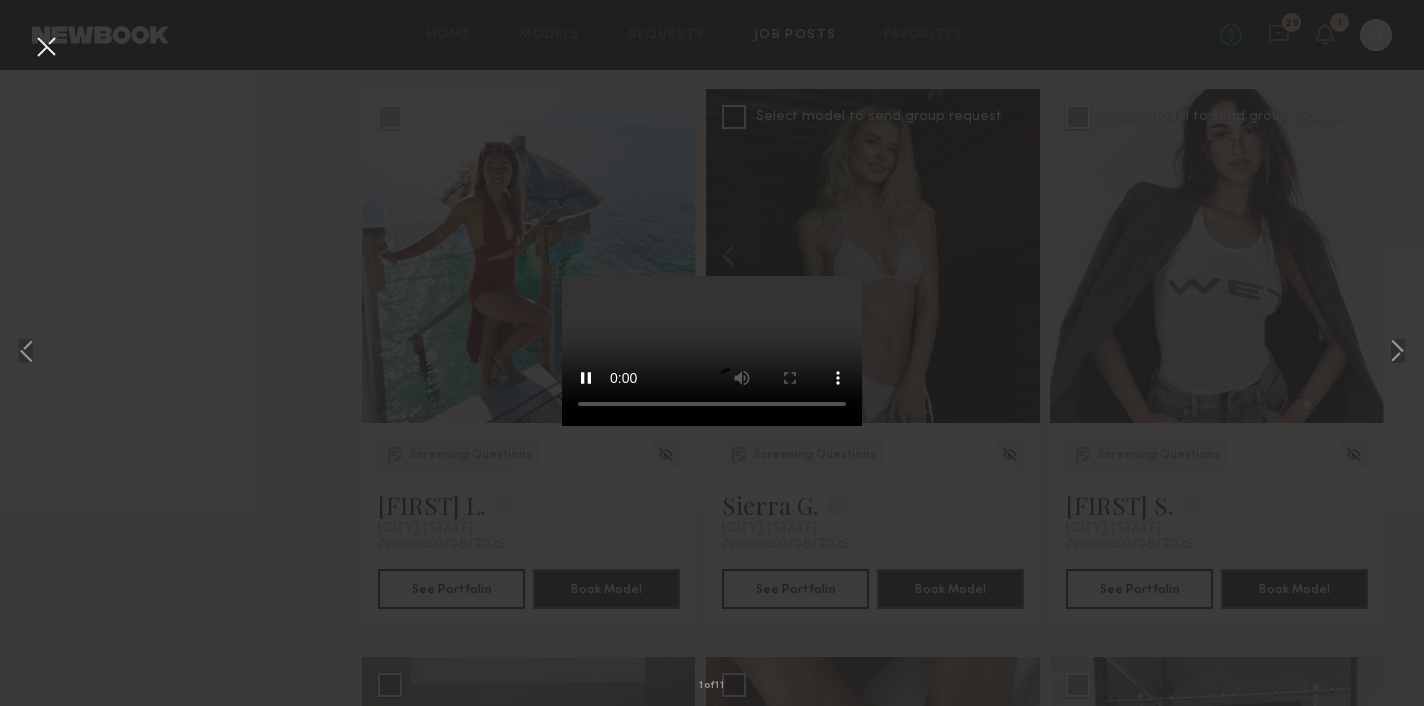 click at bounding box center [46, 48] 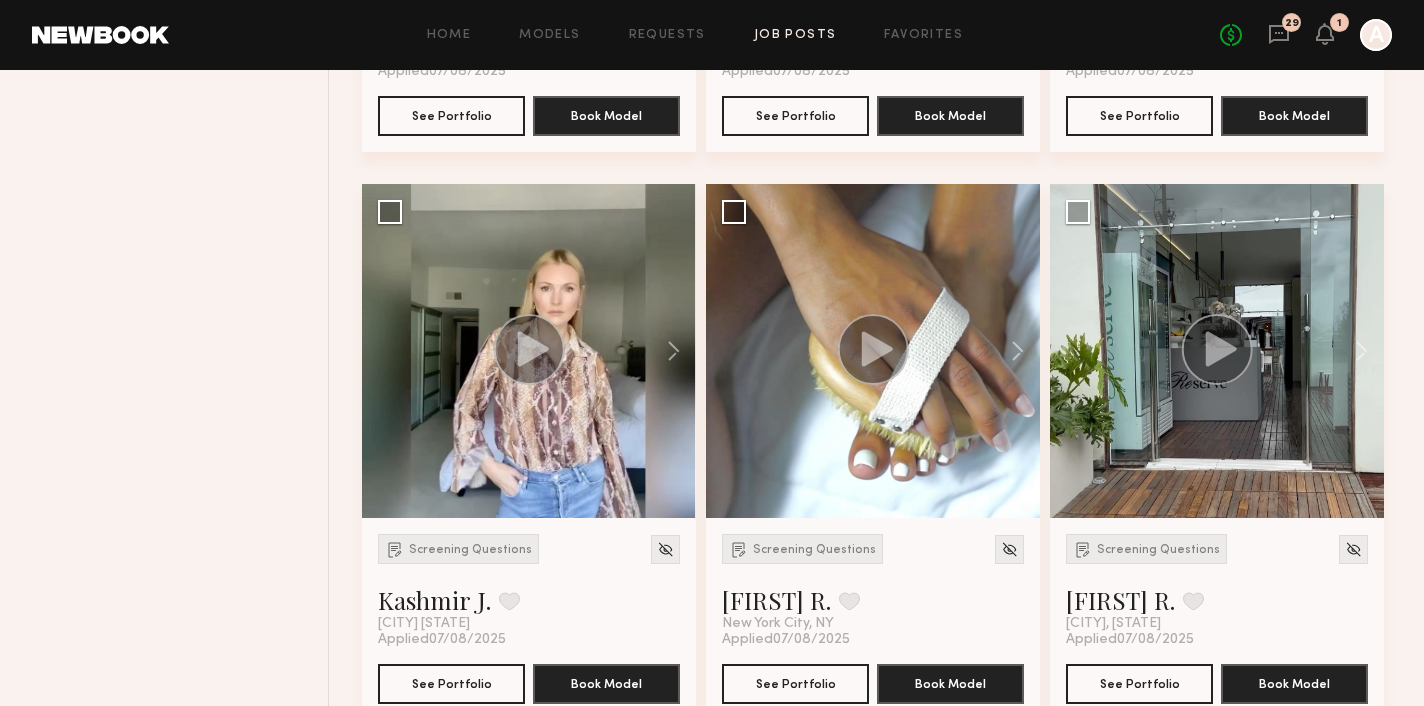 scroll, scrollTop: 4211, scrollLeft: 0, axis: vertical 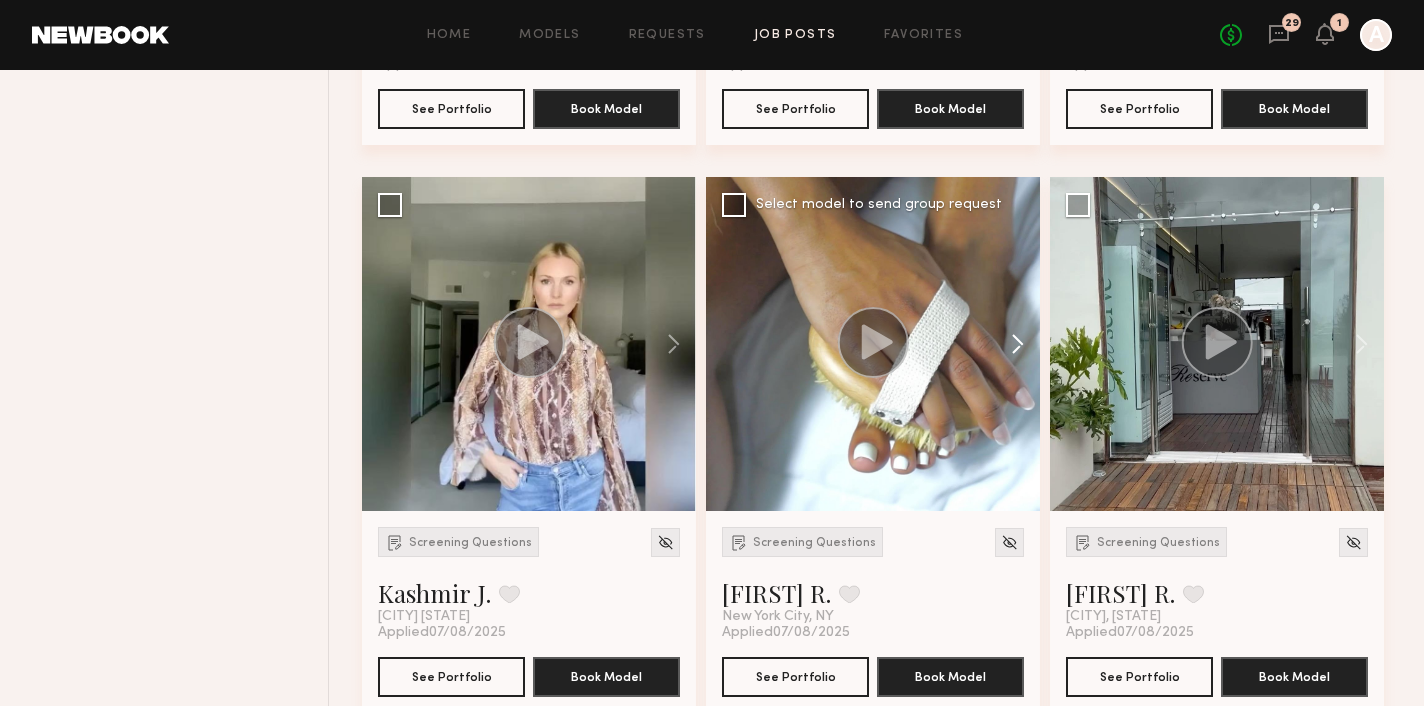 click 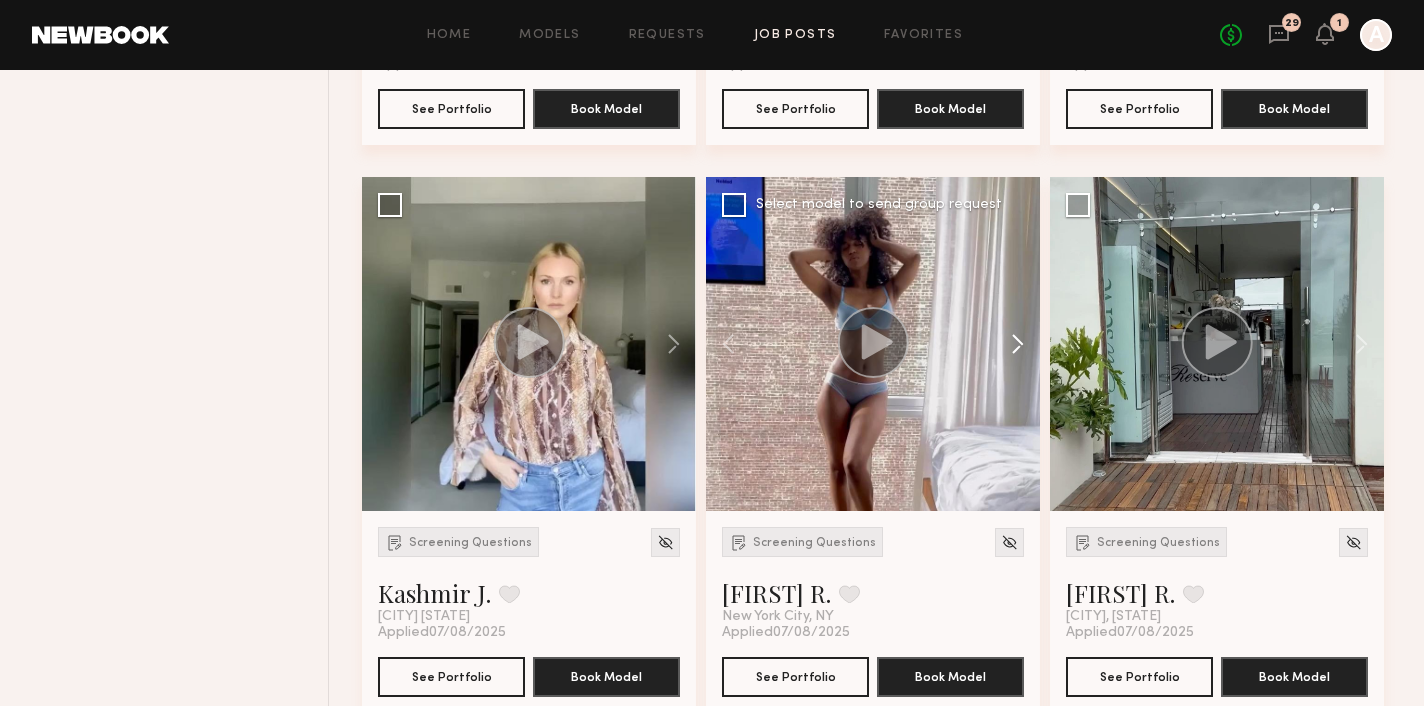 click 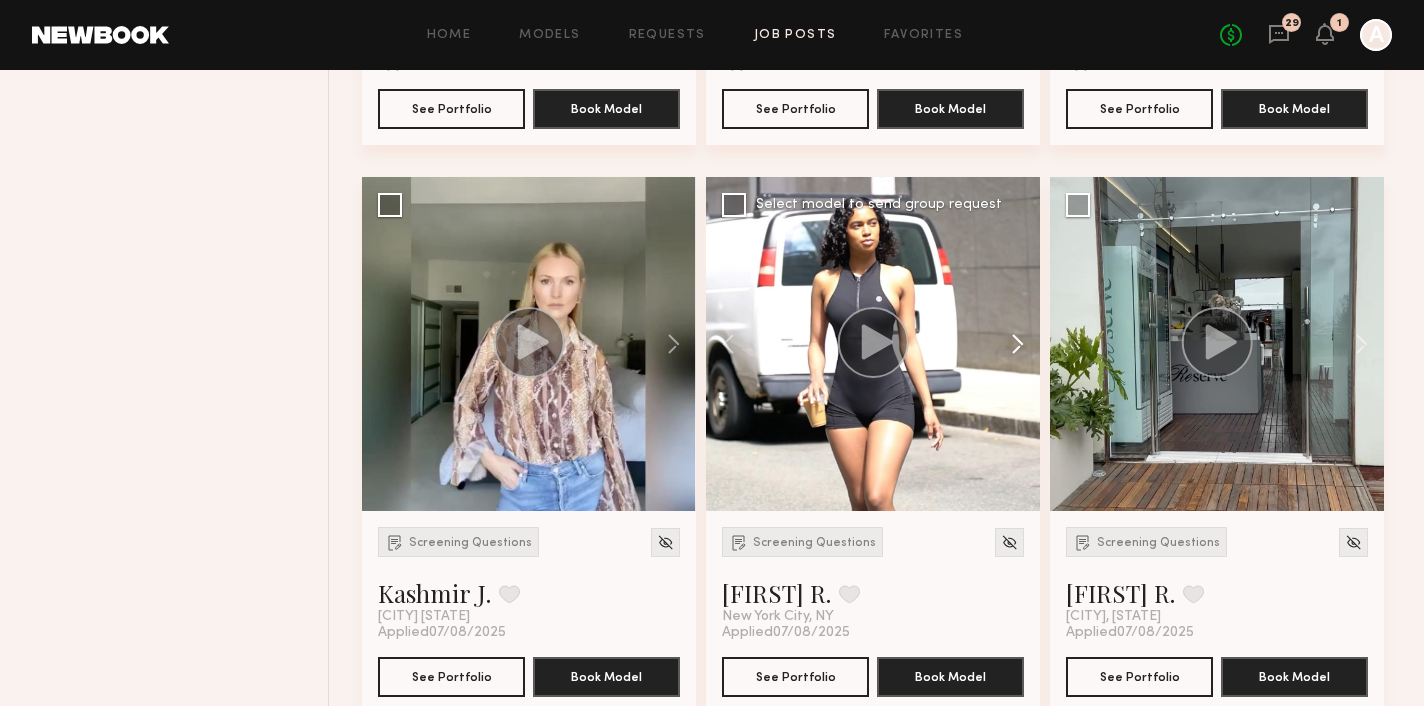 click 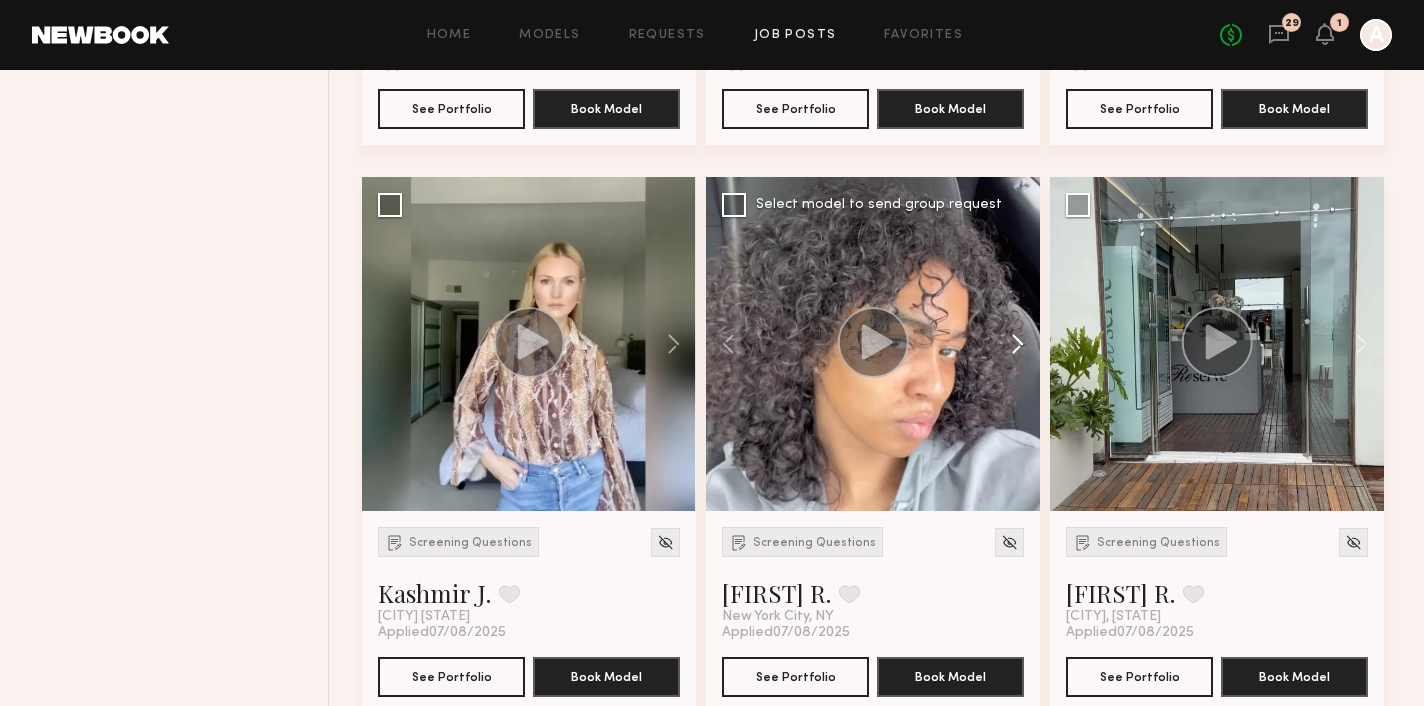 click 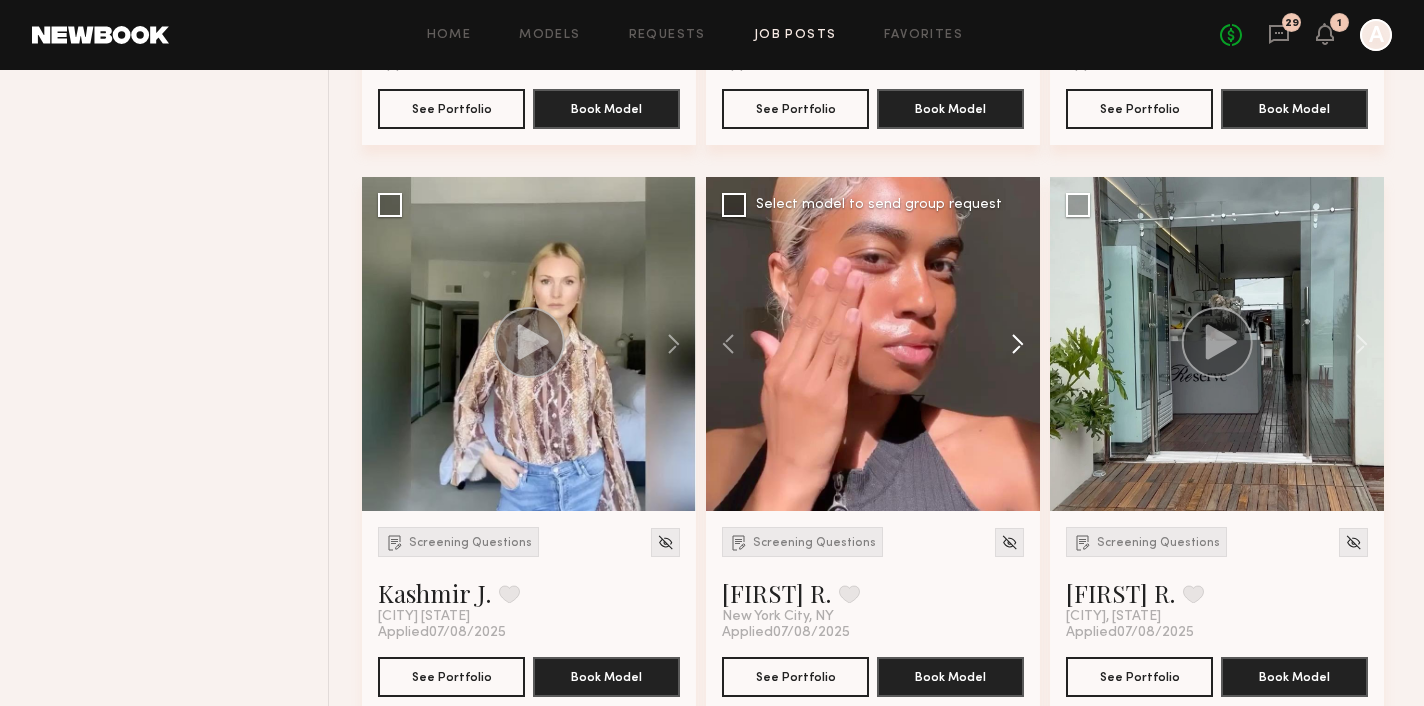 click 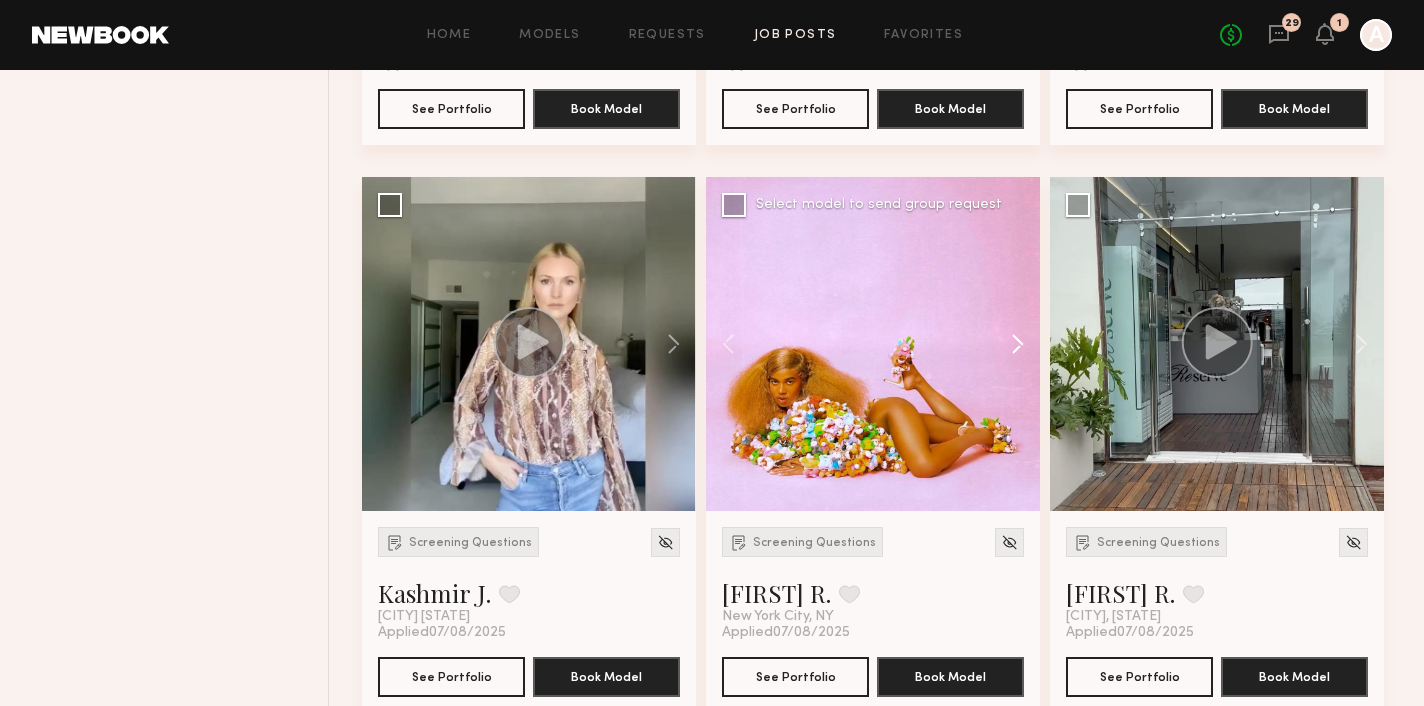 click 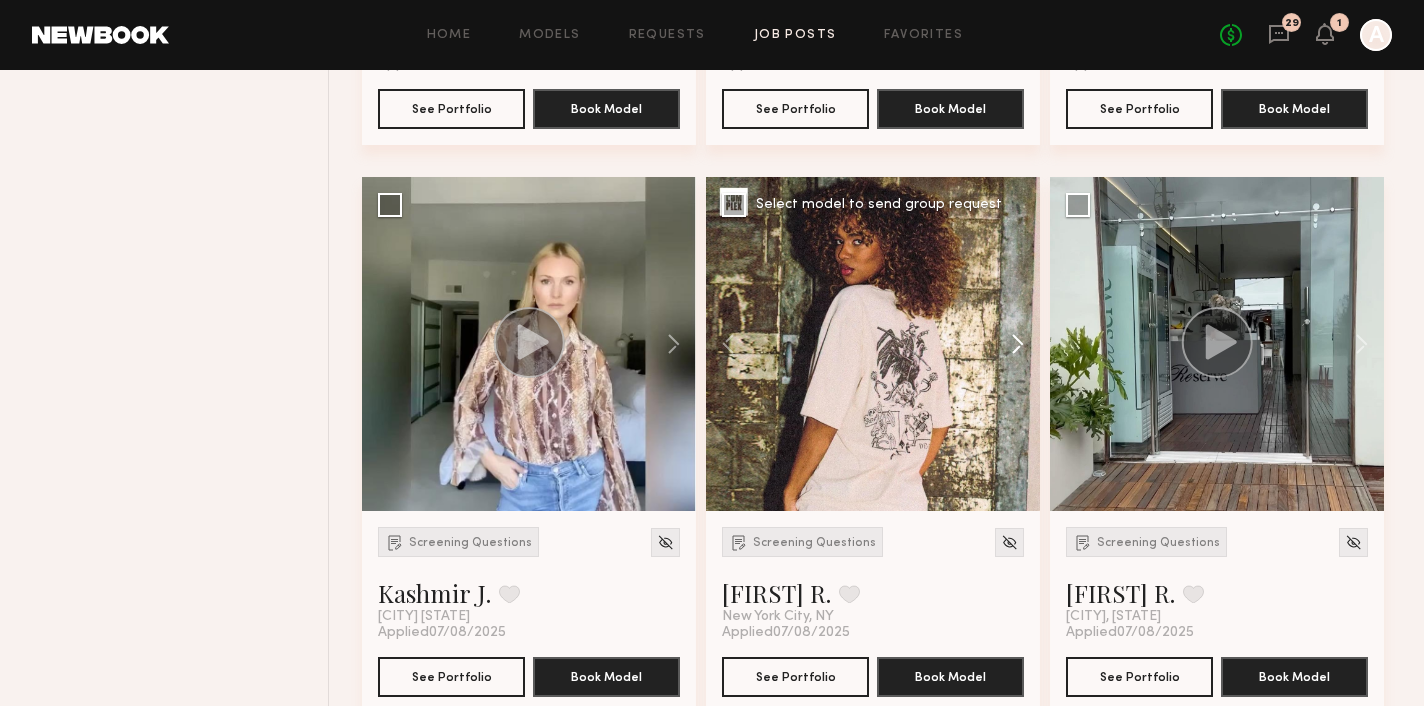 click 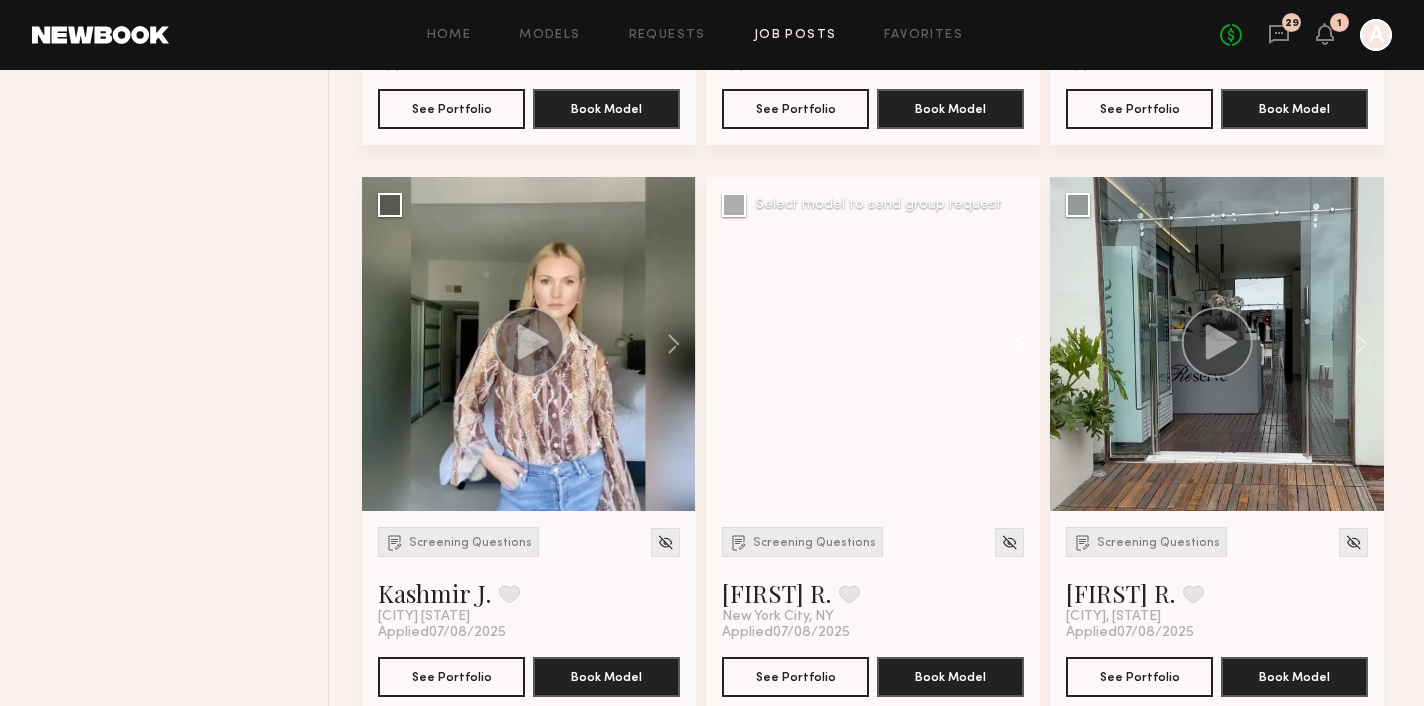 click 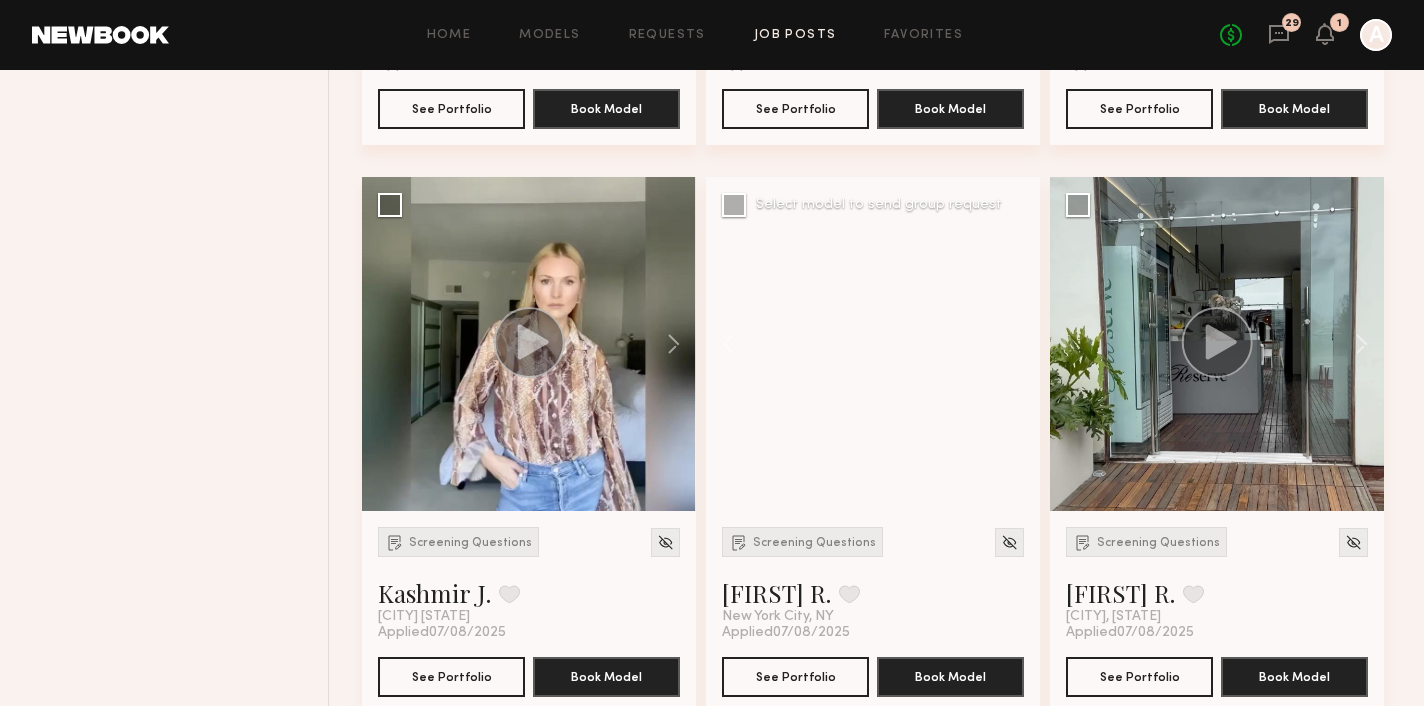 click 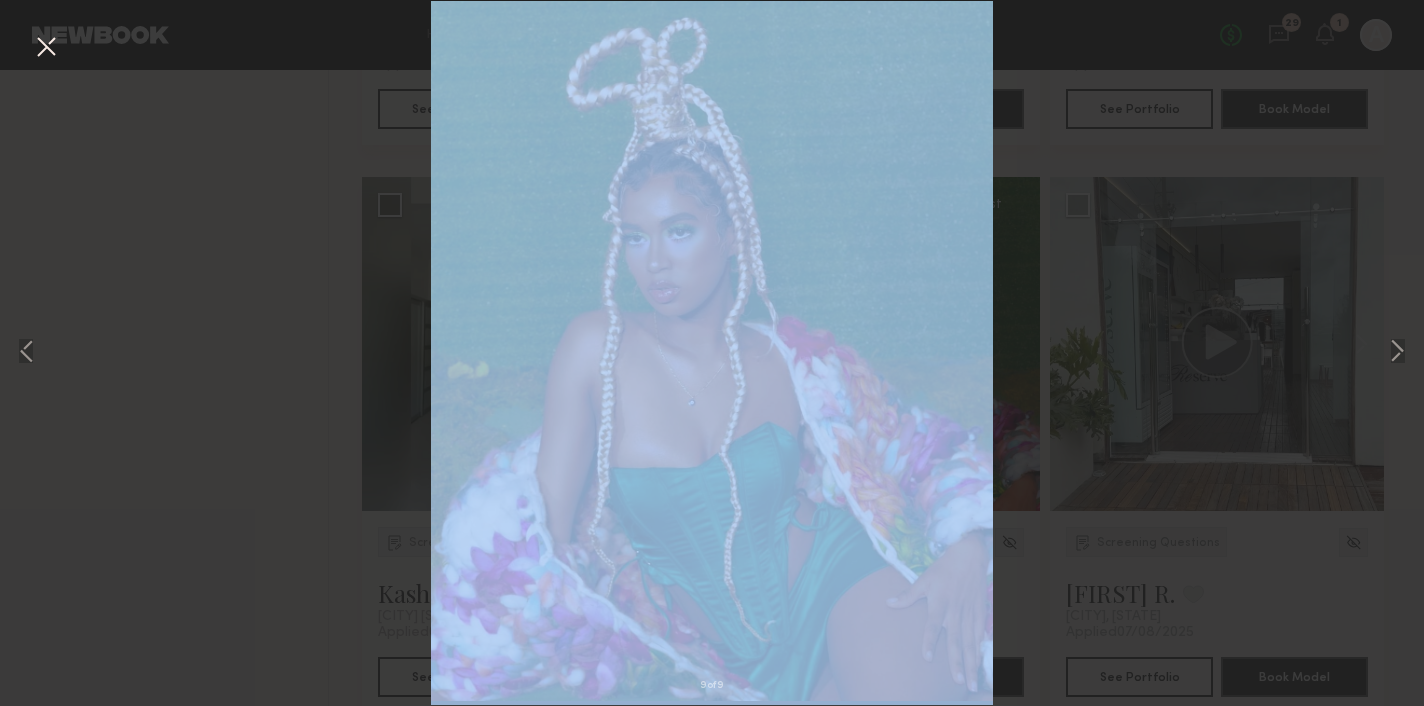 click on "9  of  9" at bounding box center (712, 353) 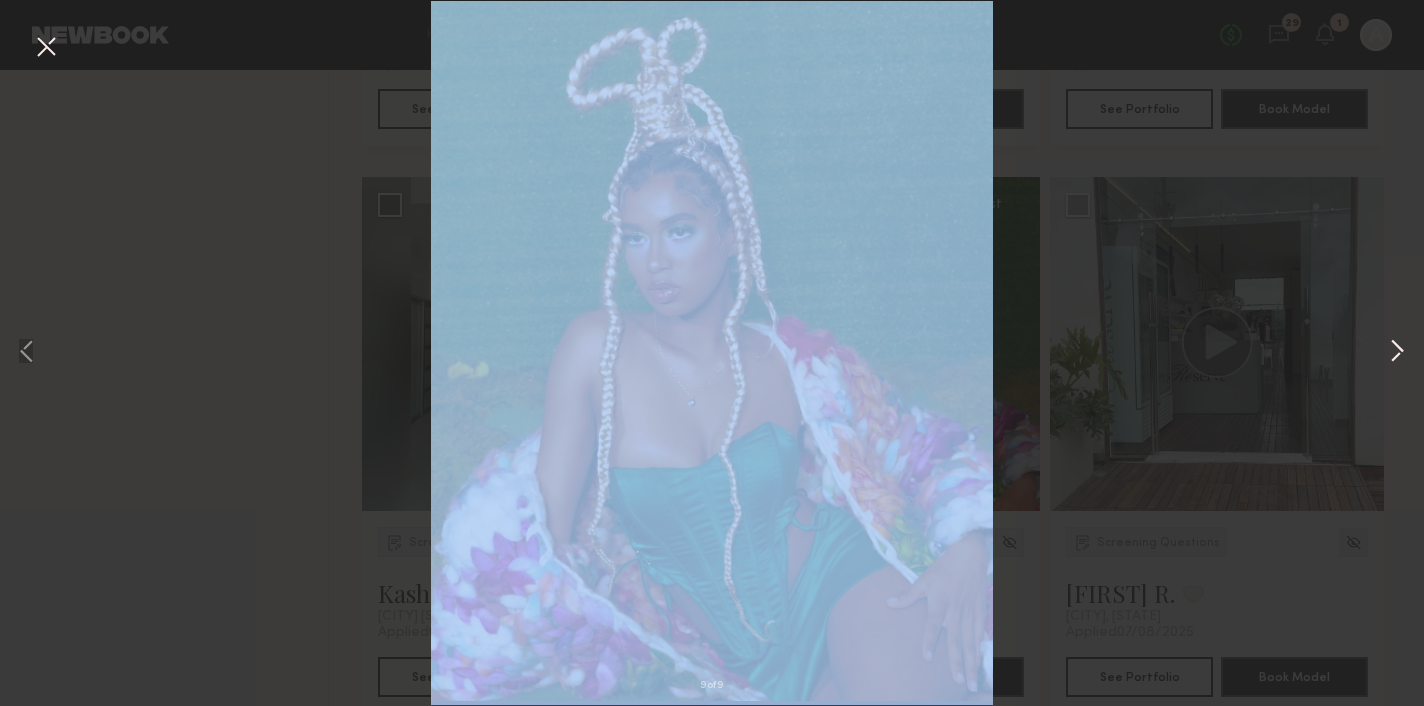 click at bounding box center (1397, 353) 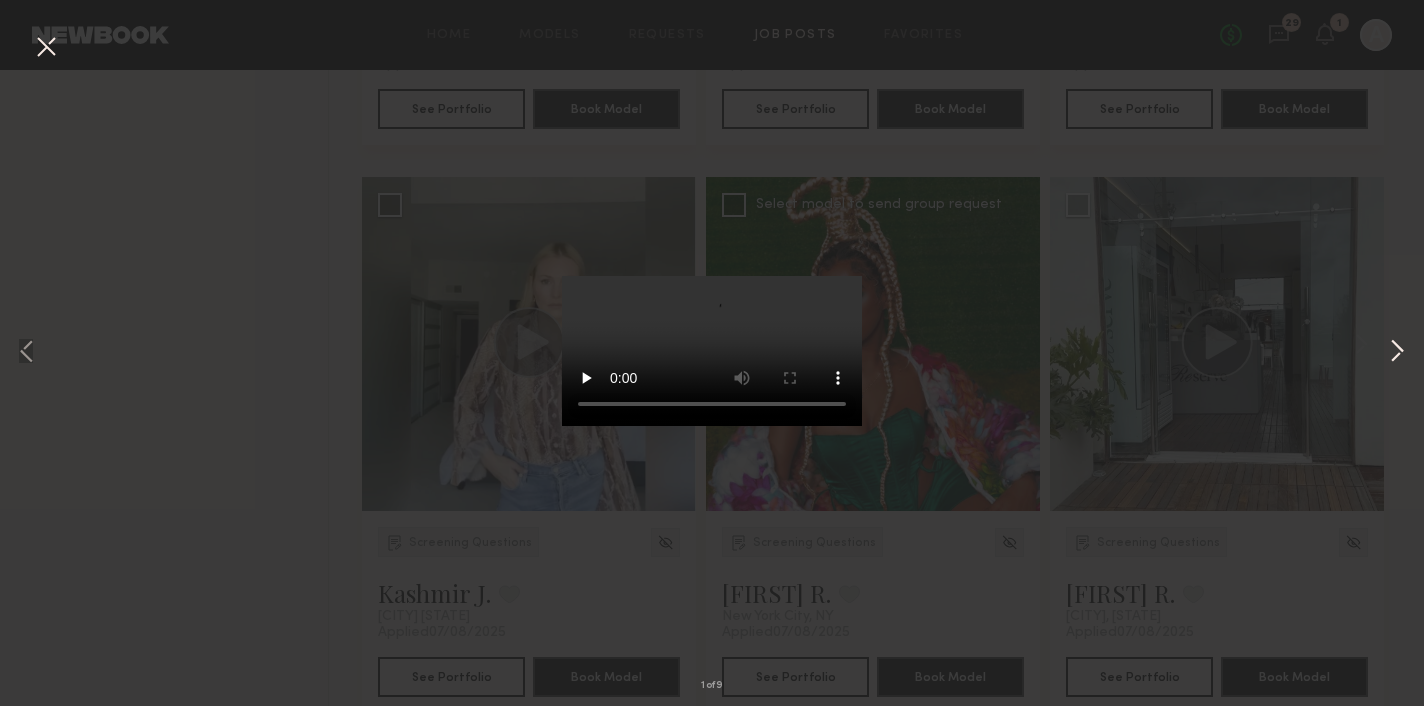 click at bounding box center (1397, 353) 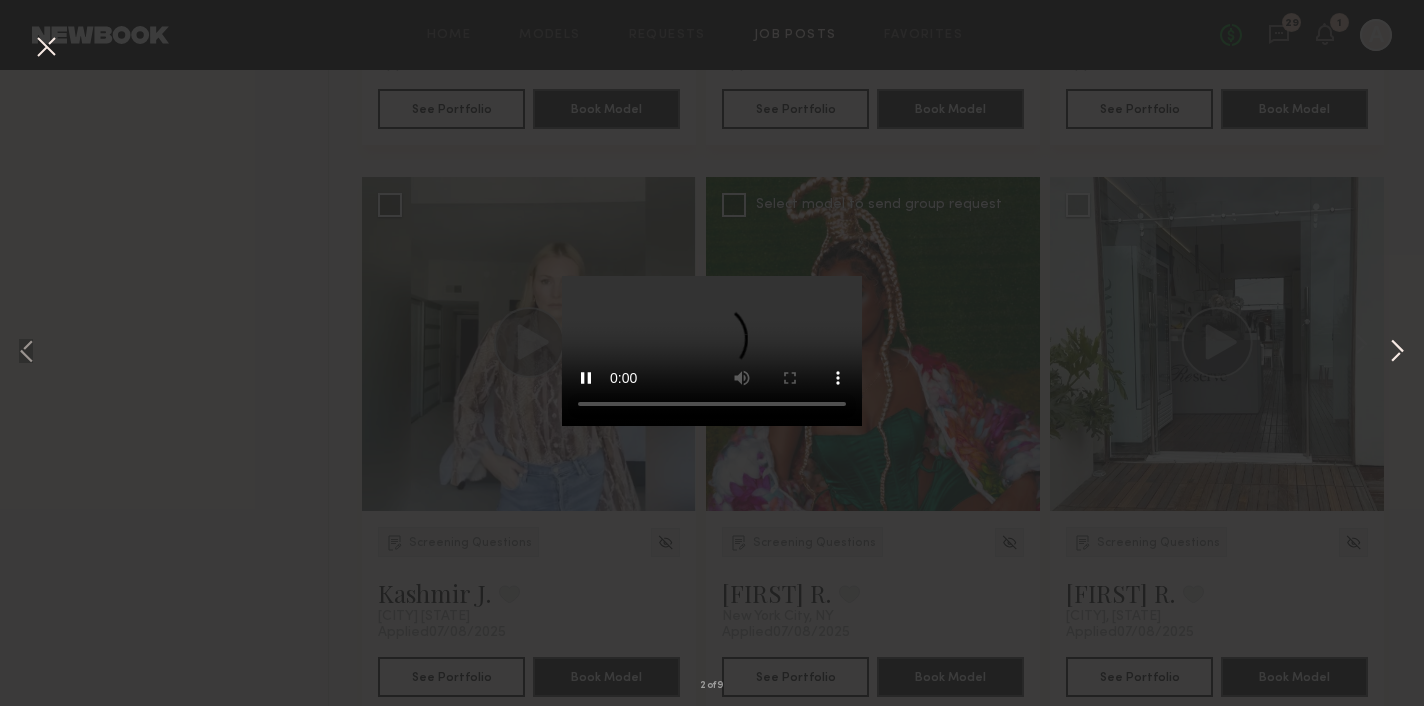 click at bounding box center (1397, 353) 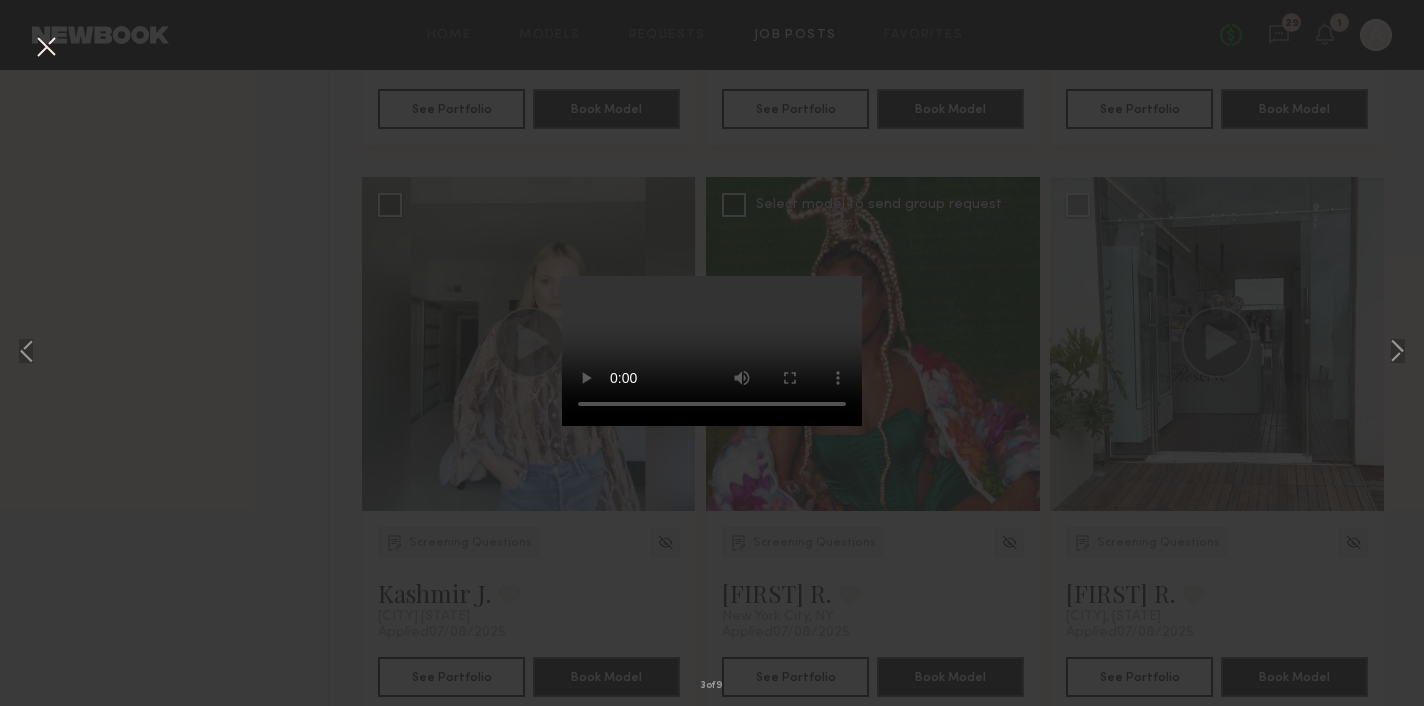 click at bounding box center [46, 48] 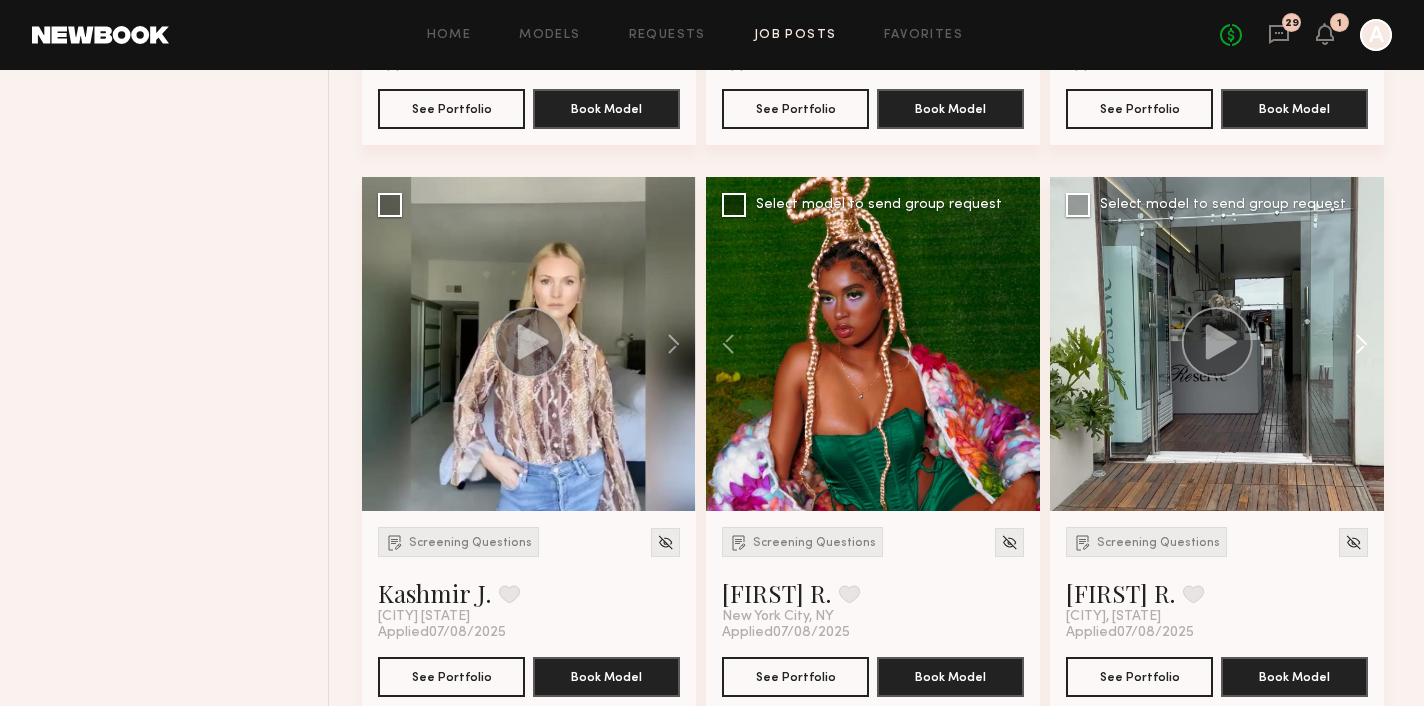 click 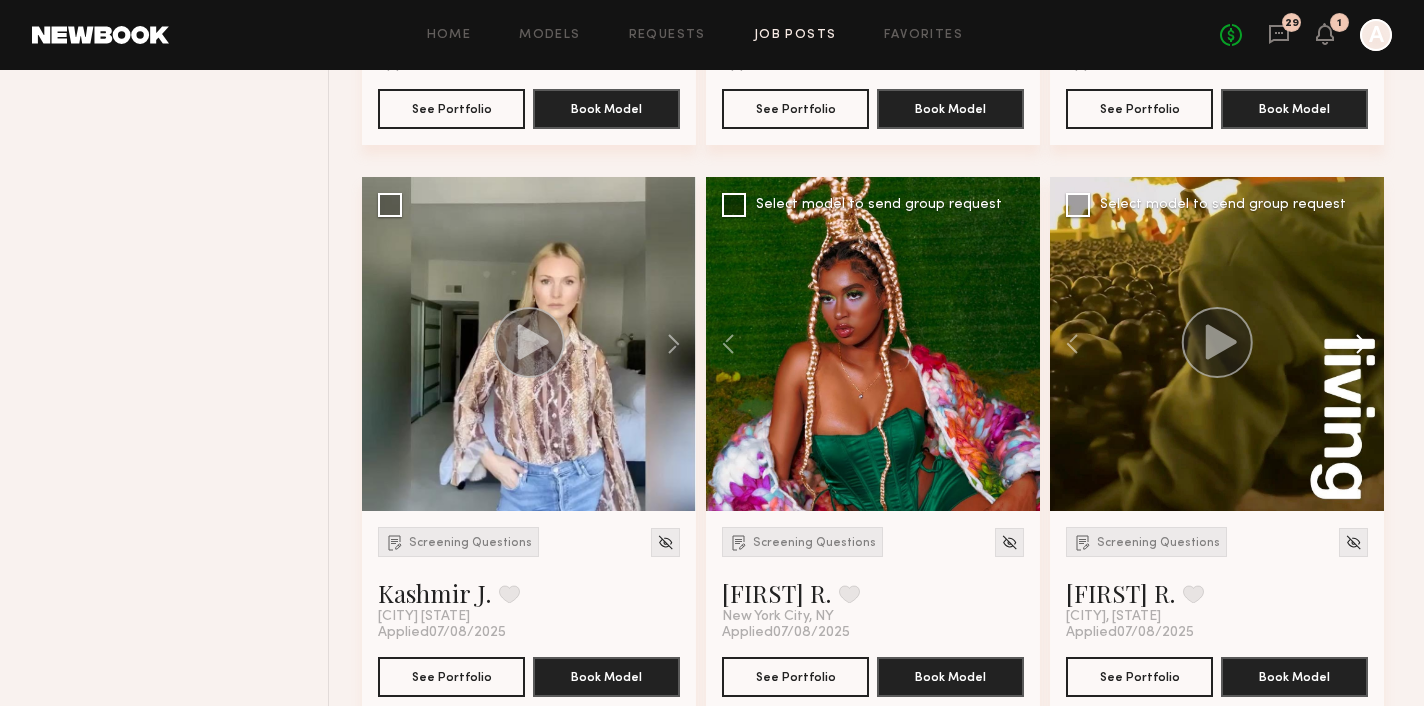 click 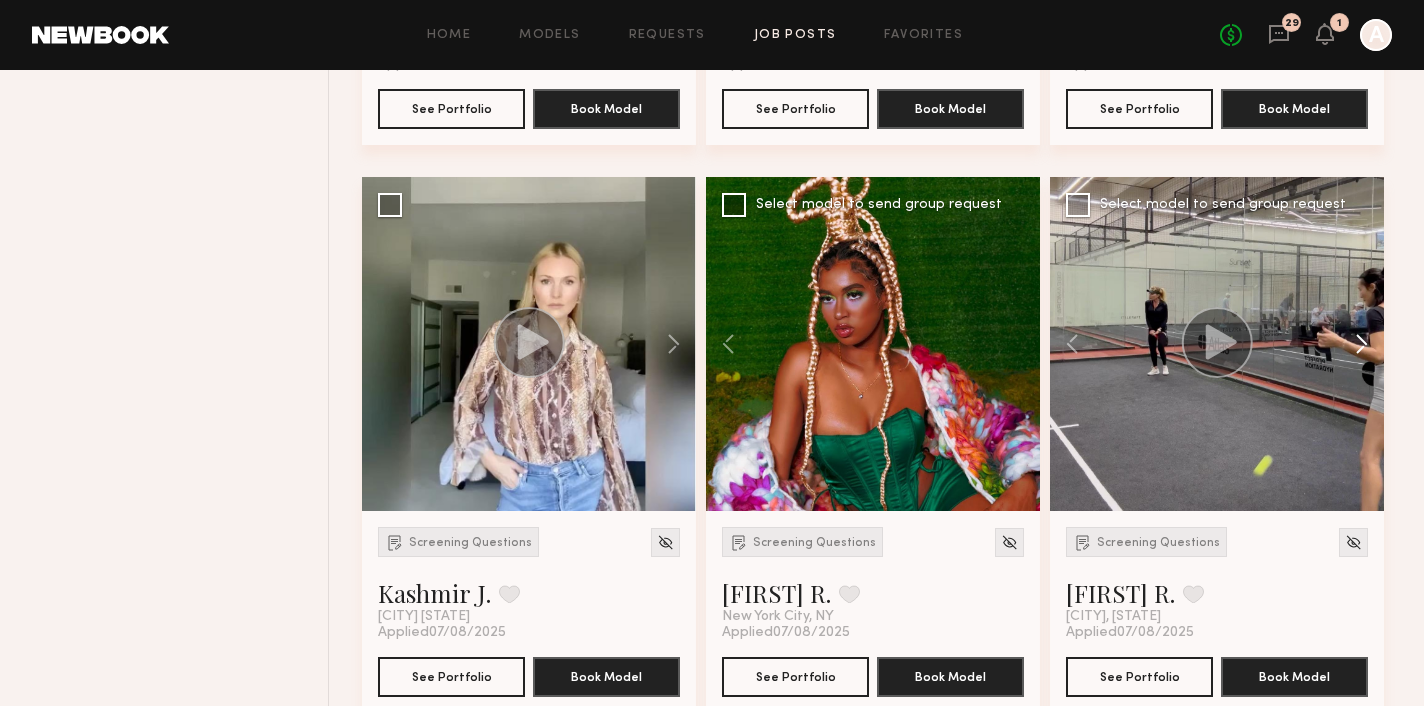 click 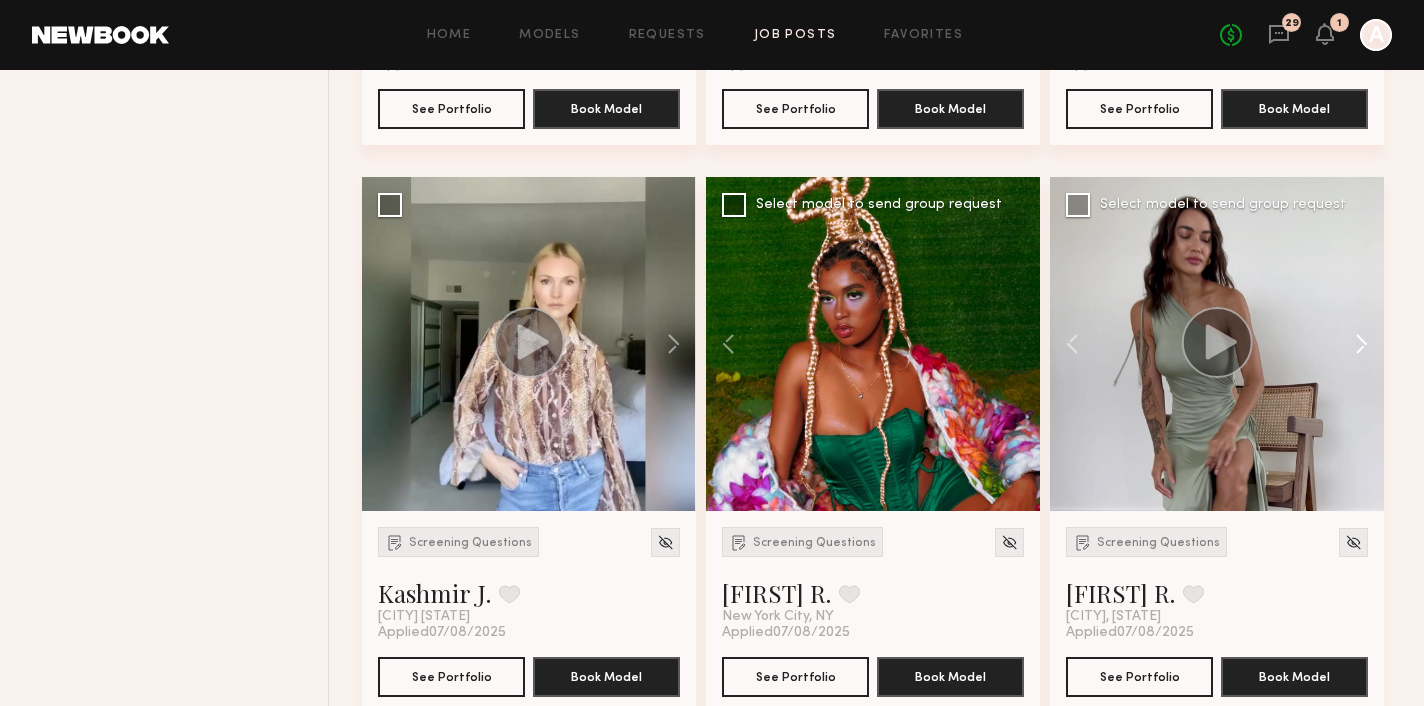 click 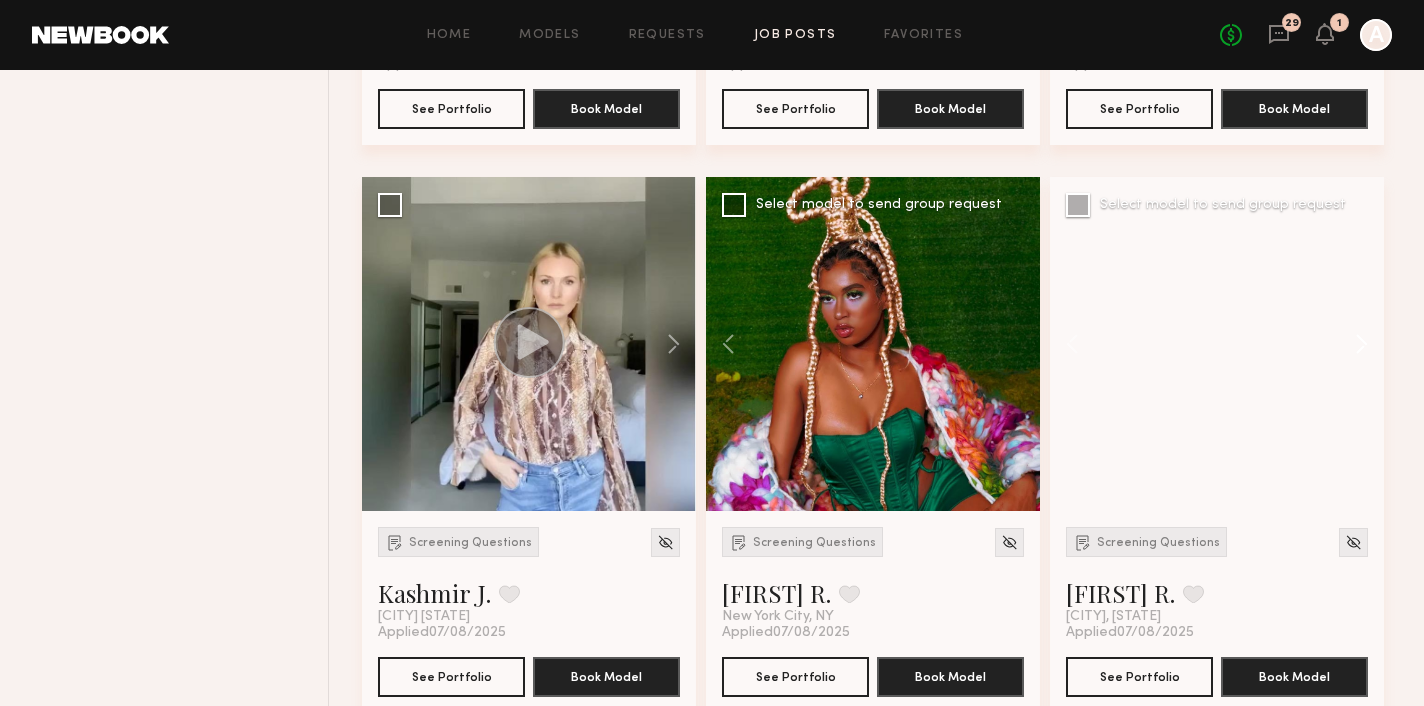 click 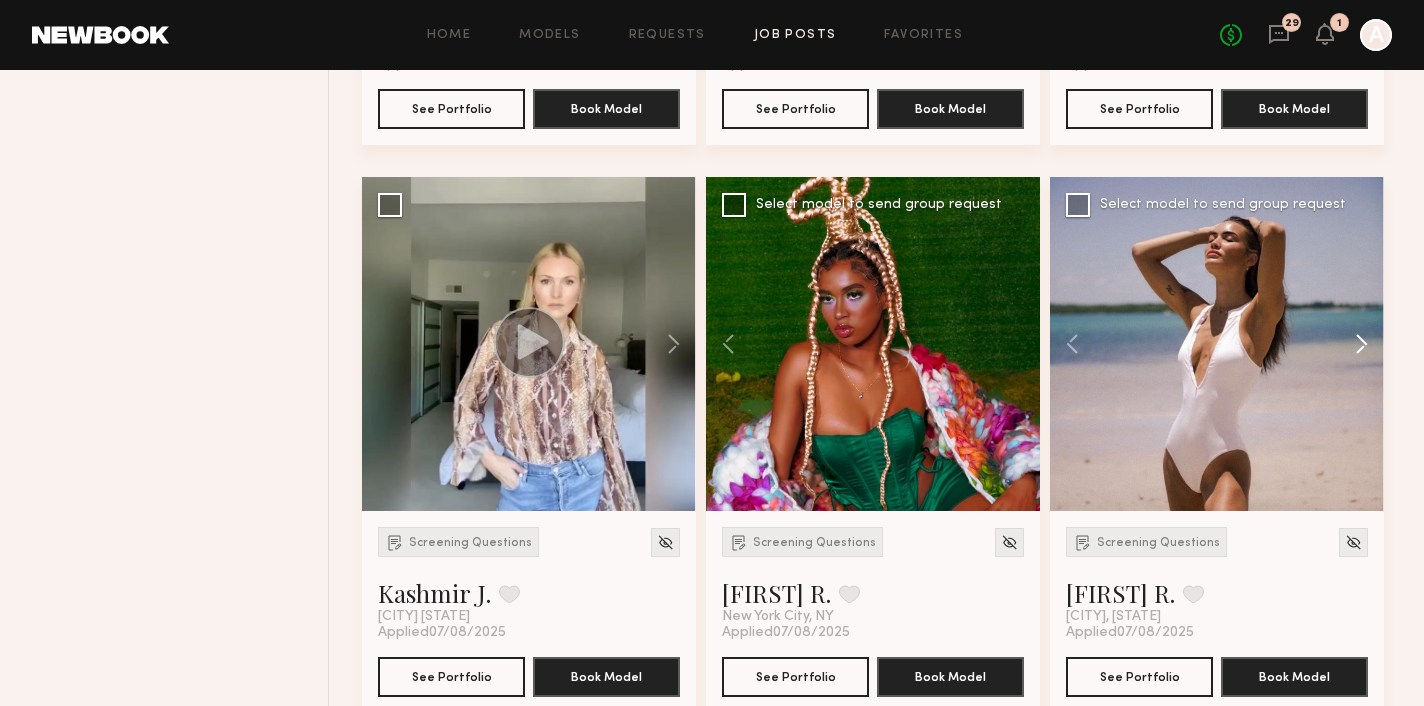 click 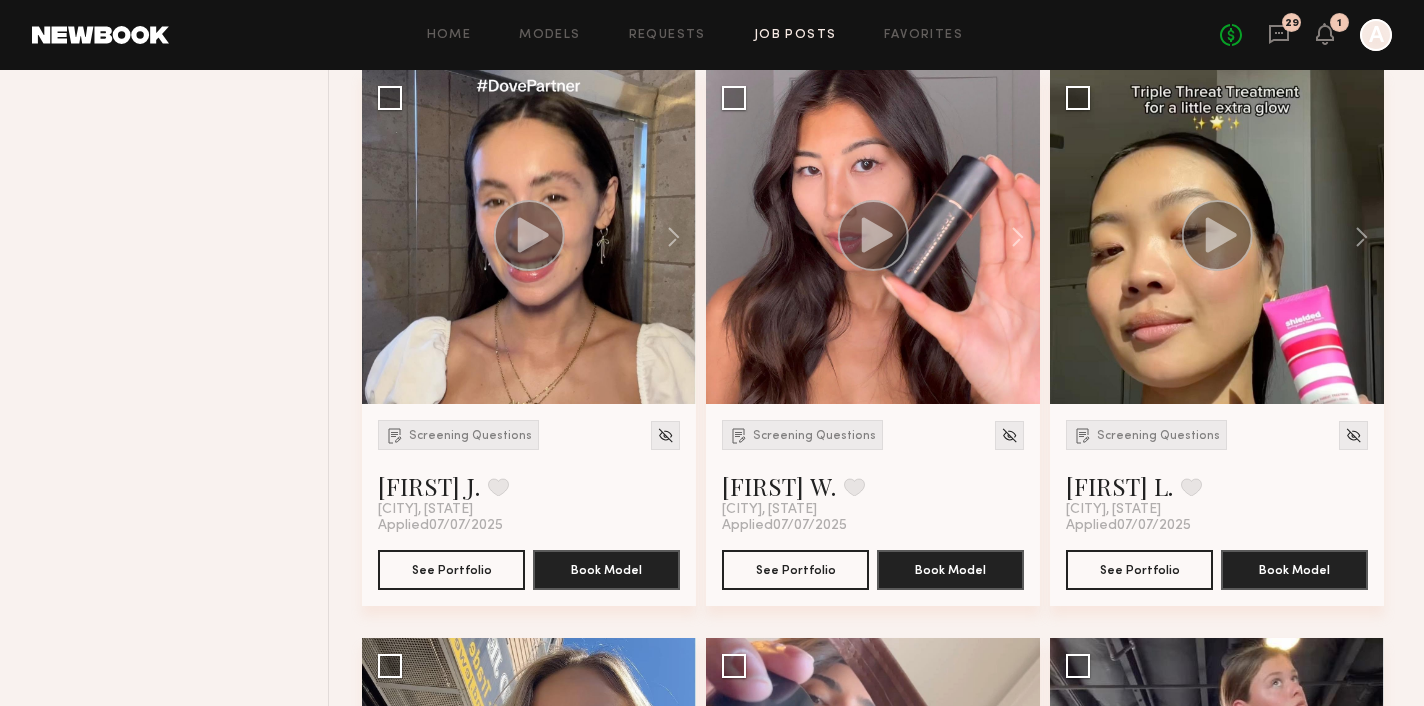 scroll, scrollTop: 4889, scrollLeft: 0, axis: vertical 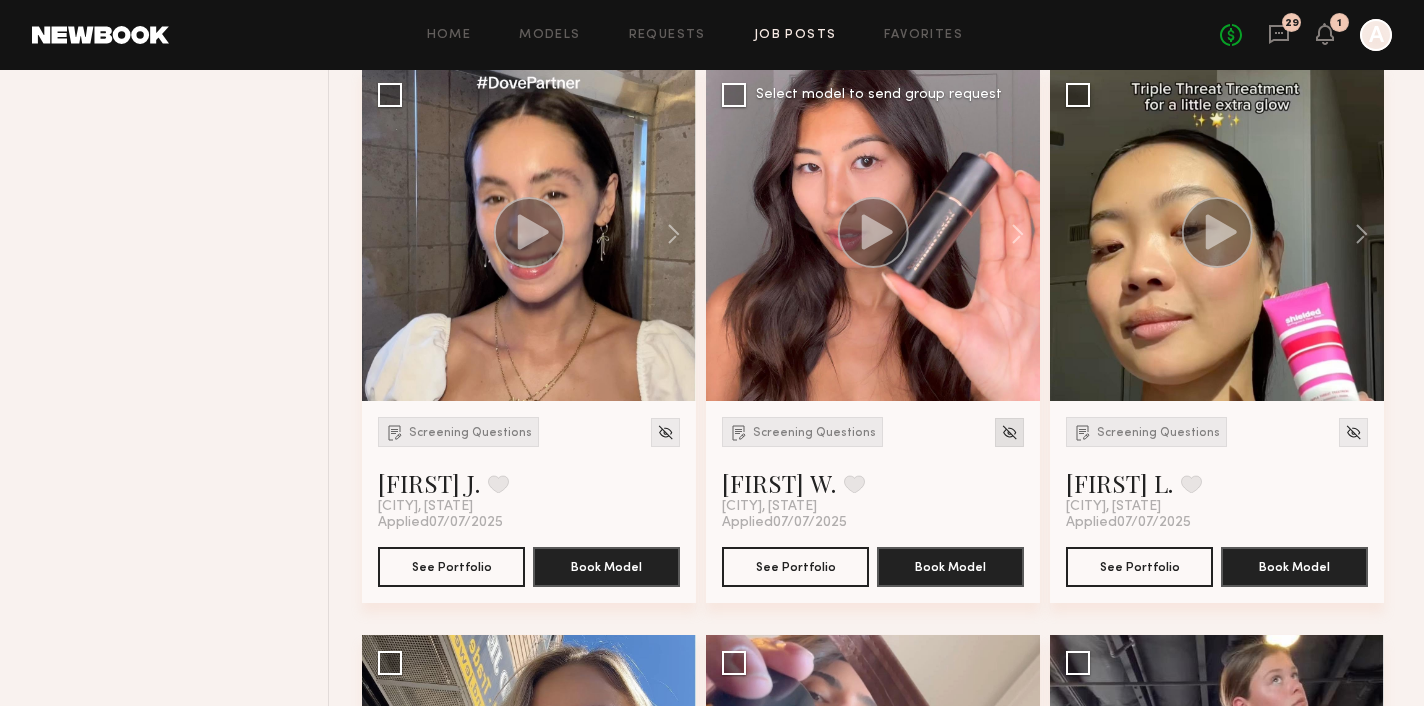 click 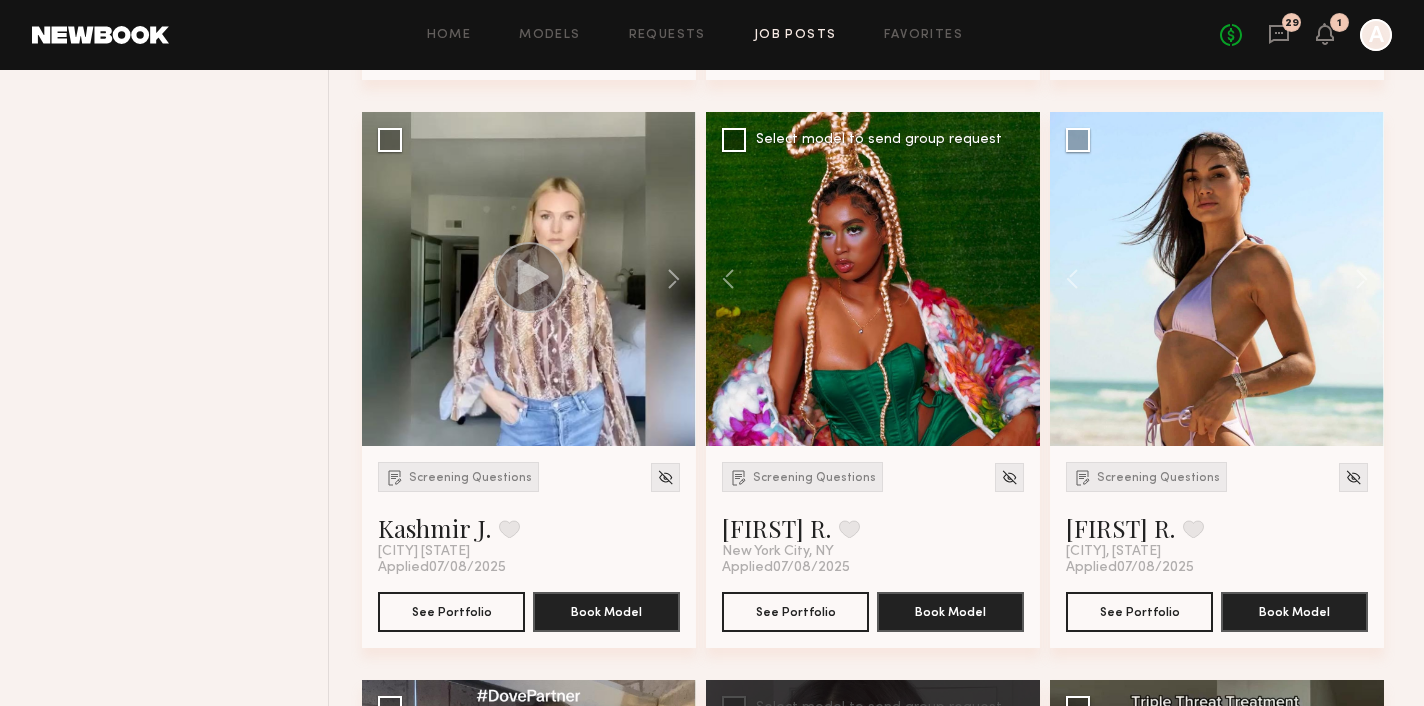 scroll, scrollTop: 4282, scrollLeft: 0, axis: vertical 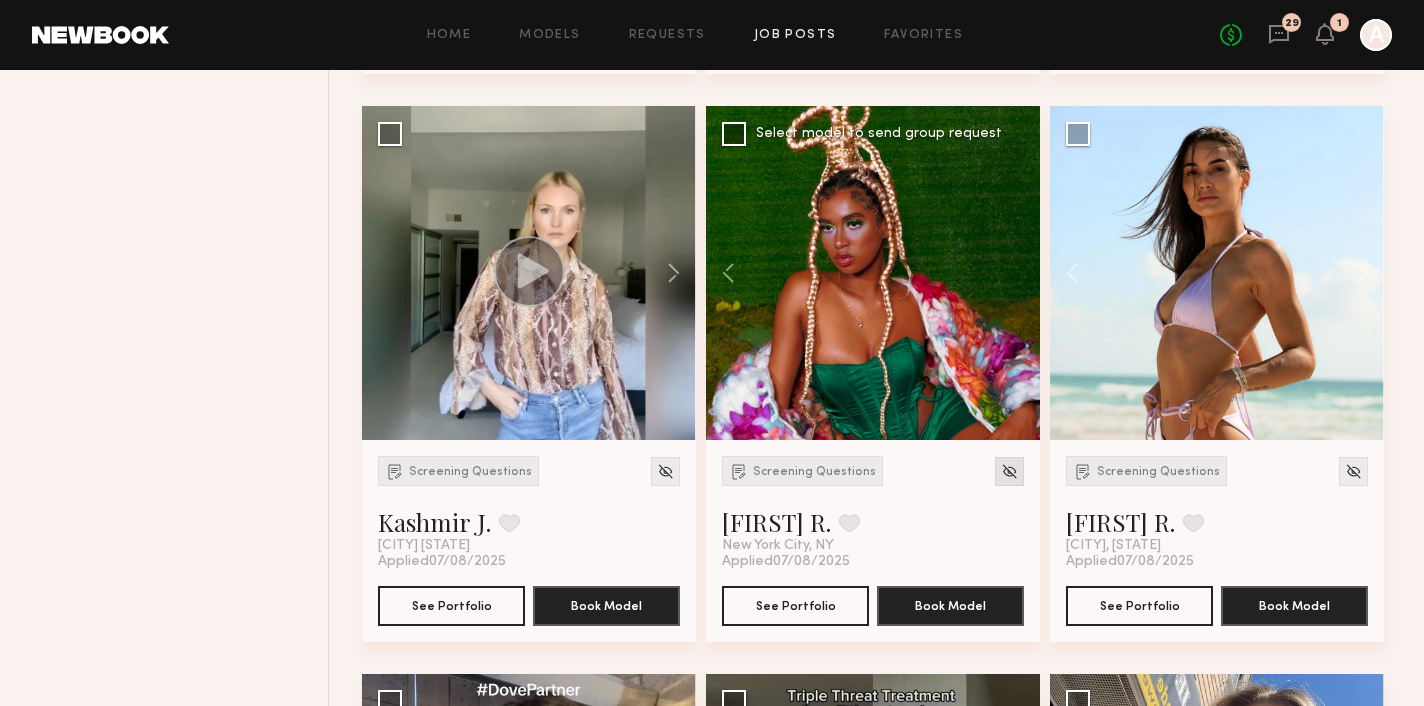 click 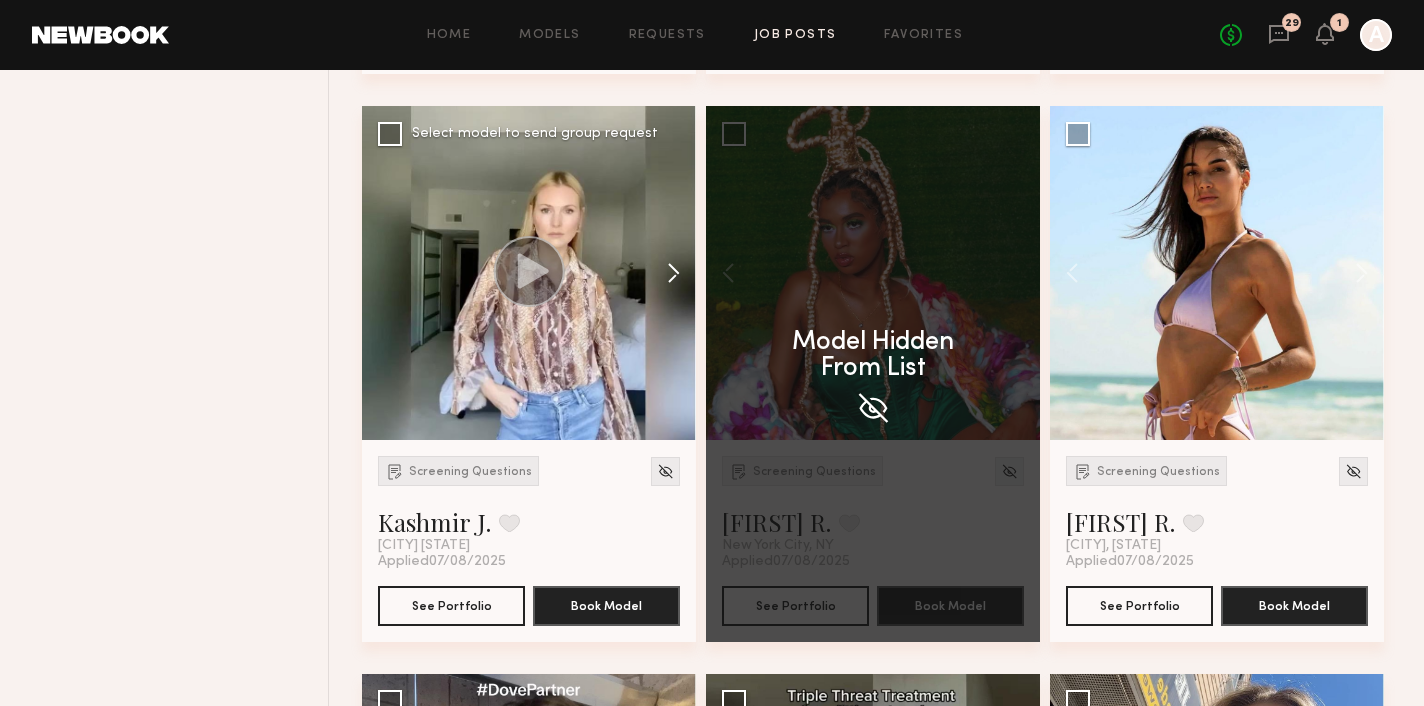 click 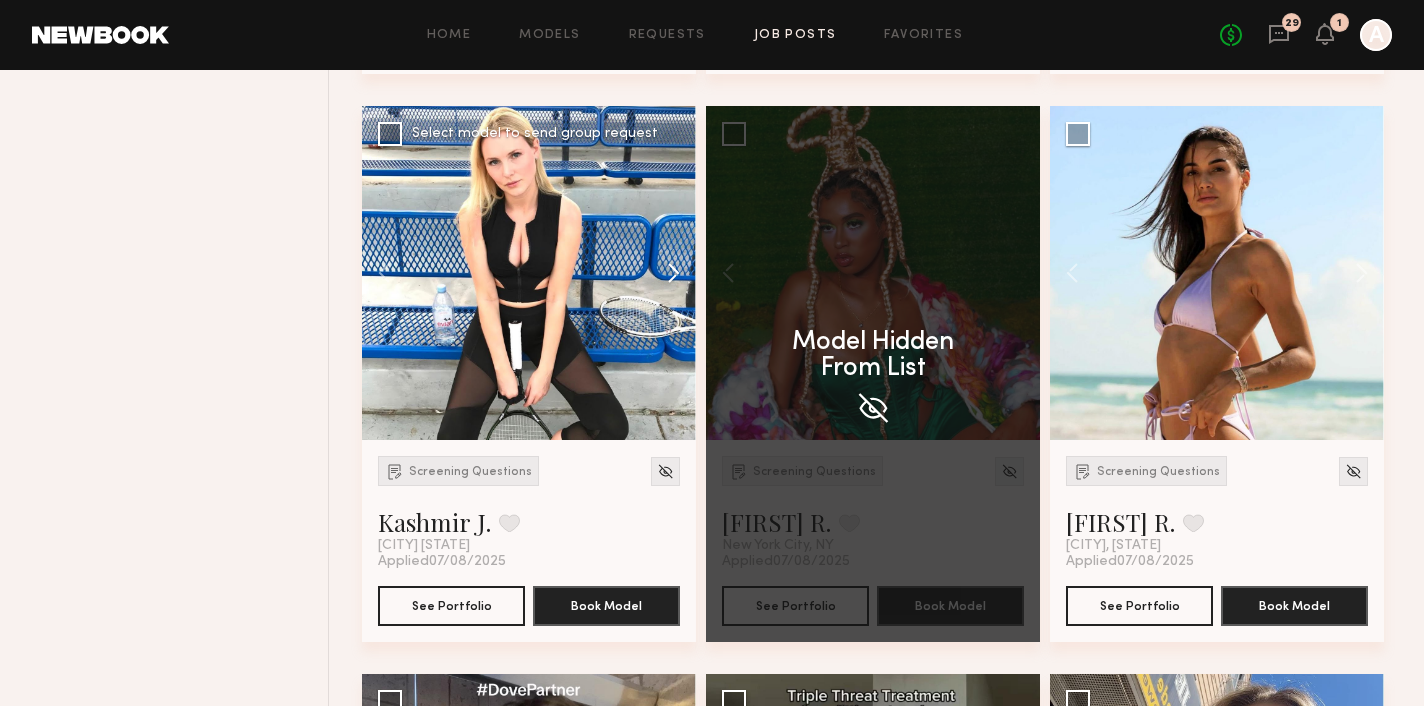 click 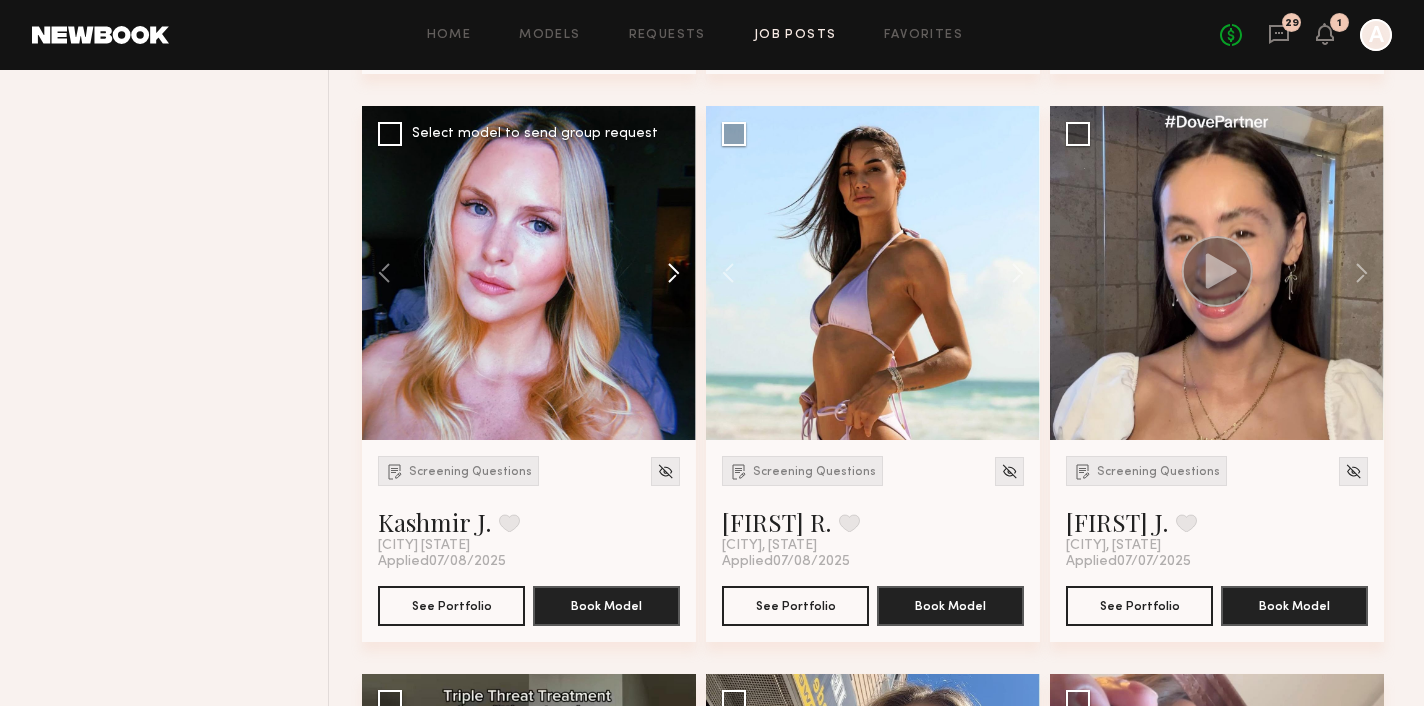 click 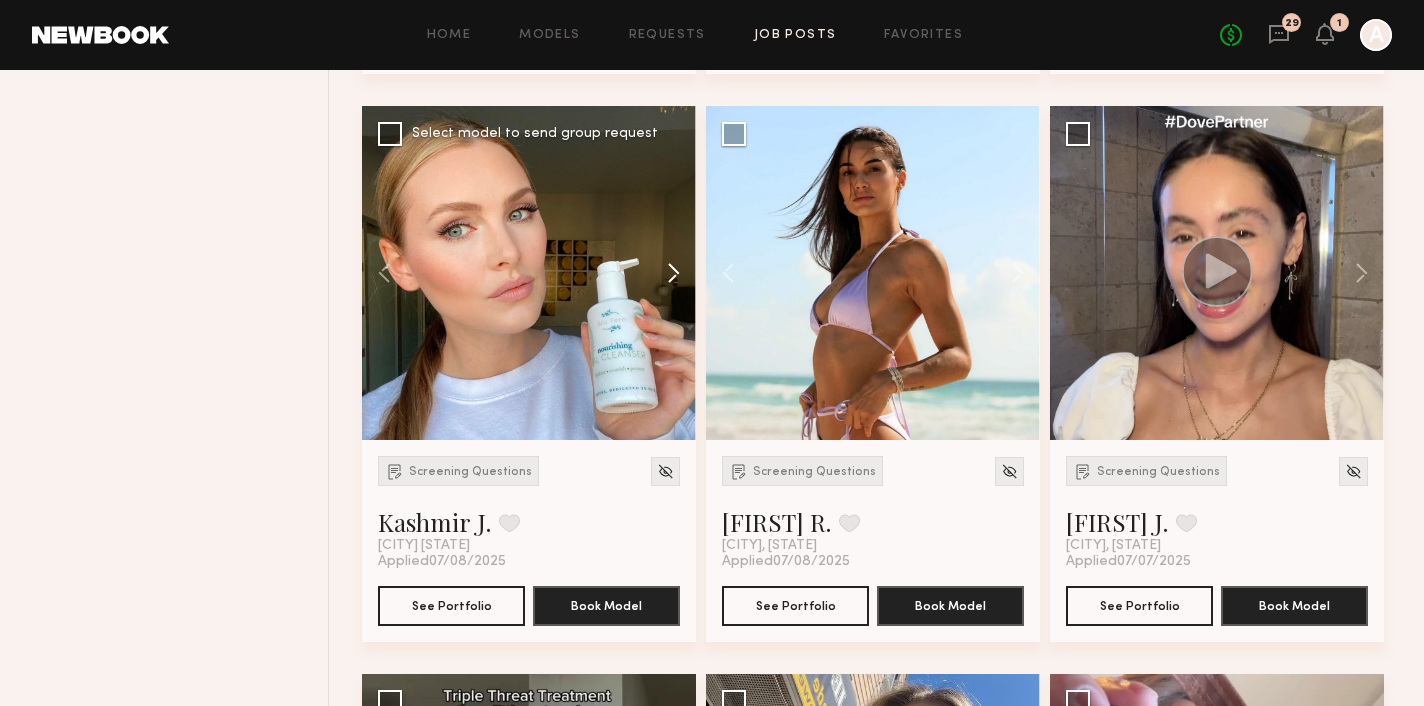 click 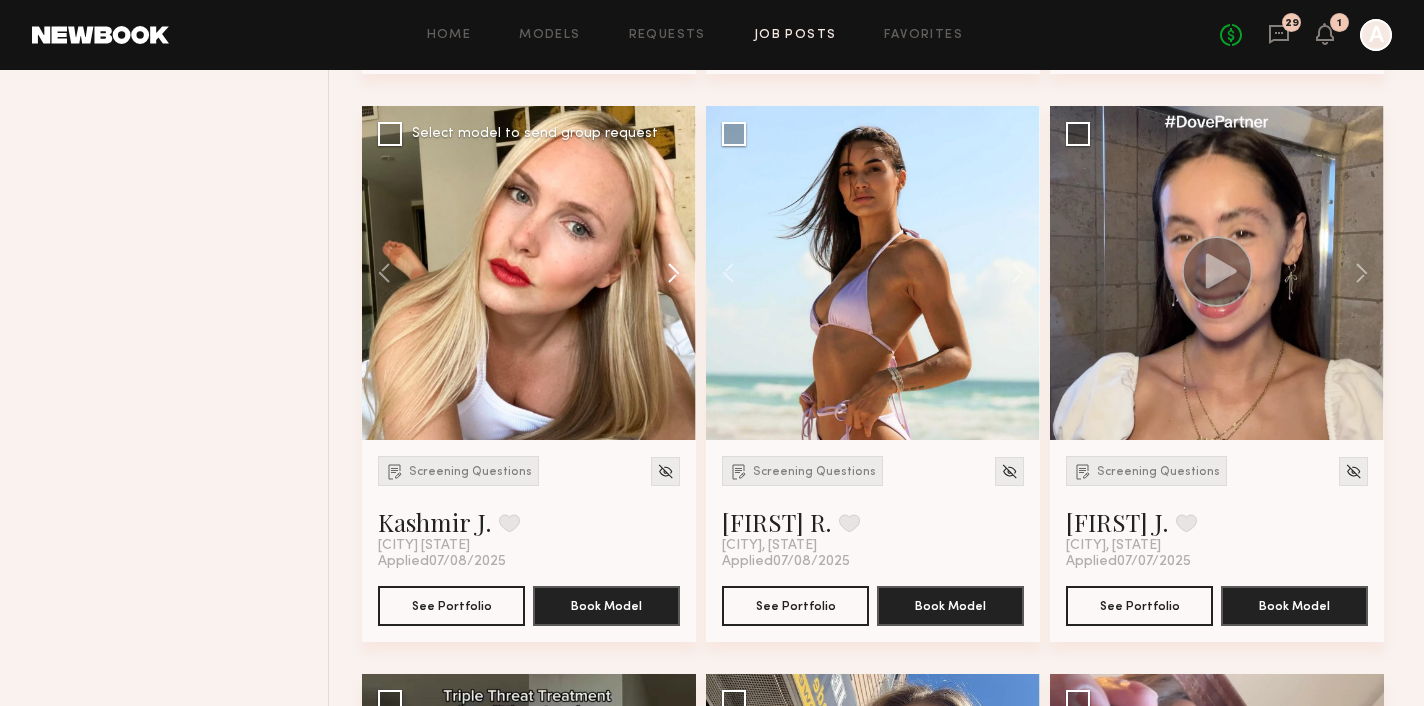 click 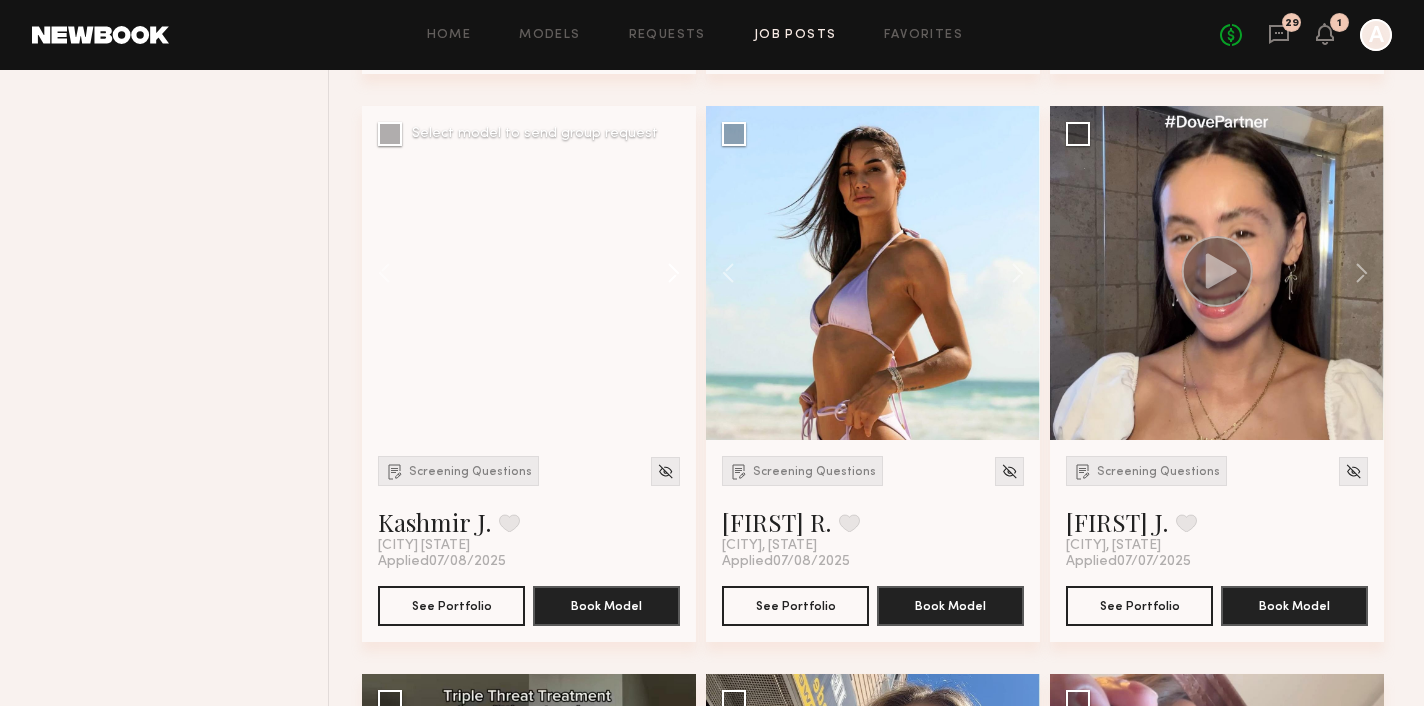 click 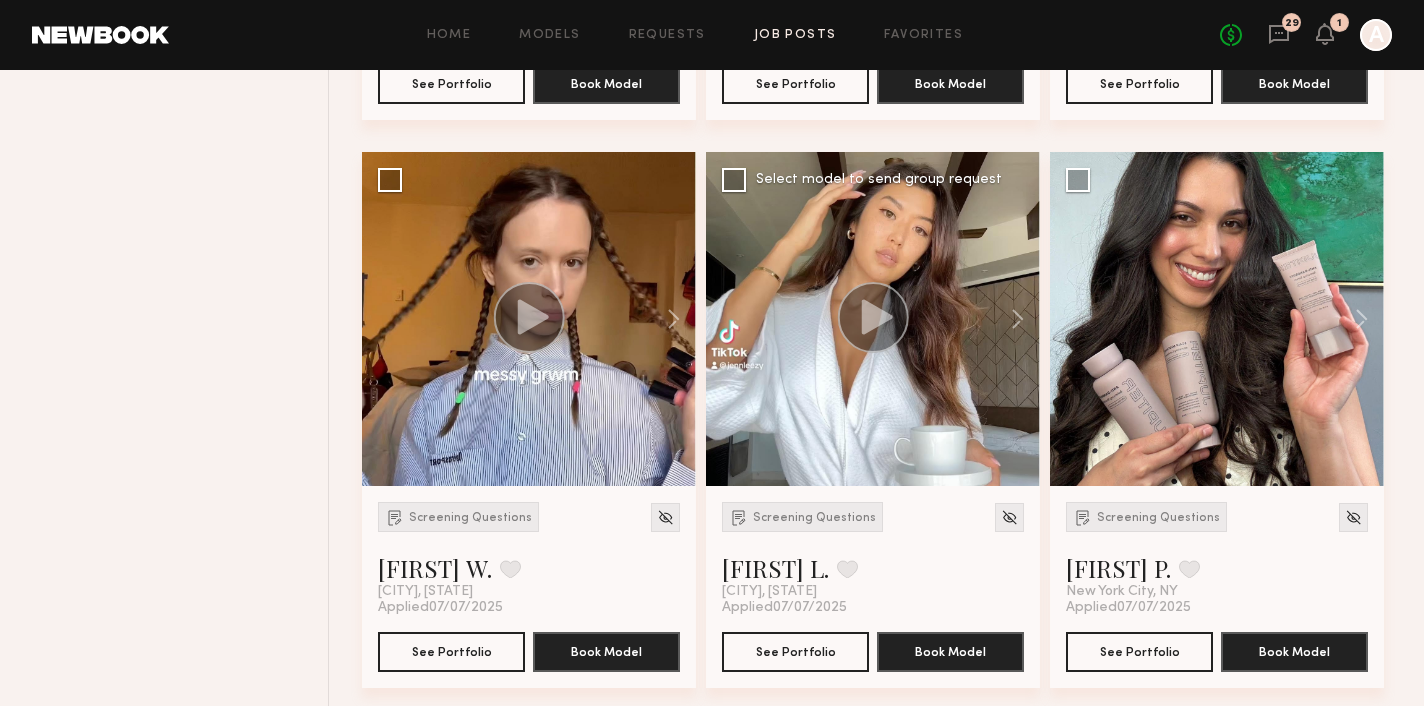 scroll, scrollTop: 5977, scrollLeft: 0, axis: vertical 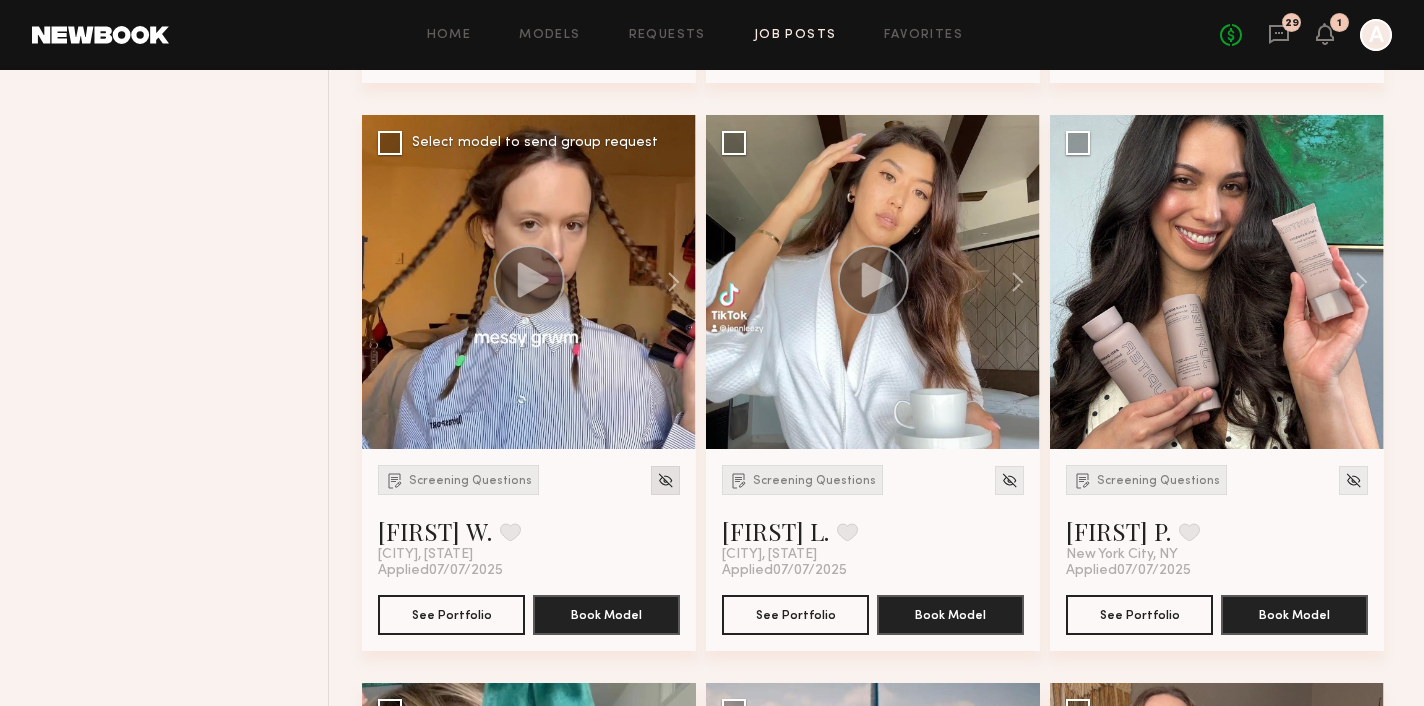 click 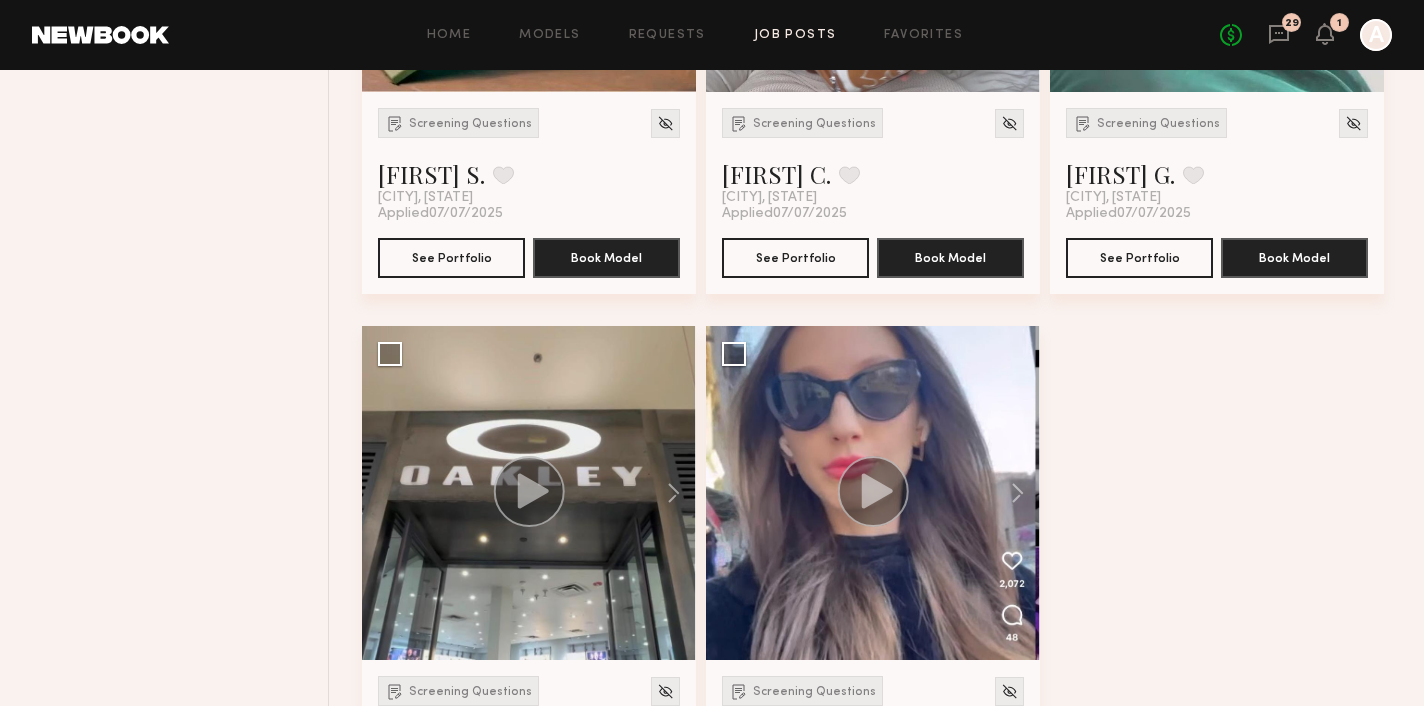 scroll, scrollTop: 7007, scrollLeft: 0, axis: vertical 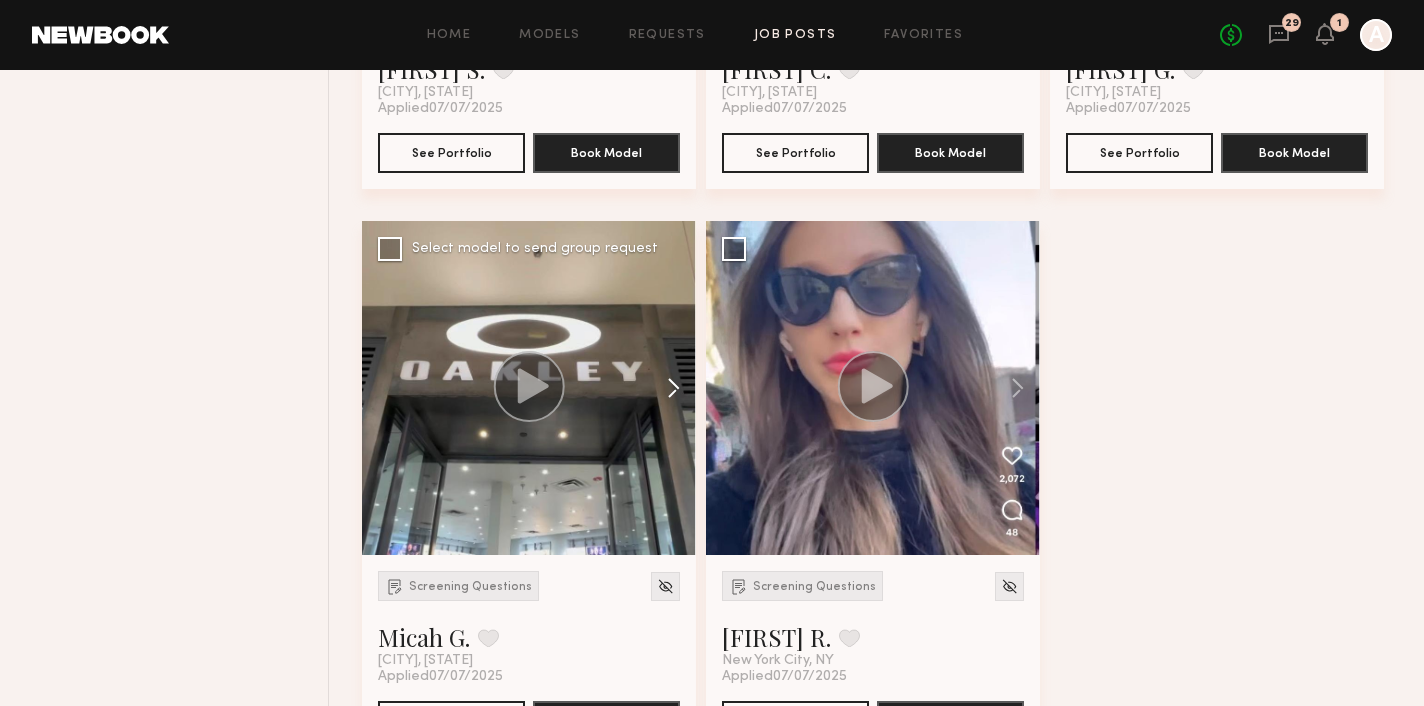click 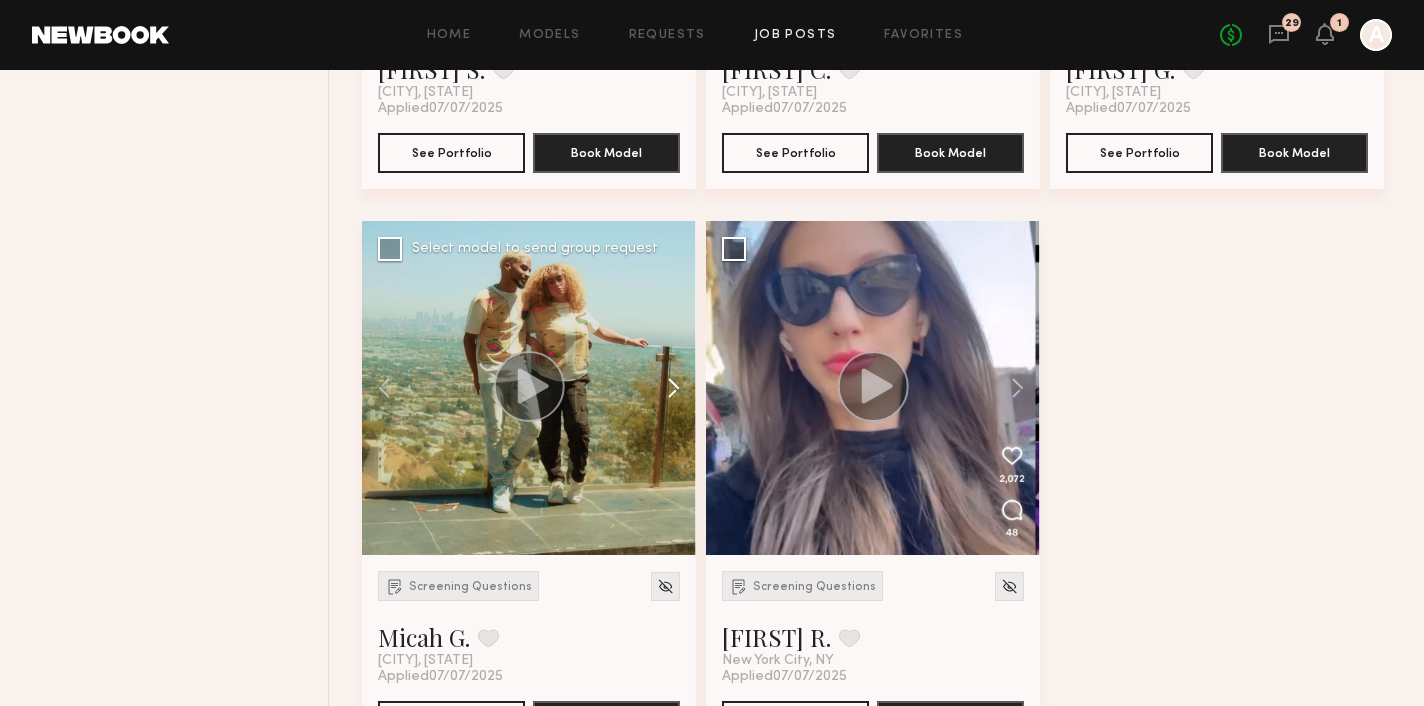 click 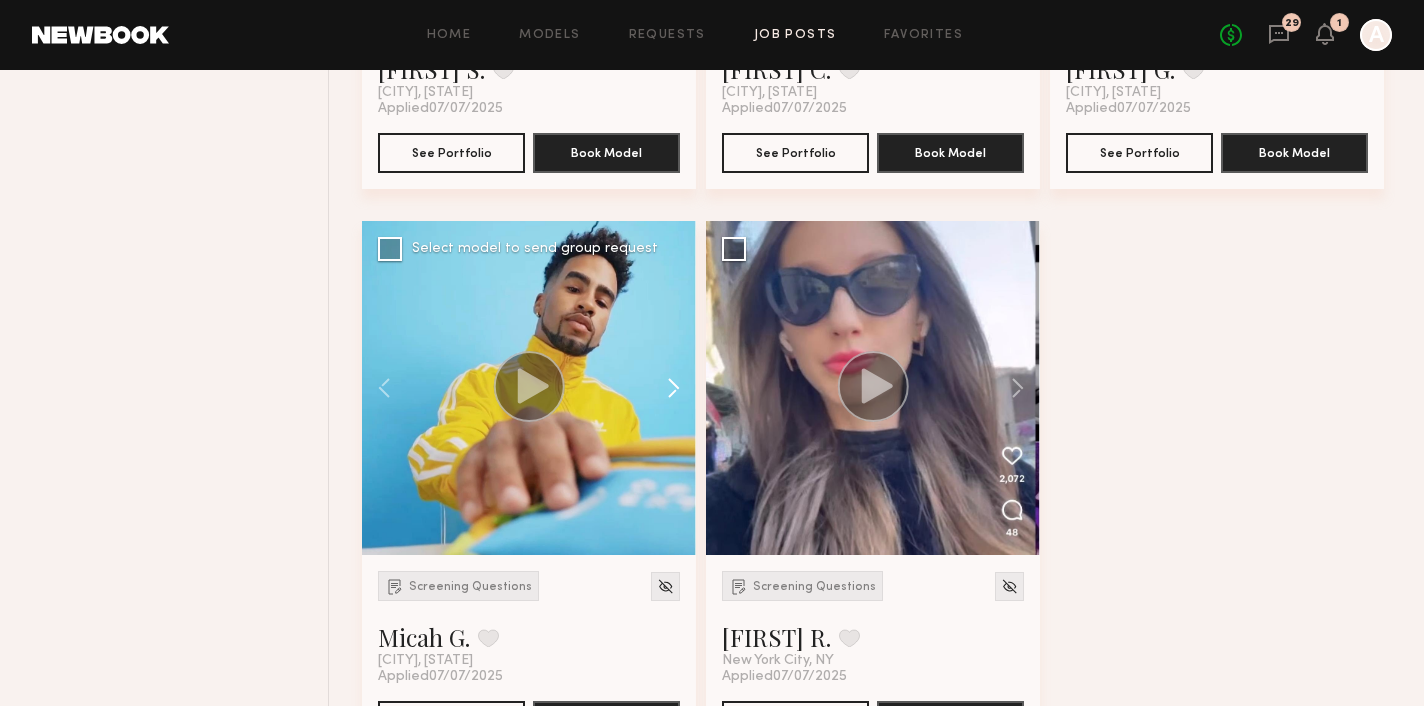 click 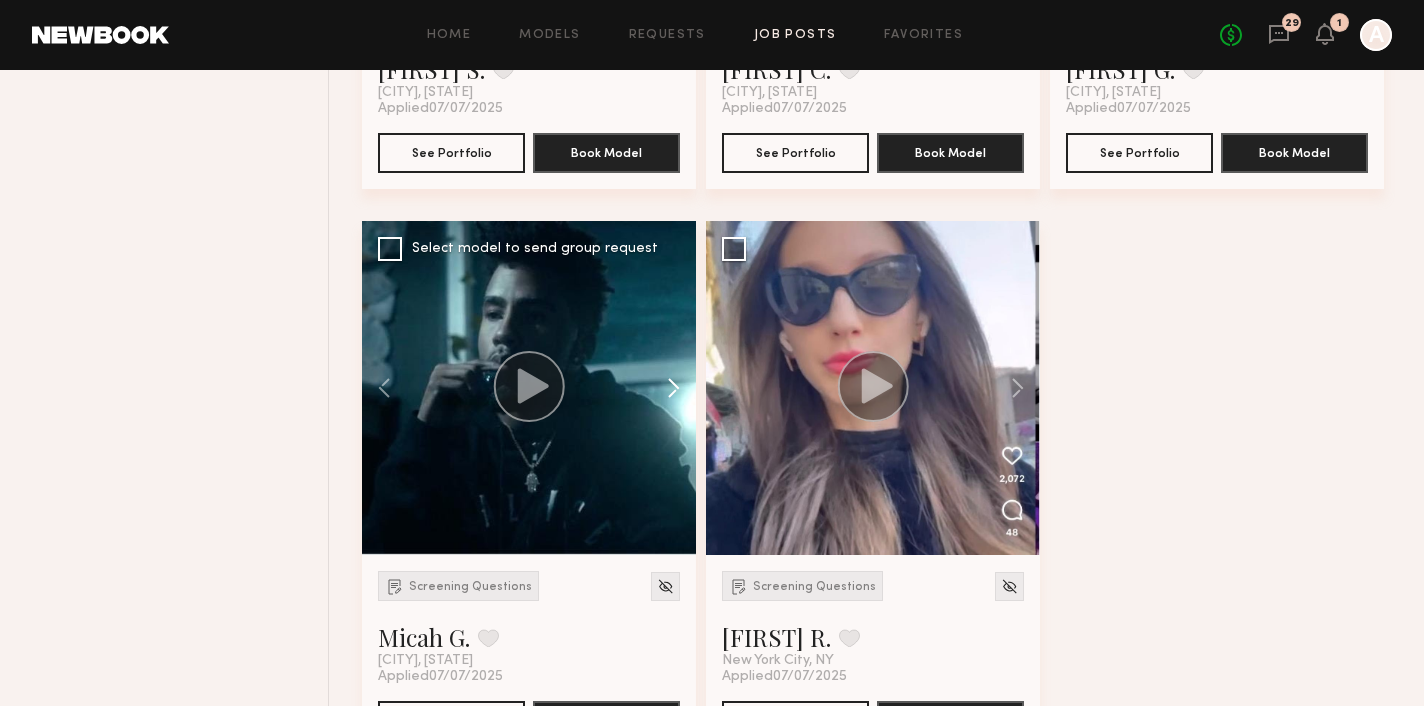 click 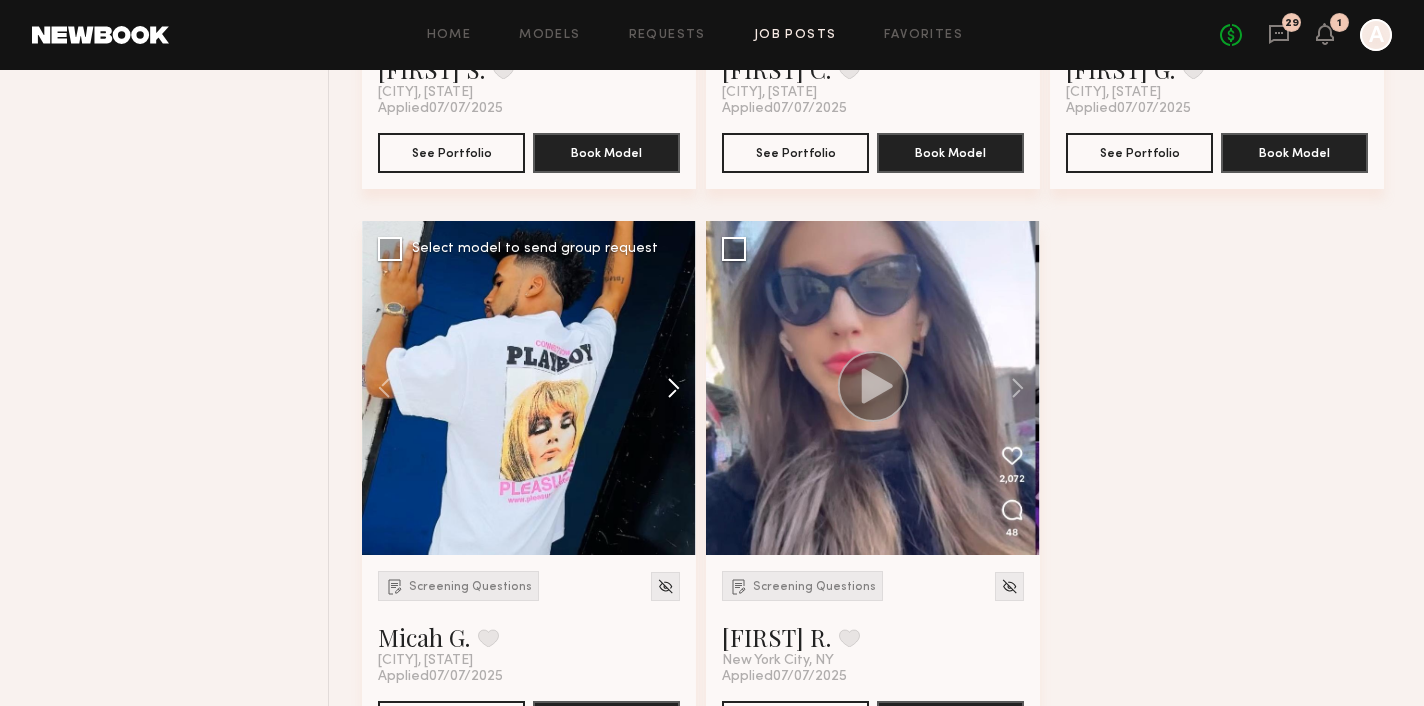 click 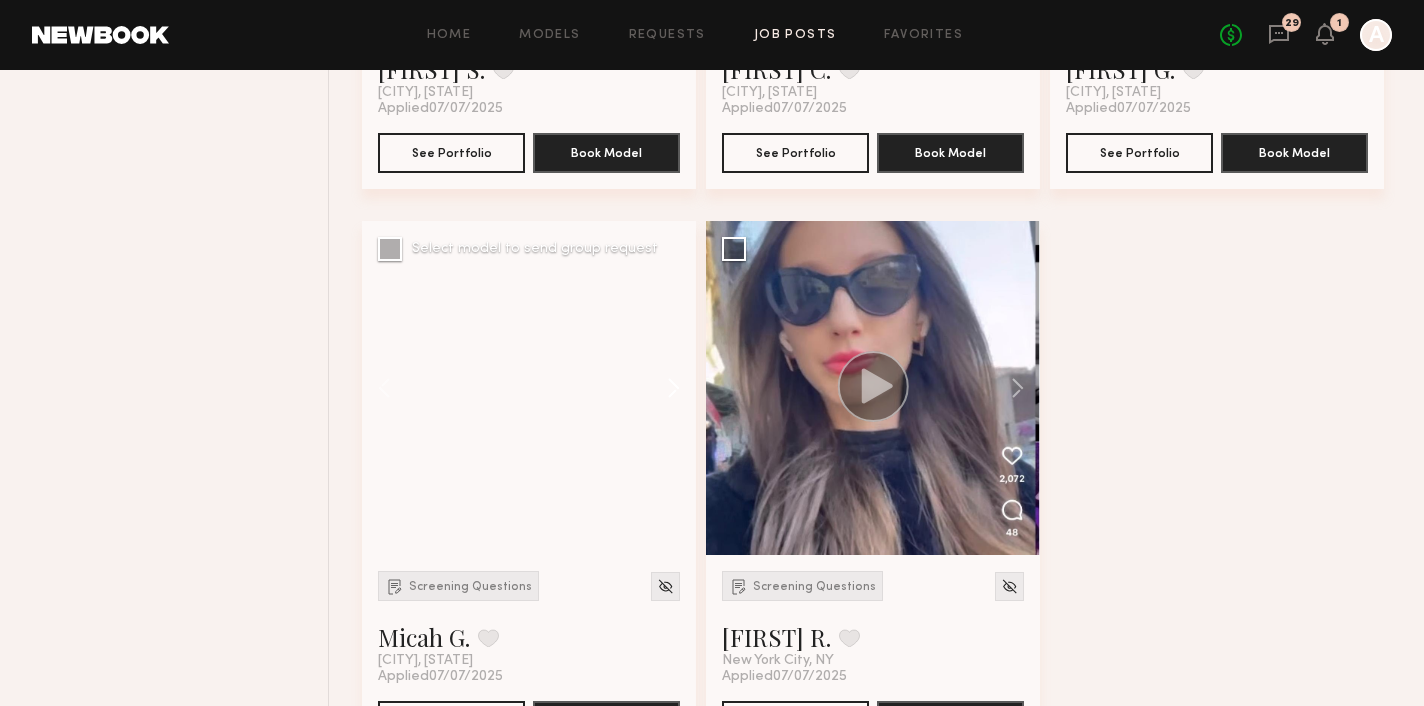 click 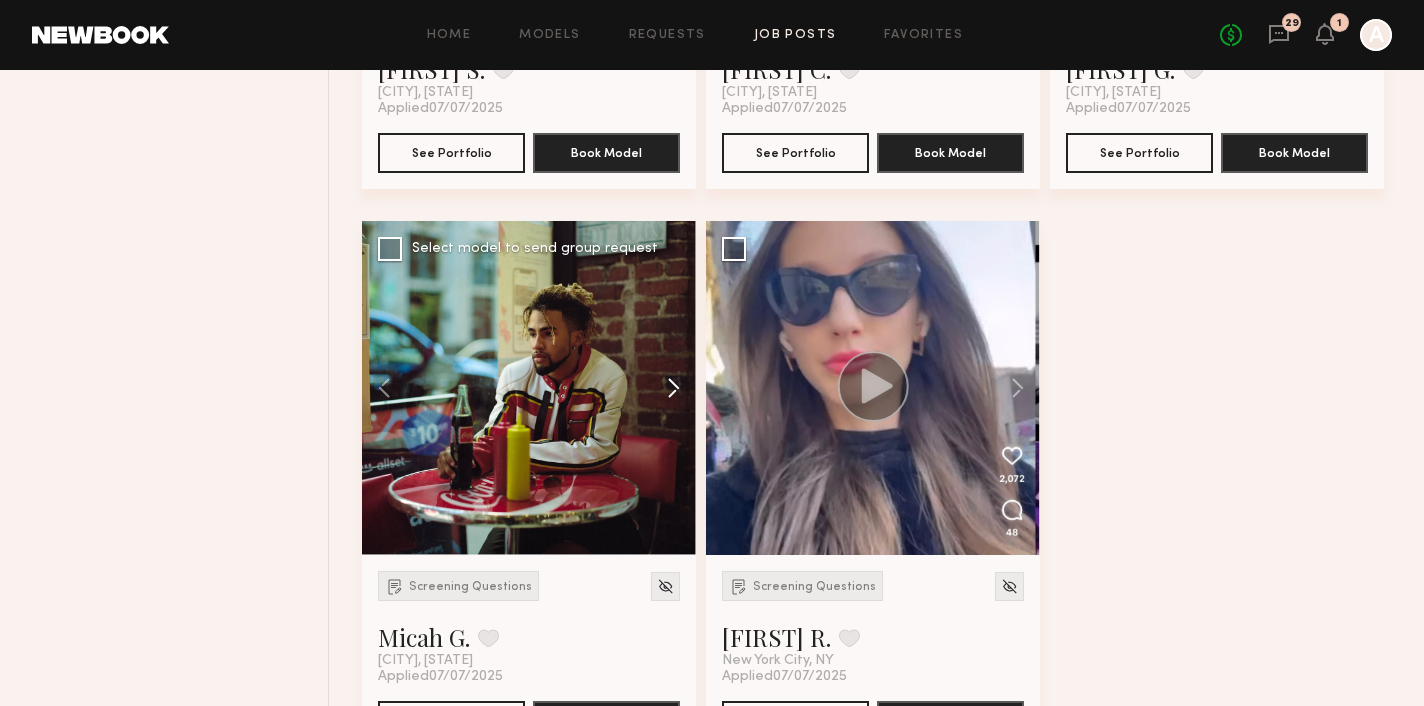 click 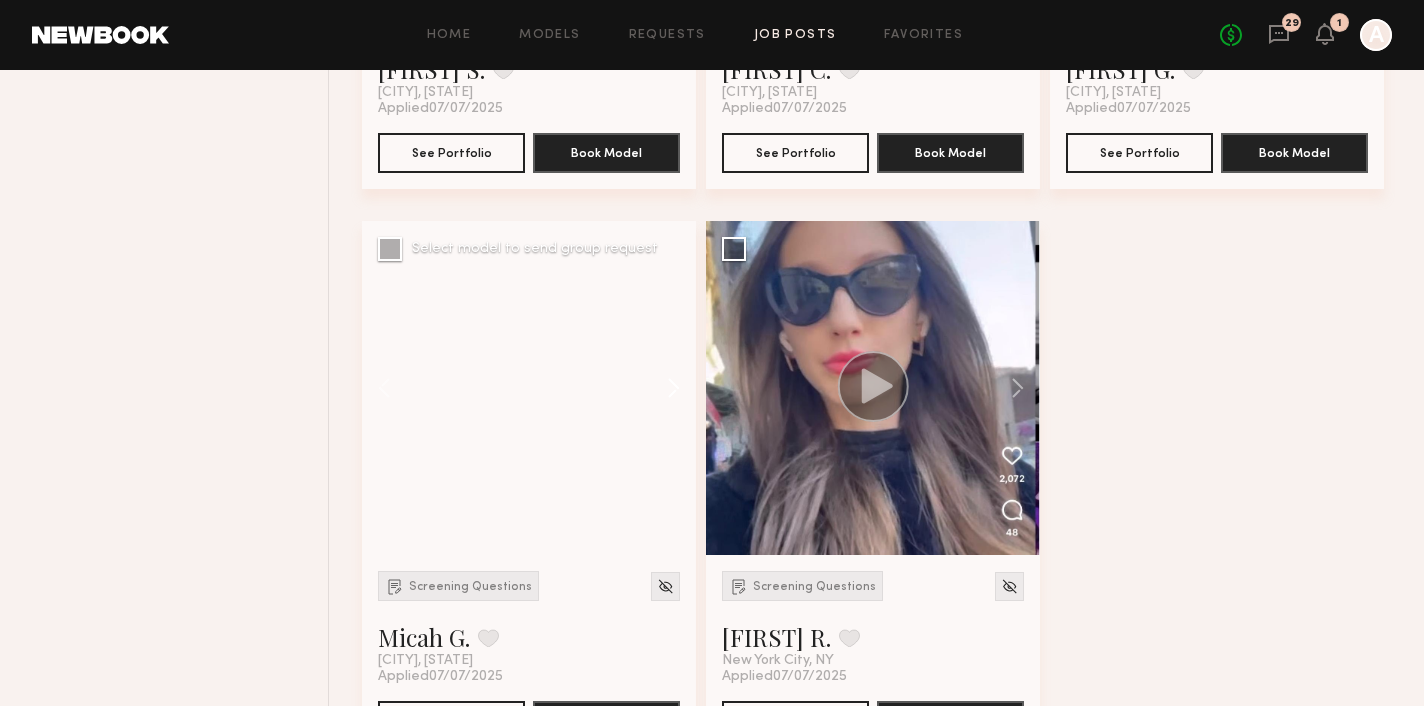 click 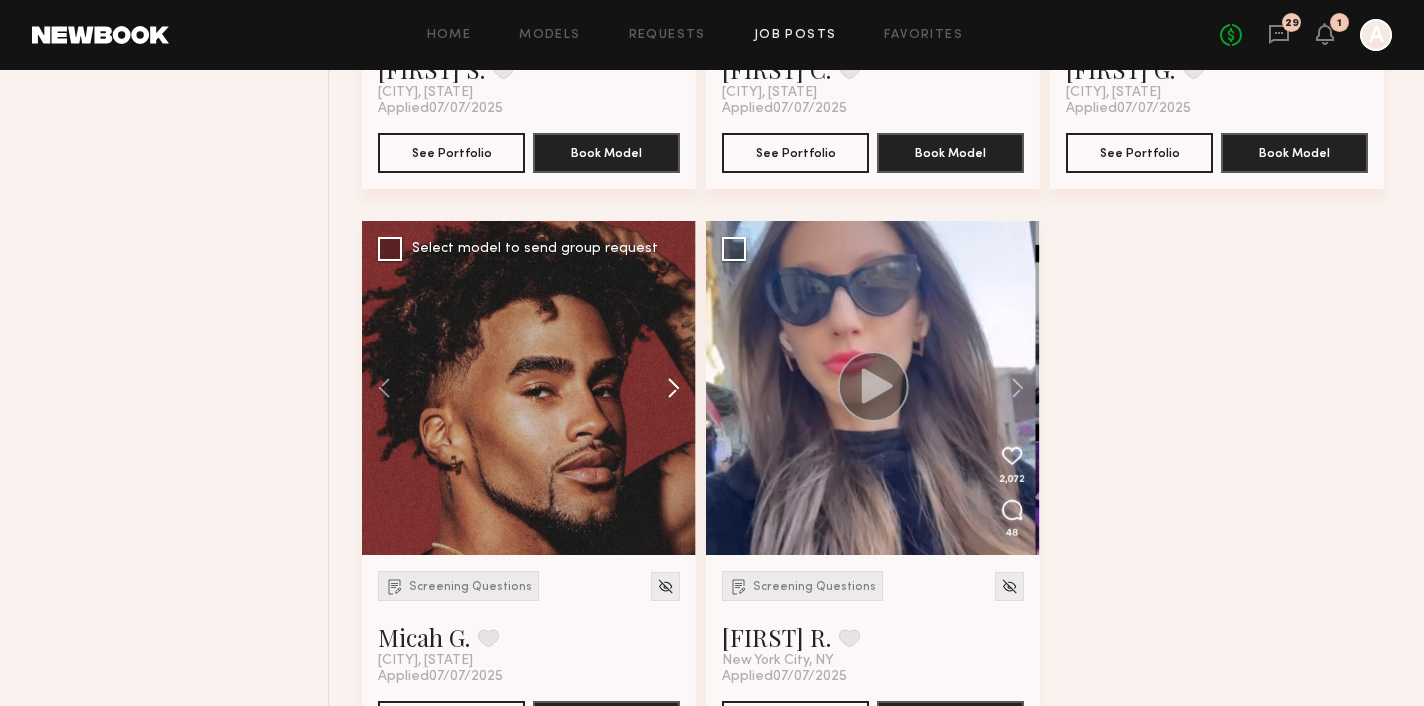 click 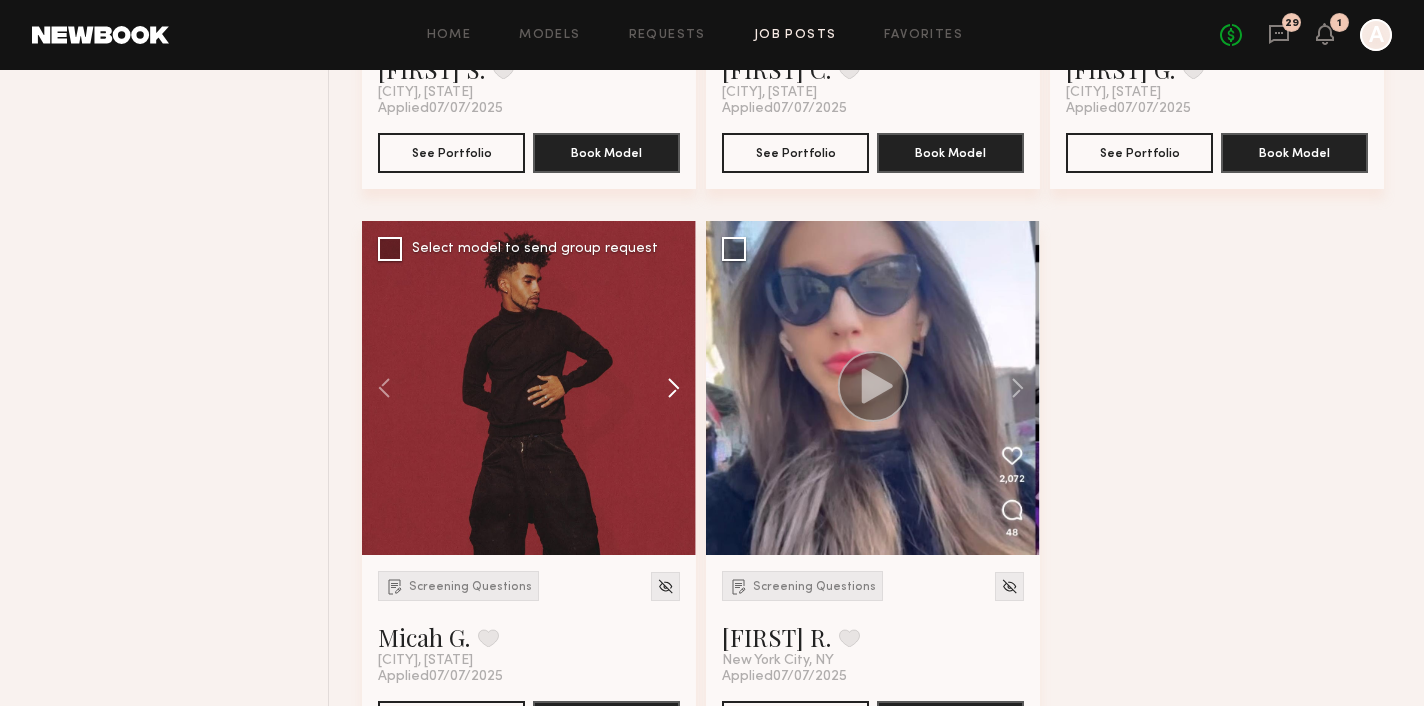 click 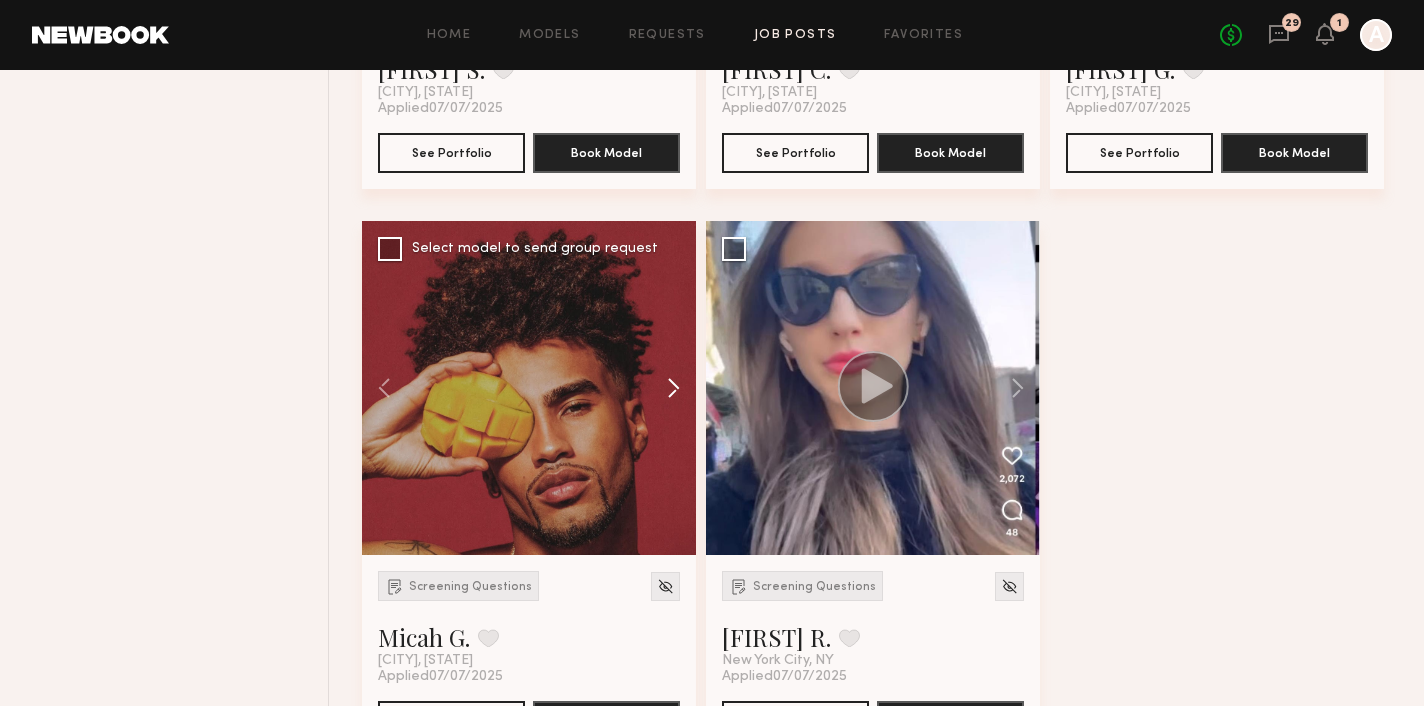 click 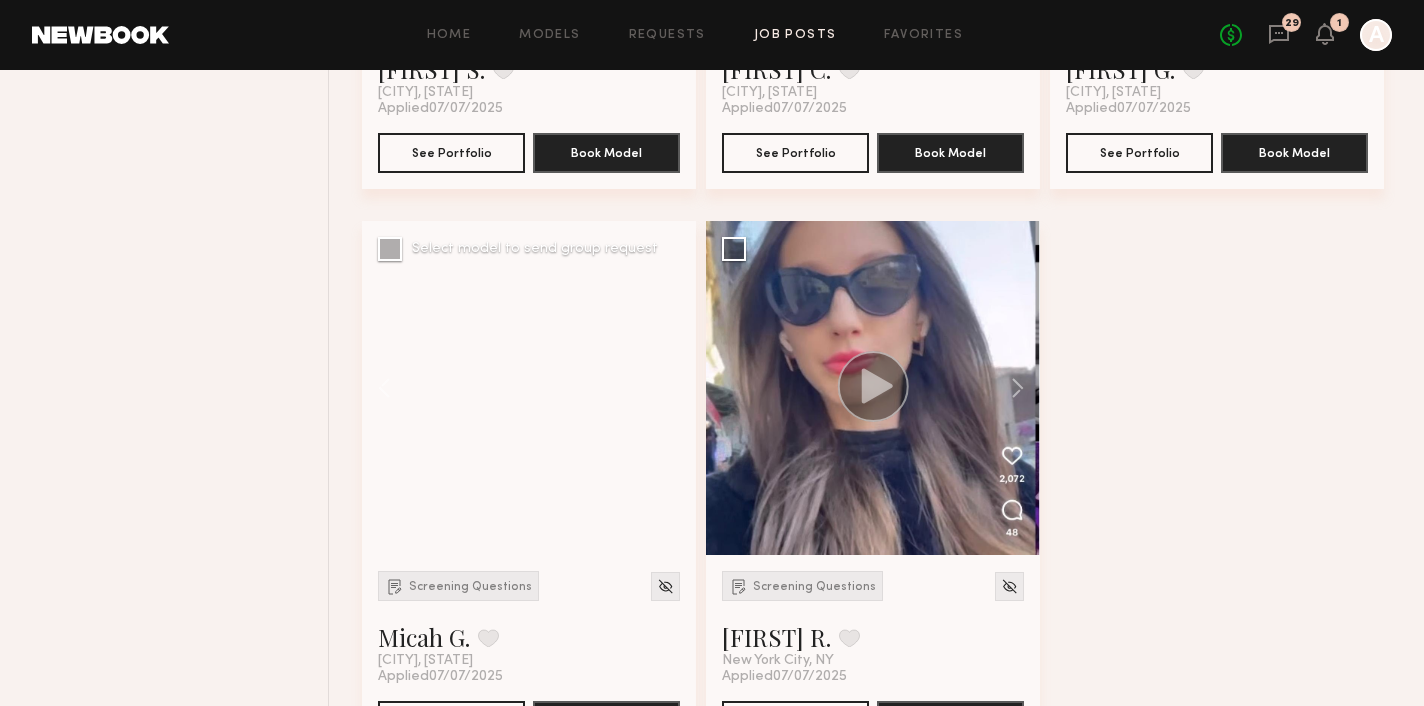click 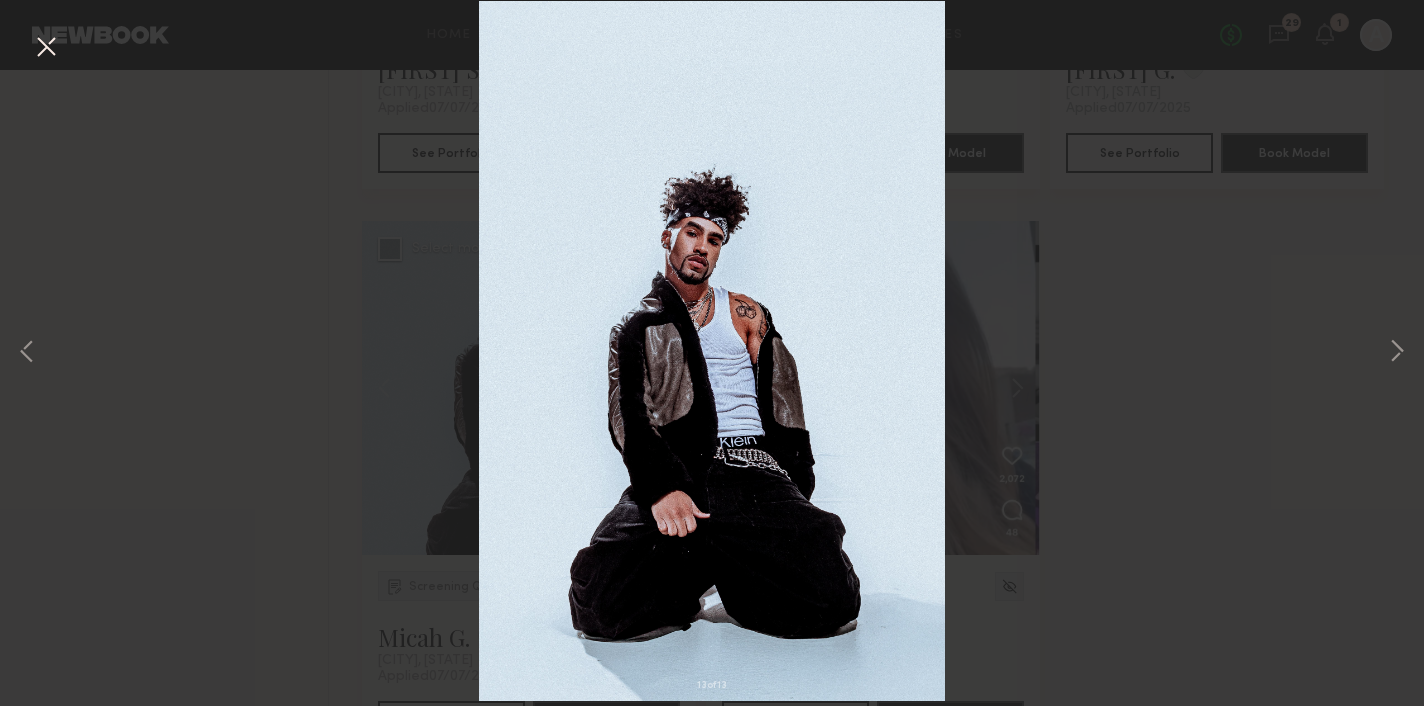click at bounding box center (712, 351) 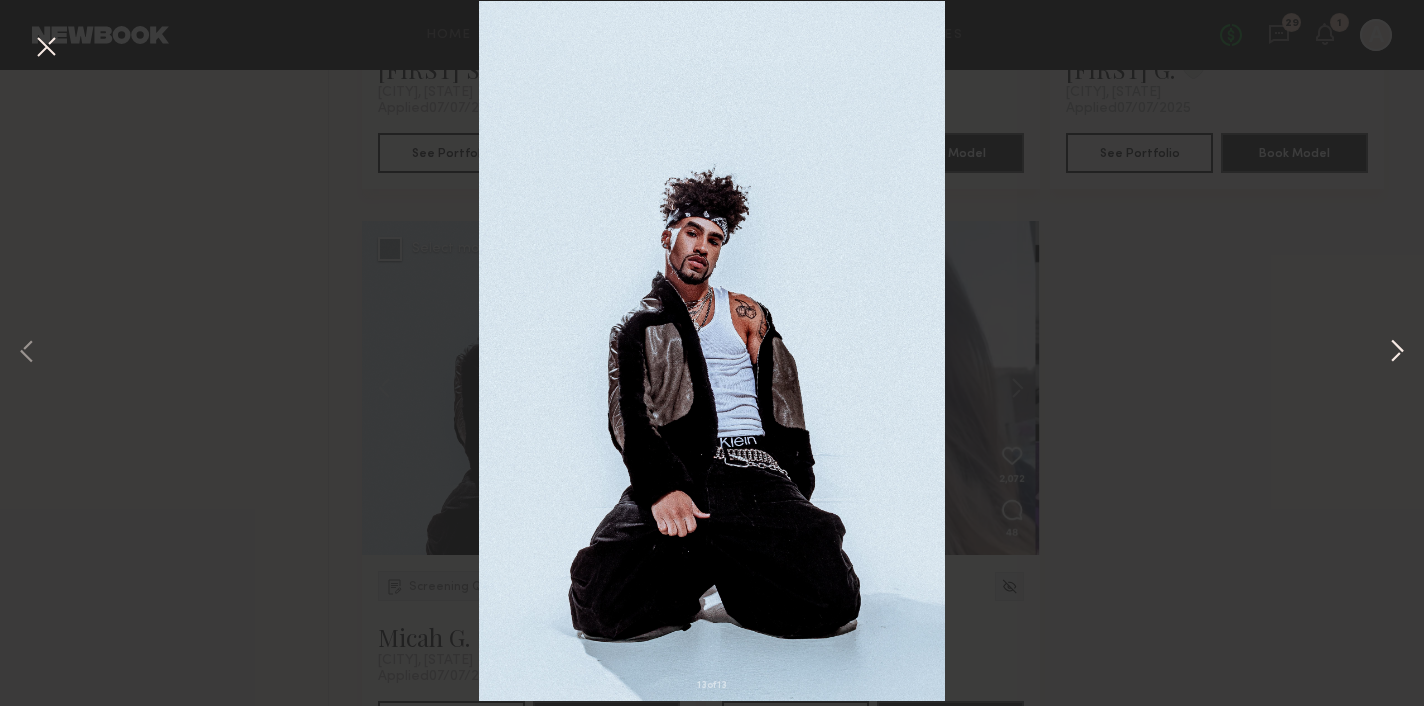 click at bounding box center (1397, 353) 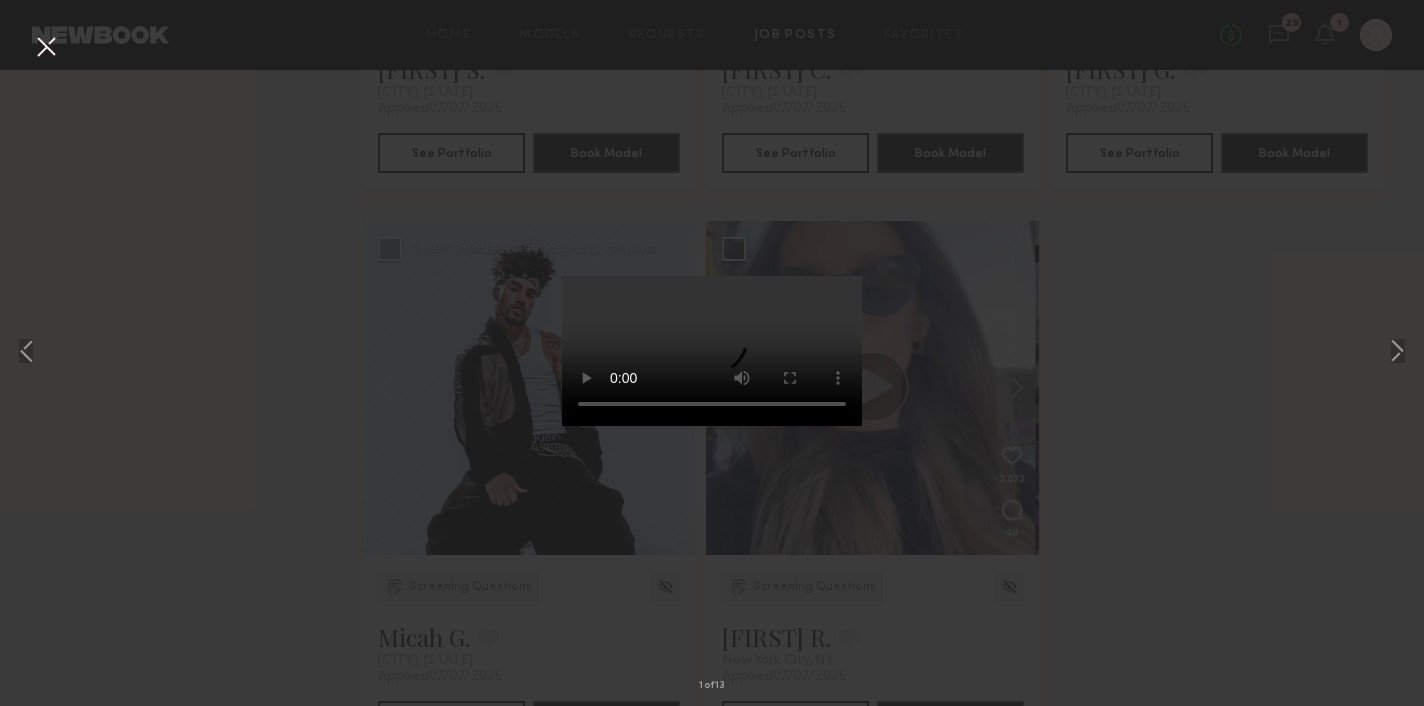 click at bounding box center [46, 48] 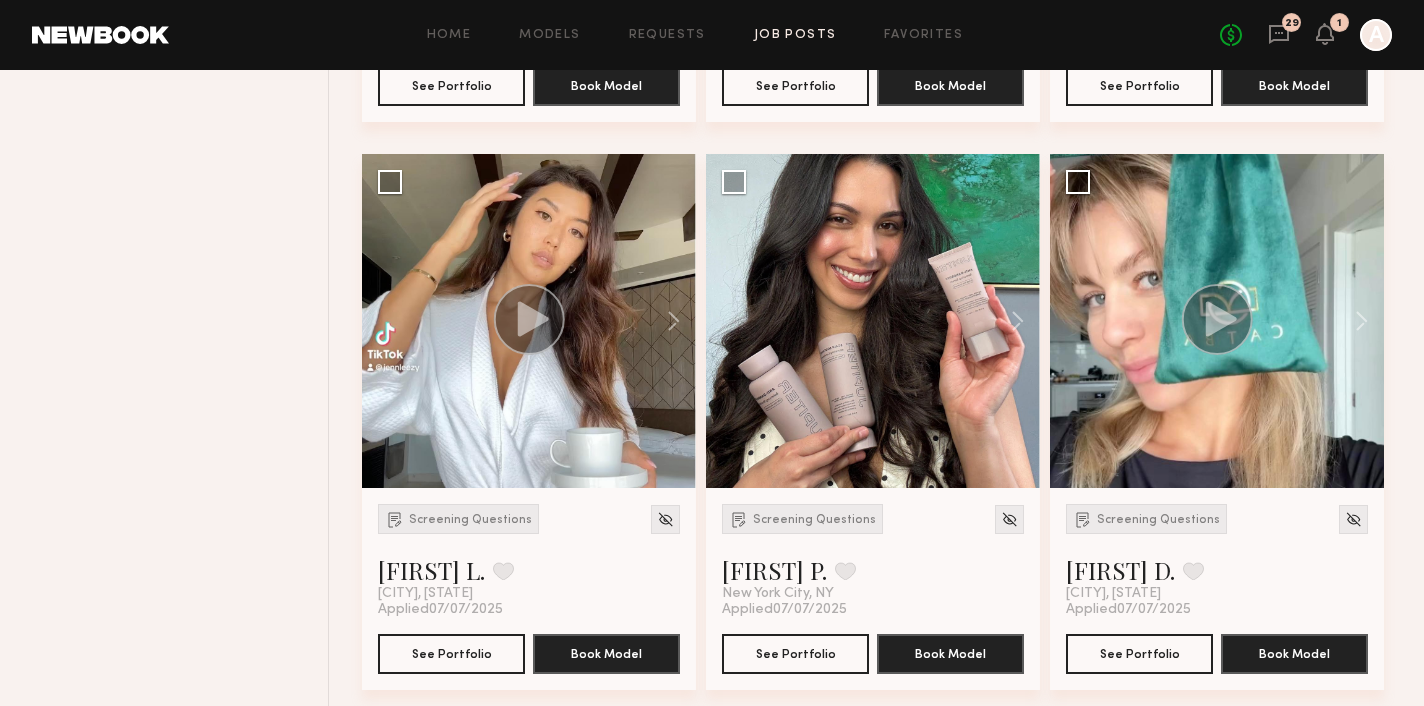 scroll, scrollTop: 7090, scrollLeft: 0, axis: vertical 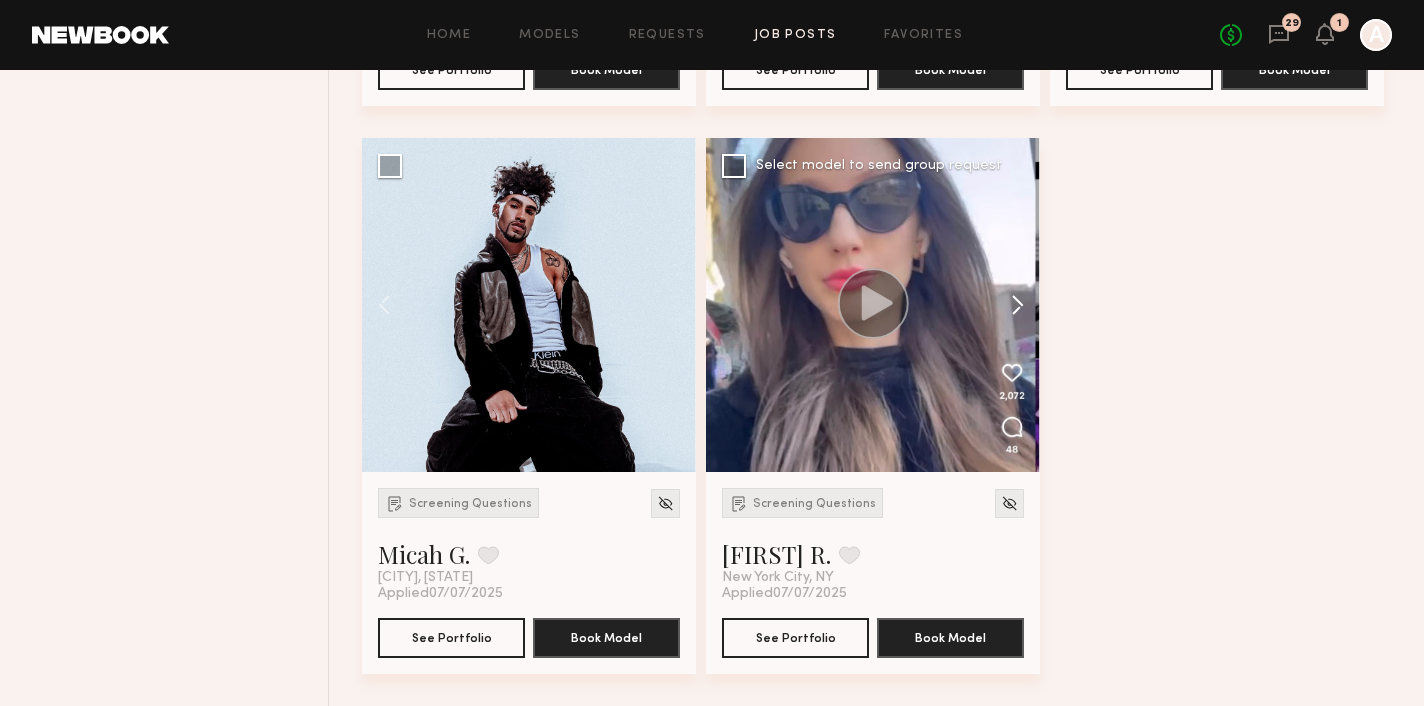 click 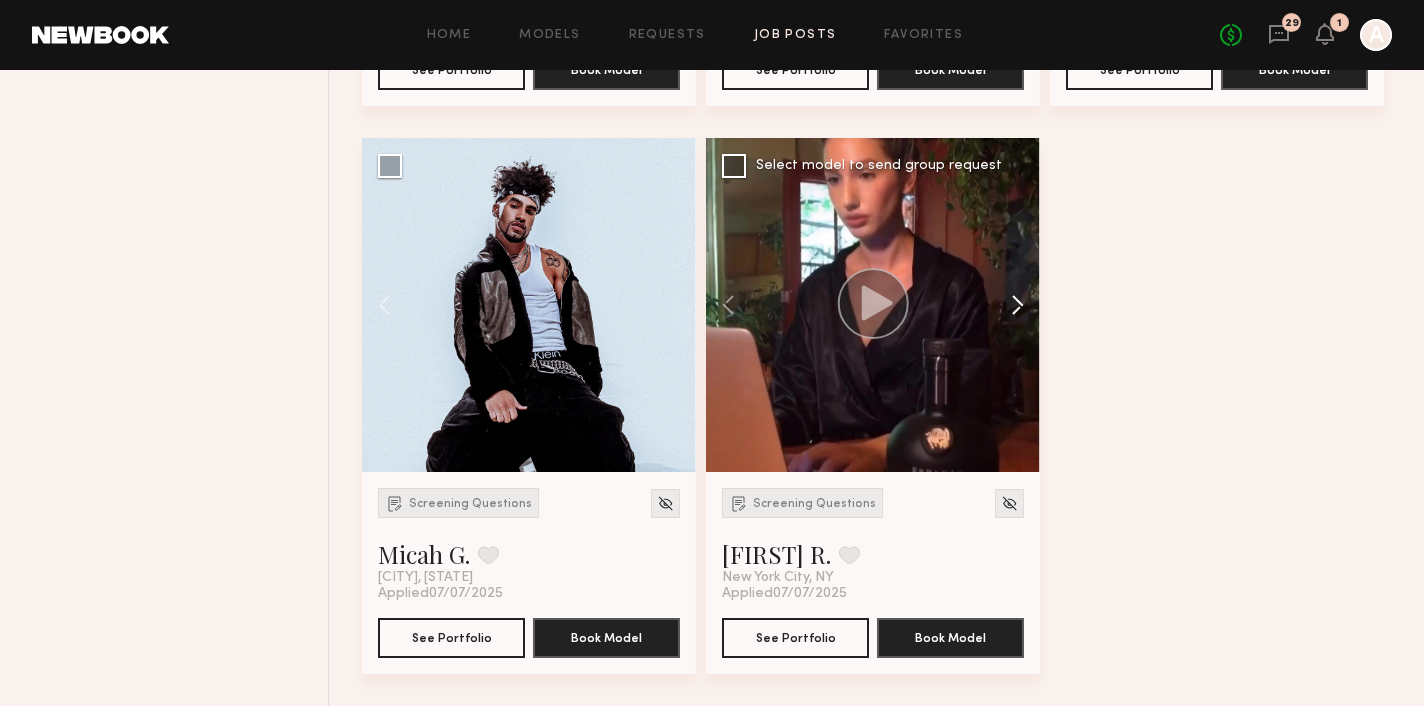 click 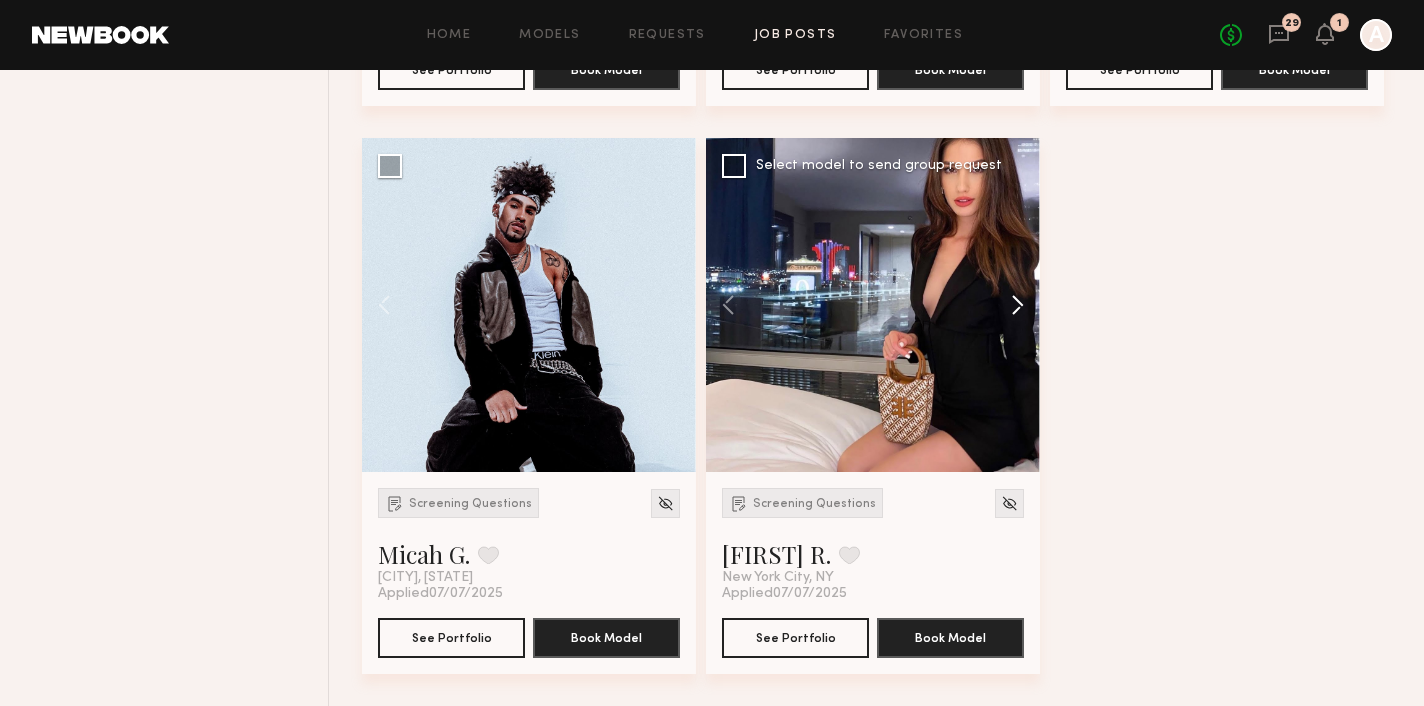 click 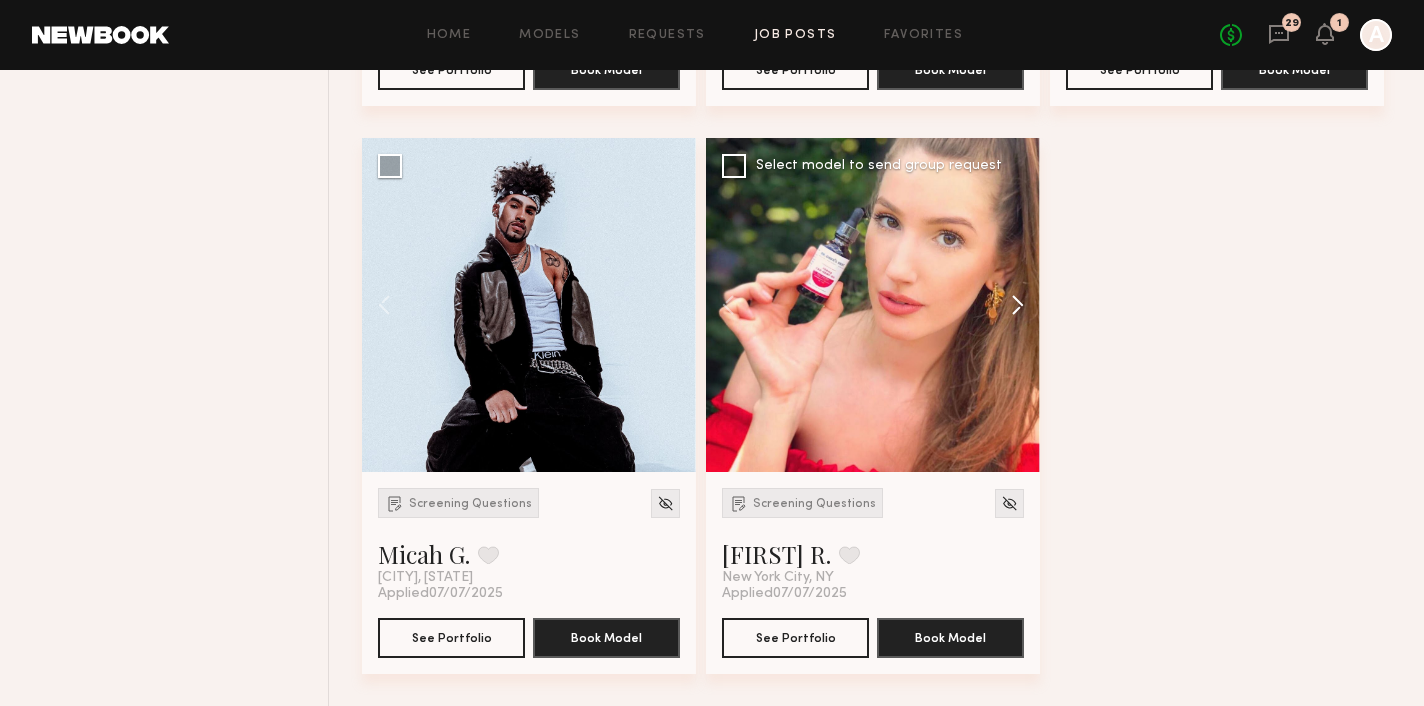 click 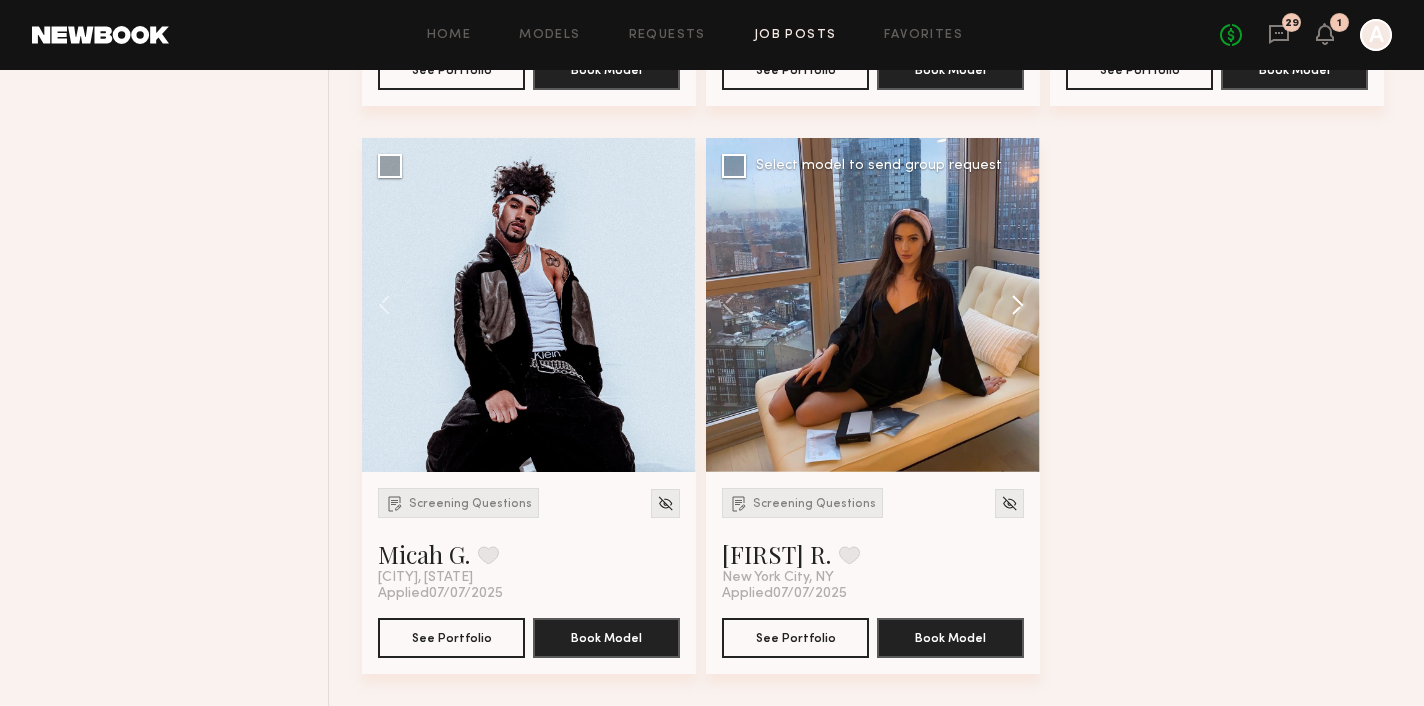 click 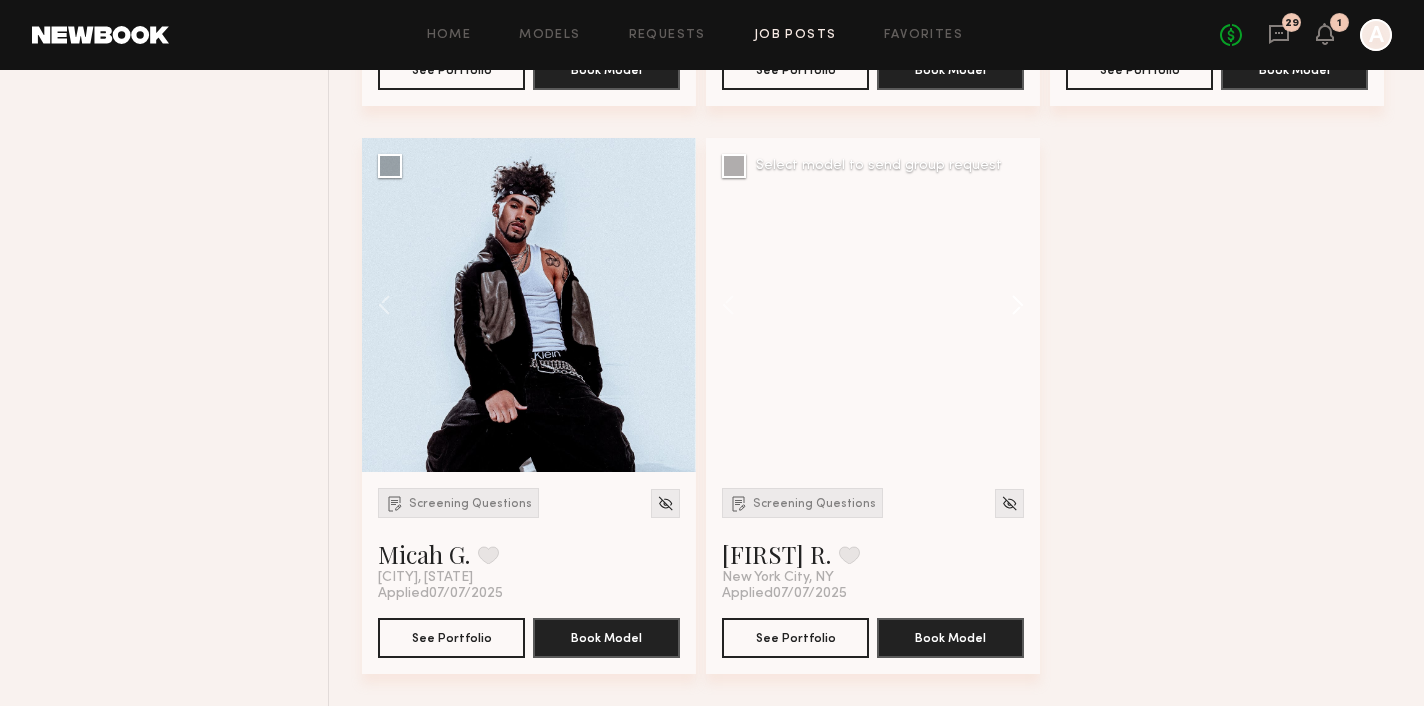 click 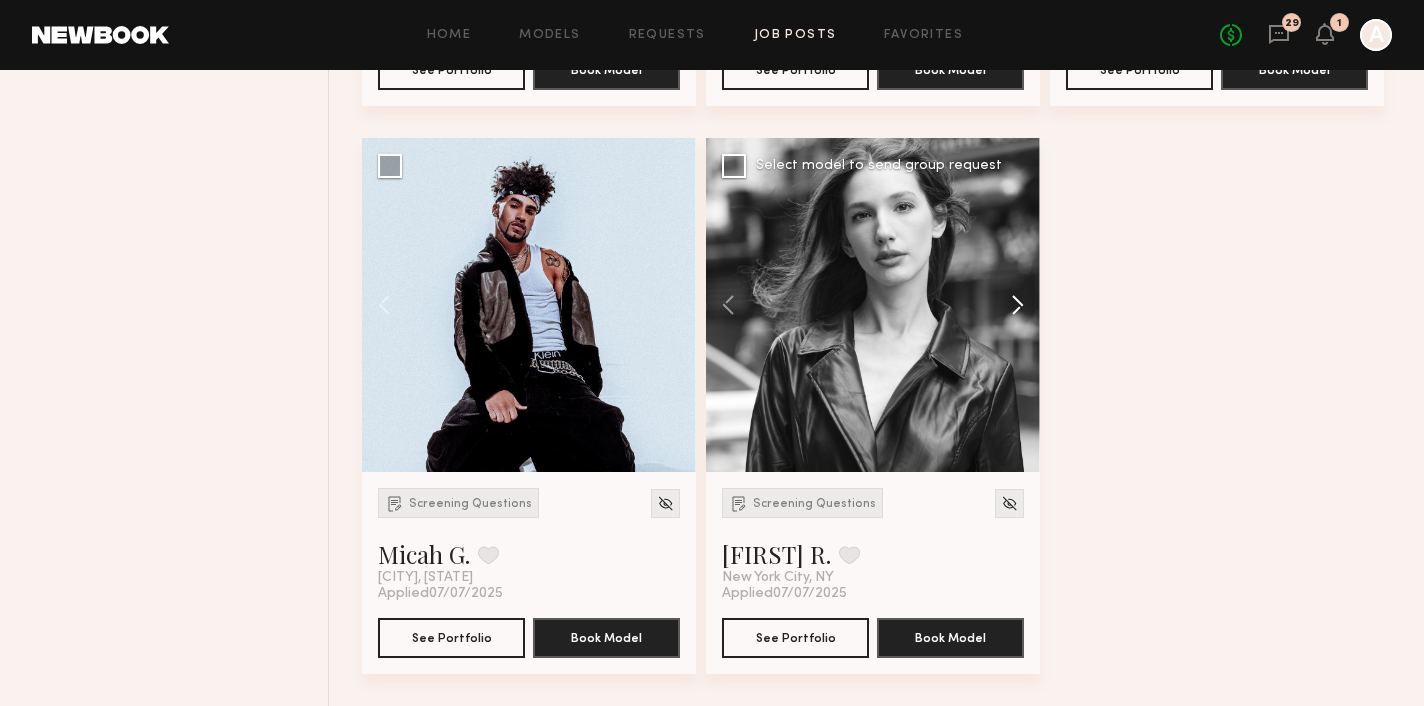 click 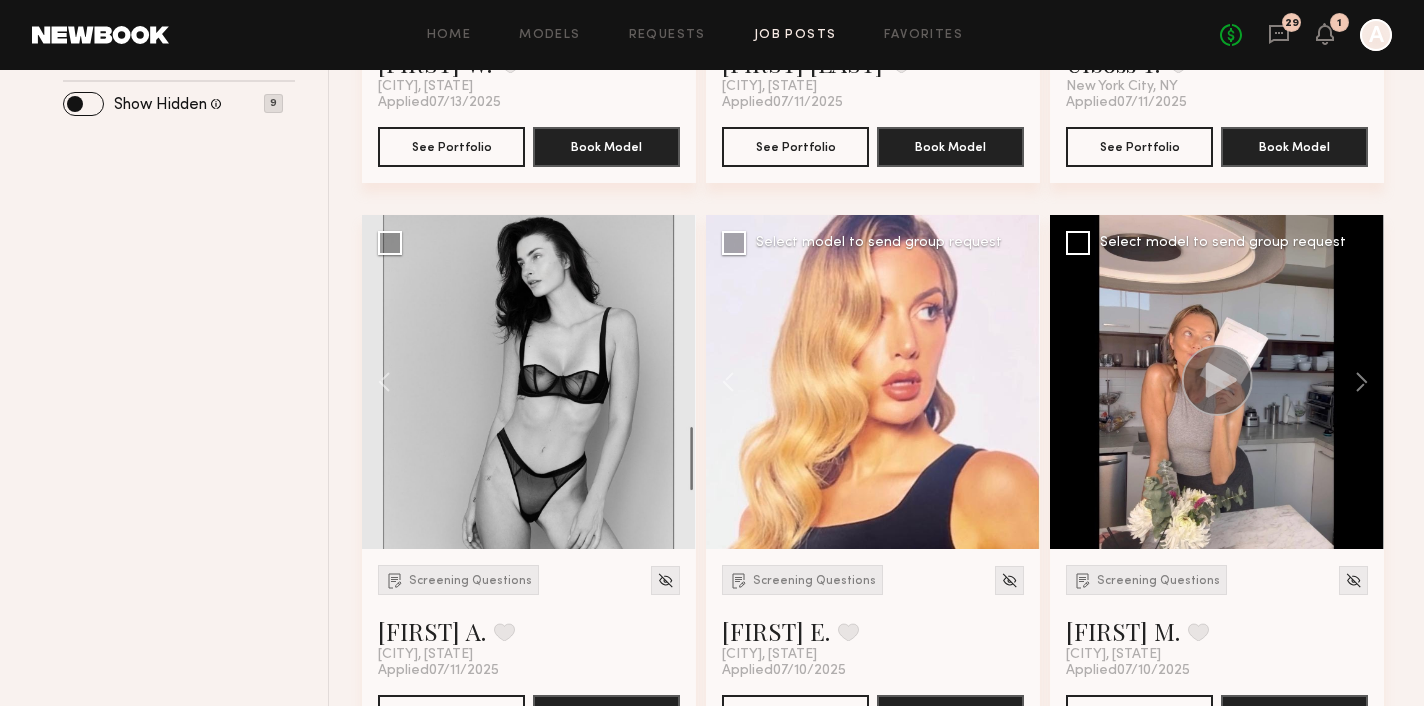 scroll, scrollTop: 0, scrollLeft: 0, axis: both 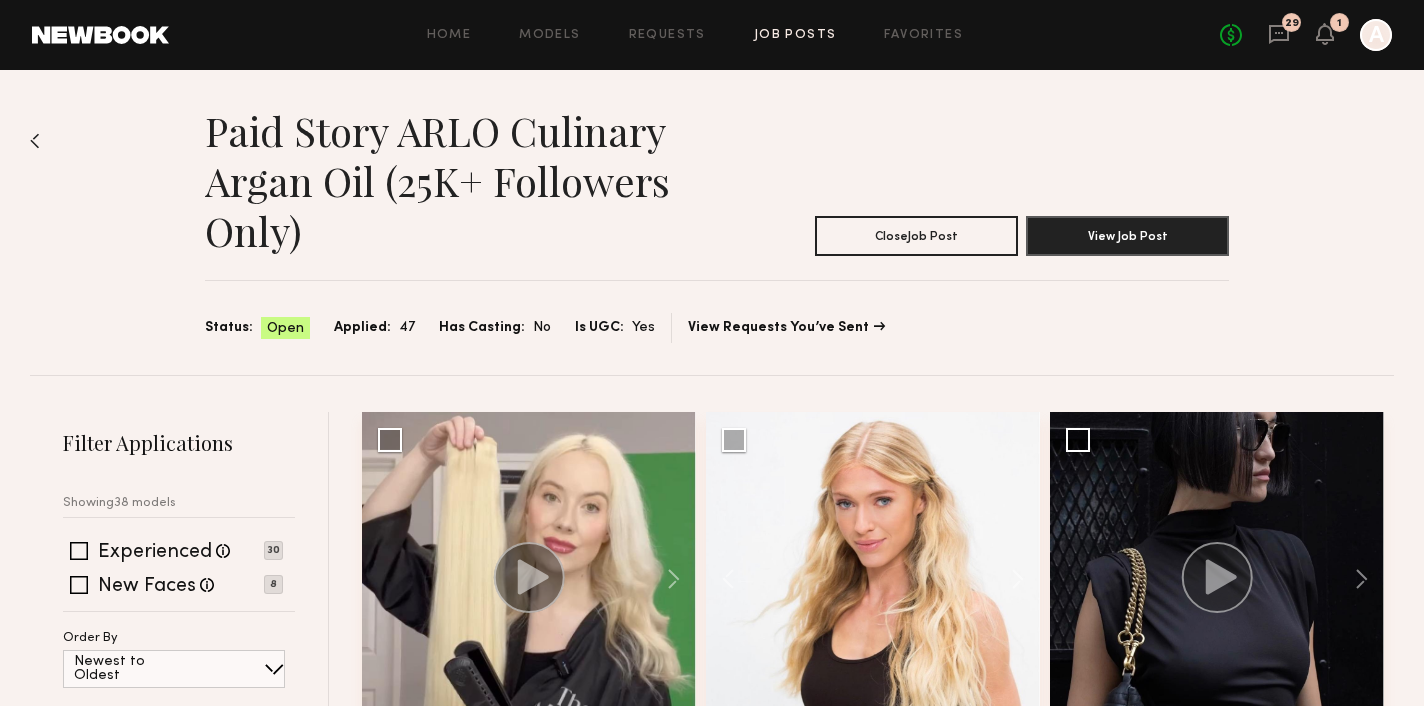 click on "Paid Story ARLO Culinary Argan Oil (25K+ Followers Only) Status: Open Applied: 47 Has Casting: No Is UGC: Yes →" 